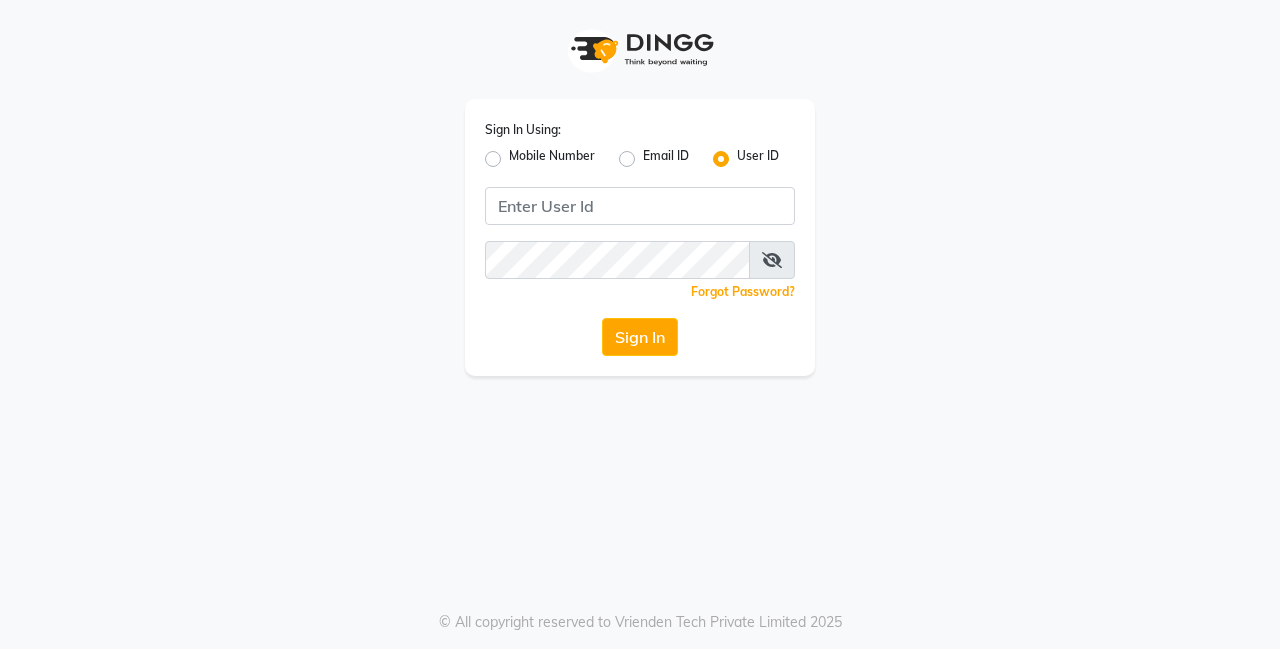 scroll, scrollTop: 0, scrollLeft: 0, axis: both 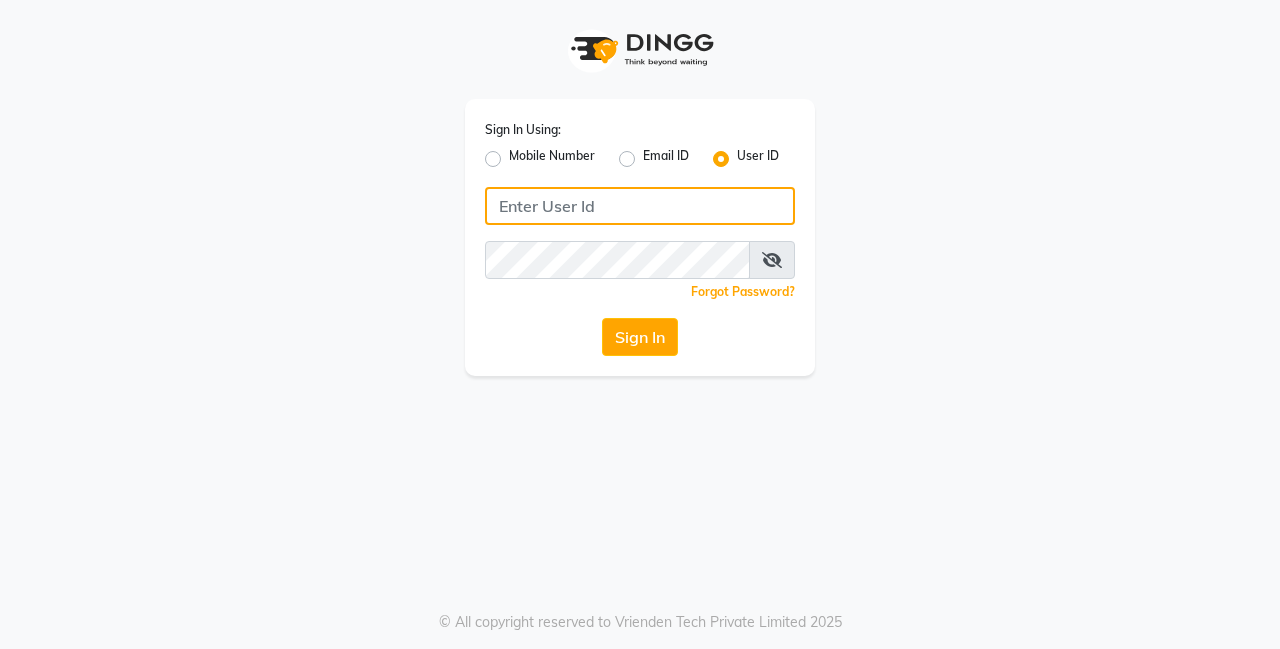 click 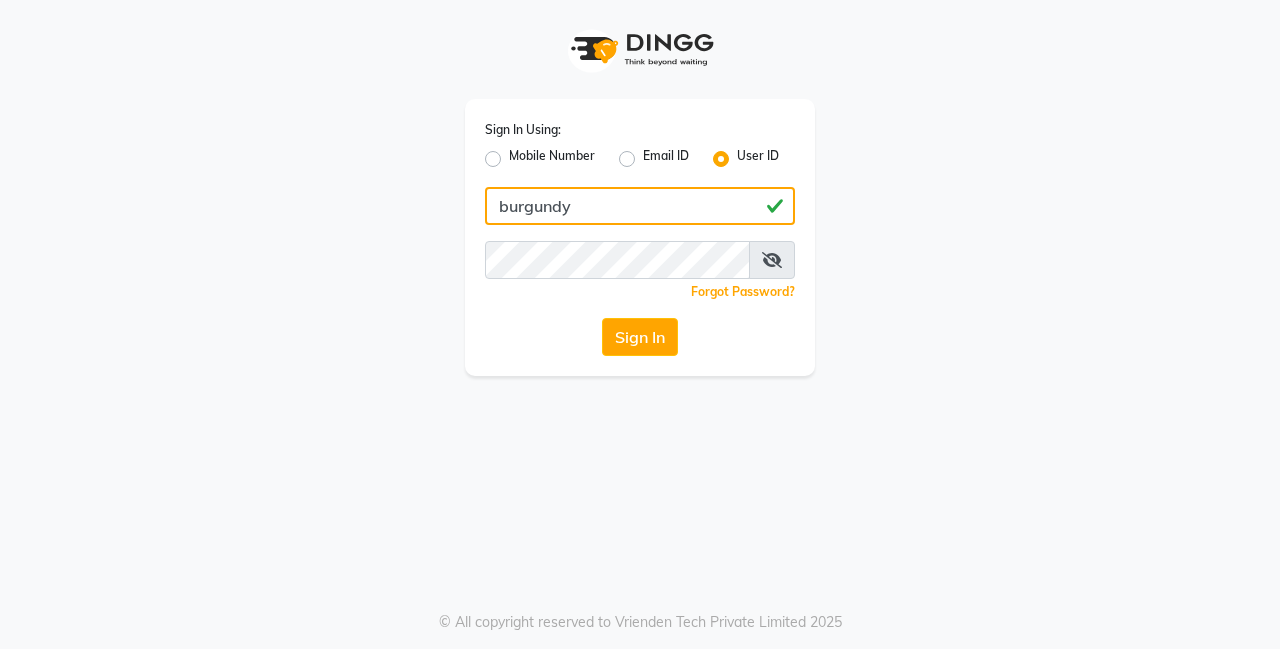 type on "burgundy" 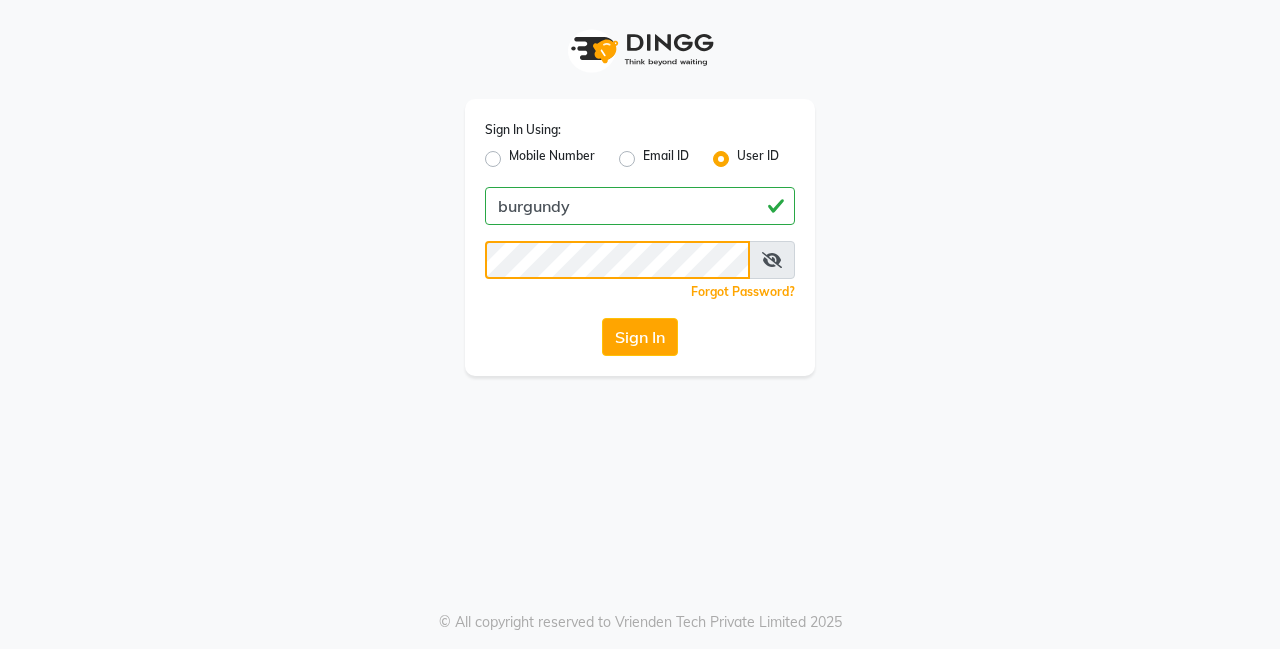 click on "Sign In" 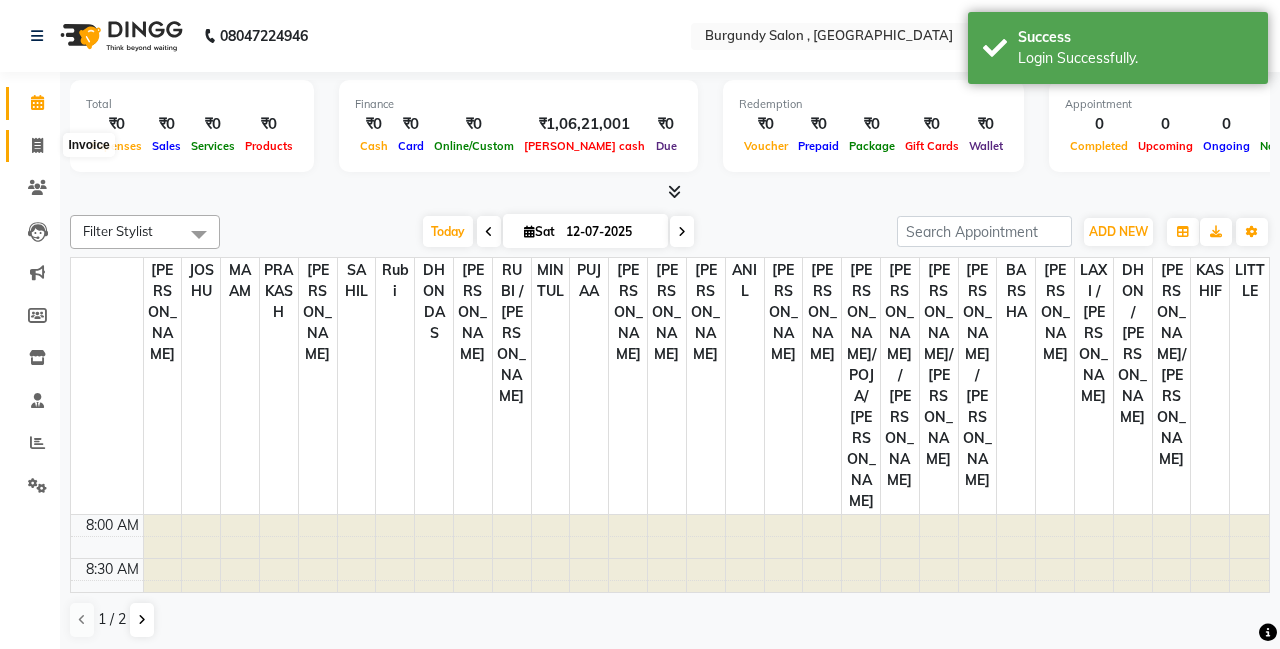 click 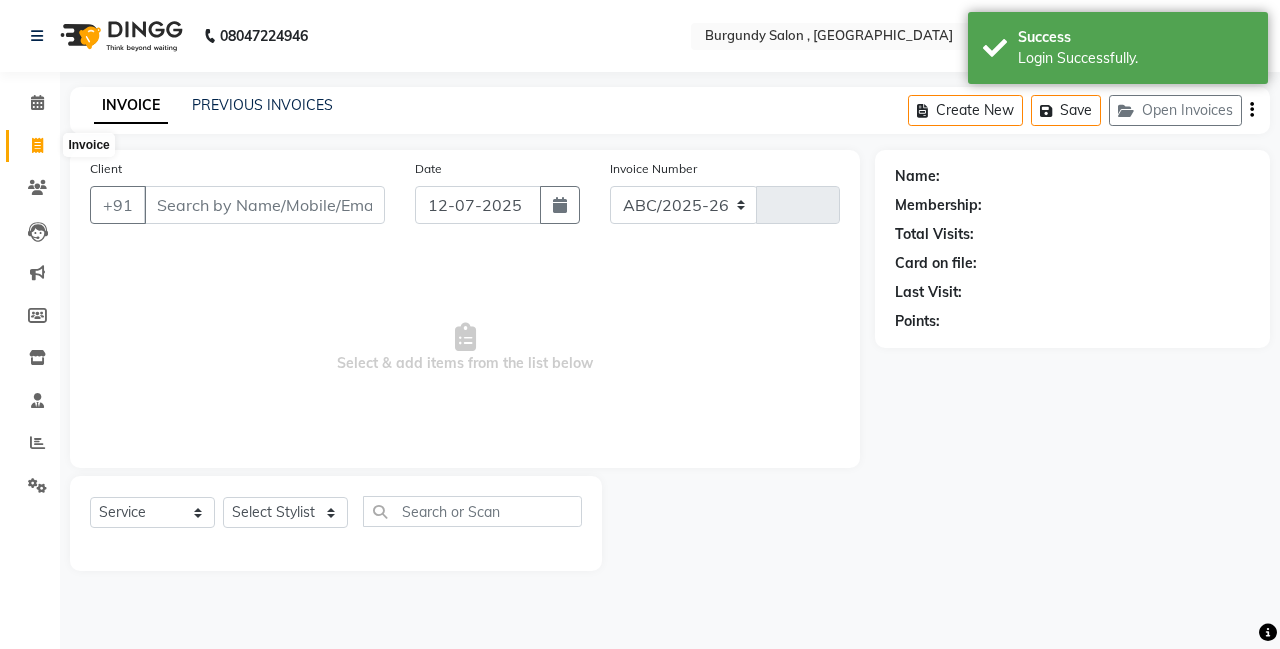 select on "5345" 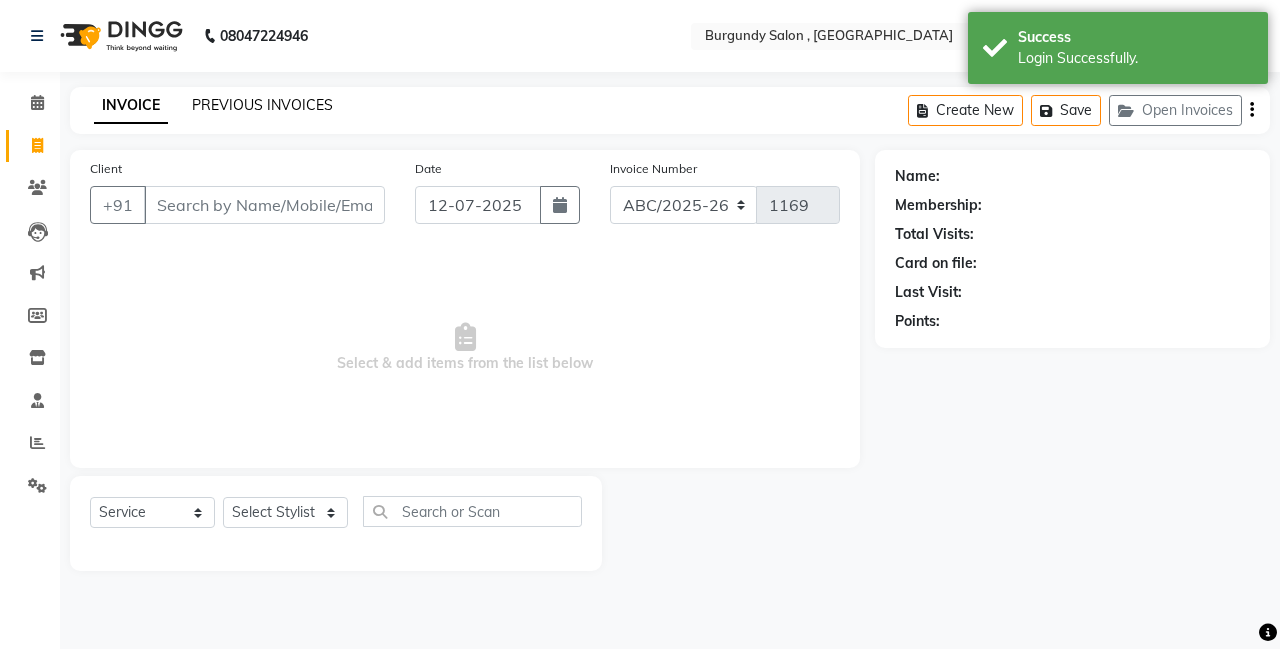 click on "PREVIOUS INVOICES" 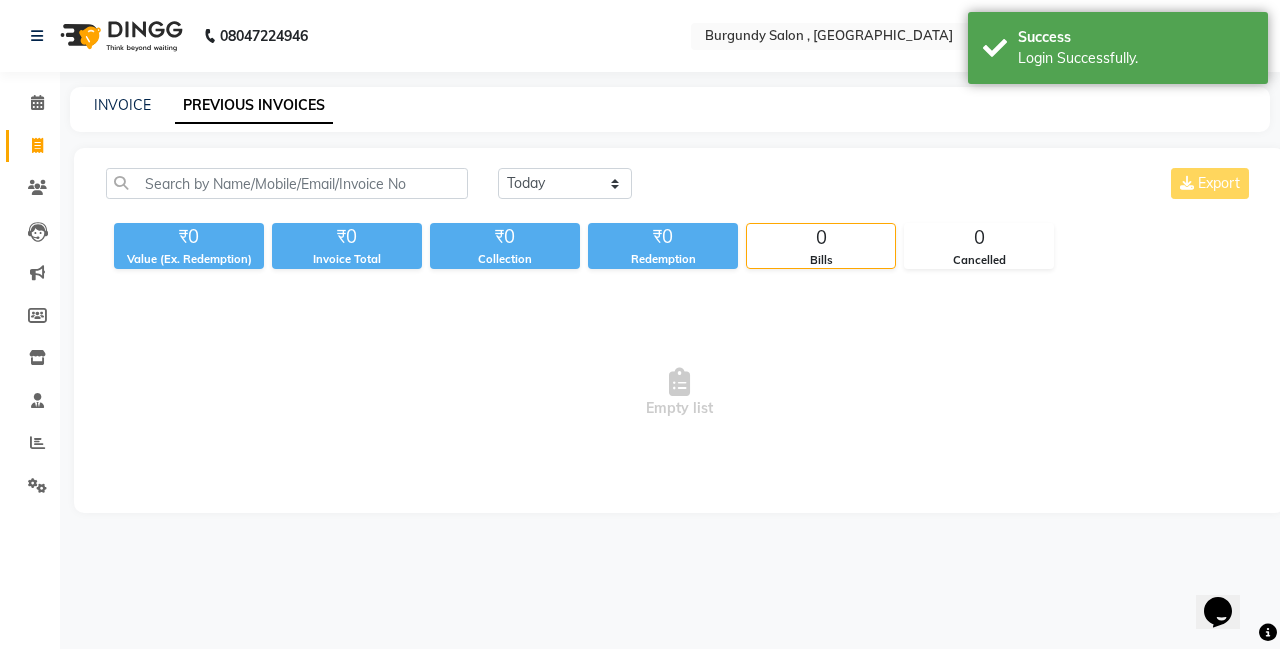 scroll, scrollTop: 0, scrollLeft: 0, axis: both 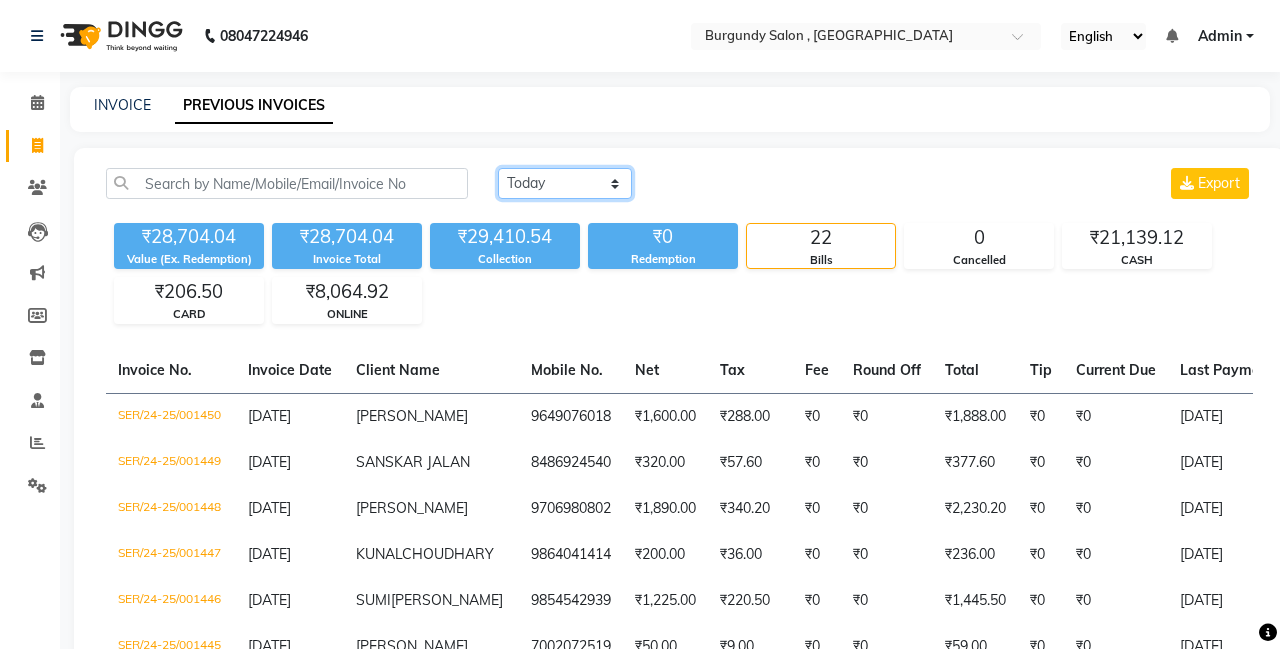 click on "[DATE] [DATE] Custom Range" 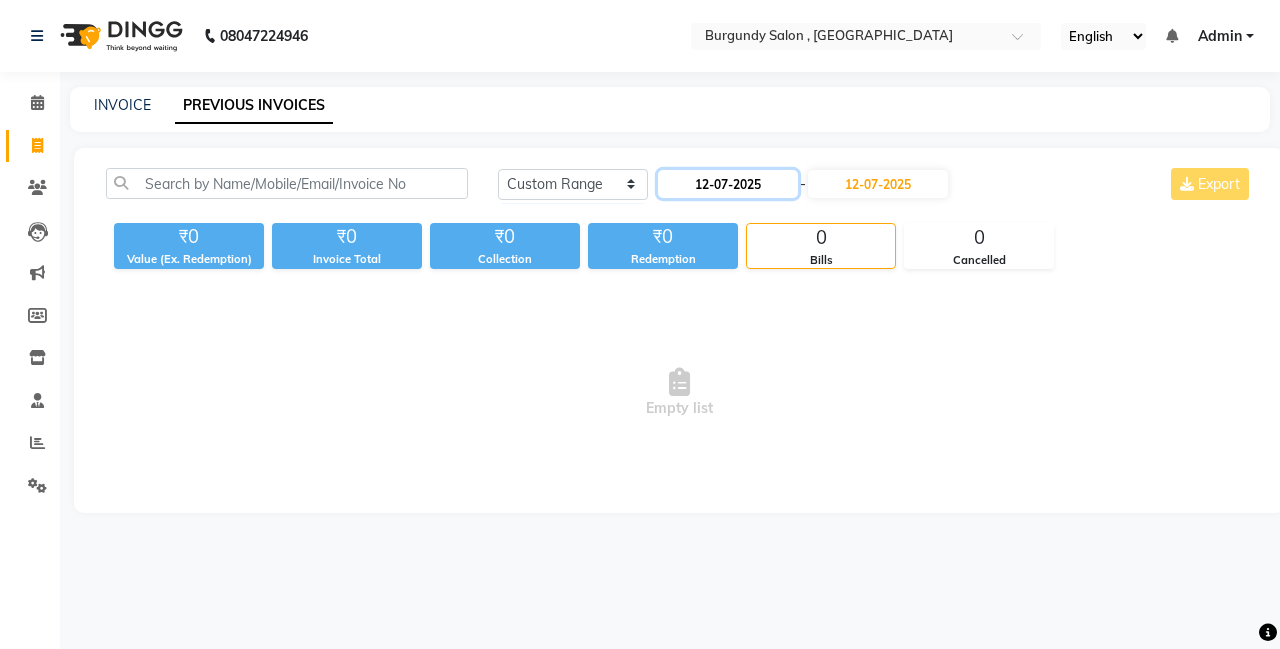 click on "12-07-2025" 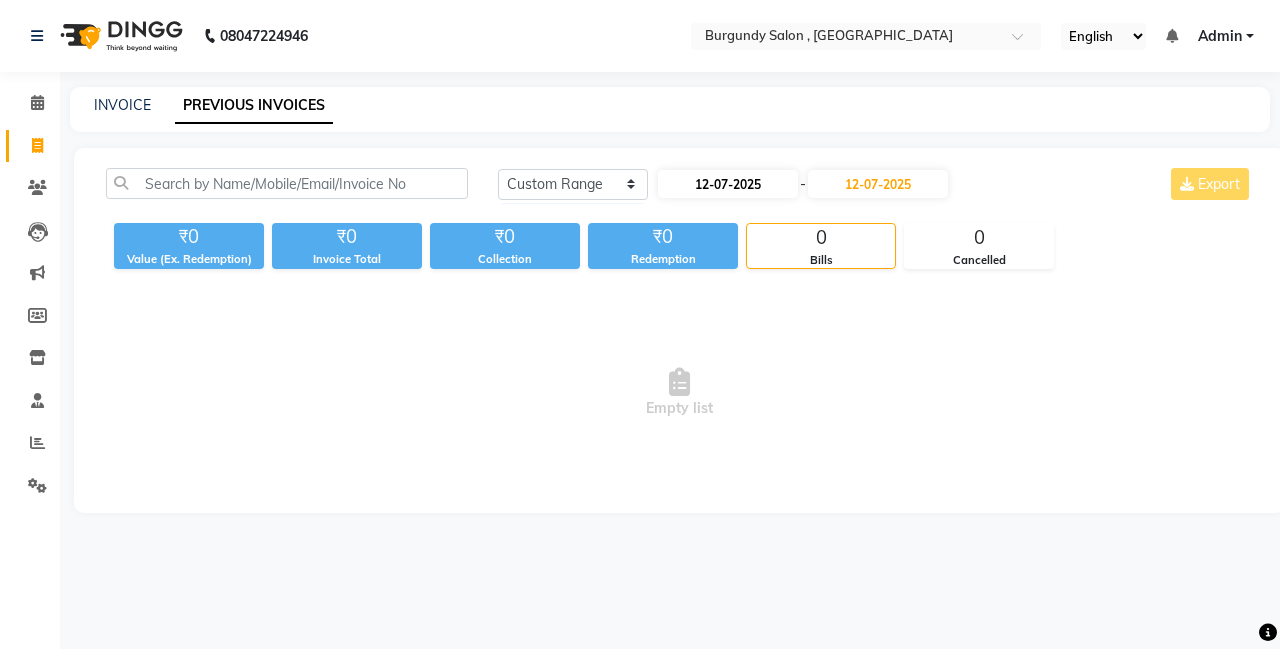 select on "7" 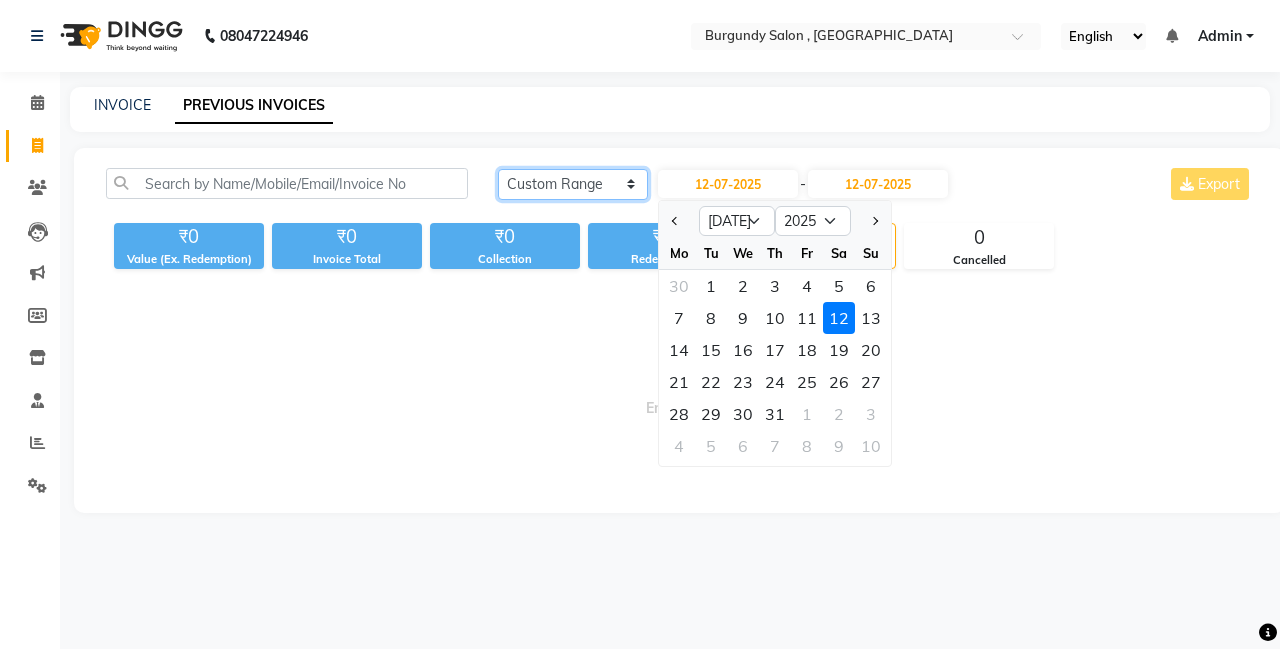 select on "[DATE]" 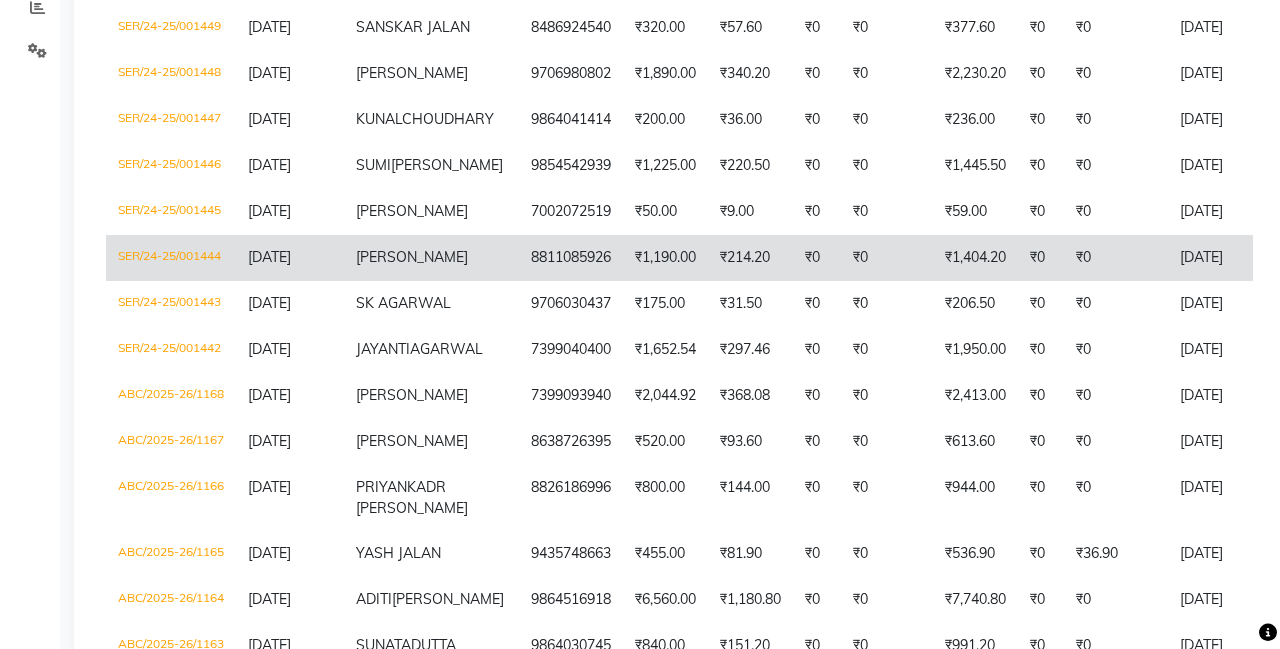 scroll, scrollTop: 436, scrollLeft: 0, axis: vertical 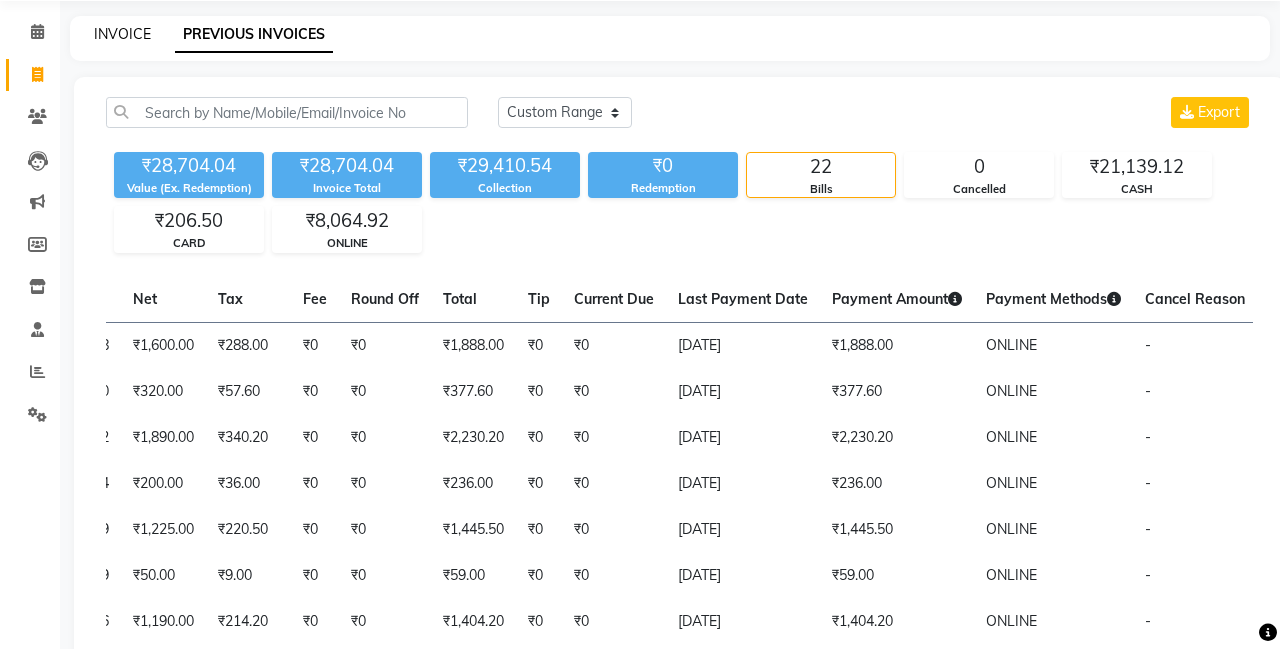 click on "INVOICE" 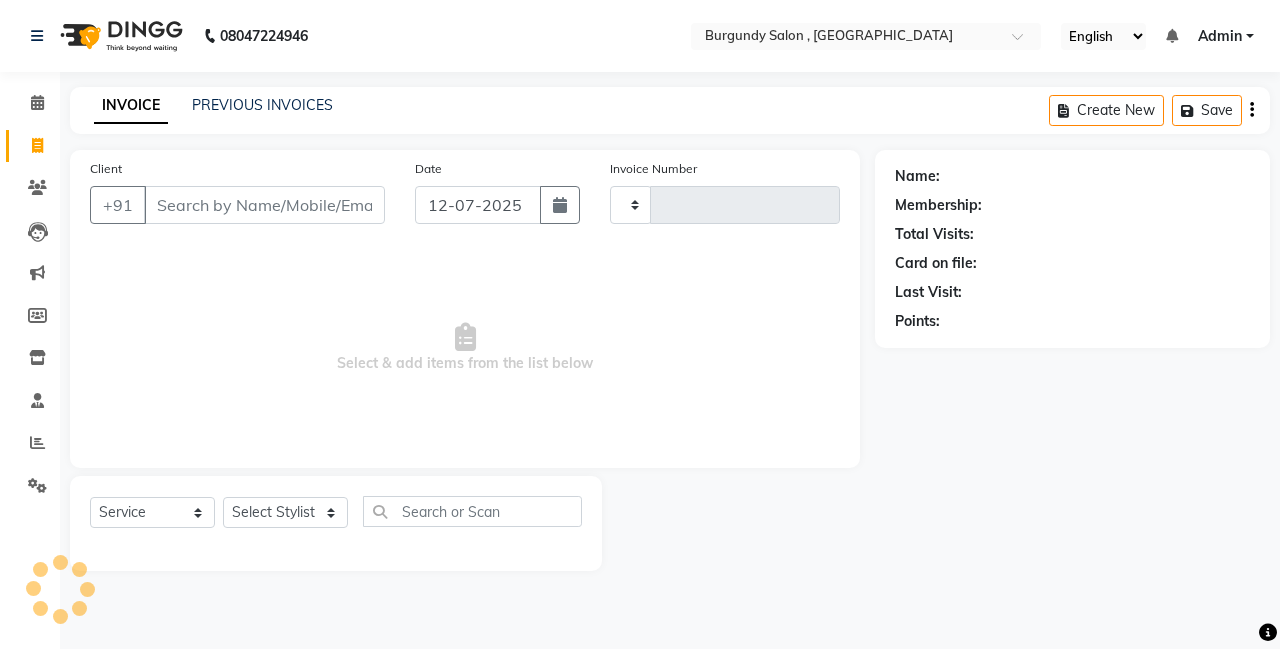 scroll, scrollTop: 0, scrollLeft: 0, axis: both 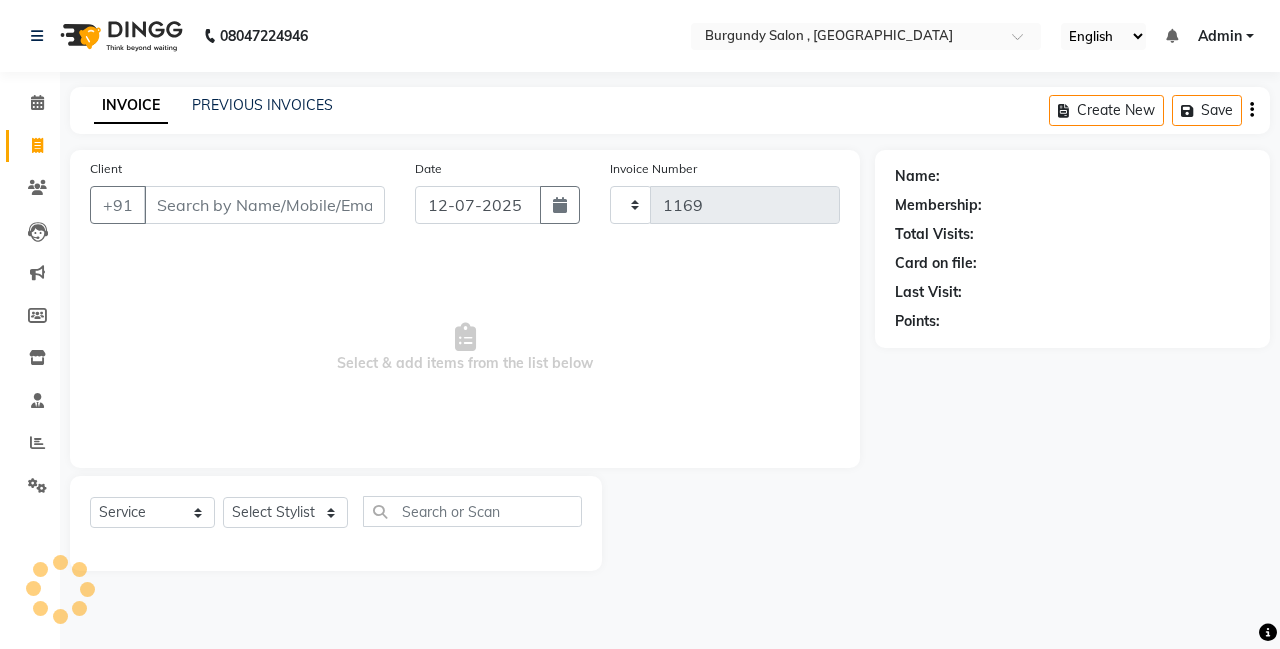 select on "5345" 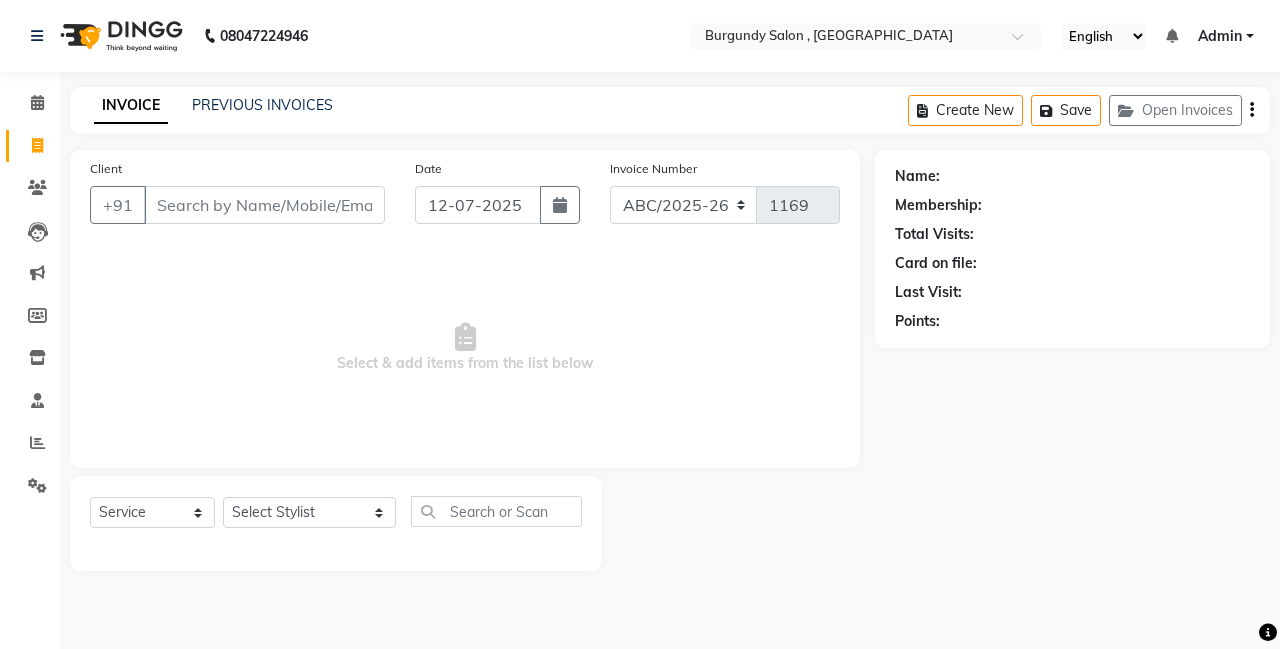 click on "PREVIOUS INVOICES" 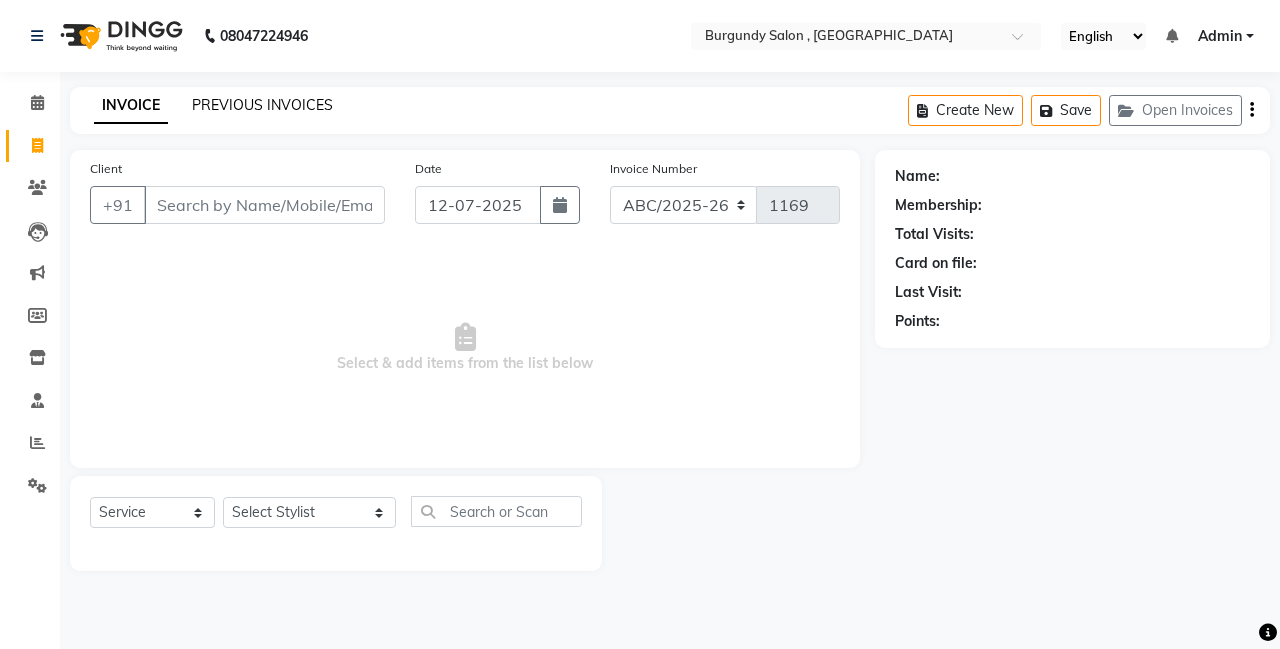 click on "PREVIOUS INVOICES" 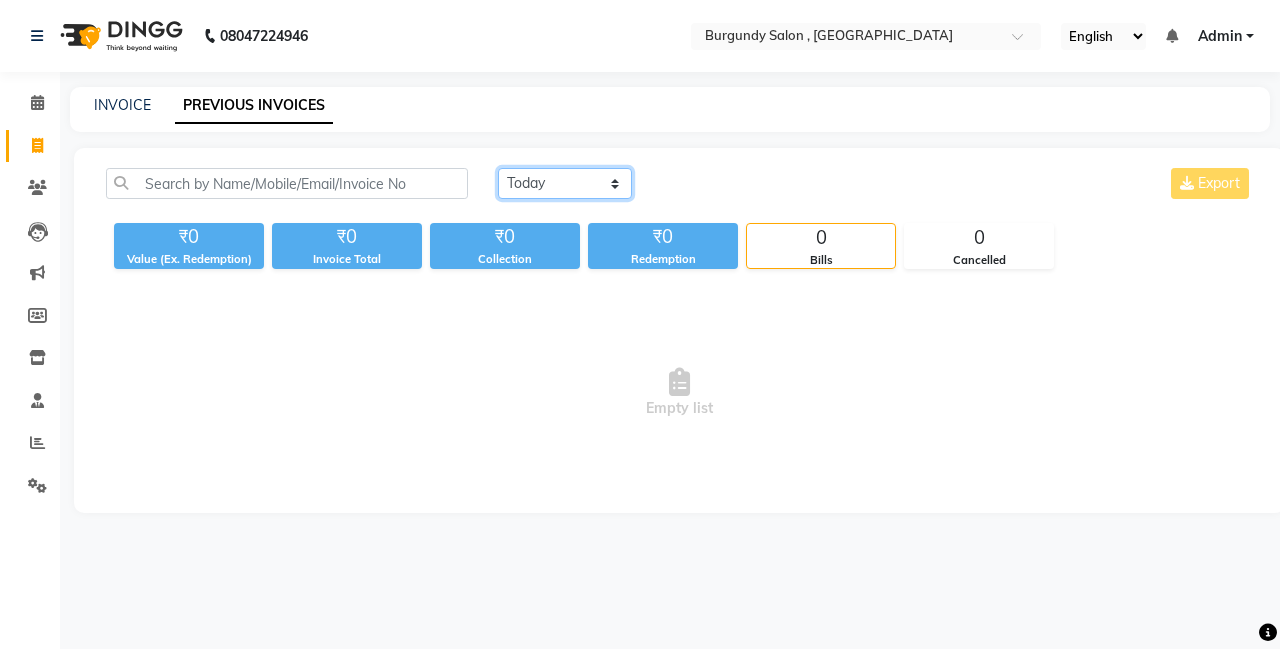 click on "Today Yesterday Custom Range" 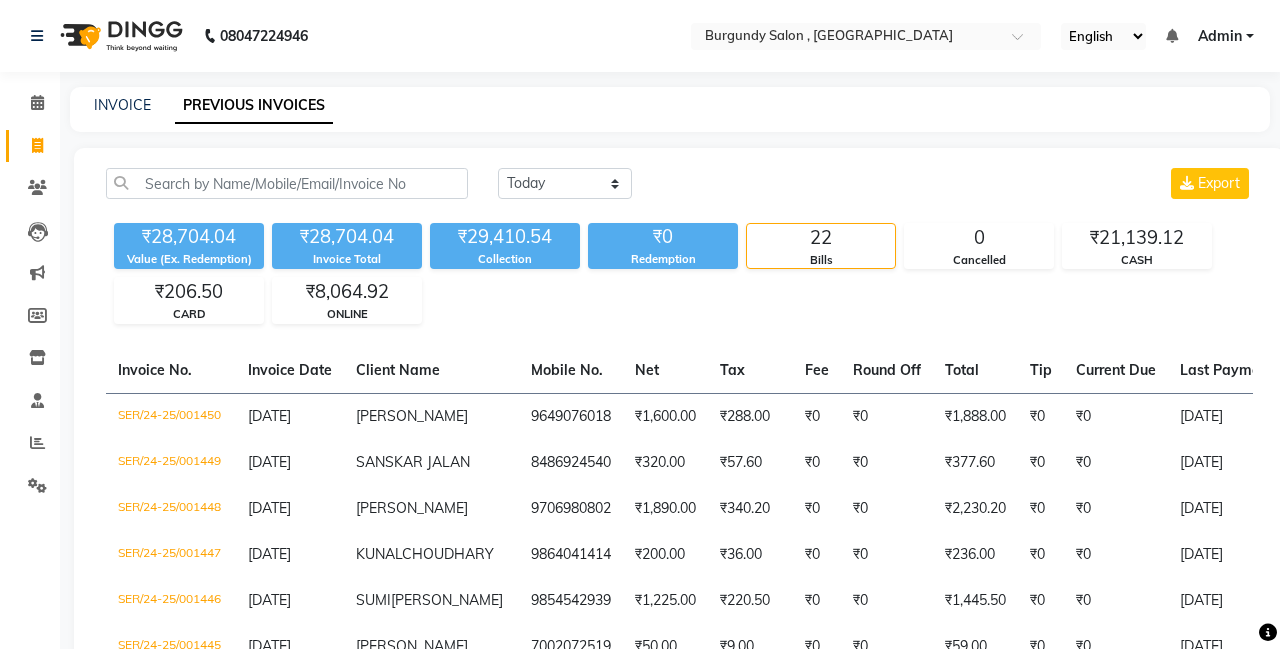 click on "Today Yesterday Custom Range Export ₹28,704.04 Value (Ex. Redemption) ₹28,704.04 Invoice Total  ₹29,410.54 Collection ₹0 Redemption 22 Bills 0 Cancelled ₹21,139.12 CASH ₹206.50 CARD ₹8,064.92 ONLINE  Invoice No.   Invoice Date   Client Name   Mobile No.   Net   Tax   Fee   Round Off   Total   Tip   Current Due   Last Payment Date   Payment Amount   Payment Methods   Cancel Reason   Status   SER/24-25/001450  11-07-2025 sunil sarma   9649076018 ₹1,600.00 ₹288.00  ₹0  ₹0 ₹1,888.00 ₹0 ₹0 11-07-2025 ₹1,888.00  ONLINE - PAID  SER/24-25/001449  11-07-2025 SANSKAR JALAN   8486924540 ₹320.00 ₹57.60  ₹0  ₹0 ₹377.60 ₹0 ₹0 11-07-2025 ₹377.60  ONLINE - PAID  SER/24-25/001448  11-07-2025 RAJNI TODI   9706980802 ₹1,890.00 ₹340.20  ₹0  ₹0 ₹2,230.20 ₹0 ₹0 11-07-2025 ₹2,230.20  ONLINE - PAID  SER/24-25/001447  11-07-2025 KUNAL  CHOUDHARY 9864041414 ₹200.00 ₹36.00  ₹0  ₹0 ₹236.00 ₹0 ₹0 11-07-2025 ₹236.00  ONLINE - PAID  SER/24-25/001446  11-07-2025 -" 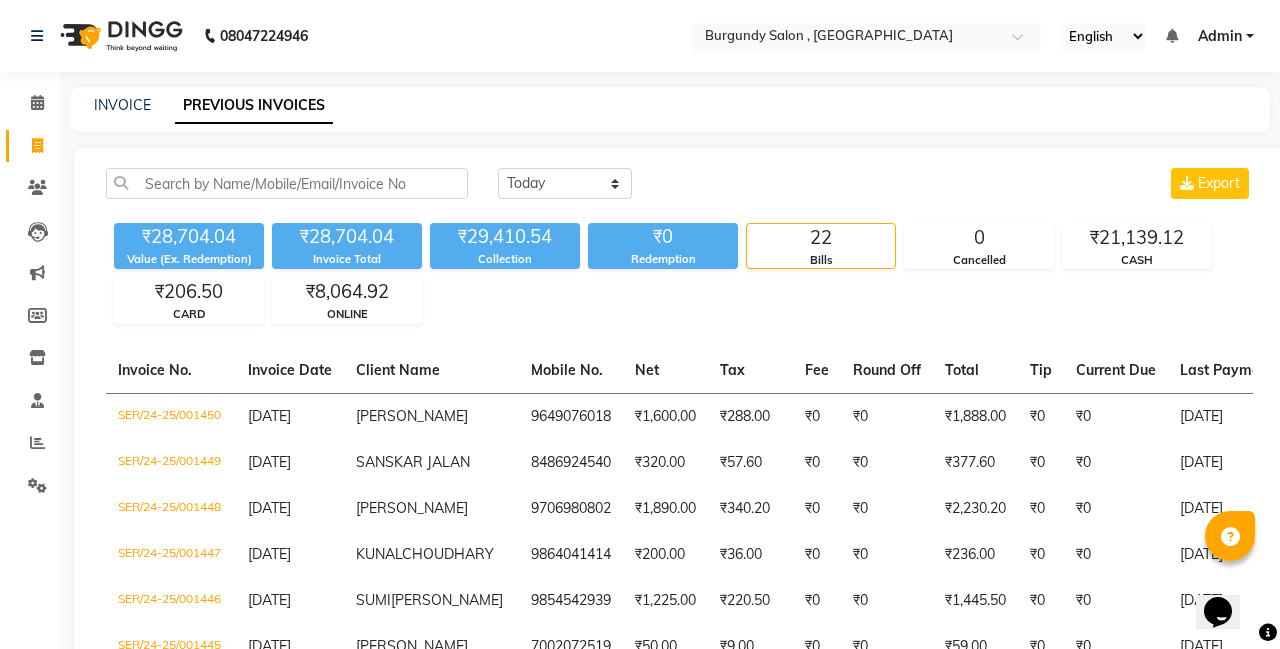 click on "Today Yesterday Custom Range Export ₹28,704.04 Value (Ex. Redemption) ₹28,704.04 Invoice Total  ₹29,410.54 Collection ₹0 Redemption 22 Bills 0 Cancelled ₹21,139.12 CASH ₹206.50 CARD ₹8,064.92 ONLINE  Invoice No.   Invoice Date   Client Name   Mobile No.   Net   Tax   Fee   Round Off   Total   Tip   Current Due   Last Payment Date   Payment Amount   Payment Methods   Cancel Reason   Status   SER/24-25/001450  11-07-2025 sunil sarma   9649076018 ₹1,600.00 ₹288.00  ₹0  ₹0 ₹1,888.00 ₹0 ₹0 11-07-2025 ₹1,888.00  ONLINE - PAID  SER/24-25/001449  11-07-2025 SANSKAR JALAN   8486924540 ₹320.00 ₹57.60  ₹0  ₹0 ₹377.60 ₹0 ₹0 11-07-2025 ₹377.60  ONLINE - PAID  SER/24-25/001448  11-07-2025 RAJNI TODI   9706980802 ₹1,890.00 ₹340.20  ₹0  ₹0 ₹2,230.20 ₹0 ₹0 11-07-2025 ₹2,230.20  ONLINE - PAID  SER/24-25/001447  11-07-2025 KUNAL  CHOUDHARY 9864041414 ₹200.00 ₹36.00  ₹0  ₹0 ₹236.00 ₹0 ₹0 11-07-2025 ₹236.00  ONLINE - PAID  SER/24-25/001446  11-07-2025 -" 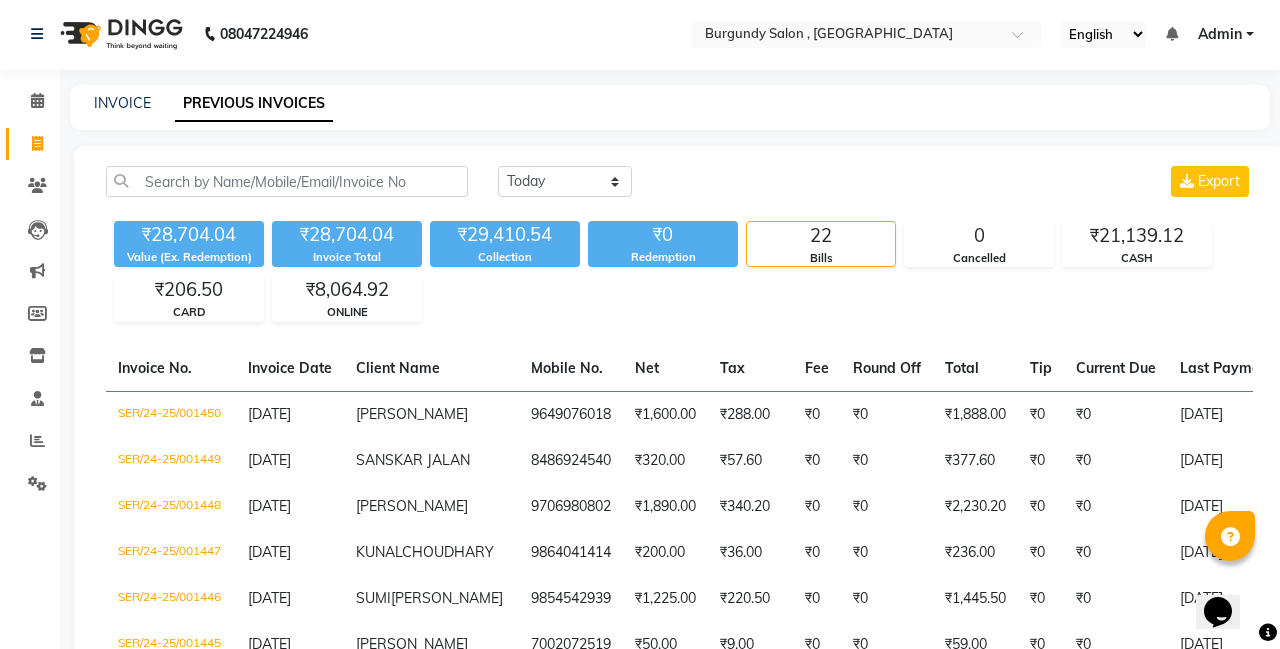 scroll, scrollTop: 7, scrollLeft: 0, axis: vertical 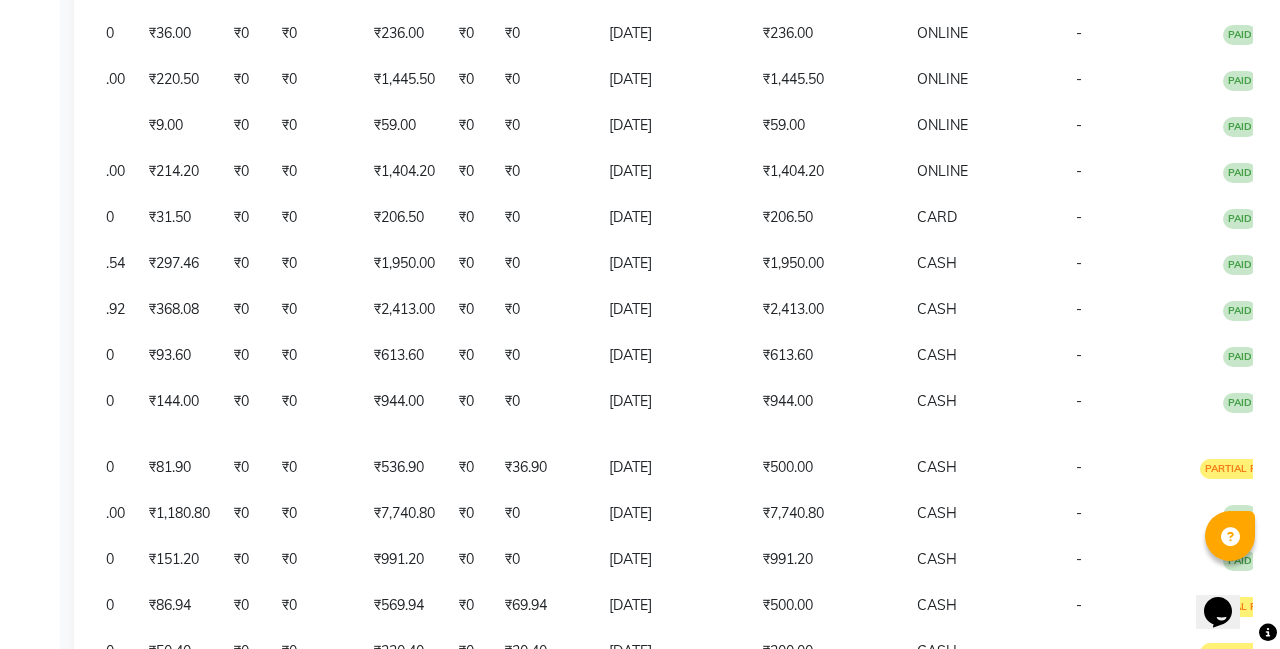 click on "Today Yesterday Custom Range Export ₹28,704.04 Value (Ex. Redemption) ₹28,704.04 Invoice Total  ₹29,410.54 Collection ₹0 Redemption 22 Bills 0 Cancelled ₹21,139.12 CASH ₹206.50 CARD ₹8,064.92 ONLINE  Invoice No.   Invoice Date   Client Name   Mobile No.   Net   Tax   Fee   Round Off   Total   Tip   Current Due   Last Payment Date   Payment Amount   Payment Methods   Cancel Reason   Status   SER/24-25/001450  11-07-2025 sunil sarma   9649076018 ₹1,600.00 ₹288.00  ₹0  ₹0 ₹1,888.00 ₹0 ₹0 11-07-2025 ₹1,888.00  ONLINE - PAID  SER/24-25/001449  11-07-2025 SANSKAR JALAN   8486924540 ₹320.00 ₹57.60  ₹0  ₹0 ₹377.60 ₹0 ₹0 11-07-2025 ₹377.60  ONLINE - PAID  SER/24-25/001448  11-07-2025 RAJNI TODI   9706980802 ₹1,890.00 ₹340.20  ₹0  ₹0 ₹2,230.20 ₹0 ₹0 11-07-2025 ₹2,230.20  ONLINE - PAID  SER/24-25/001447  11-07-2025 KUNAL  CHOUDHARY 9864041414 ₹200.00 ₹36.00  ₹0  ₹0 ₹236.00 ₹0 ₹0 11-07-2025 ₹236.00  ONLINE - PAID  SER/24-25/001446  11-07-2025 -" 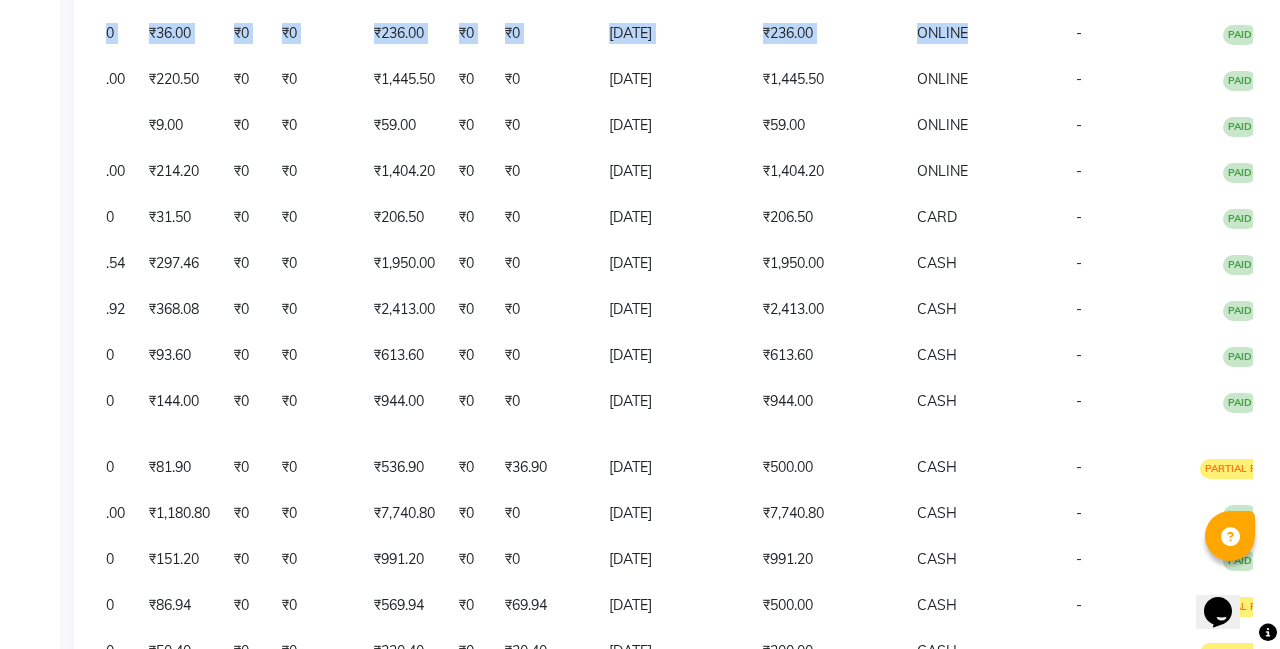 drag, startPoint x: 1274, startPoint y: 7, endPoint x: 1275, endPoint y: 53, distance: 46.010868 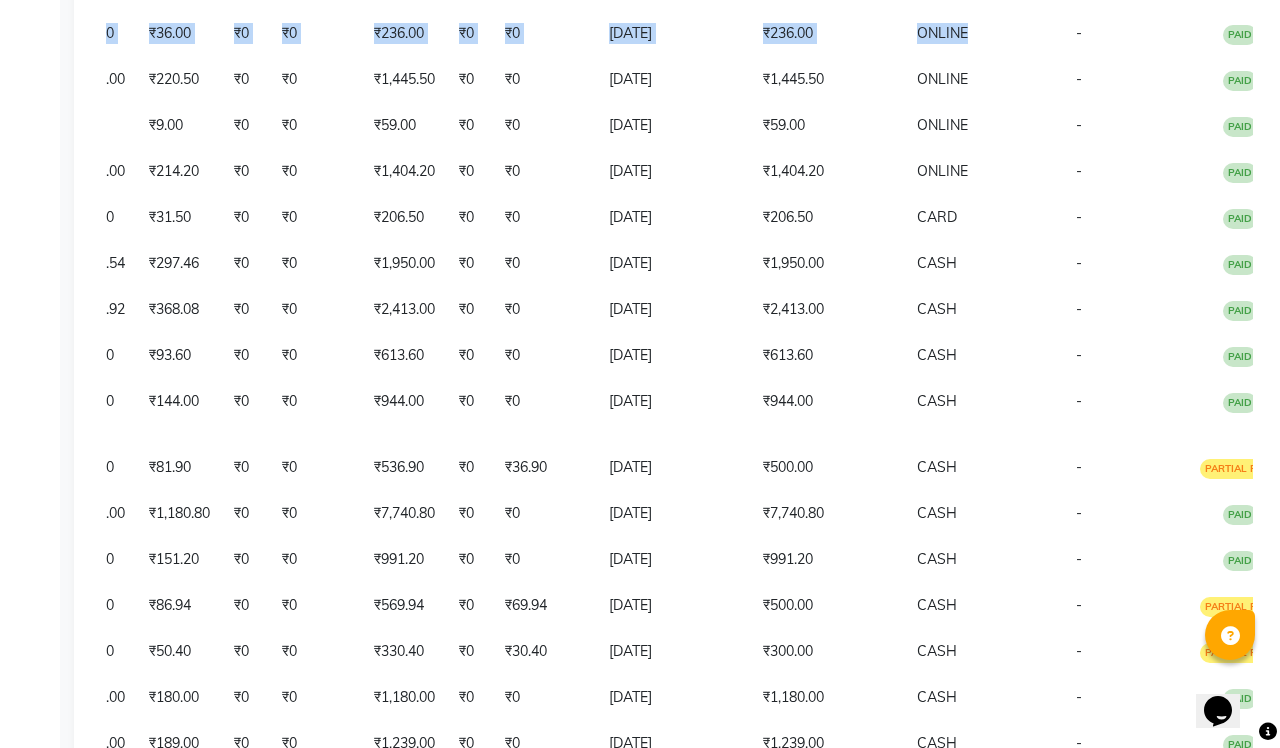 click on "Invoice No.   Invoice Date   Client Name   Mobile No.   Net   Tax   Fee   Round Off   Total   Tip   Current Due   Last Payment Date   Payment Amount   Payment Methods   Cancel Reason   Status   SER/24-25/001450  11-07-2025 sunil sarma   9649076018 ₹1,600.00 ₹288.00  ₹0  ₹0 ₹1,888.00 ₹0 ₹0 11-07-2025 ₹1,888.00  ONLINE - PAID  SER/24-25/001449  11-07-2025 SANSKAR JALAN   8486924540 ₹320.00 ₹57.60  ₹0  ₹0 ₹377.60 ₹0 ₹0 11-07-2025 ₹377.60  ONLINE - PAID  SER/24-25/001448  11-07-2025 RAJNI TODI   9706980802 ₹1,890.00 ₹340.20  ₹0  ₹0 ₹2,230.20 ₹0 ₹0 11-07-2025 ₹2,230.20  ONLINE - PAID  SER/24-25/001447  11-07-2025 KUNAL  CHOUDHARY 9864041414 ₹200.00 ₹36.00  ₹0  ₹0 ₹236.00 ₹0 ₹0 11-07-2025 ₹236.00  ONLINE - PAID  SER/24-25/001446  11-07-2025 SUMI  MEDHI 9854542939 ₹1,225.00 ₹220.50  ₹0  ₹0 ₹1,445.50 ₹0 ₹0 11-07-2025 ₹1,445.50  ONLINE - PAID  SER/24-25/001445  11-07-2025 AYUSHI   7002072519 ₹50.00 ₹9.00  ₹0  ₹0 ₹59.00 ₹0 ₹0" 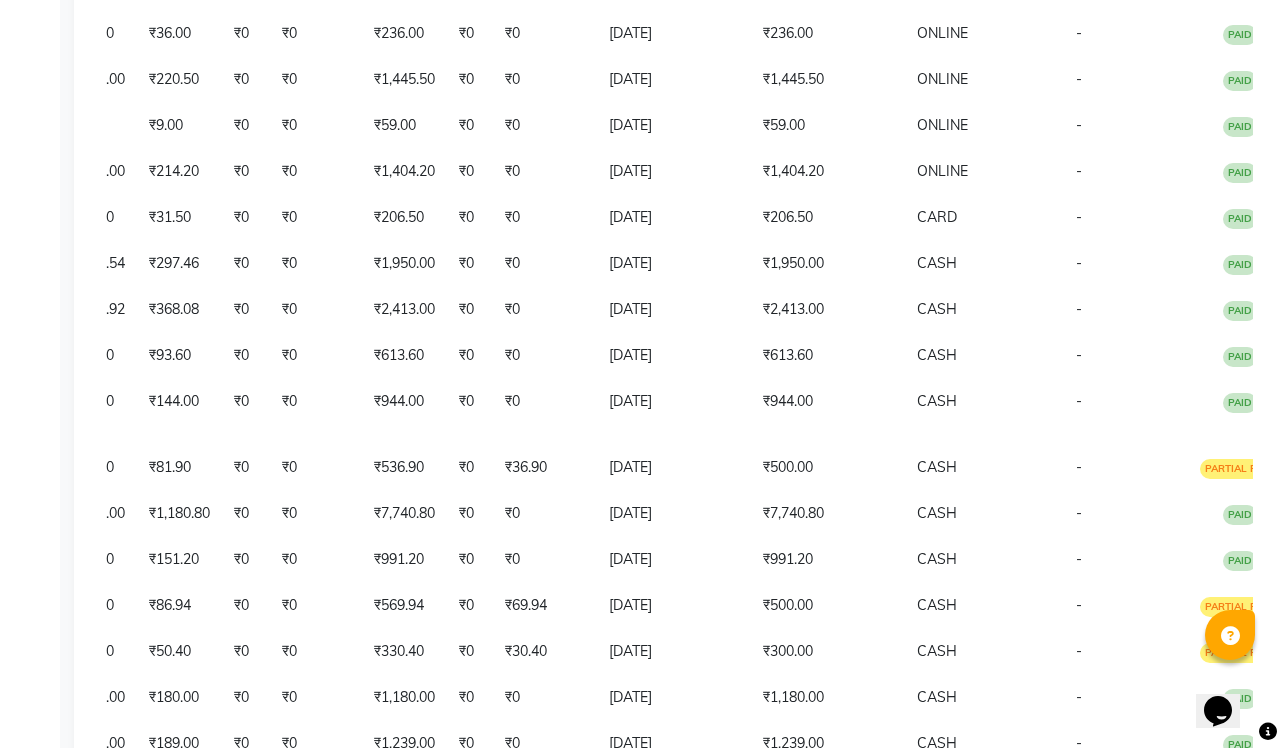 click on "Invoice No.   Invoice Date   Client Name   Mobile No.   Net   Tax   Fee   Round Off   Total   Tip   Current Due   Last Payment Date   Payment Amount   Payment Methods   Cancel Reason   Status   SER/24-25/001450  11-07-2025 sunil sarma   9649076018 ₹1,600.00 ₹288.00  ₹0  ₹0 ₹1,888.00 ₹0 ₹0 11-07-2025 ₹1,888.00  ONLINE - PAID  SER/24-25/001449  11-07-2025 SANSKAR JALAN   8486924540 ₹320.00 ₹57.60  ₹0  ₹0 ₹377.60 ₹0 ₹0 11-07-2025 ₹377.60  ONLINE - PAID  SER/24-25/001448  11-07-2025 RAJNI TODI   9706980802 ₹1,890.00 ₹340.20  ₹0  ₹0 ₹2,230.20 ₹0 ₹0 11-07-2025 ₹2,230.20  ONLINE - PAID  SER/24-25/001447  11-07-2025 KUNAL  CHOUDHARY 9864041414 ₹200.00 ₹36.00  ₹0  ₹0 ₹236.00 ₹0 ₹0 11-07-2025 ₹236.00  ONLINE - PAID  SER/24-25/001446  11-07-2025 SUMI  MEDHI 9854542939 ₹1,225.00 ₹220.50  ₹0  ₹0 ₹1,445.50 ₹0 ₹0 11-07-2025 ₹1,445.50  ONLINE - PAID  SER/24-25/001445  11-07-2025 AYUSHI   7002072519 ₹50.00 ₹9.00  ₹0  ₹0 ₹59.00 ₹0 ₹0" 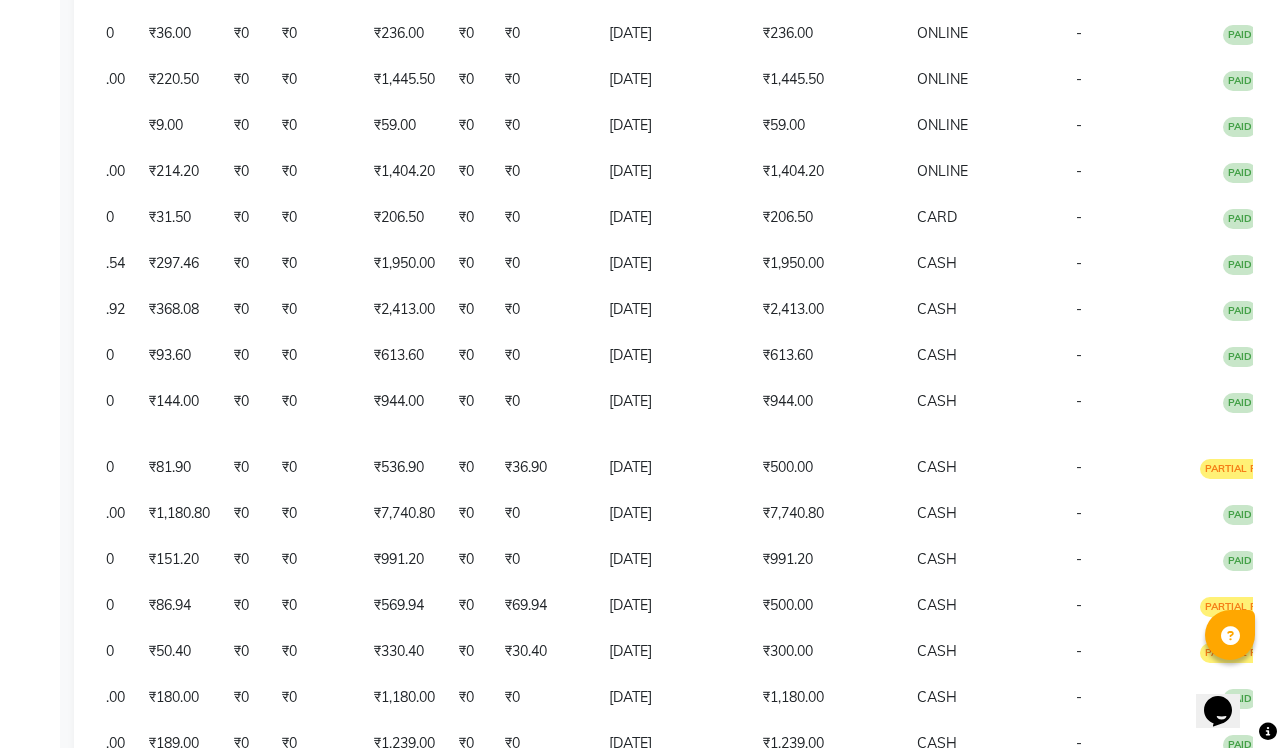 click on "Today Yesterday Custom Range Export ₹28,704.04 Value (Ex. Redemption) ₹28,704.04 Invoice Total  ₹29,410.54 Collection ₹0 Redemption 22 Bills 0 Cancelled ₹21,139.12 CASH ₹206.50 CARD ₹8,064.92 ONLINE  Invoice No.   Invoice Date   Client Name   Mobile No.   Net   Tax   Fee   Round Off   Total   Tip   Current Due   Last Payment Date   Payment Amount   Payment Methods   Cancel Reason   Status   SER/24-25/001450  11-07-2025 sunil sarma   9649076018 ₹1,600.00 ₹288.00  ₹0  ₹0 ₹1,888.00 ₹0 ₹0 11-07-2025 ₹1,888.00  ONLINE - PAID  SER/24-25/001449  11-07-2025 SANSKAR JALAN   8486924540 ₹320.00 ₹57.60  ₹0  ₹0 ₹377.60 ₹0 ₹0 11-07-2025 ₹377.60  ONLINE - PAID  SER/24-25/001448  11-07-2025 RAJNI TODI   9706980802 ₹1,890.00 ₹340.20  ₹0  ₹0 ₹2,230.20 ₹0 ₹0 11-07-2025 ₹2,230.20  ONLINE - PAID  SER/24-25/001447  11-07-2025 KUNAL  CHOUDHARY 9864041414 ₹200.00 ₹36.00  ₹0  ₹0 ₹236.00 ₹0 ₹0 11-07-2025 ₹236.00  ONLINE - PAID  SER/24-25/001446  11-07-2025 -" 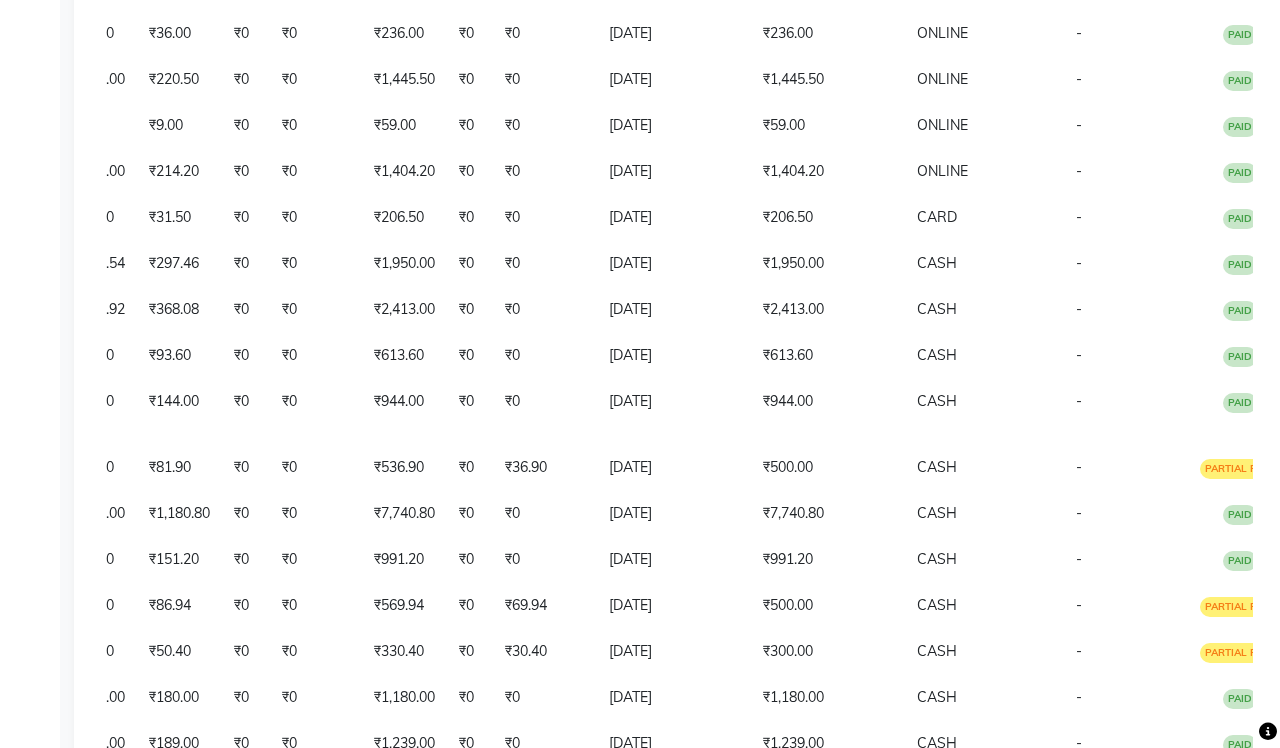 click on "Today Yesterday Custom Range Export ₹28,704.04 Value (Ex. Redemption) ₹28,704.04 Invoice Total  ₹29,410.54 Collection ₹0 Redemption 22 Bills 0 Cancelled ₹21,139.12 CASH ₹206.50 CARD ₹8,064.92 ONLINE  Invoice No.   Invoice Date   Client Name   Mobile No.   Net   Tax   Fee   Round Off   Total   Tip   Current Due   Last Payment Date   Payment Amount   Payment Methods   Cancel Reason   Status   SER/24-25/001450  11-07-2025 sunil sarma   9649076018 ₹1,600.00 ₹288.00  ₹0  ₹0 ₹1,888.00 ₹0 ₹0 11-07-2025 ₹1,888.00  ONLINE - PAID  SER/24-25/001449  11-07-2025 SANSKAR JALAN   8486924540 ₹320.00 ₹57.60  ₹0  ₹0 ₹377.60 ₹0 ₹0 11-07-2025 ₹377.60  ONLINE - PAID  SER/24-25/001448  11-07-2025 RAJNI TODI   9706980802 ₹1,890.00 ₹340.20  ₹0  ₹0 ₹2,230.20 ₹0 ₹0 11-07-2025 ₹2,230.20  ONLINE - PAID  SER/24-25/001447  11-07-2025 KUNAL  CHOUDHARY 9864041414 ₹200.00 ₹36.00  ₹0  ₹0 ₹236.00 ₹0 ₹0 11-07-2025 ₹236.00  ONLINE - PAID  SER/24-25/001446  11-07-2025 -" 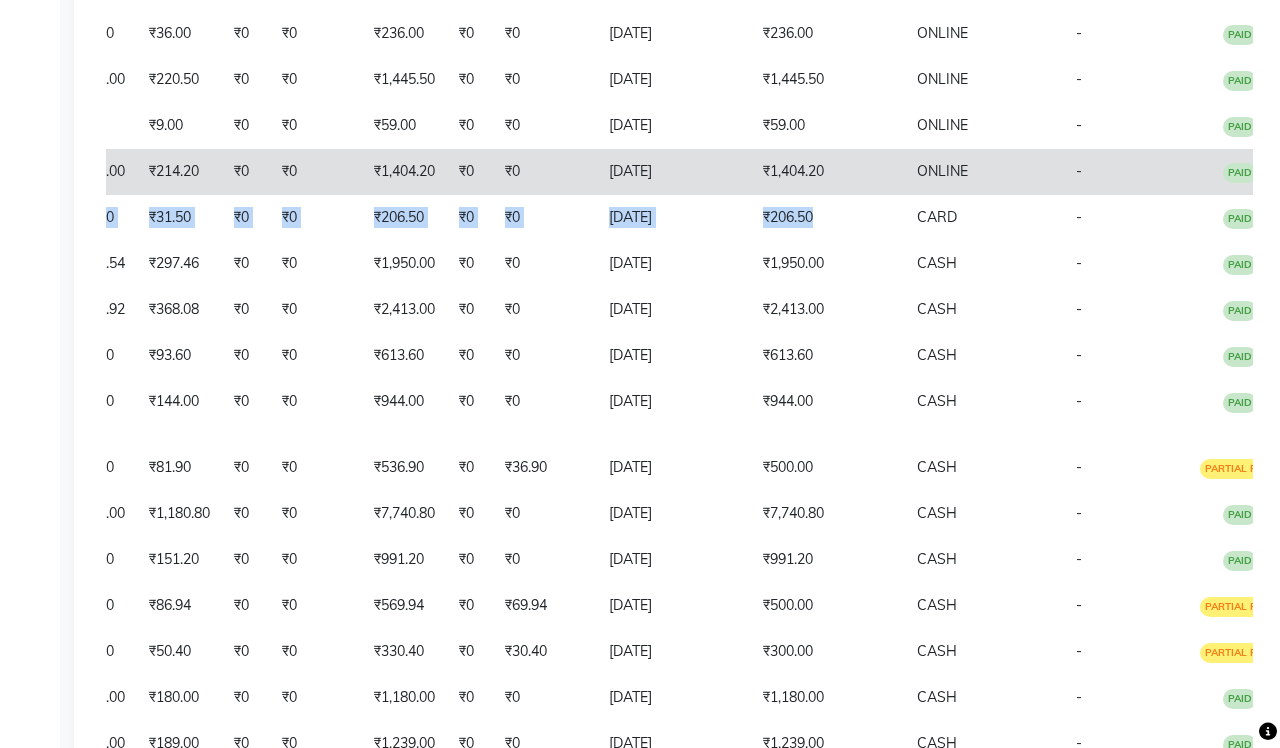drag, startPoint x: 1266, startPoint y: 255, endPoint x: 1251, endPoint y: 244, distance: 18.601076 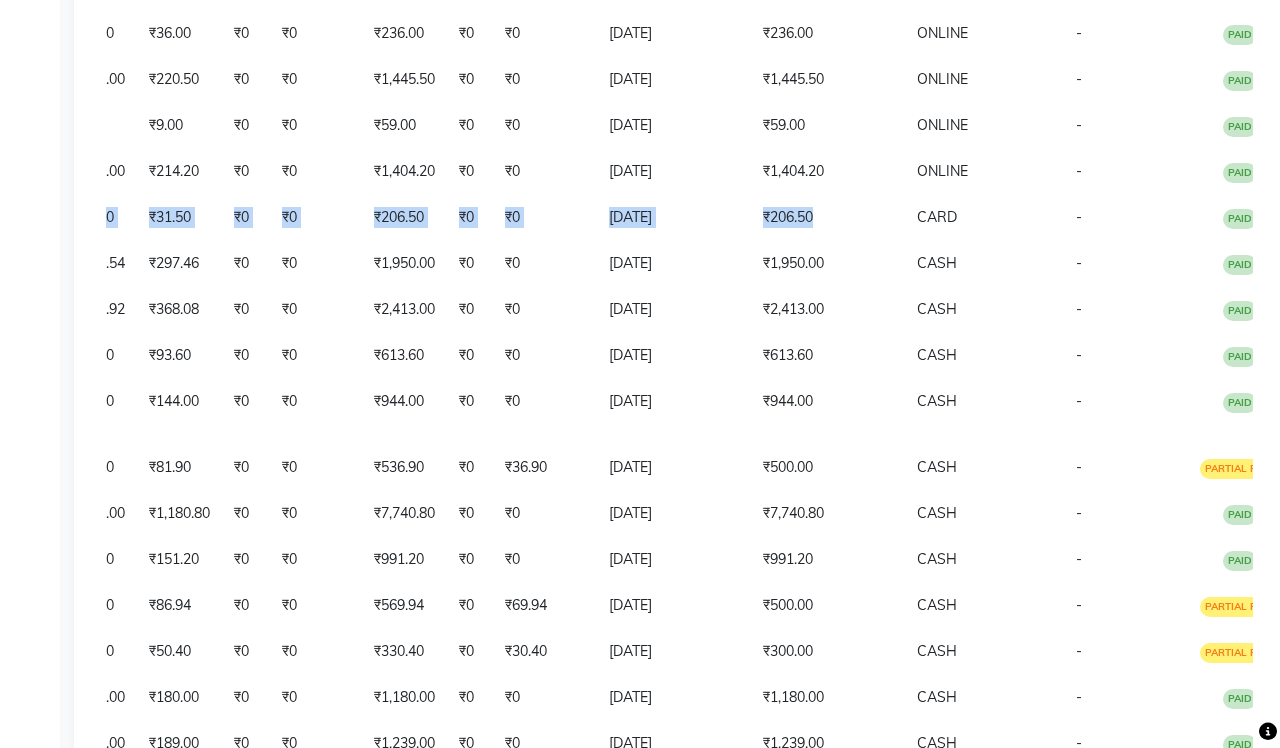 click on "Invoice No.   Invoice Date   Client Name   Mobile No.   Net   Tax   Fee   Round Off   Total   Tip   Current Due   Last Payment Date   Payment Amount   Payment Methods   Cancel Reason   Status   SER/24-25/001450  11-07-2025 sunil sarma   9649076018 ₹1,600.00 ₹288.00  ₹0  ₹0 ₹1,888.00 ₹0 ₹0 11-07-2025 ₹1,888.00  ONLINE - PAID  SER/24-25/001449  11-07-2025 SANSKAR JALAN   8486924540 ₹320.00 ₹57.60  ₹0  ₹0 ₹377.60 ₹0 ₹0 11-07-2025 ₹377.60  ONLINE - PAID  SER/24-25/001448  11-07-2025 RAJNI TODI   9706980802 ₹1,890.00 ₹340.20  ₹0  ₹0 ₹2,230.20 ₹0 ₹0 11-07-2025 ₹2,230.20  ONLINE - PAID  SER/24-25/001447  11-07-2025 KUNAL  CHOUDHARY 9864041414 ₹200.00 ₹36.00  ₹0  ₹0 ₹236.00 ₹0 ₹0 11-07-2025 ₹236.00  ONLINE - PAID  SER/24-25/001446  11-07-2025 SUMI  MEDHI 9854542939 ₹1,225.00 ₹220.50  ₹0  ₹0 ₹1,445.50 ₹0 ₹0 11-07-2025 ₹1,445.50  ONLINE - PAID  SER/24-25/001445  11-07-2025 AYUSHI   7002072519 ₹50.00 ₹9.00  ₹0  ₹0 ₹59.00 ₹0 ₹0" 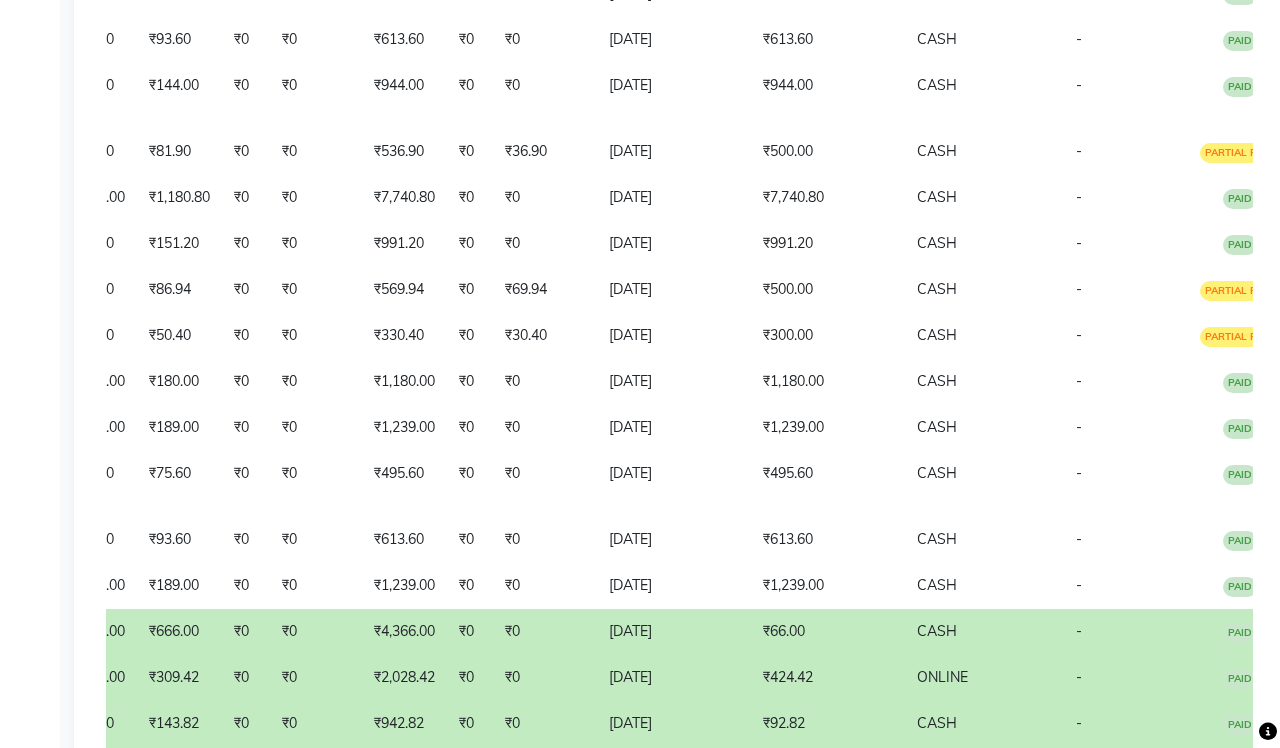 scroll, scrollTop: 837, scrollLeft: 0, axis: vertical 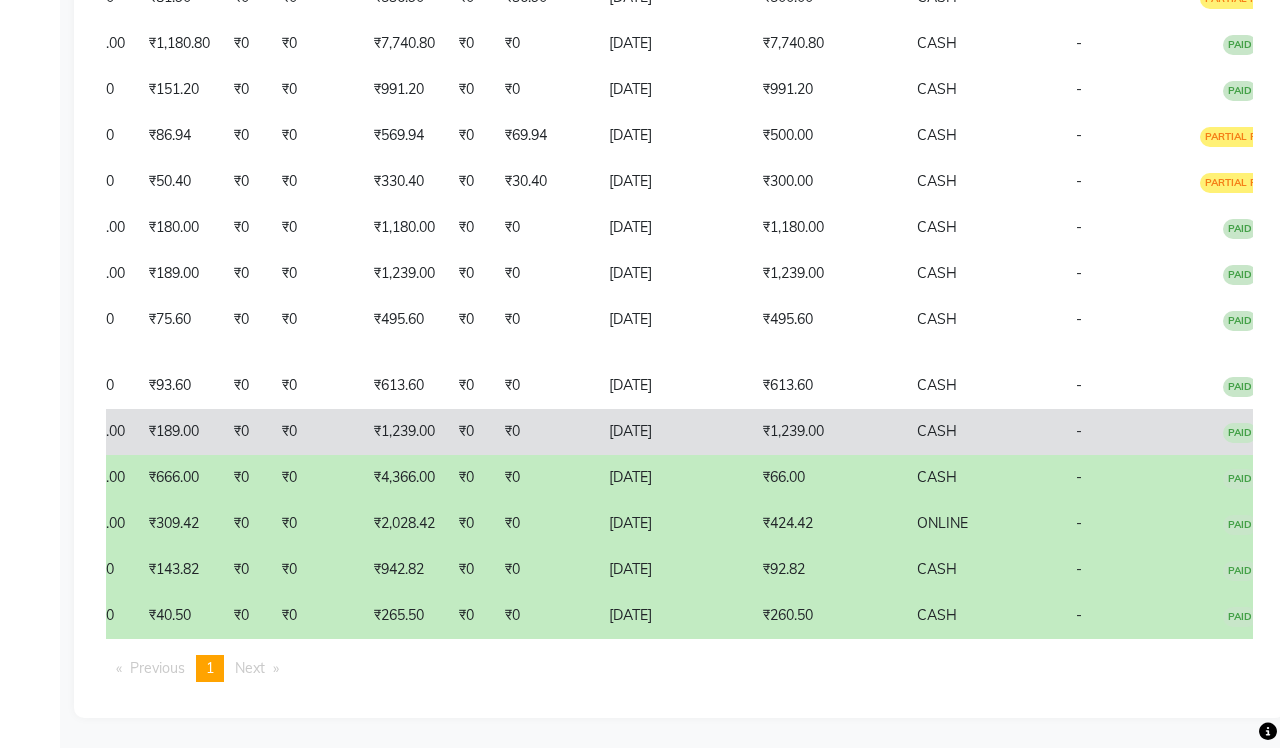click on "PAID" 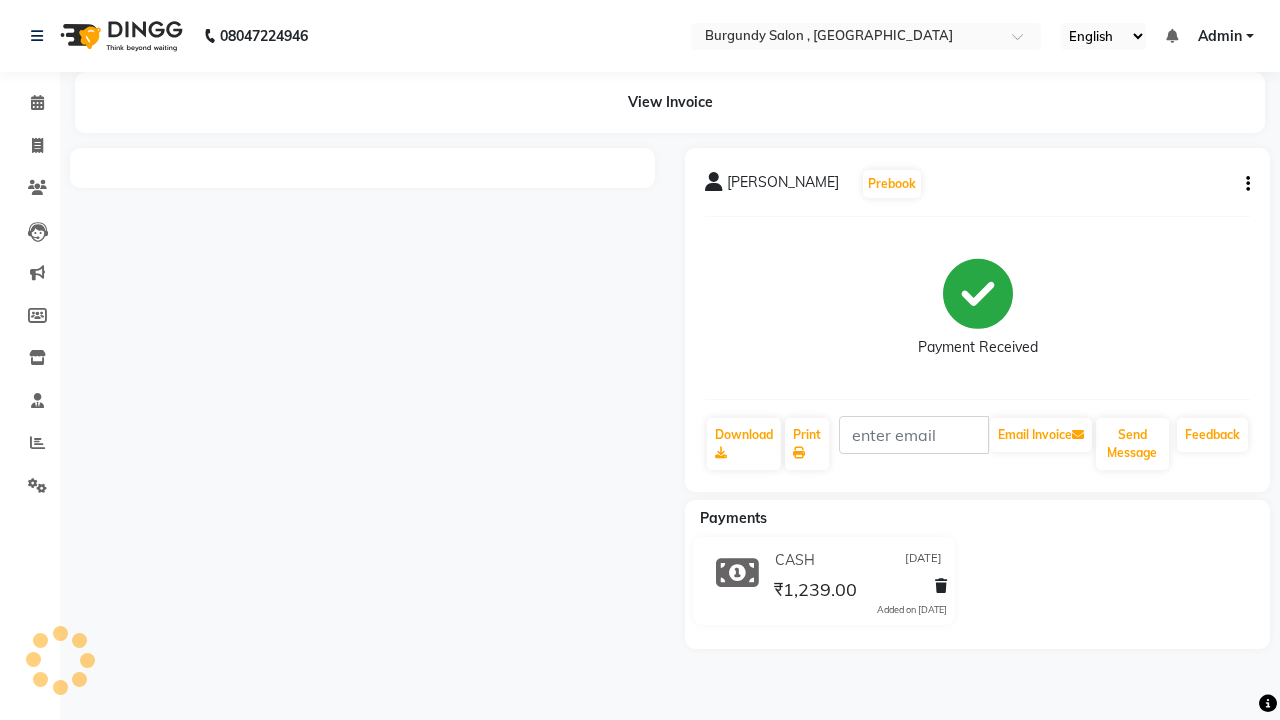 scroll, scrollTop: 0, scrollLeft: 0, axis: both 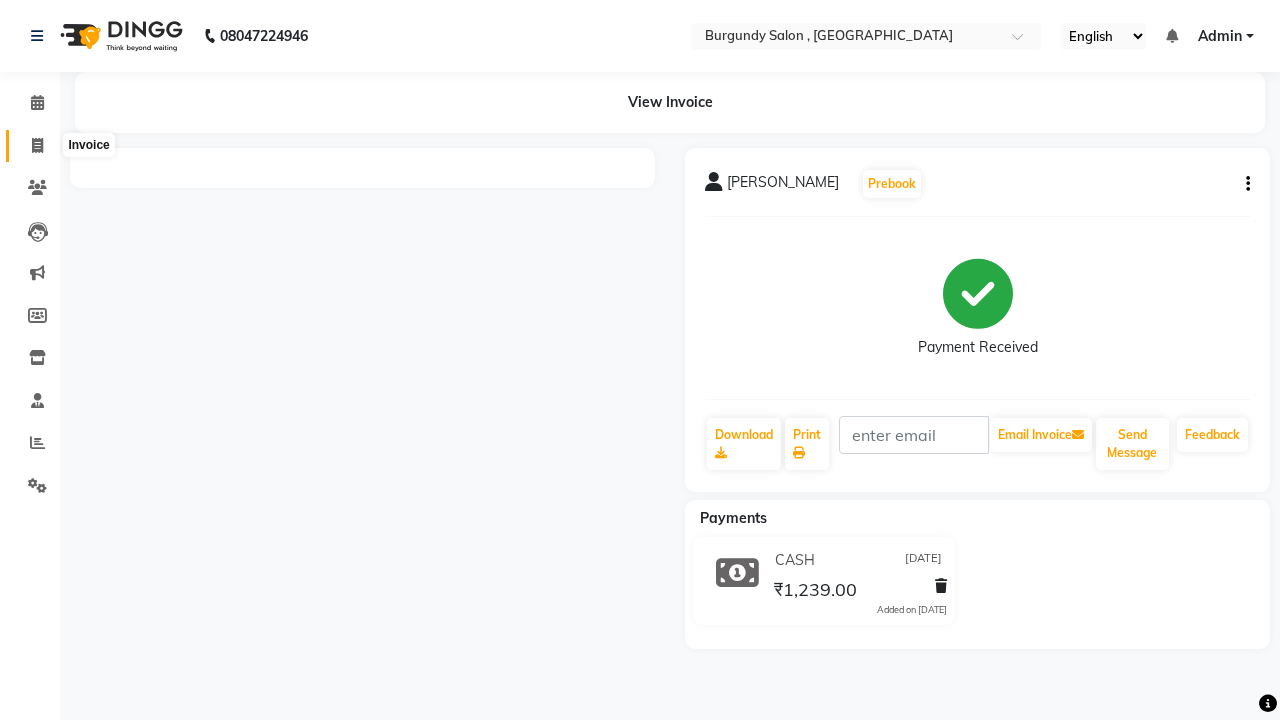 click 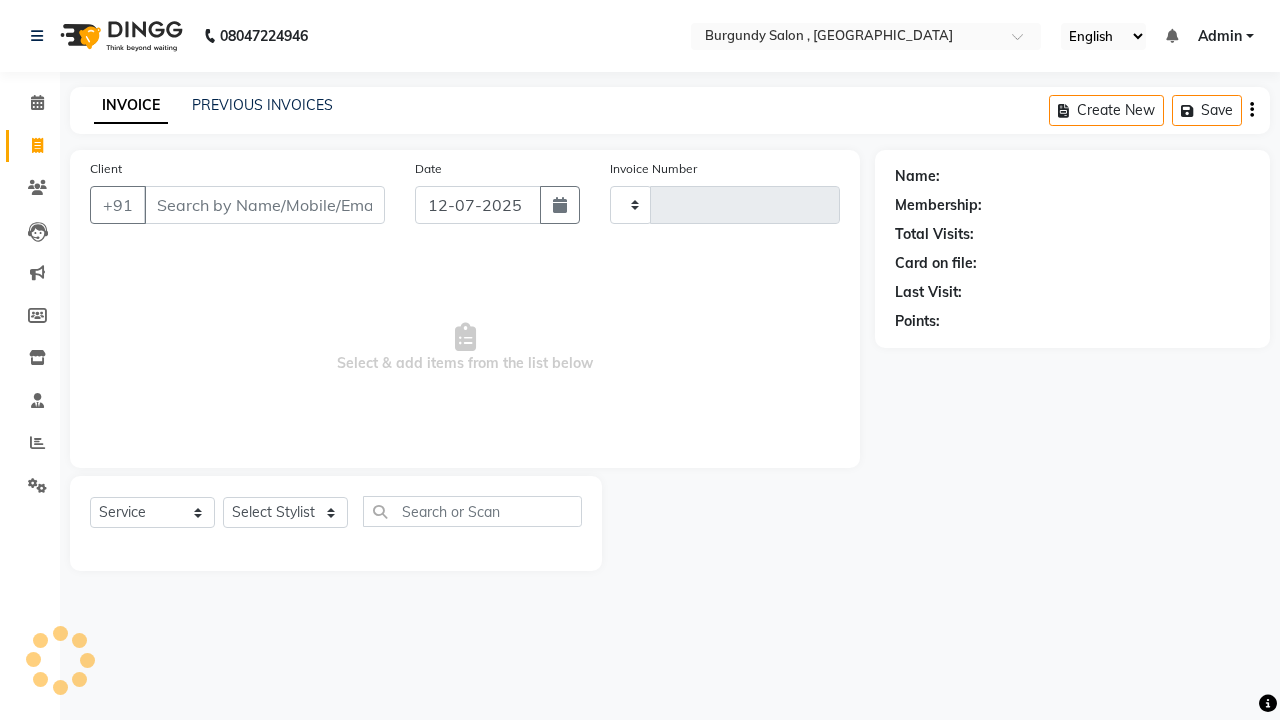 type on "1169" 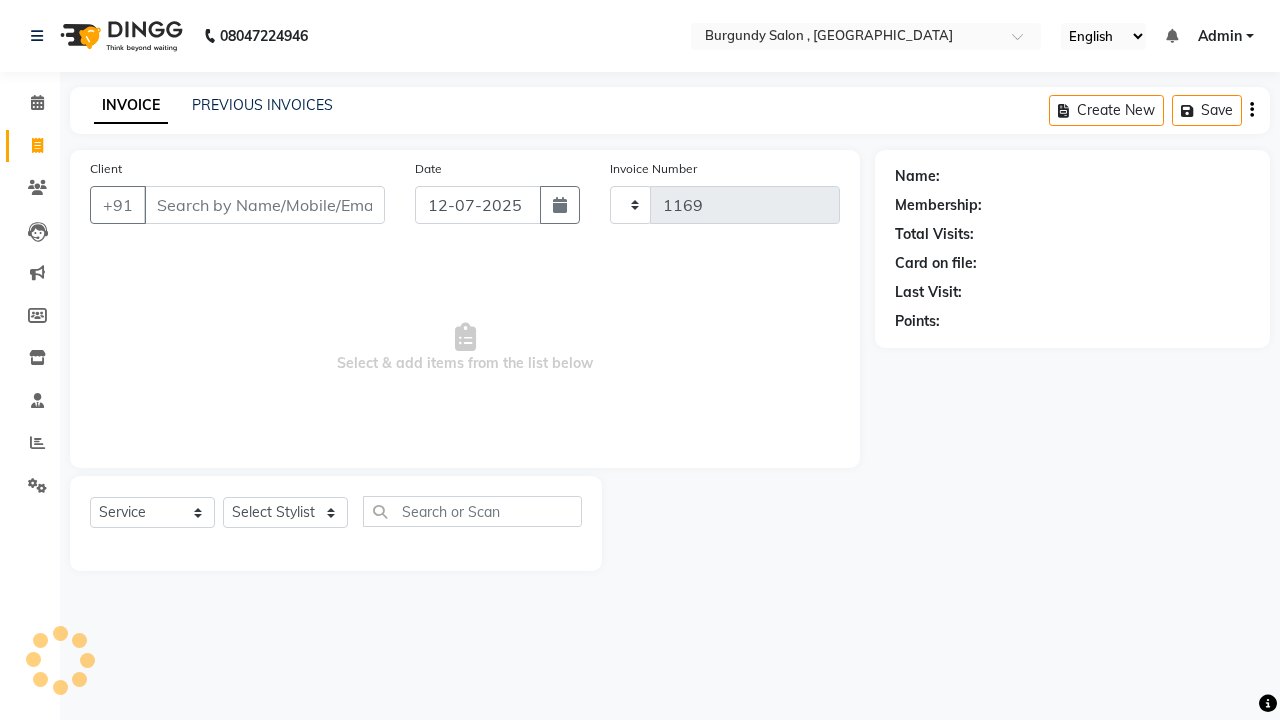 select on "5345" 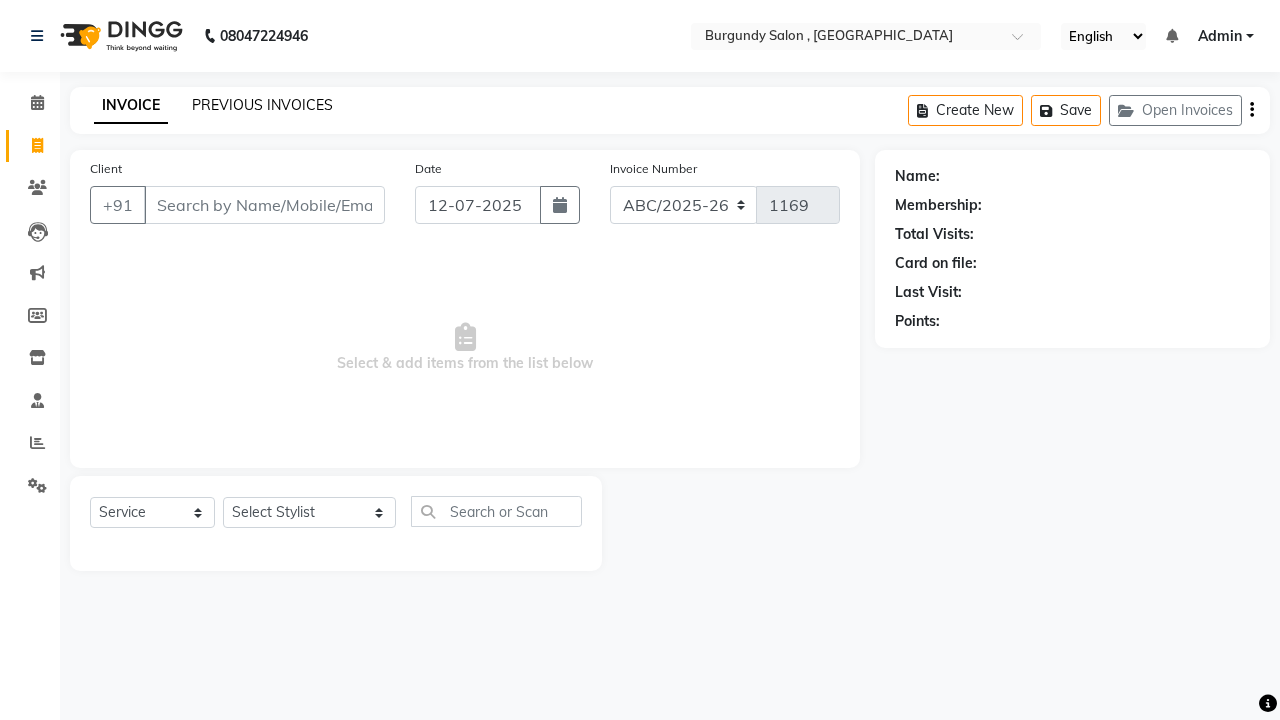 click on "PREVIOUS INVOICES" 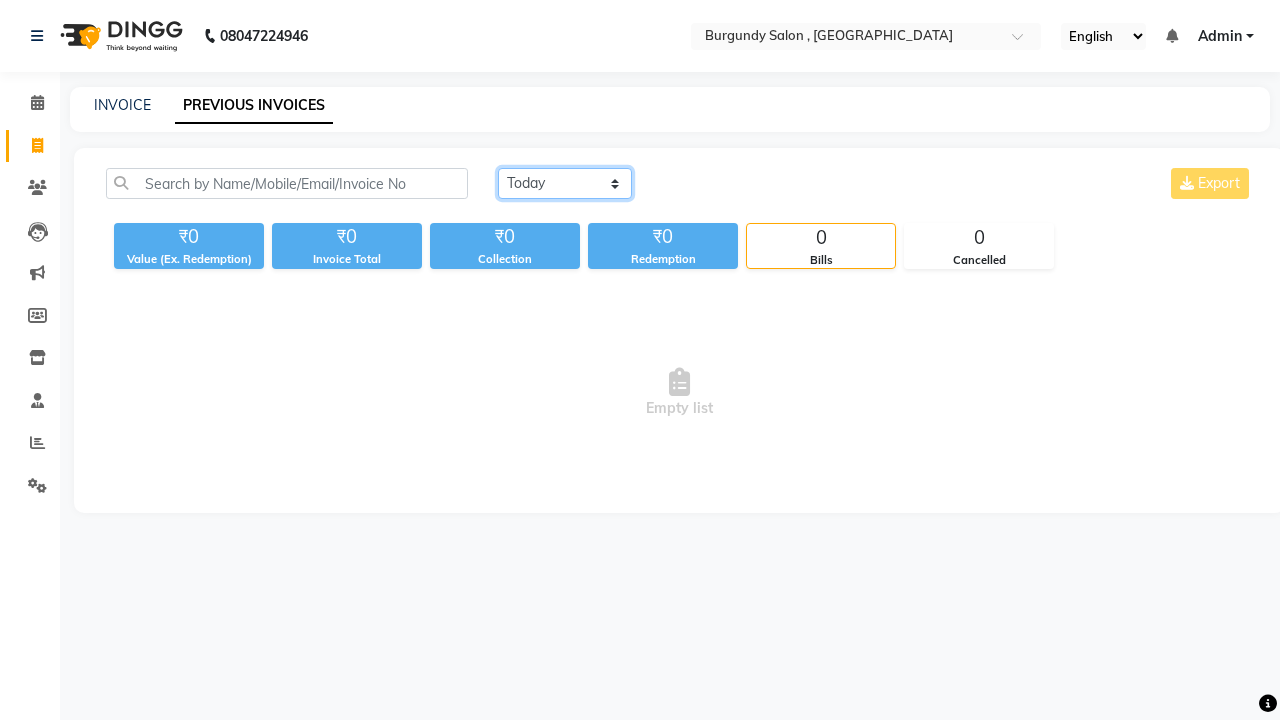 click on "[DATE] [DATE] Custom Range" 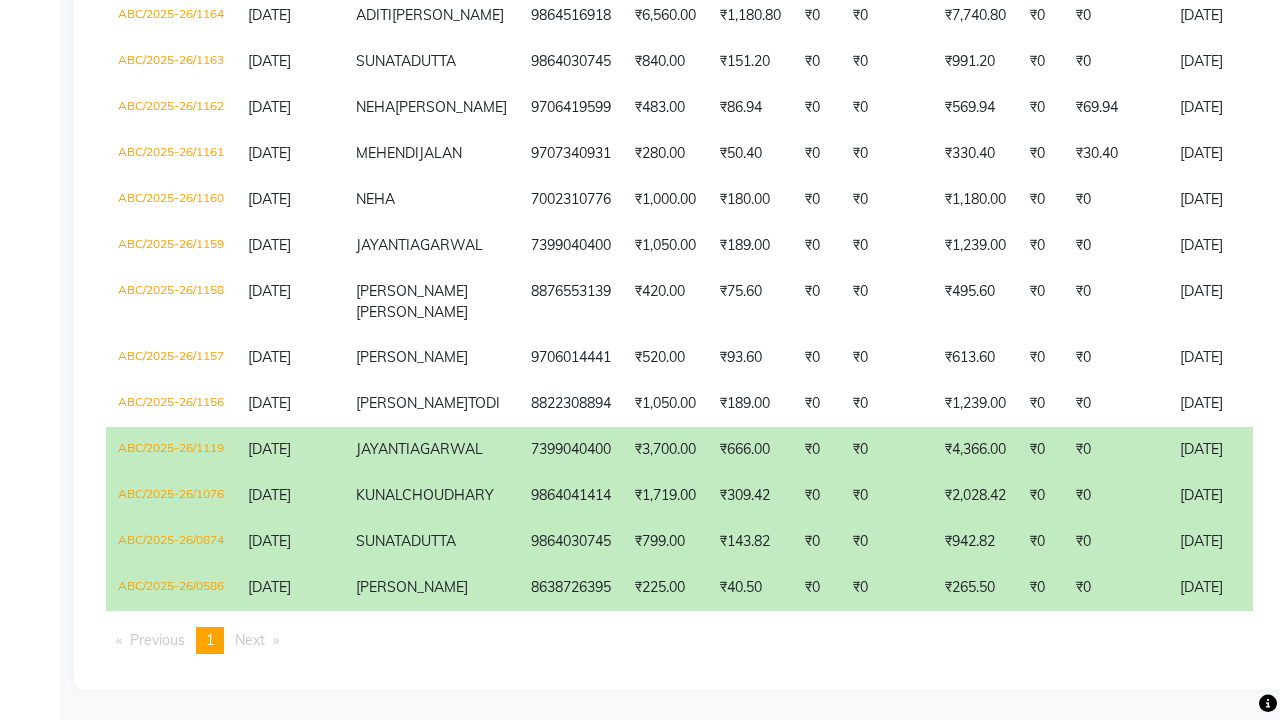 scroll, scrollTop: 1376, scrollLeft: 0, axis: vertical 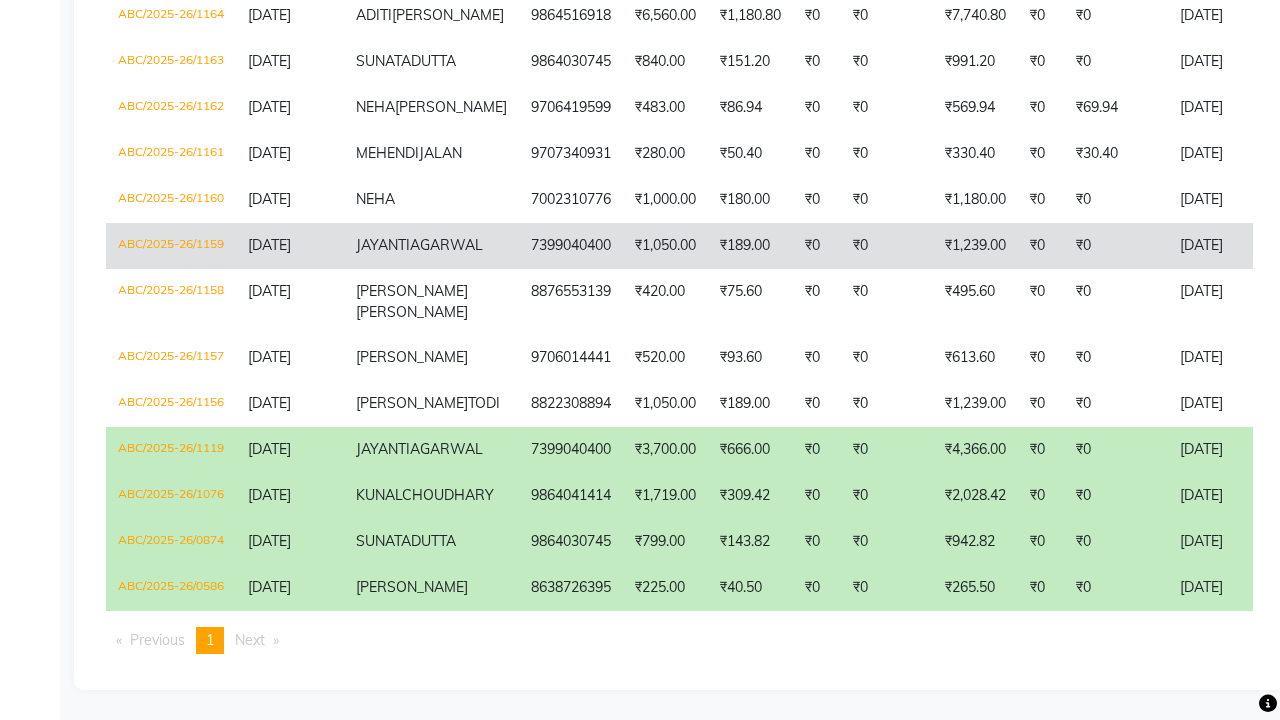 drag, startPoint x: 1246, startPoint y: 89, endPoint x: 1160, endPoint y: 92, distance: 86.05231 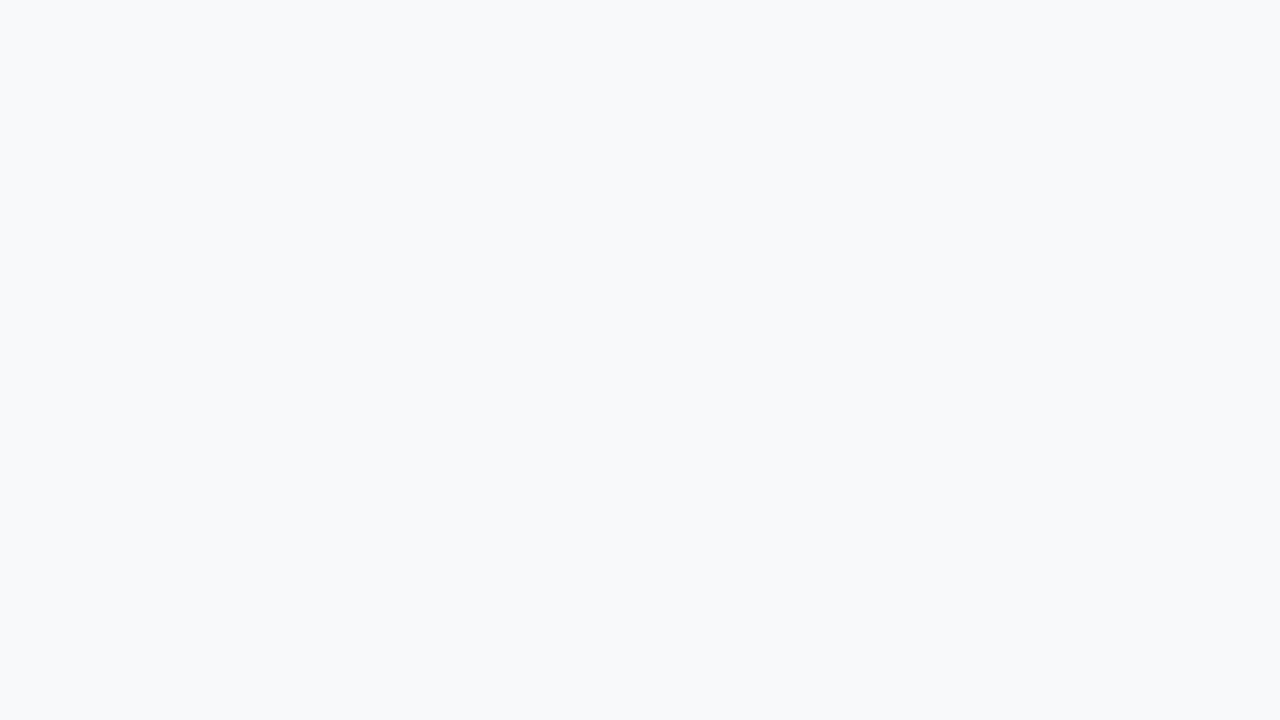 scroll, scrollTop: 0, scrollLeft: 0, axis: both 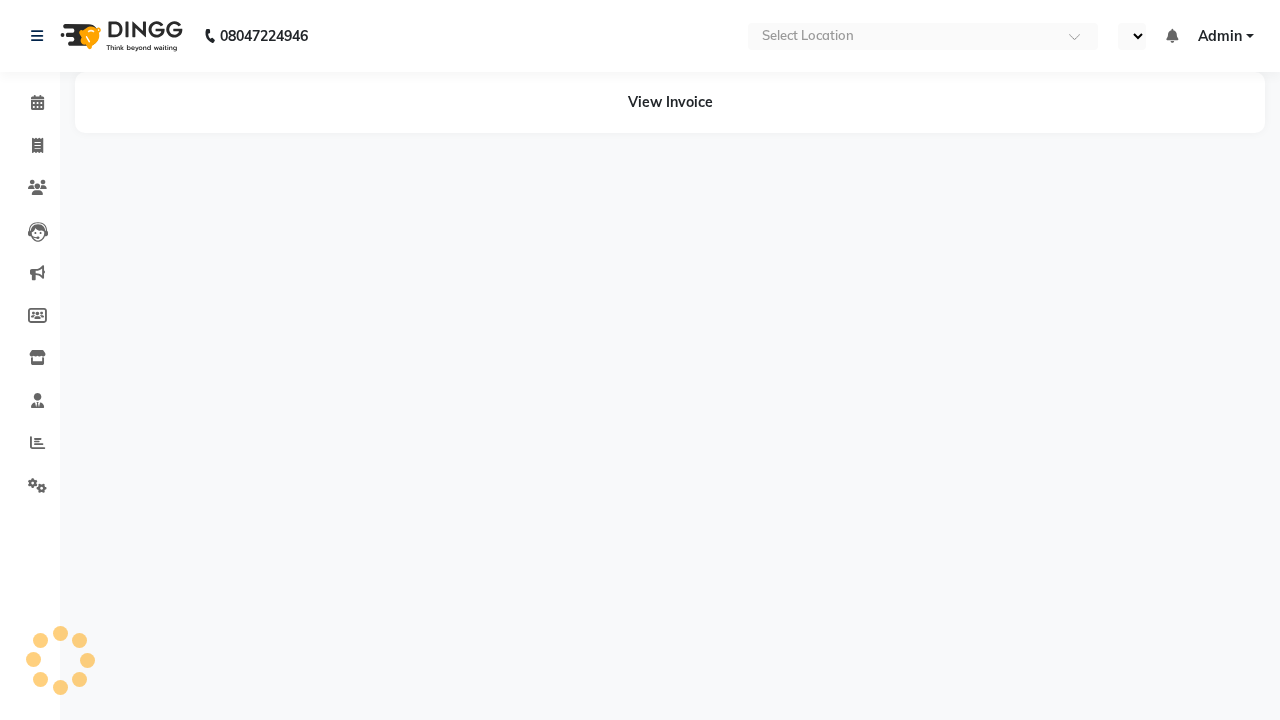 select on "en" 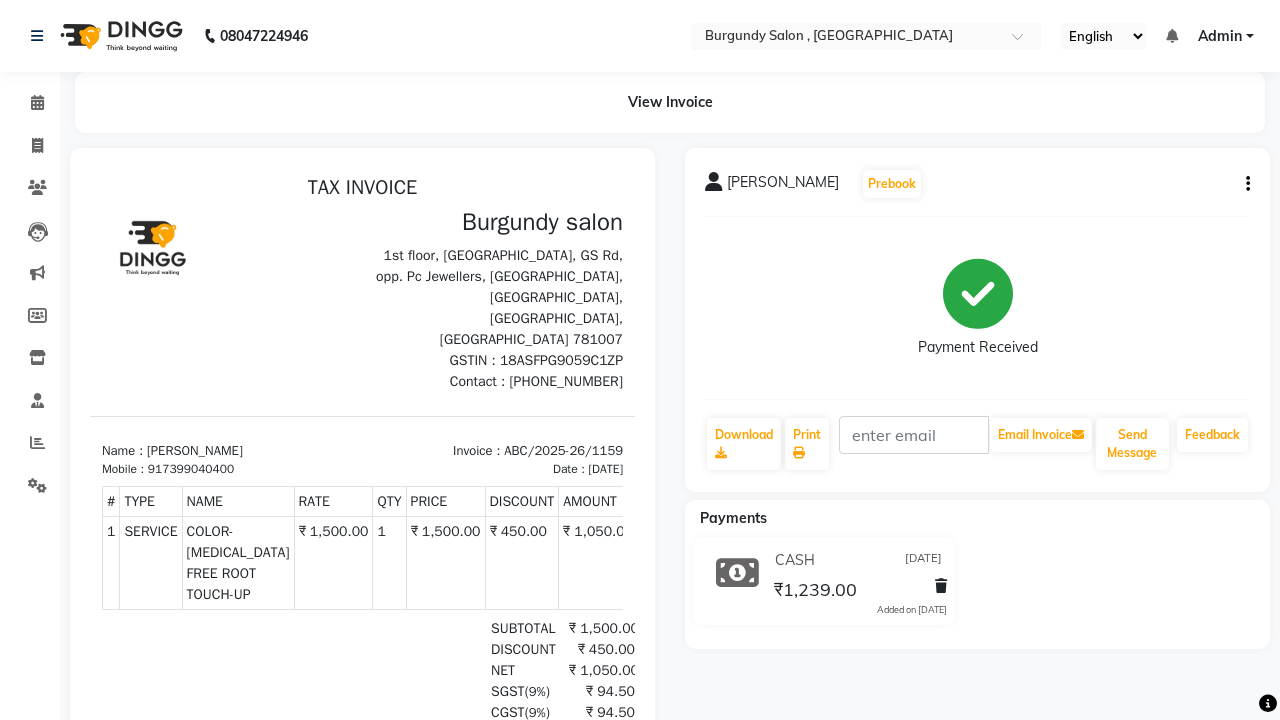 scroll, scrollTop: 0, scrollLeft: 0, axis: both 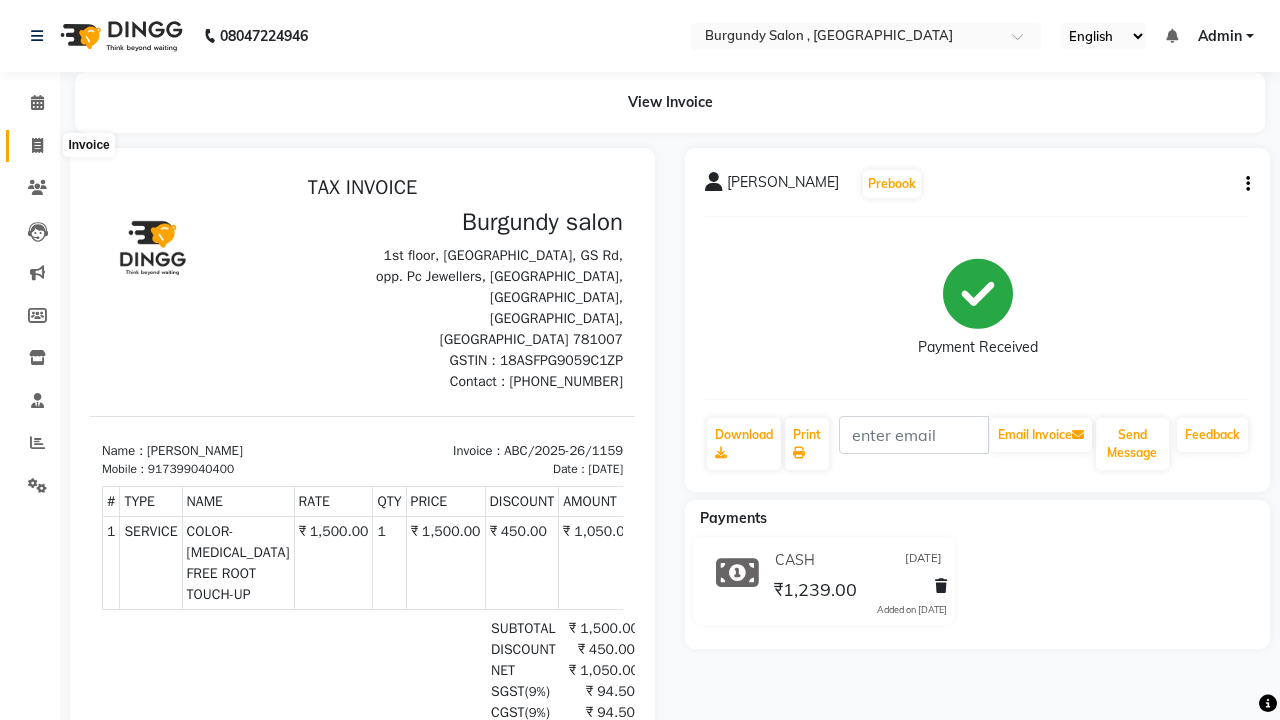 click 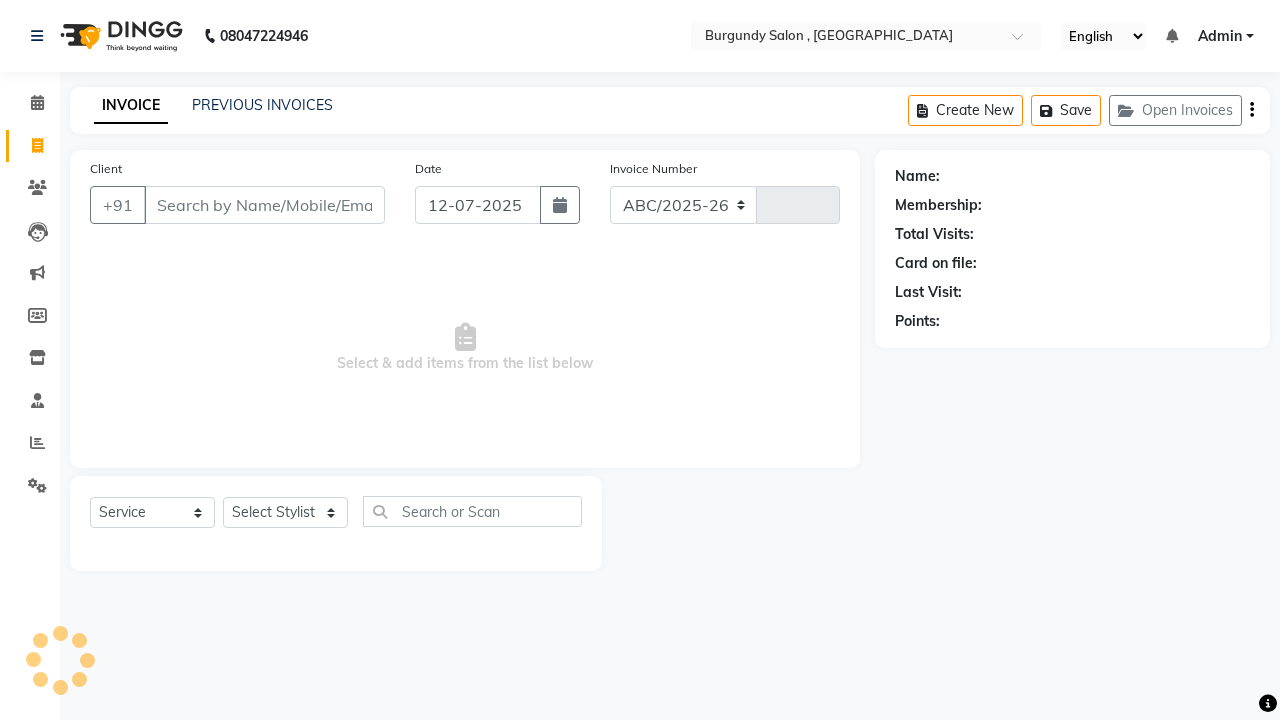 select on "5345" 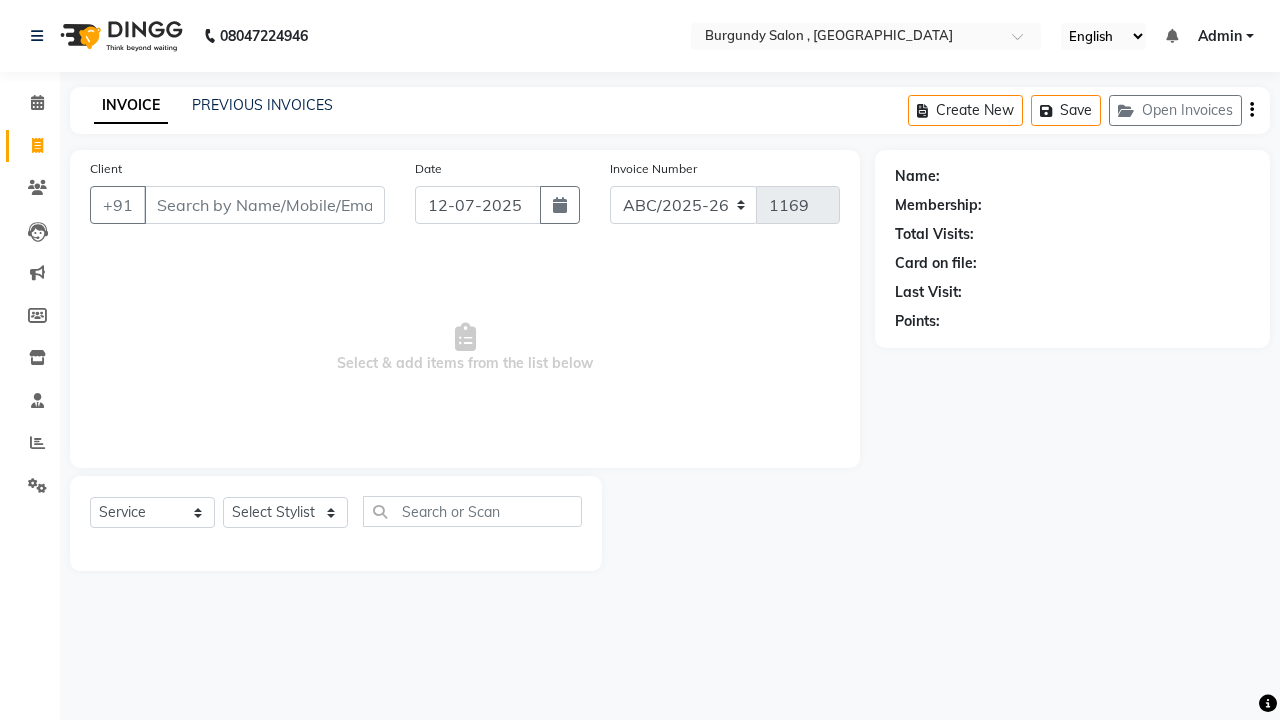 click on "PREVIOUS INVOICES" 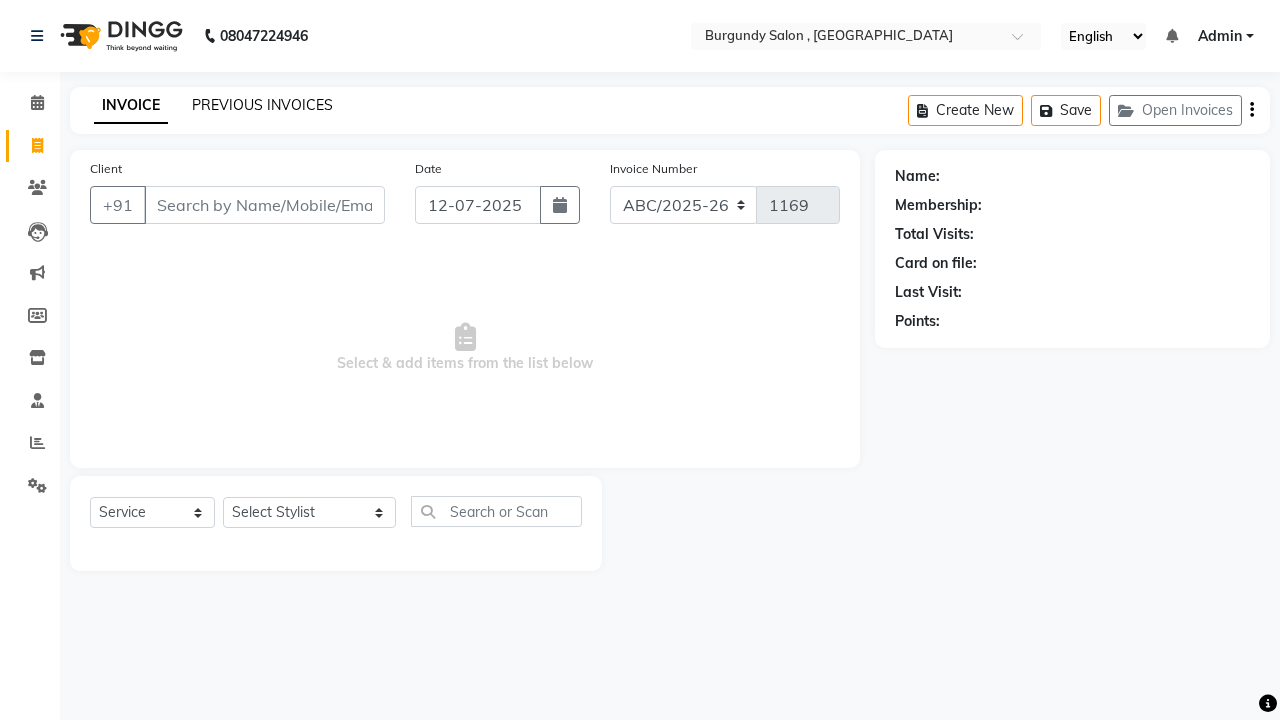 click on "PREVIOUS INVOICES" 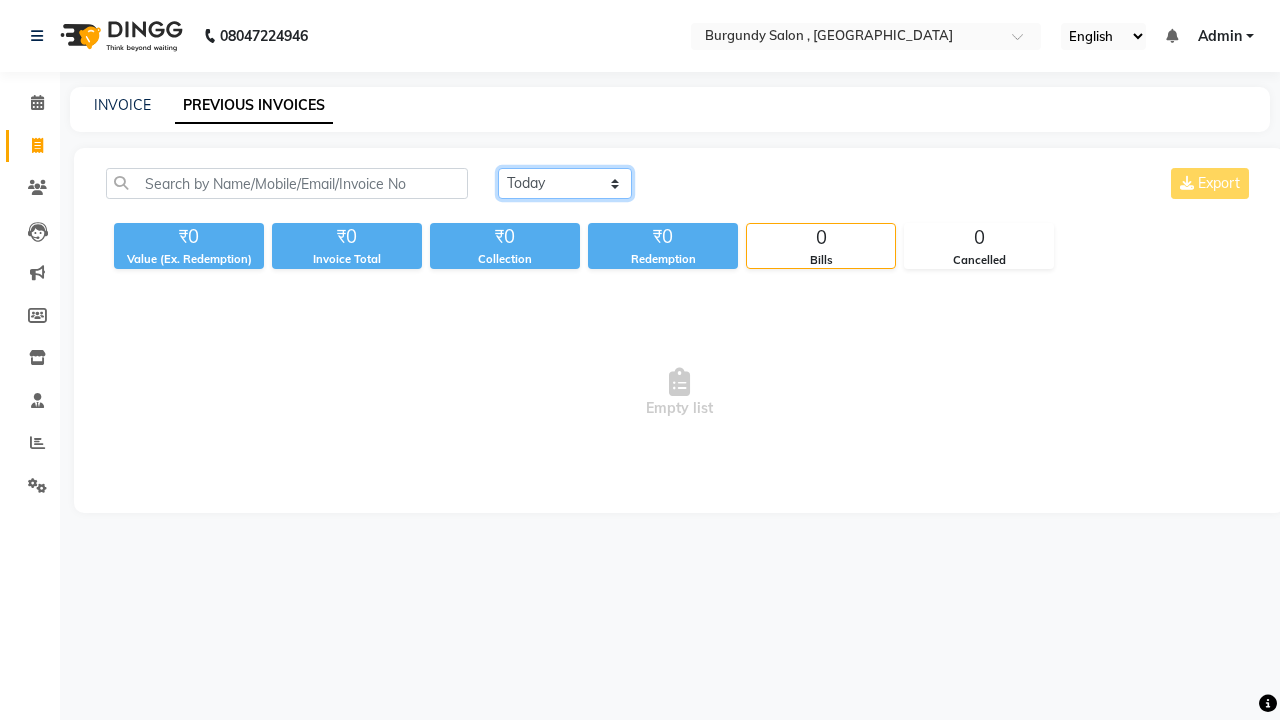 click on "[DATE] [DATE] Custom Range" 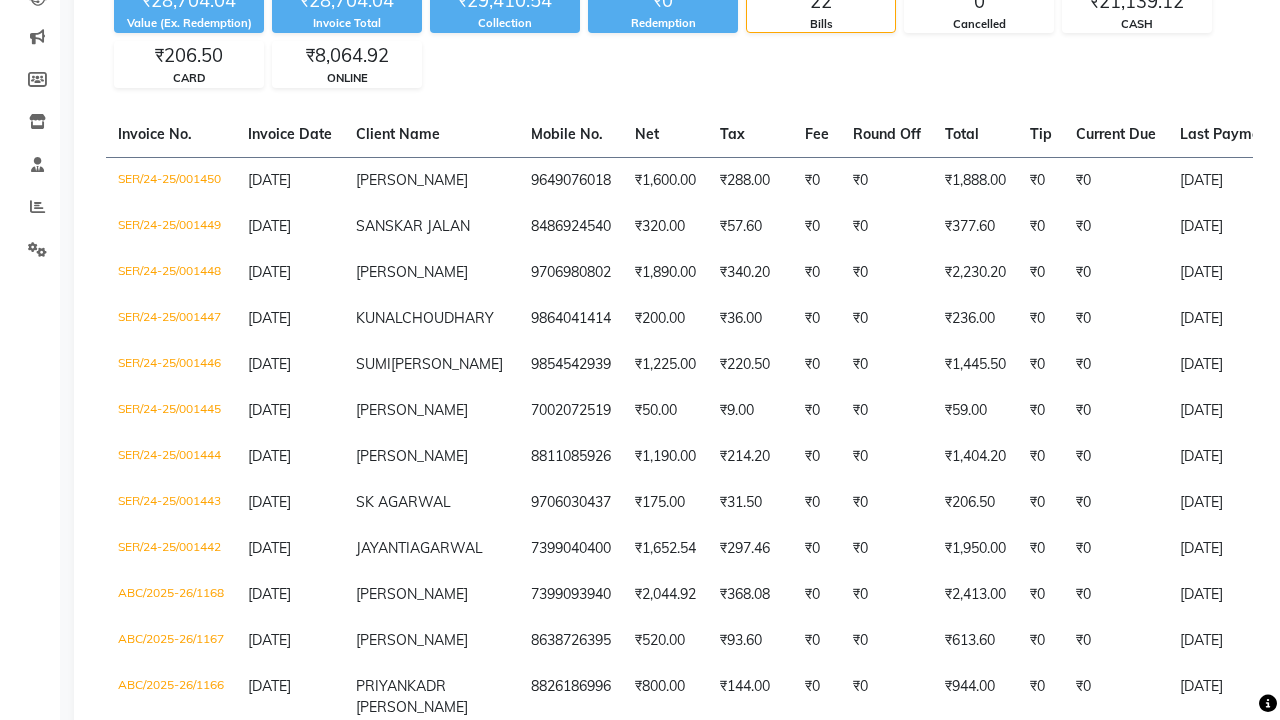 scroll, scrollTop: 249, scrollLeft: 0, axis: vertical 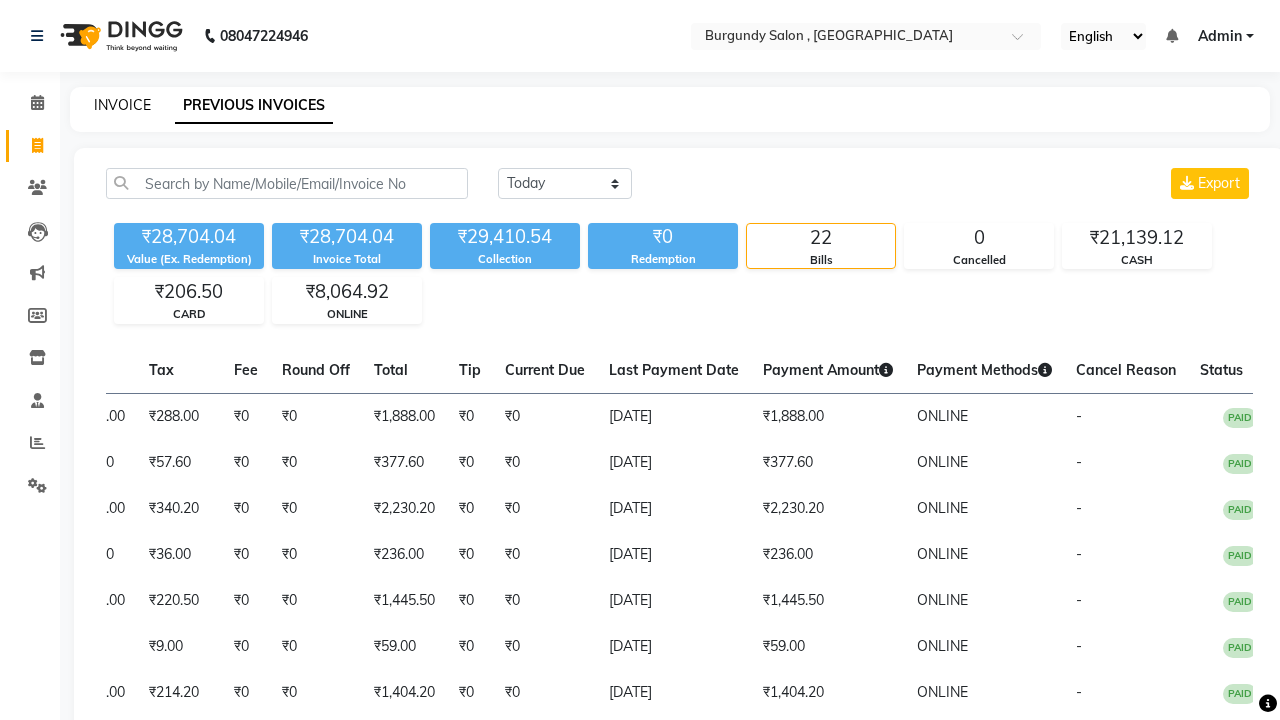 click on "INVOICE" 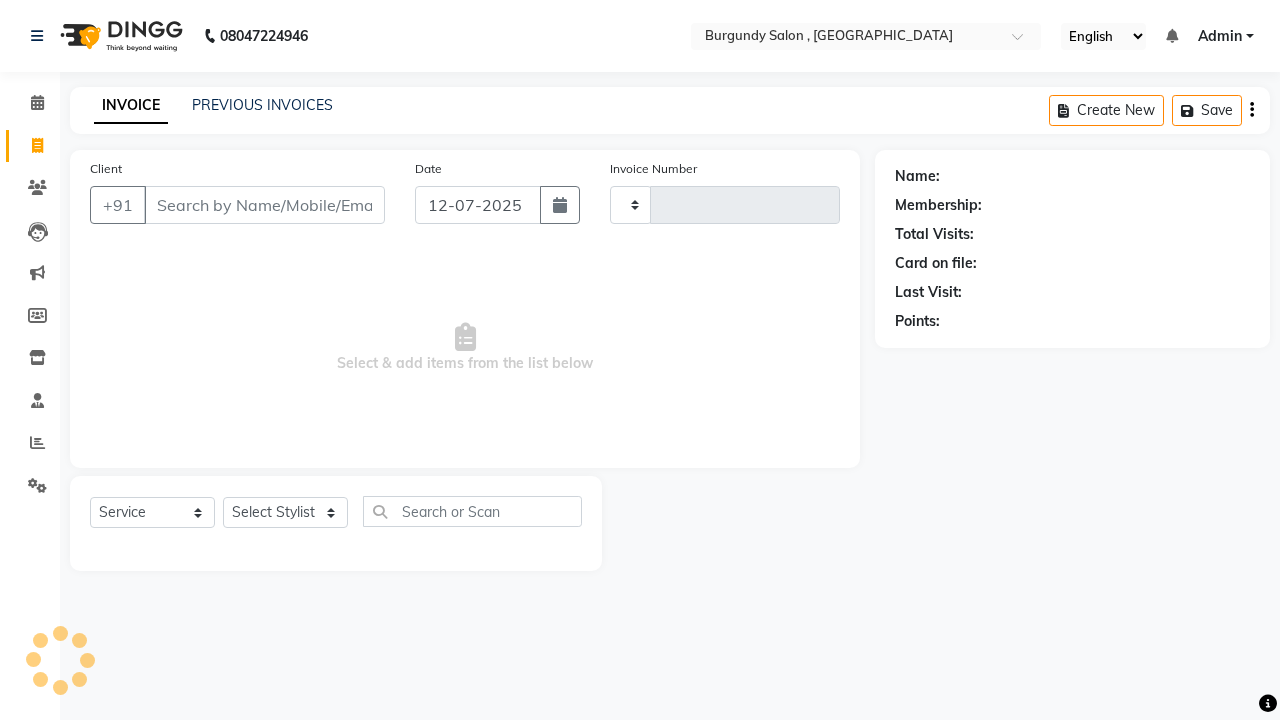 type on "1169" 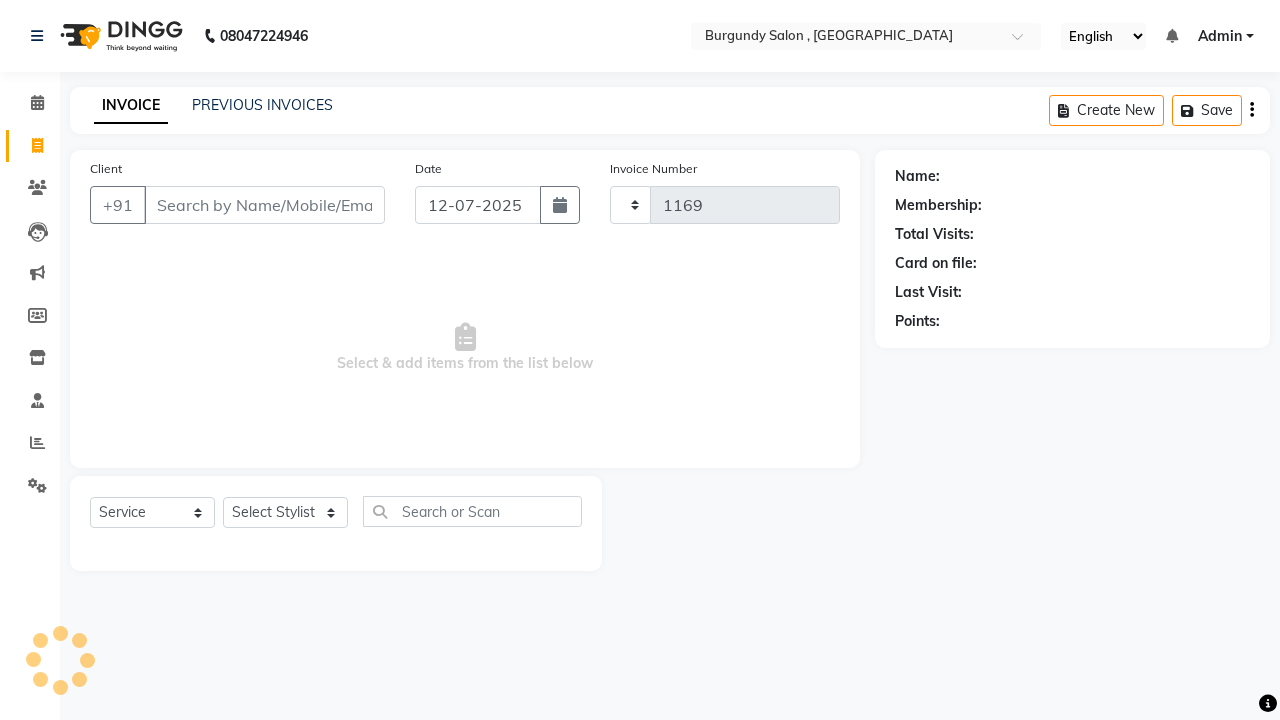 select on "5345" 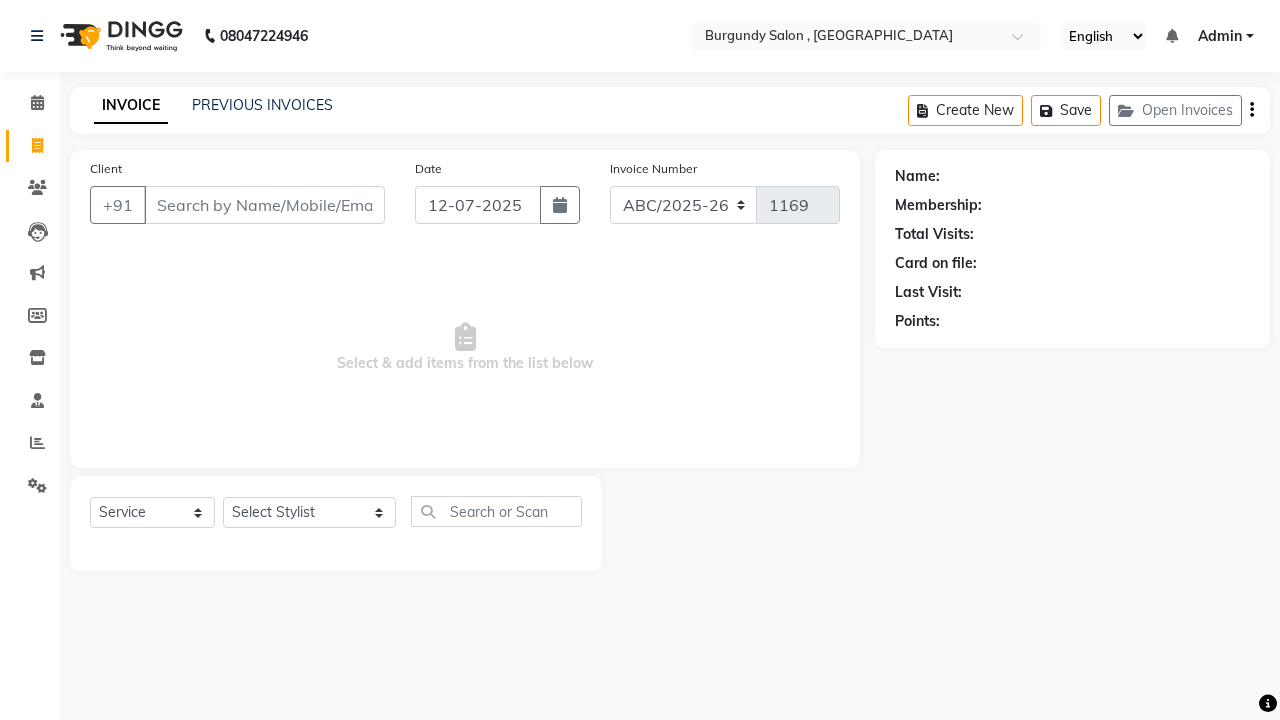 click on "Client" at bounding box center (264, 205) 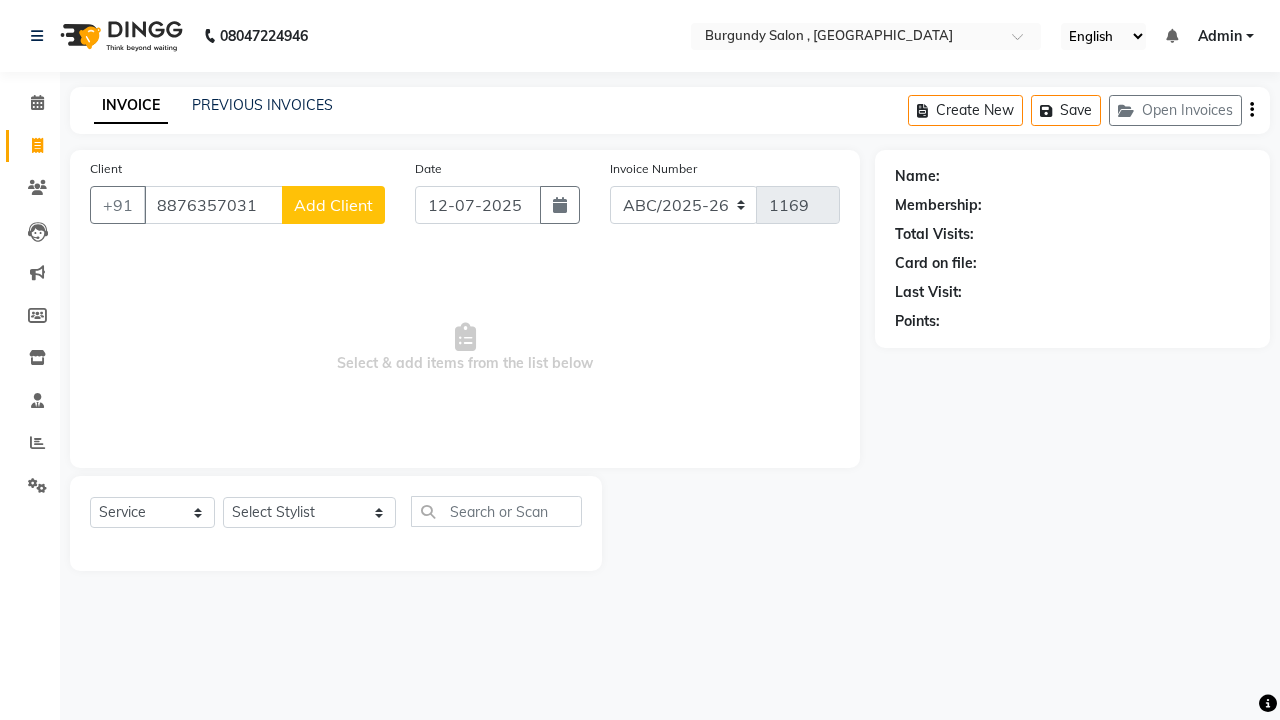 type on "8876357031" 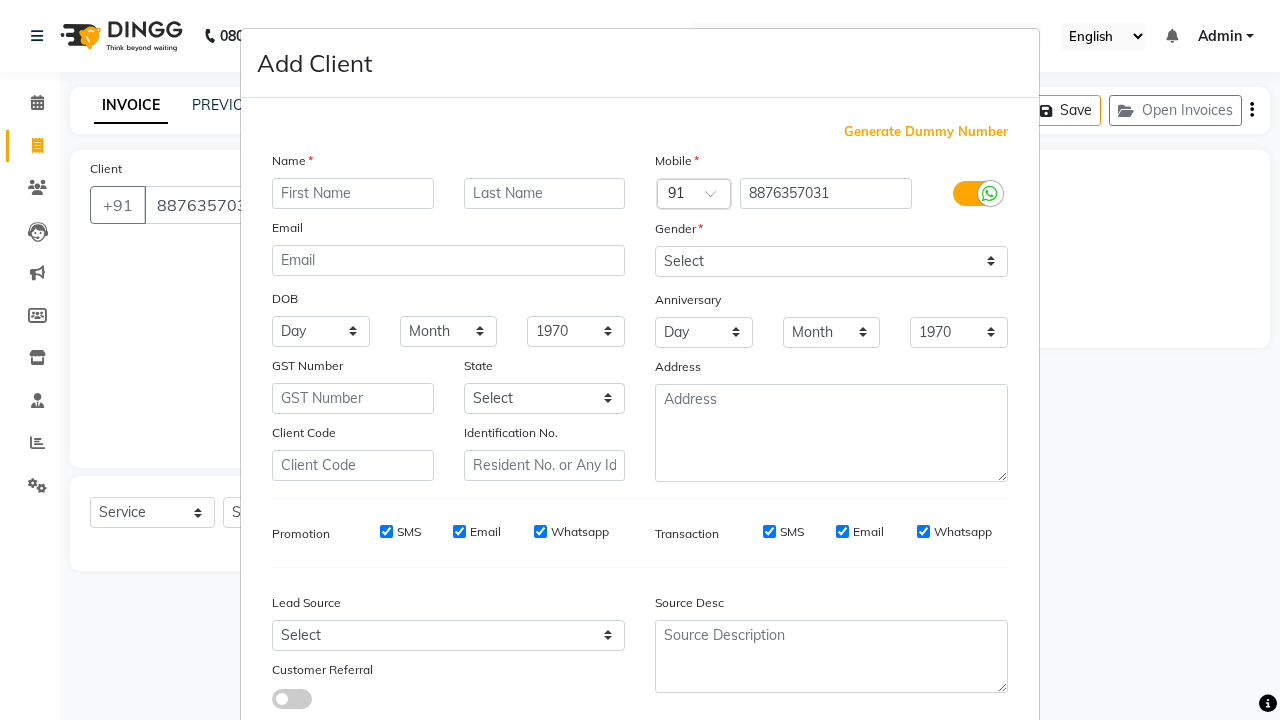 click on "Add Client Generate Dummy Number Name Email DOB Day 01 02 03 04 05 06 07 08 09 10 11 12 13 14 15 16 17 18 19 20 21 22 23 24 25 26 27 28 29 30 31 Month January February March April May June July August September October November December 1940 1941 1942 1943 1944 1945 1946 1947 1948 1949 1950 1951 1952 1953 1954 1955 1956 1957 1958 1959 1960 1961 1962 1963 1964 1965 1966 1967 1968 1969 1970 1971 1972 1973 1974 1975 1976 1977 1978 1979 1980 1981 1982 1983 1984 1985 1986 1987 1988 1989 1990 1991 1992 1993 1994 1995 1996 1997 1998 1999 2000 2001 2002 2003 2004 2005 2006 2007 2008 2009 2010 2011 2012 2013 2014 2015 2016 2017 2018 2019 2020 2021 2022 2023 2024 GST Number State Select Andaman and Nicobar Islands Andhra Pradesh Arunachal Pradesh Assam Bihar Chandigarh Chhattisgarh Dadra and Nagar Haveli Daman and Diu Delhi Goa Gujarat Haryana Himachal Pradesh Jammu and Kashmir Jharkhand Karnataka Kerala Lakshadweep Madhya Pradesh Maharashtra Manipur Meghalaya Mizoram Nagaland Odisha Pondicherry Punjab Rajasthan Sikkim" at bounding box center (640, 360) 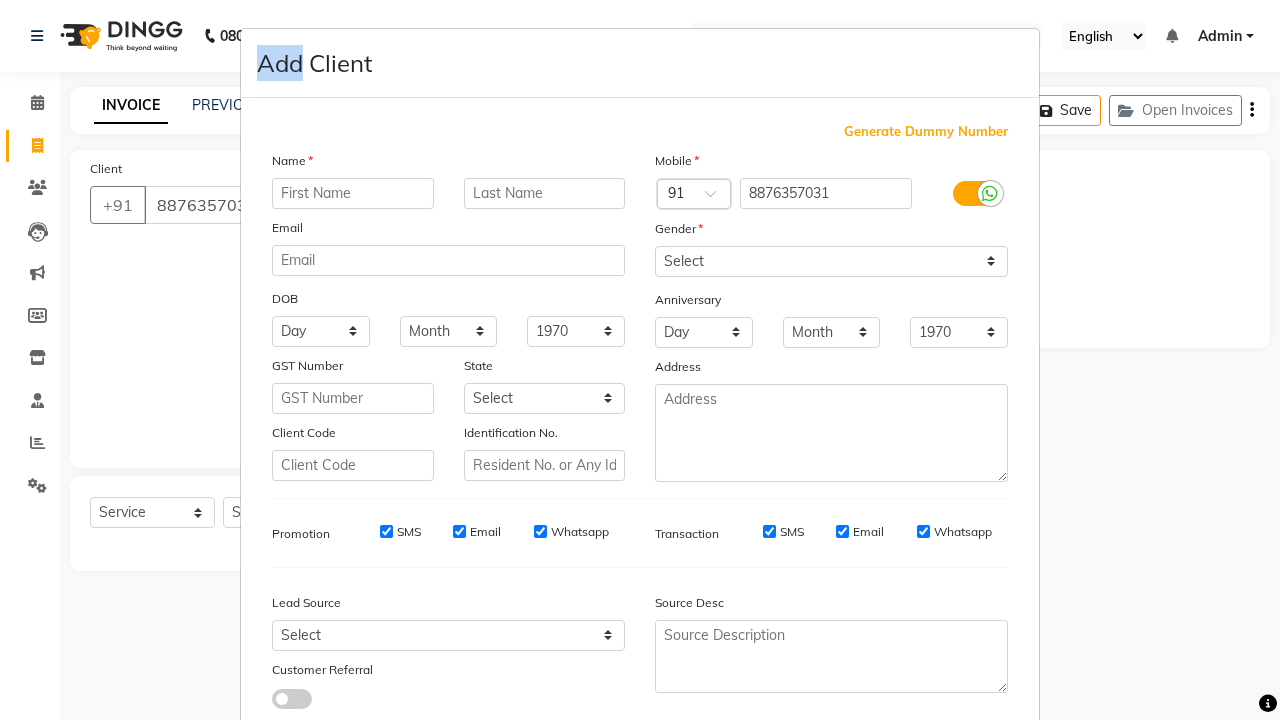click on "Add Client Generate Dummy Number Name Email DOB Day 01 02 03 04 05 06 07 08 09 10 11 12 13 14 15 16 17 18 19 20 21 22 23 24 25 26 27 28 29 30 31 Month January February March April May June July August September October November December 1940 1941 1942 1943 1944 1945 1946 1947 1948 1949 1950 1951 1952 1953 1954 1955 1956 1957 1958 1959 1960 1961 1962 1963 1964 1965 1966 1967 1968 1969 1970 1971 1972 1973 1974 1975 1976 1977 1978 1979 1980 1981 1982 1983 1984 1985 1986 1987 1988 1989 1990 1991 1992 1993 1994 1995 1996 1997 1998 1999 2000 2001 2002 2003 2004 2005 2006 2007 2008 2009 2010 2011 2012 2013 2014 2015 2016 2017 2018 2019 2020 2021 2022 2023 2024 GST Number State Select Andaman and Nicobar Islands Andhra Pradesh Arunachal Pradesh Assam Bihar Chandigarh Chhattisgarh Dadra and Nagar Haveli Daman and Diu Delhi Goa Gujarat Haryana Himachal Pradesh Jammu and Kashmir Jharkhand Karnataka Kerala Lakshadweep Madhya Pradesh Maharashtra Manipur Meghalaya Mizoram Nagaland Odisha Pondicherry Punjab Rajasthan Sikkim" at bounding box center [640, 360] 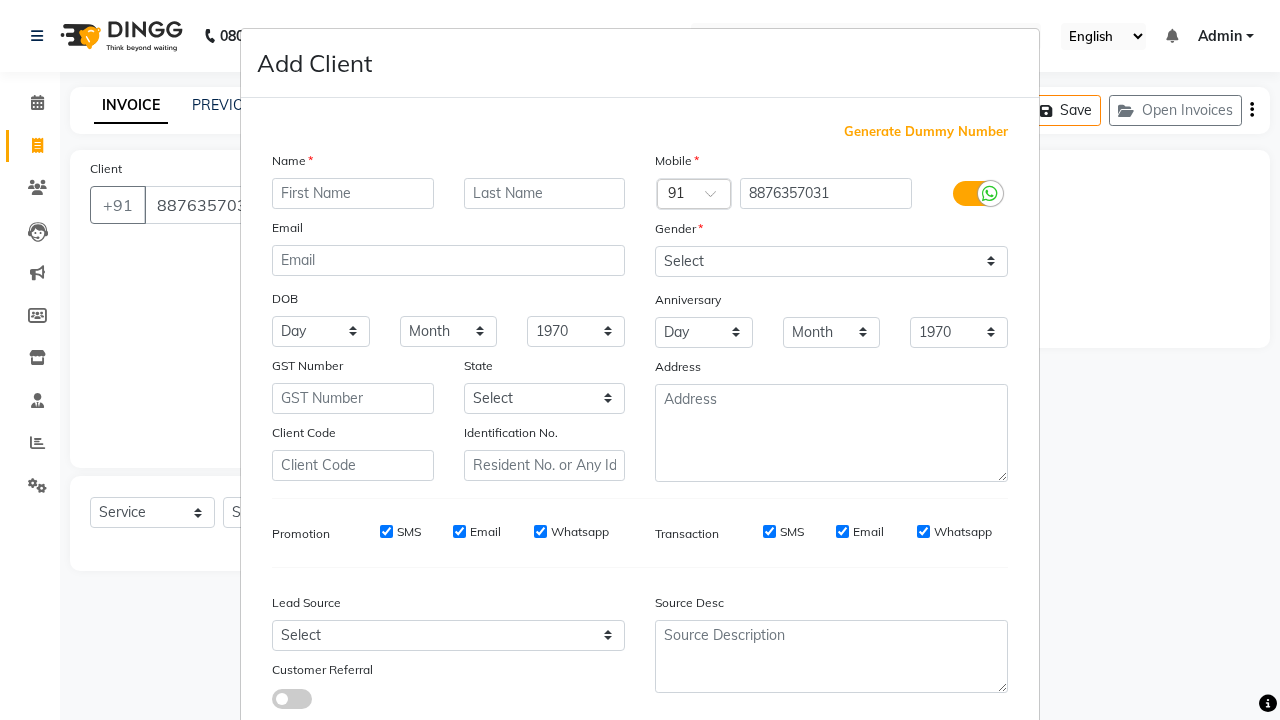 click on "Add Client Generate Dummy Number Name Email DOB Day 01 02 03 04 05 06 07 08 09 10 11 12 13 14 15 16 17 18 19 20 21 22 23 24 25 26 27 28 29 30 31 Month January February March April May June July August September October November December 1940 1941 1942 1943 1944 1945 1946 1947 1948 1949 1950 1951 1952 1953 1954 1955 1956 1957 1958 1959 1960 1961 1962 1963 1964 1965 1966 1967 1968 1969 1970 1971 1972 1973 1974 1975 1976 1977 1978 1979 1980 1981 1982 1983 1984 1985 1986 1987 1988 1989 1990 1991 1992 1993 1994 1995 1996 1997 1998 1999 2000 2001 2002 2003 2004 2005 2006 2007 2008 2009 2010 2011 2012 2013 2014 2015 2016 2017 2018 2019 2020 2021 2022 2023 2024 GST Number State Select Andaman and Nicobar Islands Andhra Pradesh Arunachal Pradesh Assam Bihar Chandigarh Chhattisgarh Dadra and Nagar Haveli Daman and Diu Delhi Goa Gujarat Haryana Himachal Pradesh Jammu and Kashmir Jharkhand Karnataka Kerala Lakshadweep Madhya Pradesh Maharashtra Manipur Meghalaya Mizoram Nagaland Odisha Pondicherry Punjab Rajasthan Sikkim" at bounding box center [640, 360] 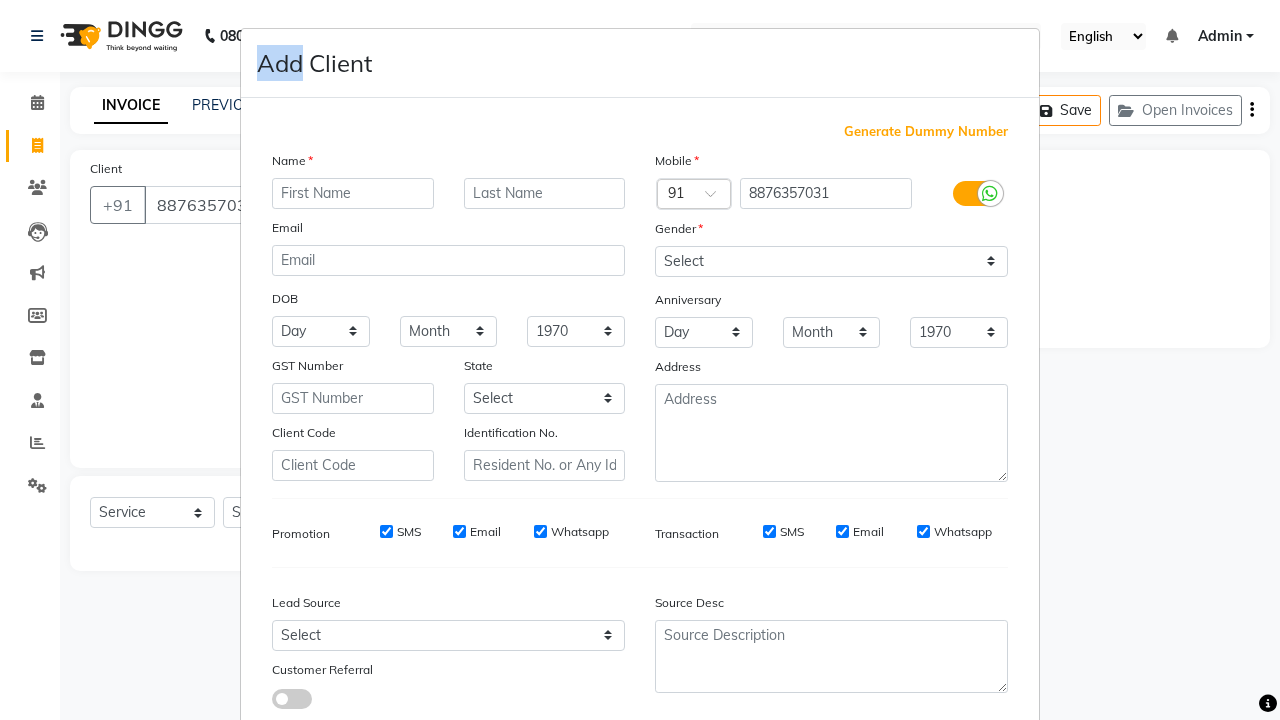 click on "Add Client Generate Dummy Number Name Email DOB Day 01 02 03 04 05 06 07 08 09 10 11 12 13 14 15 16 17 18 19 20 21 22 23 24 25 26 27 28 29 30 31 Month January February March April May June July August September October November December 1940 1941 1942 1943 1944 1945 1946 1947 1948 1949 1950 1951 1952 1953 1954 1955 1956 1957 1958 1959 1960 1961 1962 1963 1964 1965 1966 1967 1968 1969 1970 1971 1972 1973 1974 1975 1976 1977 1978 1979 1980 1981 1982 1983 1984 1985 1986 1987 1988 1989 1990 1991 1992 1993 1994 1995 1996 1997 1998 1999 2000 2001 2002 2003 2004 2005 2006 2007 2008 2009 2010 2011 2012 2013 2014 2015 2016 2017 2018 2019 2020 2021 2022 2023 2024 GST Number State Select Andaman and Nicobar Islands Andhra Pradesh Arunachal Pradesh Assam Bihar Chandigarh Chhattisgarh Dadra and Nagar Haveli Daman and Diu Delhi Goa Gujarat Haryana Himachal Pradesh Jammu and Kashmir Jharkhand Karnataka Kerala Lakshadweep Madhya Pradesh Maharashtra Manipur Meghalaya Mizoram Nagaland Odisha Pondicherry Punjab Rajasthan Sikkim" at bounding box center (640, 360) 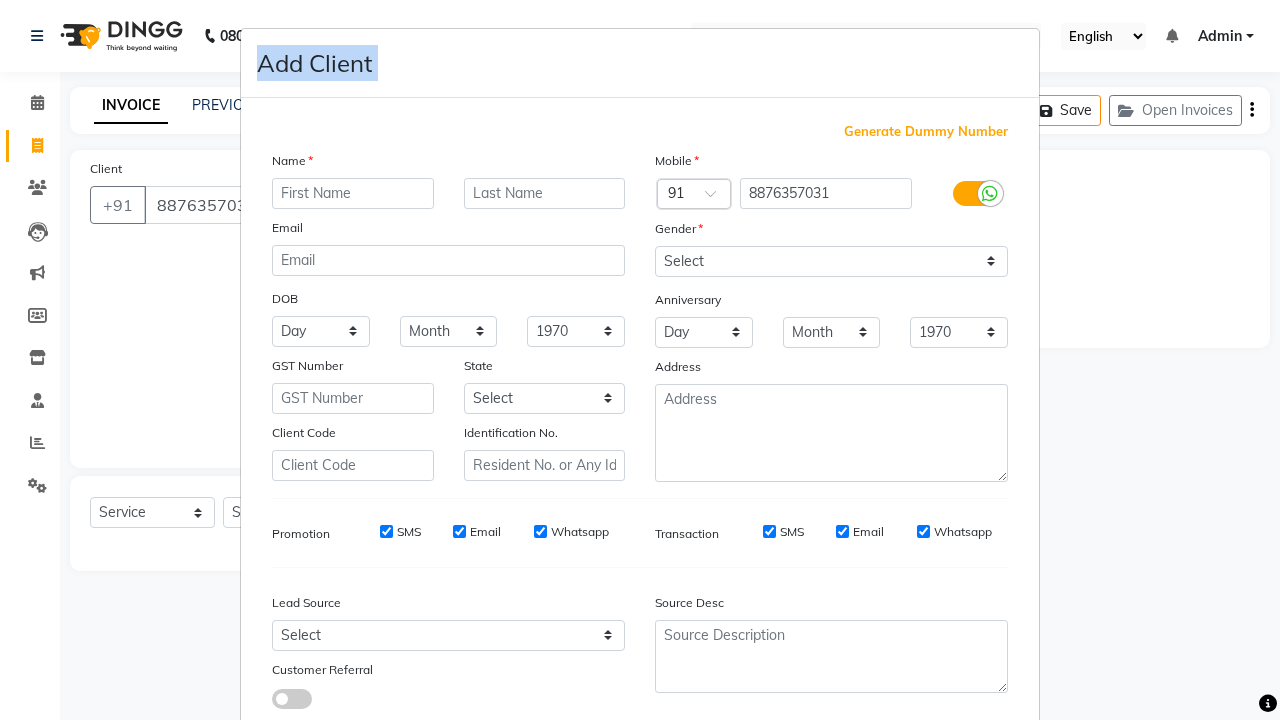 click on "Add Client Generate Dummy Number Name Email DOB Day 01 02 03 04 05 06 07 08 09 10 11 12 13 14 15 16 17 18 19 20 21 22 23 24 25 26 27 28 29 30 31 Month January February March April May June July August September October November December 1940 1941 1942 1943 1944 1945 1946 1947 1948 1949 1950 1951 1952 1953 1954 1955 1956 1957 1958 1959 1960 1961 1962 1963 1964 1965 1966 1967 1968 1969 1970 1971 1972 1973 1974 1975 1976 1977 1978 1979 1980 1981 1982 1983 1984 1985 1986 1987 1988 1989 1990 1991 1992 1993 1994 1995 1996 1997 1998 1999 2000 2001 2002 2003 2004 2005 2006 2007 2008 2009 2010 2011 2012 2013 2014 2015 2016 2017 2018 2019 2020 2021 2022 2023 2024 GST Number State Select Andaman and Nicobar Islands Andhra Pradesh Arunachal Pradesh Assam Bihar Chandigarh Chhattisgarh Dadra and Nagar Haveli Daman and Diu Delhi Goa Gujarat Haryana Himachal Pradesh Jammu and Kashmir Jharkhand Karnataka Kerala Lakshadweep Madhya Pradesh Maharashtra Manipur Meghalaya Mizoram Nagaland Odisha Pondicherry Punjab Rajasthan Sikkim" at bounding box center [640, 360] 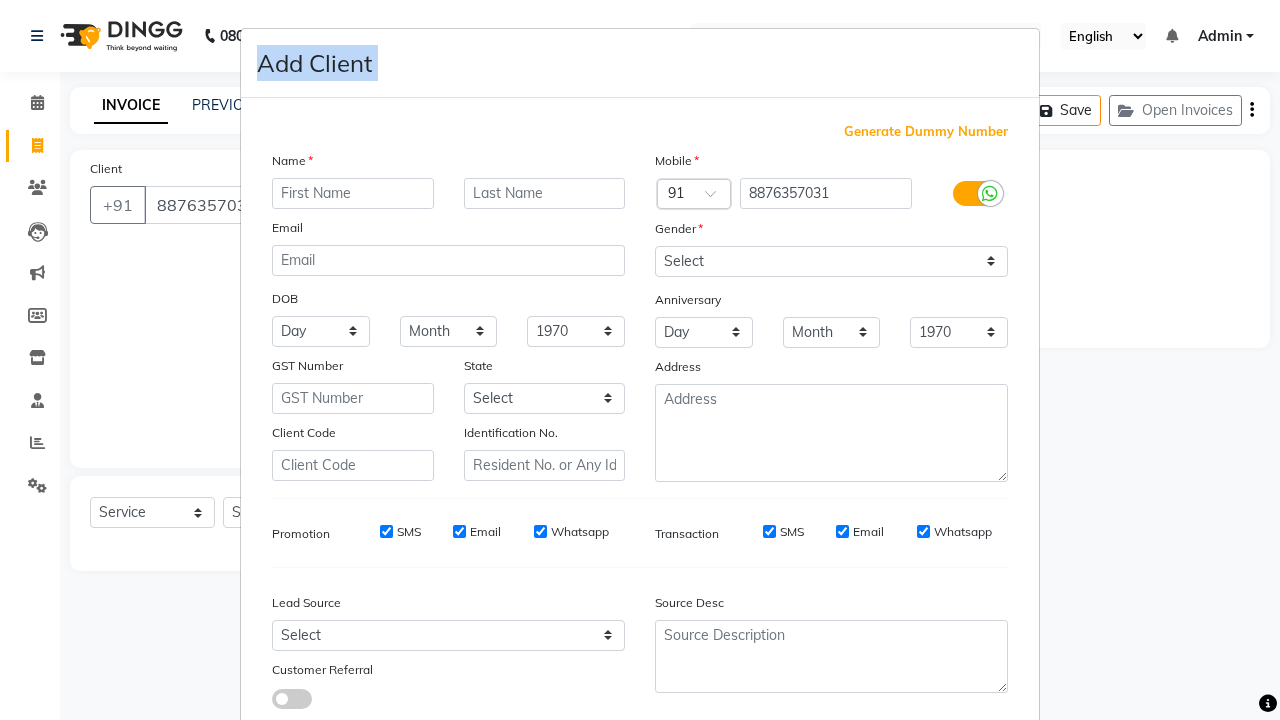 click on "Add Client Generate Dummy Number Name Email DOB Day 01 02 03 04 05 06 07 08 09 10 11 12 13 14 15 16 17 18 19 20 21 22 23 24 25 26 27 28 29 30 31 Month January February March April May June July August September October November December 1940 1941 1942 1943 1944 1945 1946 1947 1948 1949 1950 1951 1952 1953 1954 1955 1956 1957 1958 1959 1960 1961 1962 1963 1964 1965 1966 1967 1968 1969 1970 1971 1972 1973 1974 1975 1976 1977 1978 1979 1980 1981 1982 1983 1984 1985 1986 1987 1988 1989 1990 1991 1992 1993 1994 1995 1996 1997 1998 1999 2000 2001 2002 2003 2004 2005 2006 2007 2008 2009 2010 2011 2012 2013 2014 2015 2016 2017 2018 2019 2020 2021 2022 2023 2024 GST Number State Select Andaman and Nicobar Islands Andhra Pradesh Arunachal Pradesh Assam Bihar Chandigarh Chhattisgarh Dadra and Nagar Haveli Daman and Diu Delhi Goa Gujarat Haryana Himachal Pradesh Jammu and Kashmir Jharkhand Karnataka Kerala Lakshadweep Madhya Pradesh Maharashtra Manipur Meghalaya Mizoram Nagaland Odisha Pondicherry Punjab Rajasthan Sikkim" at bounding box center [640, 360] 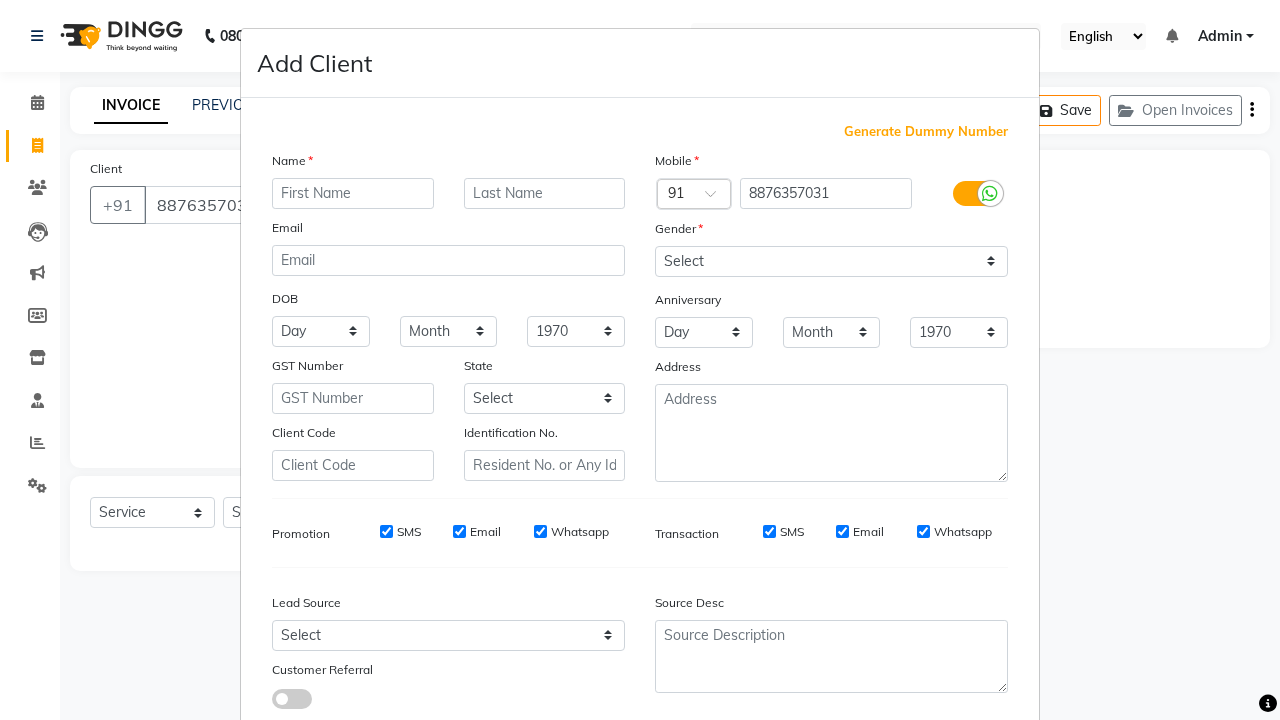 click on "Add Client Generate Dummy Number Name Email DOB Day 01 02 03 04 05 06 07 08 09 10 11 12 13 14 15 16 17 18 19 20 21 22 23 24 25 26 27 28 29 30 31 Month January February March April May June July August September October November December 1940 1941 1942 1943 1944 1945 1946 1947 1948 1949 1950 1951 1952 1953 1954 1955 1956 1957 1958 1959 1960 1961 1962 1963 1964 1965 1966 1967 1968 1969 1970 1971 1972 1973 1974 1975 1976 1977 1978 1979 1980 1981 1982 1983 1984 1985 1986 1987 1988 1989 1990 1991 1992 1993 1994 1995 1996 1997 1998 1999 2000 2001 2002 2003 2004 2005 2006 2007 2008 2009 2010 2011 2012 2013 2014 2015 2016 2017 2018 2019 2020 2021 2022 2023 2024 GST Number State Select Andaman and Nicobar Islands Andhra Pradesh Arunachal Pradesh Assam Bihar Chandigarh Chhattisgarh Dadra and Nagar Haveli Daman and Diu Delhi Goa Gujarat Haryana Himachal Pradesh Jammu and Kashmir Jharkhand Karnataka Kerala Lakshadweep Madhya Pradesh Maharashtra Manipur Meghalaya Mizoram Nagaland Odisha Pondicherry Punjab Rajasthan Sikkim" at bounding box center (640, 360) 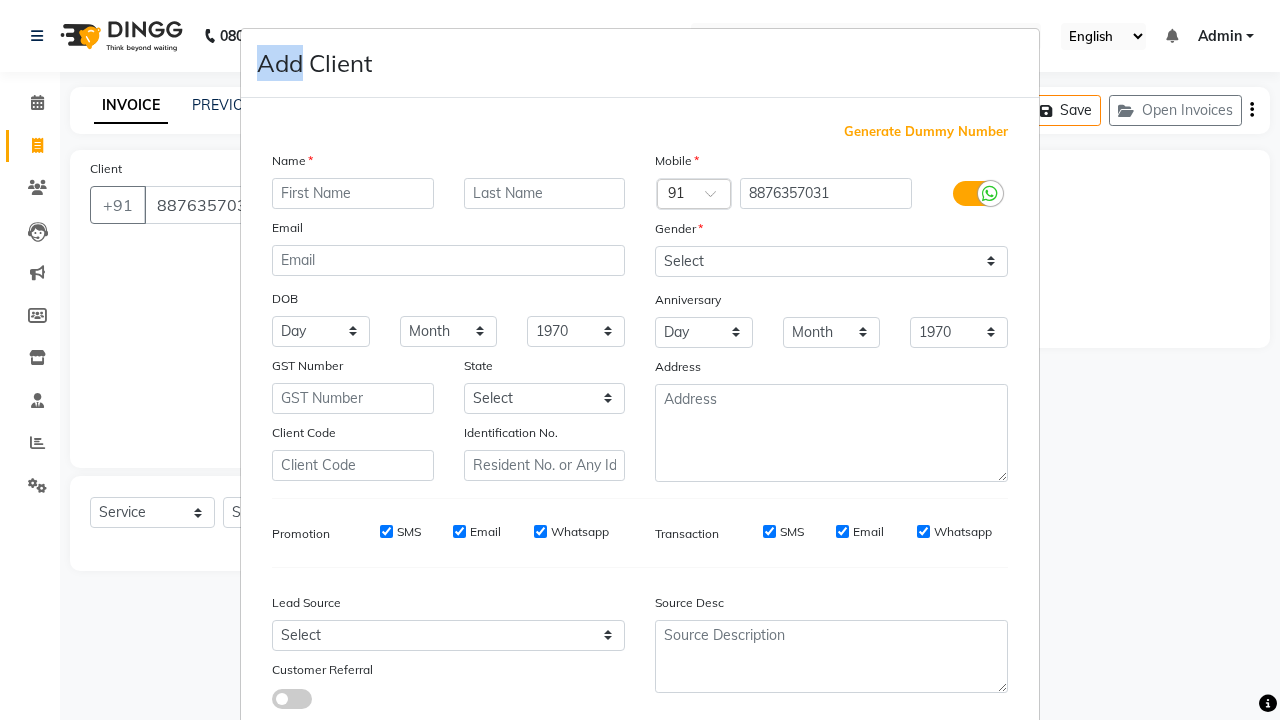 click on "Add Client Generate Dummy Number Name Email DOB Day 01 02 03 04 05 06 07 08 09 10 11 12 13 14 15 16 17 18 19 20 21 22 23 24 25 26 27 28 29 30 31 Month January February March April May June July August September October November December 1940 1941 1942 1943 1944 1945 1946 1947 1948 1949 1950 1951 1952 1953 1954 1955 1956 1957 1958 1959 1960 1961 1962 1963 1964 1965 1966 1967 1968 1969 1970 1971 1972 1973 1974 1975 1976 1977 1978 1979 1980 1981 1982 1983 1984 1985 1986 1987 1988 1989 1990 1991 1992 1993 1994 1995 1996 1997 1998 1999 2000 2001 2002 2003 2004 2005 2006 2007 2008 2009 2010 2011 2012 2013 2014 2015 2016 2017 2018 2019 2020 2021 2022 2023 2024 GST Number State Select Andaman and Nicobar Islands Andhra Pradesh Arunachal Pradesh Assam Bihar Chandigarh Chhattisgarh Dadra and Nagar Haveli Daman and Diu Delhi Goa Gujarat Haryana Himachal Pradesh Jammu and Kashmir Jharkhand Karnataka Kerala Lakshadweep Madhya Pradesh Maharashtra Manipur Meghalaya Mizoram Nagaland Odisha Pondicherry Punjab Rajasthan Sikkim" at bounding box center [640, 360] 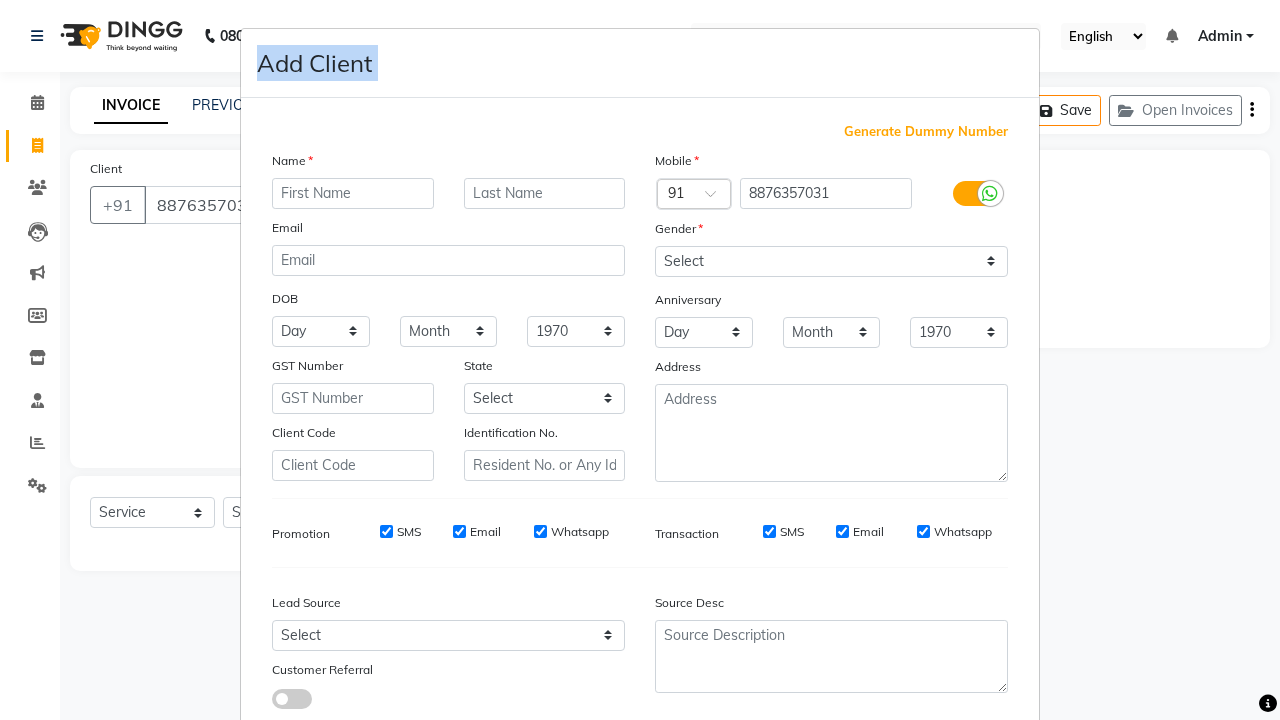 click on "Add Client Generate Dummy Number Name Email DOB Day 01 02 03 04 05 06 07 08 09 10 11 12 13 14 15 16 17 18 19 20 21 22 23 24 25 26 27 28 29 30 31 Month January February March April May June July August September October November December 1940 1941 1942 1943 1944 1945 1946 1947 1948 1949 1950 1951 1952 1953 1954 1955 1956 1957 1958 1959 1960 1961 1962 1963 1964 1965 1966 1967 1968 1969 1970 1971 1972 1973 1974 1975 1976 1977 1978 1979 1980 1981 1982 1983 1984 1985 1986 1987 1988 1989 1990 1991 1992 1993 1994 1995 1996 1997 1998 1999 2000 2001 2002 2003 2004 2005 2006 2007 2008 2009 2010 2011 2012 2013 2014 2015 2016 2017 2018 2019 2020 2021 2022 2023 2024 GST Number State Select Andaman and Nicobar Islands Andhra Pradesh Arunachal Pradesh Assam Bihar Chandigarh Chhattisgarh Dadra and Nagar Haveli Daman and Diu Delhi Goa Gujarat Haryana Himachal Pradesh Jammu and Kashmir Jharkhand Karnataka Kerala Lakshadweep Madhya Pradesh Maharashtra Manipur Meghalaya Mizoram Nagaland Odisha Pondicherry Punjab Rajasthan Sikkim" at bounding box center (640, 360) 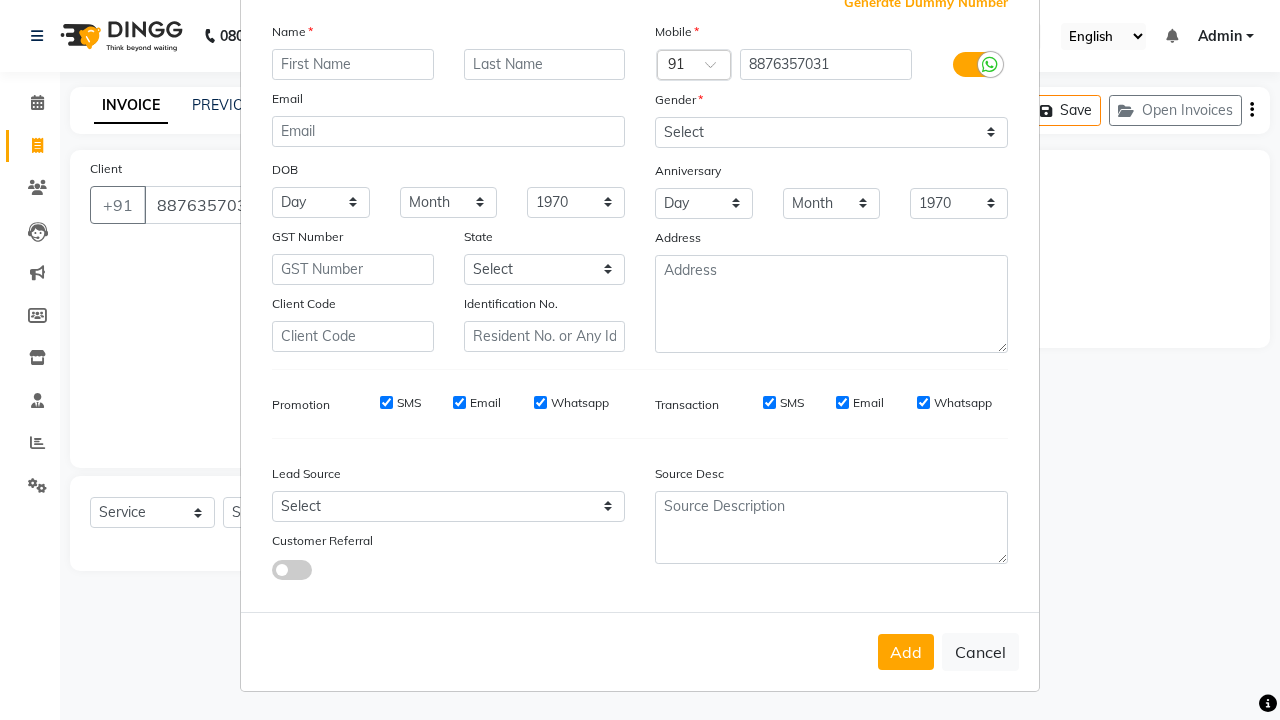scroll, scrollTop: 128, scrollLeft: 0, axis: vertical 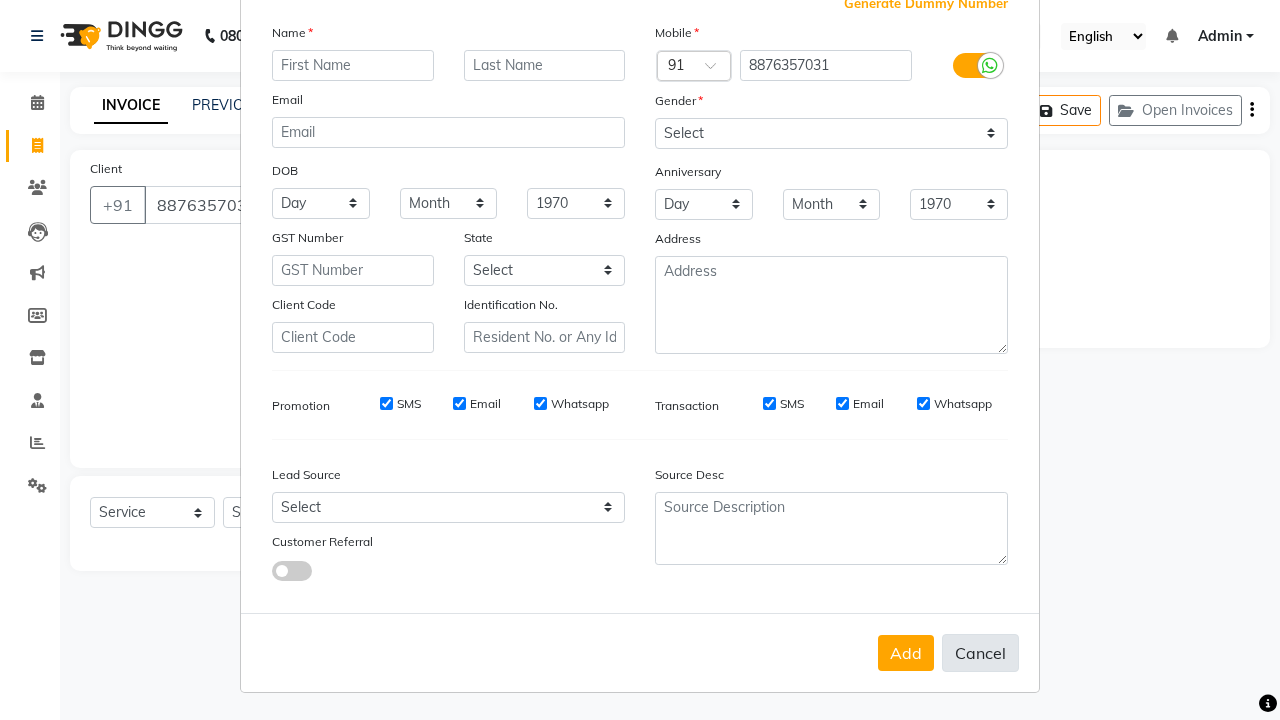 click on "Cancel" at bounding box center (980, 653) 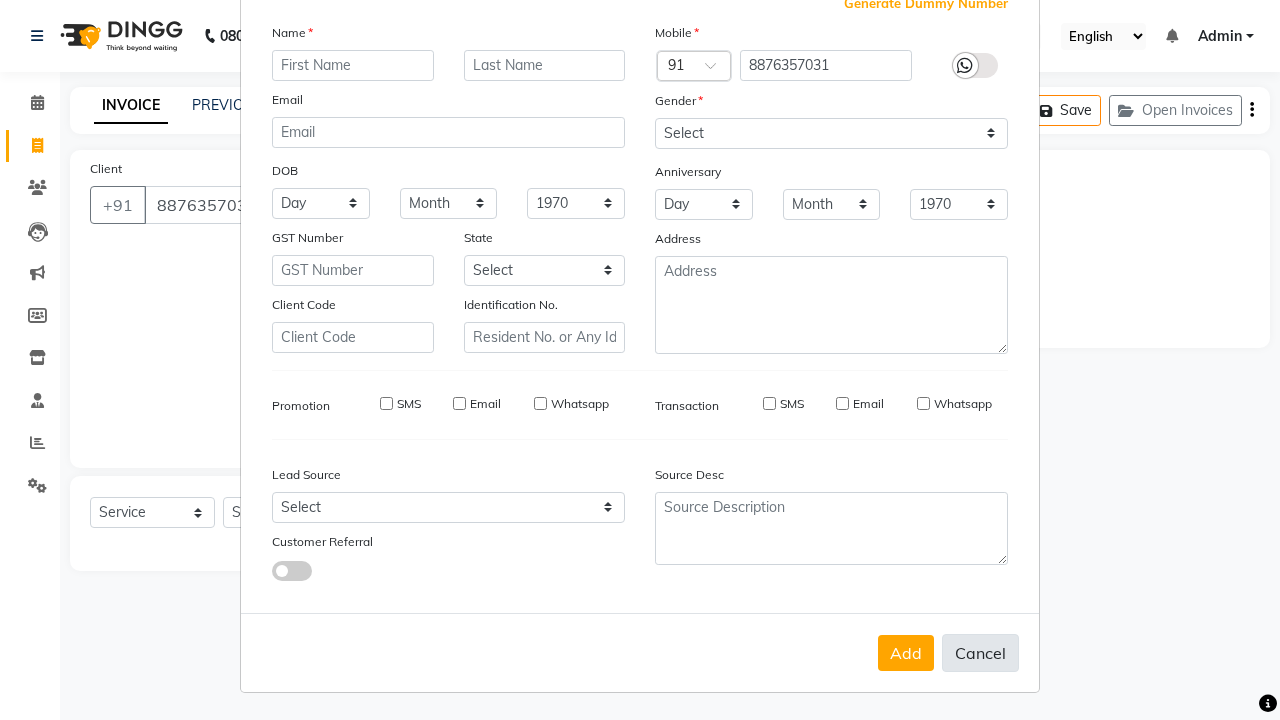 select 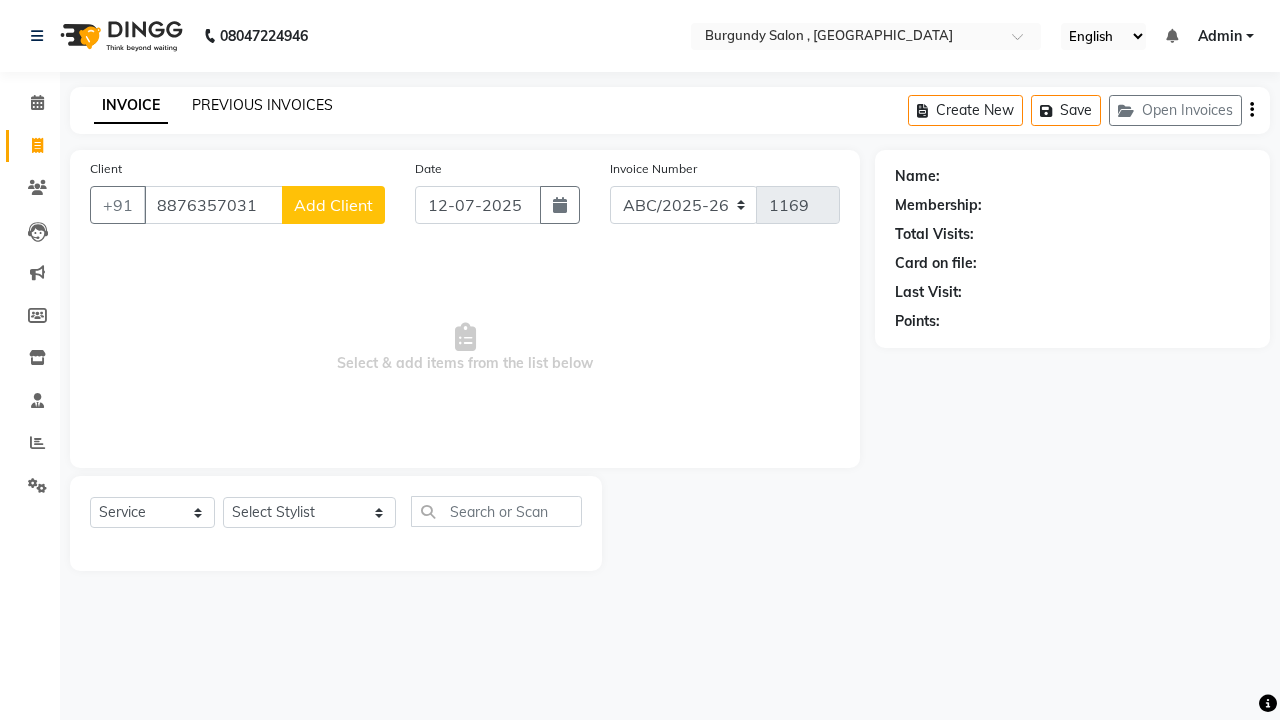 click on "PREVIOUS INVOICES" 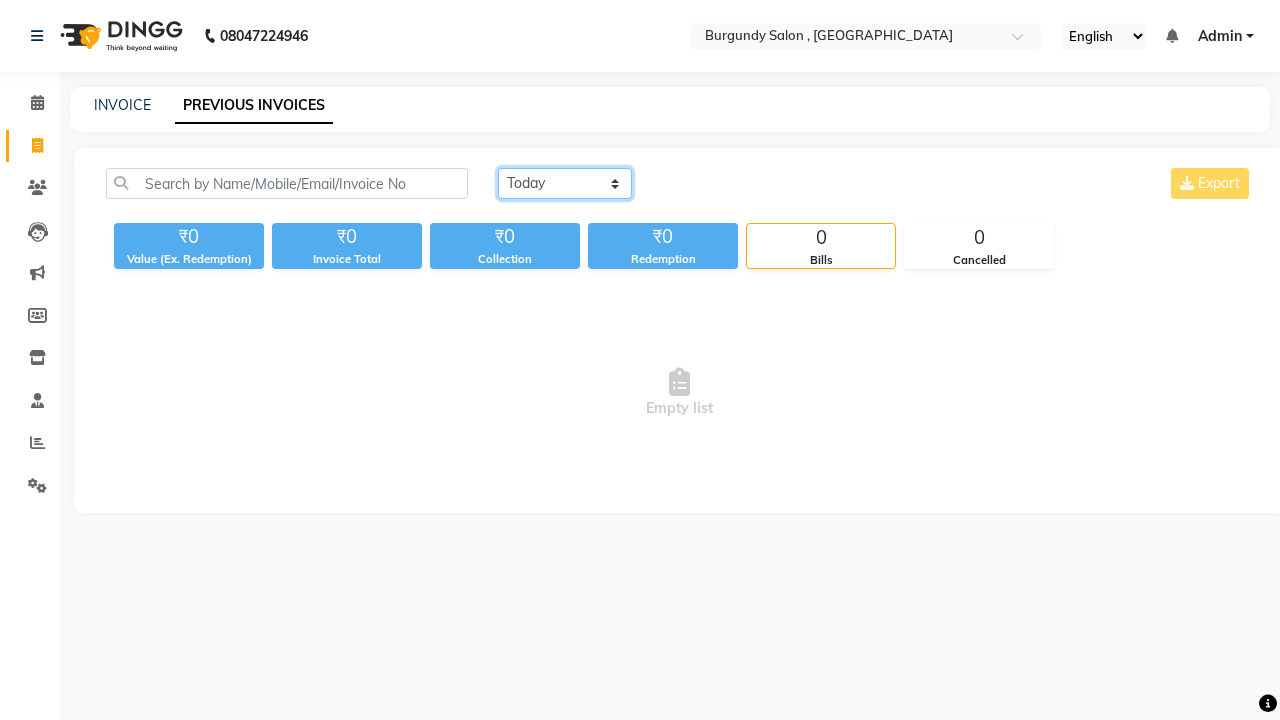 click on "Today Yesterday Custom Range" 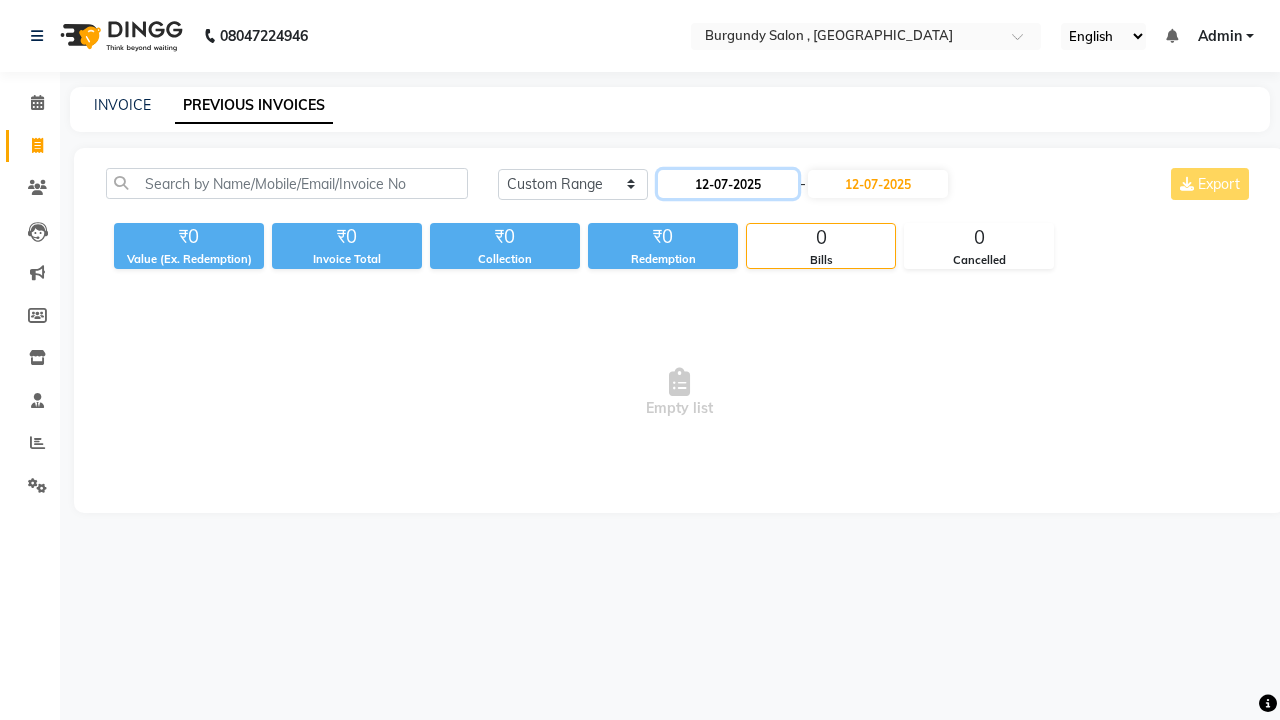 click on "12-07-2025" 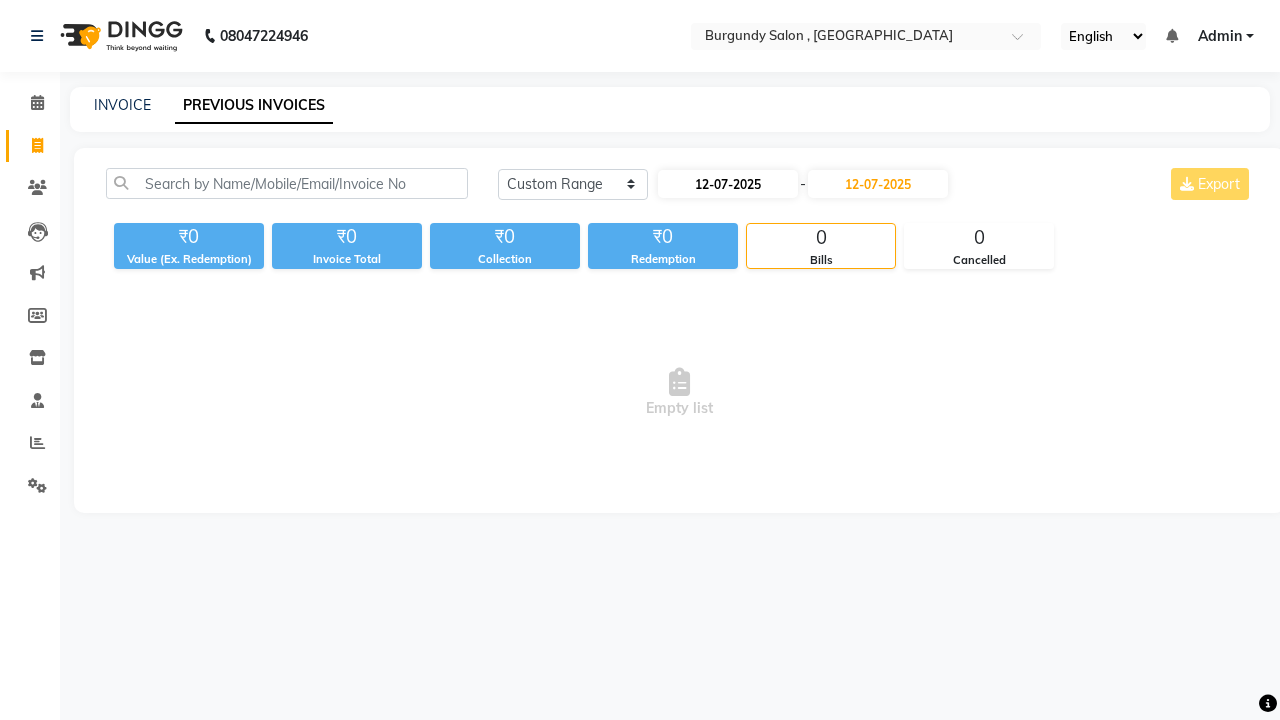 select on "7" 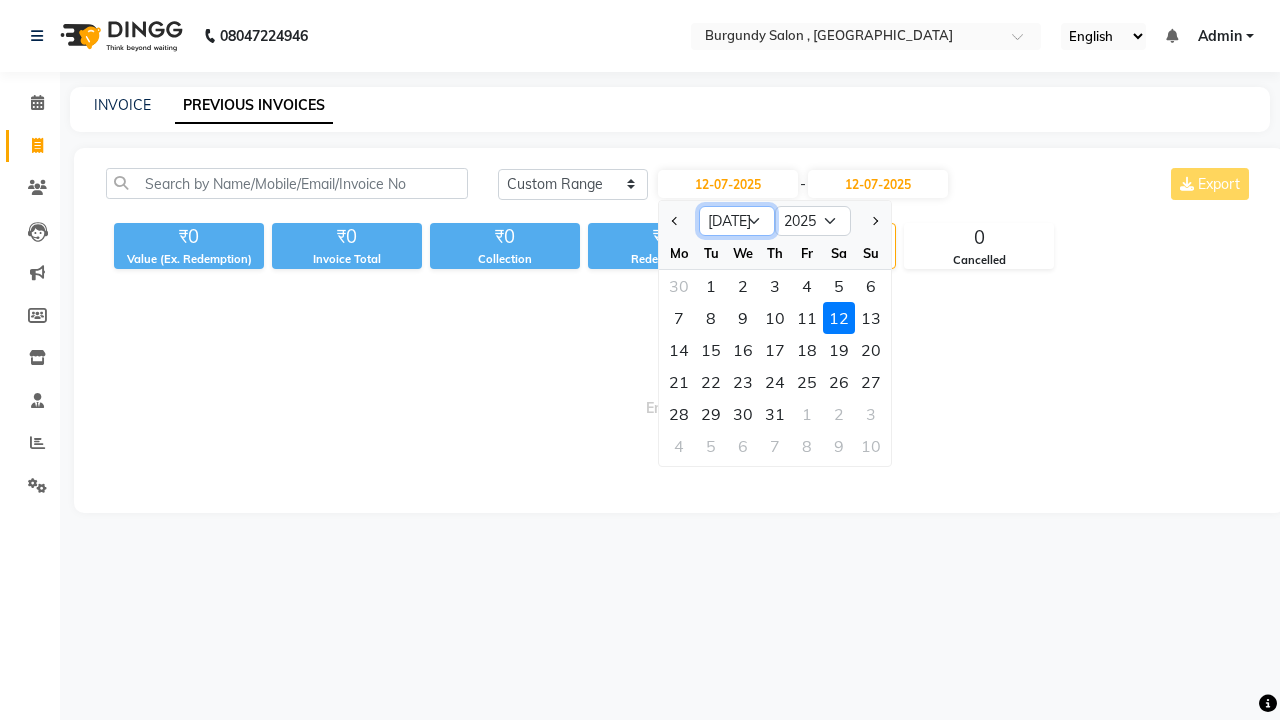 click on "Jan Feb Mar Apr May Jun Jul Aug Sep Oct Nov Dec" 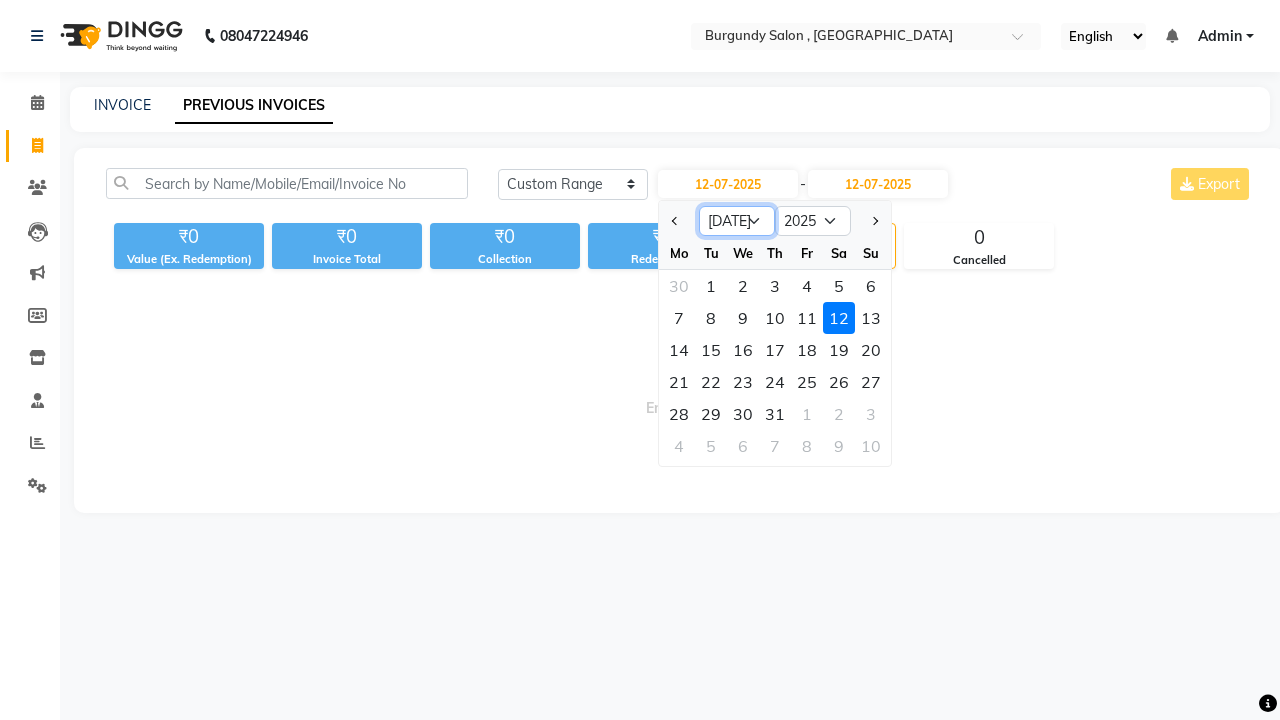 select on "6" 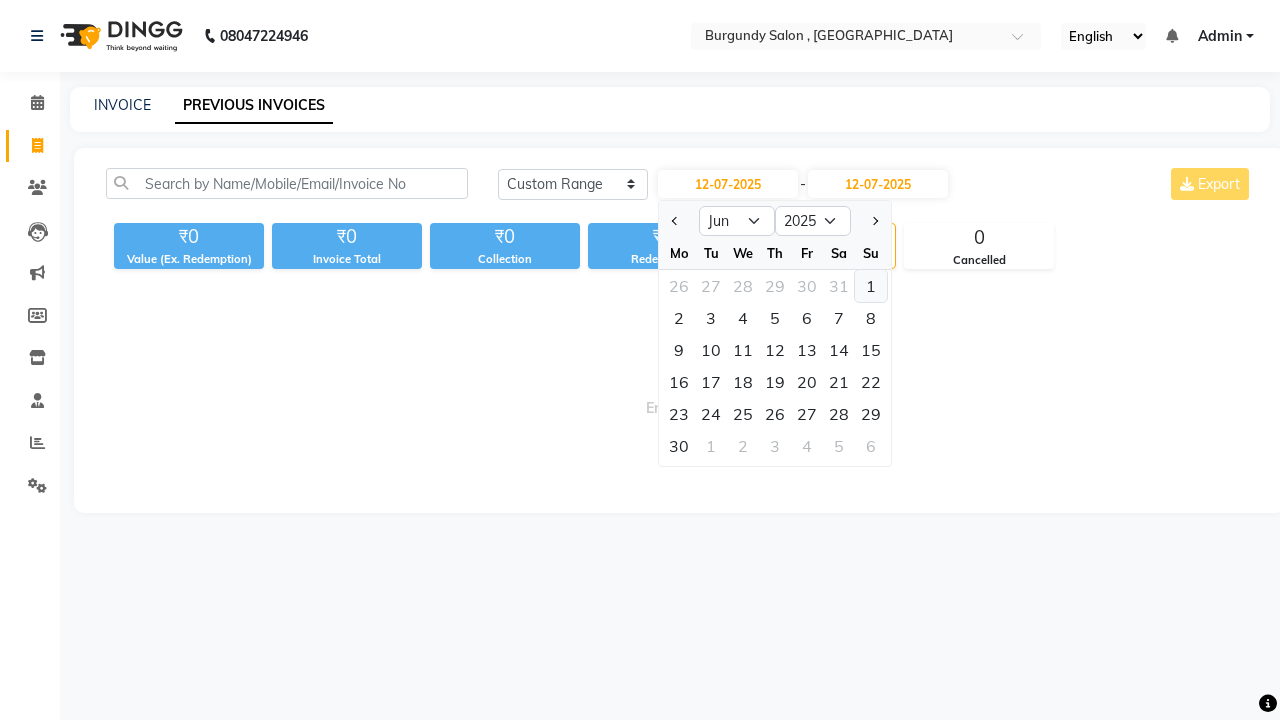 click on "1" 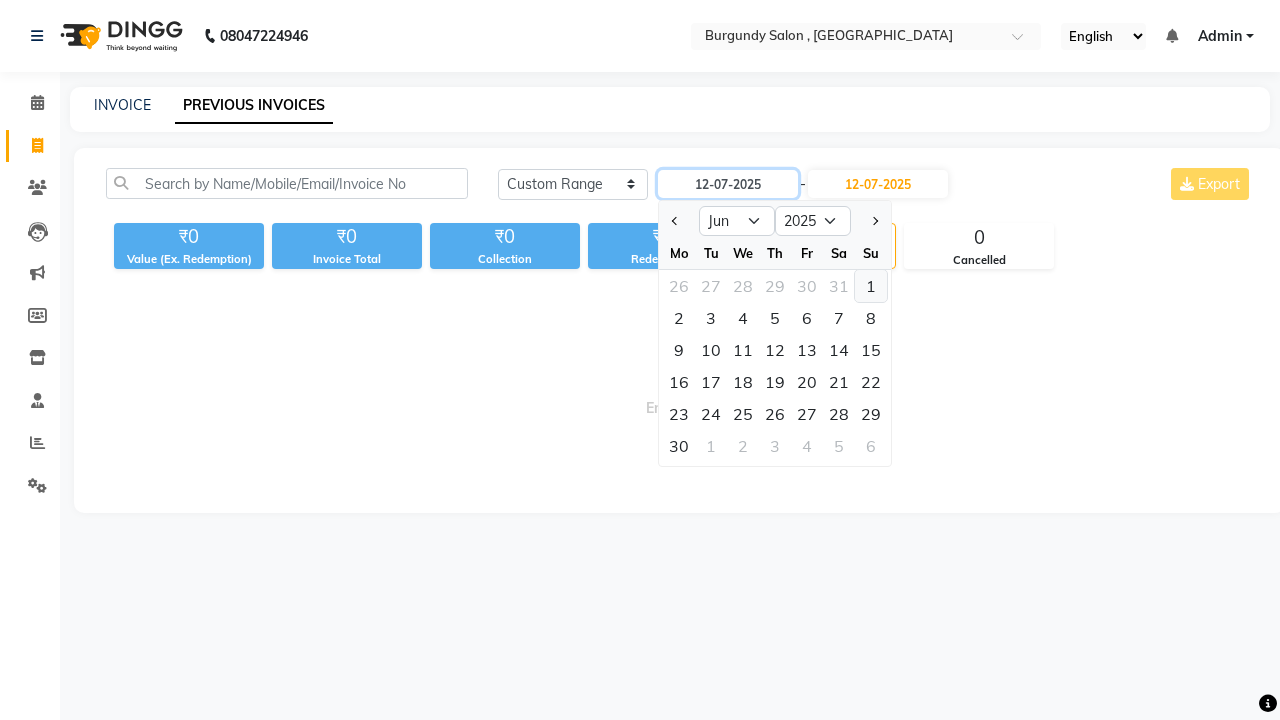 type on "01-06-2025" 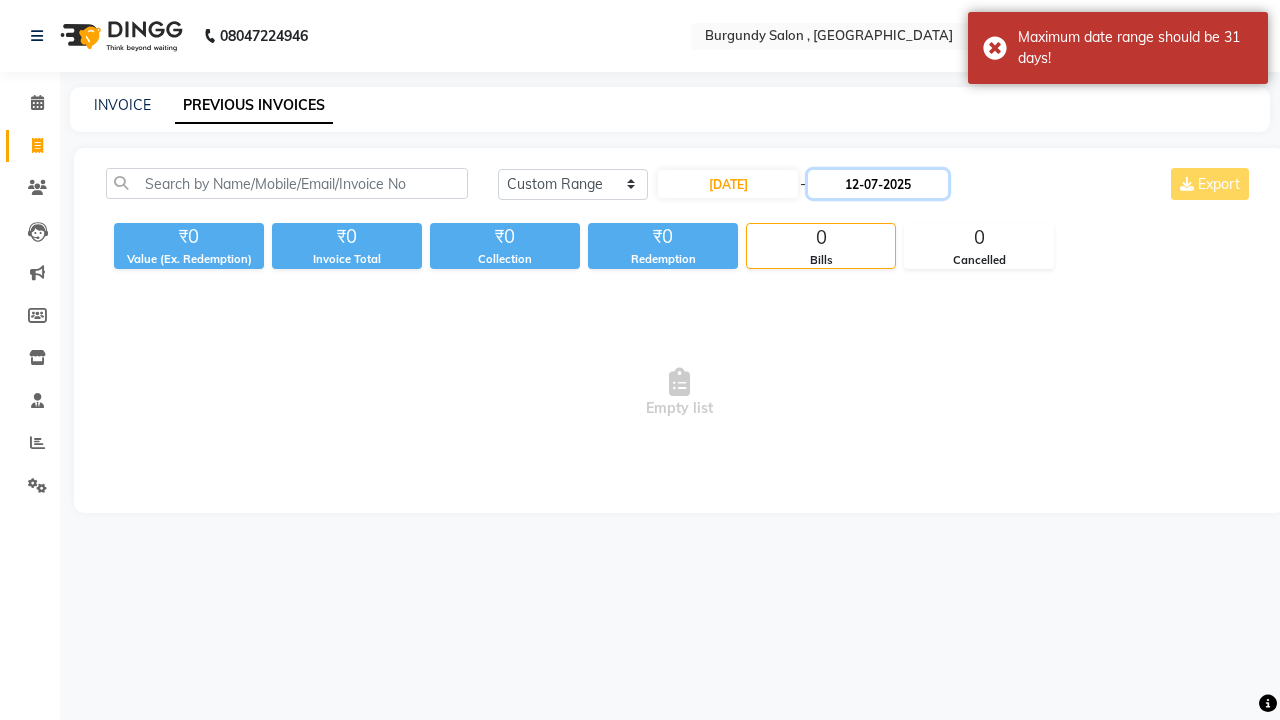 click on "12-07-2025" 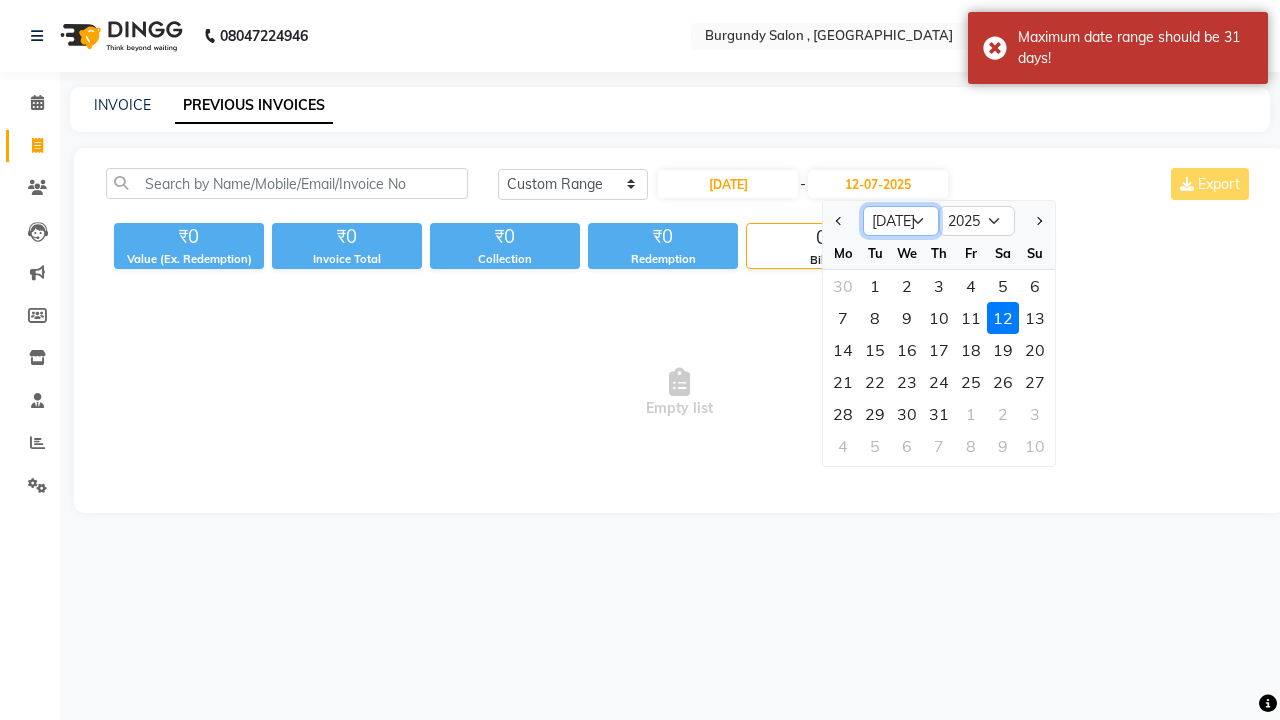 select on "6" 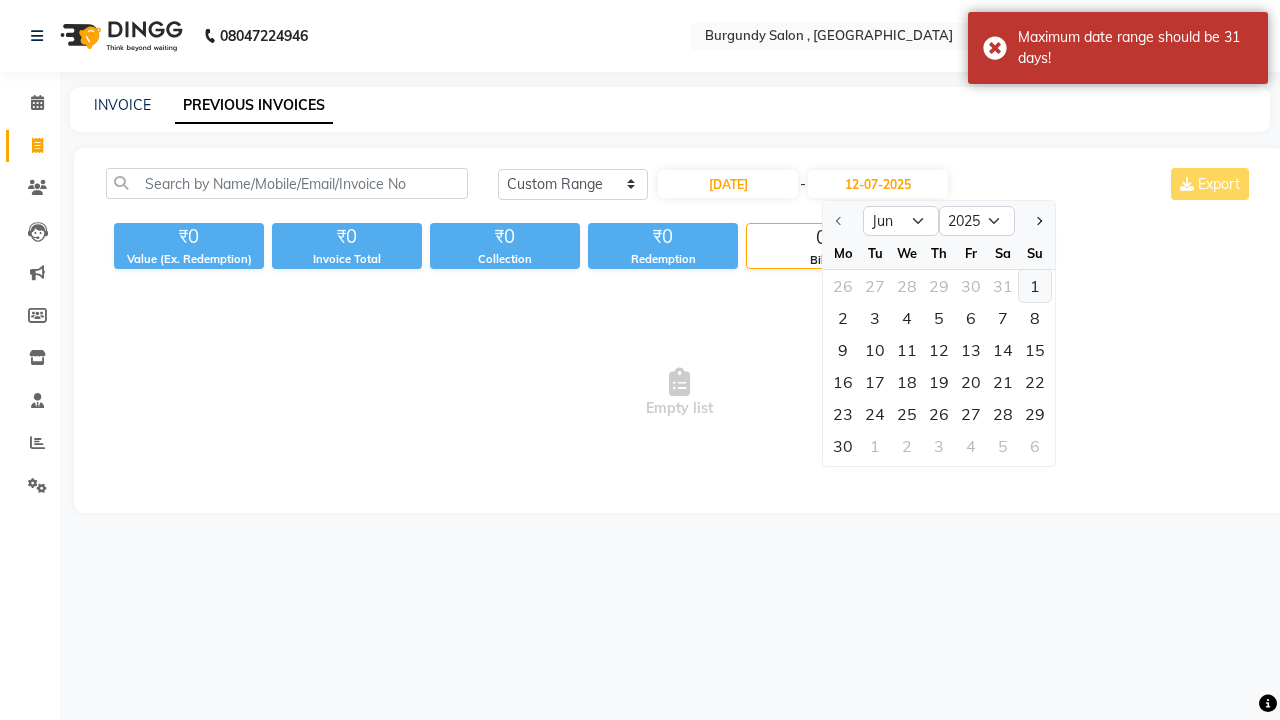 click on "1" 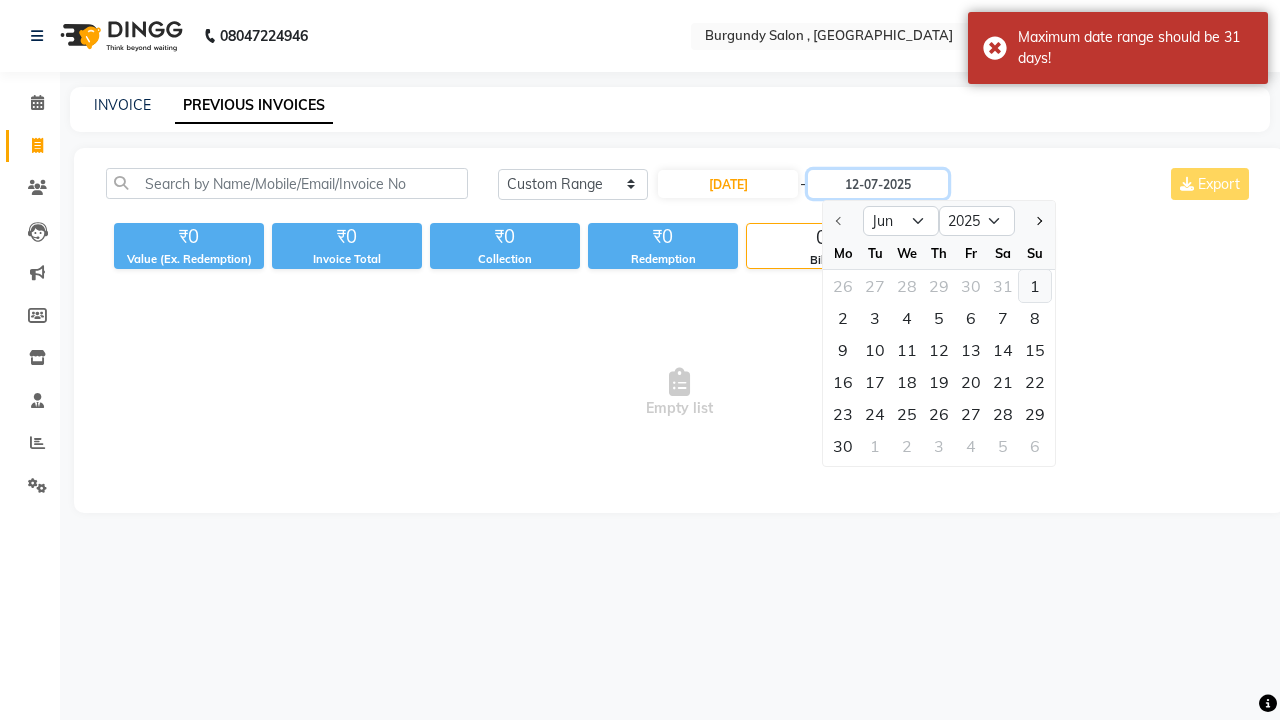 type on "01-06-2025" 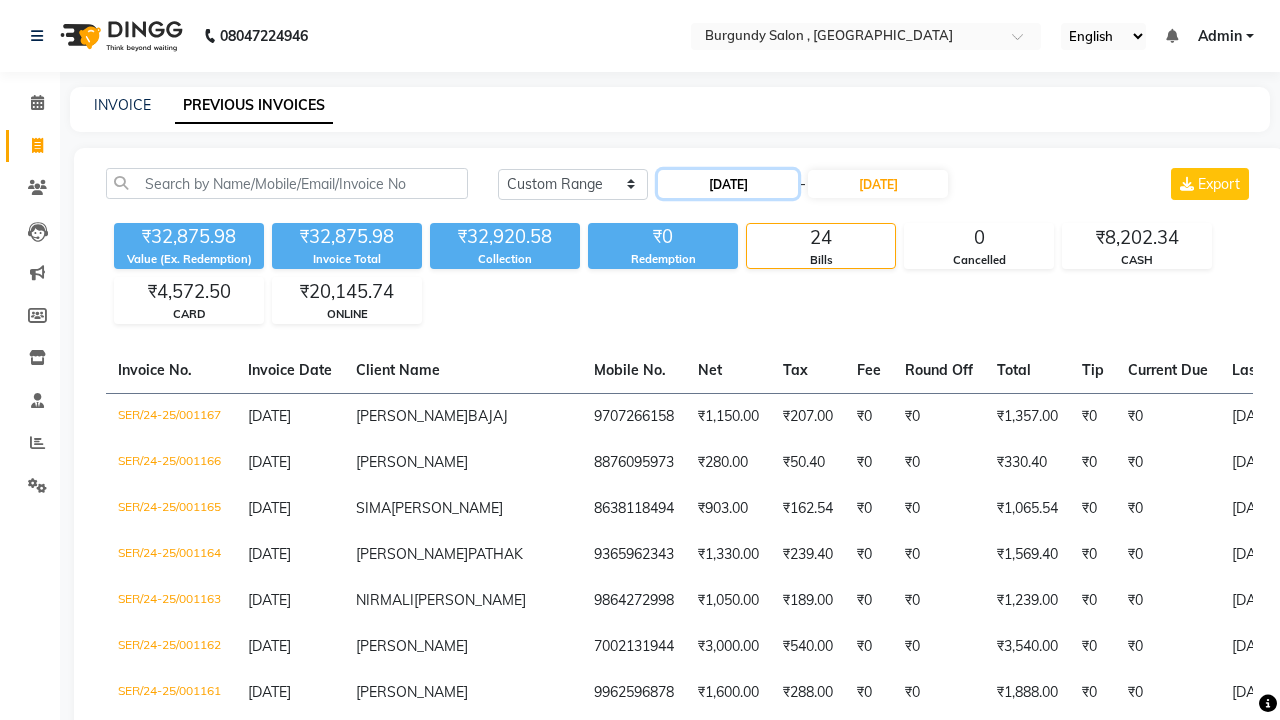 click on "01-06-2025" 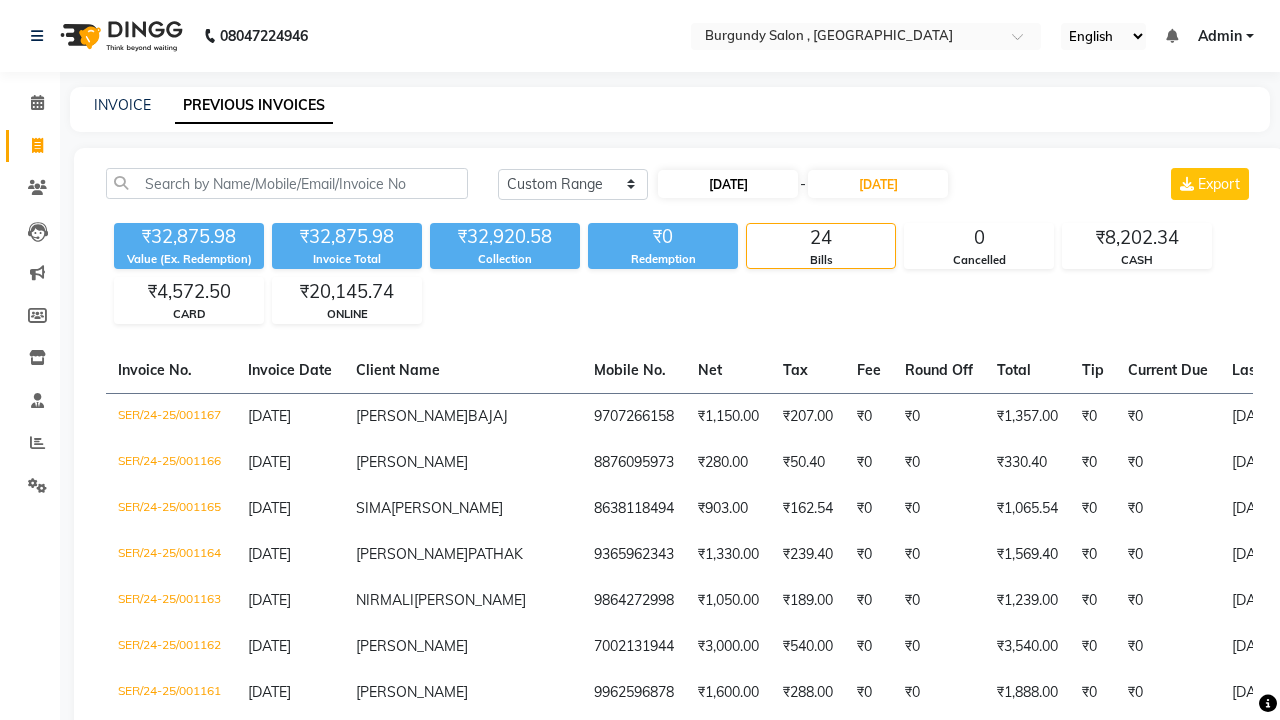 select on "6" 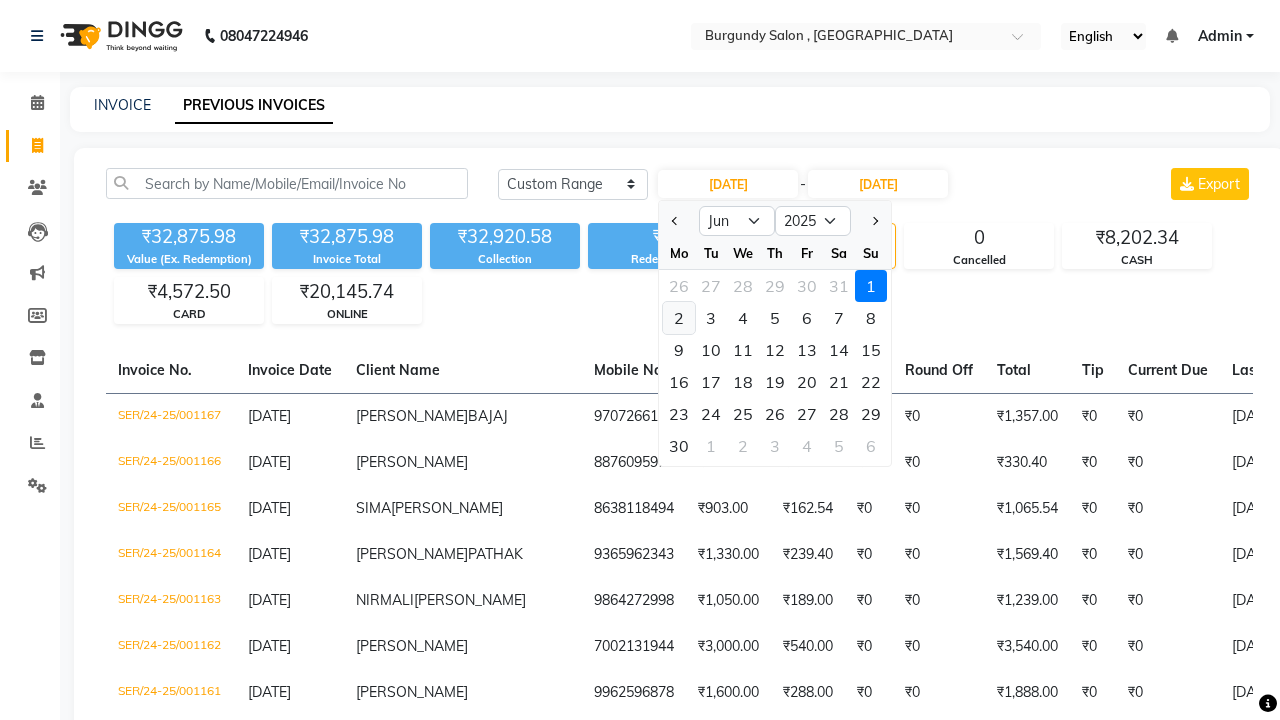 click on "2" 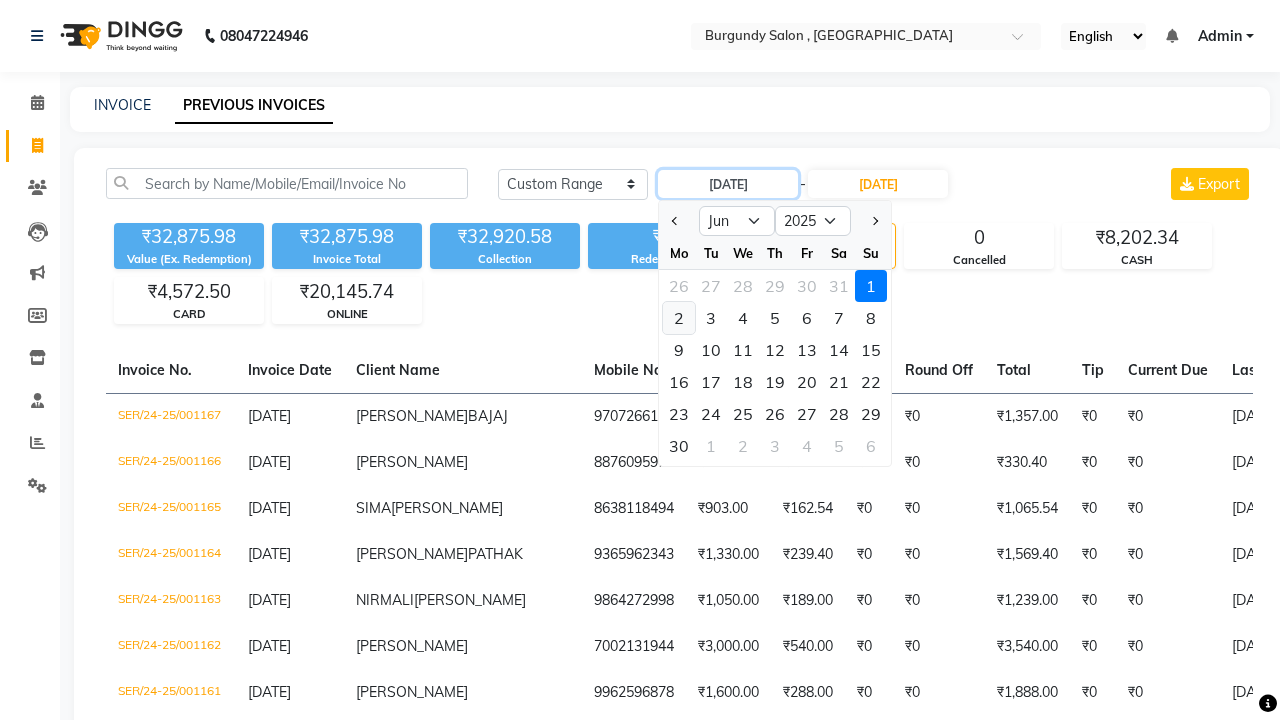 type on "02-06-2025" 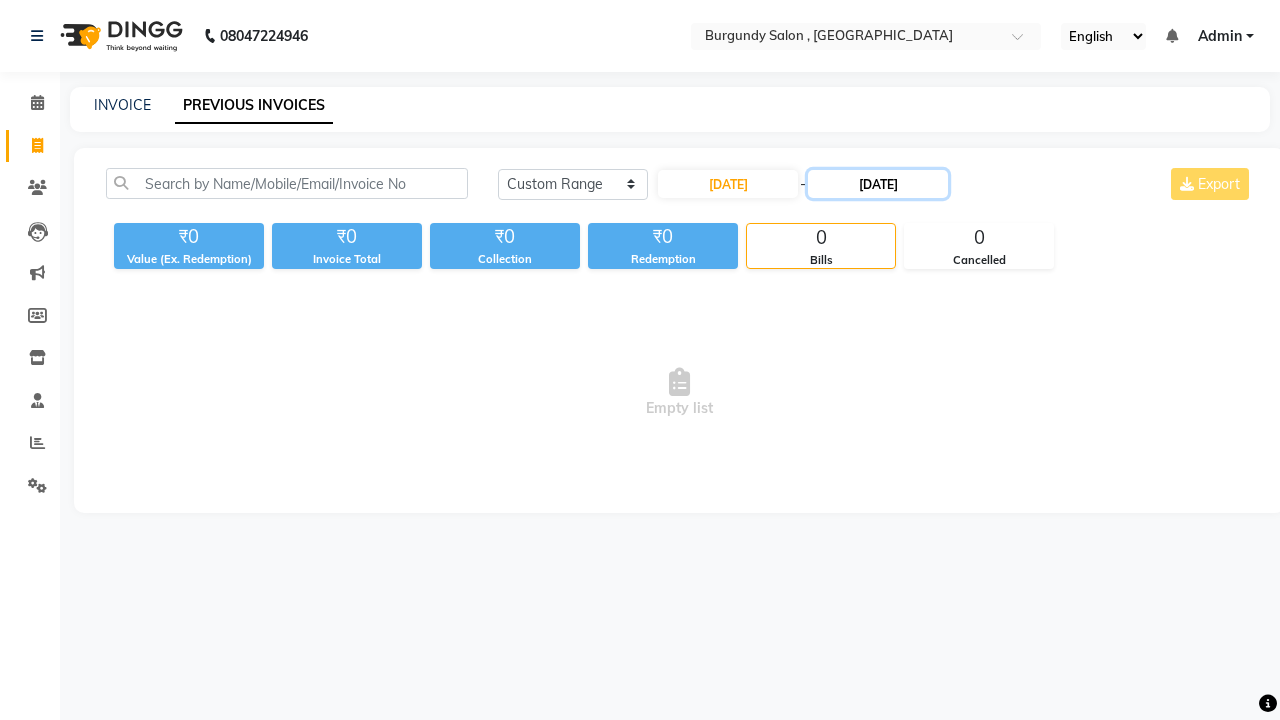 click on "01-06-2025" 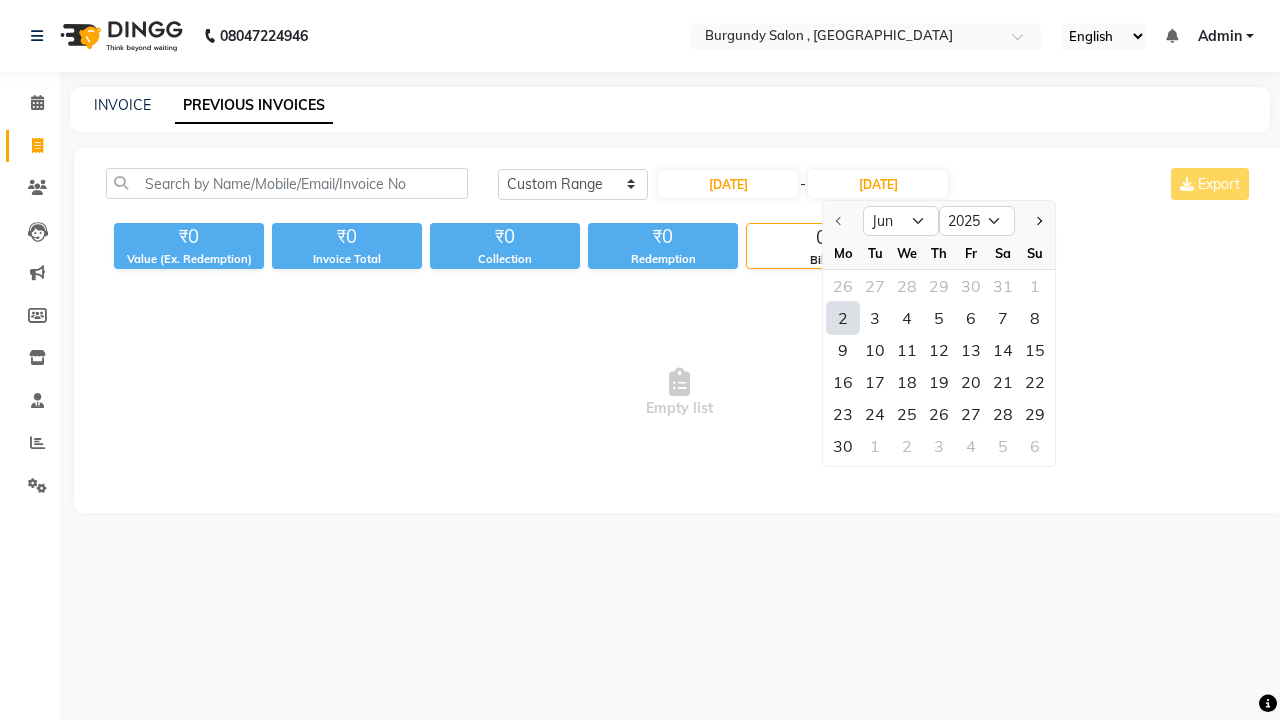 click on "2" 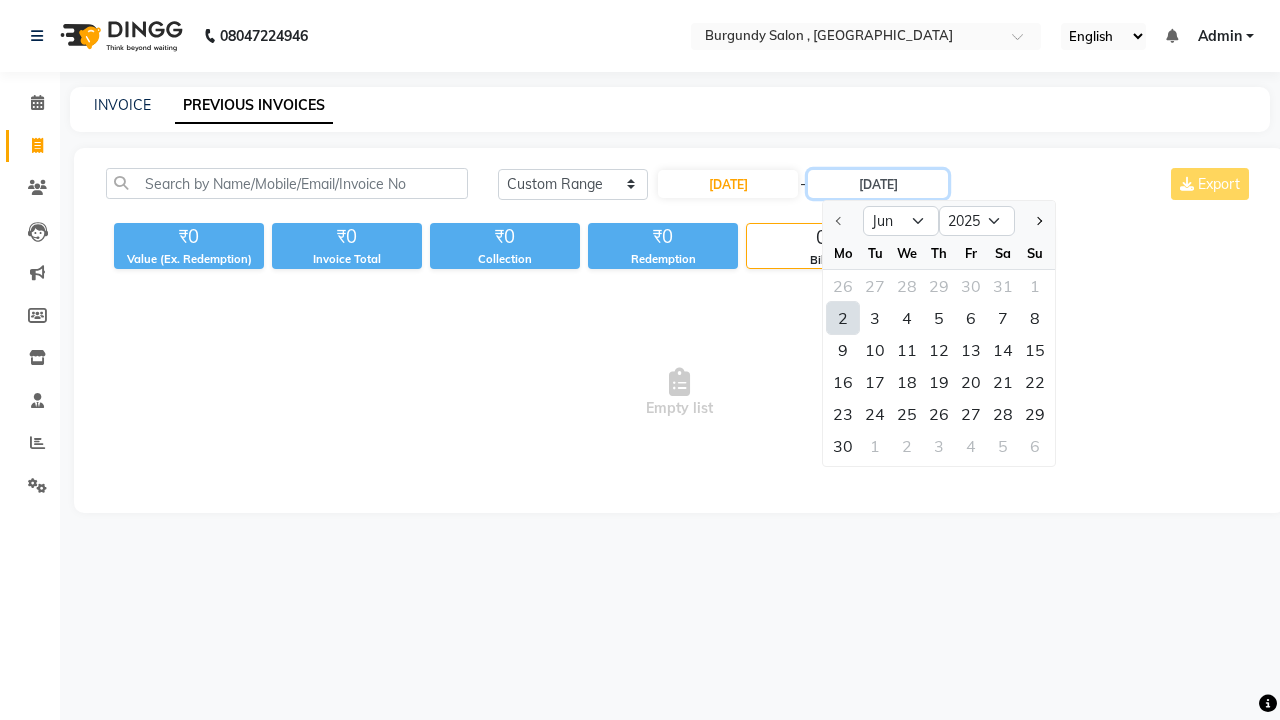 type on "02-06-2025" 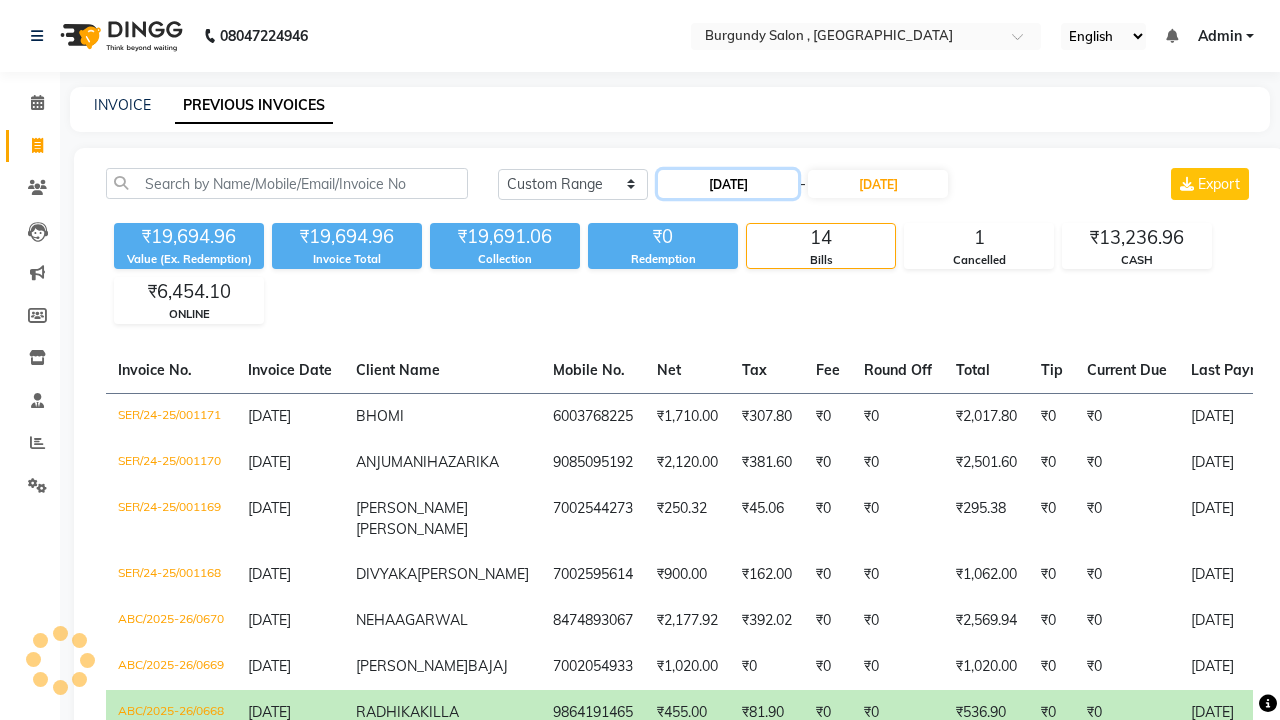 click on "02-06-2025" 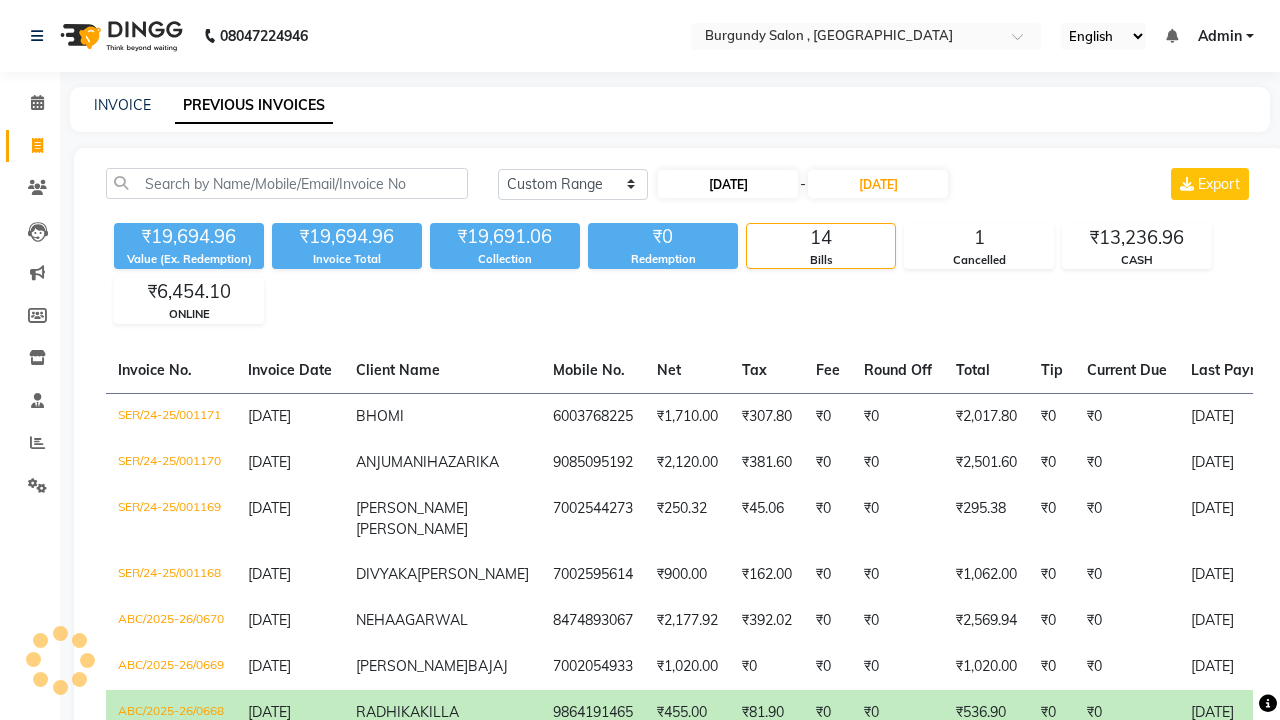 select on "6" 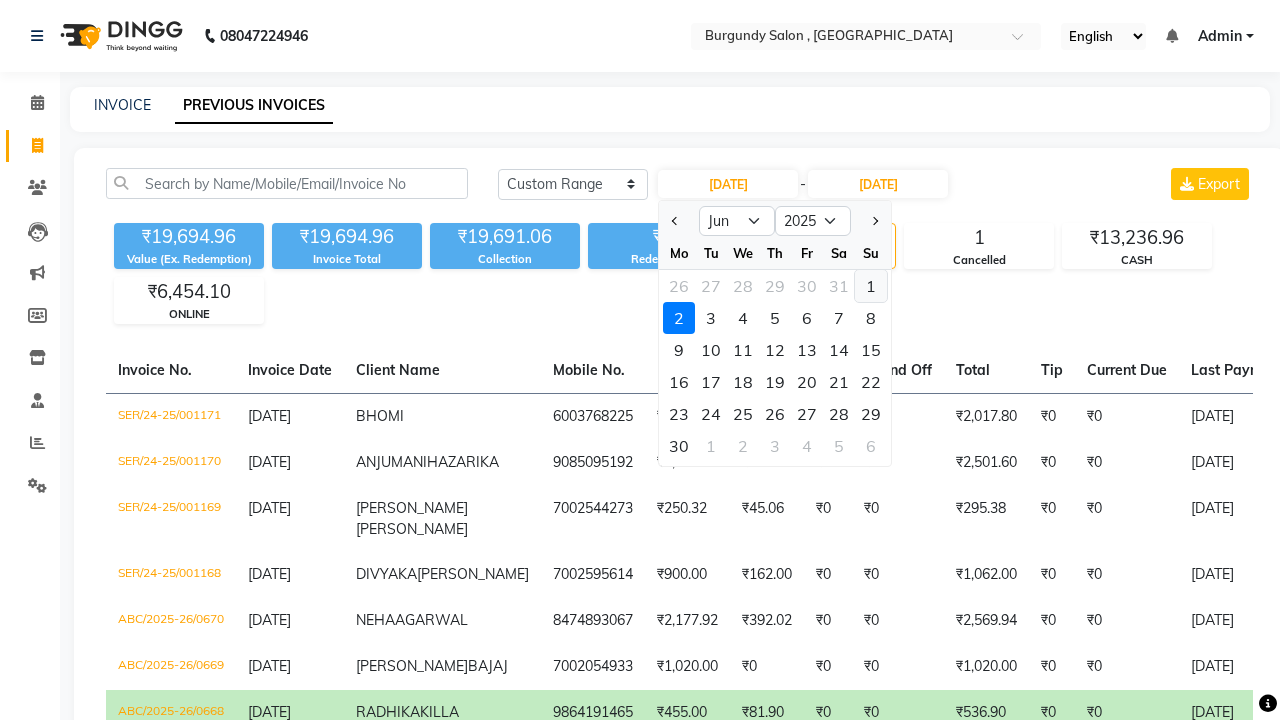 click on "1" 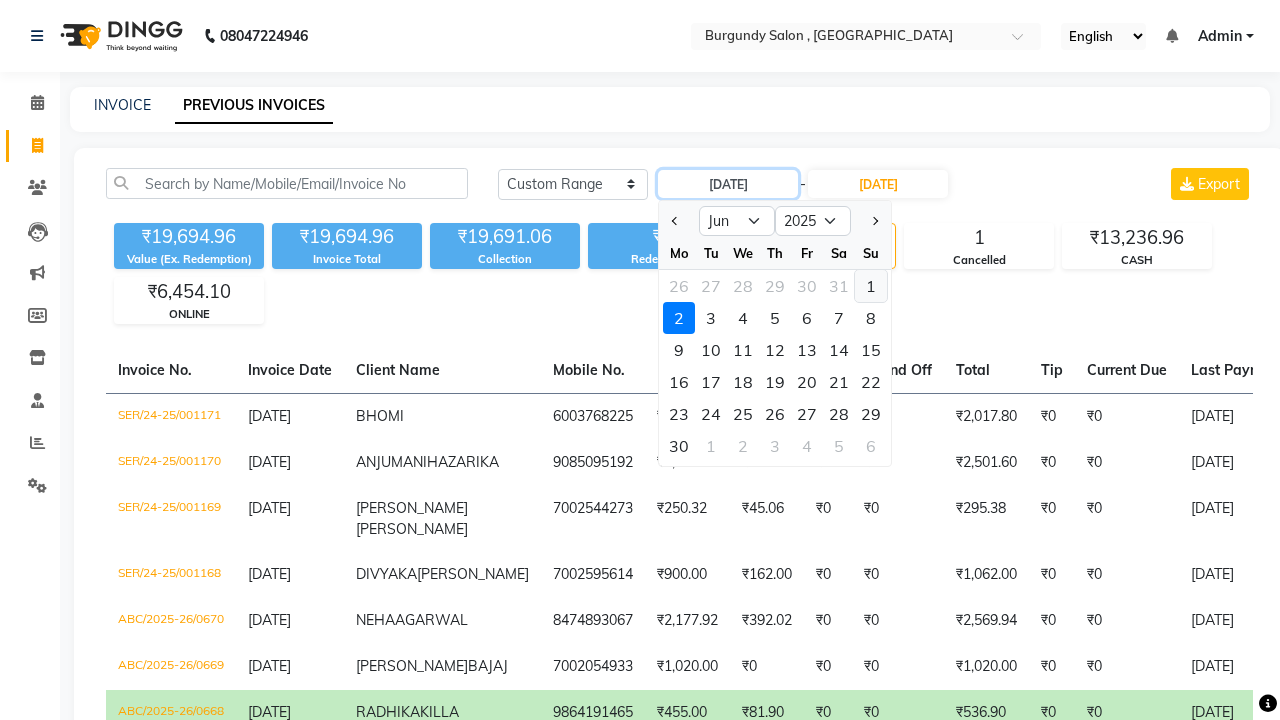 type on "01-06-2025" 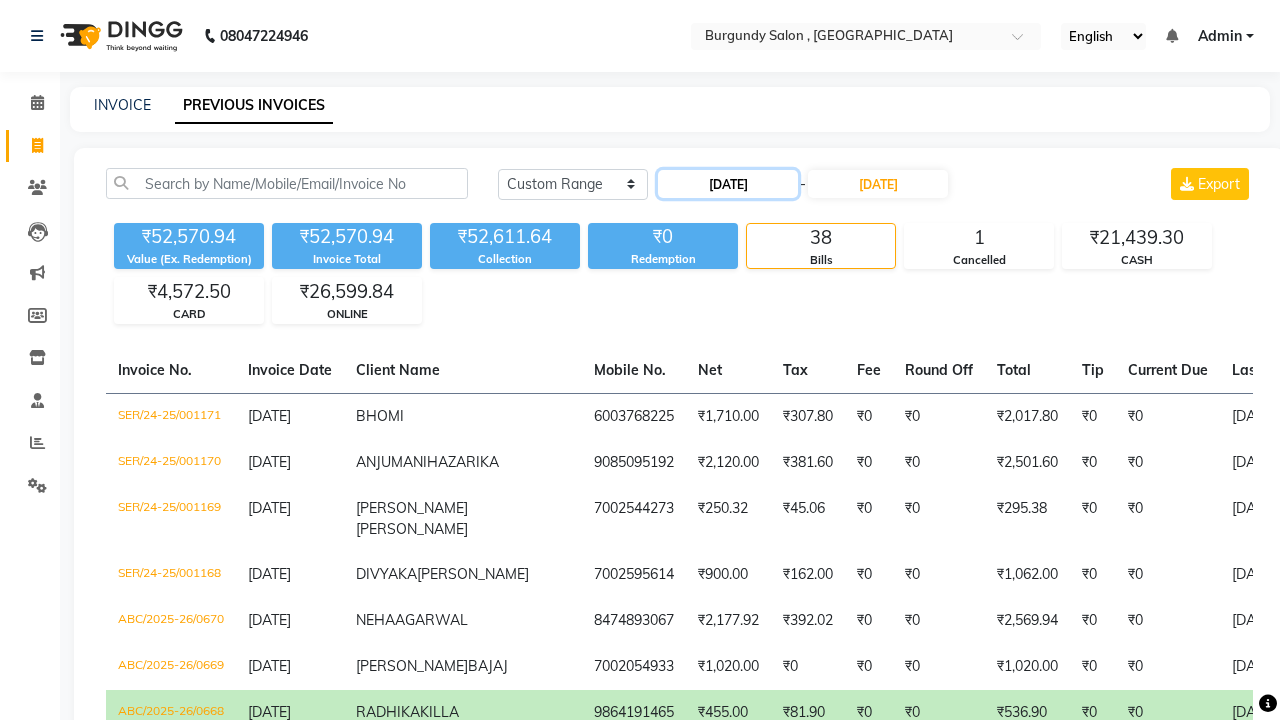 click on "01-06-2025" 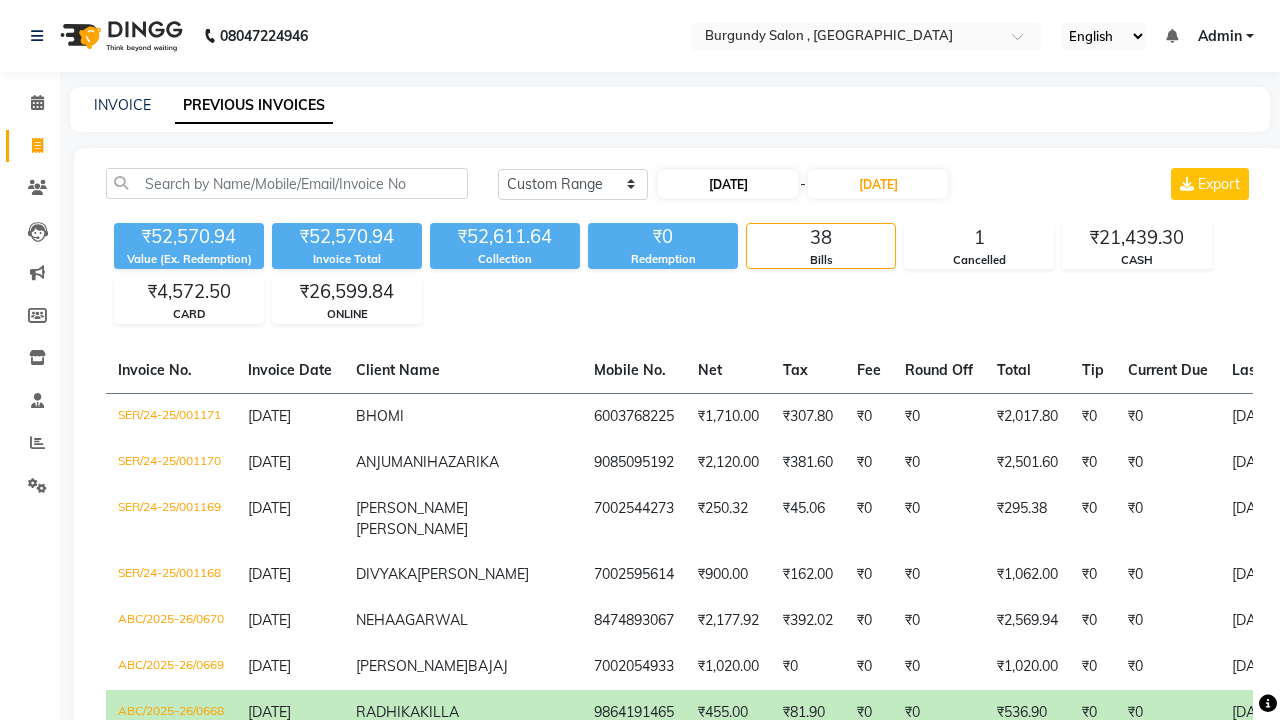 select on "6" 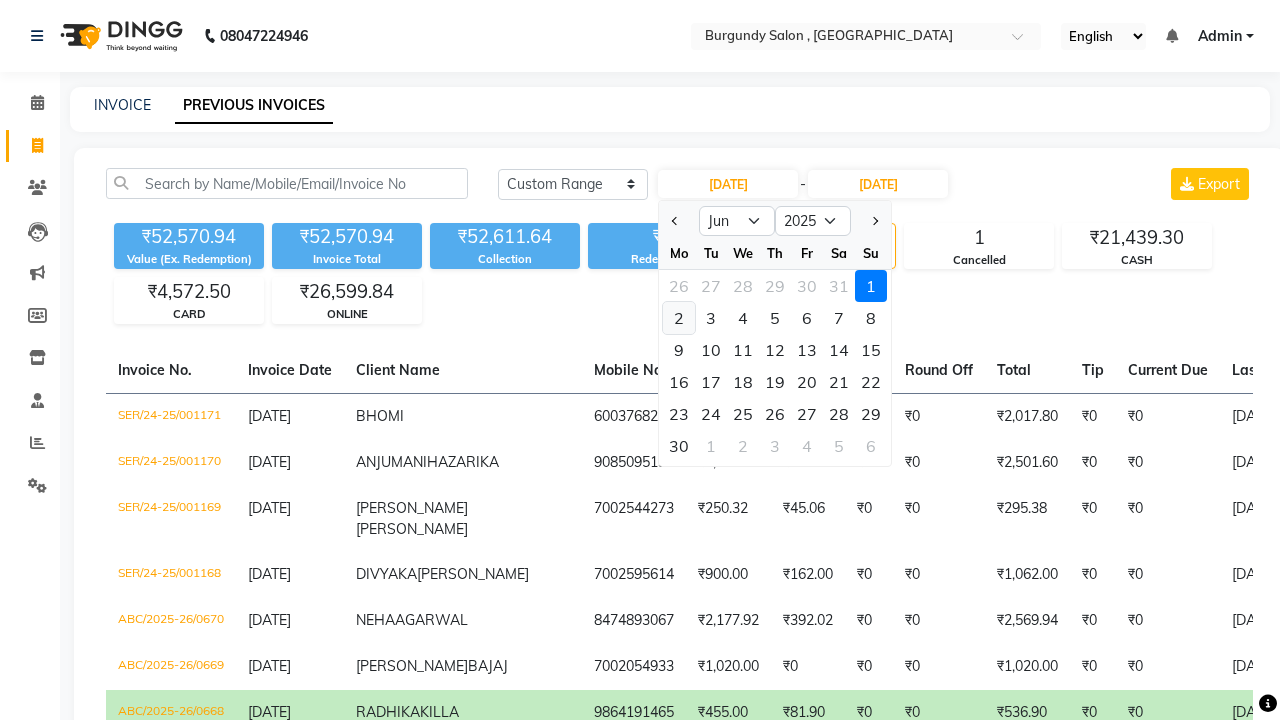 click on "2" 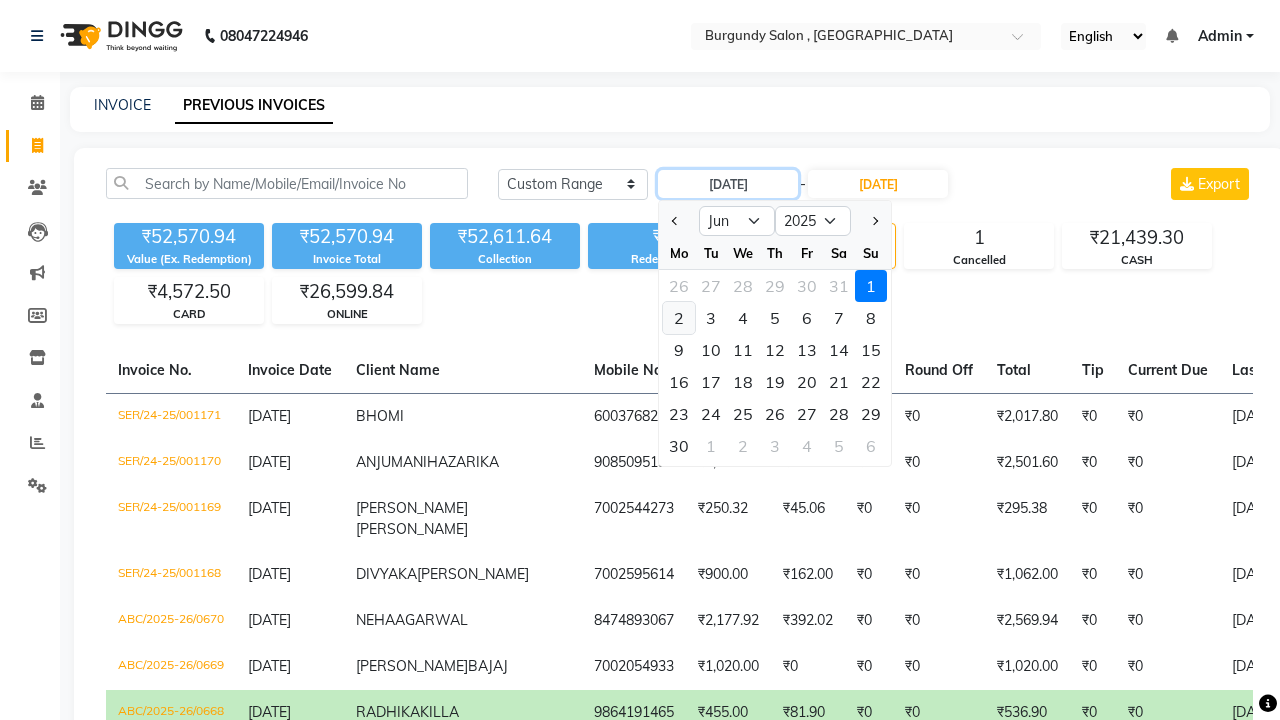 type on "02-06-2025" 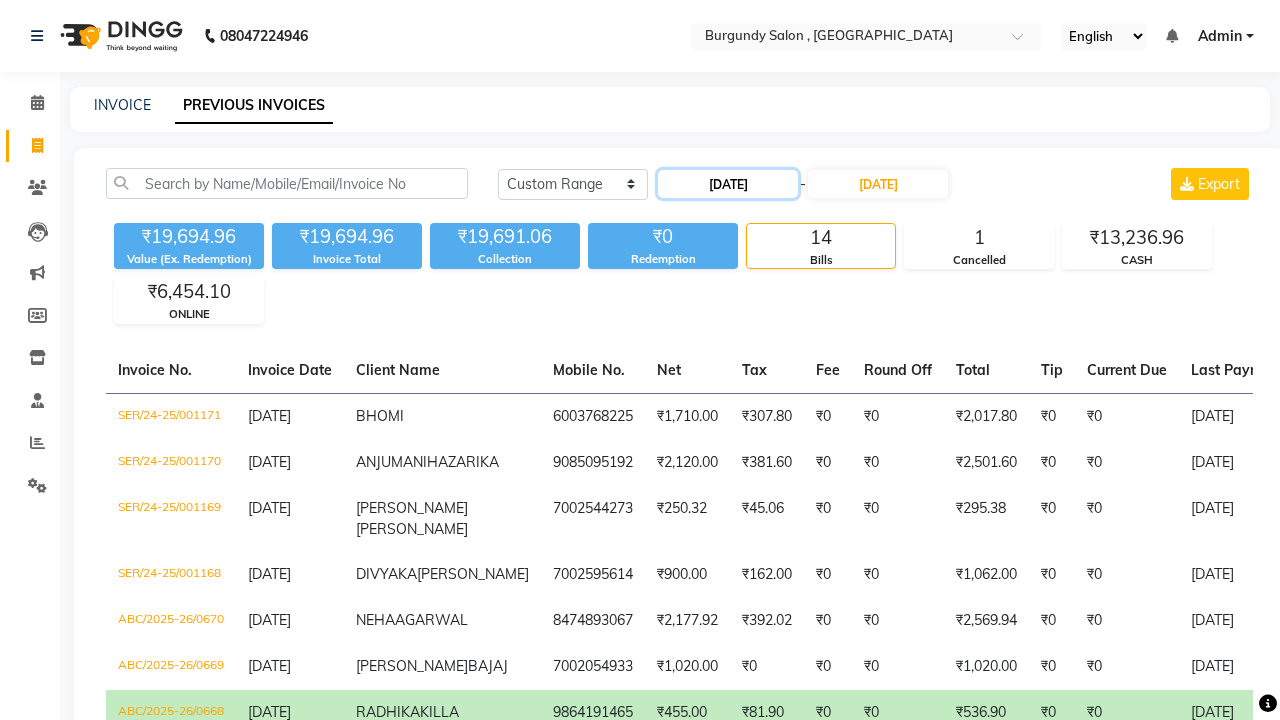 click on "02-06-2025" 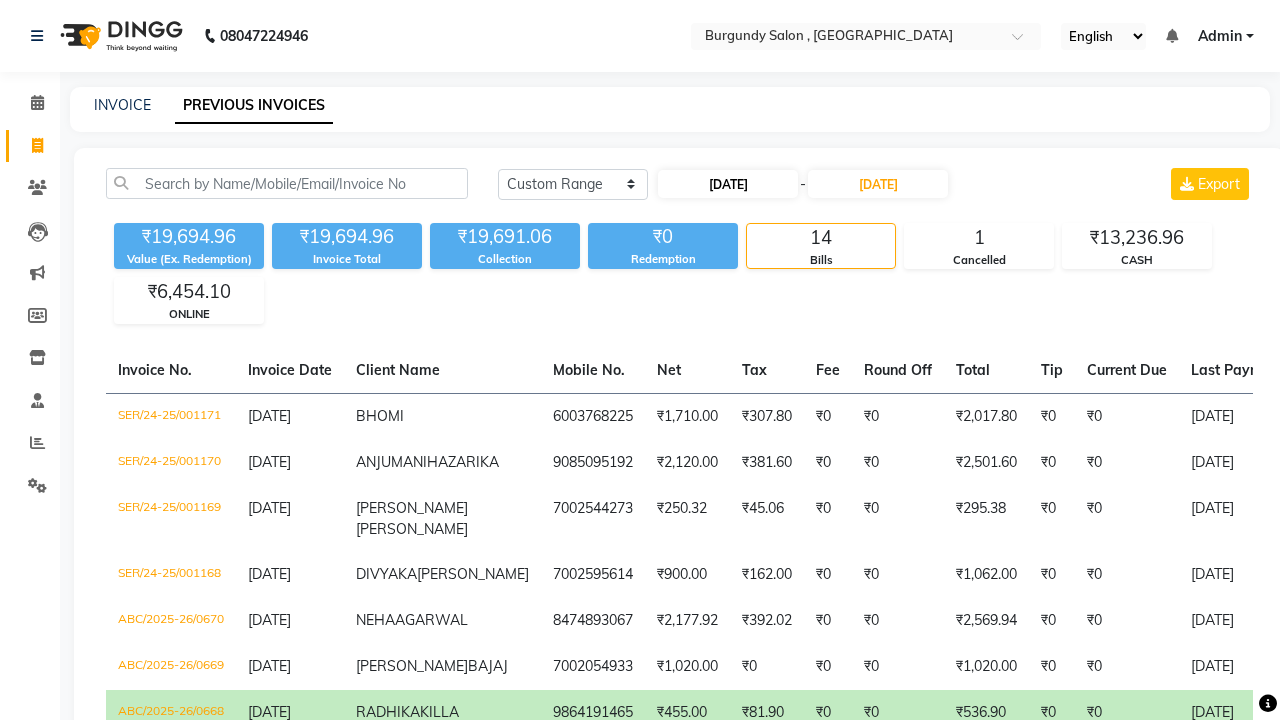 select on "6" 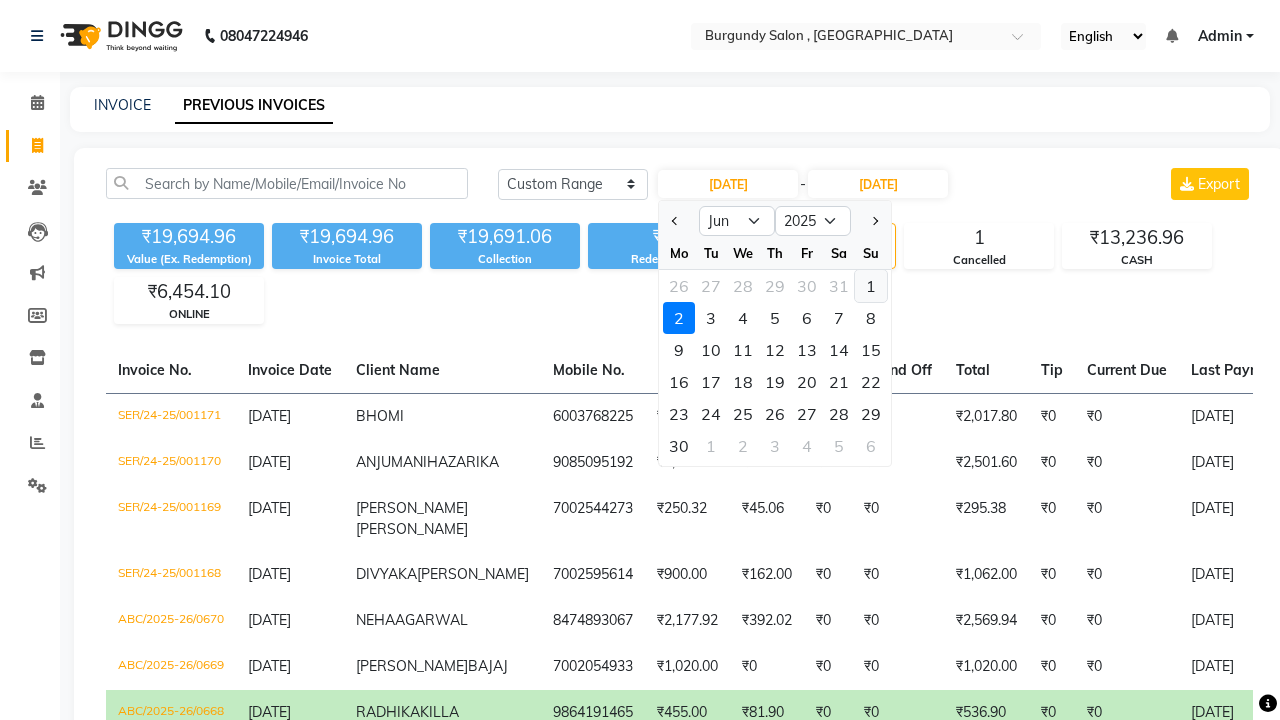 click on "1" 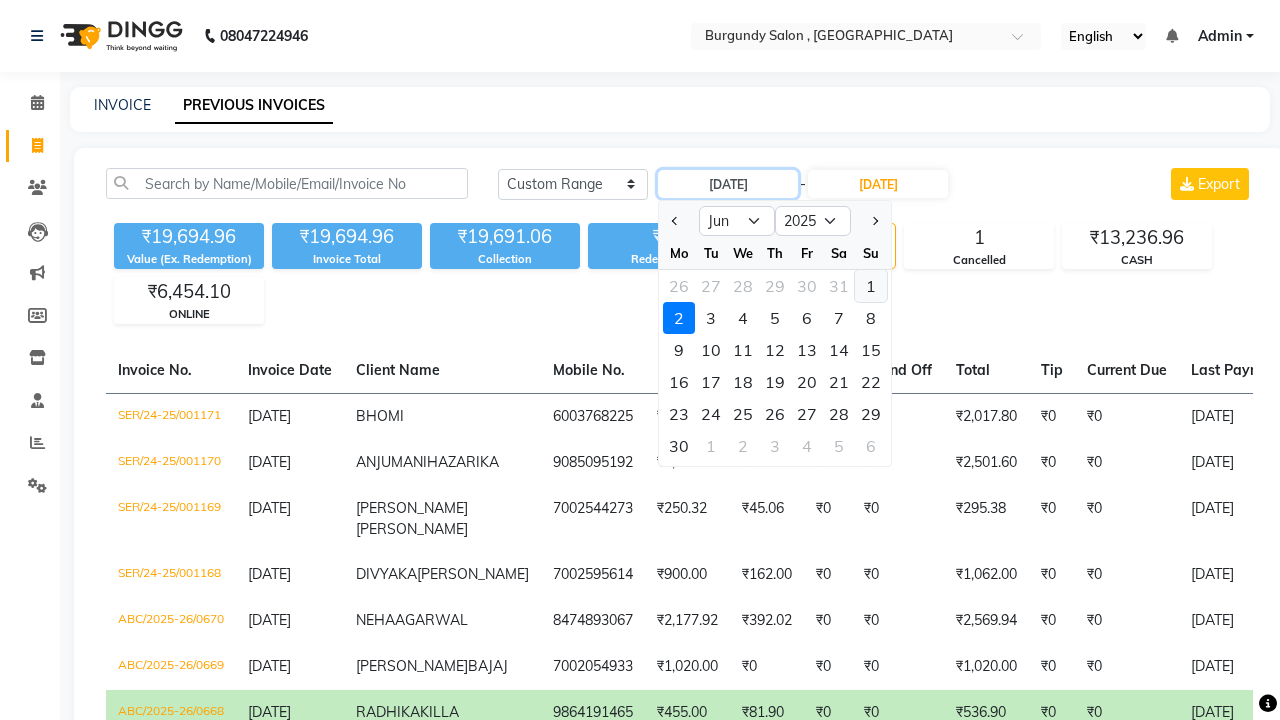 type on "01-06-2025" 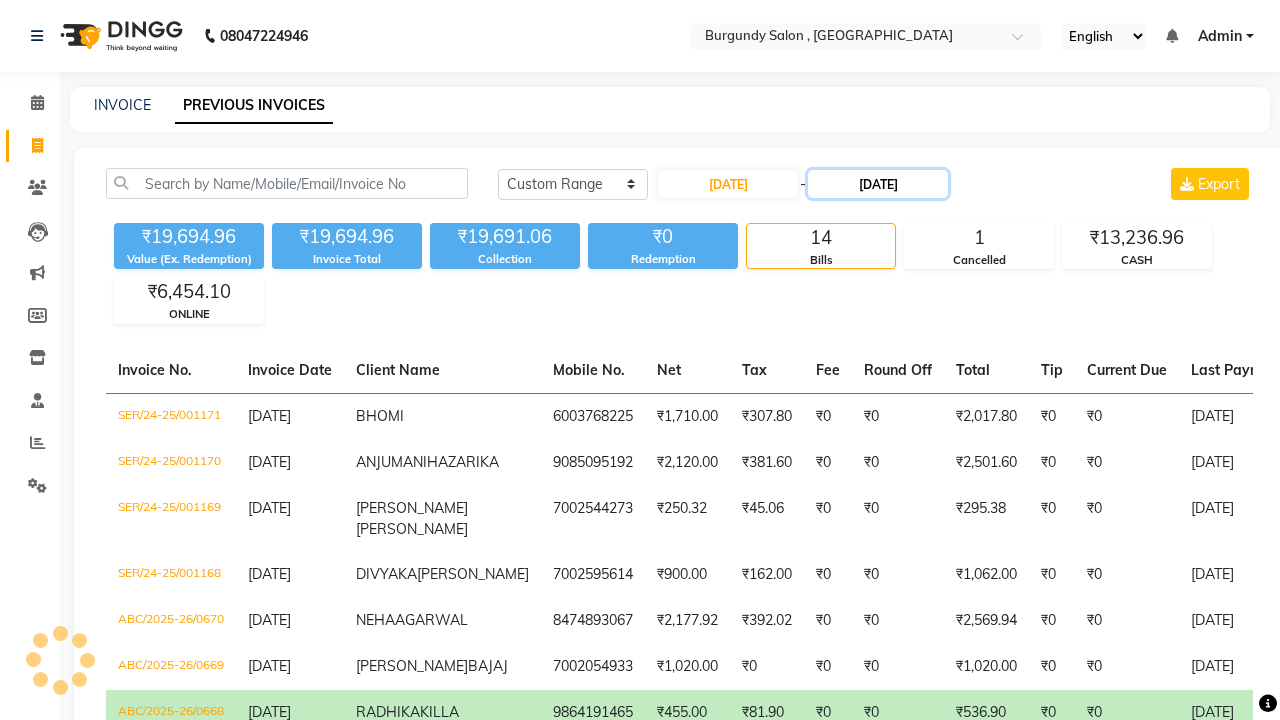 click on "02-06-2025" 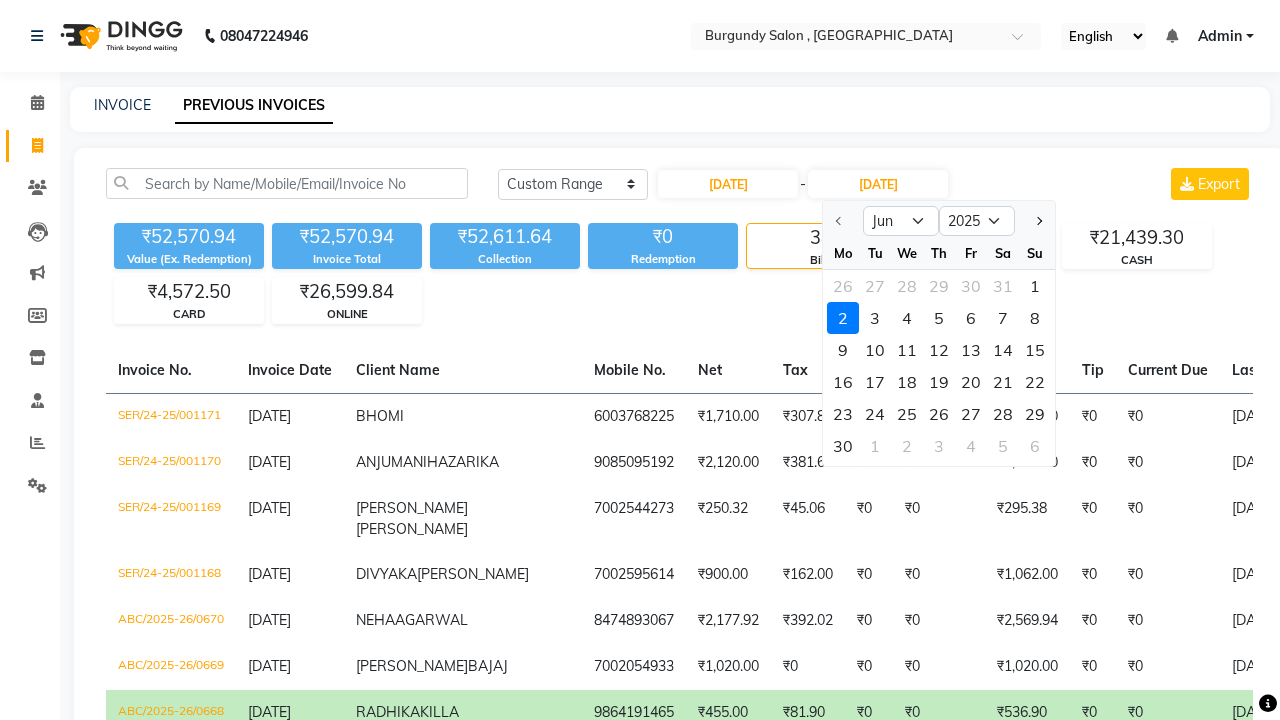 click on "₹52,570.94 Value (Ex. Redemption) ₹52,570.94 Invoice Total  ₹52,611.64 Collection ₹0 Redemption 38 Bills 1 Cancelled ₹21,439.30 CASH ₹4,572.50 CARD ₹26,599.84 ONLINE" 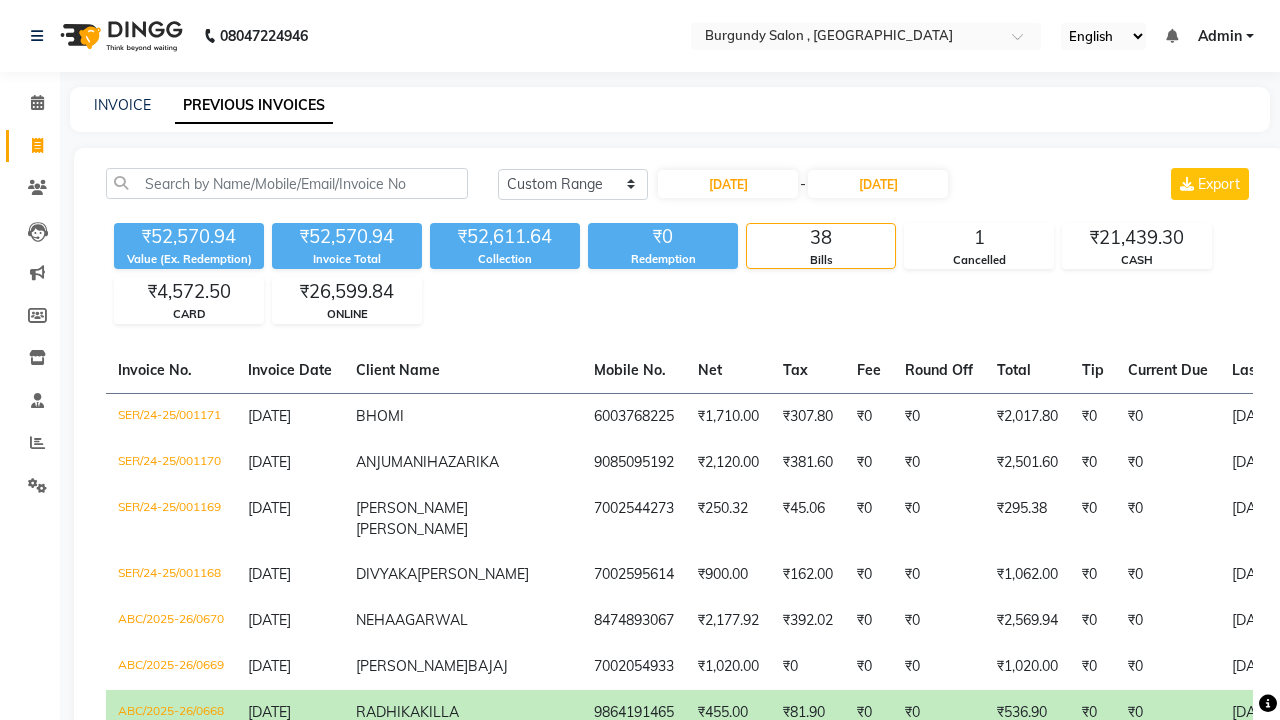 click on "₹52,570.94 Value (Ex. Redemption) ₹52,570.94 Invoice Total  ₹52,611.64 Collection ₹0 Redemption 38 Bills 1 Cancelled ₹21,439.30 CASH ₹4,572.50 CARD ₹26,599.84 ONLINE" 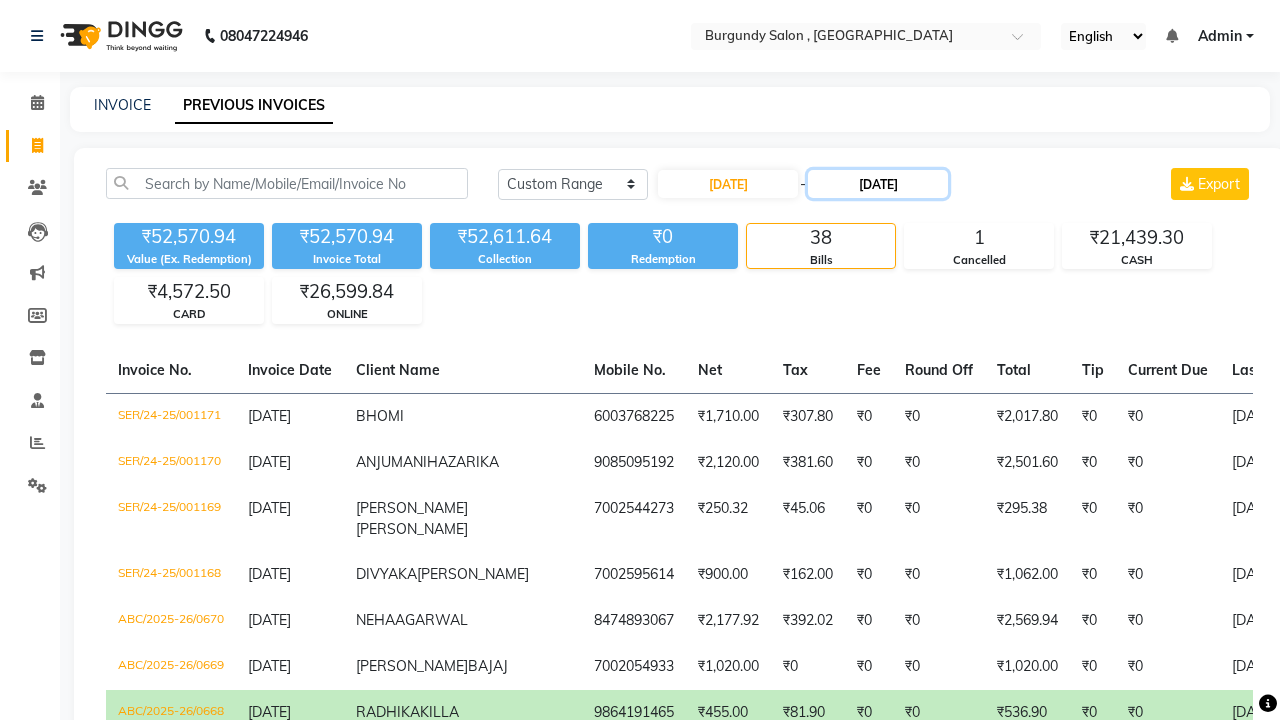 click on "02-06-2025" 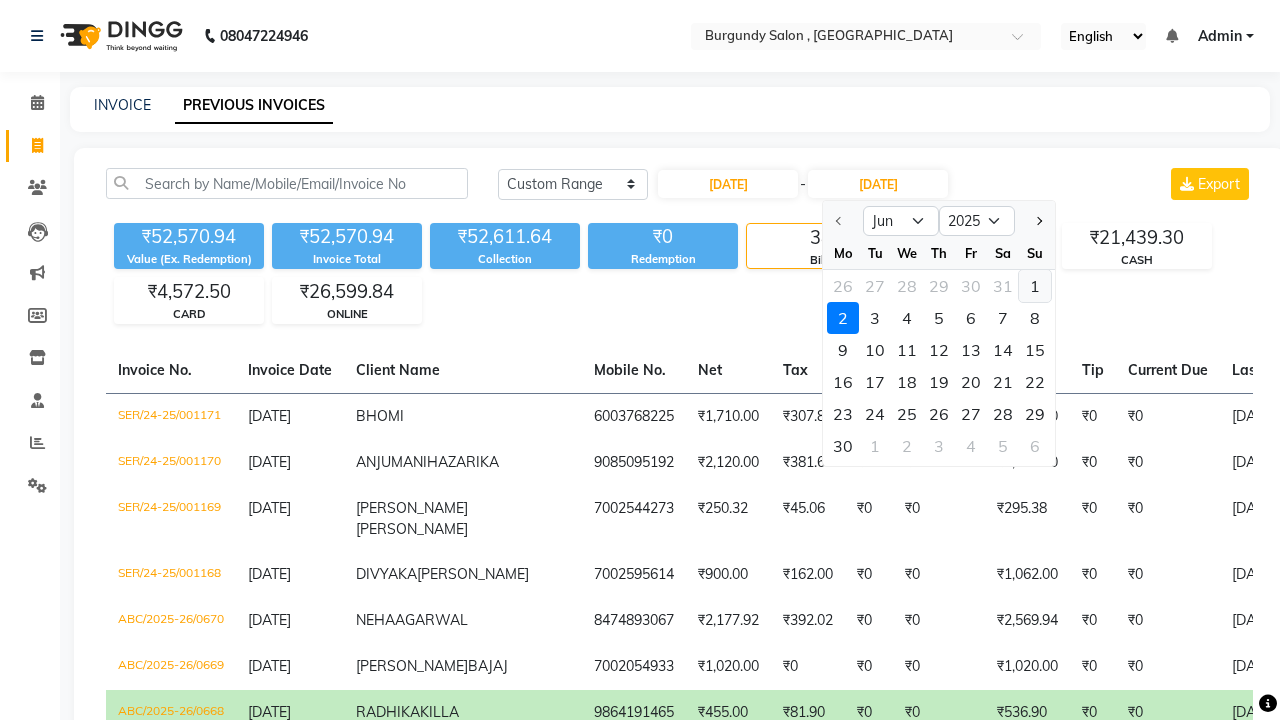 click on "1" 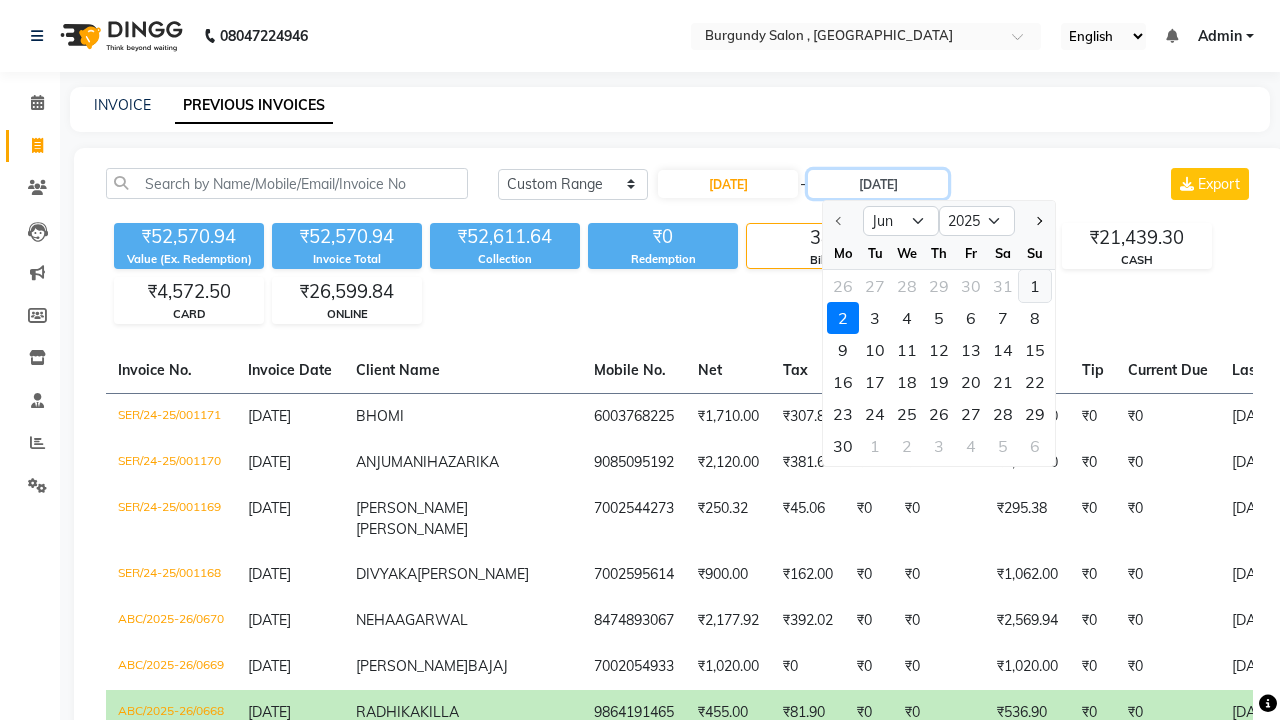 type on "01-06-2025" 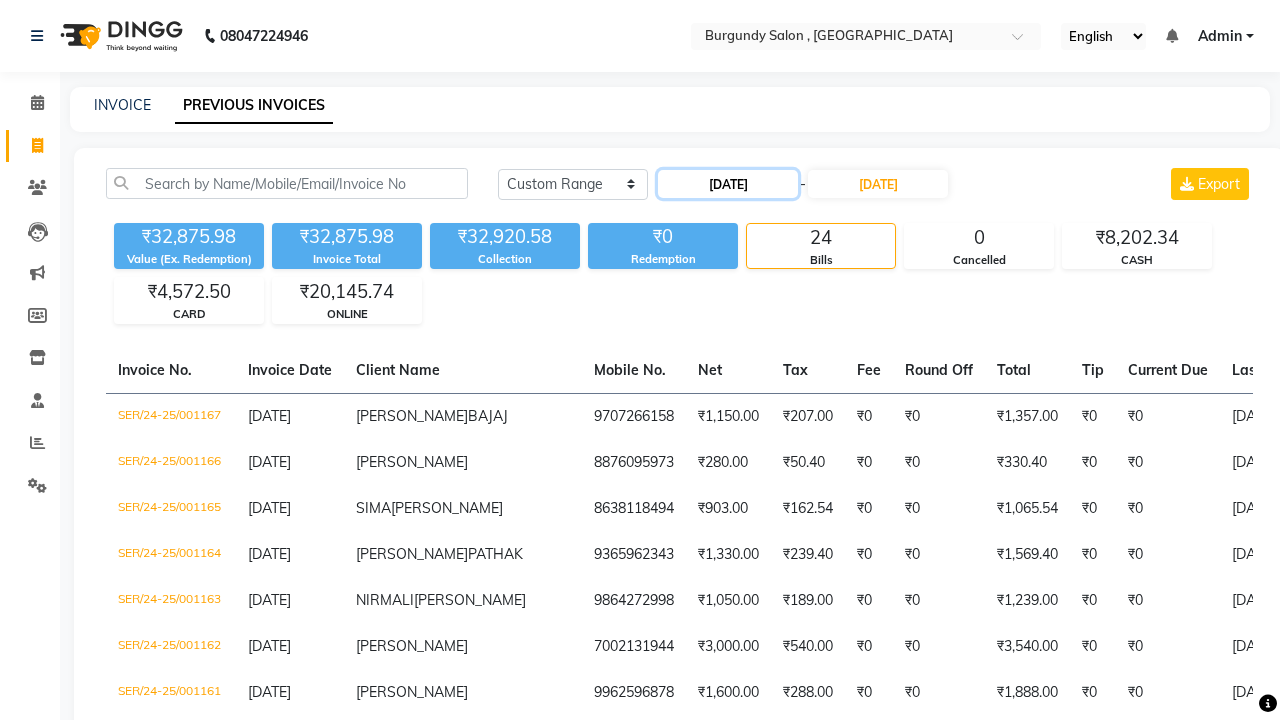 click on "01-06-2025" 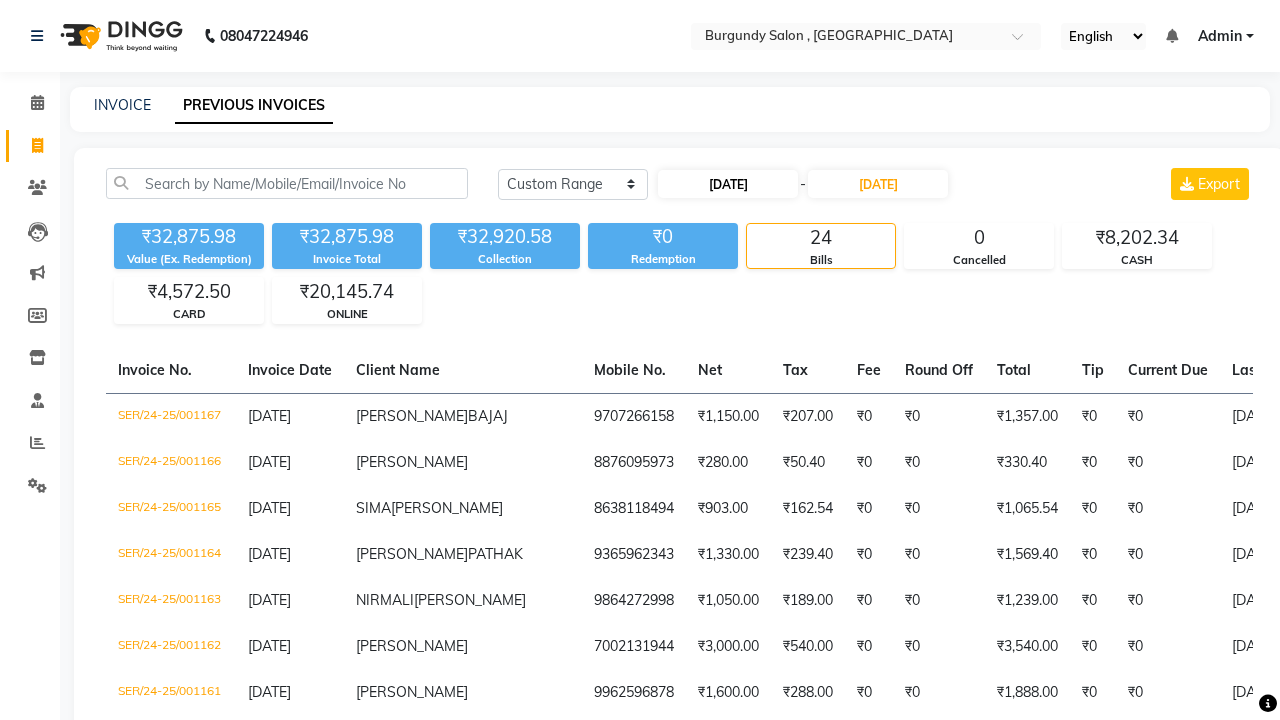 select on "6" 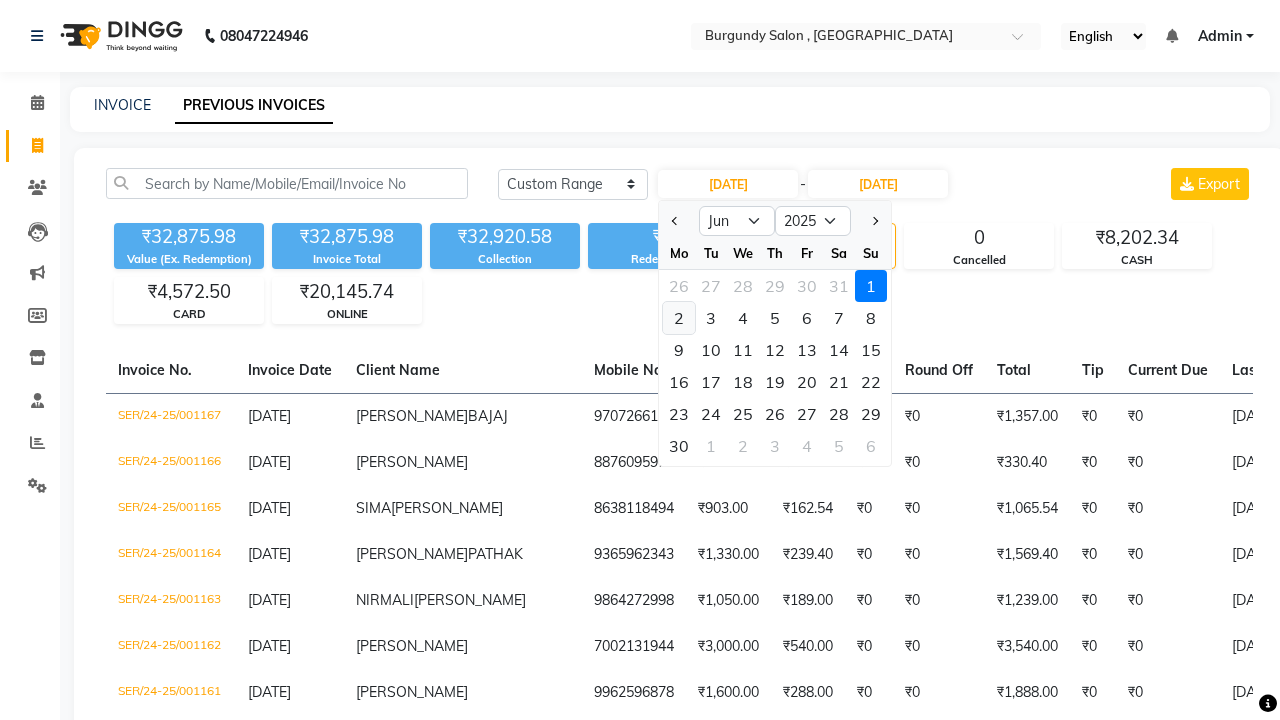 click on "2" 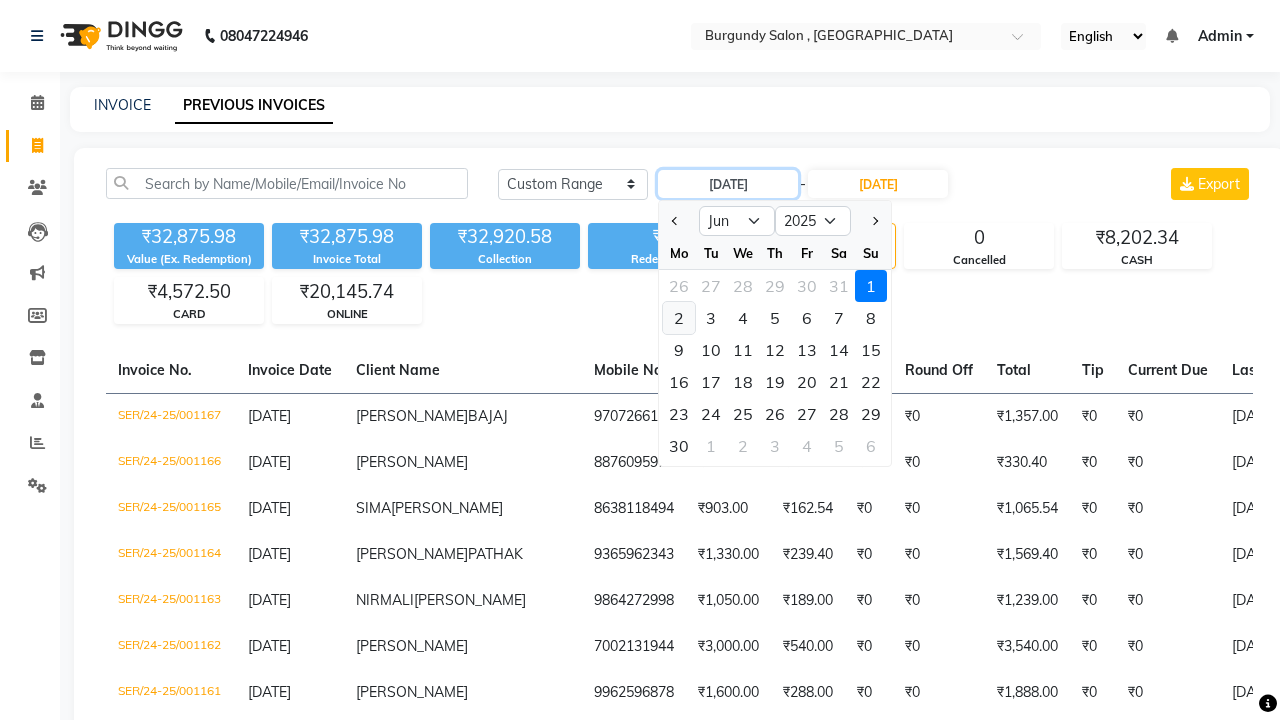 type on "02-06-2025" 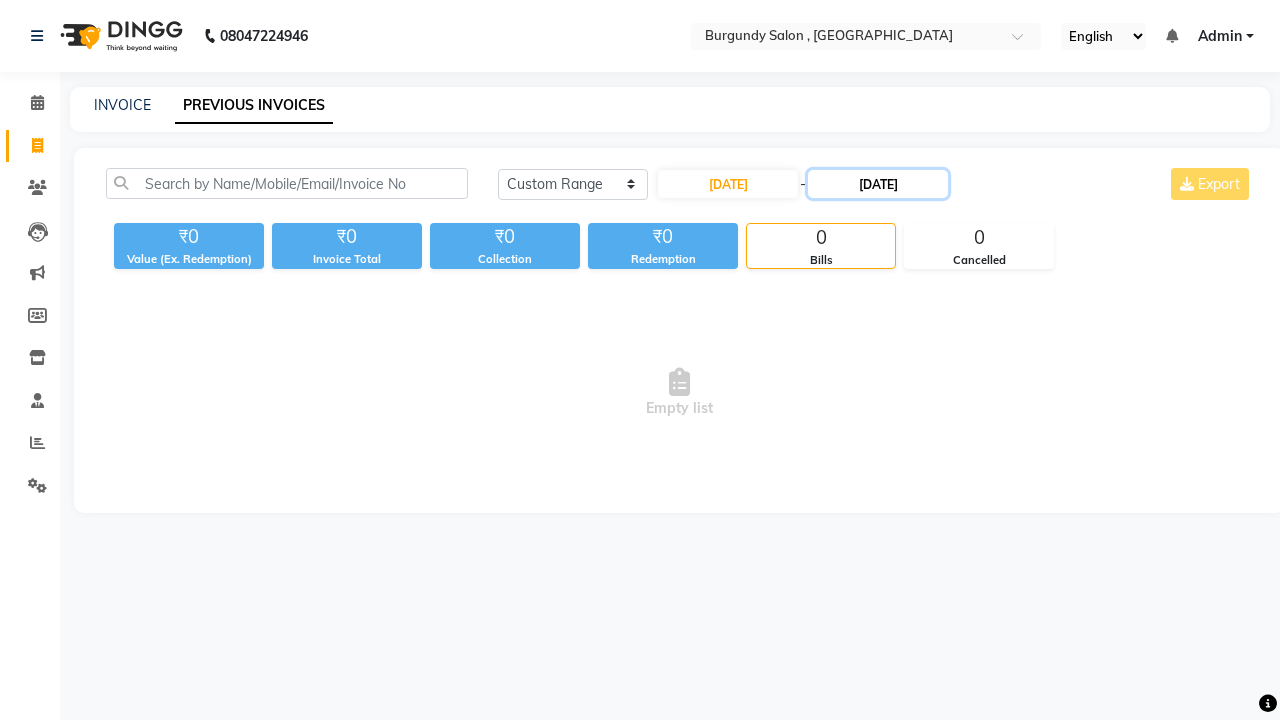 click on "01-06-2025" 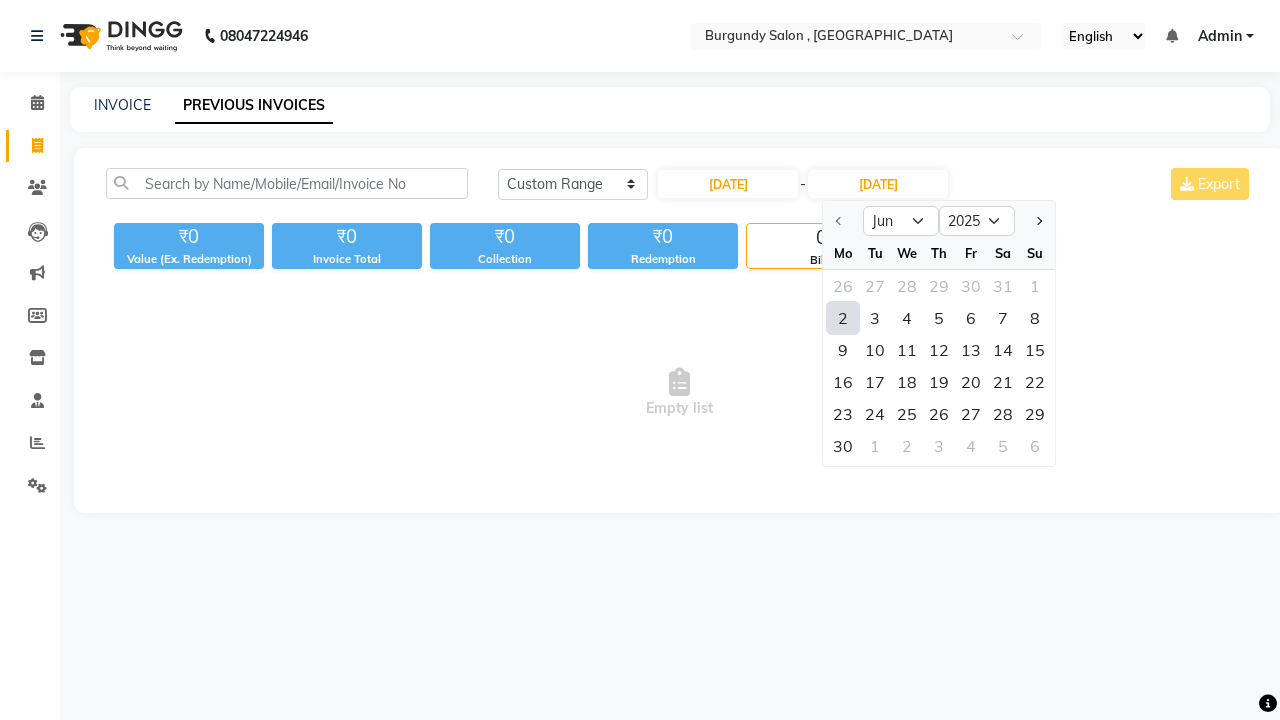 click on "2" 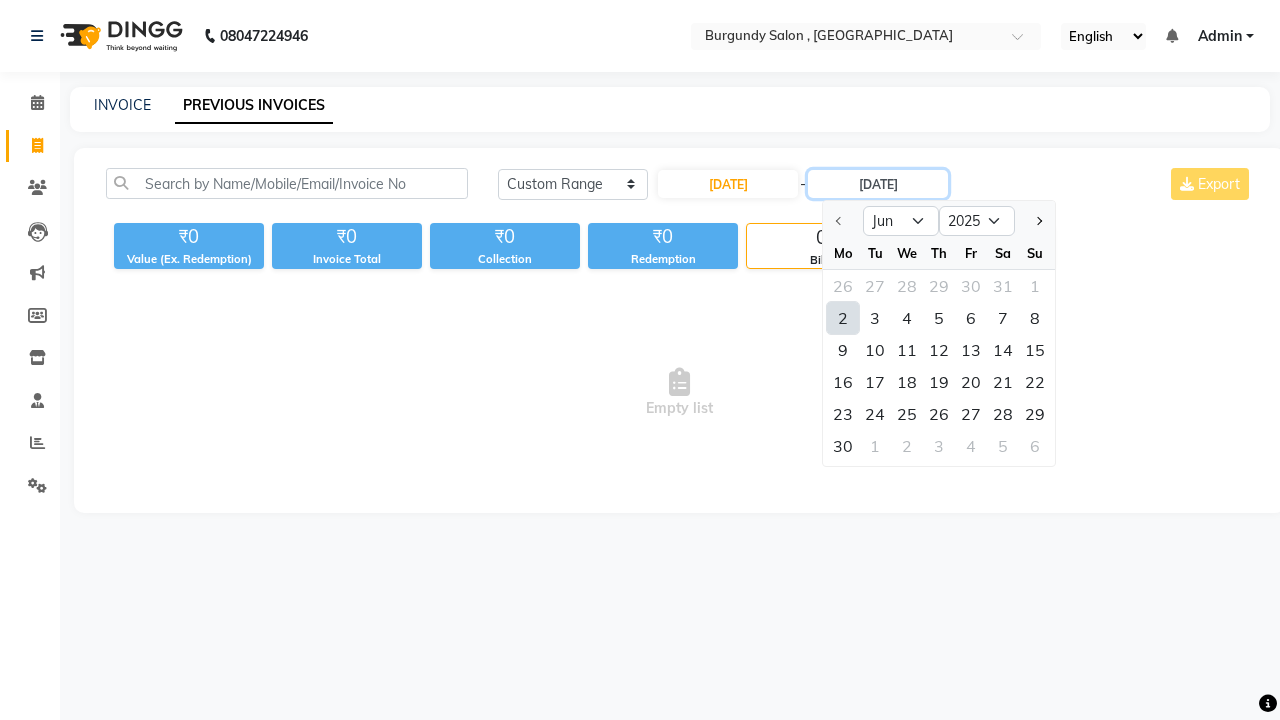 type on "02-06-2025" 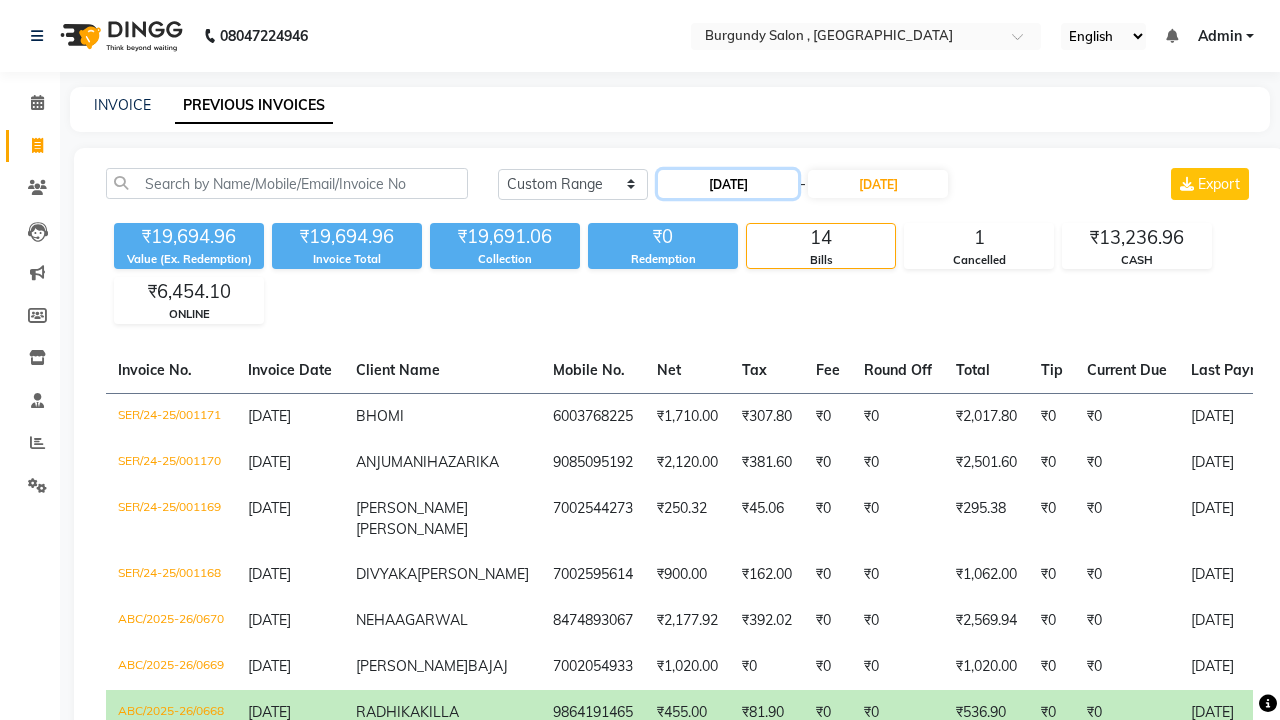 click on "02-06-2025" 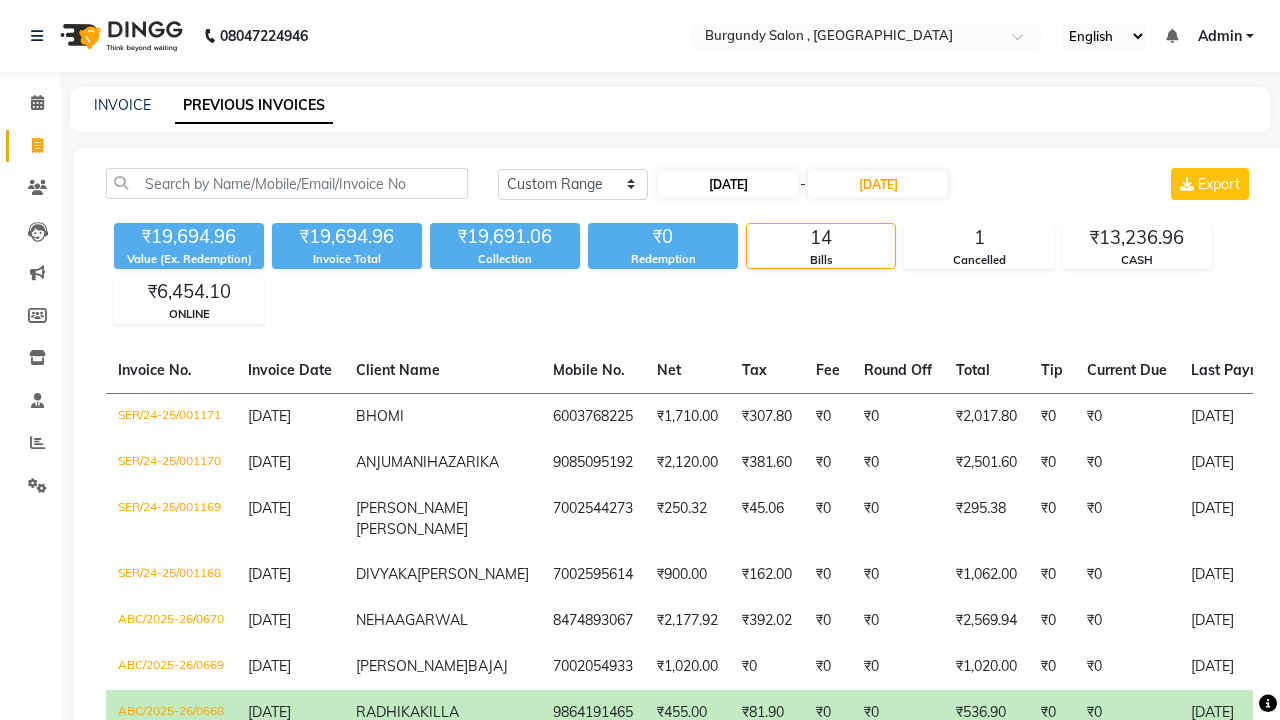 select on "6" 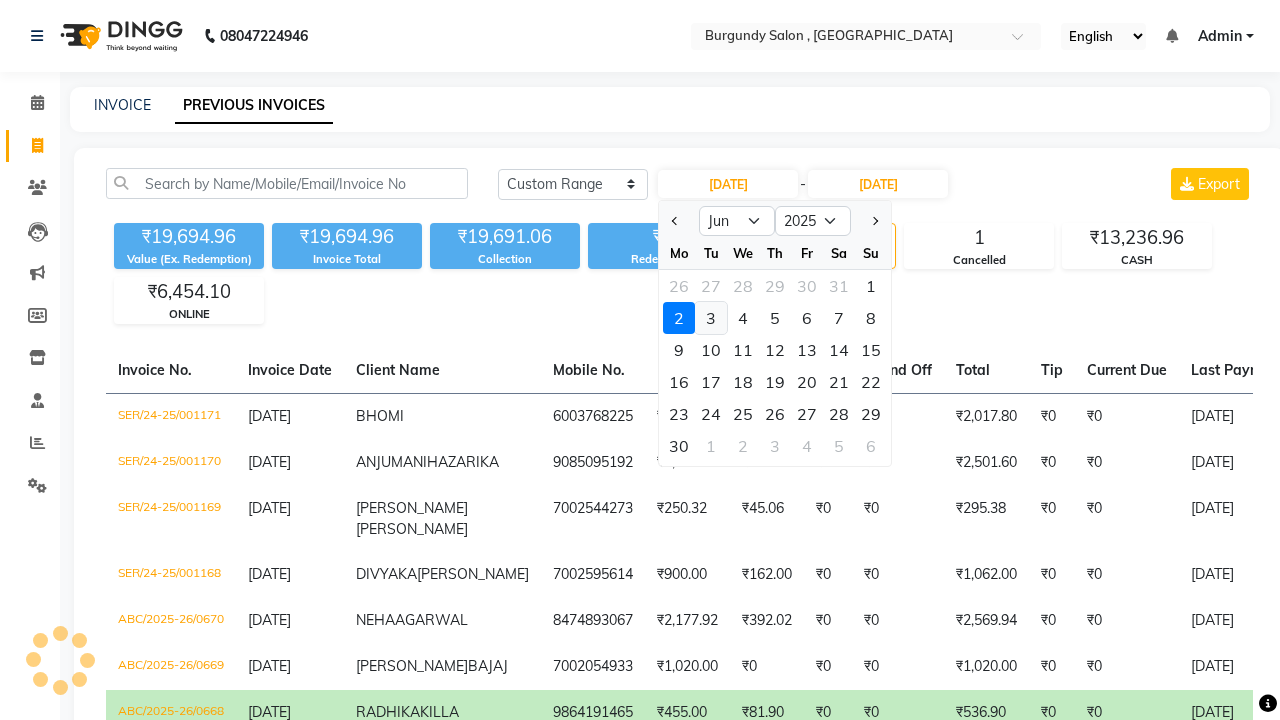 click on "3" 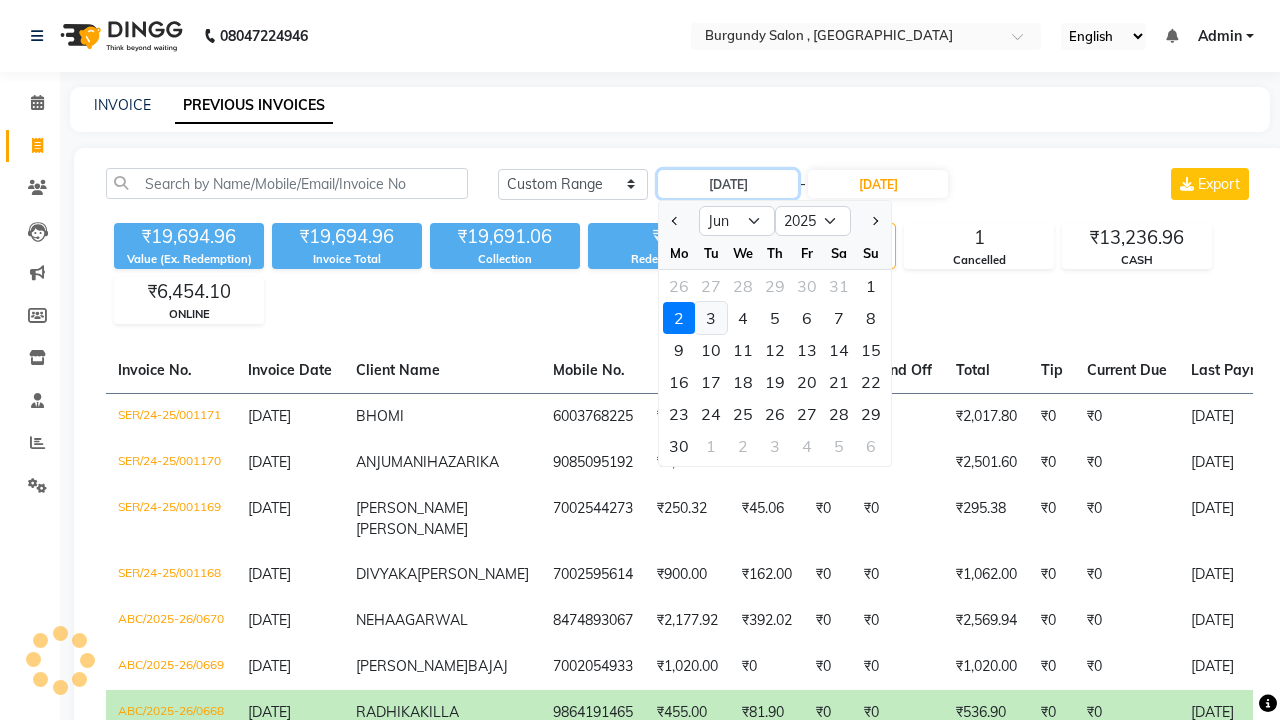 type on "03-06-2025" 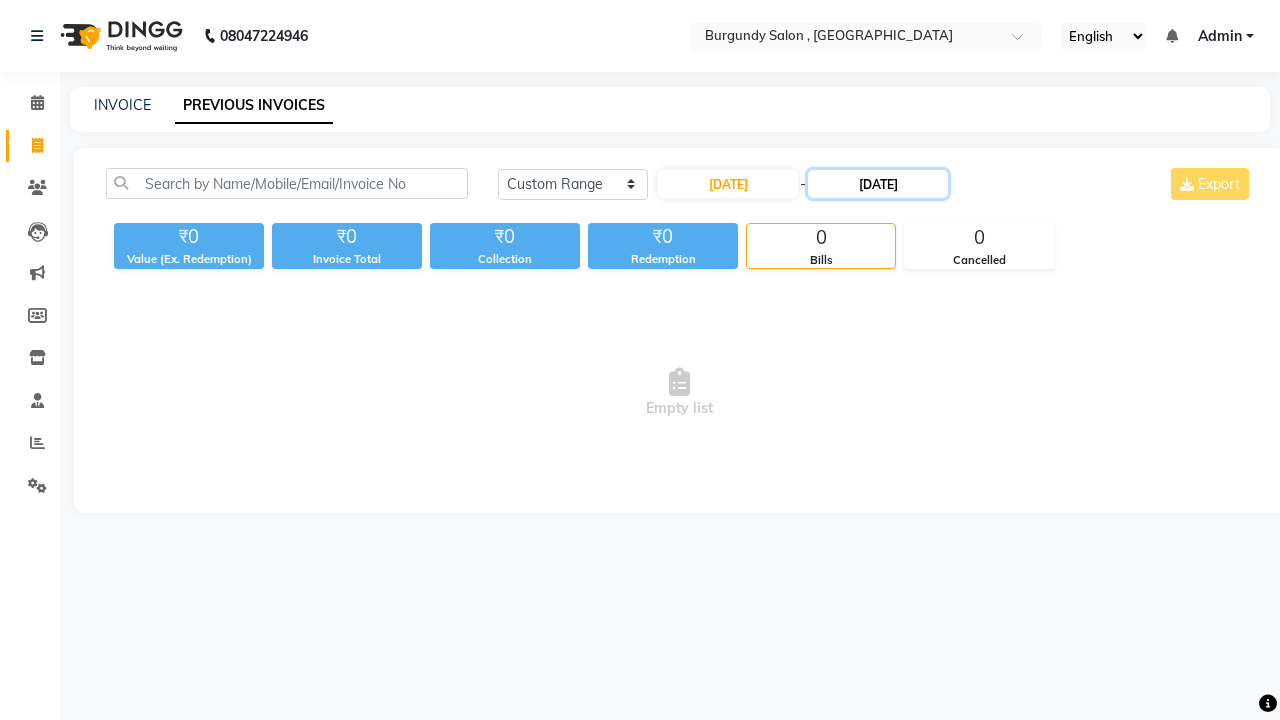 click on "02-06-2025" 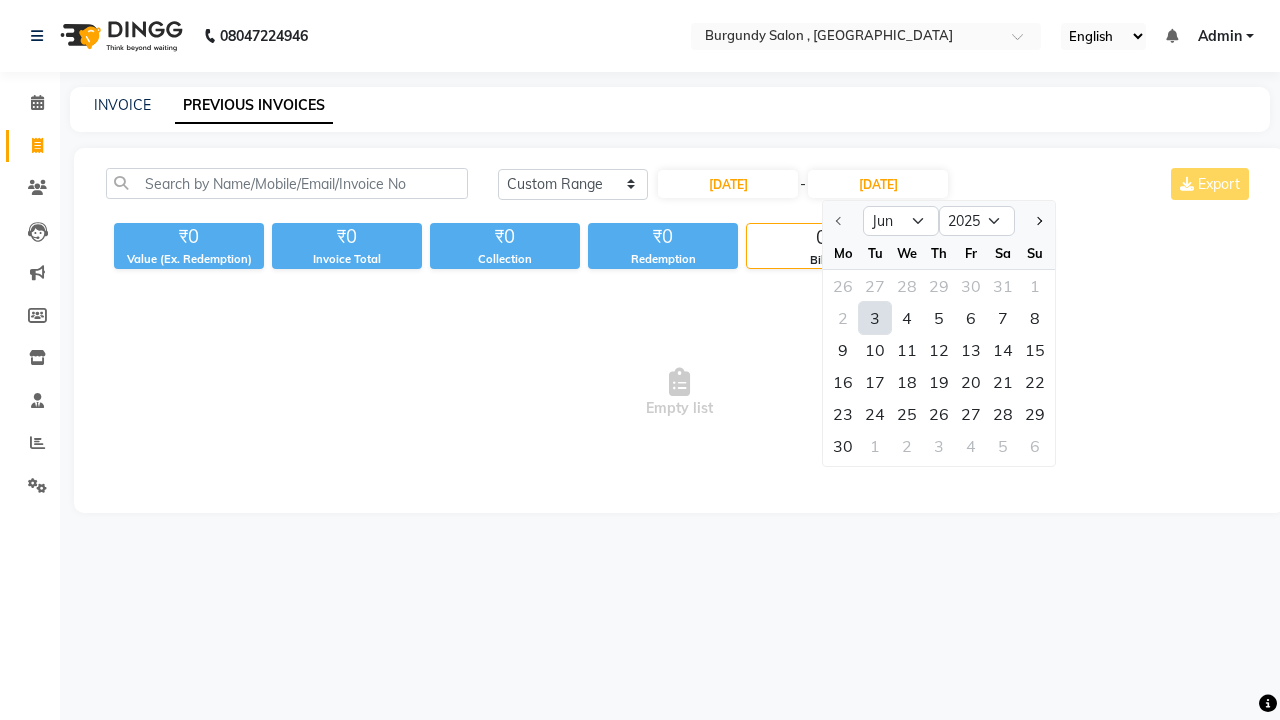 click on "3" 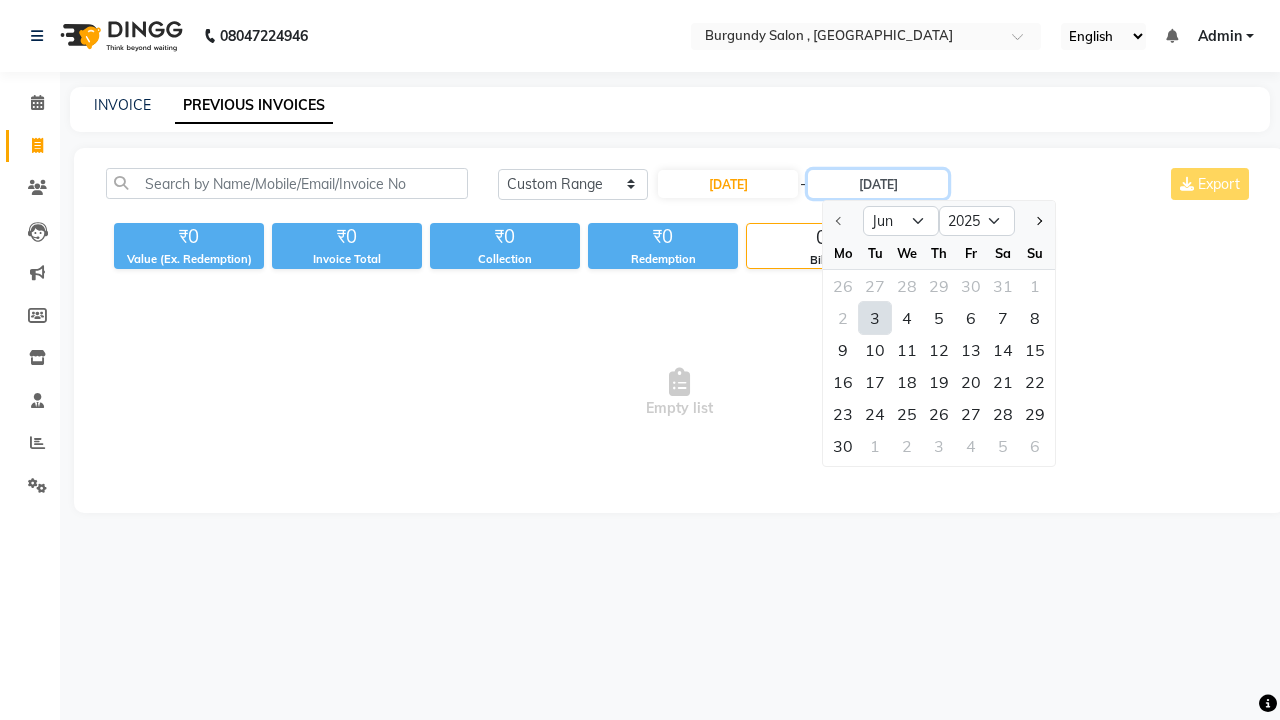 type on "03-06-2025" 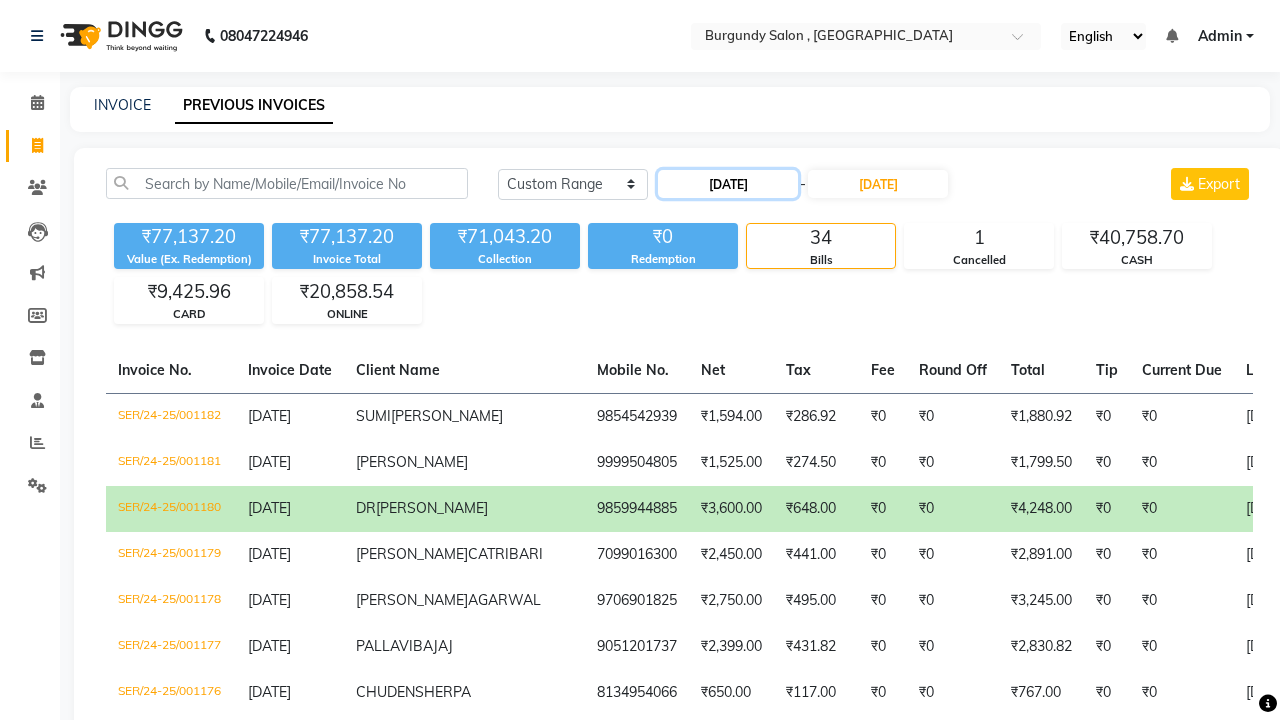 click on "03-06-2025" 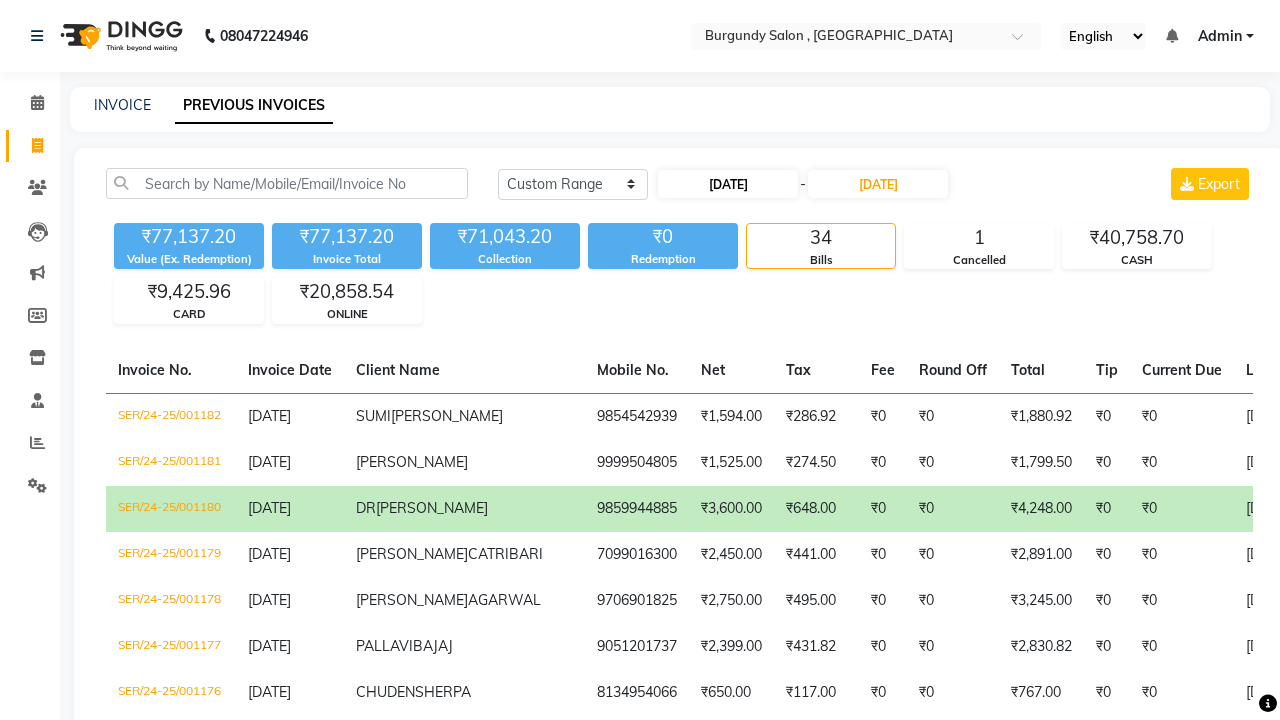 select on "6" 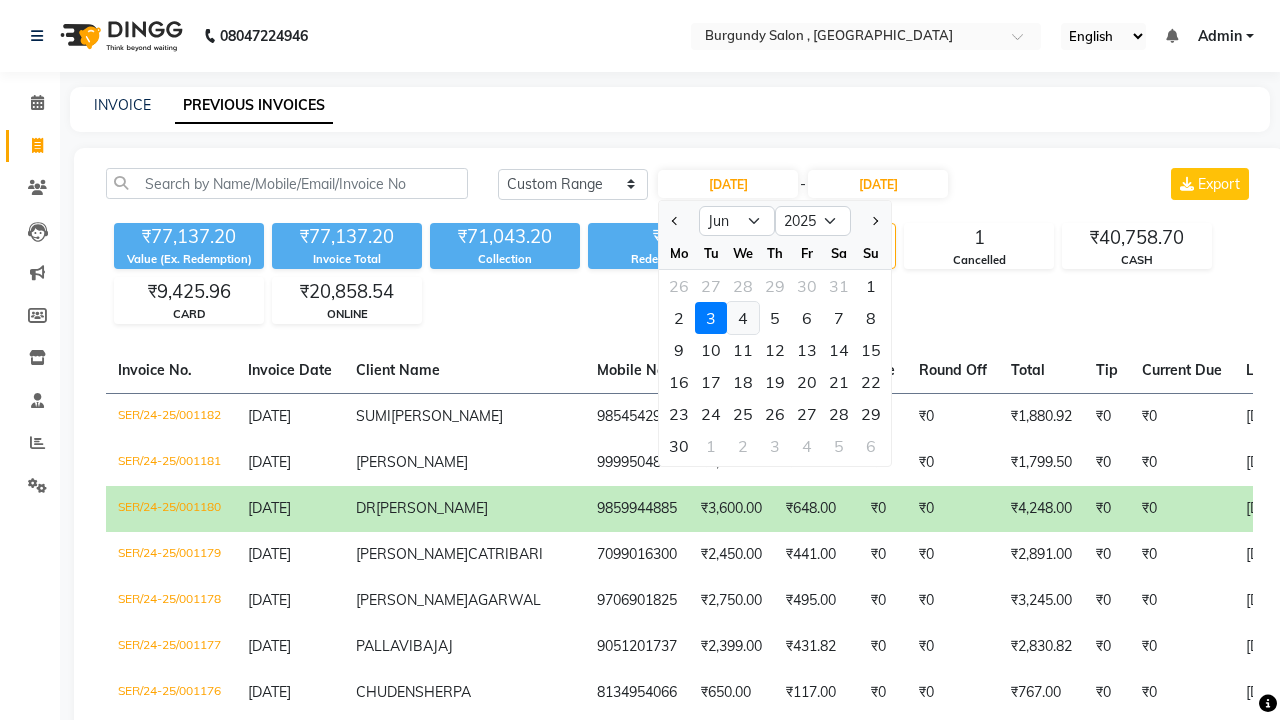 click on "4" 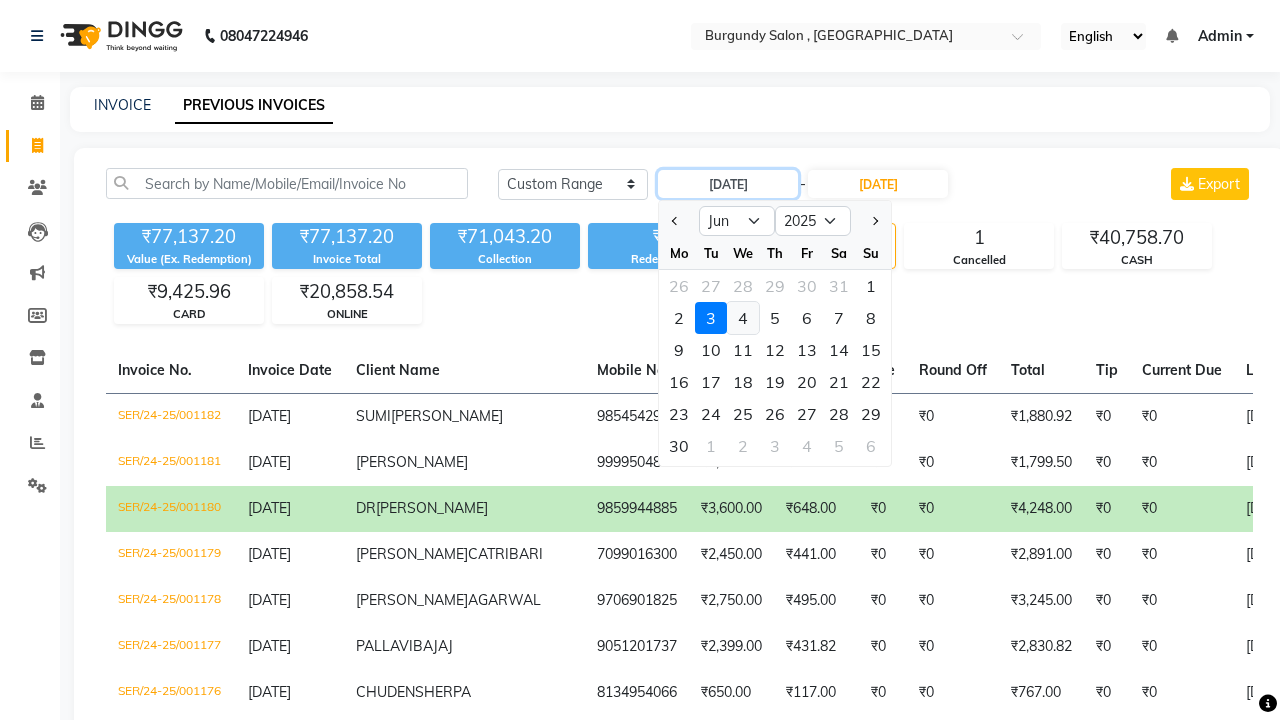 type on "04-06-2025" 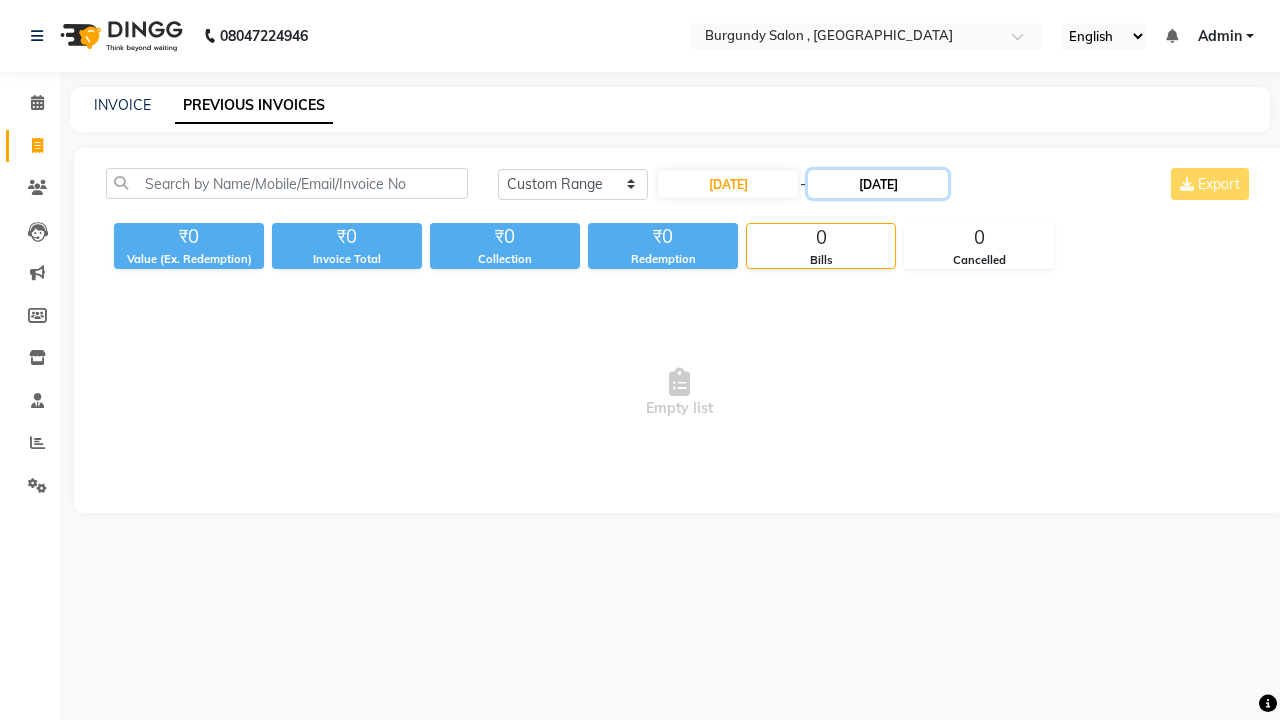 click on "03-06-2025" 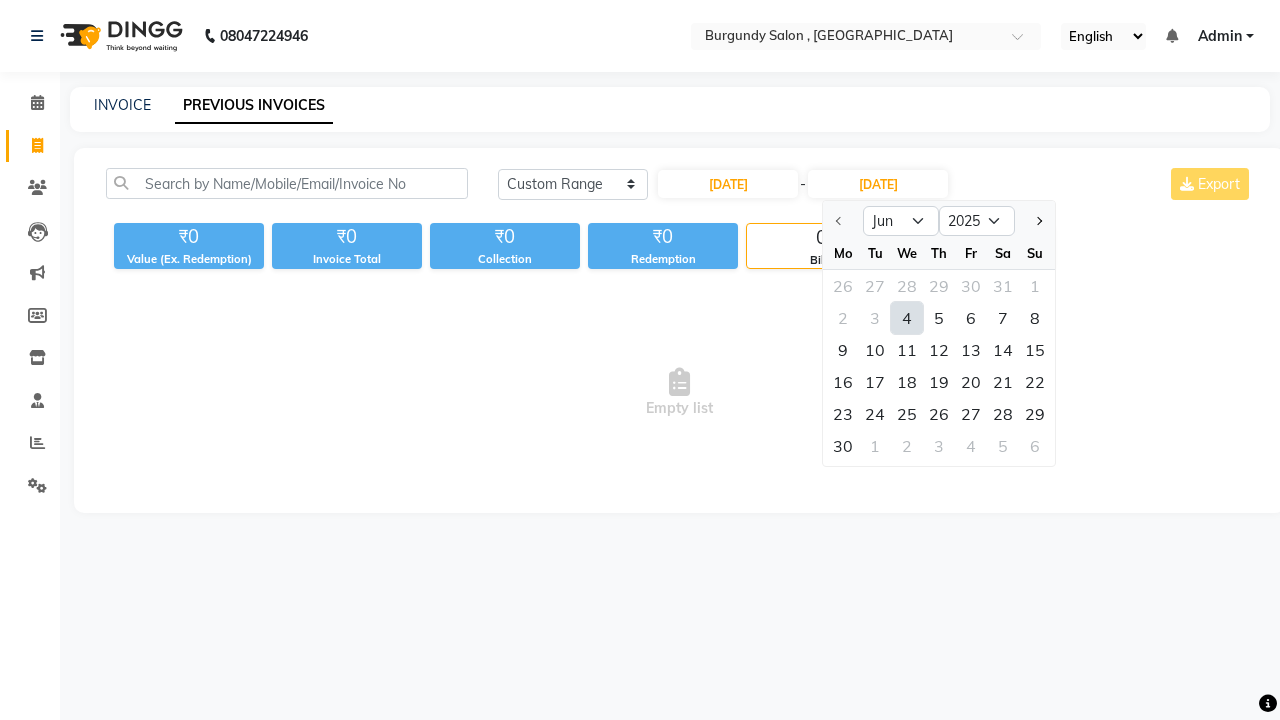 click on "4" 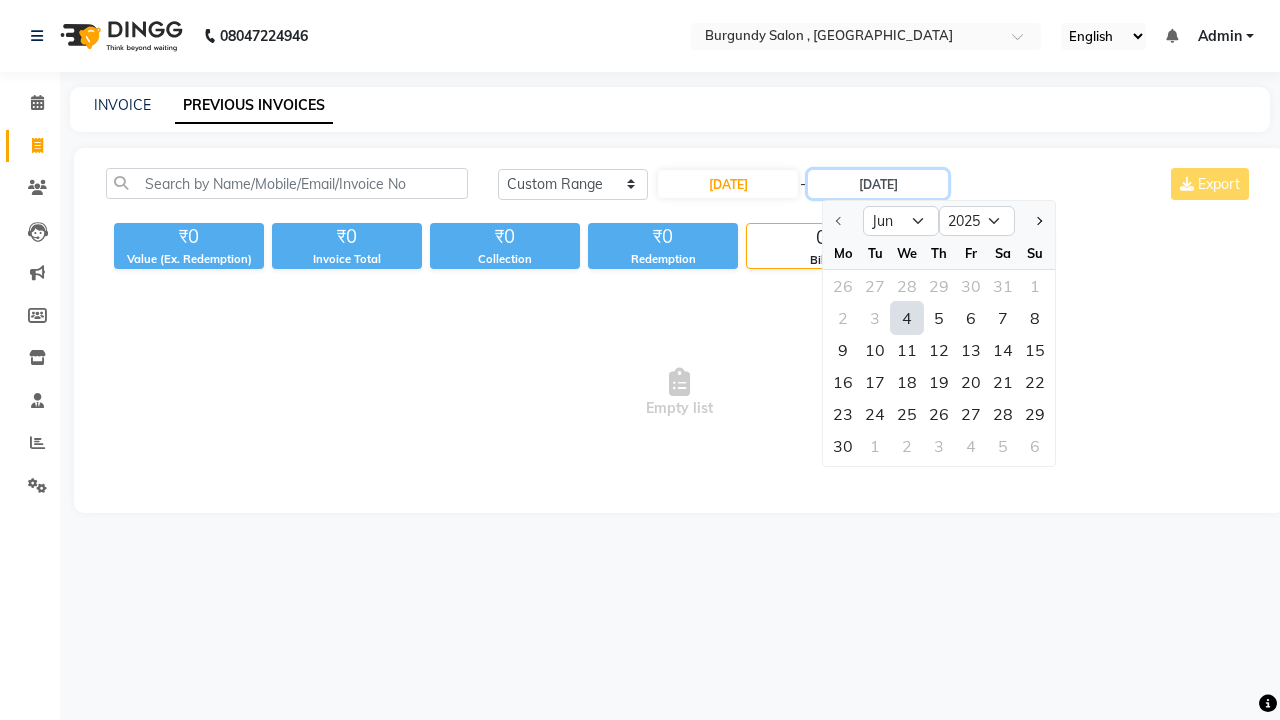 type on "04-06-2025" 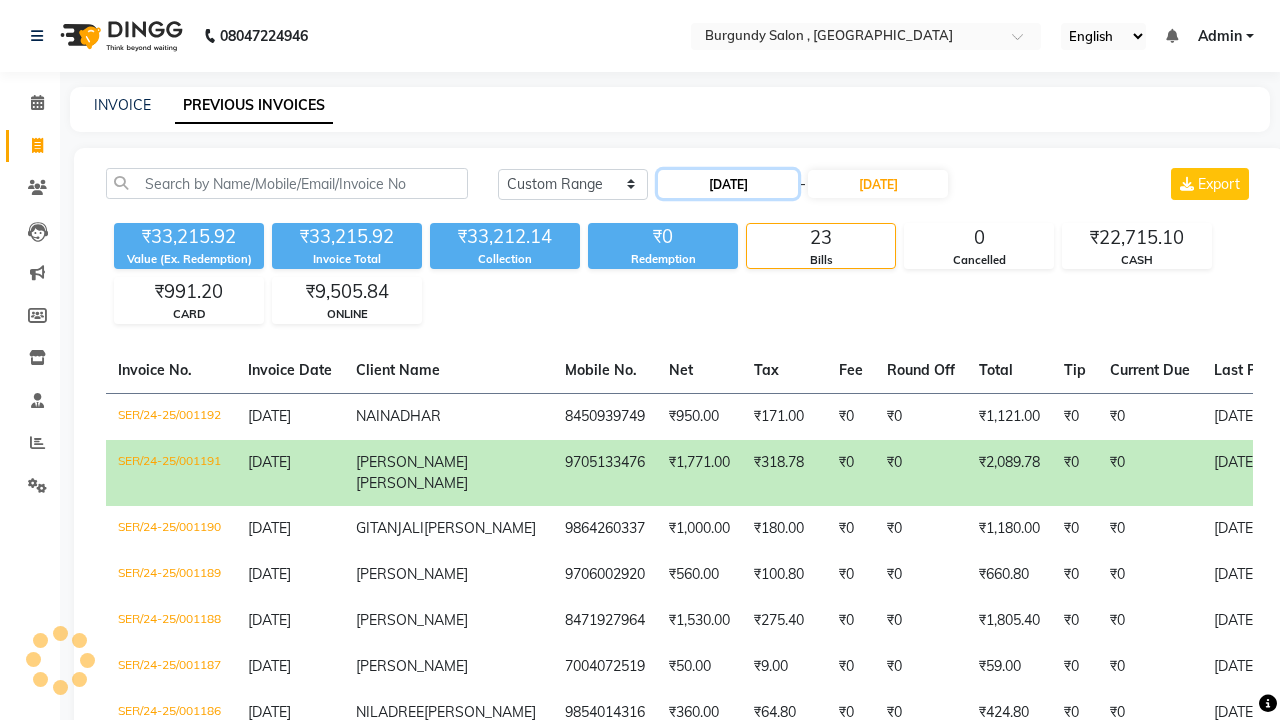 click on "04-06-2025" 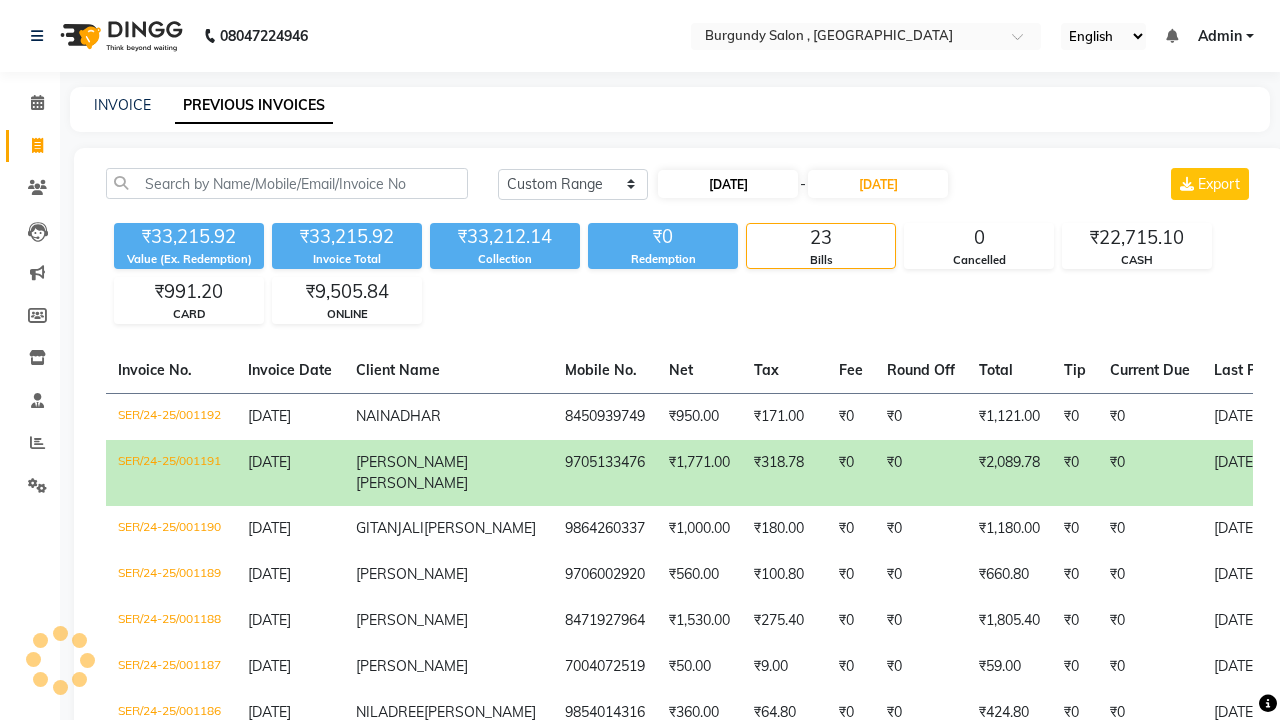 select on "6" 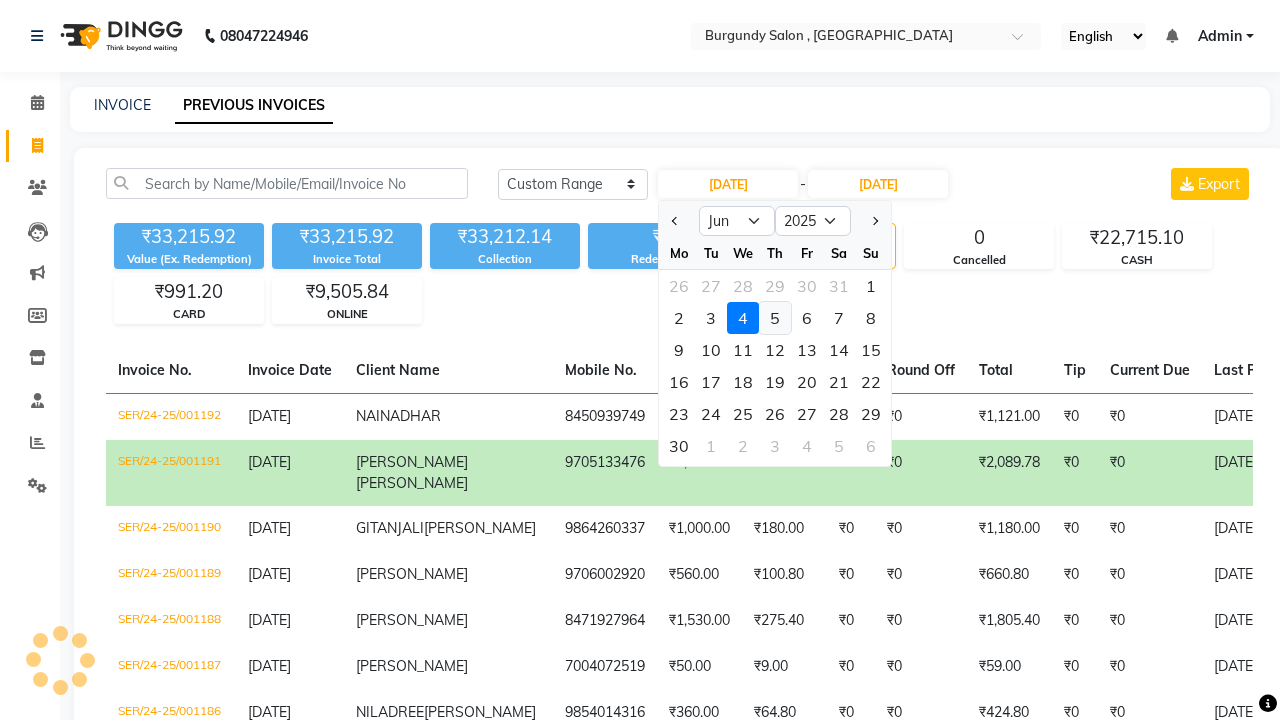 click on "5" 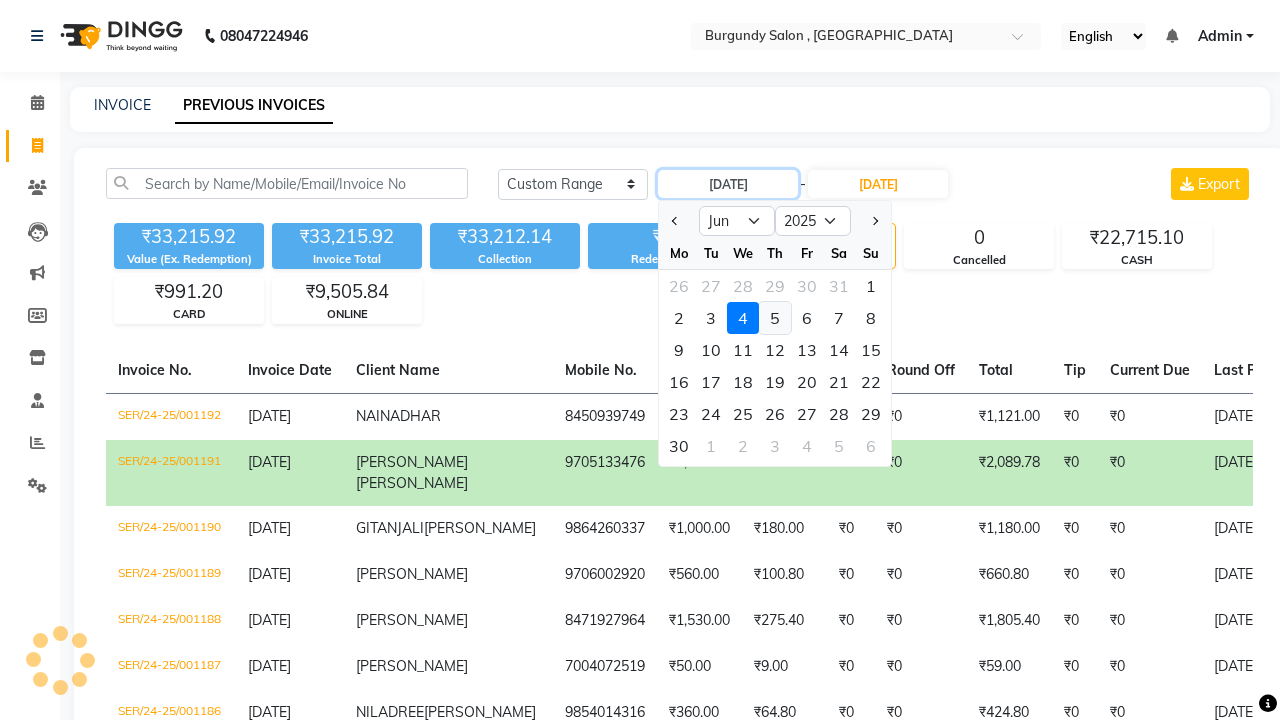 type on "05-06-2025" 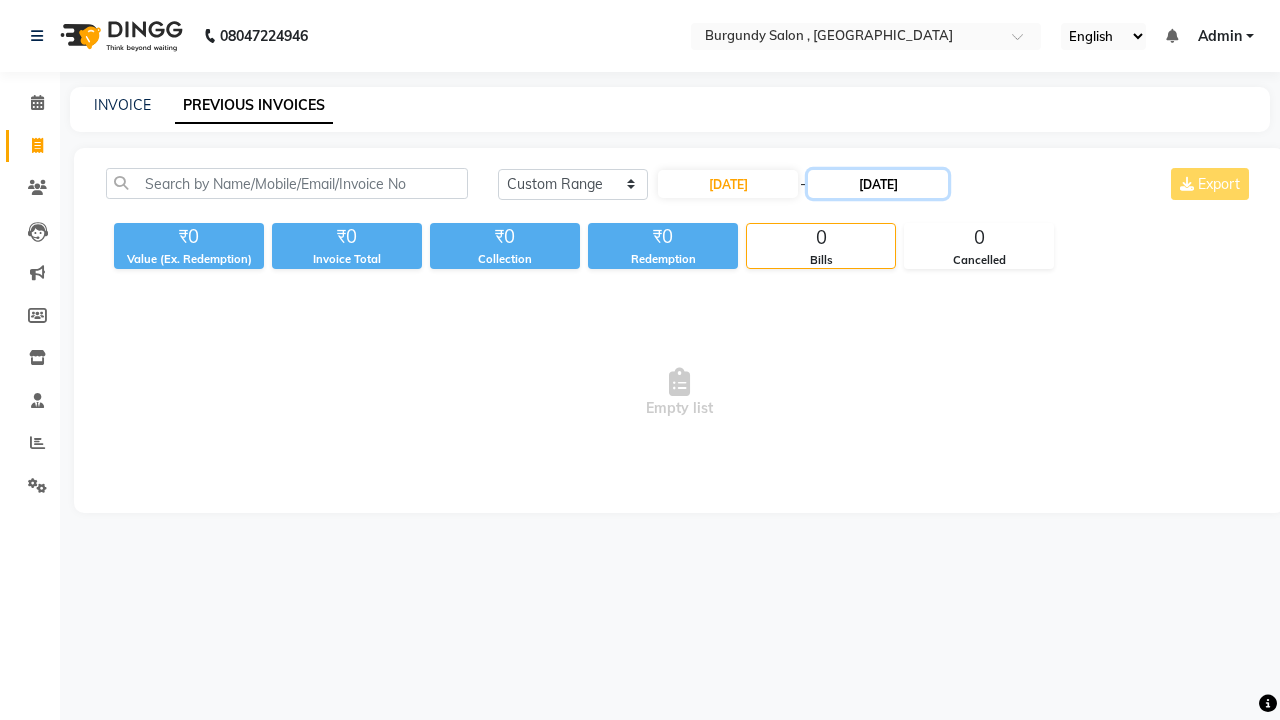 click on "04-06-2025" 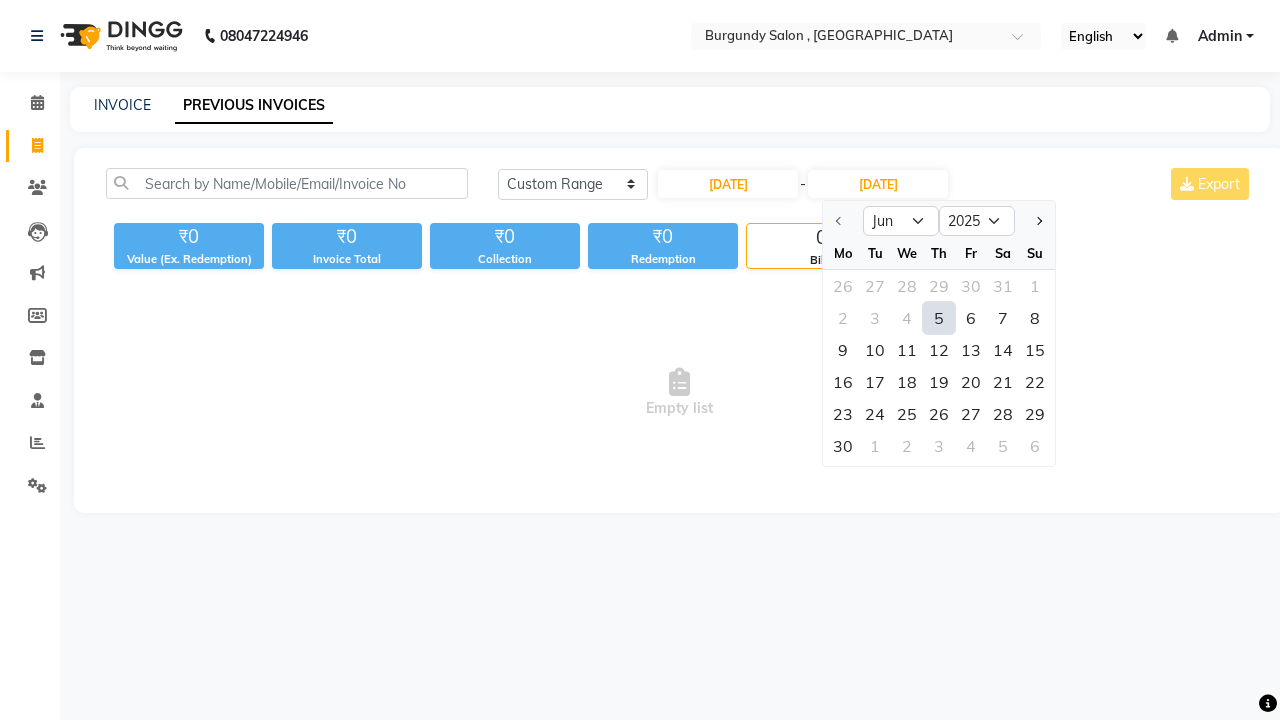 click on "5" 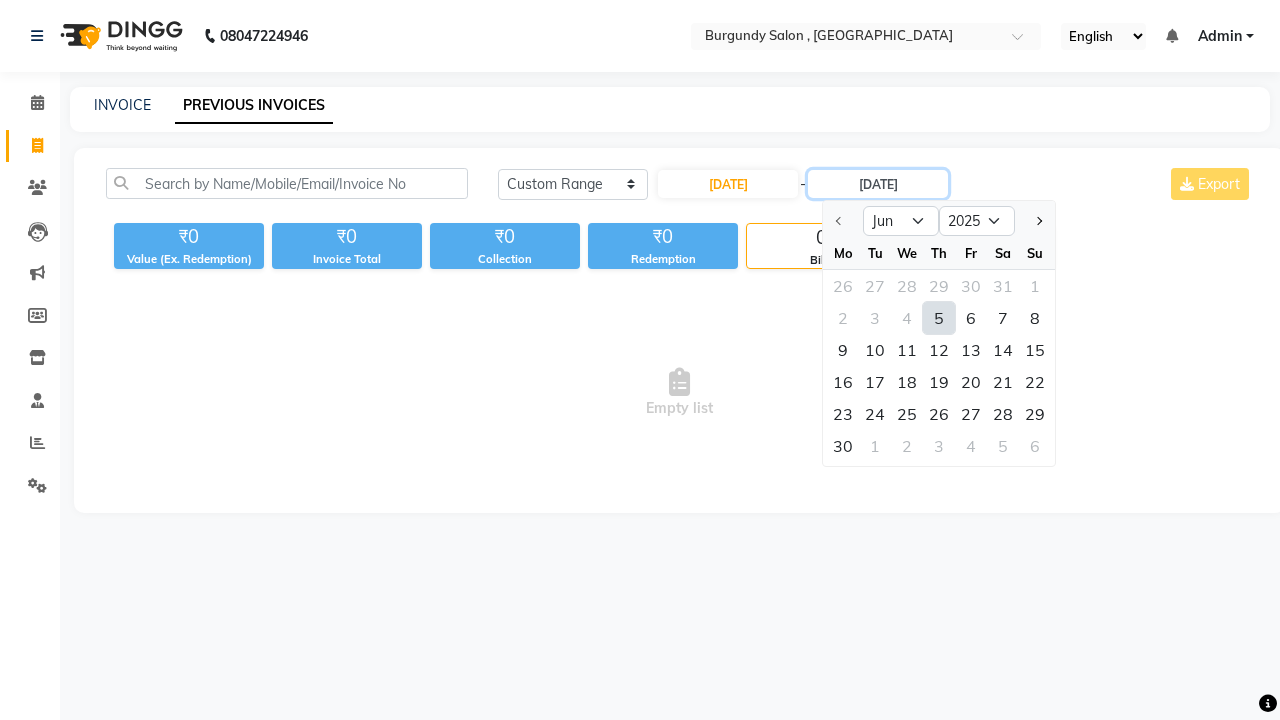 type on "05-06-2025" 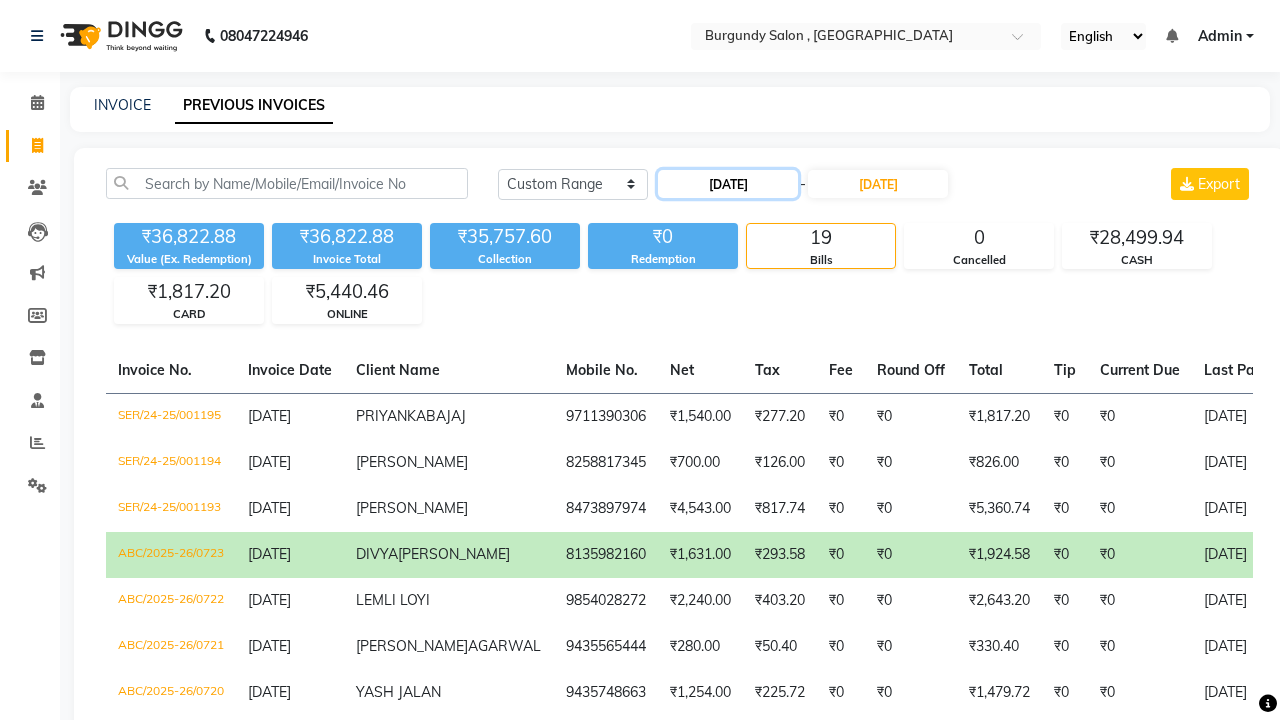 click on "05-06-2025" 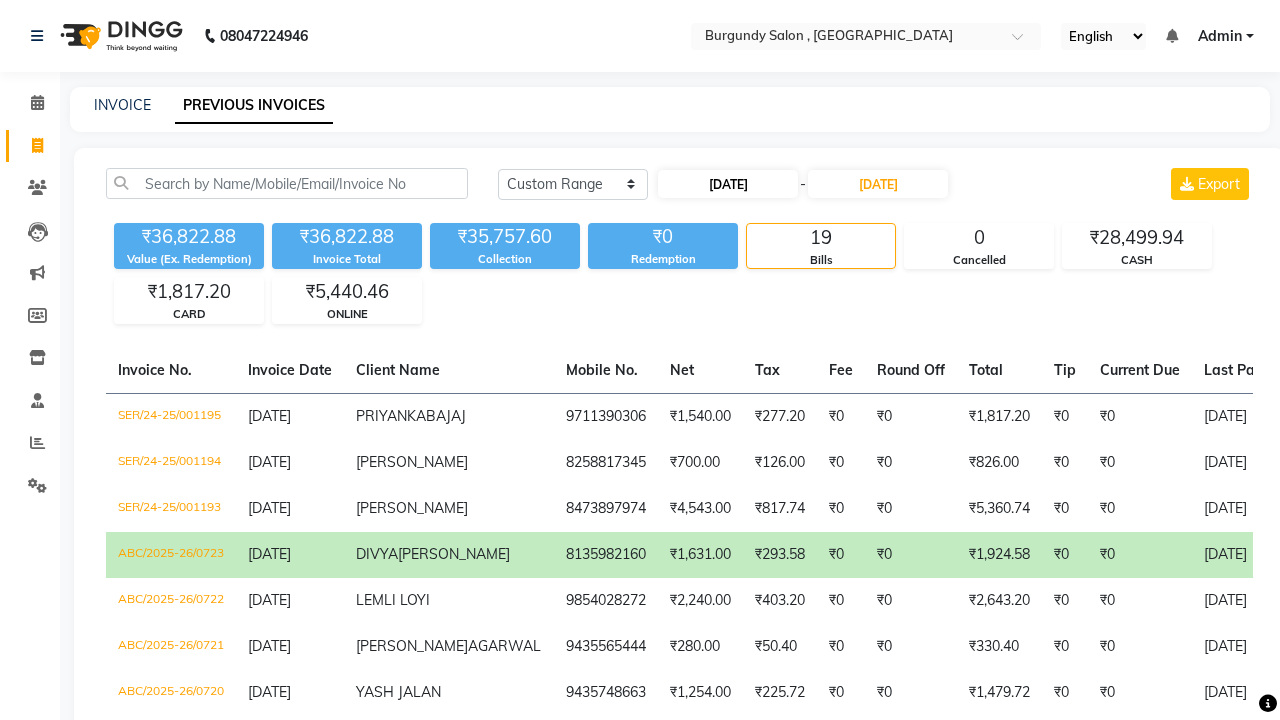 select on "6" 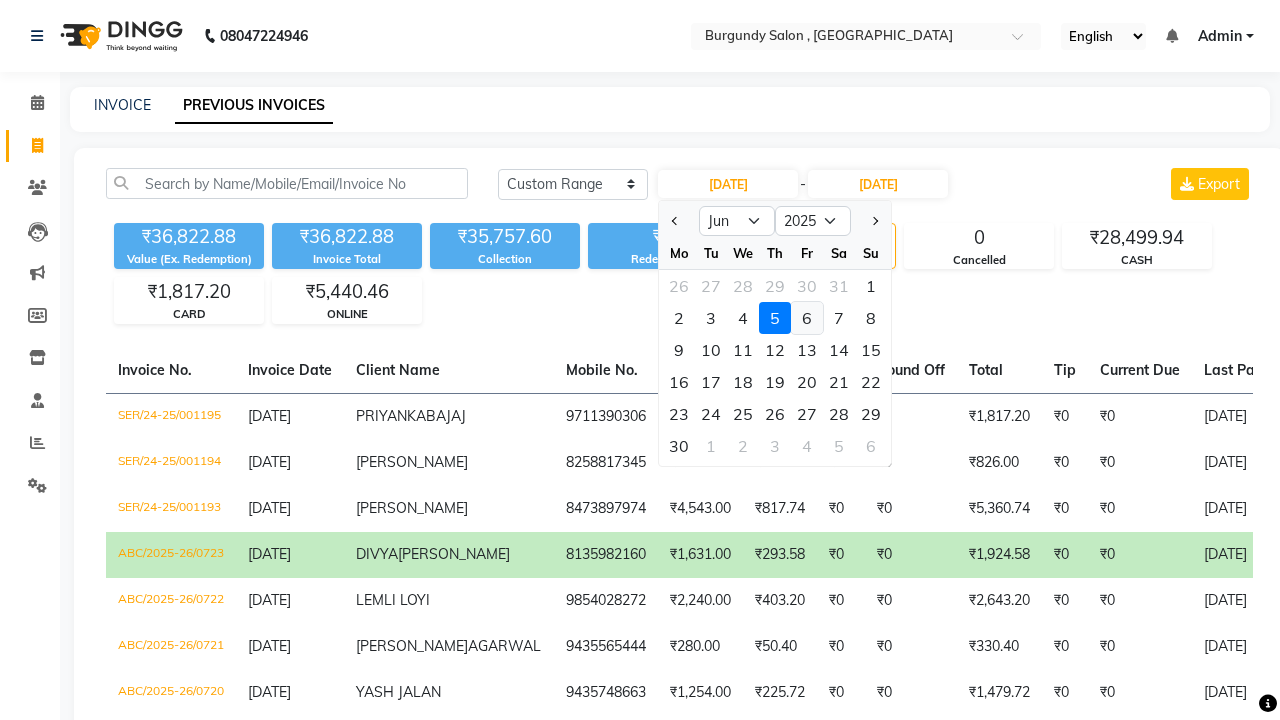 click on "6" 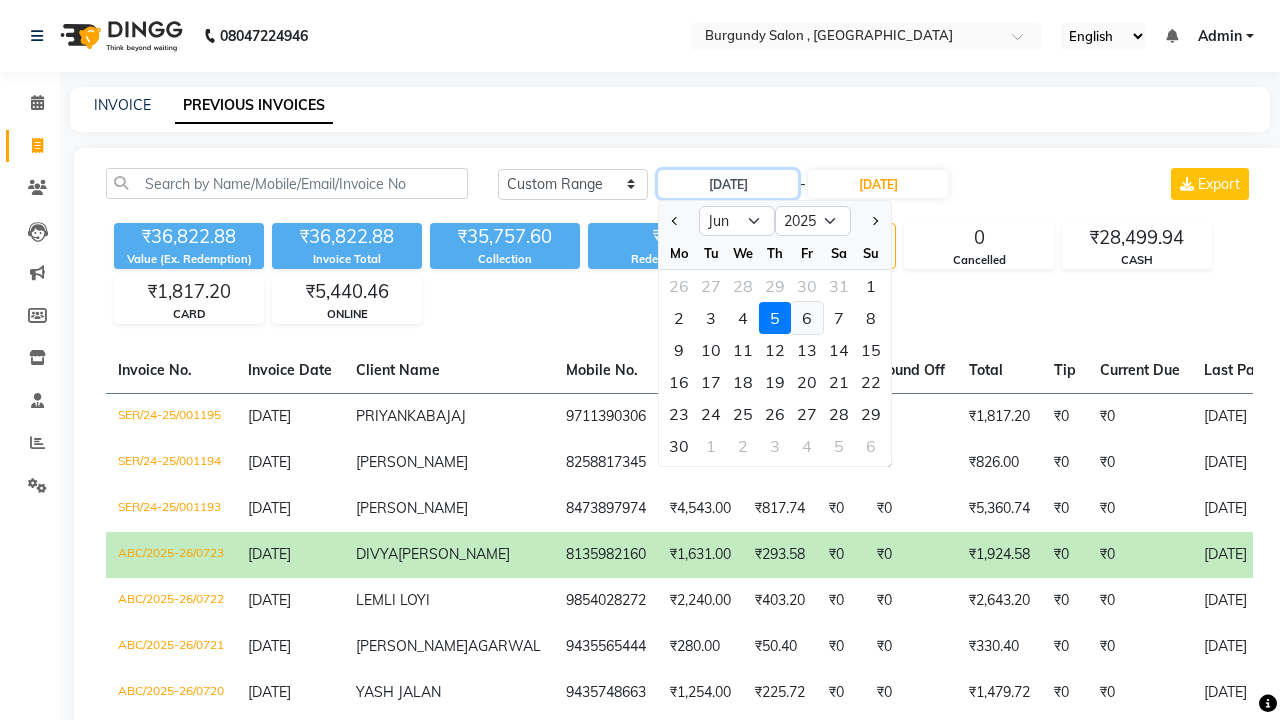 type on "06-06-2025" 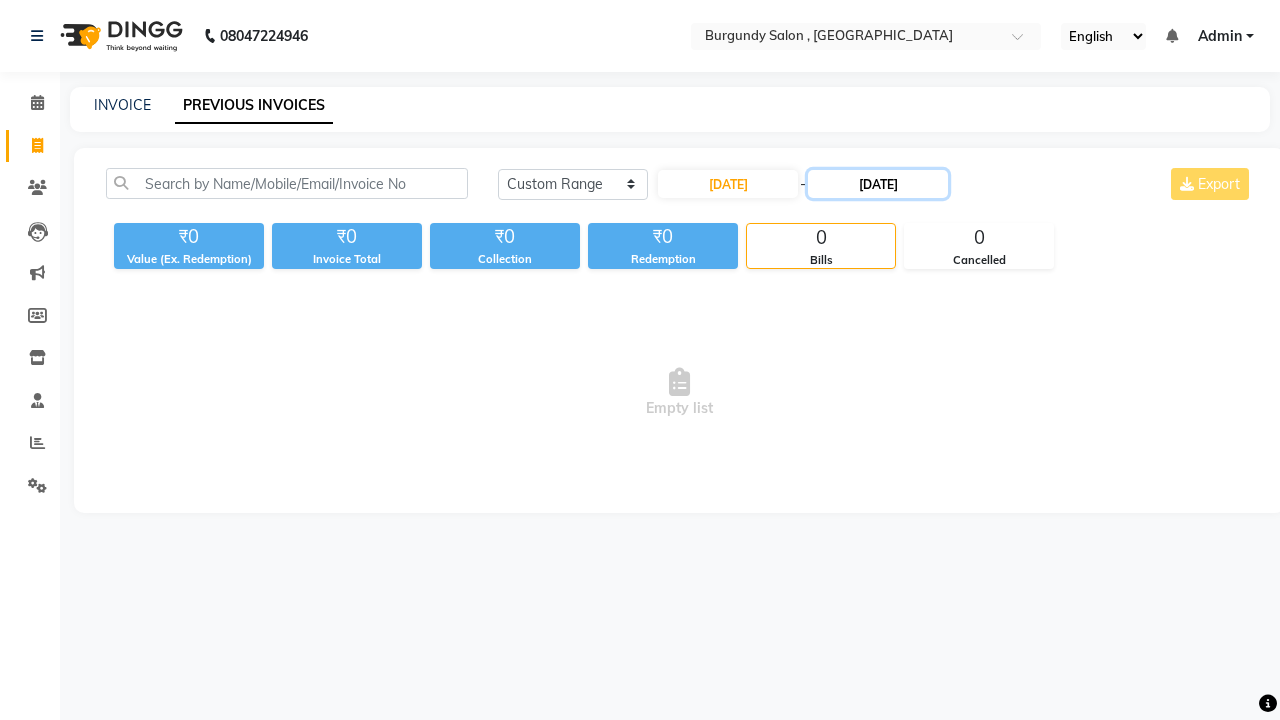 click on "05-06-2025" 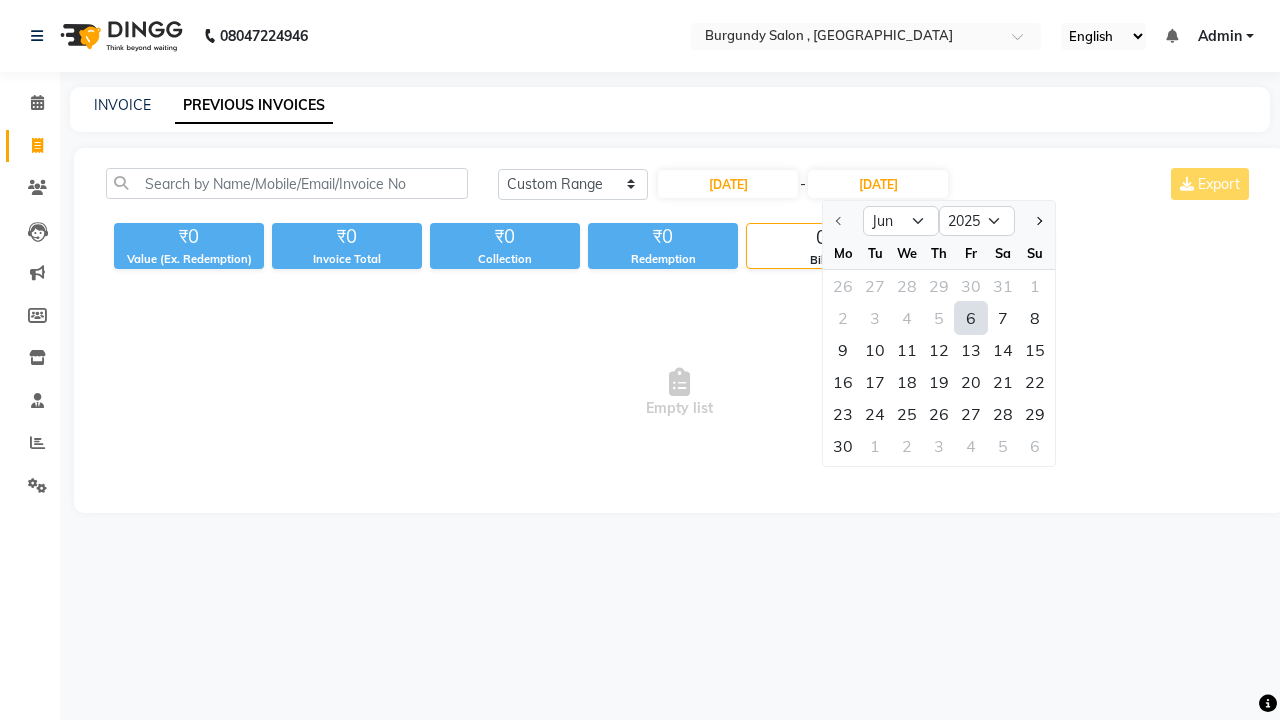 click on "6" 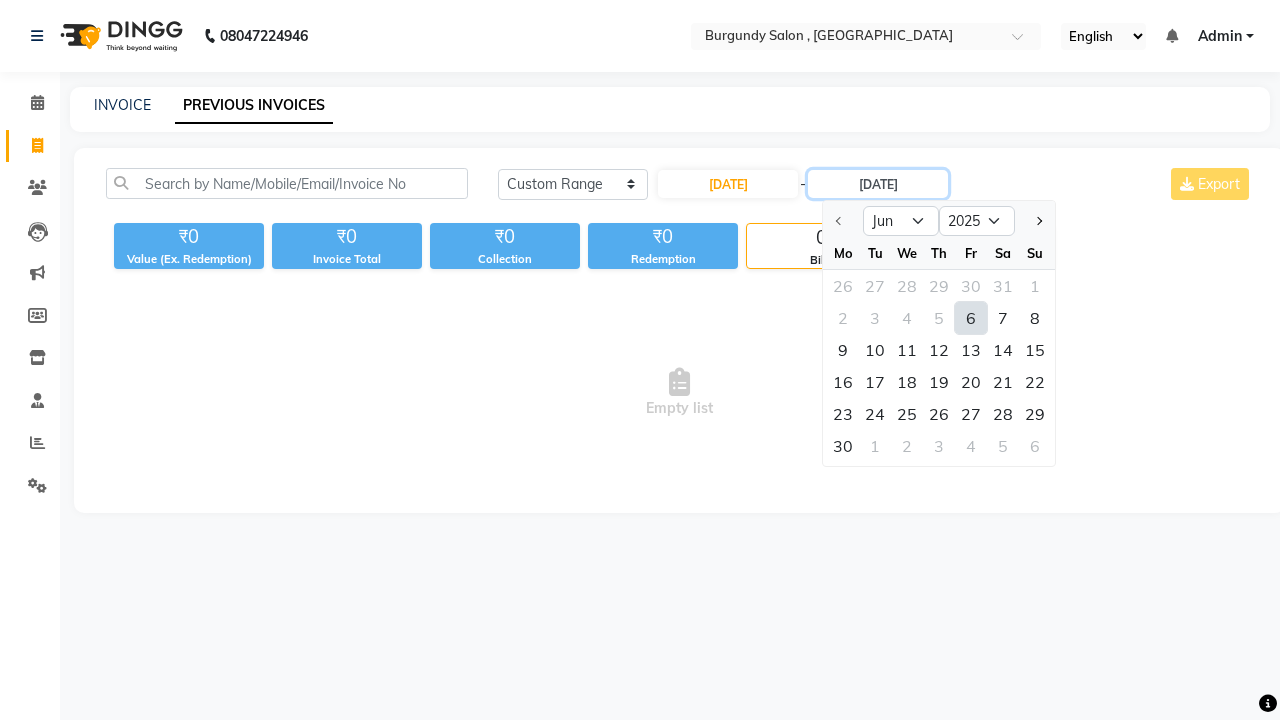 type on "06-06-2025" 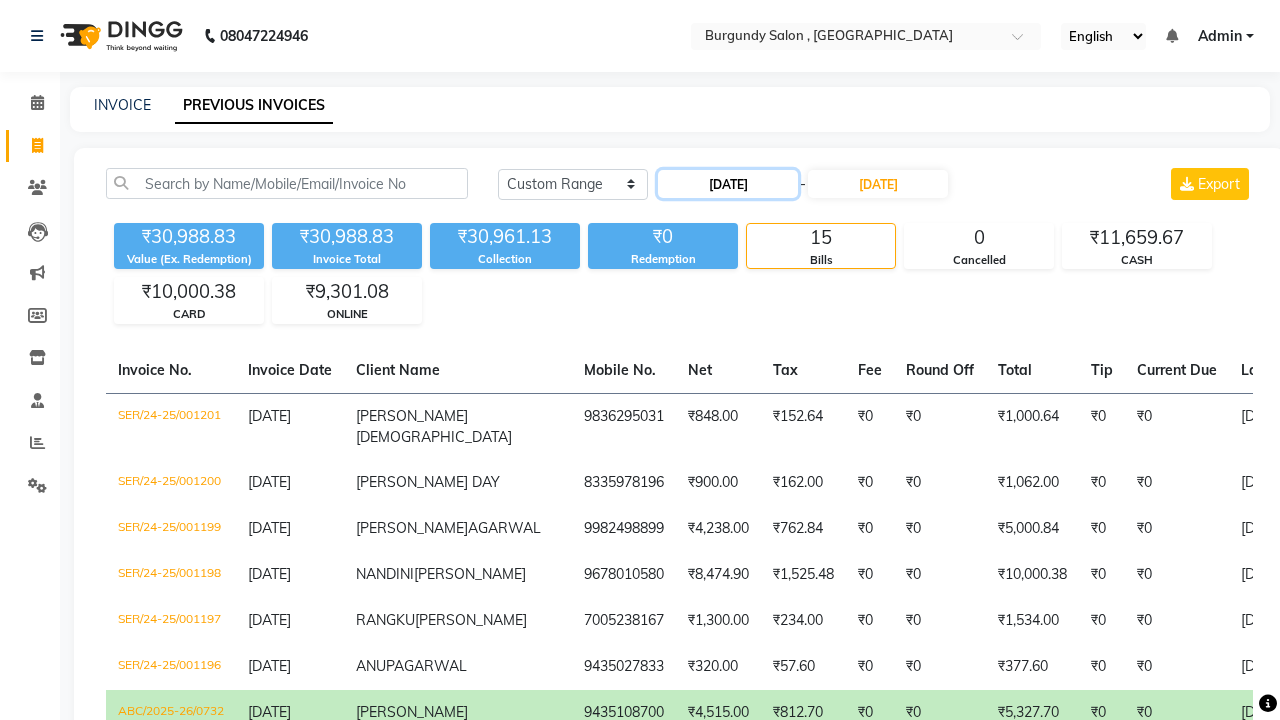 click on "06-06-2025" 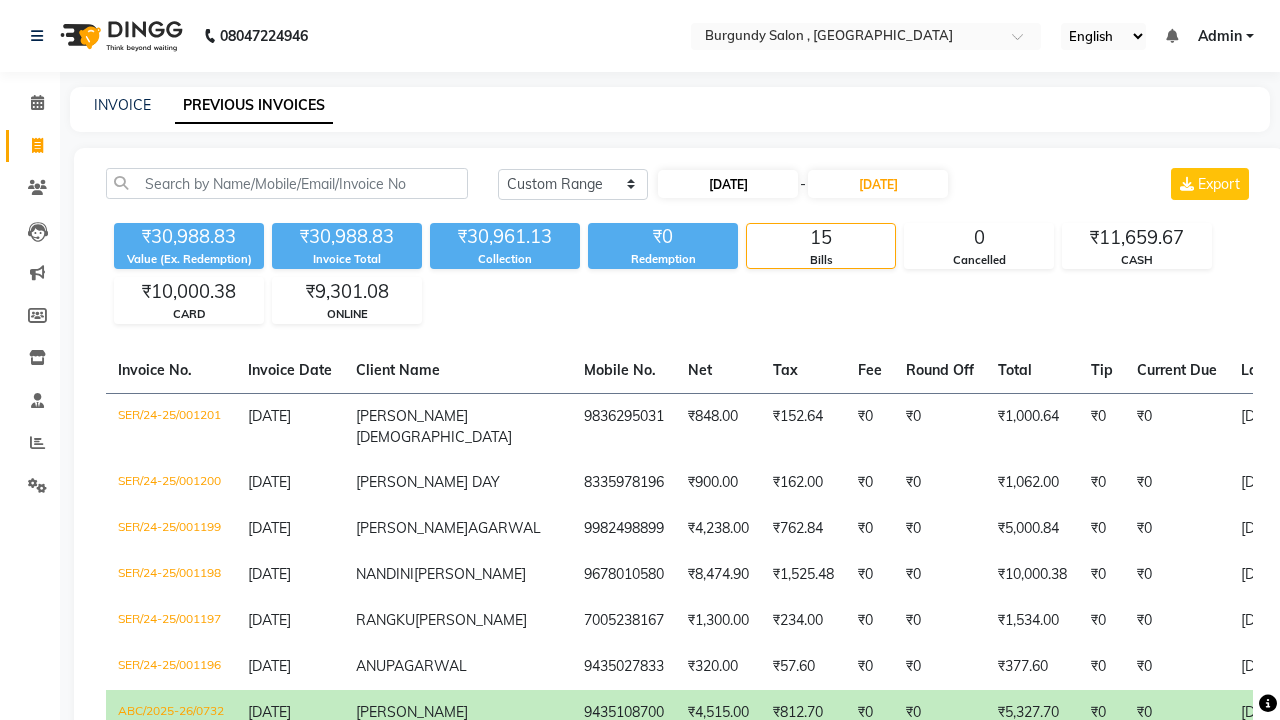 select on "6" 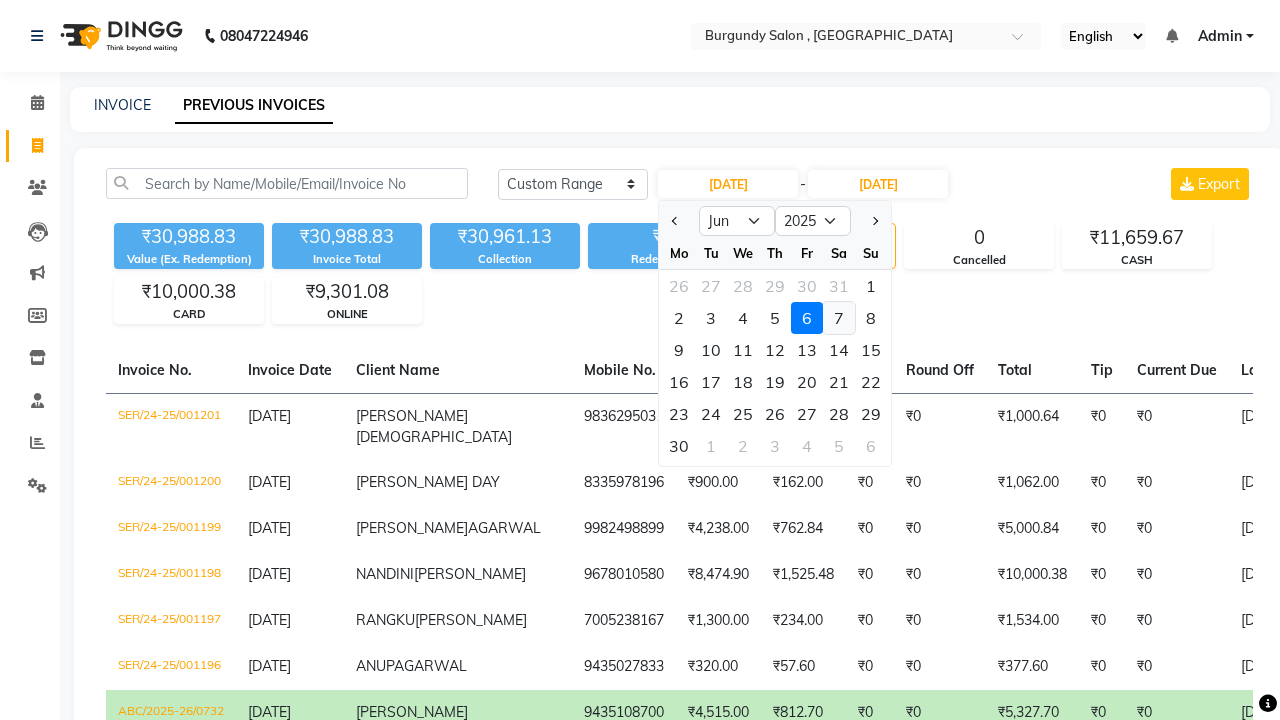 click on "7" 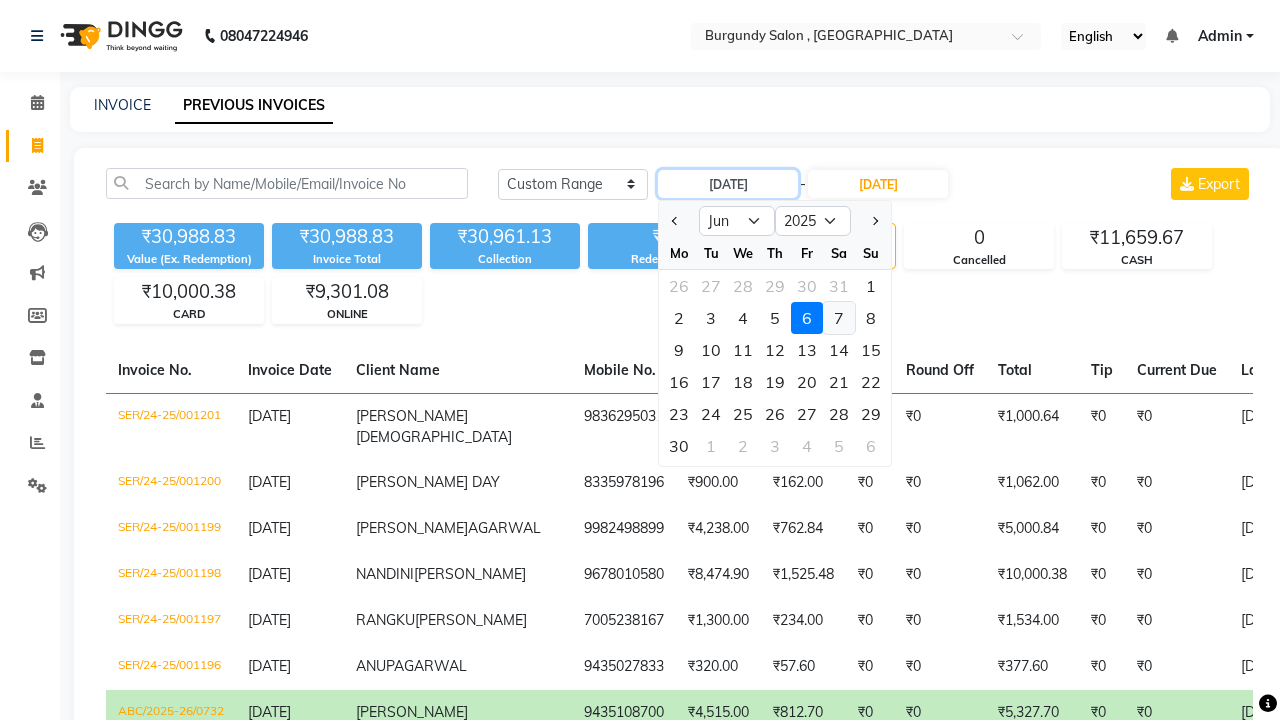 type on "07-06-2025" 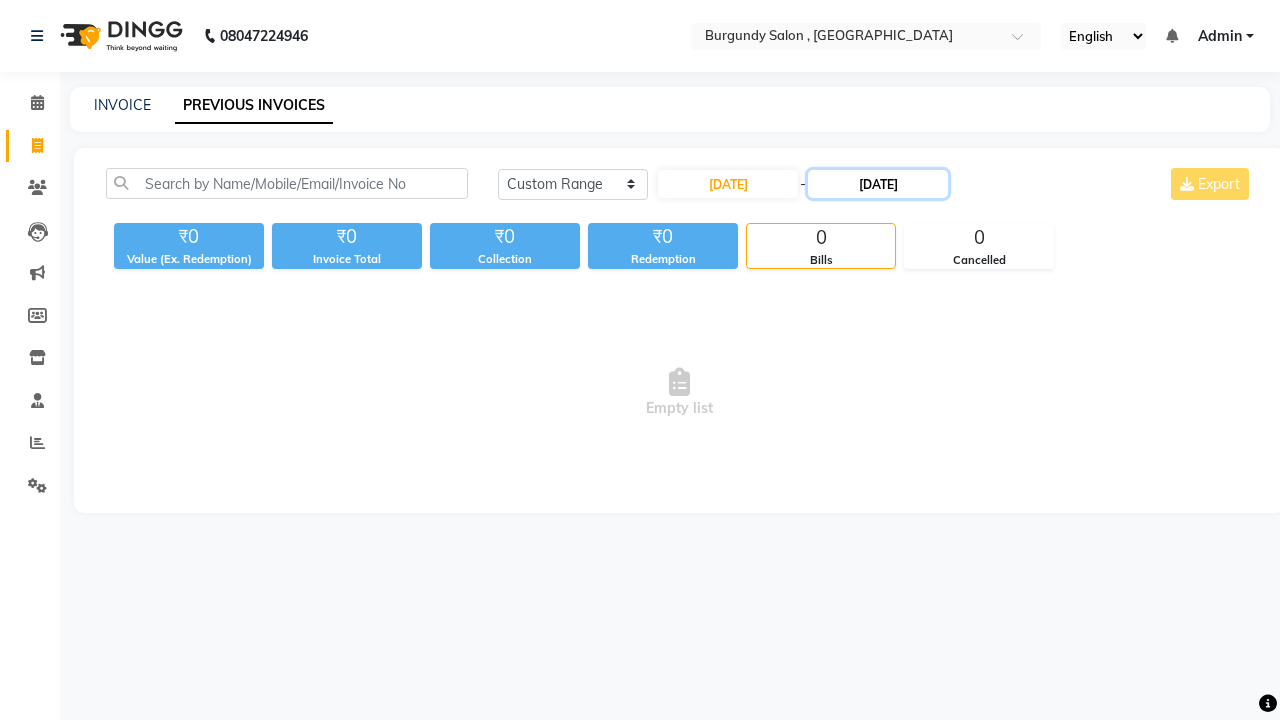 click on "06-06-2025" 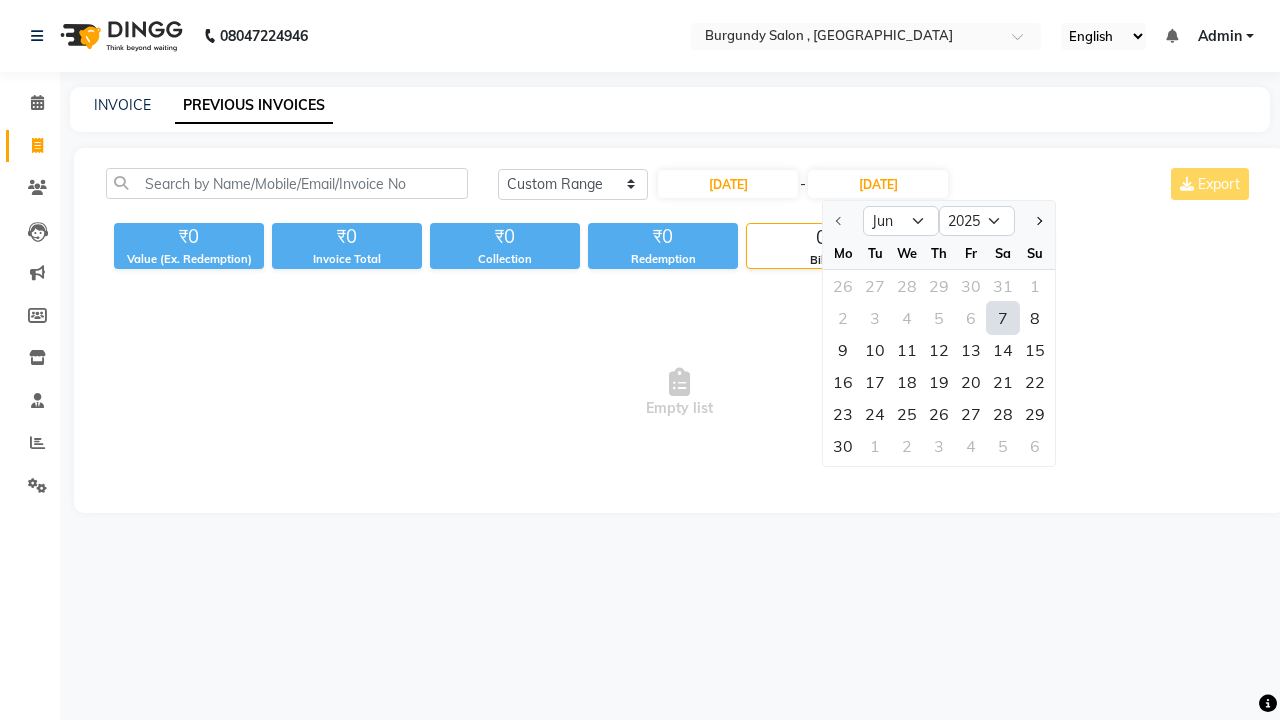 click on "7" 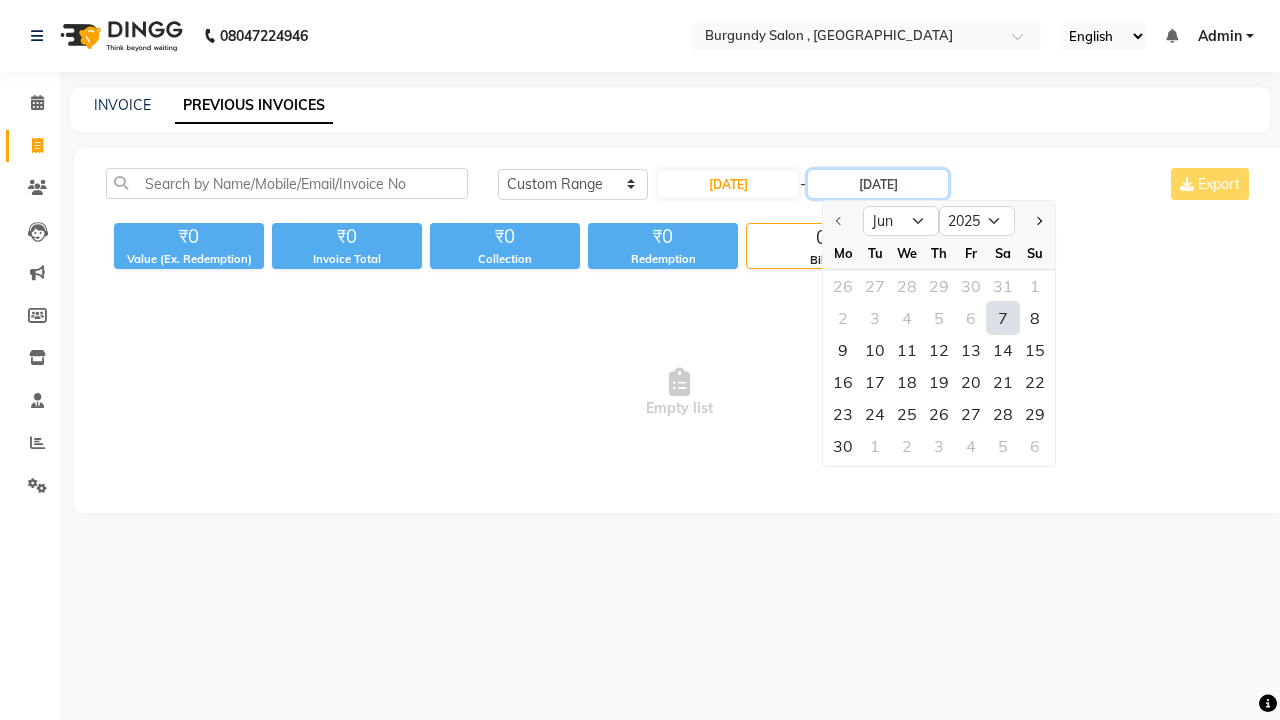 type on "07-06-2025" 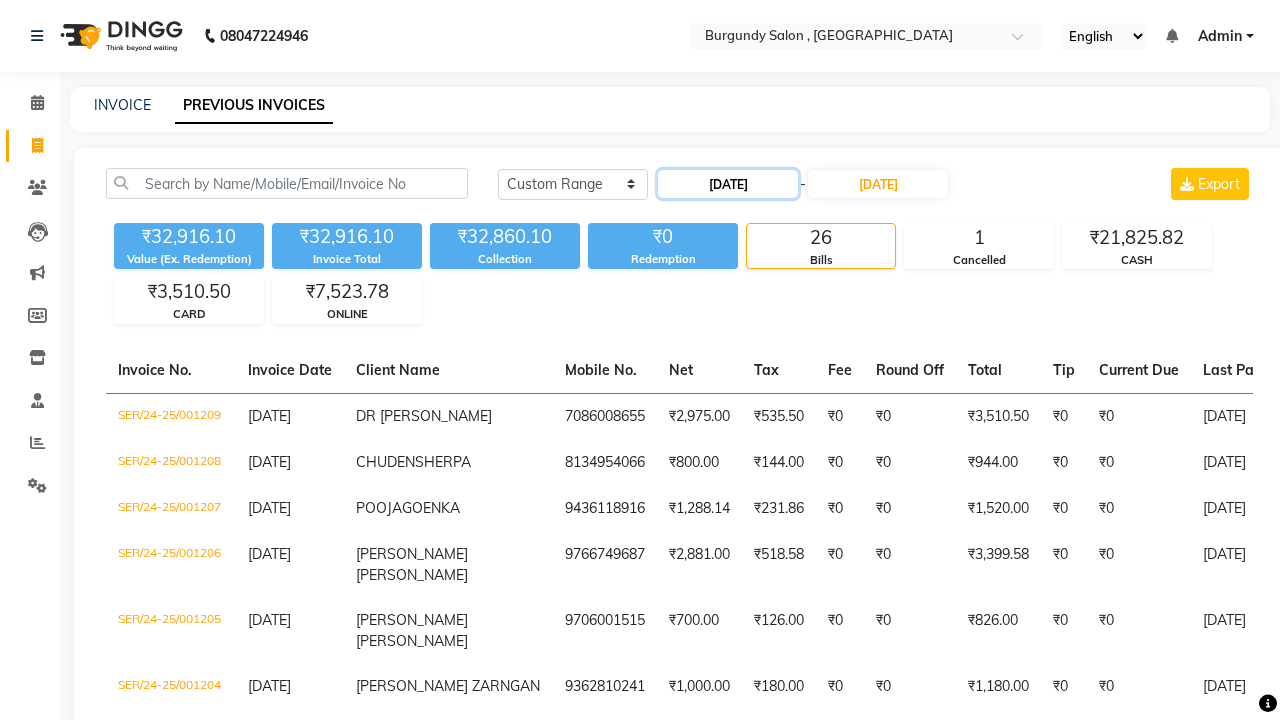 click on "07-06-2025" 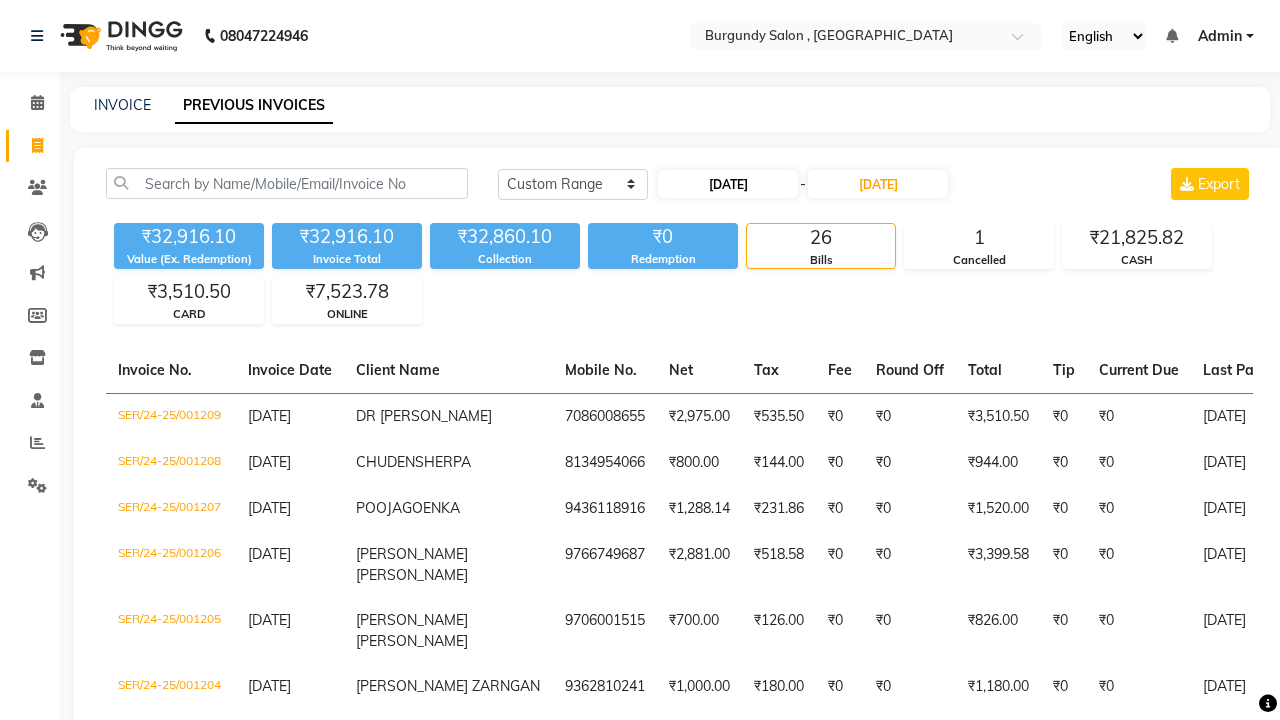 select on "6" 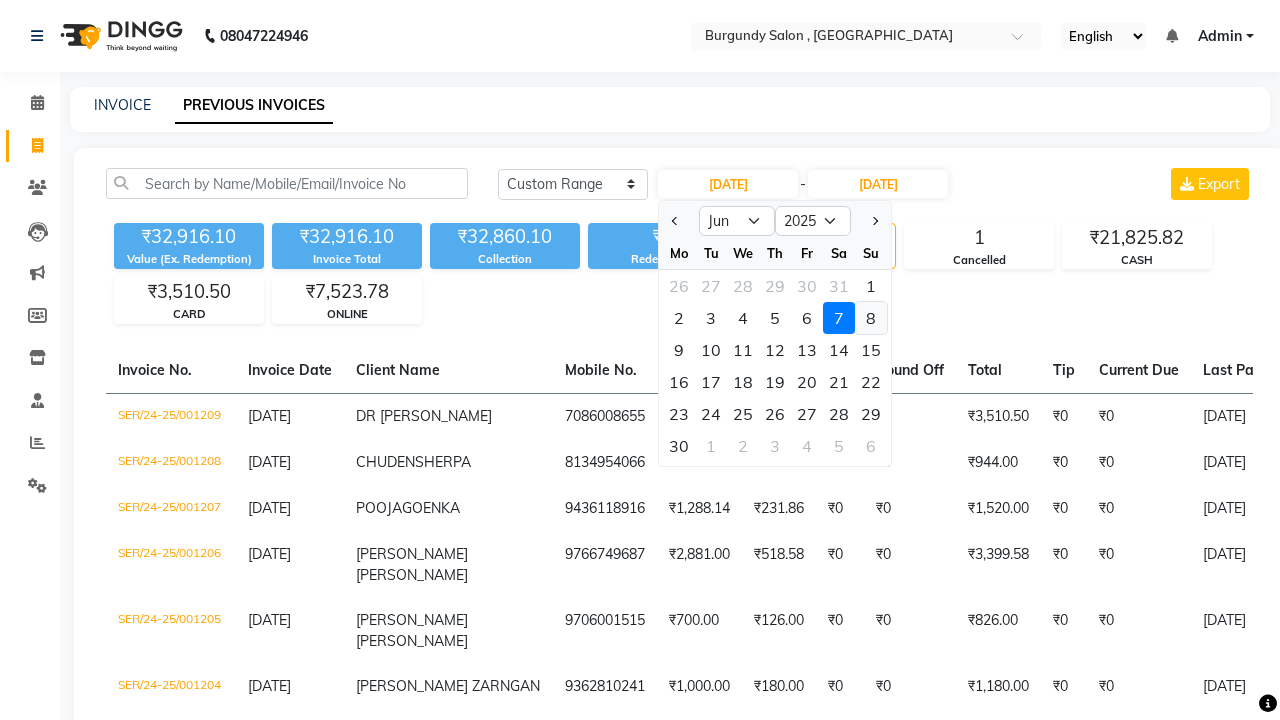 click on "8" 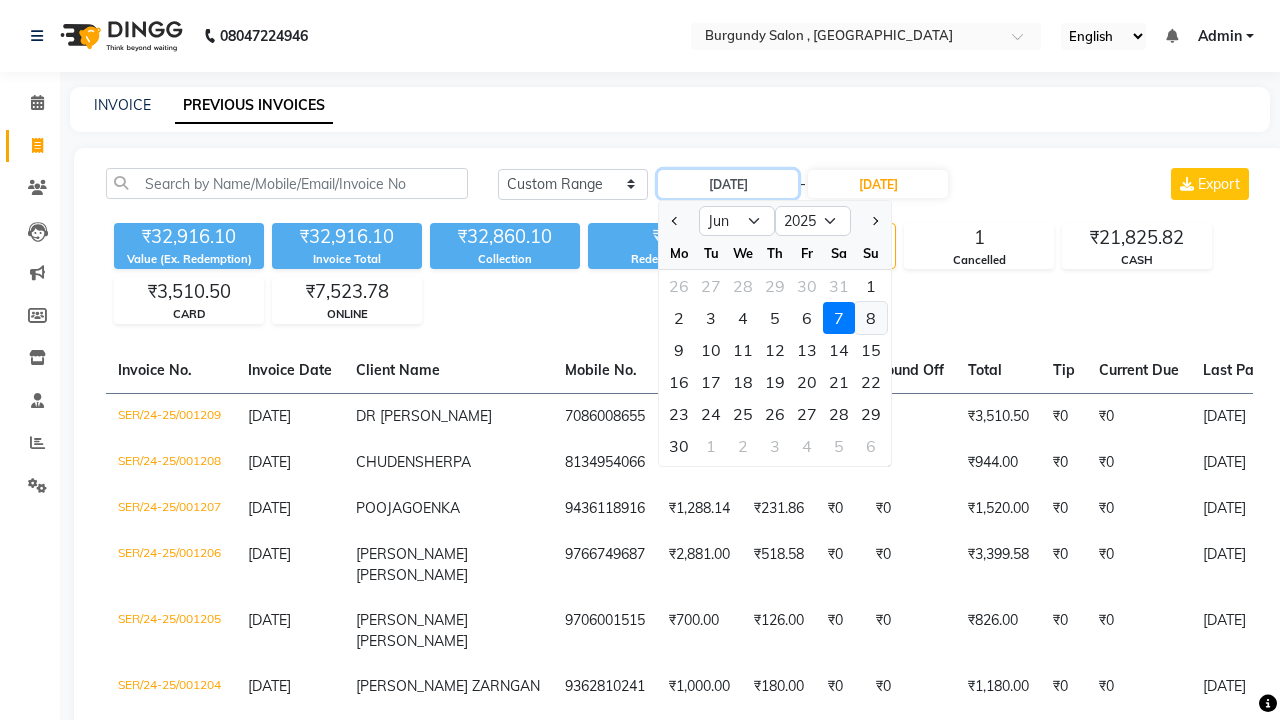 type on "08-06-2025" 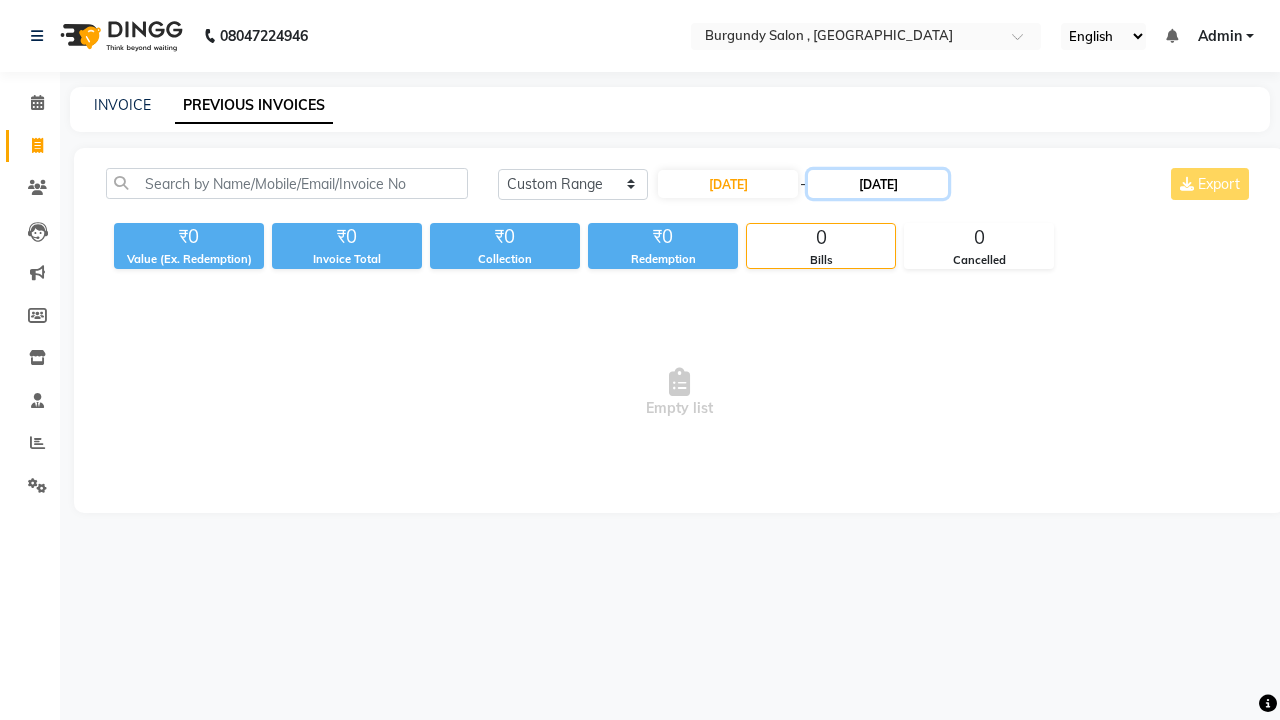click on "07-06-2025" 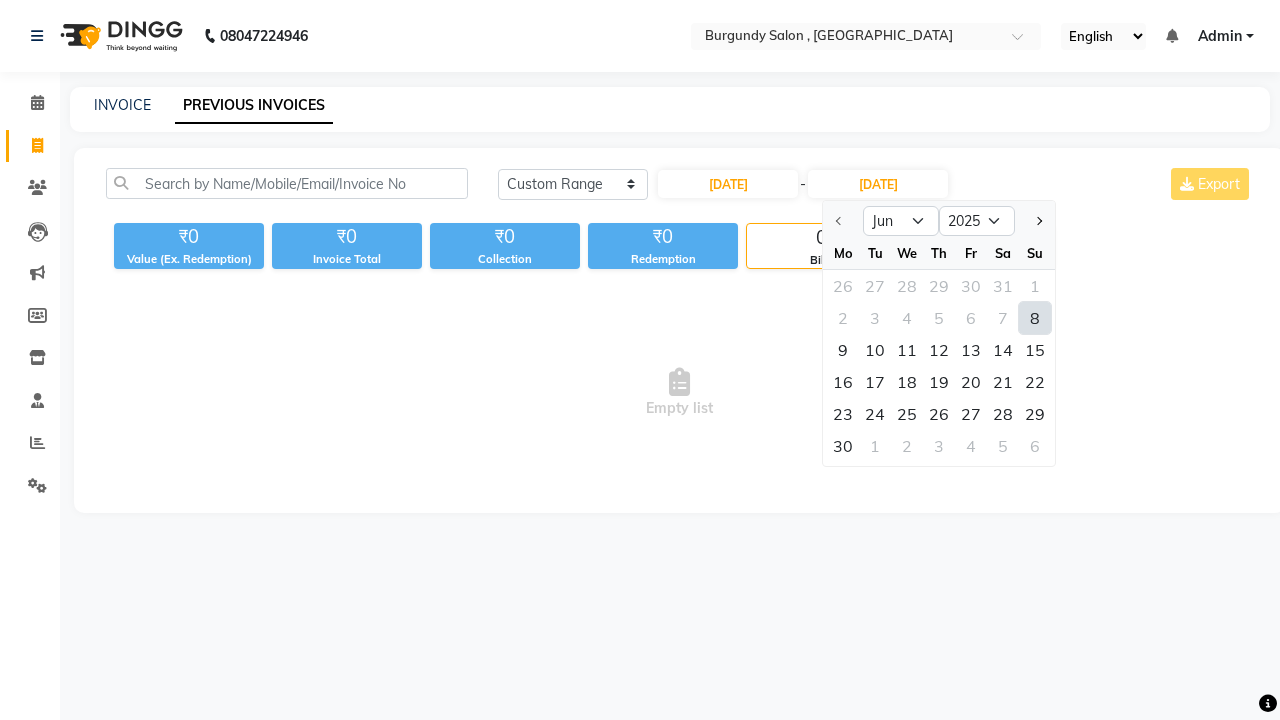 click on "8" 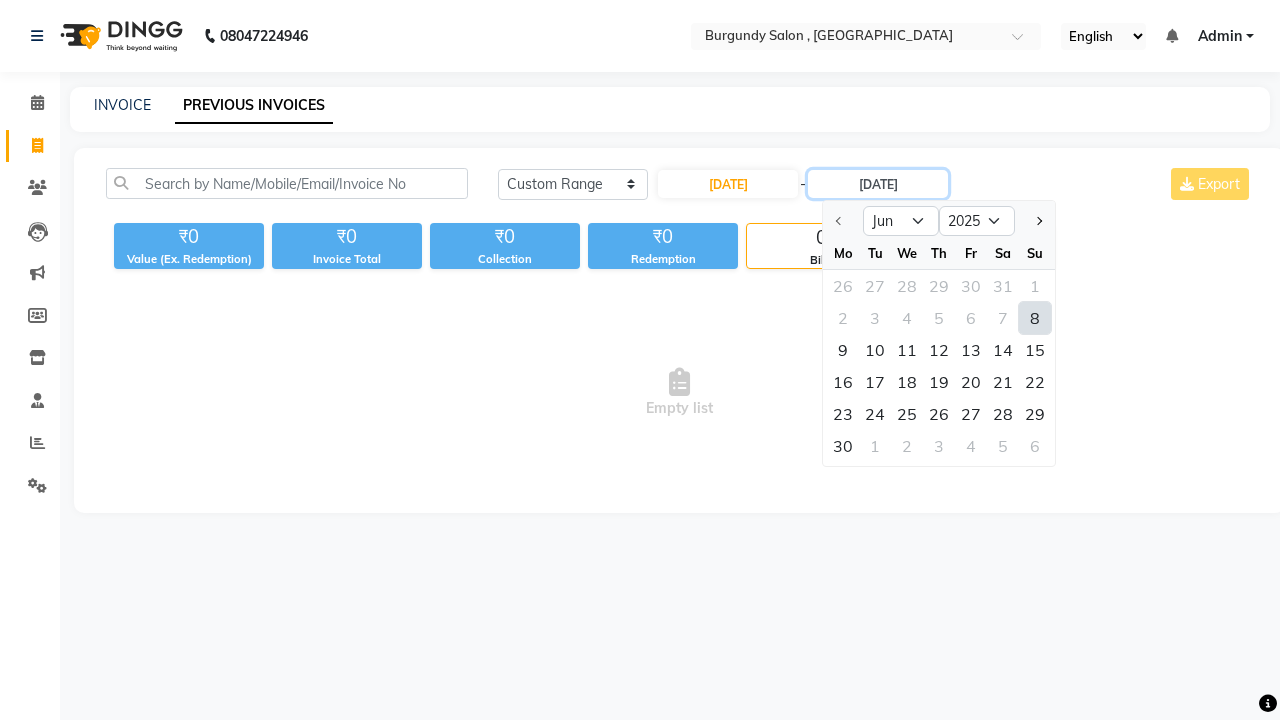 type on "08-06-2025" 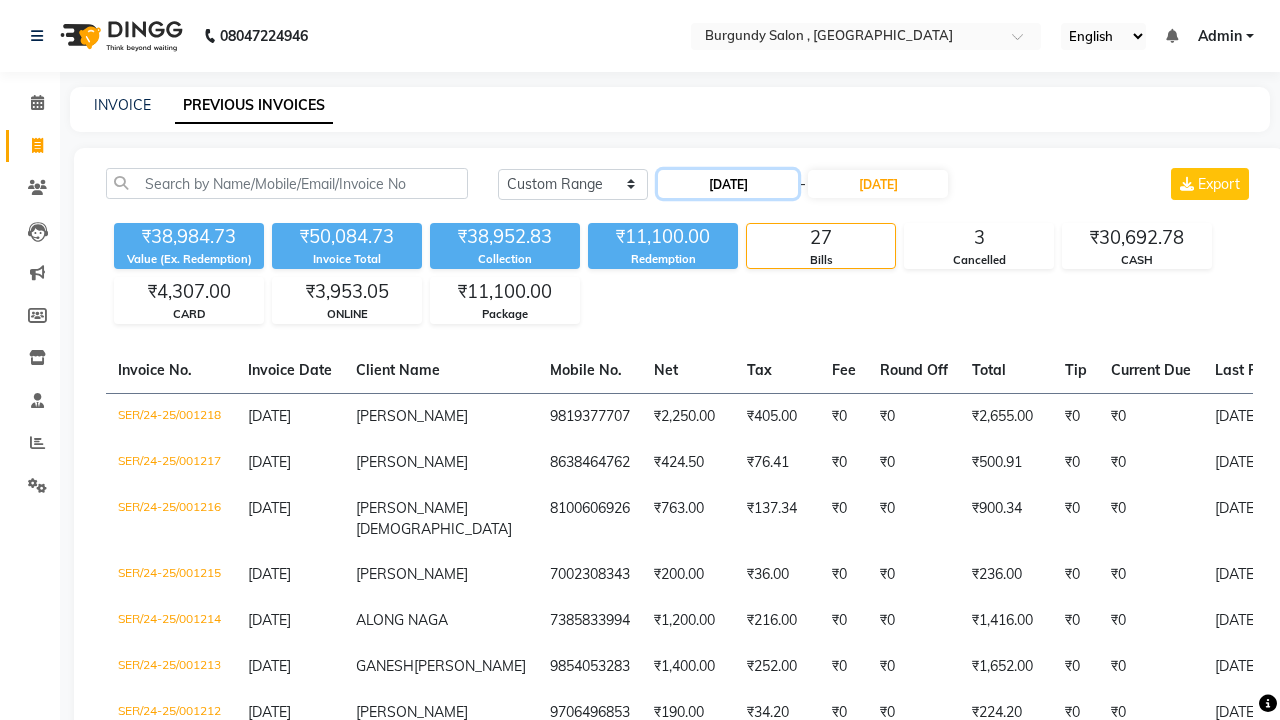 click on "08-06-2025" 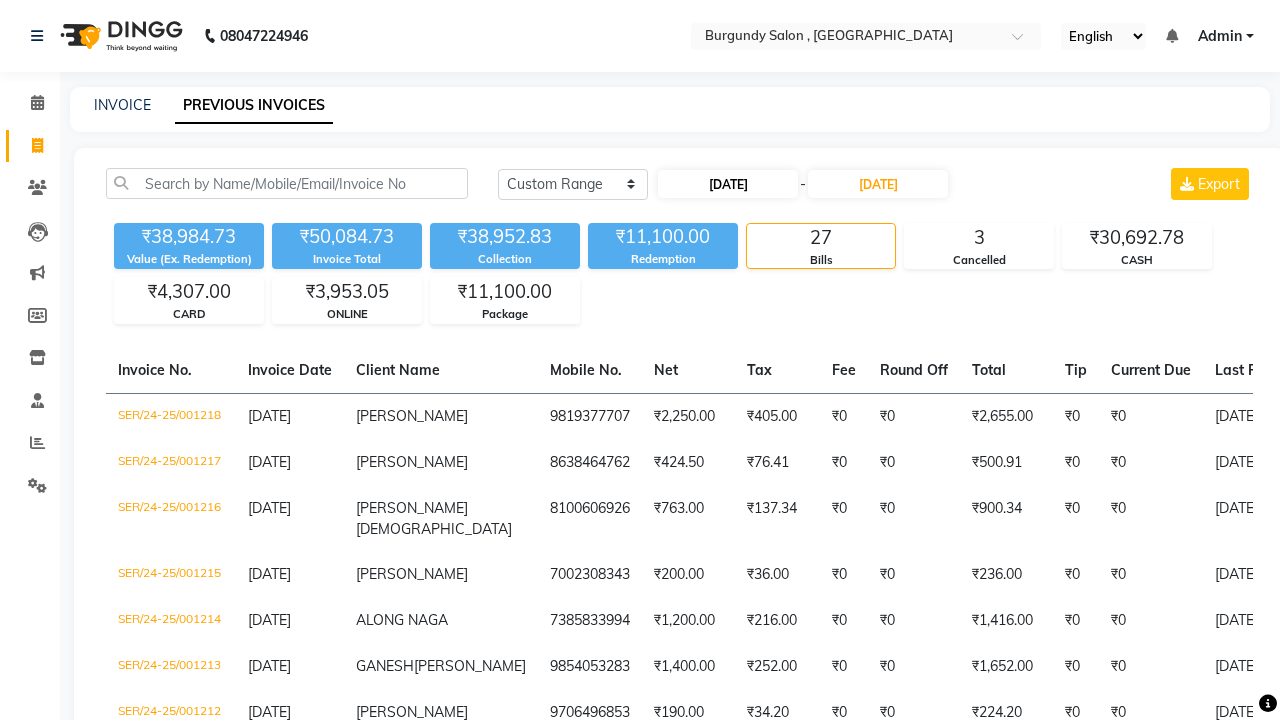select on "6" 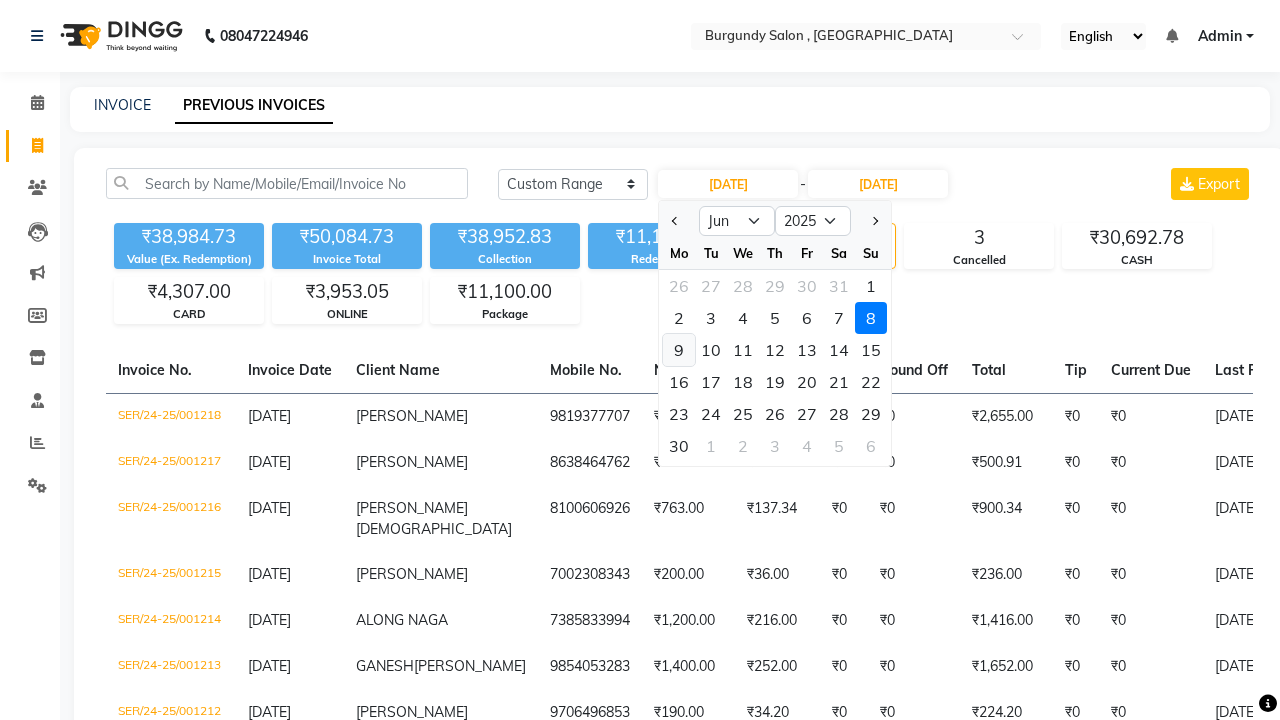 click on "9" 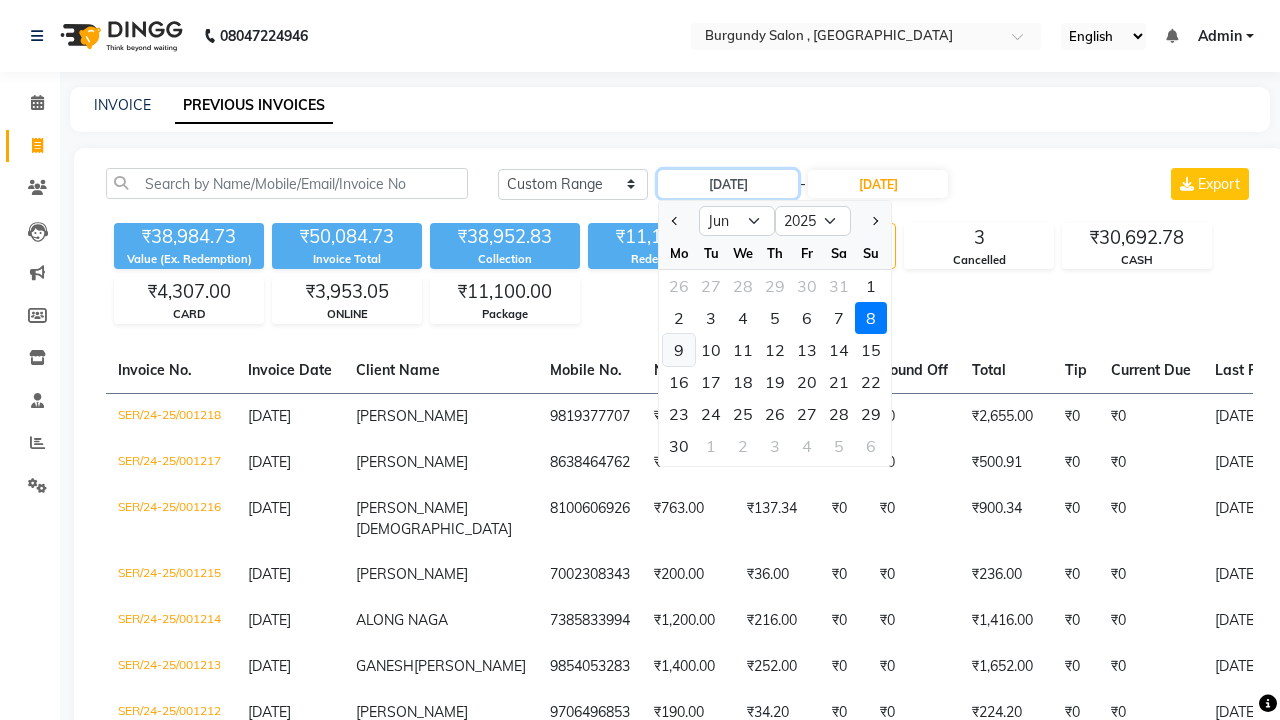 type on "09-06-2025" 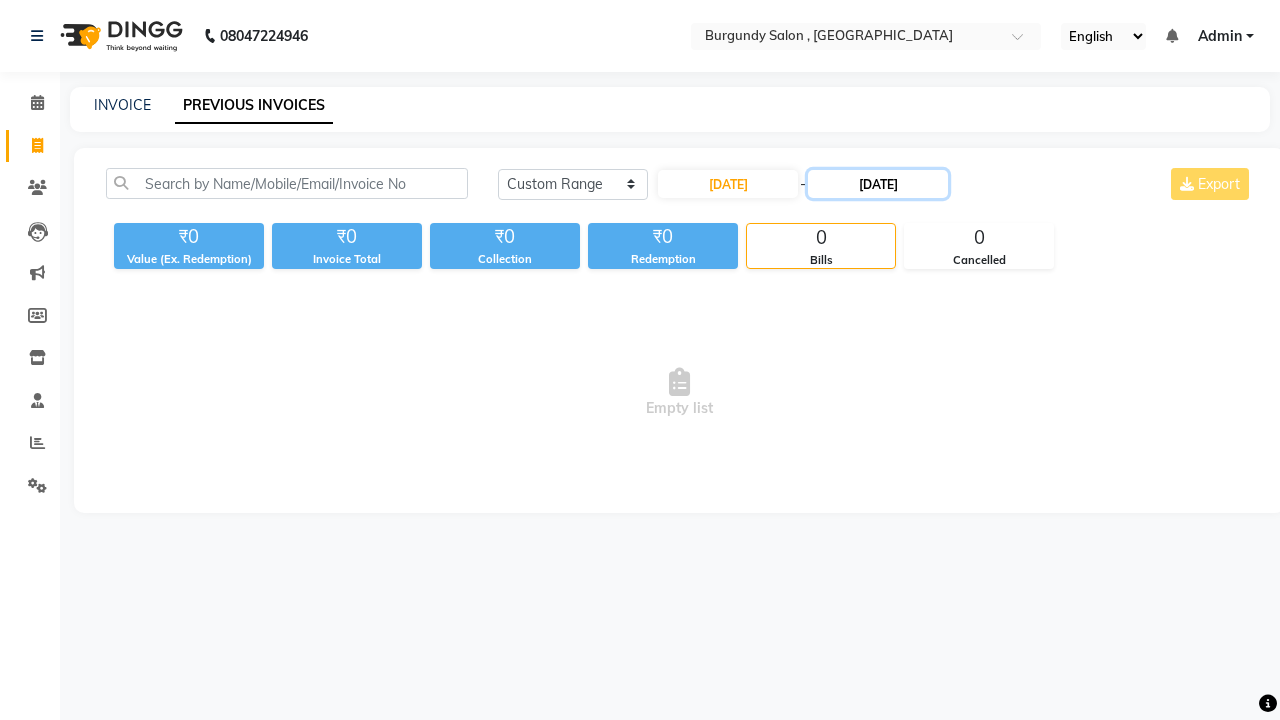 click on "08-06-2025" 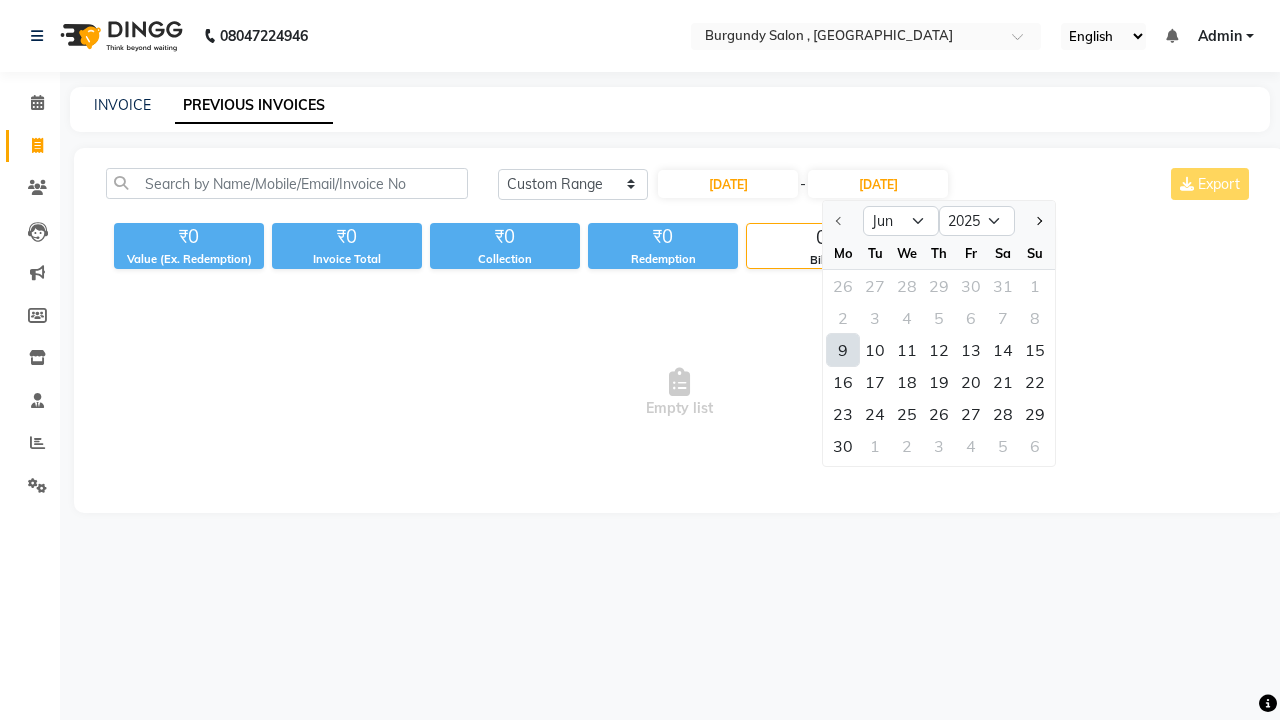 click on "9" 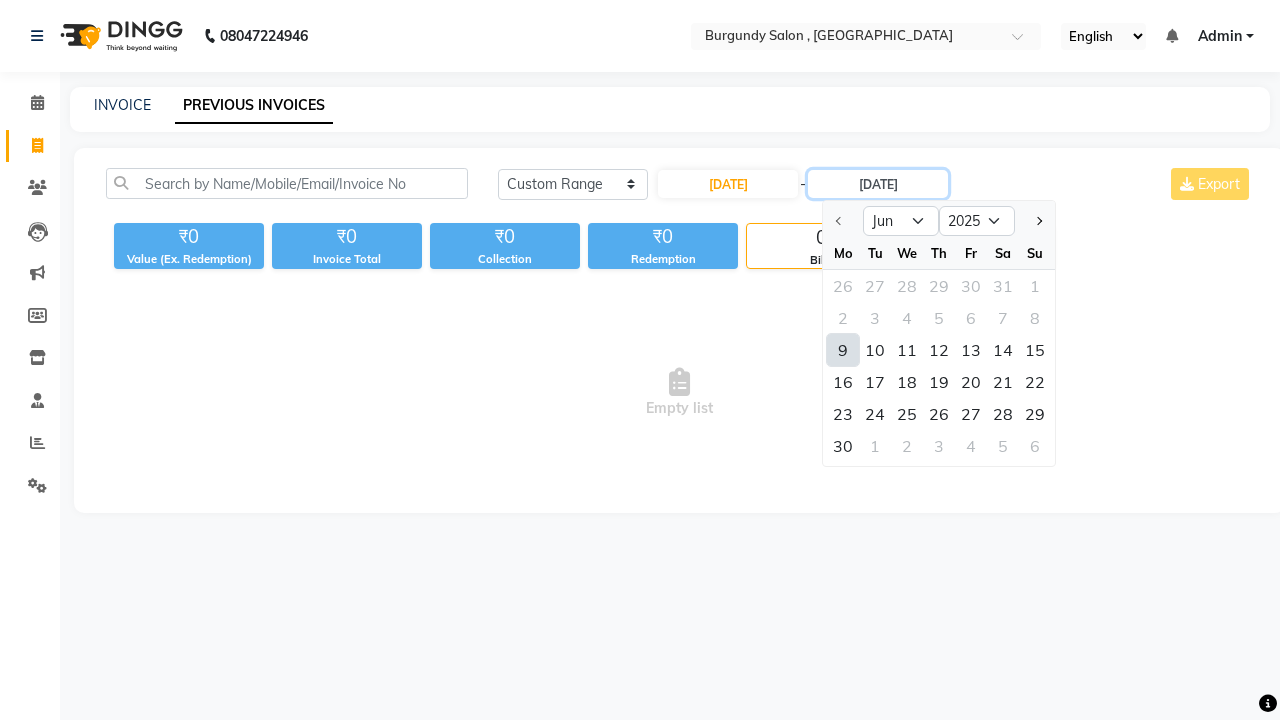 type on "09-06-2025" 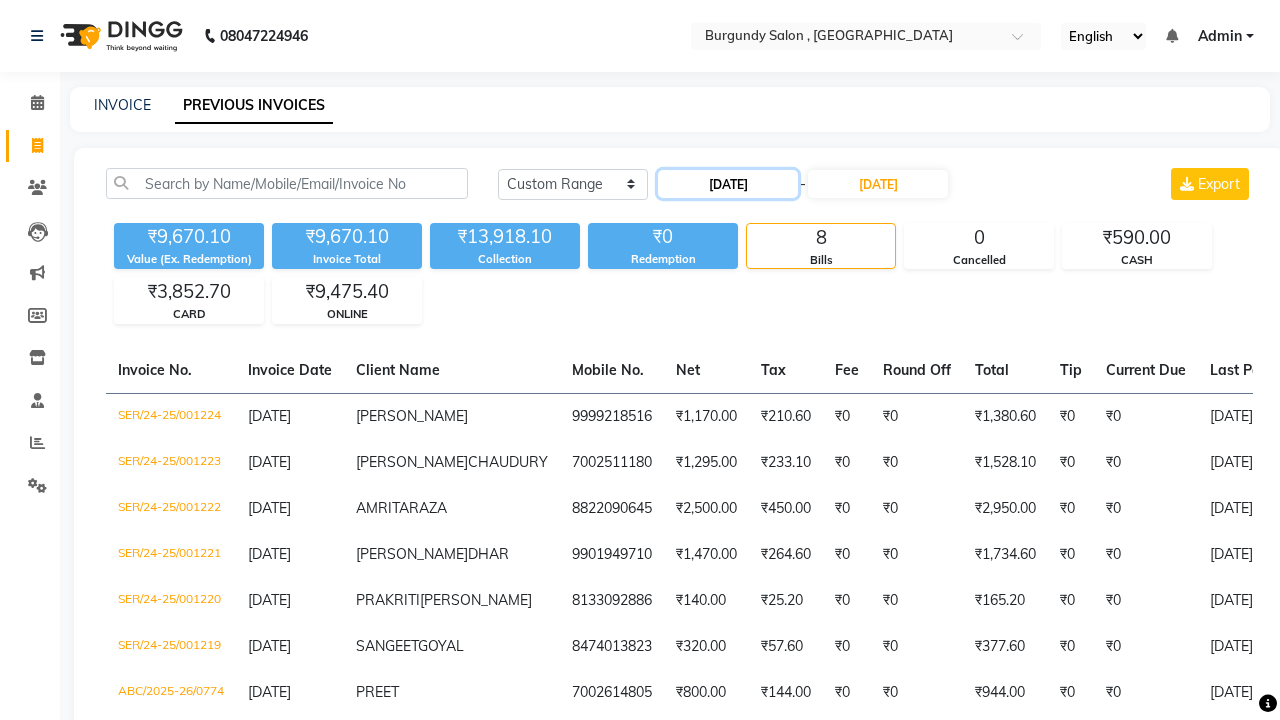 click on "09-06-2025" 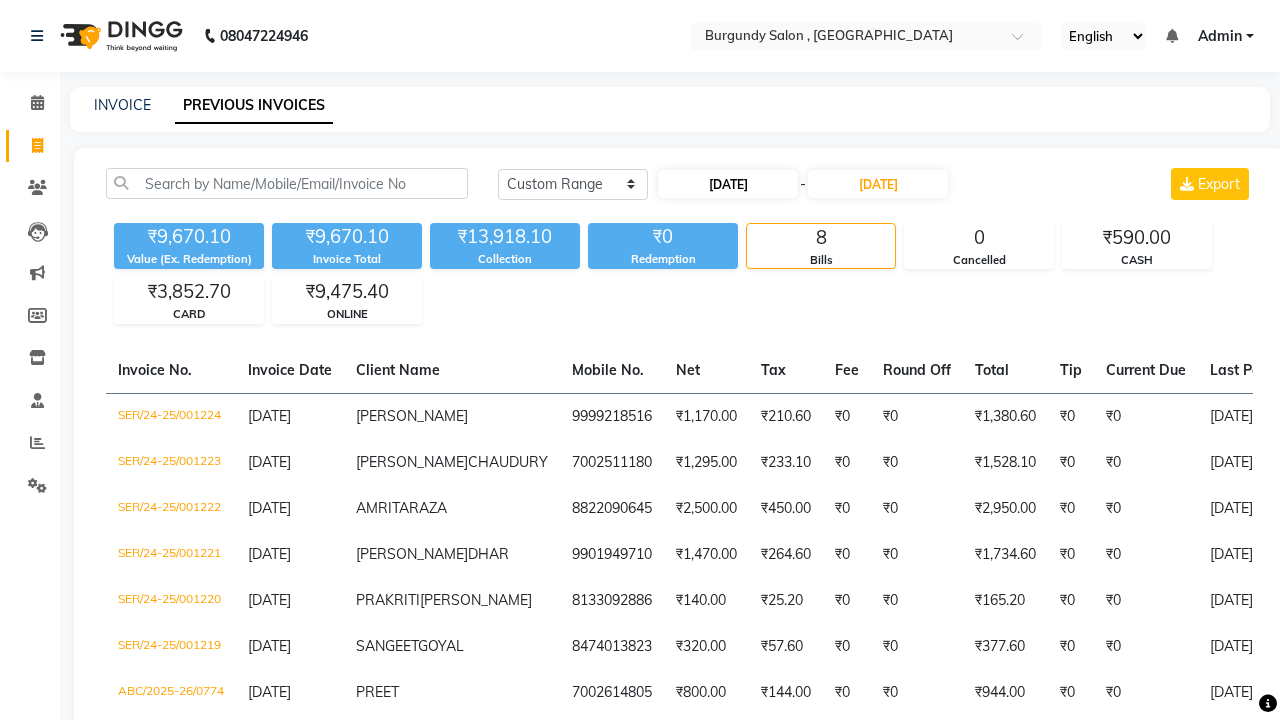 select on "6" 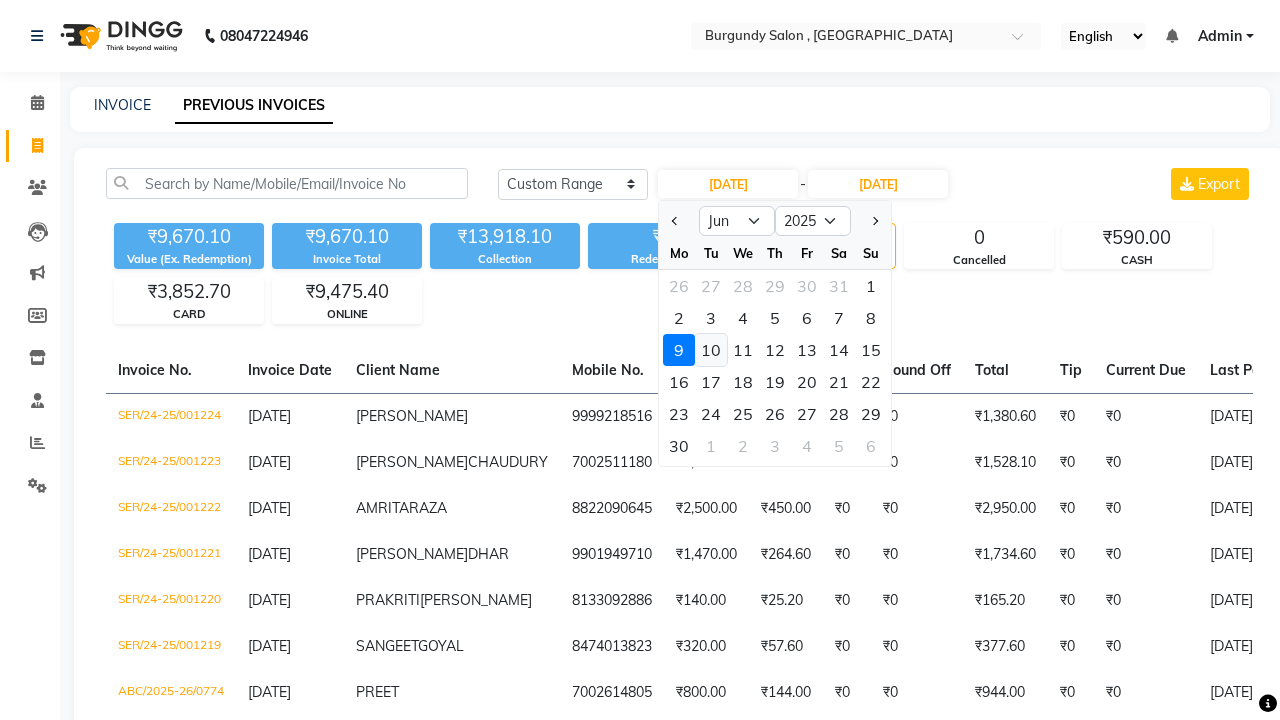 click on "10" 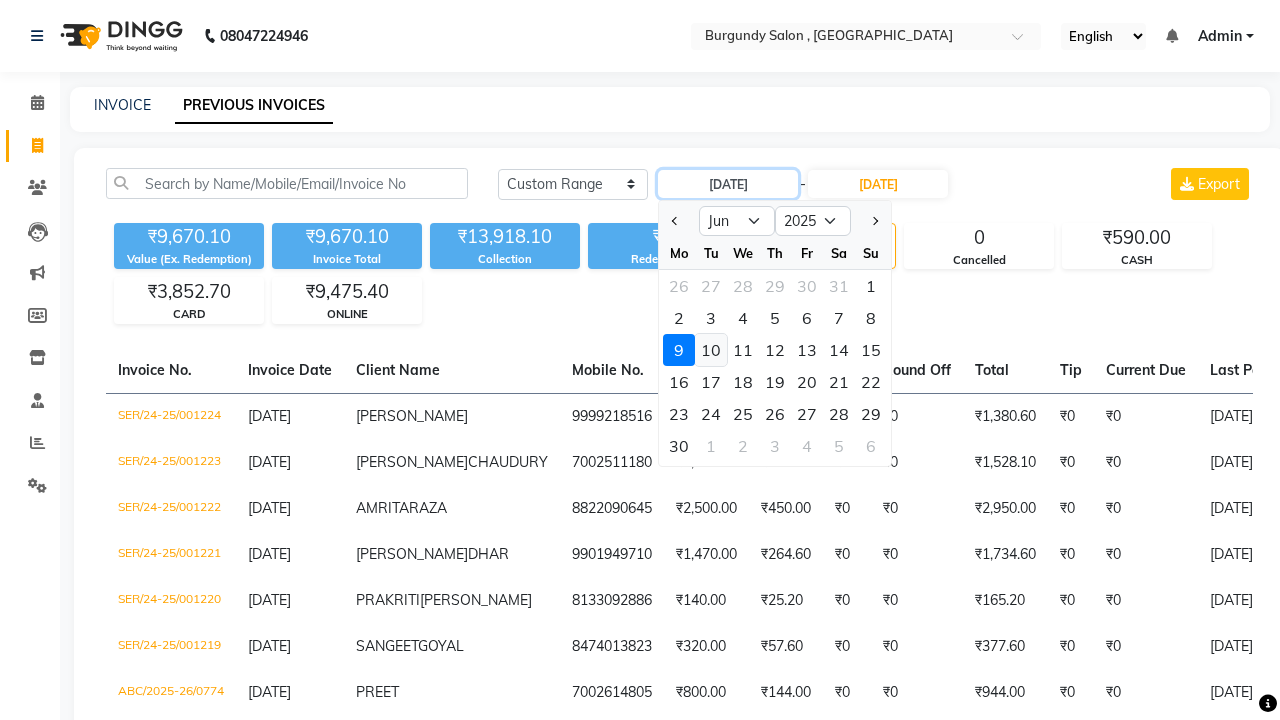 type on "10-06-2025" 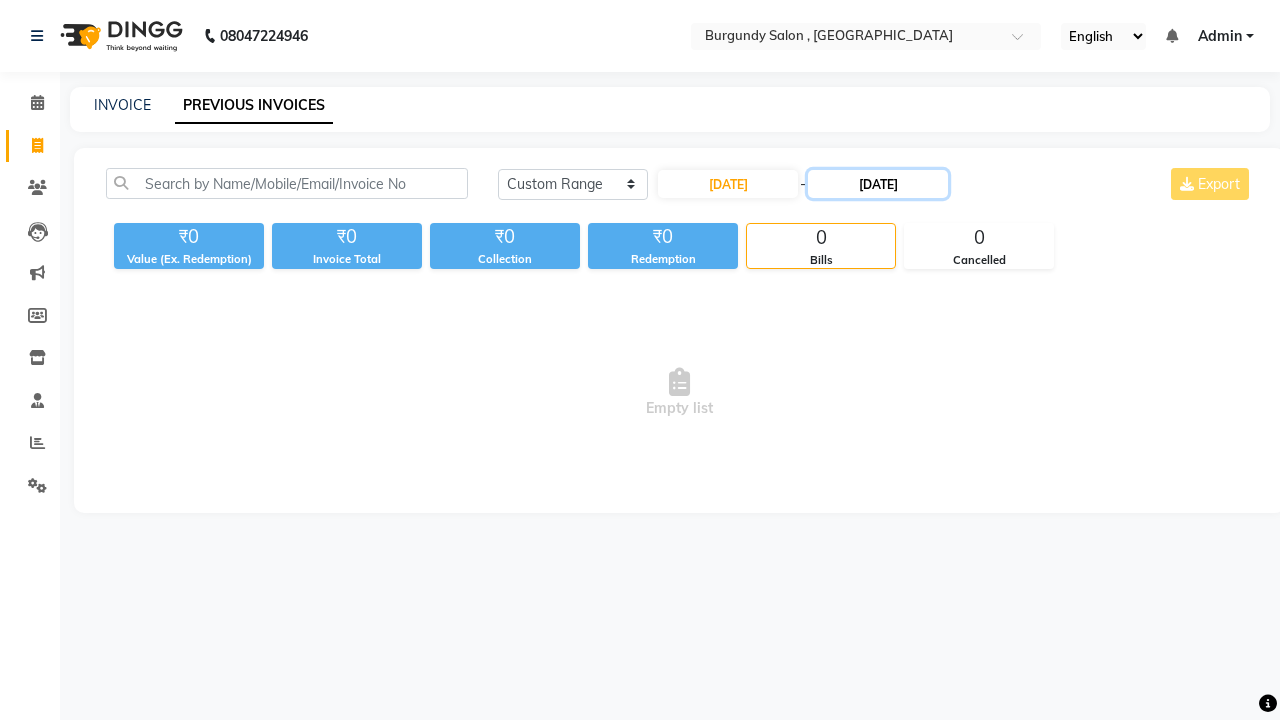 click on "09-06-2025" 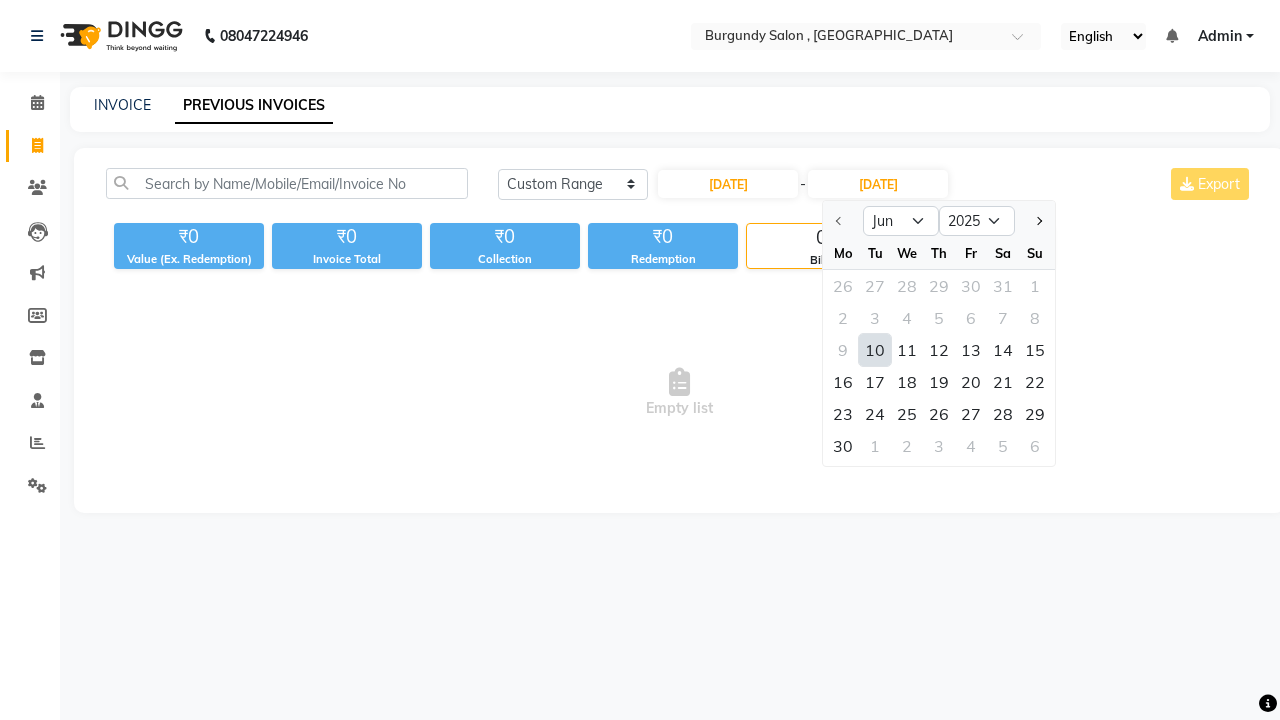 click on "10" 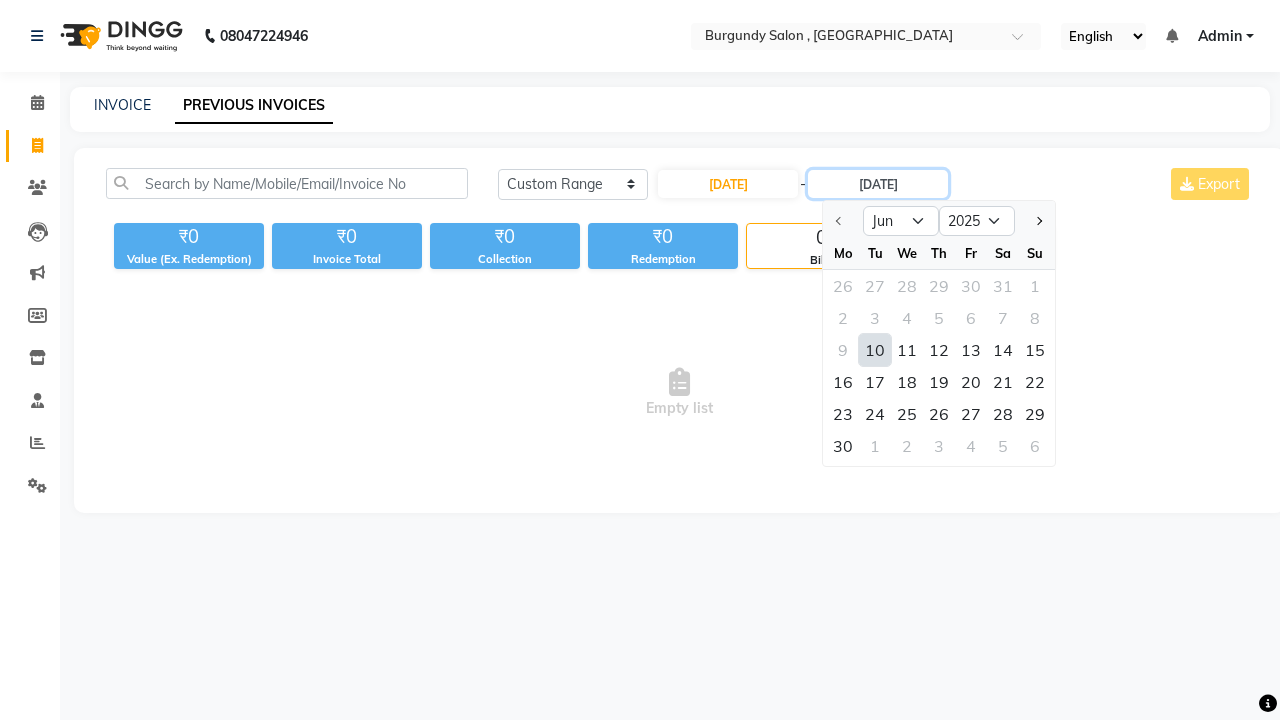 type on "10-06-2025" 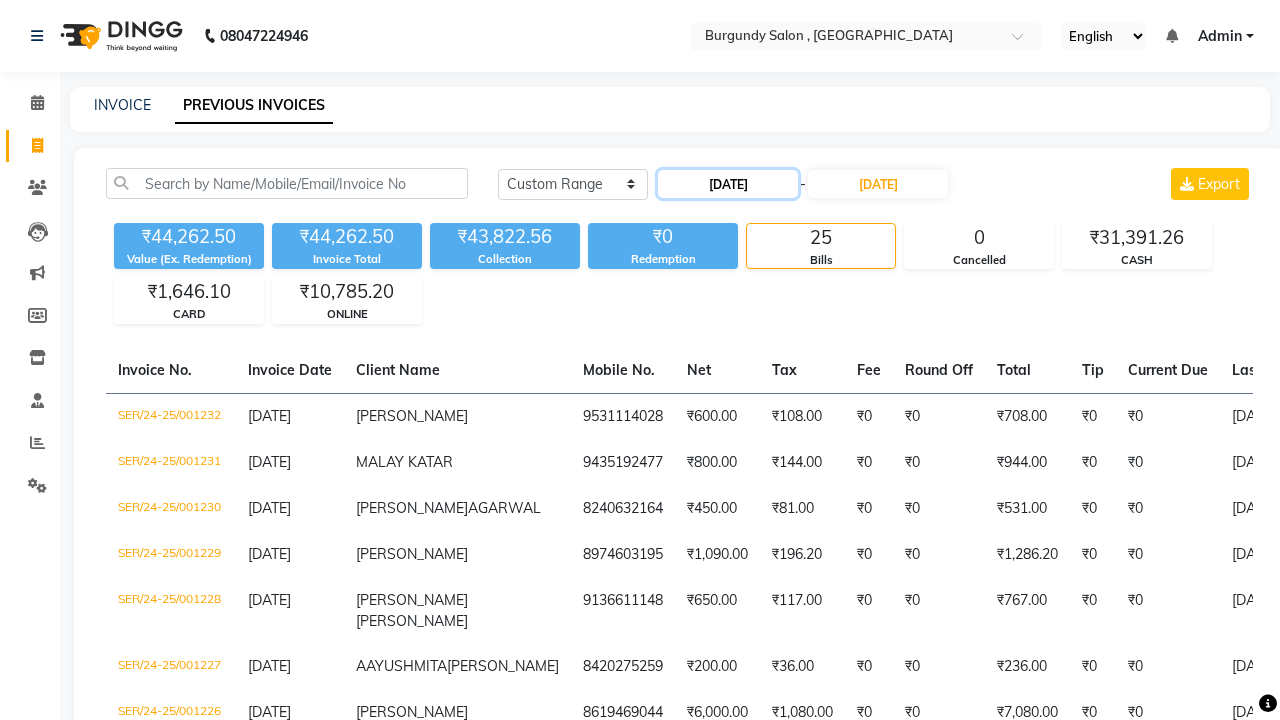click on "10-06-2025" 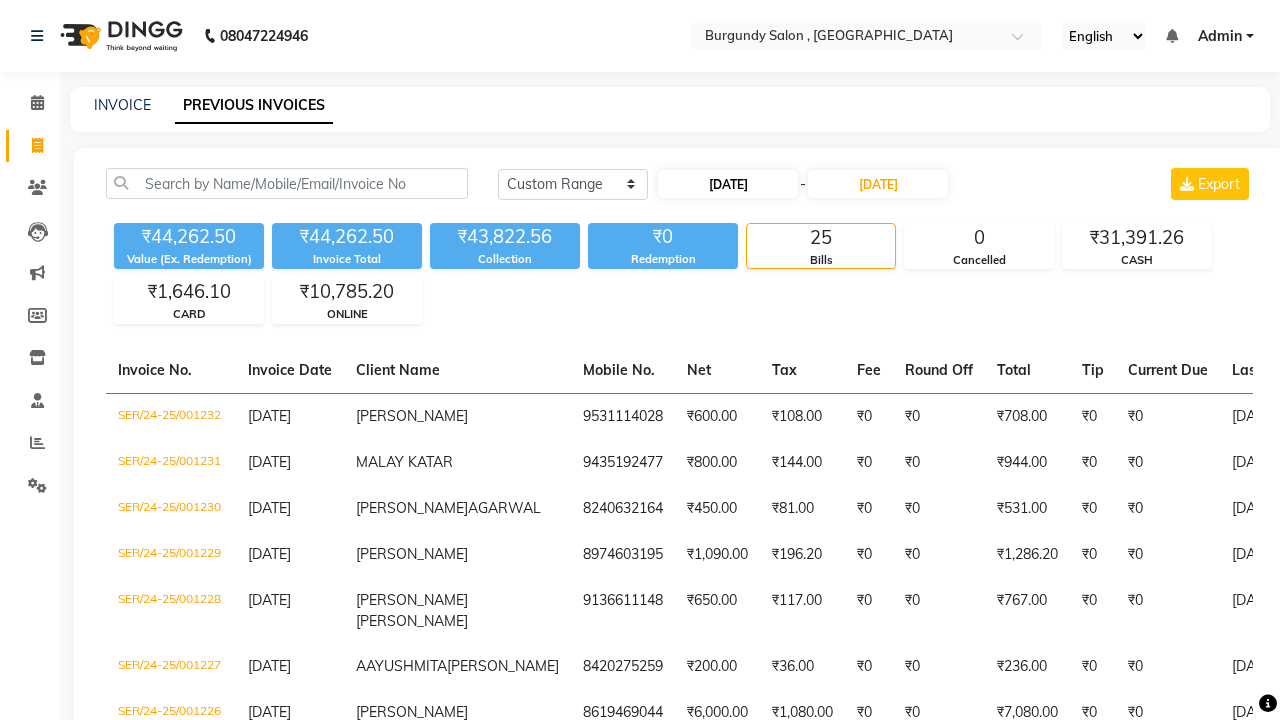 select on "6" 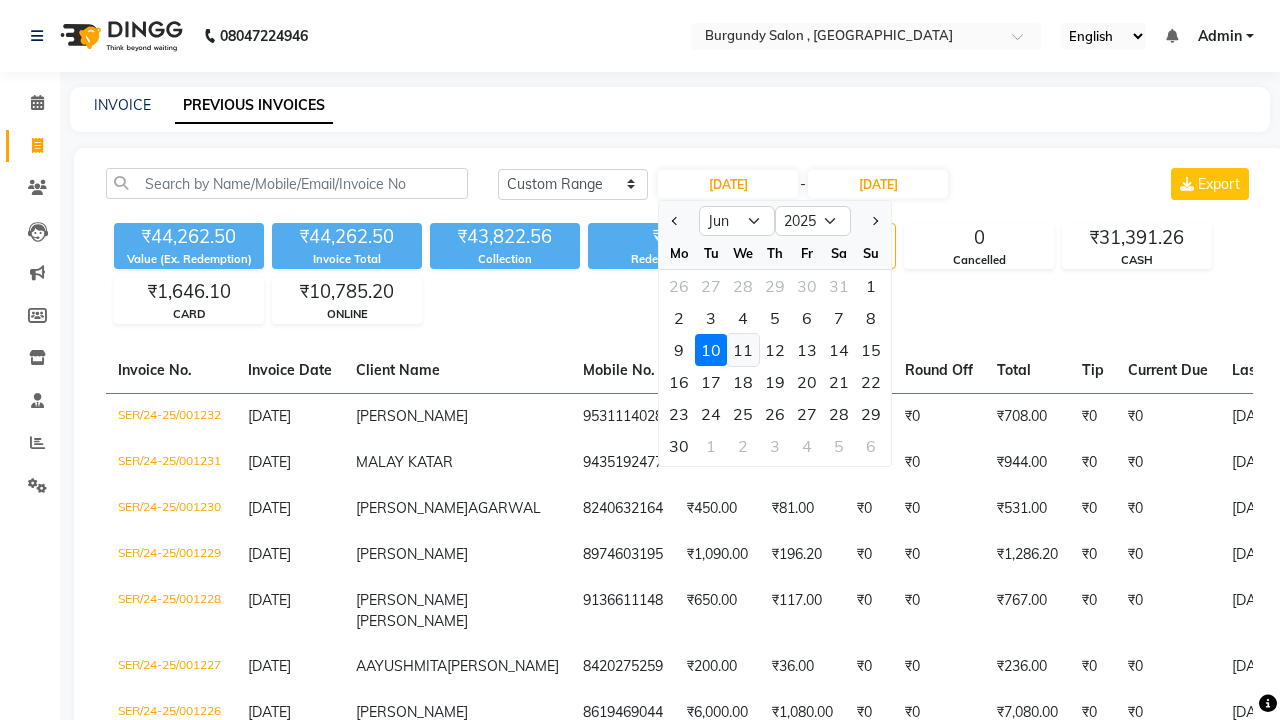 click on "11" 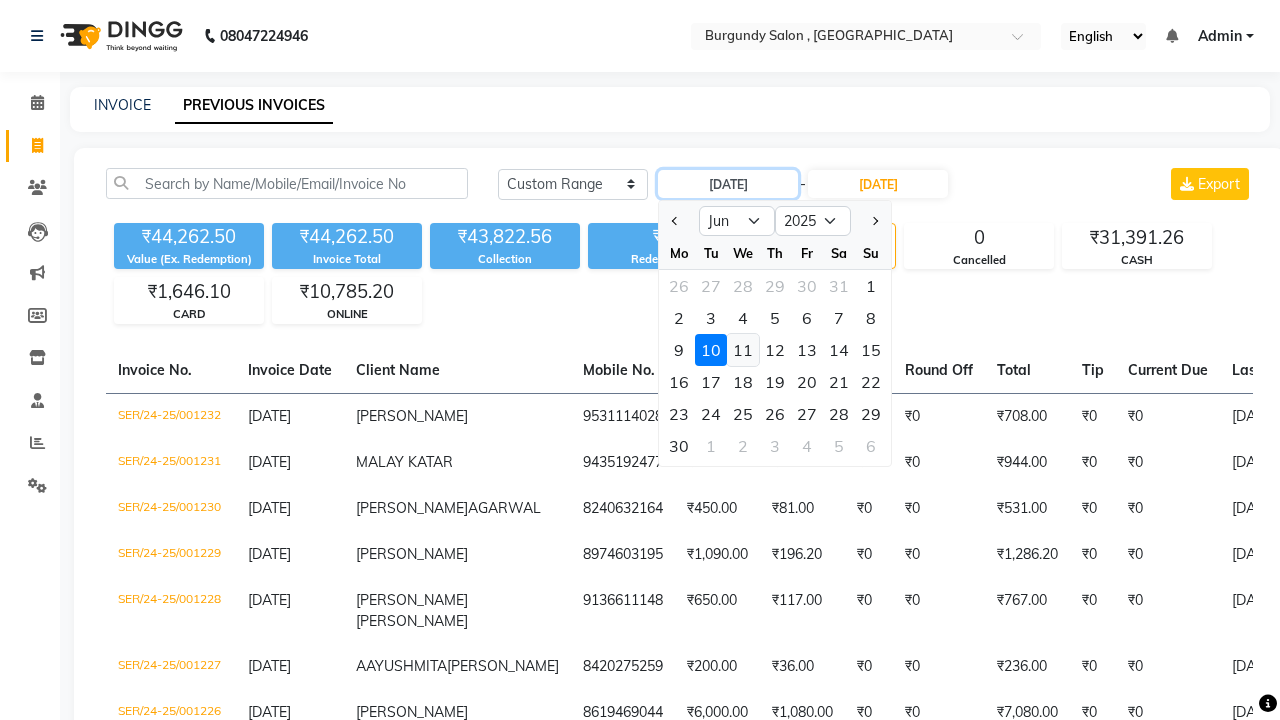 type on "11-06-2025" 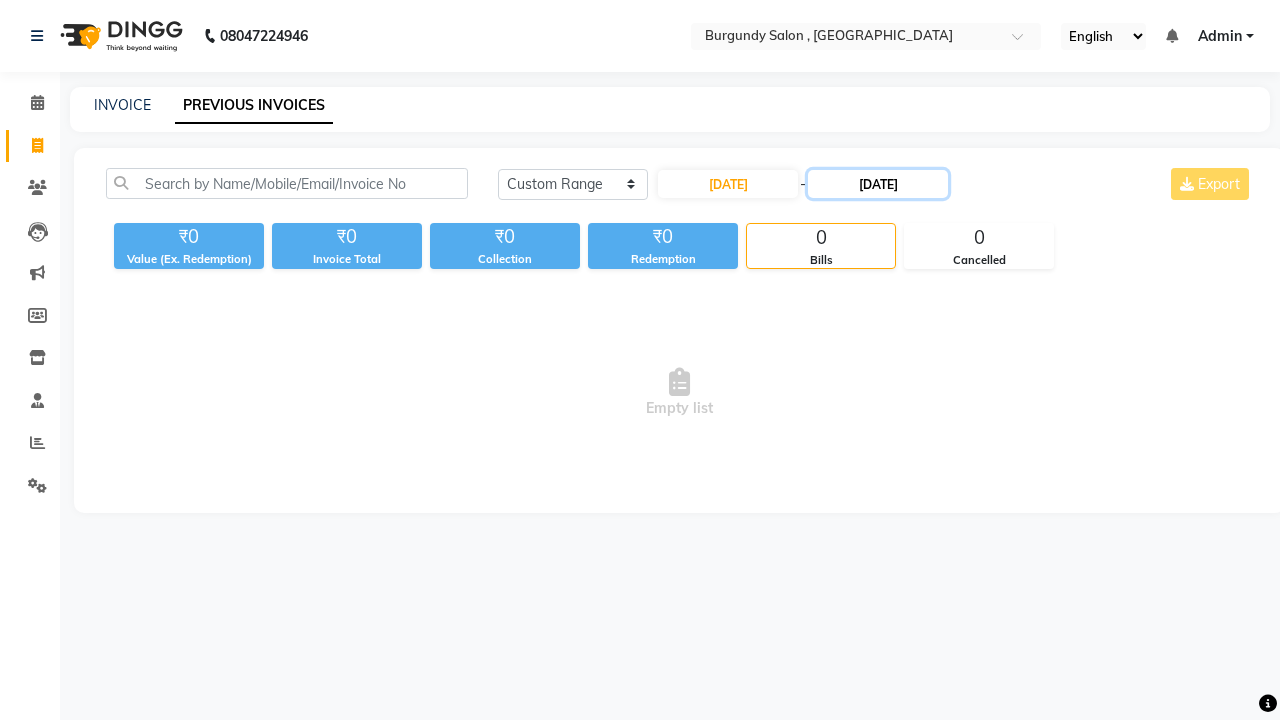 click on "10-06-2025" 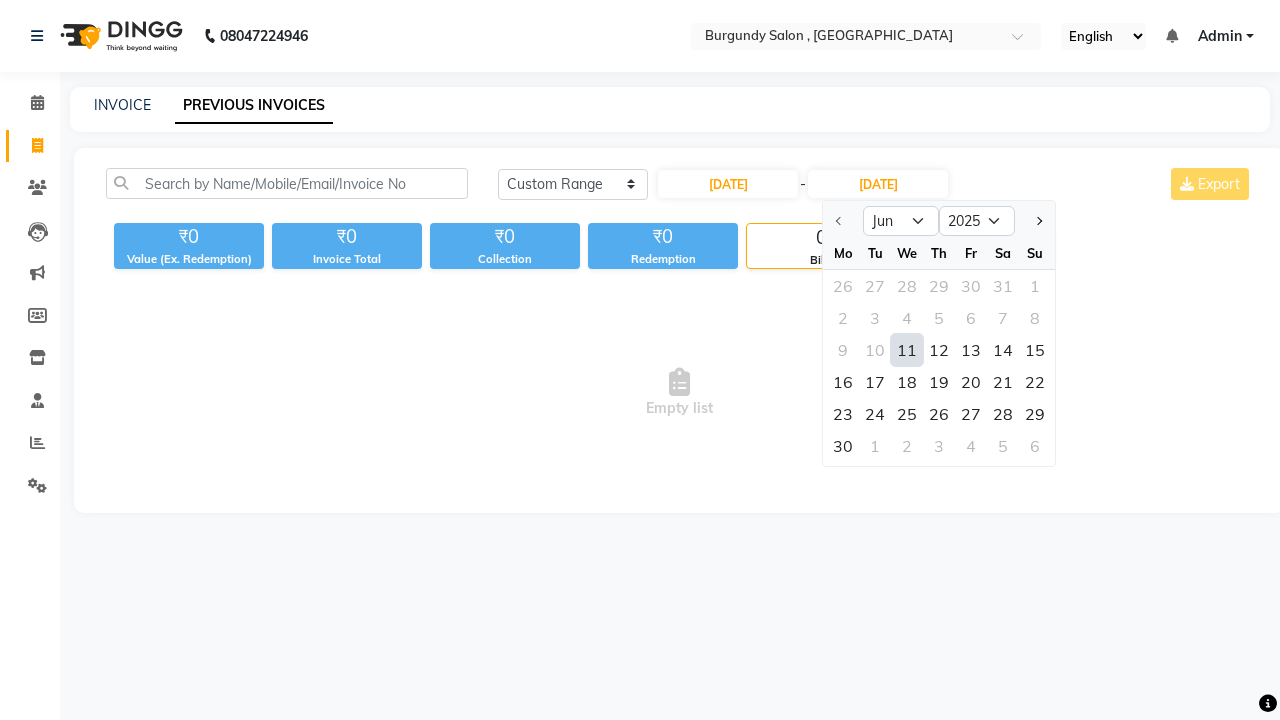click on "11" 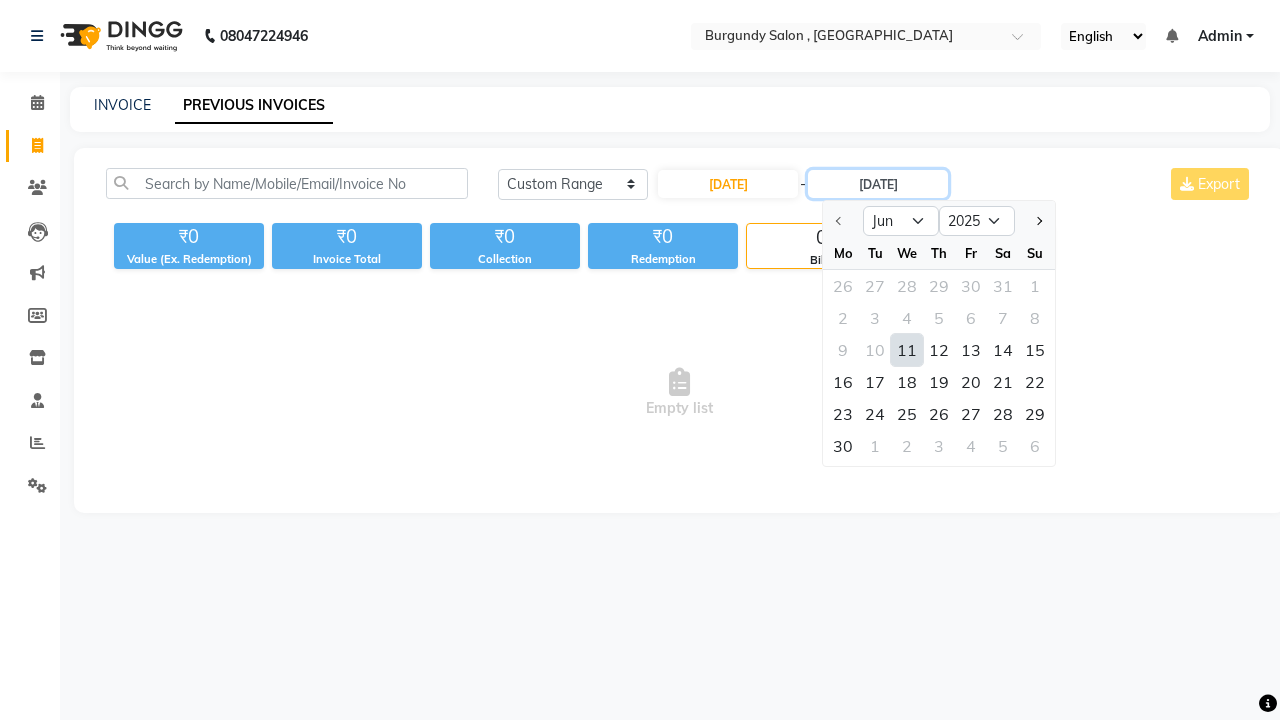 type on "11-06-2025" 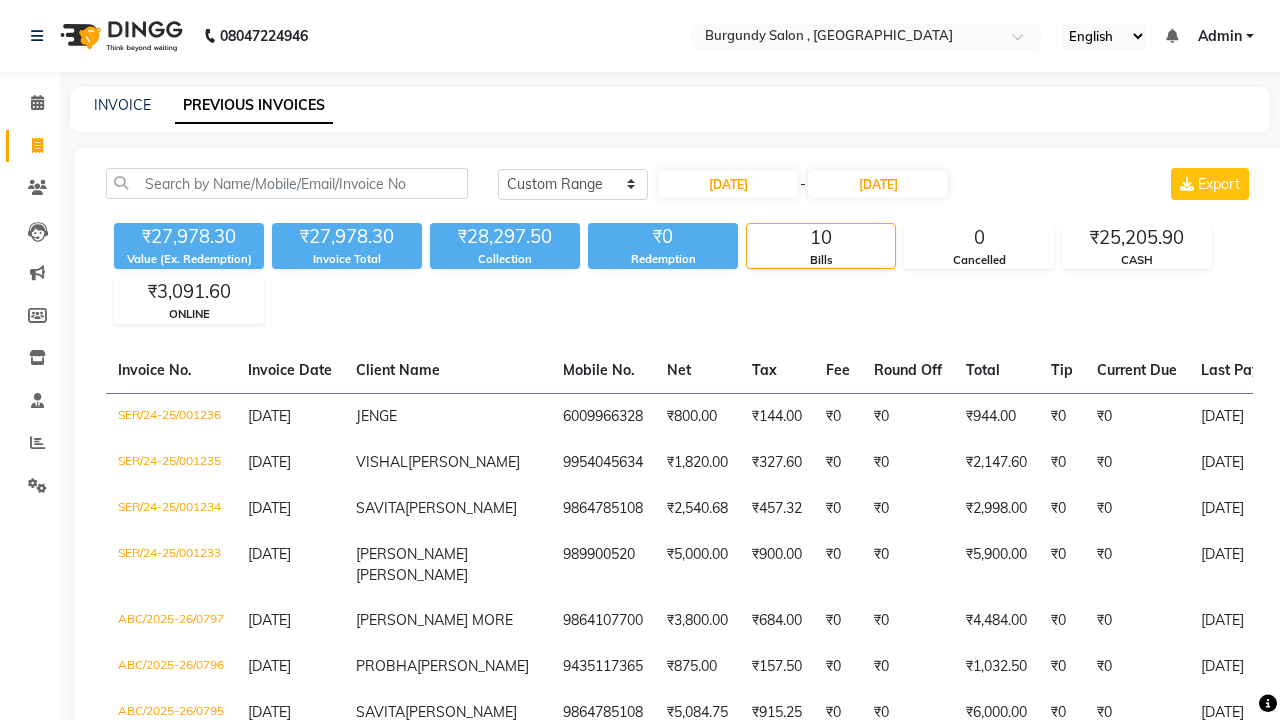 click on "Total" 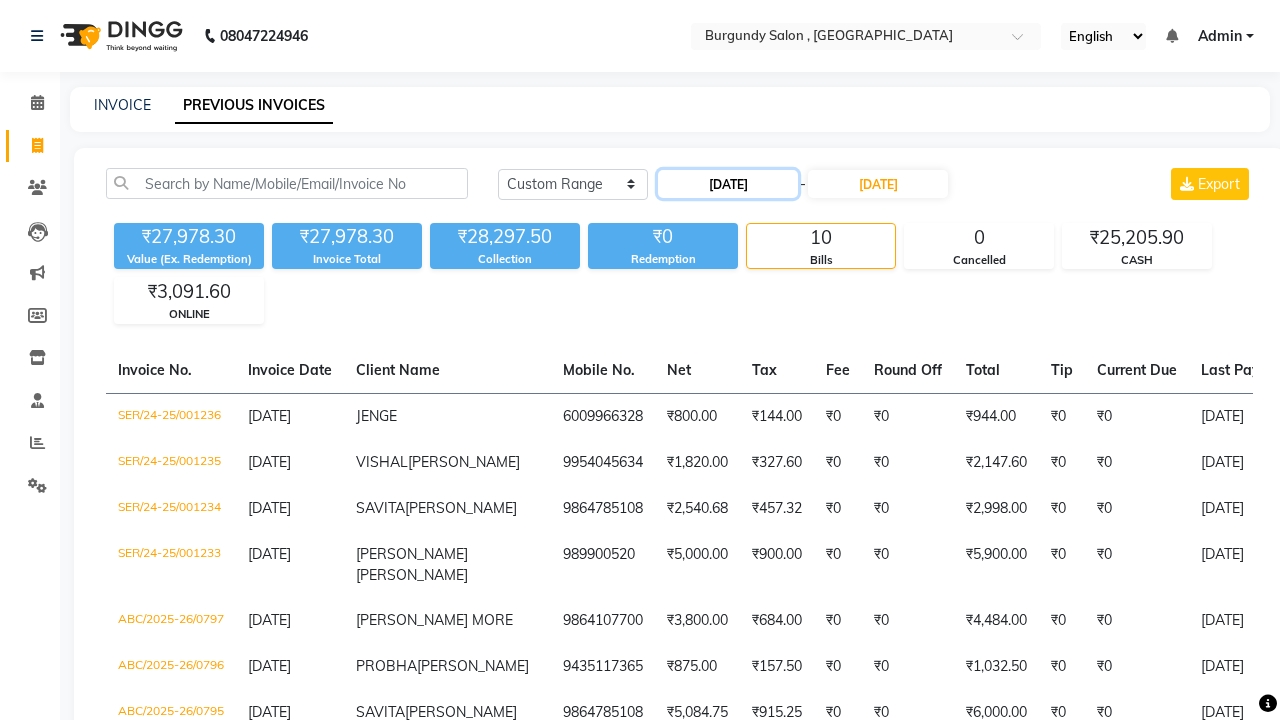 click on "11-06-2025" 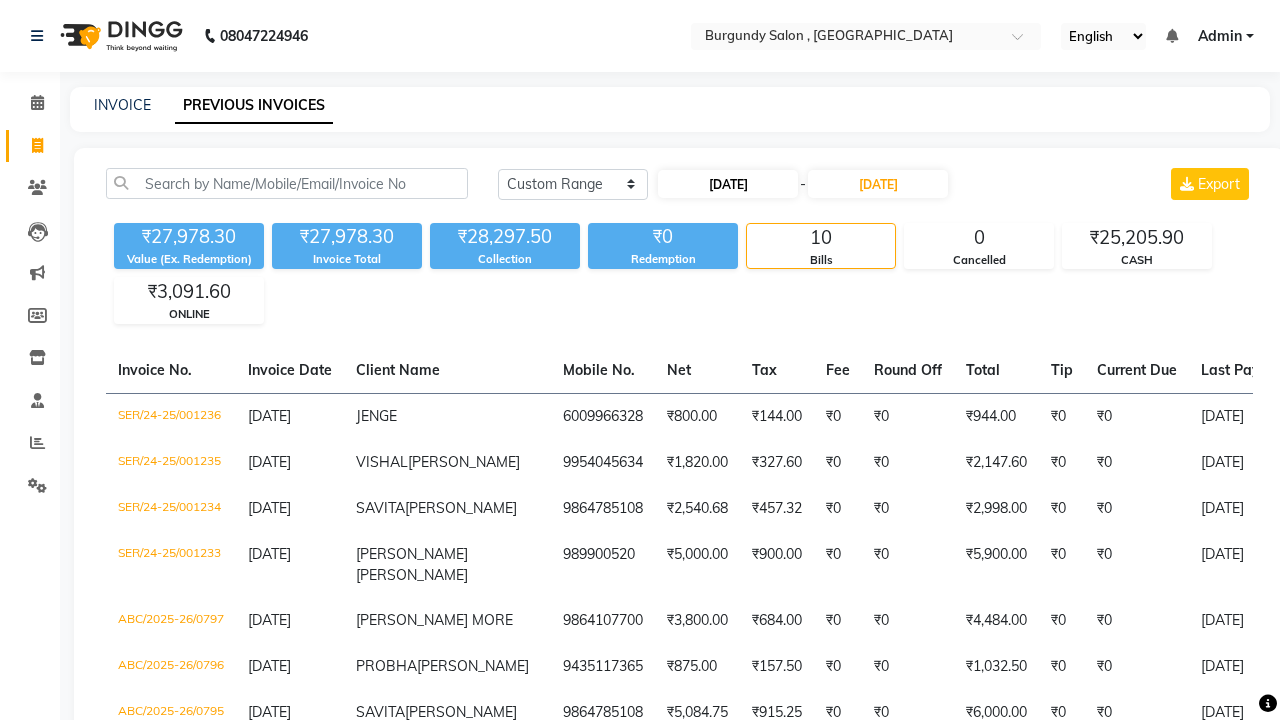 select on "6" 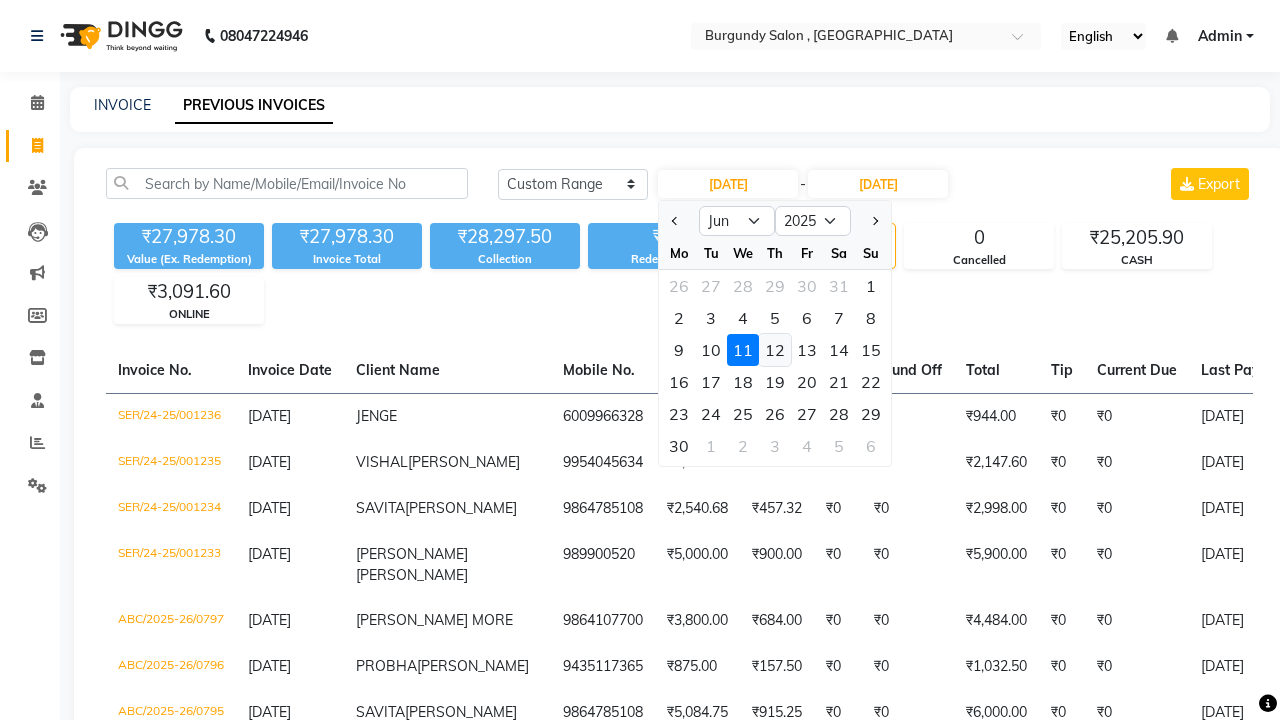 click on "12" 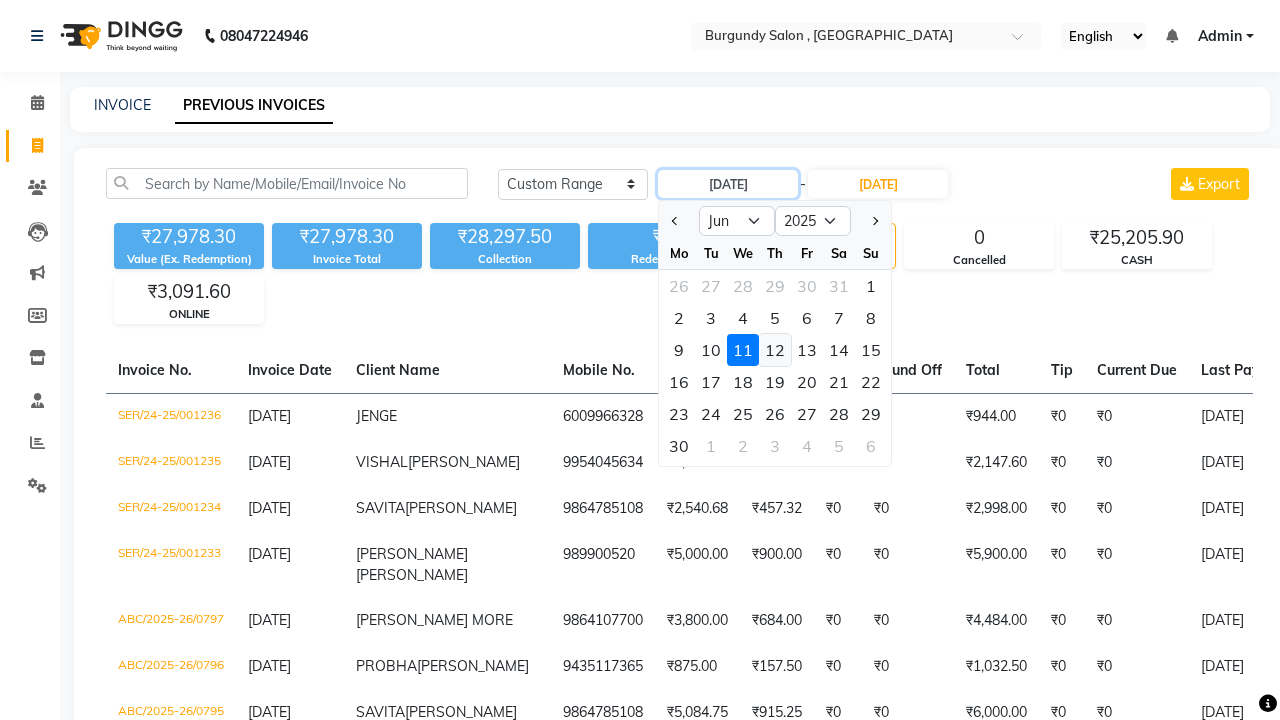 type on "12-06-2025" 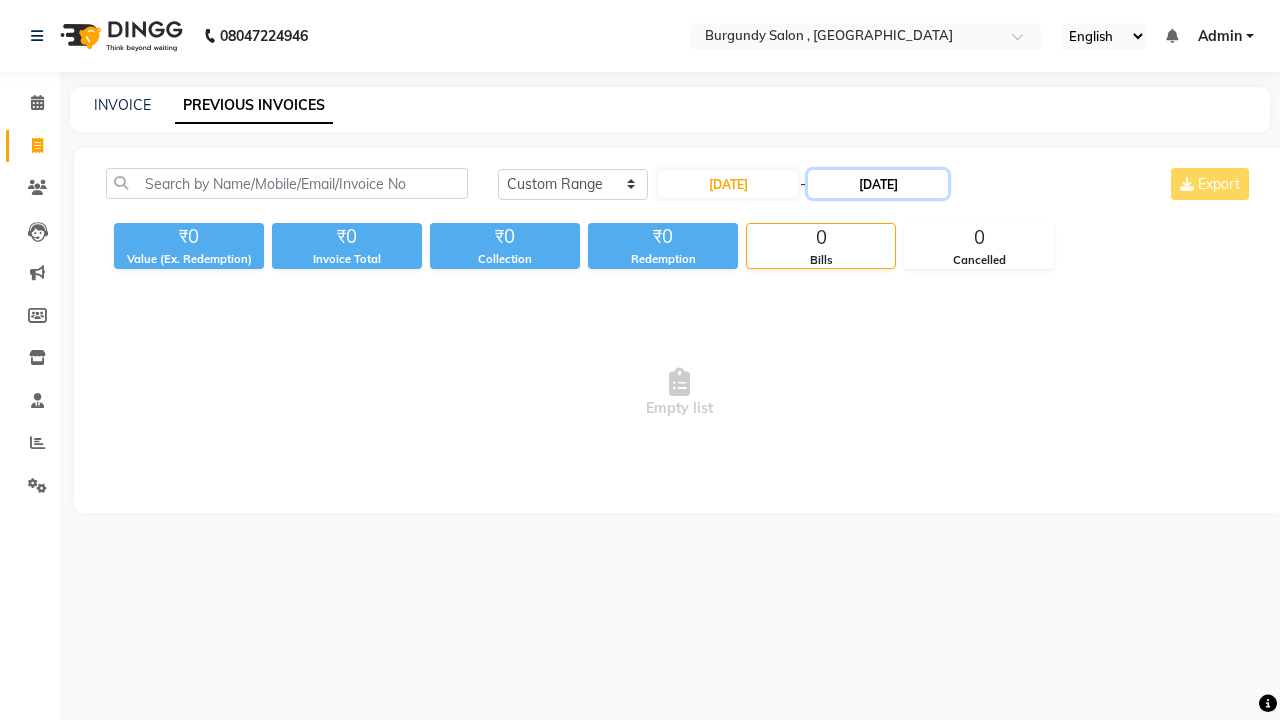 click on "11-06-2025" 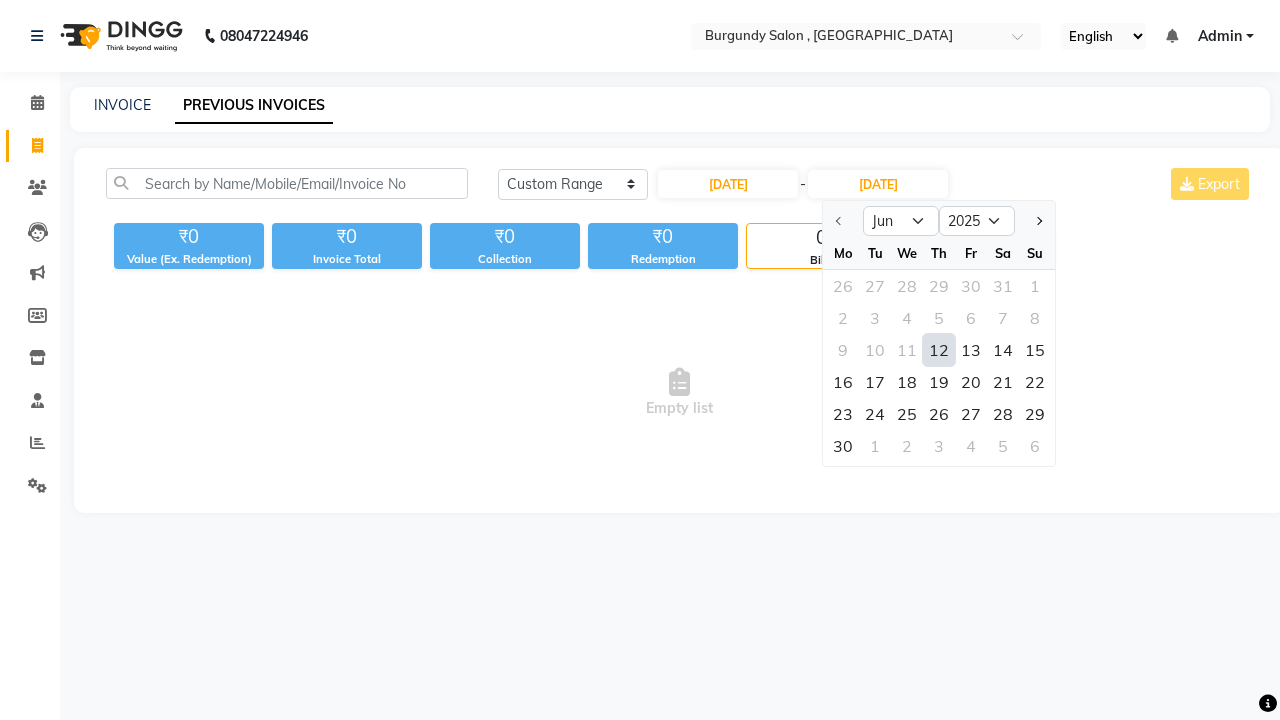 click on "12" 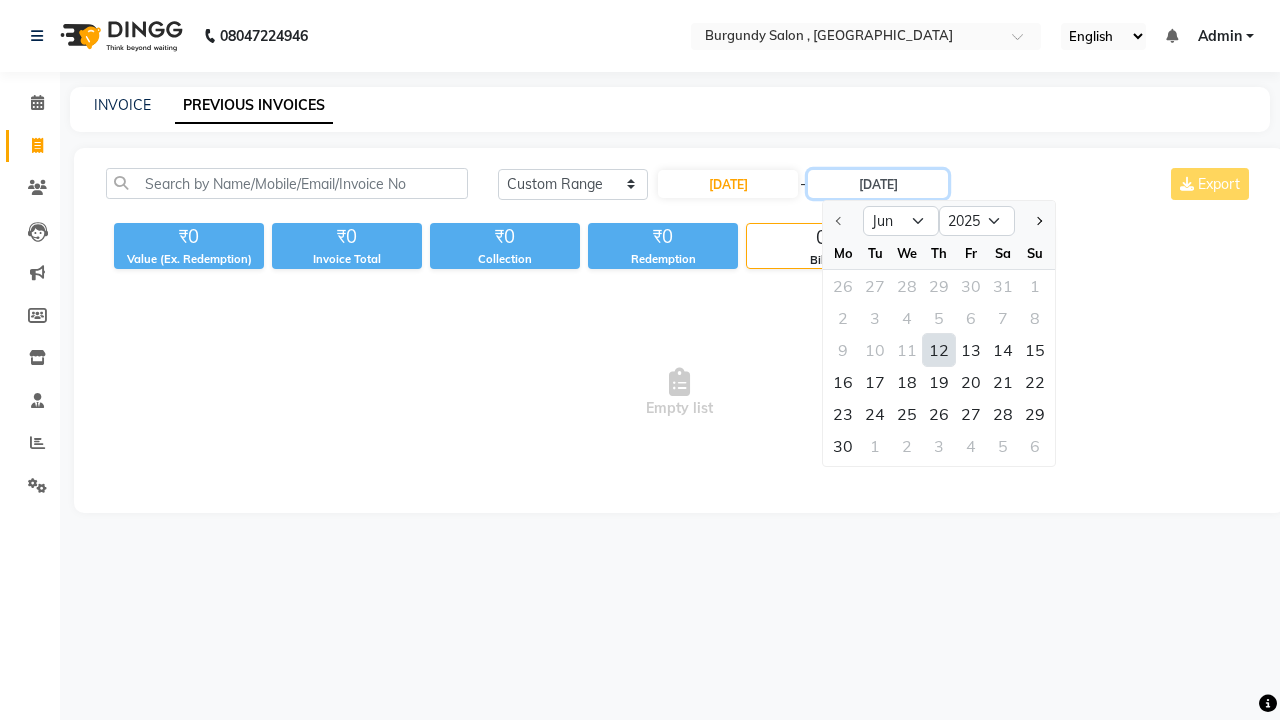 type on "12-06-2025" 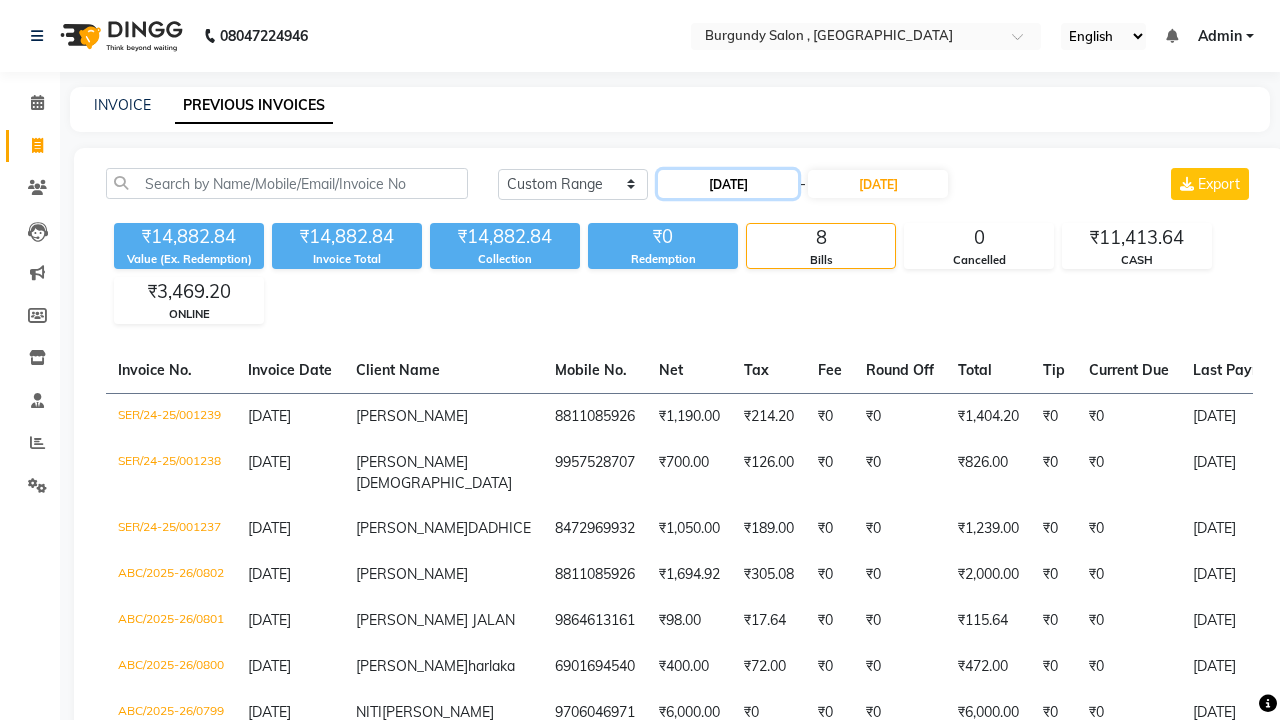 click on "12-06-2025" 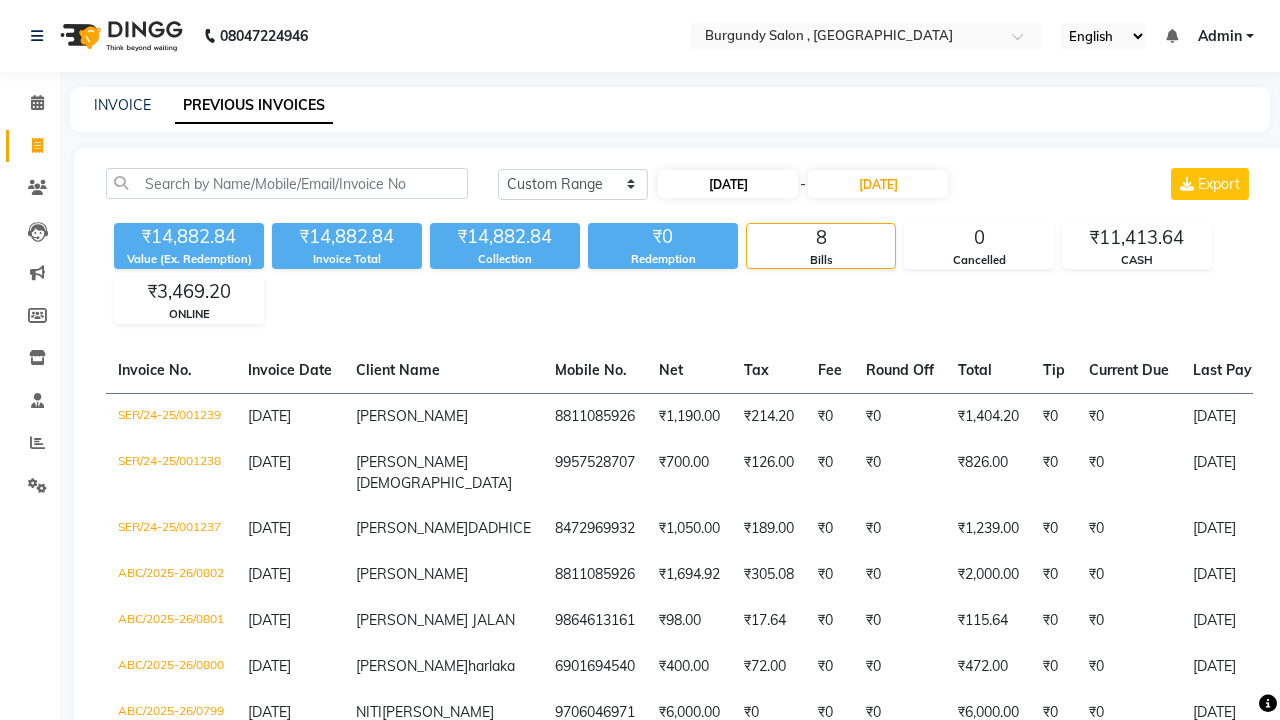 select on "6" 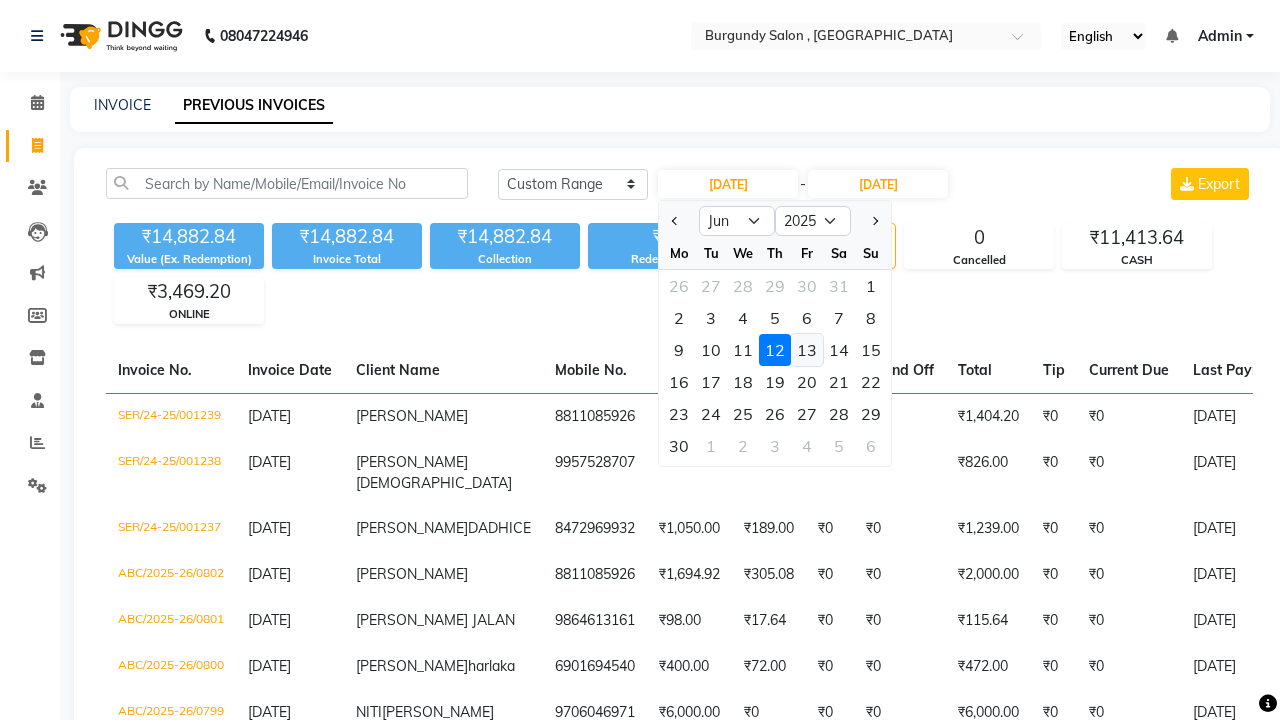 click on "13" 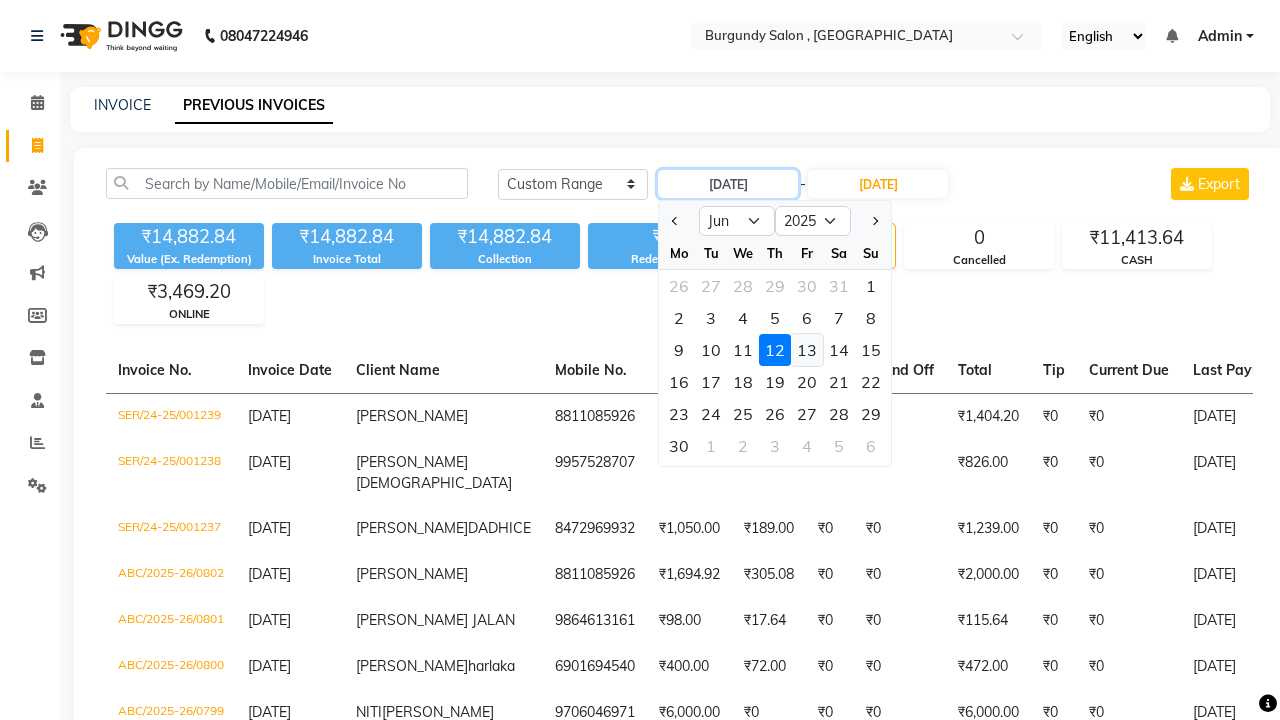 type on "13-06-2025" 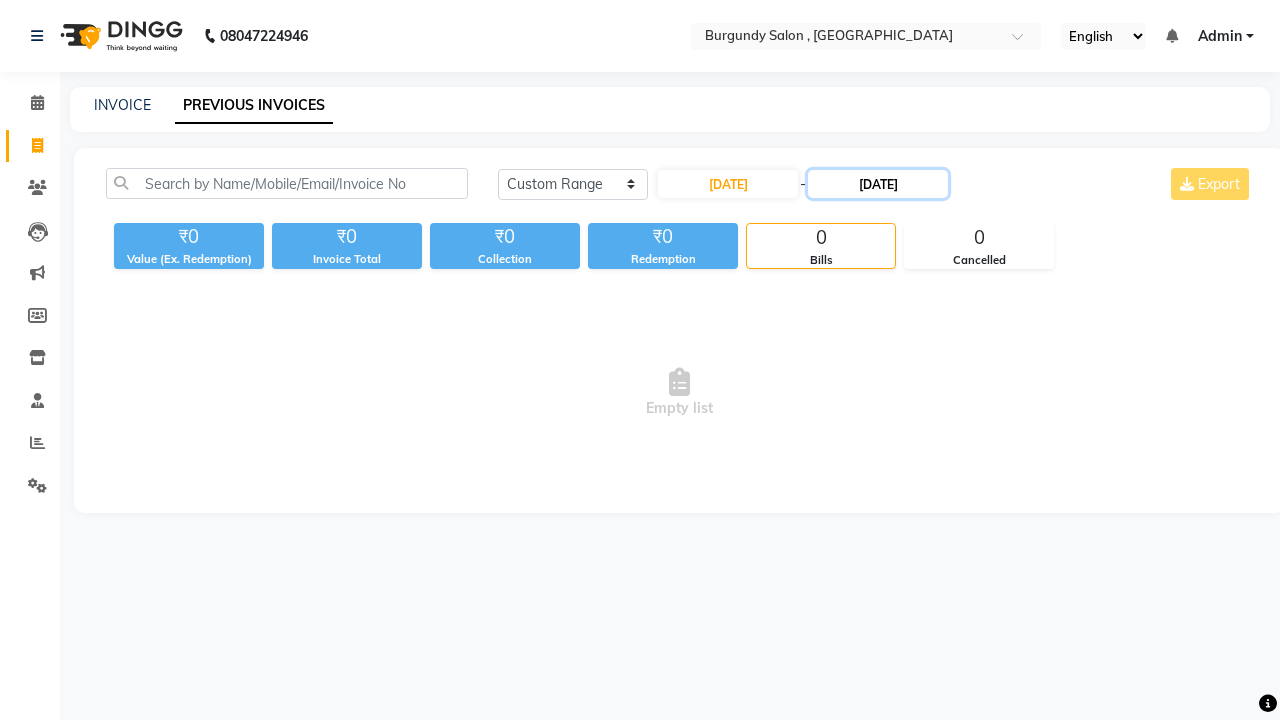 click on "12-06-2025" 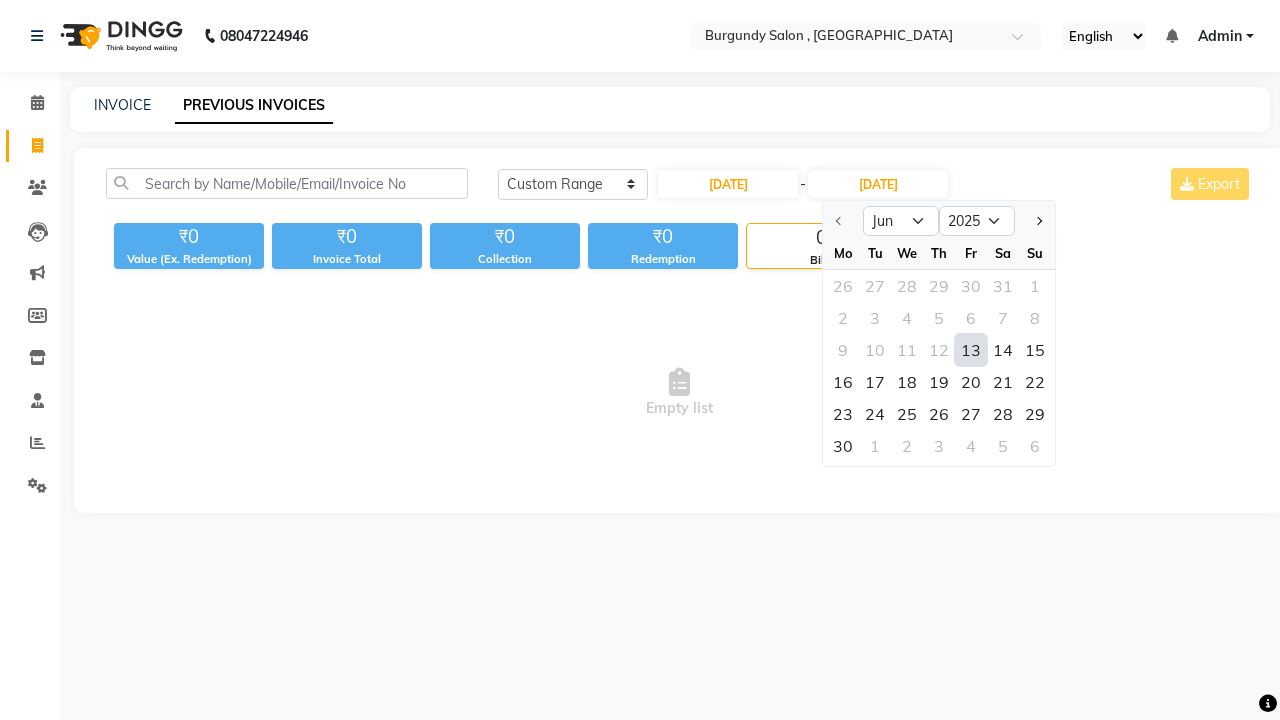 click on "13" 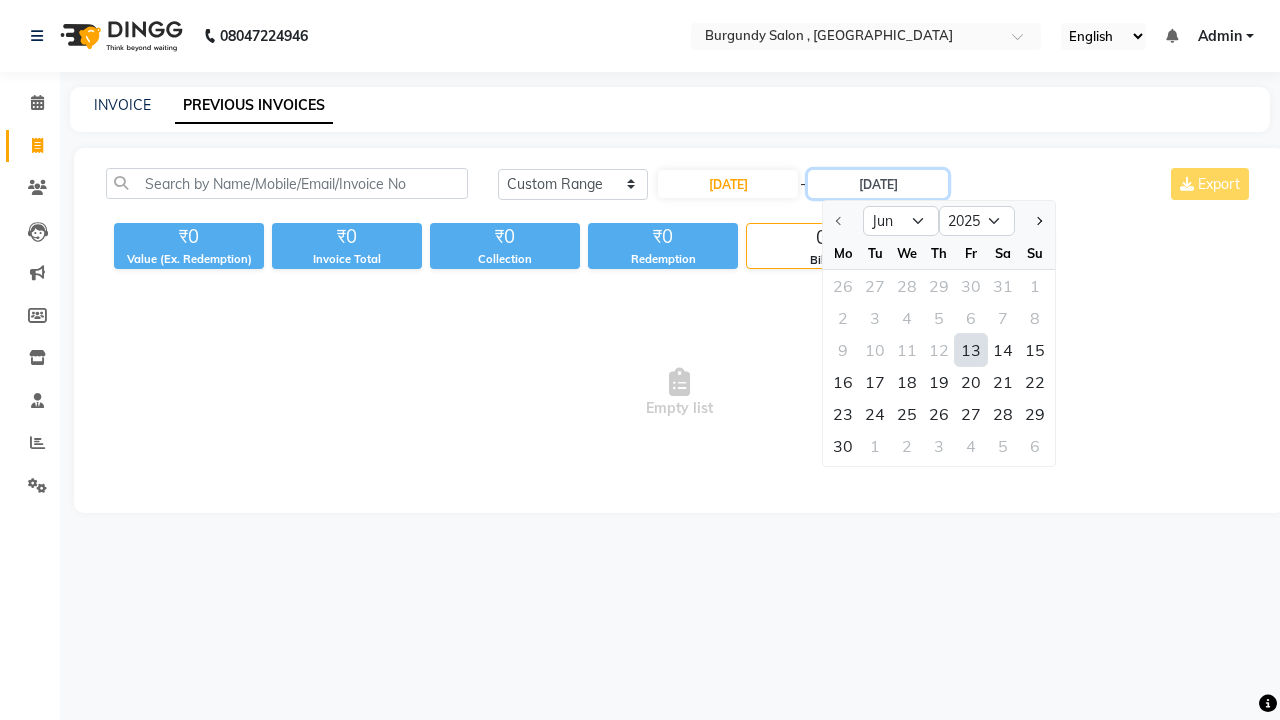 type on "13-06-2025" 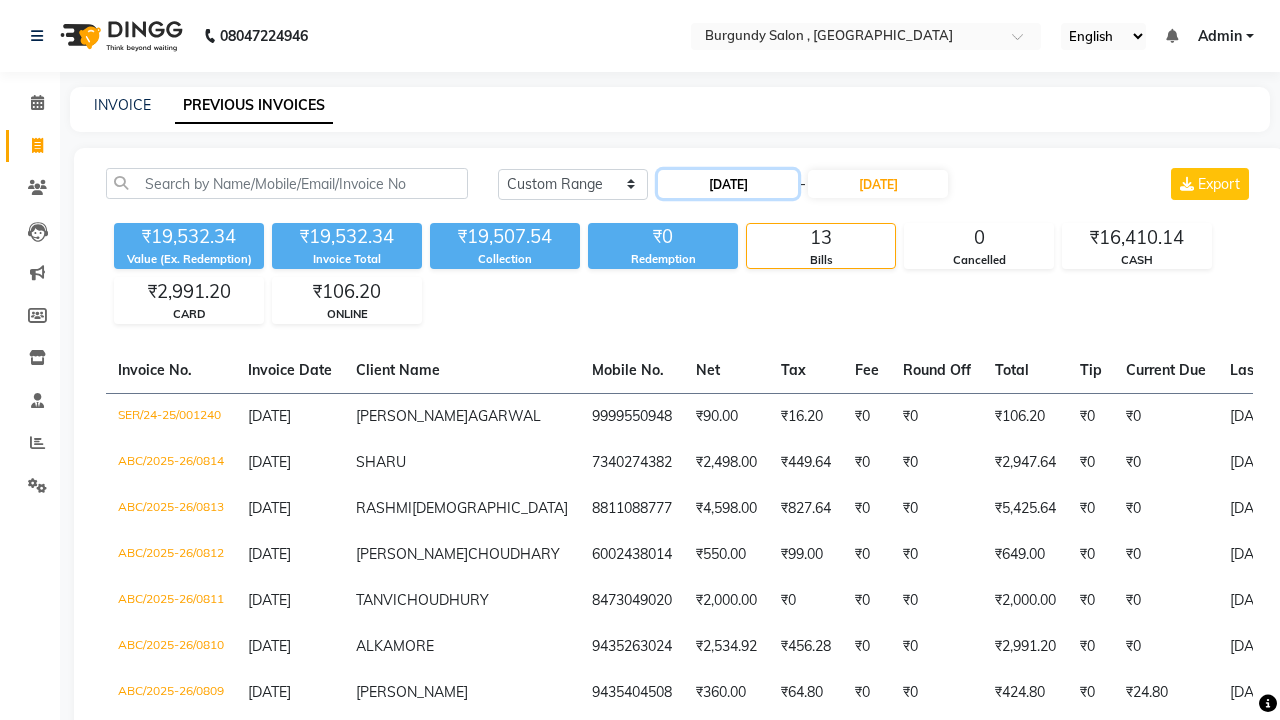 click on "13-06-2025" 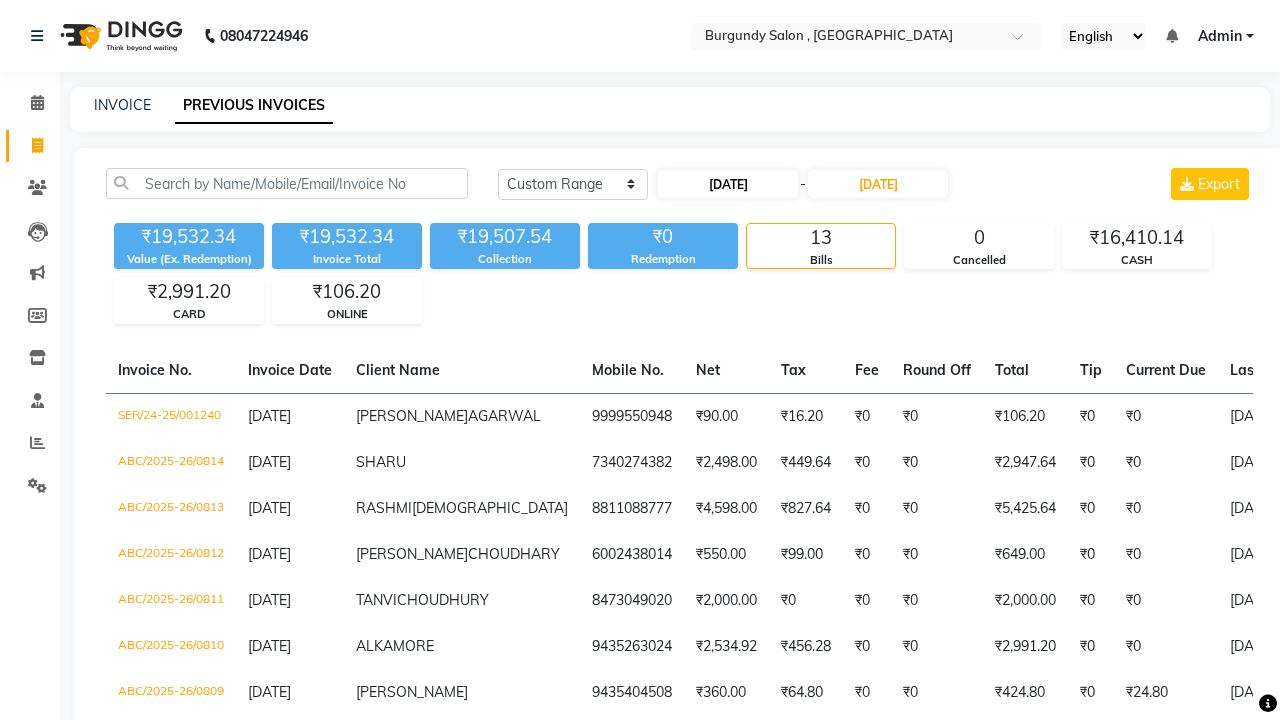select on "6" 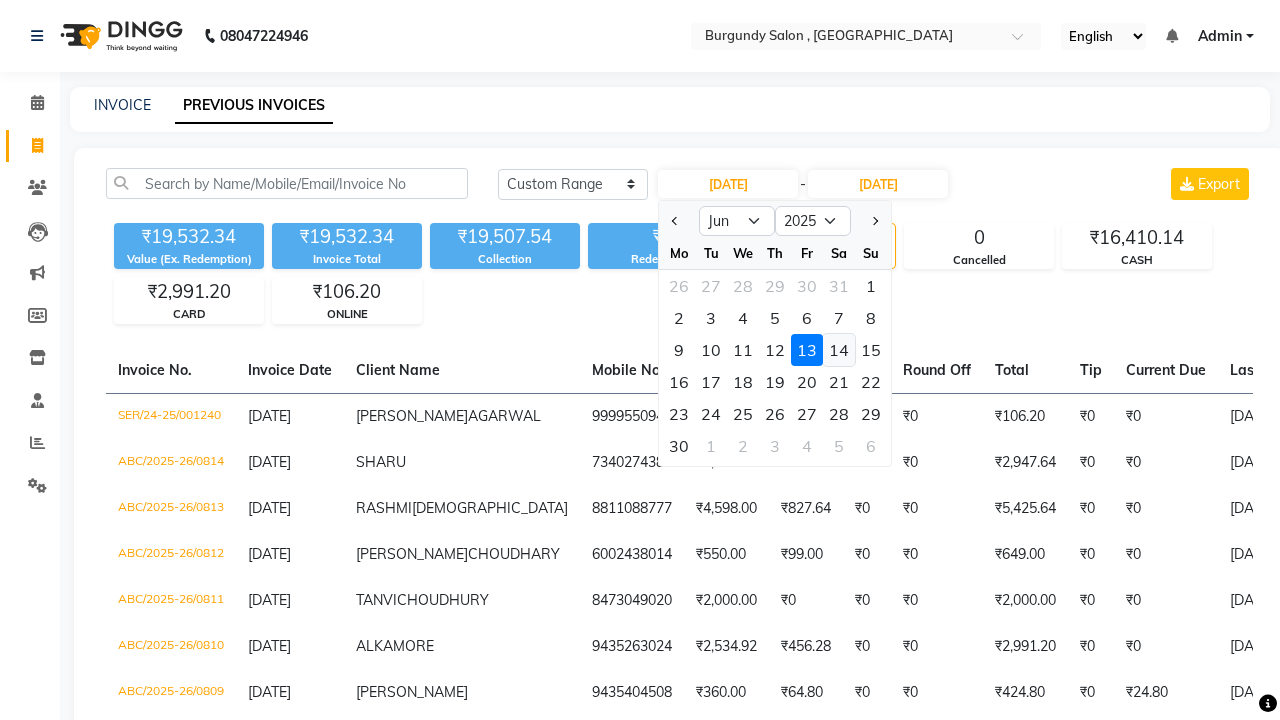 click on "14" 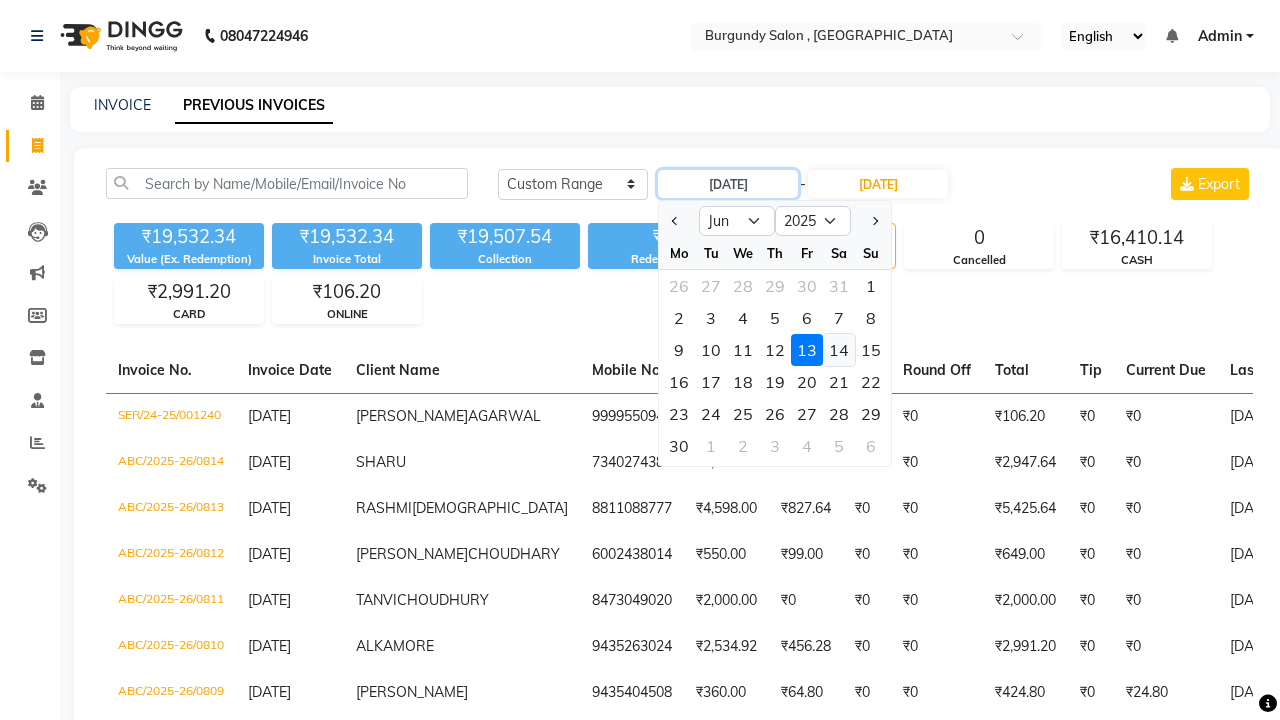 type on "14-06-2025" 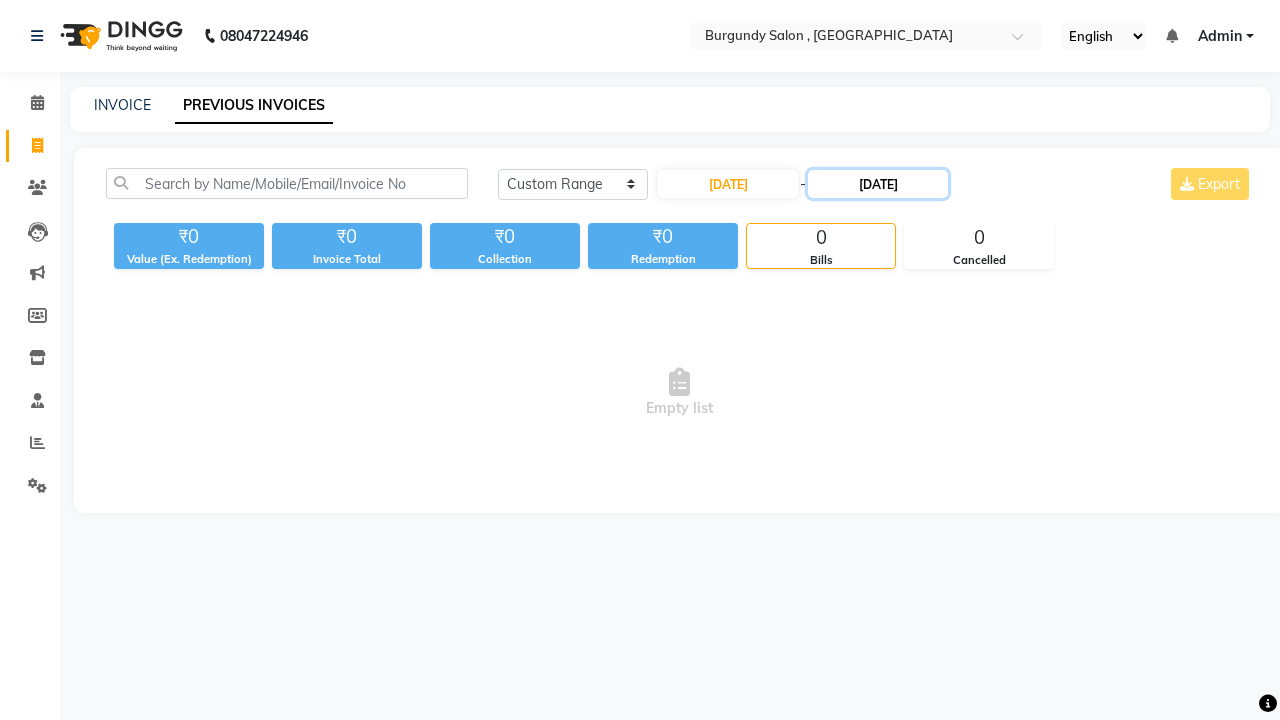 click on "13-06-2025" 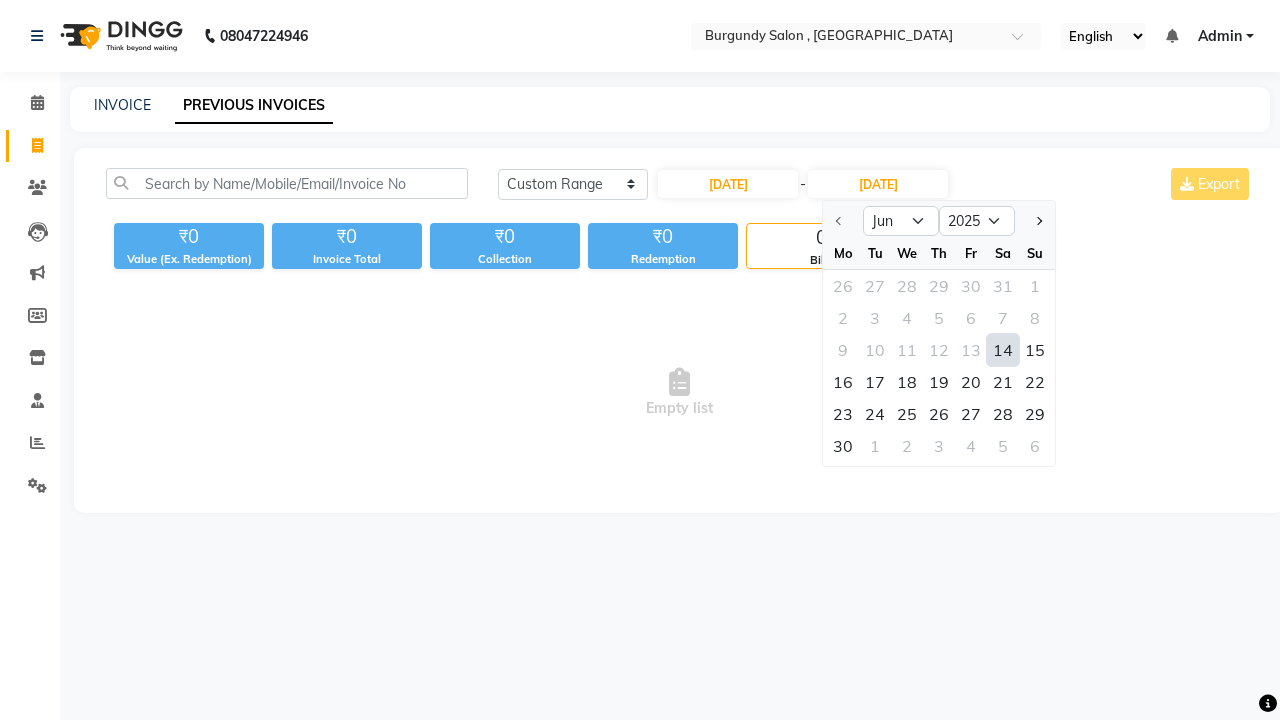 click on "14" 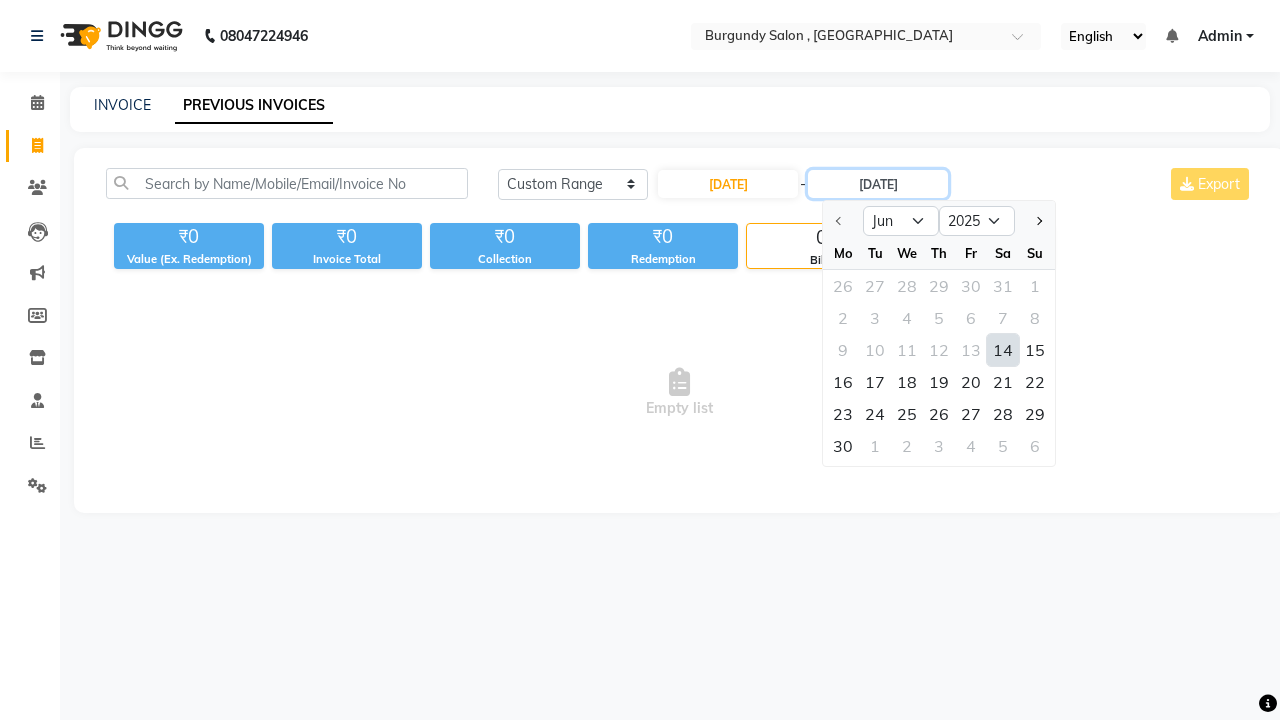 type on "14-06-2025" 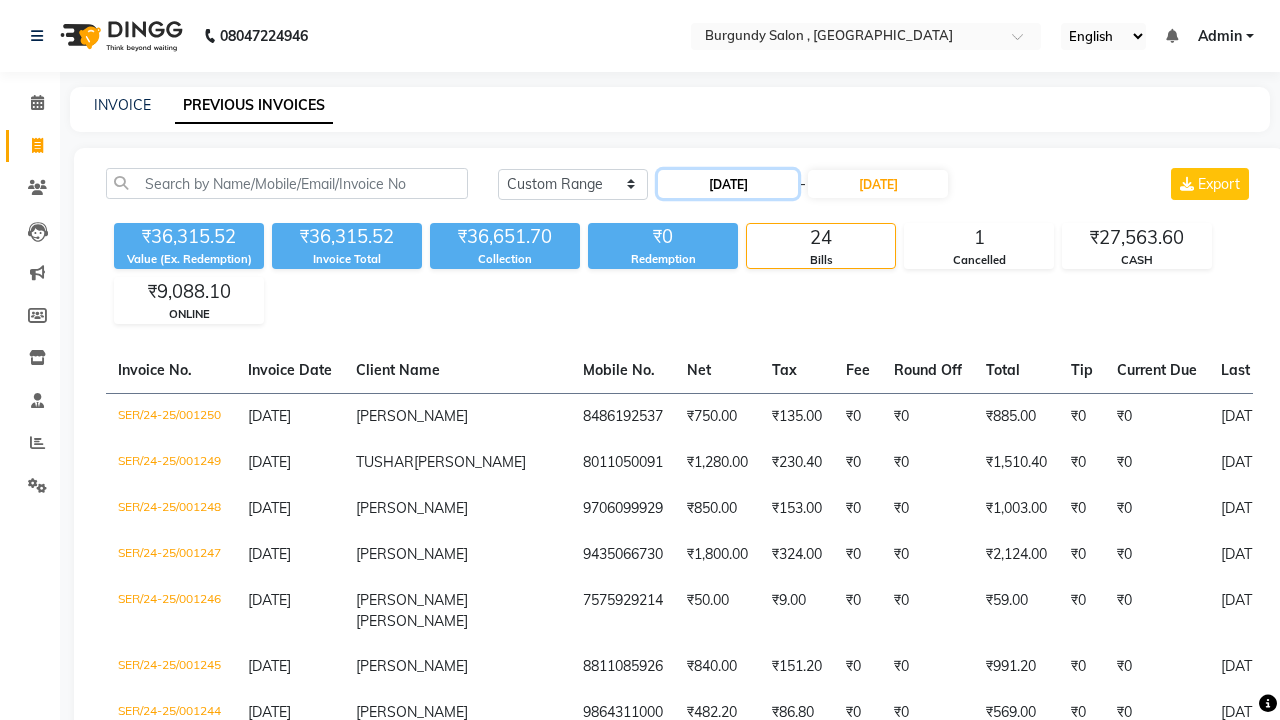click on "14-06-2025" 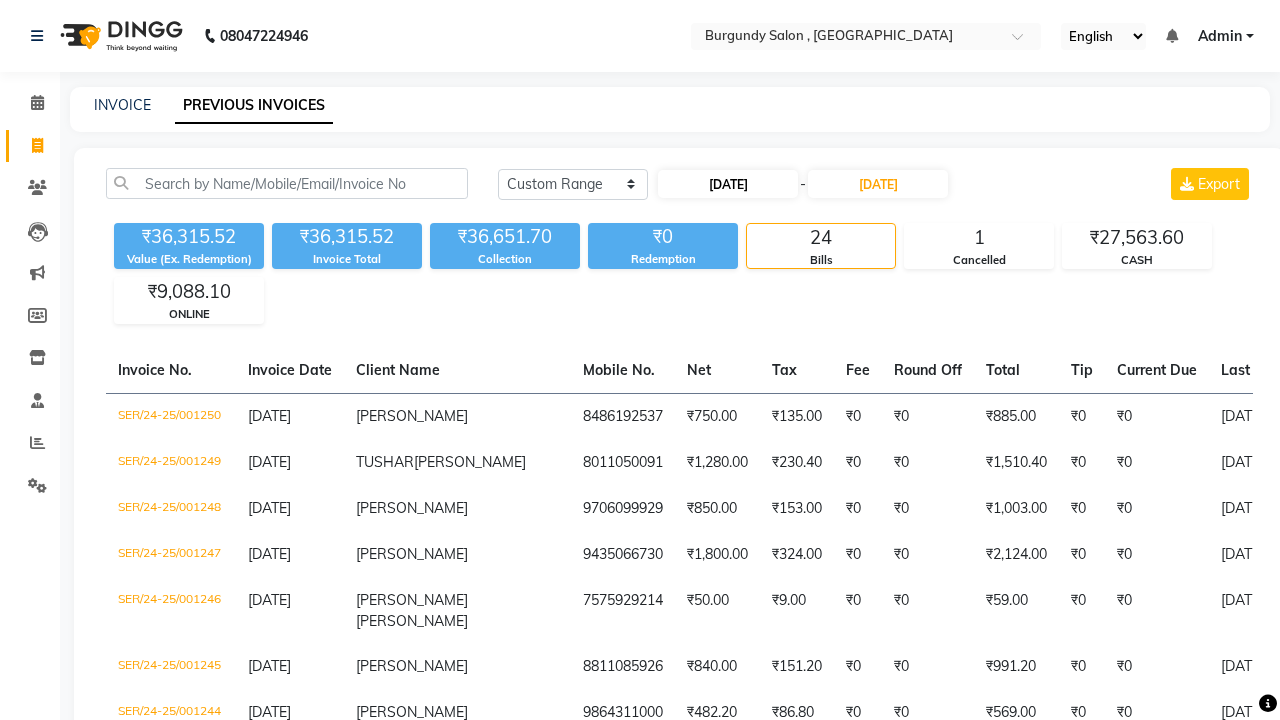 select on "6" 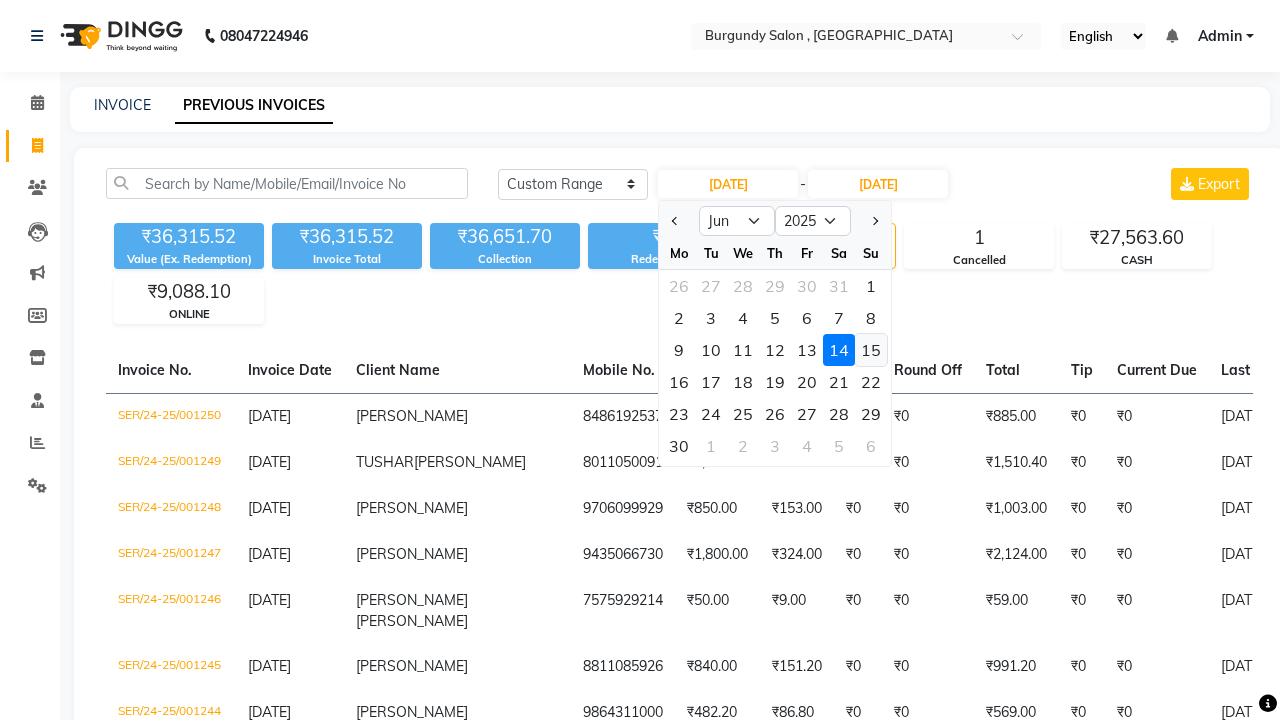 click on "15" 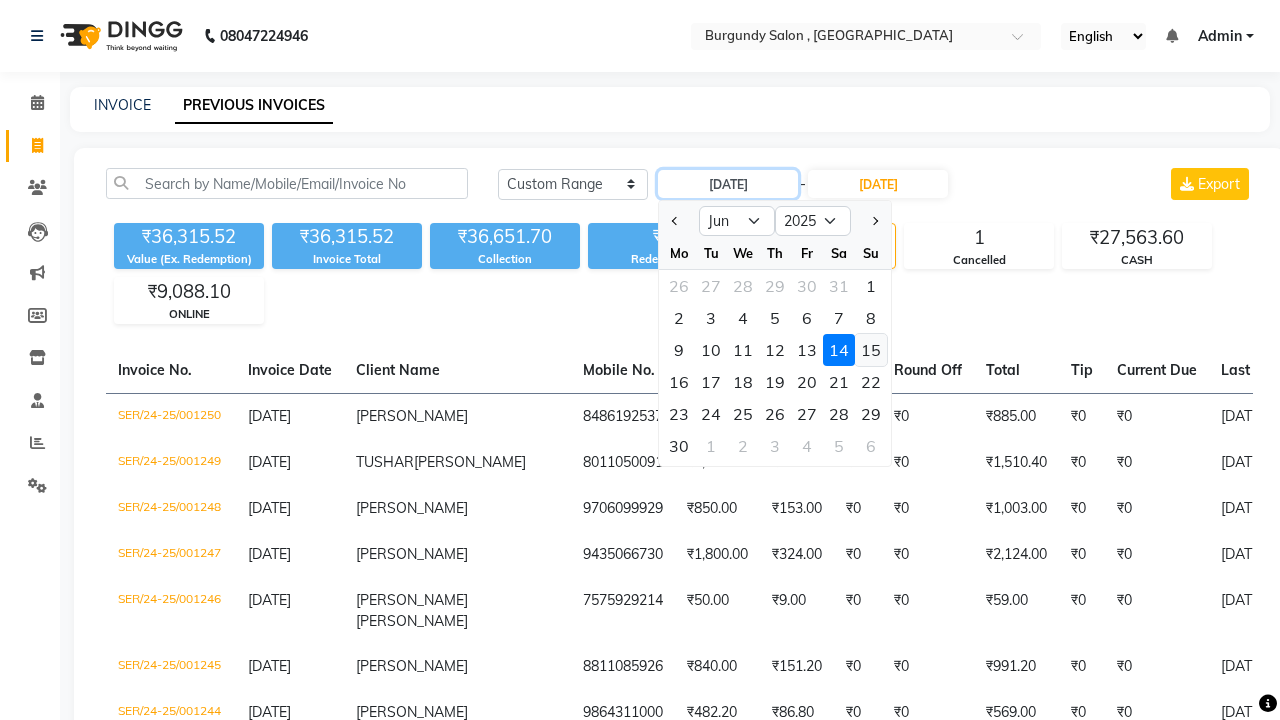 type on "15-06-2025" 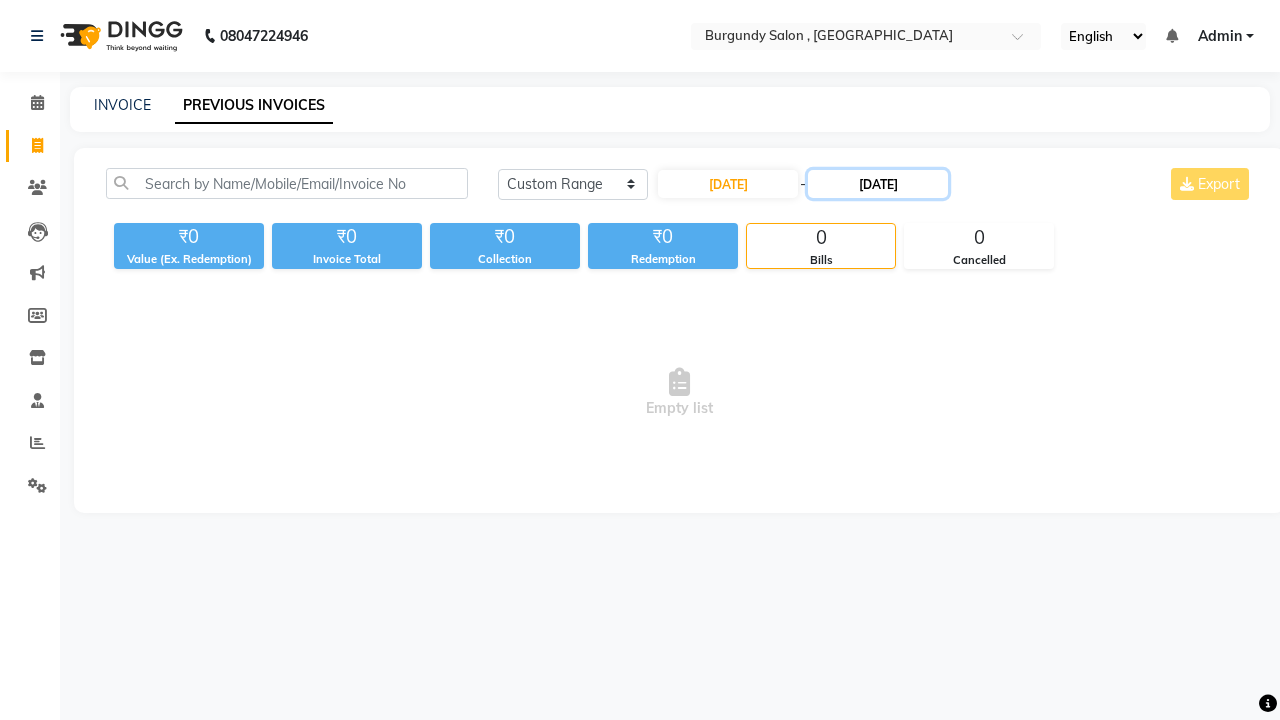 click on "14-06-2025" 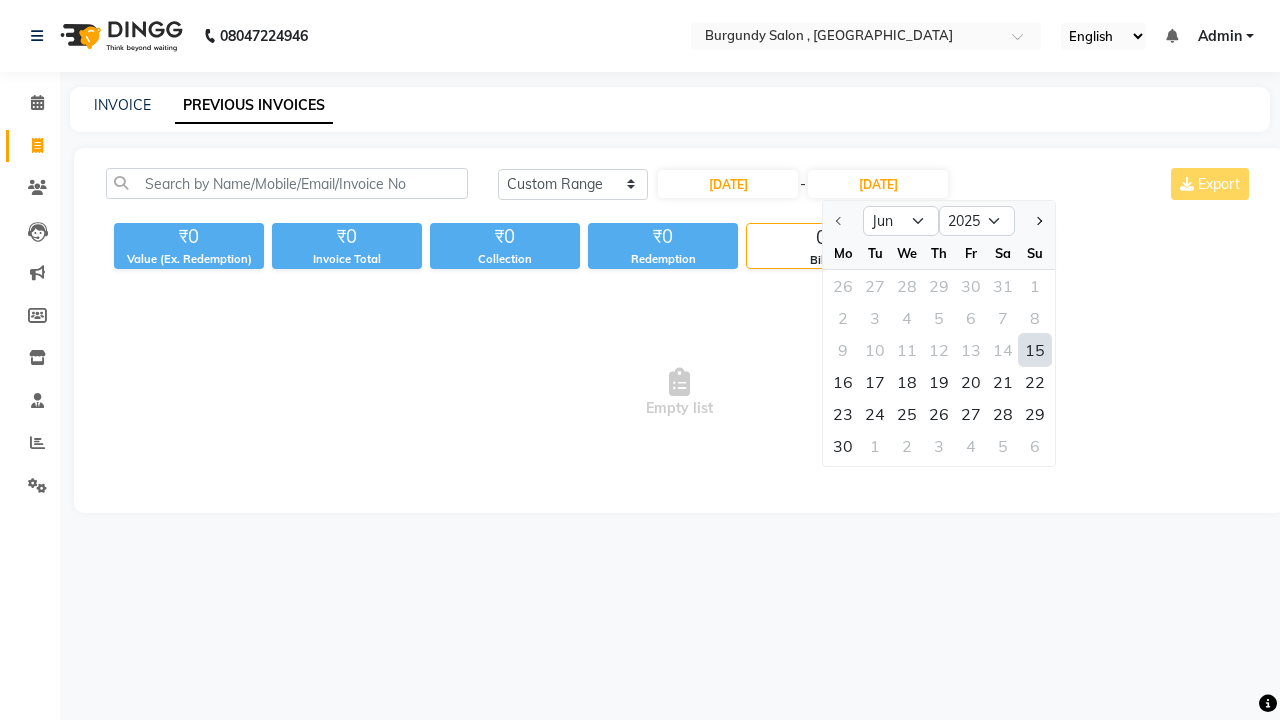 click on "15" 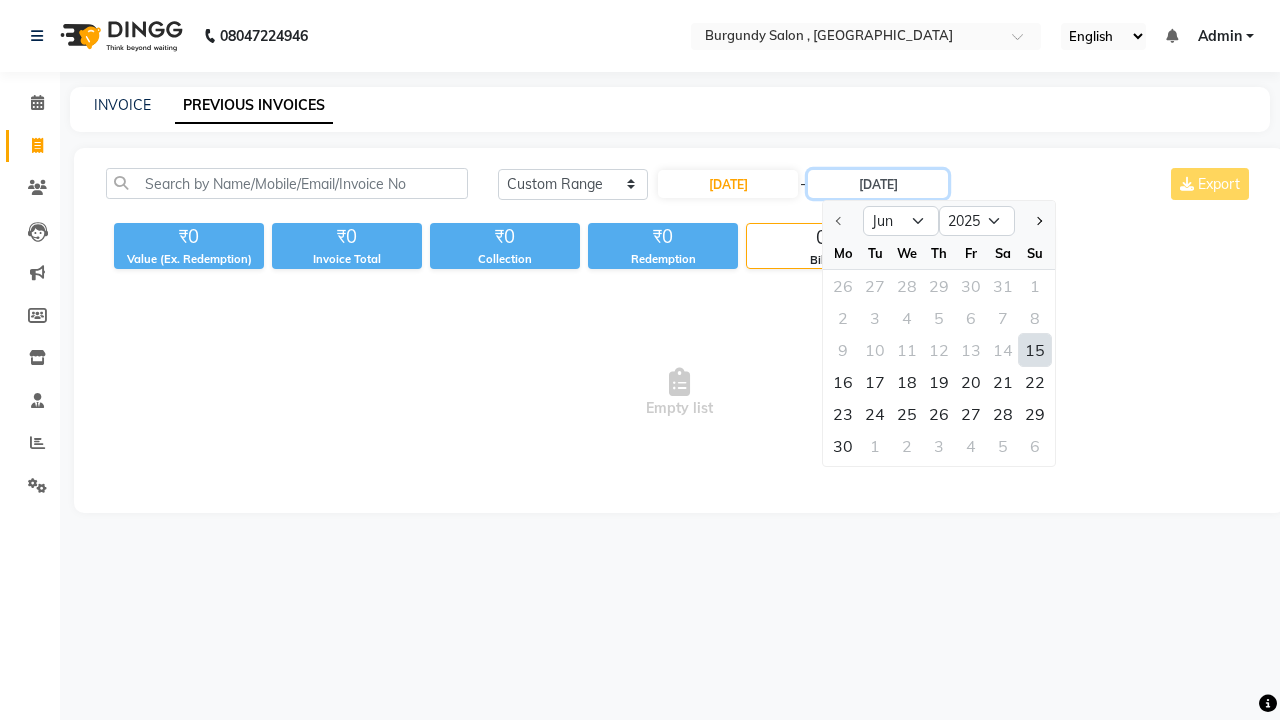 type on "15-06-2025" 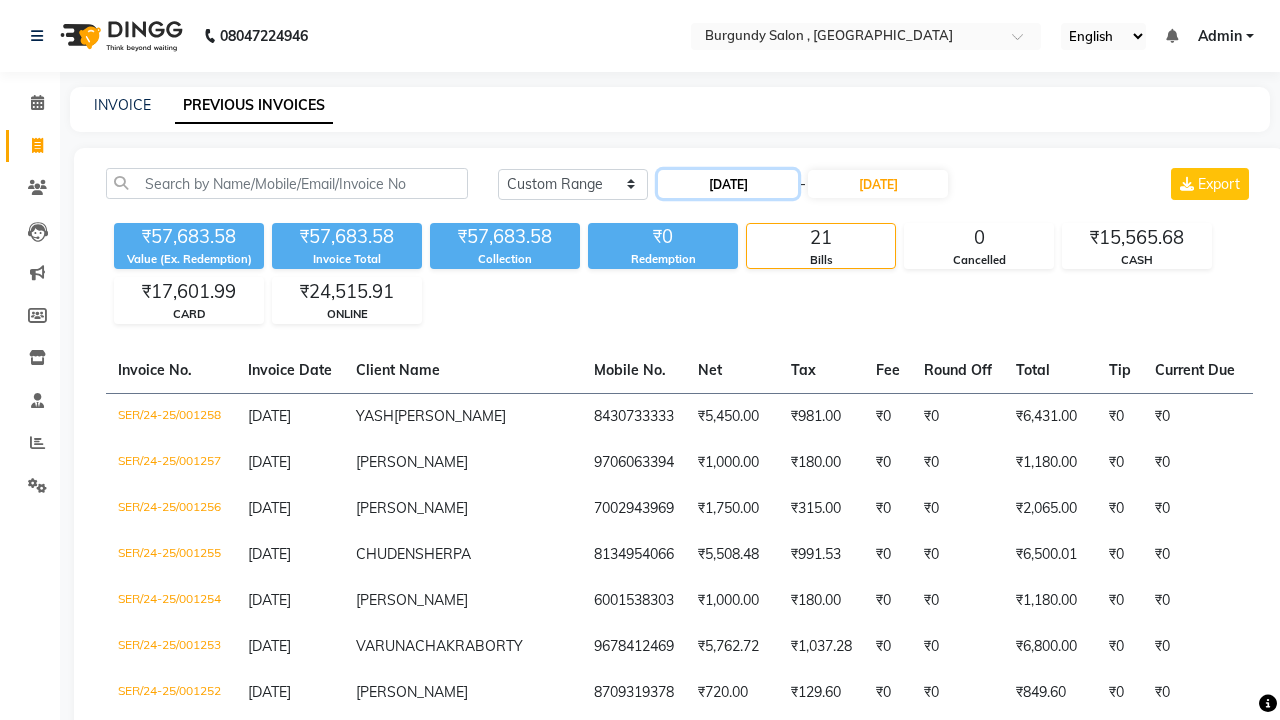 click on "15-06-2025" 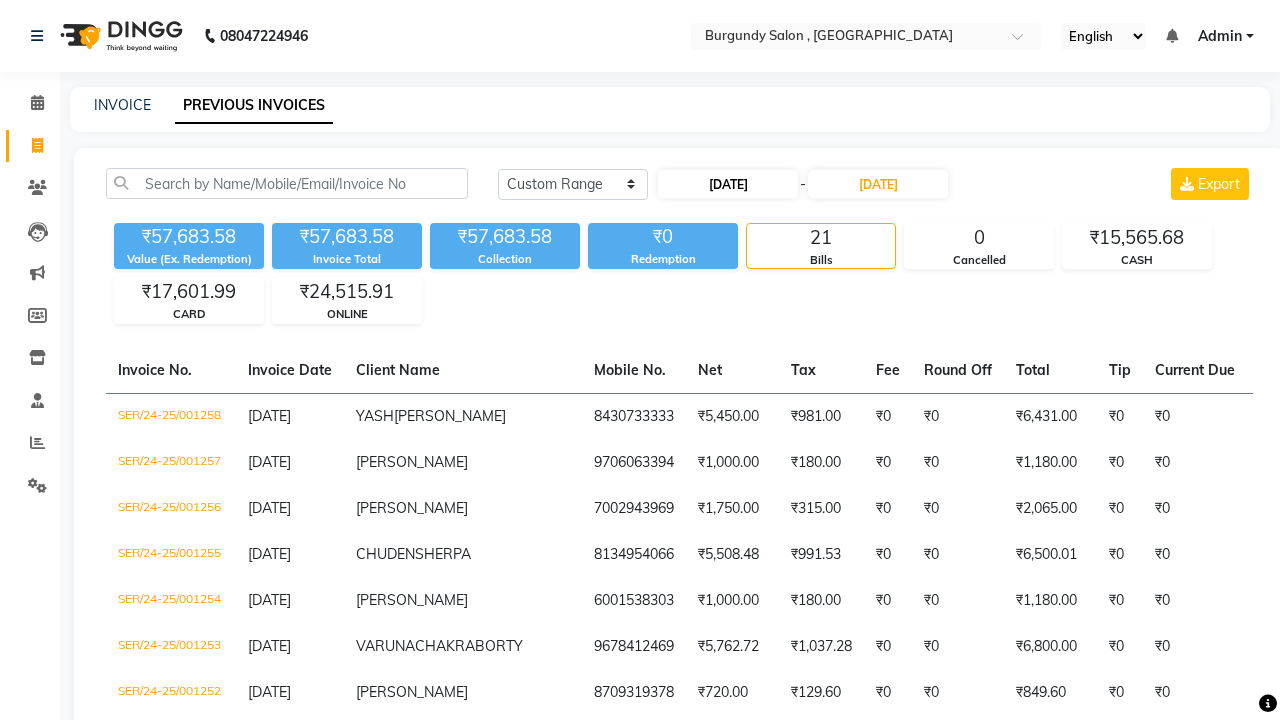 select on "6" 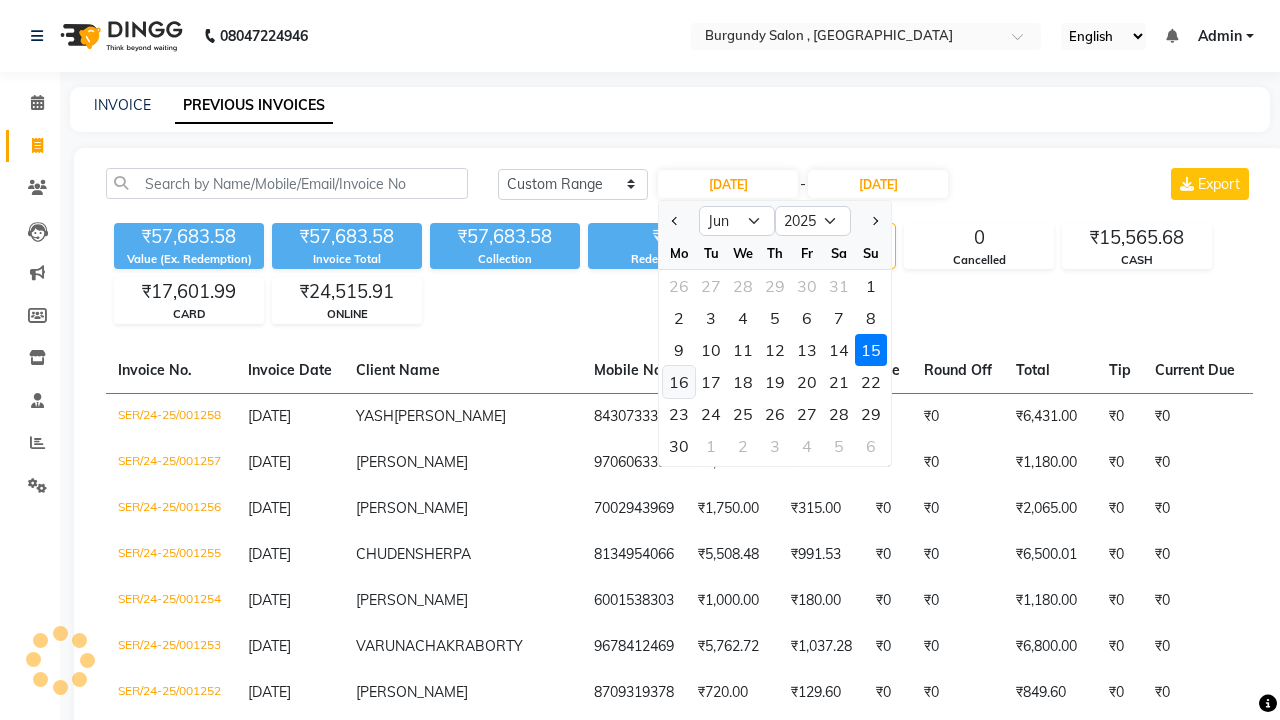 click on "16" 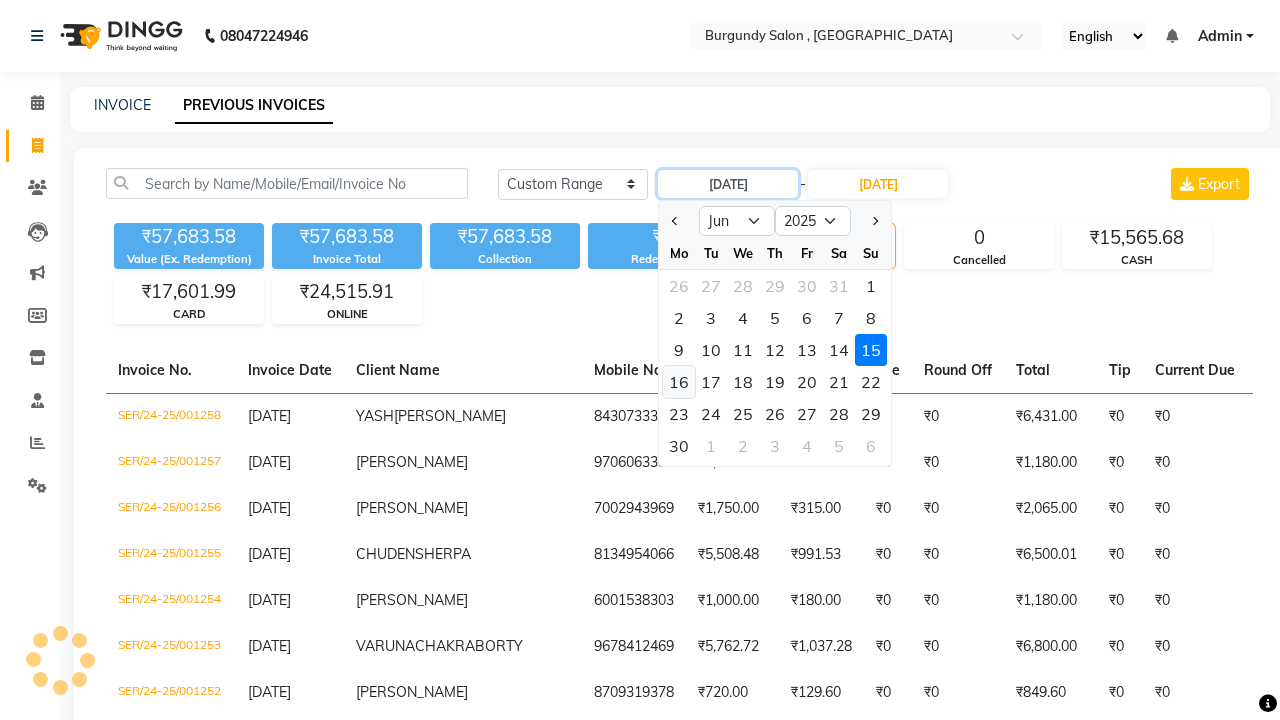 type on "16-06-2025" 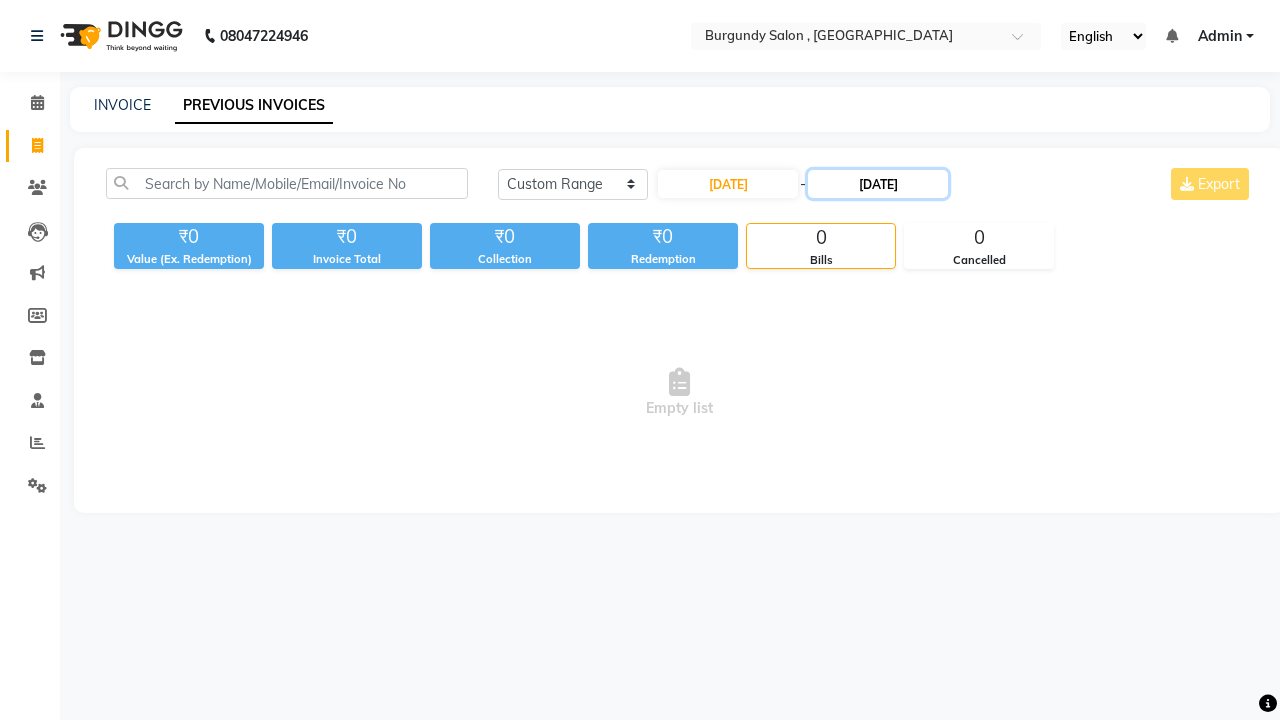 click on "15-06-2025" 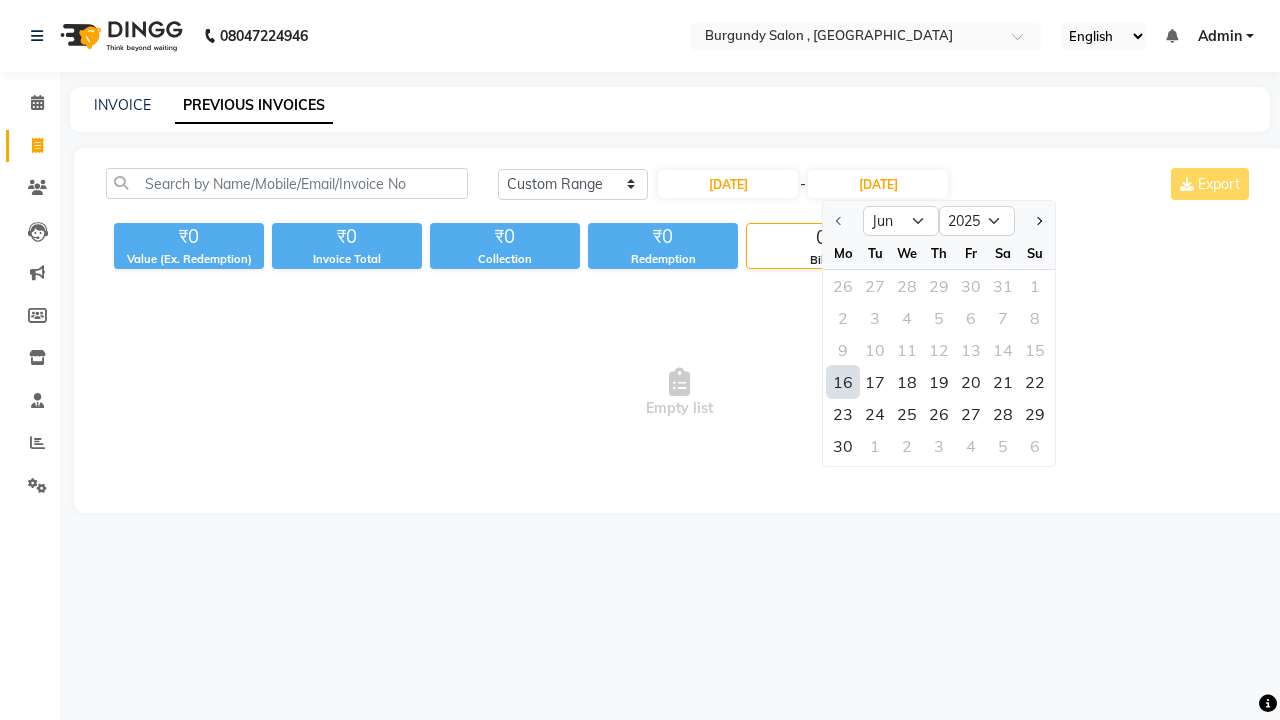 click on "16" 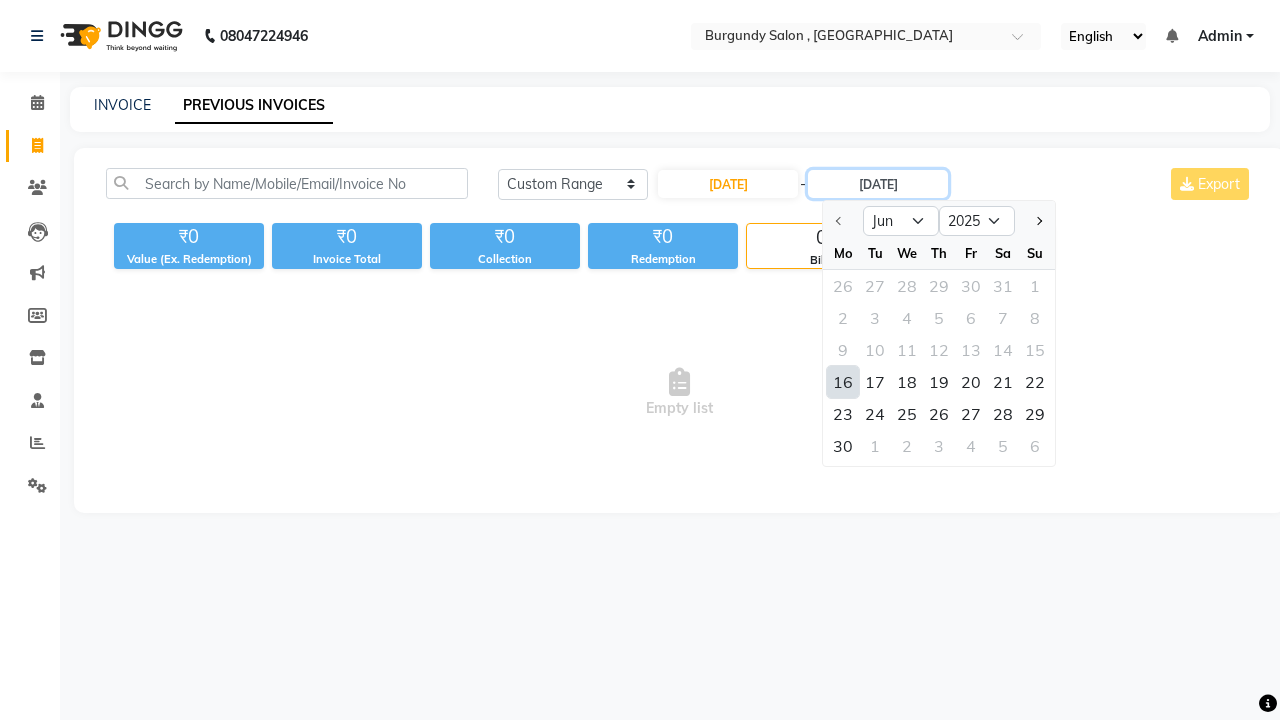 type on "16-06-2025" 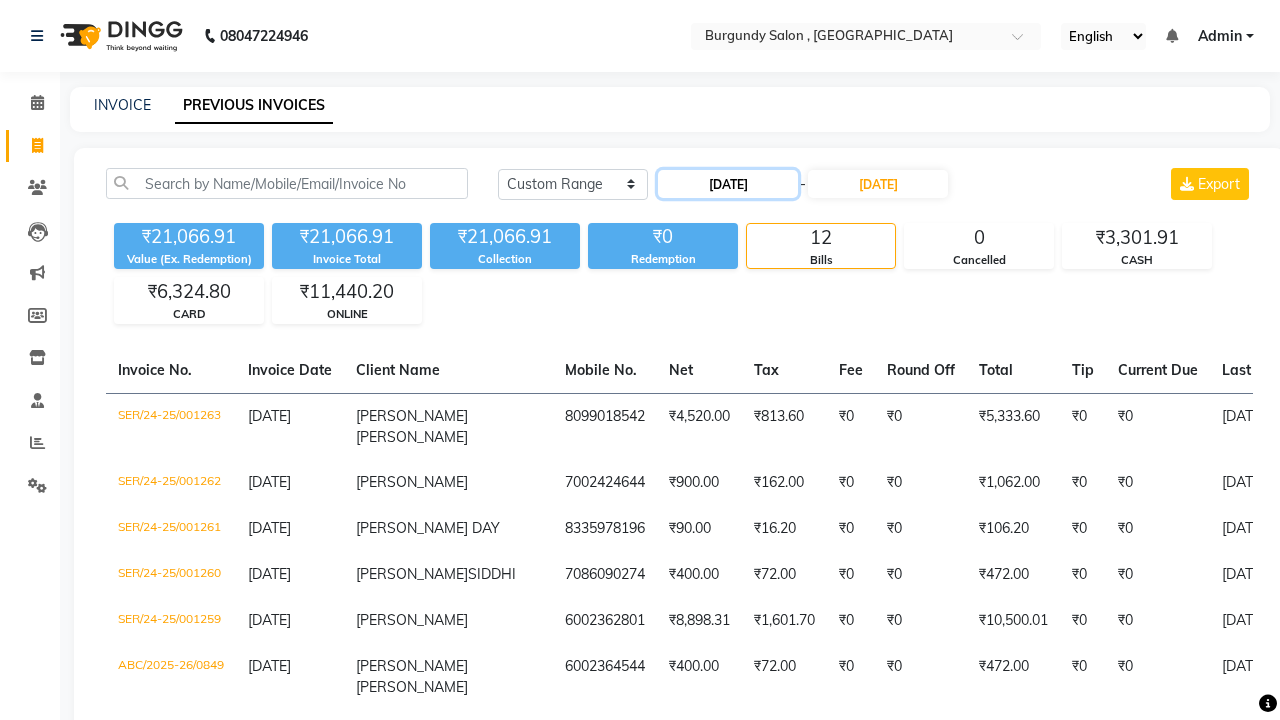click on "16-06-2025" 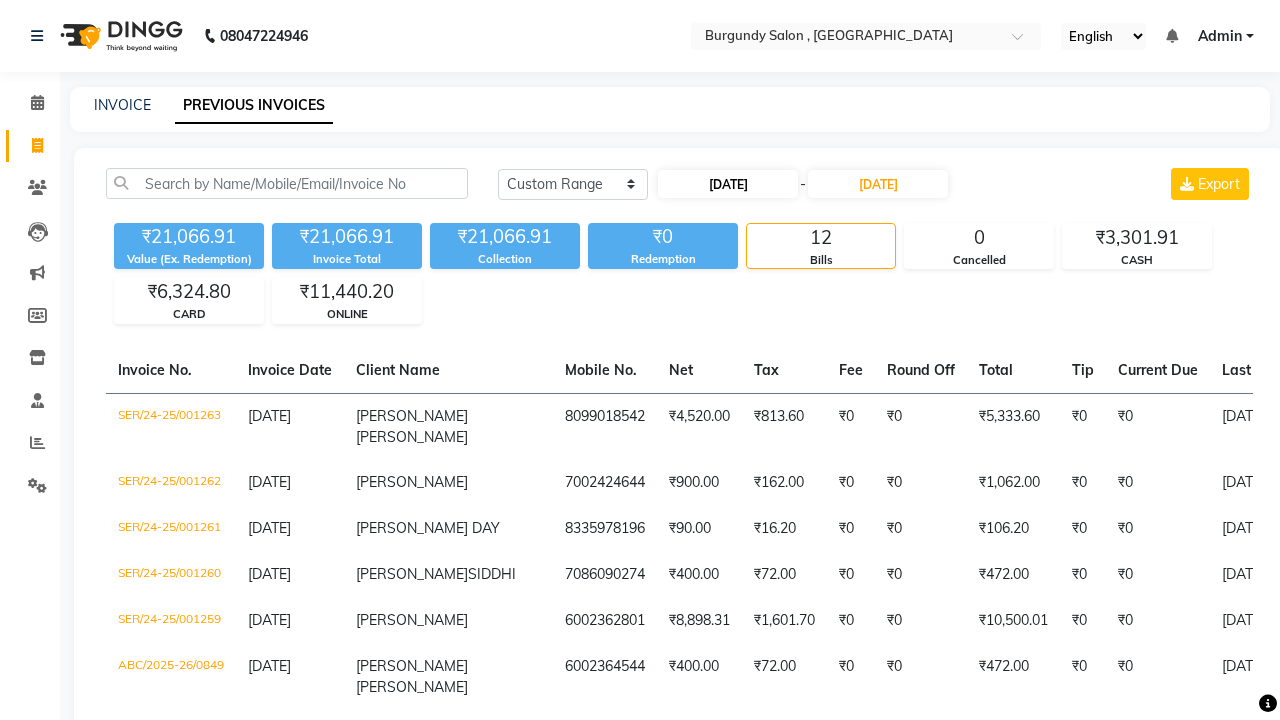 select on "6" 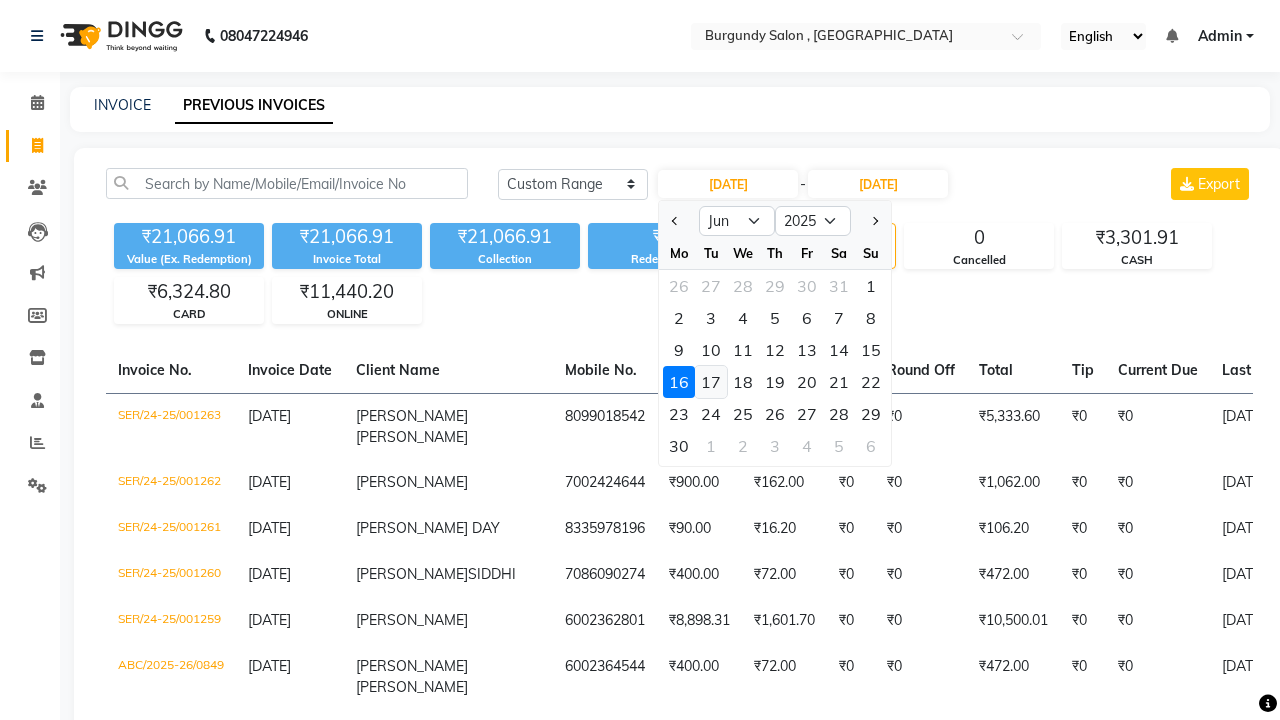 click on "17" 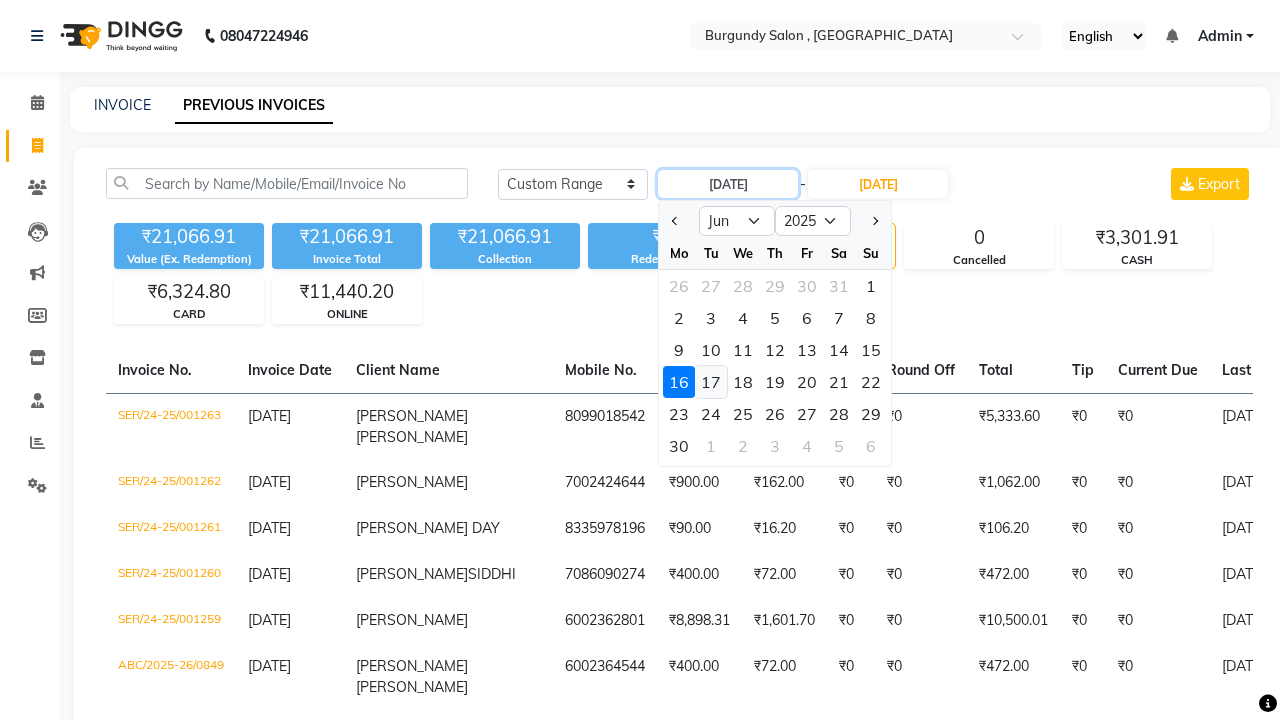 type on "17-06-2025" 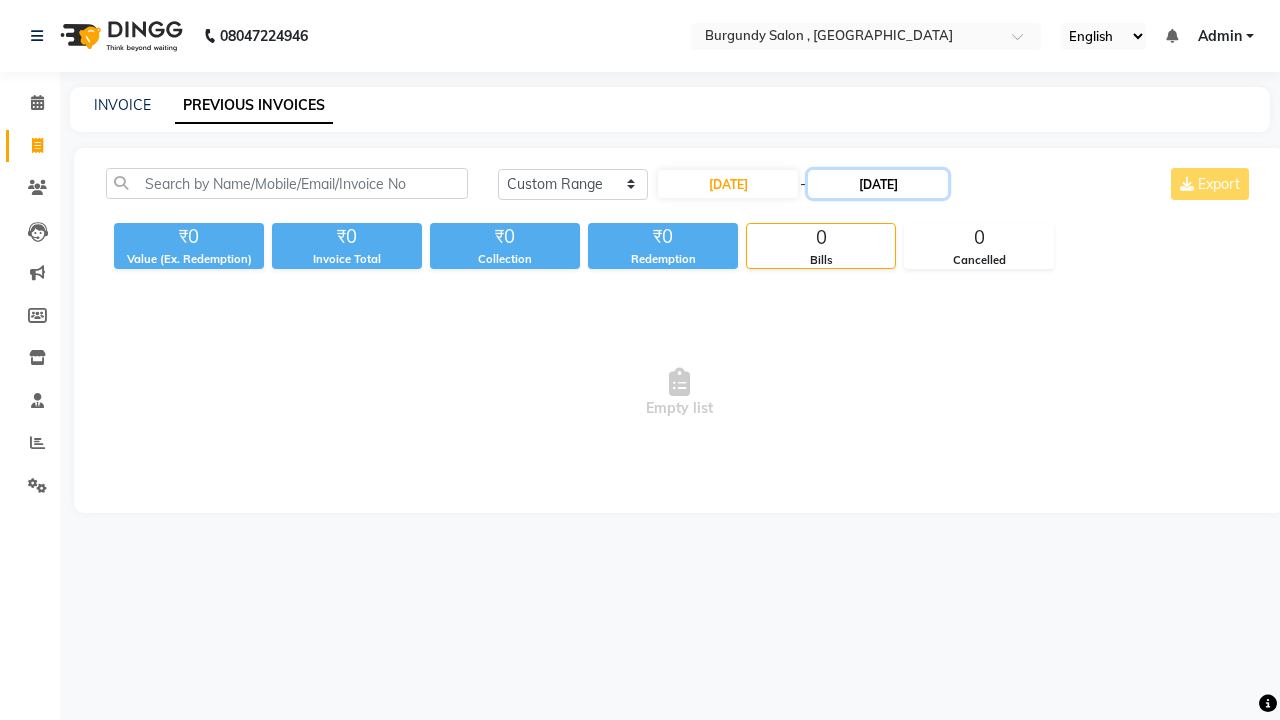 click on "16-06-2025" 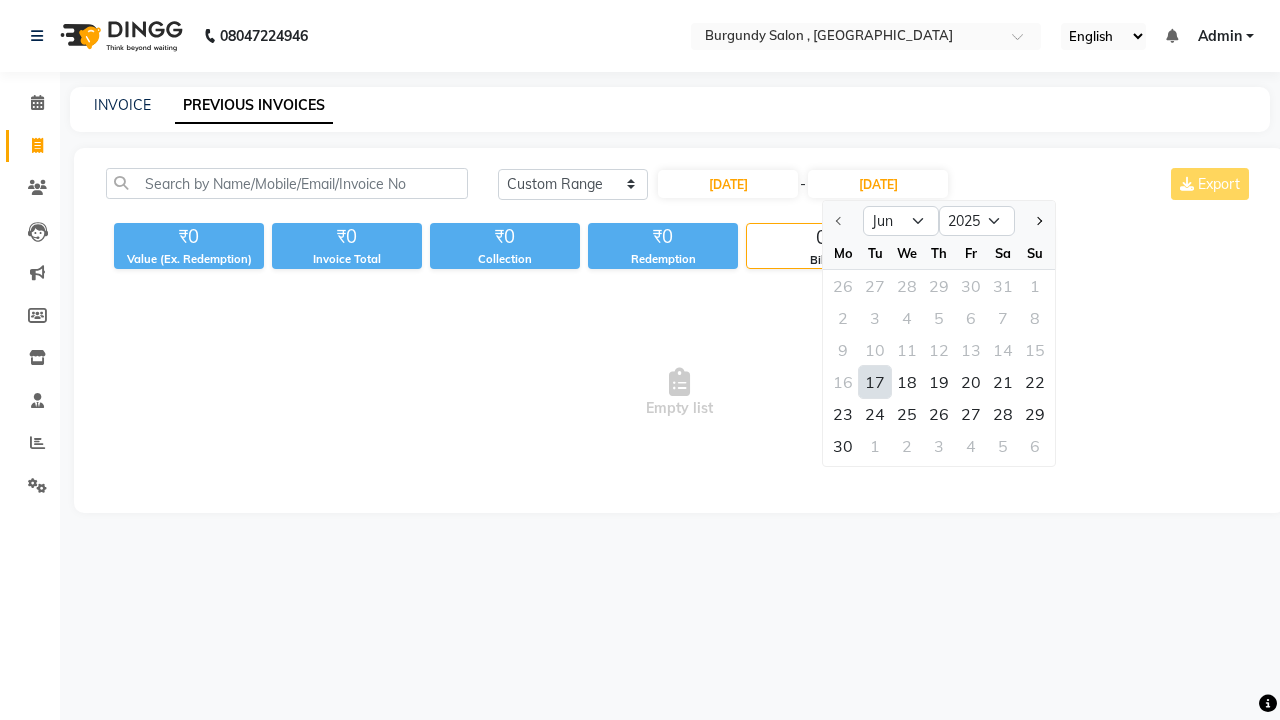click on "17" 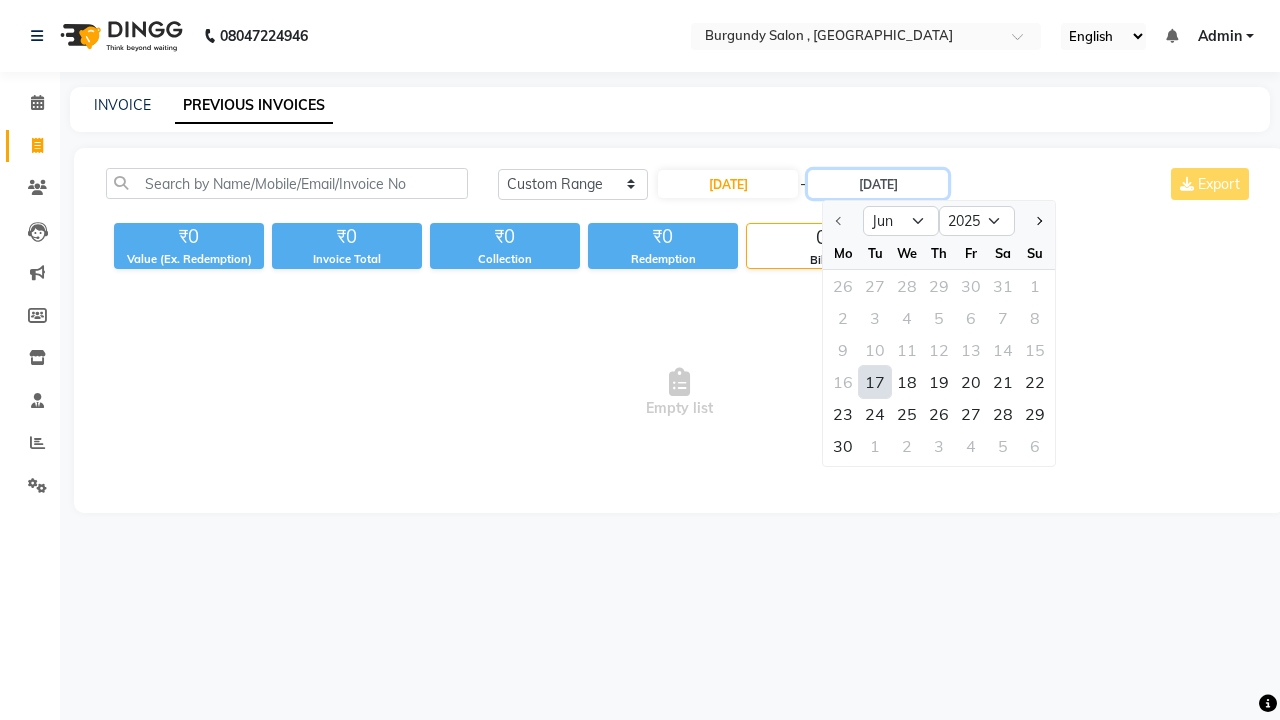 type on "17-06-2025" 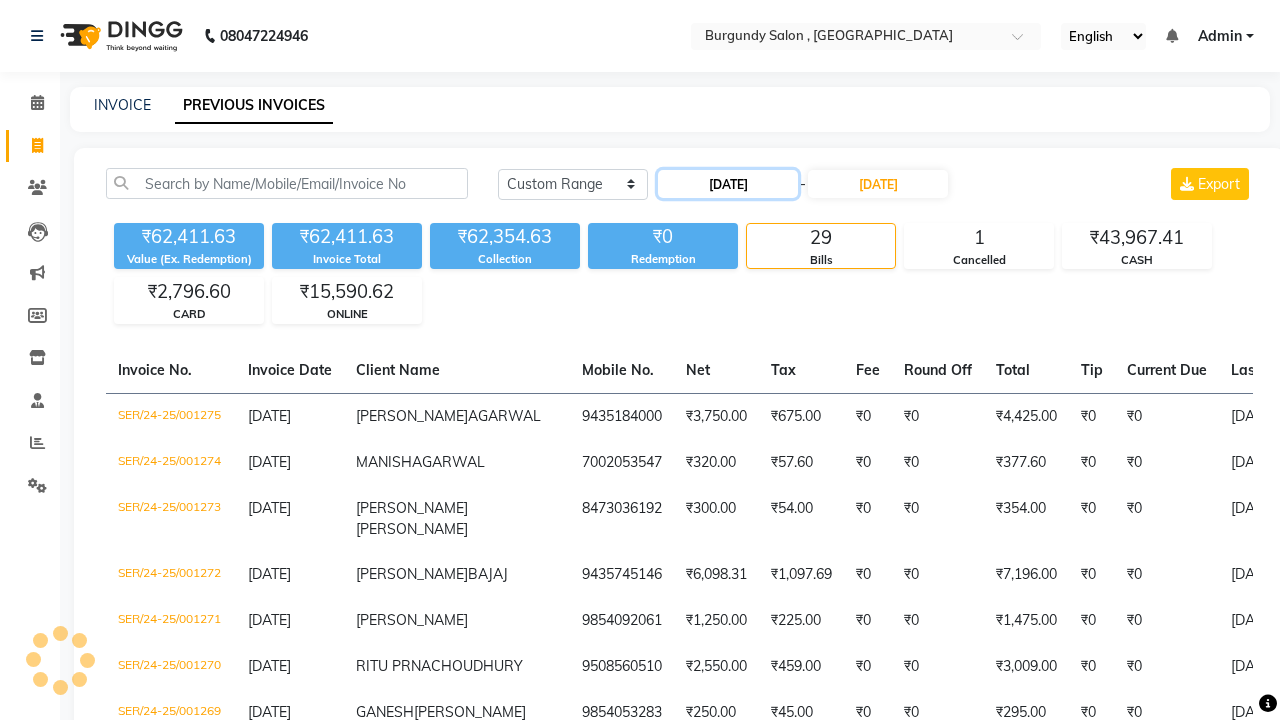 click on "17-06-2025" 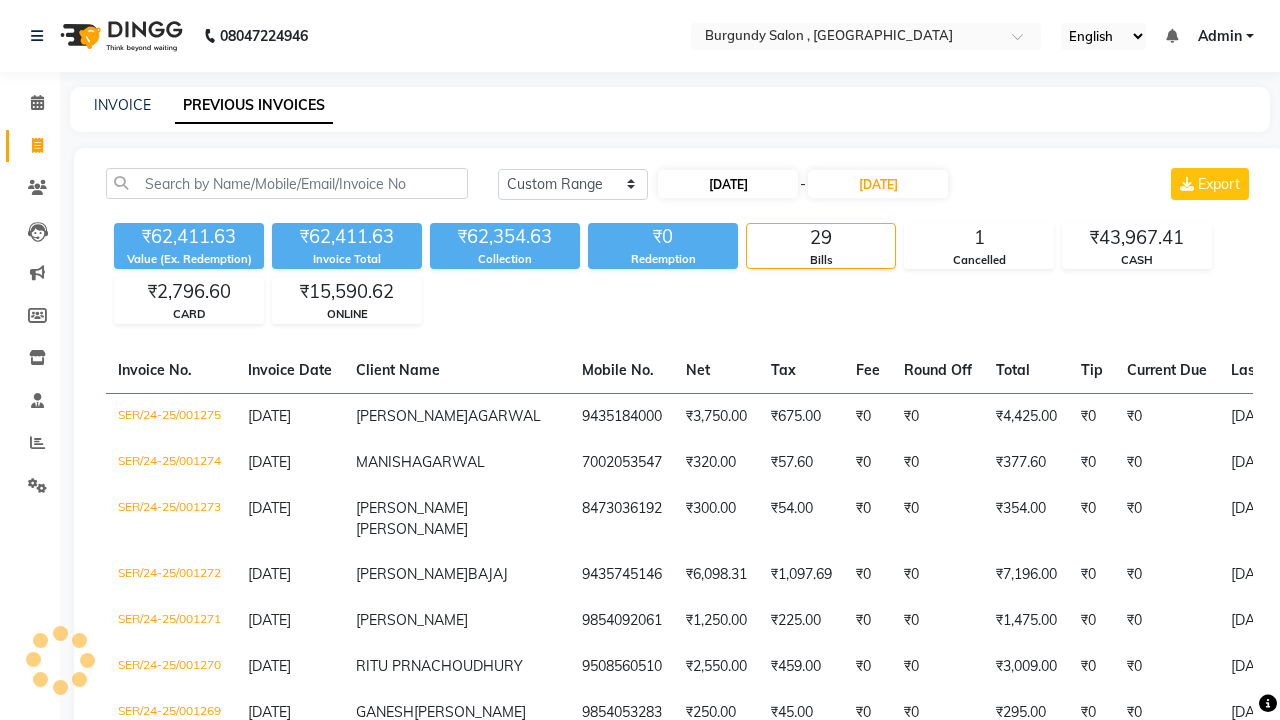 select on "6" 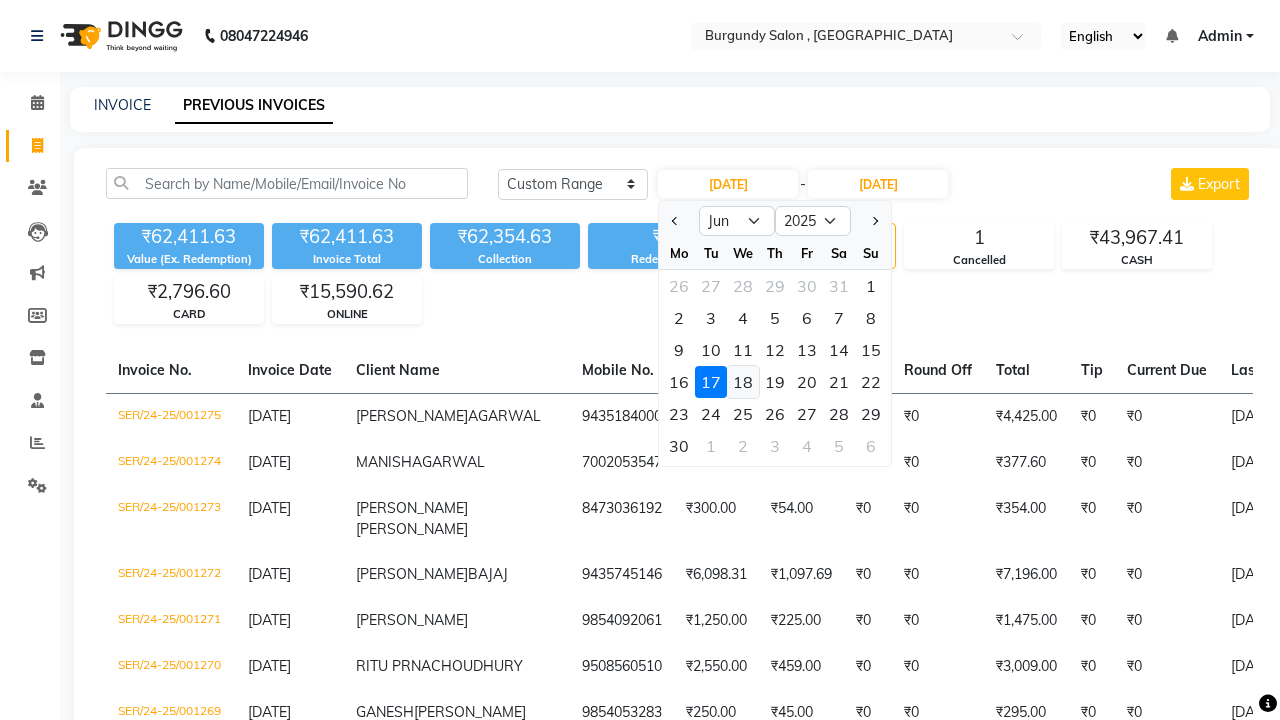 click on "18" 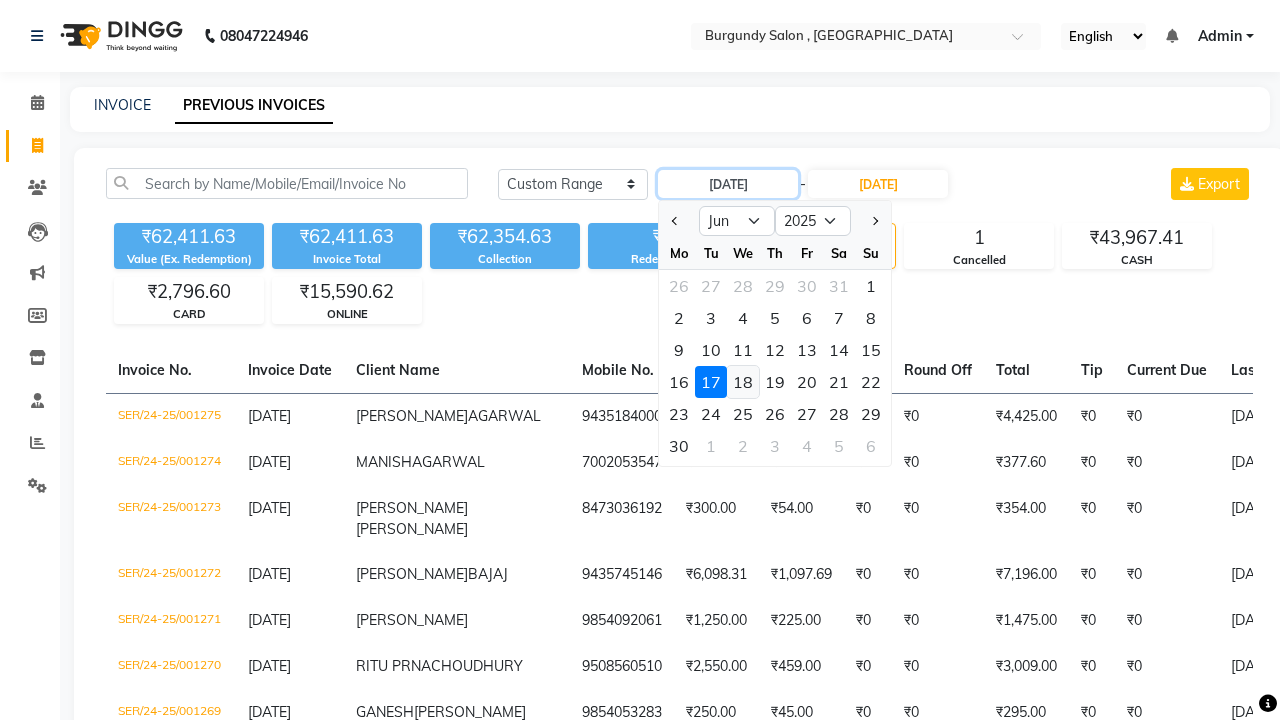 type on "18-06-2025" 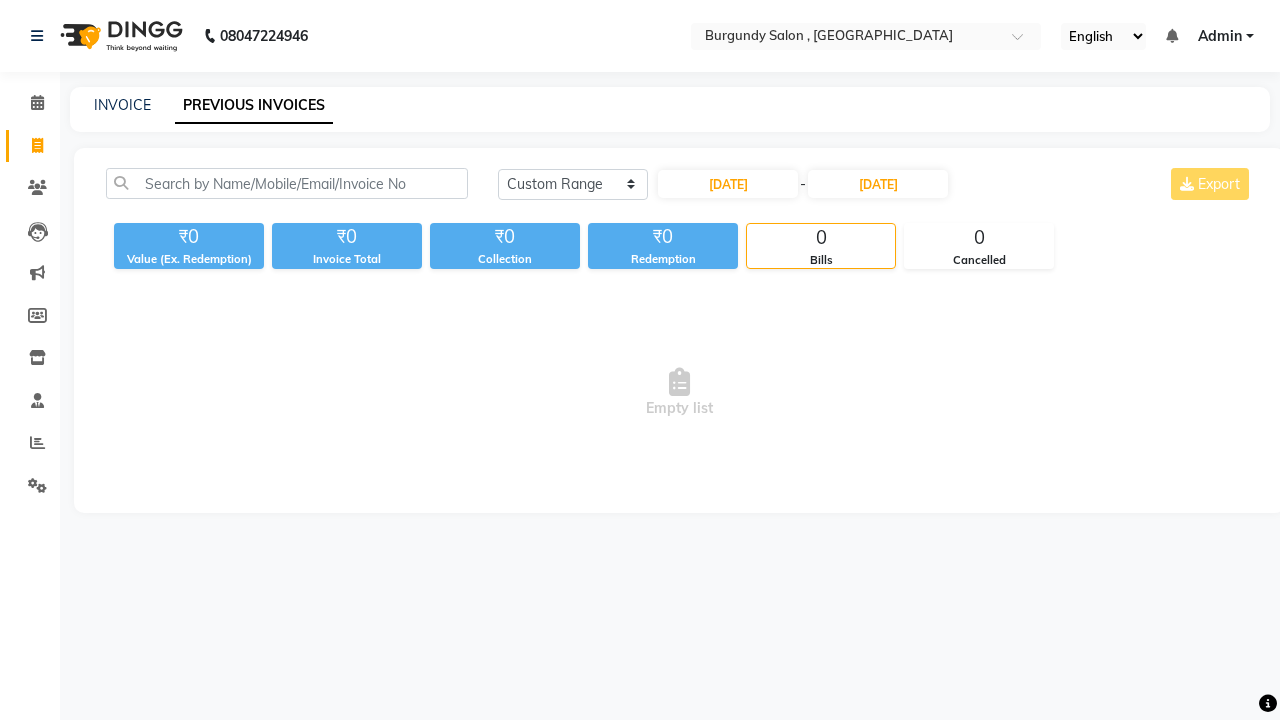 click on "18-06-2025 - 17-06-2025" 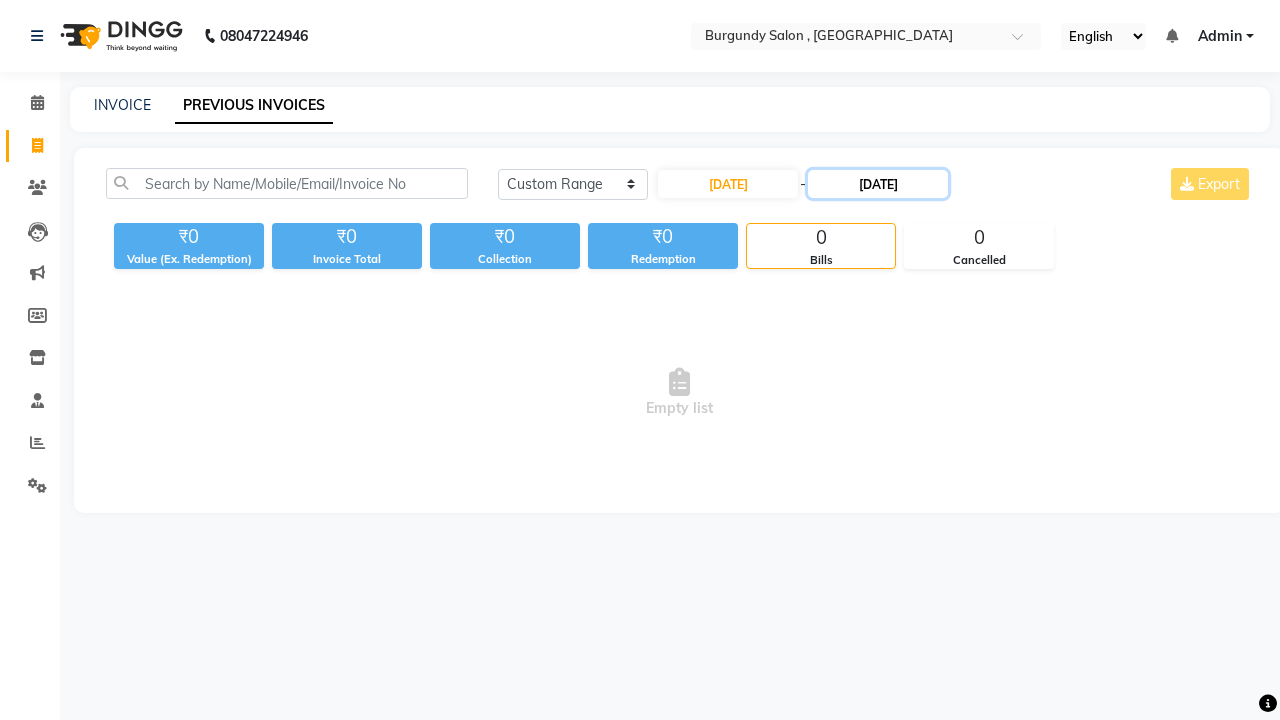 click on "17-06-2025" 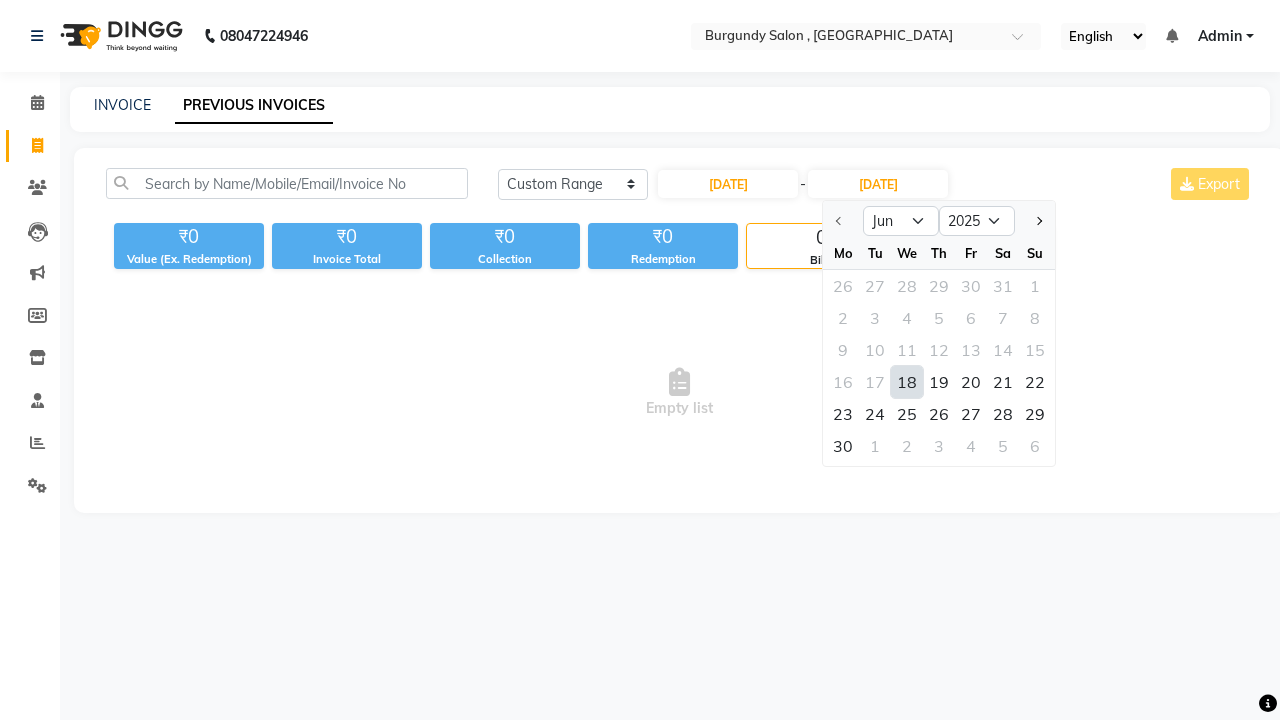 click on "18" 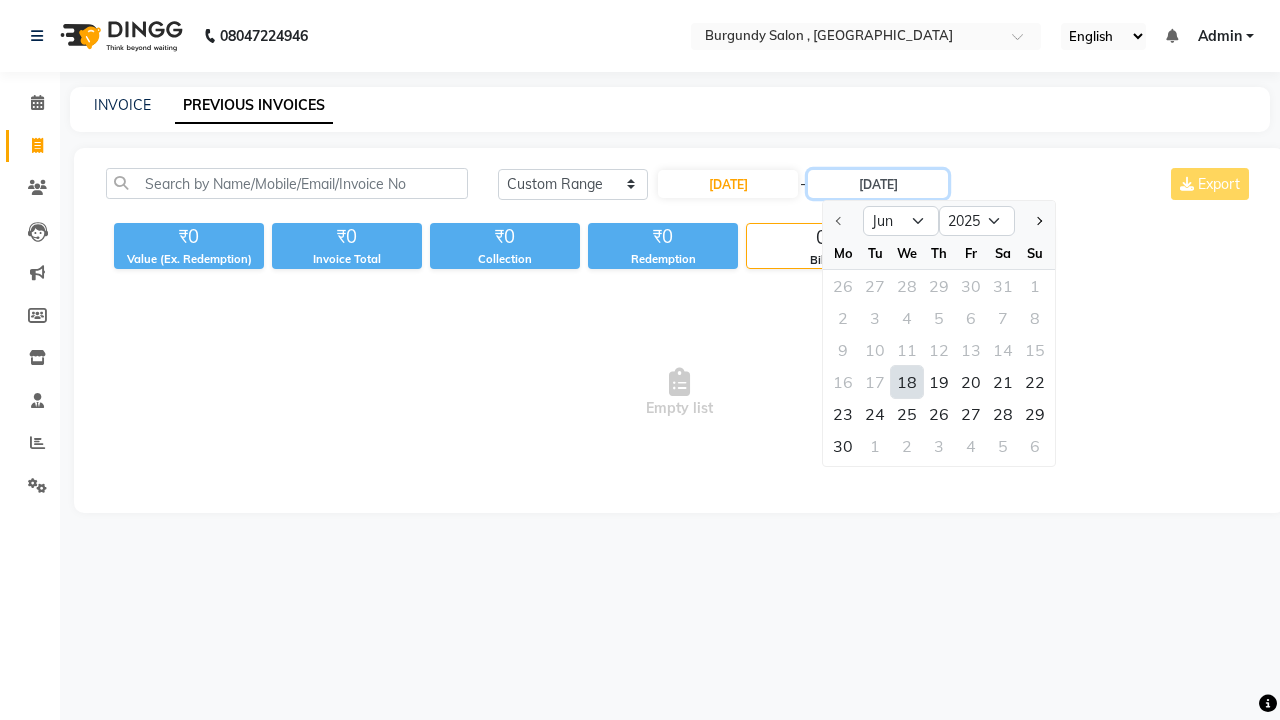 type on "18-06-2025" 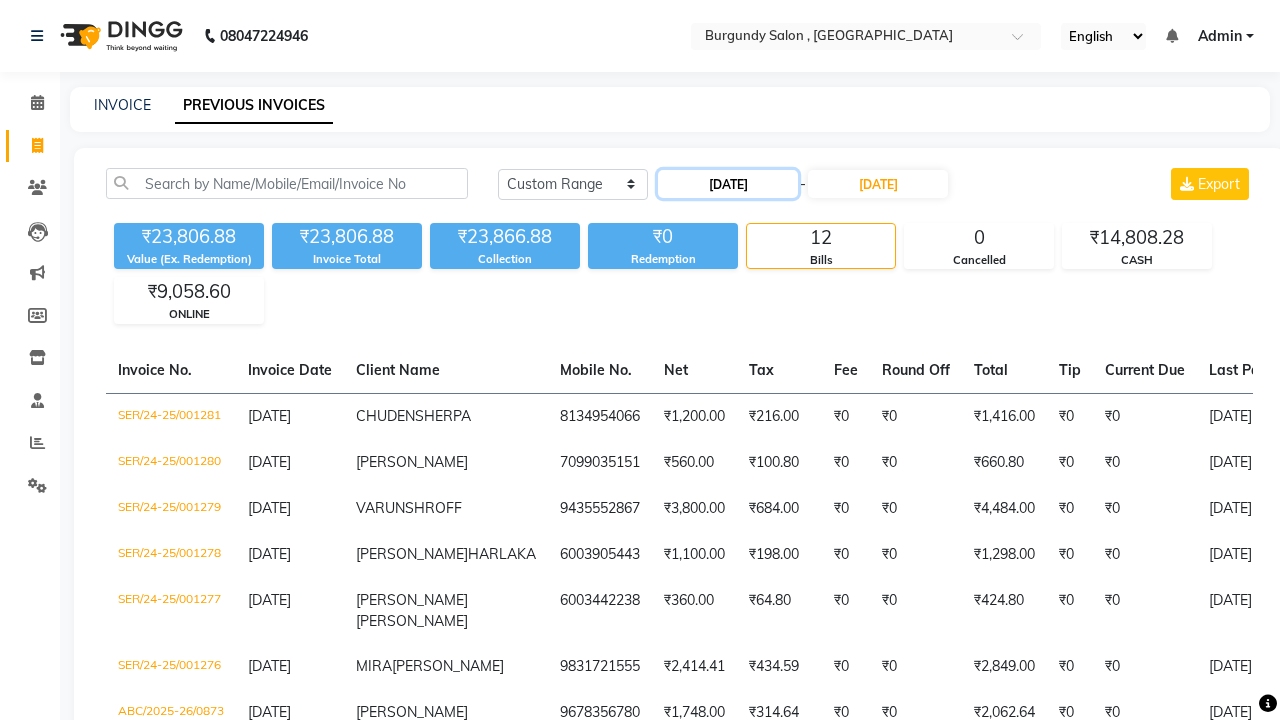 click on "18-06-2025" 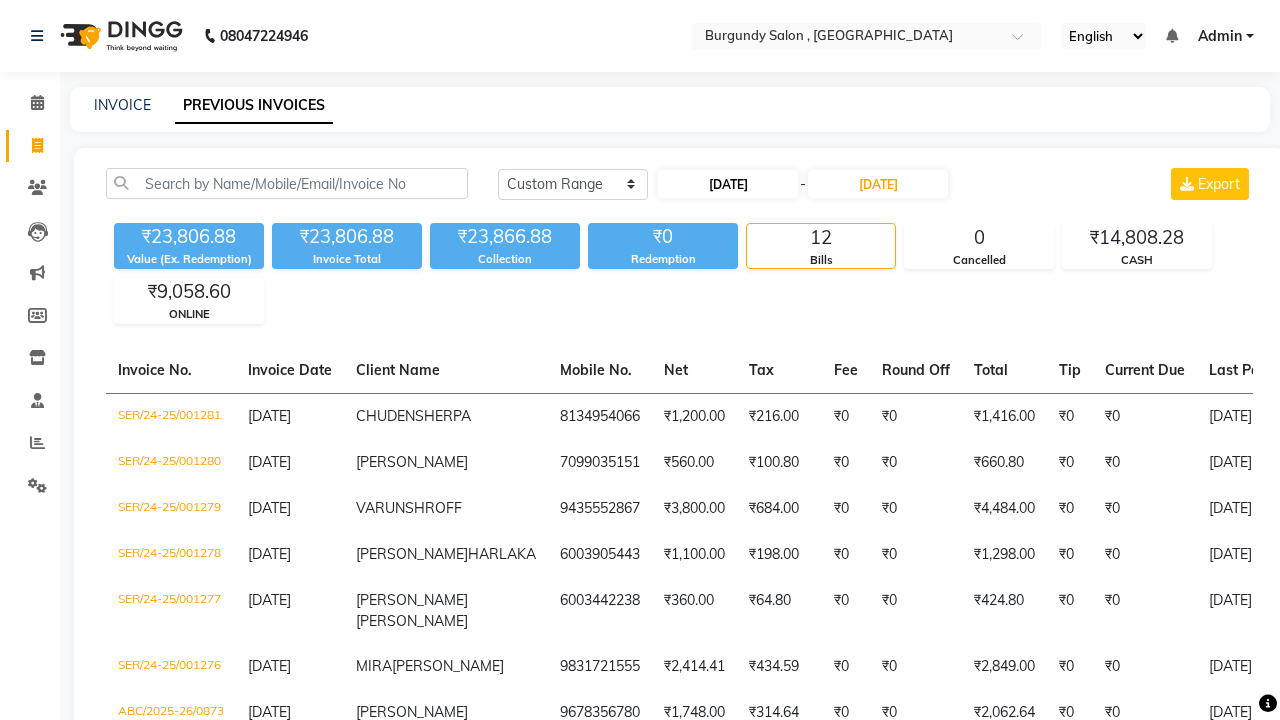 select on "6" 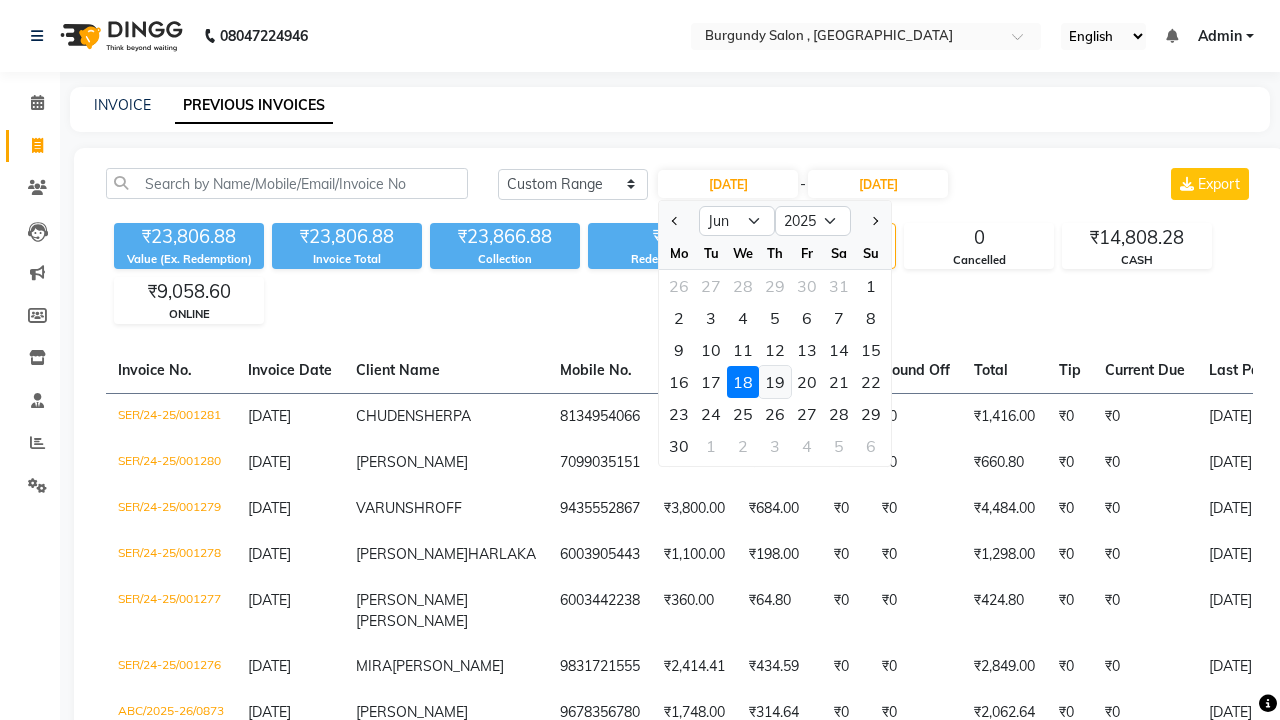 click on "19" 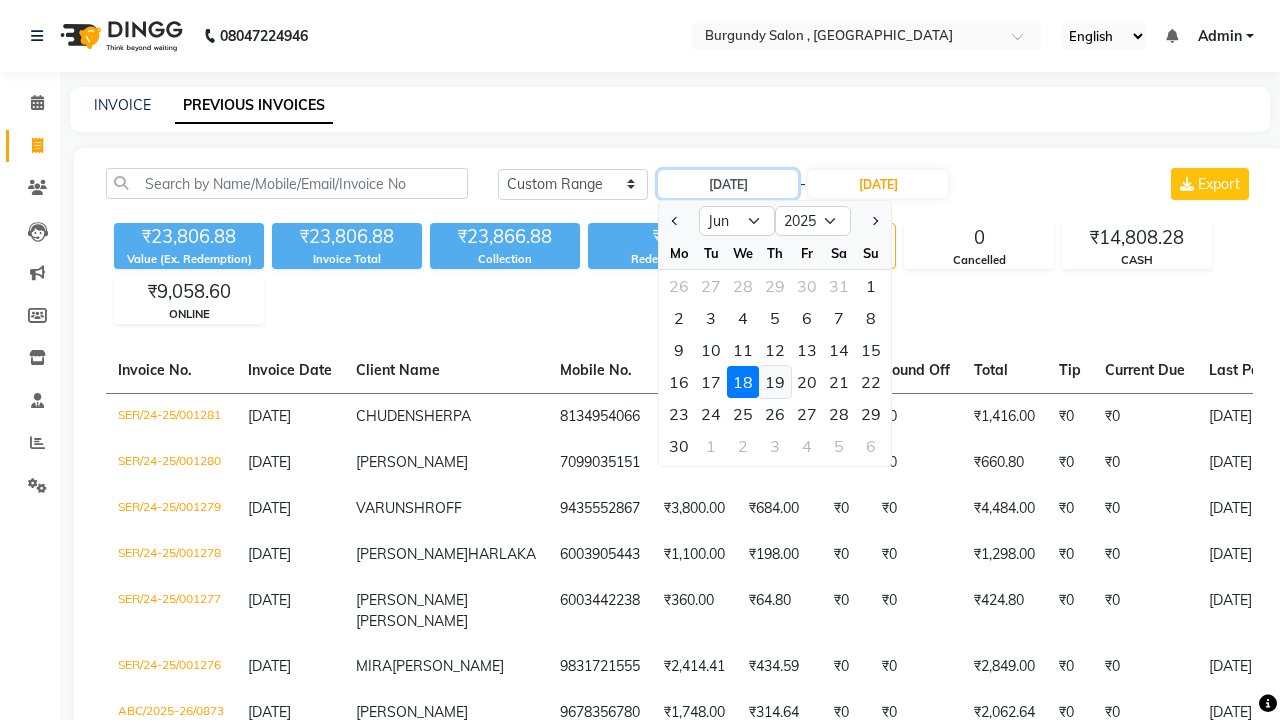 type on "19-06-2025" 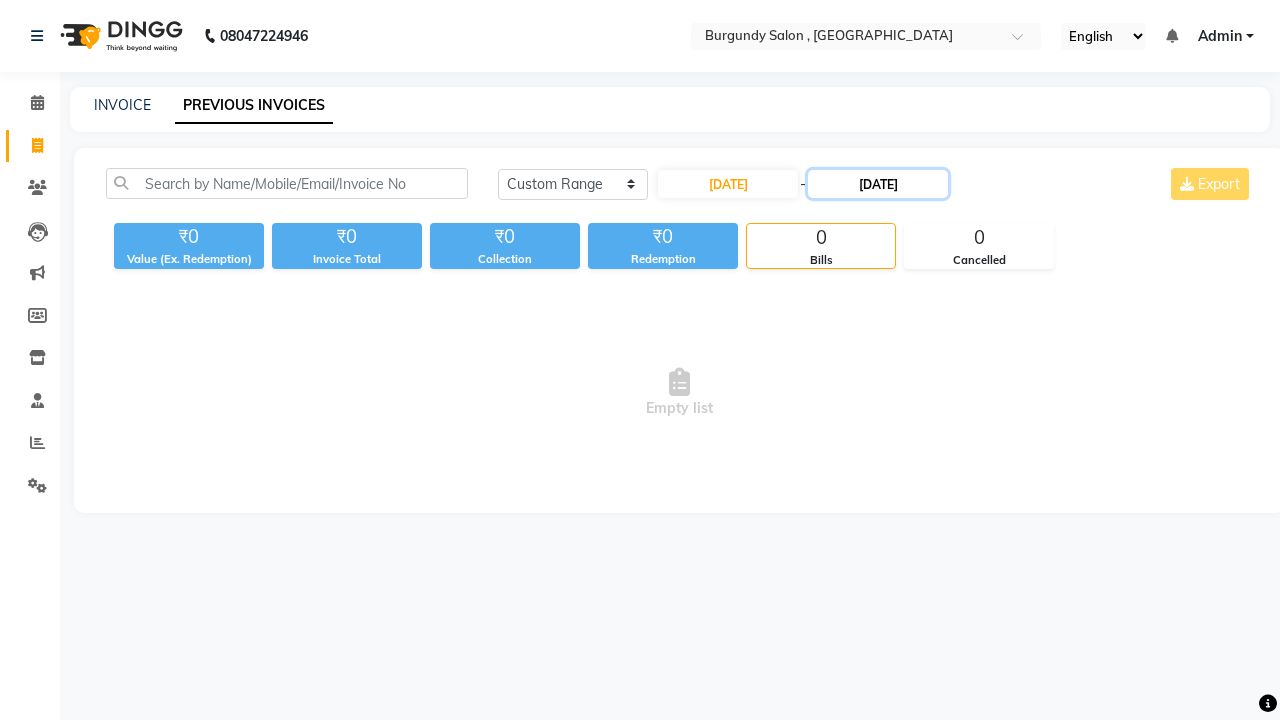 click on "18-06-2025" 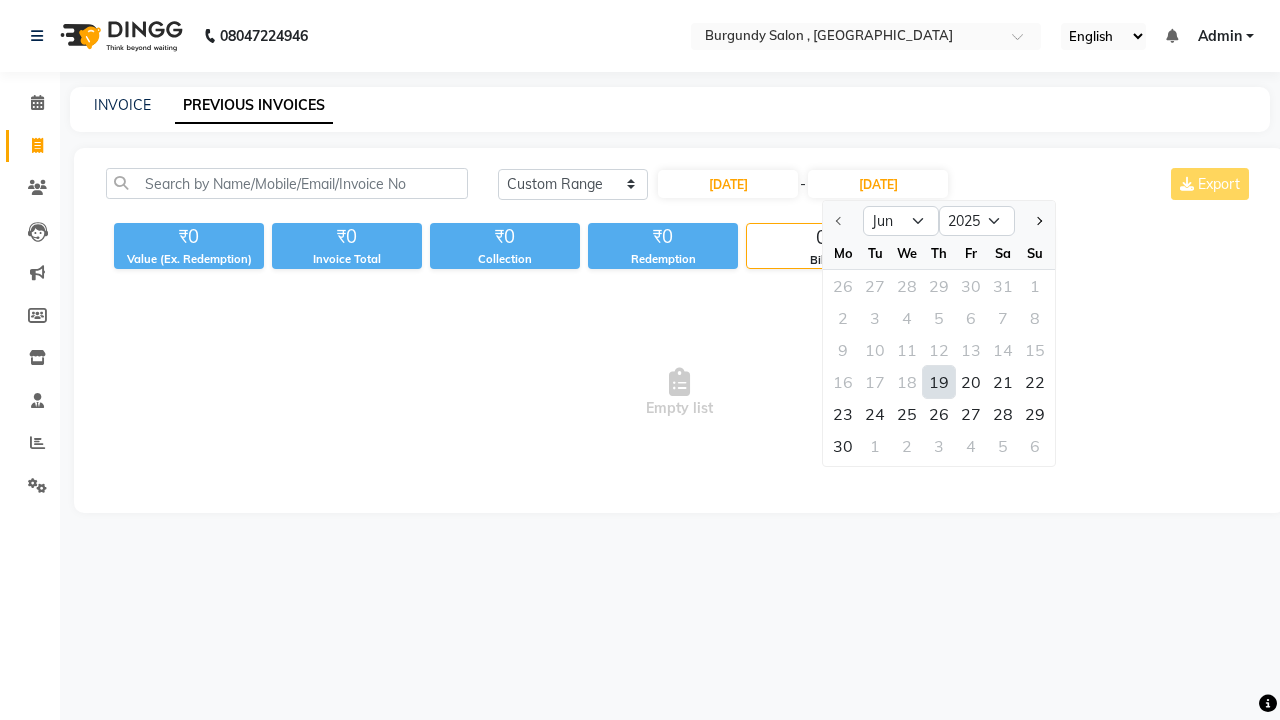 click on "19" 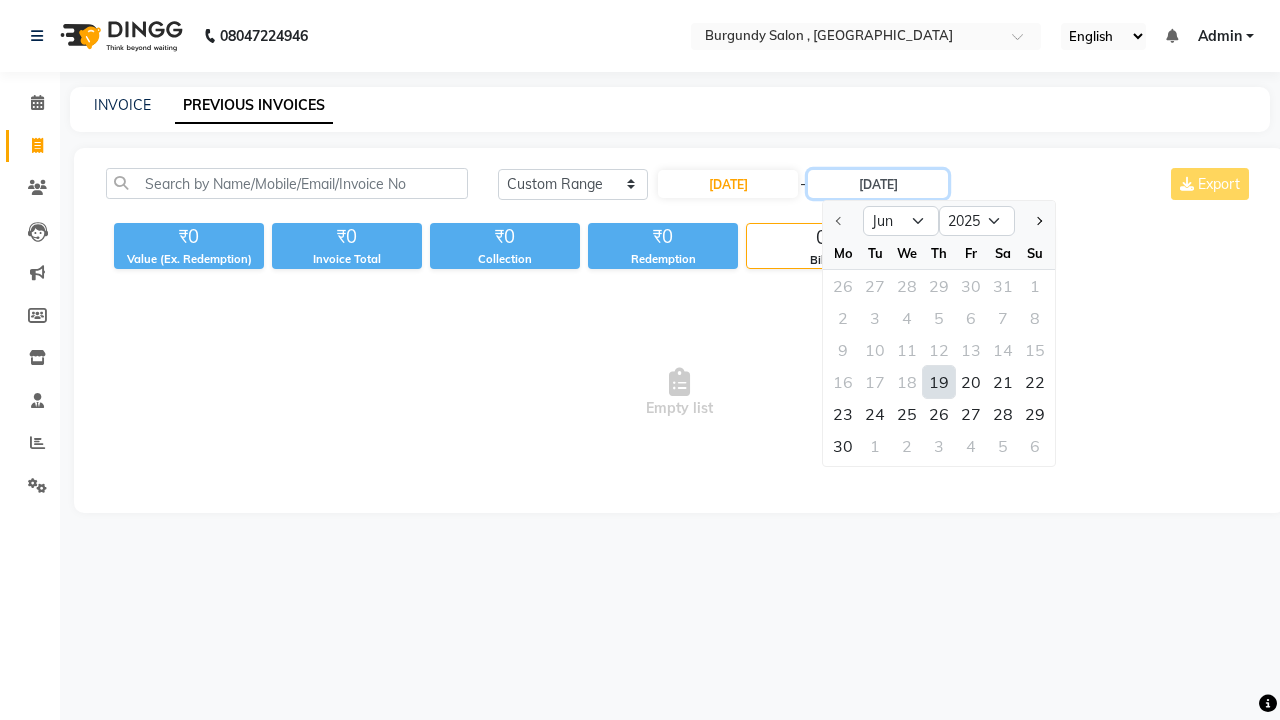type on "19-06-2025" 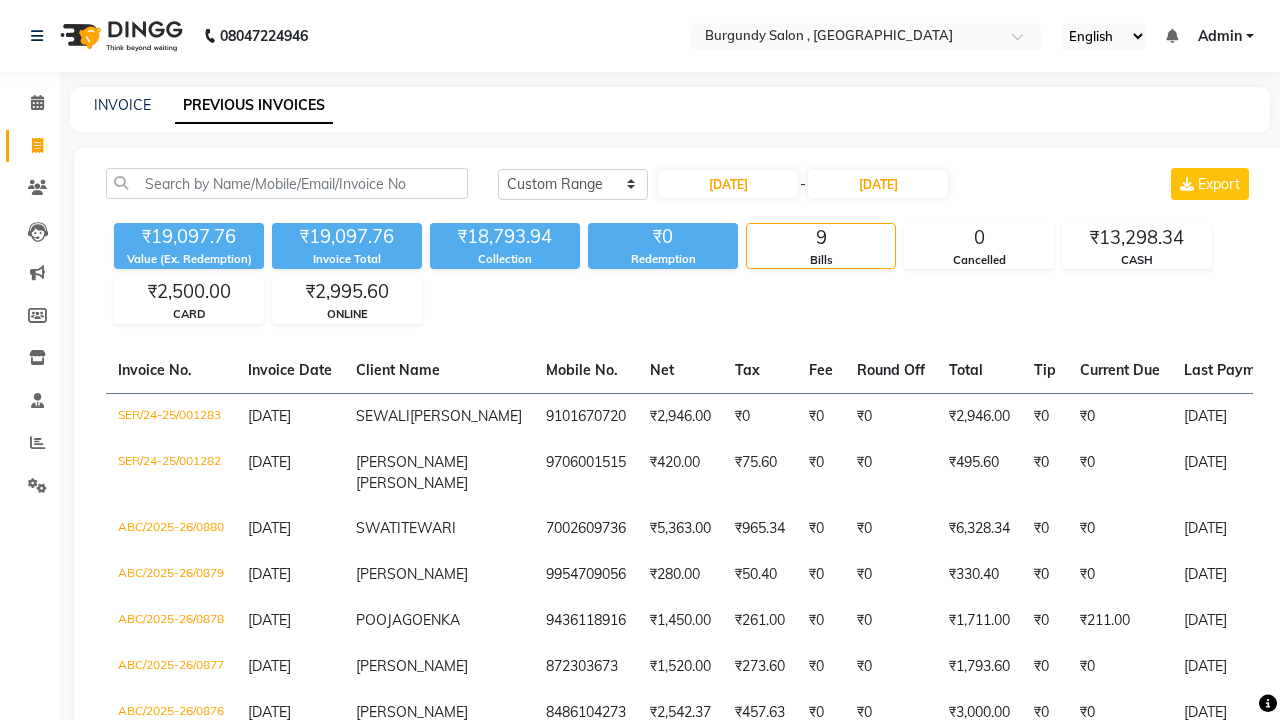 click on "19-06-2025 - 19-06-2025" 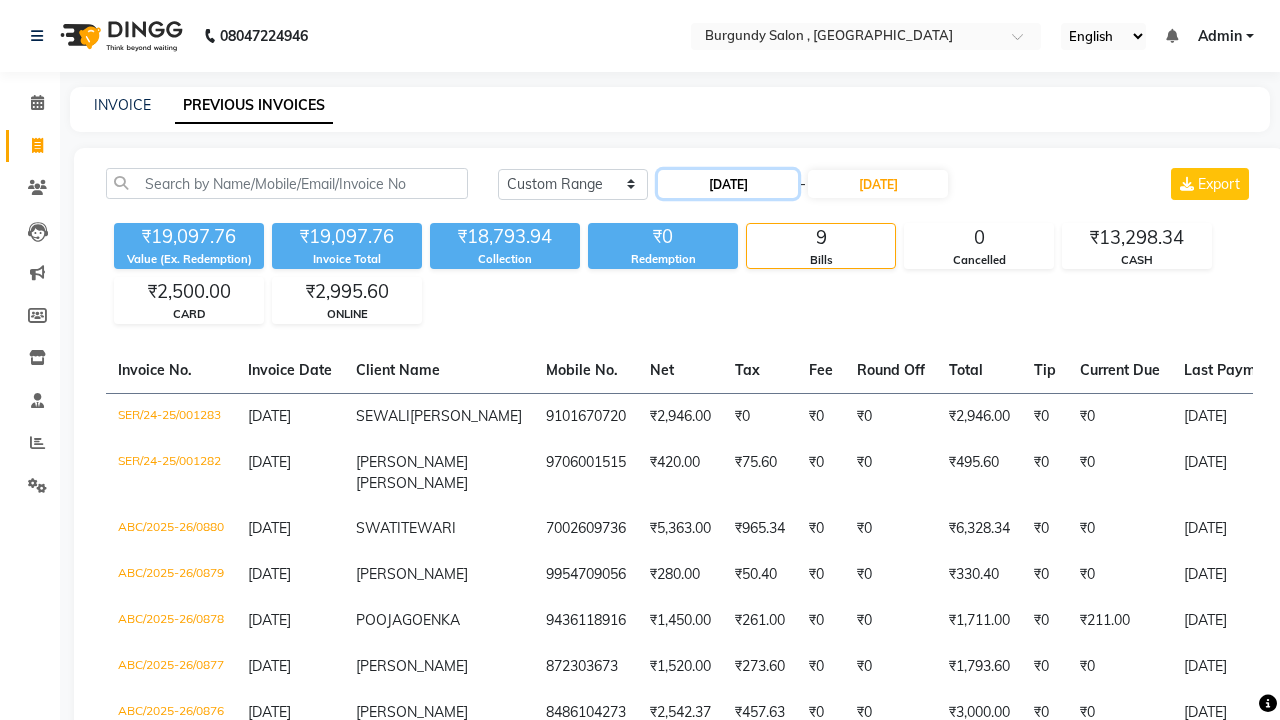 click on "19-06-2025" 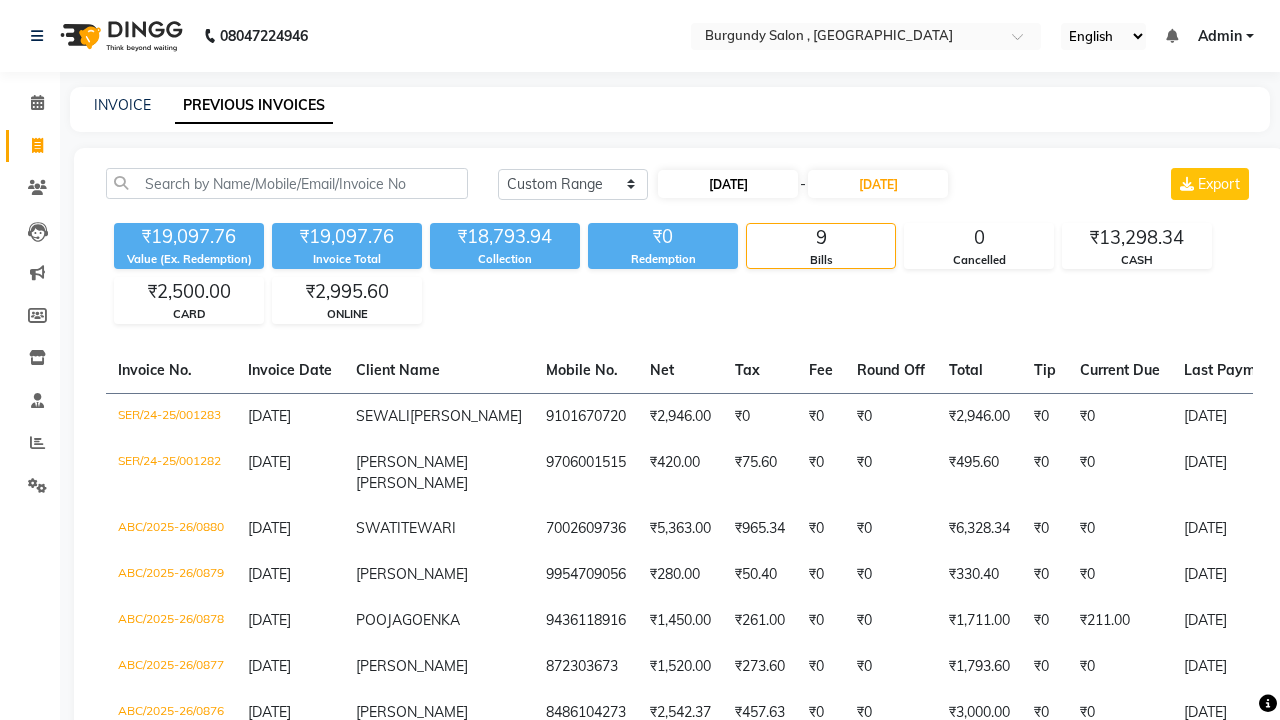 select on "6" 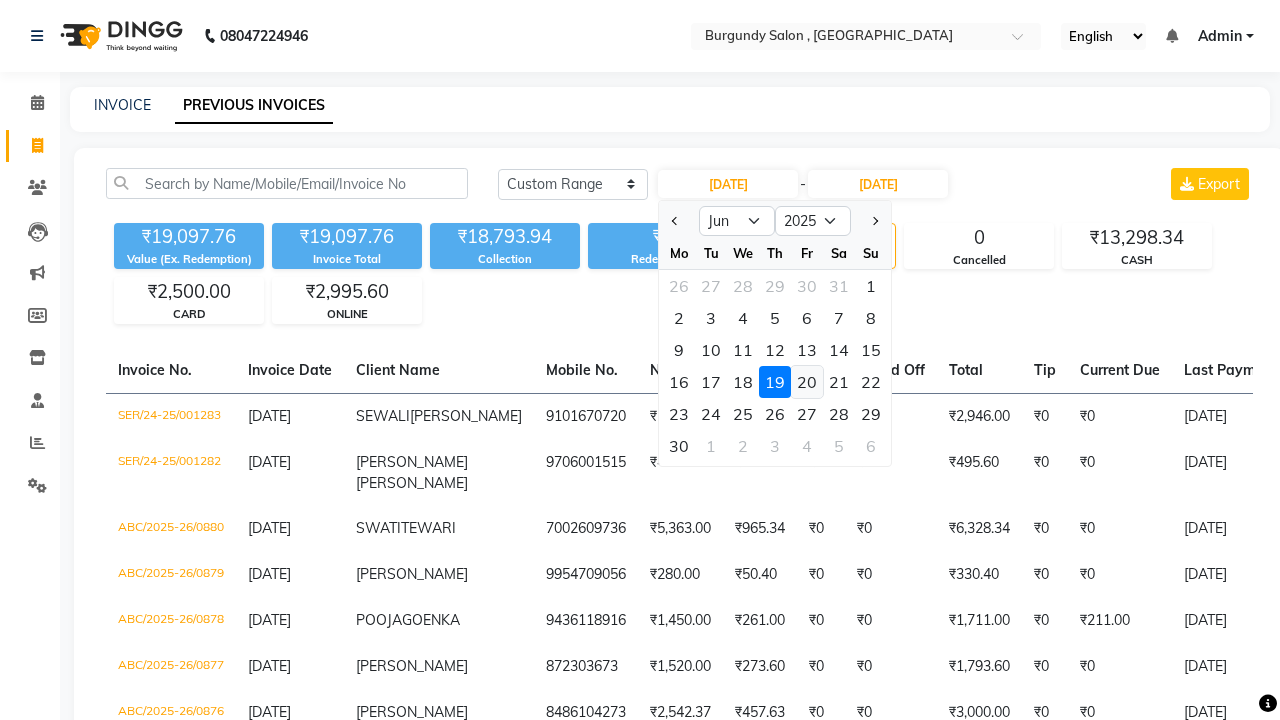 click on "20" 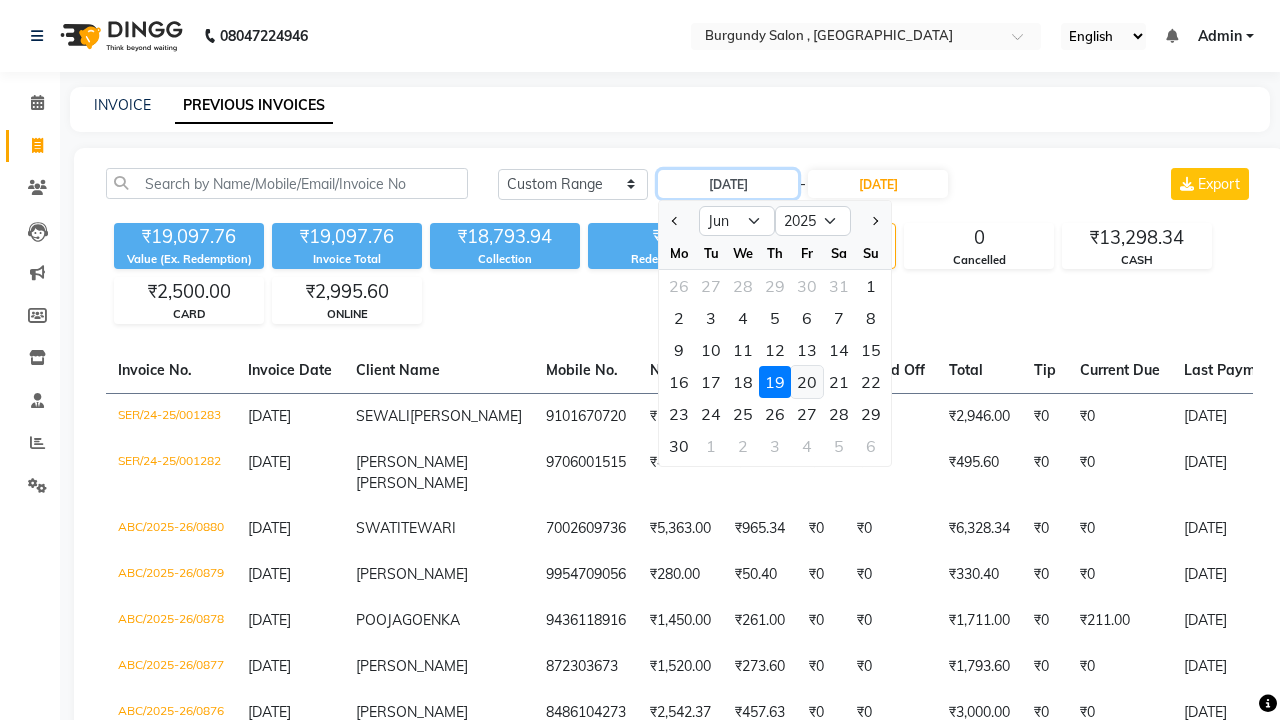 type on "20-06-2025" 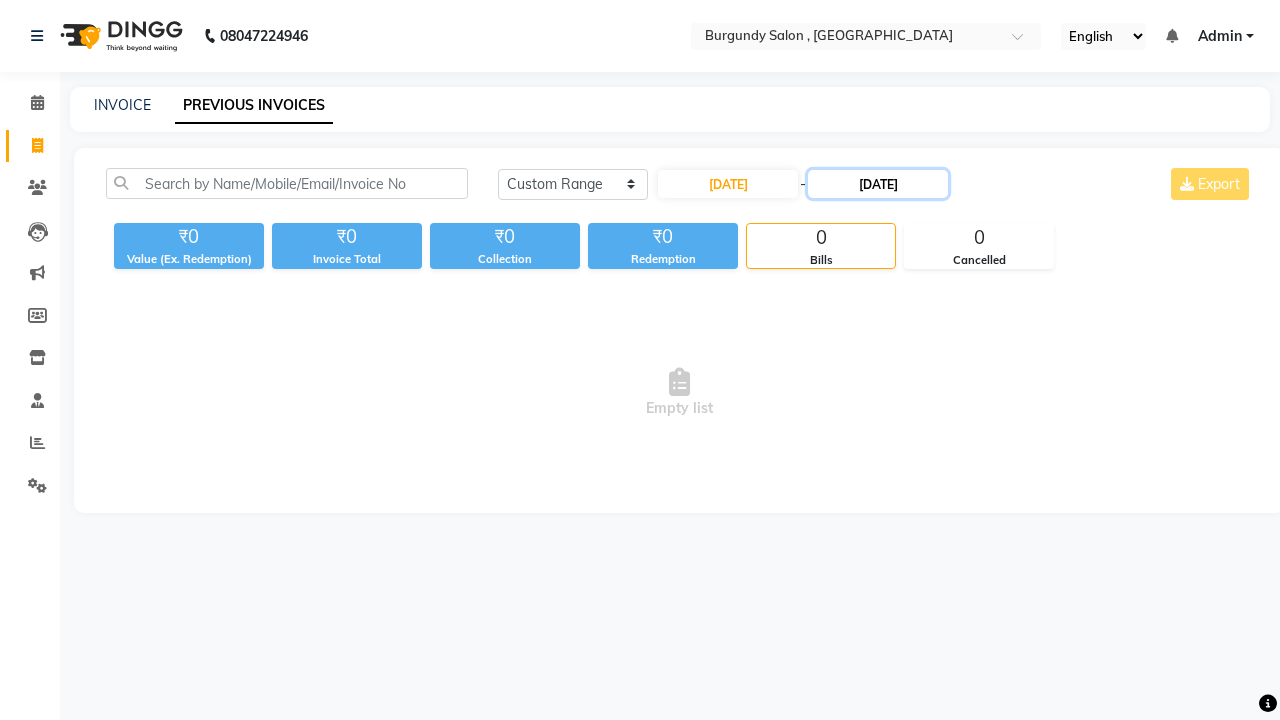 click on "19-06-2025" 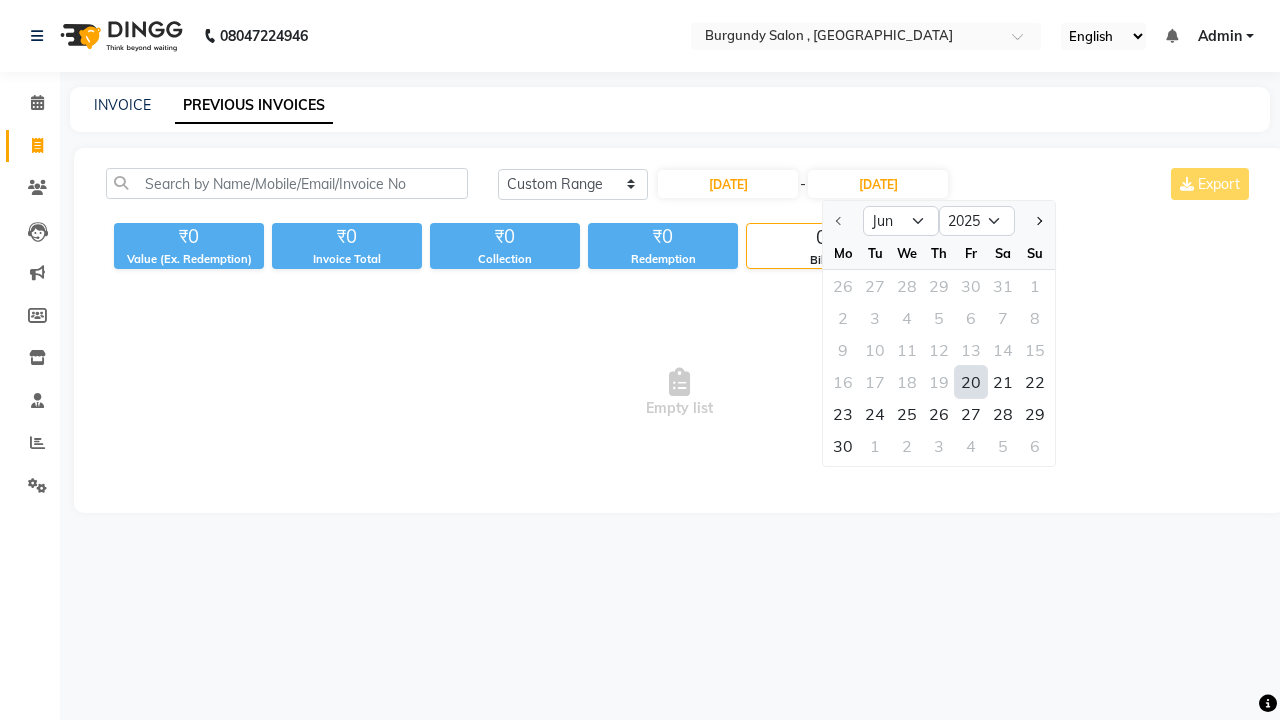 click on "20" 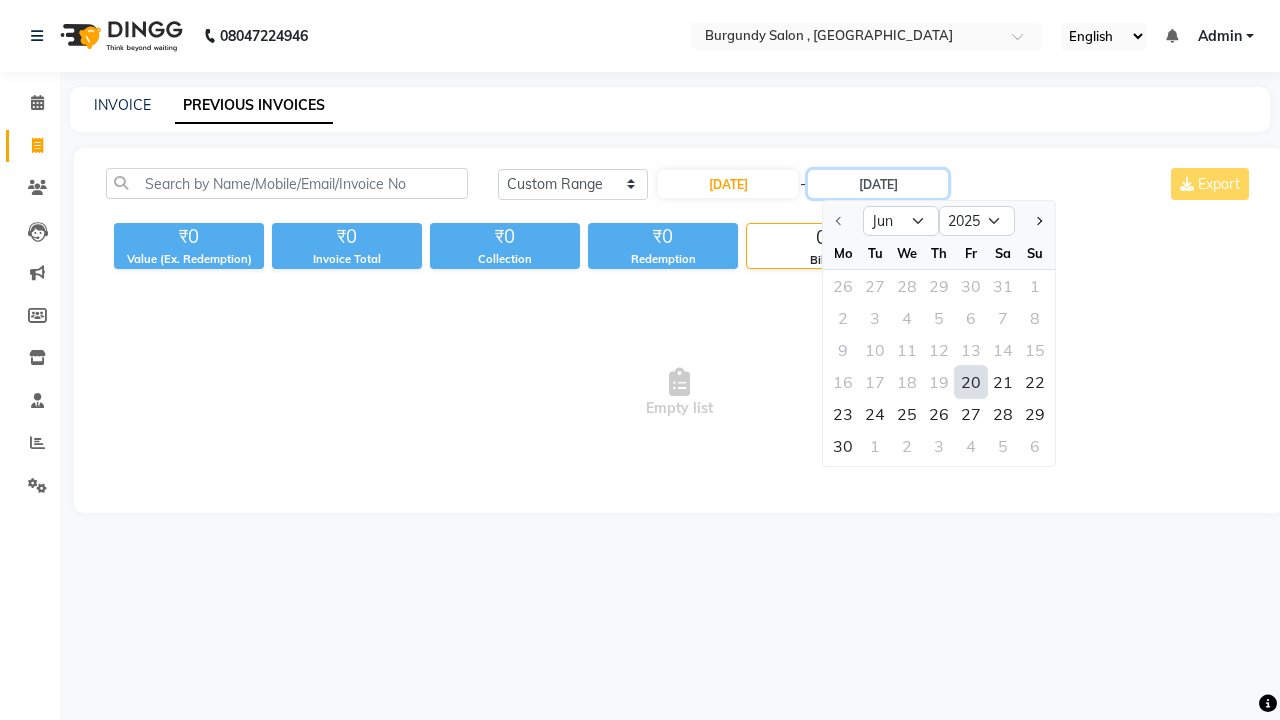 type on "20-06-2025" 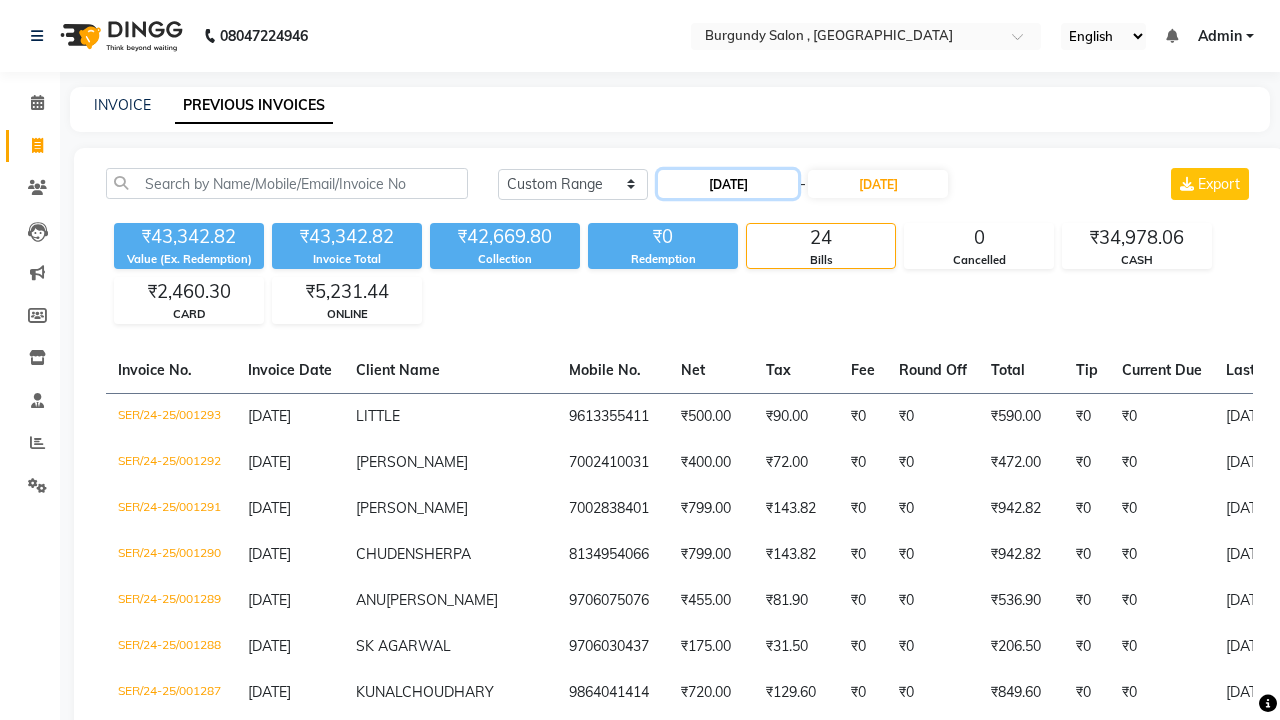 click on "20-06-2025" 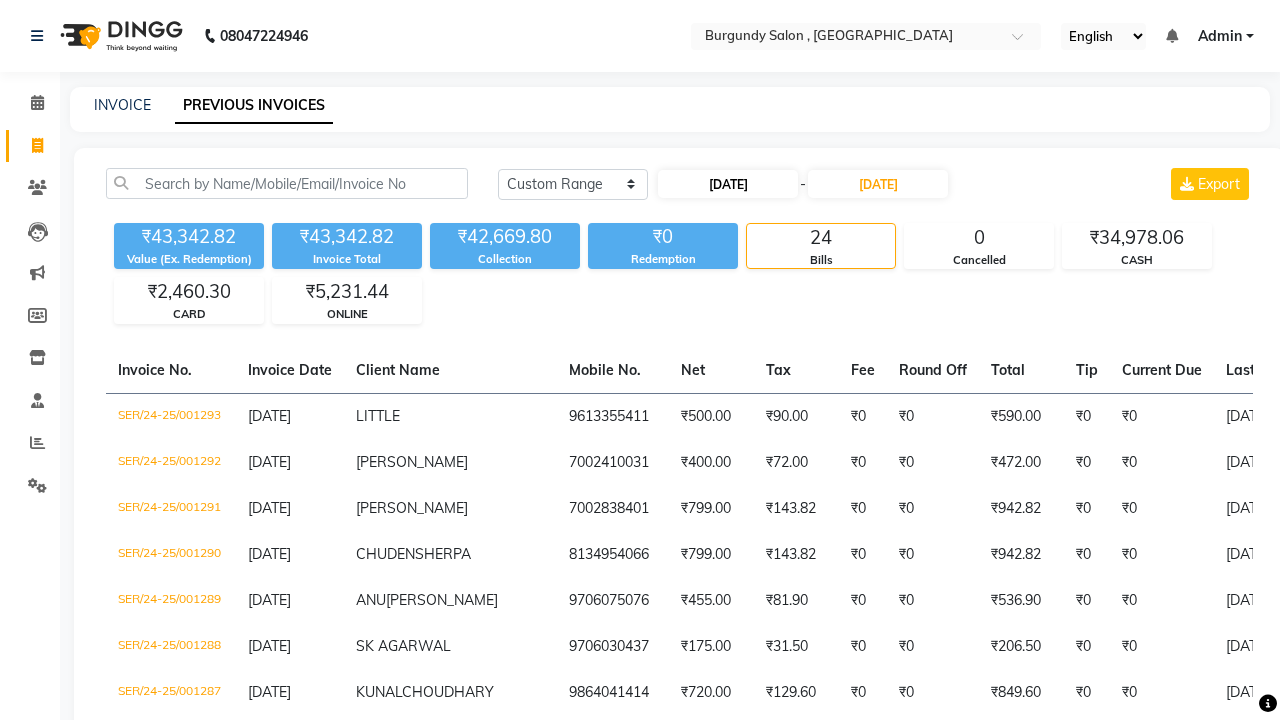 select on "6" 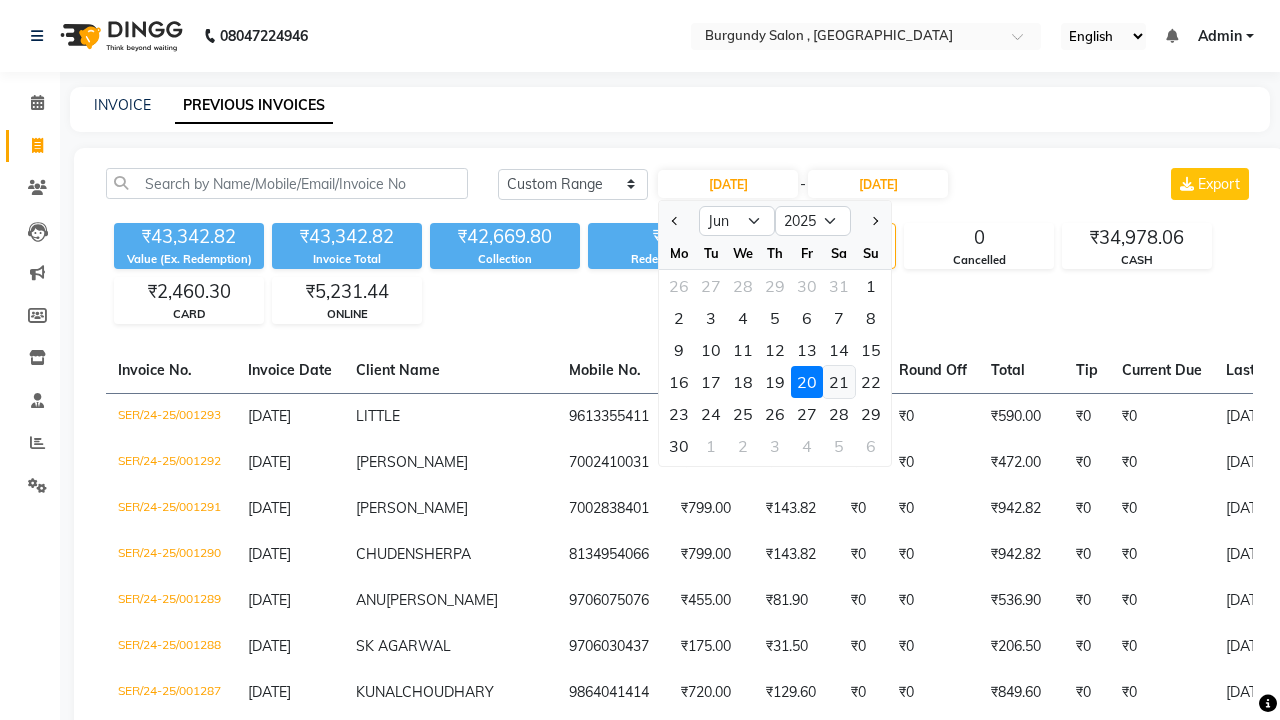 click on "21" 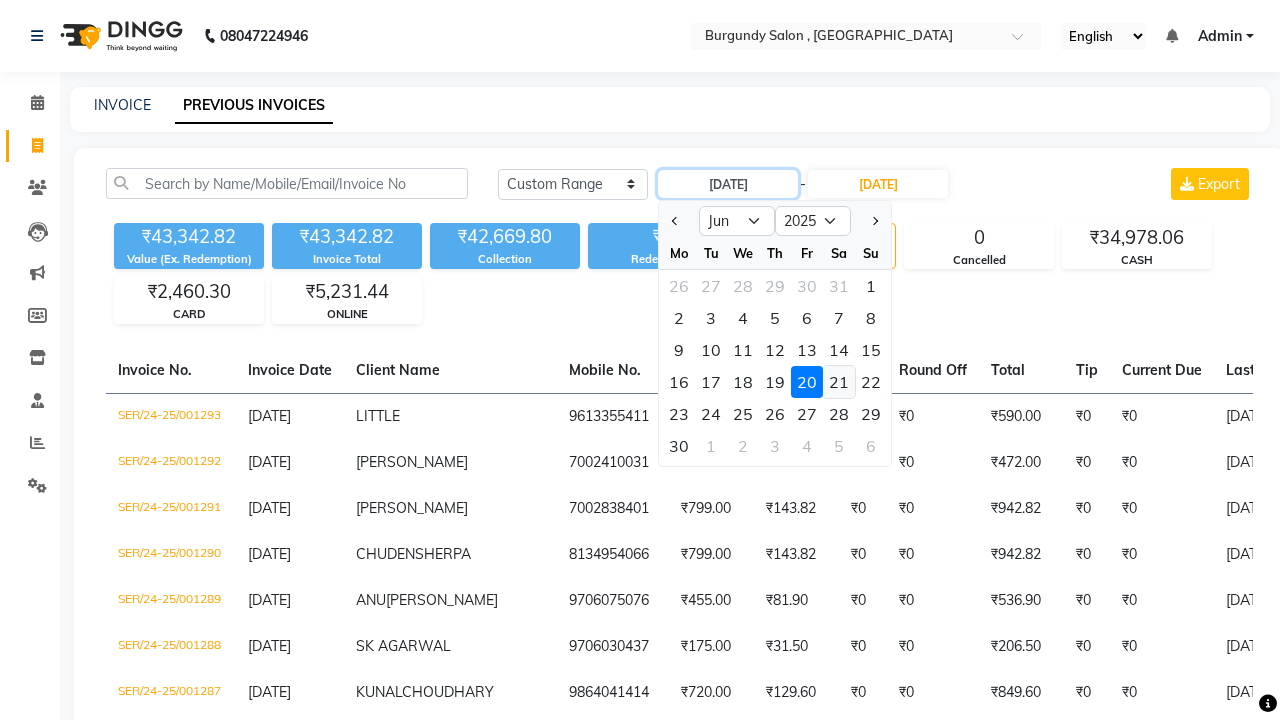 type on "21-06-2025" 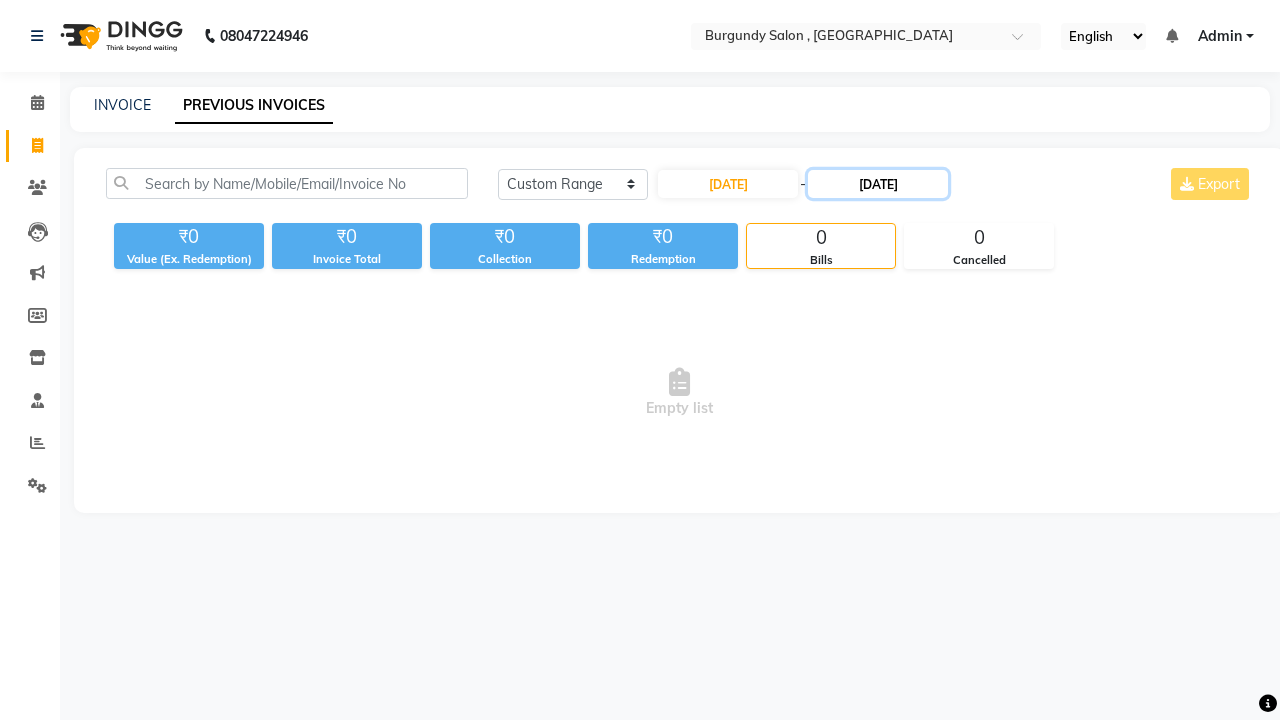 click on "20-06-2025" 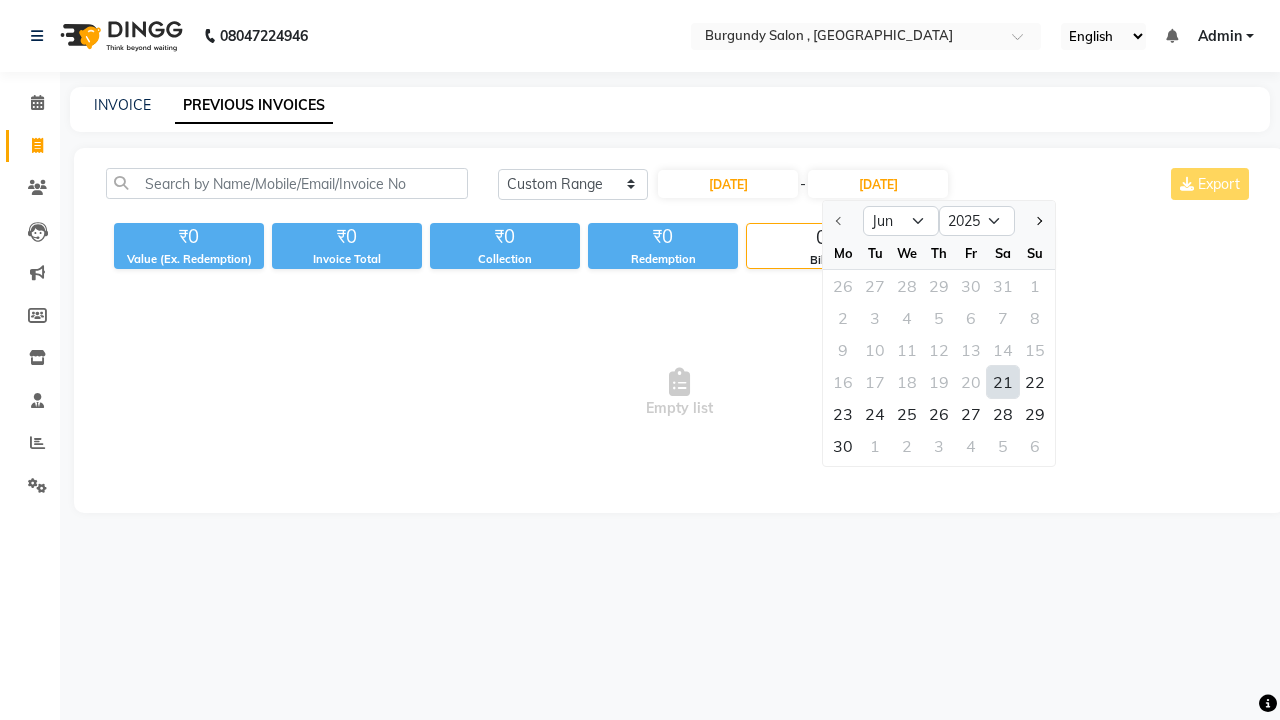 click on "21" 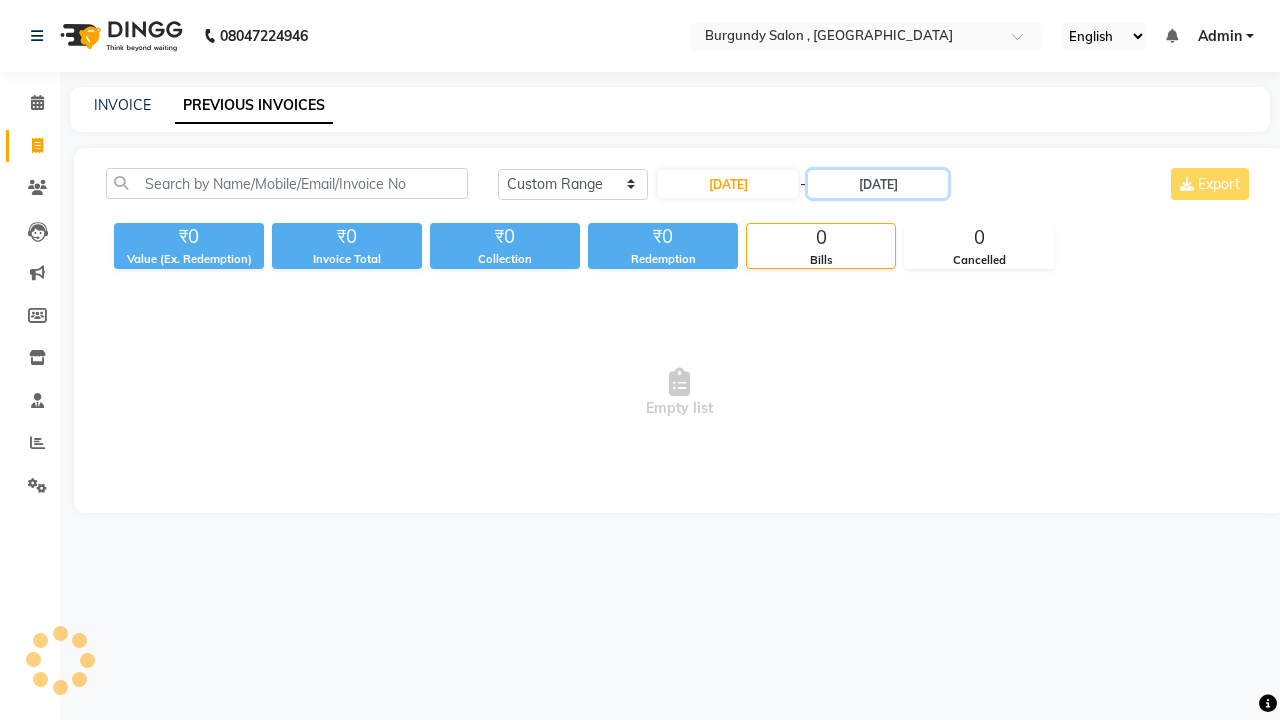 type on "21-06-2025" 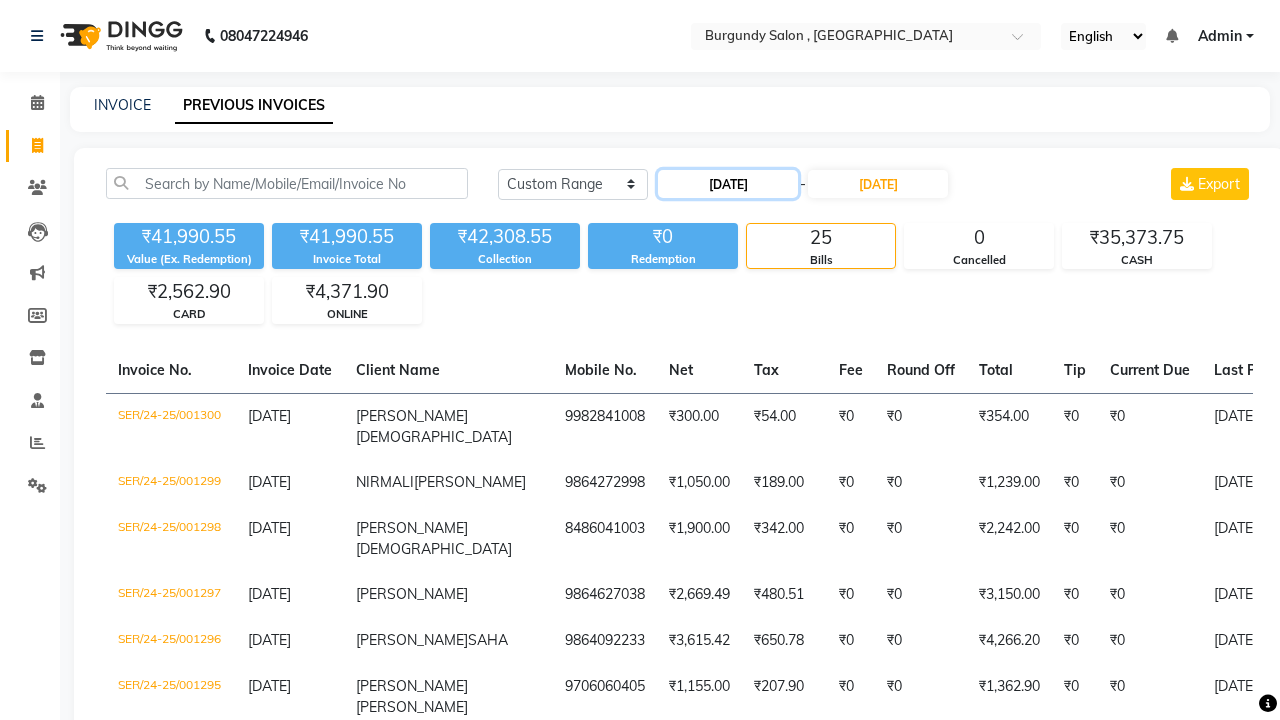 click on "21-06-2025" 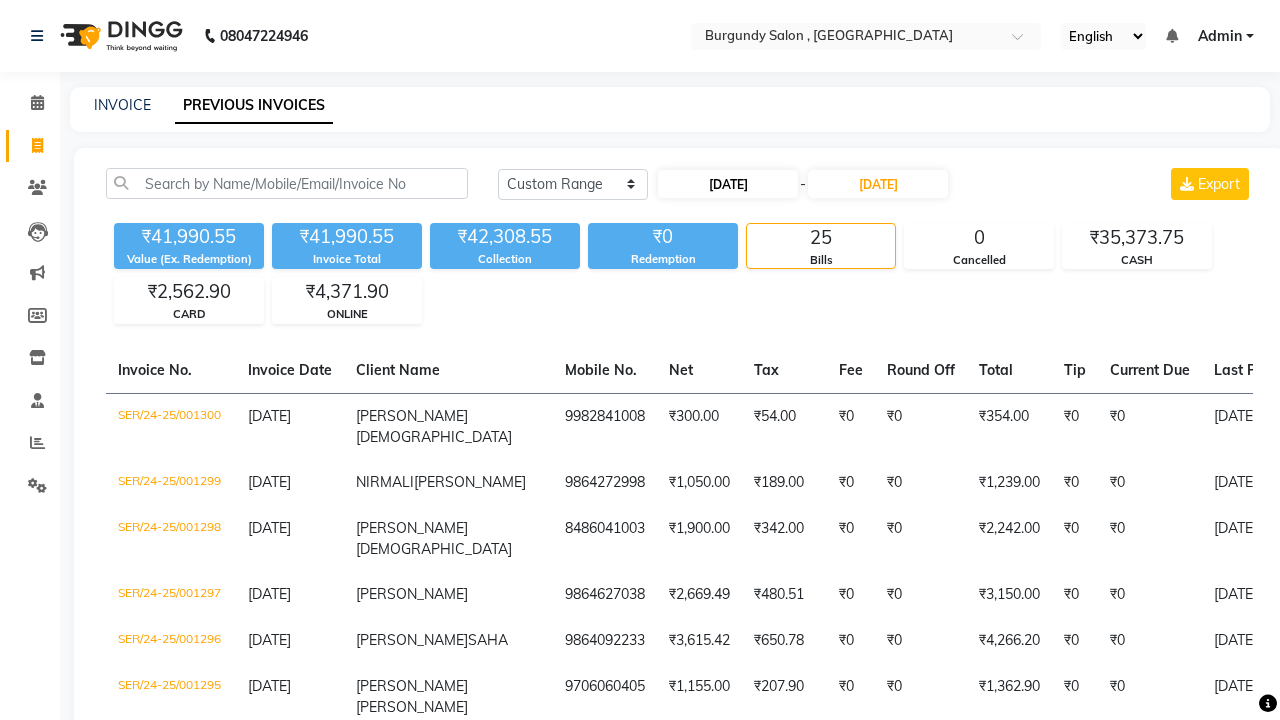 select on "6" 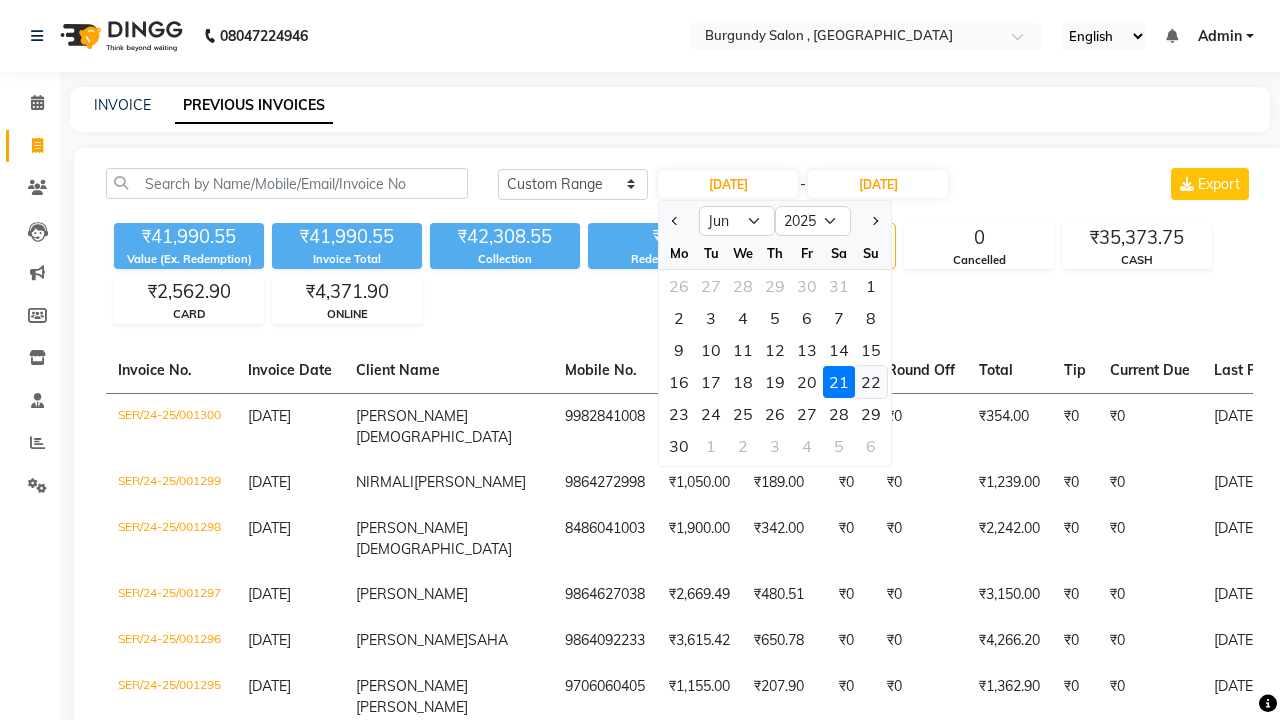 click on "22" 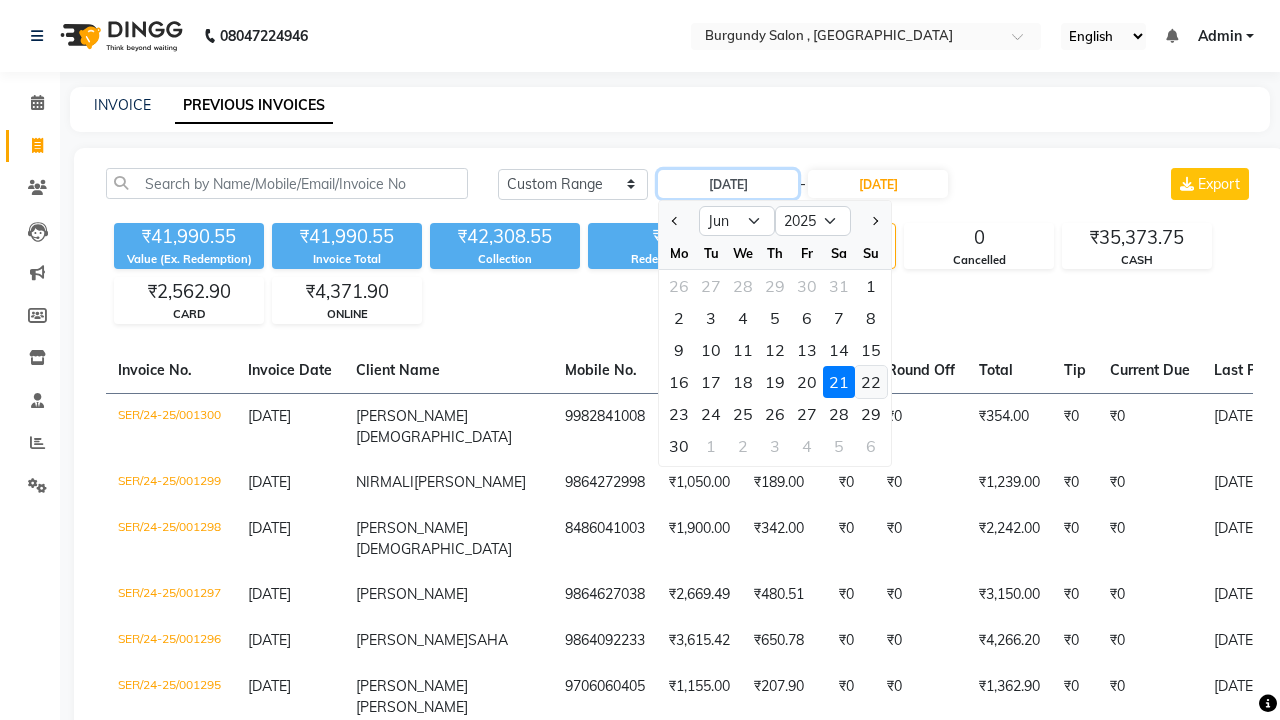 type on "22-06-2025" 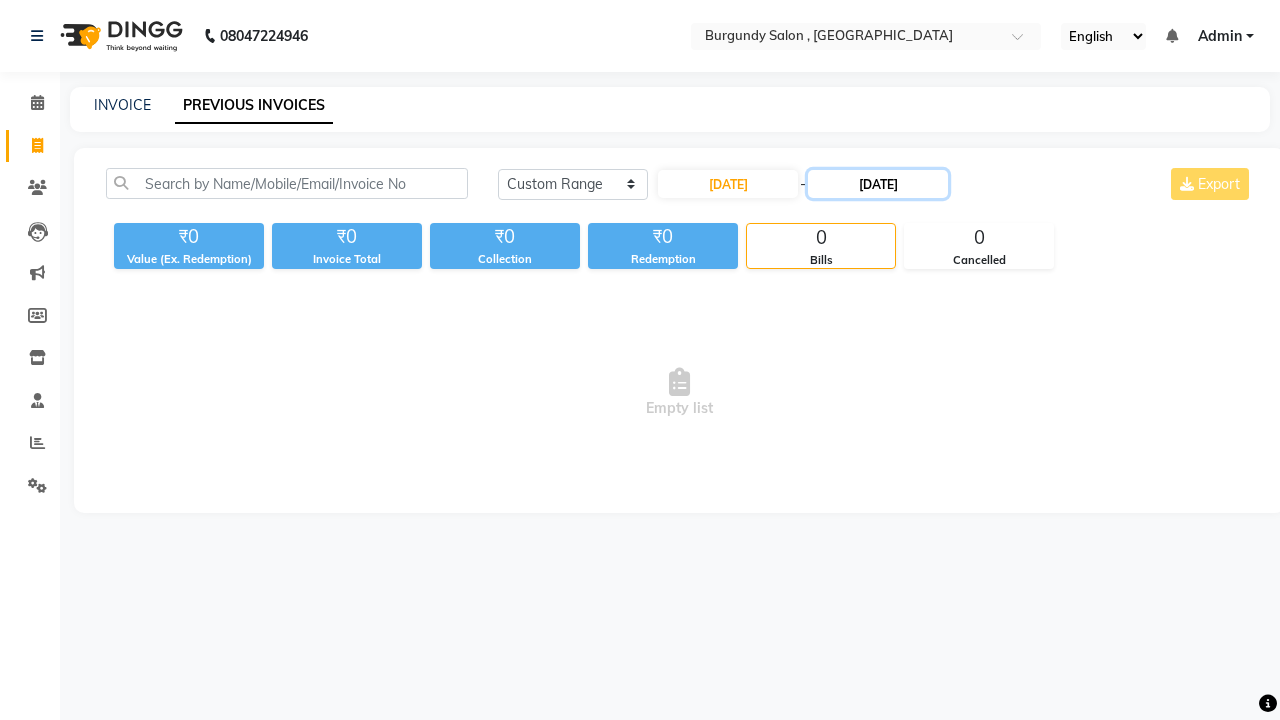 click on "21-06-2025" 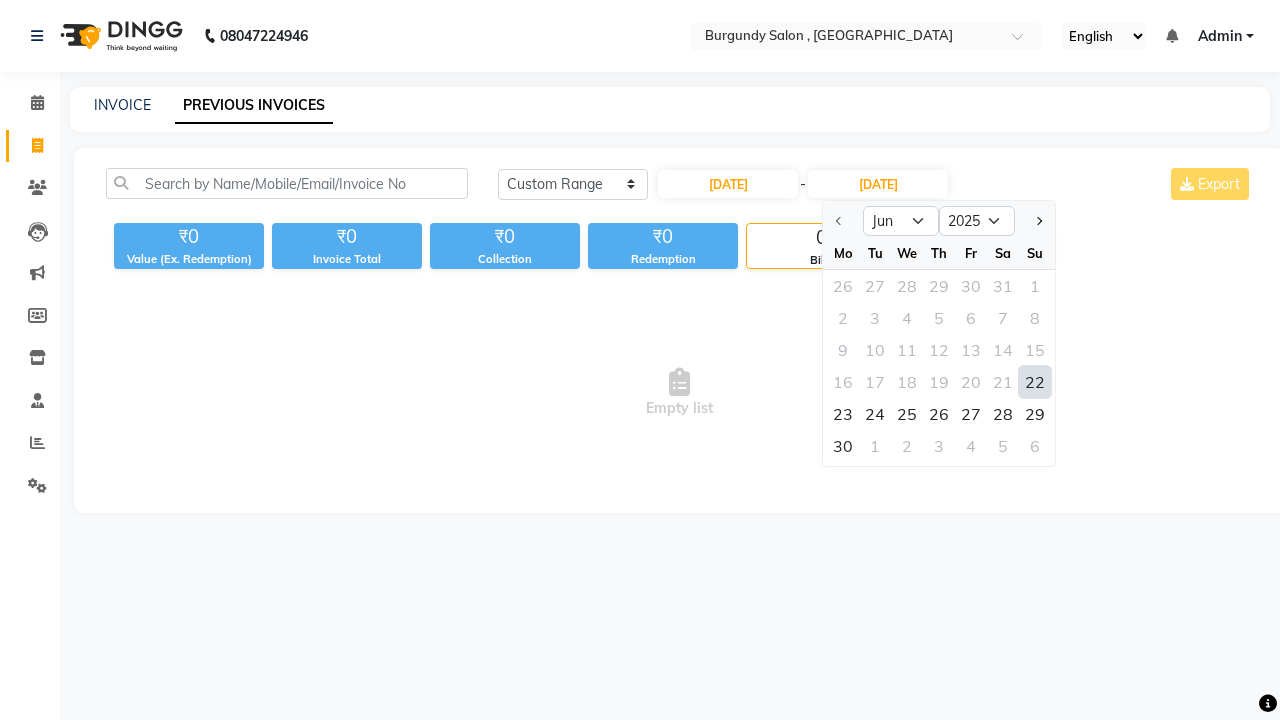 click on "22" 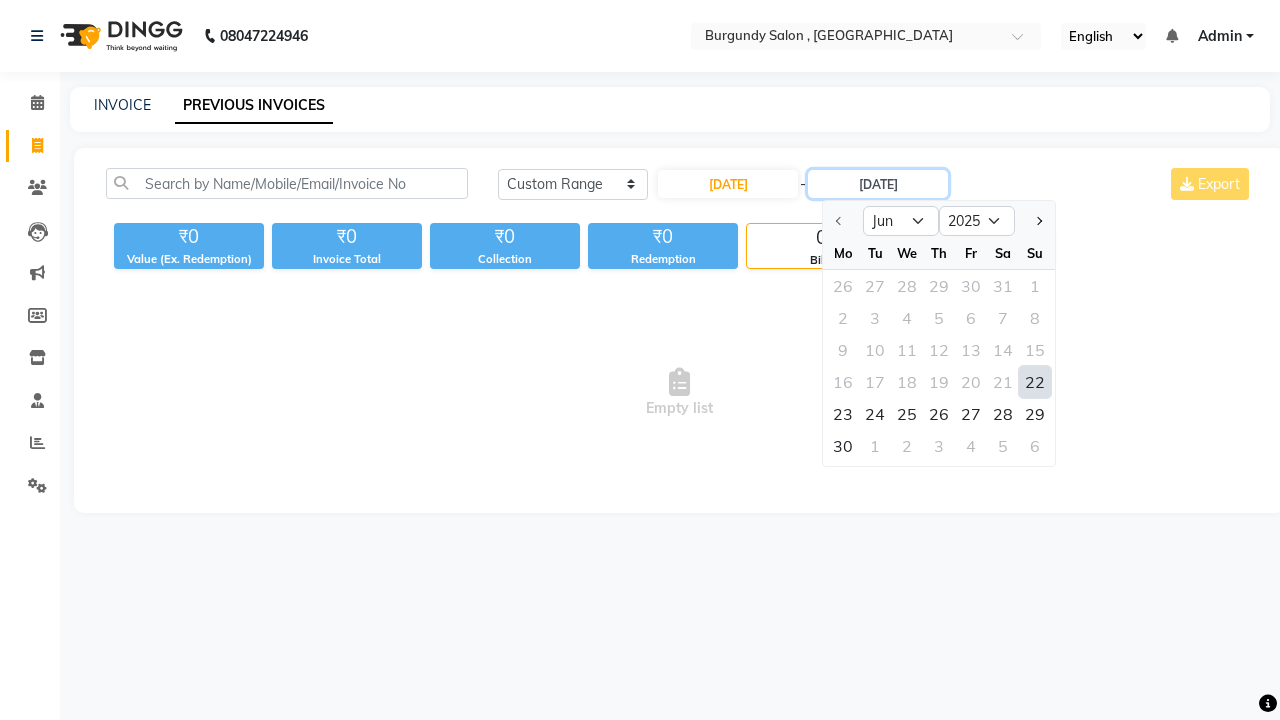 type on "22-06-2025" 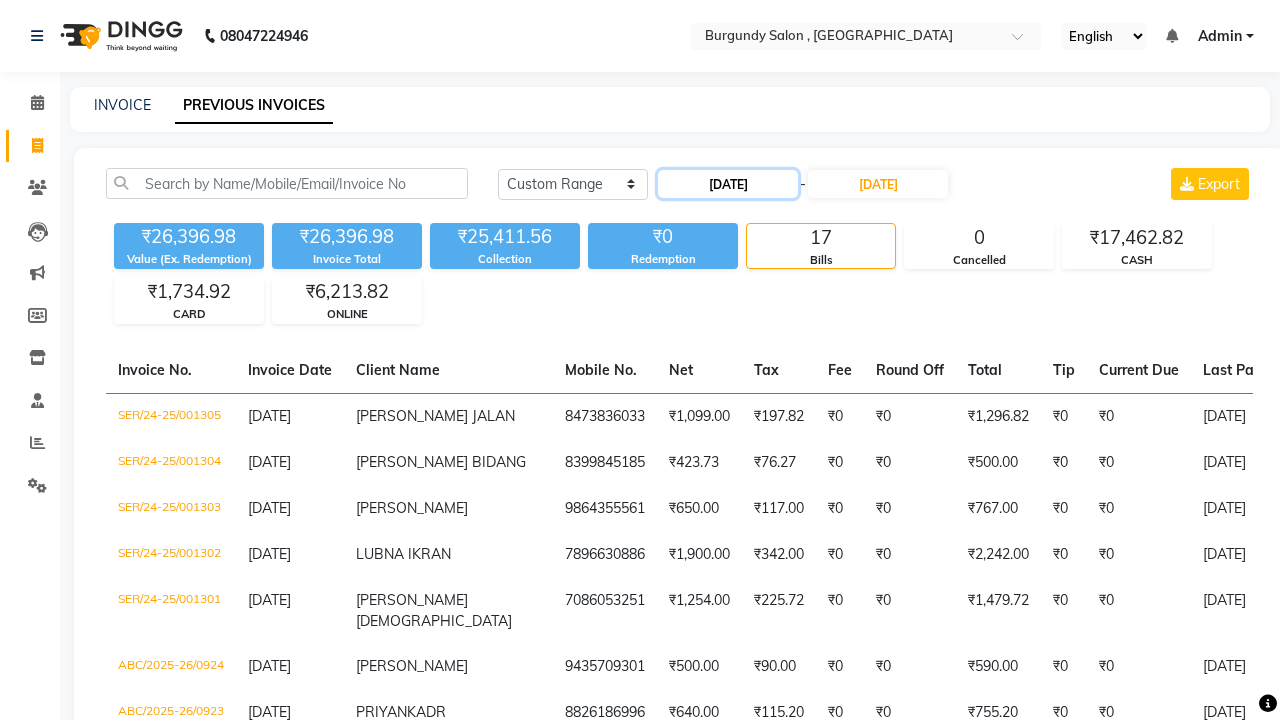 click on "22-06-2025" 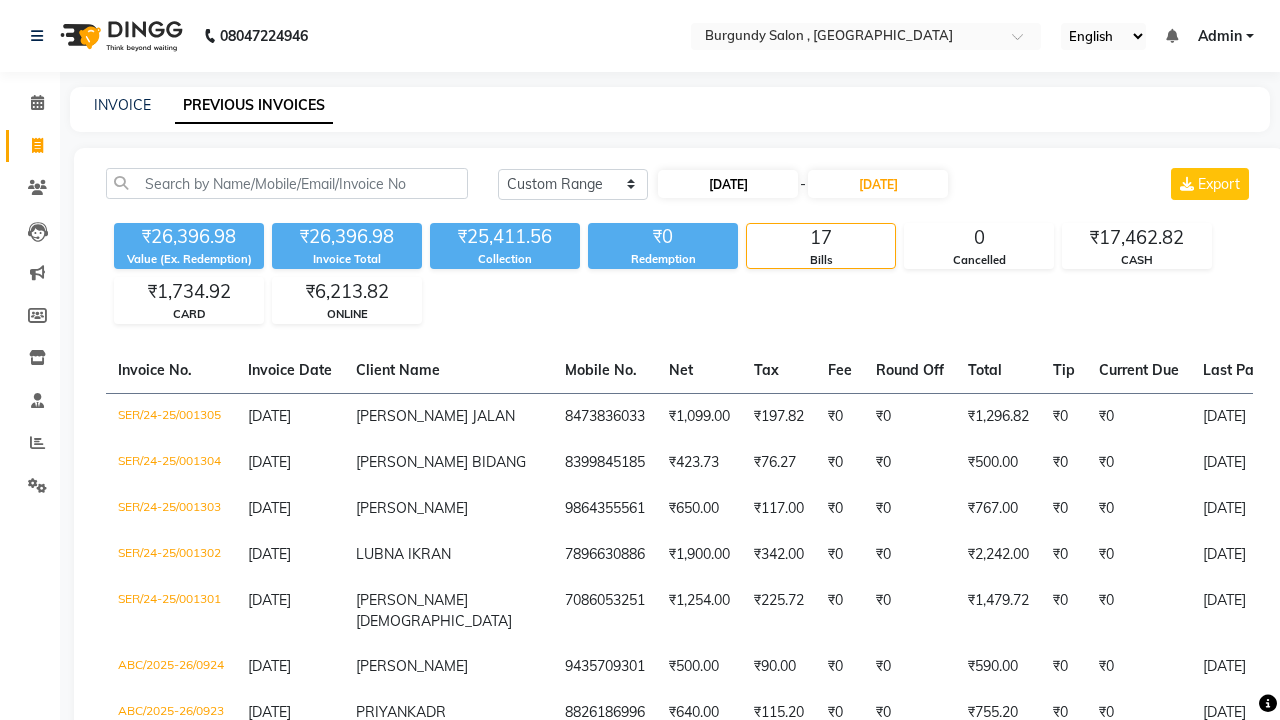 select on "6" 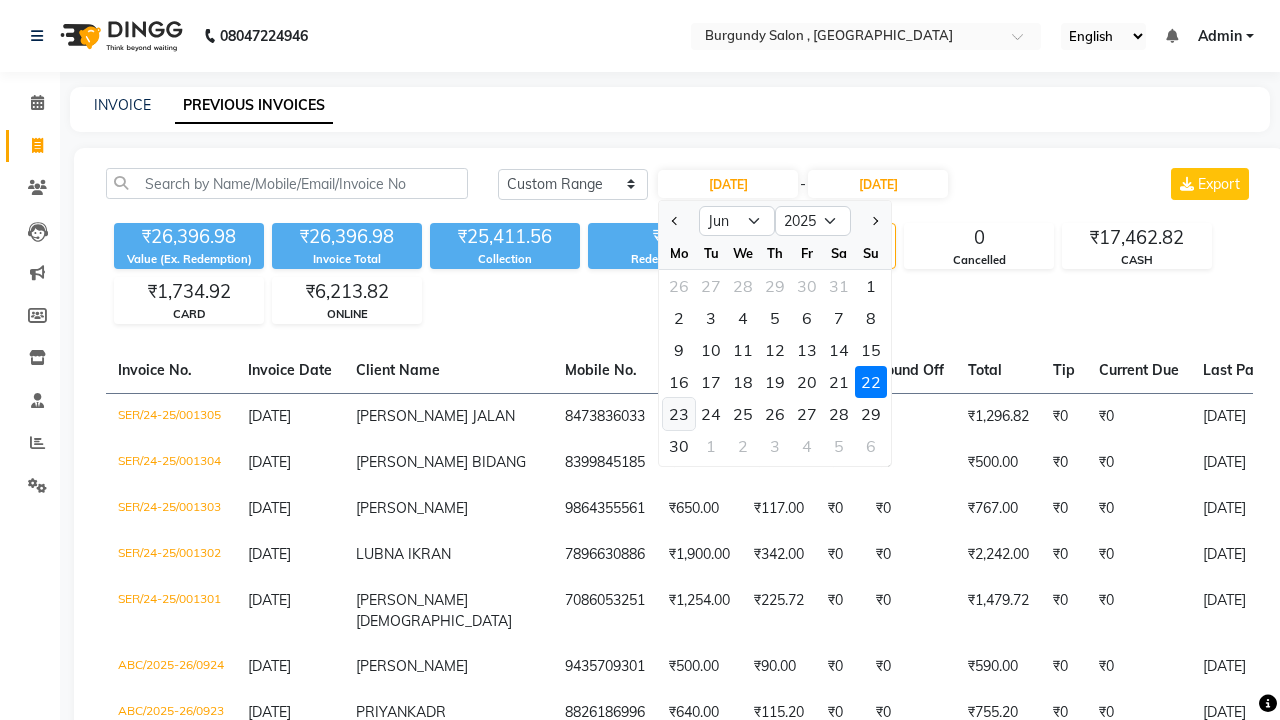 click on "23" 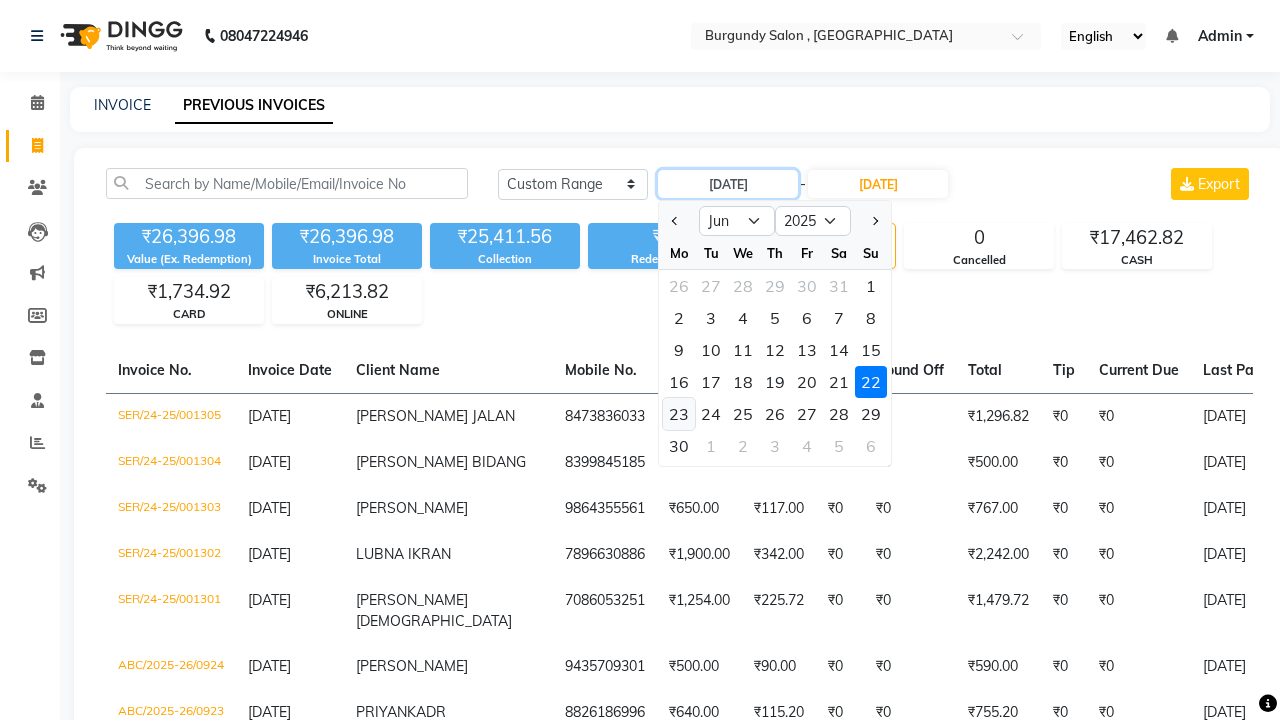 type on "23-06-2025" 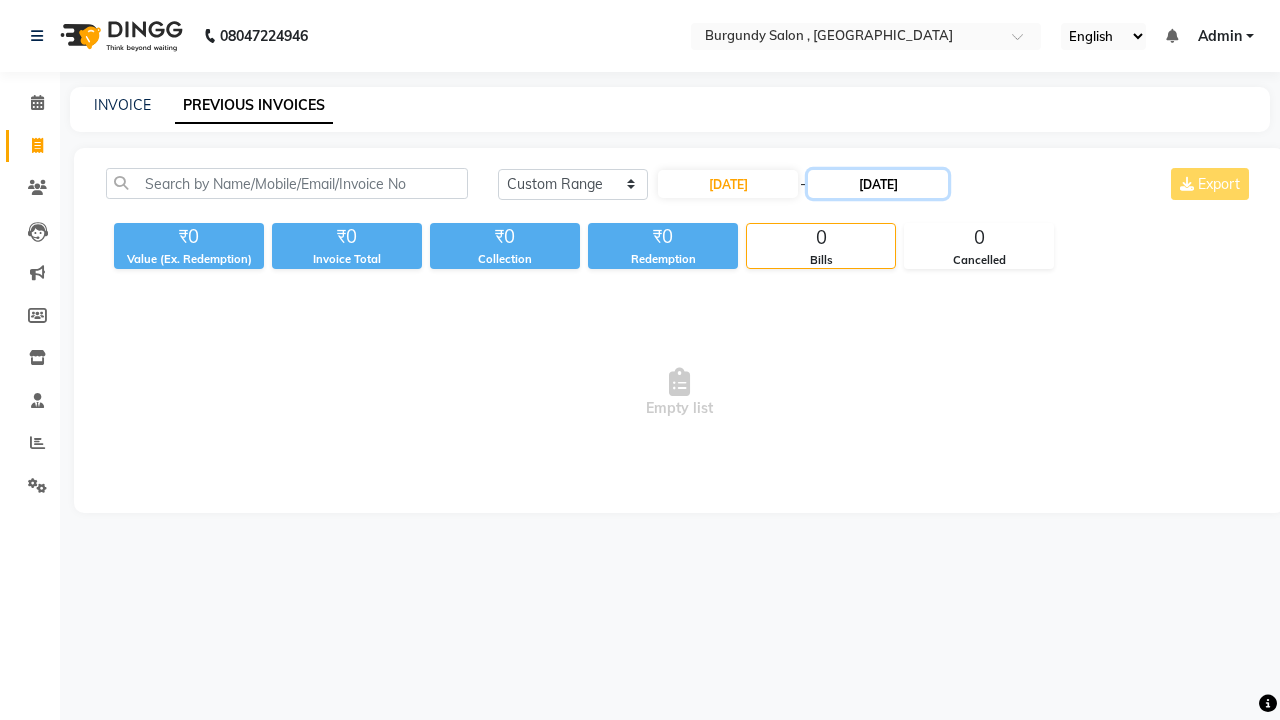 click on "22-06-2025" 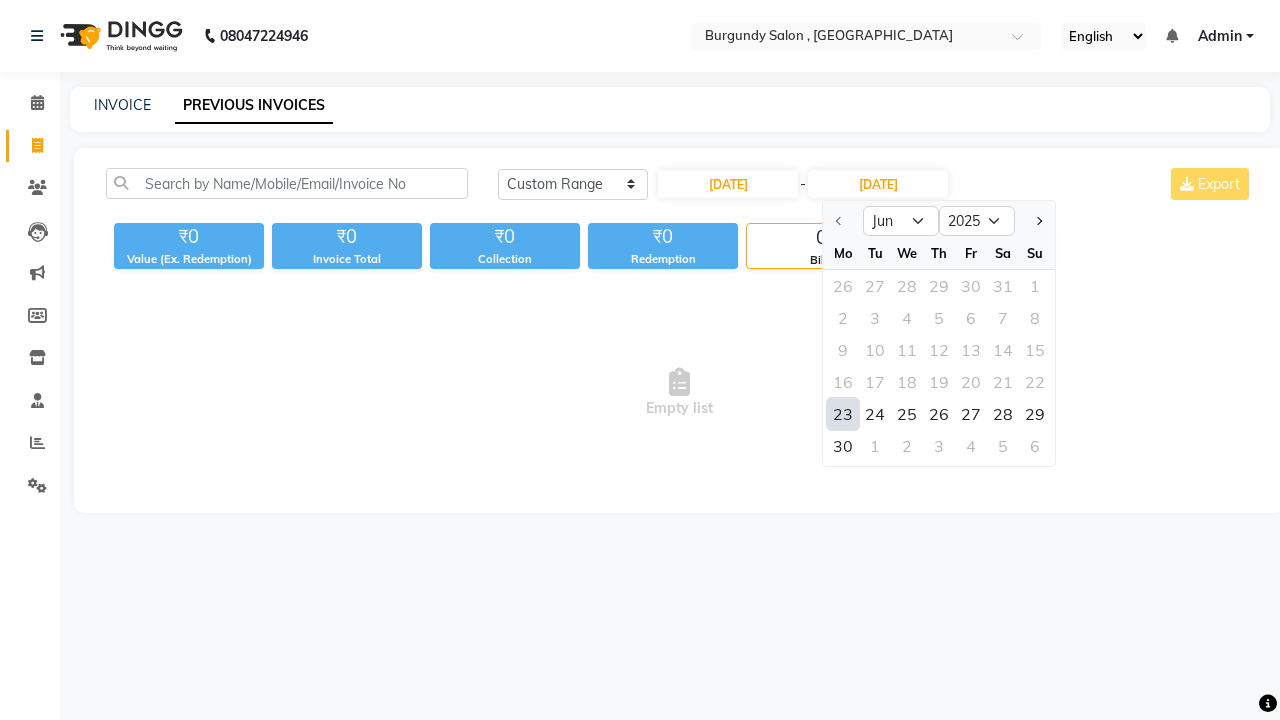 click on "23" 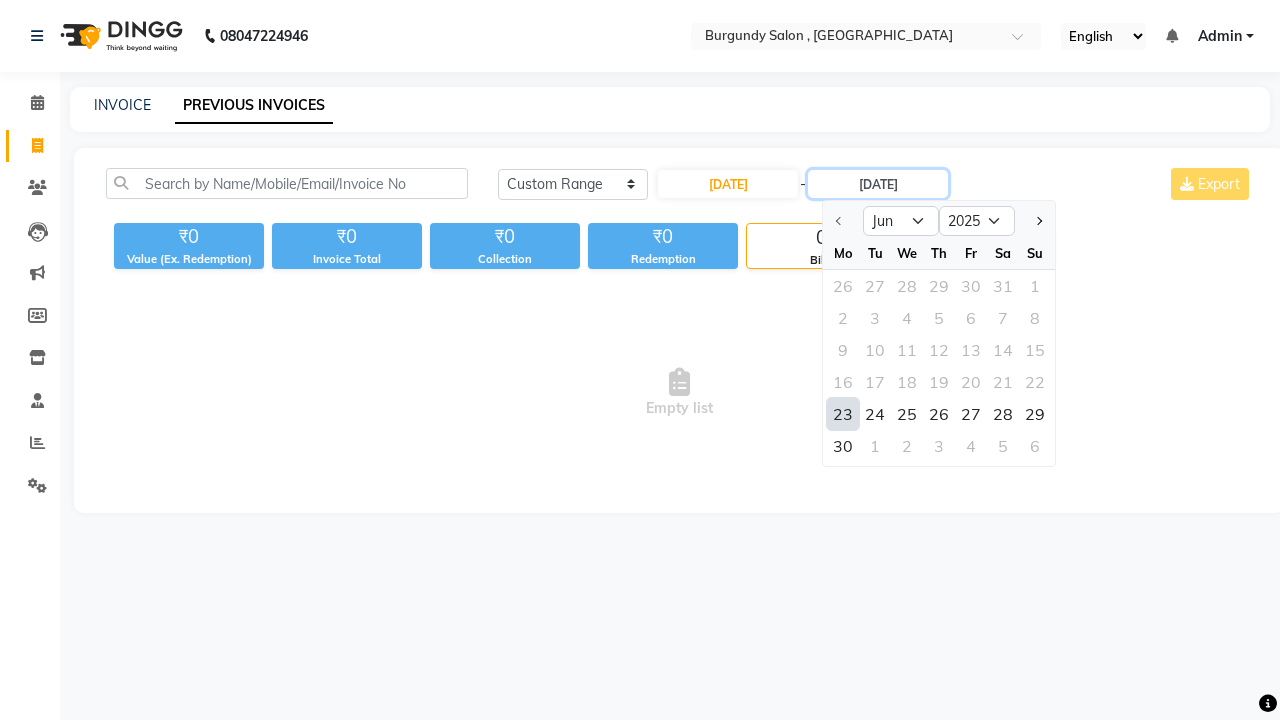 type on "23-06-2025" 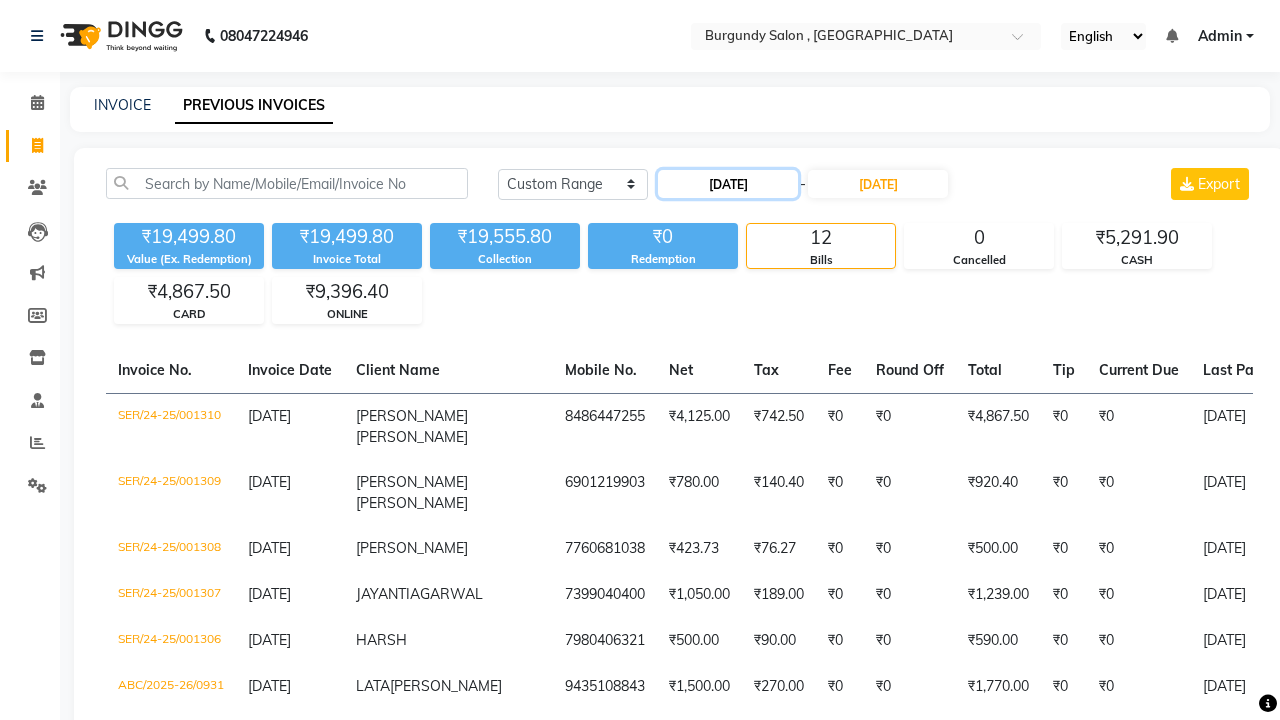 click on "23-06-2025" 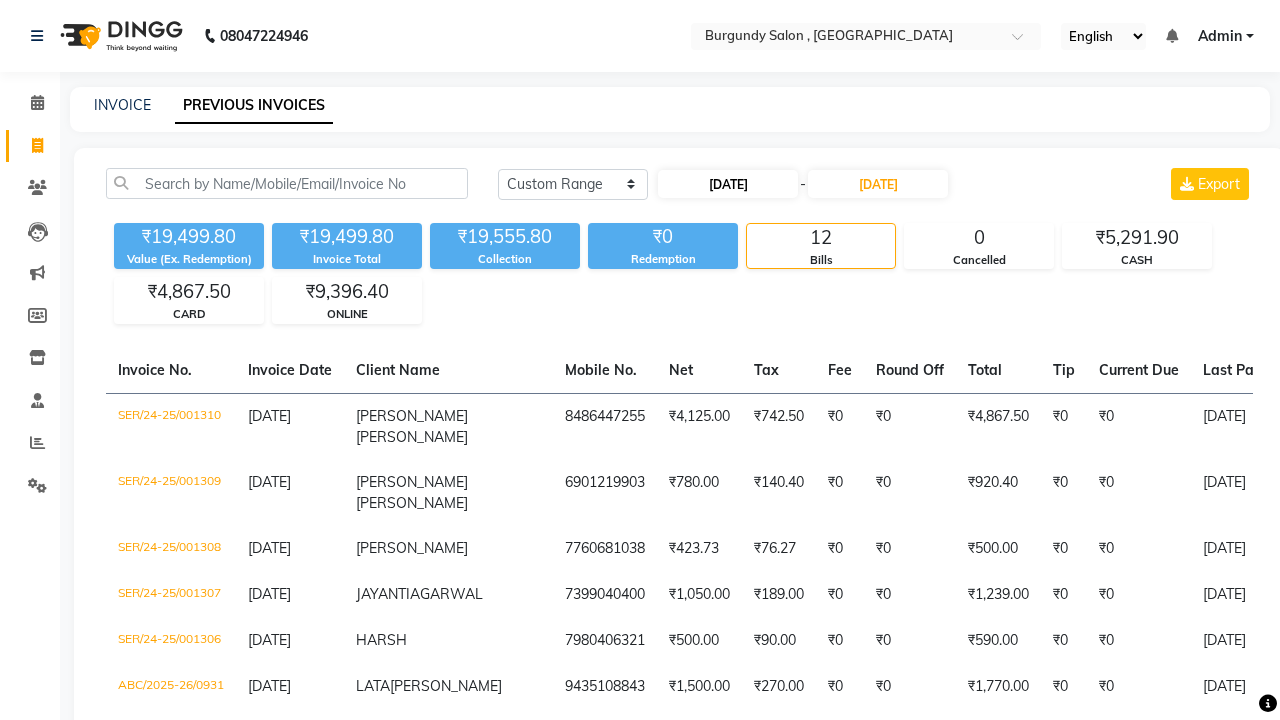 select on "6" 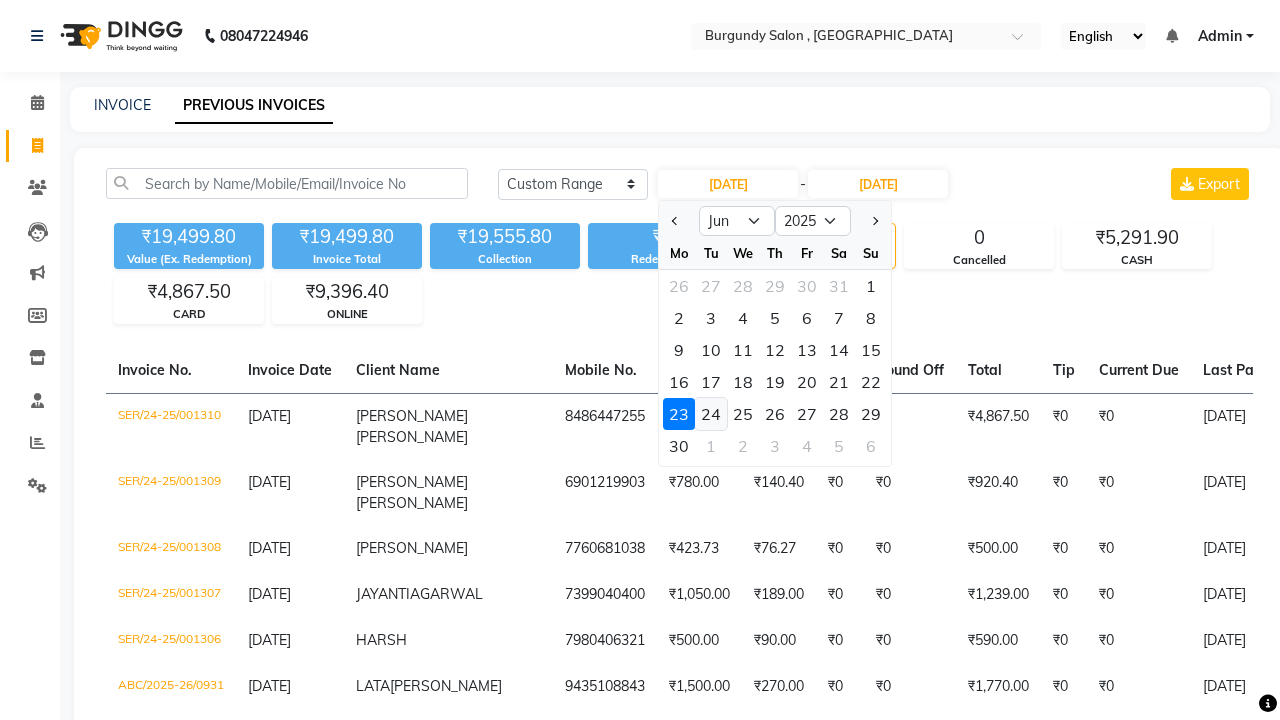 click on "24" 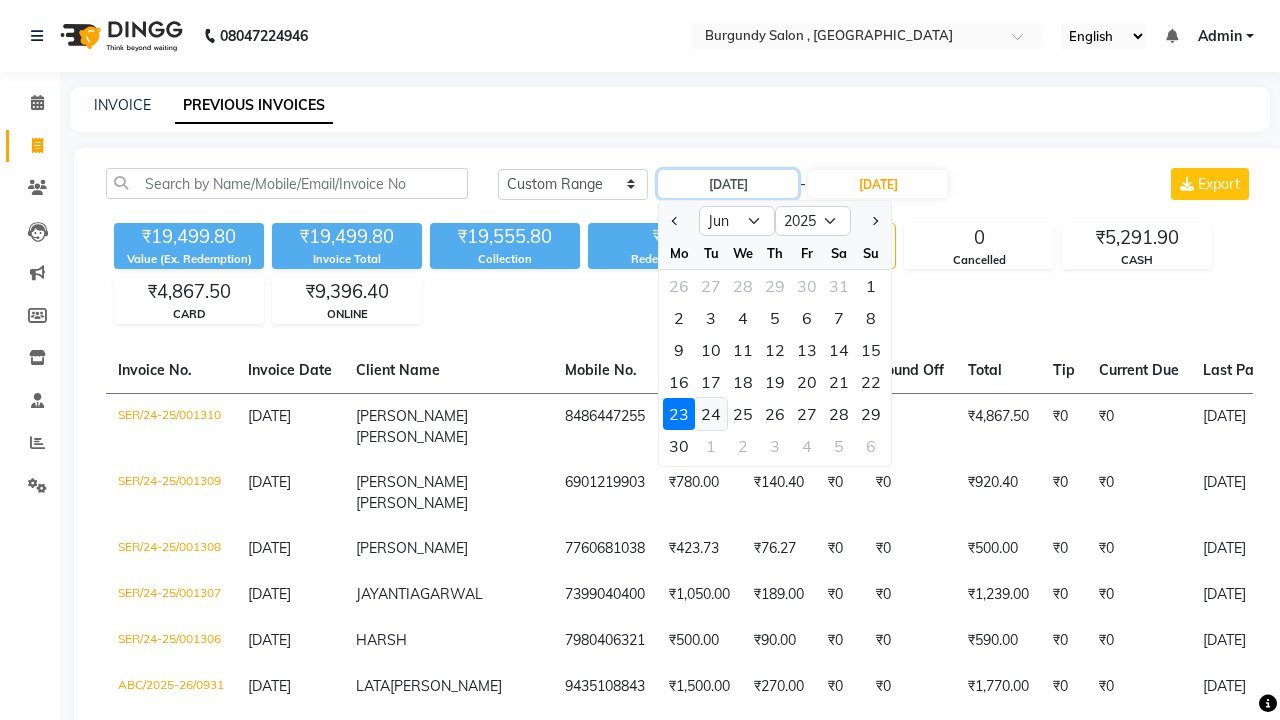 type on "24-06-2025" 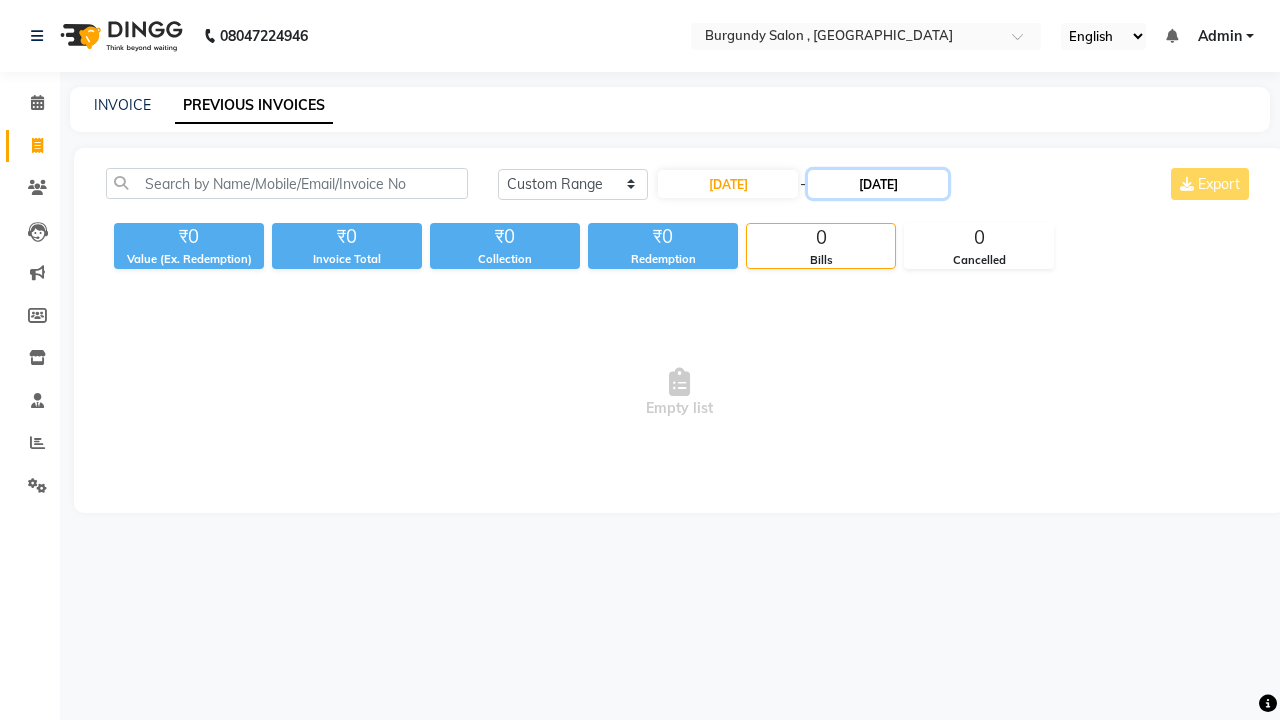 click on "23-06-2025" 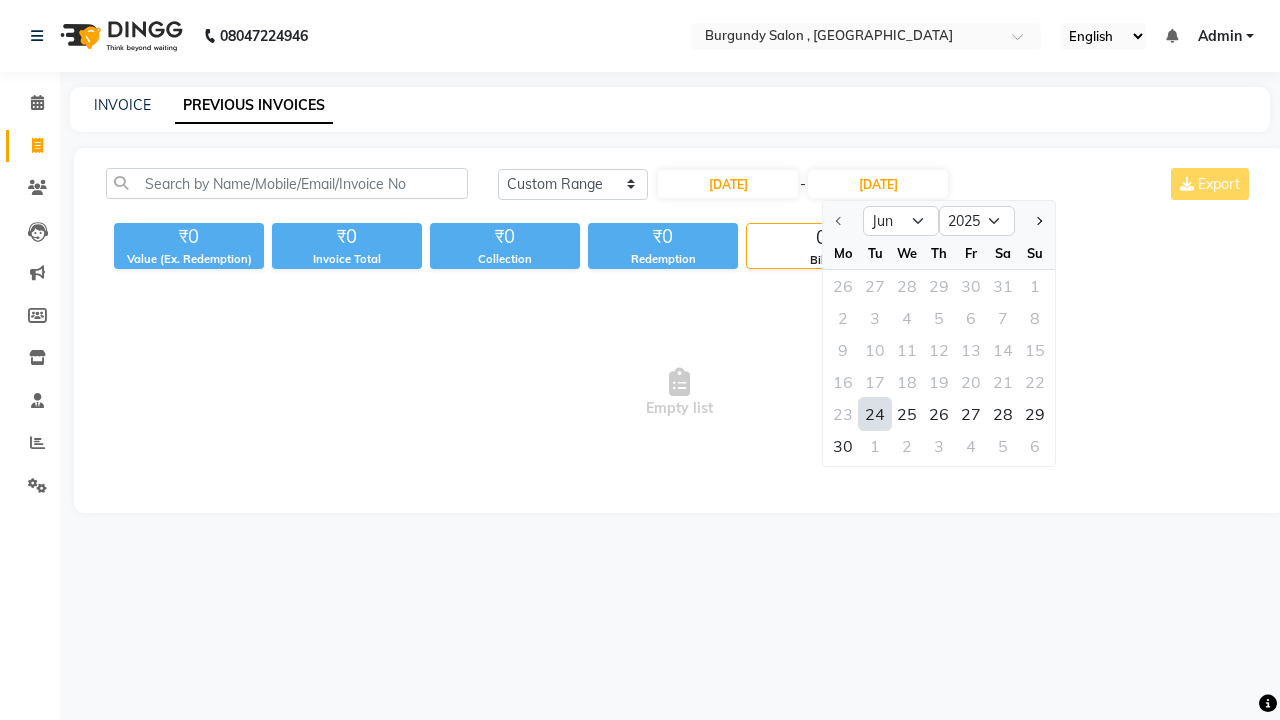 click on "24" 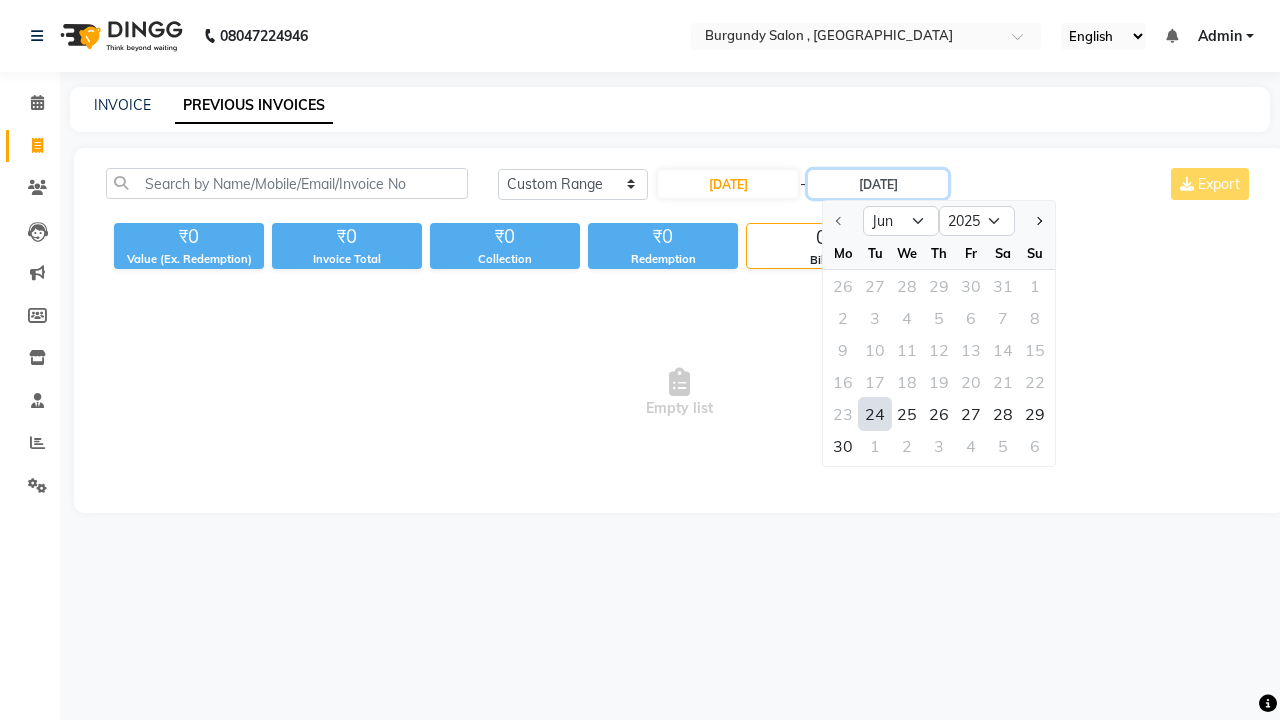 type on "24-06-2025" 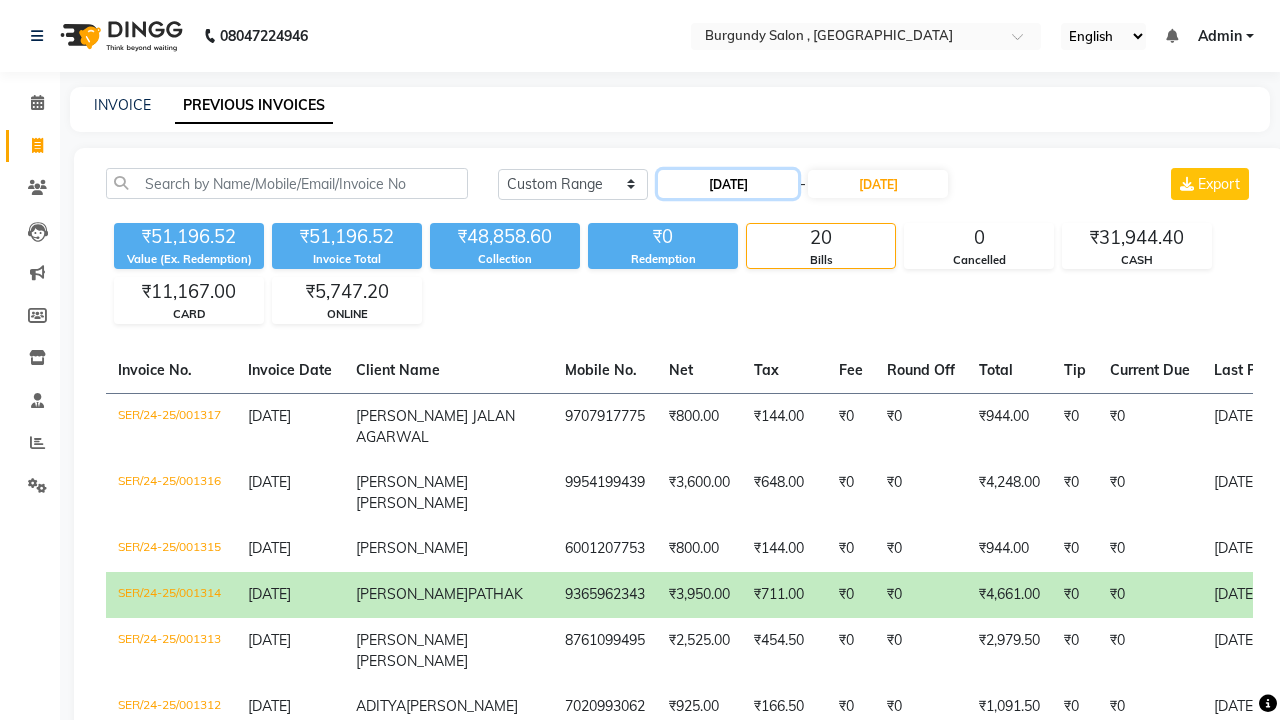 click on "24-06-2025" 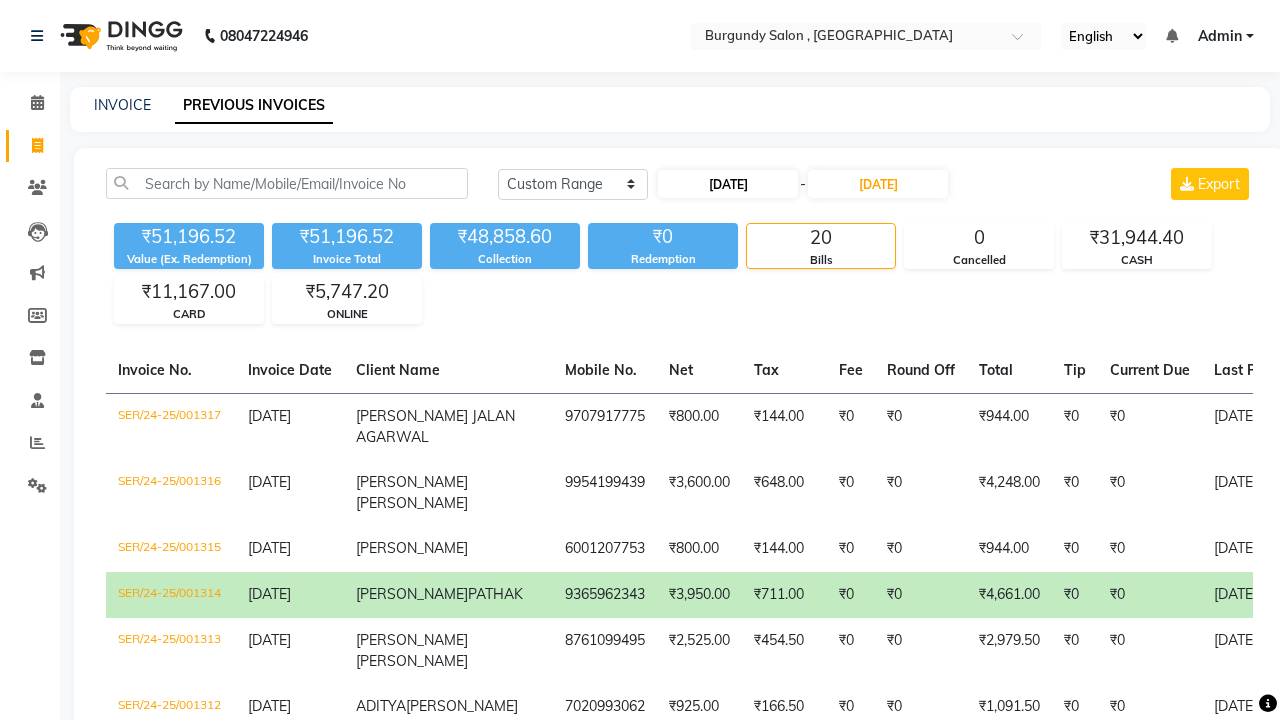 select on "6" 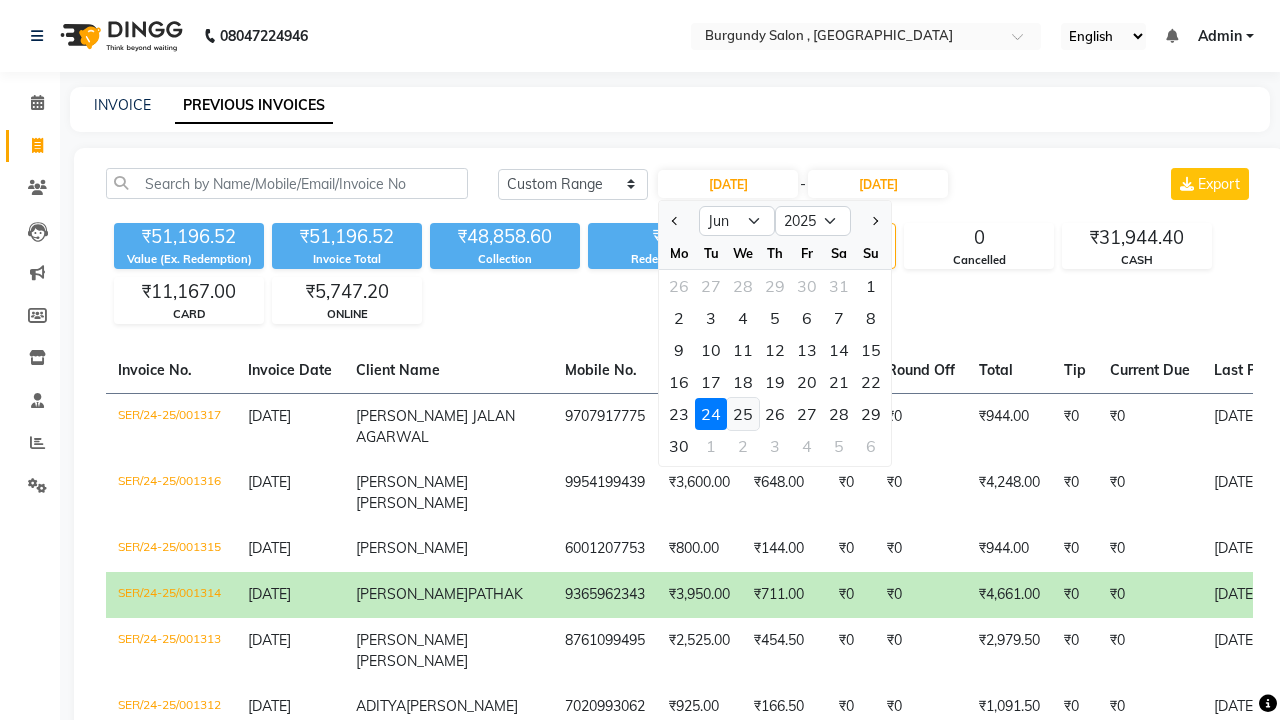 click on "25" 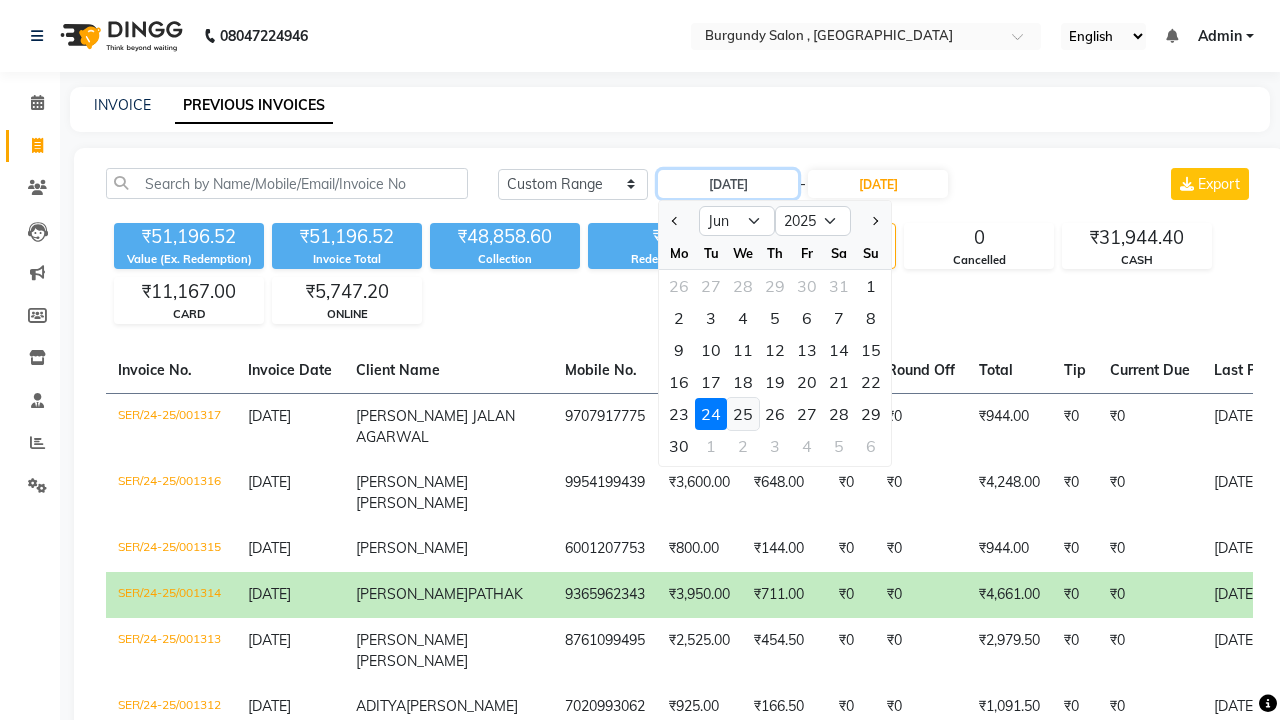 type on "25-06-2025" 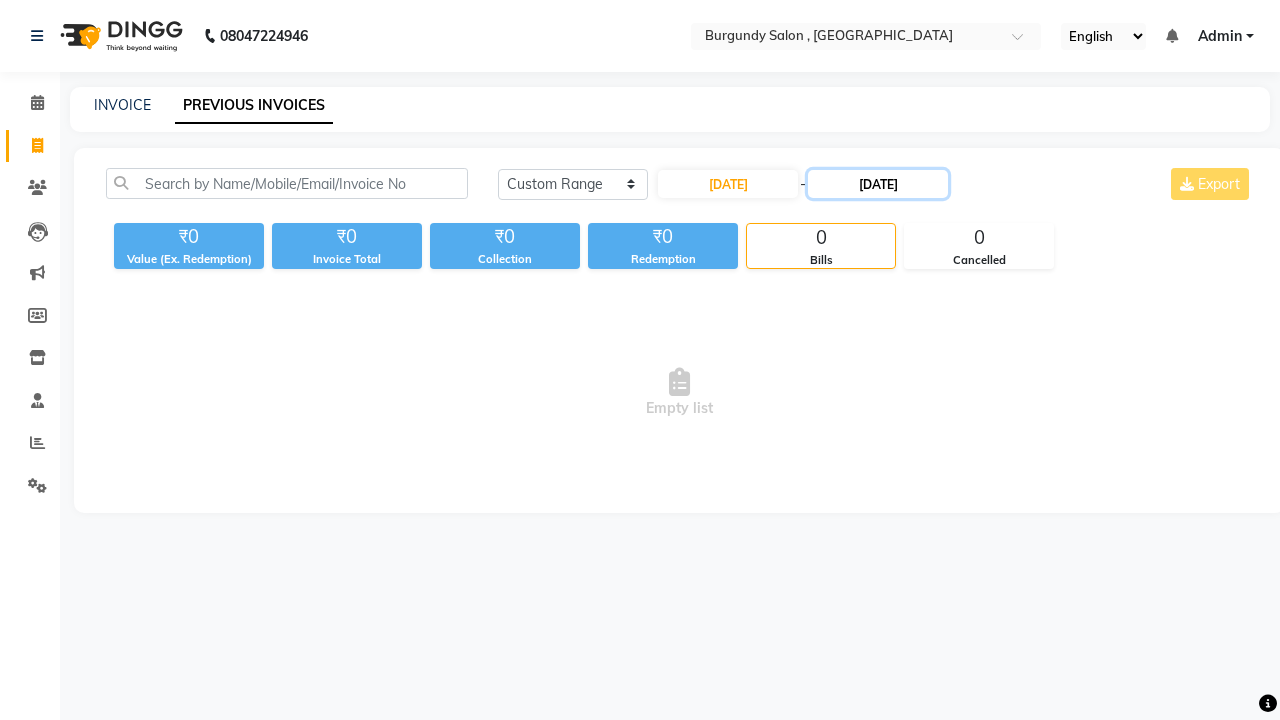 click on "24-06-2025" 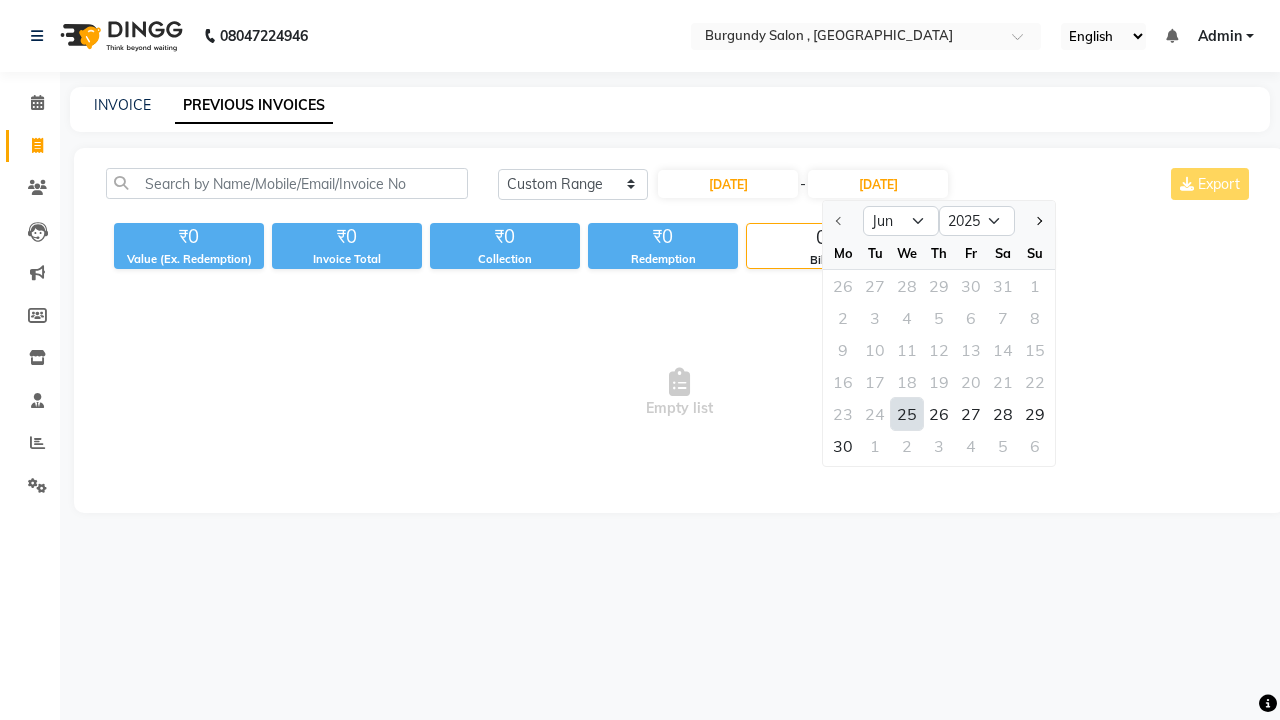 click on "25" 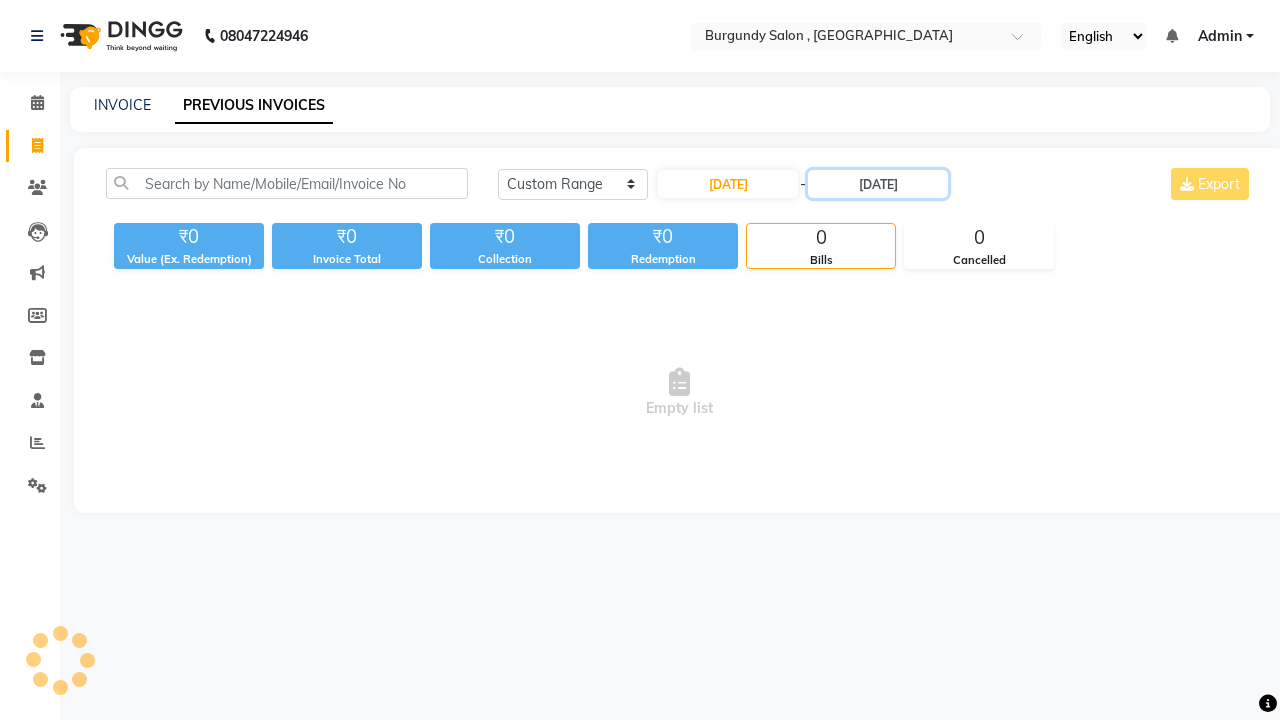 type on "25-06-2025" 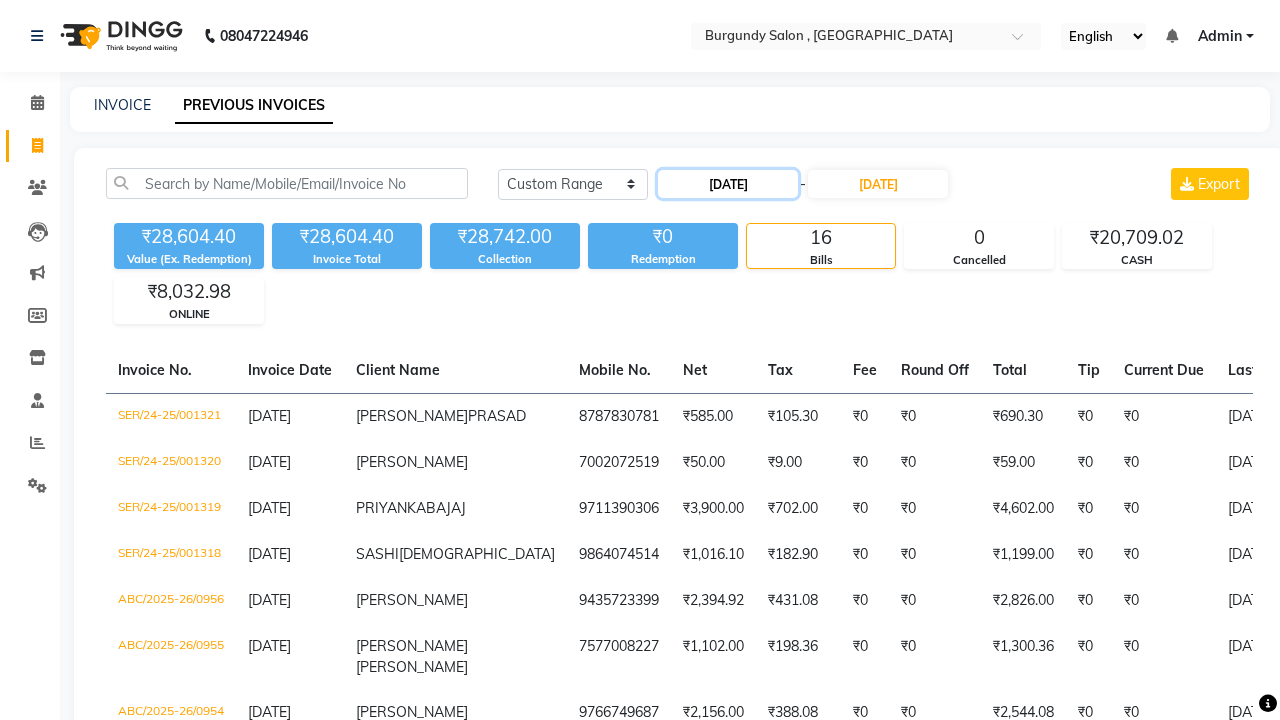 click on "25-06-2025" 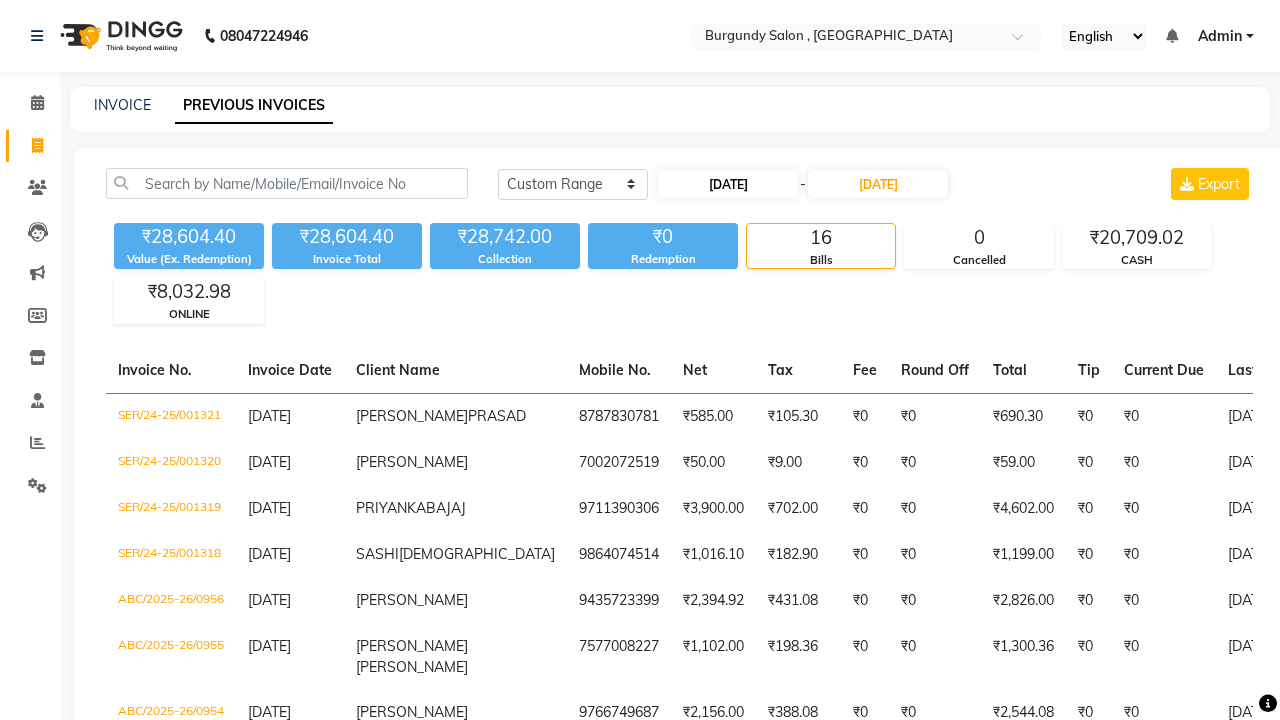 select on "6" 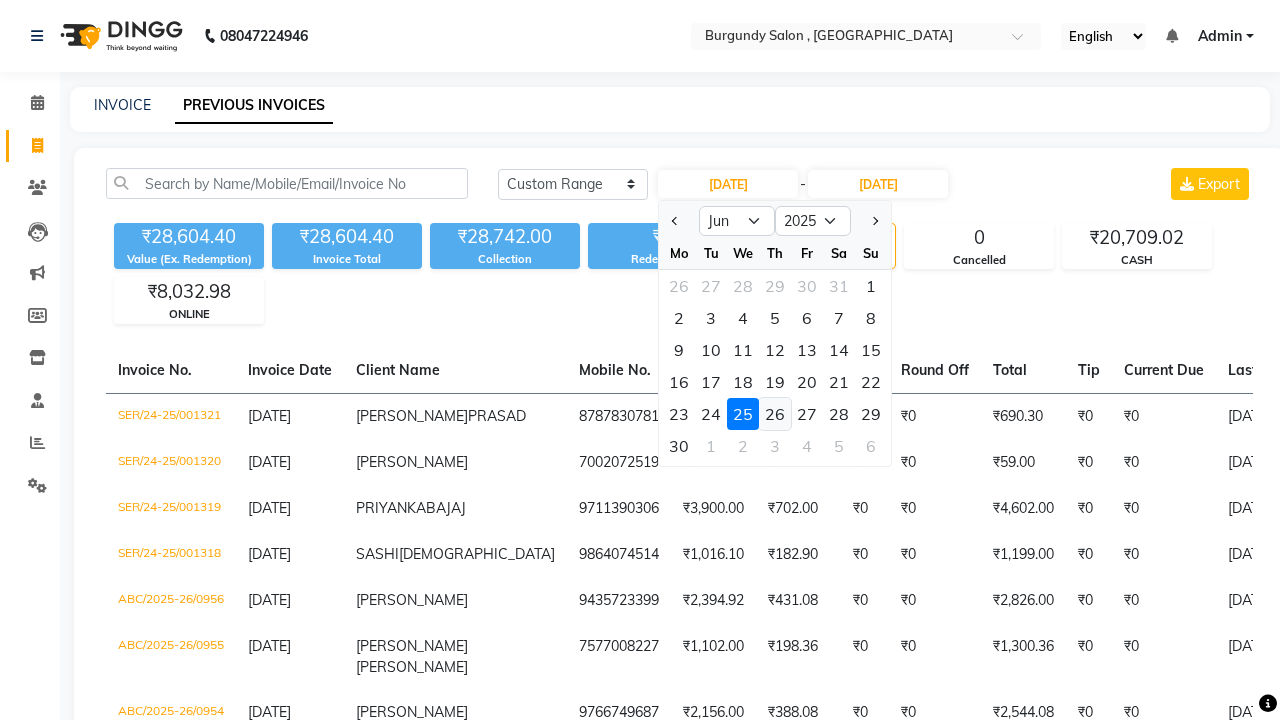 click on "26" 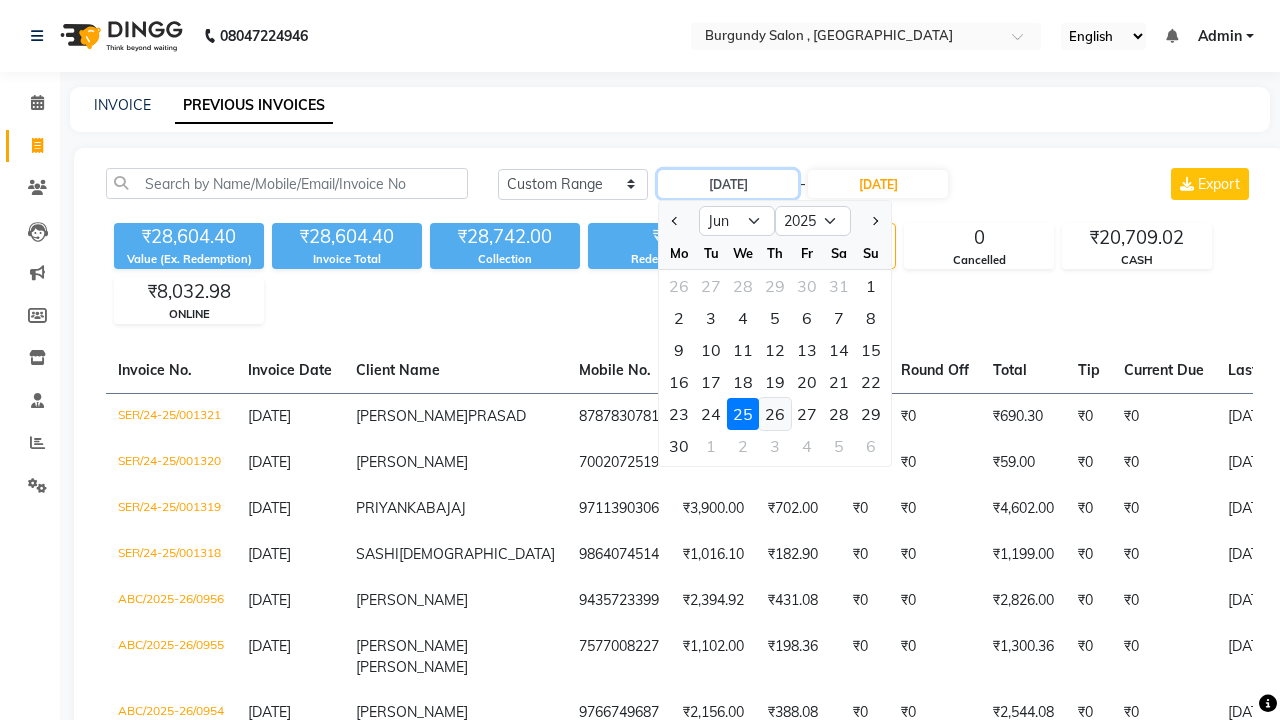 type on "26-06-2025" 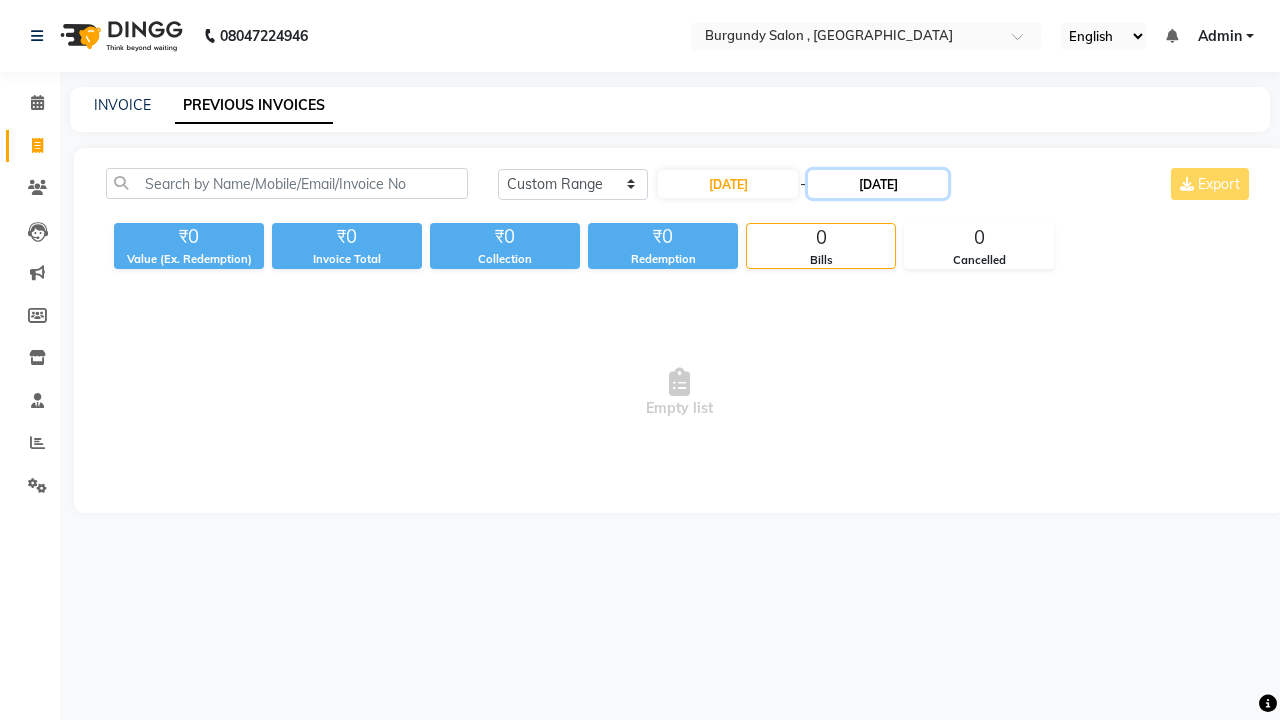 click on "25-06-2025" 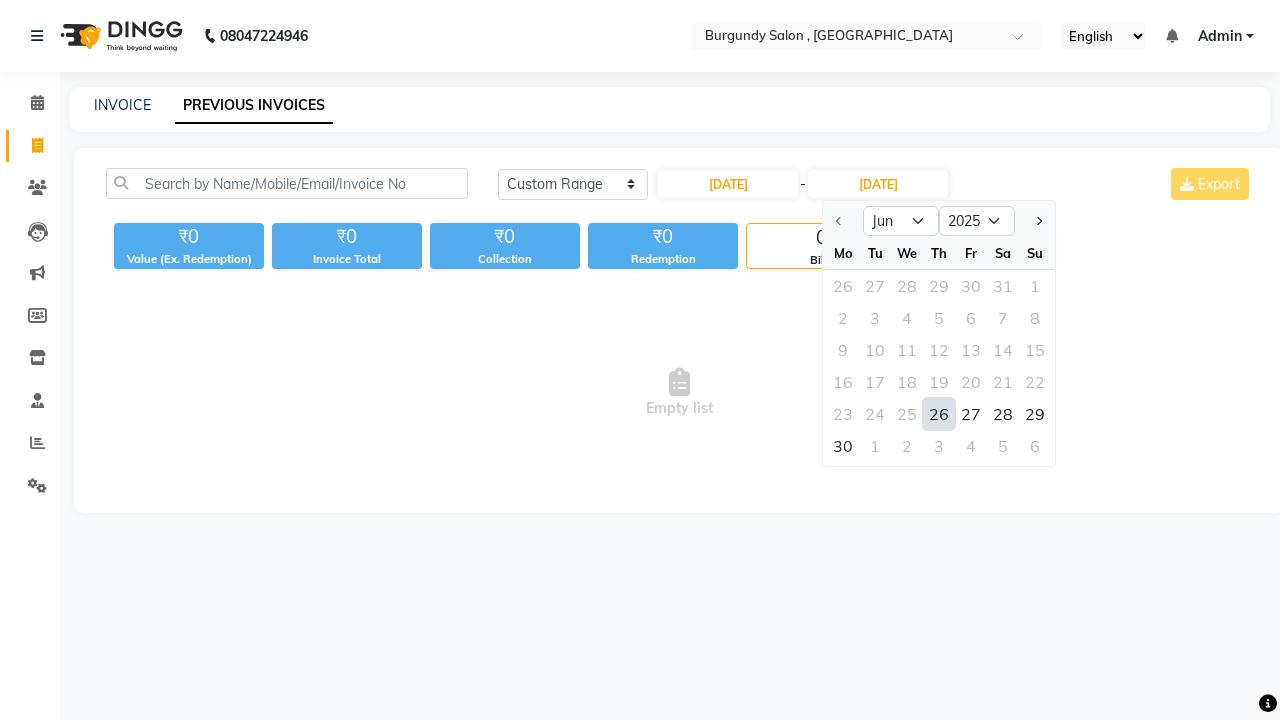 click on "26" 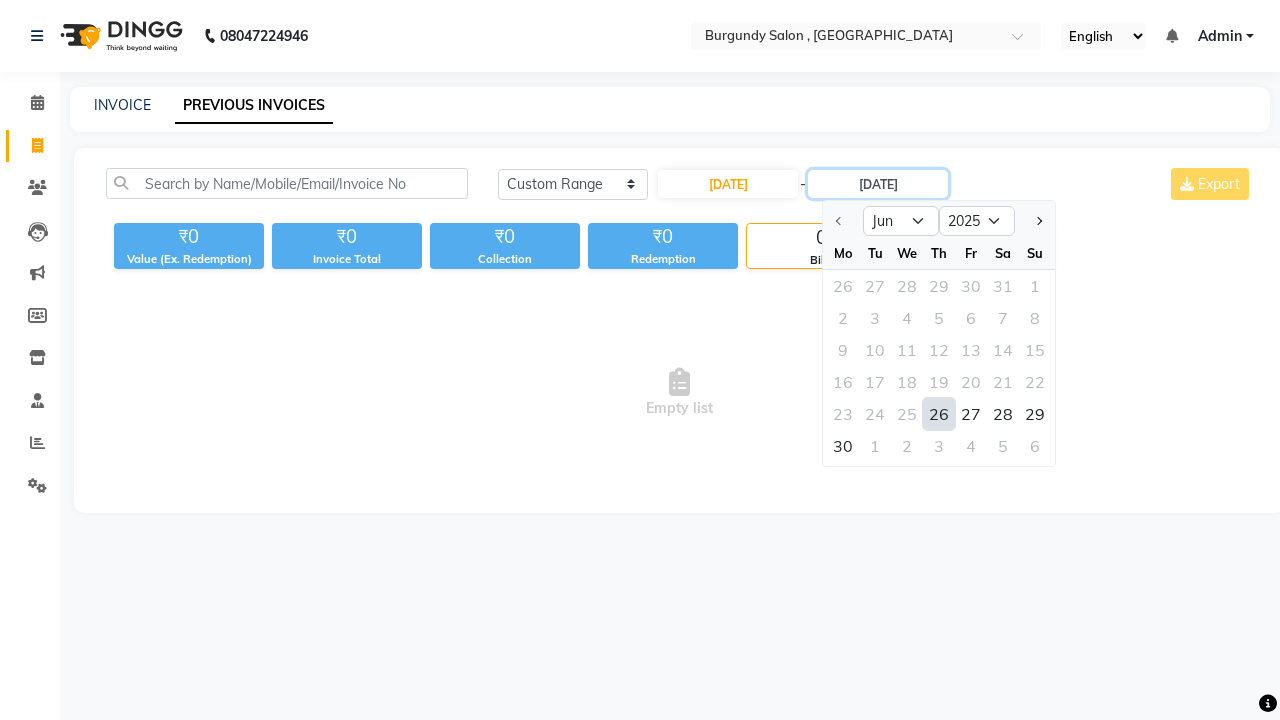 type on "26-06-2025" 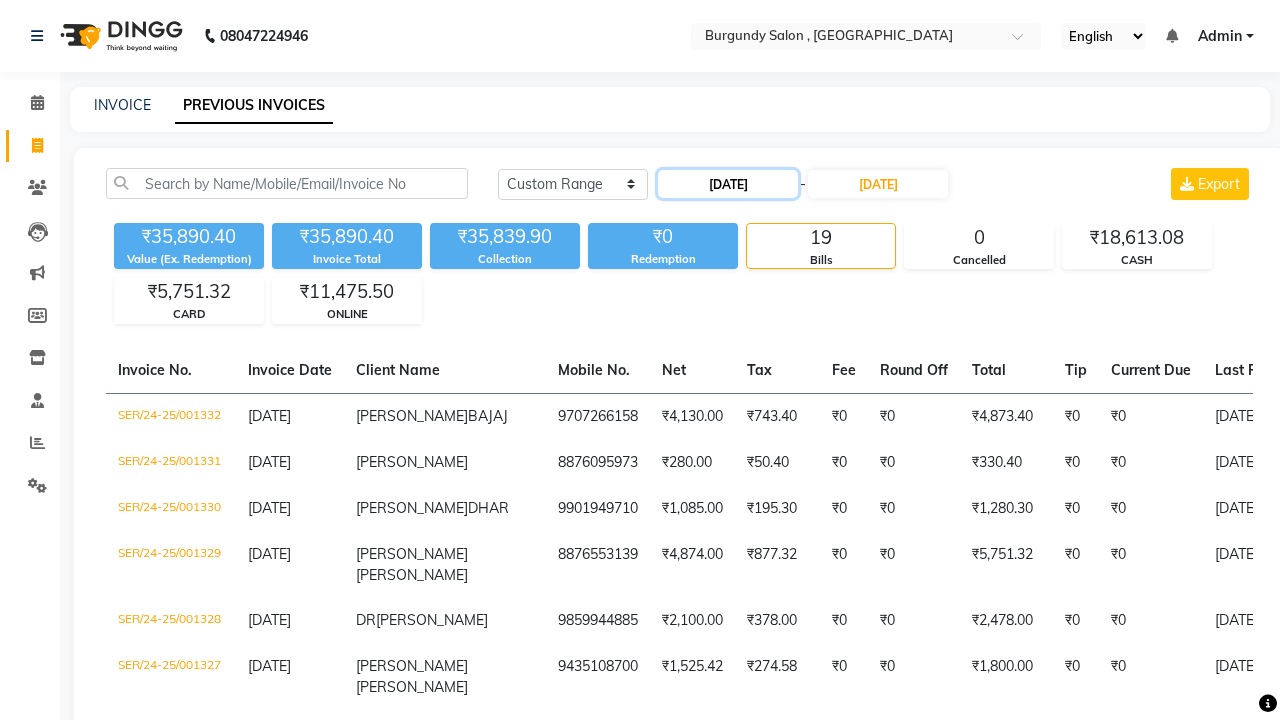 click on "26-06-2025" 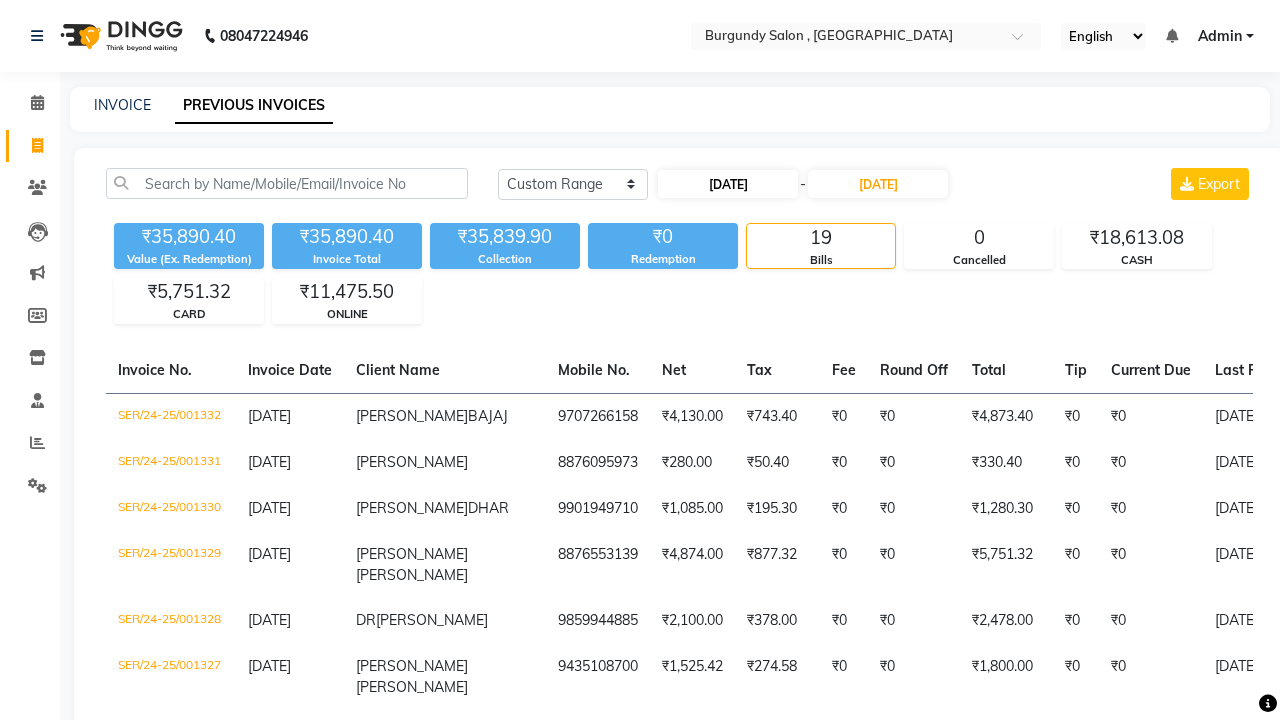 select on "6" 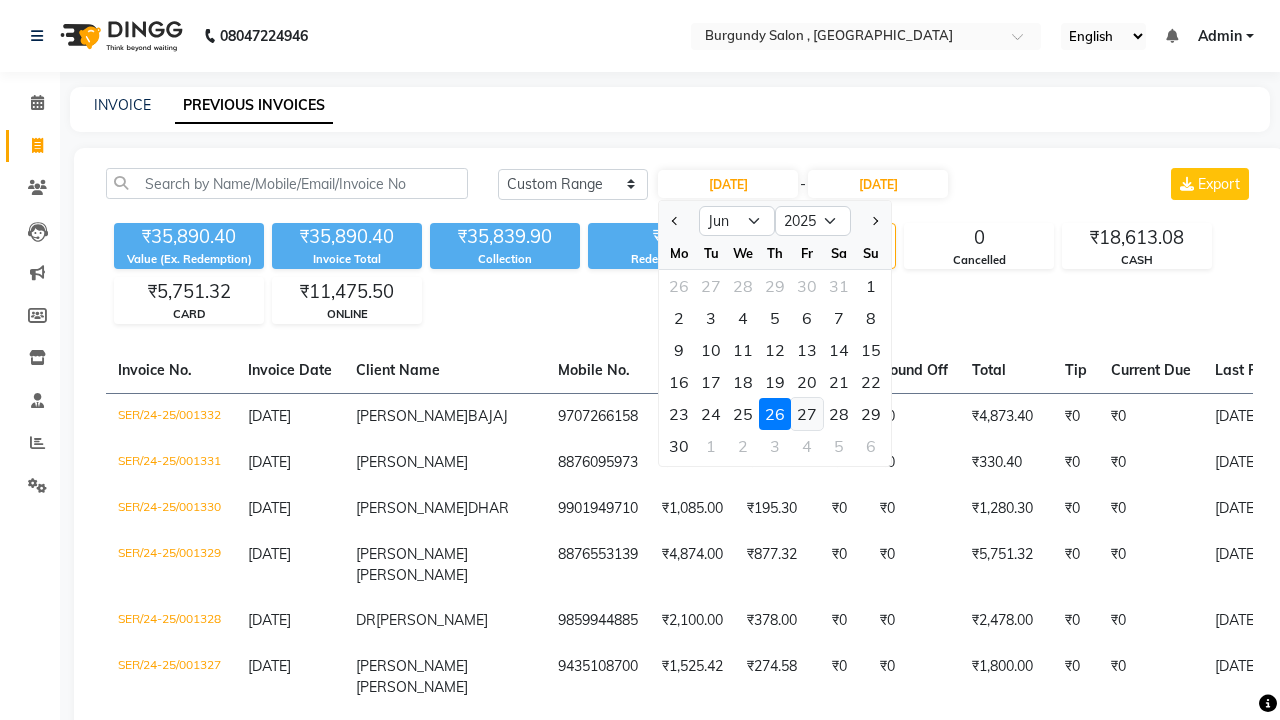 click on "27" 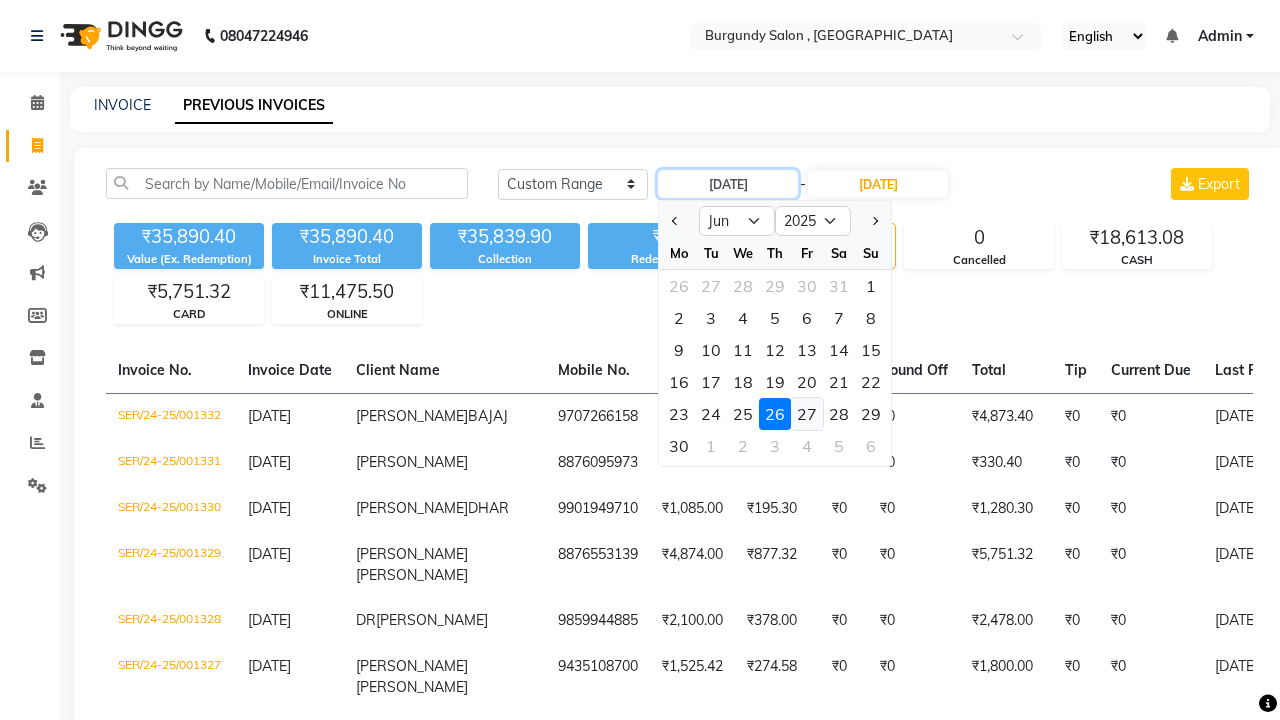 type on "27-06-2025" 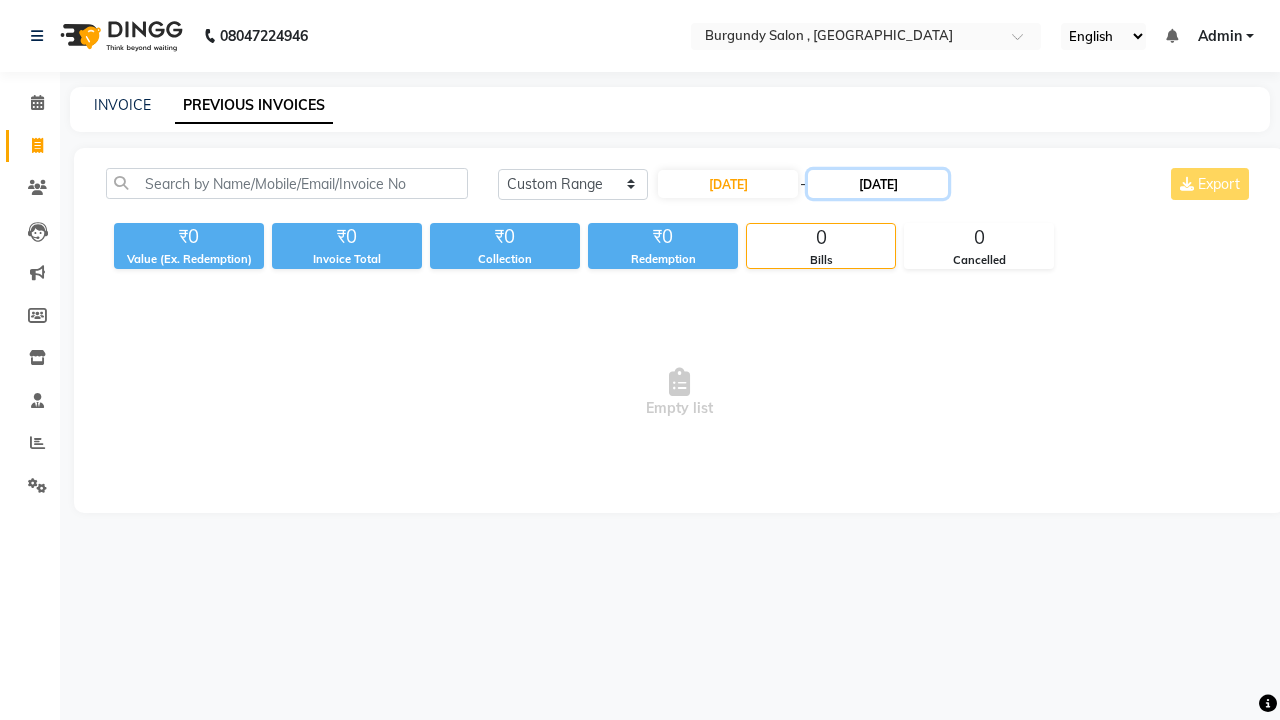 click on "26-06-2025" 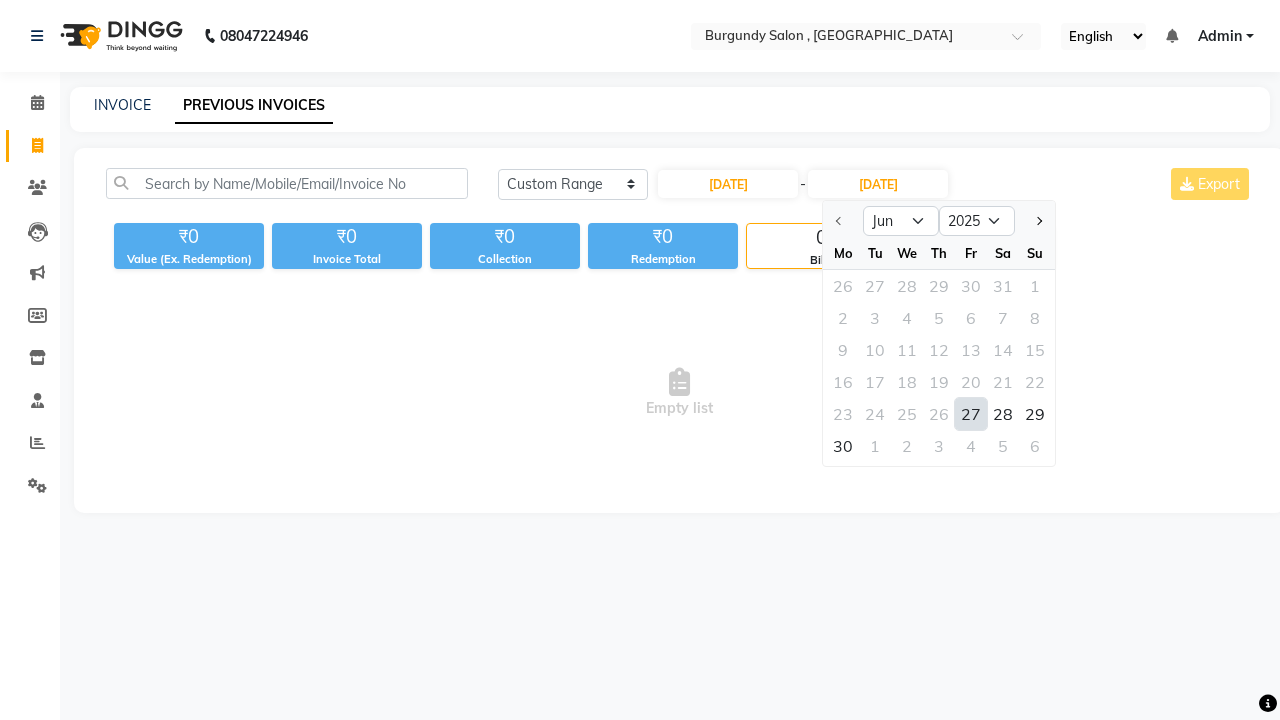 click on "27" 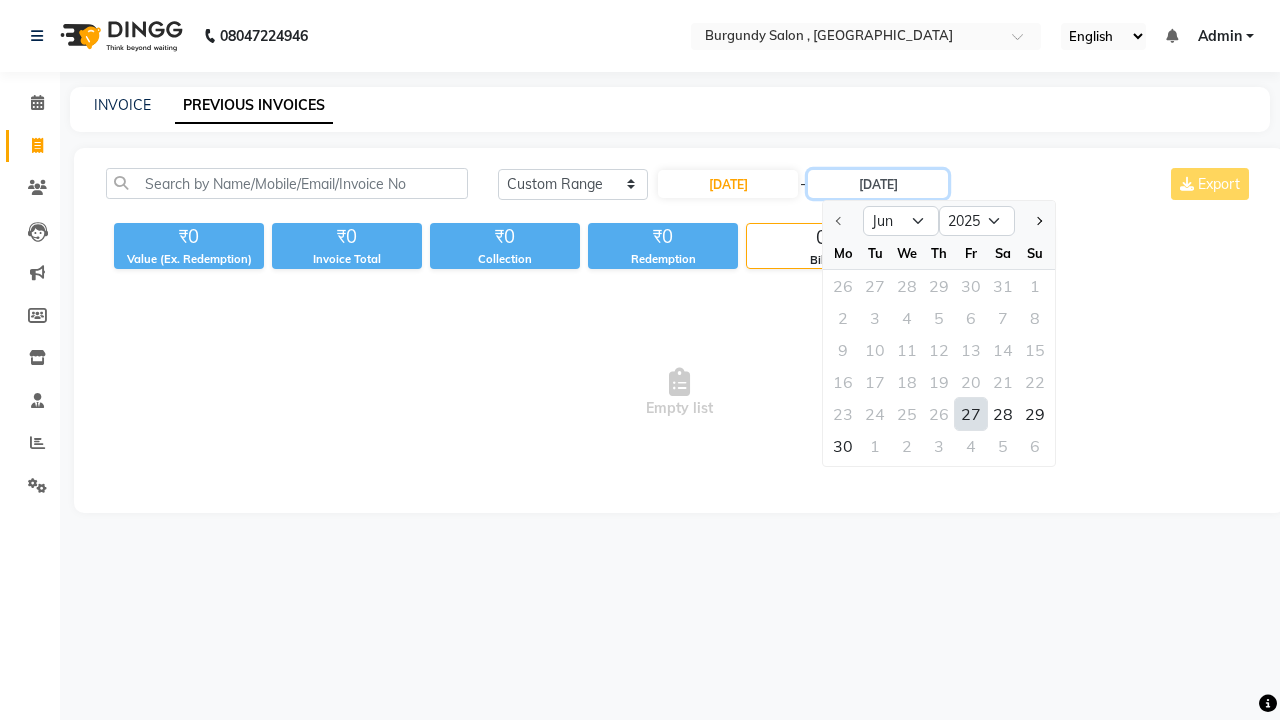 type on "27-06-2025" 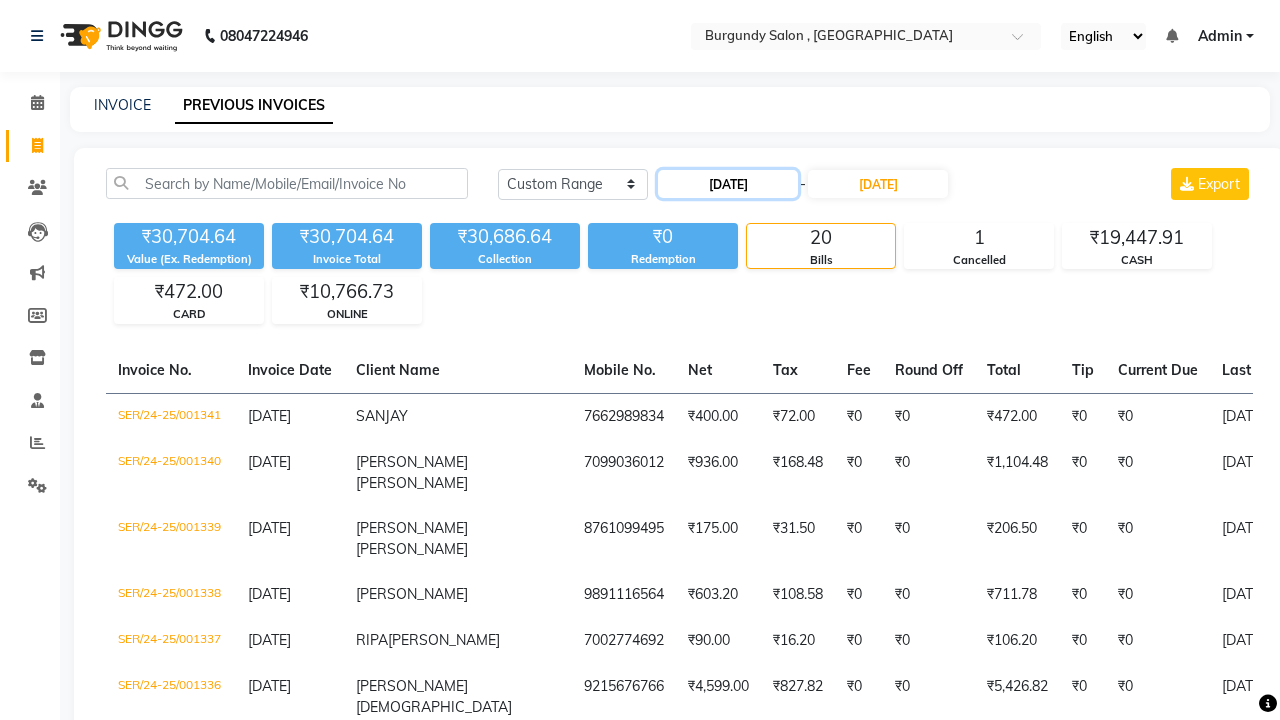 click on "27-06-2025" 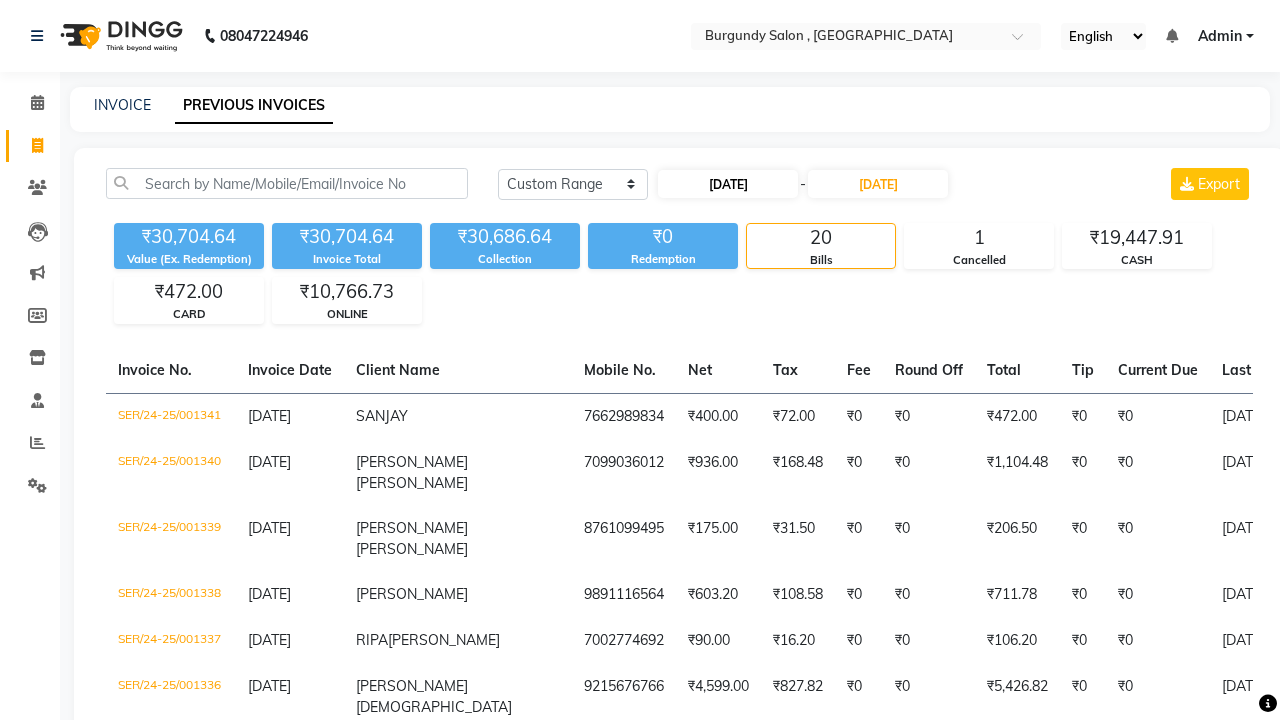 select on "6" 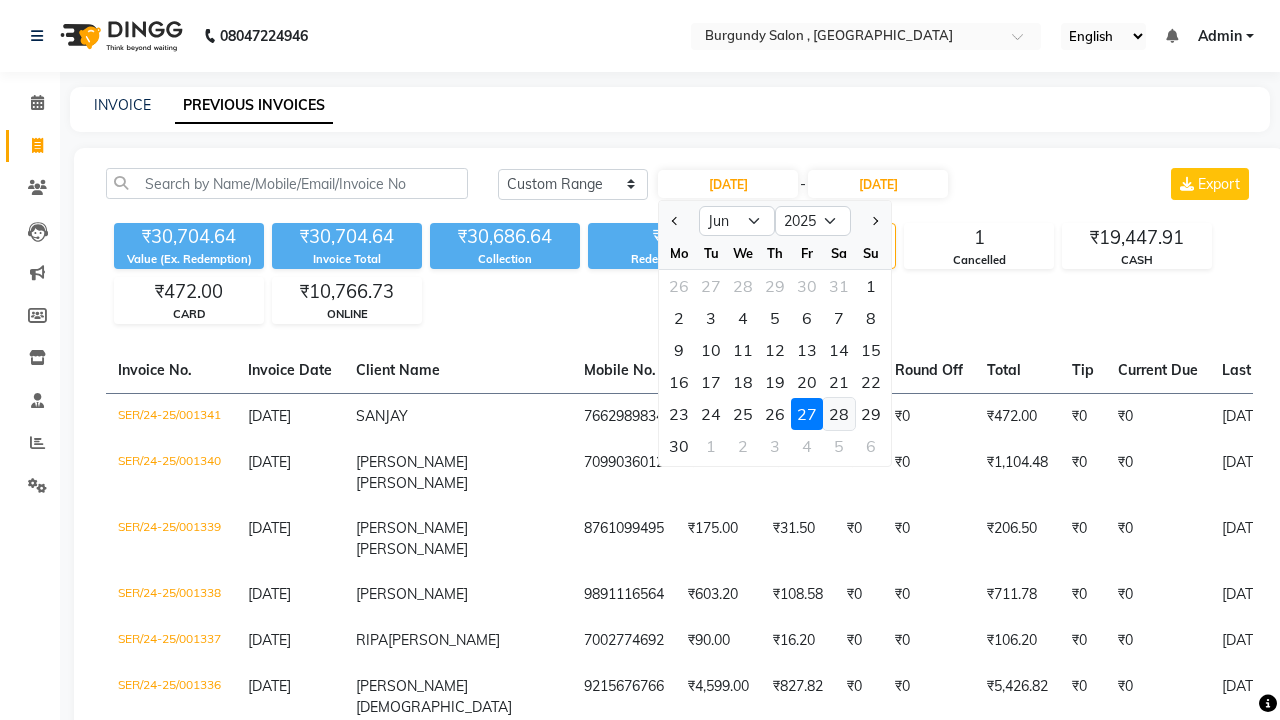 click on "28" 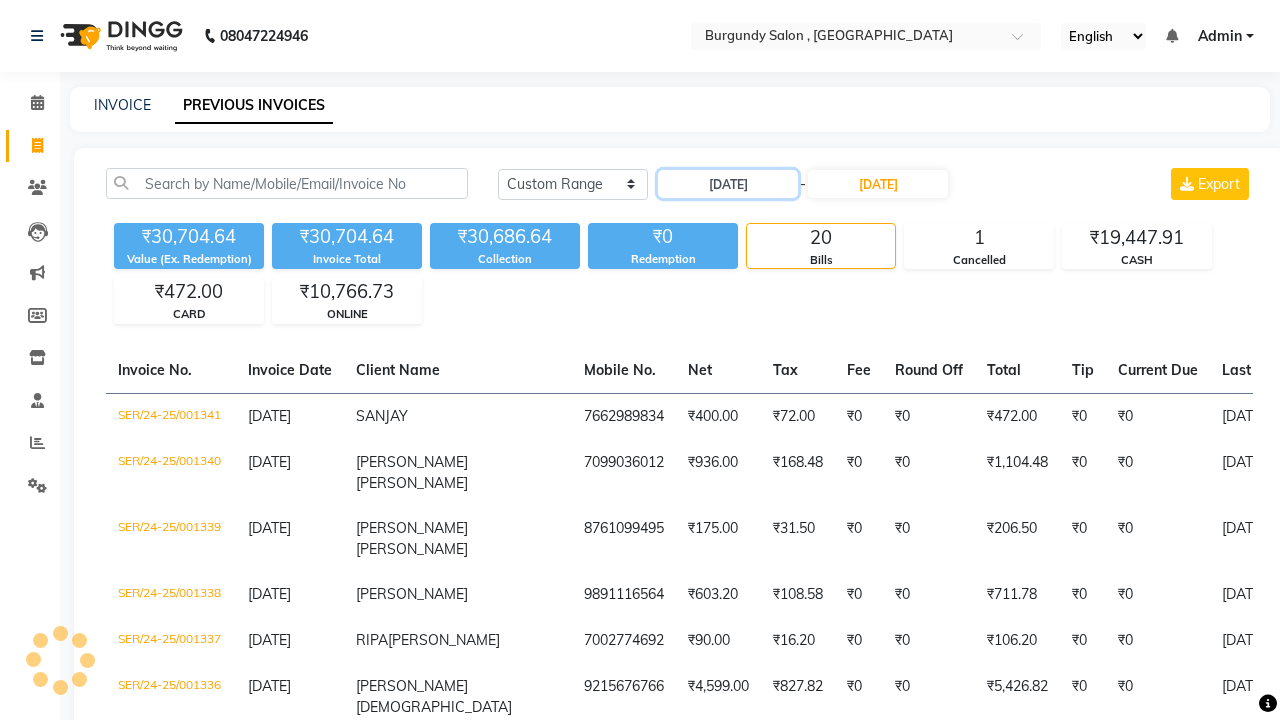 type on "28-06-2025" 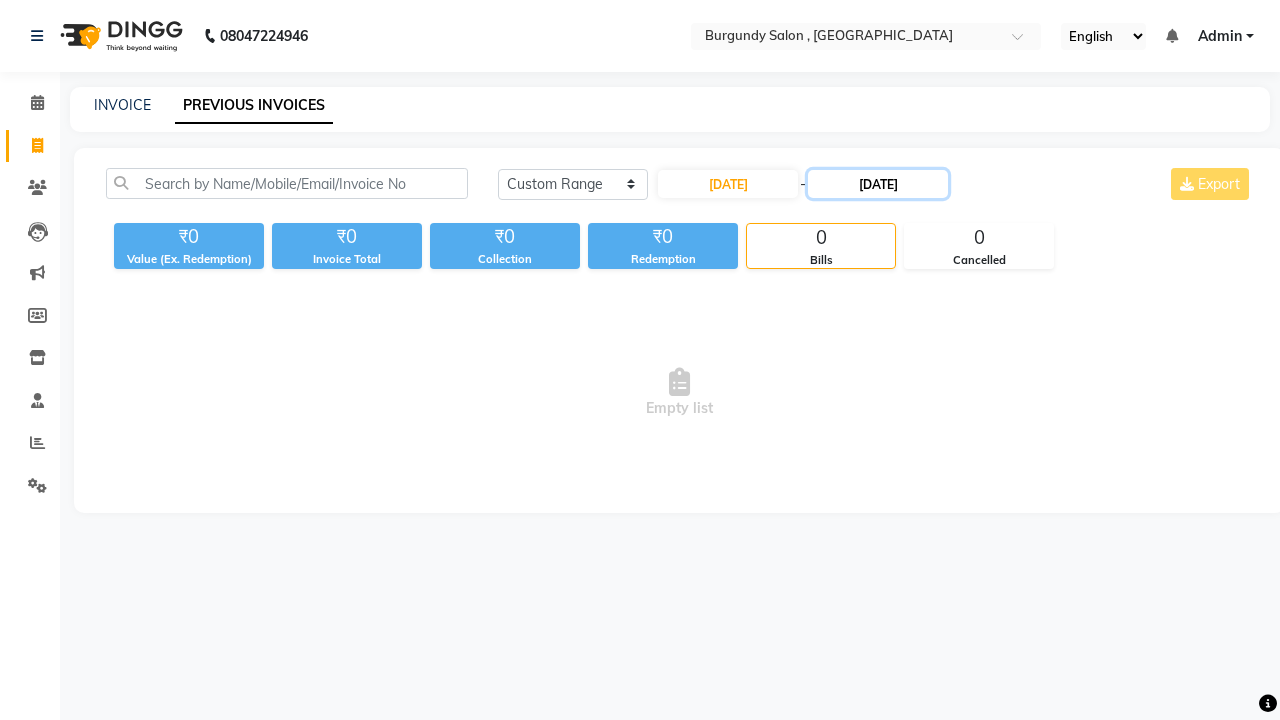 click on "27-06-2025" 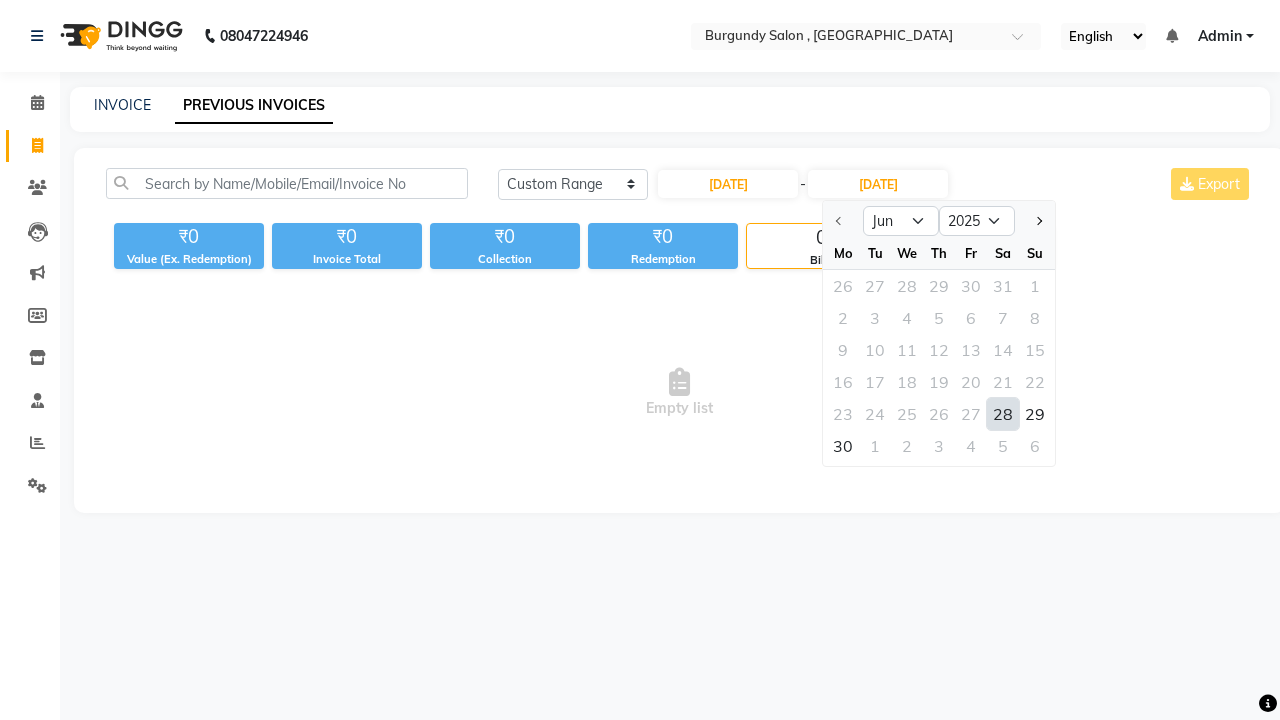 click on "28" 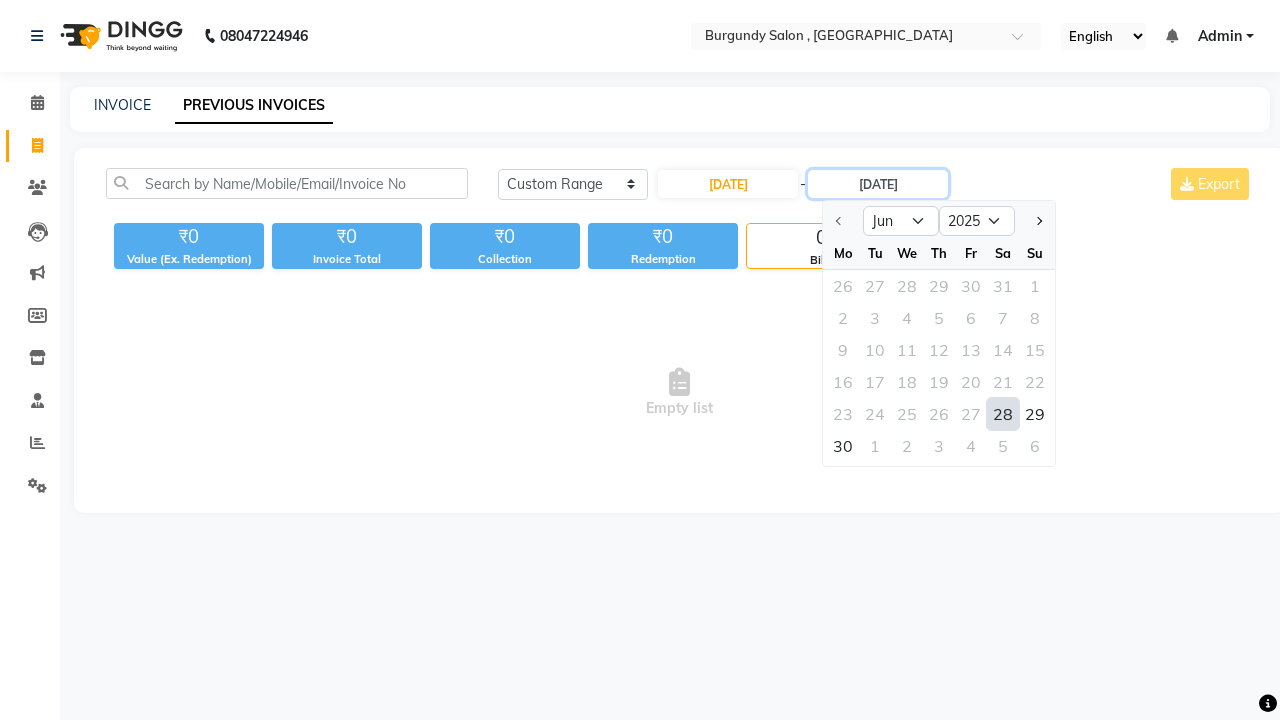 type on "28-06-2025" 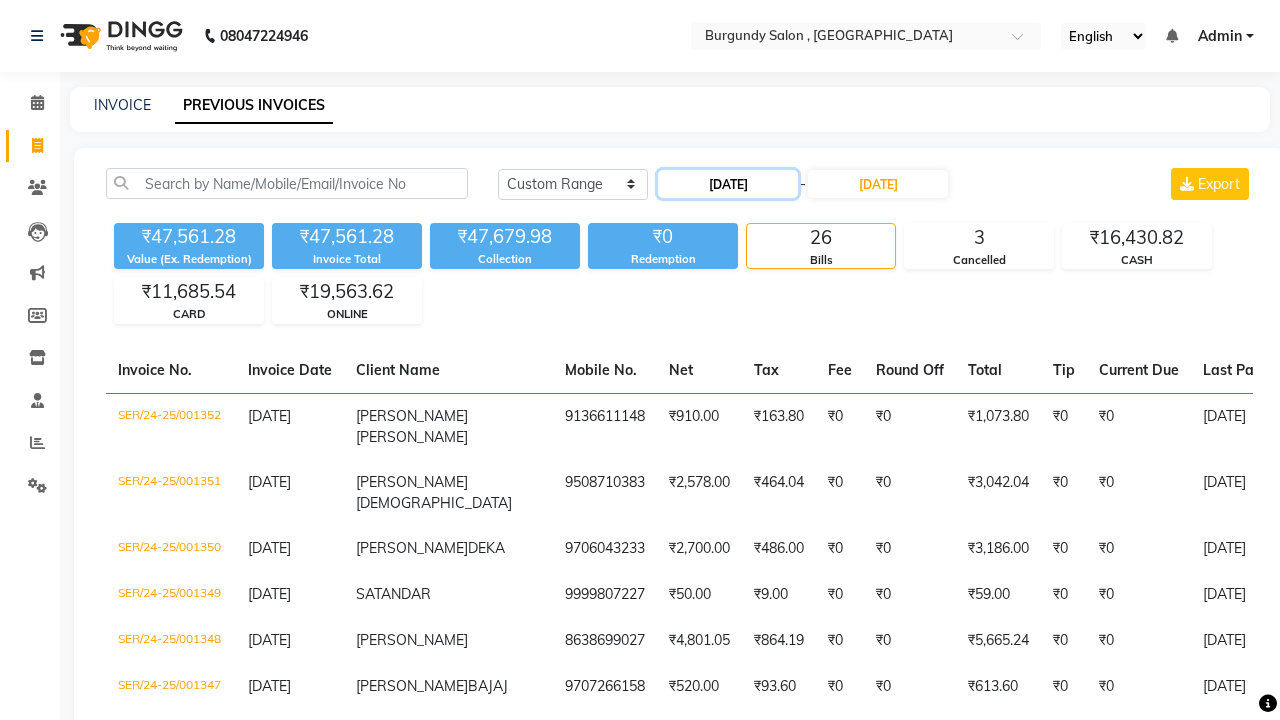 click on "28-06-2025" 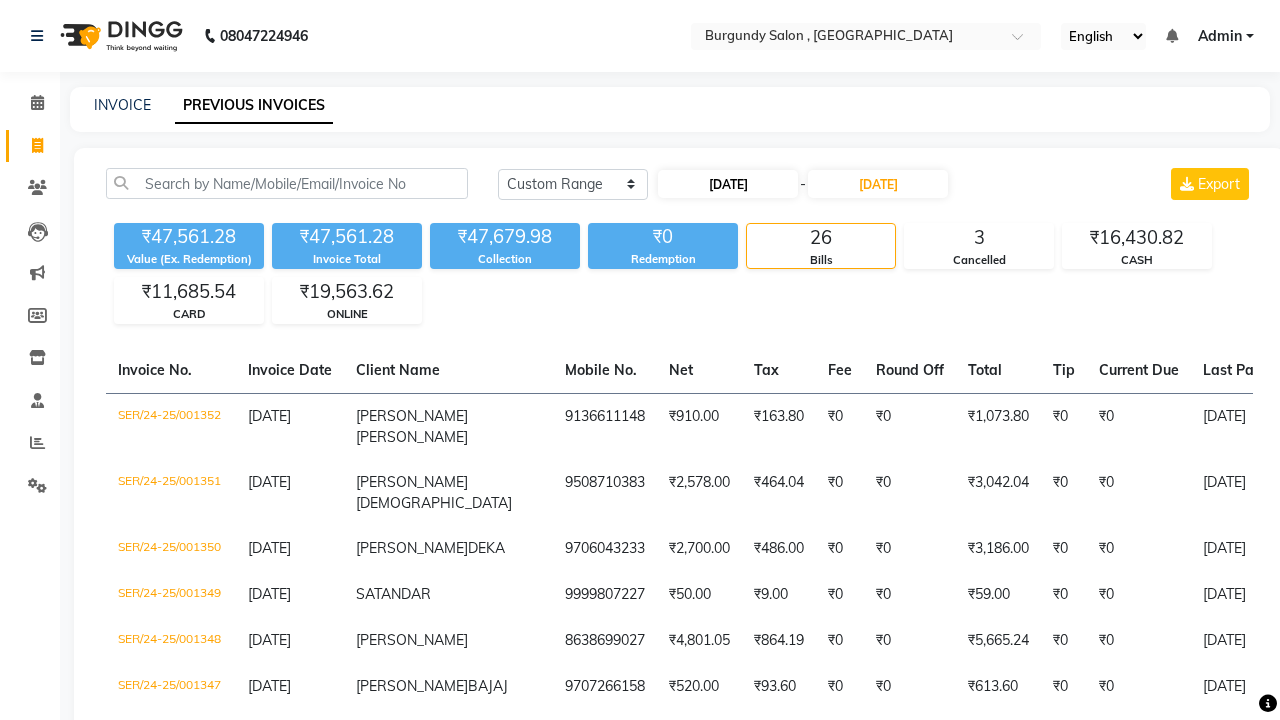 select on "6" 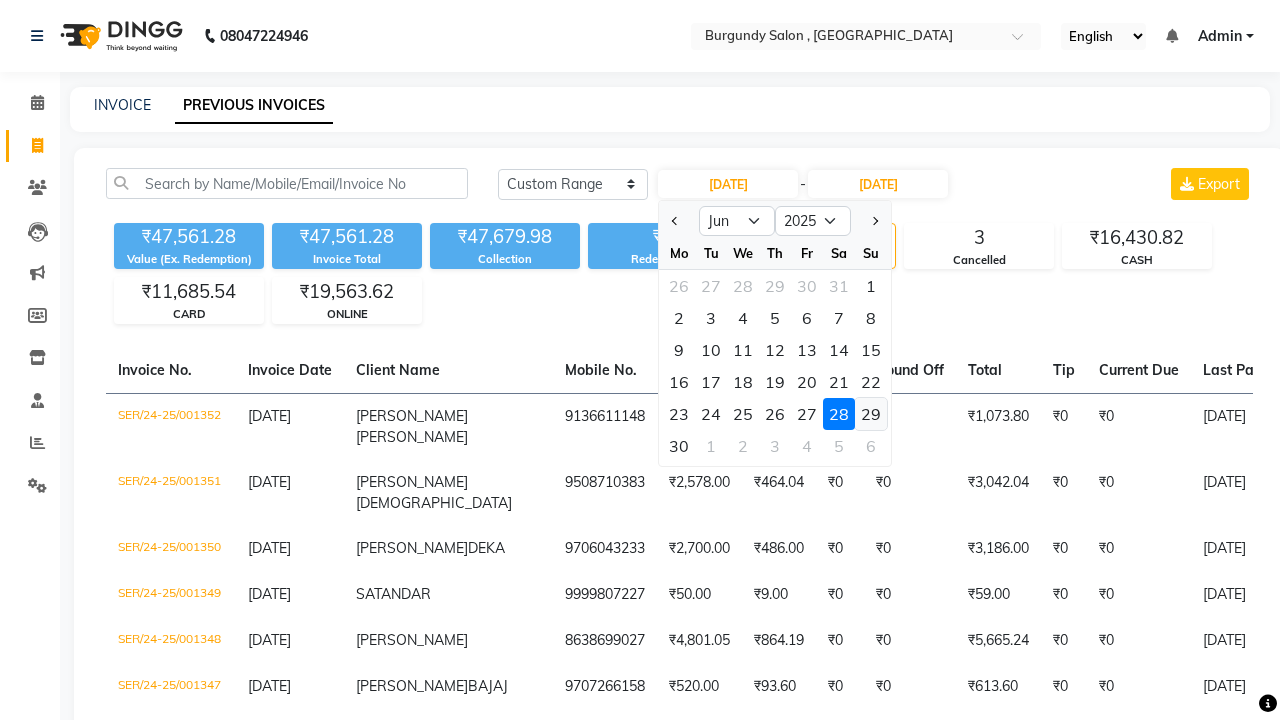click on "29" 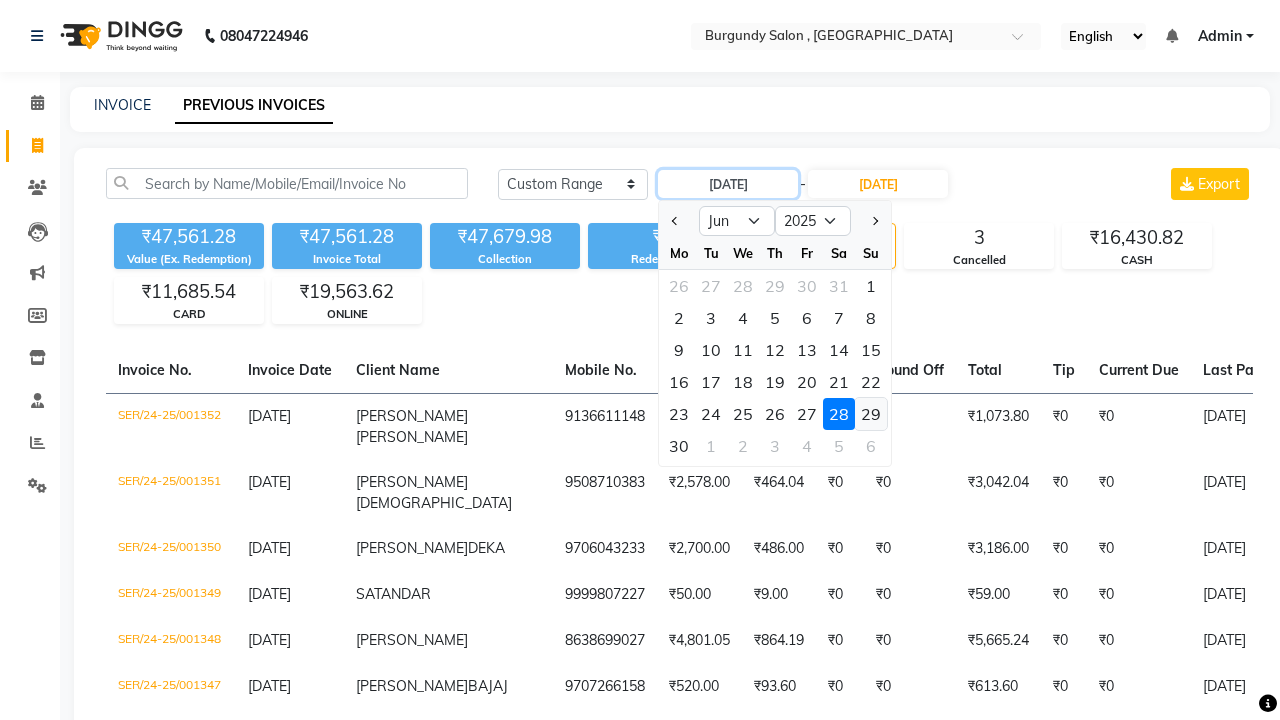 type on "29-06-2025" 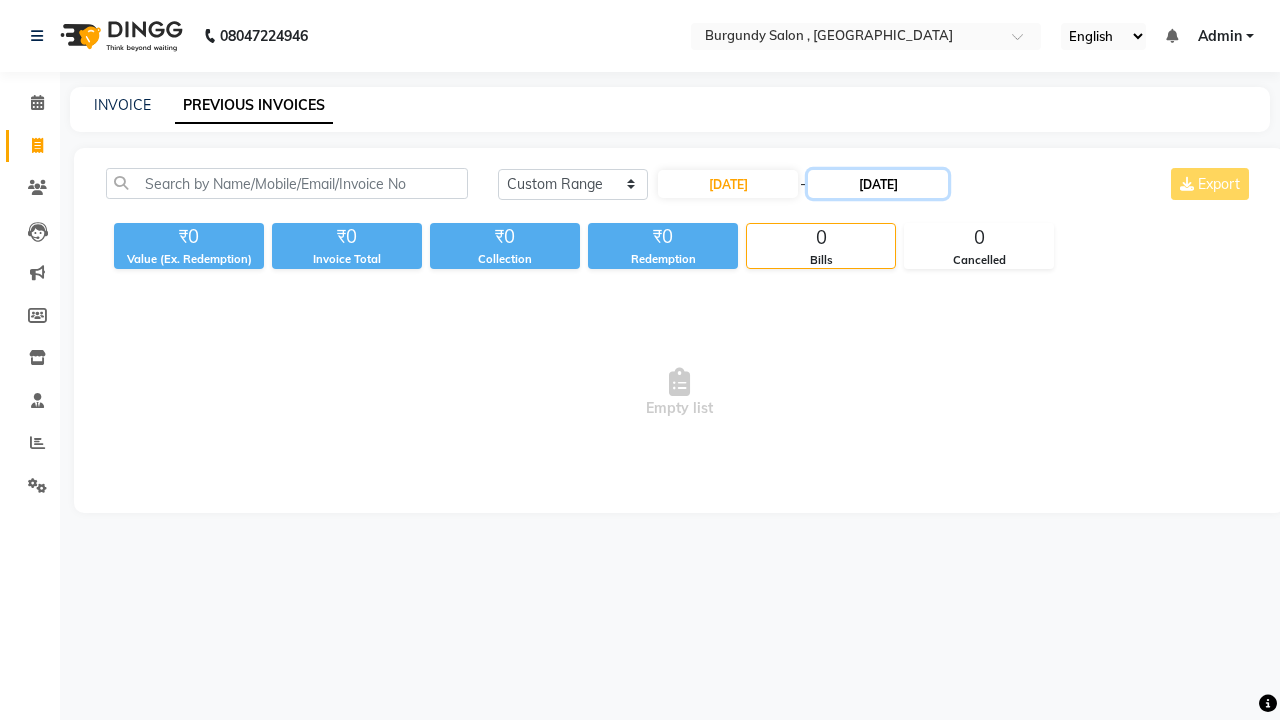 click on "28-06-2025" 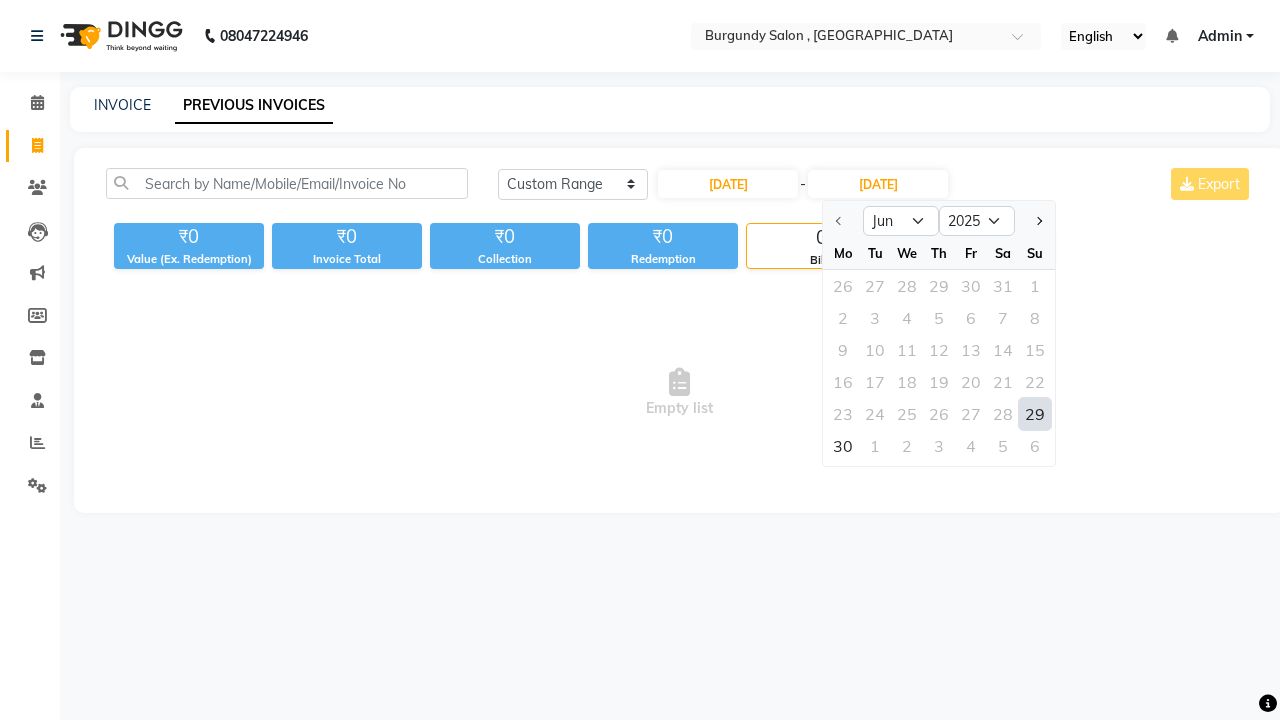 click on "29" 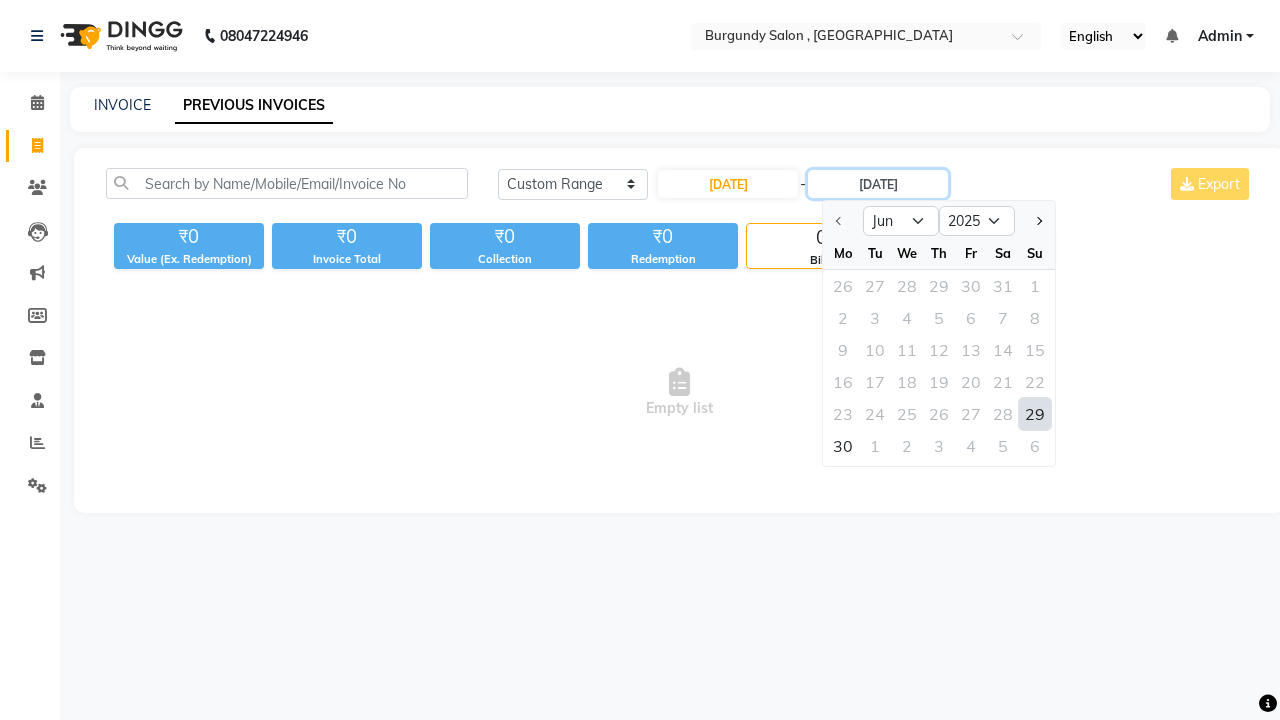 type on "29-06-2025" 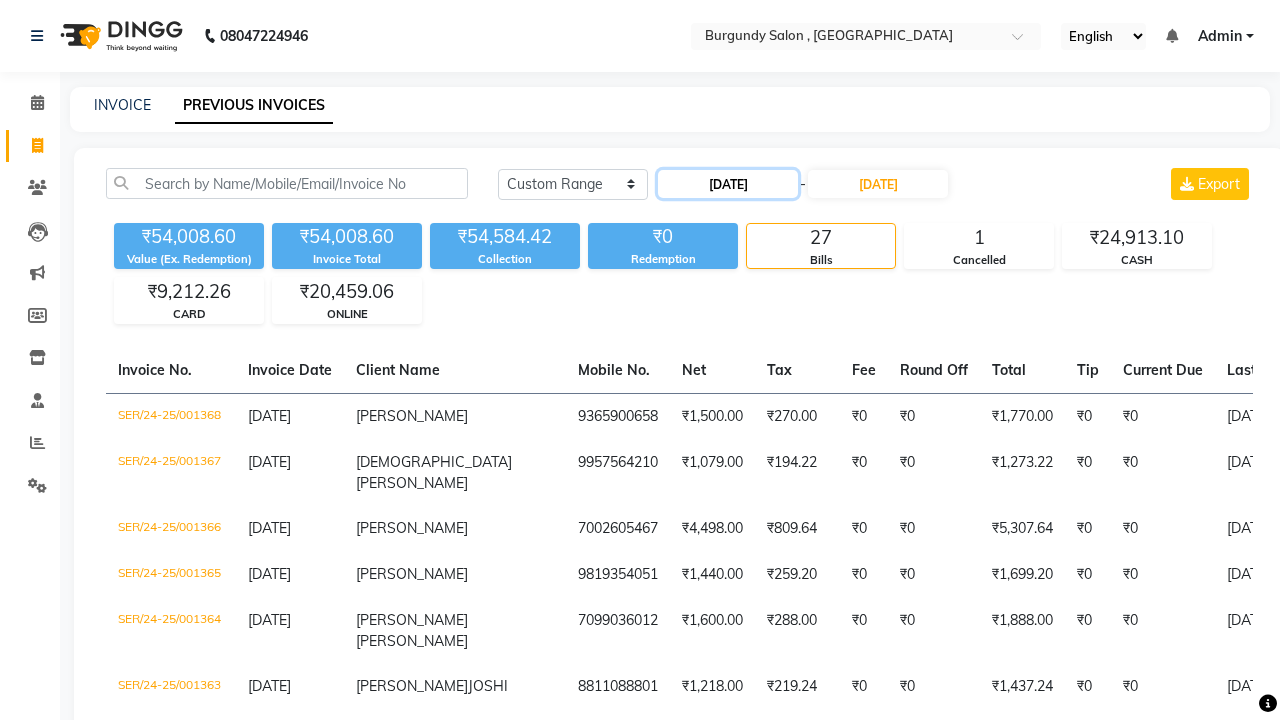 click on "29-06-2025" 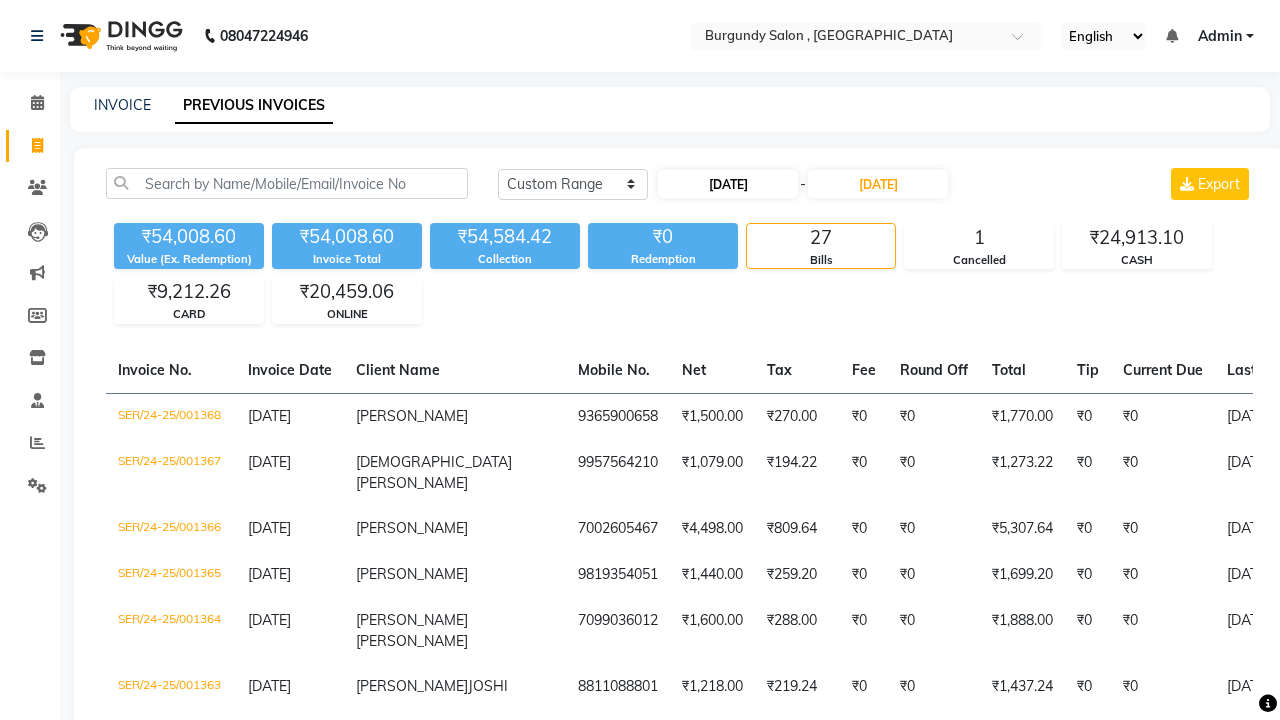 select on "6" 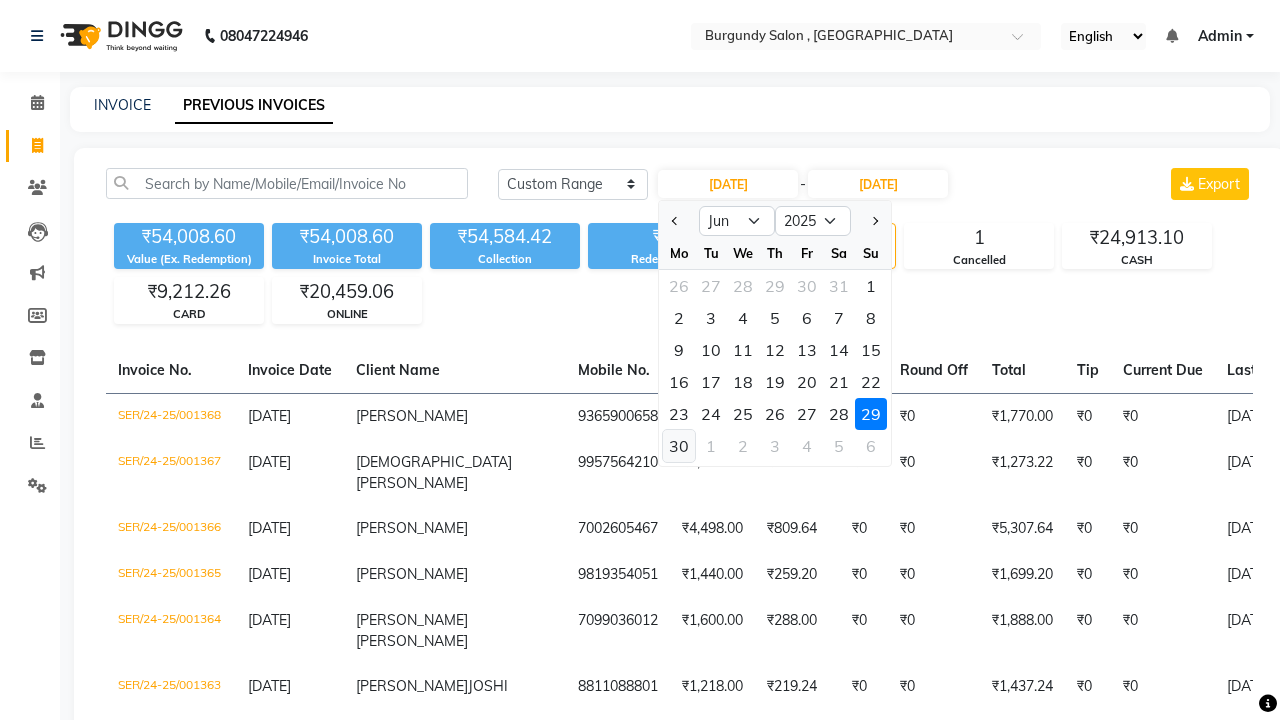 click on "30" 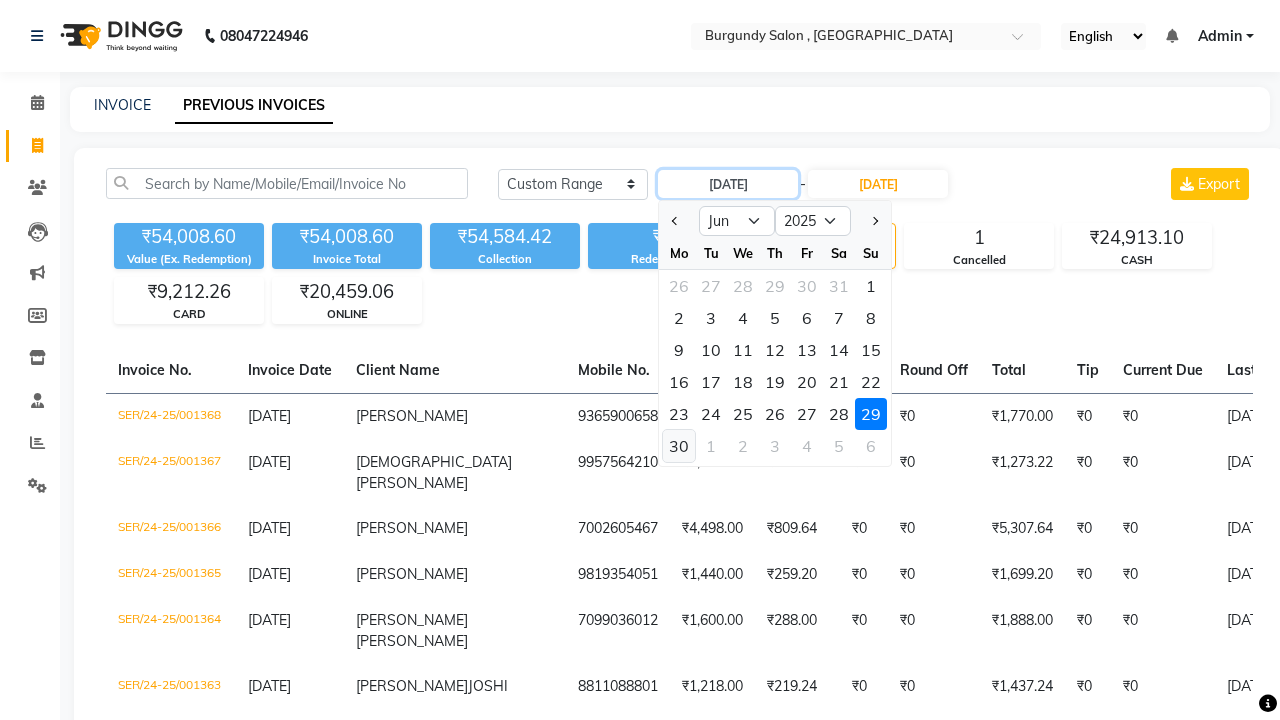 type on "30-06-2025" 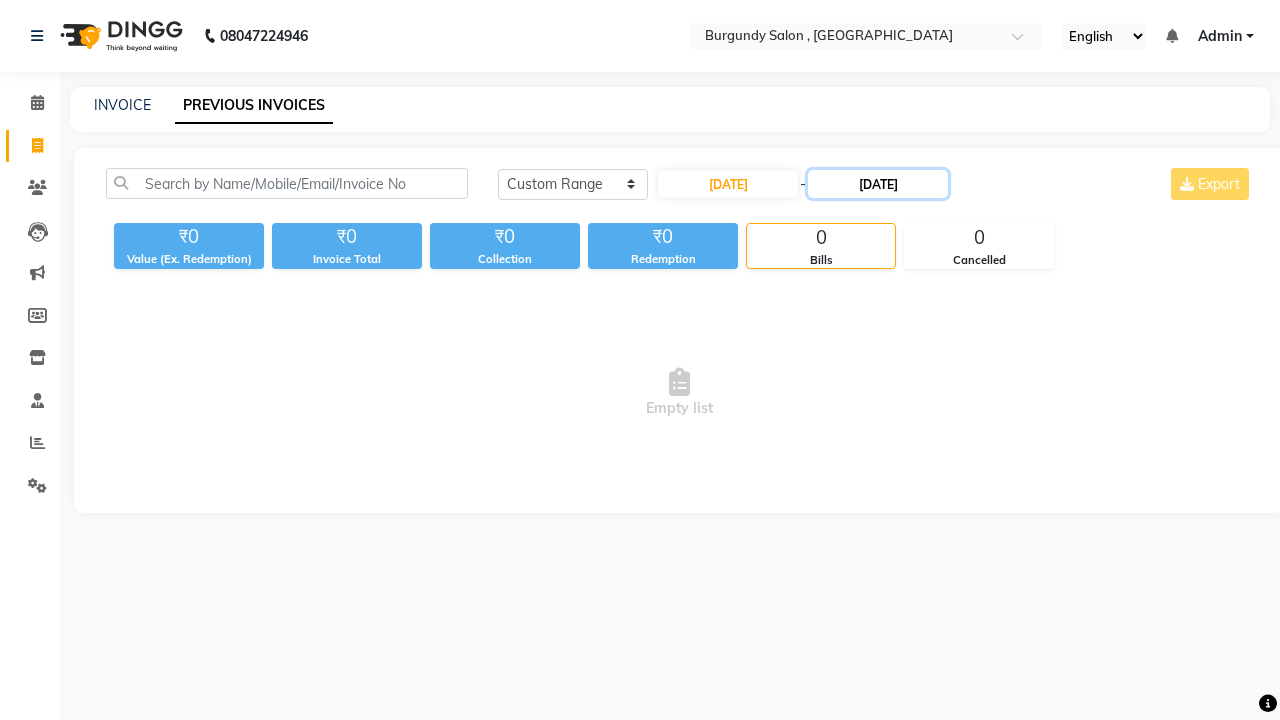 click on "29-06-2025" 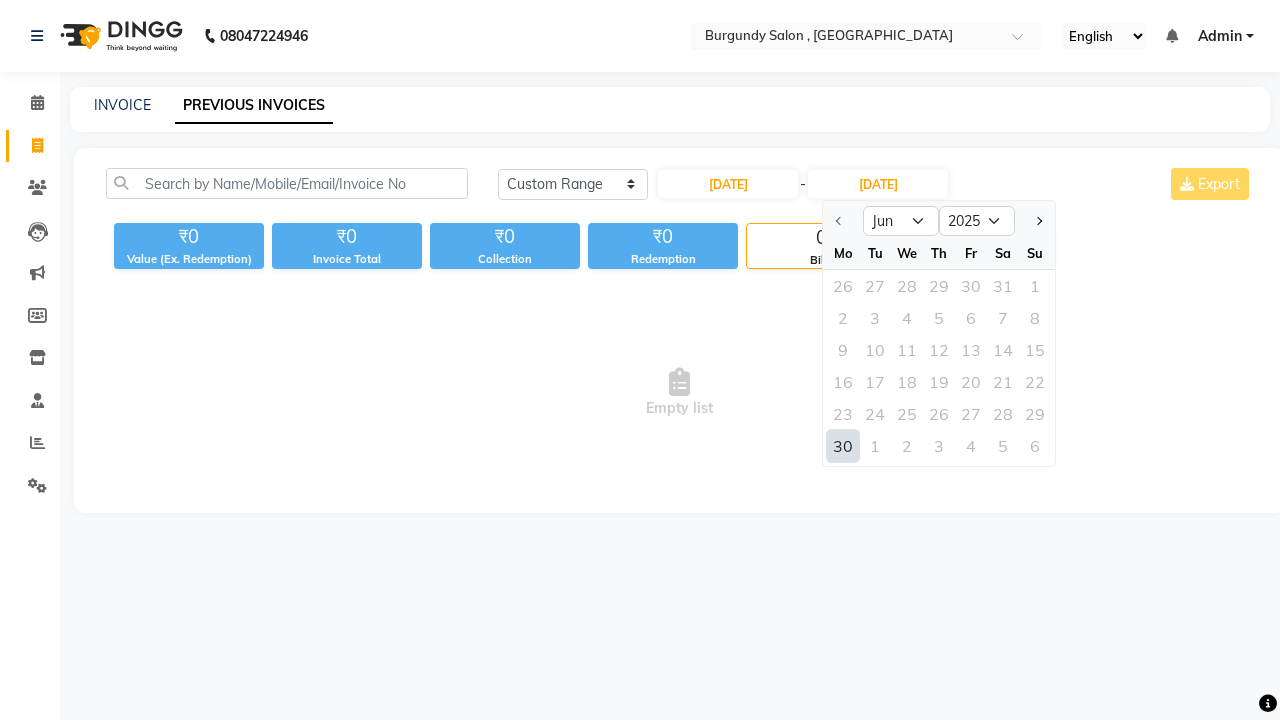 click on "30" 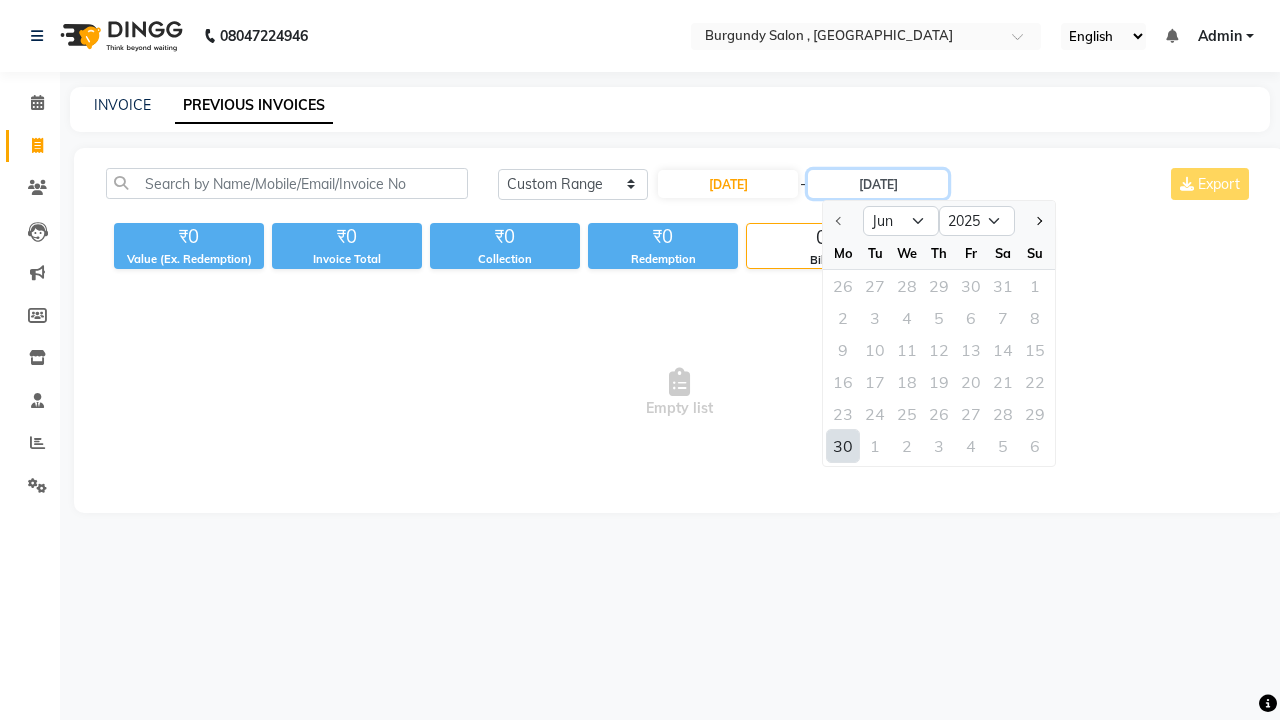 type on "30-06-2025" 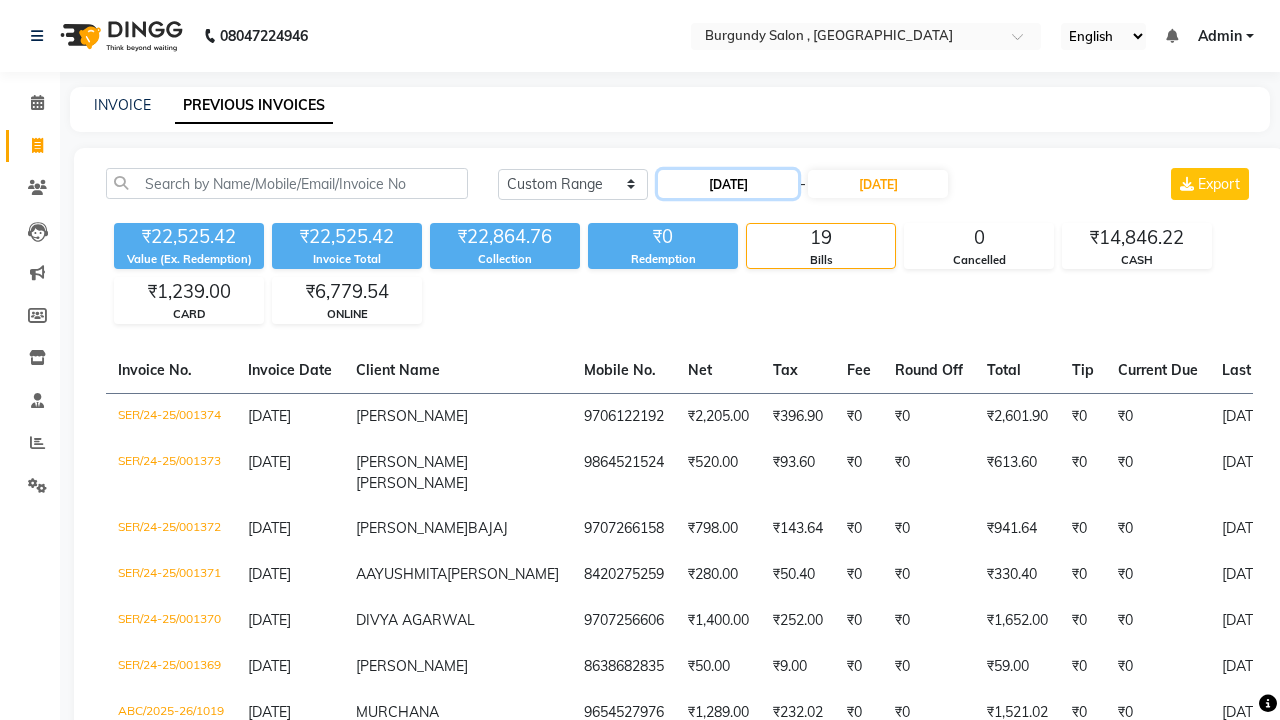 click on "30-06-2025" 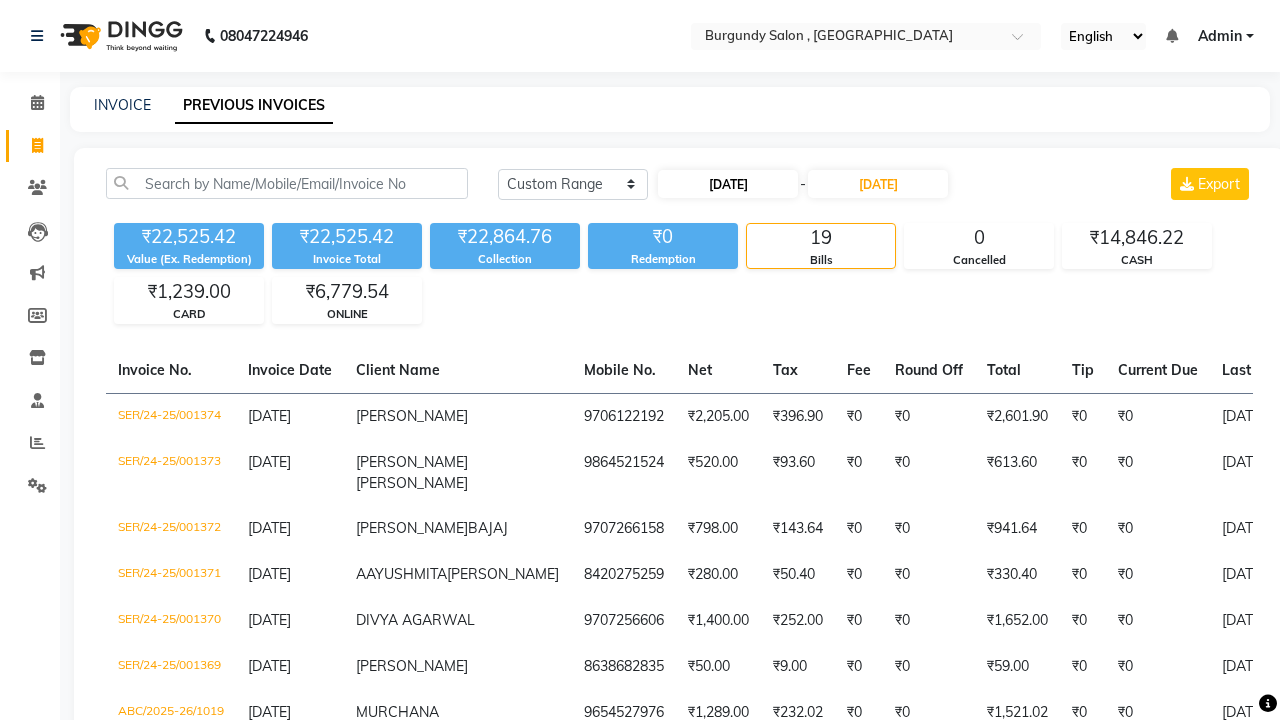 select on "6" 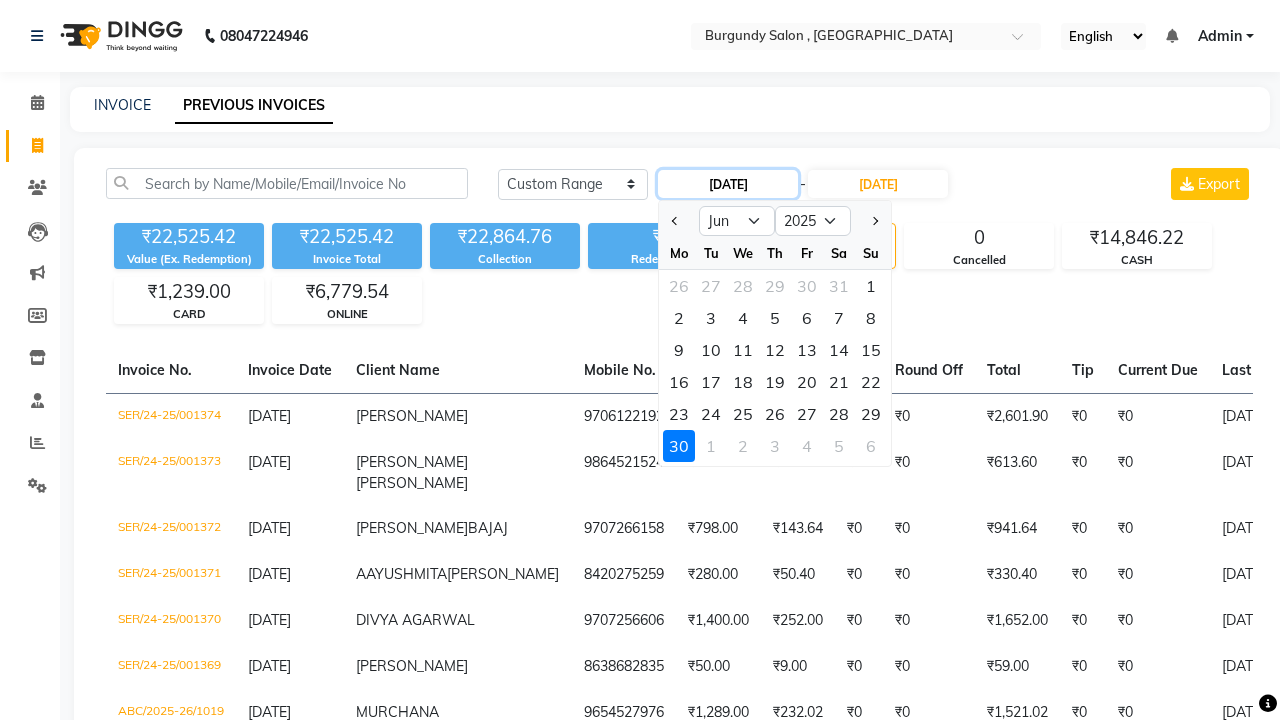 click on "30-06-2025" 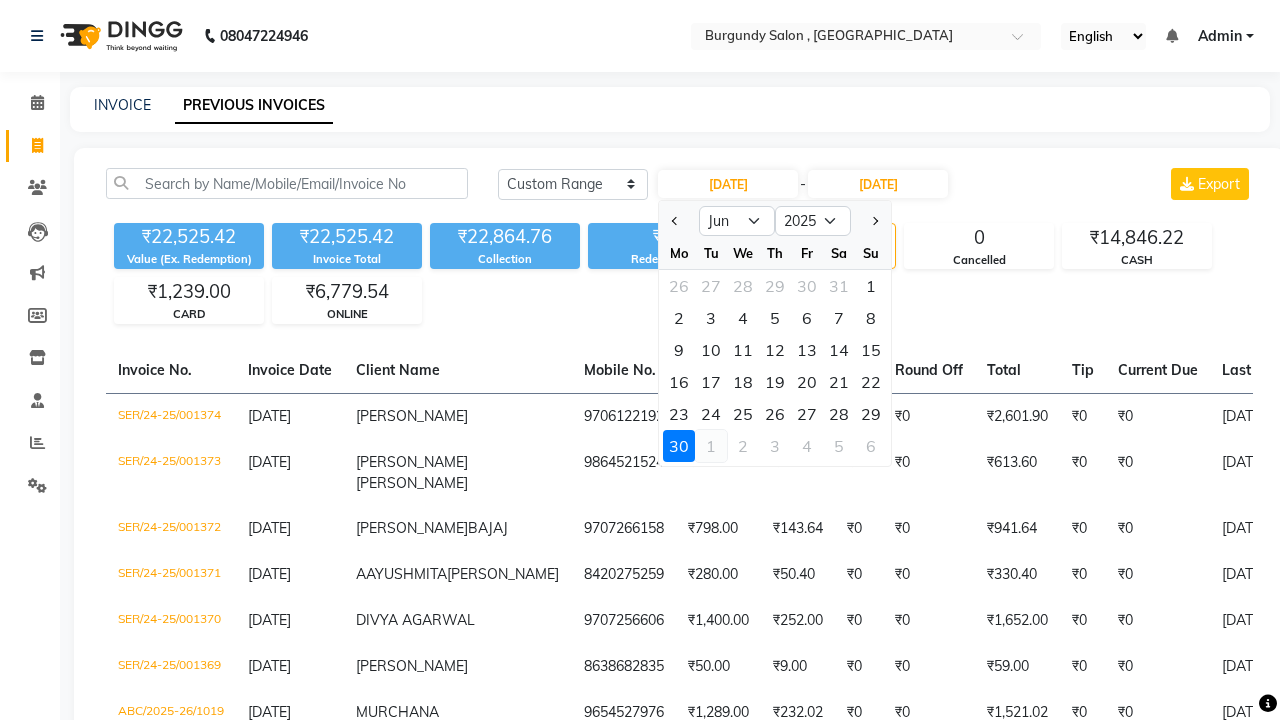 click on "1" 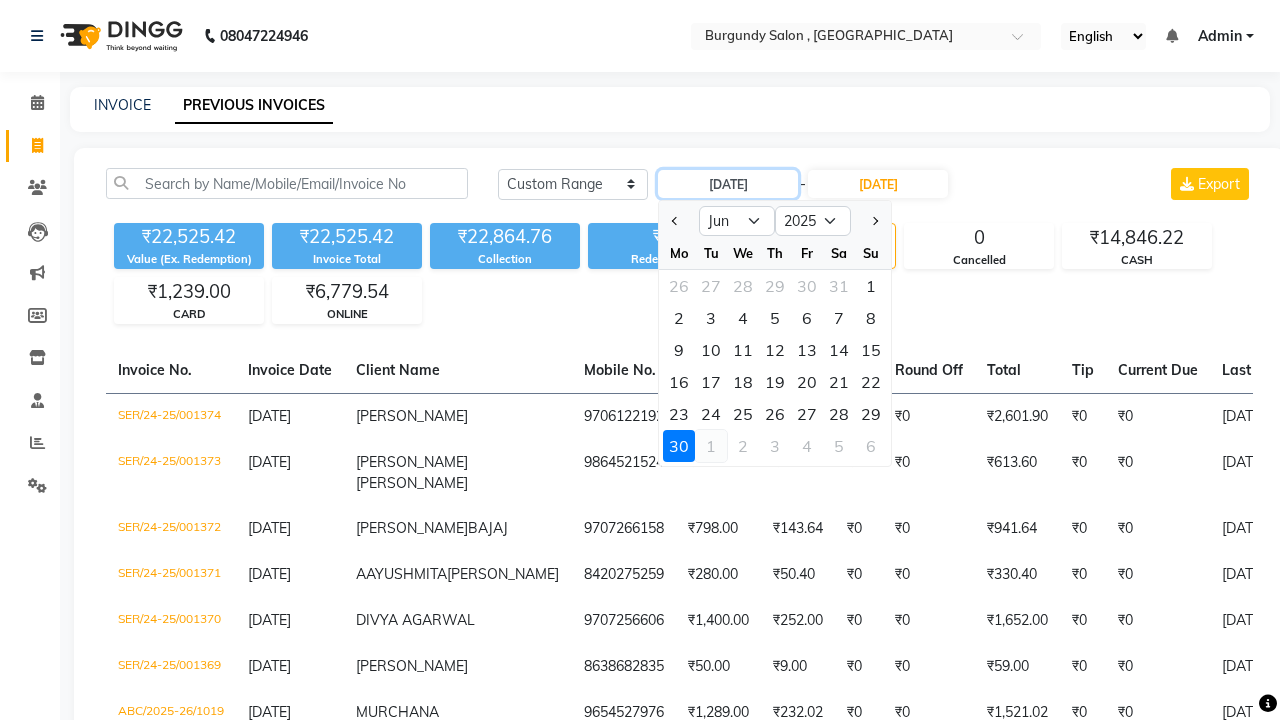 type on "01-07-2025" 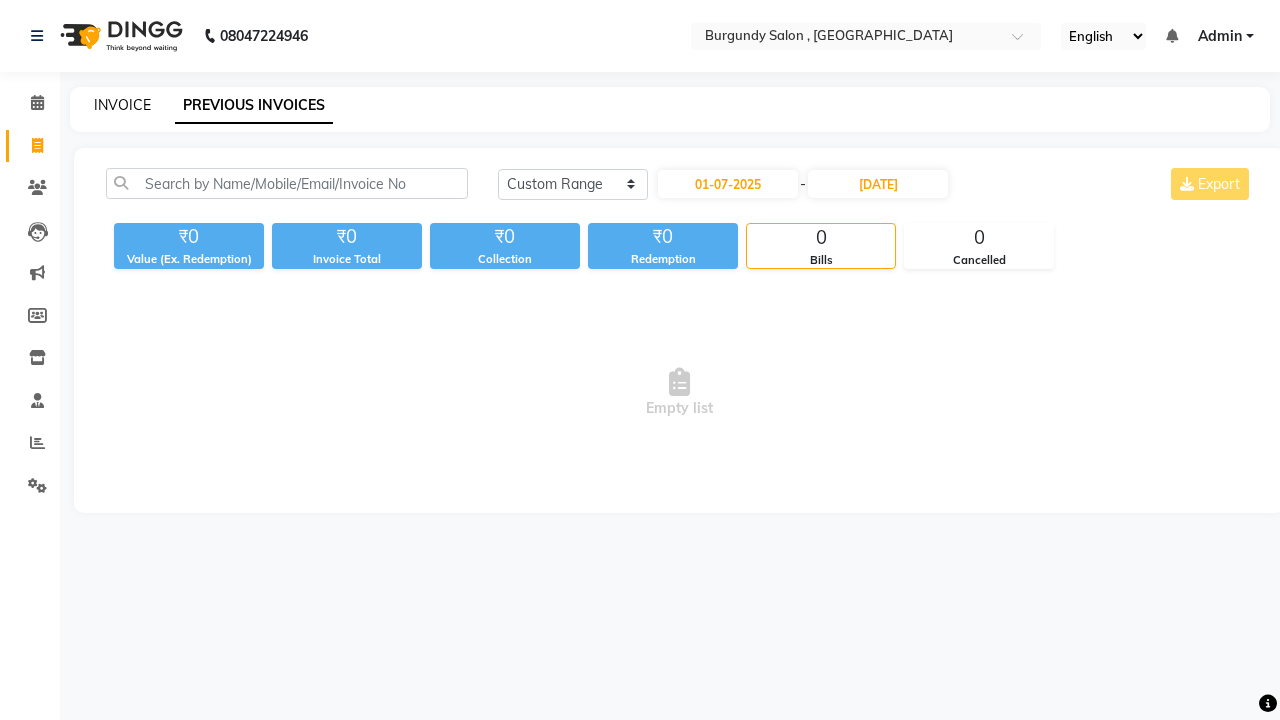 click on "INVOICE" 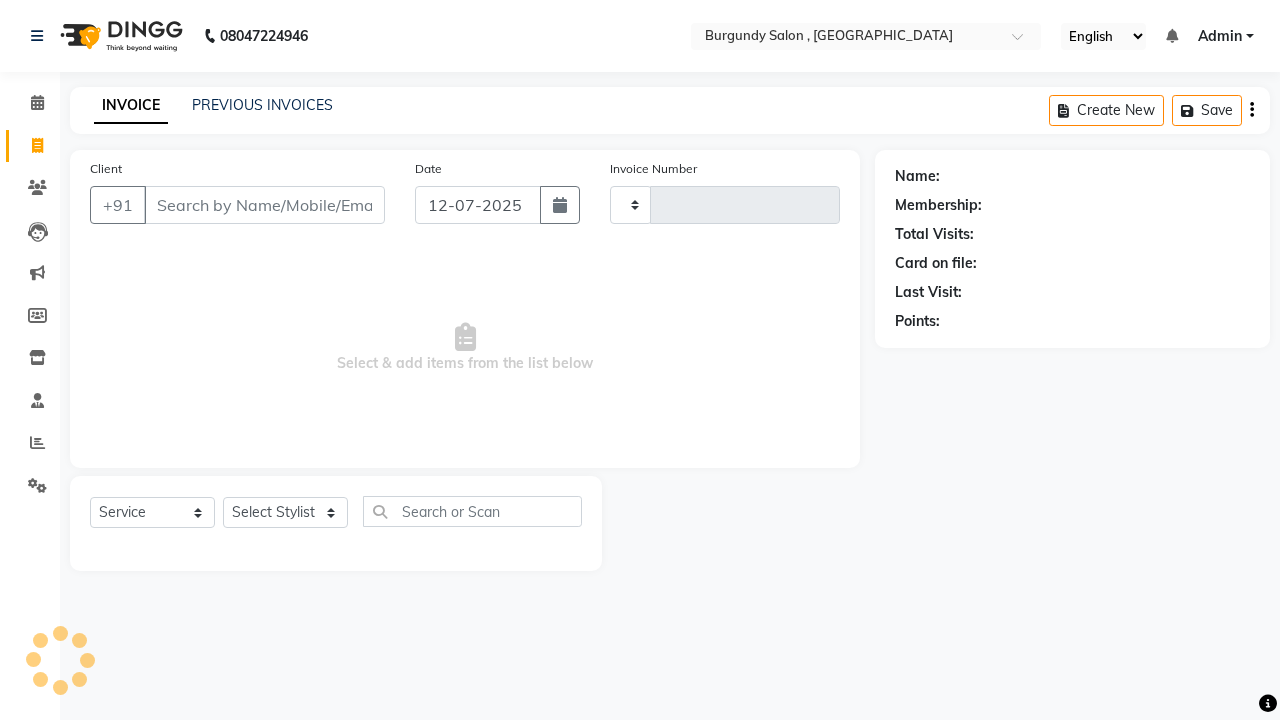 type on "1169" 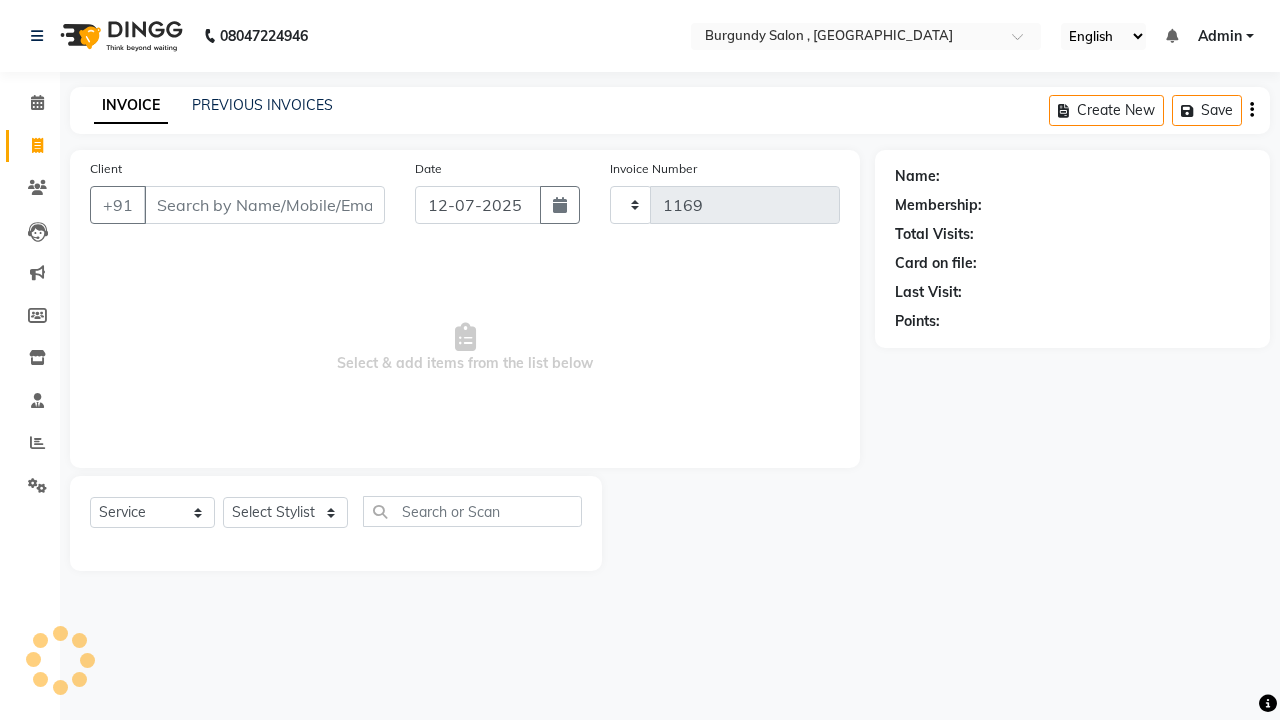 select on "5345" 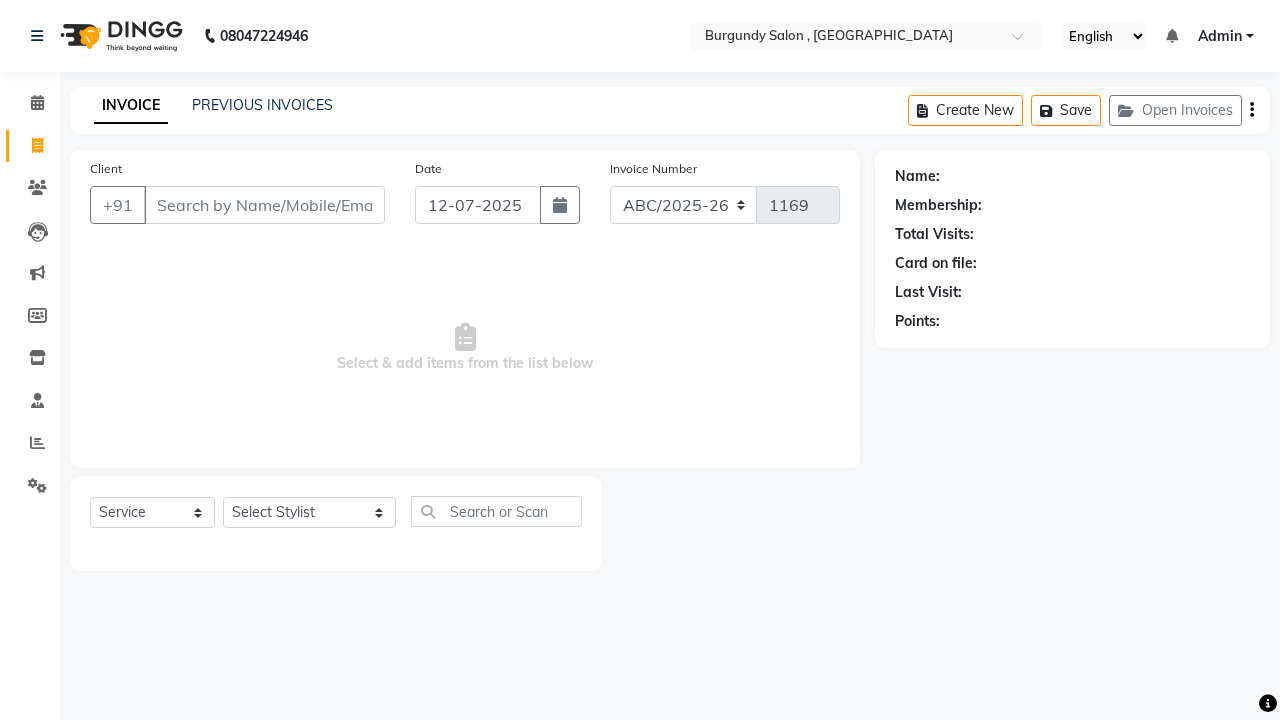 click on "INVOICE" 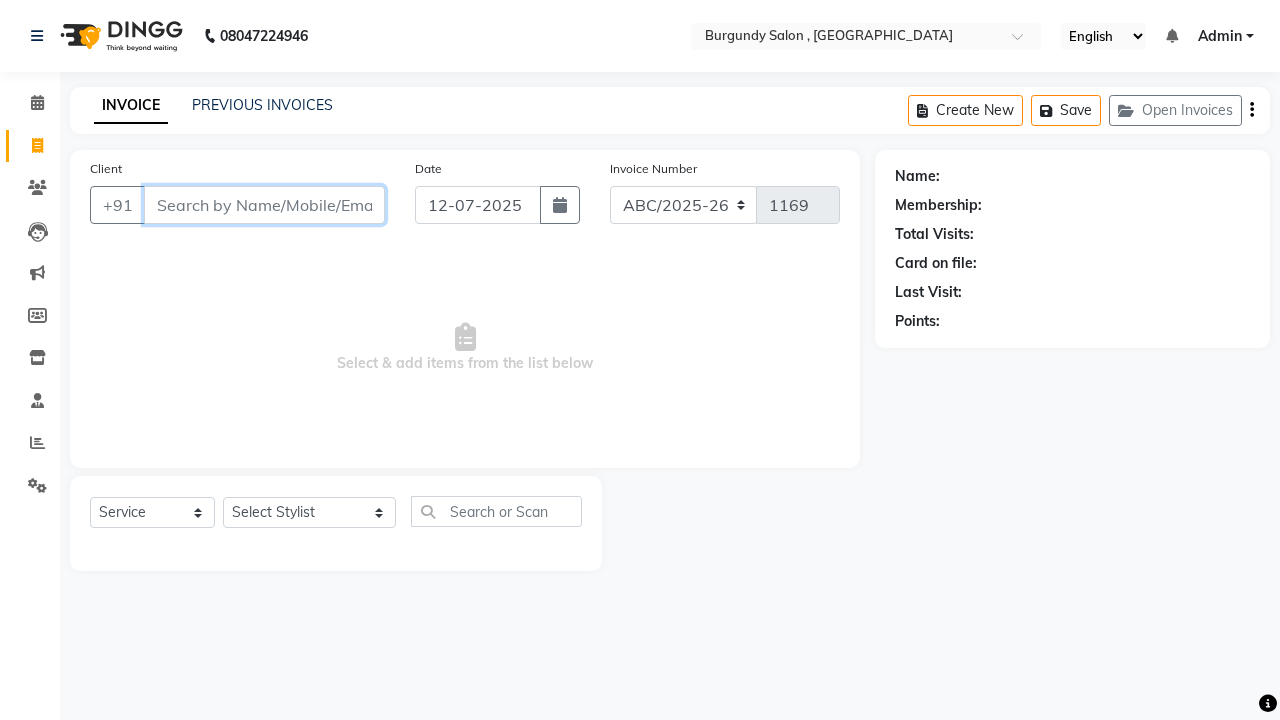 click on "Client" at bounding box center [264, 205] 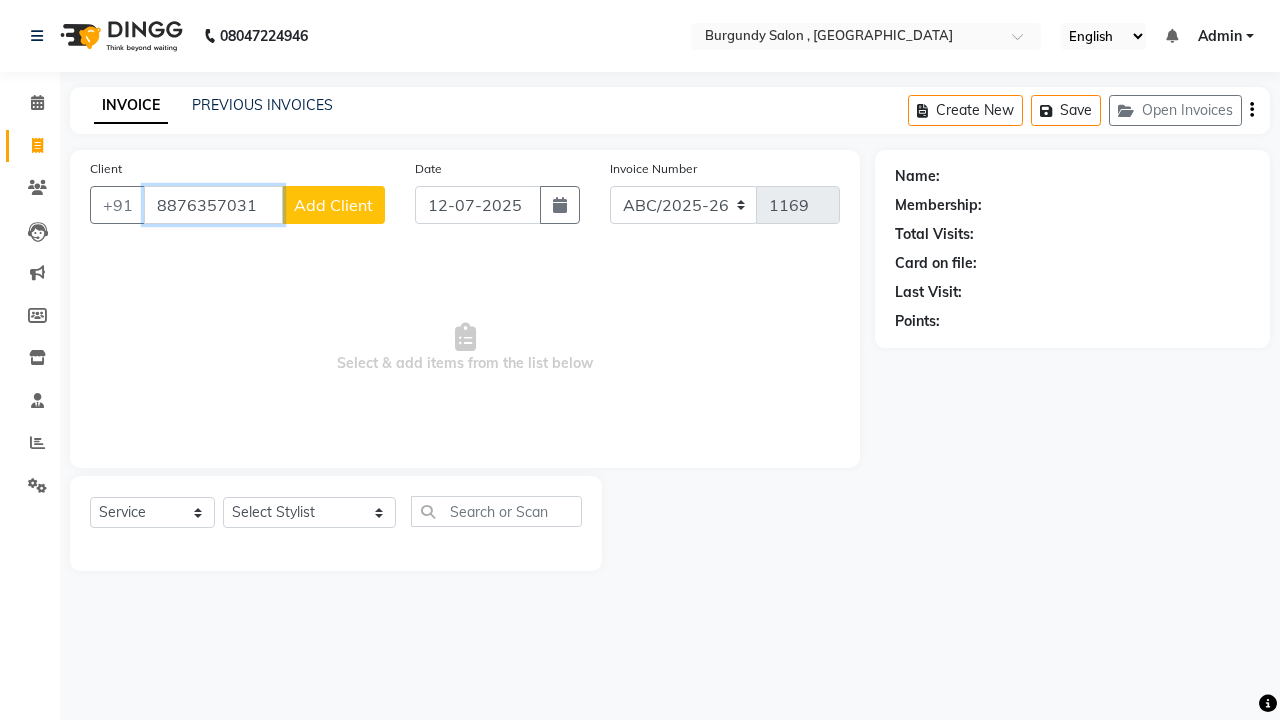 type on "8876357031" 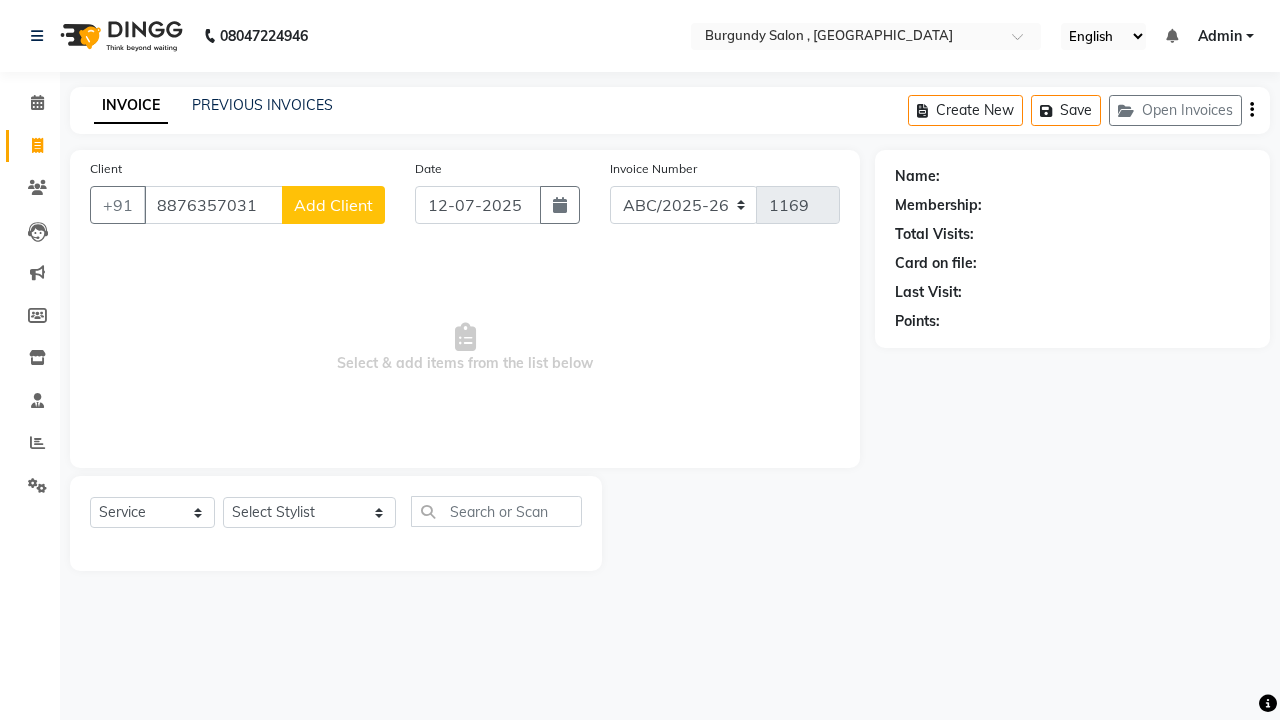 click on "Add Client" 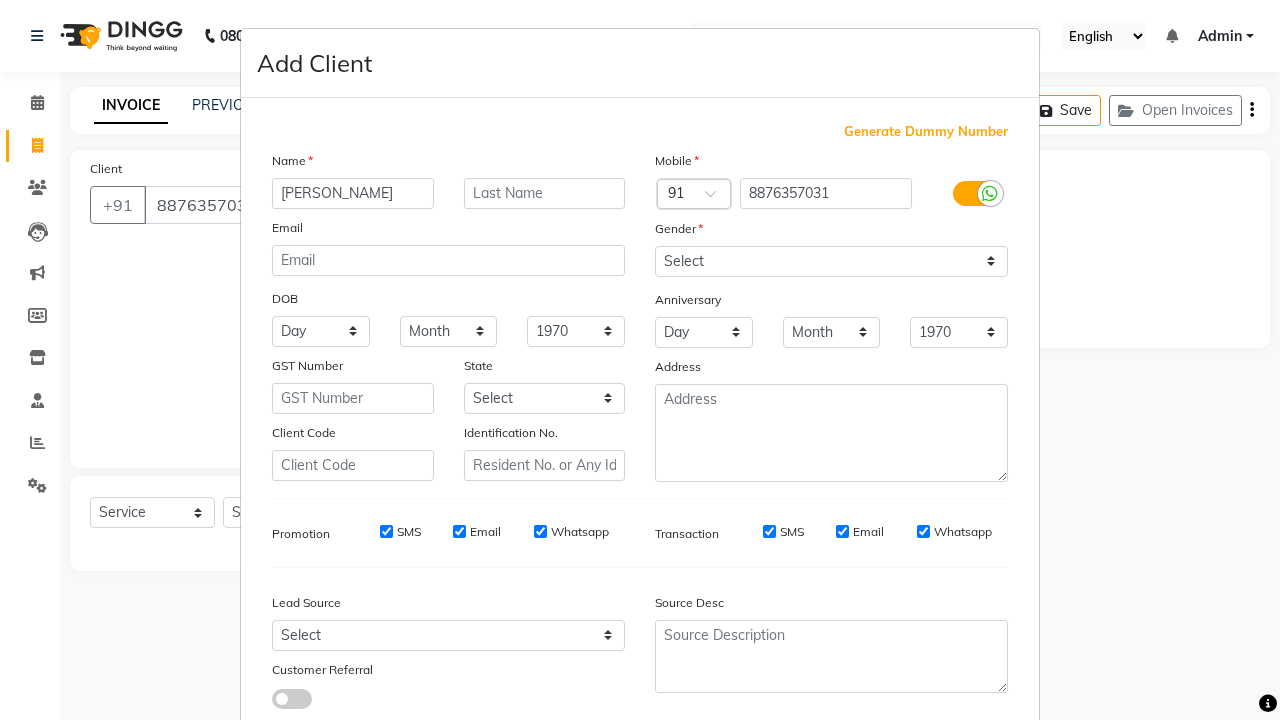 type on "[PERSON_NAME]" 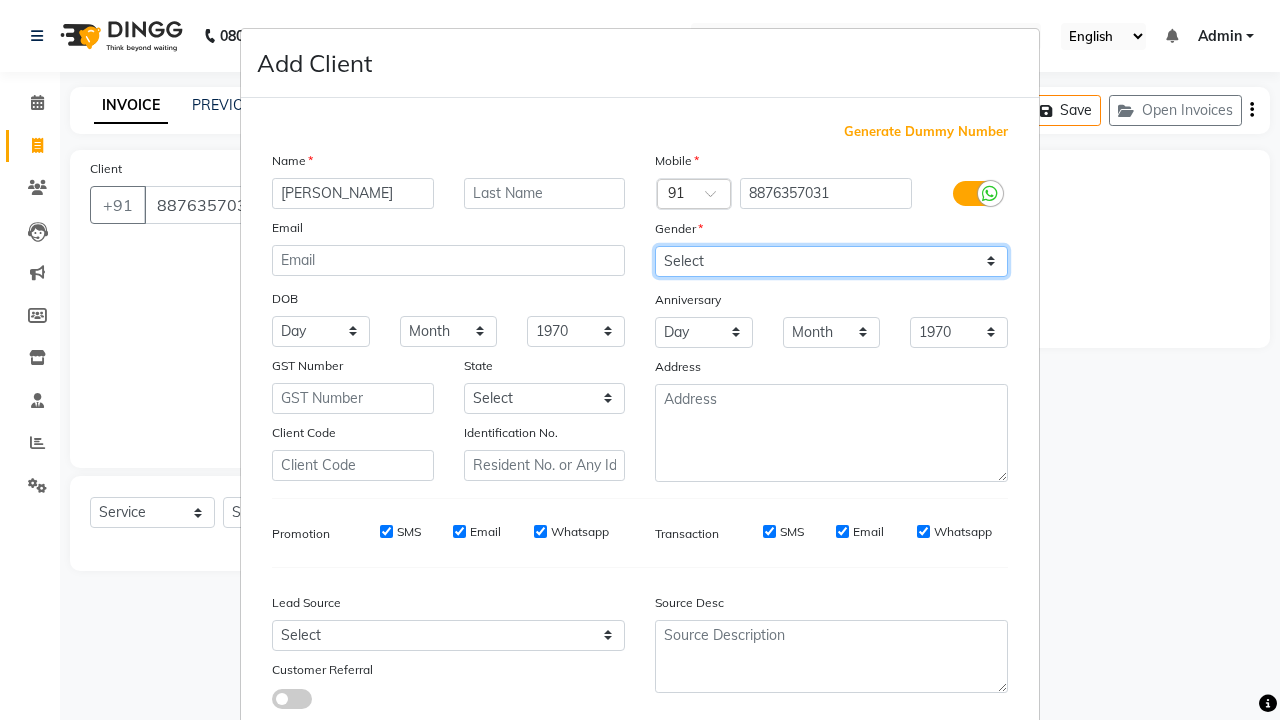 click on "Select Male Female Other Prefer Not To Say" at bounding box center (831, 261) 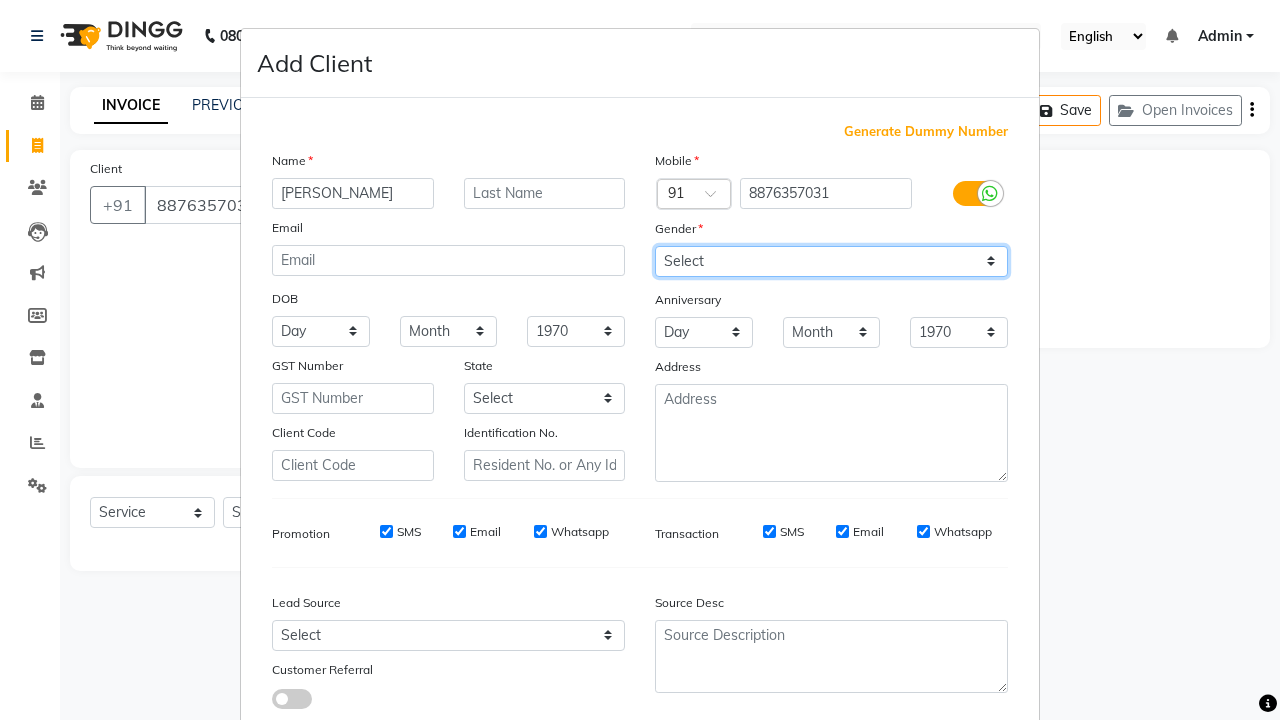 select on "male" 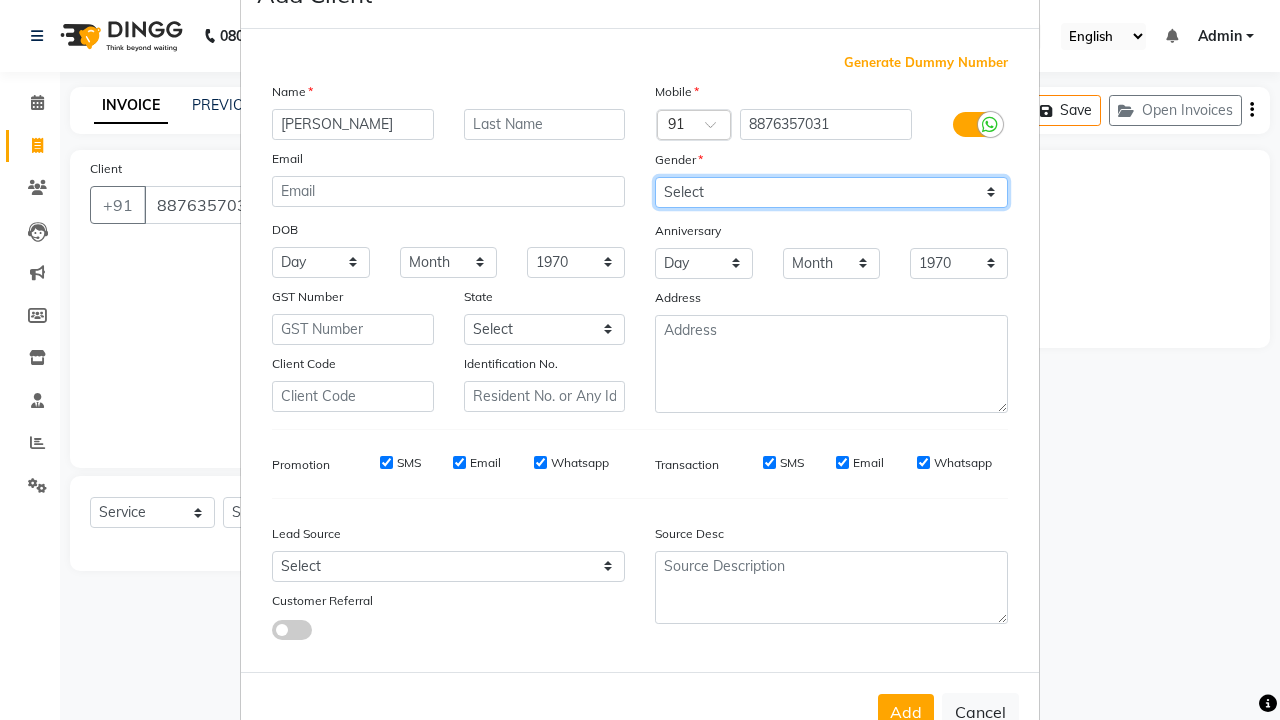scroll, scrollTop: 79, scrollLeft: 0, axis: vertical 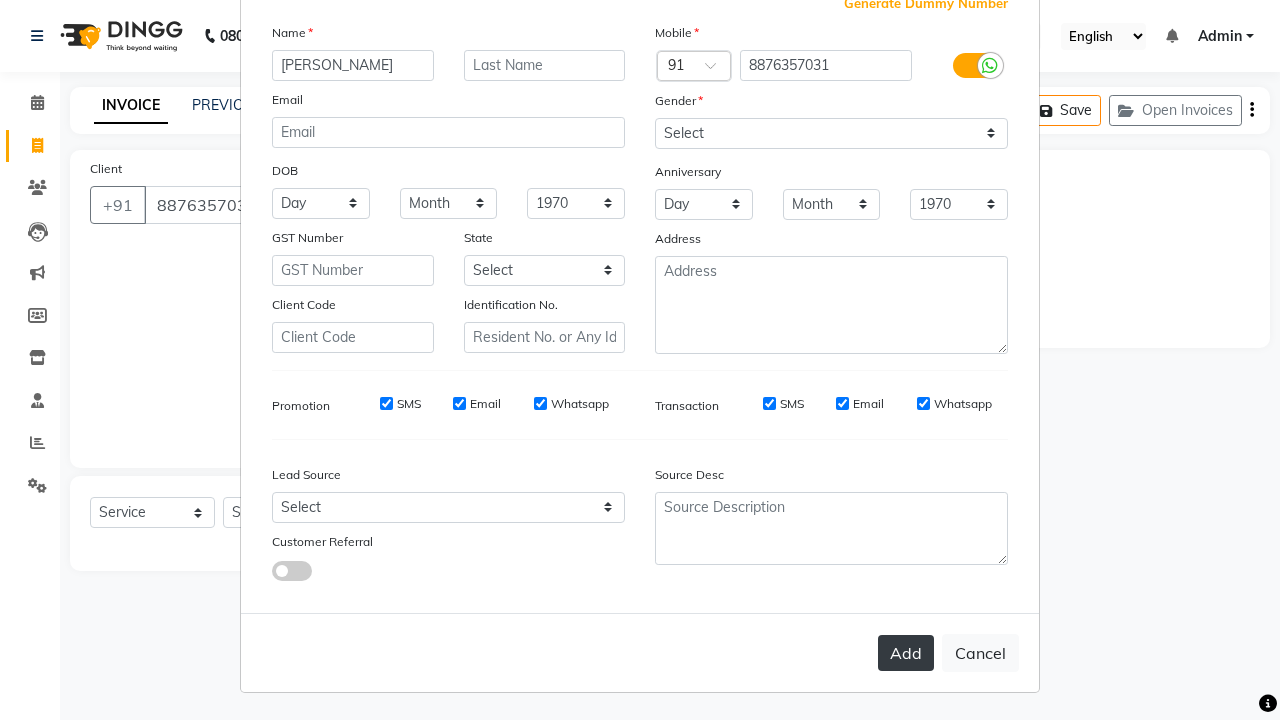 click on "Add" at bounding box center [906, 653] 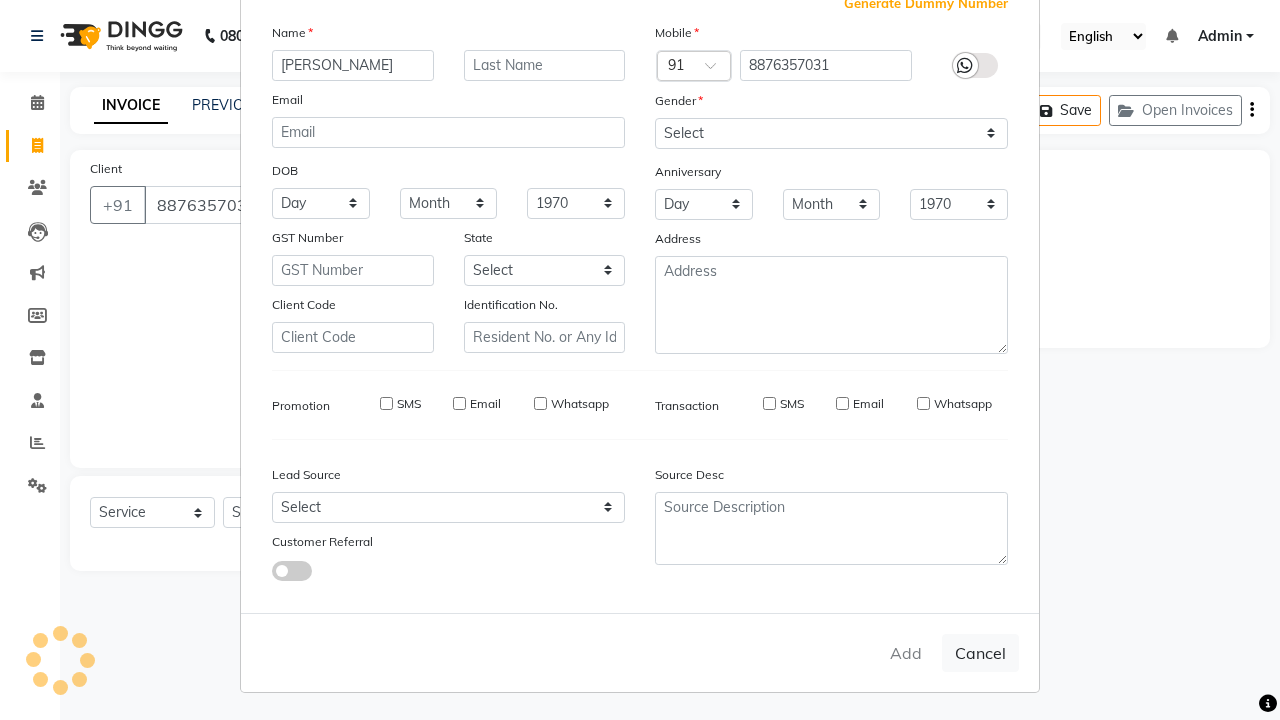 type 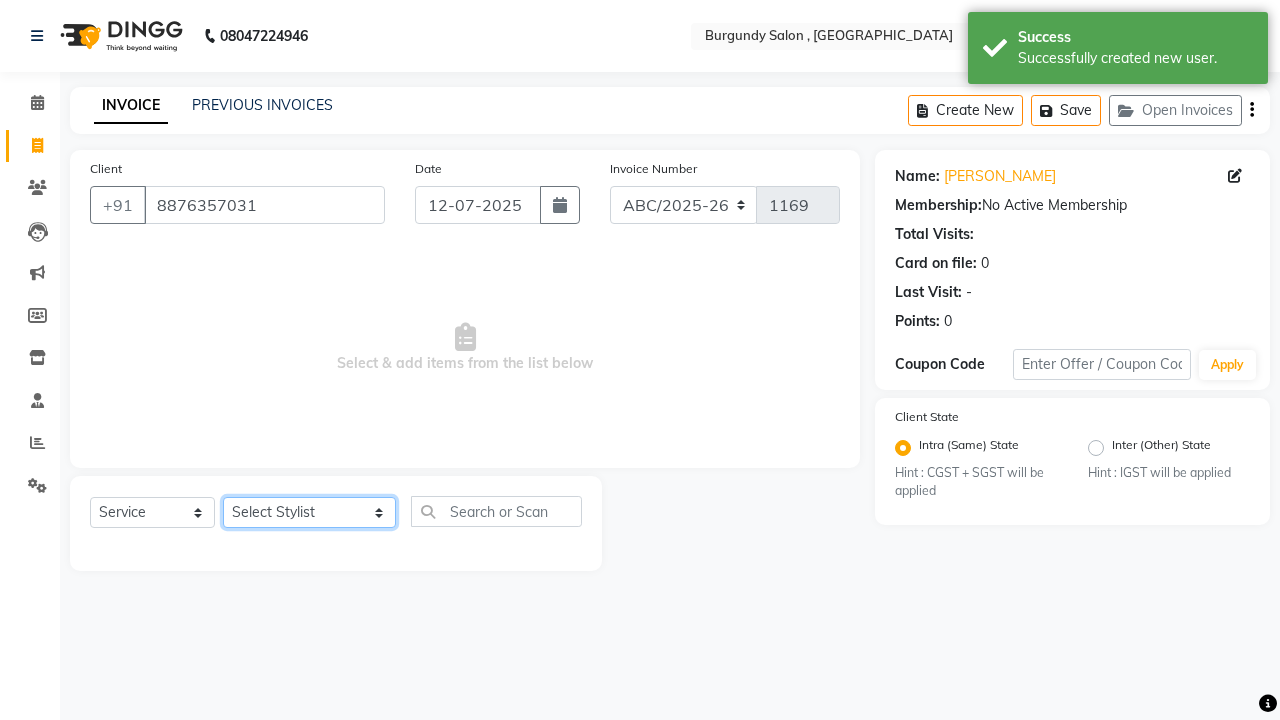 click on "Select Stylist ANIL  ANJANA BARSHA DEEPSHIKHA  DHON DAS DHON / NITUMONI EDWARD EDWARD/ LAXMI JOSHU JUNMONI KASHIF LAXI / ANJANA LAXMI LITTLE MAAM MINTUL MITALI NEETU RANA NITUMONI NITUMONI/POJA/ LAXMI NITUMONI / SAGARIKA NITUMONI/ SAGRIKA PRAKASH PUJAA Rubi RUBI / LAXMI SAGARIKA  SAGARIKA / RUBI SAHIL SAHIL / DHON SAHIL / EDWARD SAHIL/ JOSHU SAHIL/JOSHU/PRAKASH/ RUBI SAHIL/NITUMONI/ MITALI SAHIL/ RUBI SHABIR SHADHAB SIMA KALITA SONALI DEKA SOPEM staff 1 staff 1 TANU" 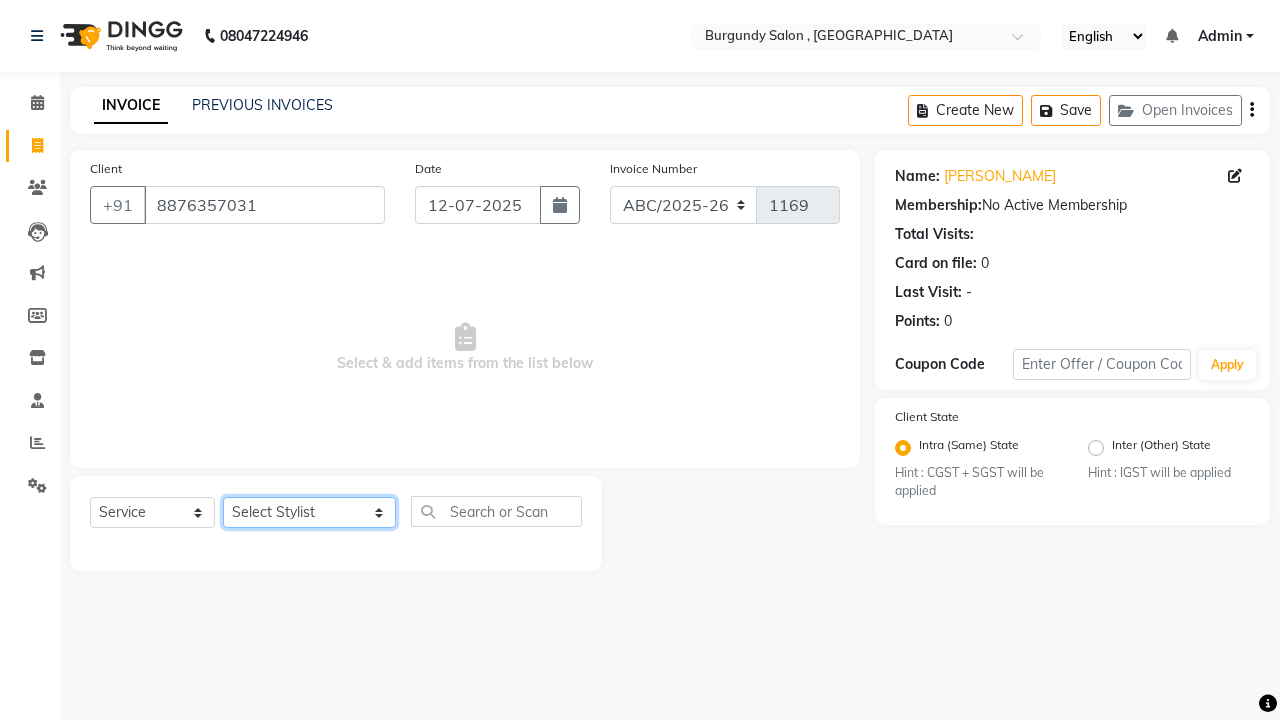 select on "80179" 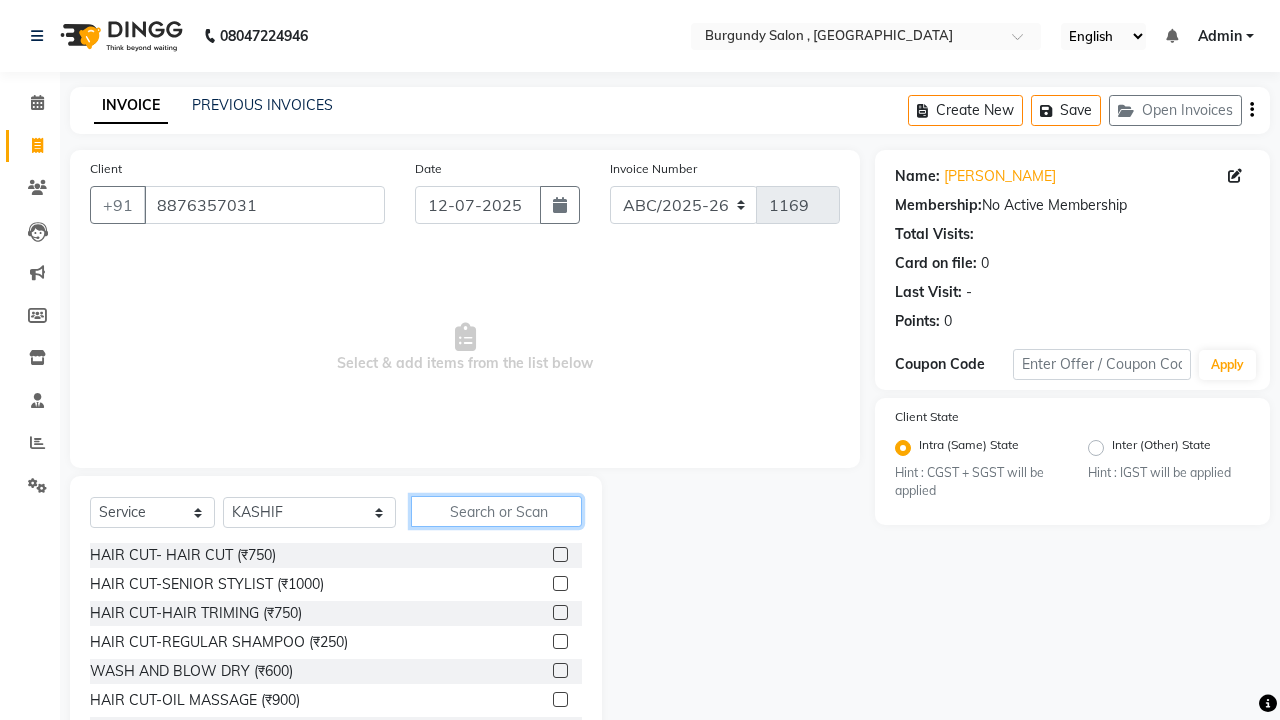 click 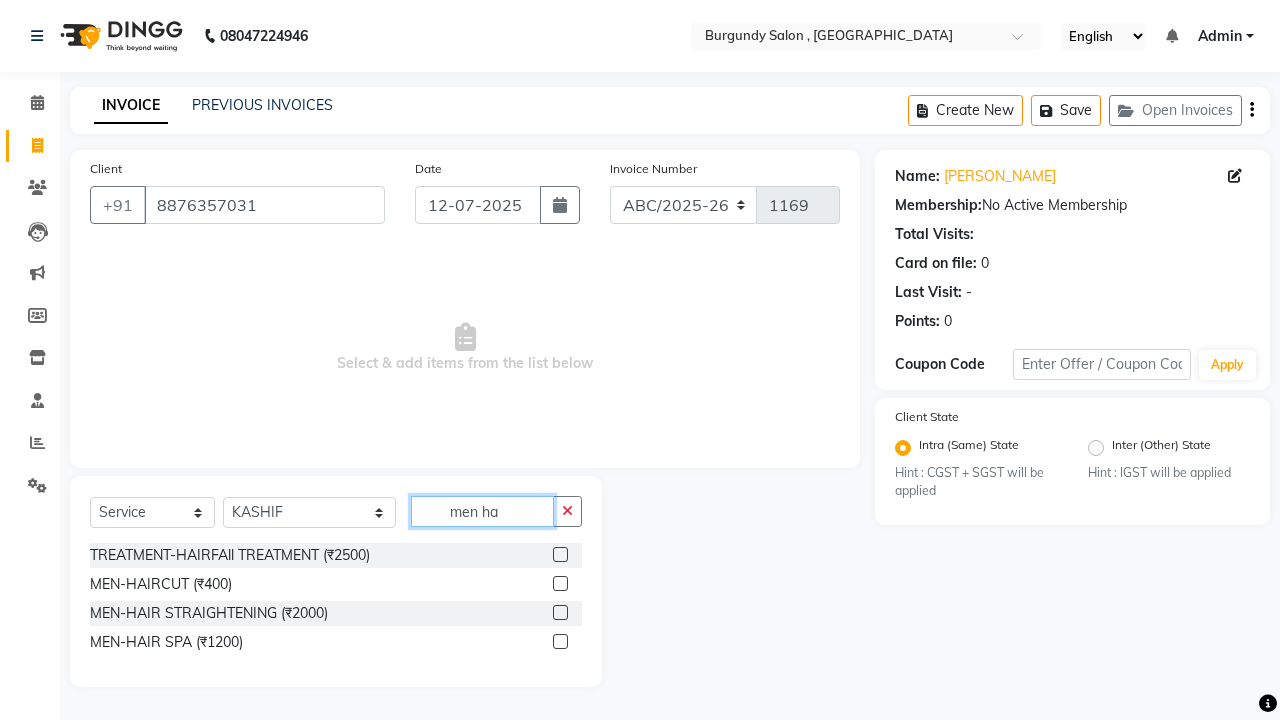 type on "men ha" 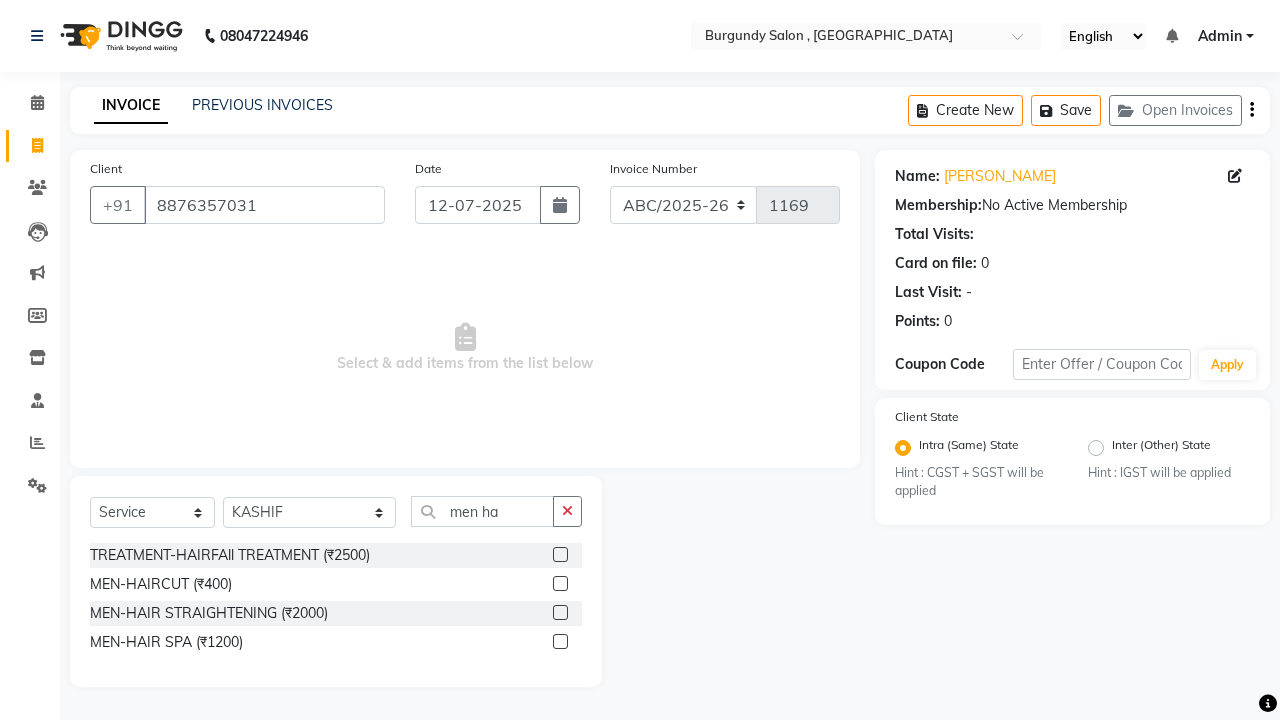 click 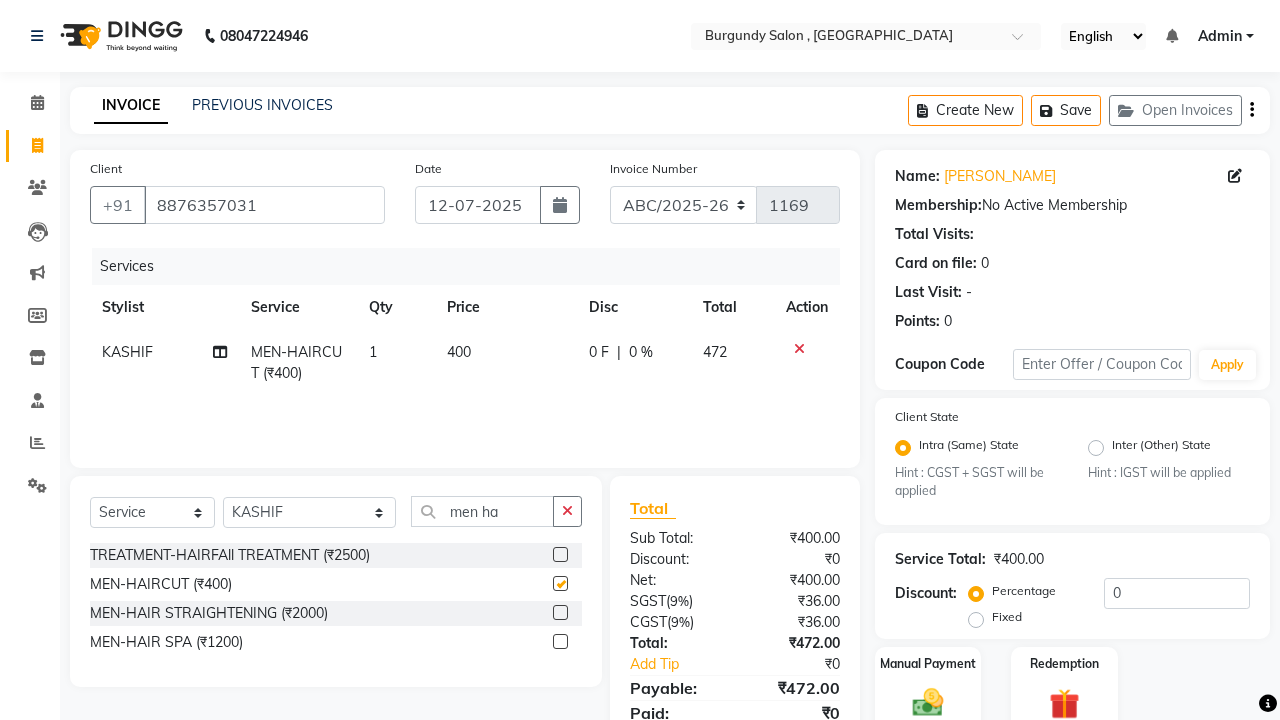 checkbox on "false" 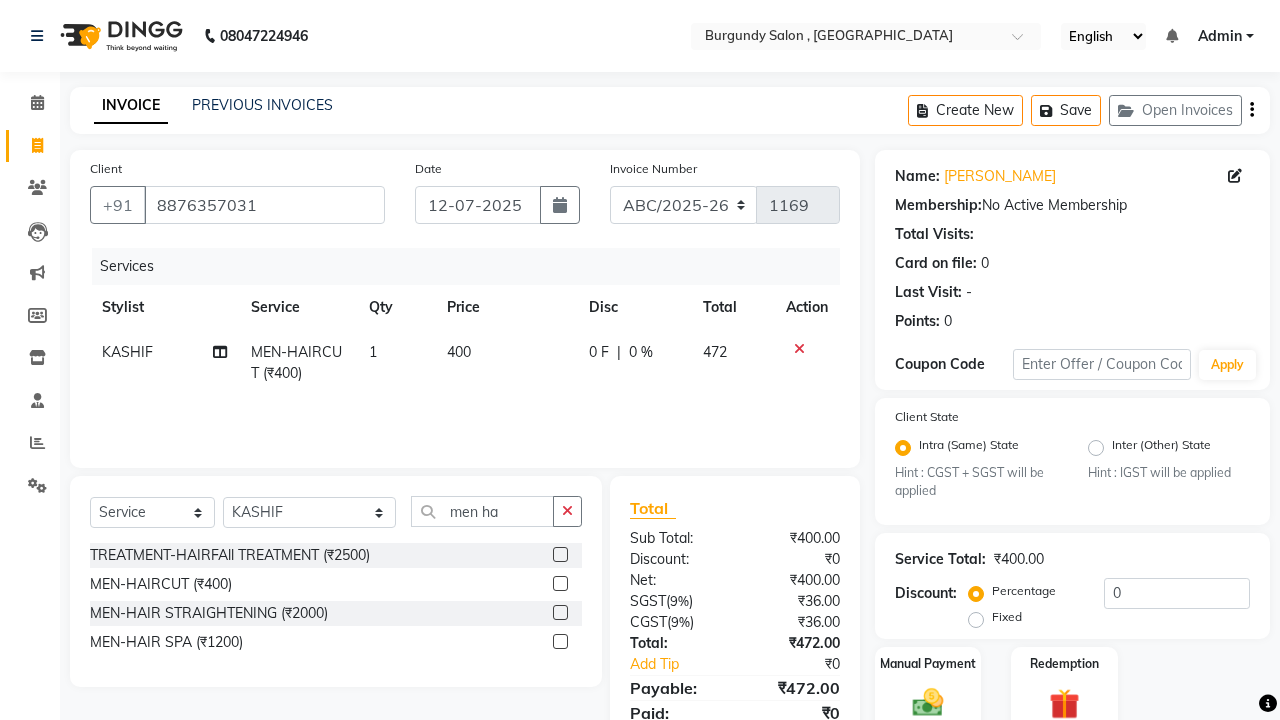 click on "Manual Payment Redemption" 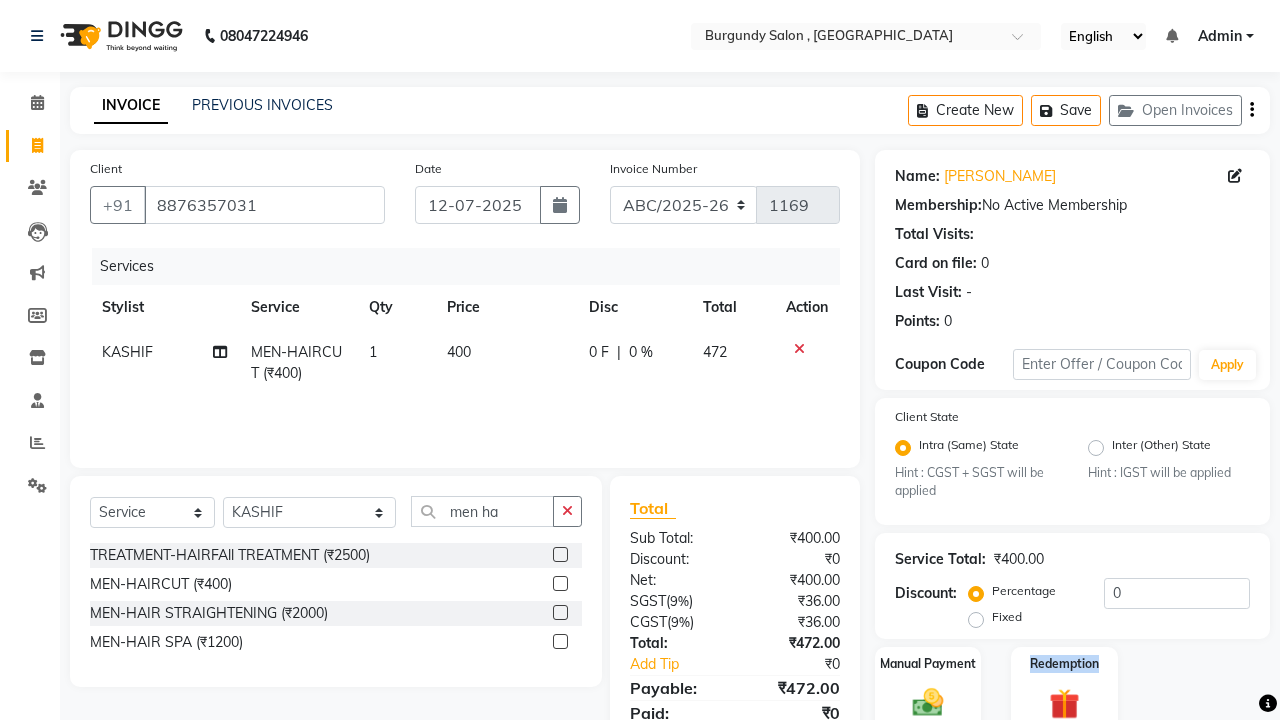 click on "Manual Payment Redemption" 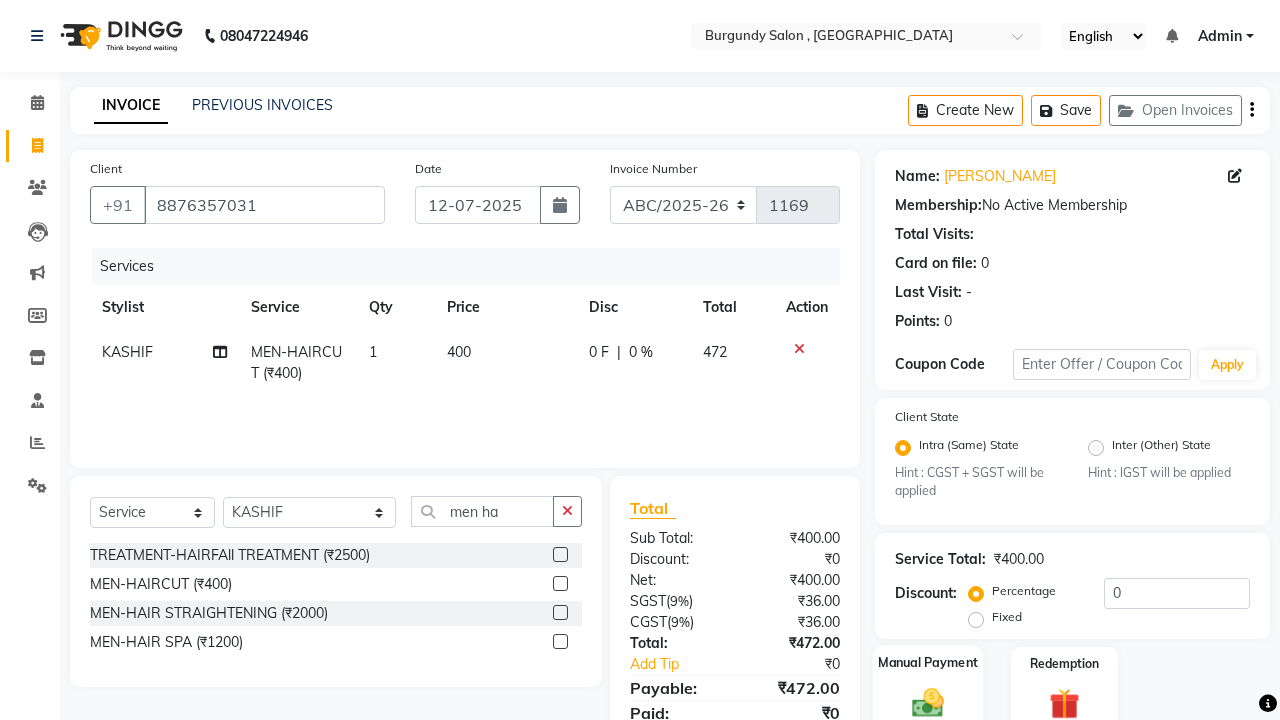 click on "Manual Payment" 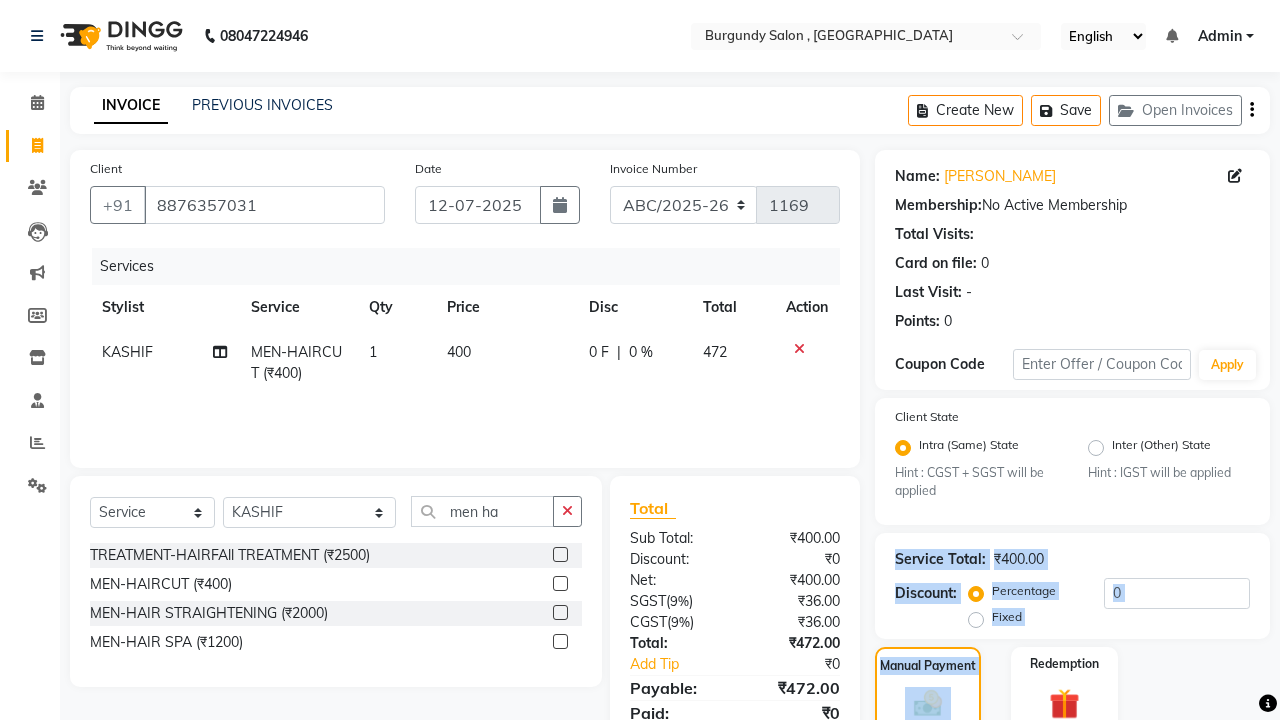 drag, startPoint x: 1177, startPoint y: 647, endPoint x: 1143, endPoint y: 497, distance: 153.80507 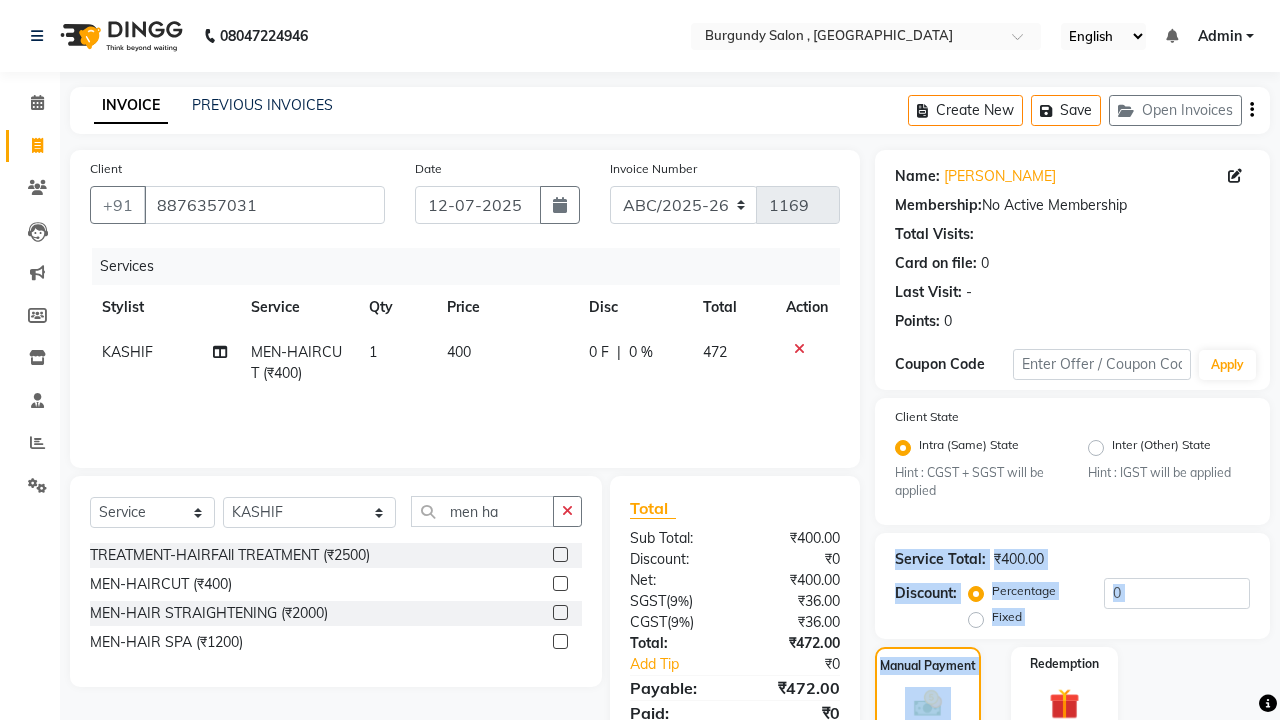 click on "Manual Payment Redemption" 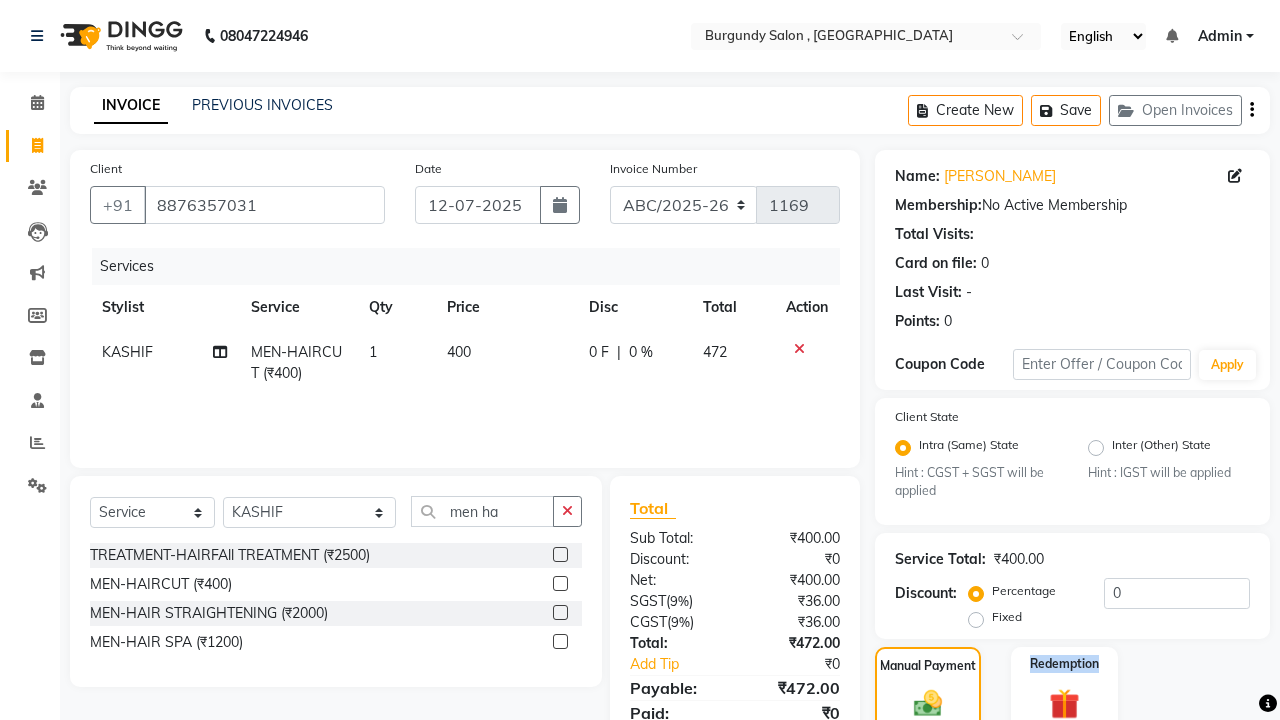 click on "Manual Payment Redemption" 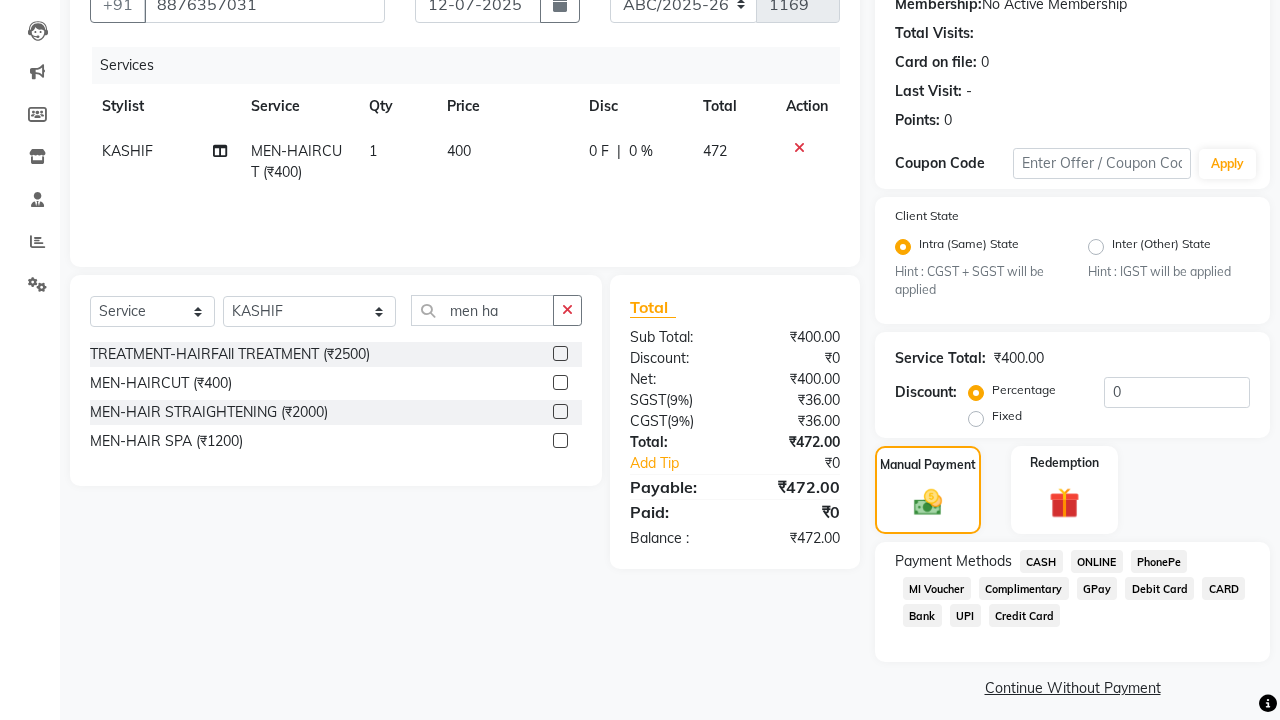 scroll, scrollTop: 204, scrollLeft: 0, axis: vertical 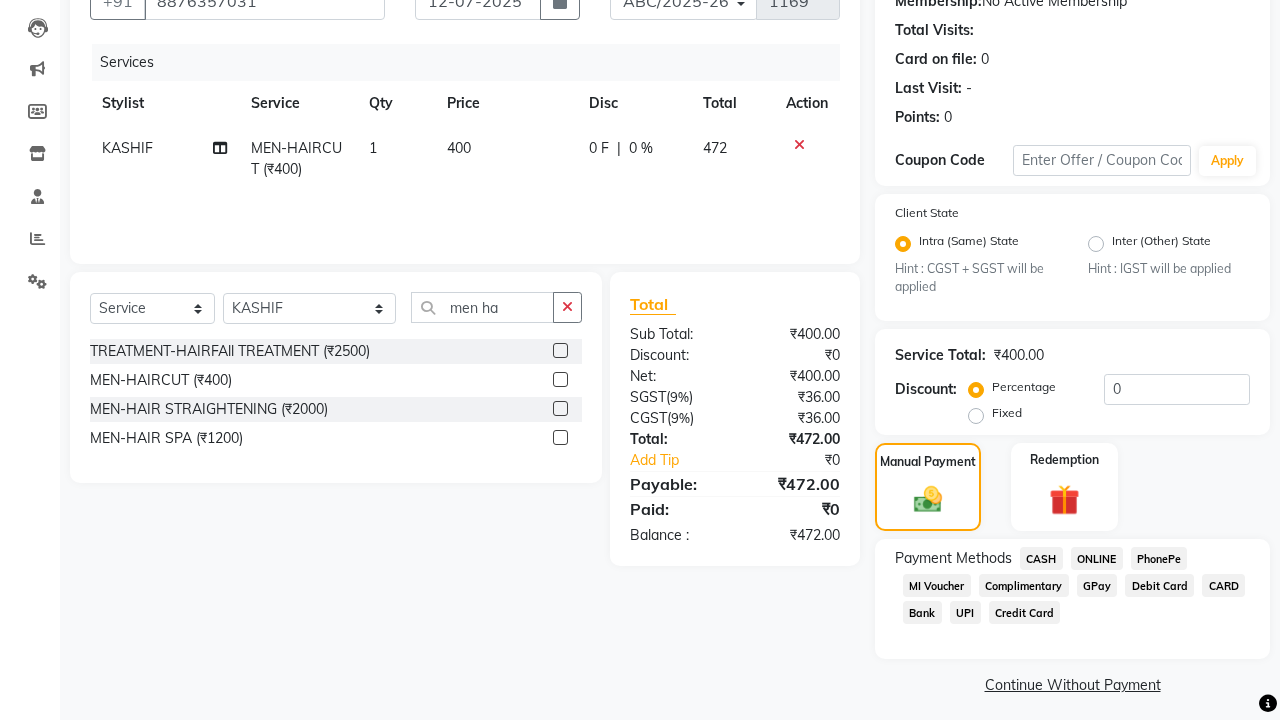 click on "ONLINE" 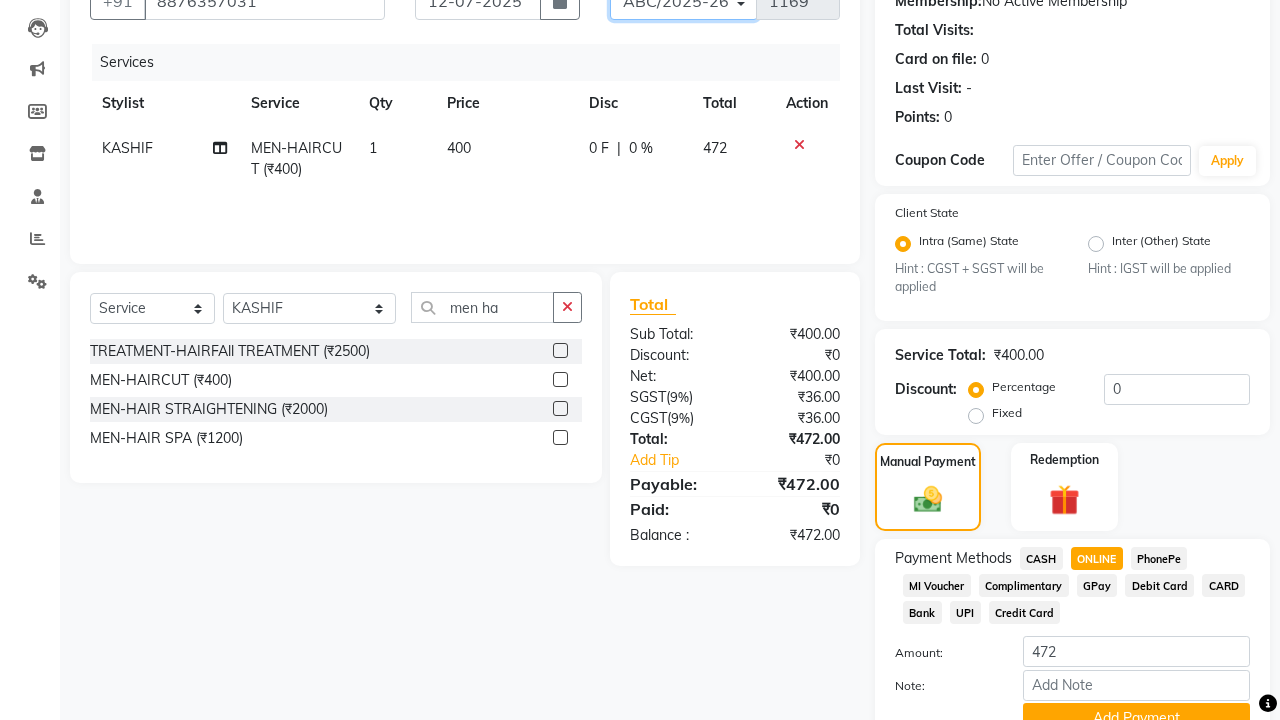 scroll, scrollTop: 186, scrollLeft: 0, axis: vertical 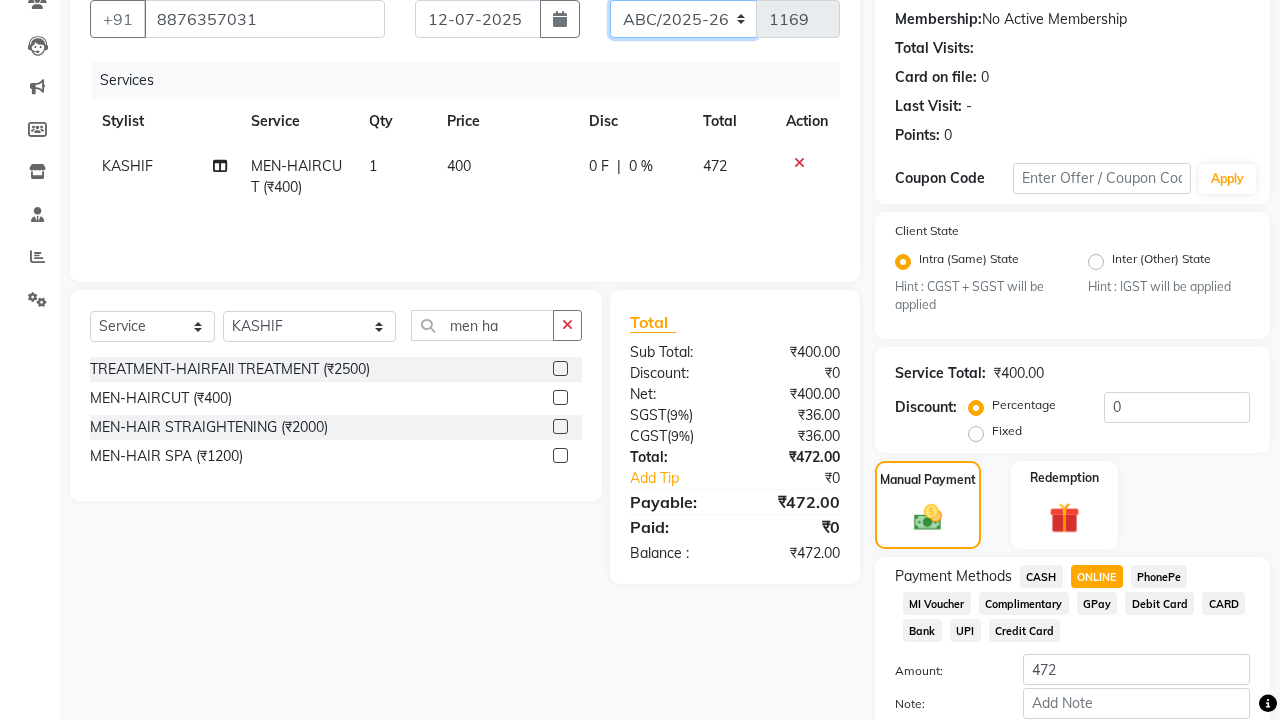 select on "5334" 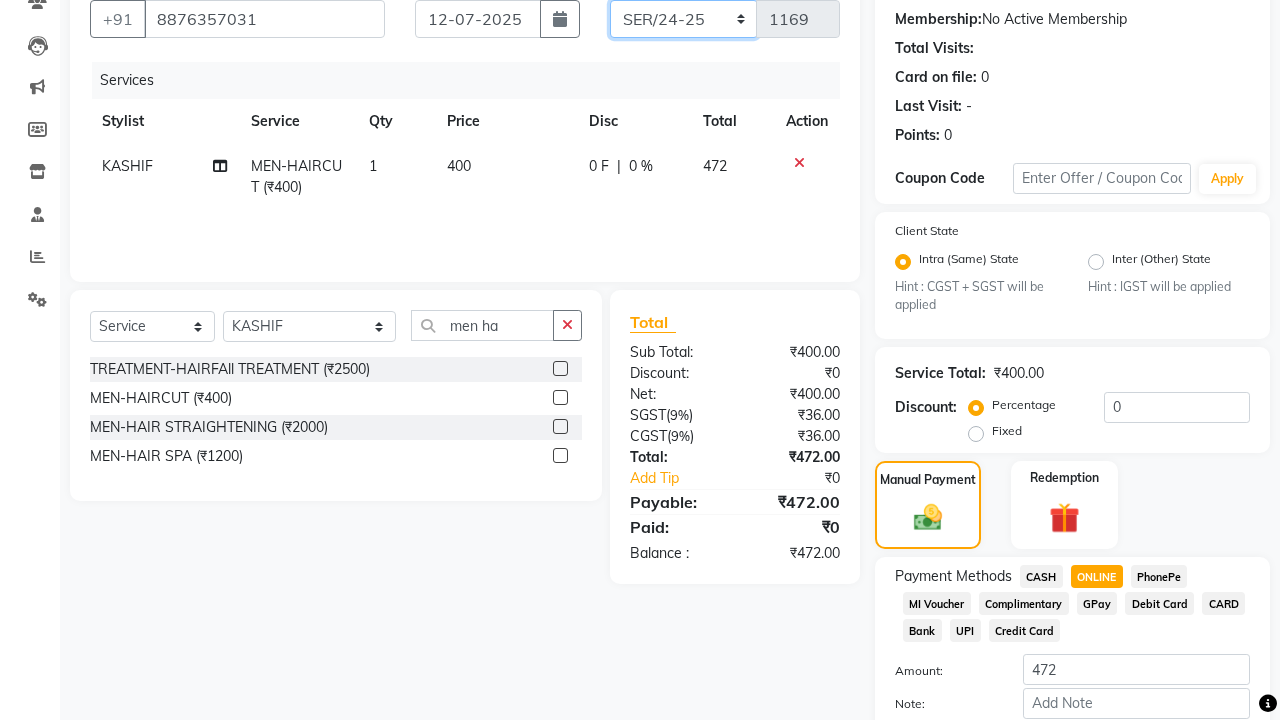 type on "001451" 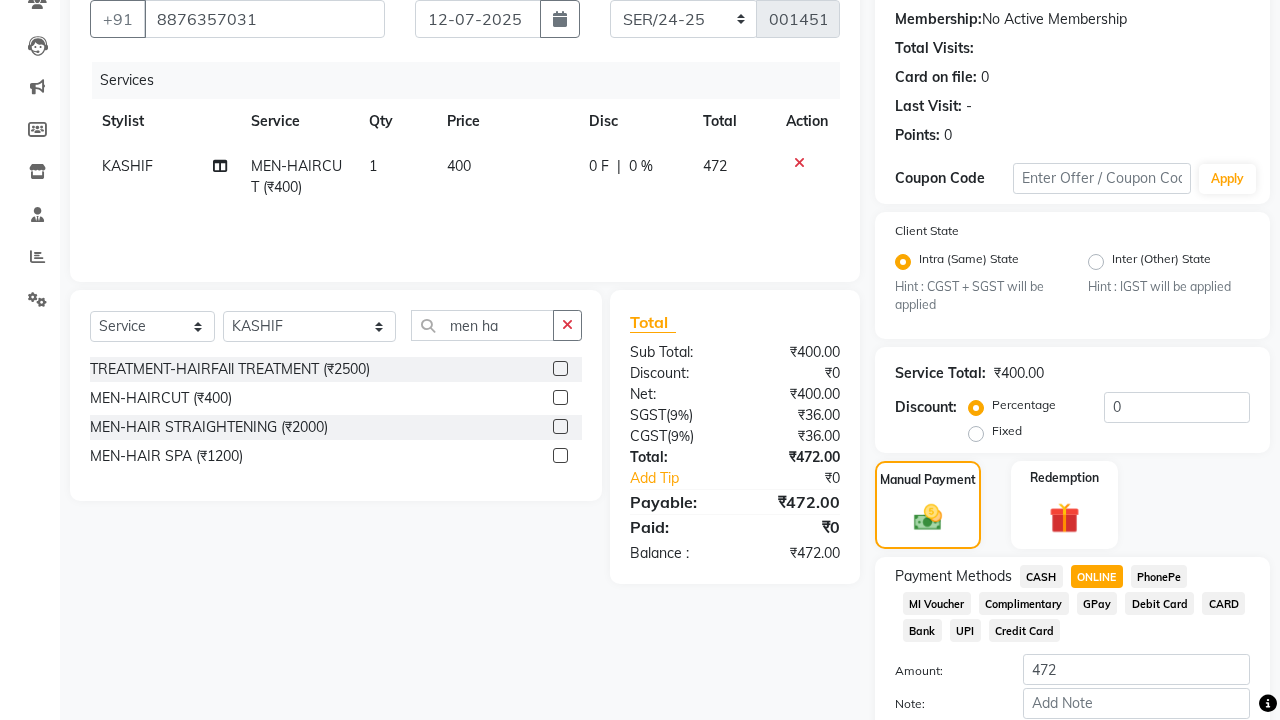 click on "Name: Prasun Sen  Membership:  No Active Membership  Total Visits:   Card on file:  0 Last Visit:   - Points:   0  Coupon Code Apply Client State Intra (Same) State Hint : CGST + SGST will be applied Inter (Other) State Hint : IGST will be applied Service Total:  ₹400.00  Discount:  Percentage   Fixed  0 Manual Payment Redemption Payment Methods  CASH   ONLINE   PhonePe   MI Voucher   Complimentary   GPay   Debit Card   CARD   Bank   UPI   Credit Card  Amount: 472 Note: Add Payment  Continue Without Payment" 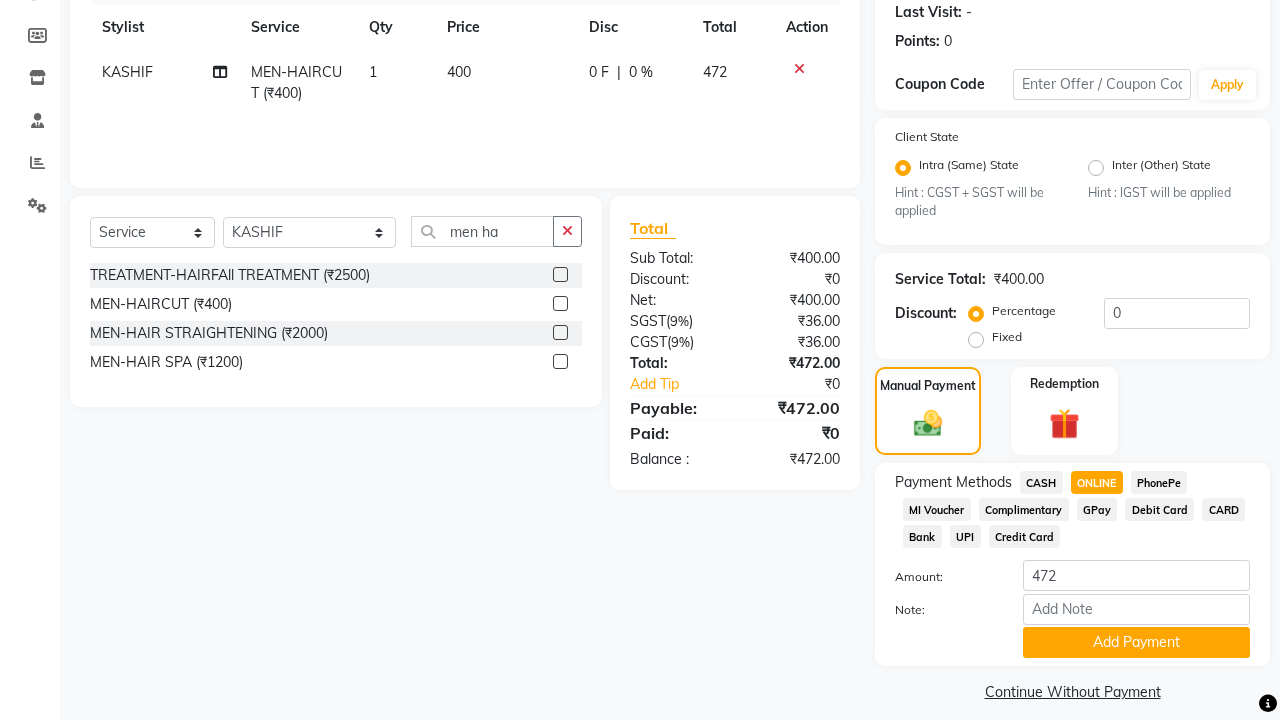scroll, scrollTop: 287, scrollLeft: 0, axis: vertical 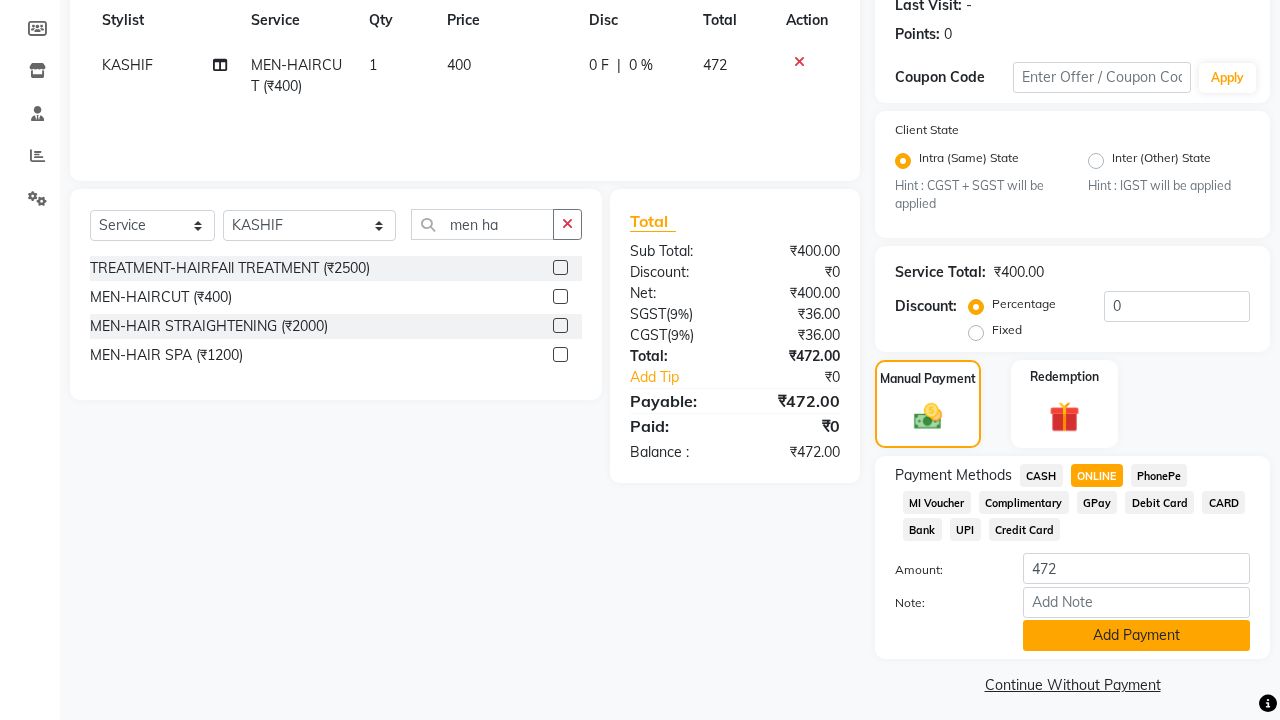 click on "Add Payment" 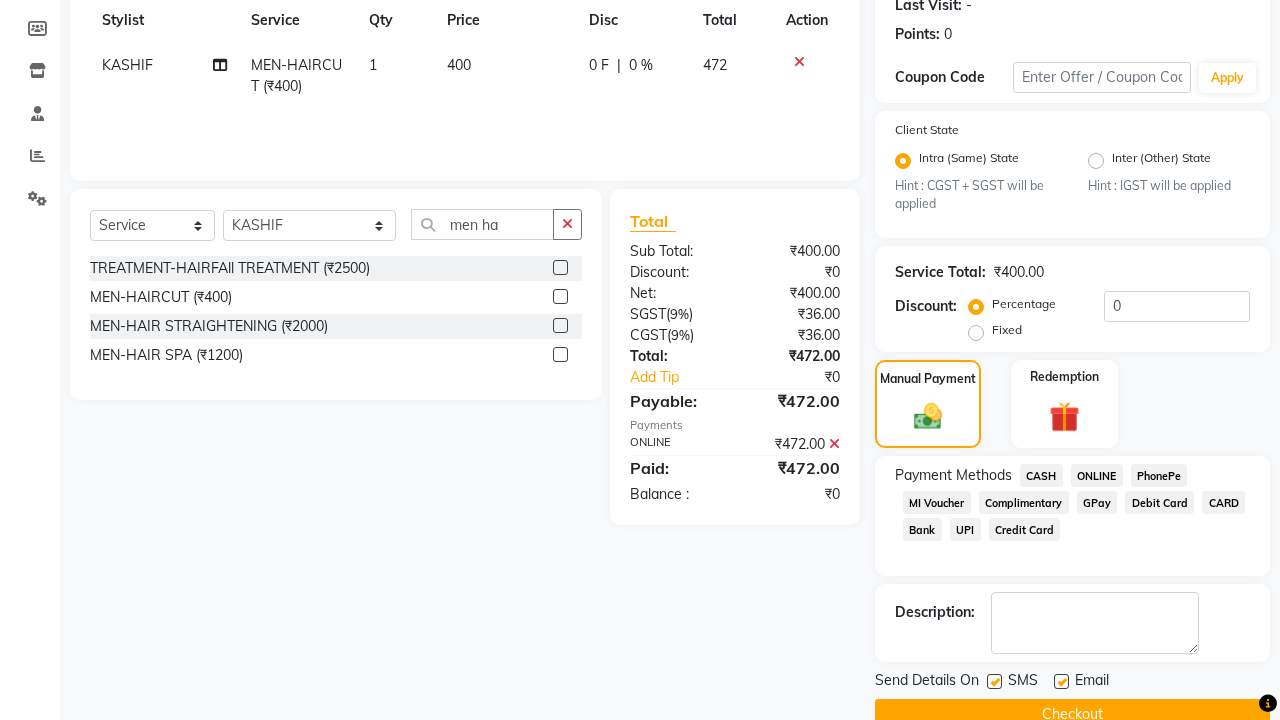 click 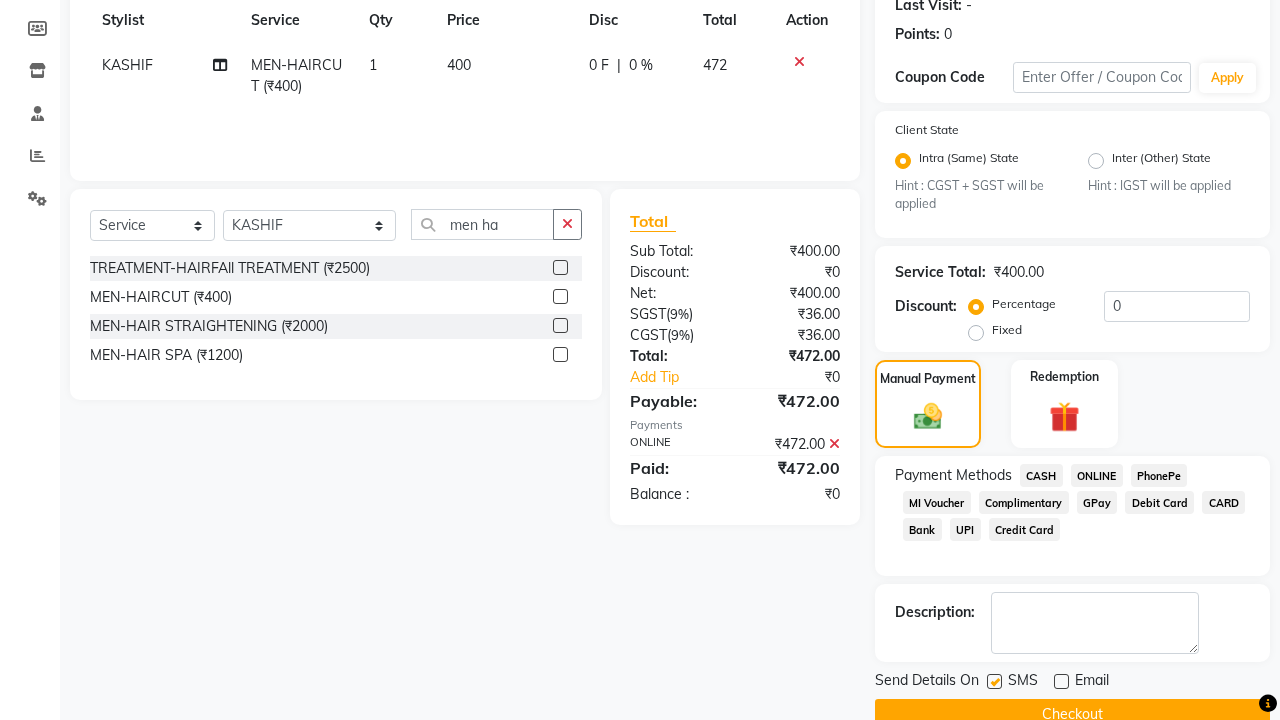 click 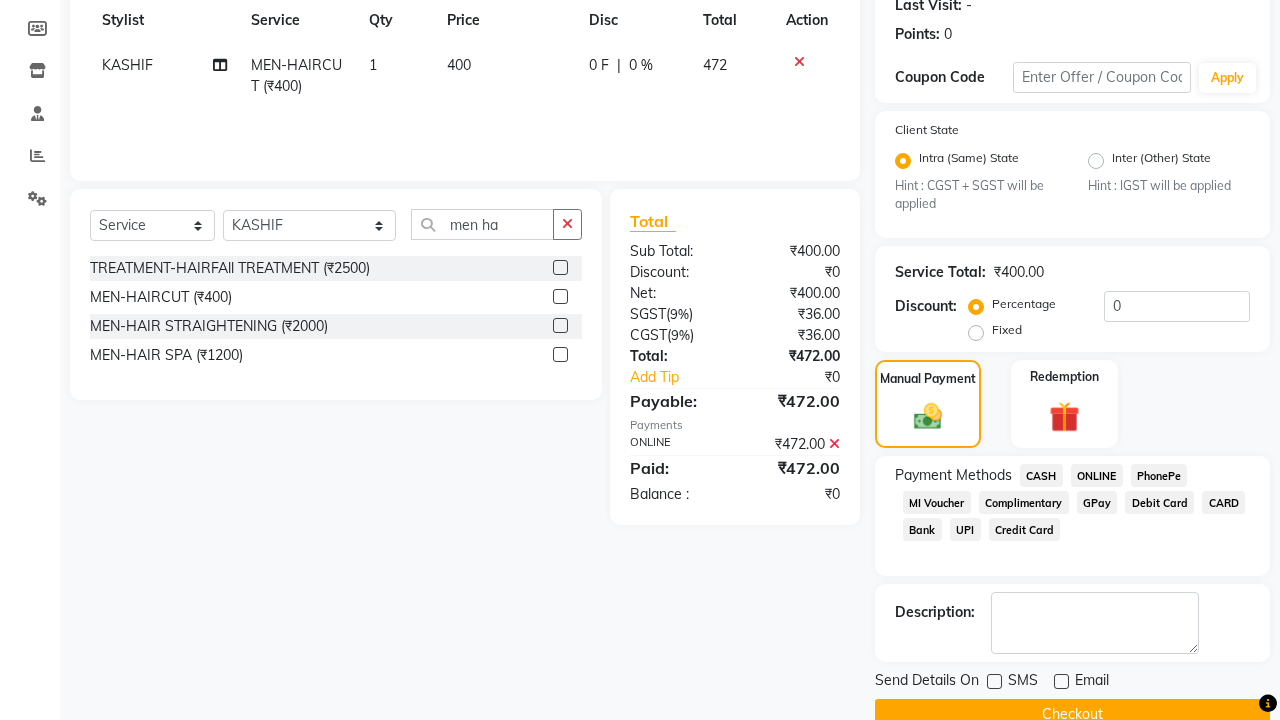 click on "Checkout" 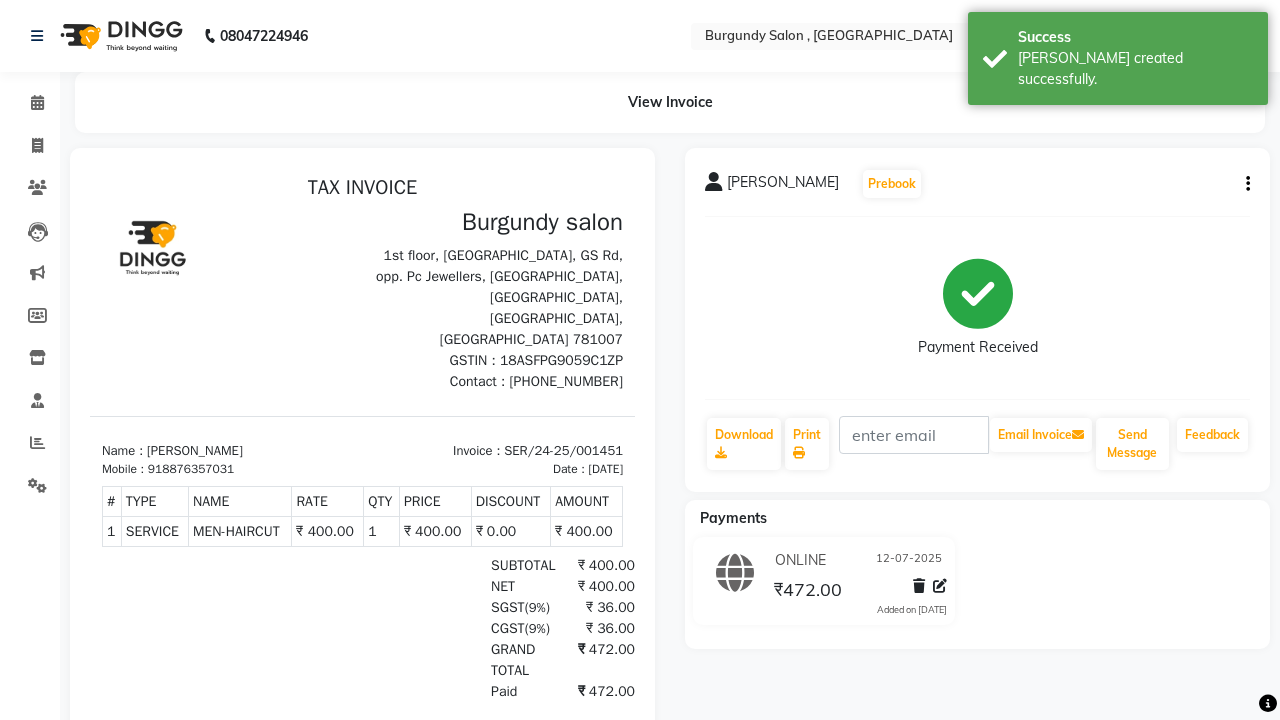 scroll, scrollTop: 0, scrollLeft: 0, axis: both 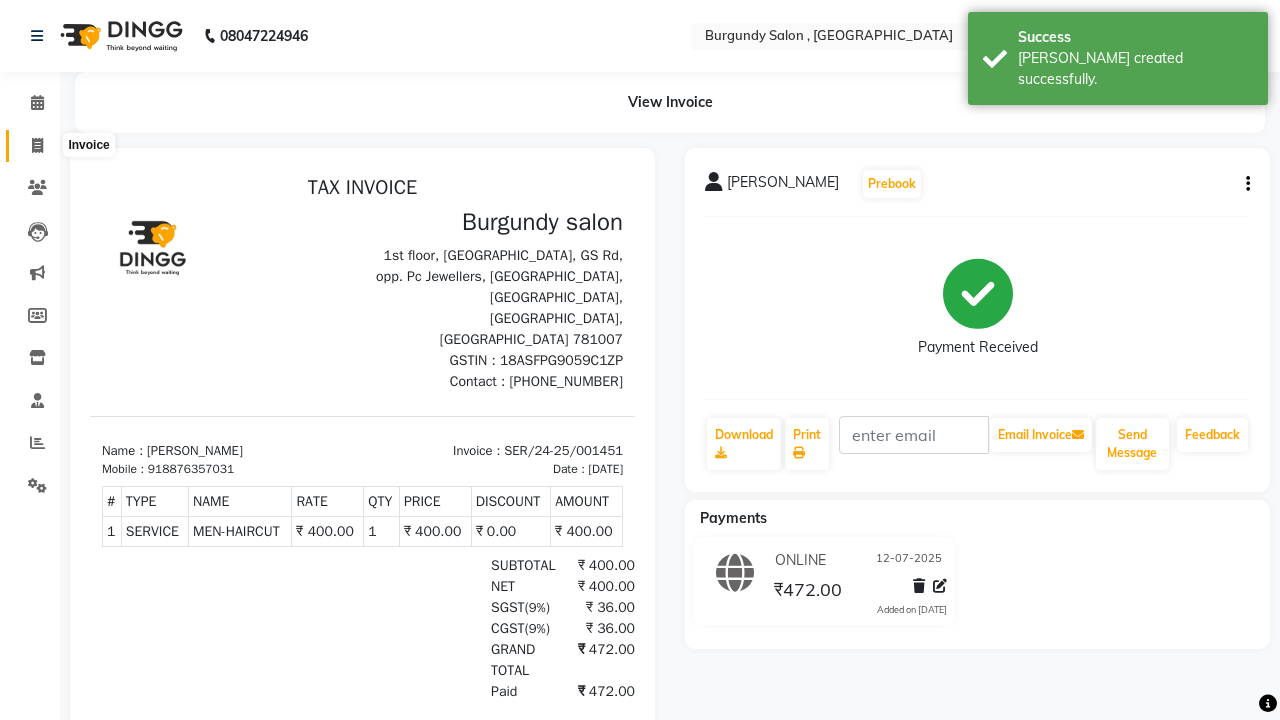 click 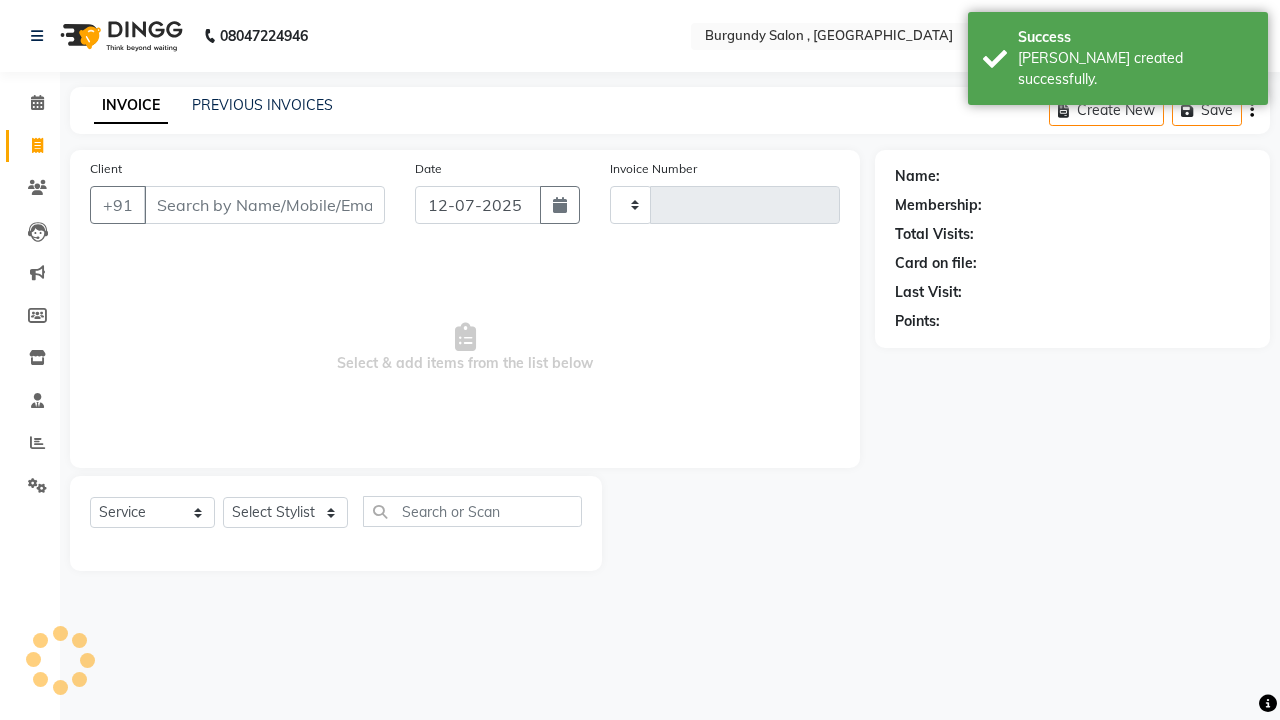 type on "1169" 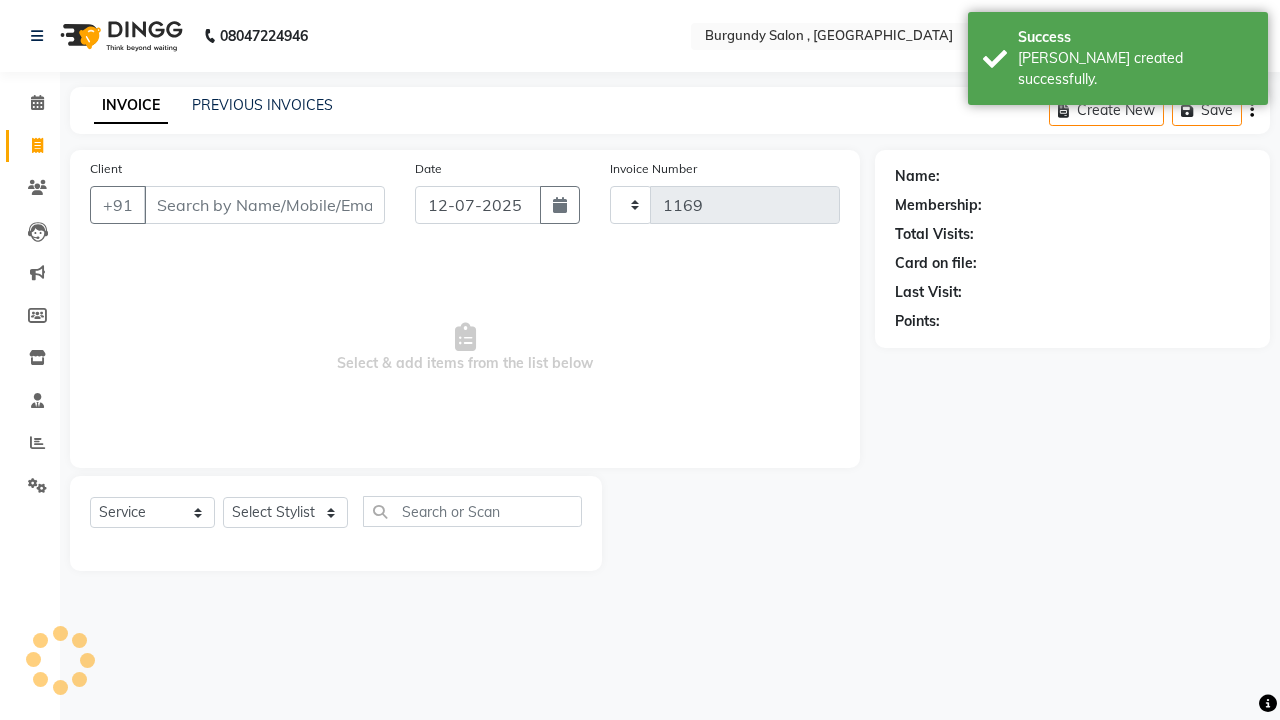 select on "5345" 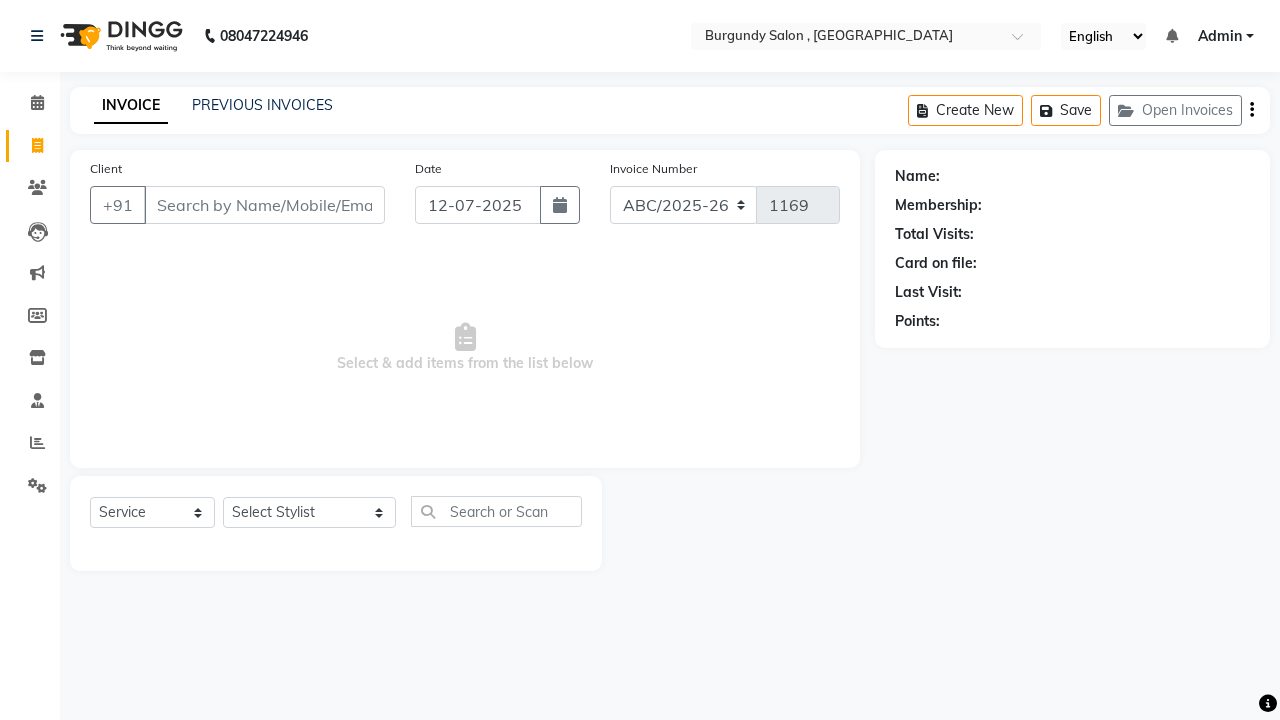 click on "Client" at bounding box center (264, 205) 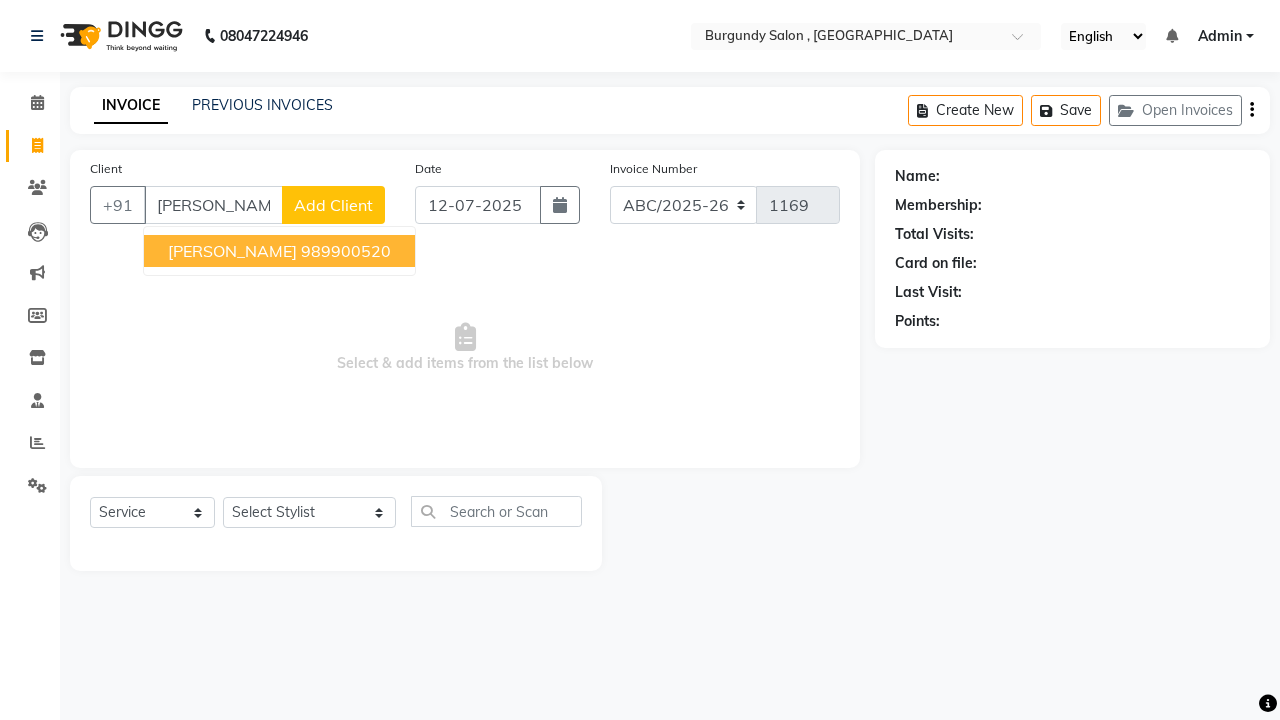 click on "YAMINI BHARECH" at bounding box center [232, 251] 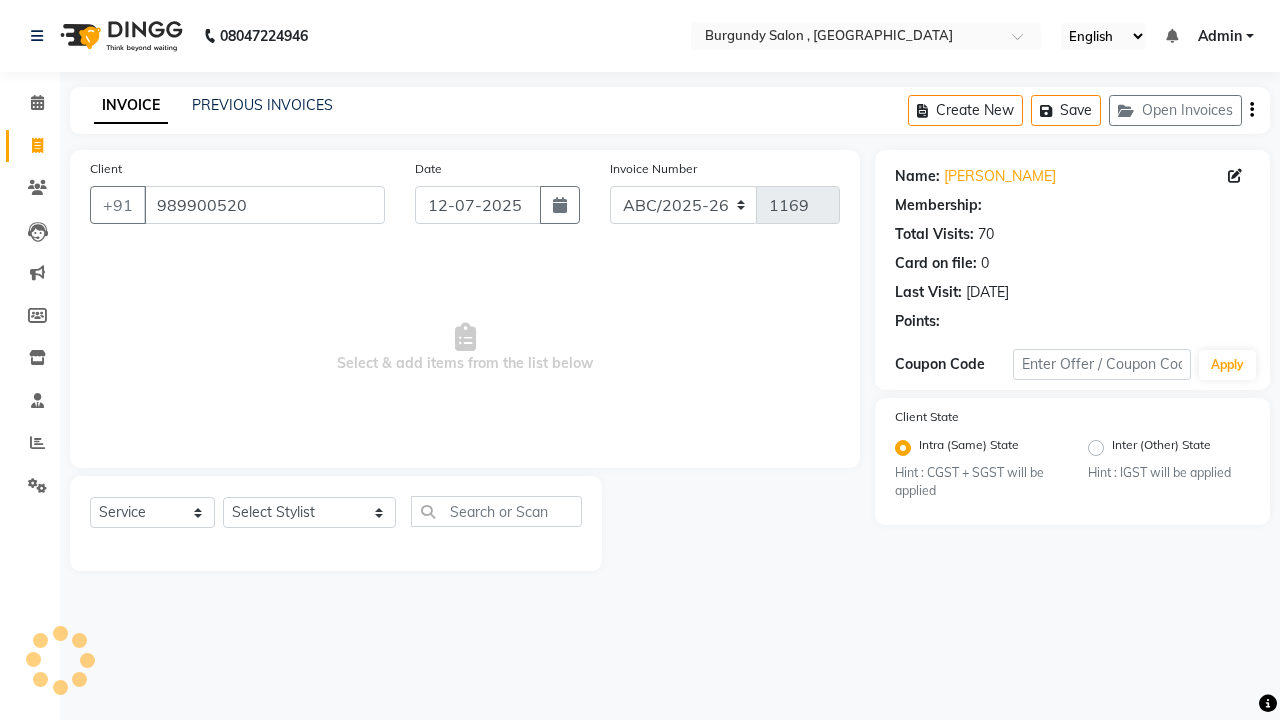 select on "1: Object" 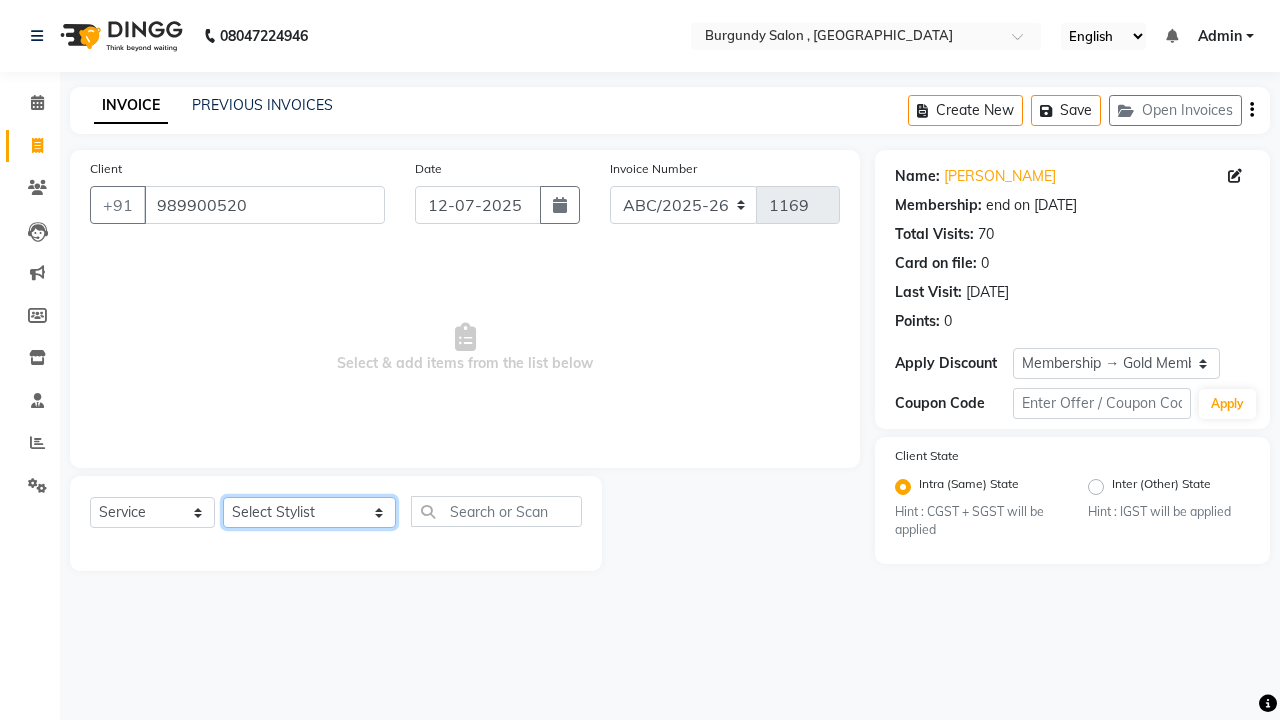 click on "Select Stylist ANIL  ANJANA BARSHA DEEPSHIKHA  DHON DAS DHON / NITUMONI EDWARD EDWARD/ LAXMI JOSHU JUNMONI KASHIF LAXI / ANJANA LAXMI LITTLE MAAM MINTUL MITALI NEETU RANA NITUMONI NITUMONI/POJA/ LAXMI NITUMONI / SAGARIKA NITUMONI/ SAGRIKA PRAKASH PUJAA Rubi RUBI / LAXMI SAGARIKA  SAGARIKA / RUBI SAHIL SAHIL / DHON SAHIL / EDWARD SAHIL/ JOSHU SAHIL/JOSHU/PRAKASH/ RUBI SAHIL/NITUMONI/ MITALI SAHIL/ RUBI SHABIR SHADHAB SIMA KALITA SONALI DEKA SOPEM staff 1 staff 1 TANU" 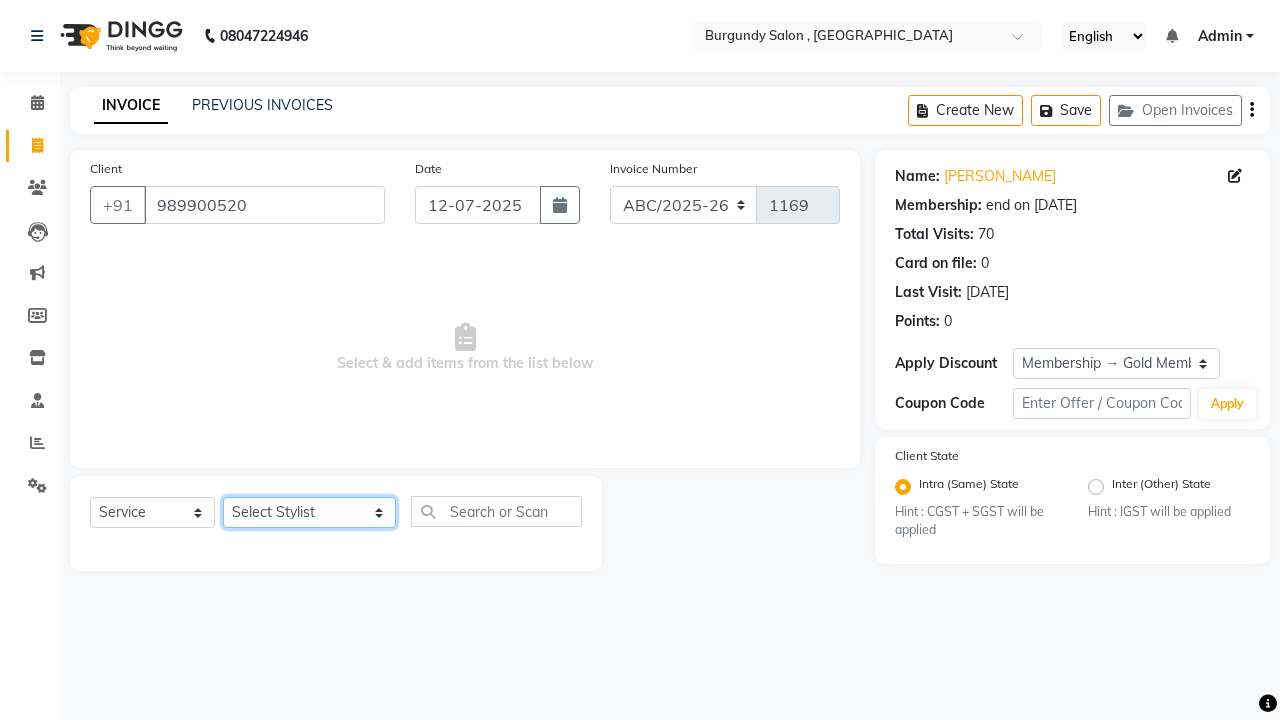 select on "32576" 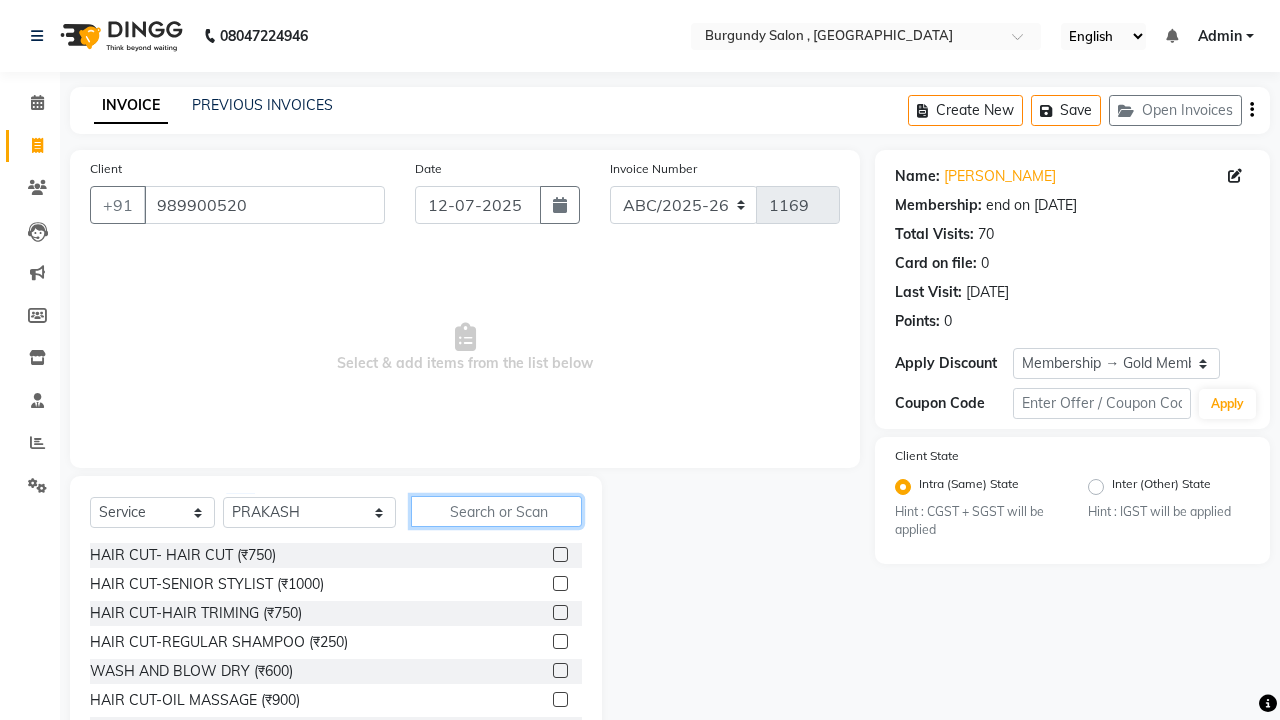 click 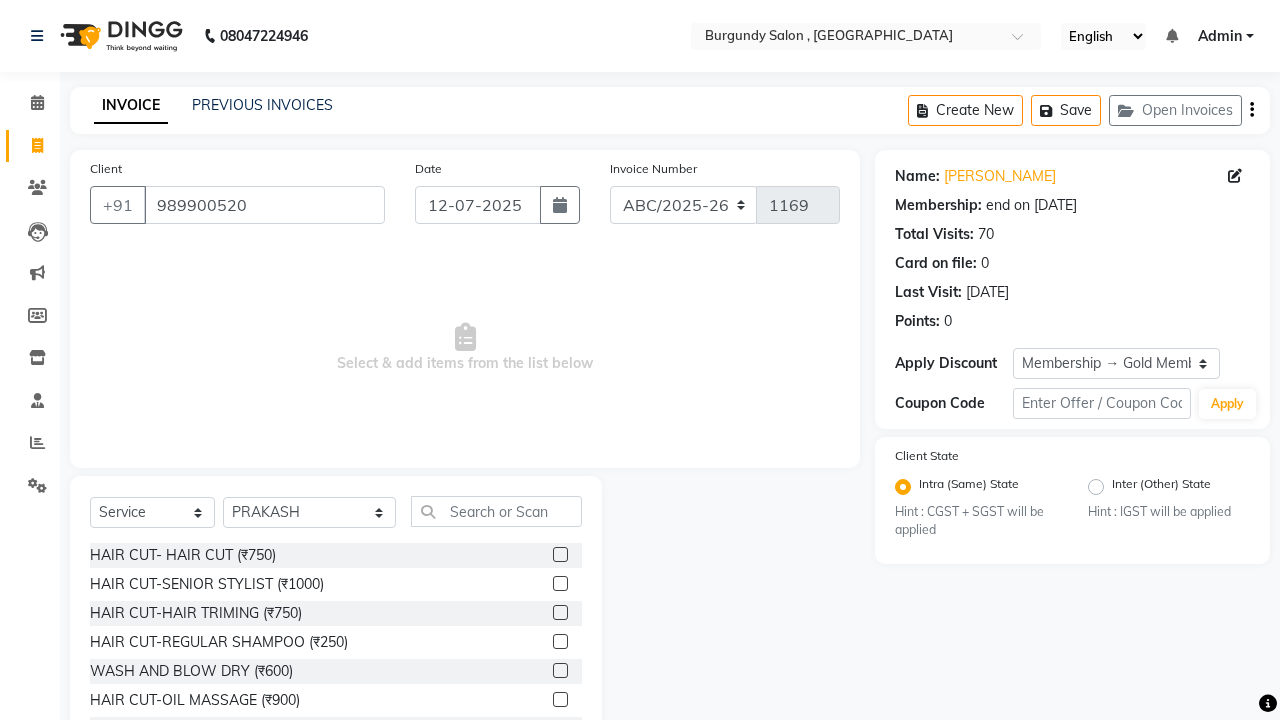 click on "Select  Service  Product  Membership  Package Voucher Prepaid Gift Card  Select Stylist ANIL  ANJANA BARSHA DEEPSHIKHA  DHON DAS DHON / NITUMONI EDWARD EDWARD/ LAXMI JOSHU JUNMONI KASHIF LAXI / ANJANA LAXMI LITTLE MAAM MINTUL MITALI NEETU RANA NITUMONI NITUMONI/POJA/ LAXMI NITUMONI / SAGARIKA NITUMONI/ SAGRIKA PRAKASH PUJAA Rubi RUBI / LAXMI SAGARIKA  SAGARIKA / RUBI SAHIL SAHIL / DHON SAHIL / EDWARD SAHIL/ JOSHU SAHIL/JOSHU/PRAKASH/ RUBI SAHIL/NITUMONI/ MITALI SAHIL/ RUBI SHABIR SHADHAB SIMA KALITA SONALI DEKA SOPEM staff 1 staff 1 TANU HAIR CUT- HAIR CUT (₹750)  HAIR CUT-SENIOR STYLIST (₹1000)  HAIR CUT-HAIR TRIMING (₹750)  HAIR CUT-REGULAR SHAMPOO (₹250)  WASH AND BLOW DRY (₹600)  HAIR CUT-OIL MASSAGE (₹900)  HAIR CUT-WASH WITH DANDRUFF AMPULE (₹800)  HAIR CUT-IRONING (₹1000)  HAIR CUT-CURL-TONG (₹1000)  HAIR CUT-HAIR DO (₹1000)  HAIR CUT-KERATIN SHAMPOO (₹750)  HAIR CUT-BOTOPLEXX TREATMENT (₹7500)  HAIR CUT-REGULAR CONDITIONER (₹250)  ONLY-BLOW DRY (₹300)  PRE WASH (₹1000)" 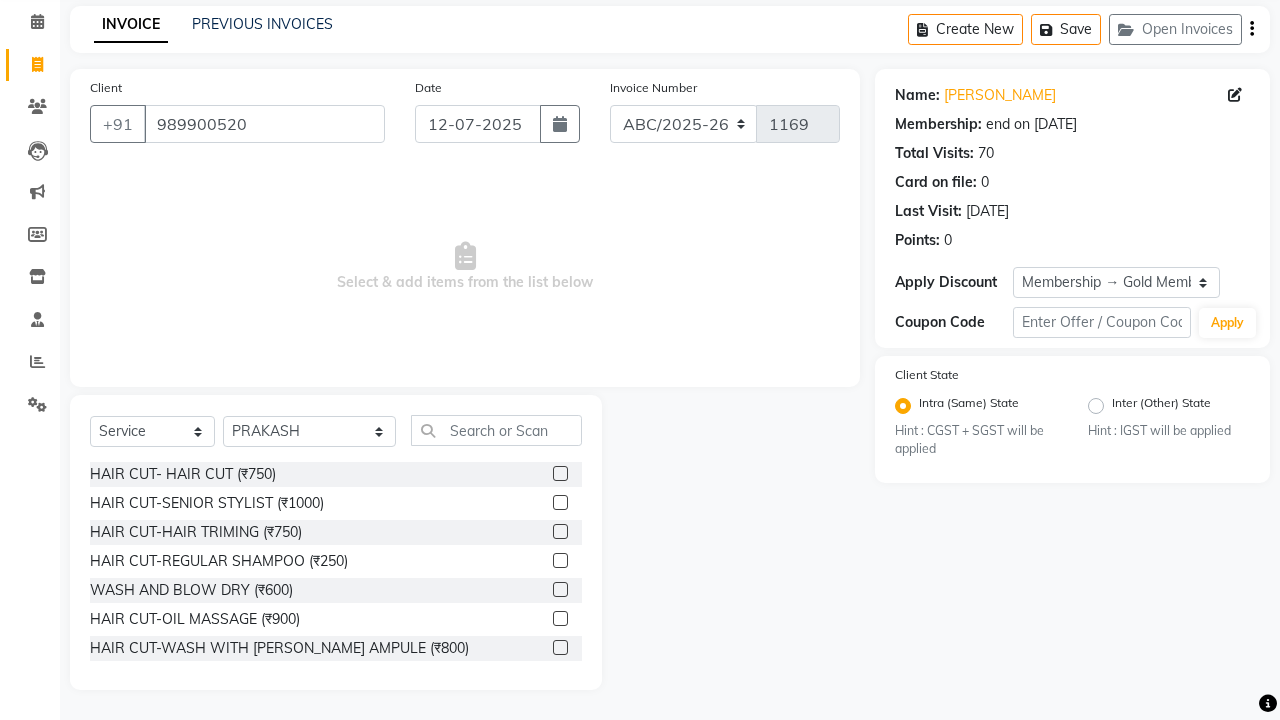 scroll, scrollTop: 81, scrollLeft: 0, axis: vertical 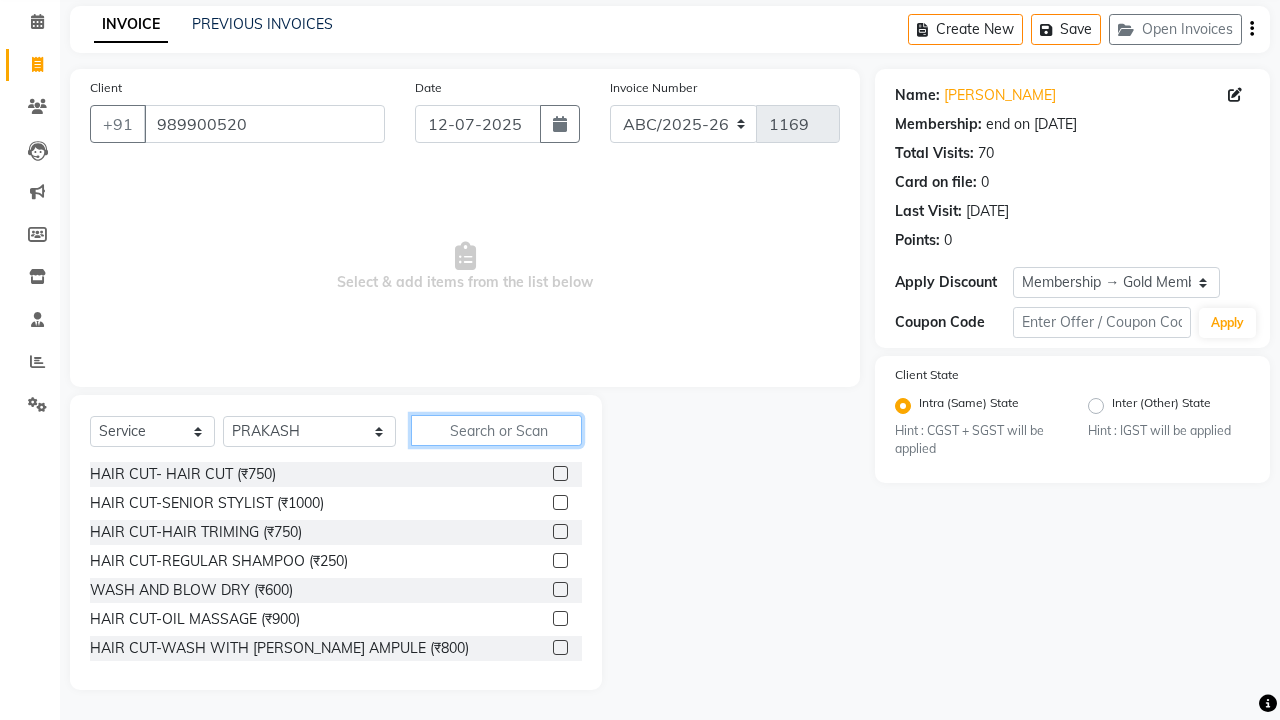 click 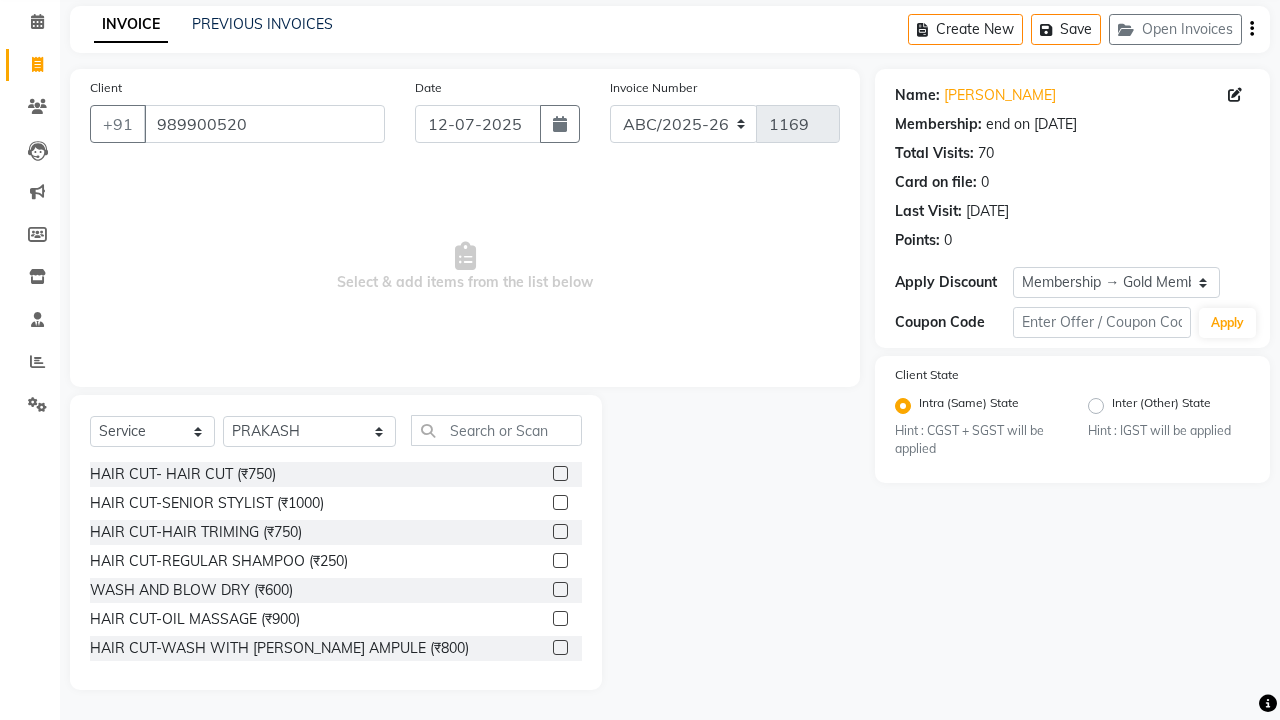 click on "Select  Service  Product  Membership  Package Voucher Prepaid Gift Card  Select Stylist ANIL  ANJANA BARSHA DEEPSHIKHA  DHON DAS DHON / NITUMONI EDWARD EDWARD/ LAXMI JOSHU JUNMONI KASHIF LAXI / ANJANA LAXMI LITTLE MAAM MINTUL MITALI NEETU RANA NITUMONI NITUMONI/POJA/ LAXMI NITUMONI / SAGARIKA NITUMONI/ SAGRIKA PRAKASH PUJAA Rubi RUBI / LAXMI SAGARIKA  SAGARIKA / RUBI SAHIL SAHIL / DHON SAHIL / EDWARD SAHIL/ JOSHU SAHIL/JOSHU/PRAKASH/ RUBI SAHIL/NITUMONI/ MITALI SAHIL/ RUBI SHABIR SHADHAB SIMA KALITA SONALI DEKA SOPEM staff 1 staff 1 TANU HAIR CUT- HAIR CUT (₹750)  HAIR CUT-SENIOR STYLIST (₹1000)  HAIR CUT-HAIR TRIMING (₹750)  HAIR CUT-REGULAR SHAMPOO (₹250)  WASH AND BLOW DRY (₹600)  HAIR CUT-OIL MASSAGE (₹900)  HAIR CUT-WASH WITH DANDRUFF AMPULE (₹800)  HAIR CUT-IRONING (₹1000)  HAIR CUT-CURL-TONG (₹1000)  HAIR CUT-HAIR DO (₹1000)  HAIR CUT-KERATIN SHAMPOO (₹750)  HAIR CUT-BOTOPLEXX TREATMENT (₹7500)  HAIR CUT-REGULAR CONDITIONER (₹250)  ONLY-BLOW DRY (₹300)  PRE WASH (₹1000)" 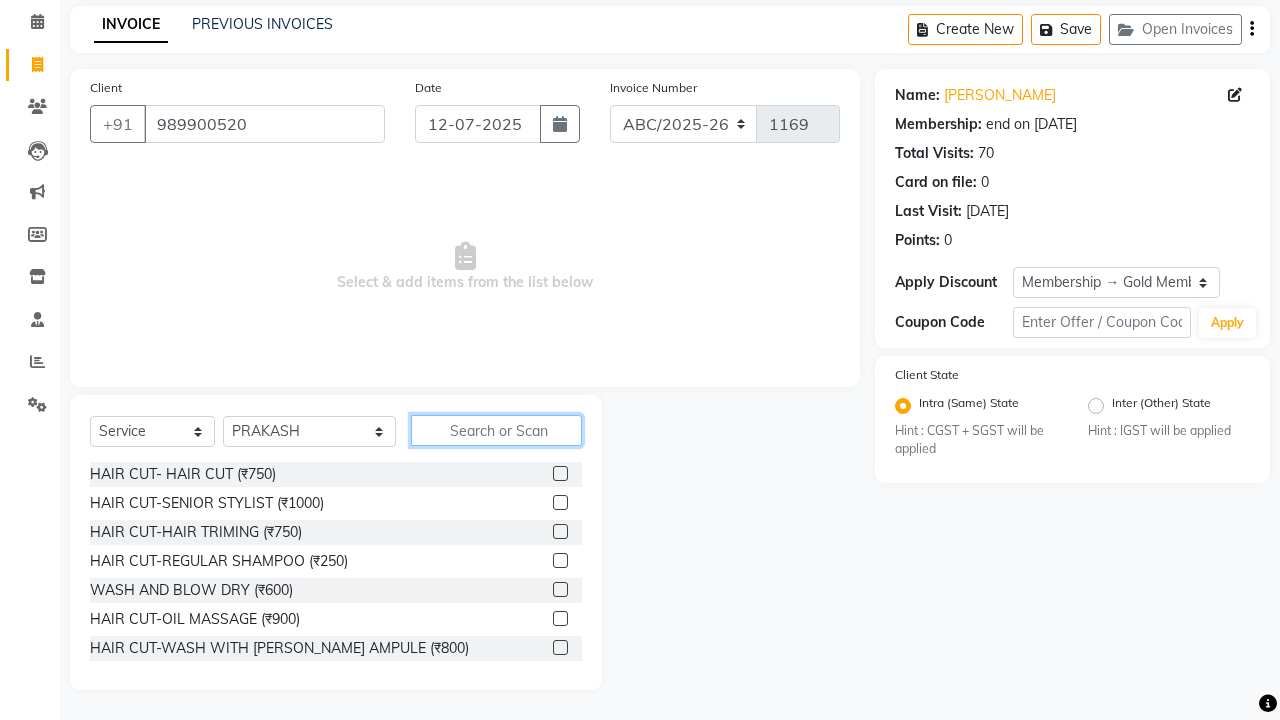 click 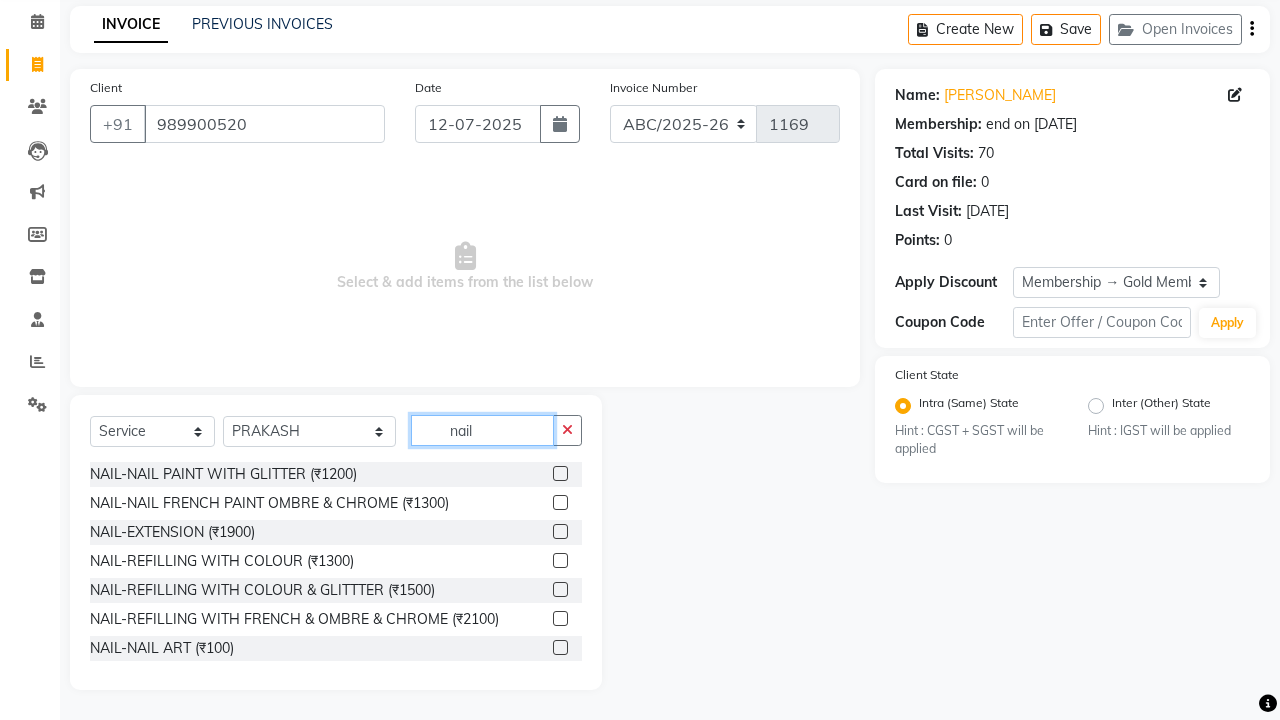 click on "nail" 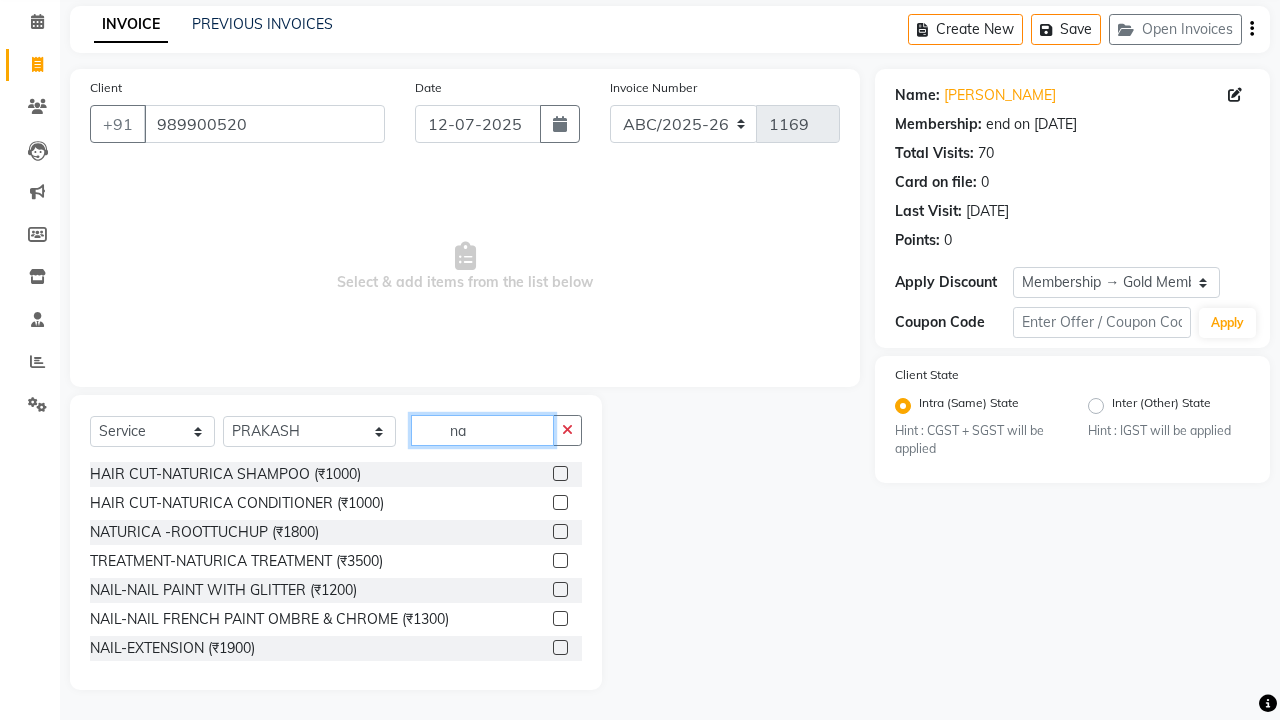 type on "n" 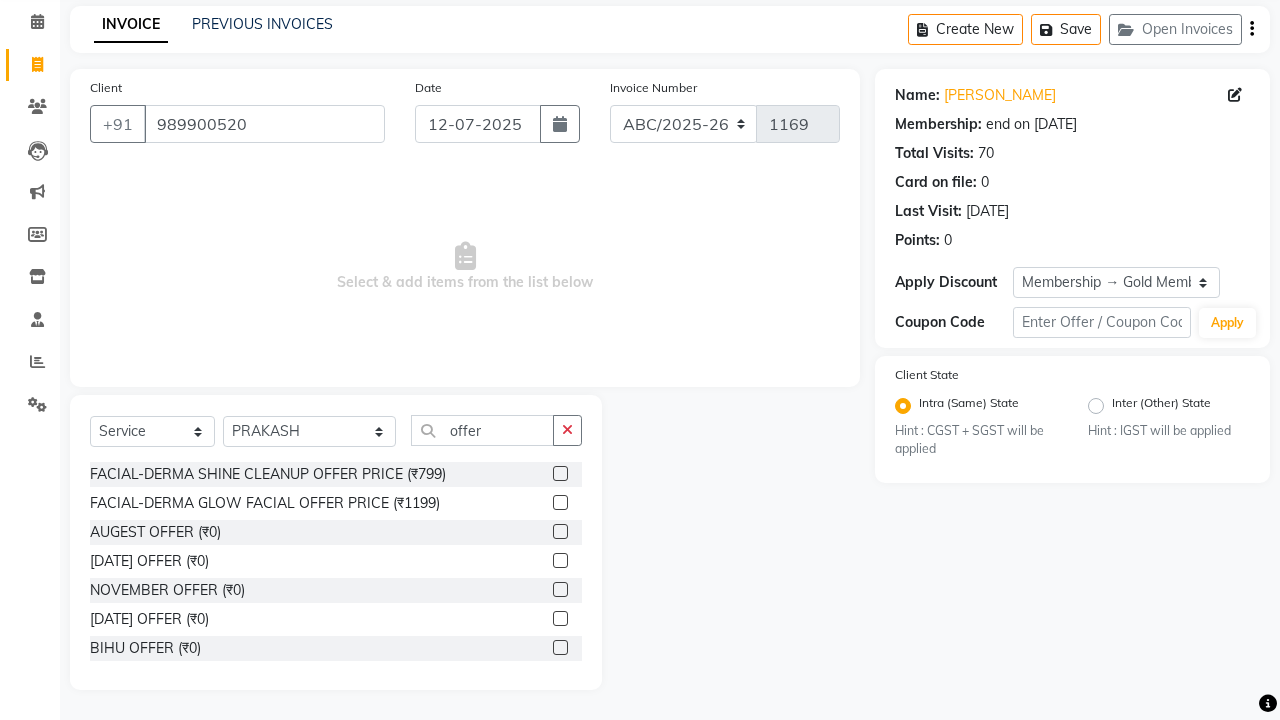 click on "Select  Service  Product  Membership  Package Voucher Prepaid Gift Card  Select Stylist ANIL  ANJANA BARSHA DEEPSHIKHA  DHON DAS DHON / NITUMONI EDWARD EDWARD/ LAXMI JOSHU JUNMONI KASHIF LAXI / ANJANA LAXMI LITTLE MAAM MINTUL MITALI NEETU RANA NITUMONI NITUMONI/POJA/ LAXMI NITUMONI / SAGARIKA NITUMONI/ SAGRIKA PRAKASH PUJAA Rubi RUBI / LAXMI SAGARIKA  SAGARIKA / RUBI SAHIL SAHIL / DHON SAHIL / EDWARD SAHIL/ JOSHU SAHIL/JOSHU/PRAKASH/ RUBI SAHIL/NITUMONI/ MITALI SAHIL/ RUBI SHABIR SHADHAB SIMA KALITA SONALI DEKA SOPEM staff 1 staff 1 TANU offer FACIAL-DERMA SHINE CLEANUP OFFER PRICE (₹799)  FACIAL-DERMA GLOW FACIAL OFFER PRICE (₹1199)  AUGEST OFFER (₹0)  DURGA PUJA OFFER  (₹0)  NOVEMBER OFFER (₹0)  HOLI OFFER (₹0)  BIHU OFFER (₹0)  OFFER (₹1)  FESTIVE OFFER (₹1)  RAKHI OFFER (₹1)  HOLI OFFER (₹1)  BIRTHDAY OFFER (₹1)  HAIR COLOR +CLENUP+PRODICT OFFER (₹4999)  BOTOX + PRODUCT OFFER (₹6999)  KERATHERAPY+ PRODUCT OFFER (₹4999)  FACIAL+PRODUCT OFFER (₹2499)" 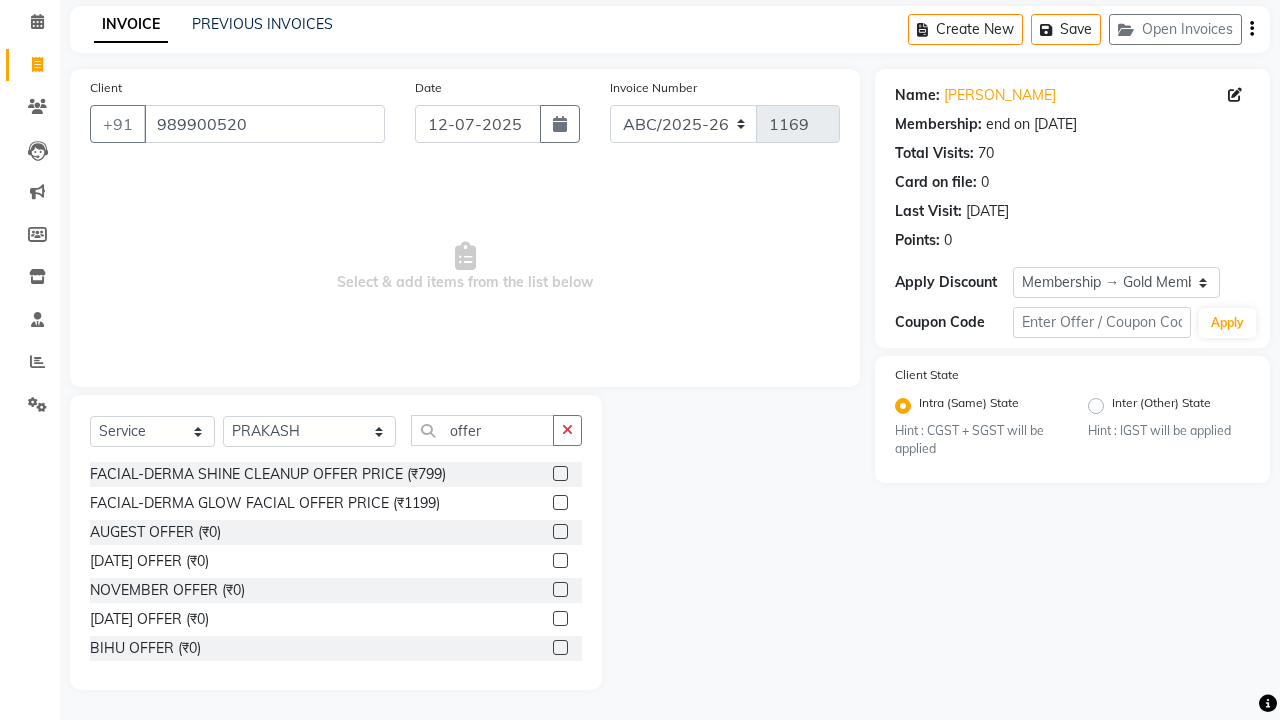 click 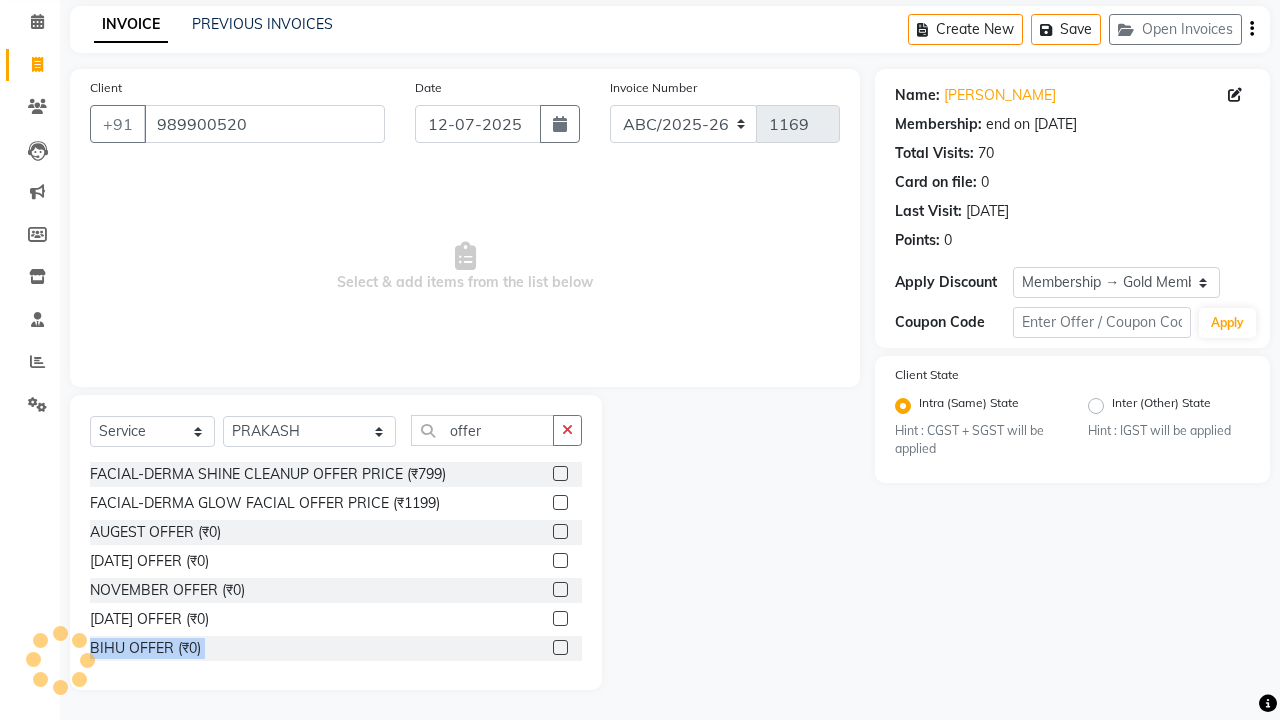 drag, startPoint x: 583, startPoint y: 622, endPoint x: 582, endPoint y: 678, distance: 56.008926 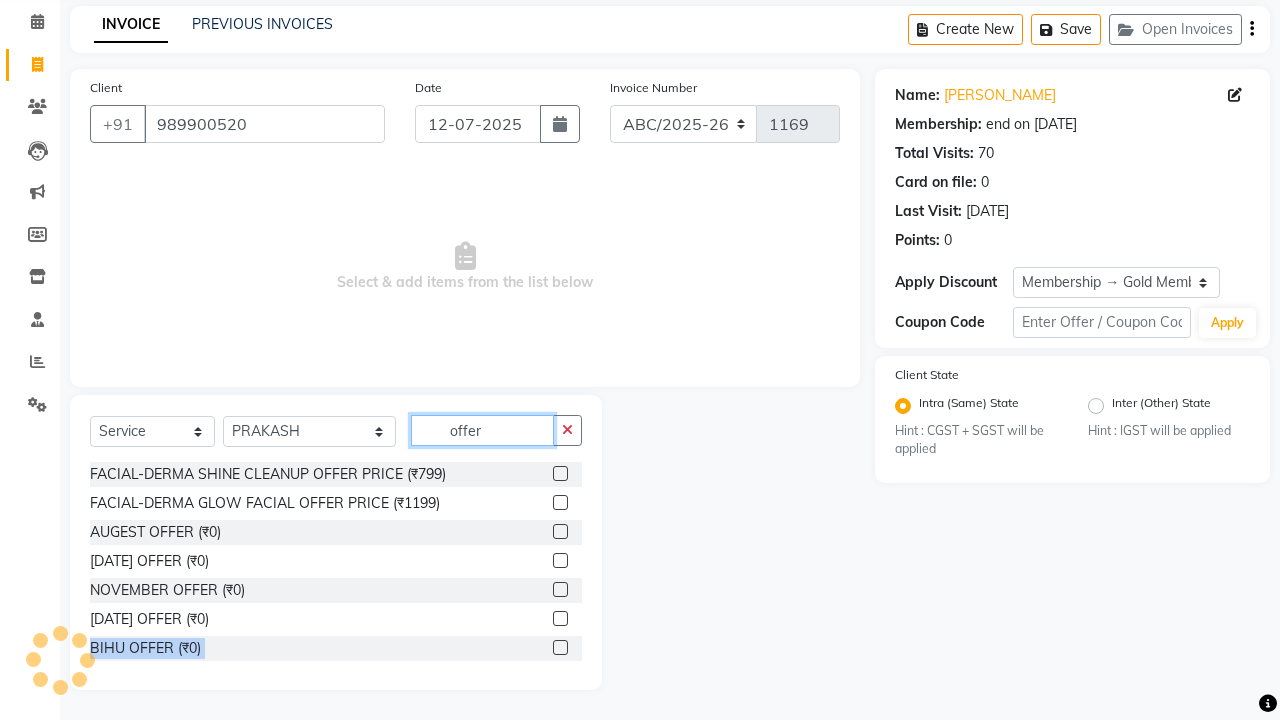 click on "offer" 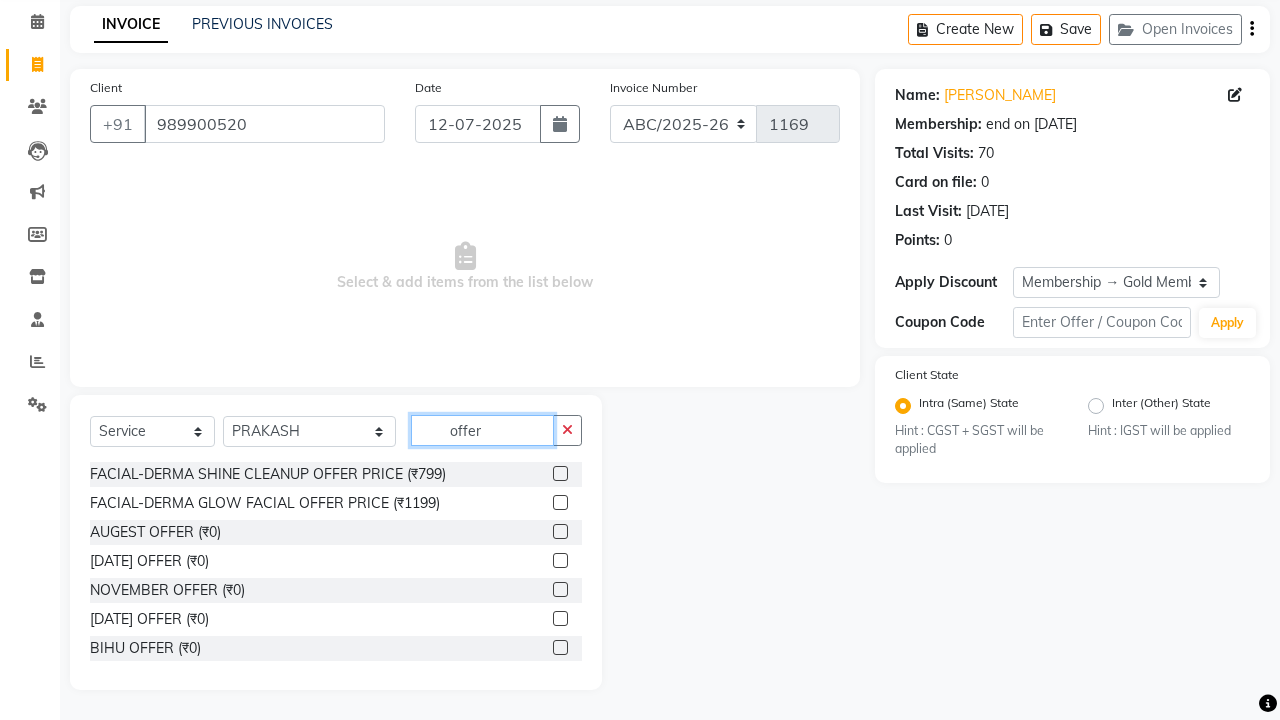 type on "offer" 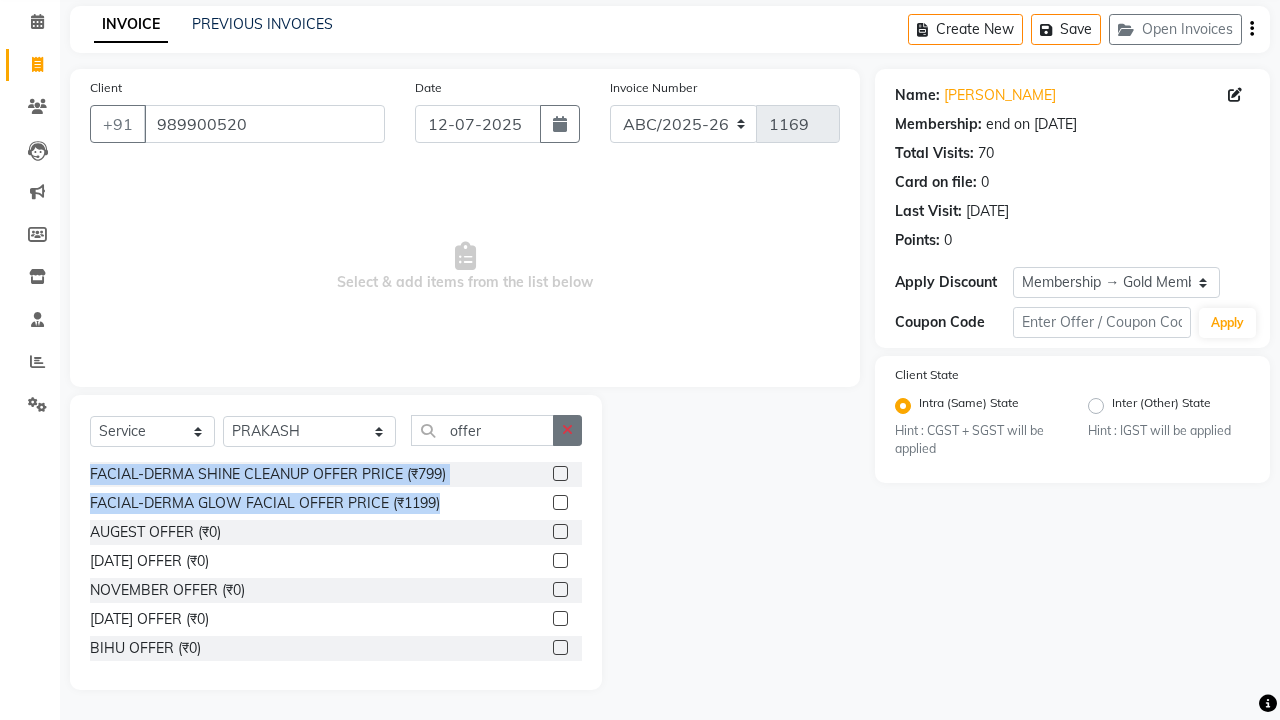 drag, startPoint x: 581, startPoint y: 496, endPoint x: 560, endPoint y: 426, distance: 73.082146 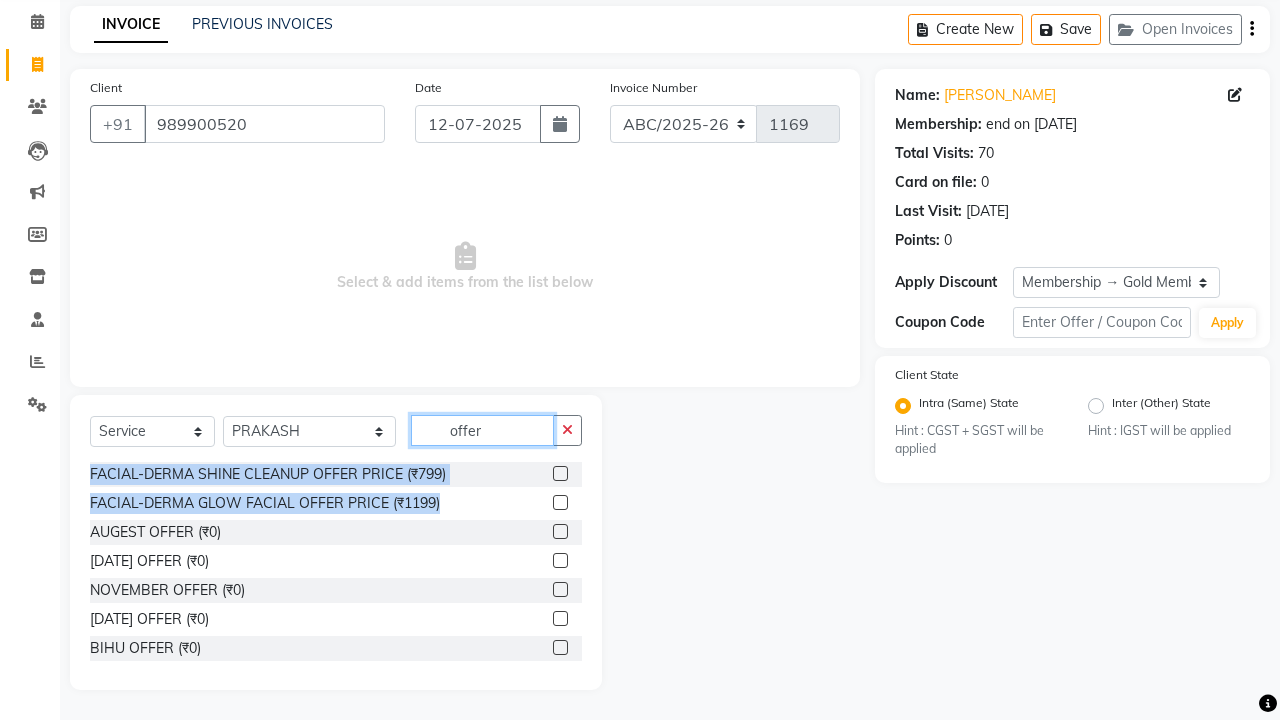 click on "offer" 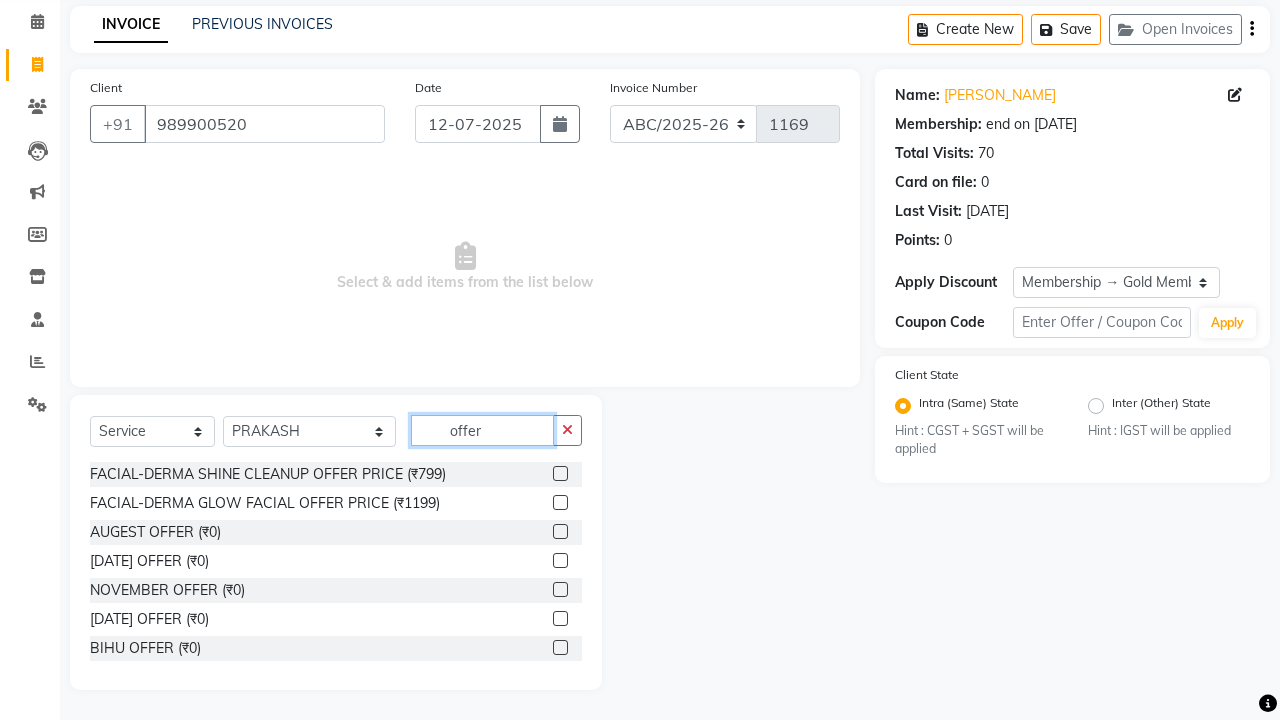 click on "offer" 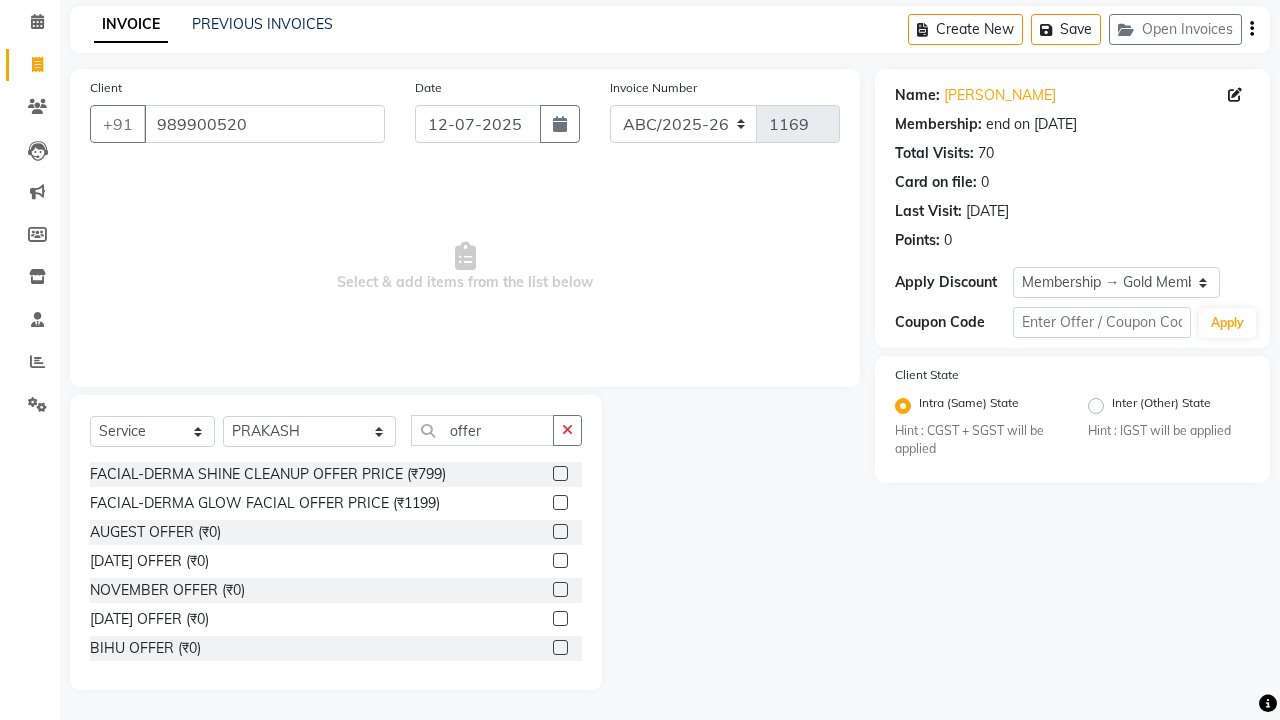 click on "Select  Service  Product  Membership  Package Voucher Prepaid Gift Card  Select Stylist ANIL  ANJANA BARSHA DEEPSHIKHA  DHON DAS DHON / NITUMONI EDWARD EDWARD/ LAXMI JOSHU JUNMONI KASHIF LAXI / ANJANA LAXMI LITTLE MAAM MINTUL MITALI NEETU RANA NITUMONI NITUMONI/POJA/ LAXMI NITUMONI / SAGARIKA NITUMONI/ SAGRIKA PRAKASH PUJAA Rubi RUBI / LAXMI SAGARIKA  SAGARIKA / RUBI SAHIL SAHIL / DHON SAHIL / EDWARD SAHIL/ JOSHU SAHIL/JOSHU/PRAKASH/ RUBI SAHIL/NITUMONI/ MITALI SAHIL/ RUBI SHABIR SHADHAB SIMA KALITA SONALI DEKA SOPEM staff 1 staff 1 TANU offer FACIAL-DERMA SHINE CLEANUP OFFER PRICE (₹799)  FACIAL-DERMA GLOW FACIAL OFFER PRICE (₹1199)  AUGEST OFFER (₹0)  DURGA PUJA OFFER  (₹0)  NOVEMBER OFFER (₹0)  HOLI OFFER (₹0)  BIHU OFFER (₹0)  OFFER (₹1)  FESTIVE OFFER (₹1)  RAKHI OFFER (₹1)  HOLI OFFER (₹1)  BIRTHDAY OFFER (₹1)  HAIR COLOR +CLENUP+PRODICT OFFER (₹4999)  BOTOX + PRODUCT OFFER (₹6999)  KERATHERAPY+ PRODUCT OFFER (₹4999)  FACIAL+PRODUCT OFFER (₹2499)" 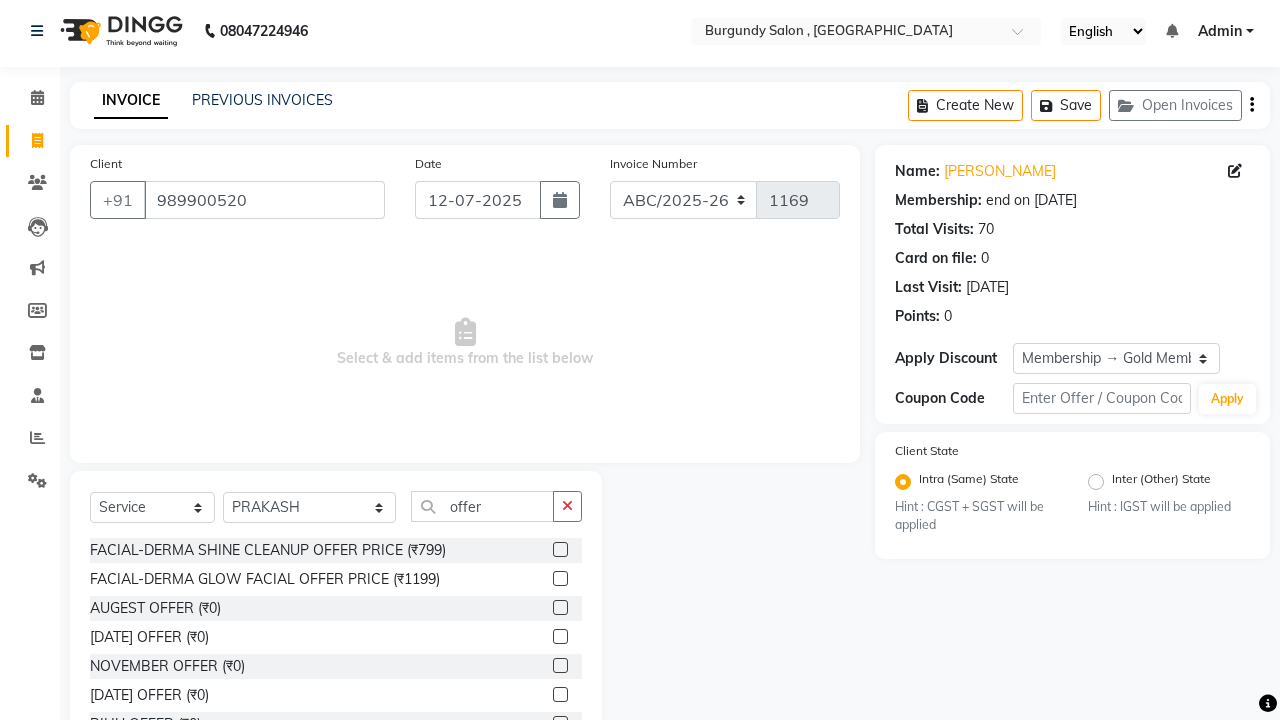 scroll, scrollTop: 3, scrollLeft: 0, axis: vertical 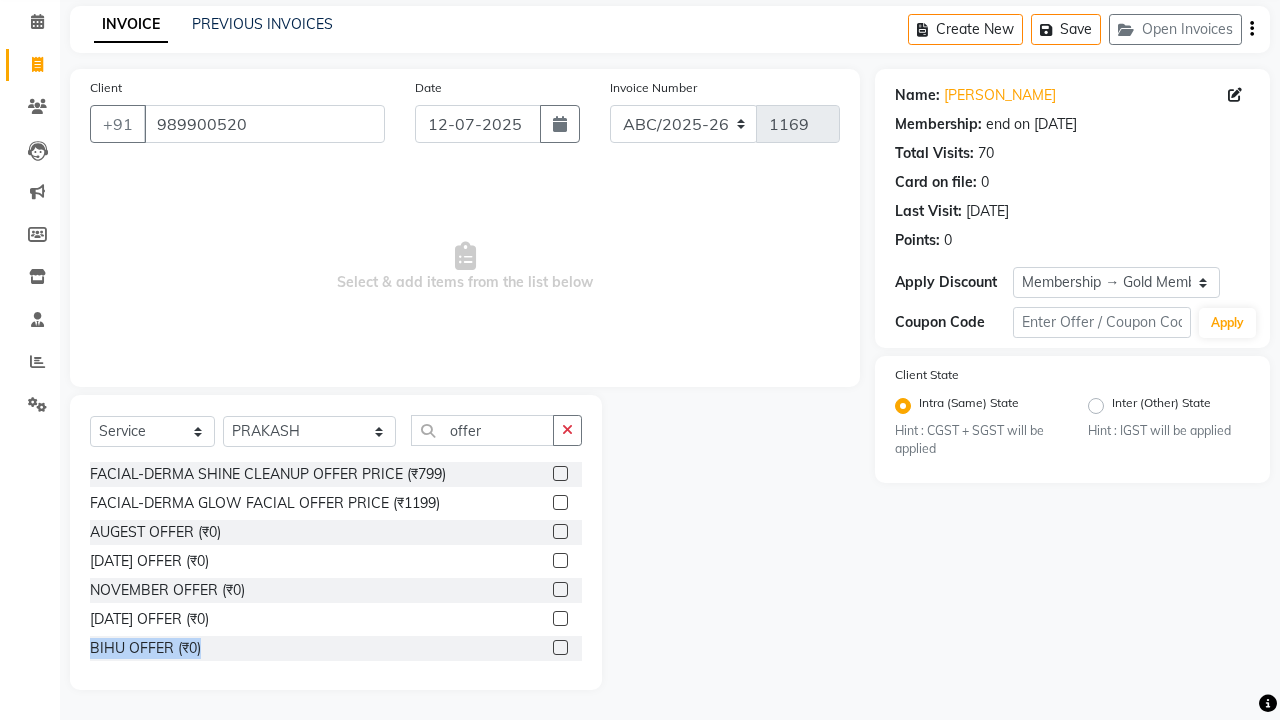 click on "FACIAL-DERMA SHINE CLEANUP OFFER PRICE (₹799)  FACIAL-DERMA GLOW FACIAL OFFER PRICE (₹1199)  AUGEST OFFER (₹0)  DURGA PUJA OFFER  (₹0)  NOVEMBER OFFER (₹0)  HOLI OFFER (₹0)  BIHU OFFER (₹0)  OFFER (₹1)  FESTIVE OFFER (₹1)  RAKHI OFFER (₹1)  HOLI OFFER (₹1)  BIRTHDAY OFFER (₹1)  HAIR COLOR +CLENUP+PRODICT OFFER (₹4999)  BOTOX + PRODUCT OFFER (₹6999)  KERATHERAPY+ PRODUCT OFFER (₹4999)  FACIAL+PRODUCT OFFER (₹2499)  NAIL EXTENSION OFFER (₹999)  NAIL GEL PAINT OFFER (₹299)" 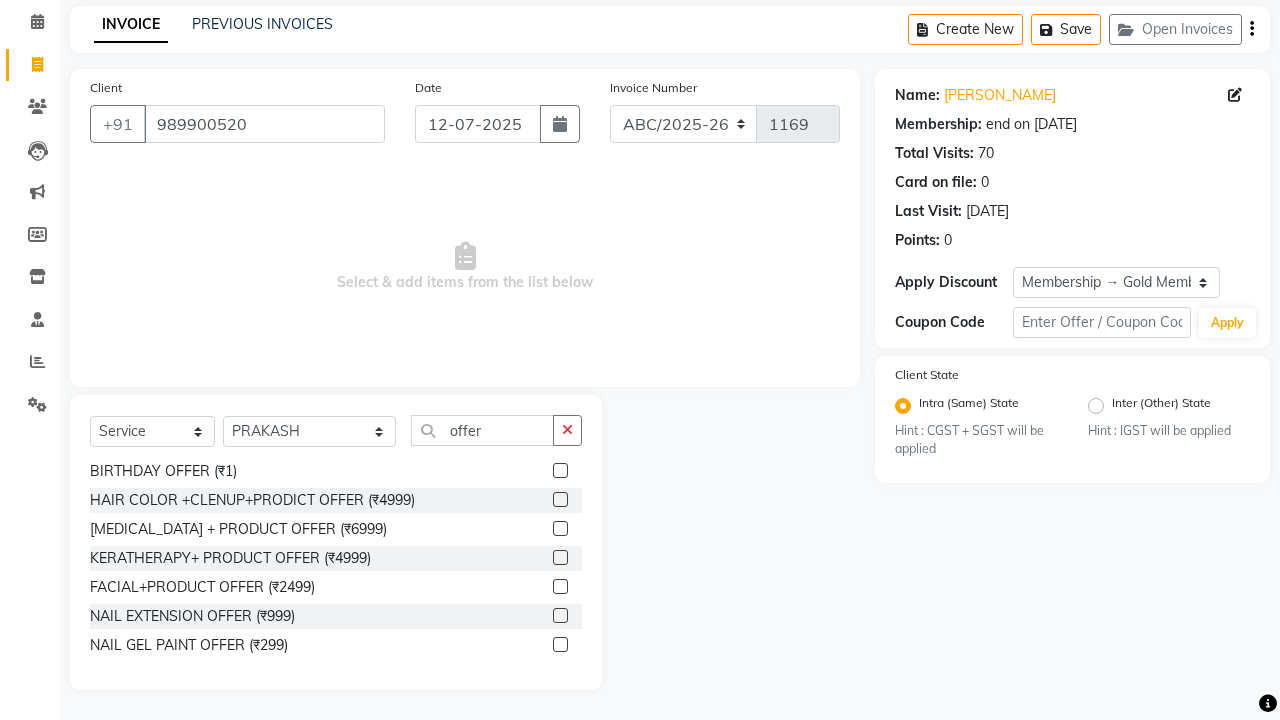 scroll, scrollTop: 322, scrollLeft: 0, axis: vertical 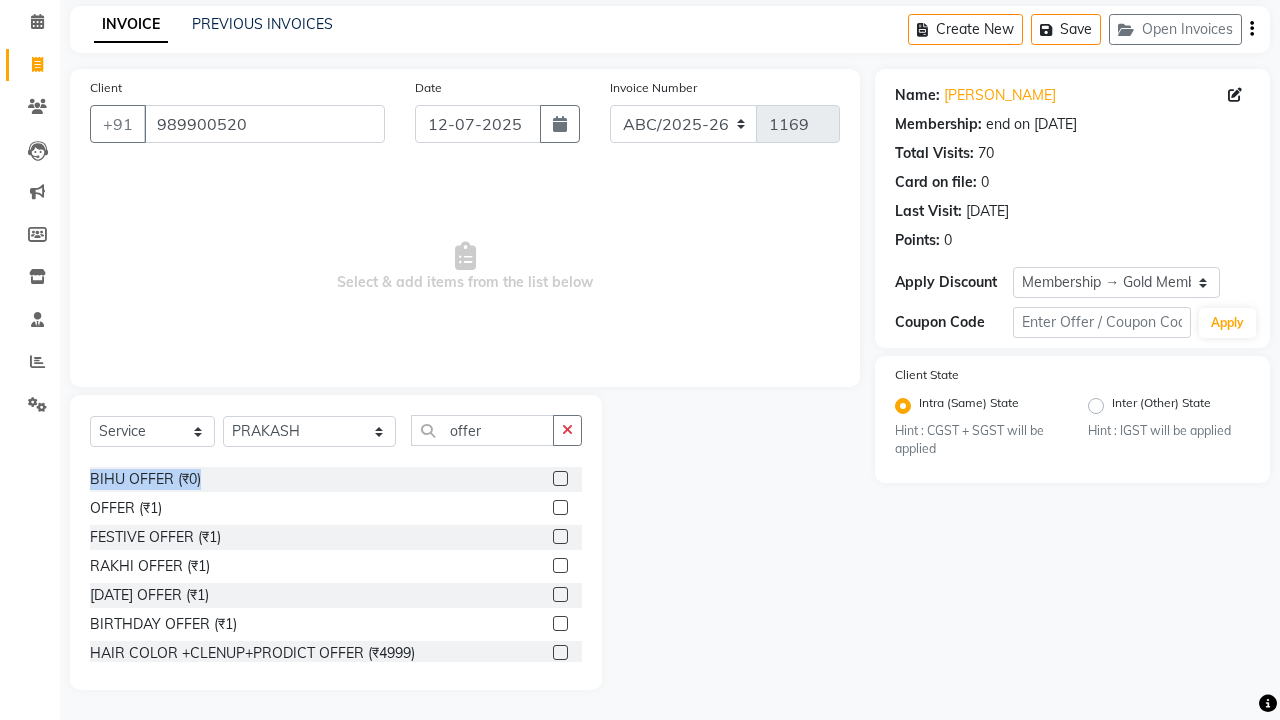 click 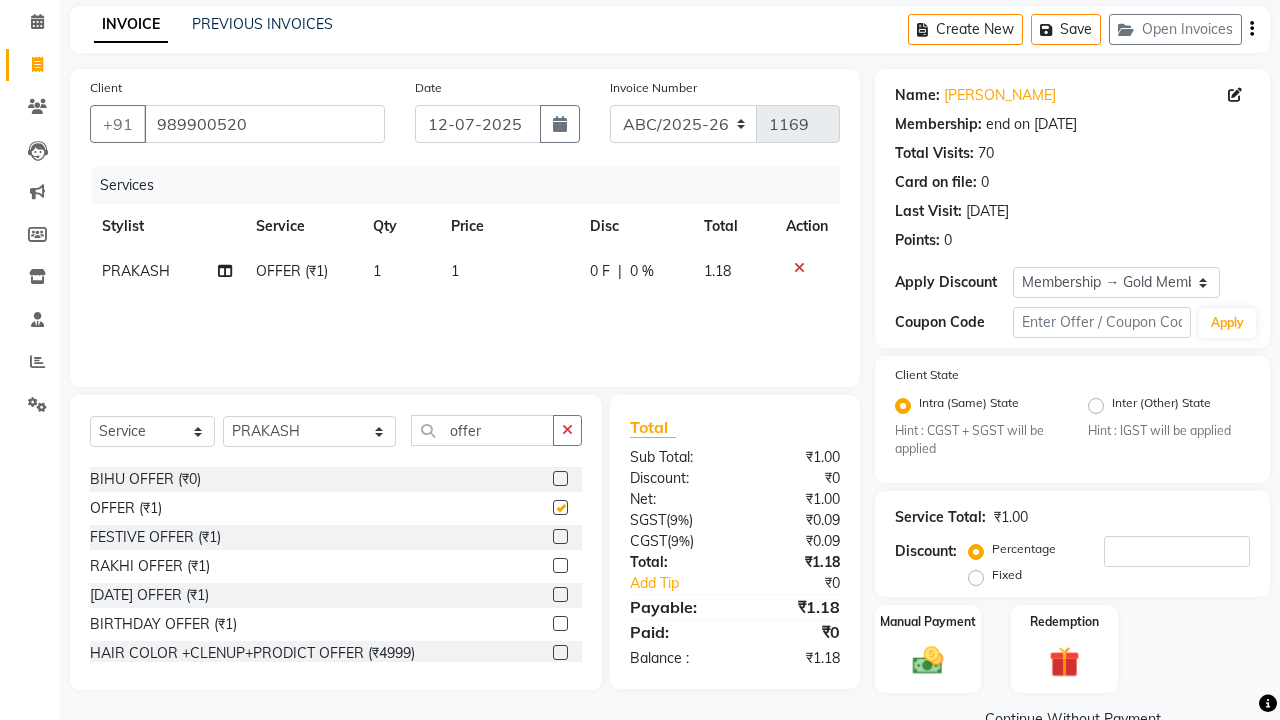 checkbox on "false" 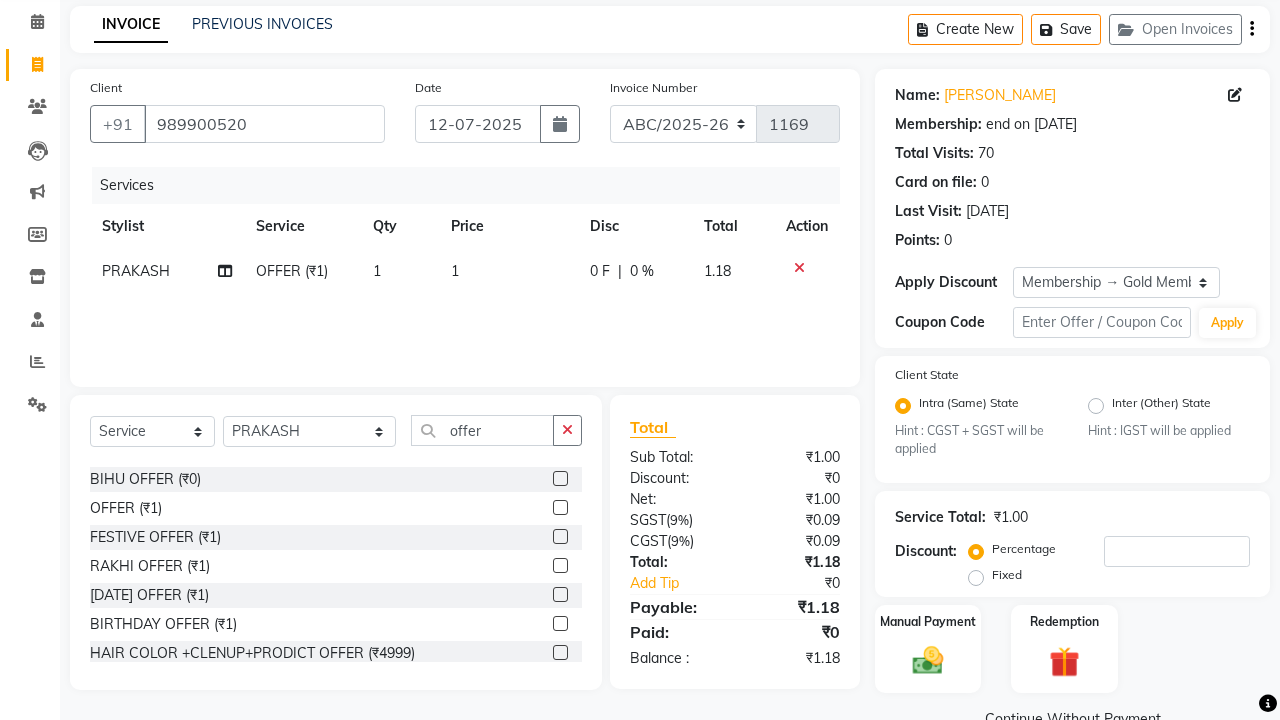click on "1" 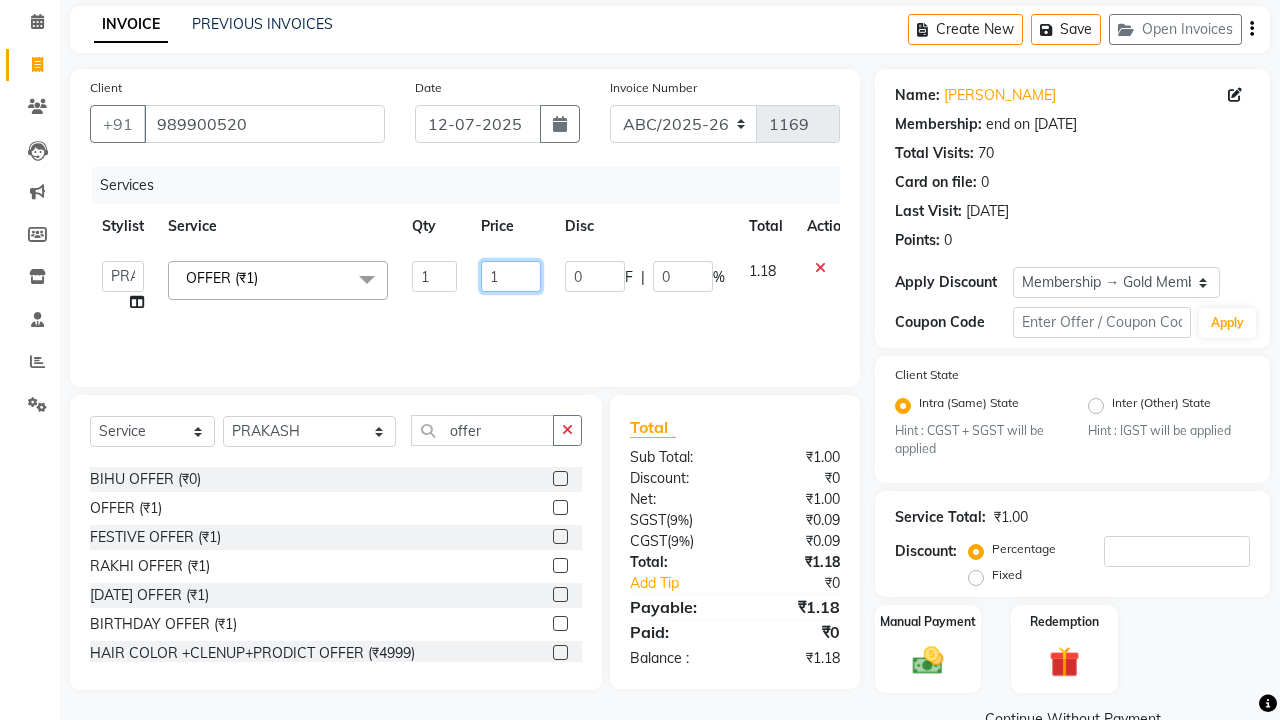 click on "1" 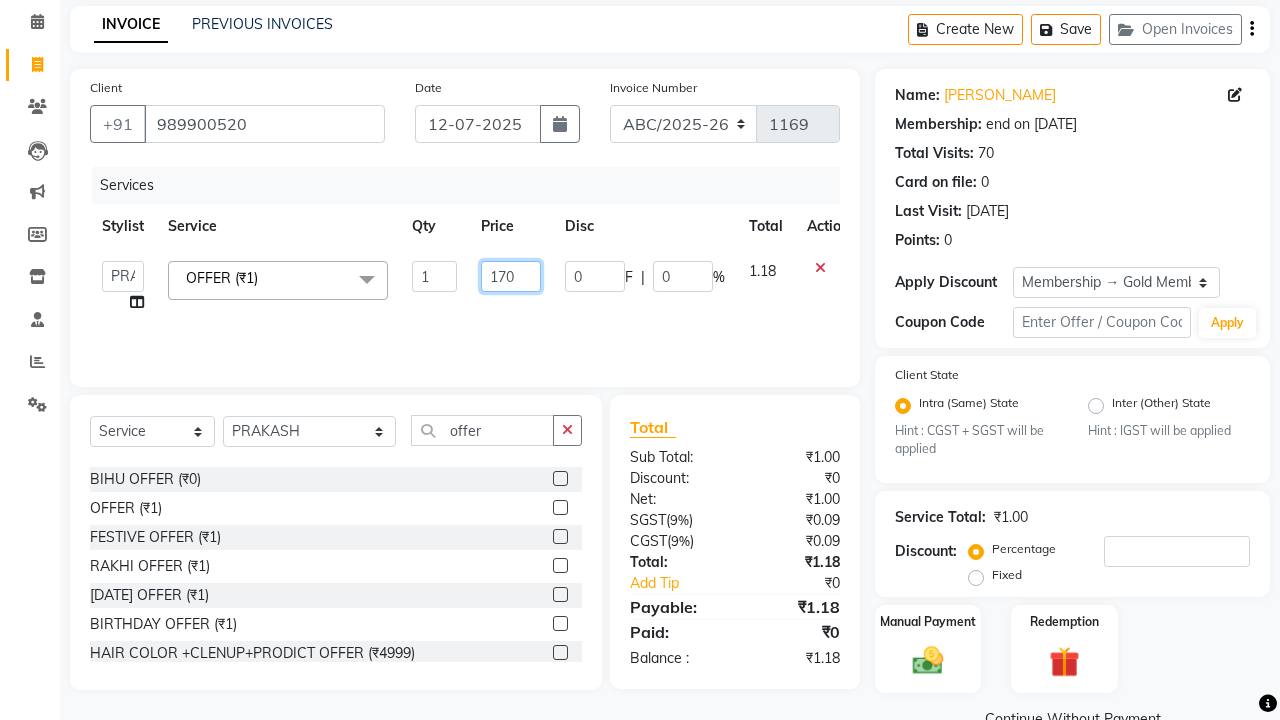 type on "1700" 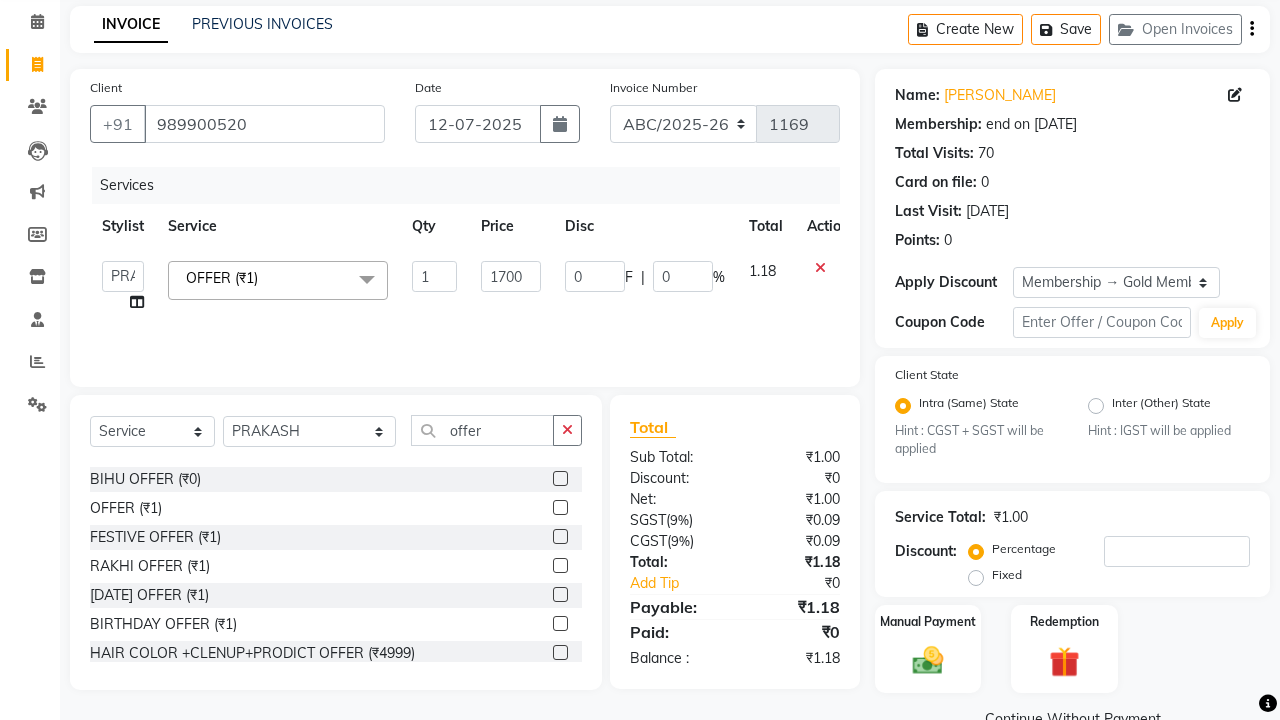 click 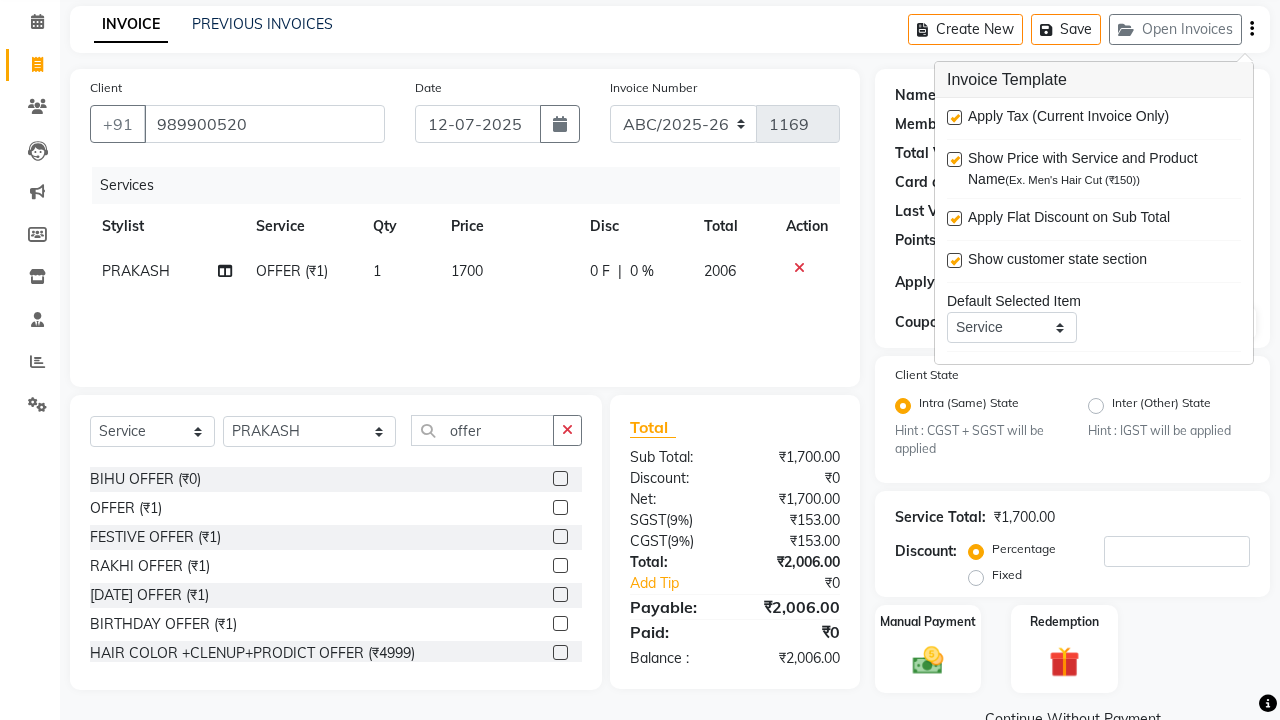 click at bounding box center (954, 117) 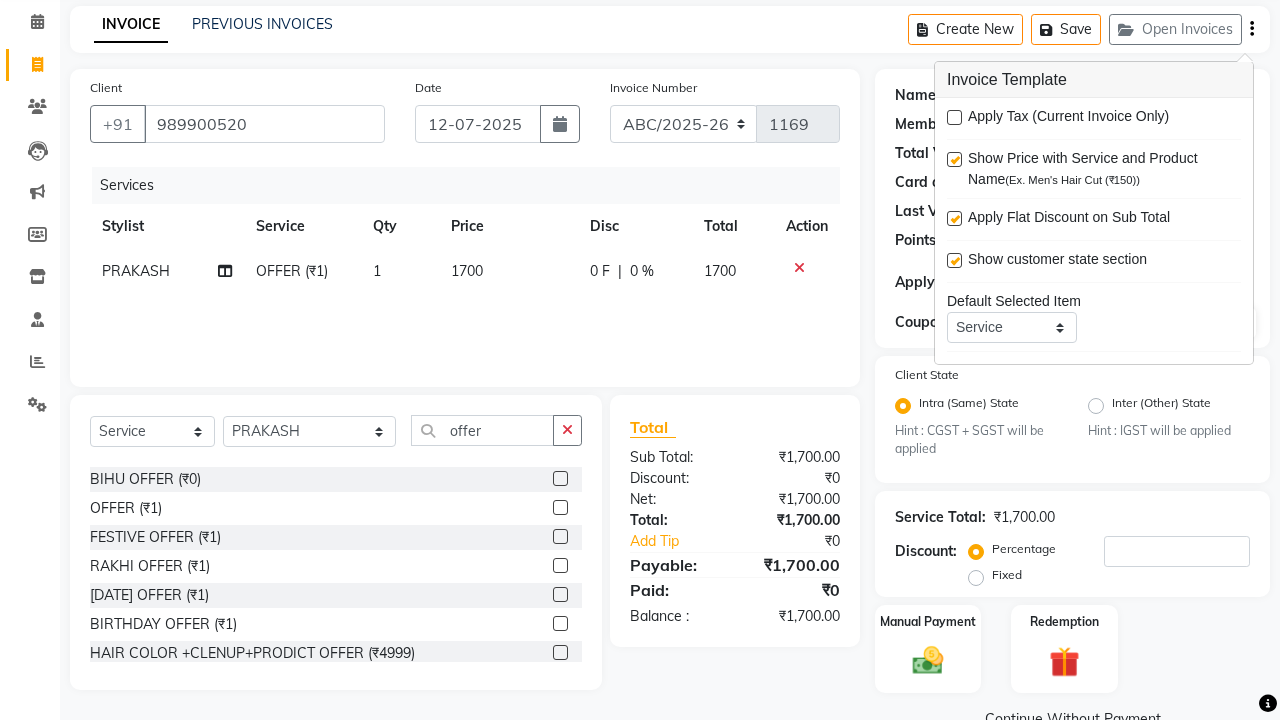 click on "Manual Payment Redemption" 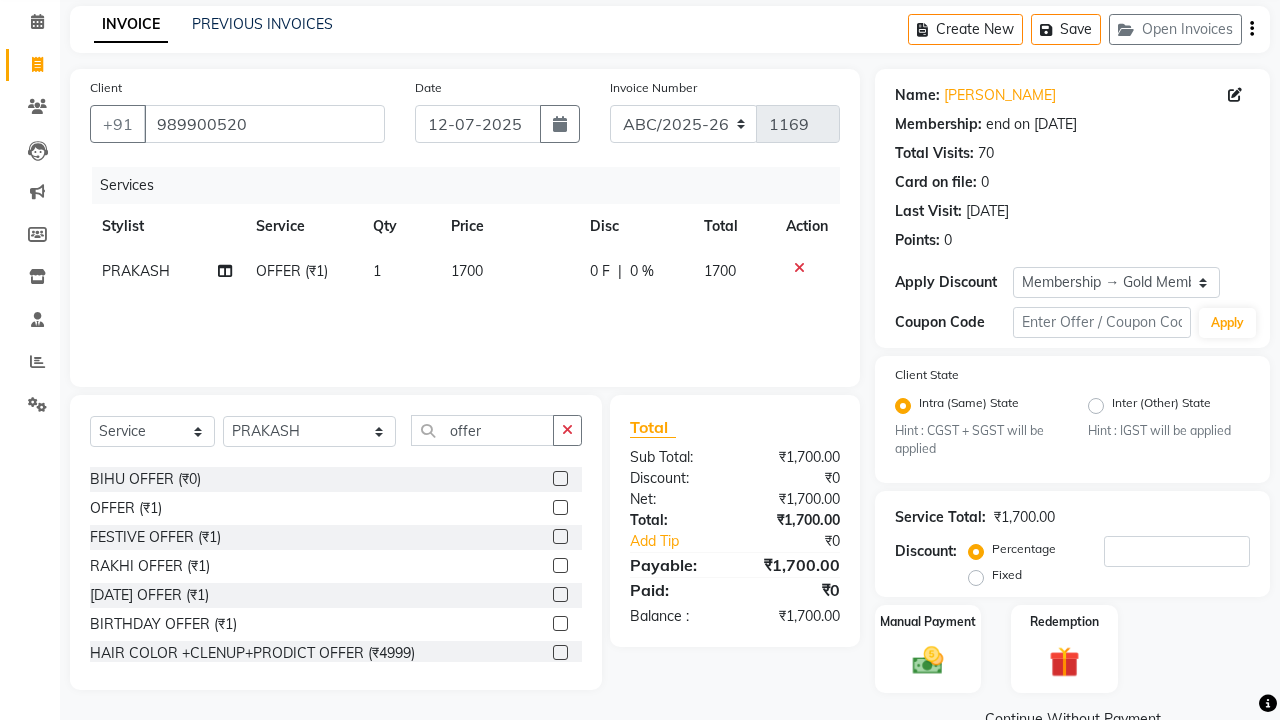 click on "Manual Payment Redemption" 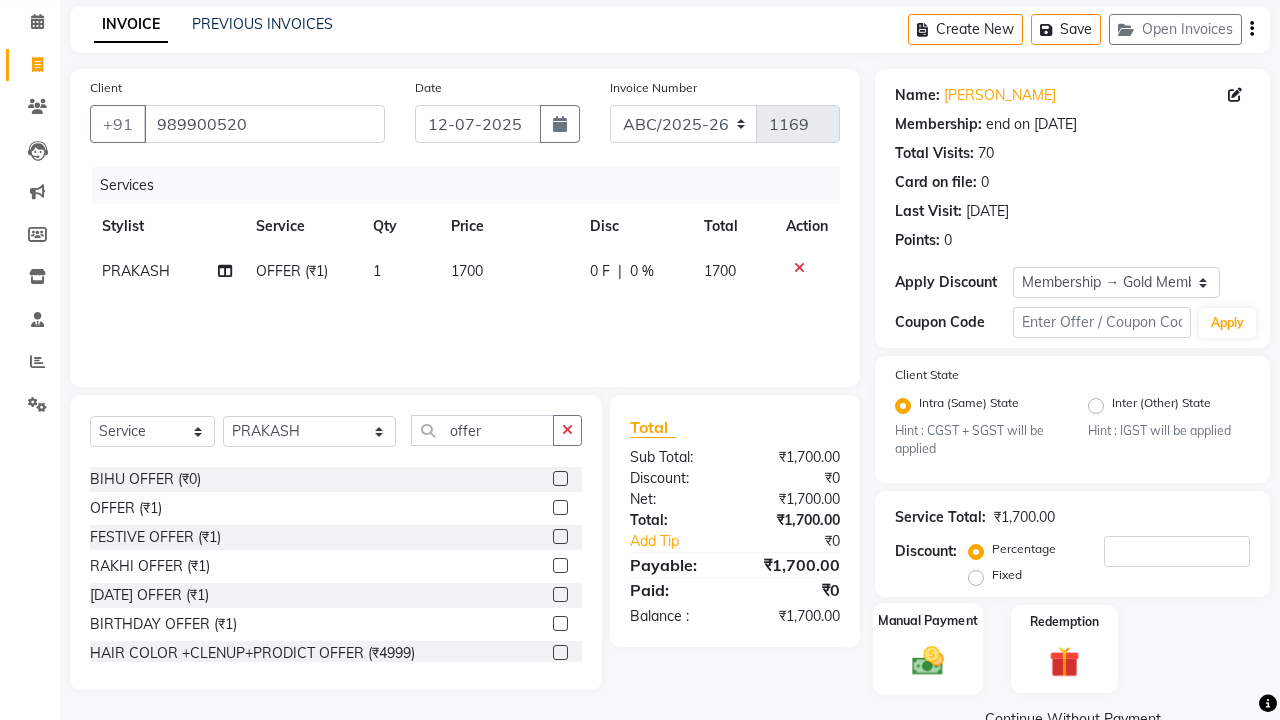click on "Manual Payment" 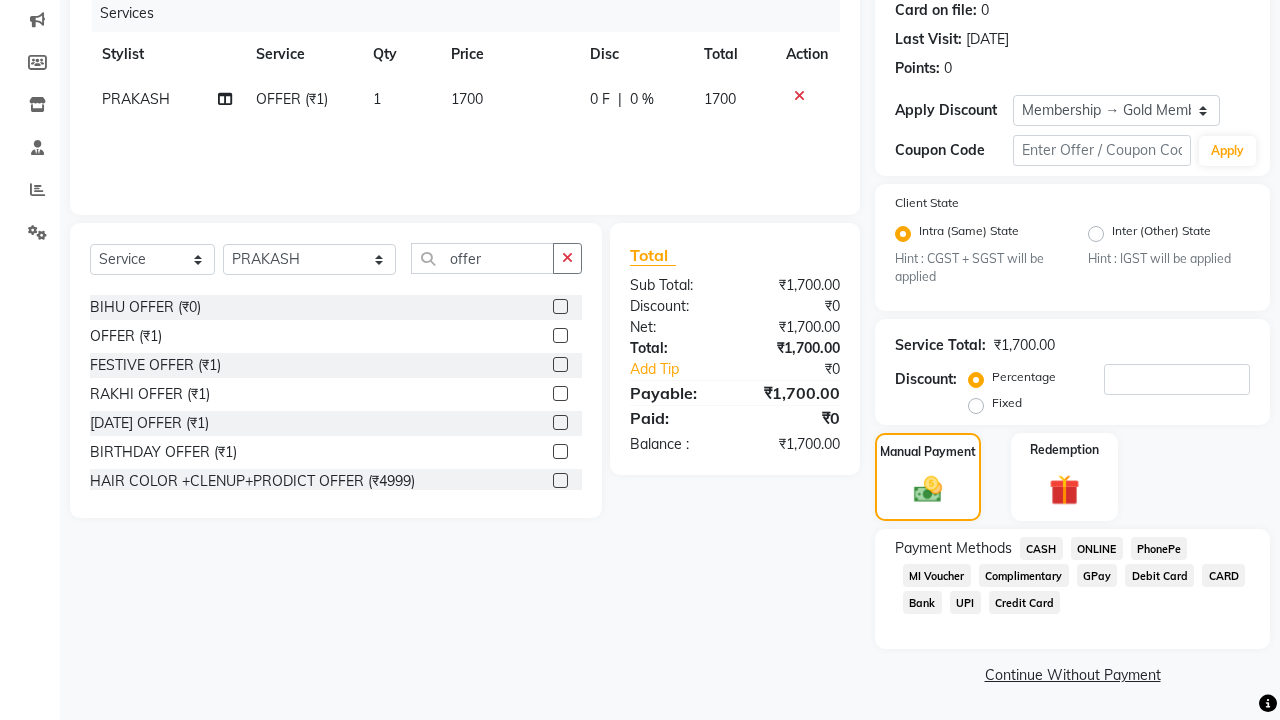 scroll, scrollTop: 263, scrollLeft: 0, axis: vertical 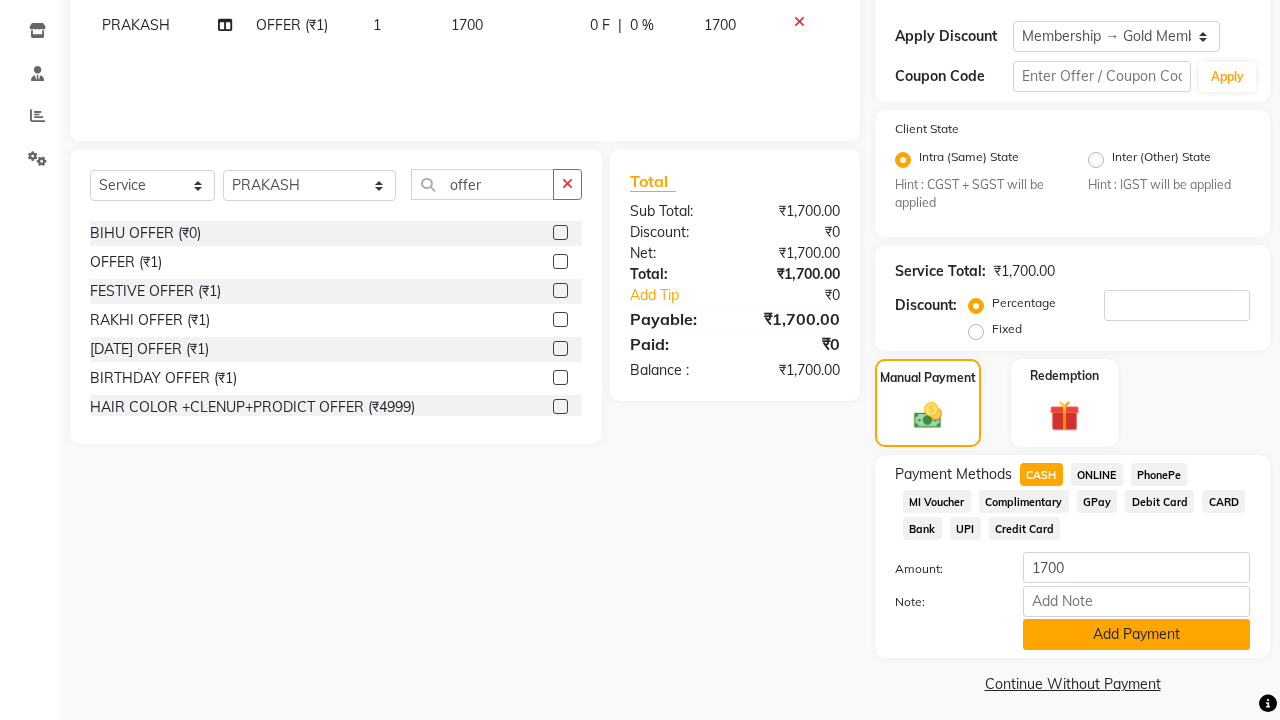 click on "Add Payment" 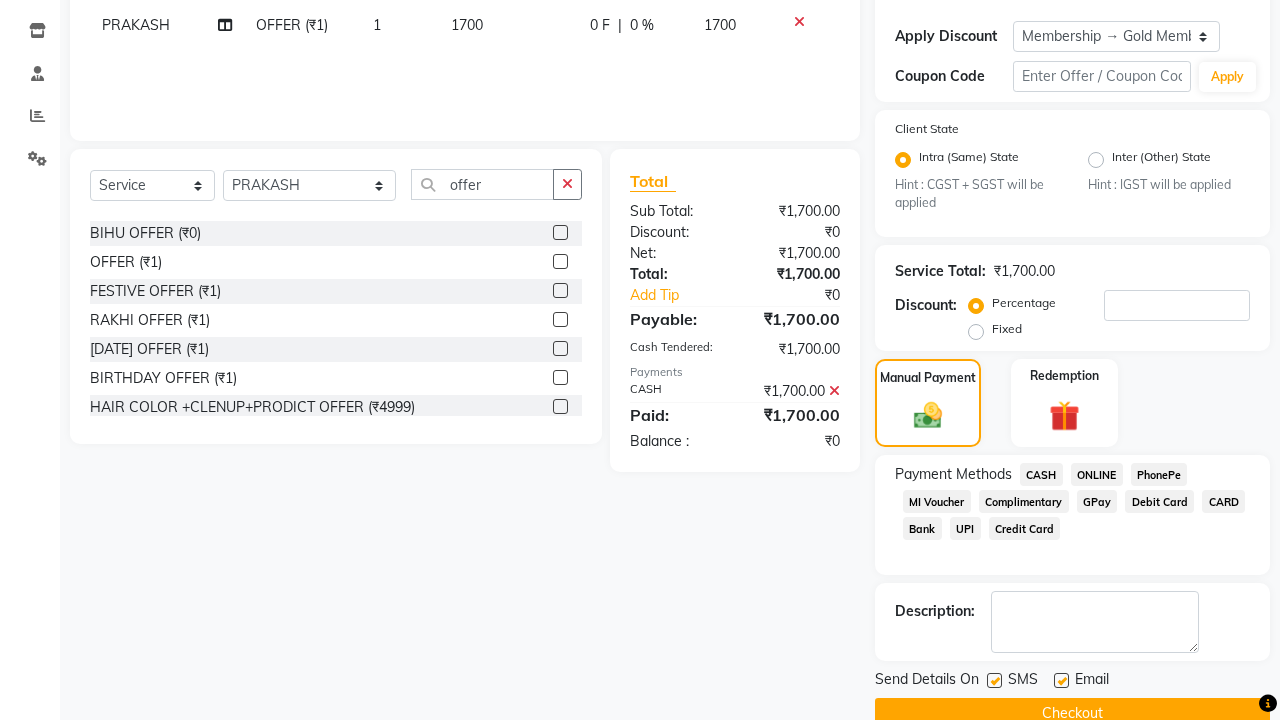 click 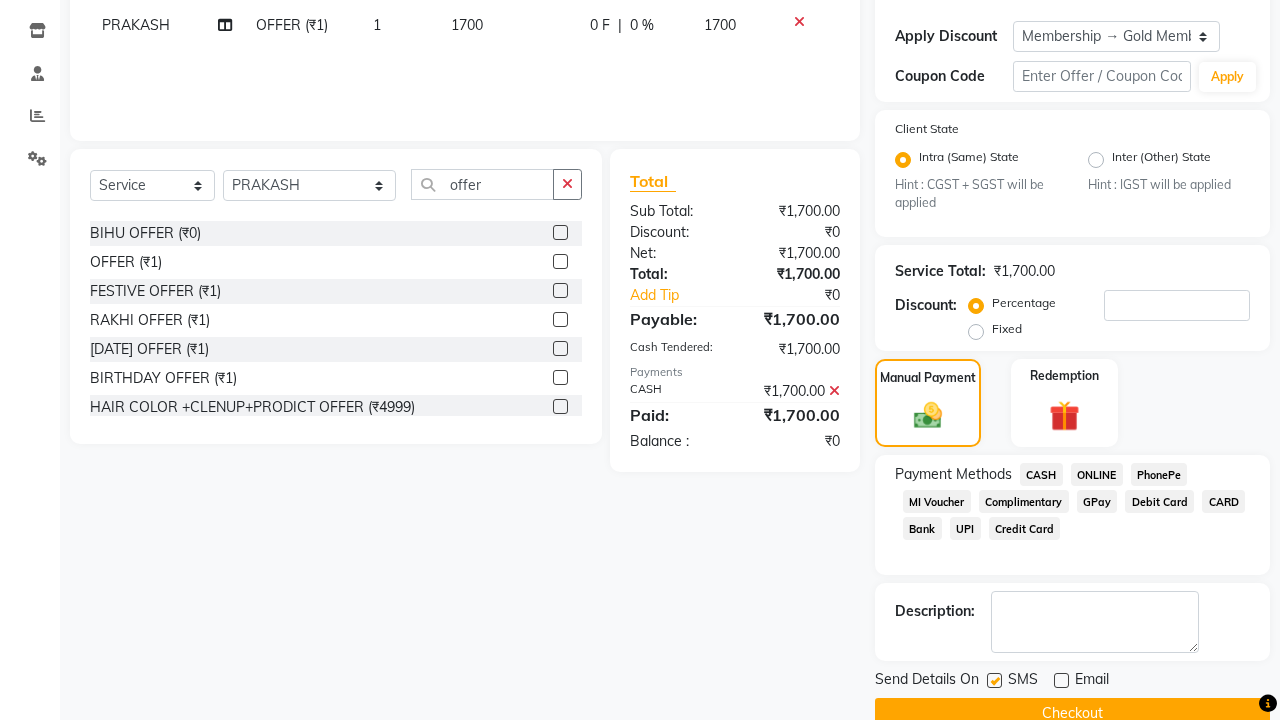 click 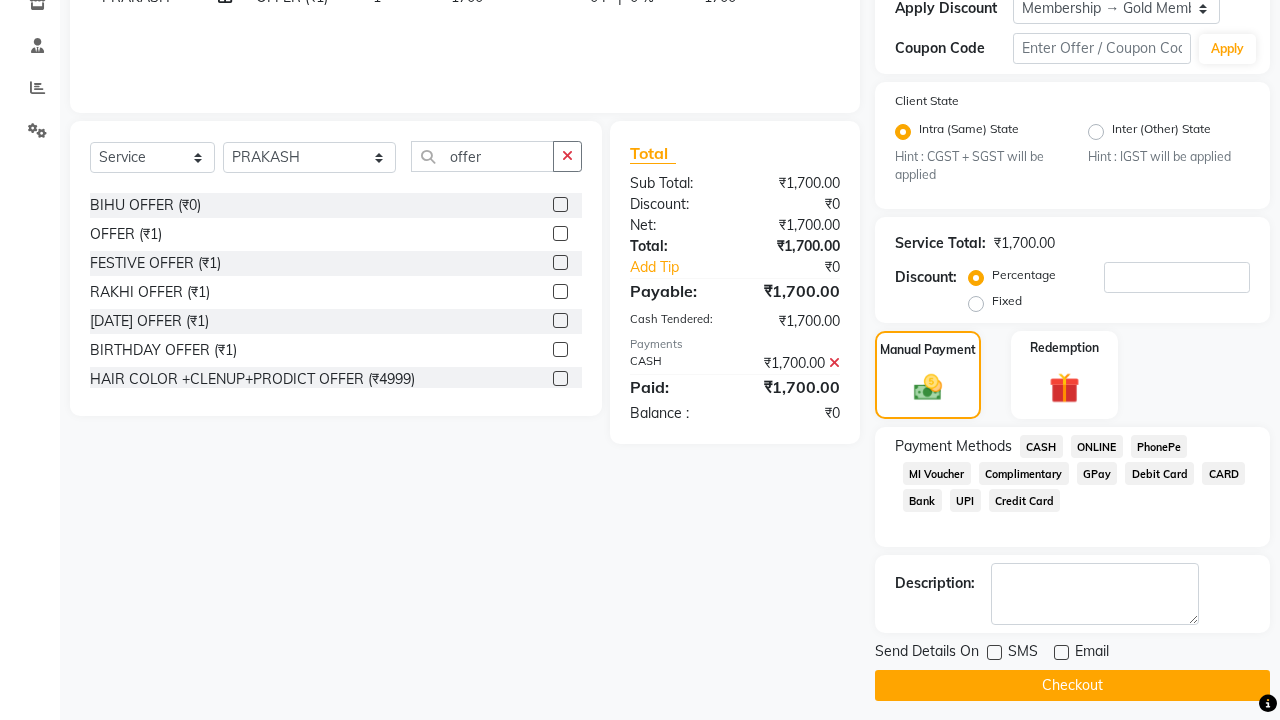 scroll, scrollTop: 361, scrollLeft: 0, axis: vertical 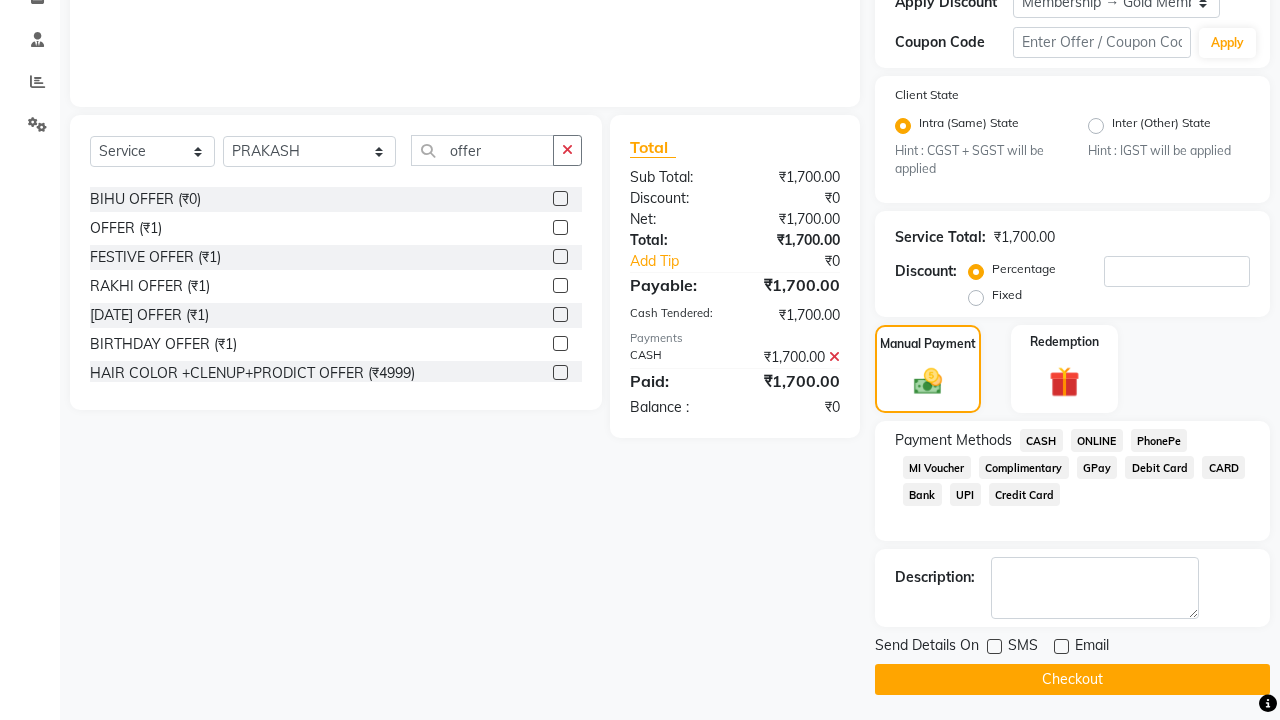 click on "Checkout" 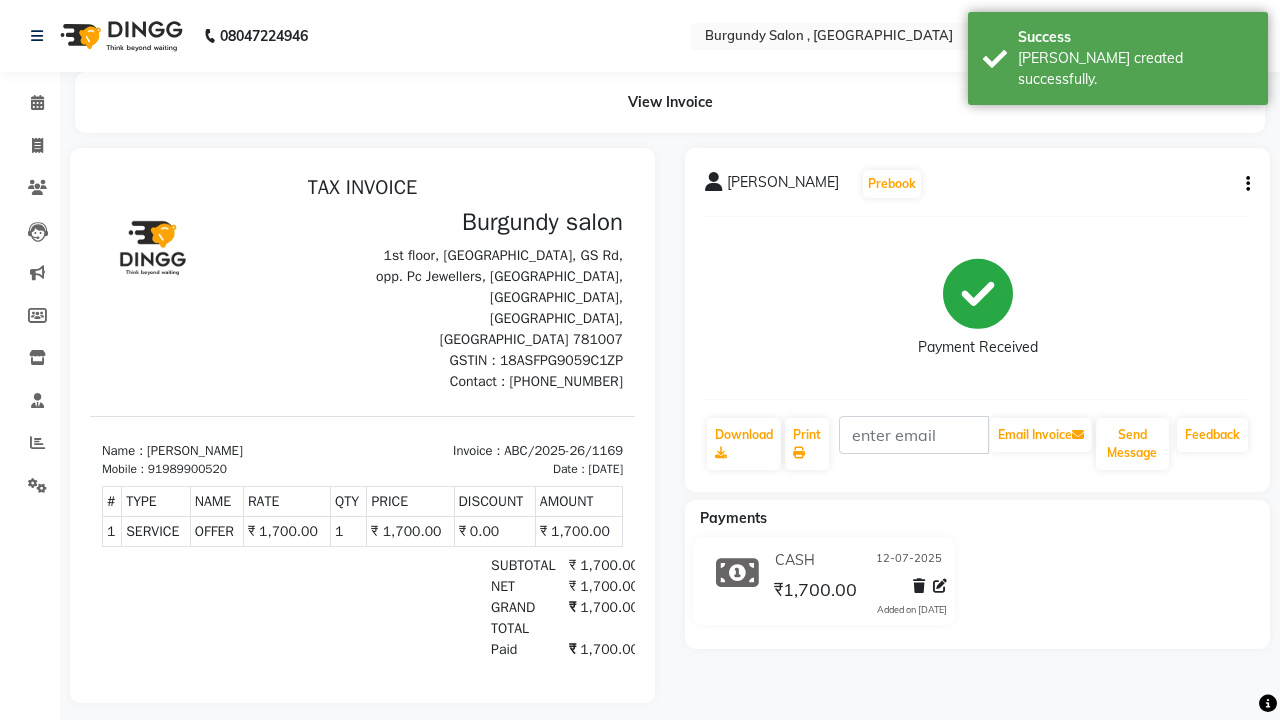 scroll, scrollTop: 0, scrollLeft: 0, axis: both 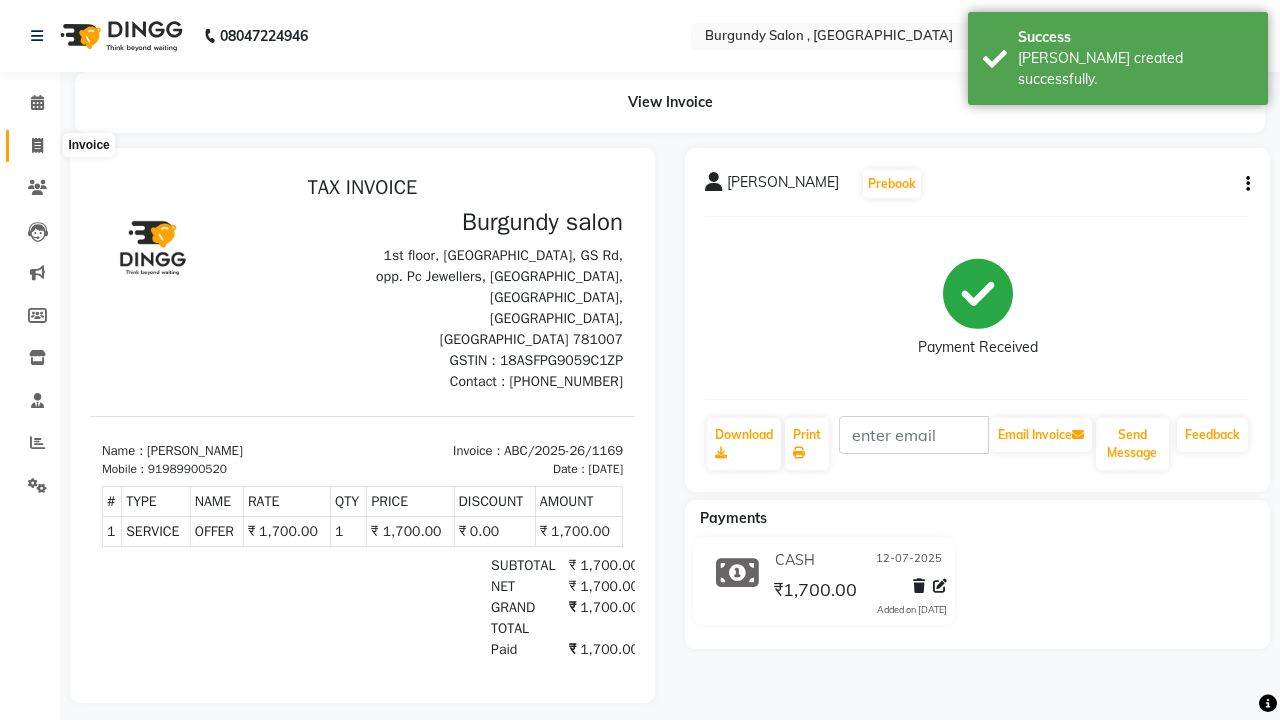 click 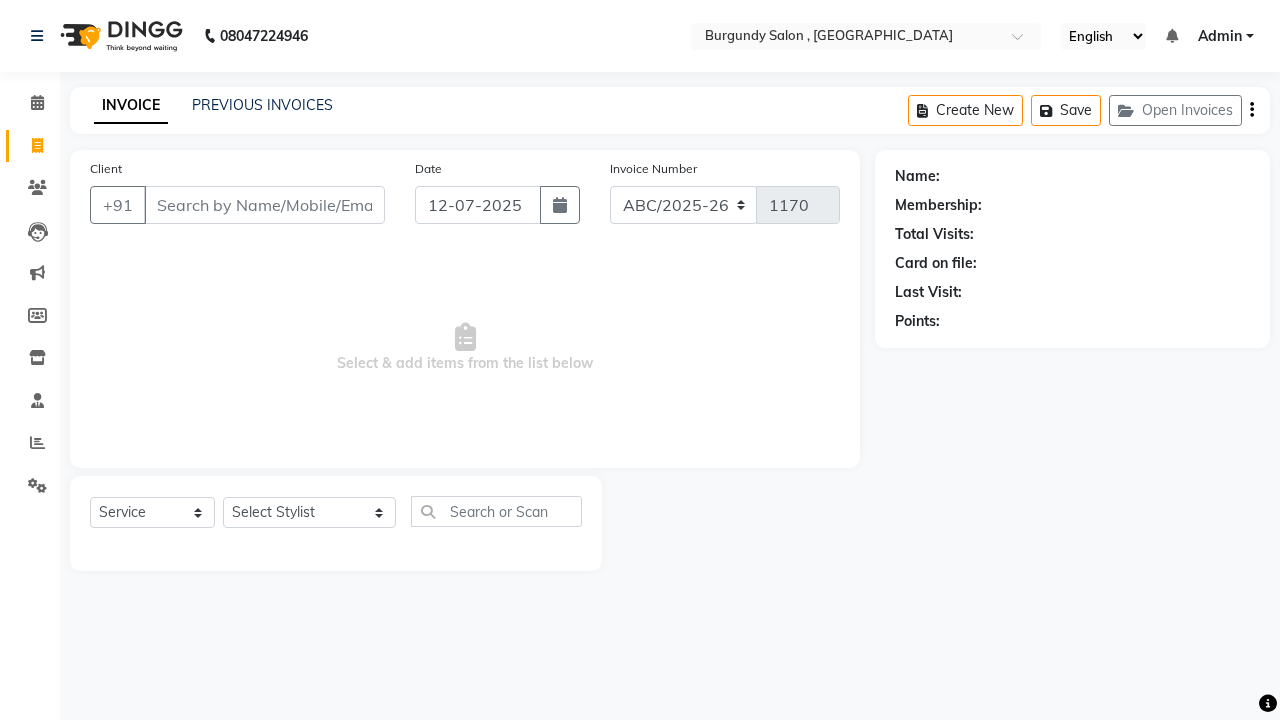 click on "Client" at bounding box center [264, 205] 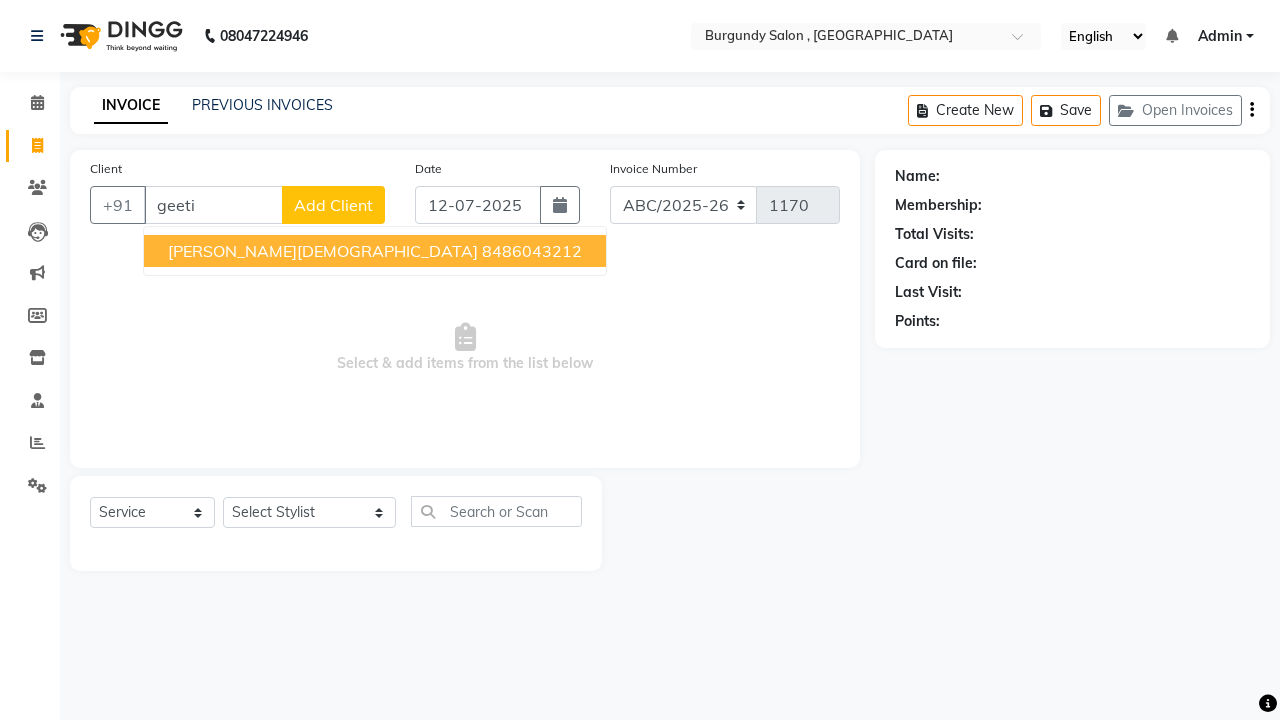 click on "8486043212" at bounding box center [532, 251] 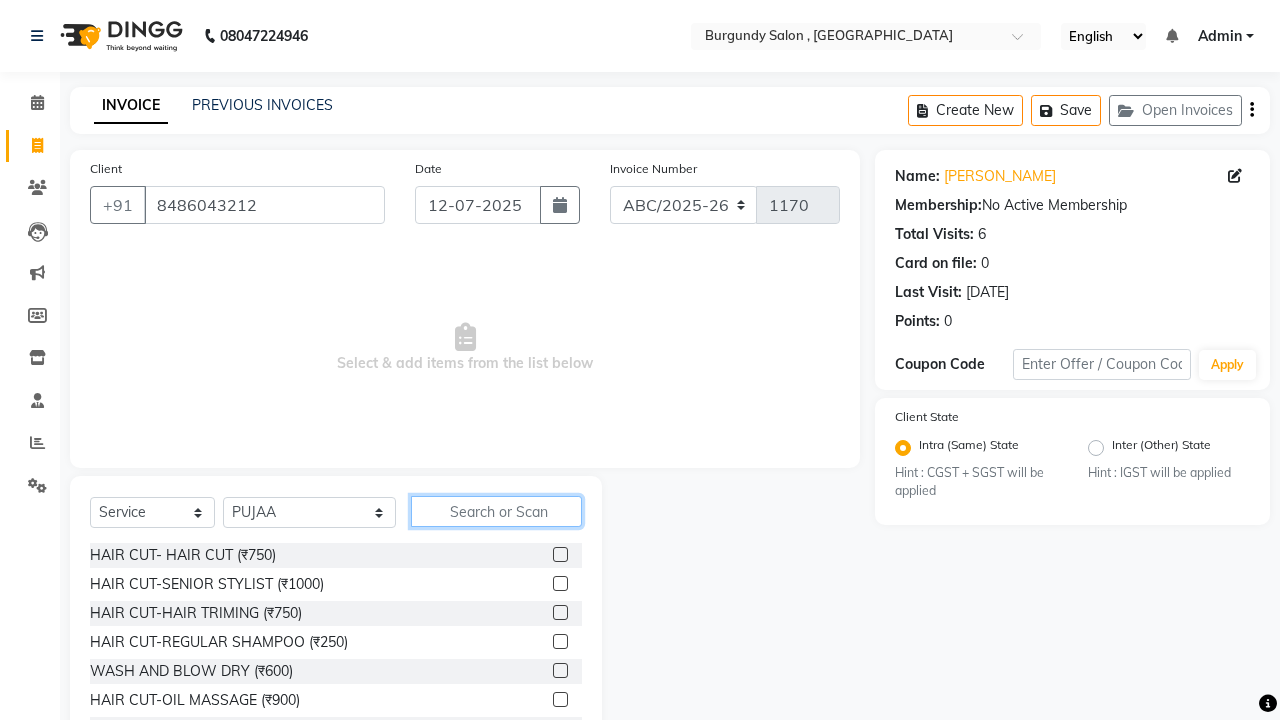 click 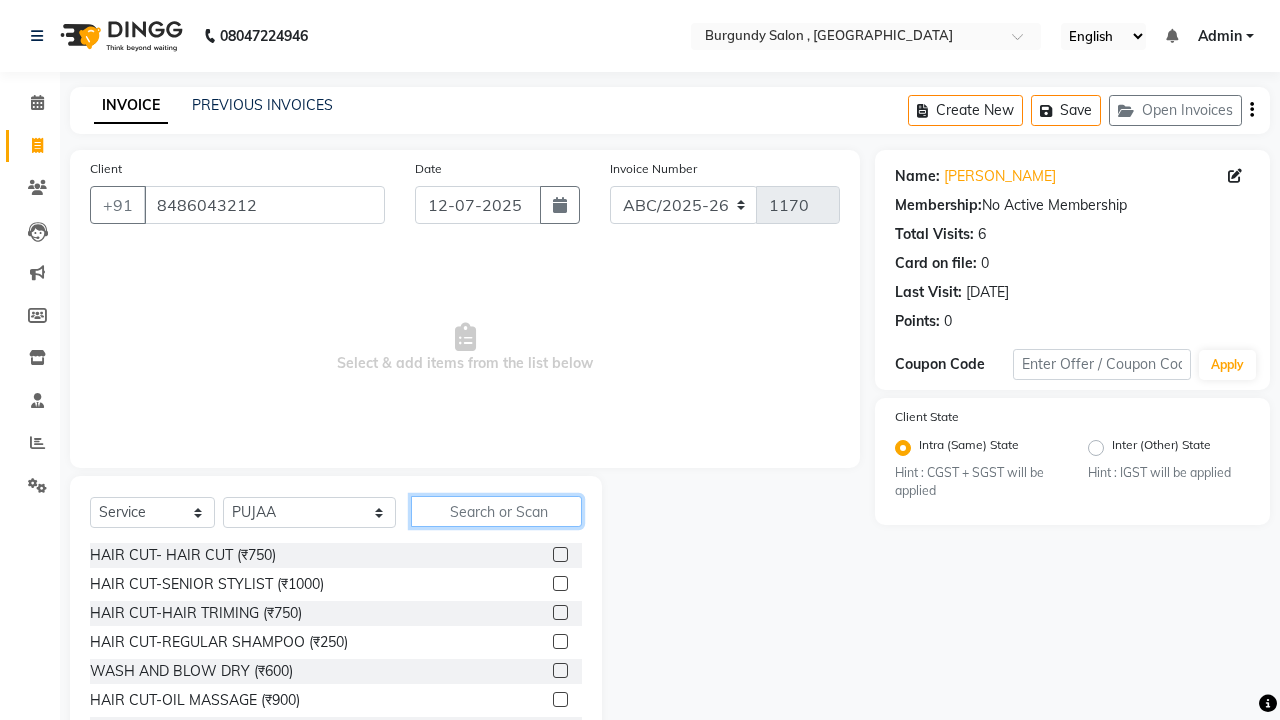 click 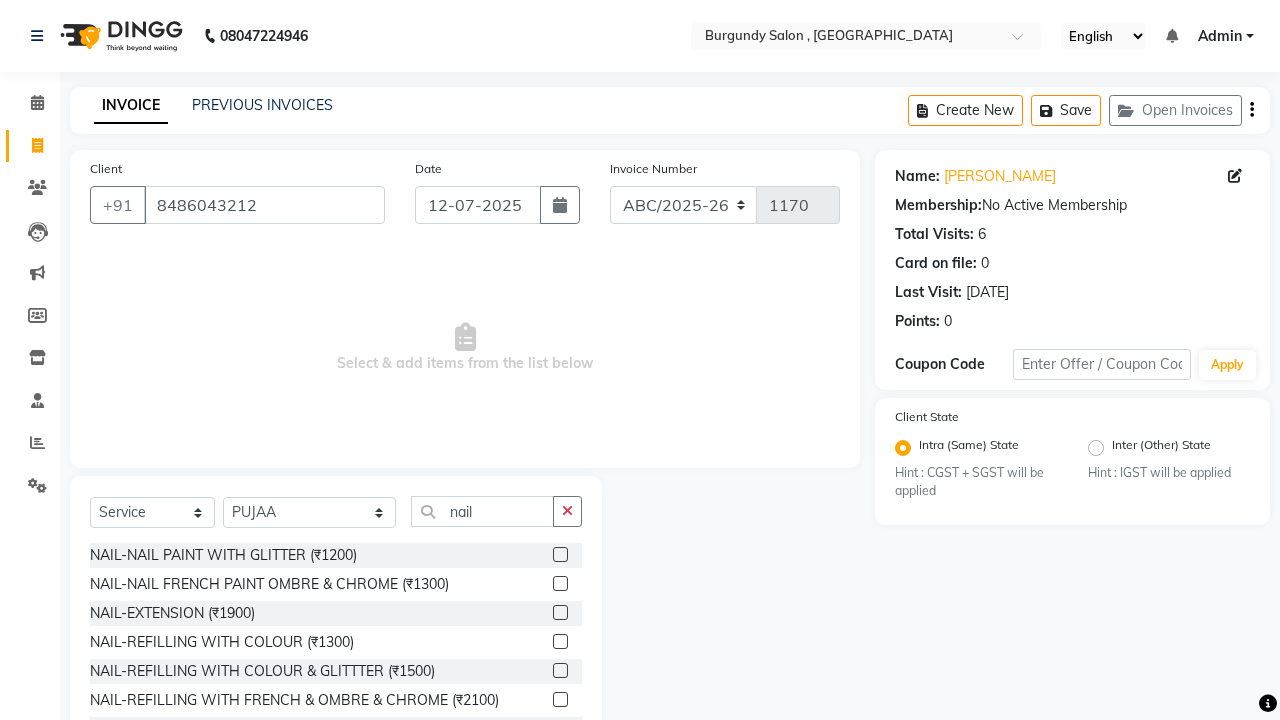 click 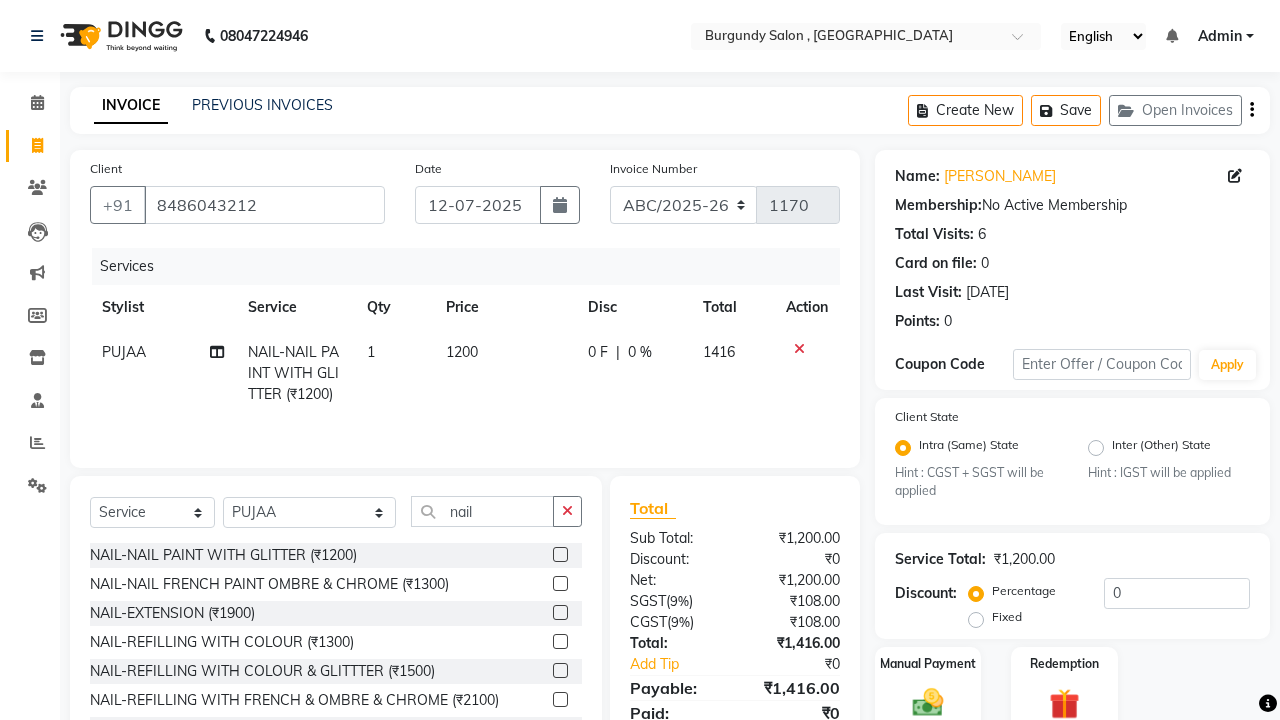 click on "1" 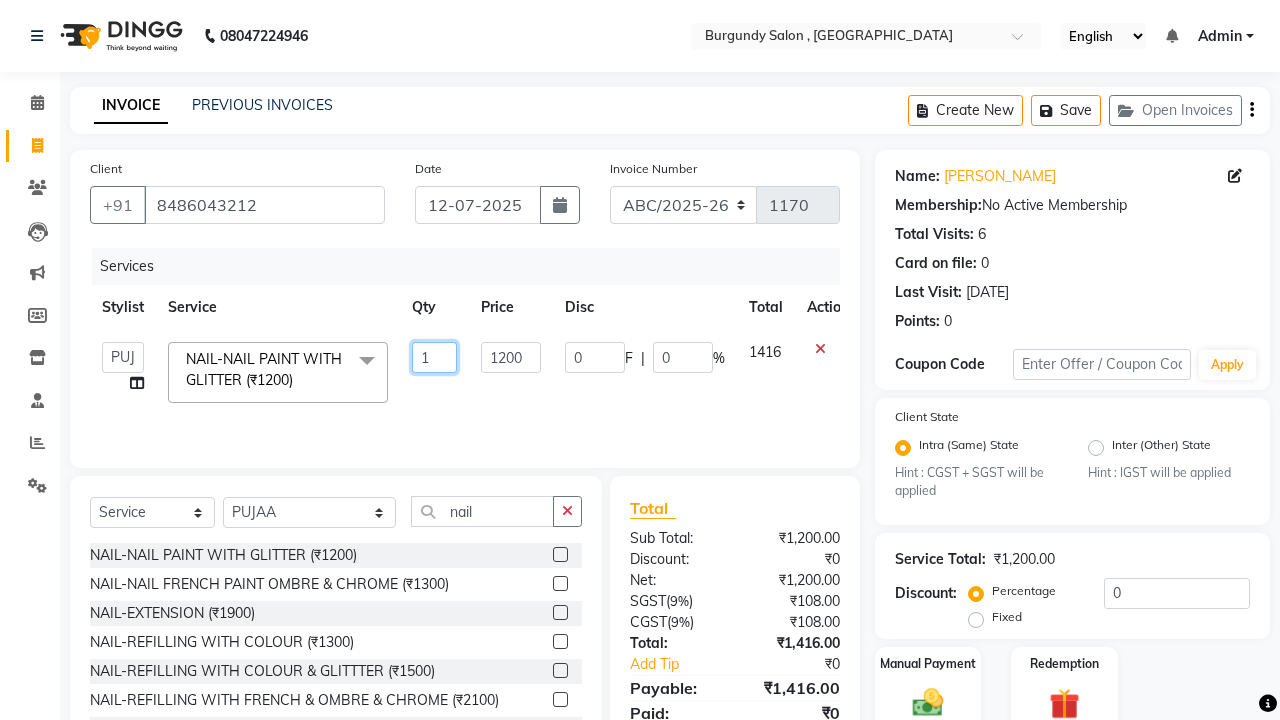 click on "1" 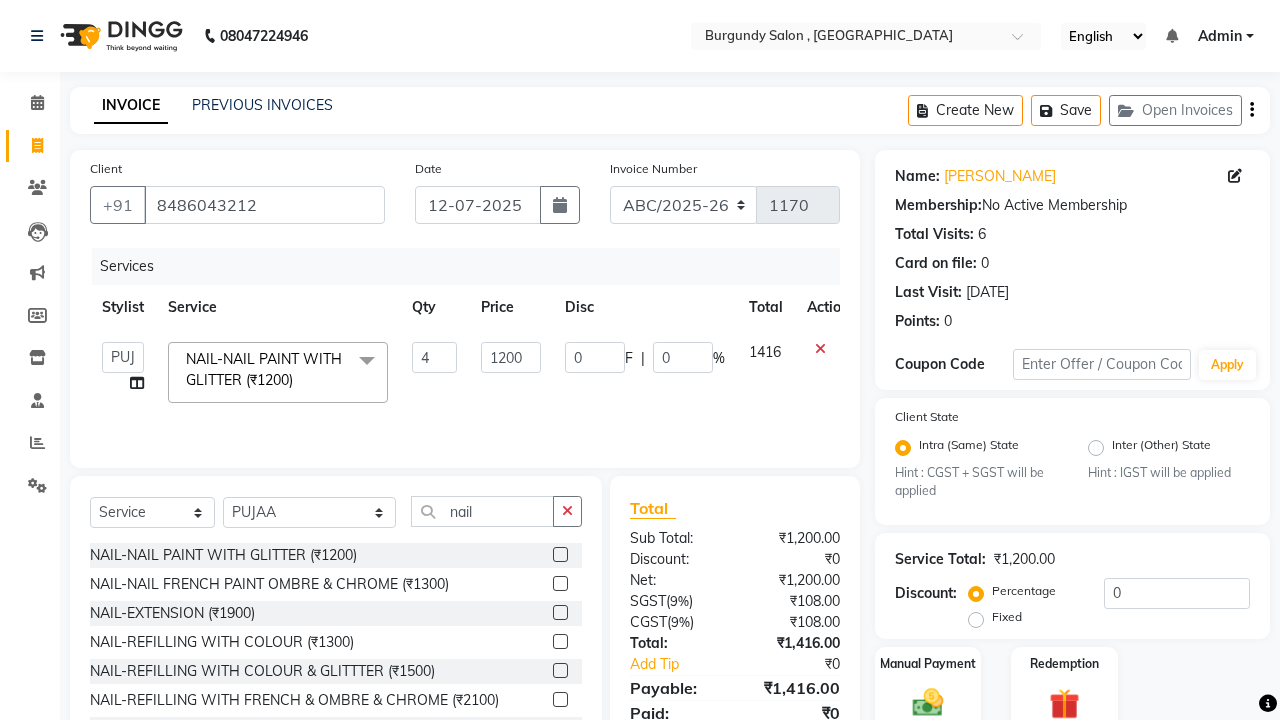 click 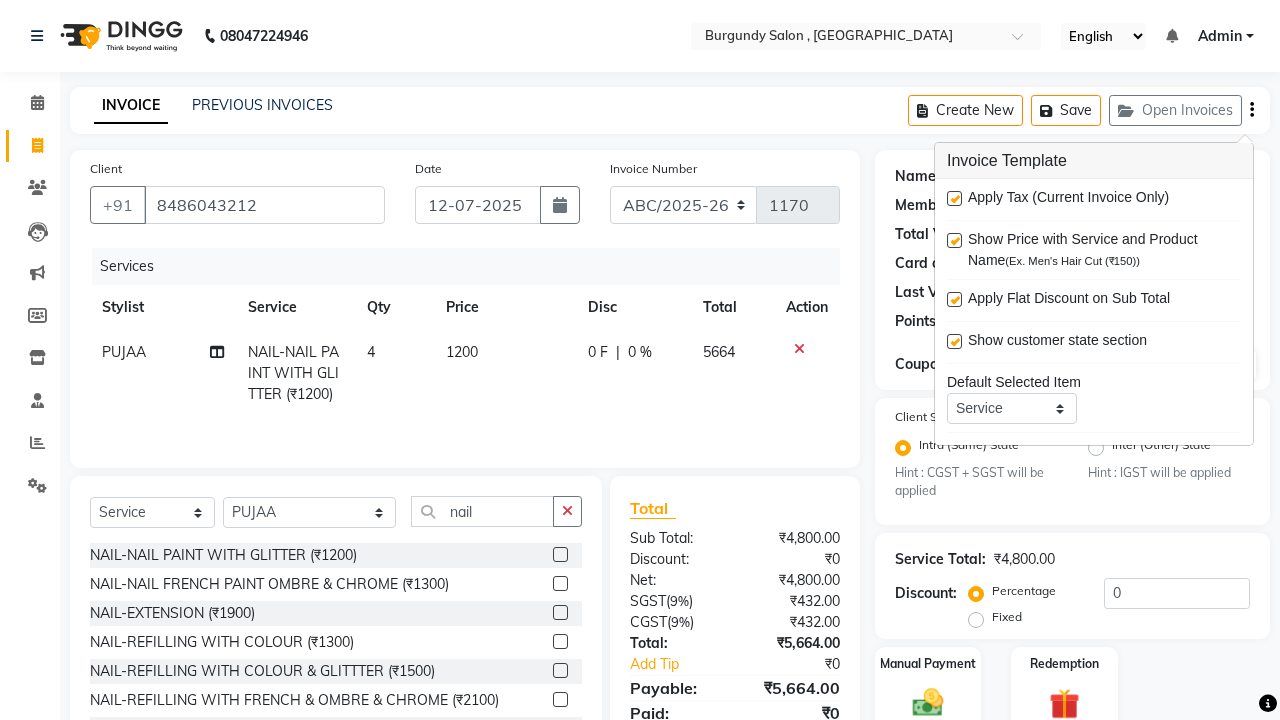 click at bounding box center (954, 198) 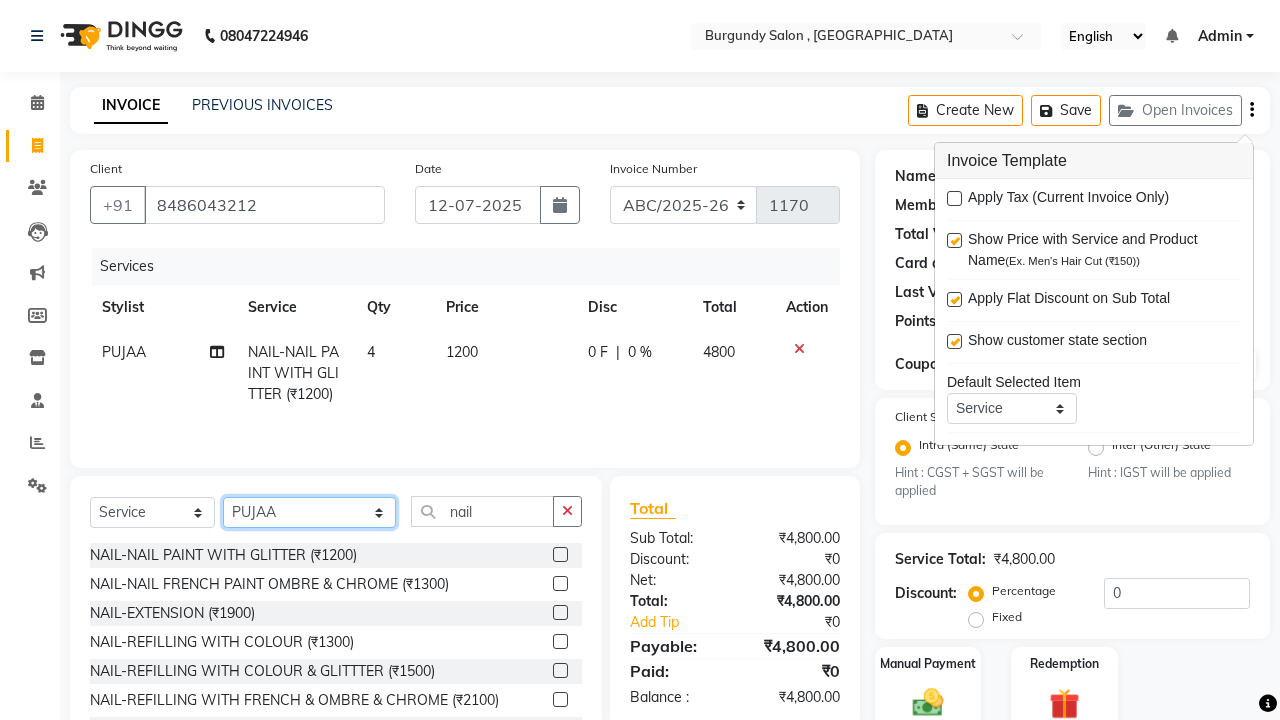 click on "Select Stylist ANIL  ANJANA BARSHA DEEPSHIKHA  DHON DAS DHON / NITUMONI EDWARD EDWARD/ LAXMI JOSHU JUNMONI KASHIF LAXI / ANJANA LAXMI LITTLE MAAM MINTUL MITALI NEETU RANA NITUMONI NITUMONI/POJA/ LAXMI NITUMONI / SAGARIKA NITUMONI/ SAGRIKA PRAKASH PUJAA Rubi RUBI / LAXMI SAGARIKA  SAGARIKA / RUBI SAHIL SAHIL / DHON SAHIL / EDWARD SAHIL/ JOSHU SAHIL/JOSHU/PRAKASH/ RUBI SAHIL/NITUMONI/ MITALI SAHIL/ RUBI SHABIR SHADHAB SIMA KALITA SONALI DEKA SOPEM staff 1 staff 1 TANU" 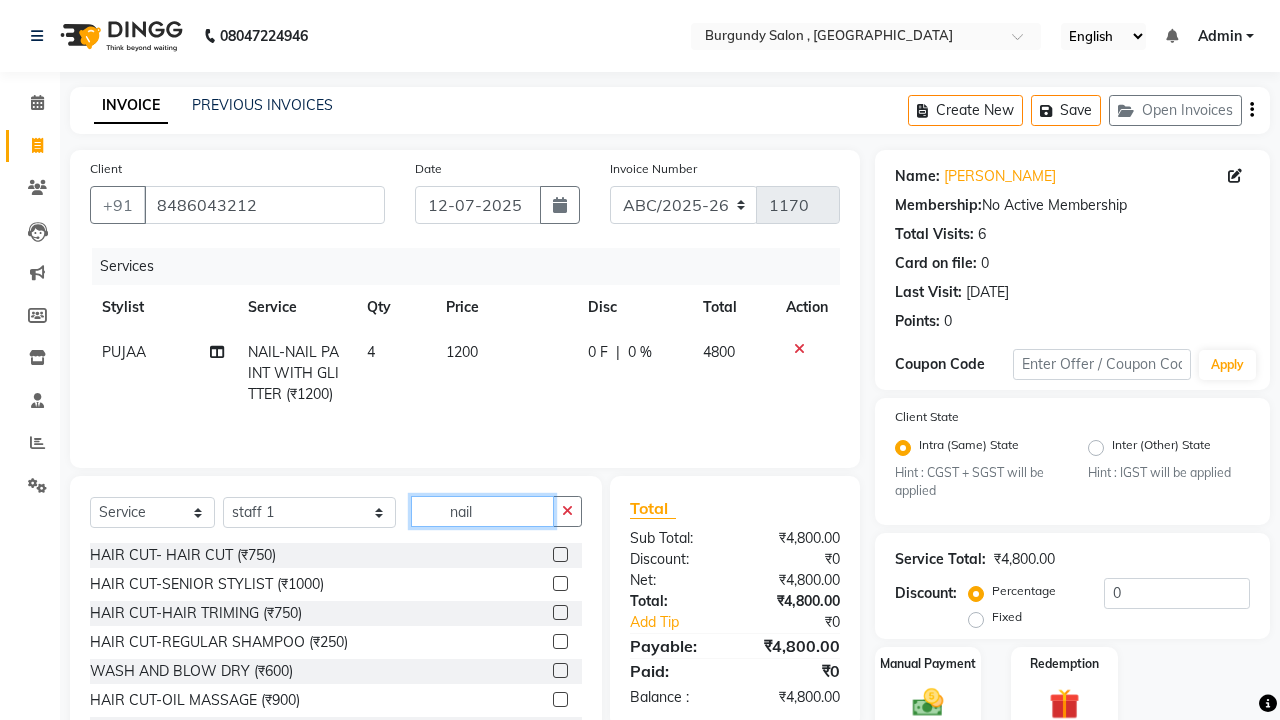 click on "nail" 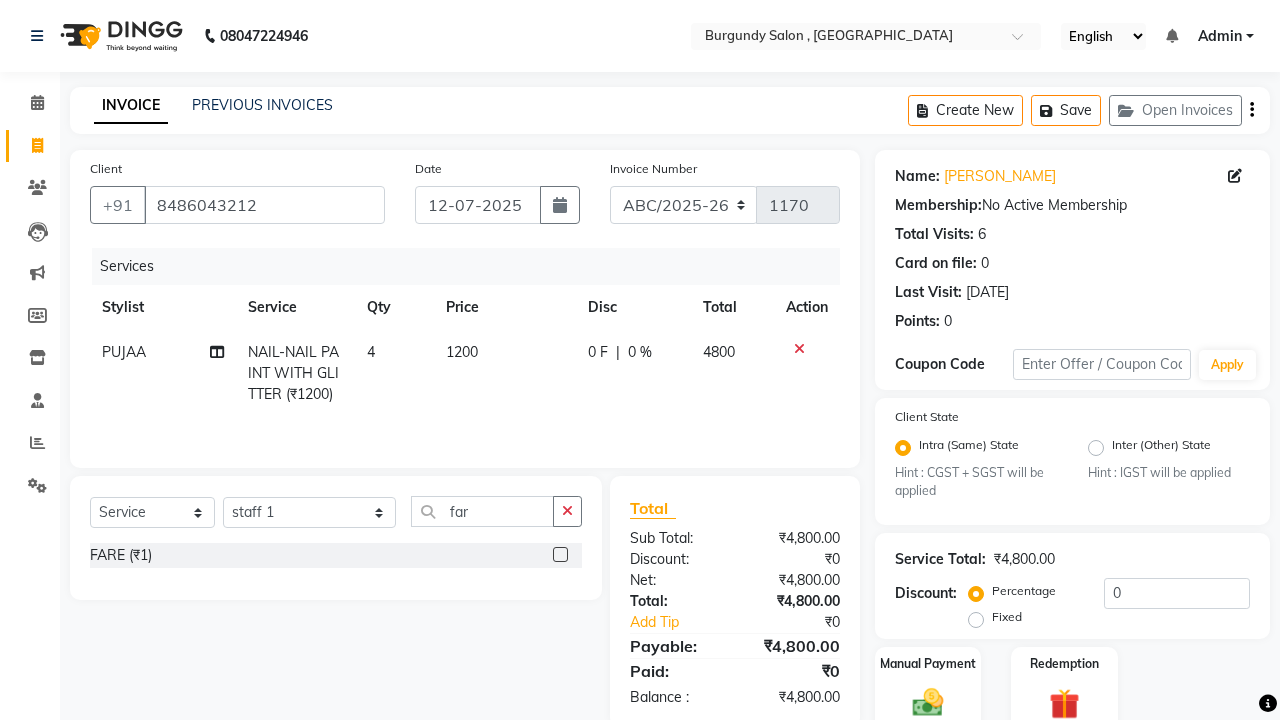 click 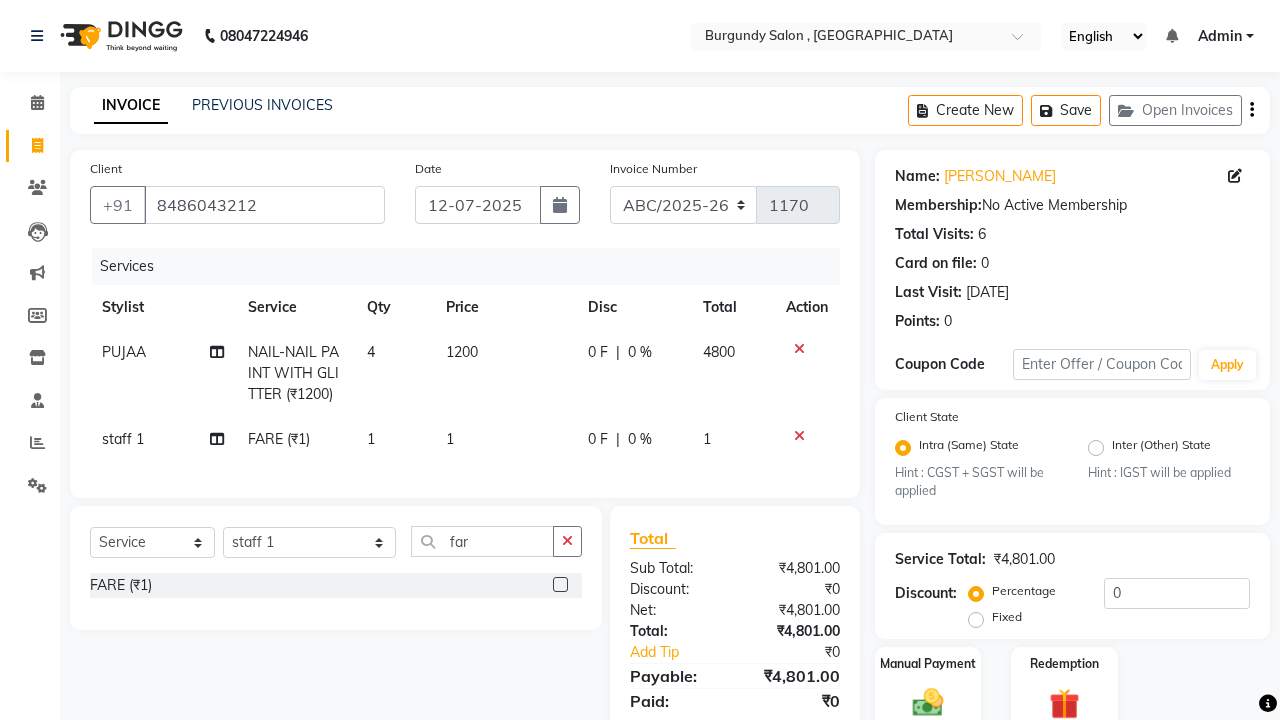 click on "1" 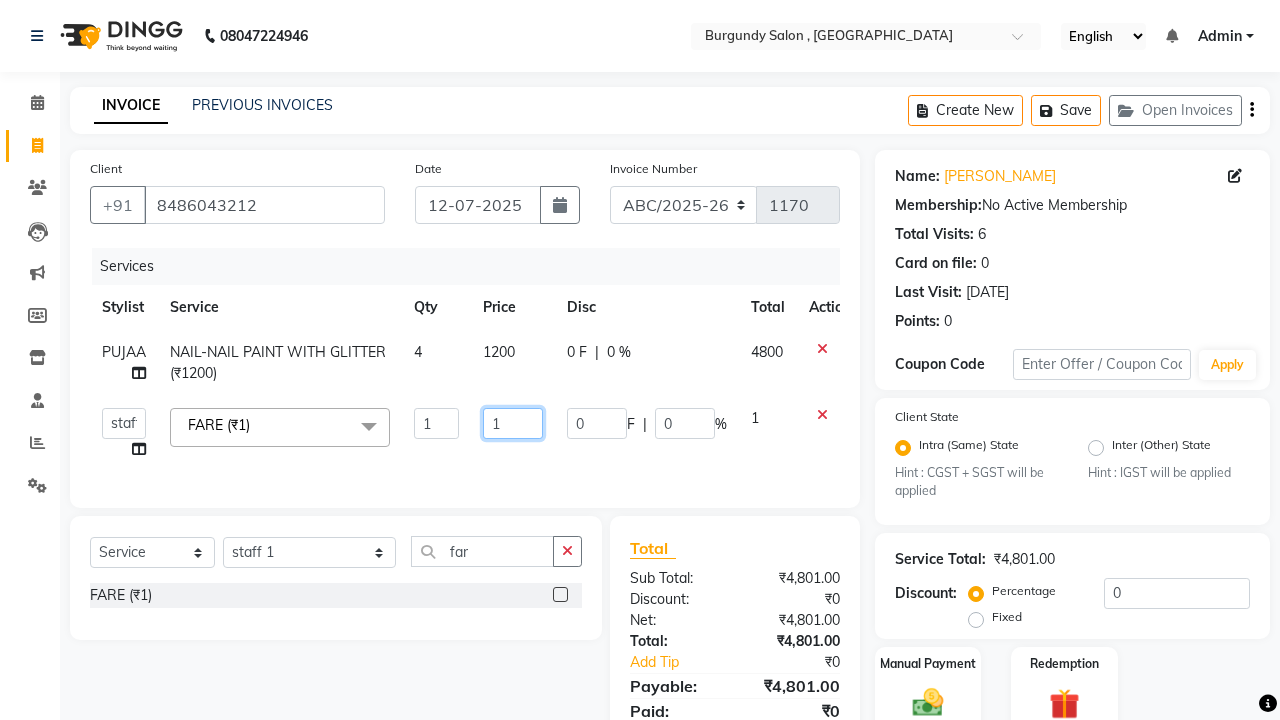 click on "1" 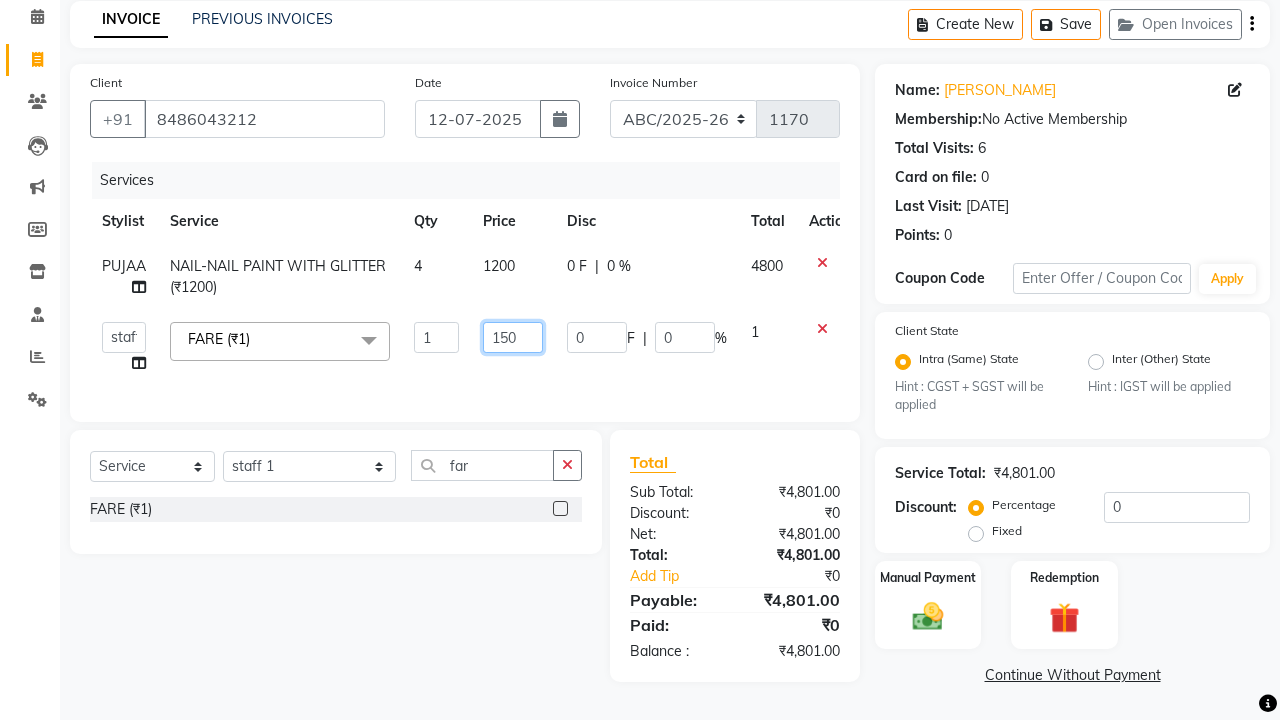 scroll, scrollTop: 85, scrollLeft: 0, axis: vertical 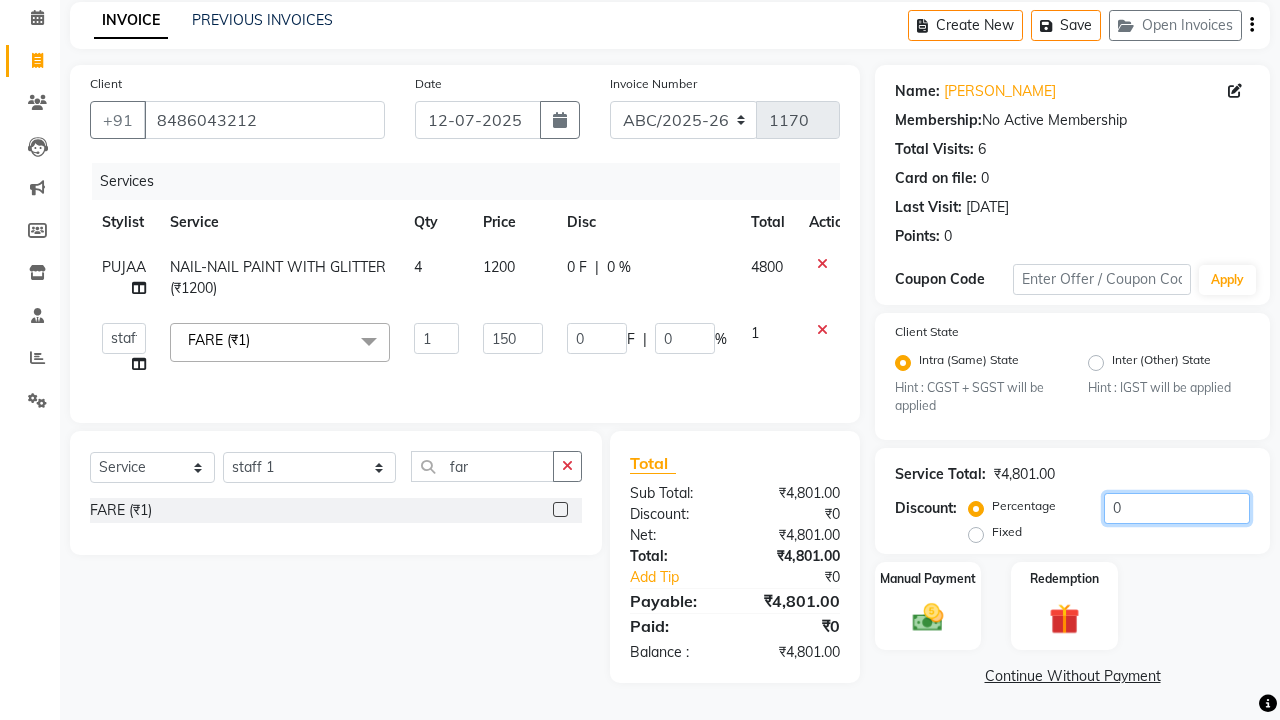 click on "0" 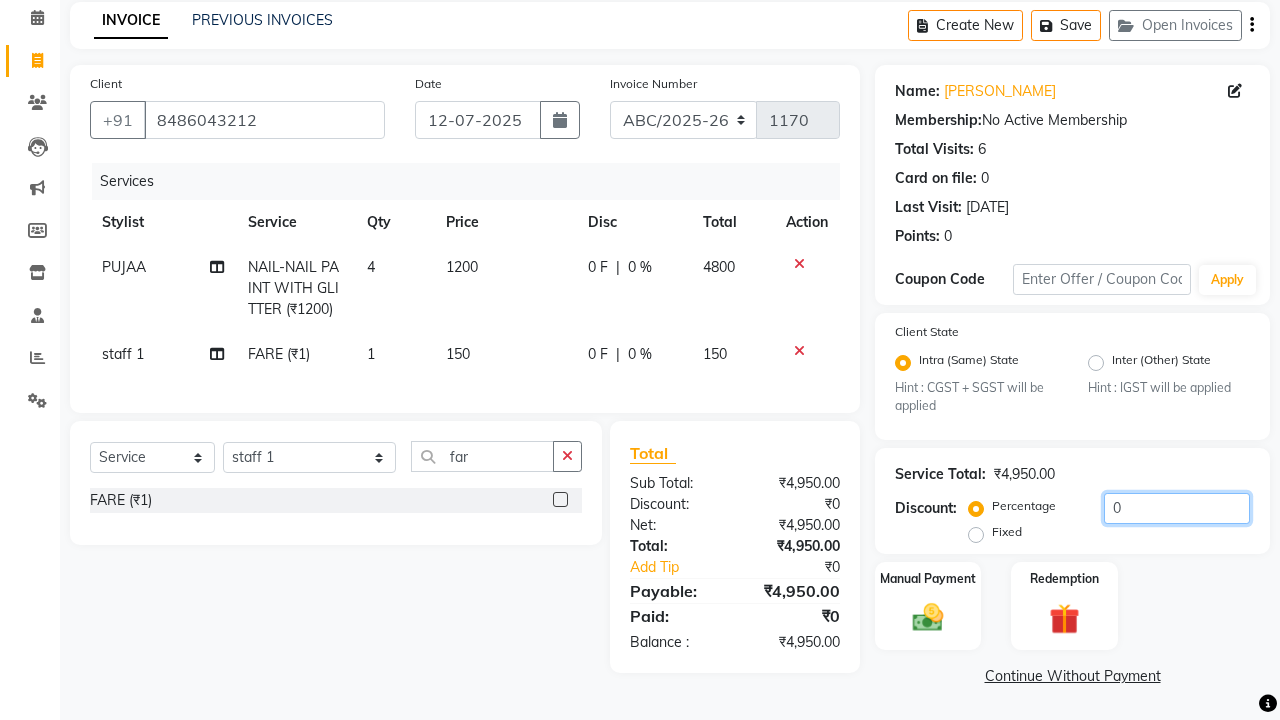 click on "0" 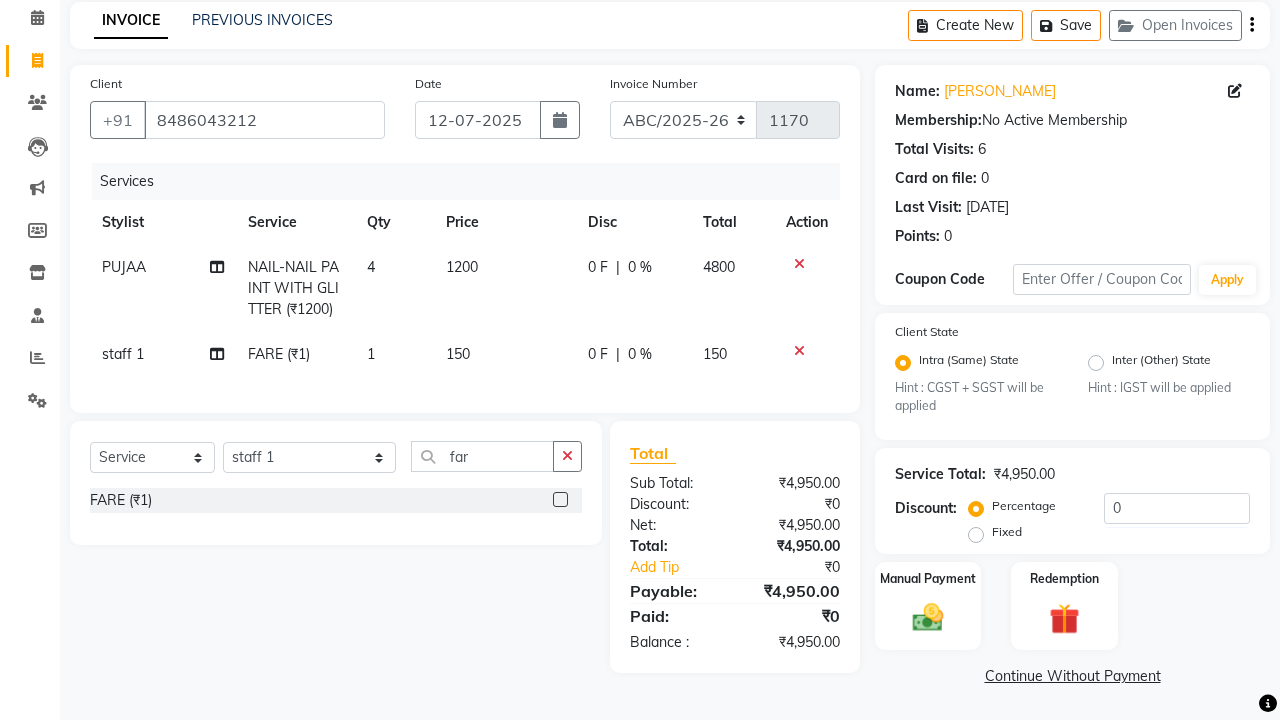 click on "Services Stylist Service Qty Price Disc Total Action PUJAA NAIL-NAIL PAINT WITH GLITTER (₹1200) 4 1200 0 F | 0 % 4800 staff 1 FARE (₹1) 1 150 0 F | 0 % 150" 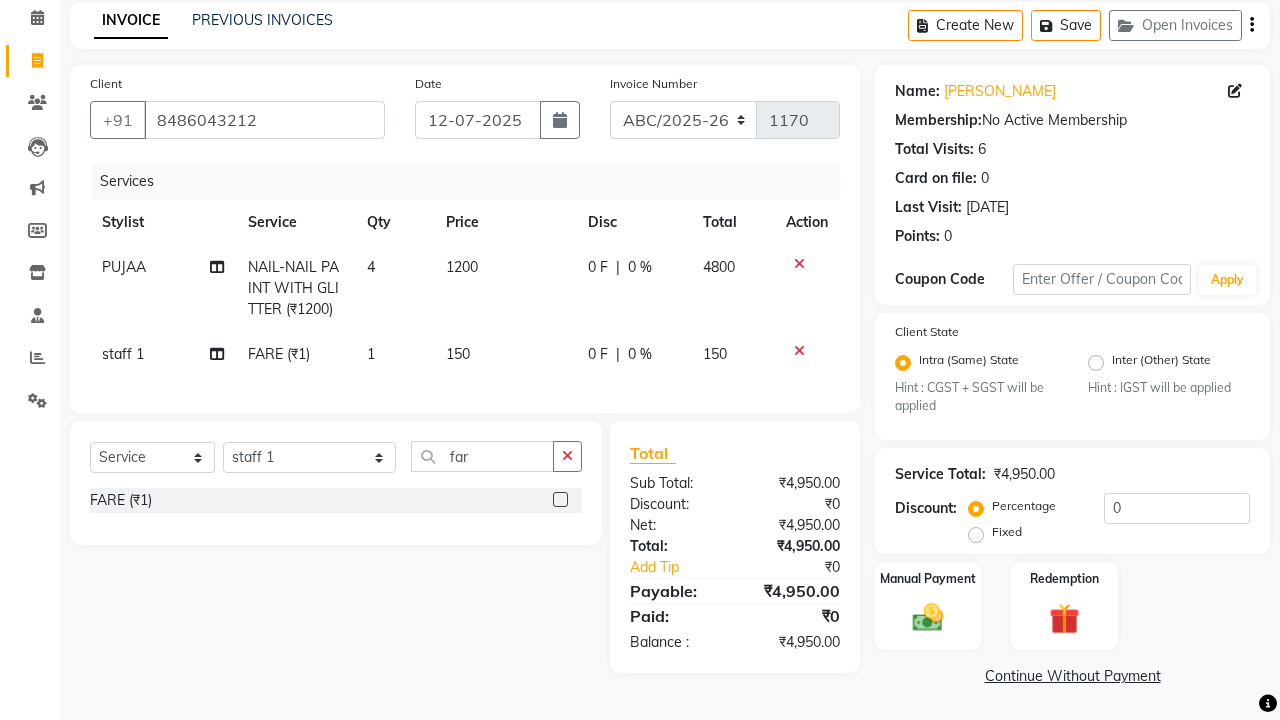 click 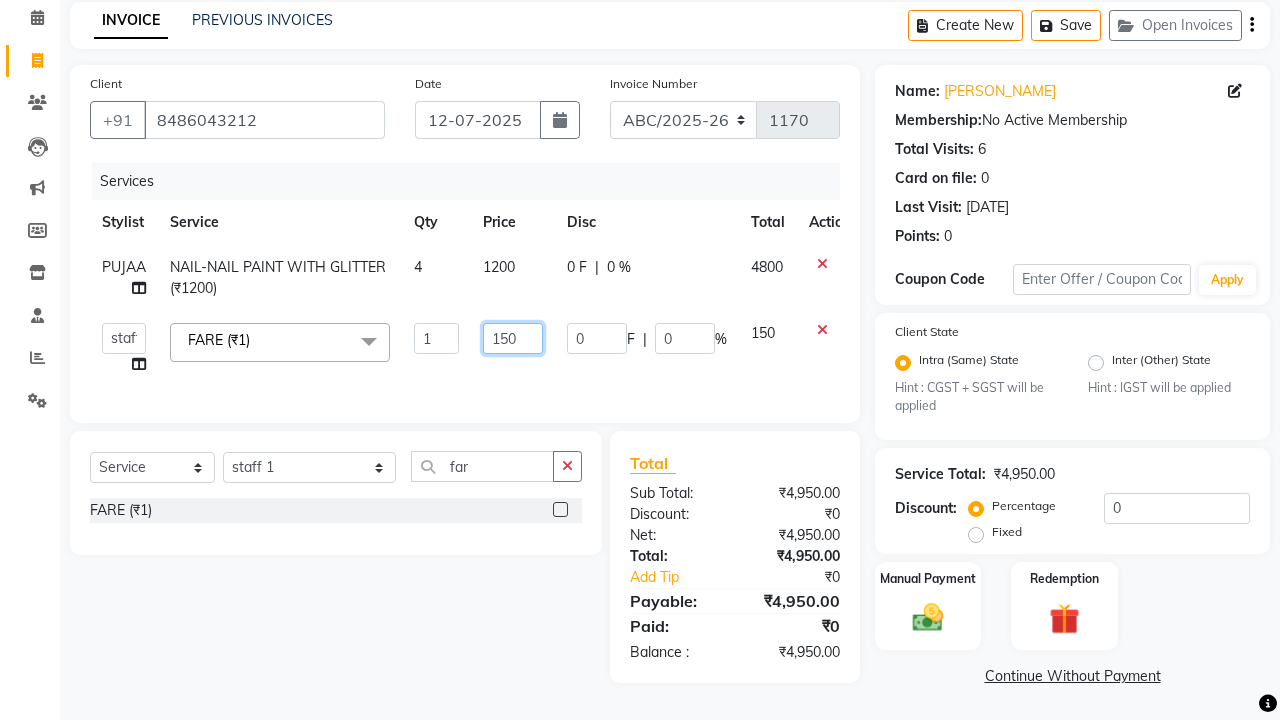 click on "150" 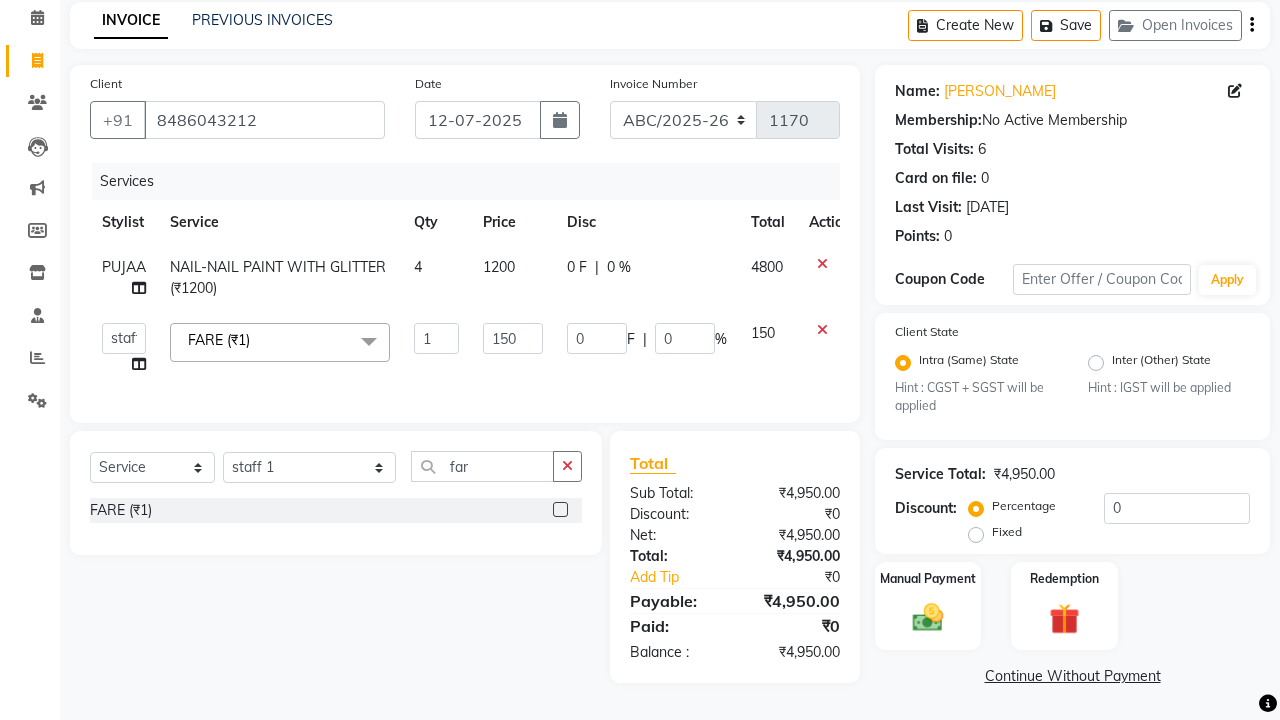 click on "ANIL    ANJANA   BARSHA   DEEPSHIKHA    DHON DAS   DHON / NITUMONI   EDWARD   EDWARD/ LAXMI   JOSHU   JUNMONI   KASHIF   LAXI / ANJANA   LAXMI   LITTLE   MAAM   MINTUL   MITALI   NEETU RANA   NITUMONI   NITUMONI/POJA/ LAXMI   NITUMONI / SAGARIKA   NITUMONI/ SAGRIKA   PRAKASH   PUJAA   Rubi   RUBI / LAXMI   SAGARIKA    SAGARIKA / RUBI   SAHIL   SAHIL / DHON   SAHIL / EDWARD   SAHIL/ JOSHU   SAHIL/JOSHU/PRAKASH/ RUBI   SAHIL/NITUMONI/ MITALI   SAHIL/ RUBI   SHABIR   SHADHAB   SIMA KALITA   SONALI DEKA   SOPEM   staff 1   staff 1   TANU  FARE (₹1)  x HAIR CUT- HAIR CUT (₹750) HAIR CUT-SENIOR STYLIST (₹1000) HAIR CUT-HAIR TRIMING (₹750) HAIR CUT-REGULAR SHAMPOO (₹250) WASH AND BLOW DRY (₹600) HAIR CUT-OIL MASSAGE (₹900) HAIR CUT-WASH WITH DANDRUFF AMPULE (₹800) HAIR CUT-IRONING (₹1000) HAIR CUT-CURL-TONG (₹1000) HAIR CUT-HAIR DO (₹1000) HAIR CUT-KERATIN SHAMPOO (₹750) HAIR CUT-BOTOPLEXX TREATMENT (₹7500) HAIR CUT-REGULAR CONDITIONER (₹250) ONLY-BLOW DRY (₹300) HAIR TRIMING (₹750)" 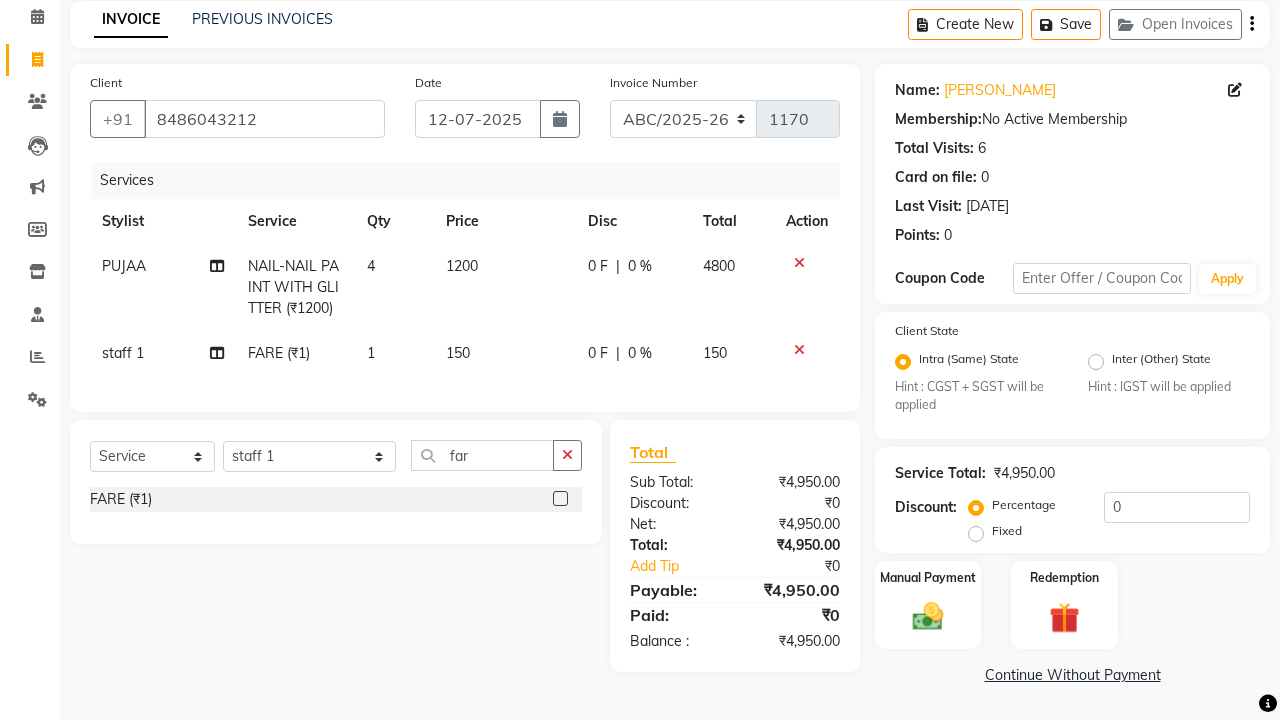 scroll, scrollTop: 89, scrollLeft: 0, axis: vertical 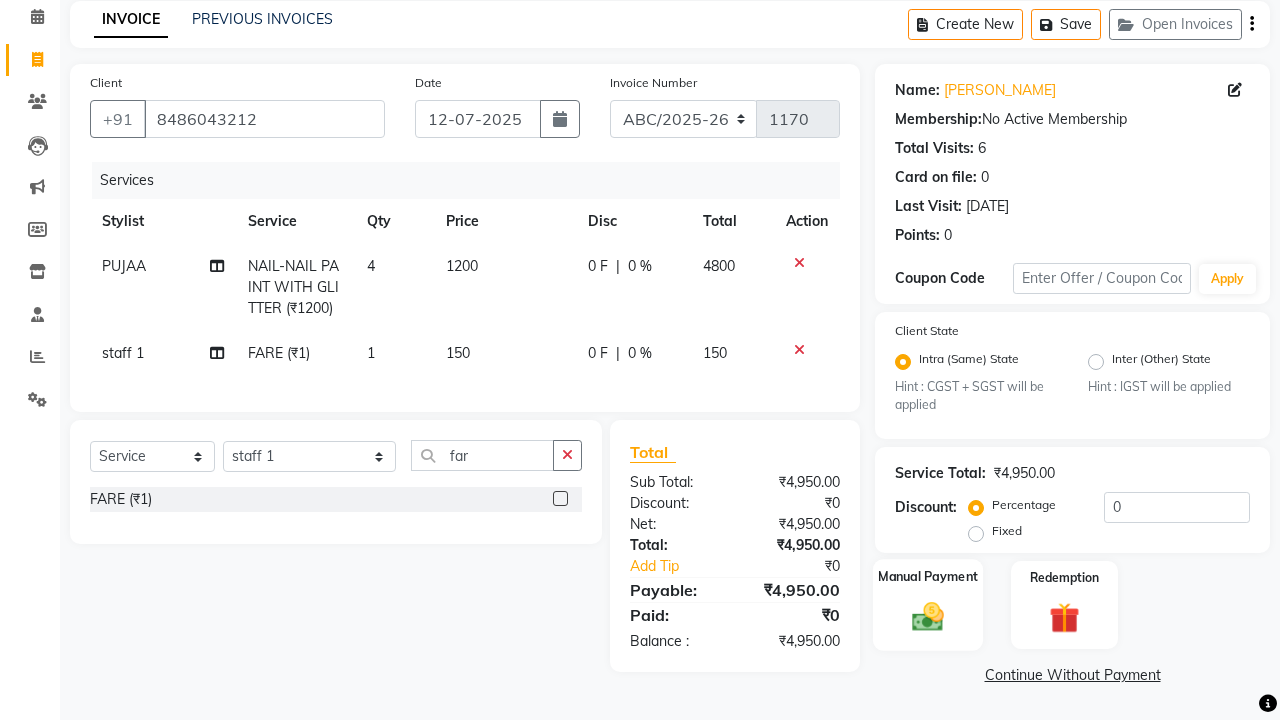 click 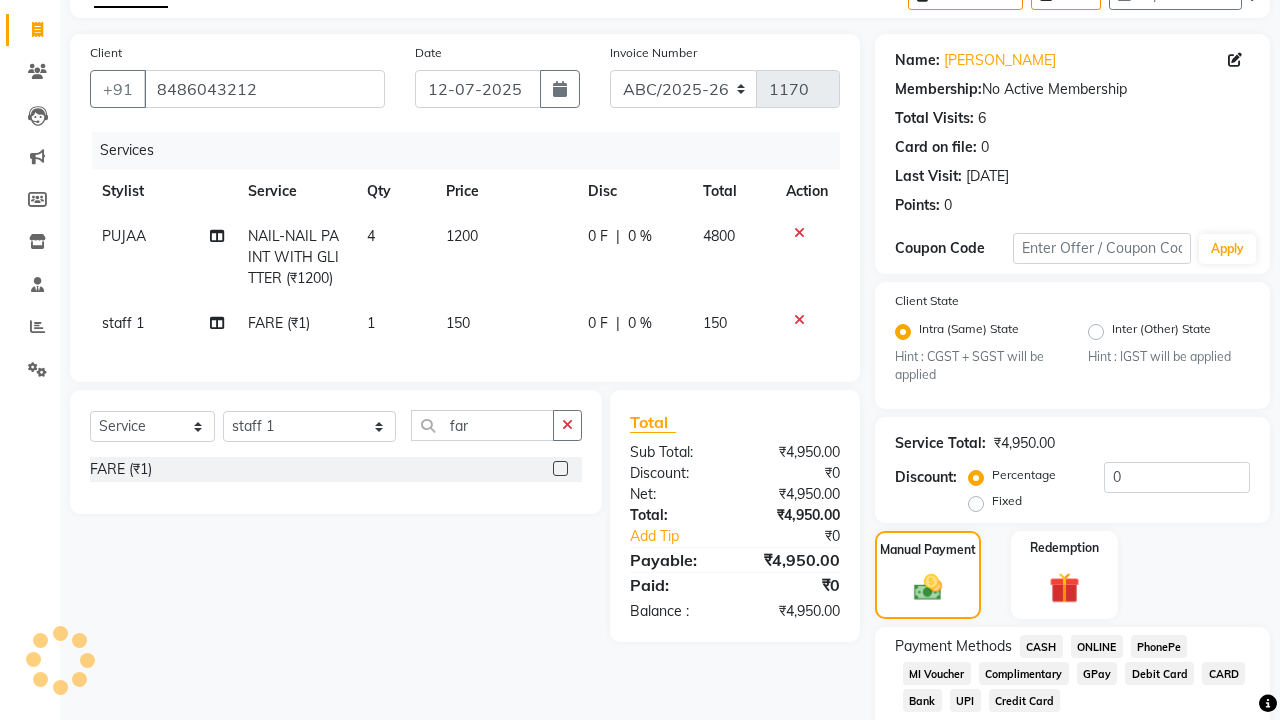 scroll, scrollTop: 116, scrollLeft: 0, axis: vertical 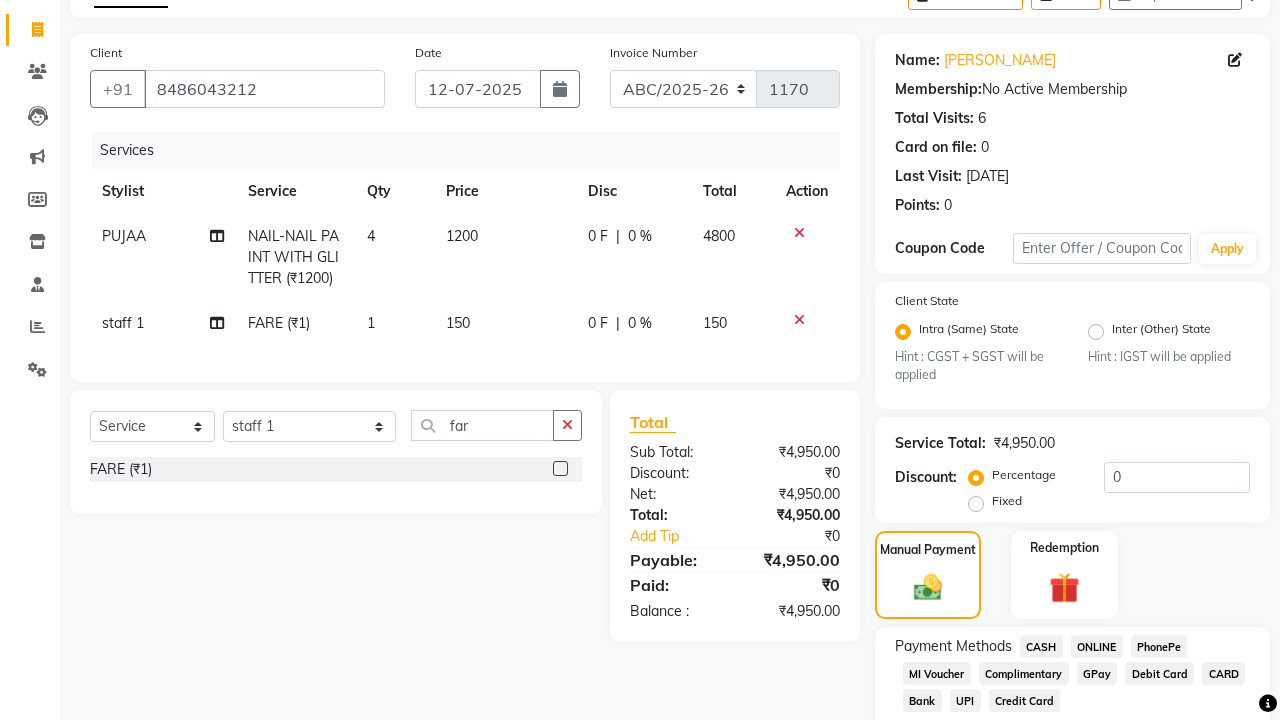 click 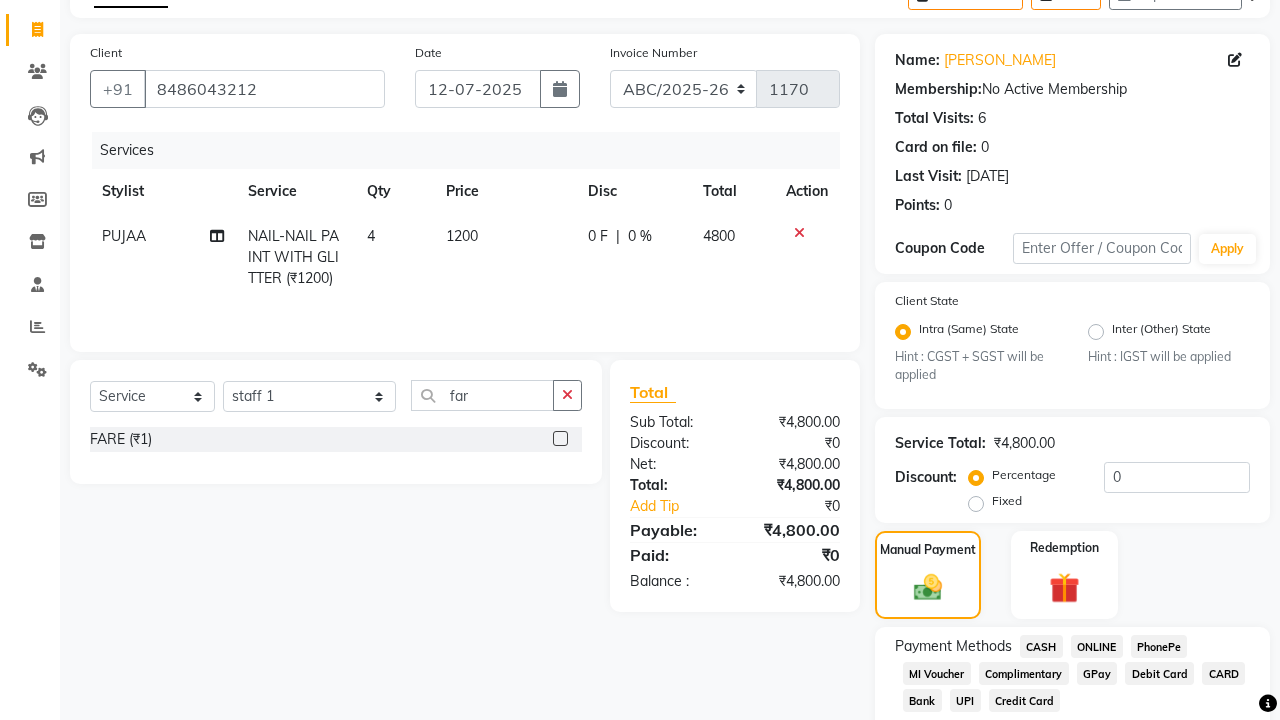 click 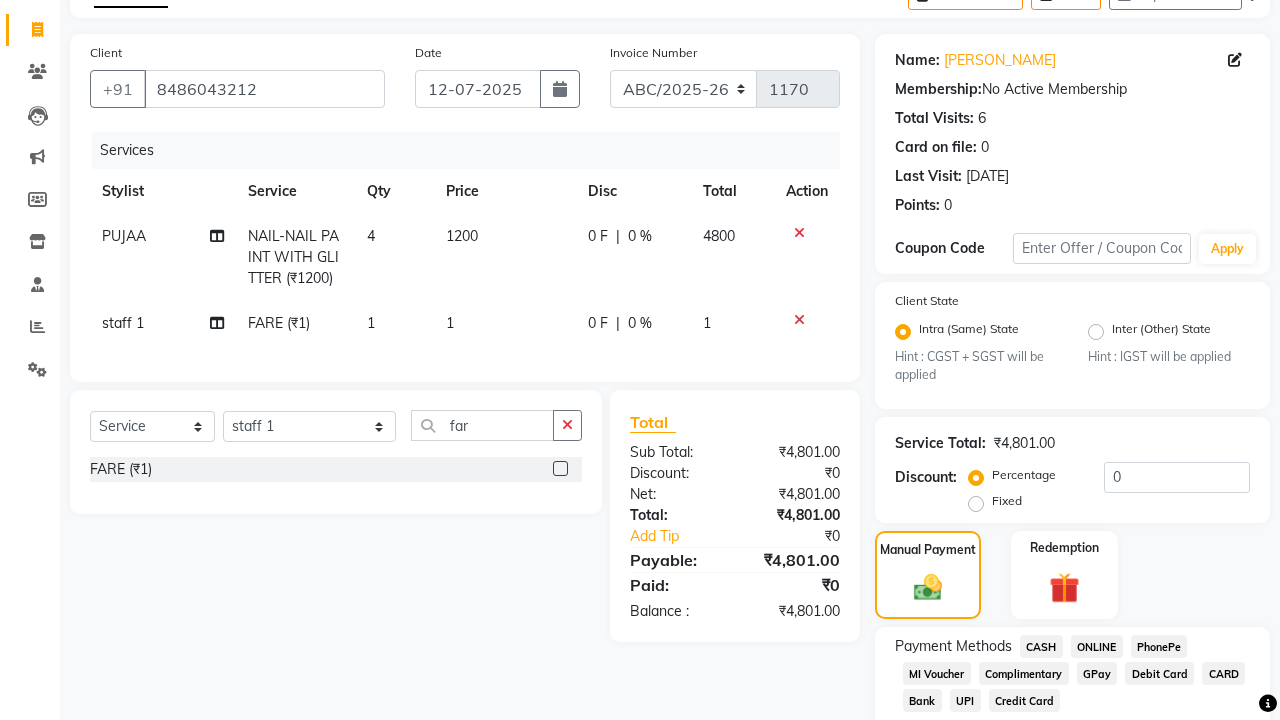 click on "1" 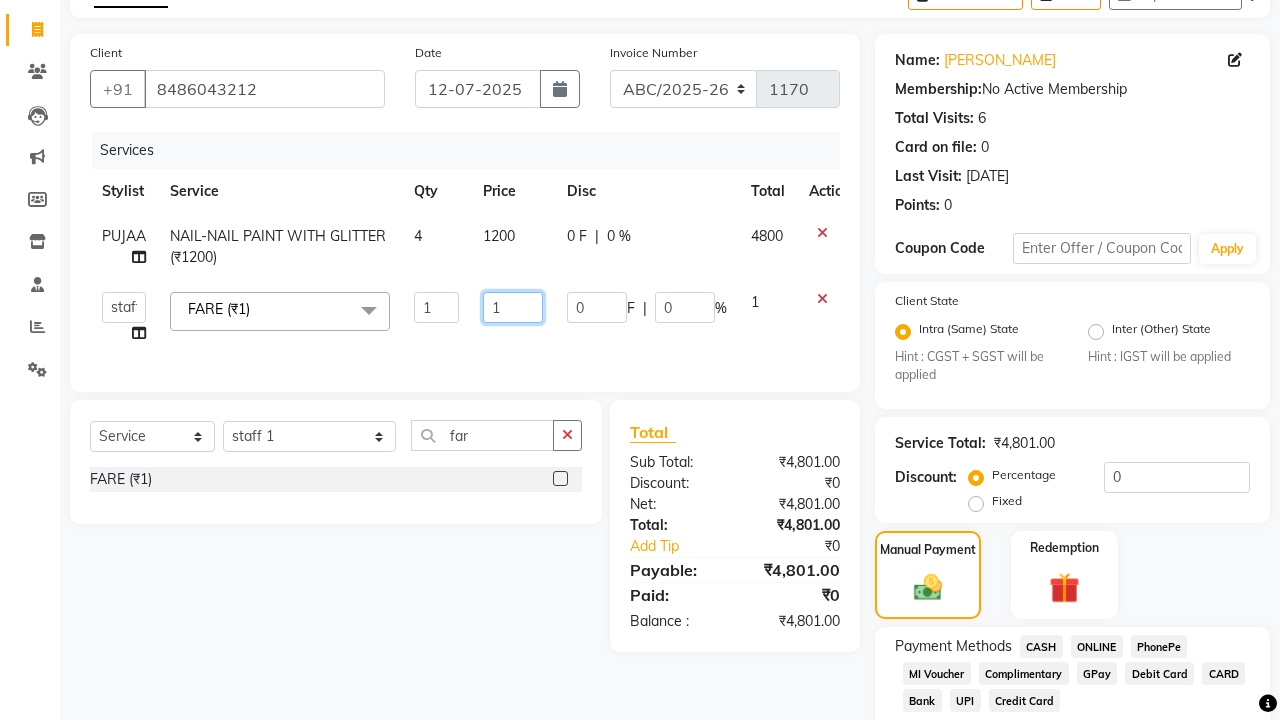 click on "1" 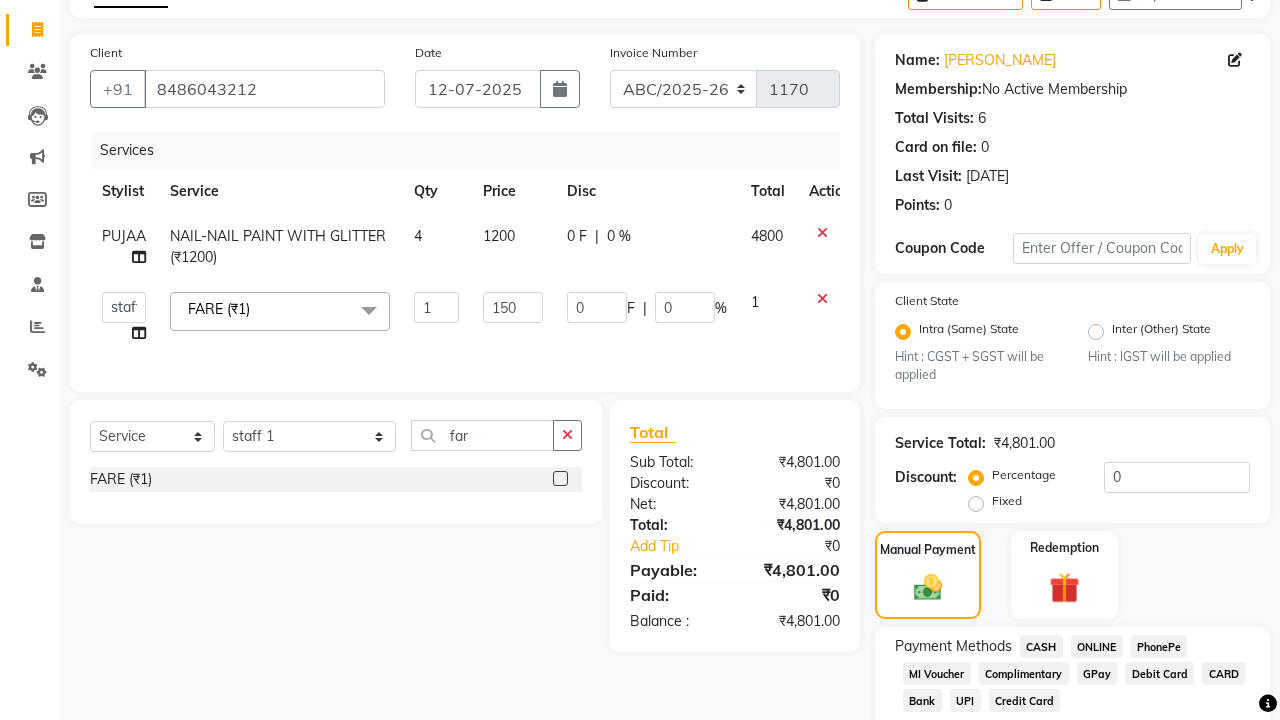 click on "150" 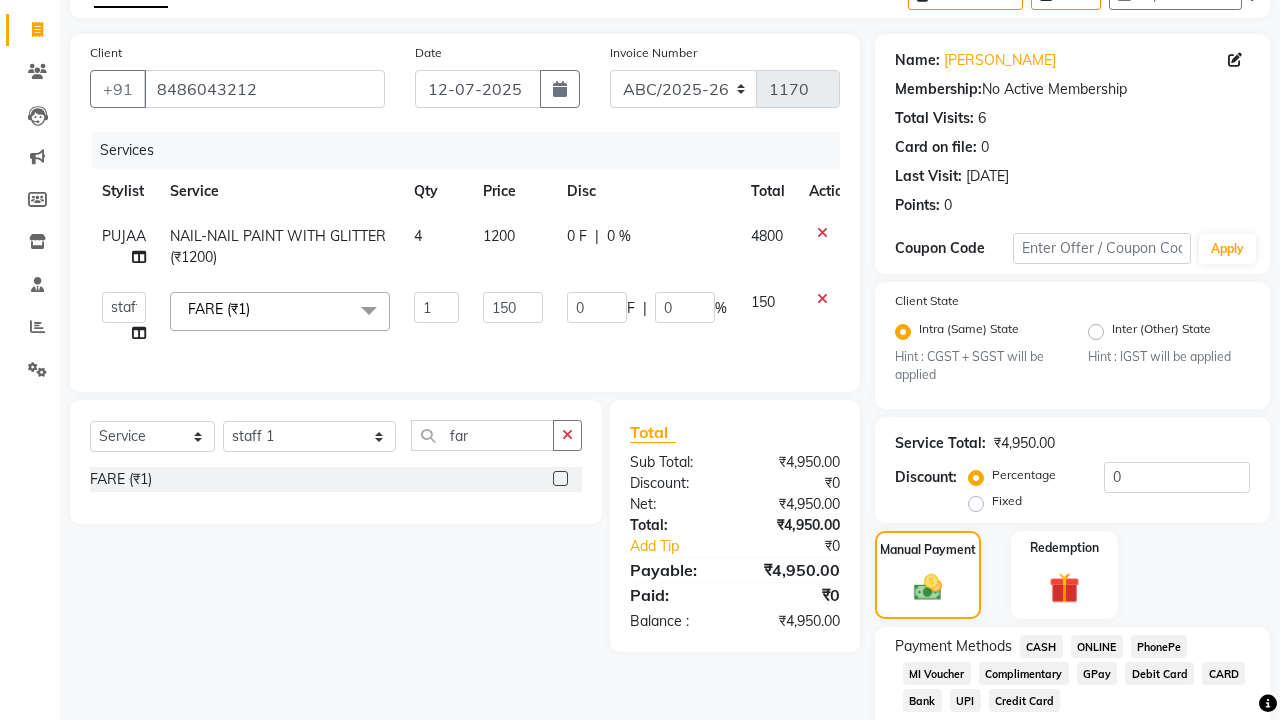 click on "0 F | 0 %" 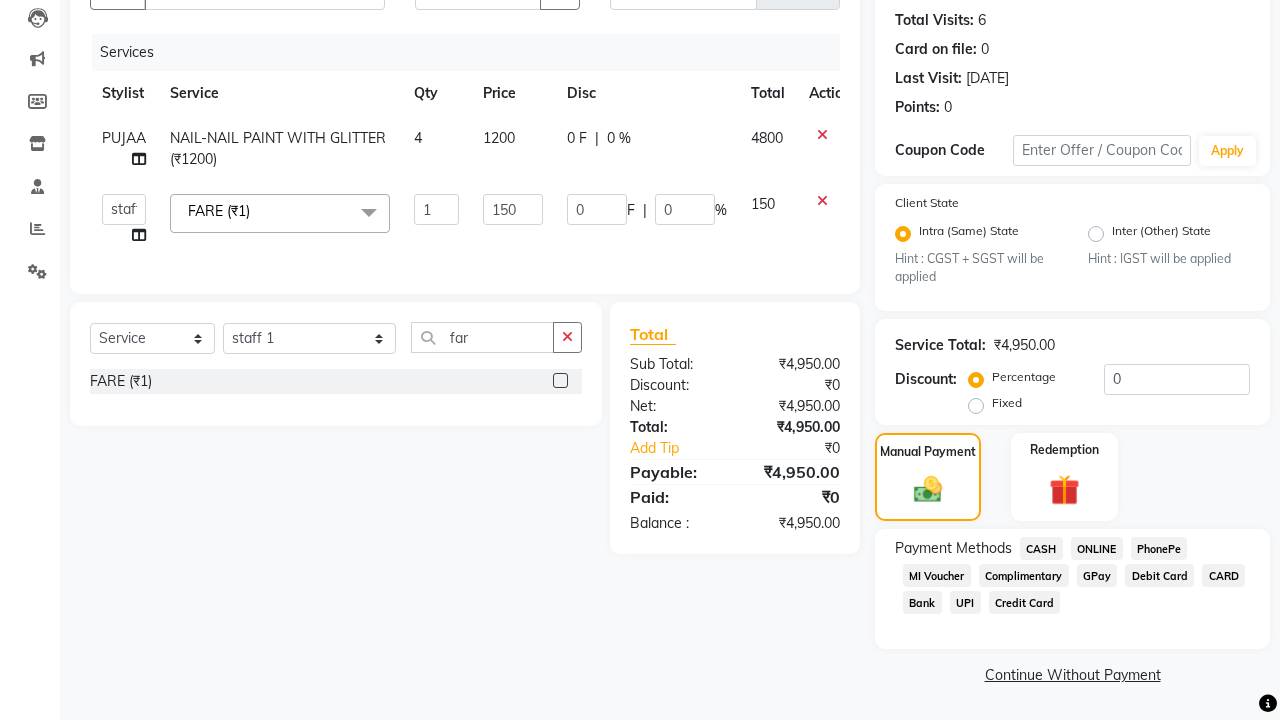 scroll, scrollTop: 213, scrollLeft: 0, axis: vertical 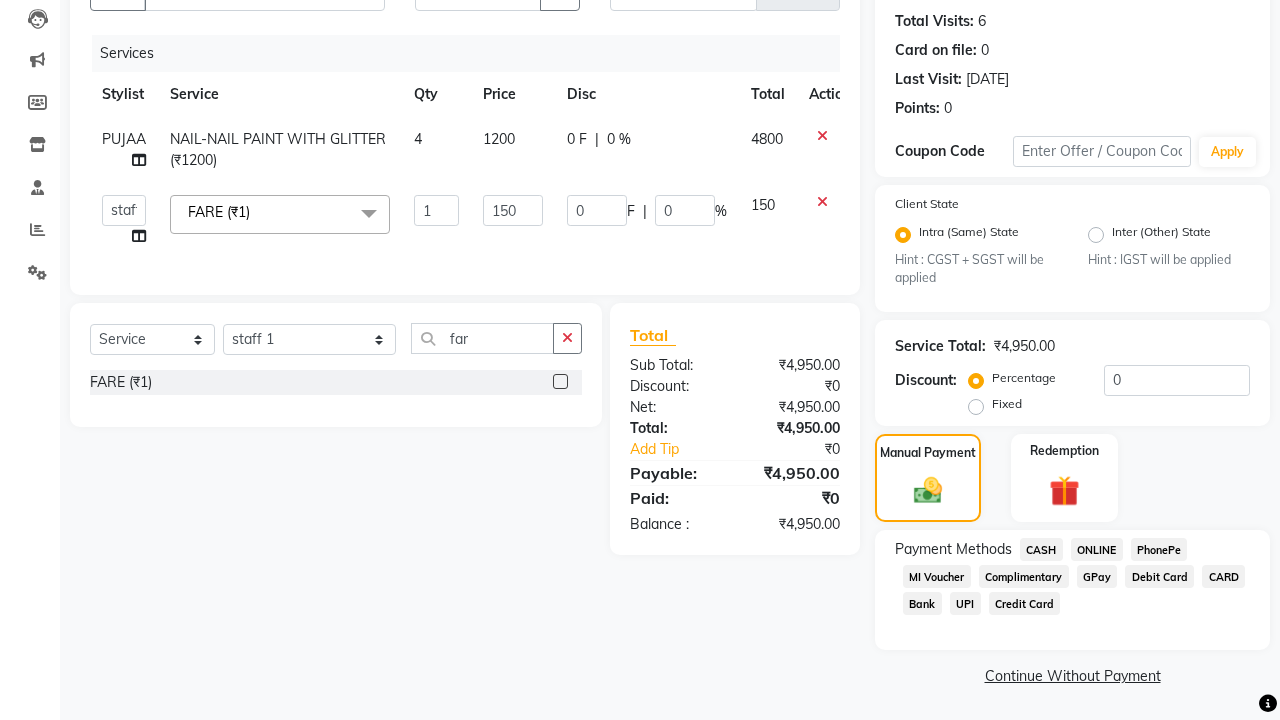 click on "CASH" 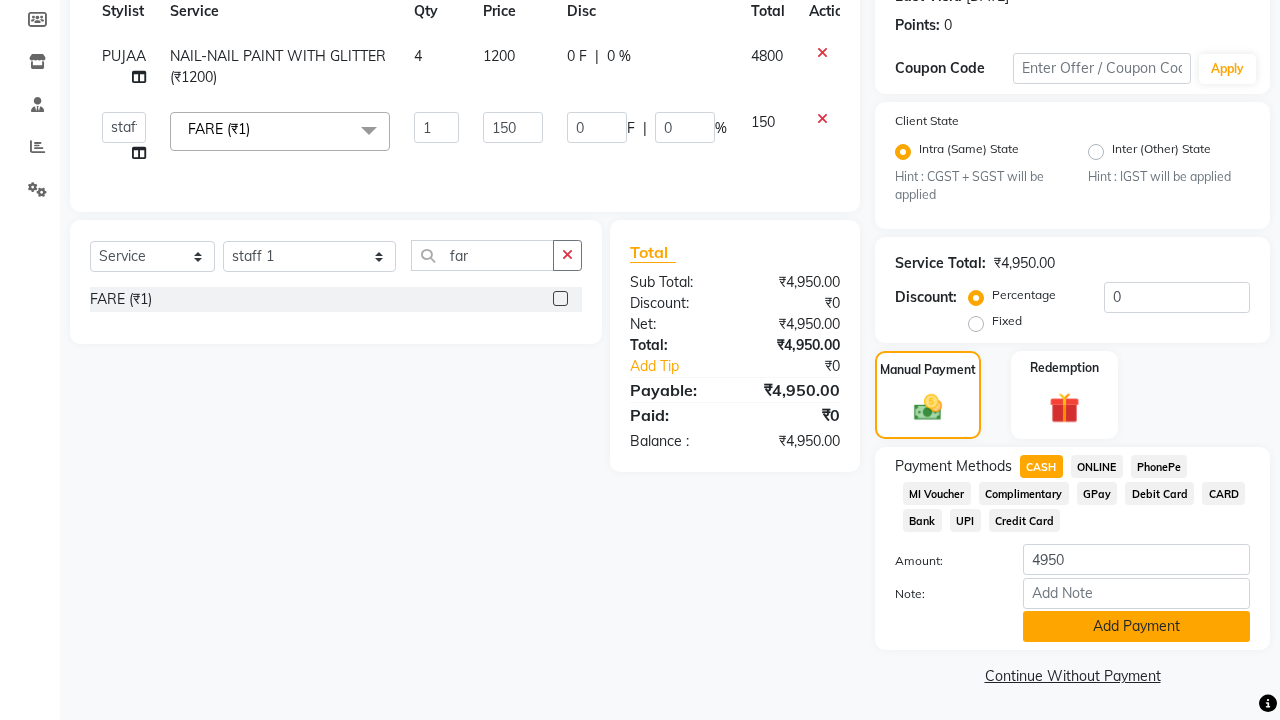 scroll, scrollTop: 295, scrollLeft: 0, axis: vertical 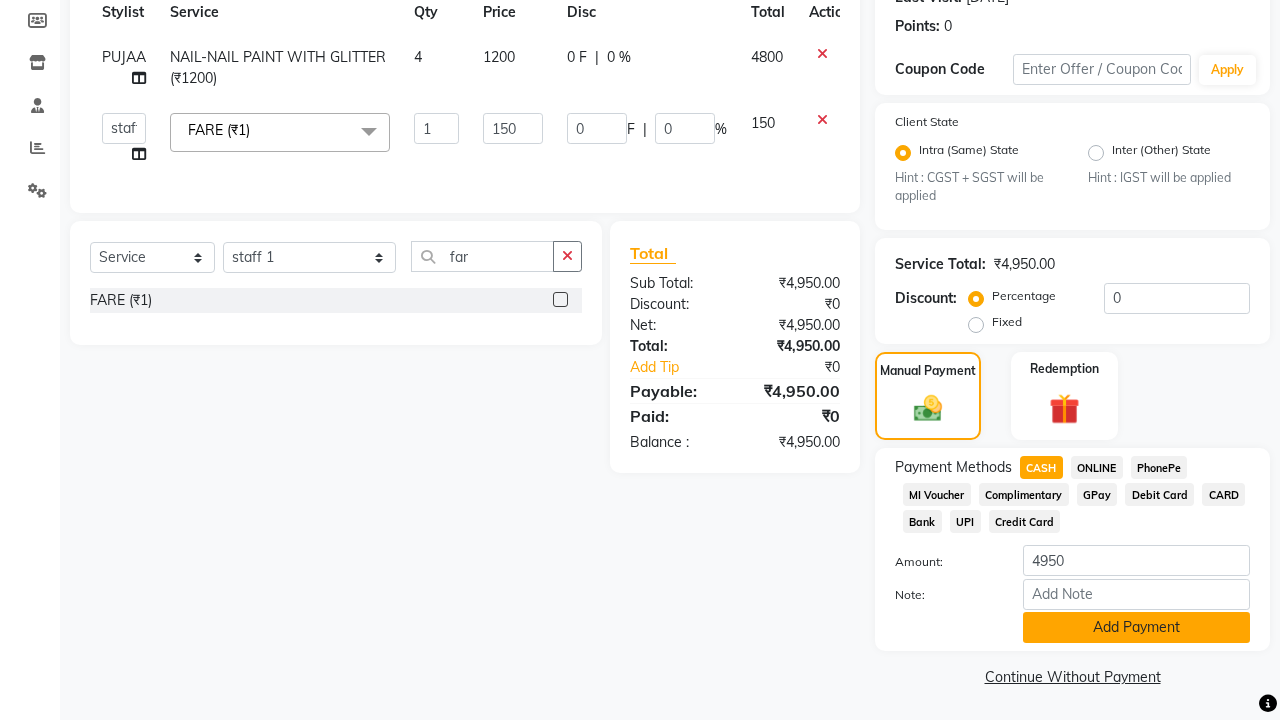 click on "Add Payment" 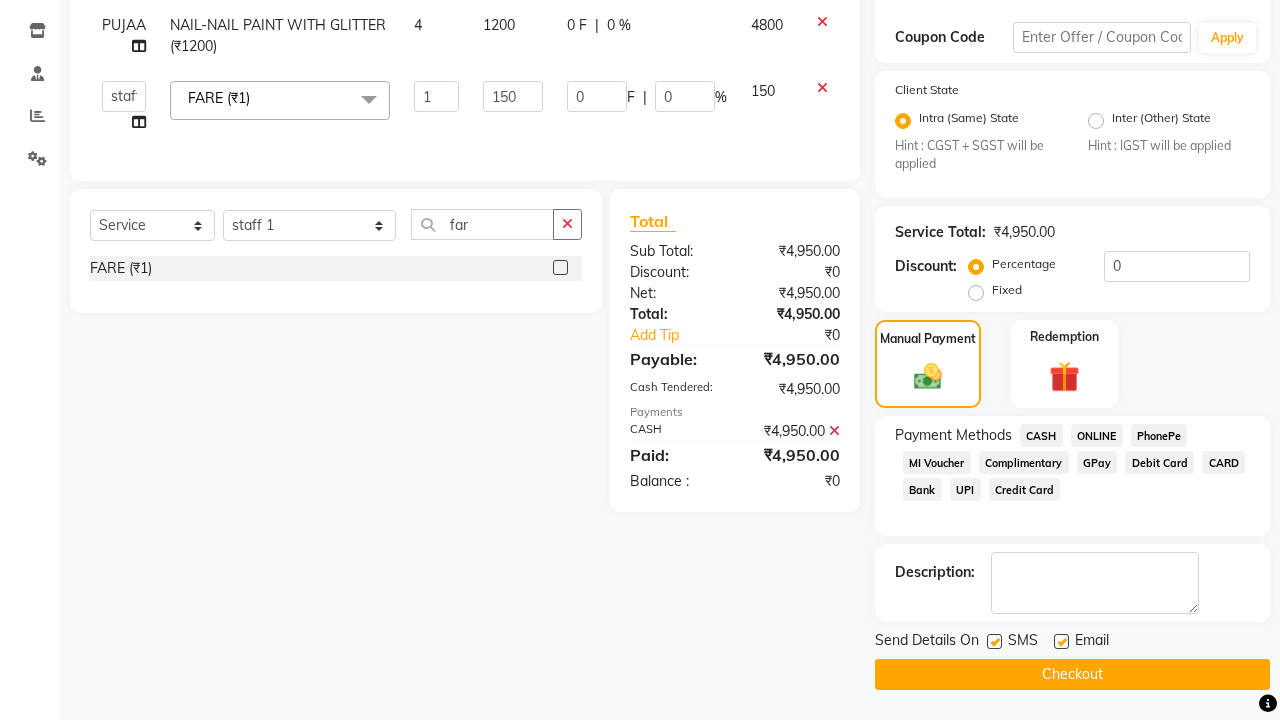 scroll, scrollTop: 326, scrollLeft: 0, axis: vertical 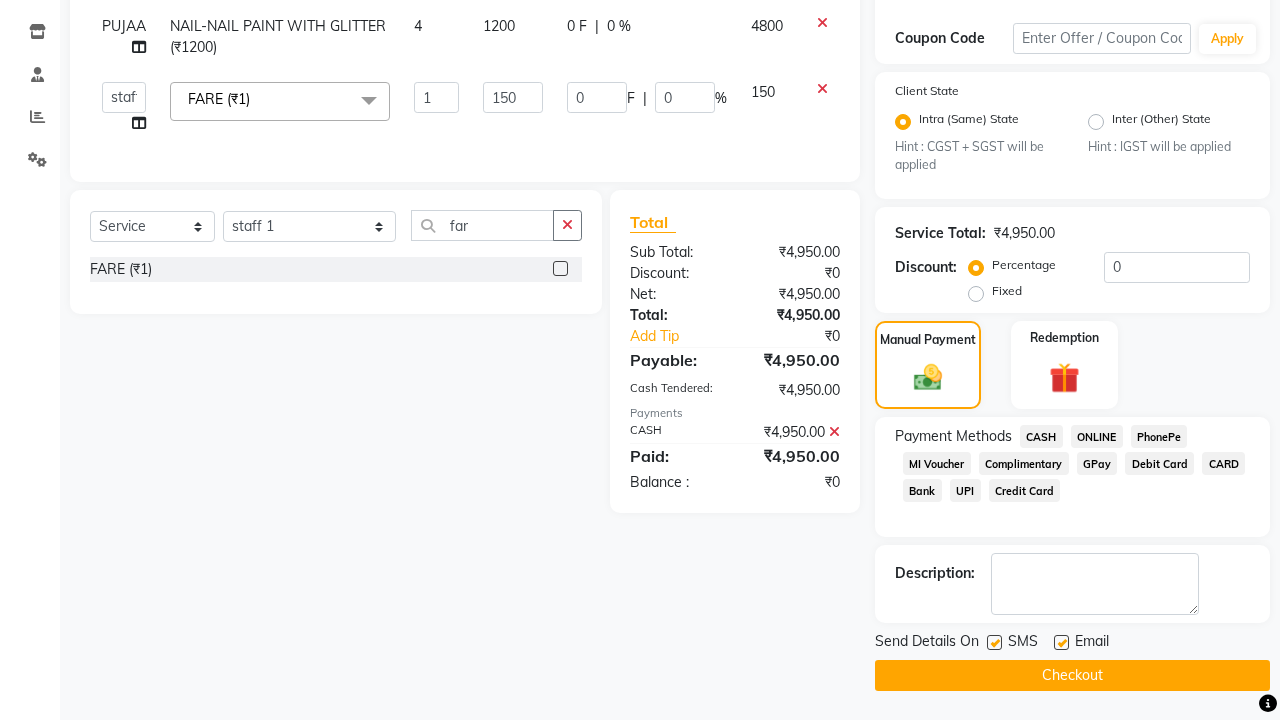 click 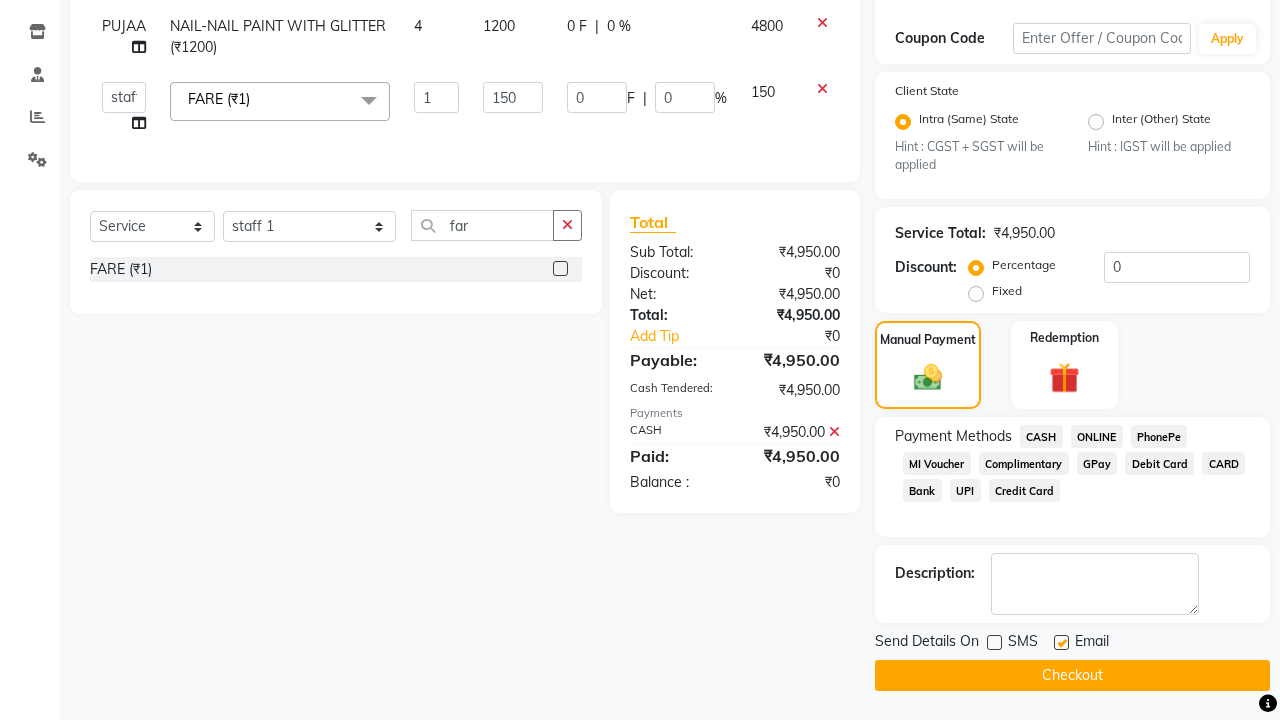 click 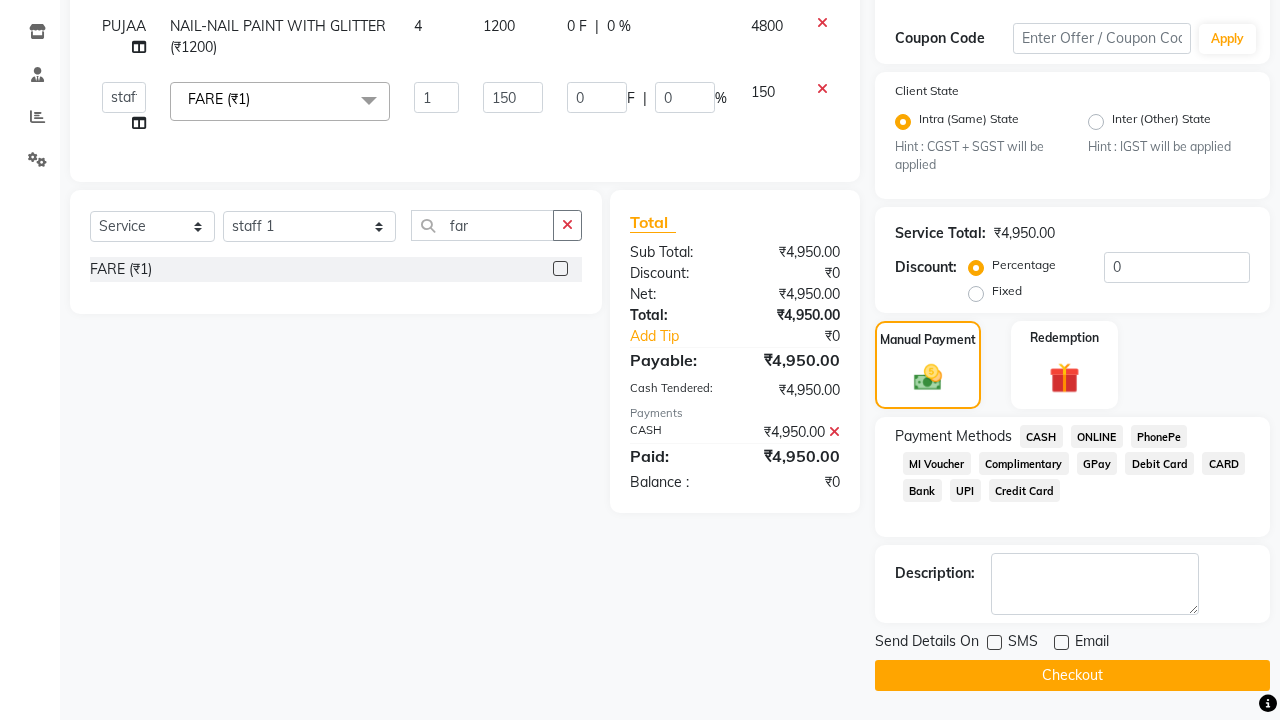 click on "Checkout" 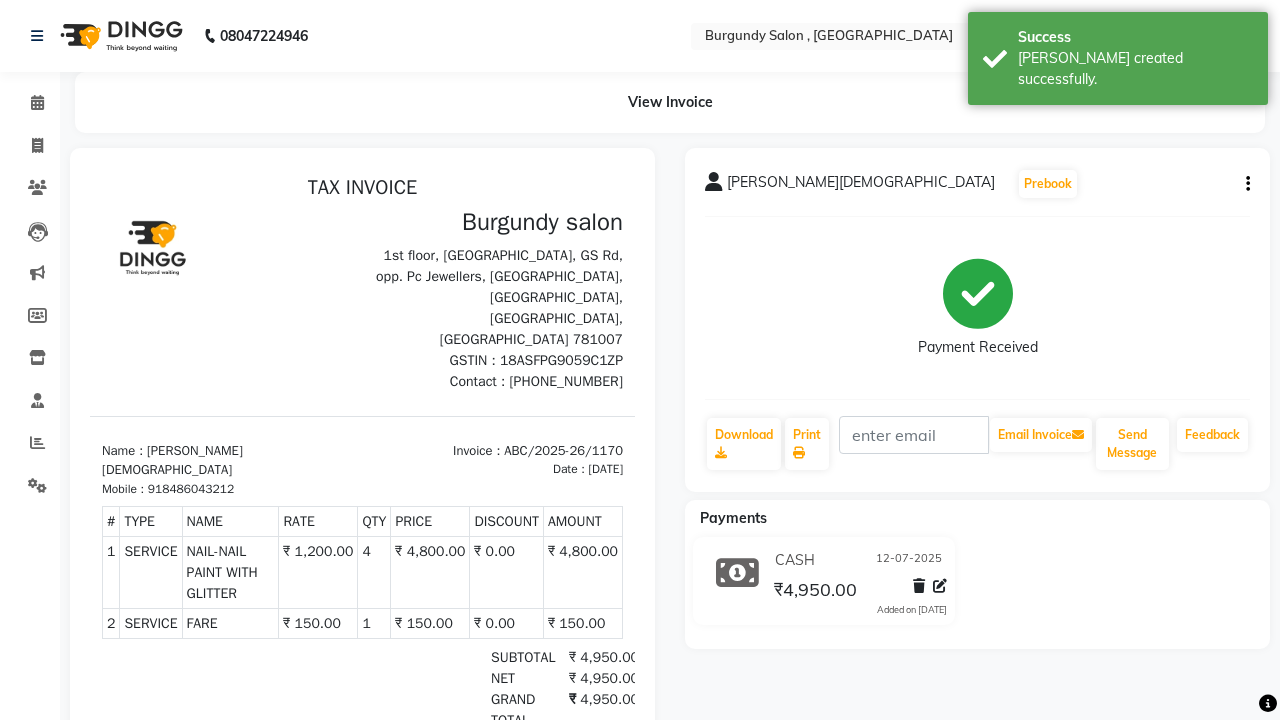 scroll, scrollTop: 0, scrollLeft: 0, axis: both 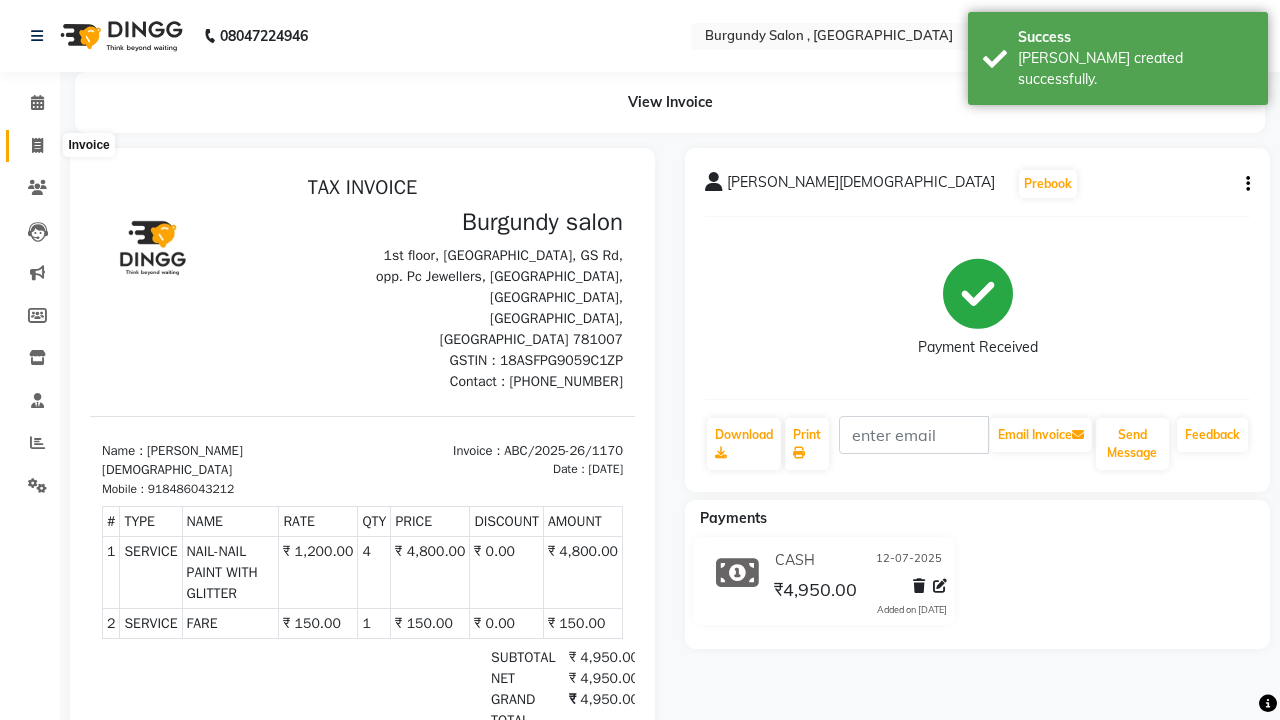 click 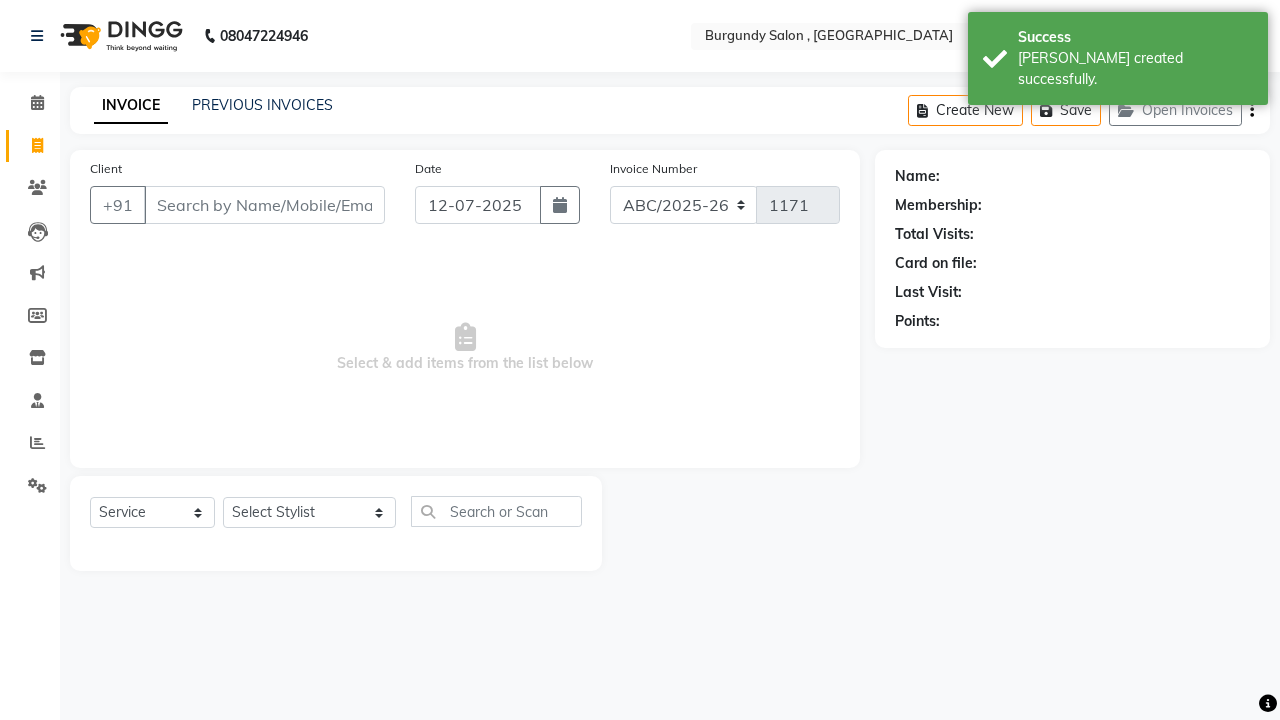 click on "Client" at bounding box center (264, 205) 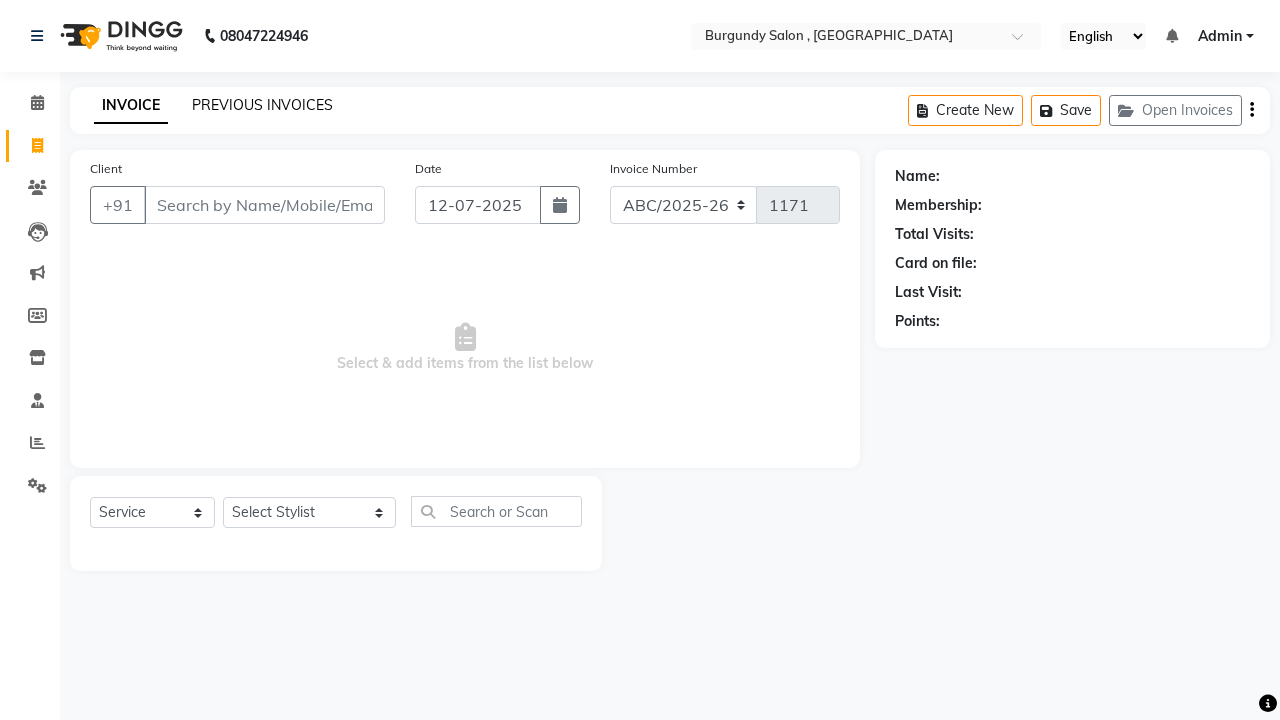 click on "PREVIOUS INVOICES" 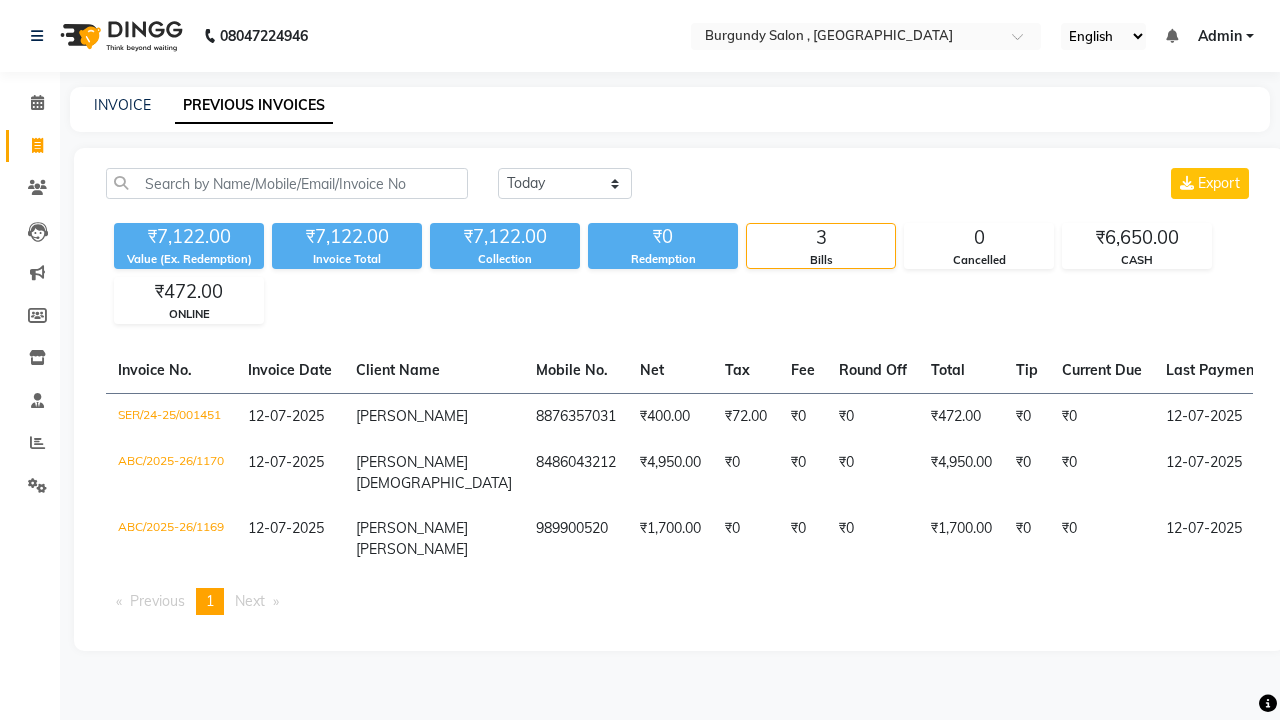 click on "Today Yesterday Custom Range Export ₹7,122.00 Value (Ex. Redemption) ₹7,122.00 Invoice Total  ₹7,122.00 Collection ₹0 Redemption 3 Bills 0 Cancelled ₹6,650.00 CASH ₹472.00 ONLINE  Invoice No.   Invoice Date   Client Name   Mobile No.   Net   Tax   Fee   Round Off   Total   Tip   Current Due   Last Payment Date   Payment Amount   Payment Methods   Cancel Reason   Status   SER/24-25/001451  12-07-2025 prasun sen   8876357031 ₹400.00 ₹72.00  ₹0  ₹0 ₹472.00 ₹0 ₹0 12-07-2025 ₹472.00  ONLINE - PAID  ABC/2025-26/1170  12-07-2025 GEETIKA  JAIN 8486043212 ₹4,950.00 ₹0  ₹0  ₹0 ₹4,950.00 ₹0 ₹0 12-07-2025 ₹4,950.00  CASH - PAID  ABC/2025-26/1169  12-07-2025 YAMINI  BHARECH 989900520 ₹1,700.00 ₹0  ₹0  ₹0 ₹1,700.00 ₹0 ₹0 12-07-2025 ₹1,700.00  CASH - PAID  Previous  page  1 / 1  You're on page  1  Next  page" 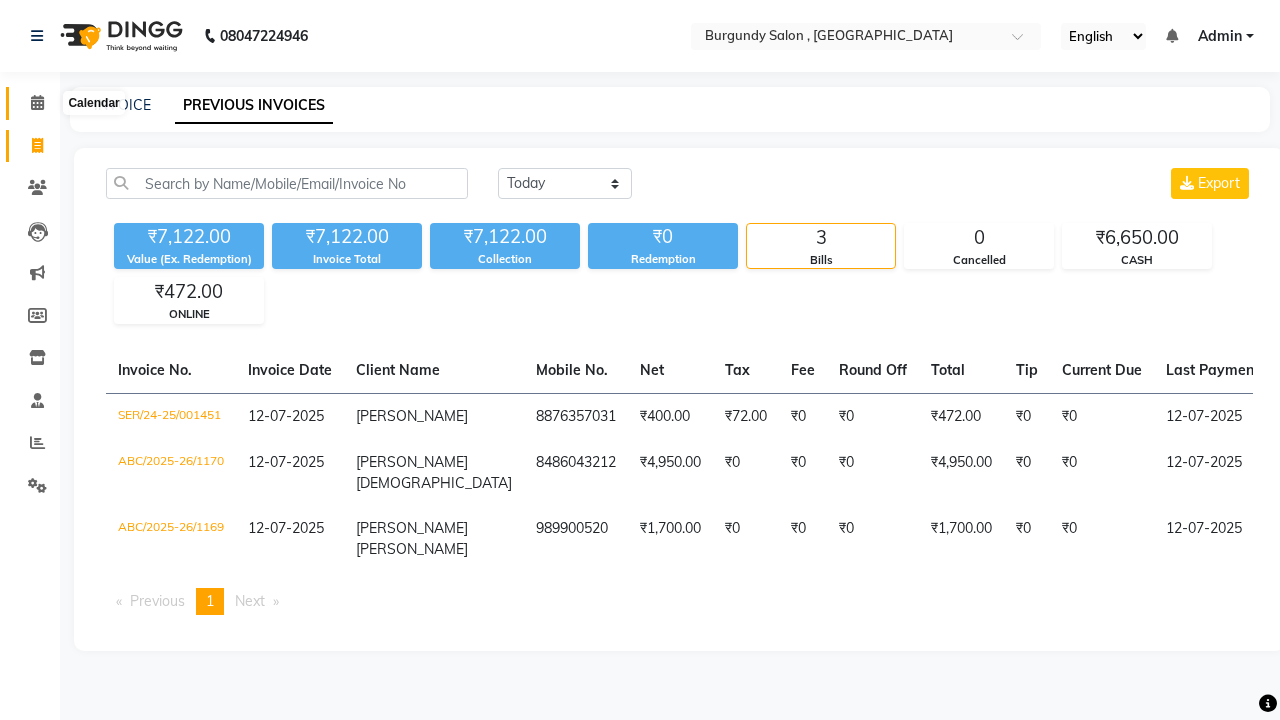 click 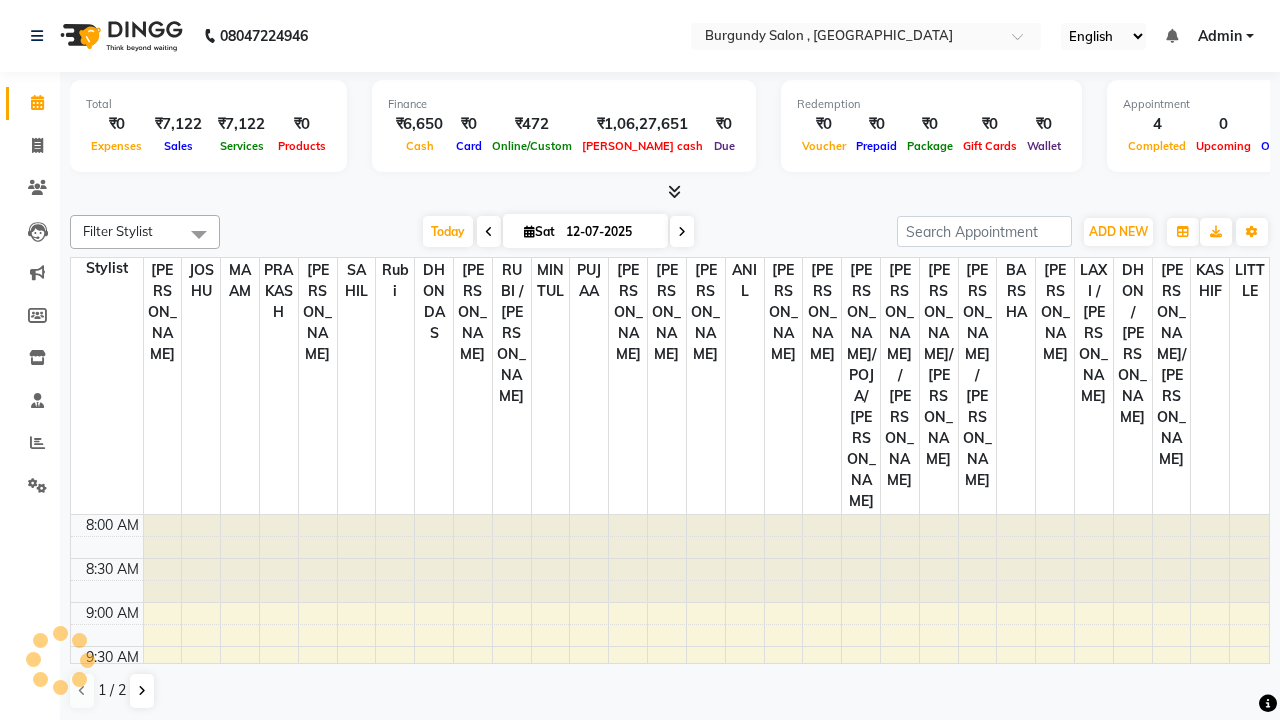 scroll, scrollTop: 353, scrollLeft: 0, axis: vertical 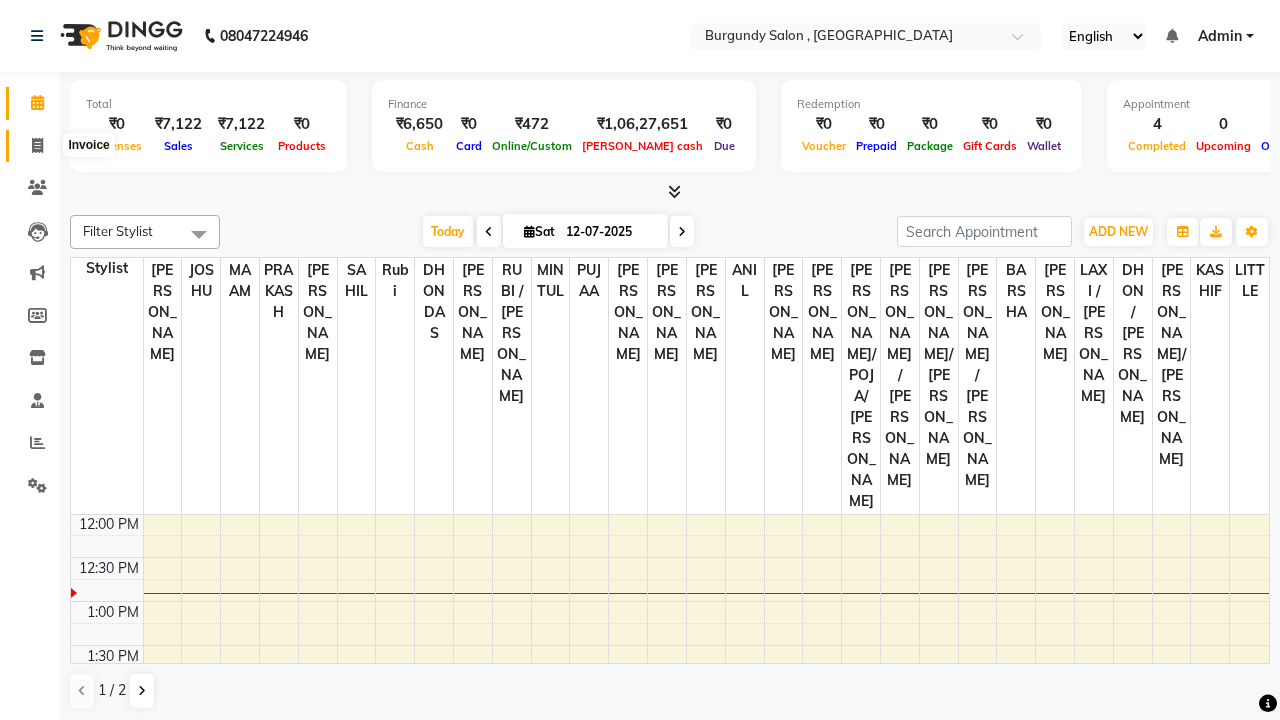 click 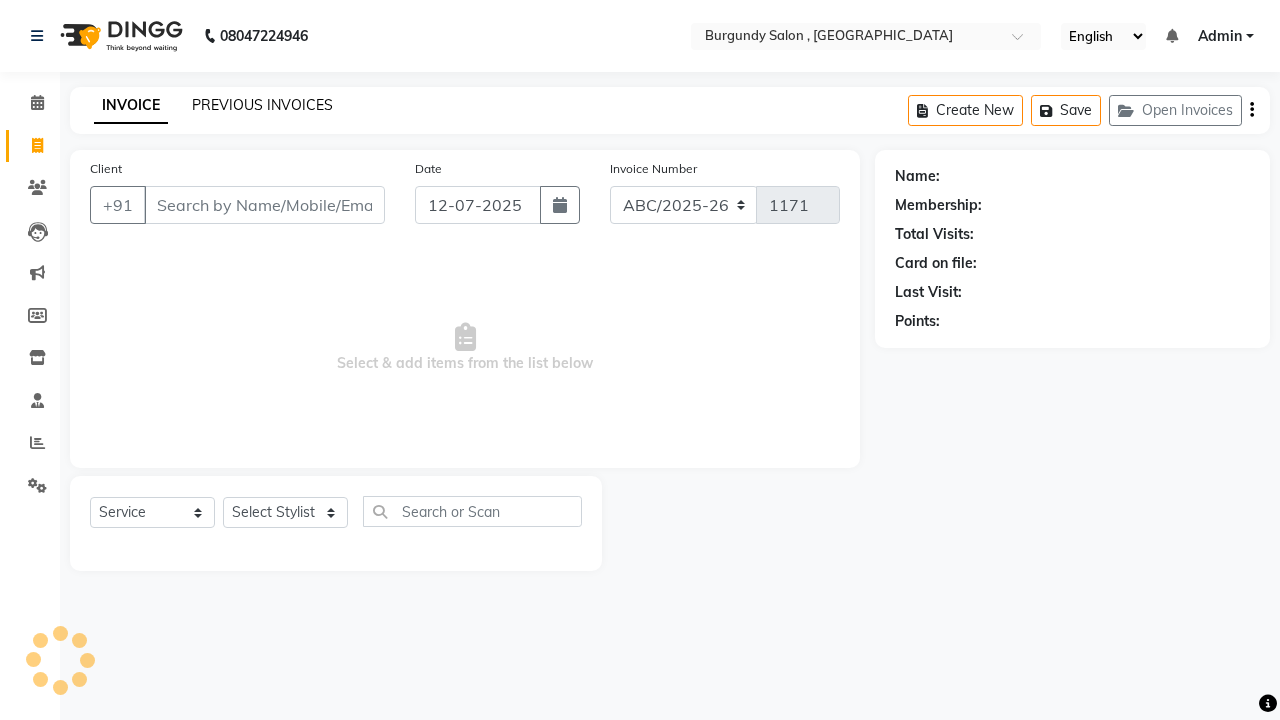 click on "PREVIOUS INVOICES" 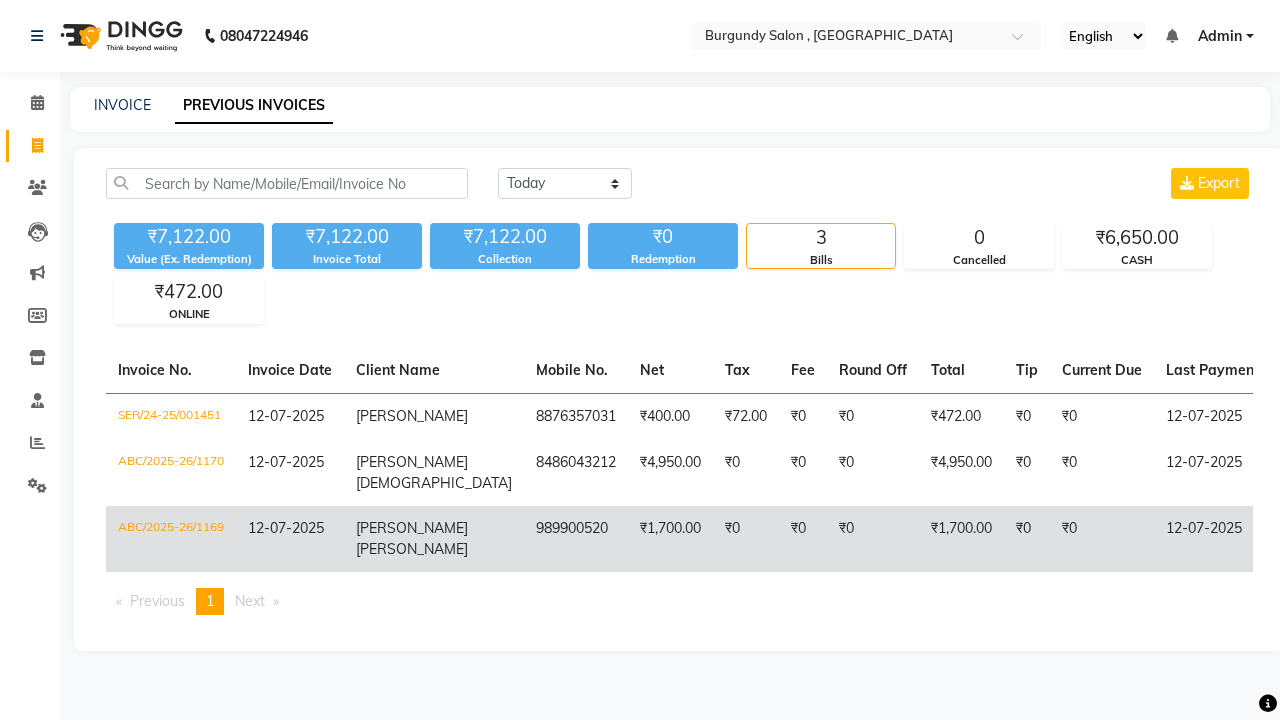 click on "₹1,700.00" 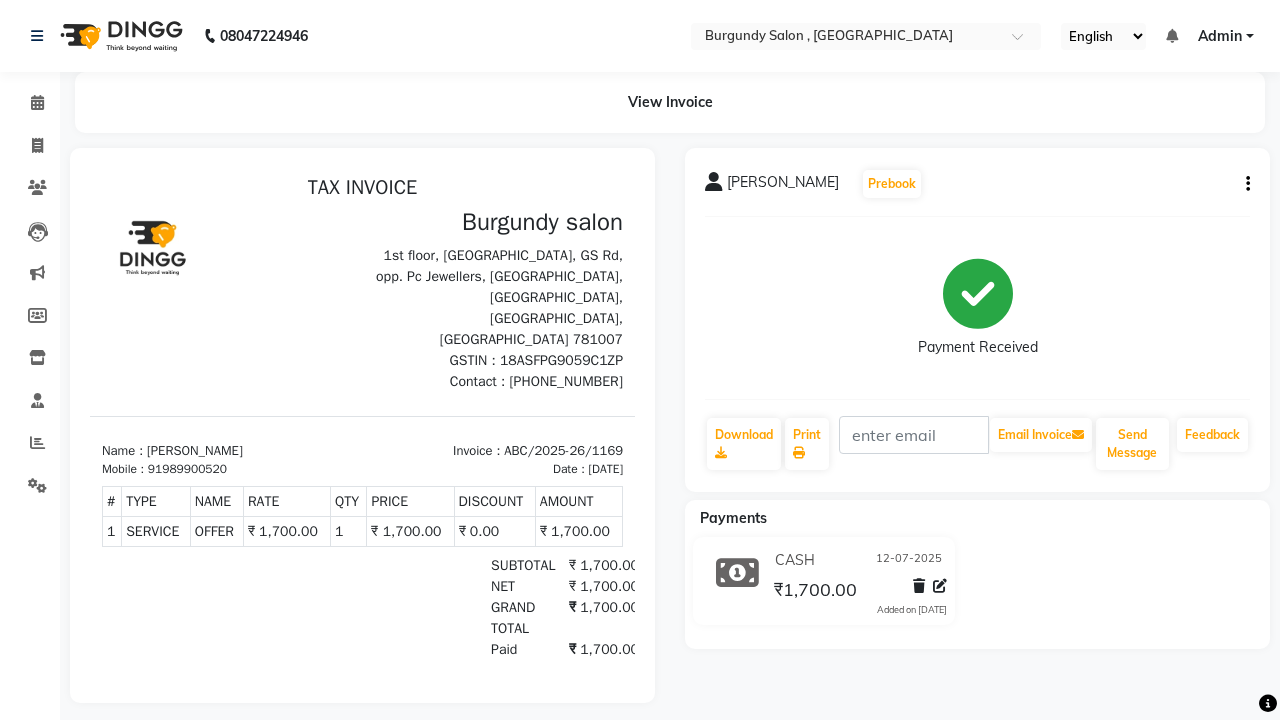 scroll, scrollTop: 0, scrollLeft: 0, axis: both 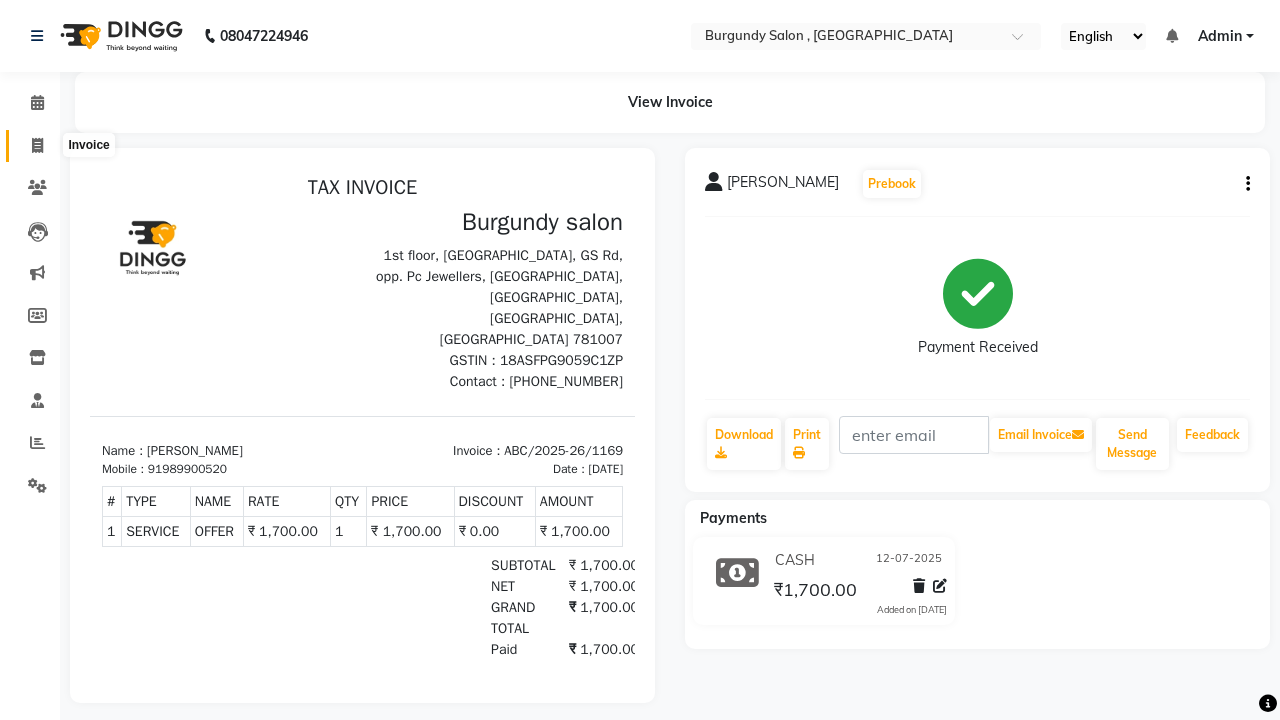 click 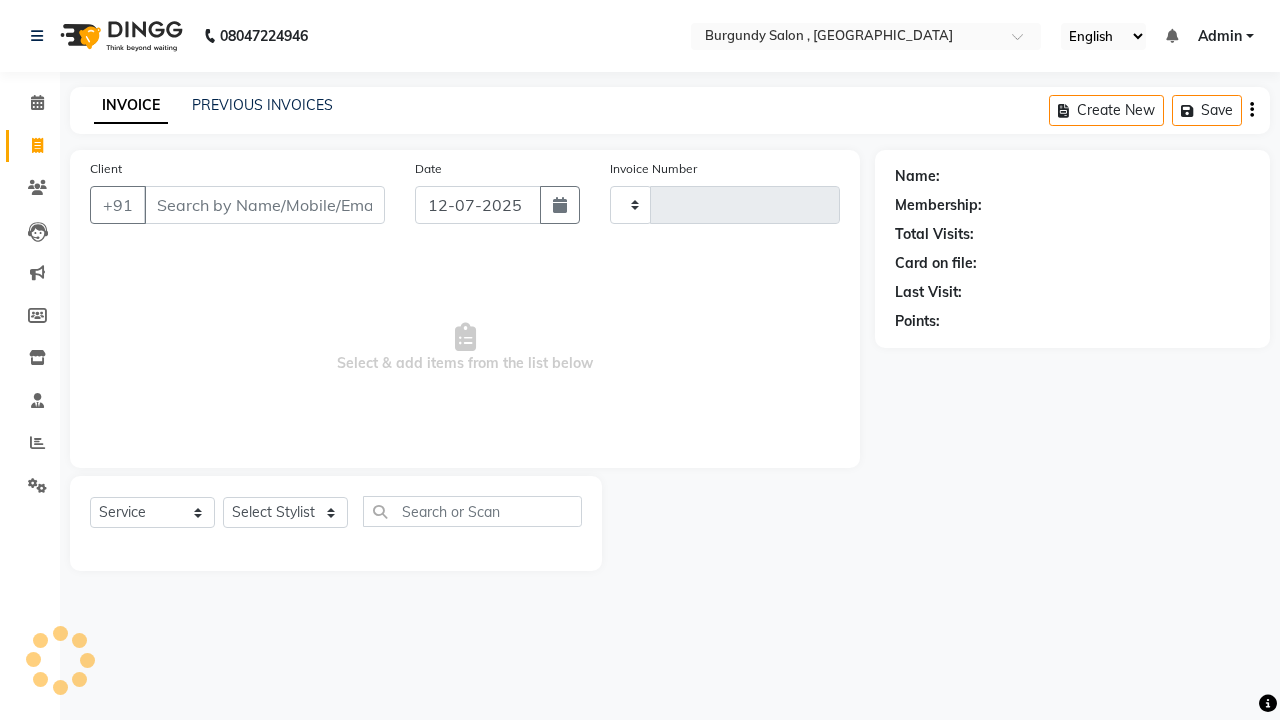 type on "1171" 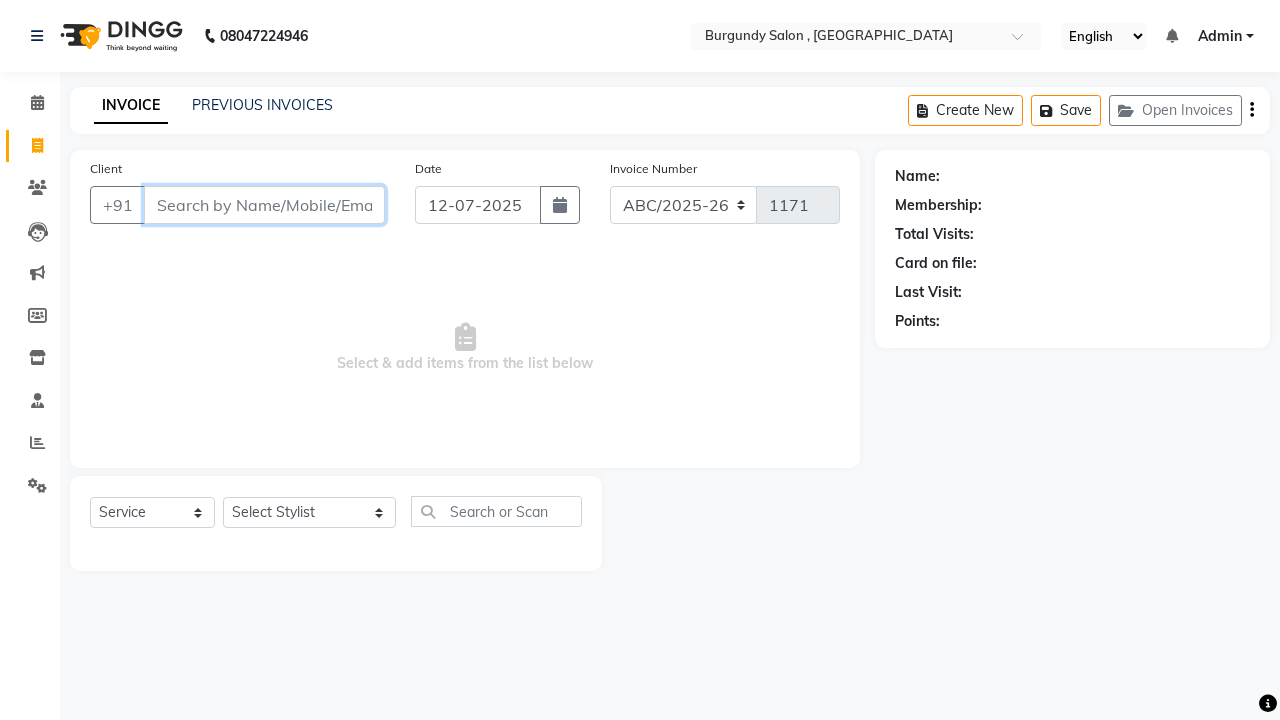 click on "Client" at bounding box center (264, 205) 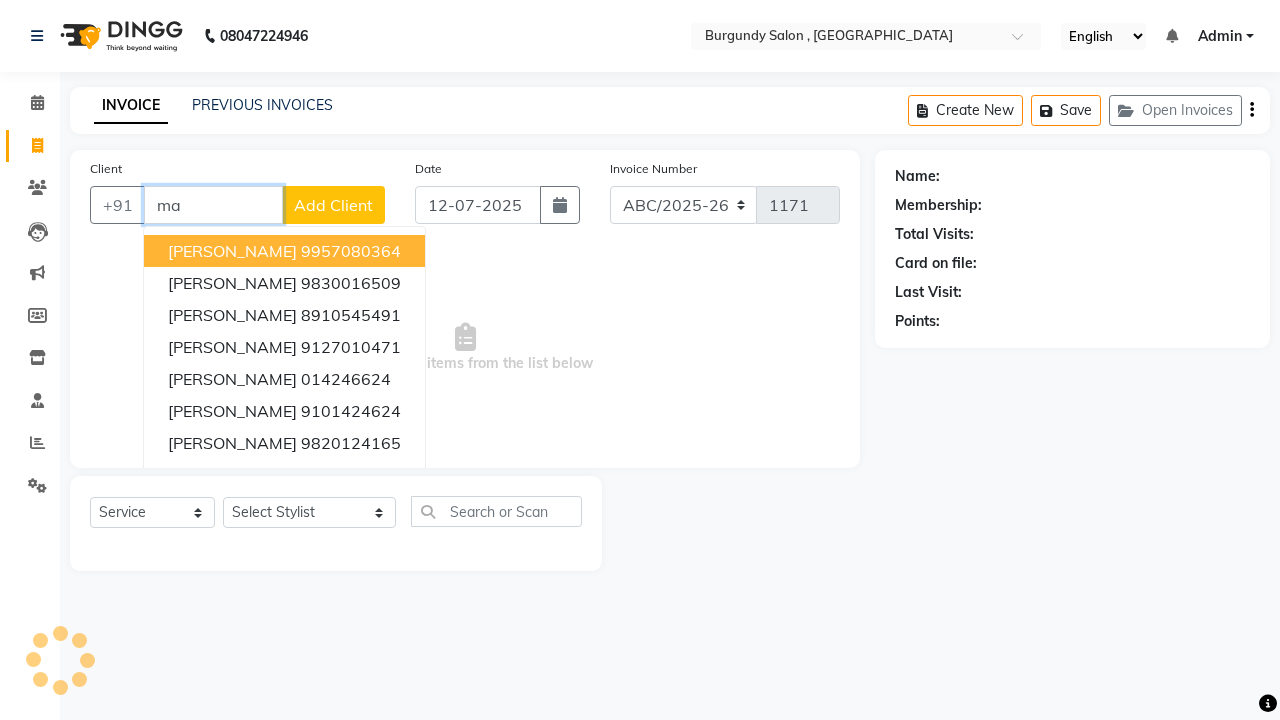 type on "m" 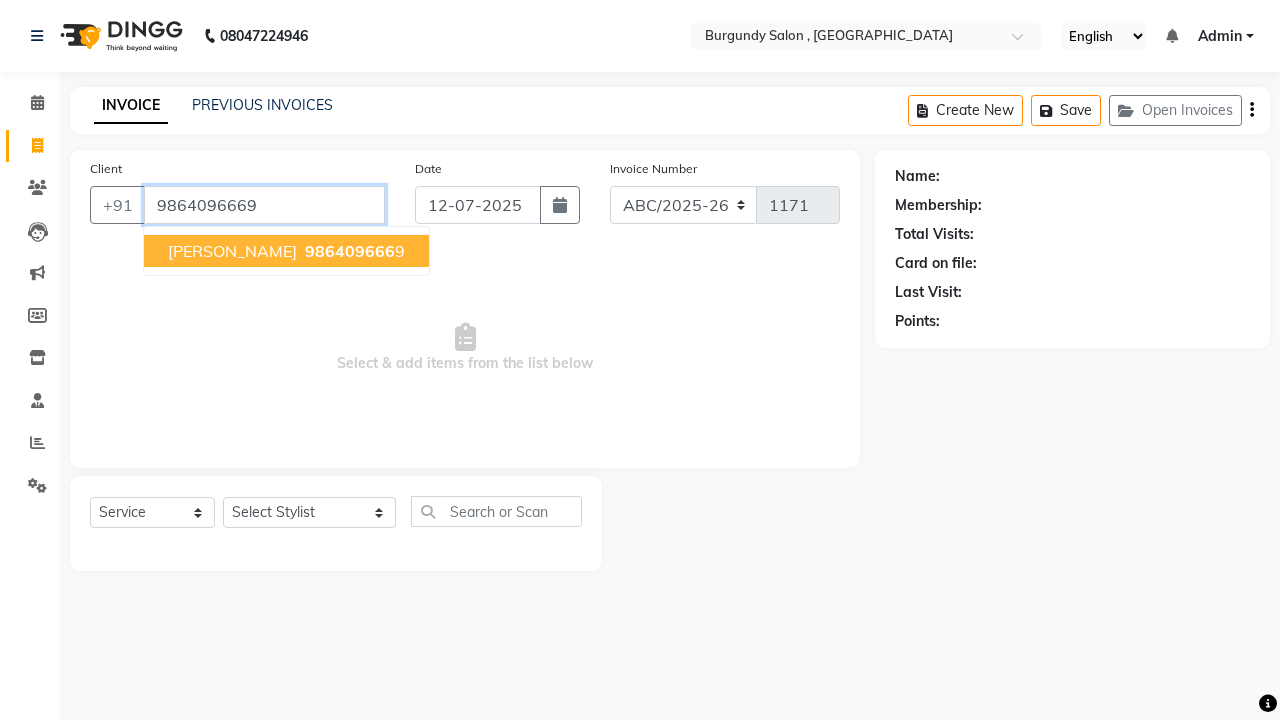 type on "9864096669" 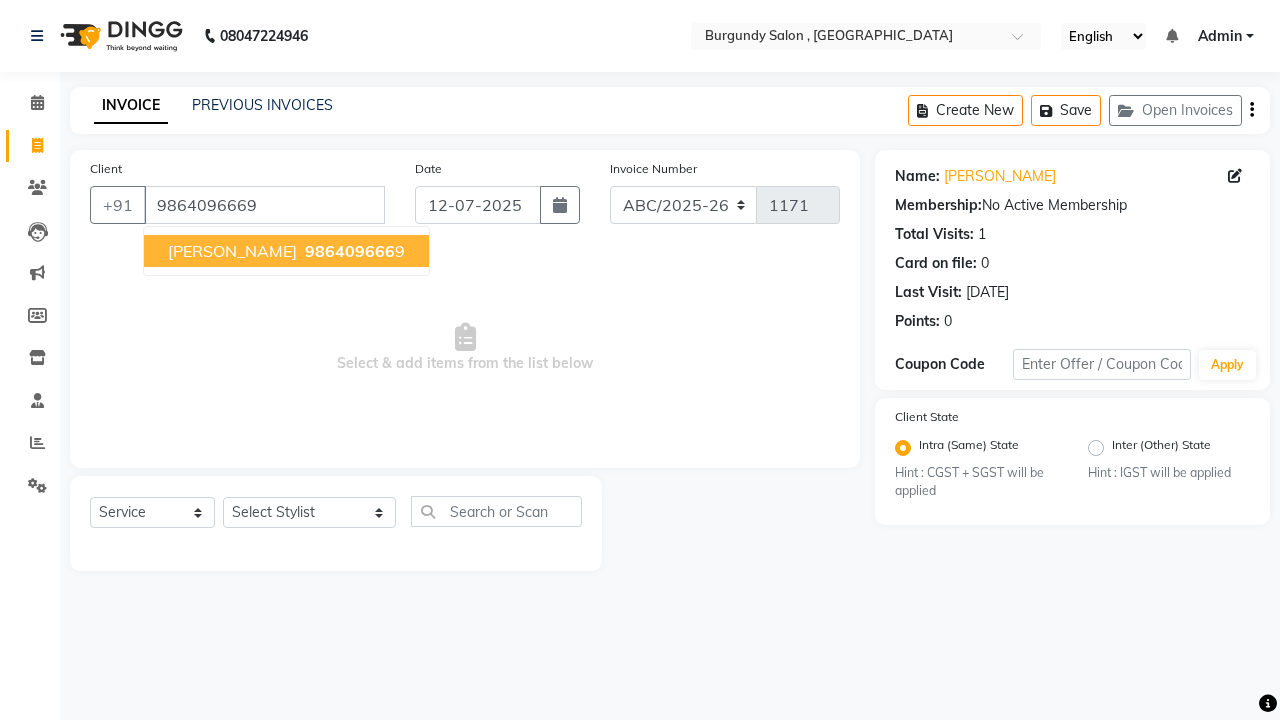 click on "986409666" at bounding box center (350, 251) 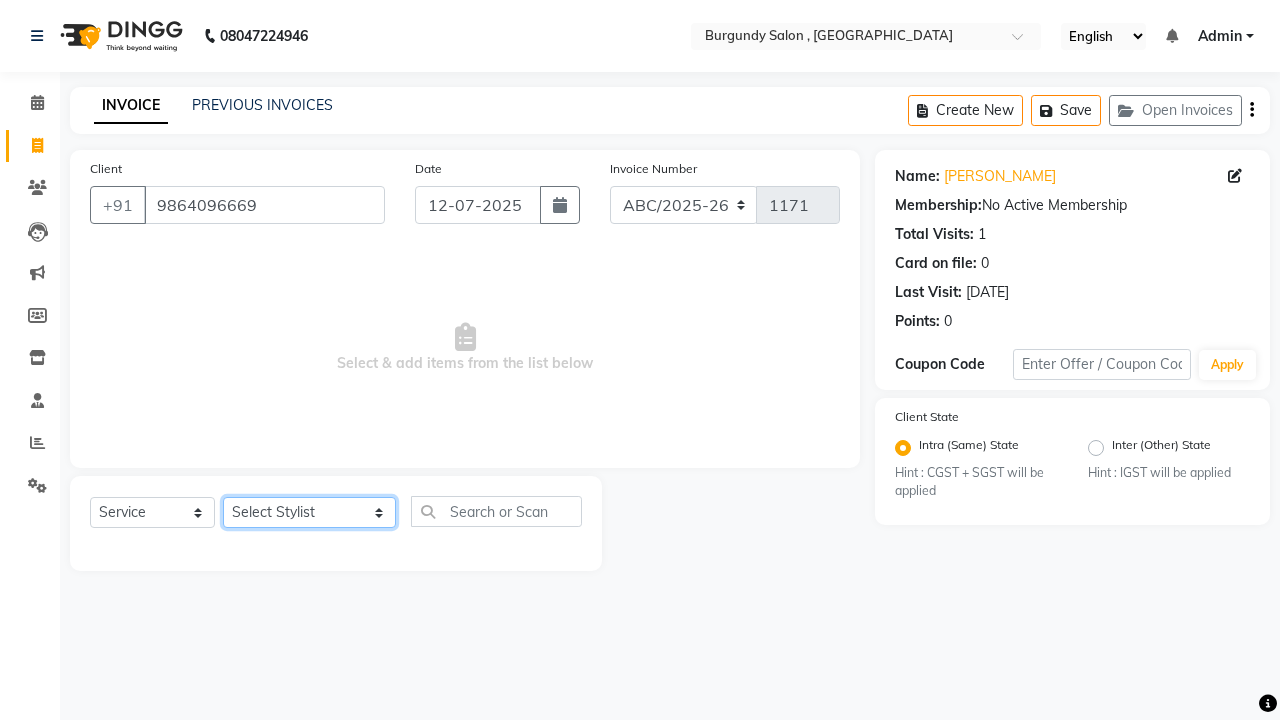 click on "Select Stylist ANIL  ANJANA BARSHA DEEPSHIKHA  DHON DAS DHON / NITUMONI EDWARD EDWARD/ LAXMI JOSHU JUNMONI KASHIF LAXI / ANJANA LAXMI LITTLE MAAM MINTUL MITALI NEETU RANA NITUMONI NITUMONI/POJA/ LAXMI NITUMONI / SAGARIKA NITUMONI/ SAGRIKA PRAKASH PUJAA Rubi RUBI / LAXMI SAGARIKA  SAGARIKA / RUBI SAHIL SAHIL / DHON SAHIL / EDWARD SAHIL/ JOSHU SAHIL/JOSHU/PRAKASH/ RUBI SAHIL/NITUMONI/ MITALI SAHIL/ RUBI SHABIR SHADHAB SIMA KALITA SONALI DEKA SOPEM staff 1 staff 1 TANU" 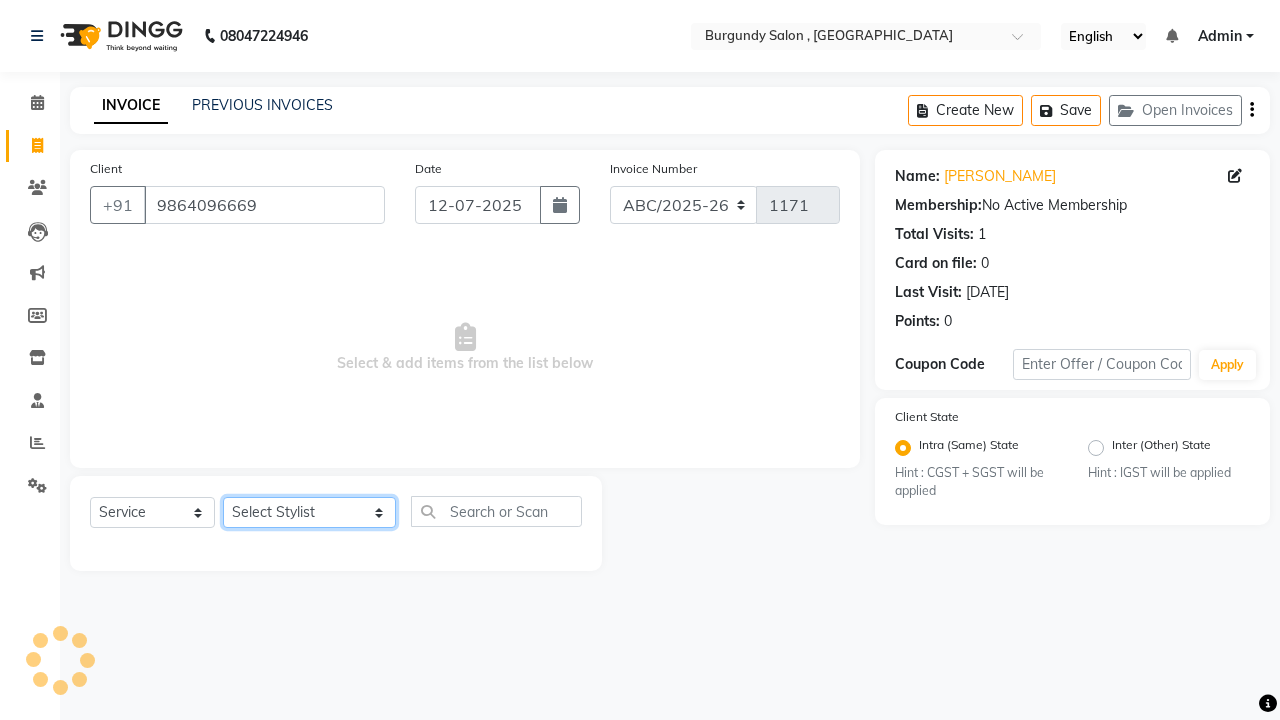 select on "33278" 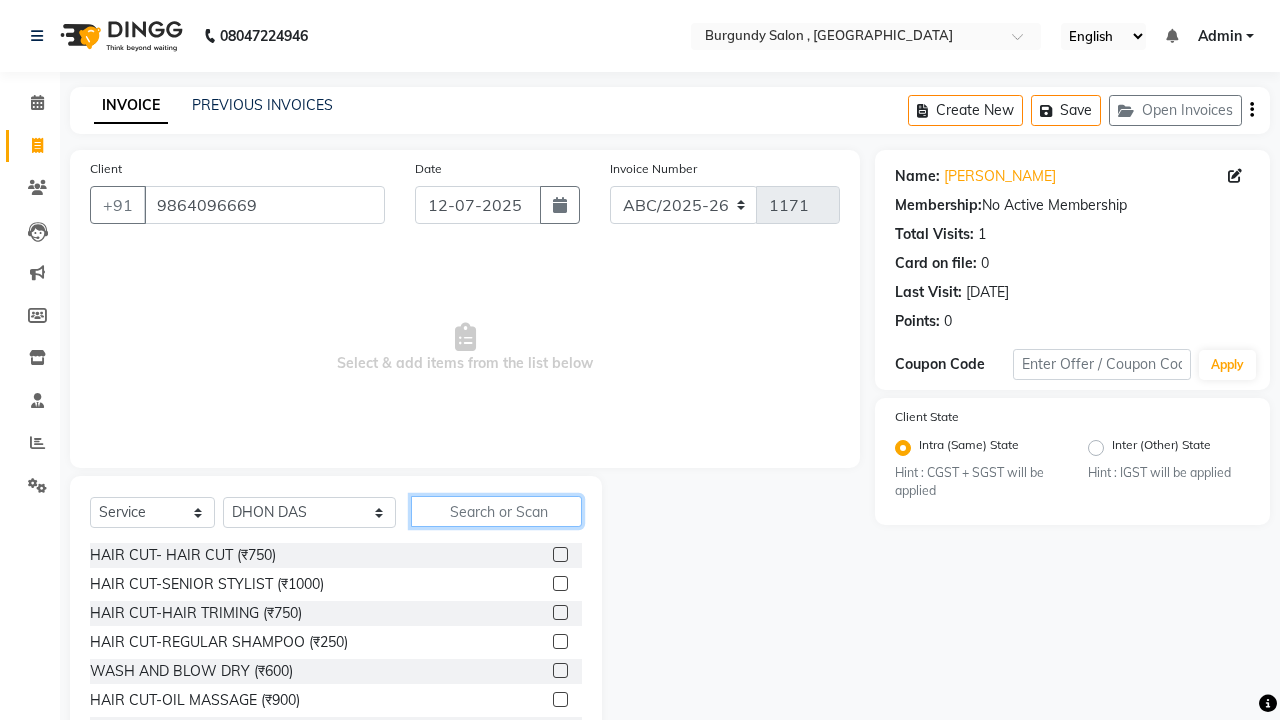 click 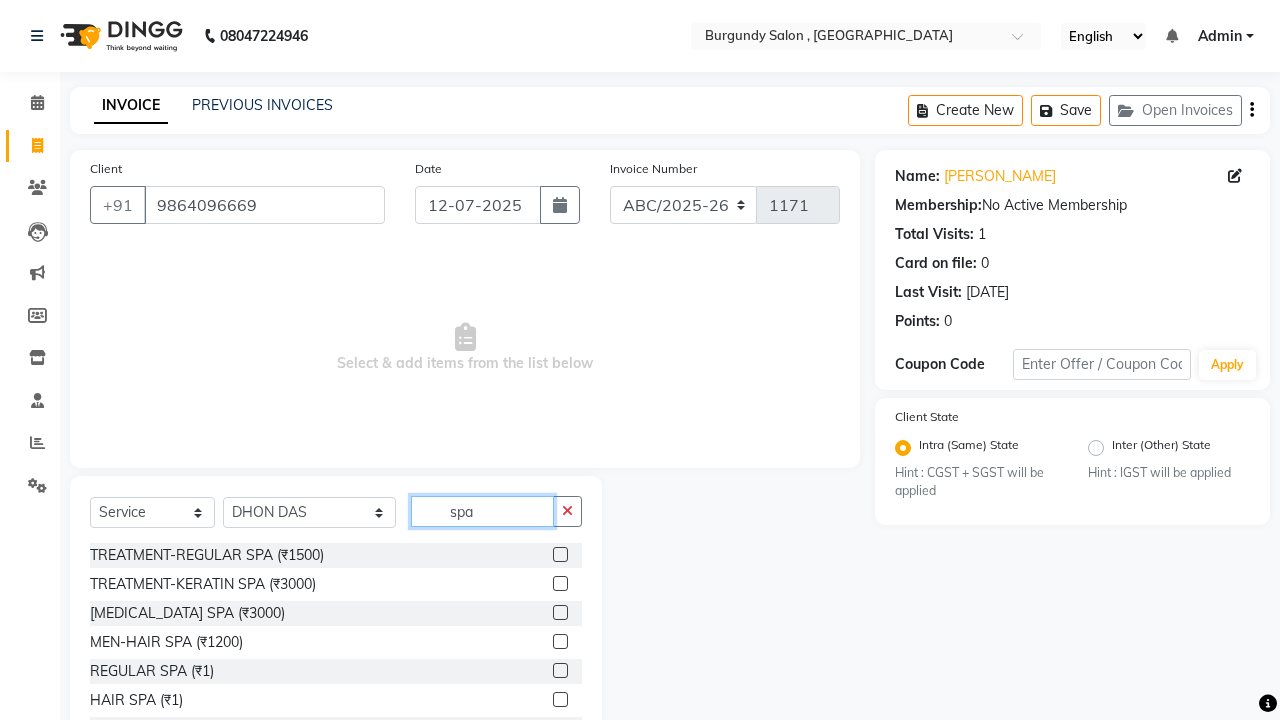 click on "spa" 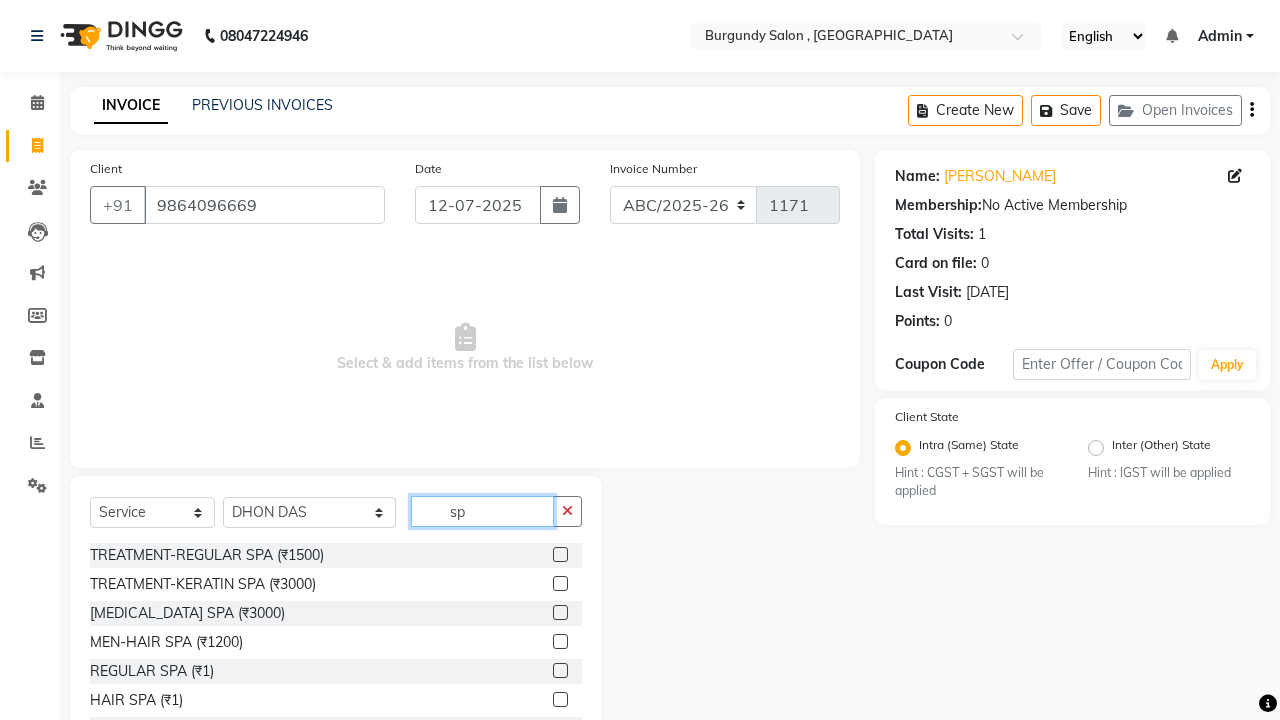 type on "s" 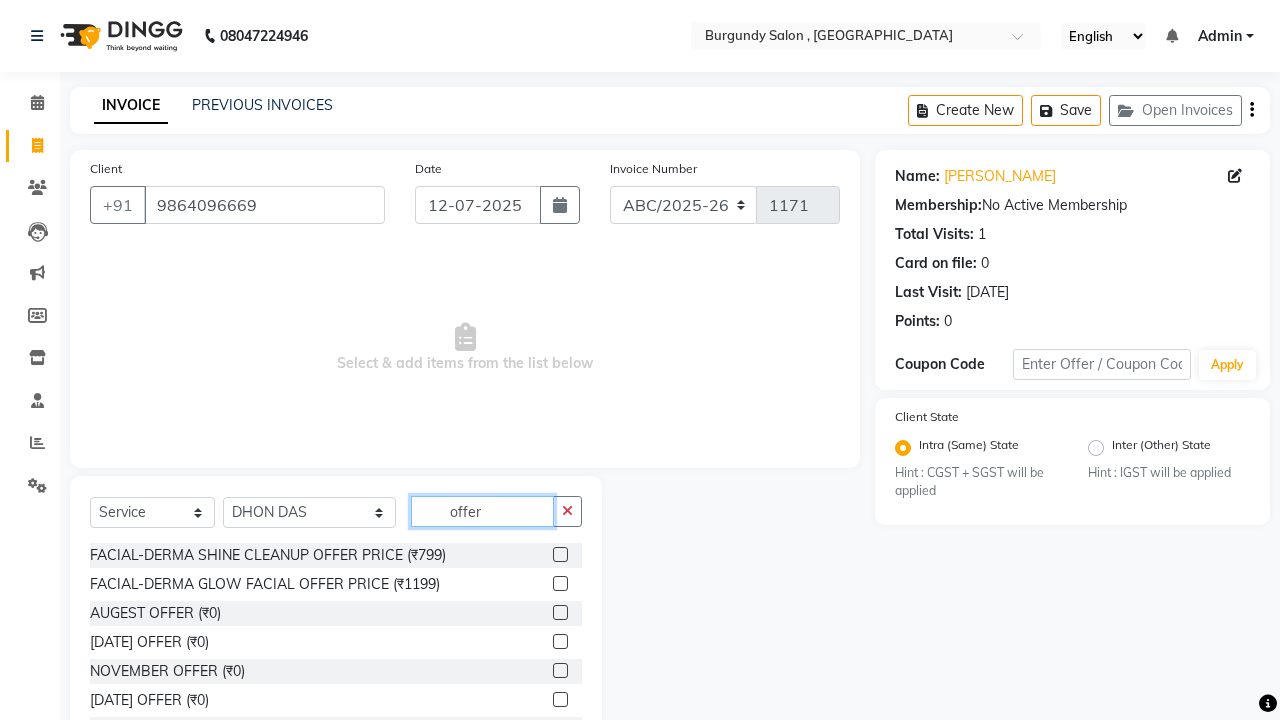 scroll, scrollTop: -3, scrollLeft: 0, axis: vertical 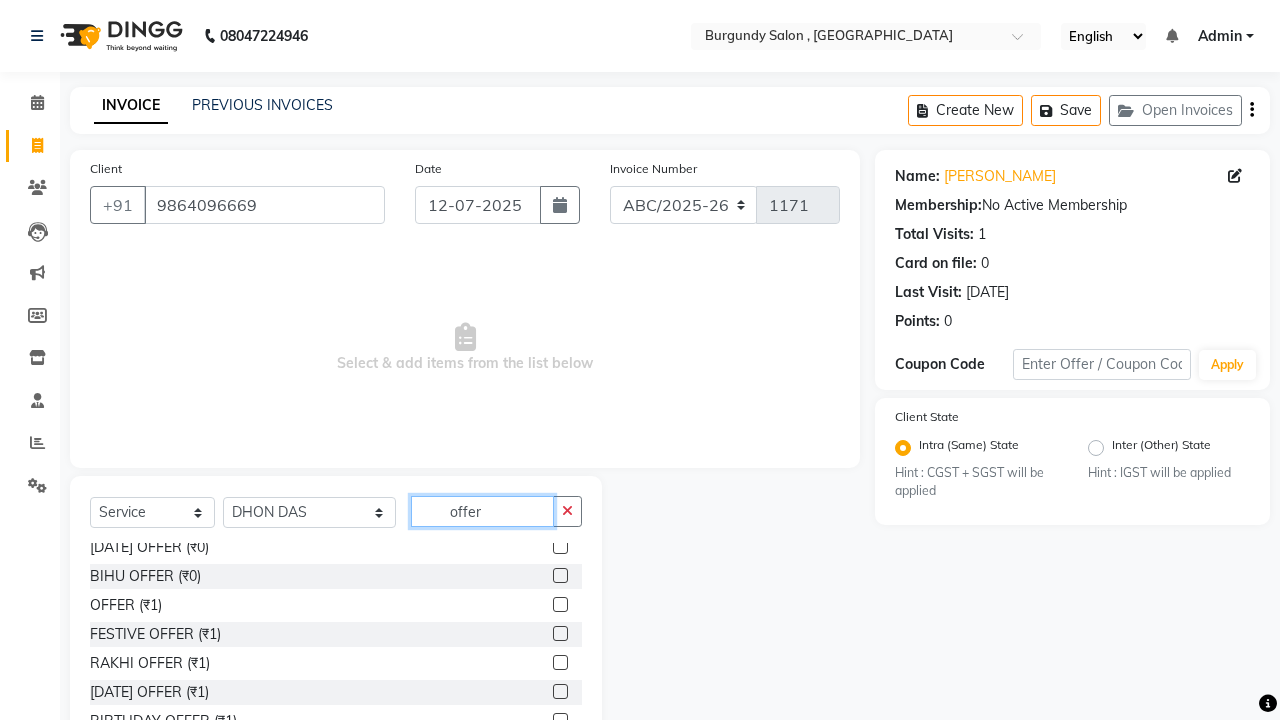 type on "offer" 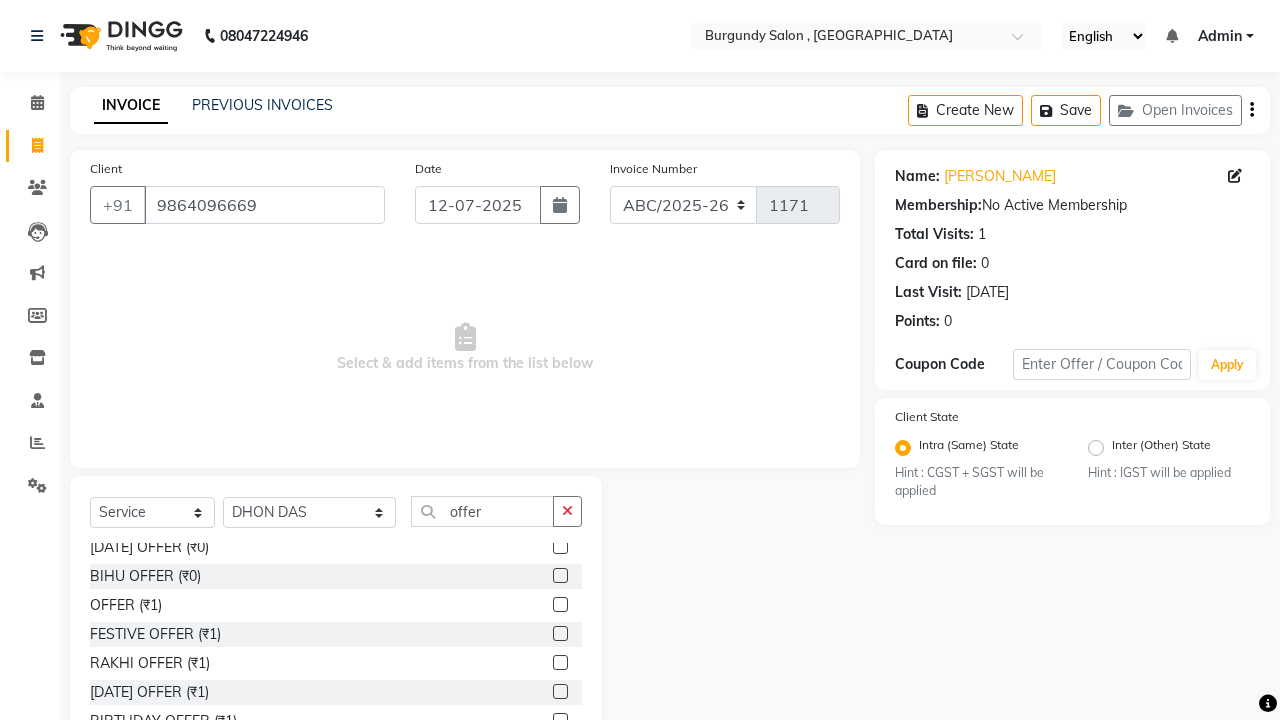 click 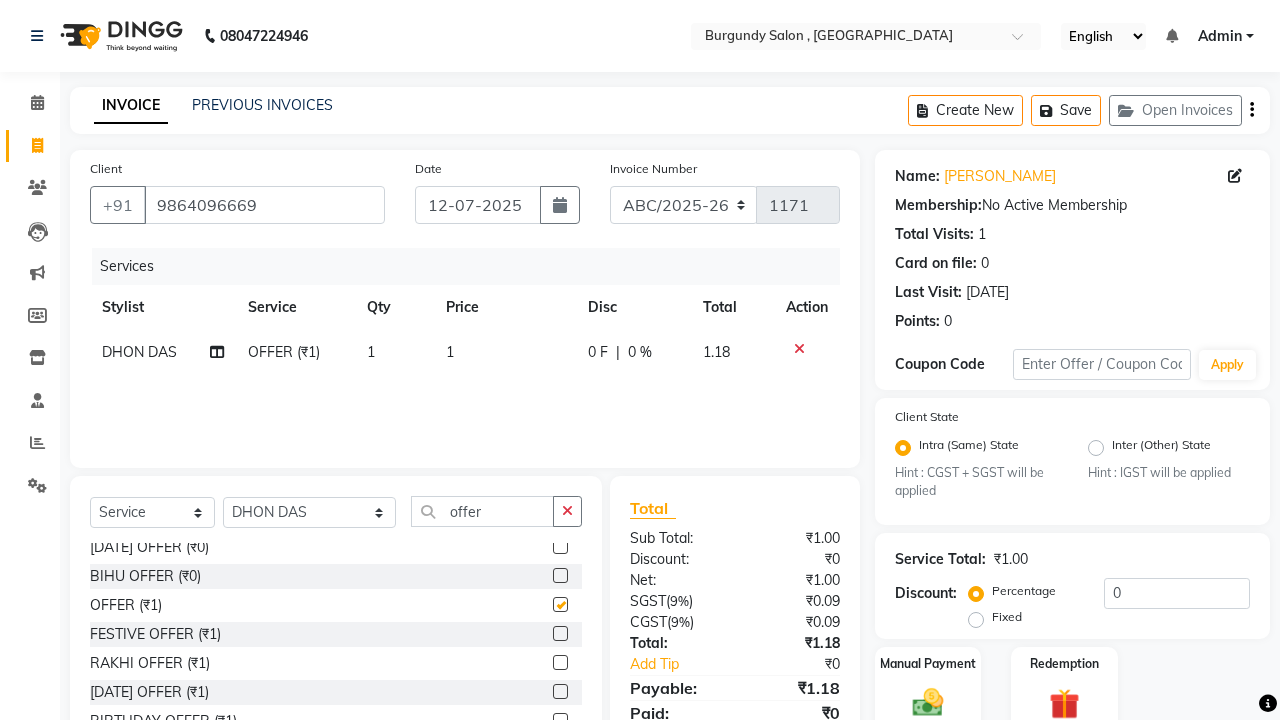 checkbox on "false" 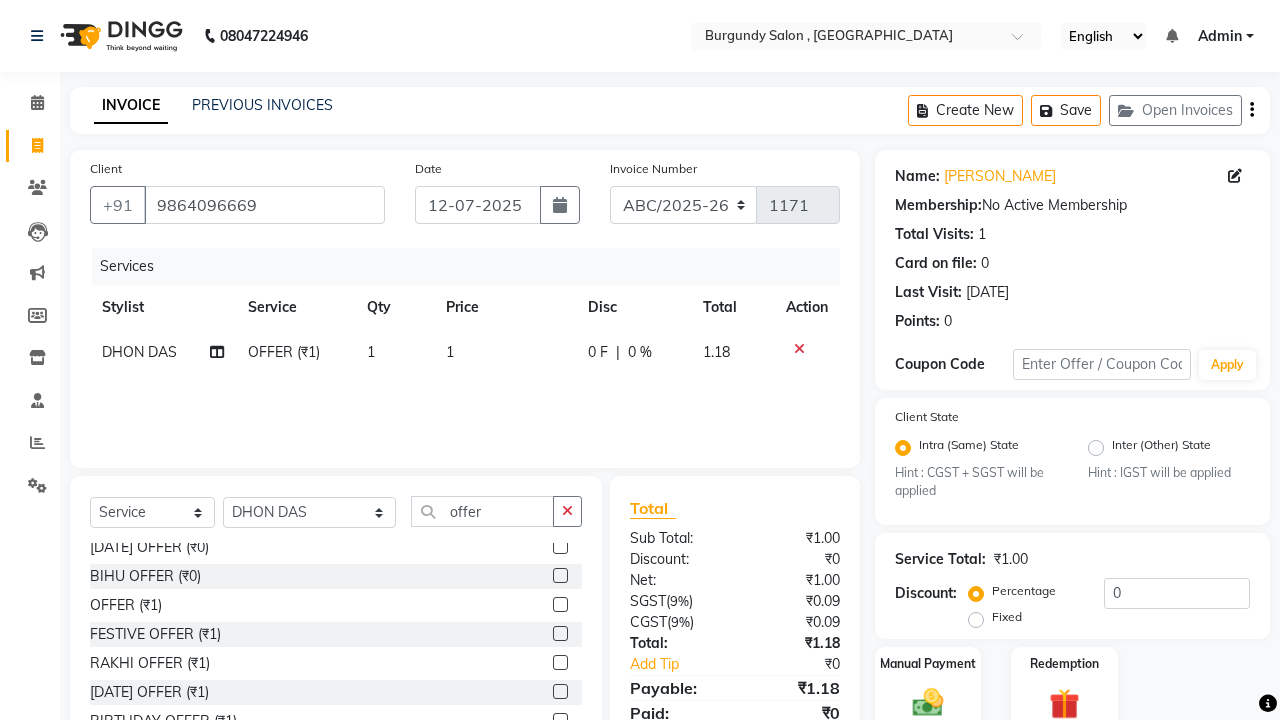 click on "1" 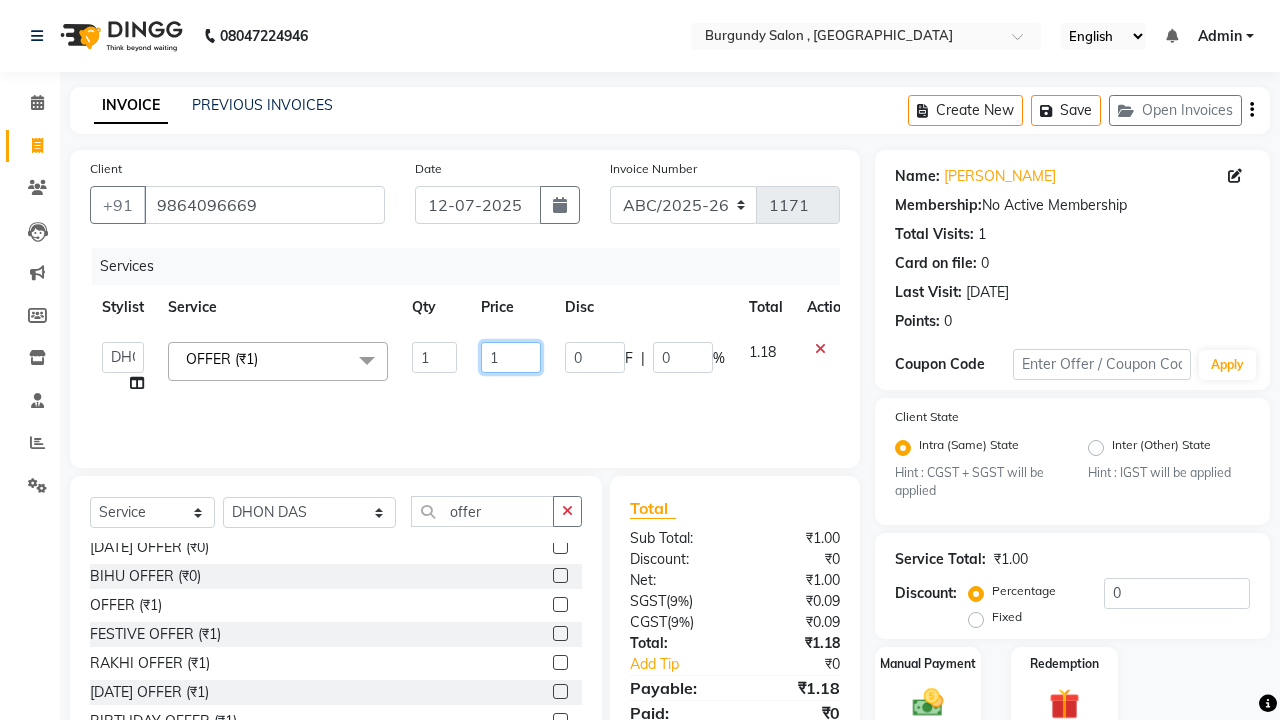click on "1" 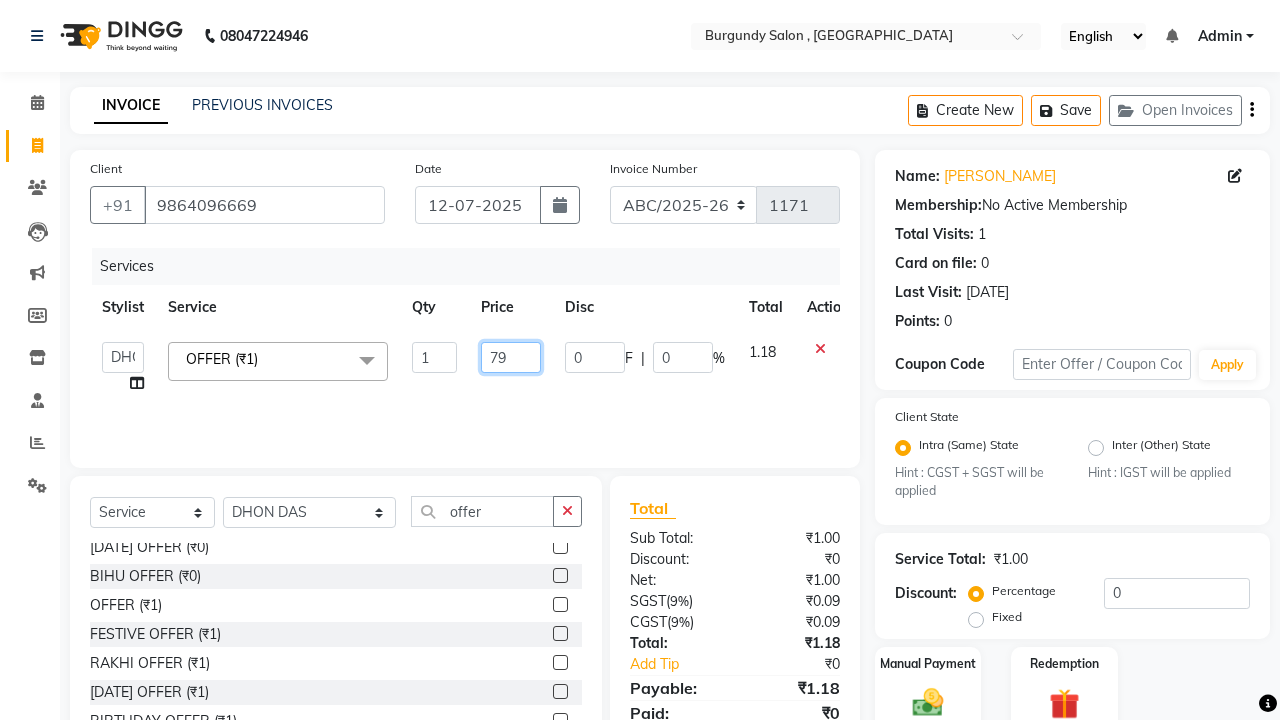 type on "799" 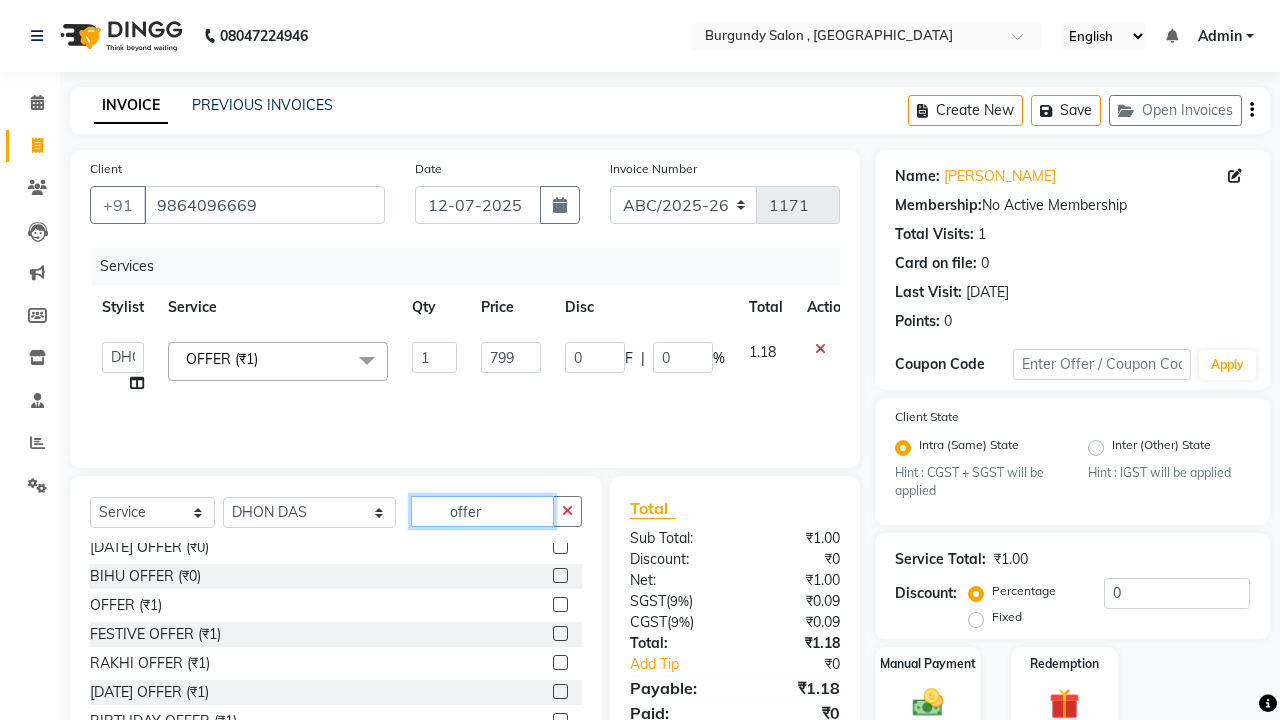 click on "offer" 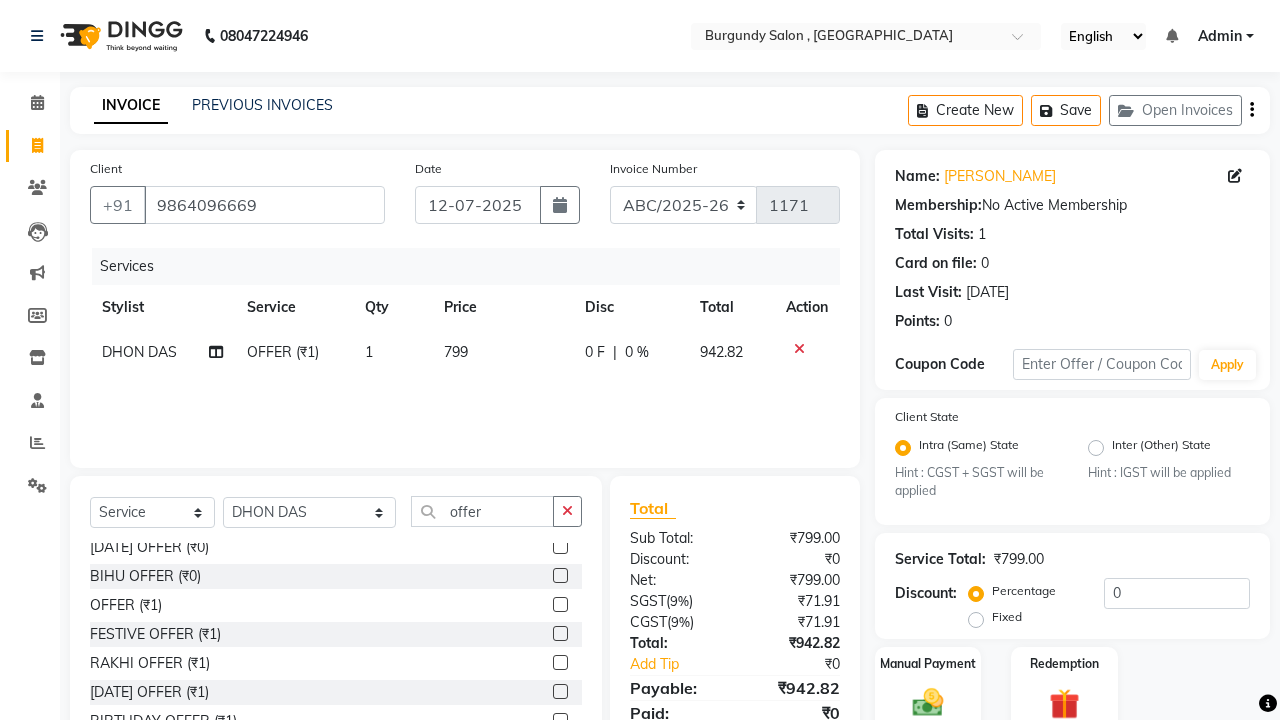 click on "799" 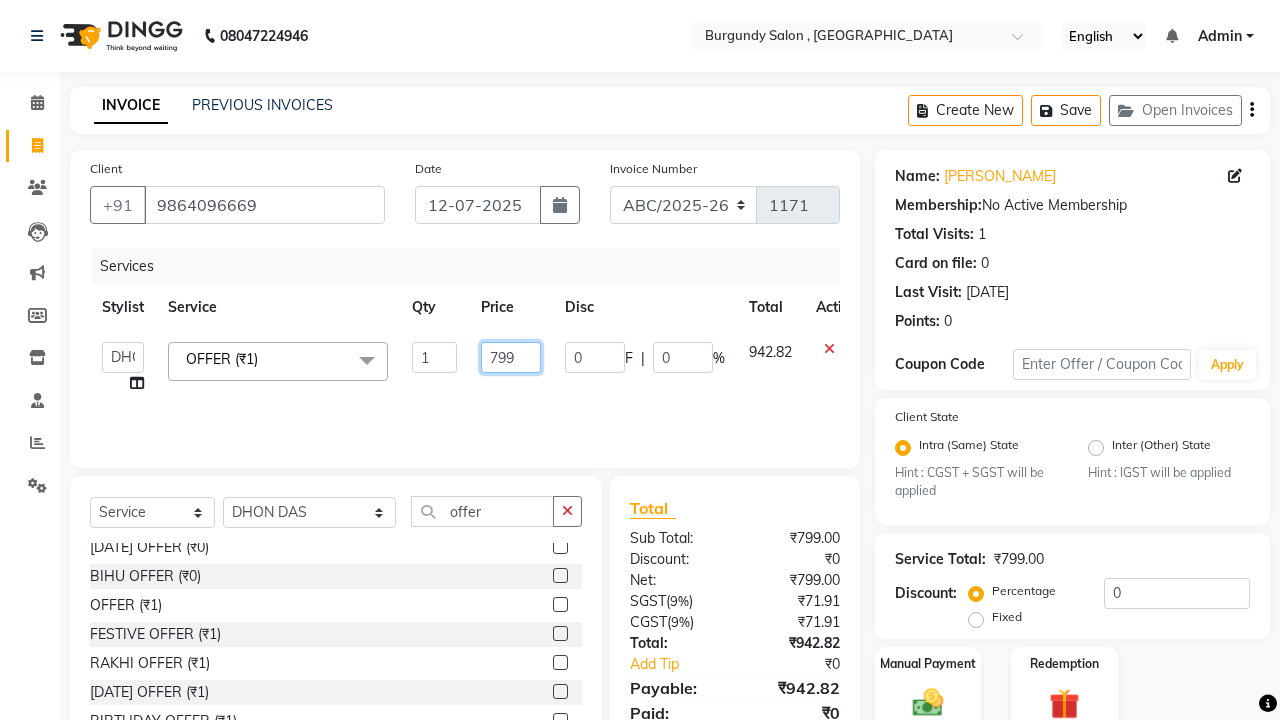 click on "799" 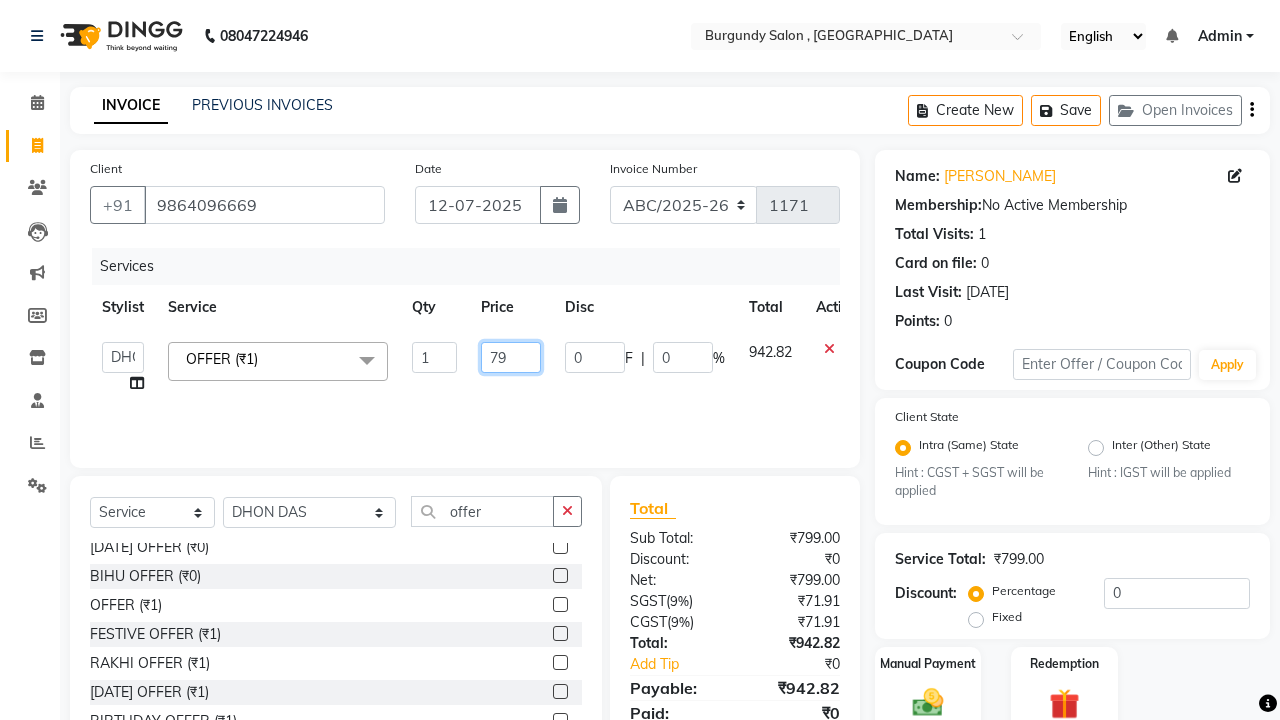 type on "7" 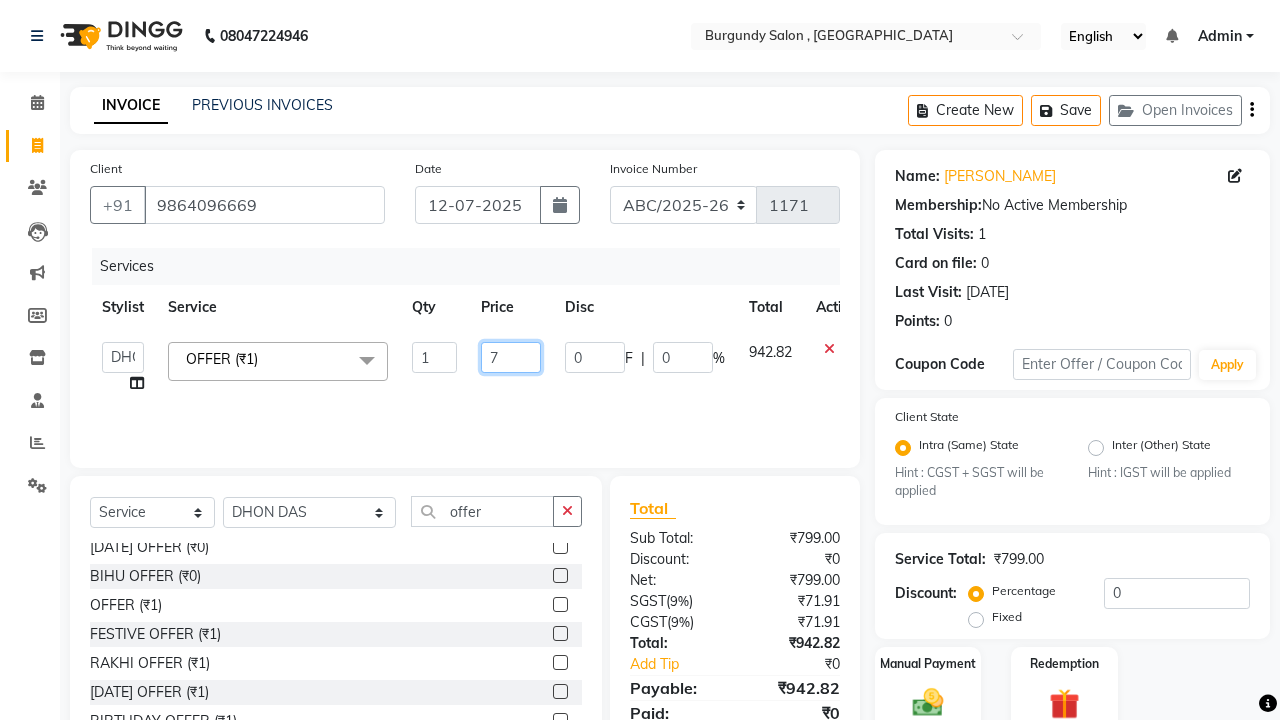 type 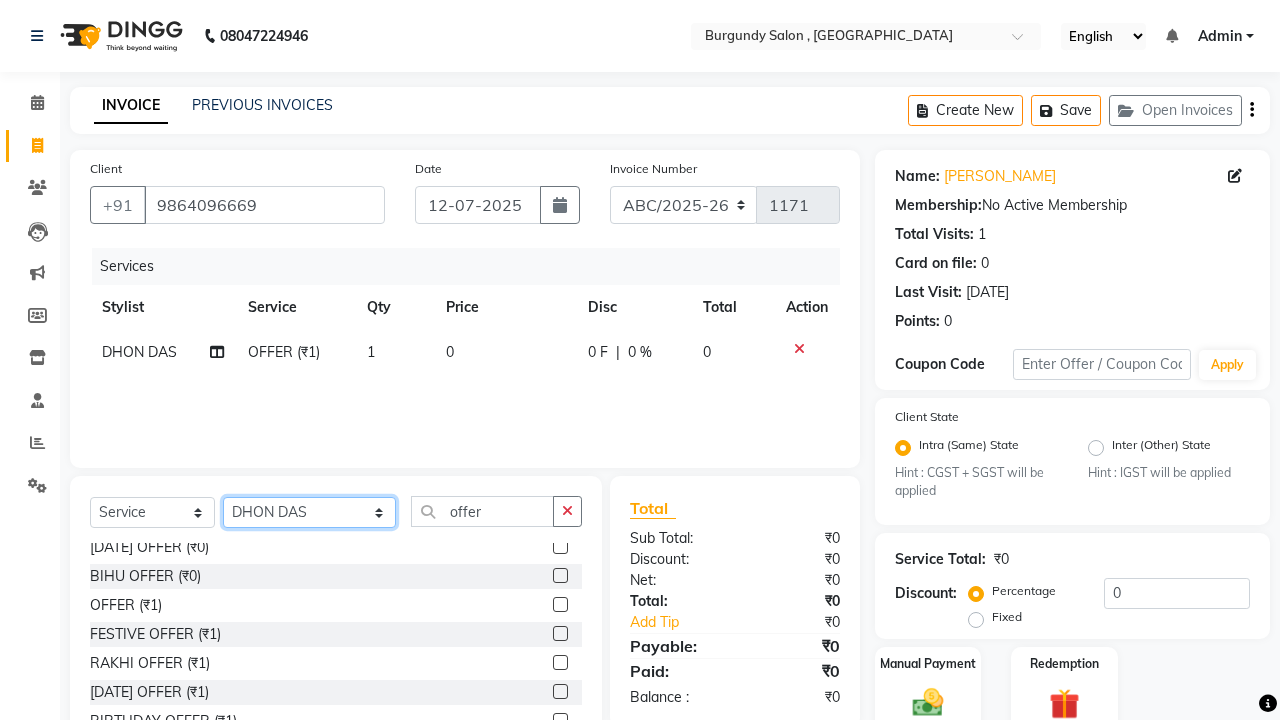 click on "Select Stylist ANIL  [PERSON_NAME] [PERSON_NAME]  DHON DAS DHON / [PERSON_NAME] [PERSON_NAME] [PERSON_NAME]/ [PERSON_NAME] [PERSON_NAME] LAXI / [PERSON_NAME] LITTLE MAAM MINTUL [PERSON_NAME] [PERSON_NAME] [PERSON_NAME] [PERSON_NAME]/POJA/ [PERSON_NAME] / [PERSON_NAME] [PERSON_NAME]/ [PERSON_NAME] PUJAA [PERSON_NAME] / [PERSON_NAME]  [PERSON_NAME] / [PERSON_NAME] [PERSON_NAME] / [PERSON_NAME] / [PERSON_NAME] [PERSON_NAME]/ [PERSON_NAME]/[PERSON_NAME]/[PERSON_NAME]/ [PERSON_NAME]/[PERSON_NAME]/ [PERSON_NAME] [PERSON_NAME]/ [PERSON_NAME] [PERSON_NAME] [PERSON_NAME] [PERSON_NAME] SOPEM staff 1 staff 1 TANU" 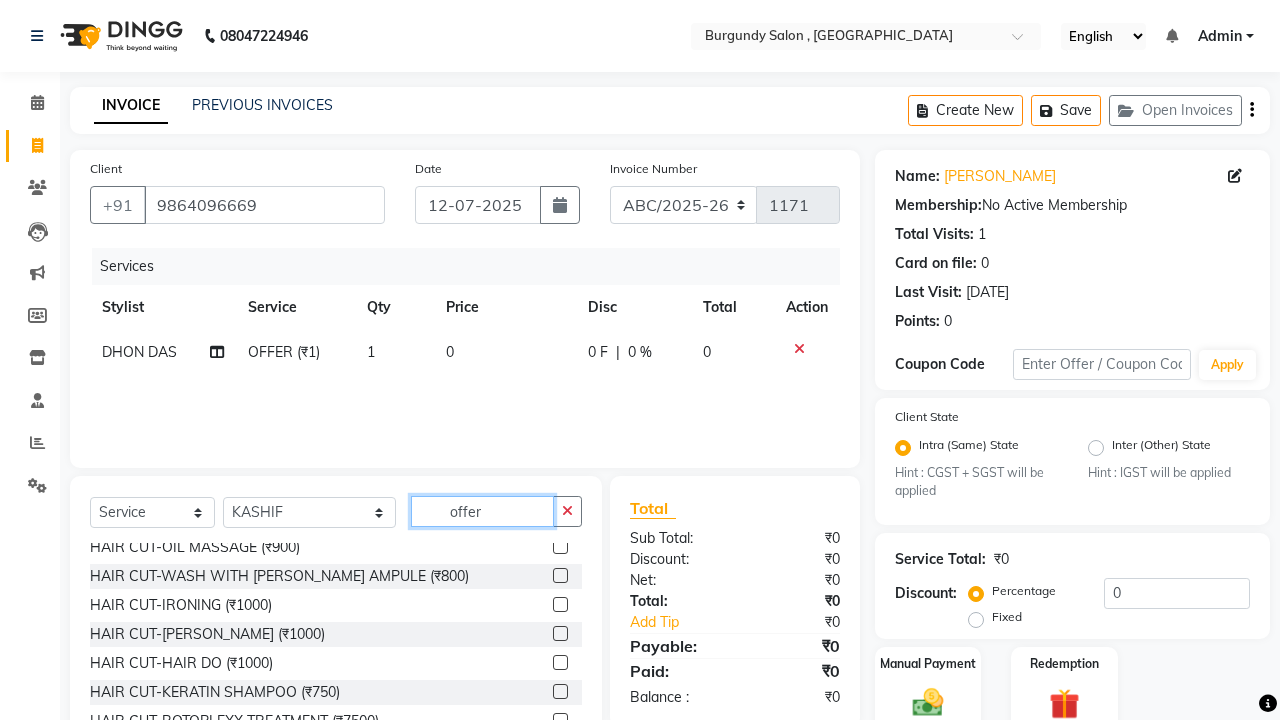 click on "offer" 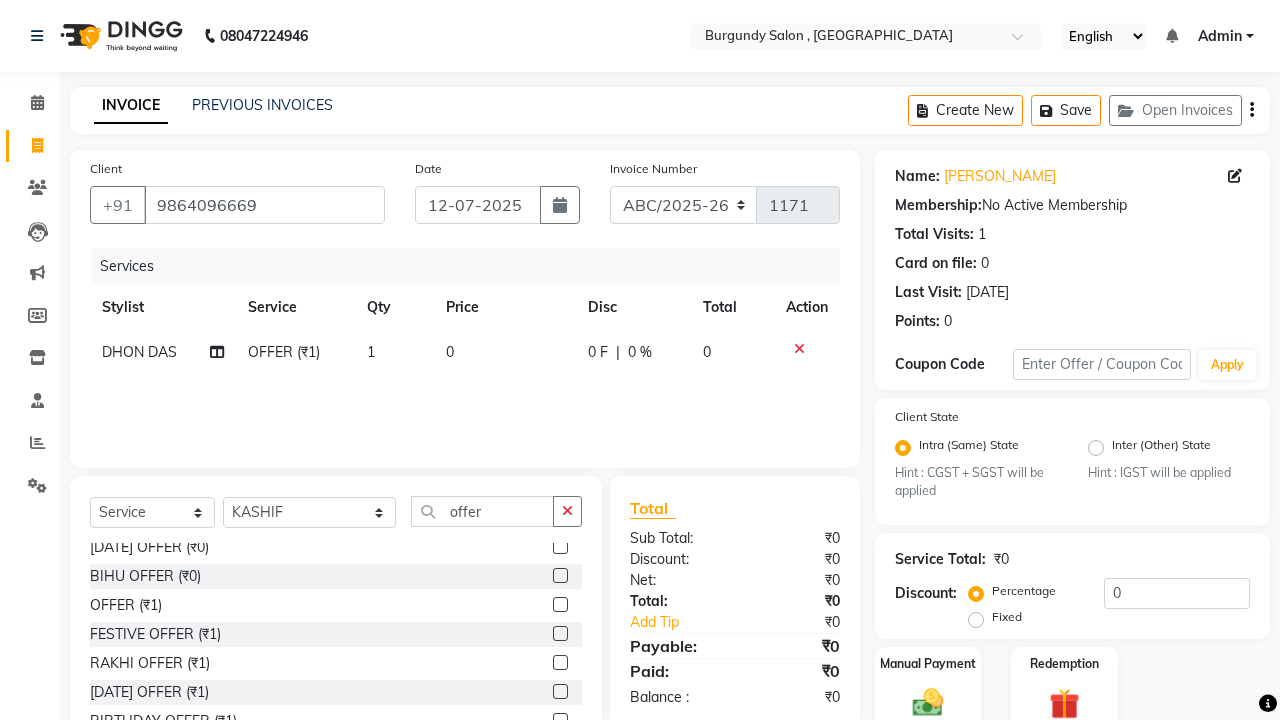 click 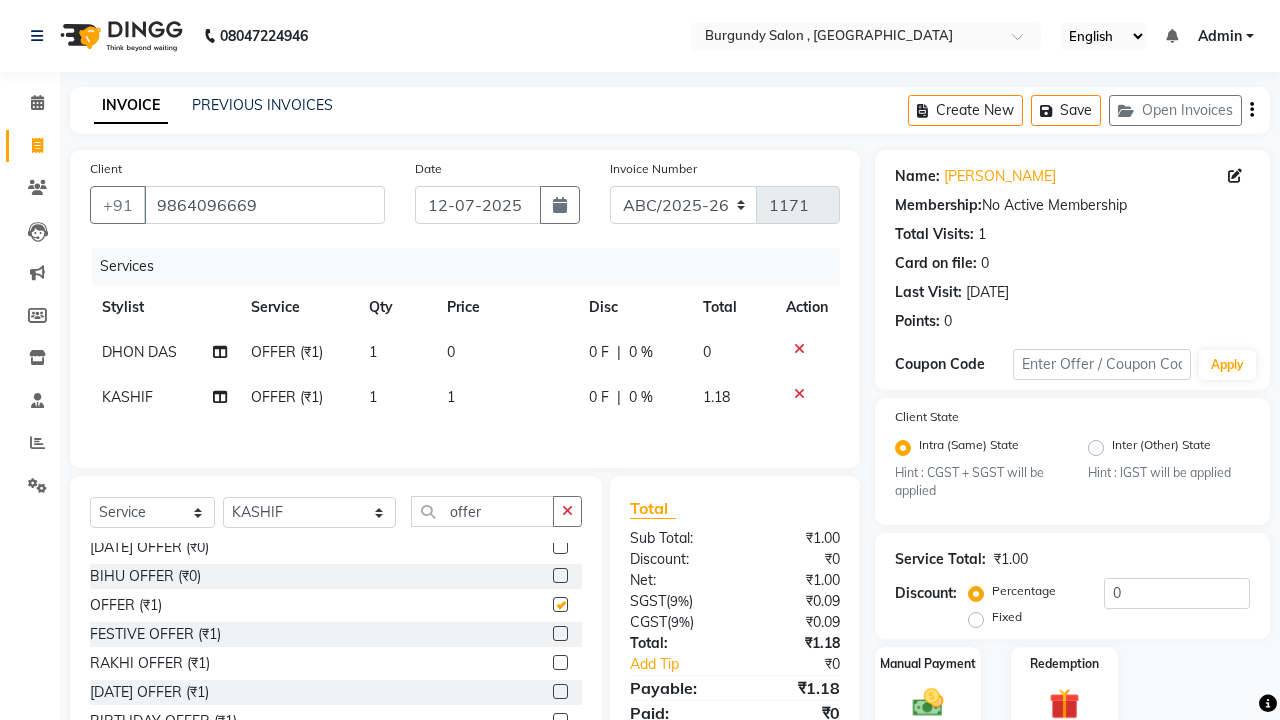 checkbox on "false" 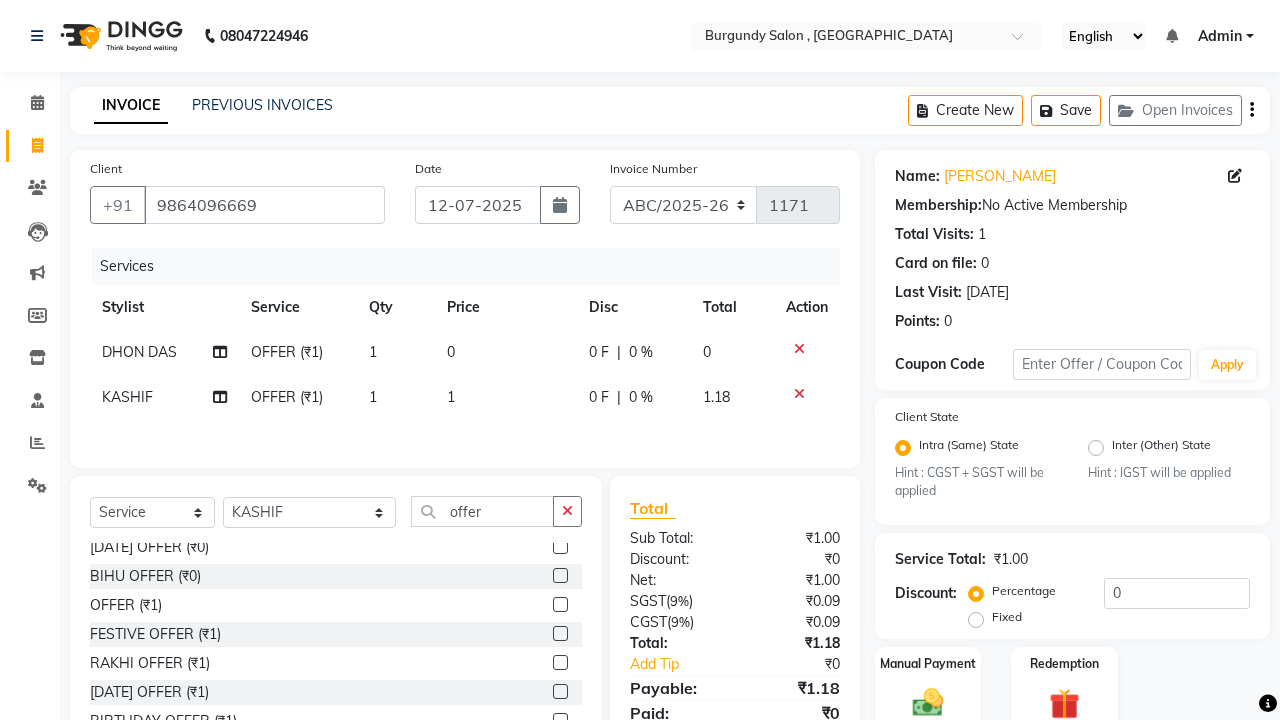 click on "0" 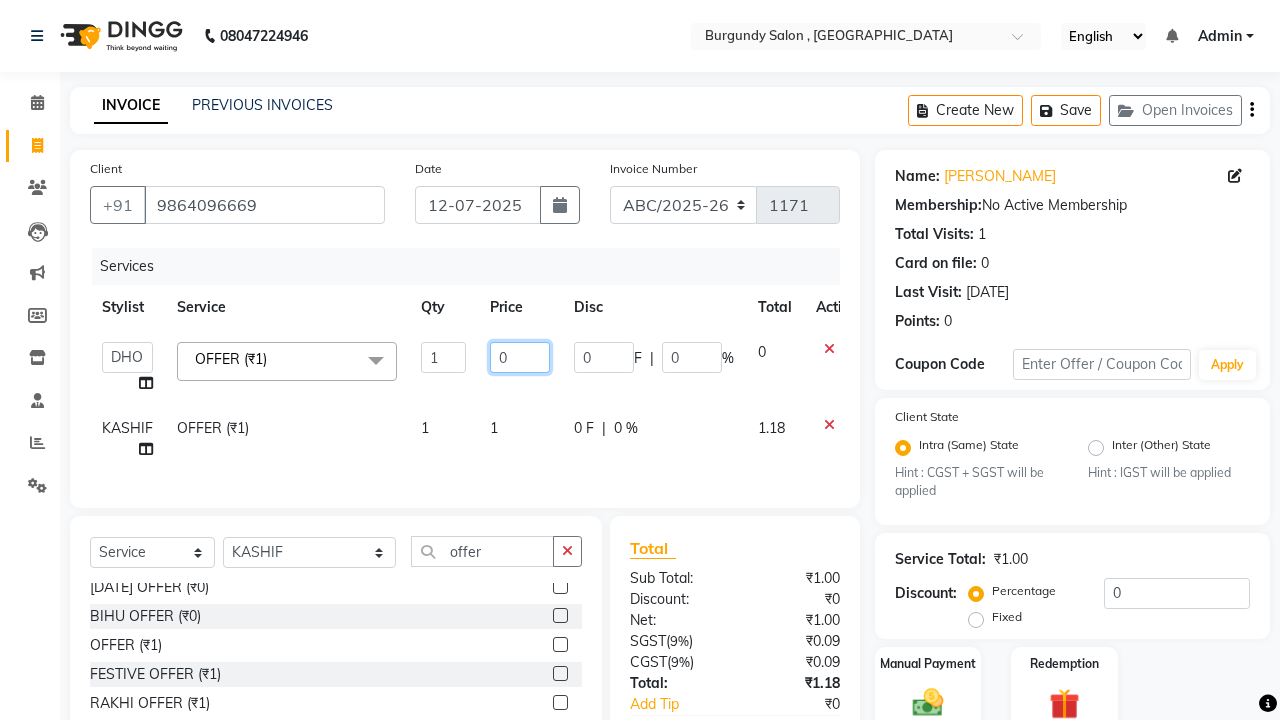 click on "0" 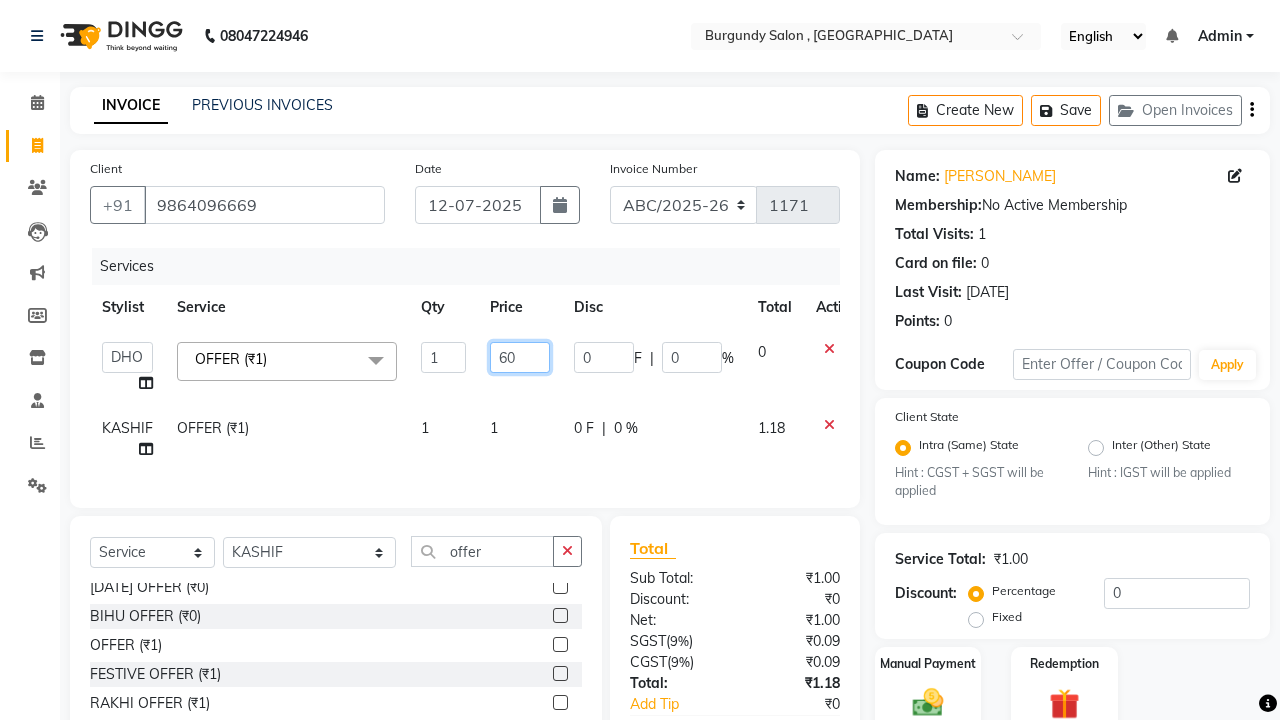 type on "600" 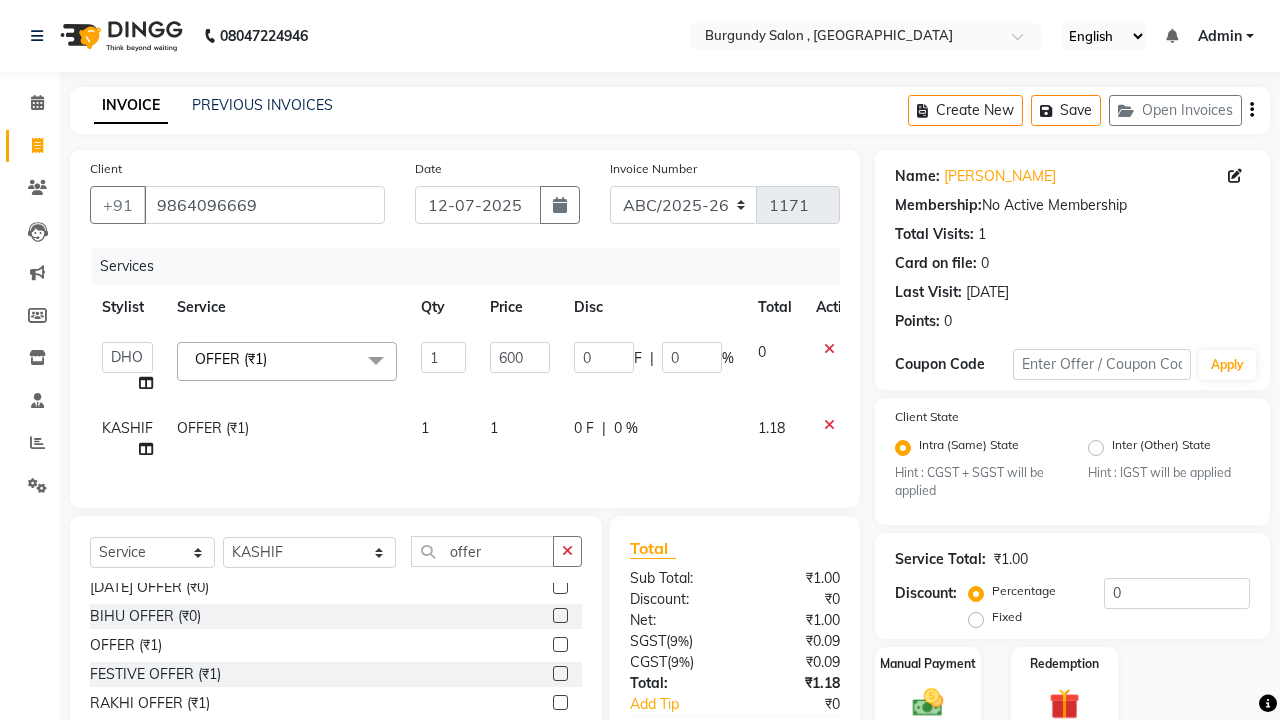 click on "1" 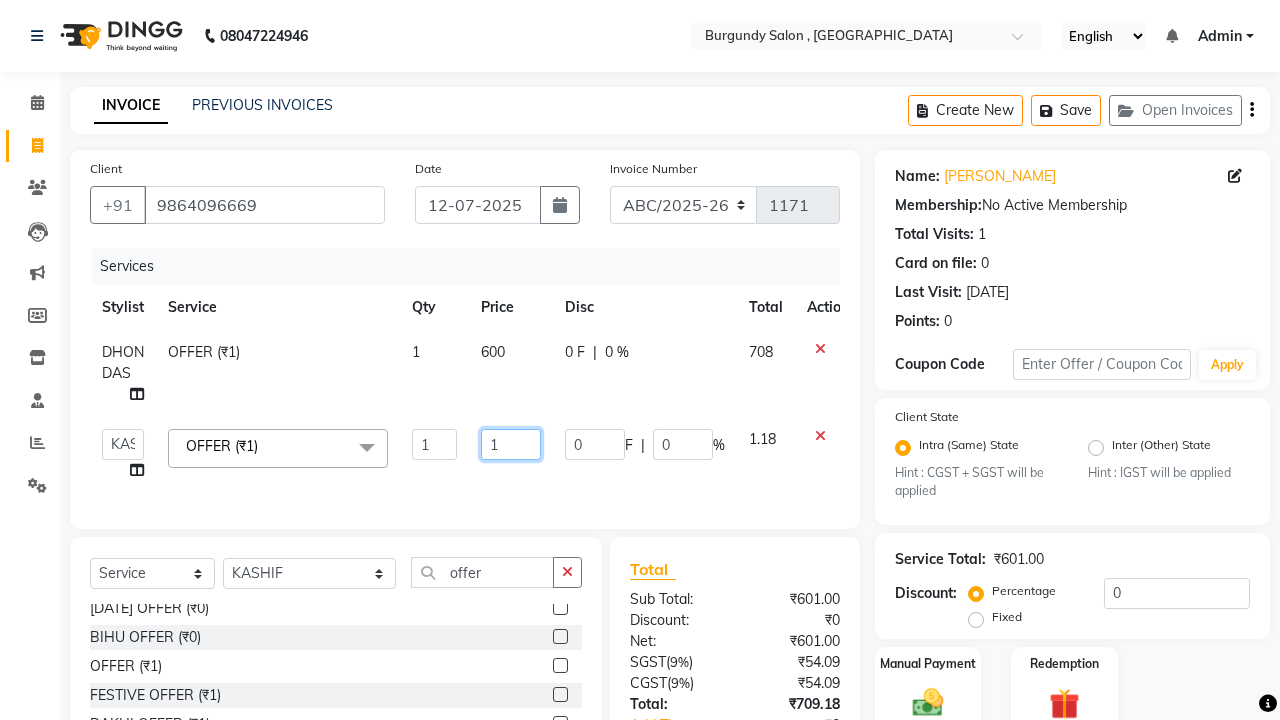 click on "1" 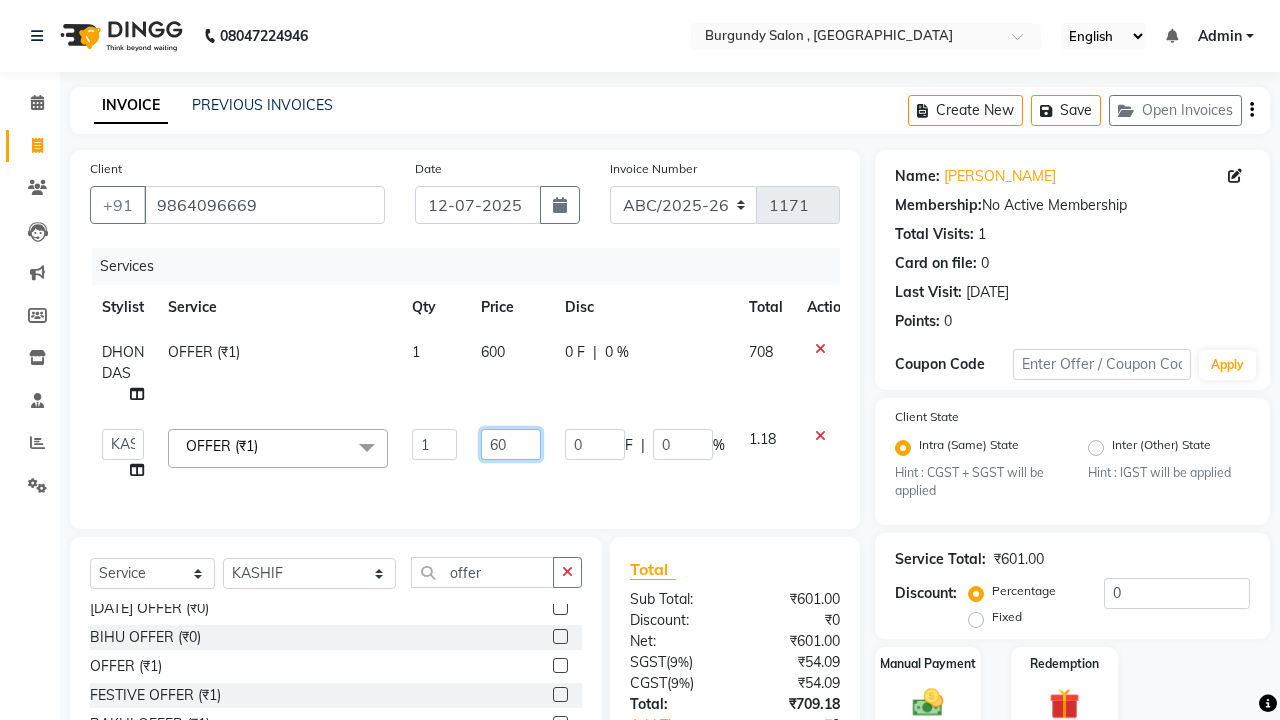 type on "600" 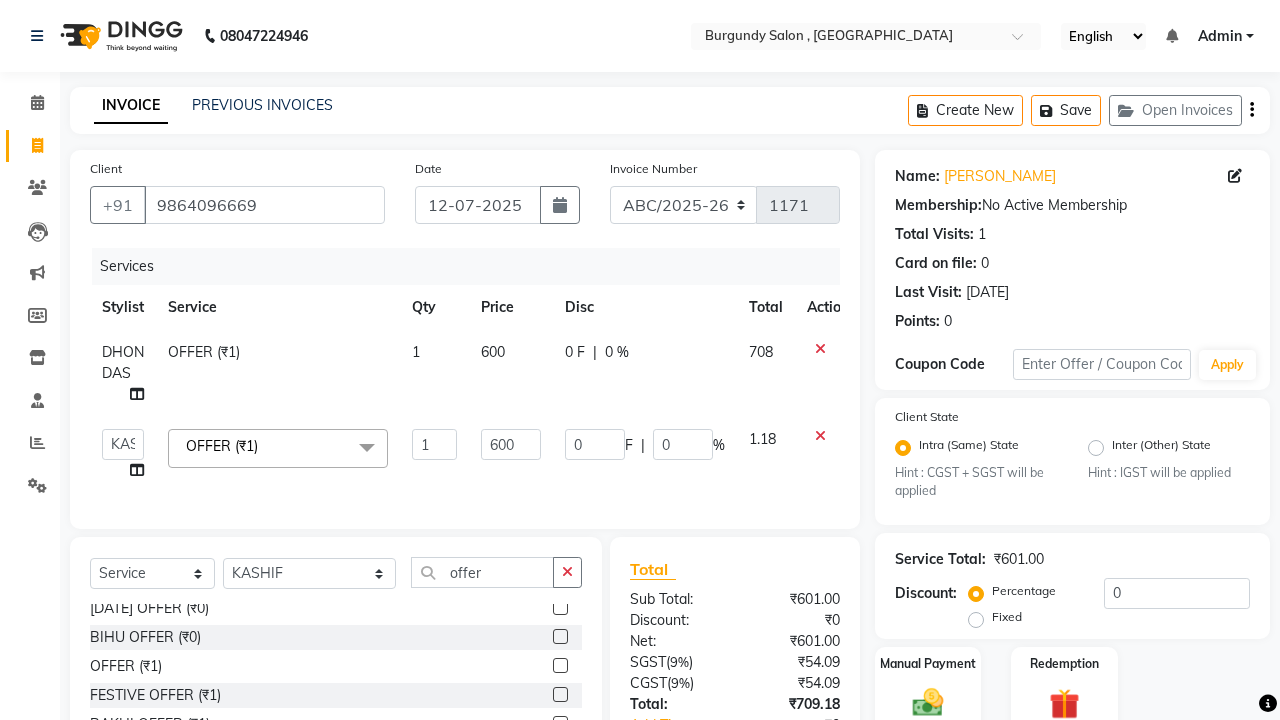 click on "Service Total:  ₹601.00  Discount:  Percentage   Fixed  0" 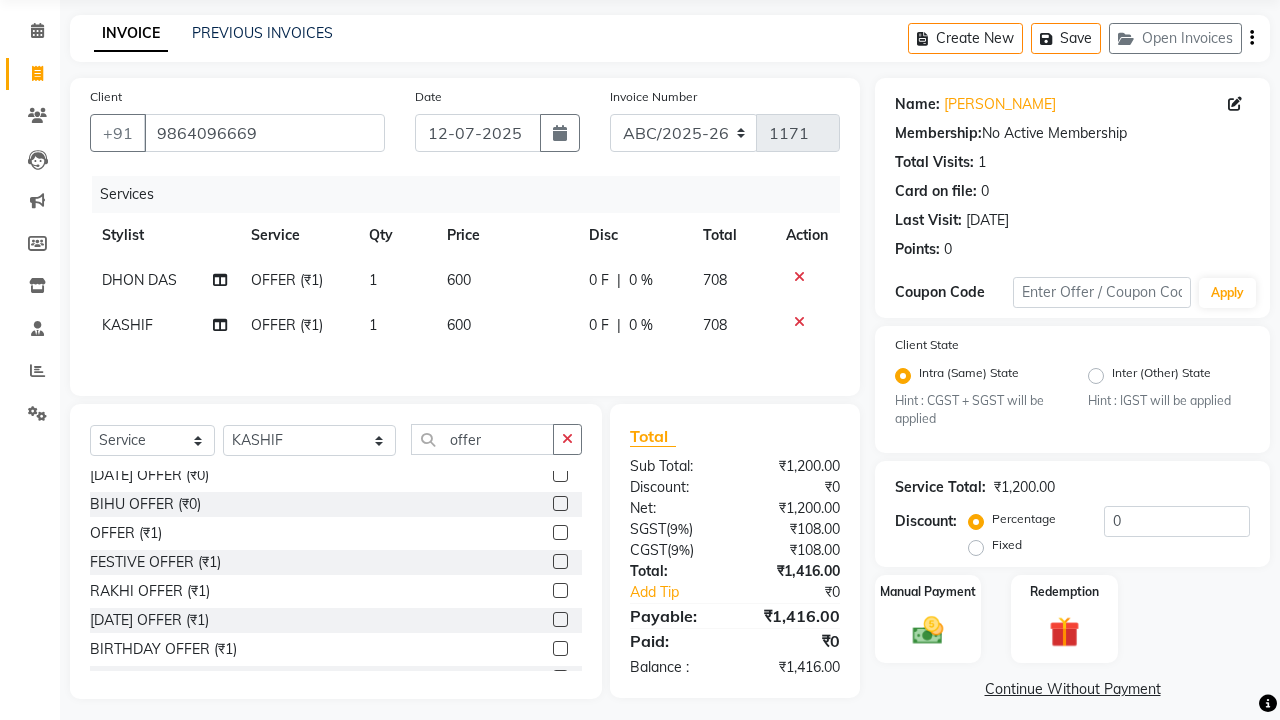 scroll, scrollTop: 0, scrollLeft: 0, axis: both 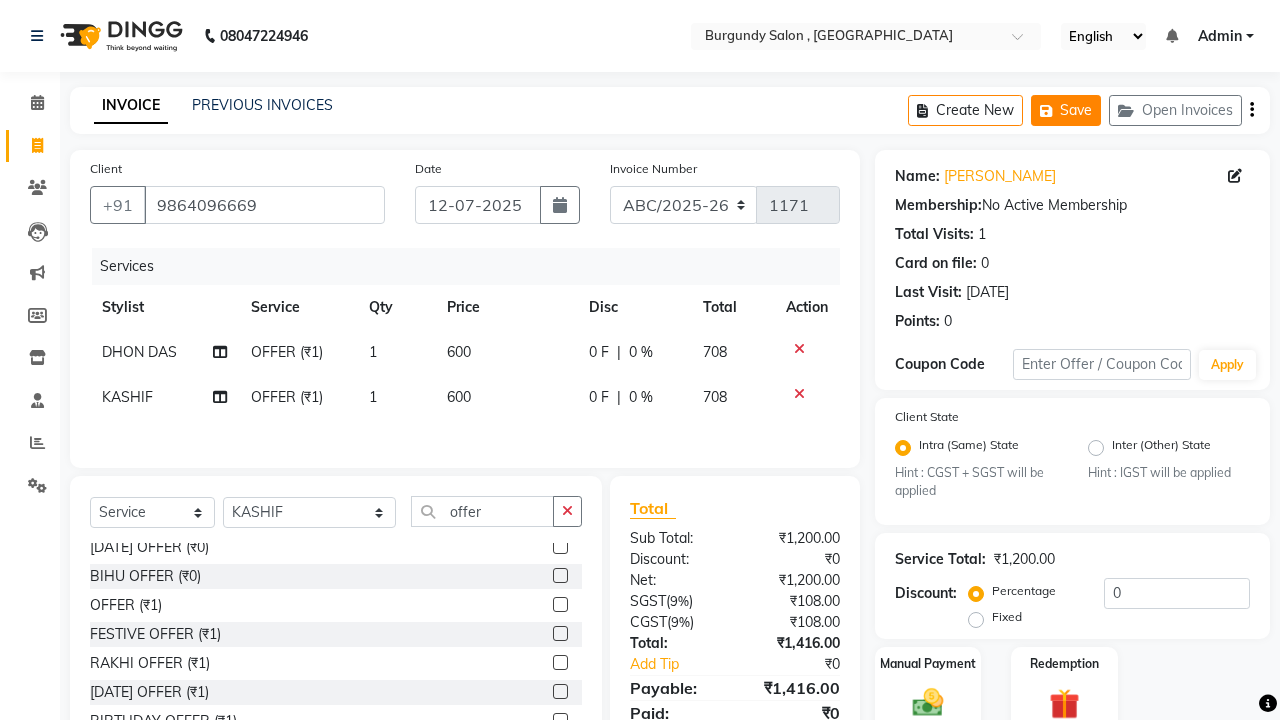 click on "Save" 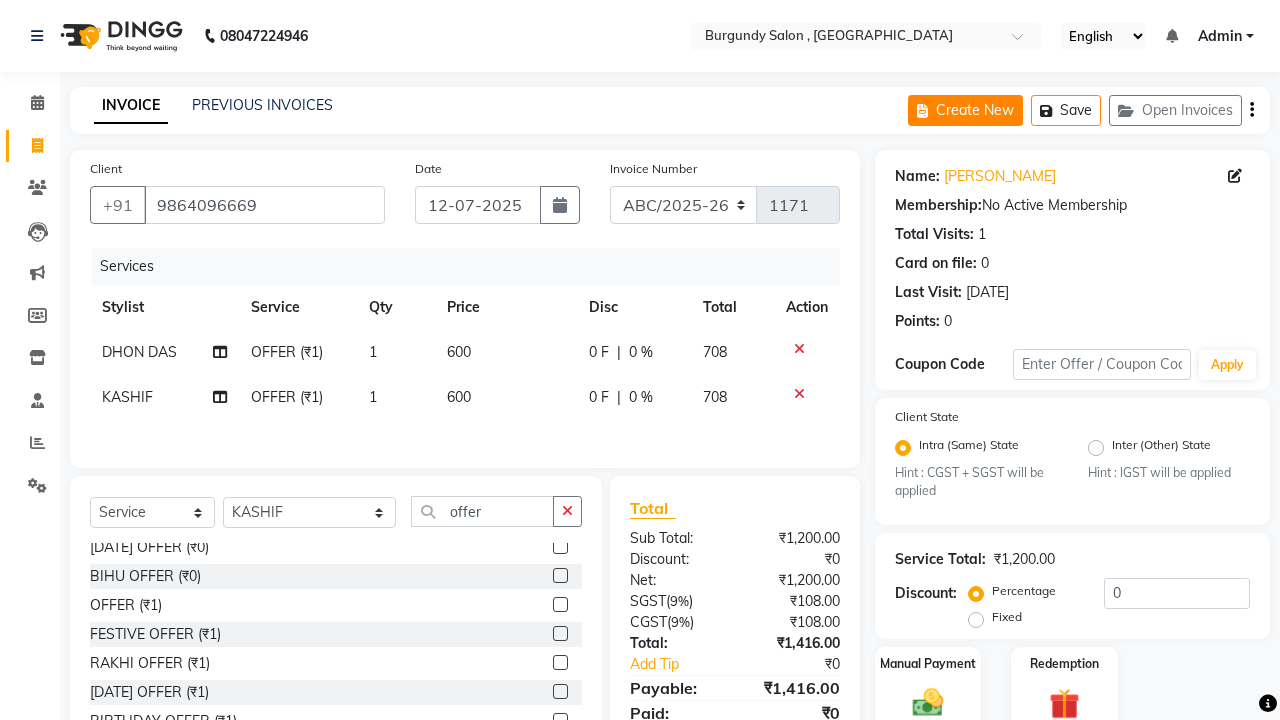 scroll, scrollTop: 111, scrollLeft: 0, axis: vertical 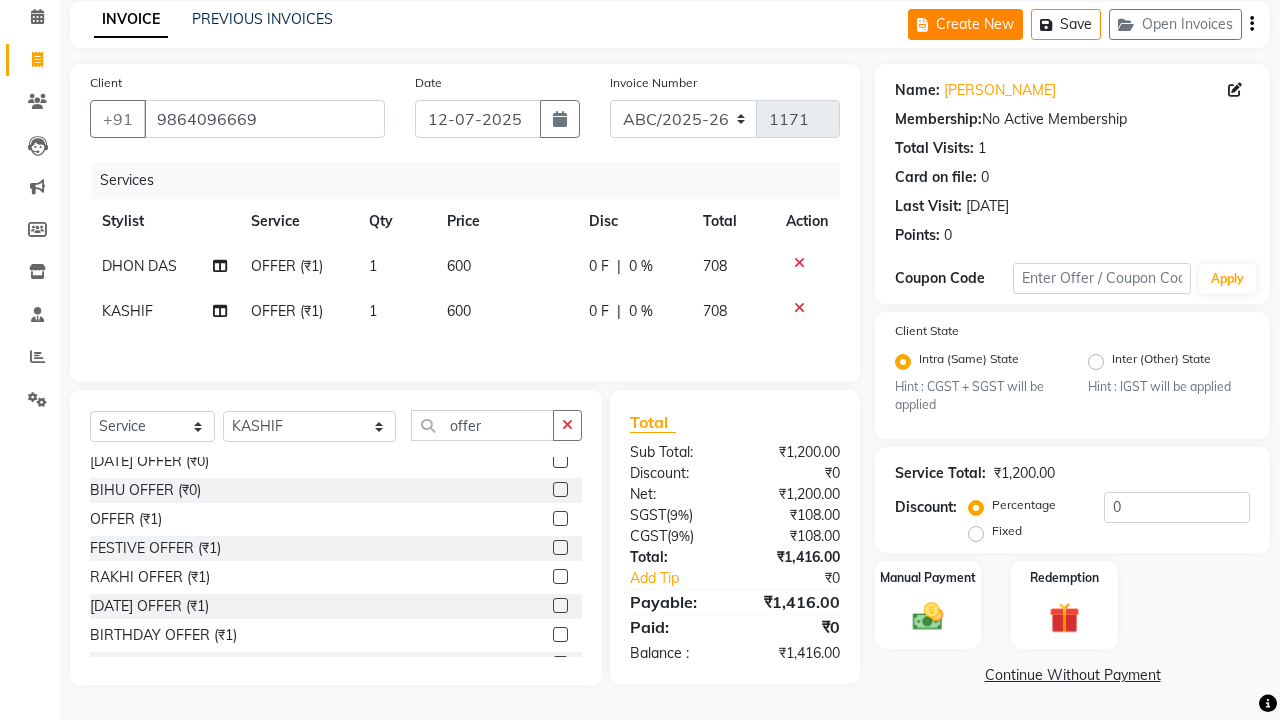 click on "INVOICE PREVIOUS INVOICES Create New   Save   Open Invoices  Client +91 9864096669 Date 12-07-2025 Invoice Number ABC/2025-26 SER/24-25 V/2025-26 1171 Services Stylist Service Qty Price Disc Total Action DHON DAS OFFER (₹1) 1 600 0 F | 0 % 708 KASHIF OFFER (₹1) 1 600 0 F | 0 % 708 Select  Service  Product  Membership  Package Voucher Prepaid Gift Card  Select Stylist ANIL  ANJANA BARSHA DEEPSHIKHA  DHON DAS DHON / NITUMONI EDWARD EDWARD/ LAXMI JOSHU JUNMONI KASHIF LAXI / ANJANA LAXMI LITTLE MAAM MINTUL MITALI NEETU RANA NITUMONI NITUMONI/POJA/ LAXMI NITUMONI / SAGARIKA NITUMONI/ SAGRIKA PRAKASH PUJAA Rubi RUBI / LAXMI SAGARIKA  SAGARIKA / RUBI SAHIL SAHIL / DHON SAHIL / EDWARD SAHIL/ JOSHU SAHIL/JOSHU/PRAKASH/ RUBI SAHIL/NITUMONI/ MITALI SAHIL/ RUBI SHABIR SHADHAB SIMA KALITA SONALI DEKA SOPEM staff 1 staff 1 TANU offer FACIAL-DERMA SHINE CLEANUP OFFER PRICE (₹799)  FACIAL-DERMA GLOW FACIAL OFFER PRICE (₹1199)  AUGEST OFFER (₹0)  DURGA PUJA OFFER  (₹0)  NOVEMBER OFFER (₹0)  HOLI OFFER (₹0)   (" 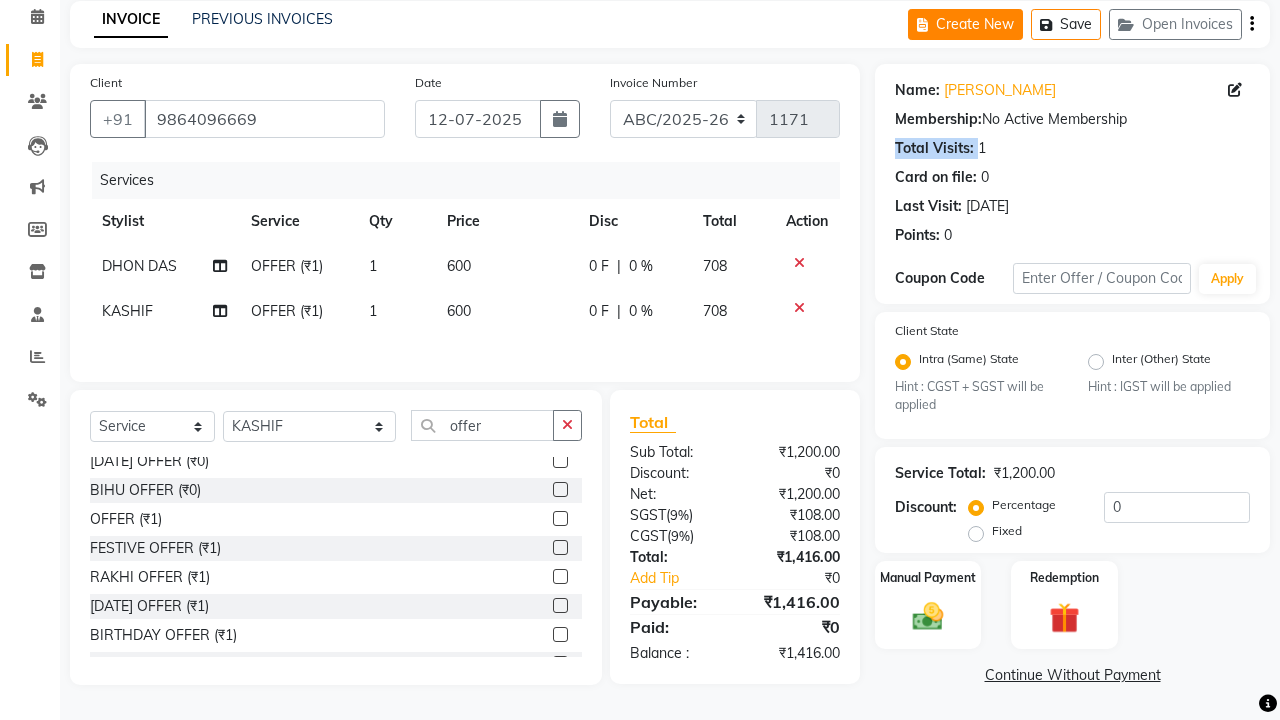 click on "Total Visits:" 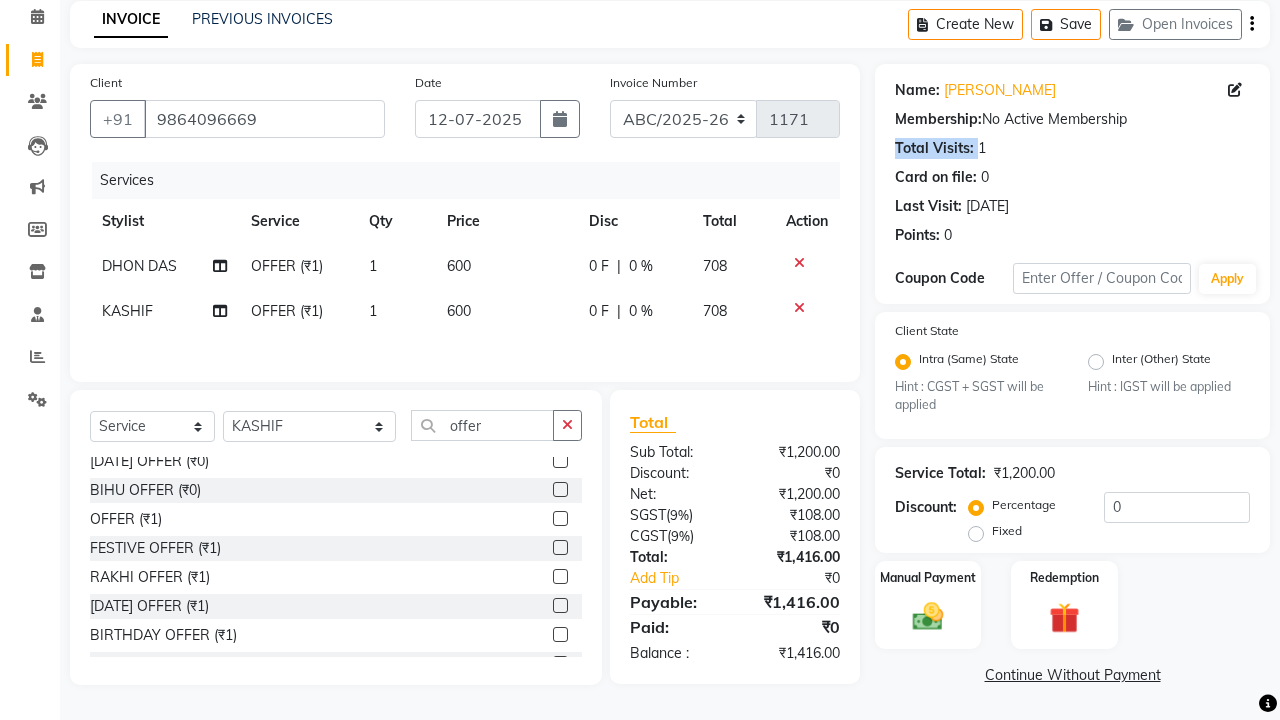 scroll, scrollTop: 104, scrollLeft: 0, axis: vertical 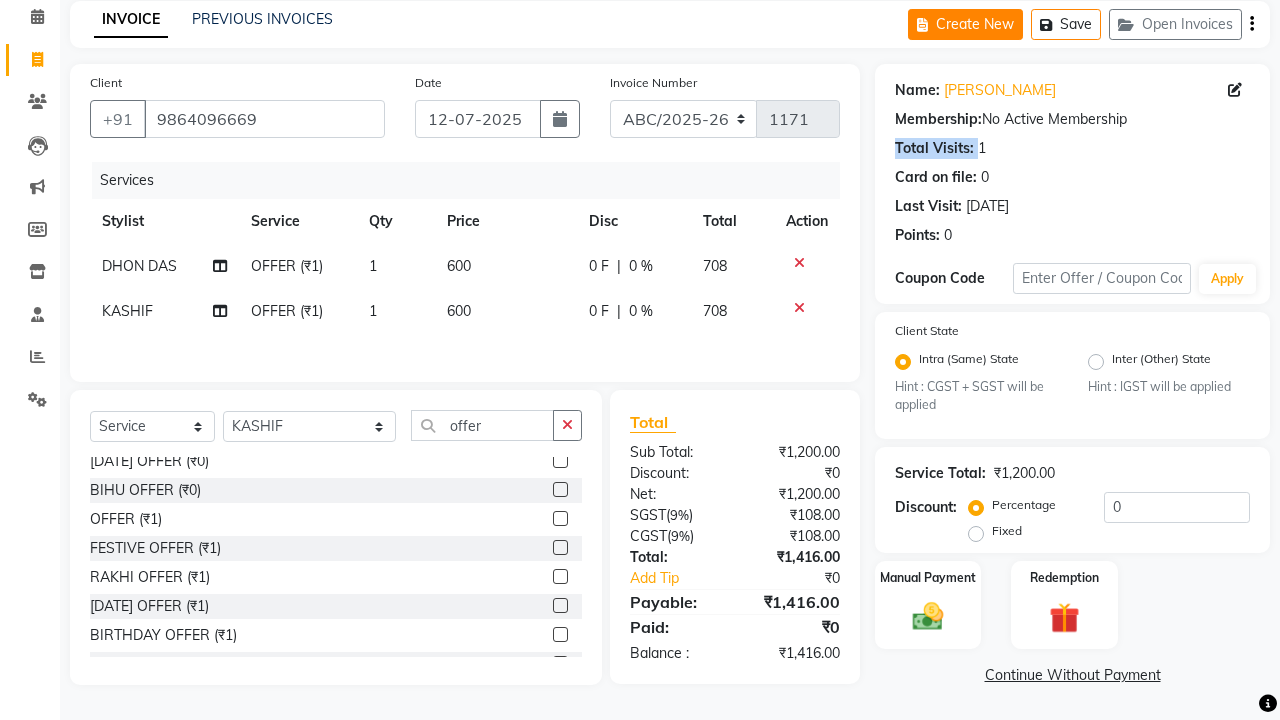 click on "Create New" 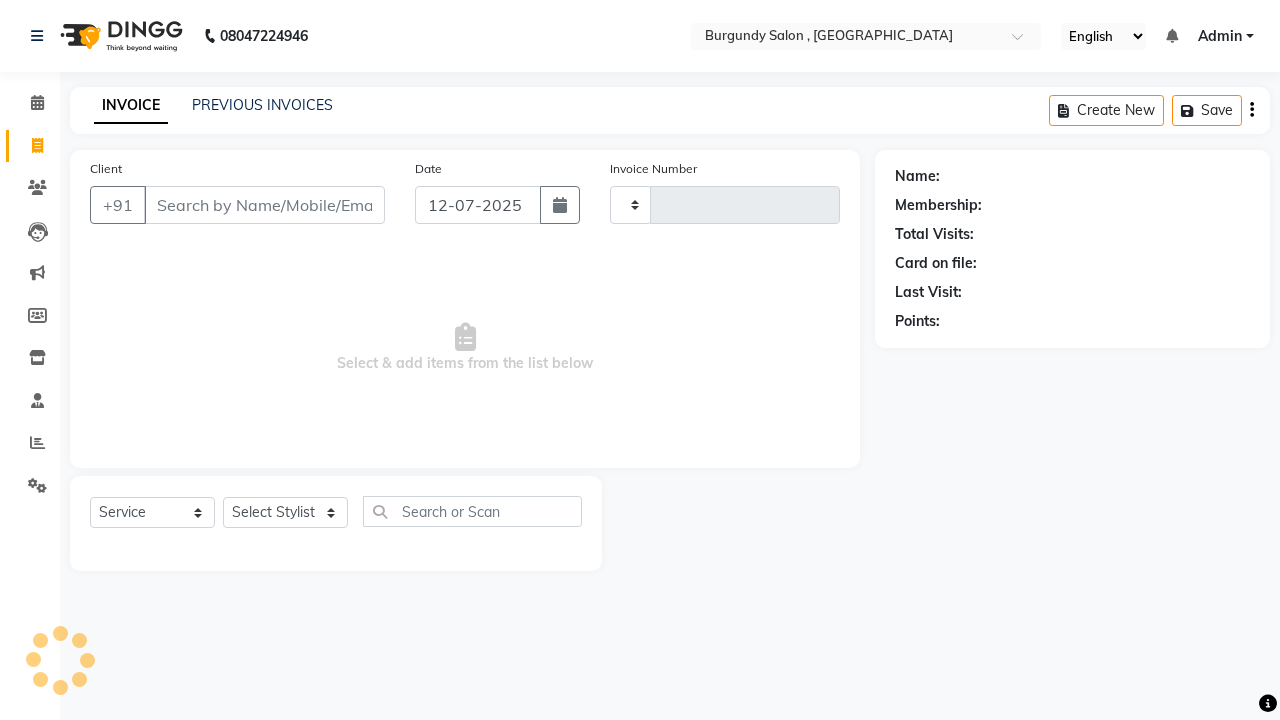 scroll, scrollTop: 0, scrollLeft: 0, axis: both 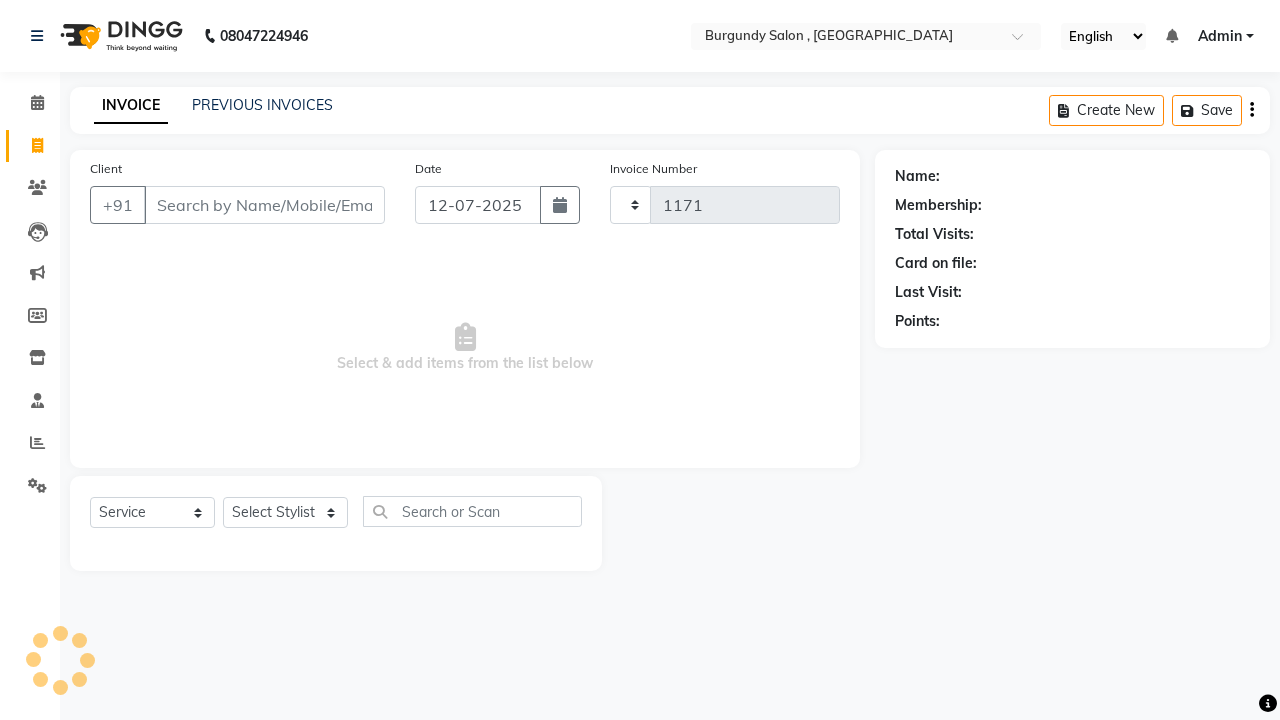 select on "5345" 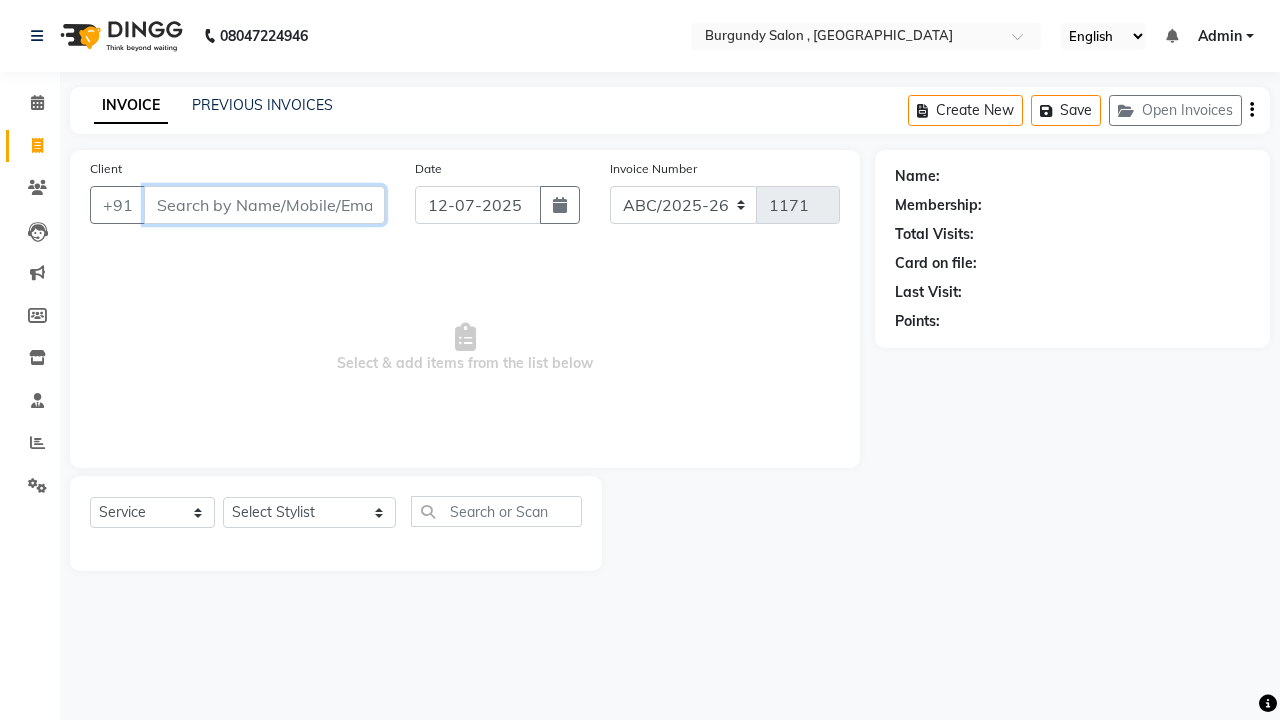 click on "Client" at bounding box center [264, 205] 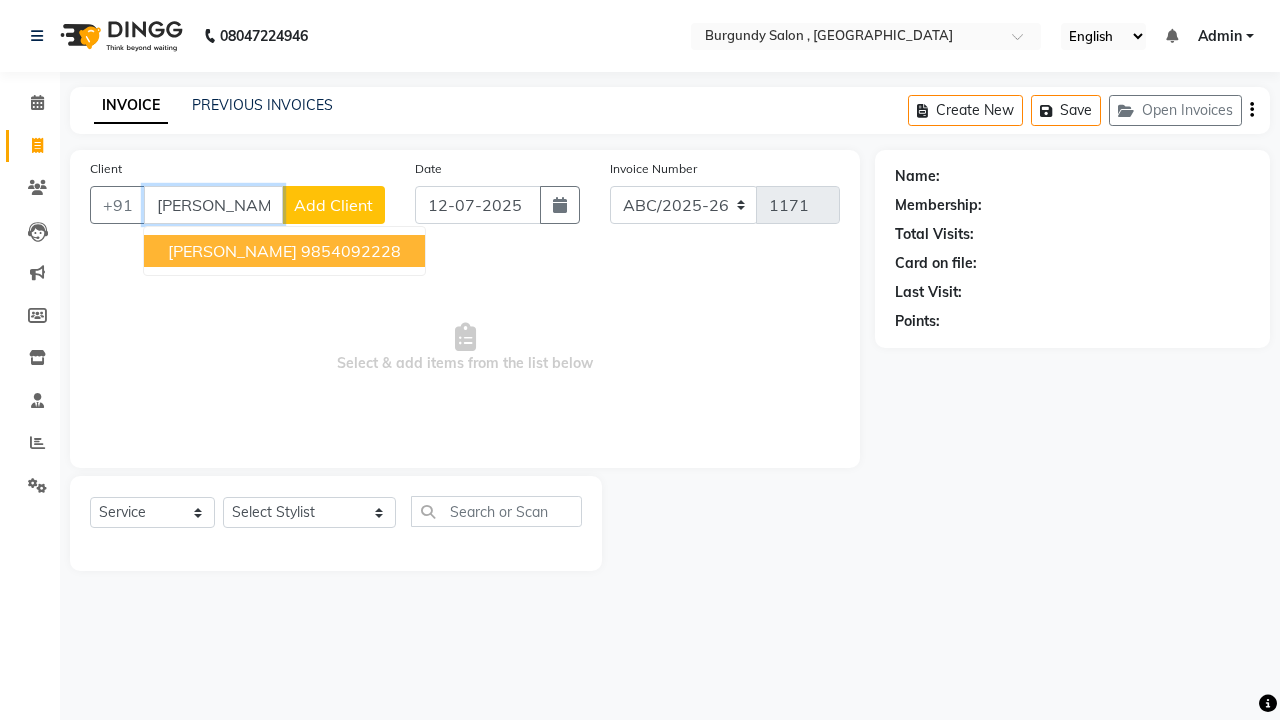 click on "9854092228" at bounding box center (351, 251) 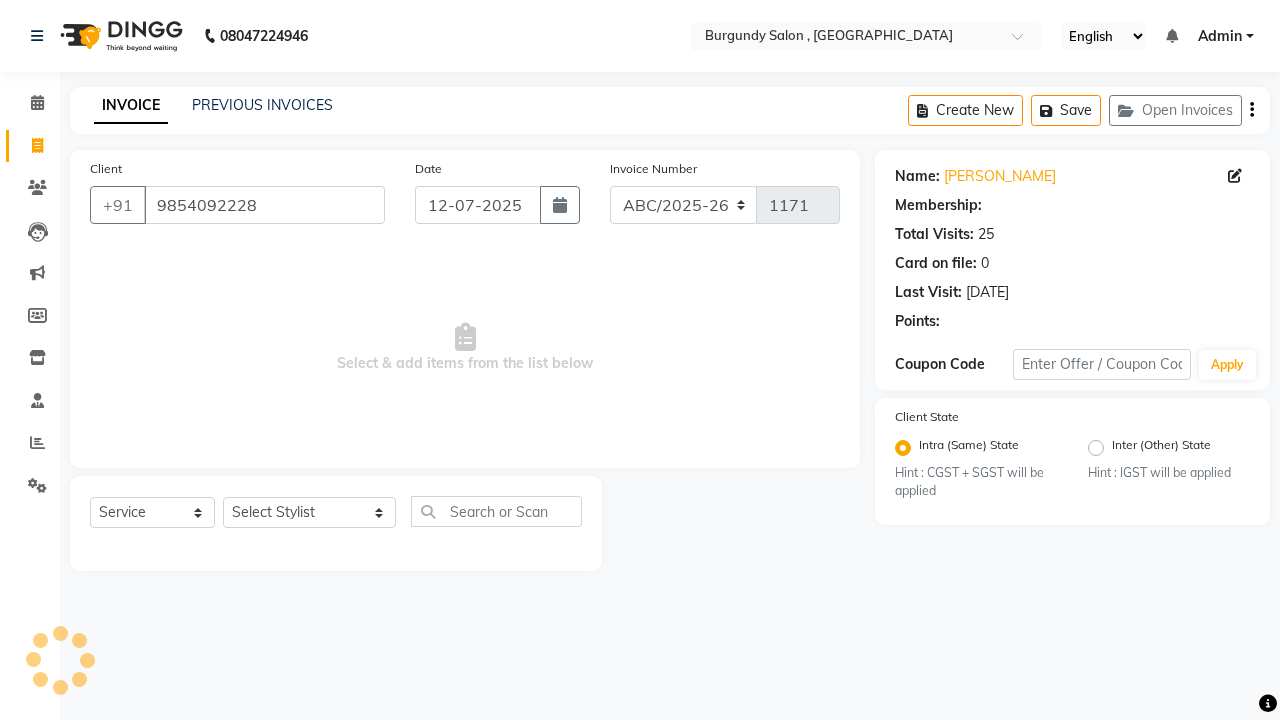 select on "1: Object" 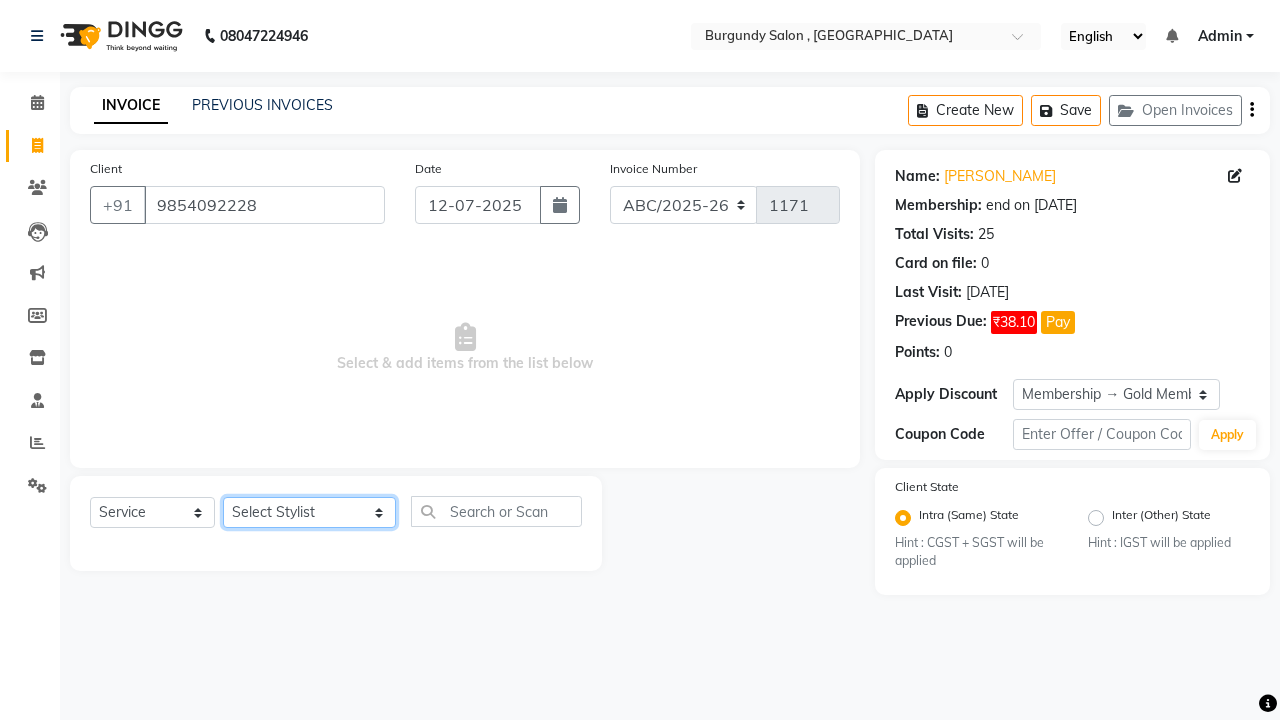 click on "Select Stylist ANIL  ANJANA BARSHA DEEPSHIKHA  DHON DAS DHON / NITUMONI EDWARD EDWARD/ LAXMI JOSHU JUNMONI KASHIF LAXI / ANJANA LAXMI LITTLE MAAM MINTUL MITALI NEETU RANA NITUMONI NITUMONI/POJA/ LAXMI NITUMONI / SAGARIKA NITUMONI/ SAGRIKA PRAKASH PUJAA Rubi RUBI / LAXMI SAGARIKA  SAGARIKA / RUBI SAHIL SAHIL / DHON SAHIL / EDWARD SAHIL/ JOSHU SAHIL/JOSHU/PRAKASH/ RUBI SAHIL/NITUMONI/ MITALI SAHIL/ RUBI SHABIR SHADHAB SIMA KALITA SONALI DEKA SOPEM staff 1 staff 1 TANU" 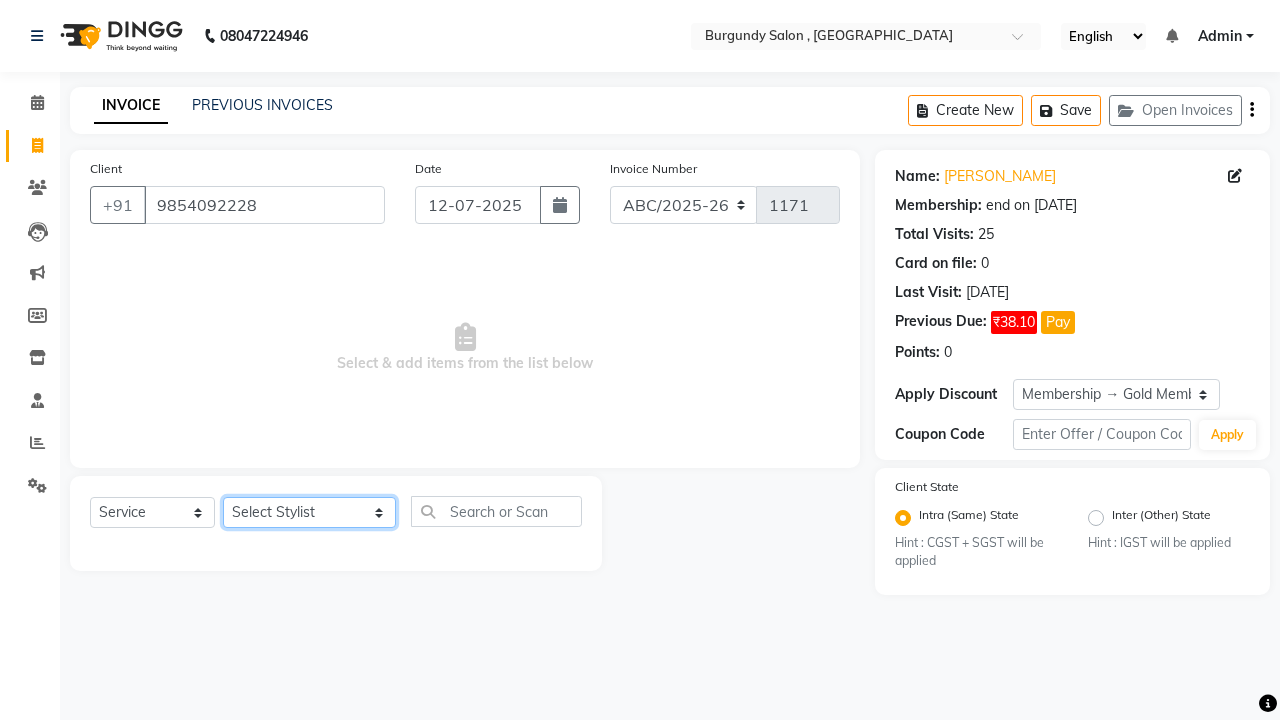 select on "58941" 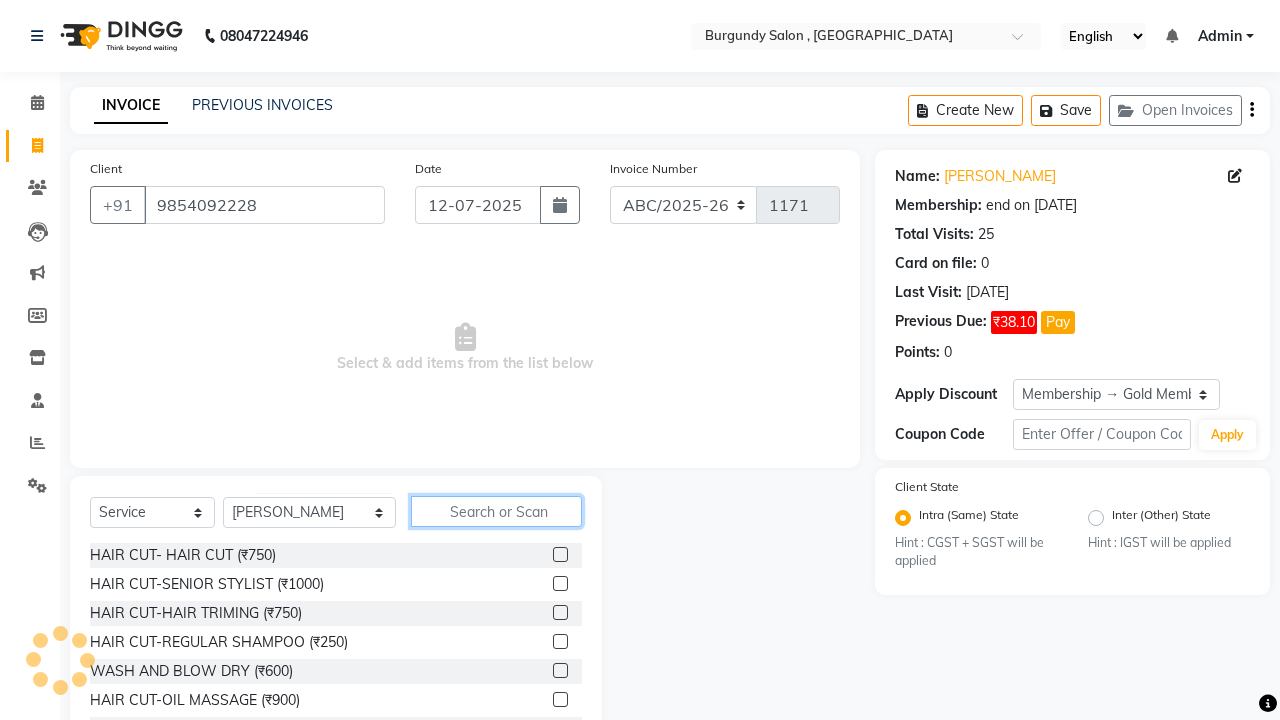 click 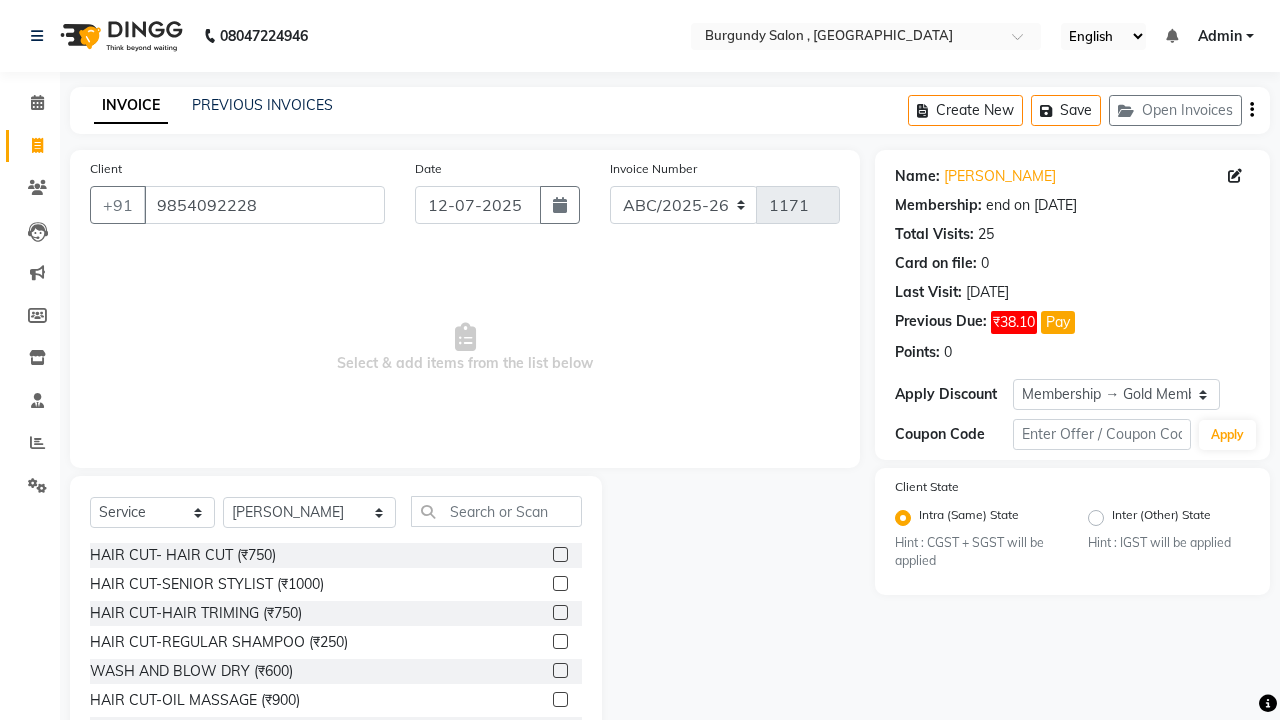 click 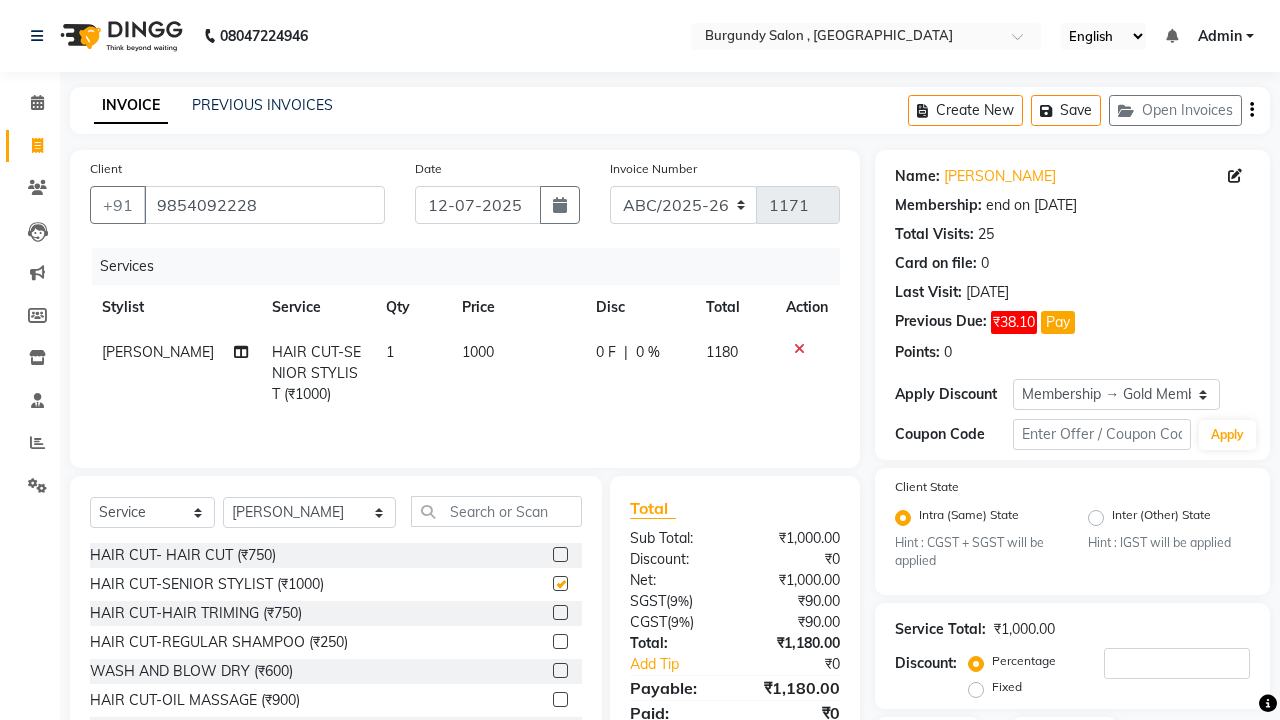 checkbox on "false" 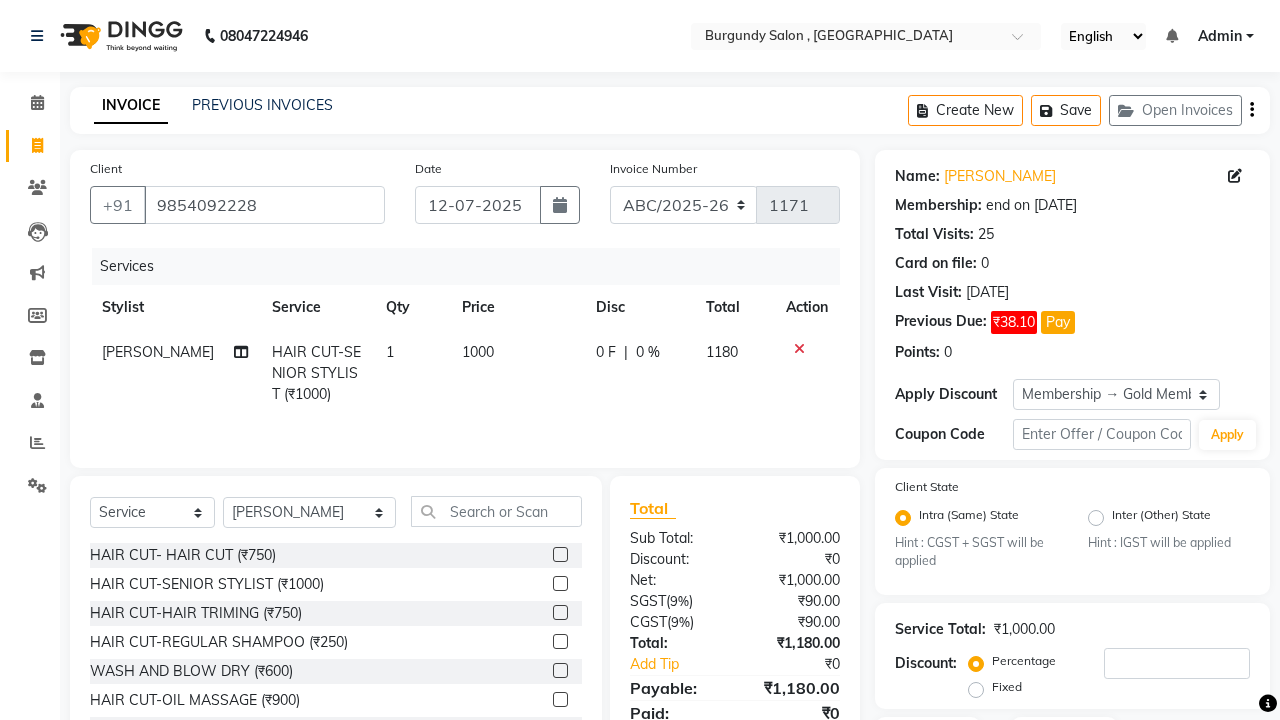 scroll, scrollTop: 0, scrollLeft: 0, axis: both 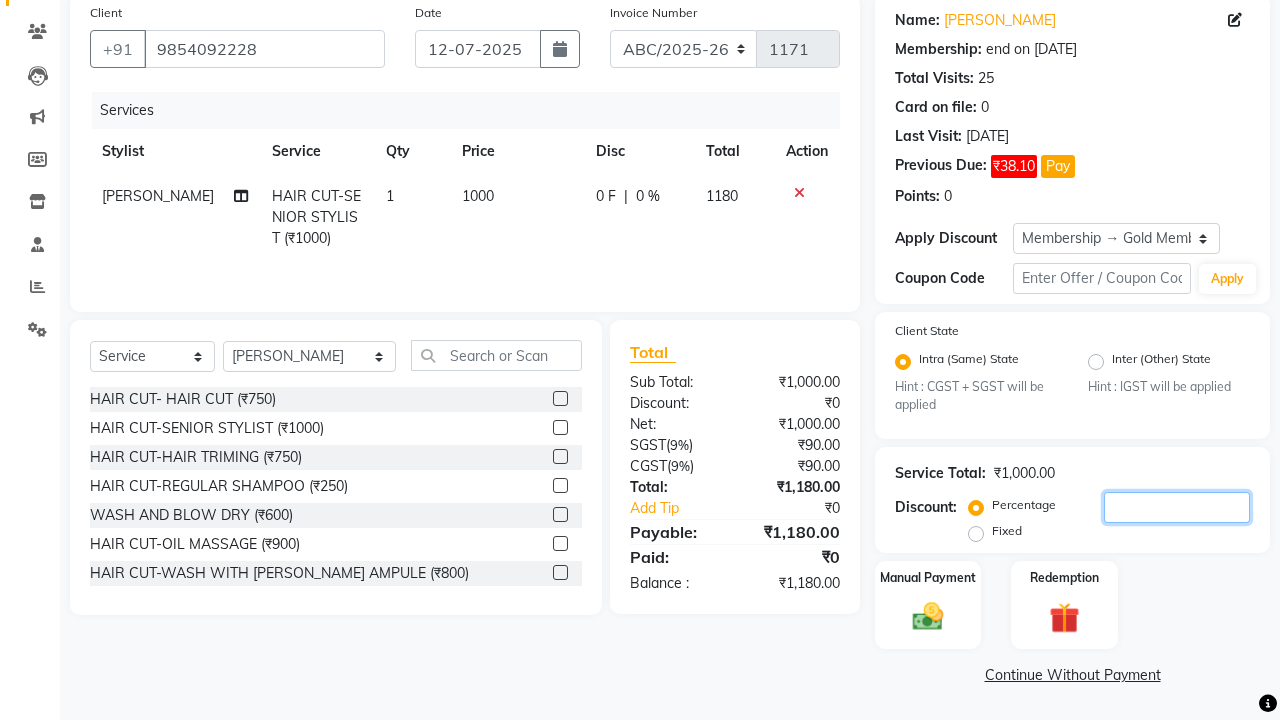 click 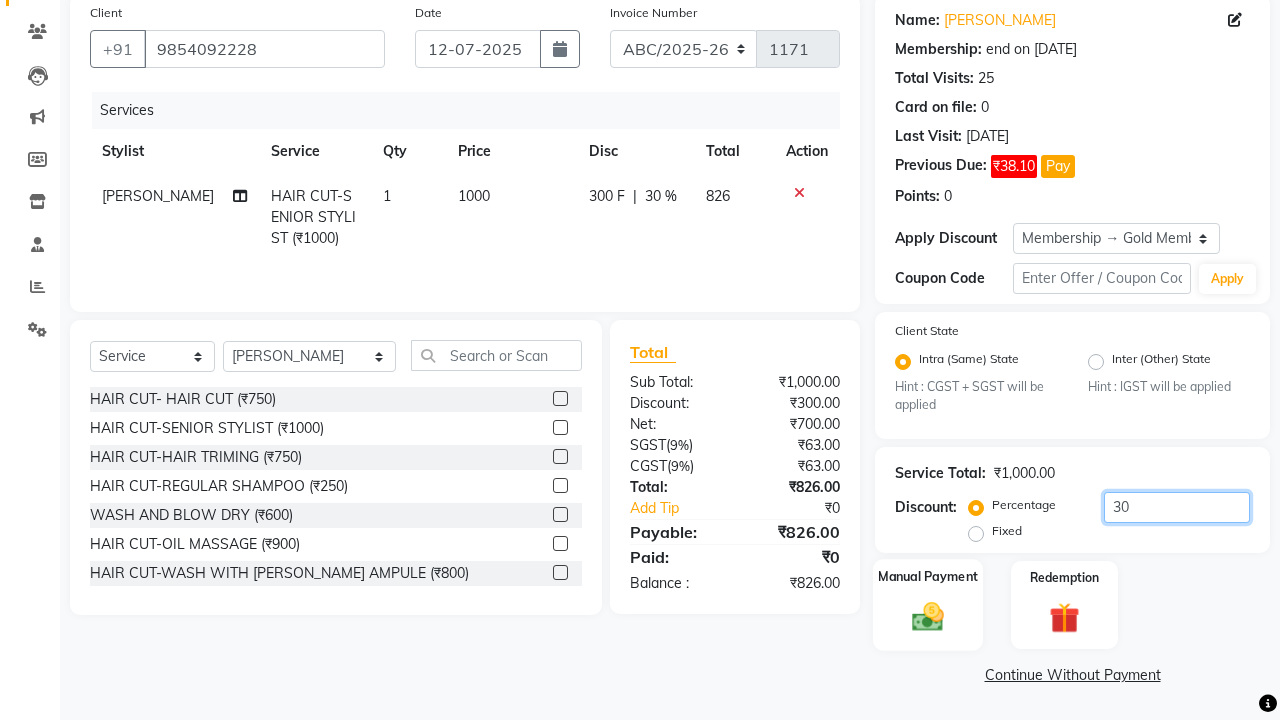 type on "30" 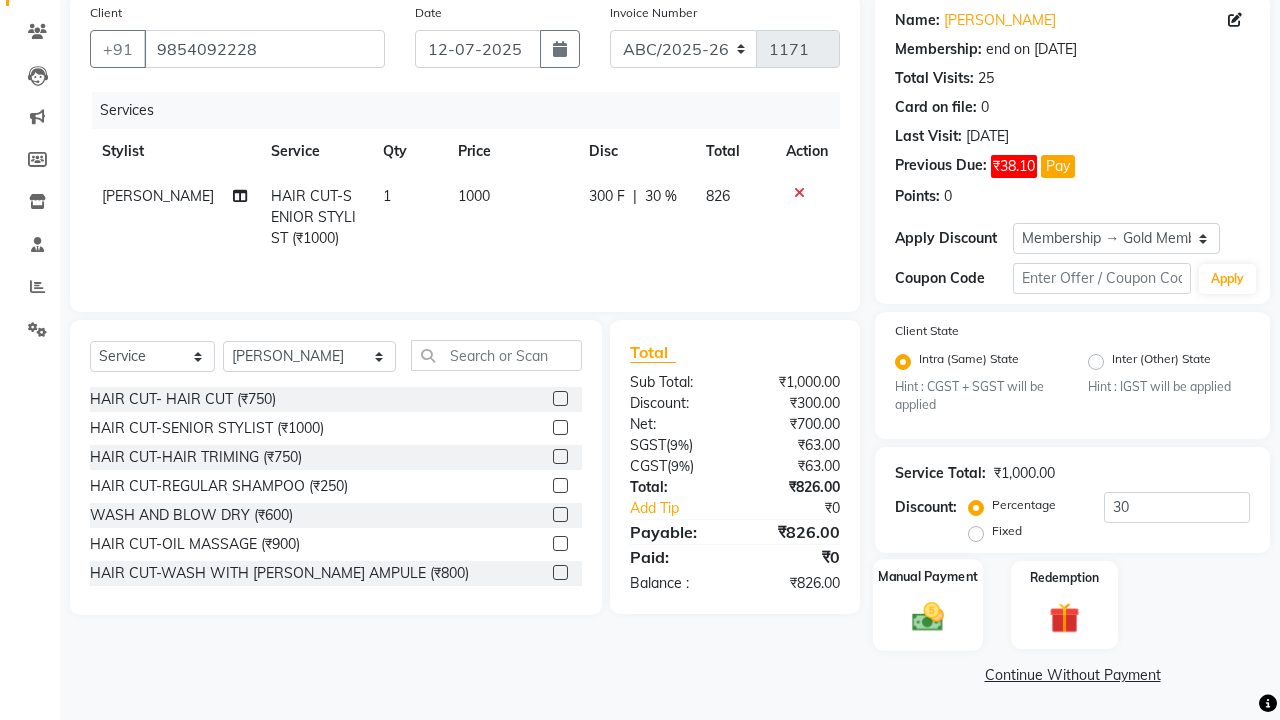 click on "Manual Payment" 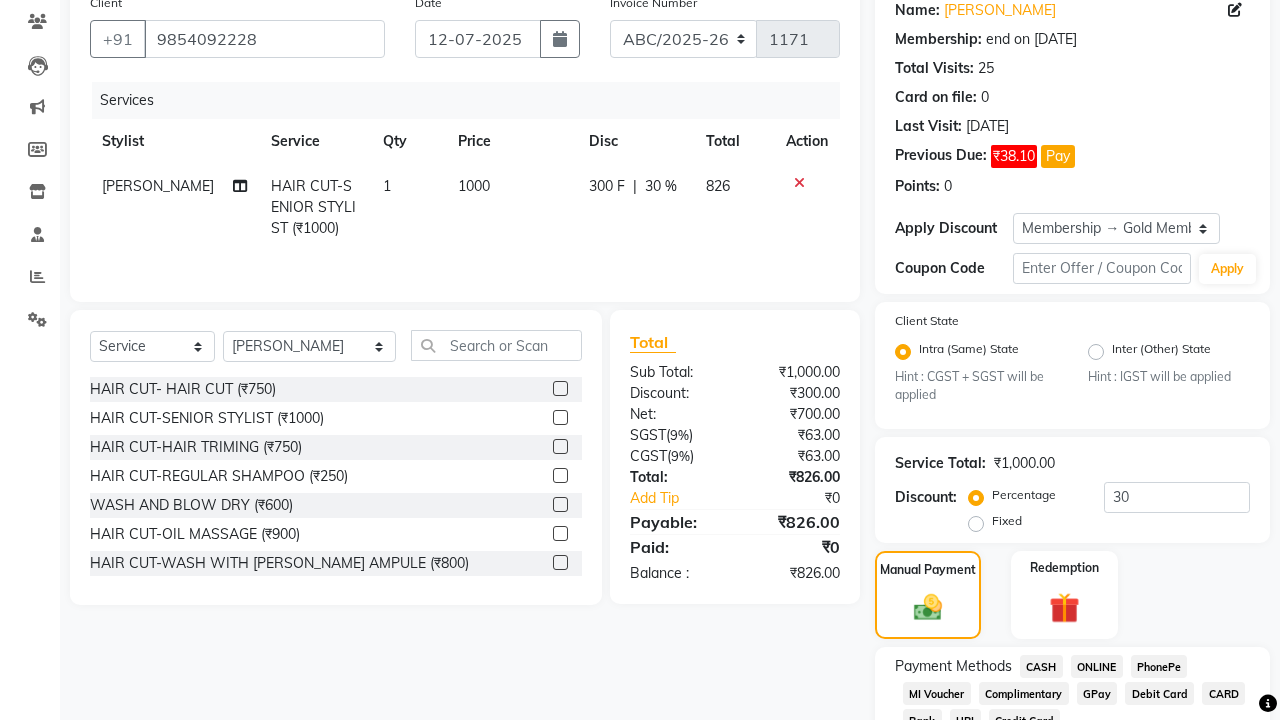 click on "CASH" 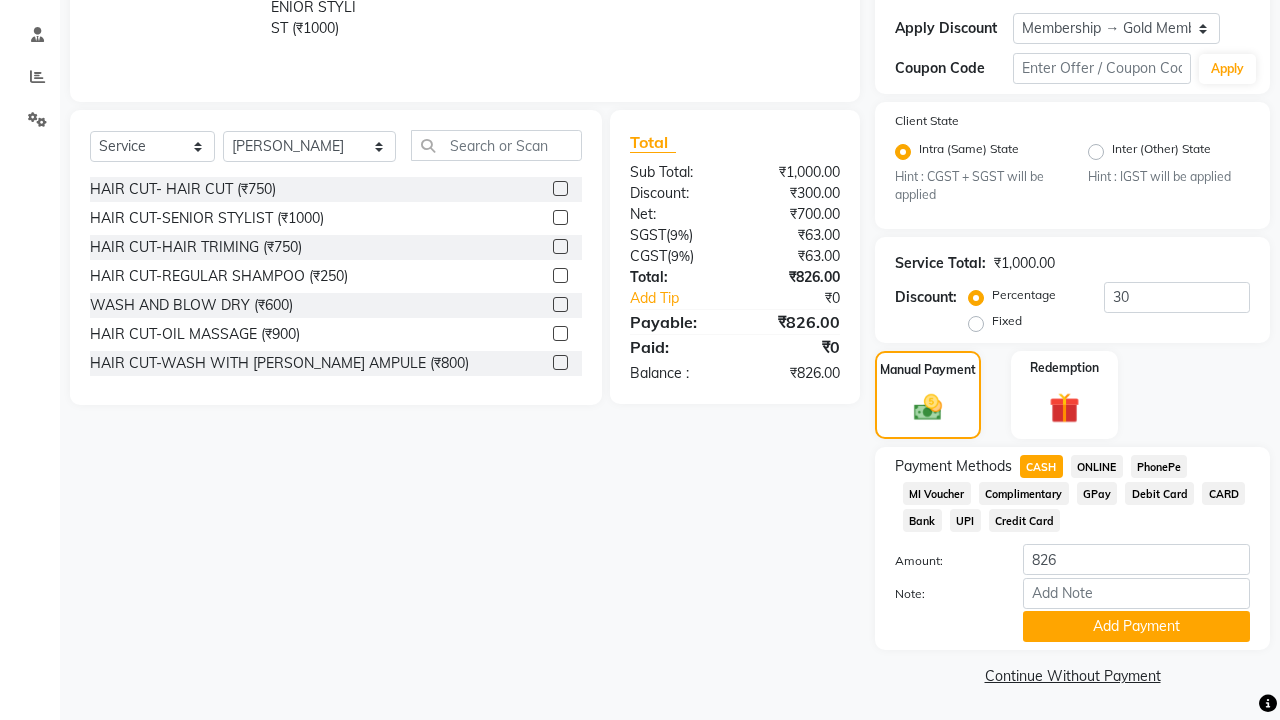 scroll, scrollTop: 365, scrollLeft: 0, axis: vertical 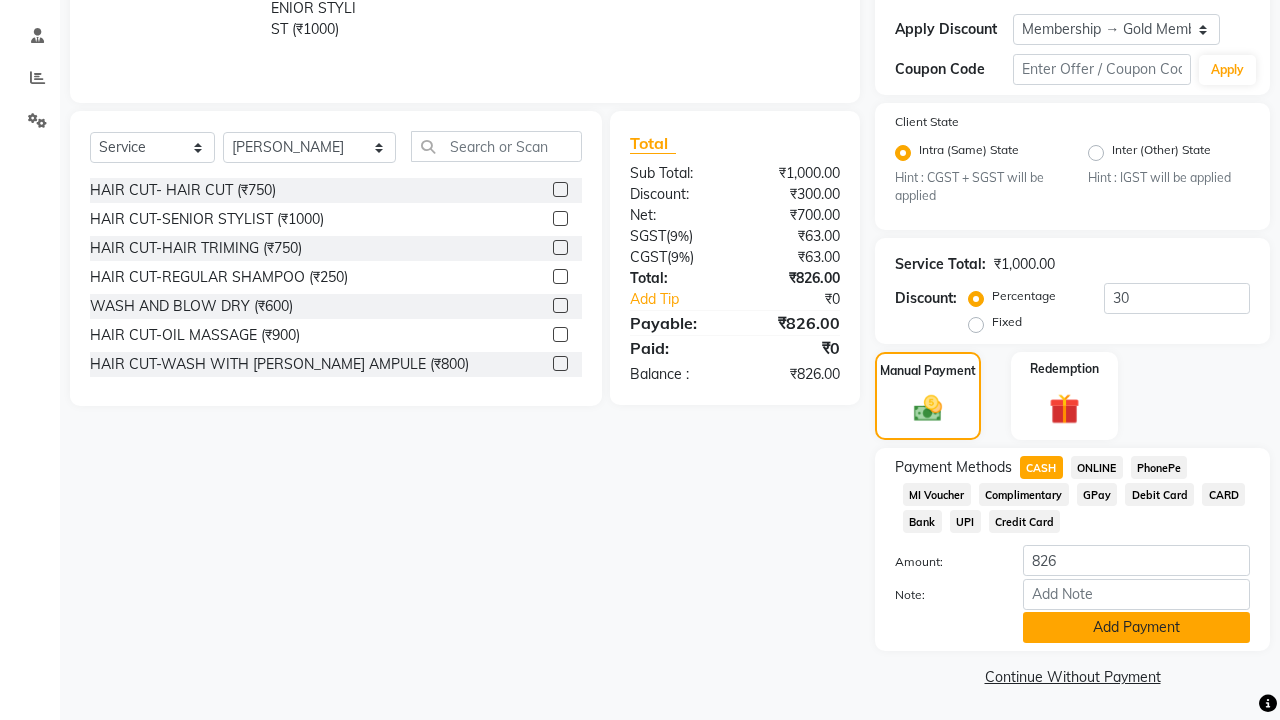 click on "Add Payment" 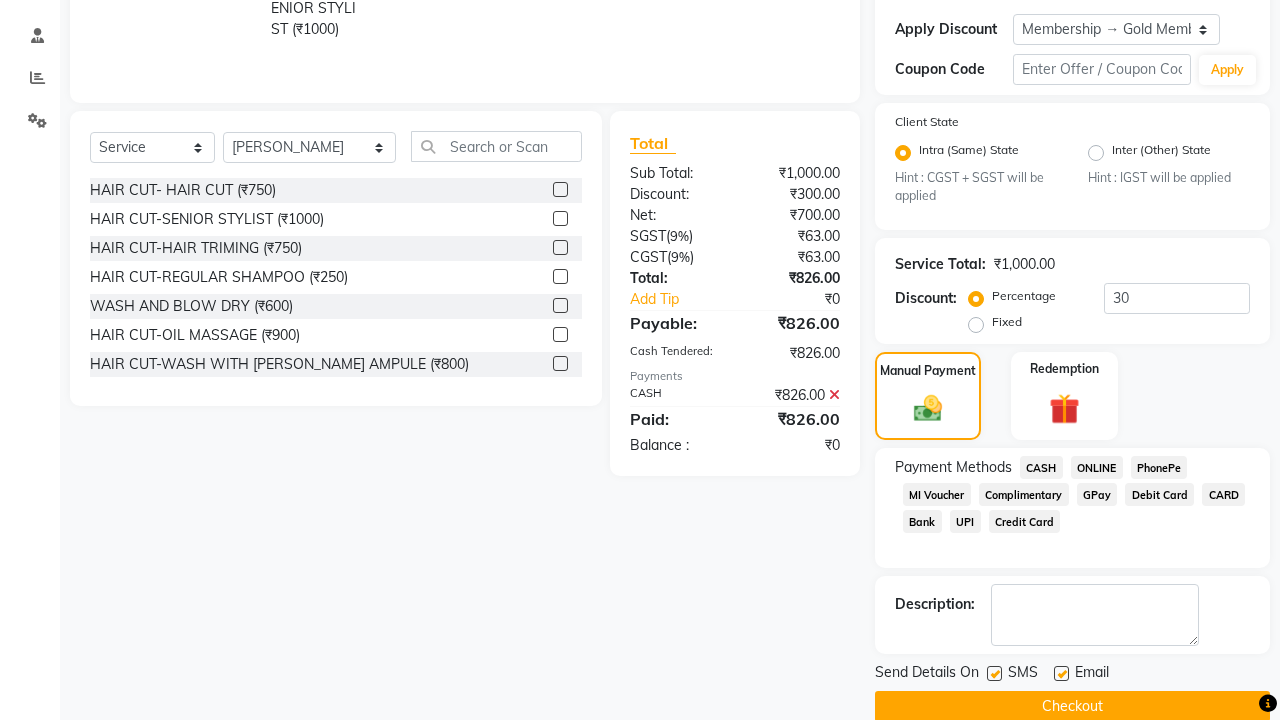click on "Checkout" 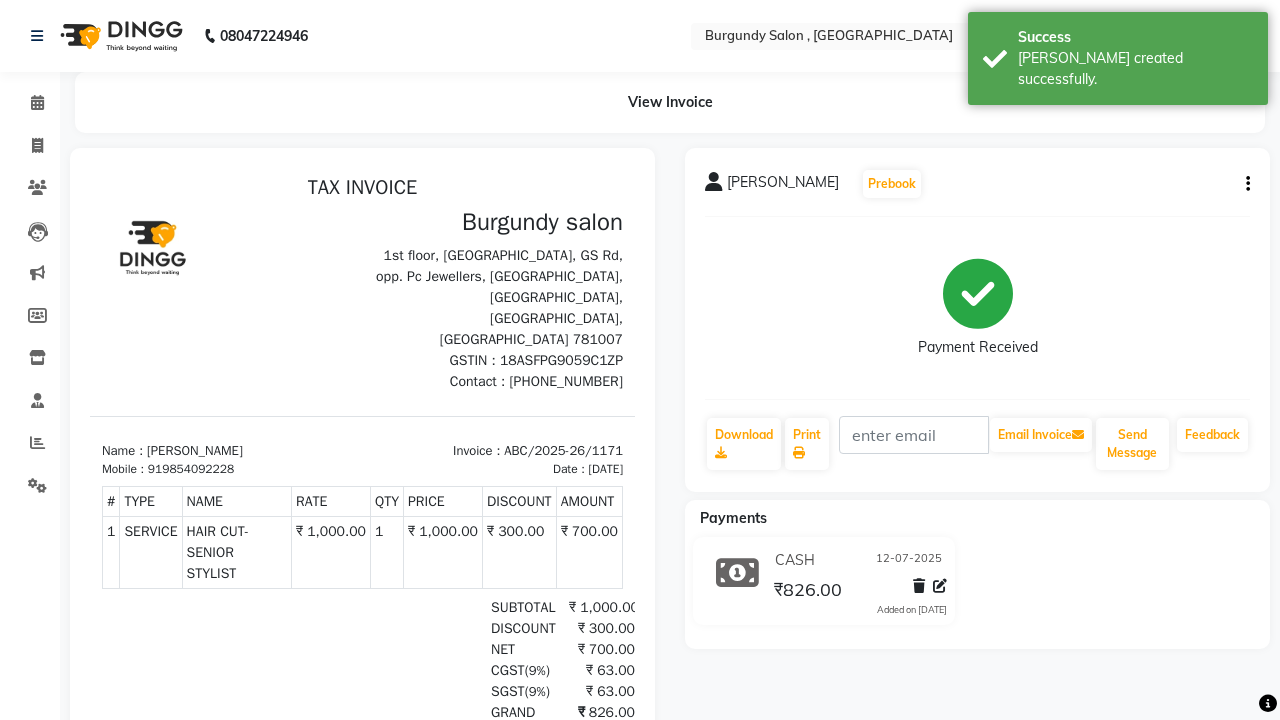 scroll, scrollTop: 0, scrollLeft: 0, axis: both 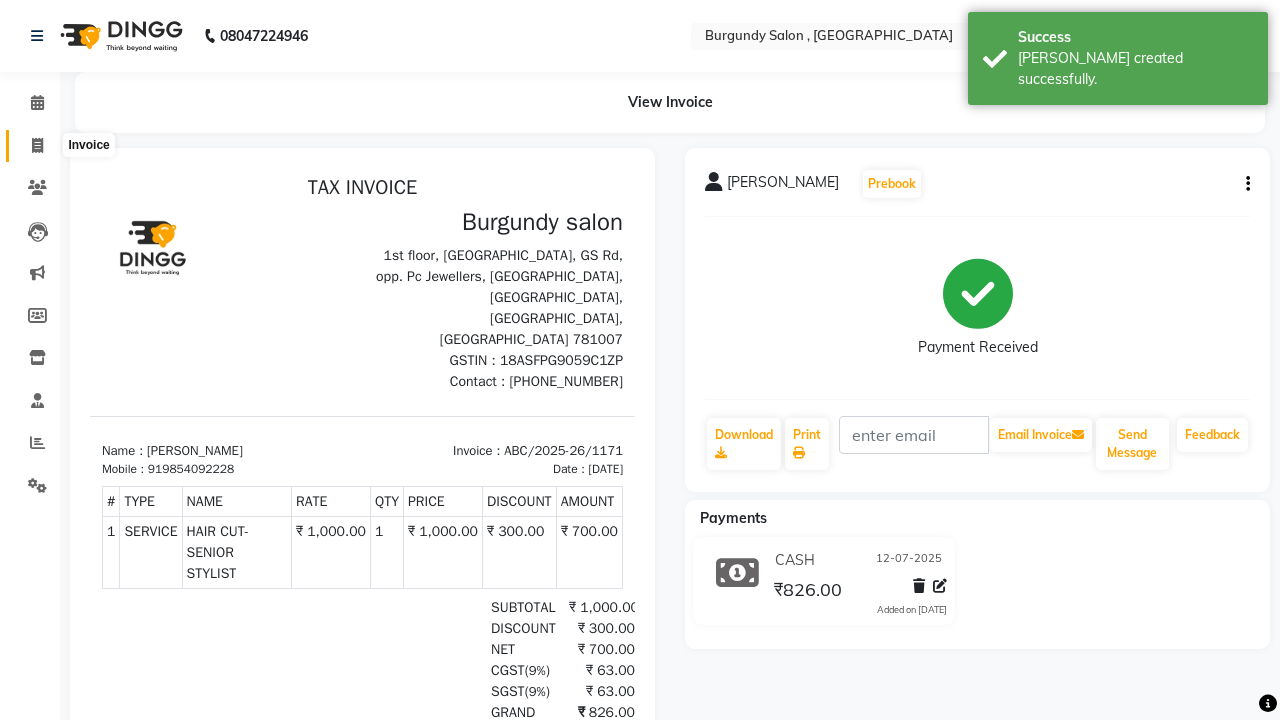 click 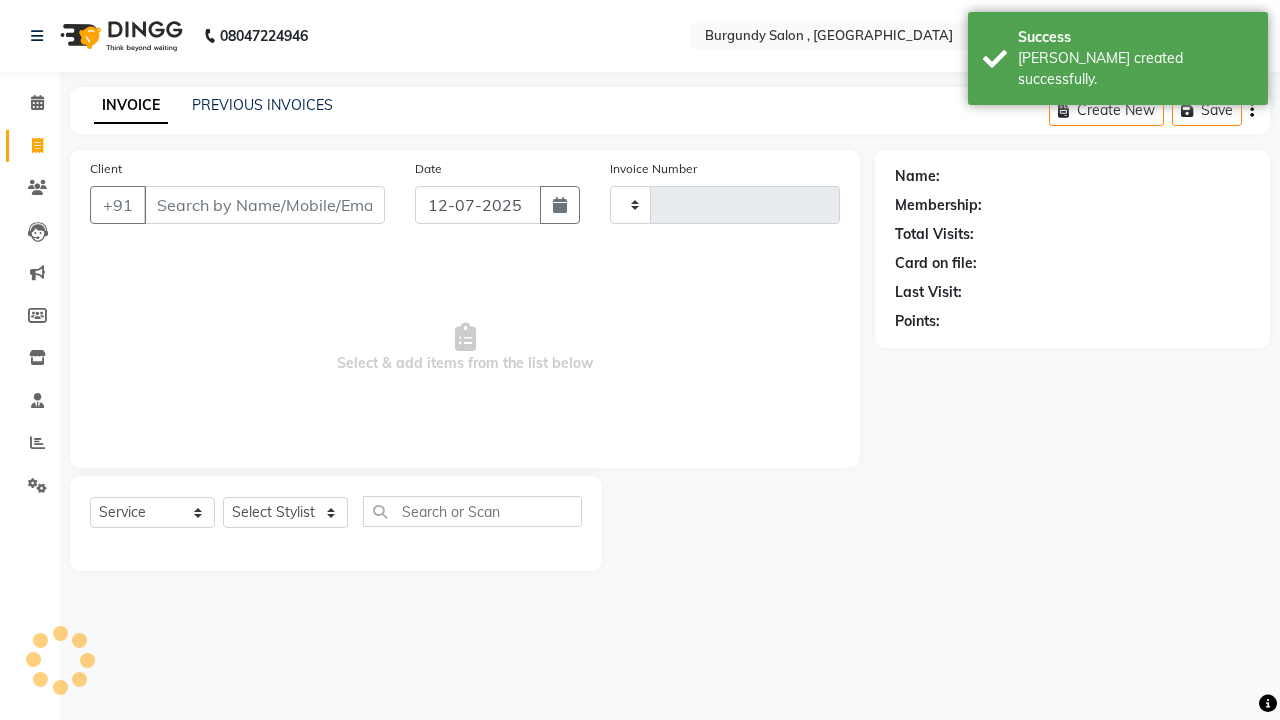 type on "1172" 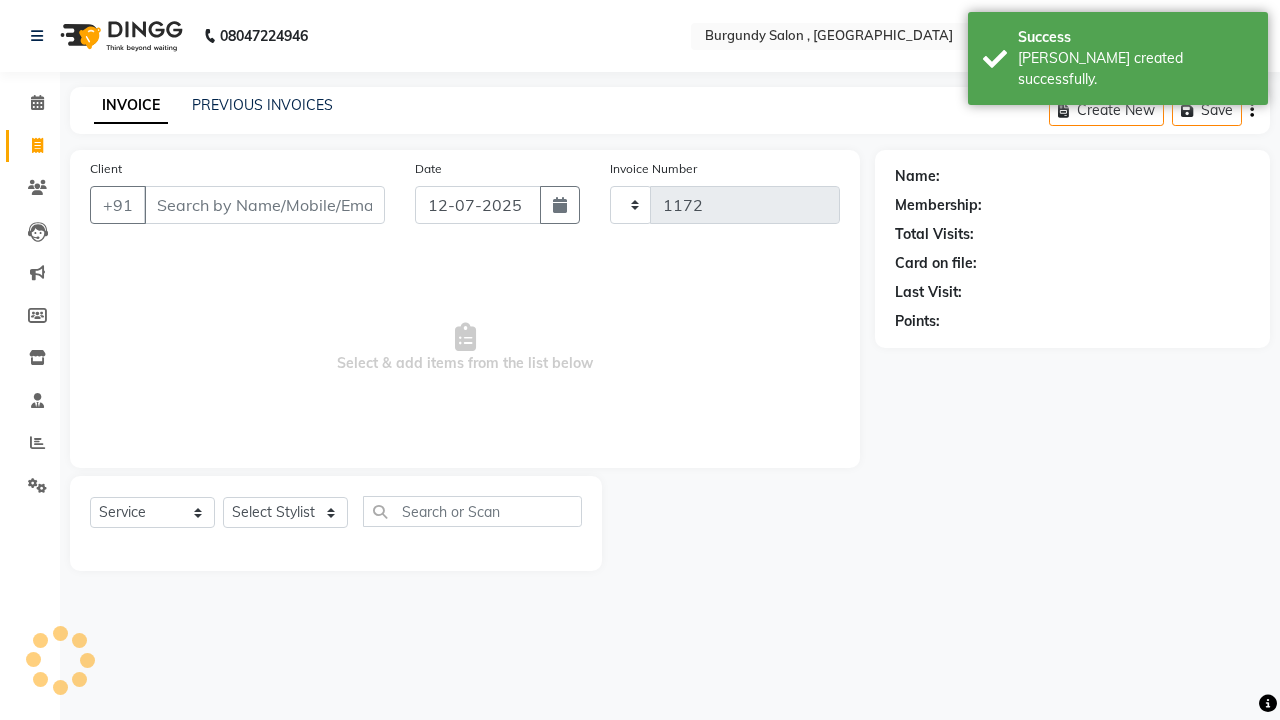 select on "5345" 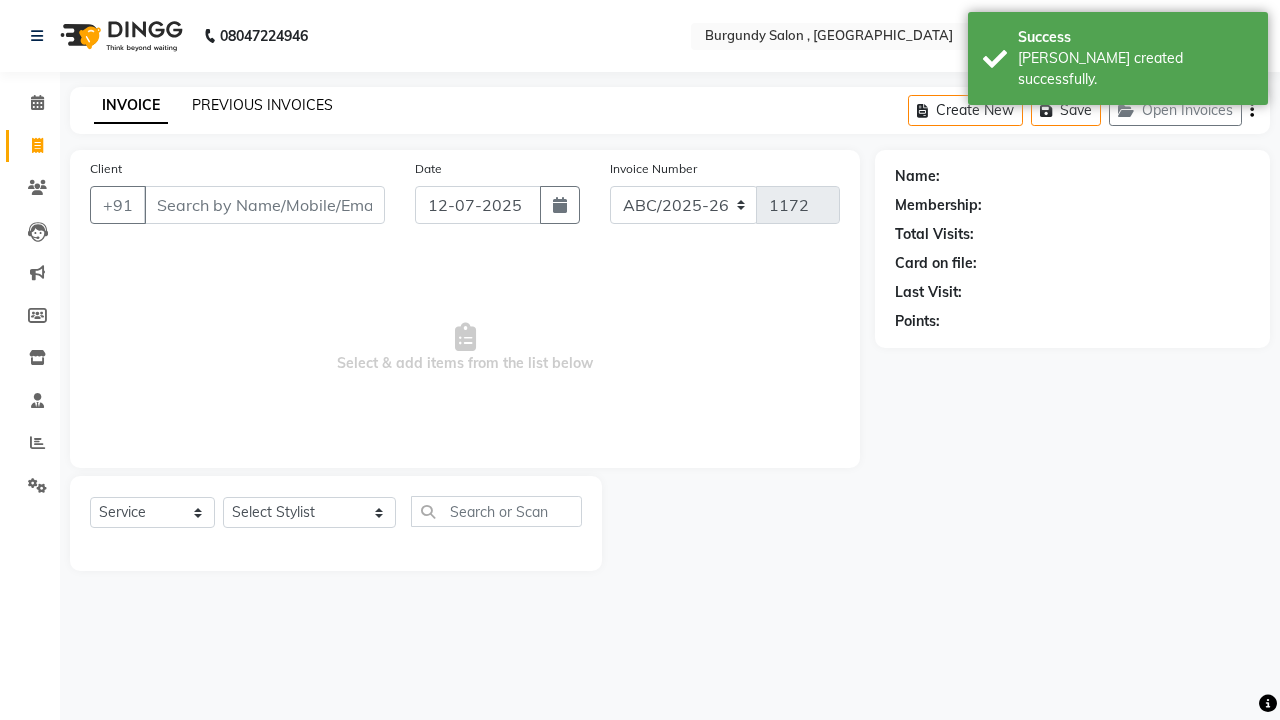 click on "PREVIOUS INVOICES" 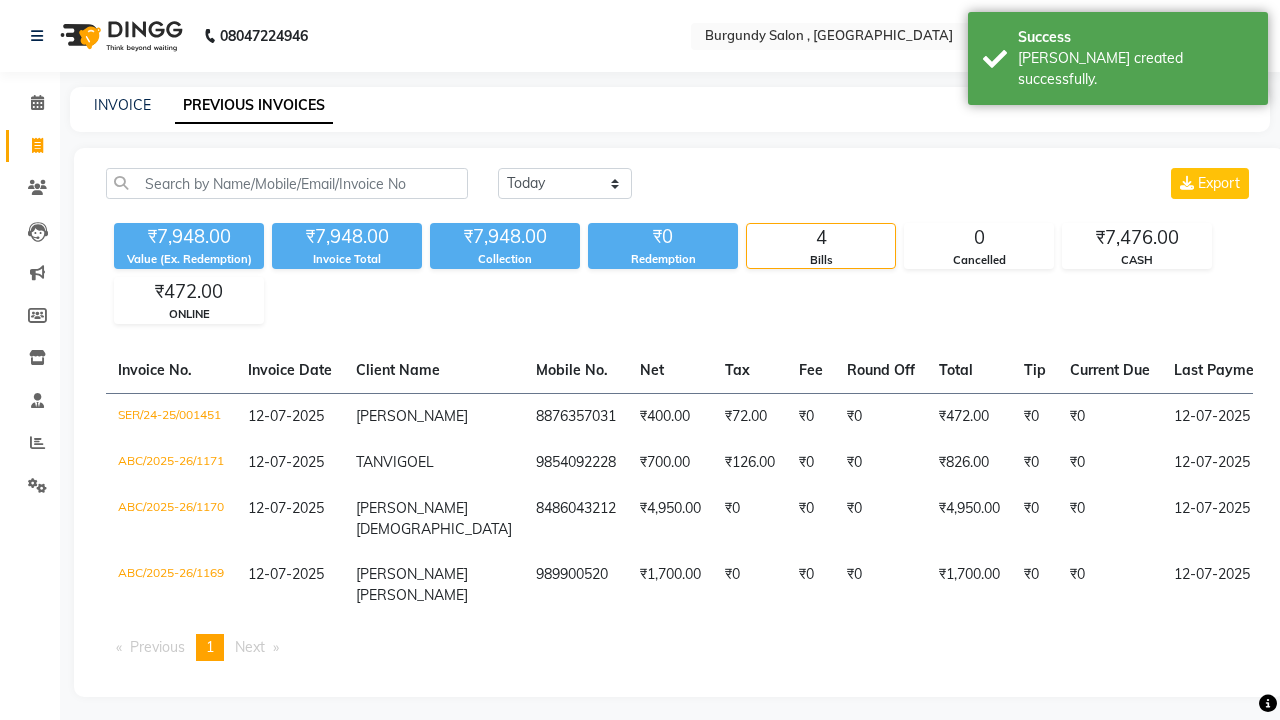 click on "INVOICE" 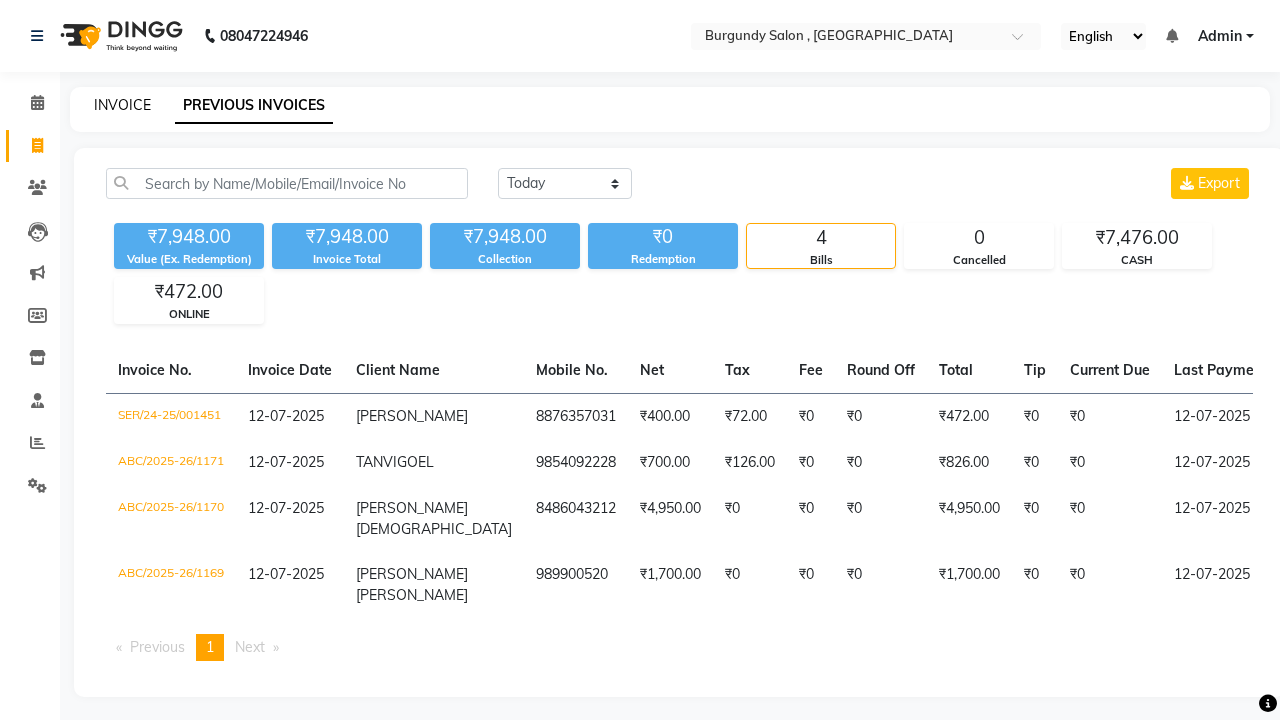 click on "INVOICE" 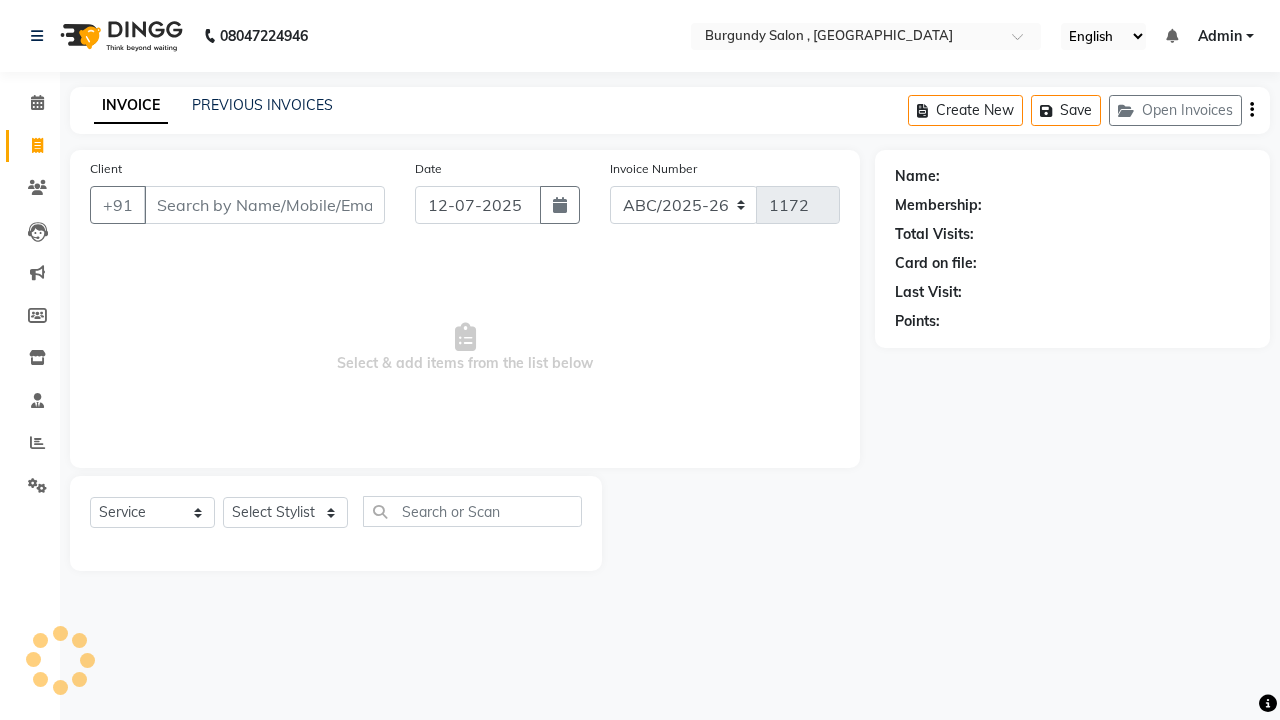 click on "Client" at bounding box center [264, 205] 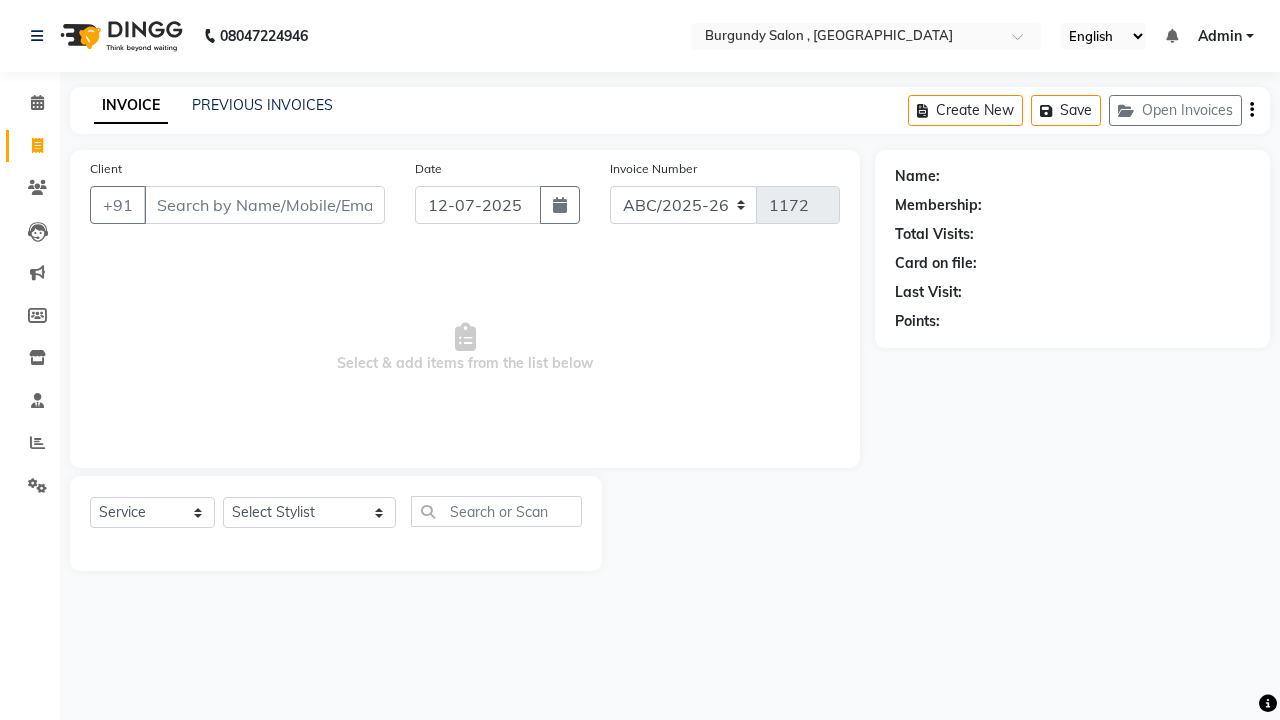 click on "Client" at bounding box center (264, 205) 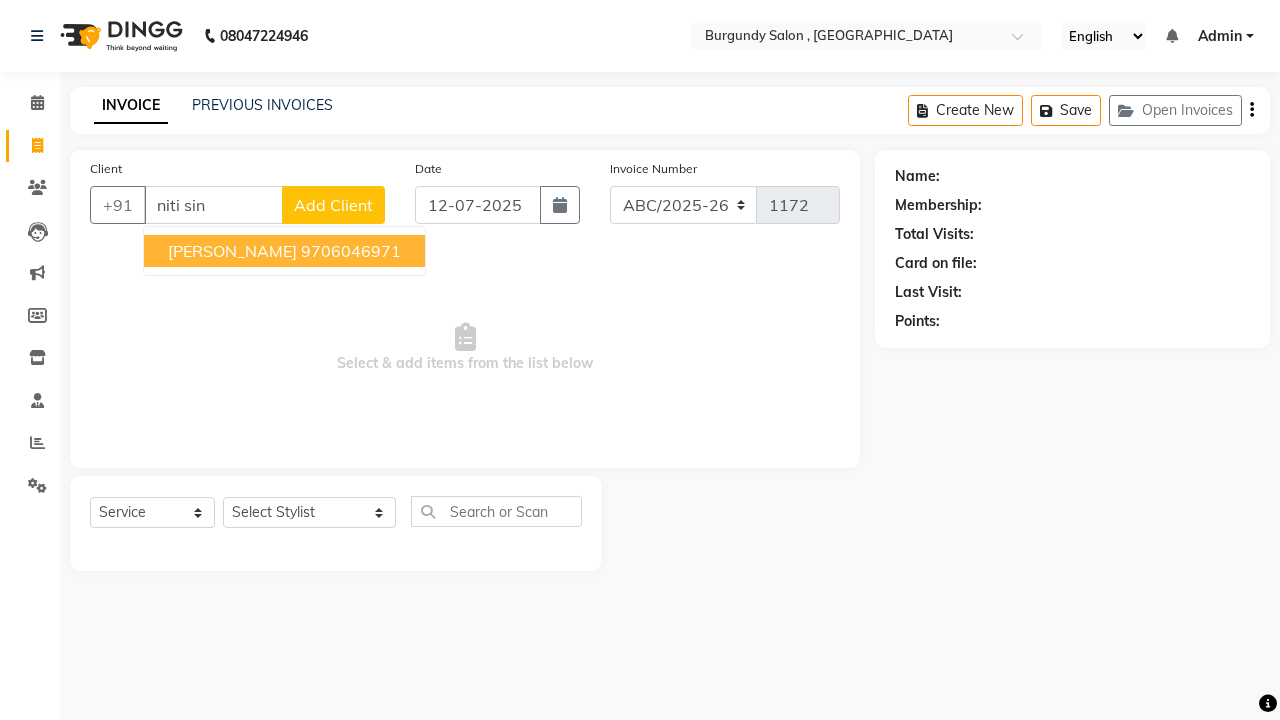 click on "9706046971" at bounding box center [351, 251] 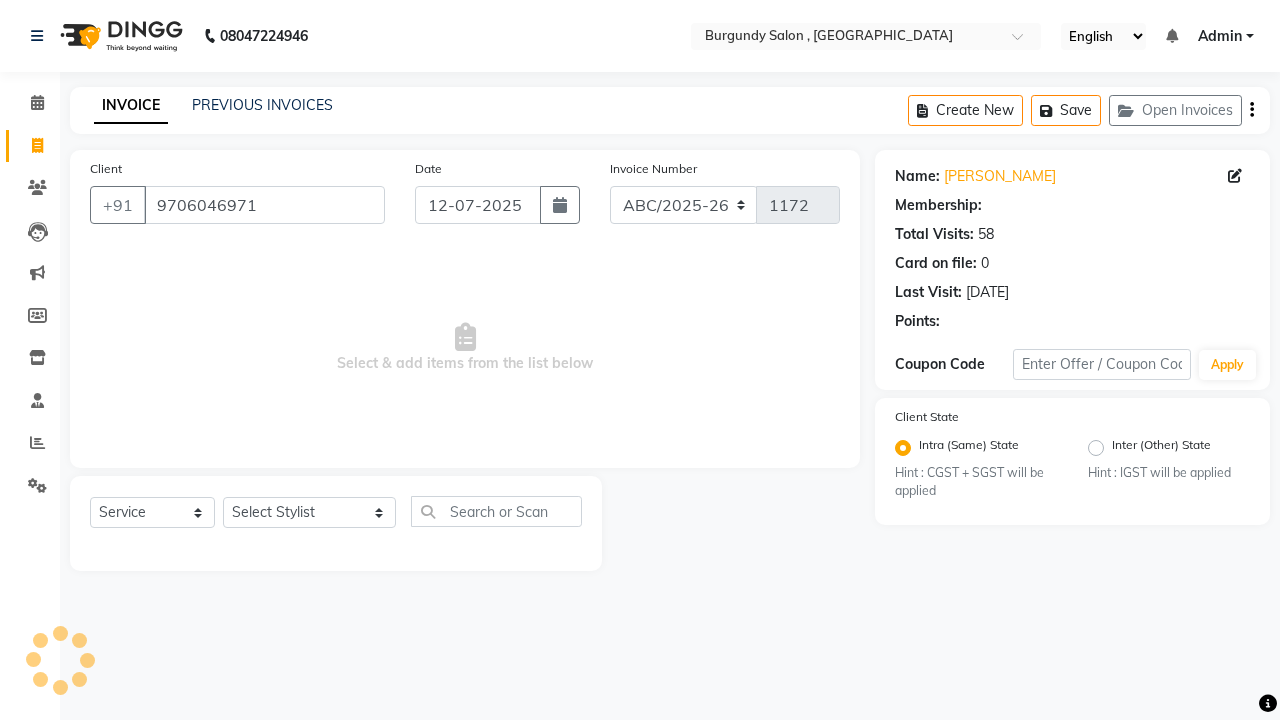 select on "1: Object" 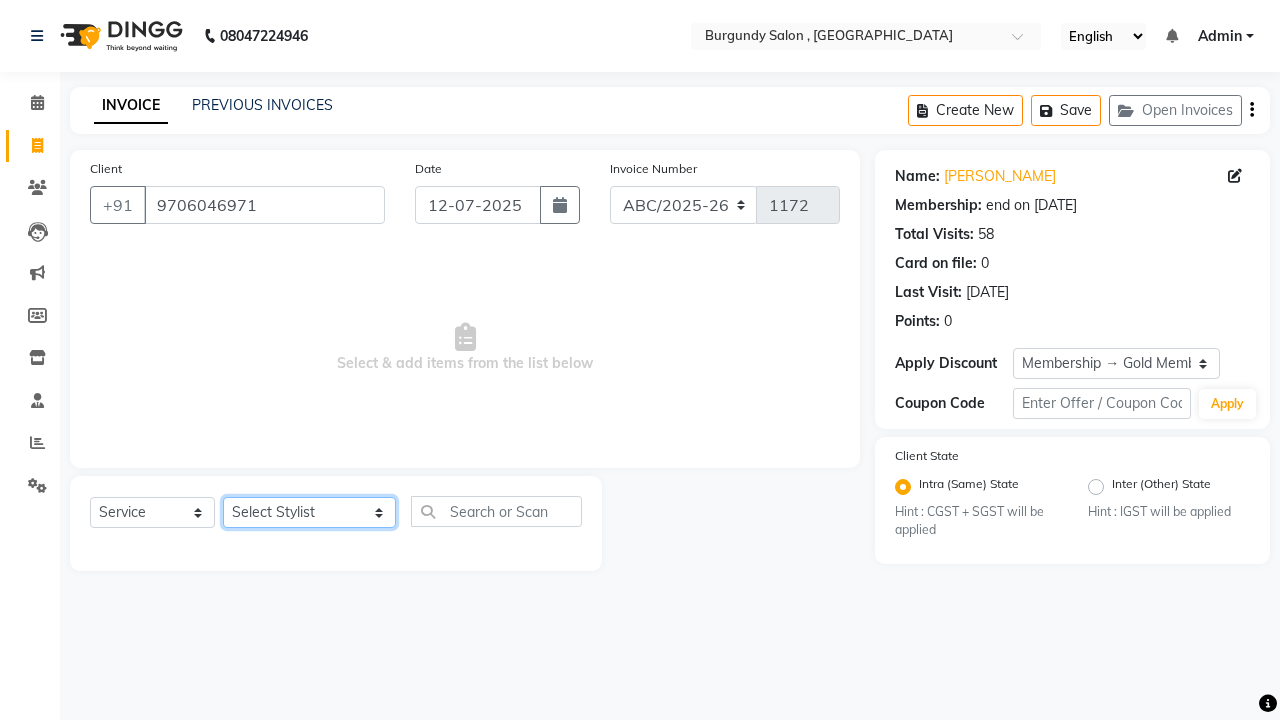 click on "Select Stylist ANIL  ANJANA BARSHA DEEPSHIKHA  DHON DAS DHON / NITUMONI EDWARD EDWARD/ LAXMI JOSHU JUNMONI KASHIF LAXI / ANJANA LAXMI LITTLE MAAM MINTUL MITALI NEETU RANA NITUMONI NITUMONI/POJA/ LAXMI NITUMONI / SAGARIKA NITUMONI/ SAGRIKA PRAKASH PUJAA Rubi RUBI / LAXMI SAGARIKA  SAGARIKA / RUBI SAHIL SAHIL / DHON SAHIL / EDWARD SAHIL/ JOSHU SAHIL/JOSHU/PRAKASH/ RUBI SAHIL/NITUMONI/ MITALI SAHIL/ RUBI SHABIR SHADHAB SIMA KALITA SONALI DEKA SOPEM staff 1 staff 1 TANU" 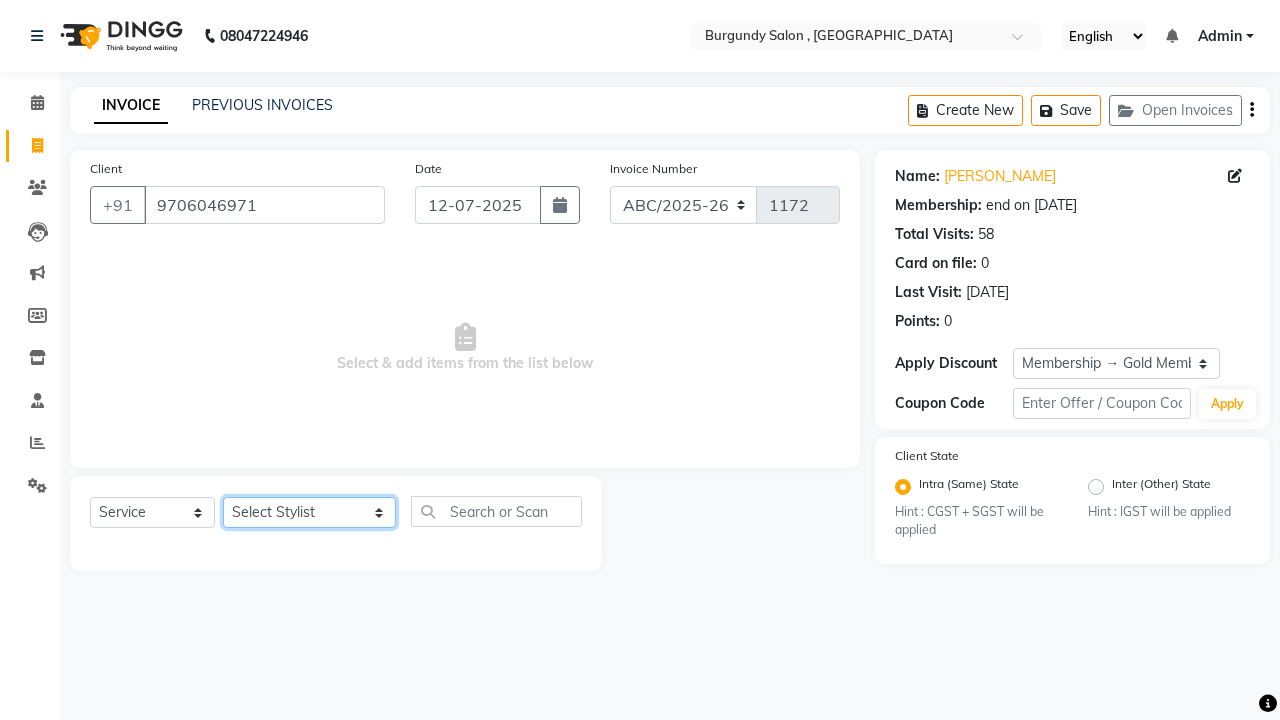 select on "32576" 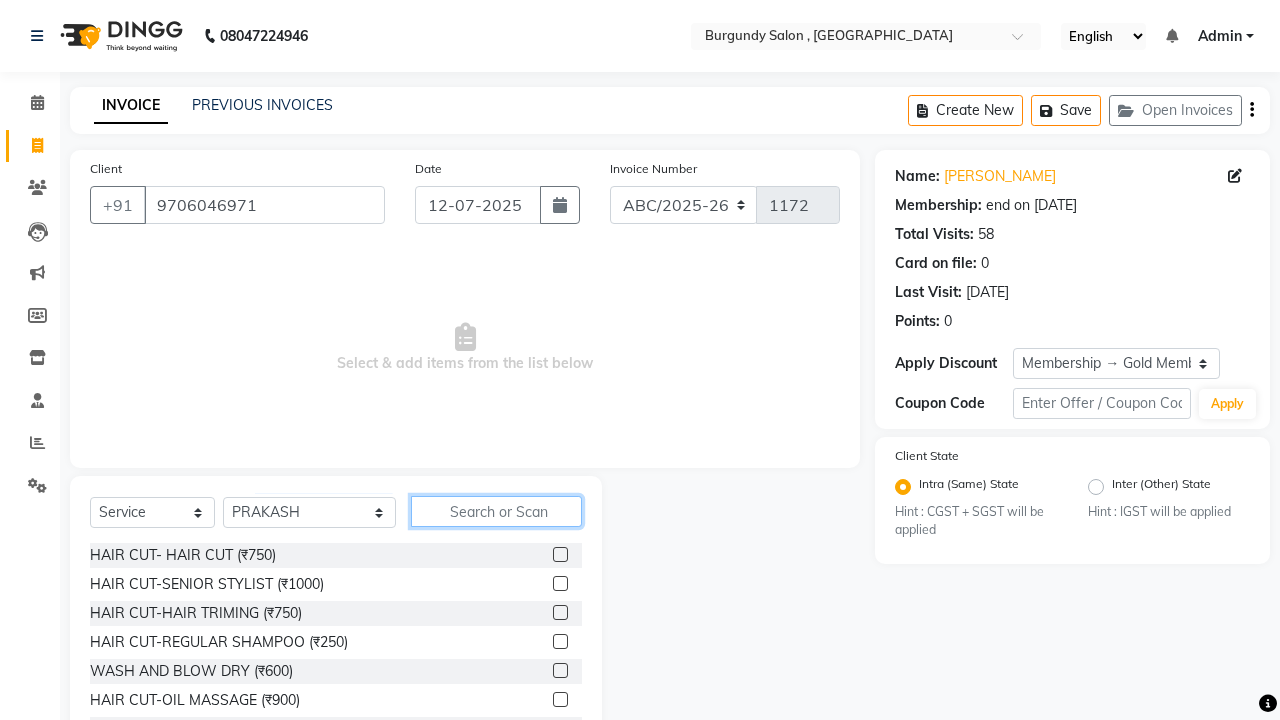 click 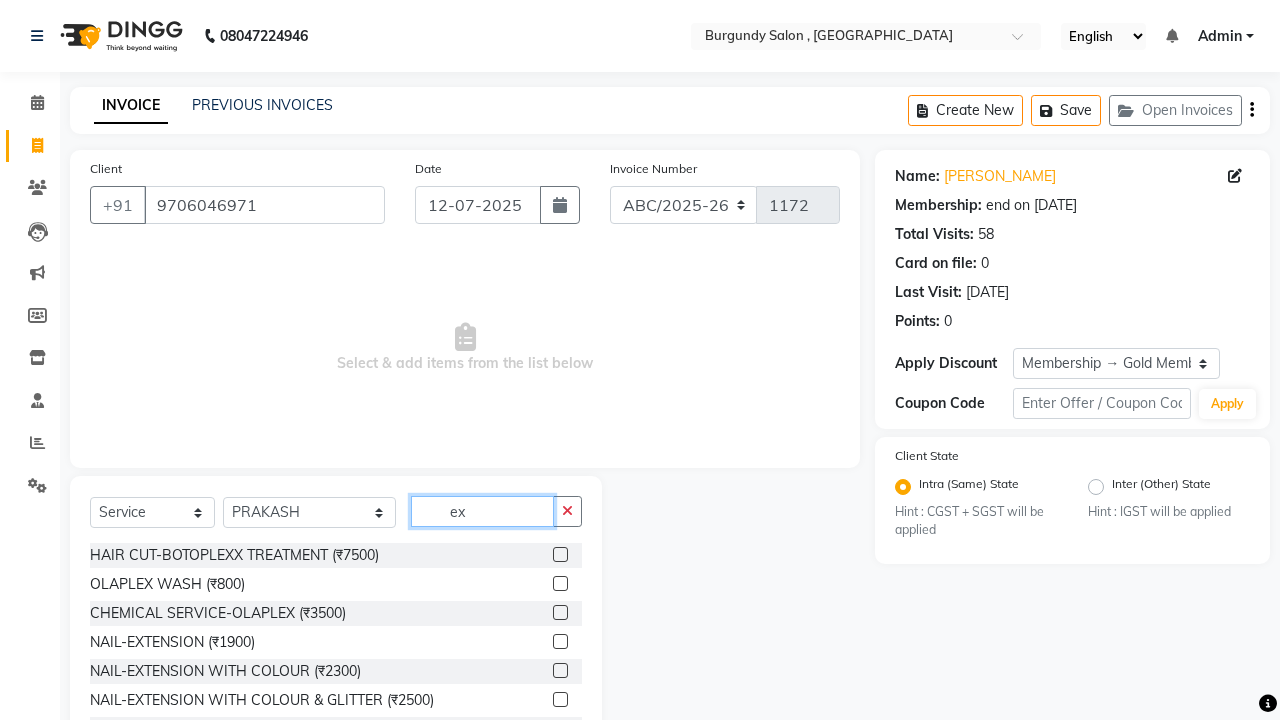type on "e" 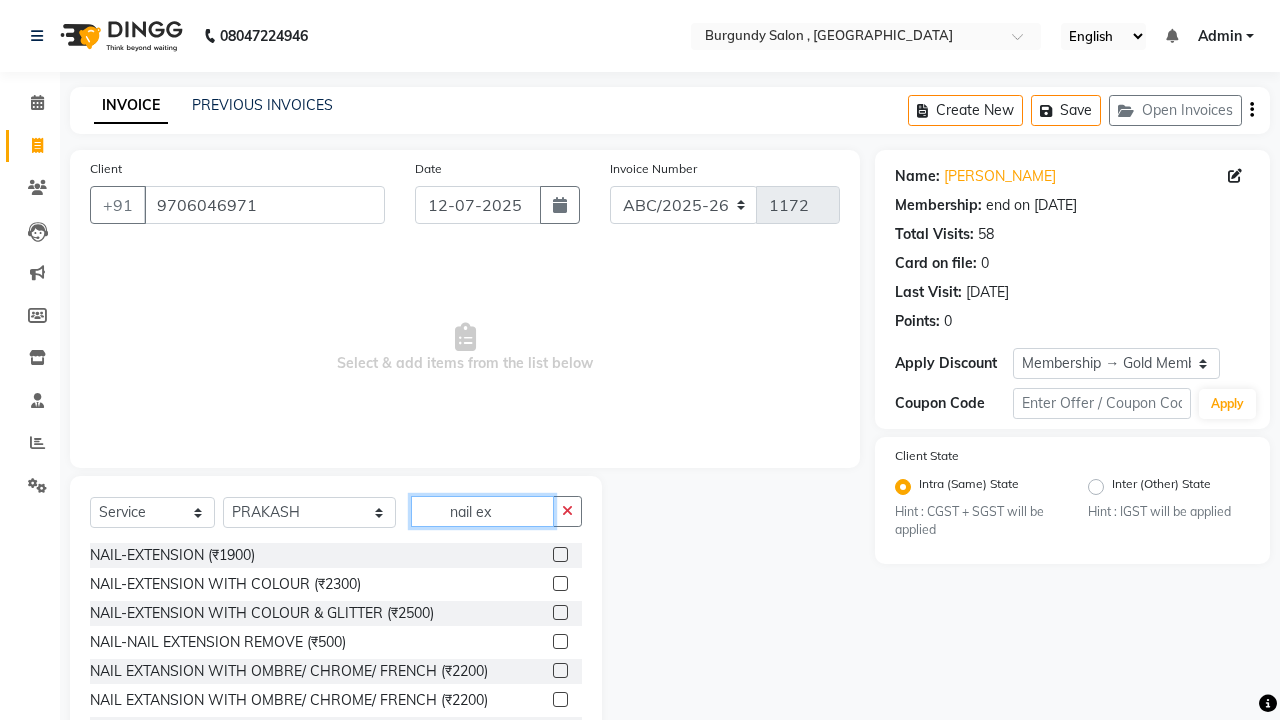 type on "nail ex" 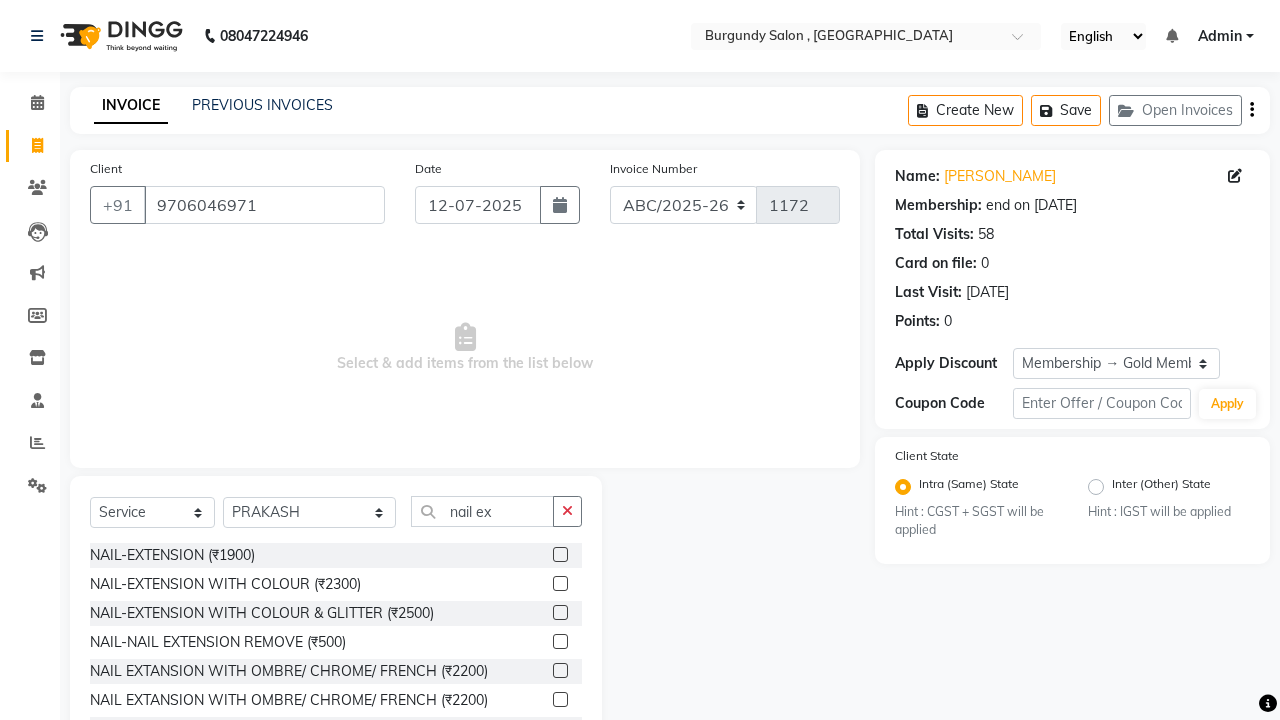 click 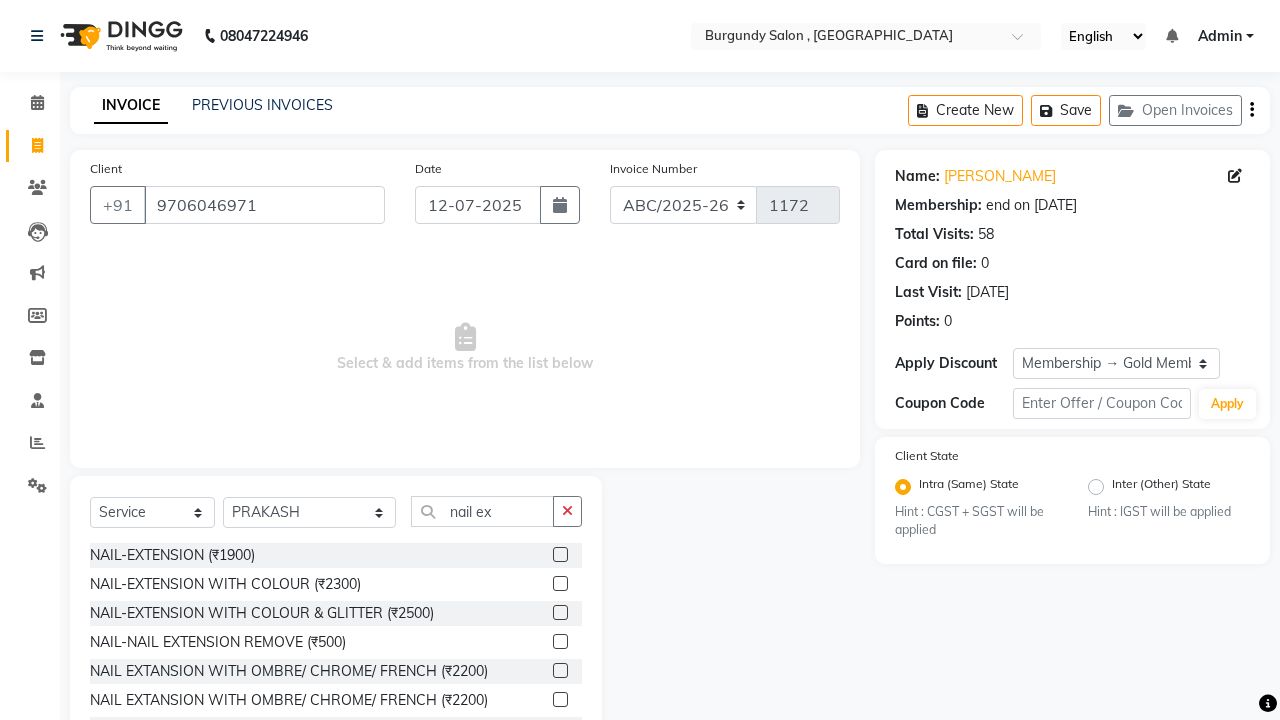 click 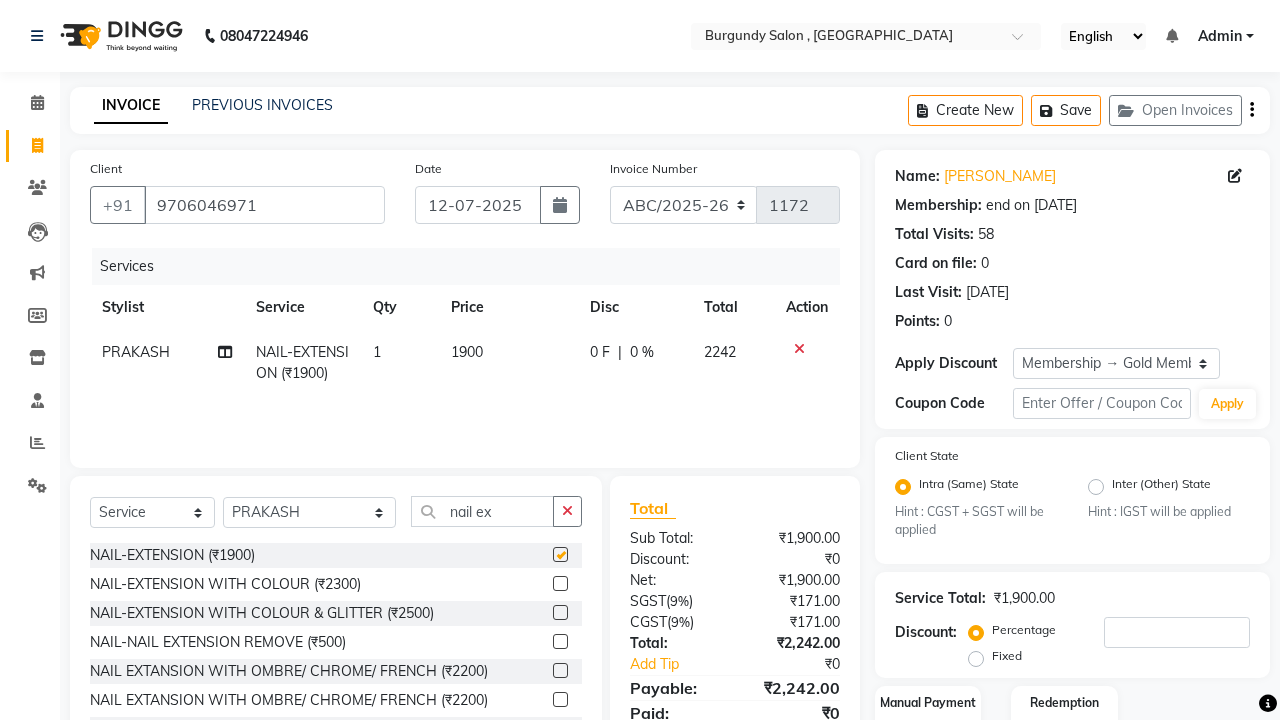 checkbox on "false" 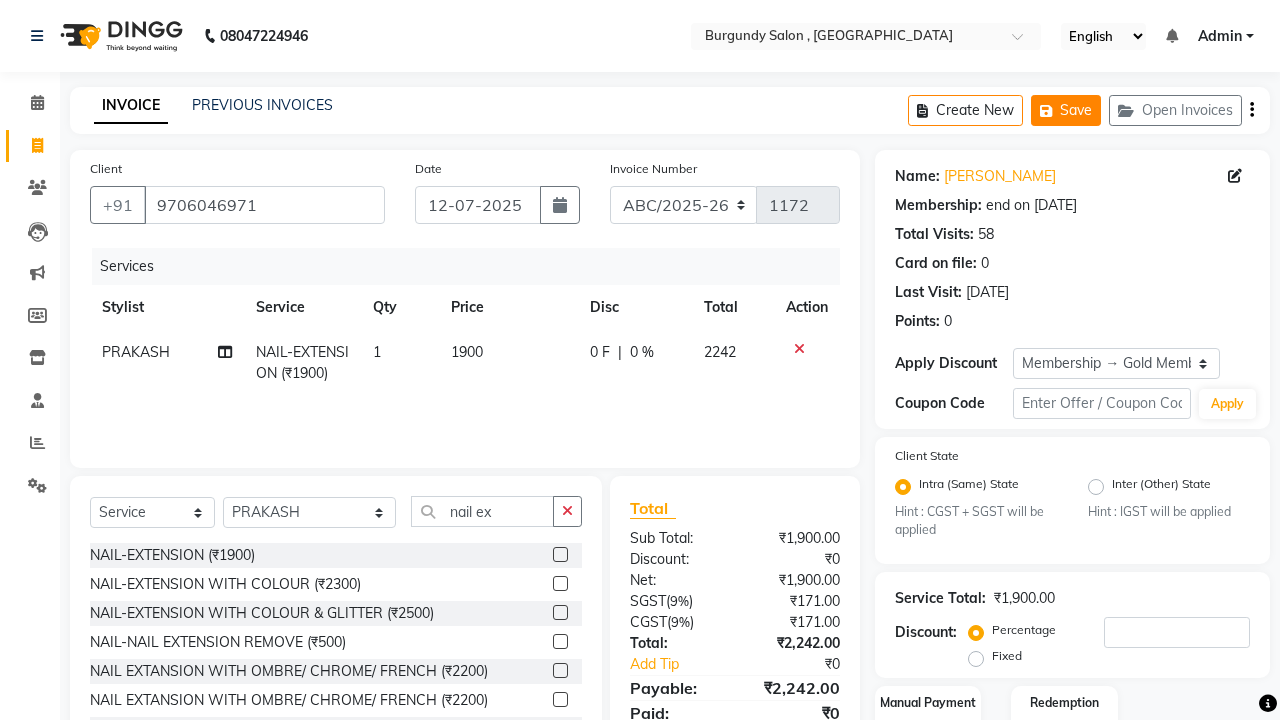 click on "Save" 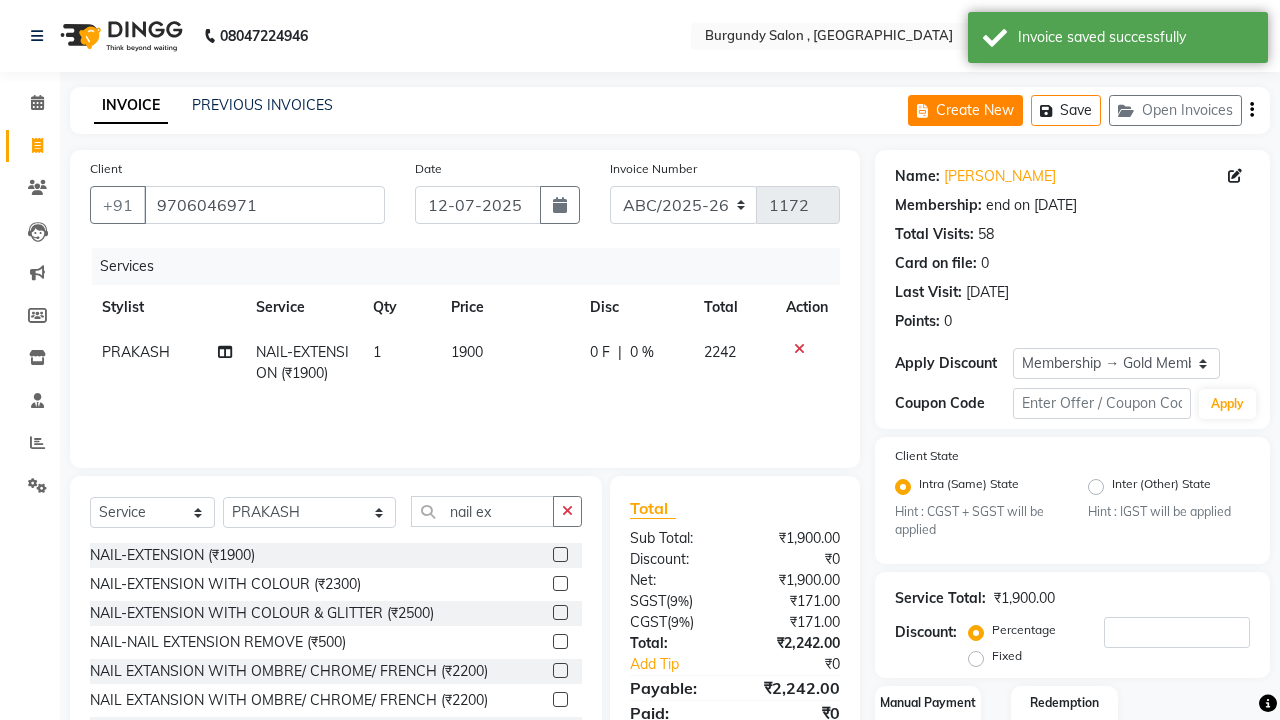 click on "Create New" 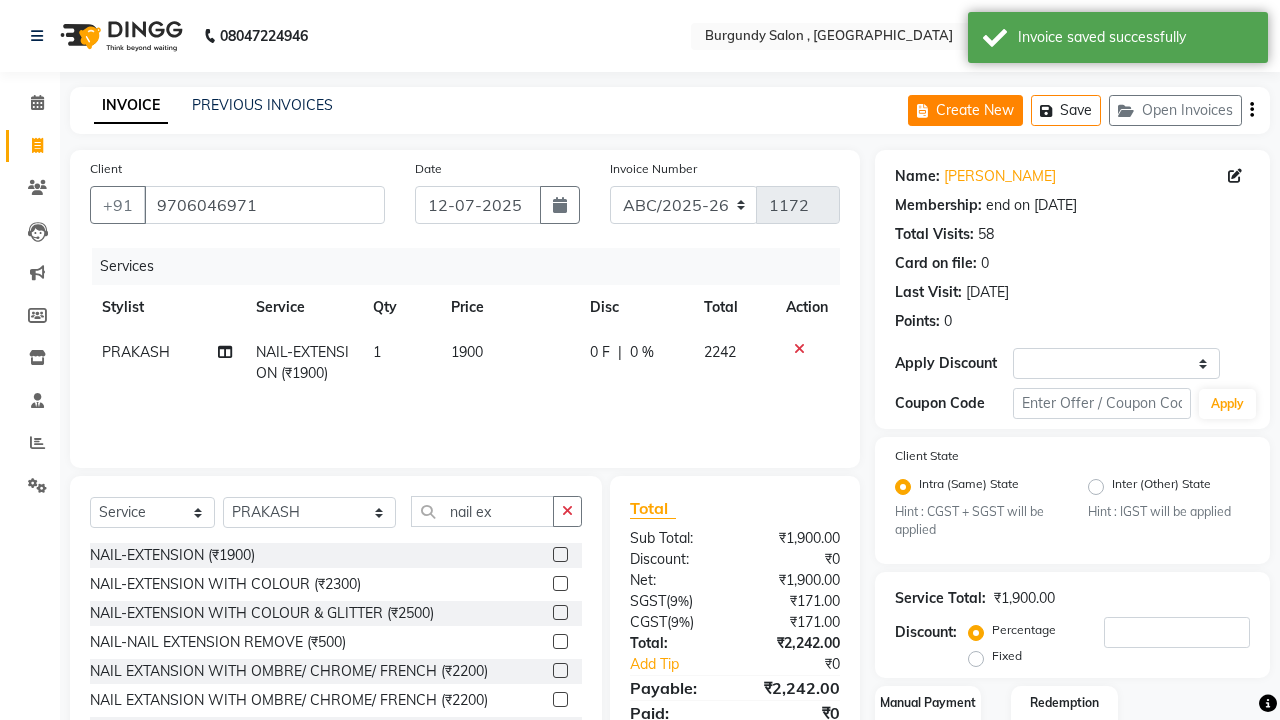 select on "service" 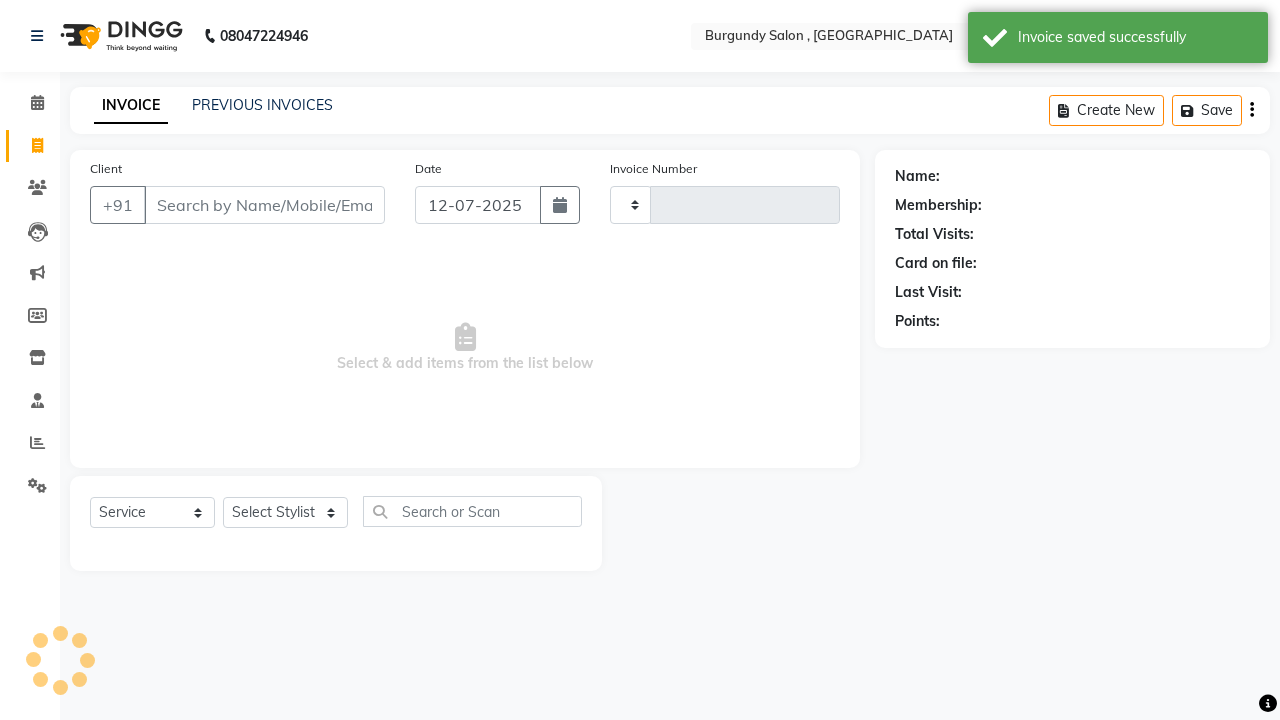 type on "1172" 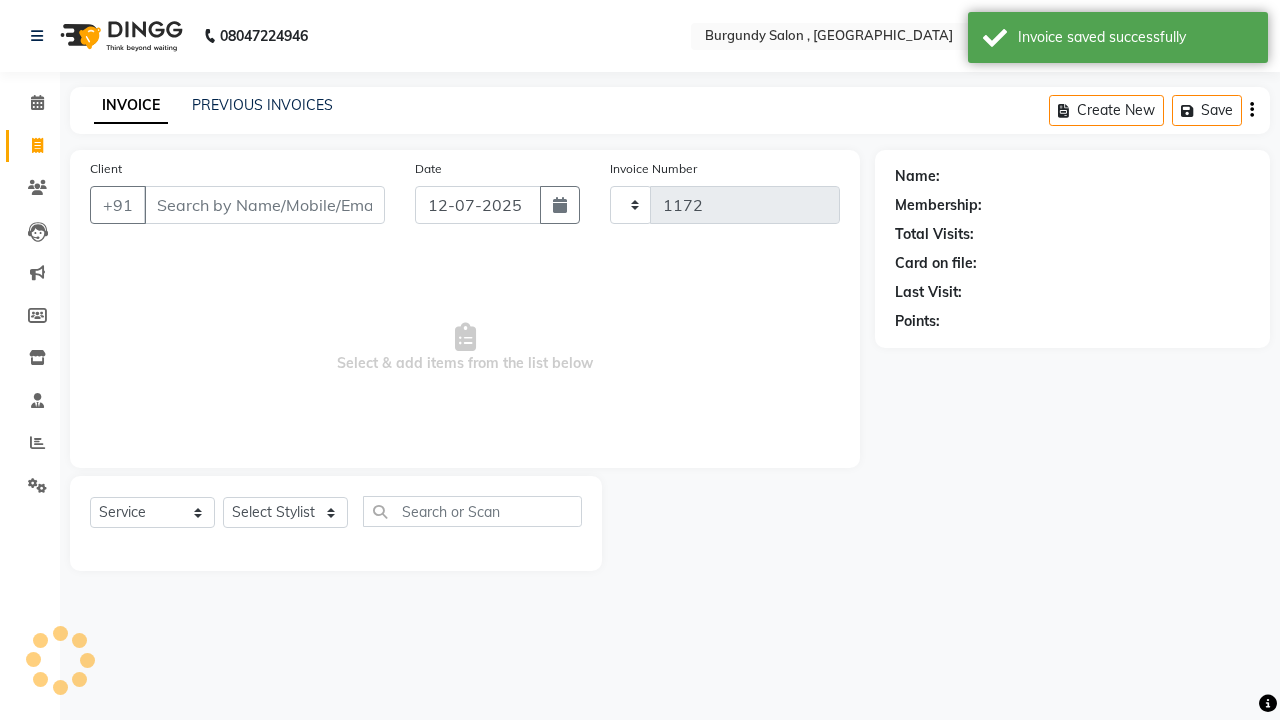 select on "5345" 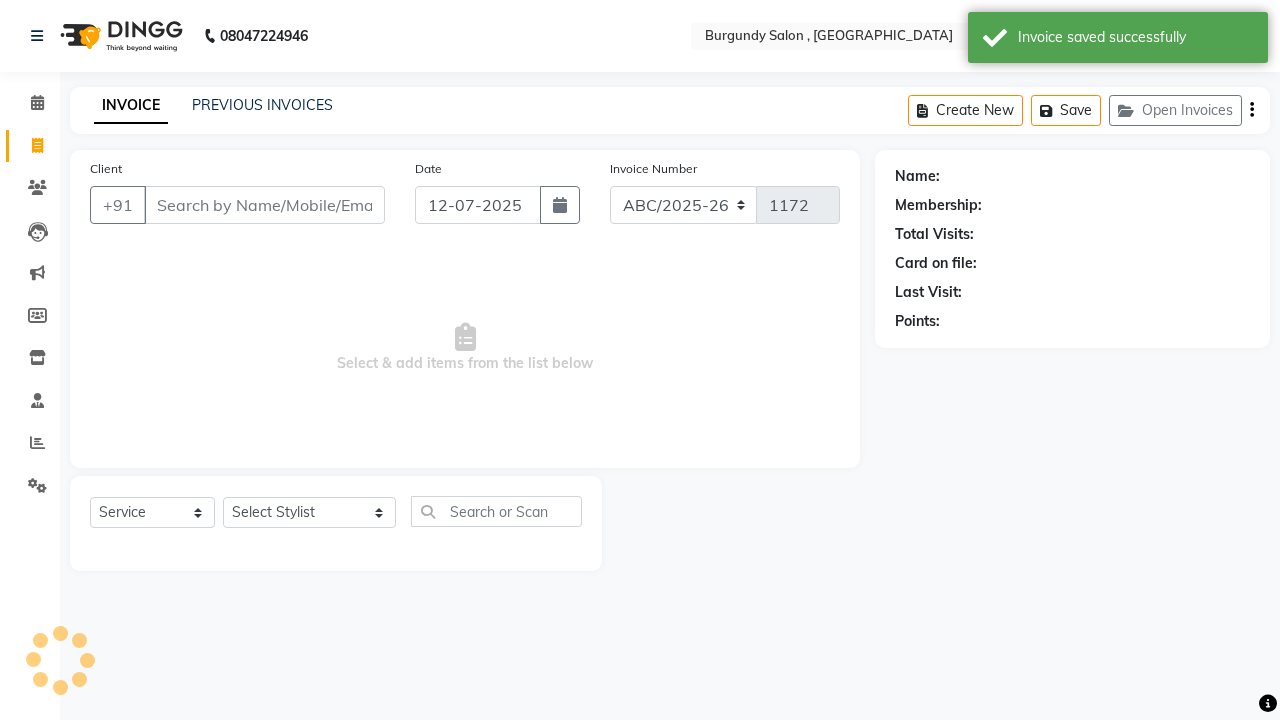 click on "Client" at bounding box center [264, 205] 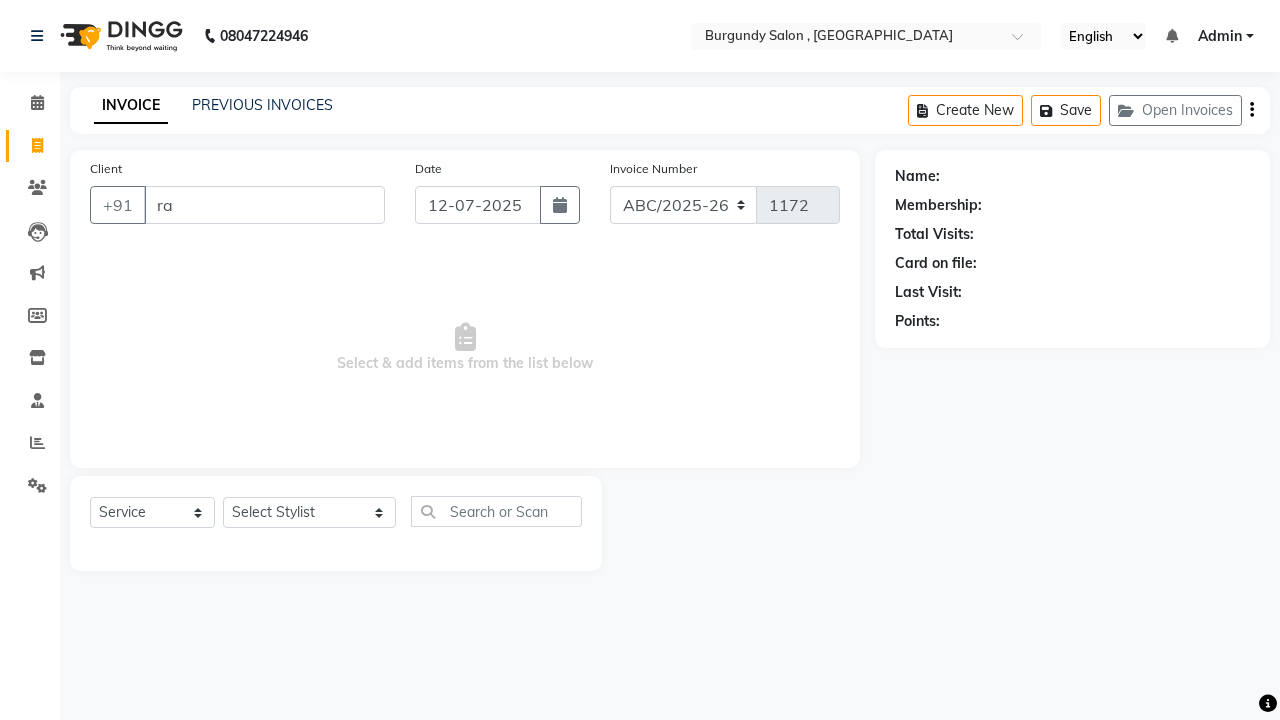 type on "r" 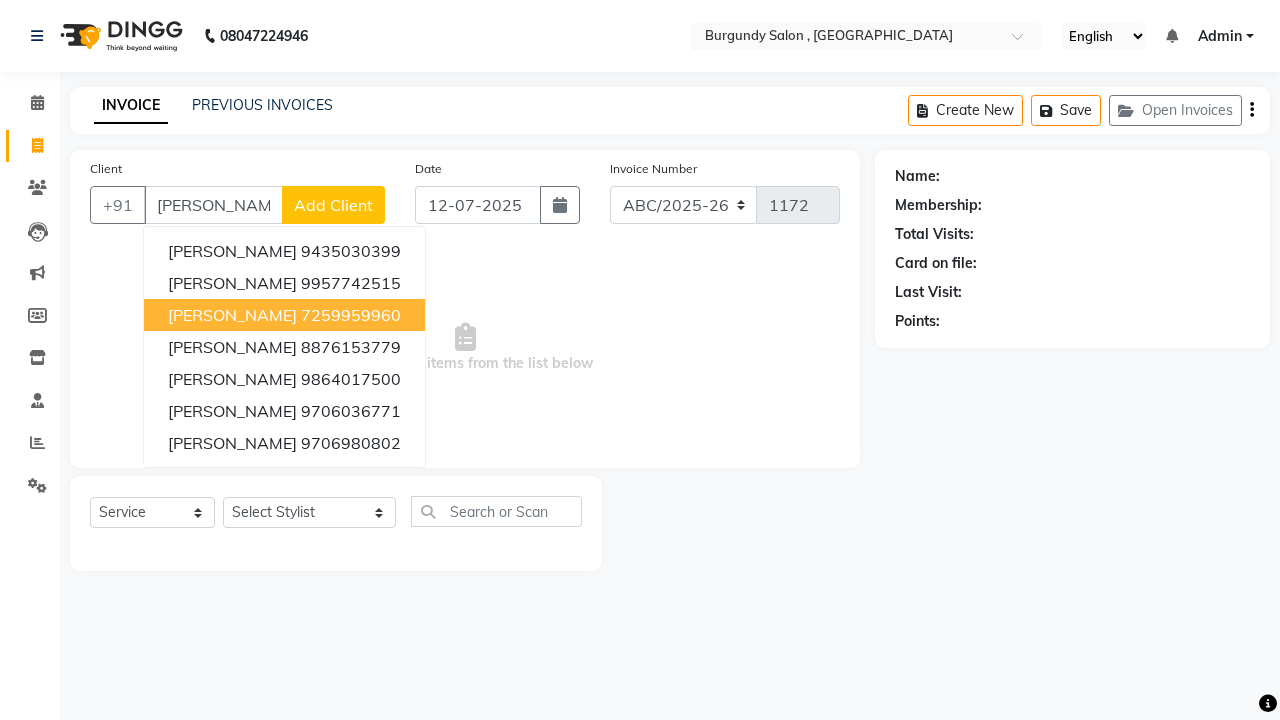 click on "[PERSON_NAME]" at bounding box center (232, 315) 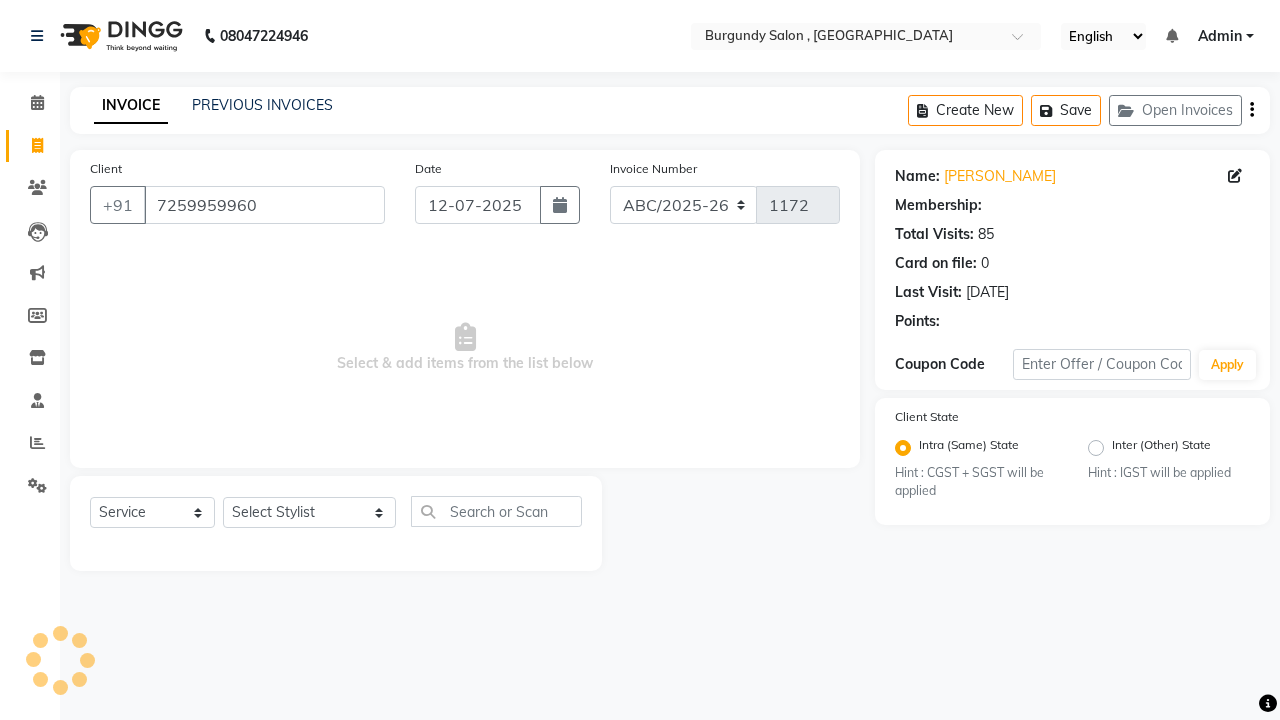 select on "1: Object" 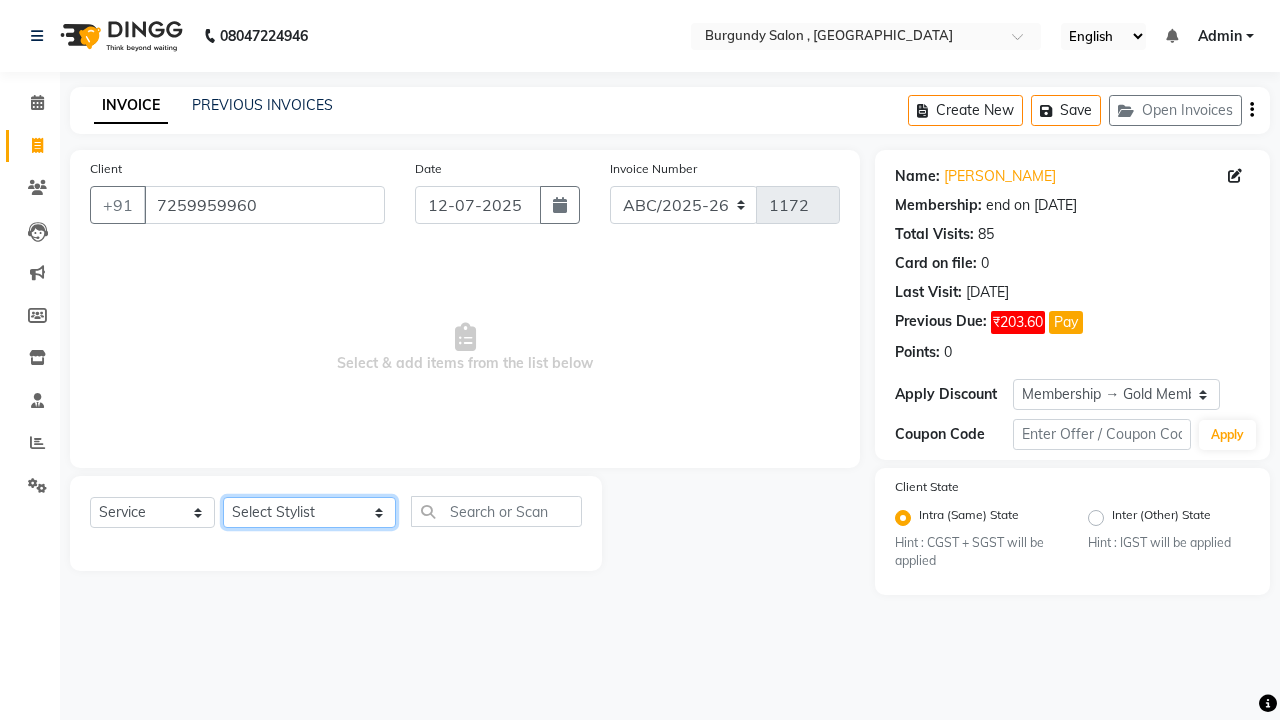 select on "82301" 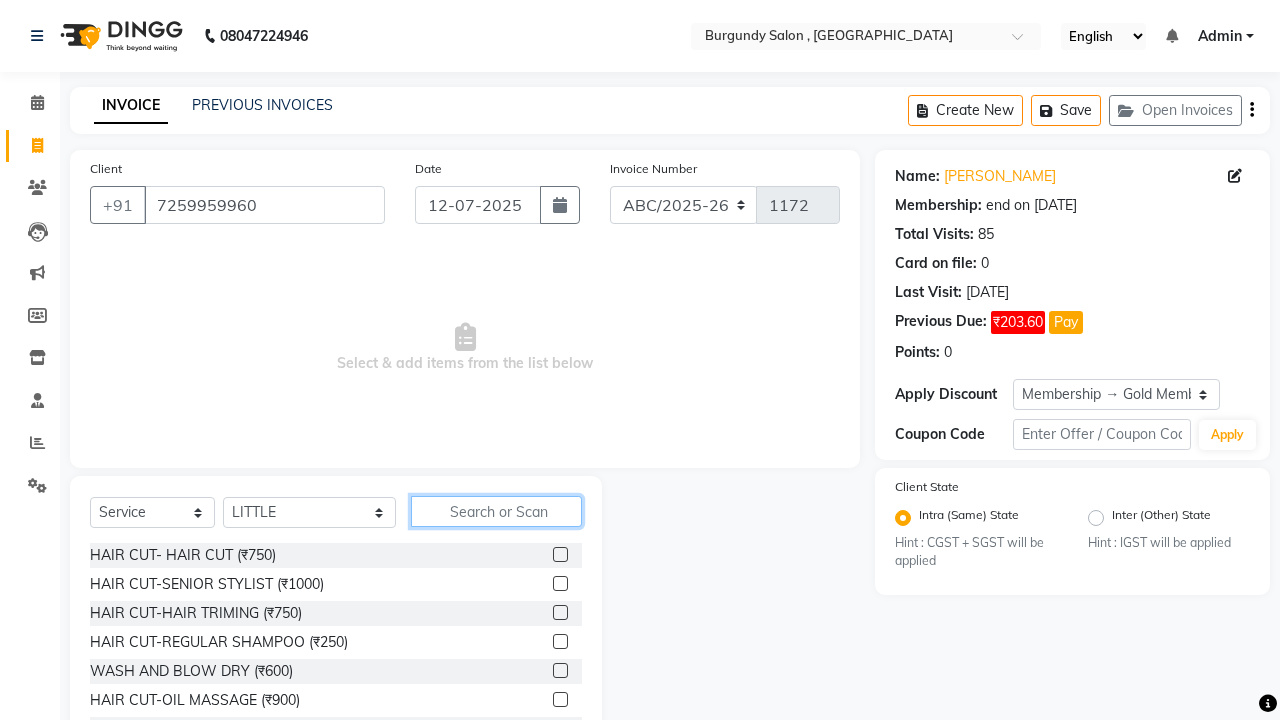 click 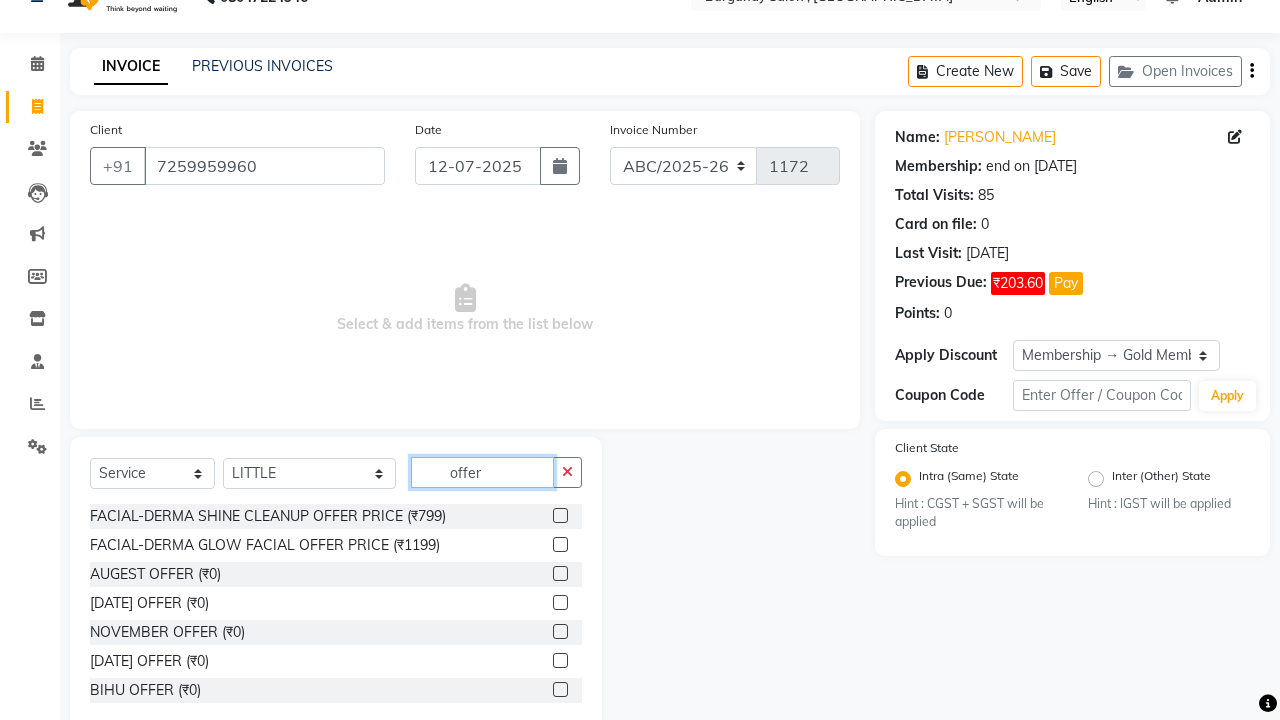 scroll, scrollTop: 37, scrollLeft: 0, axis: vertical 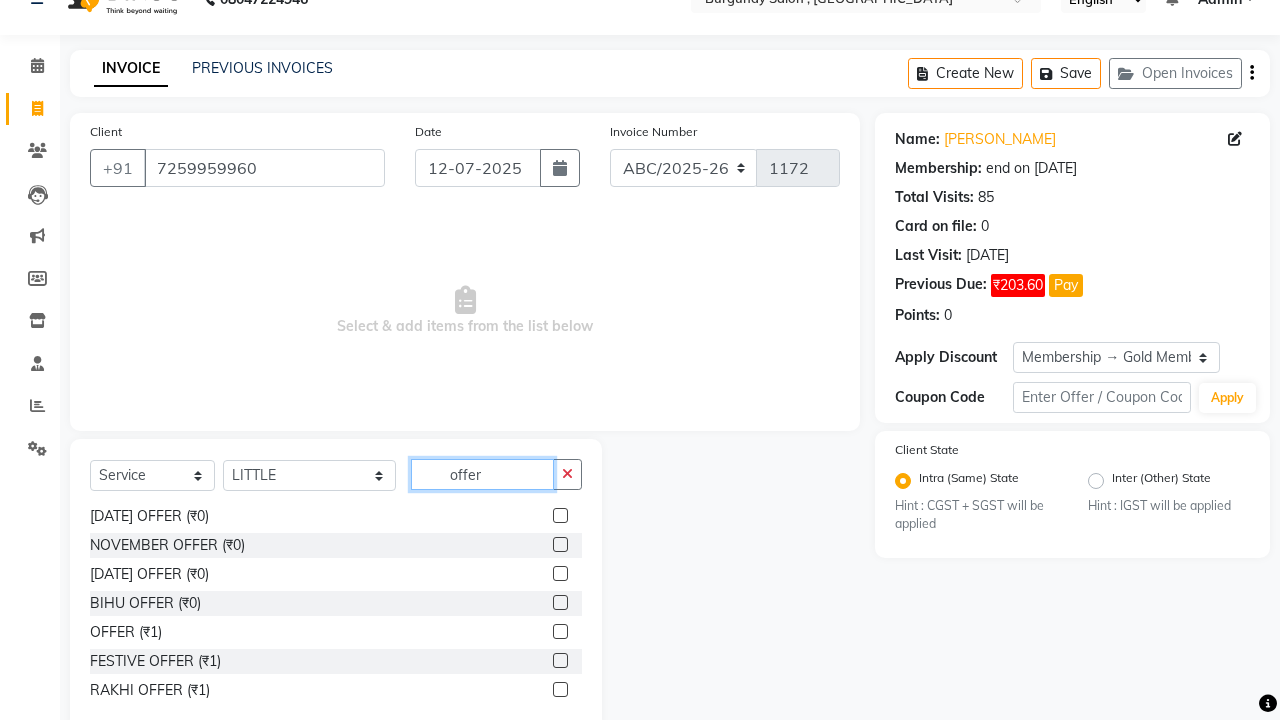 type on "offer" 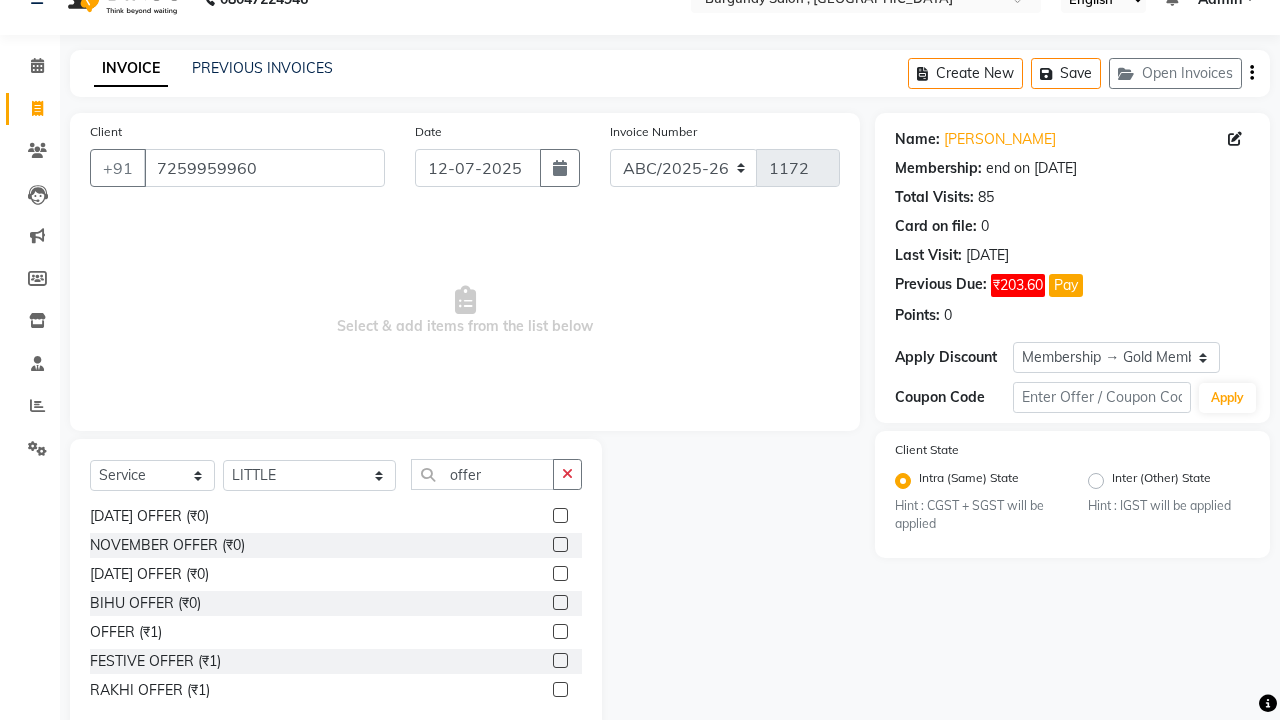 click 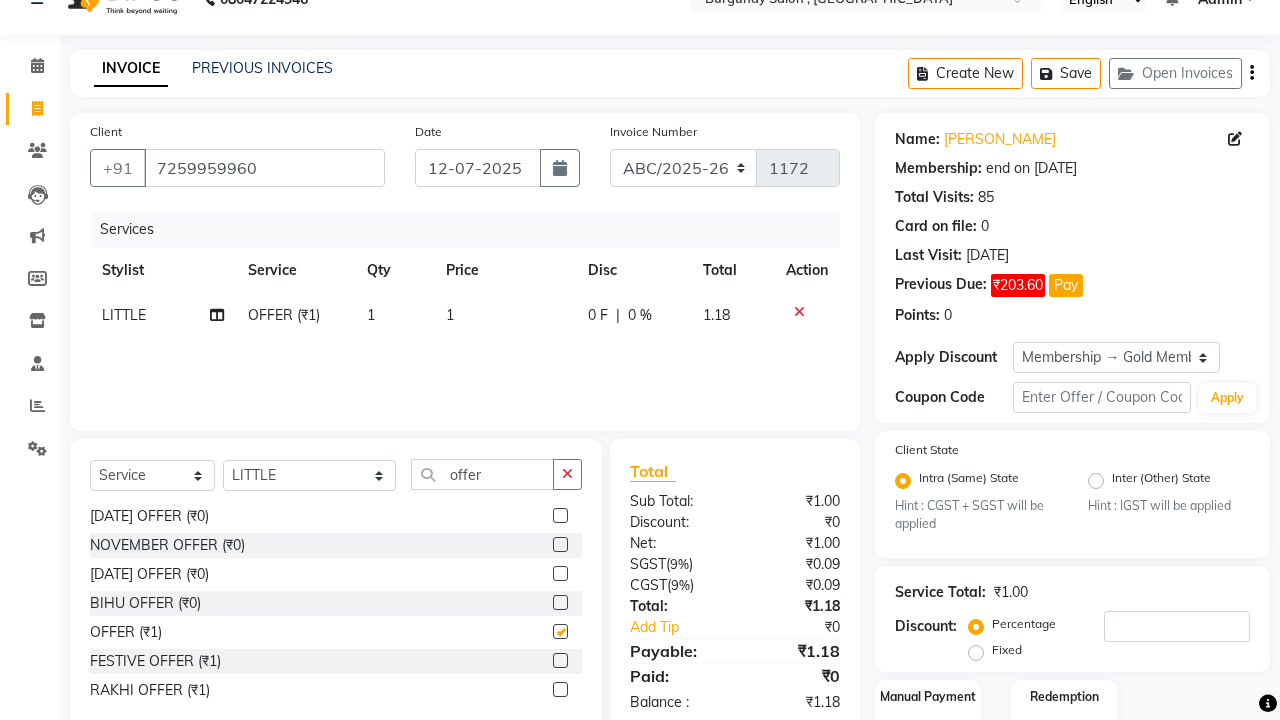 checkbox on "false" 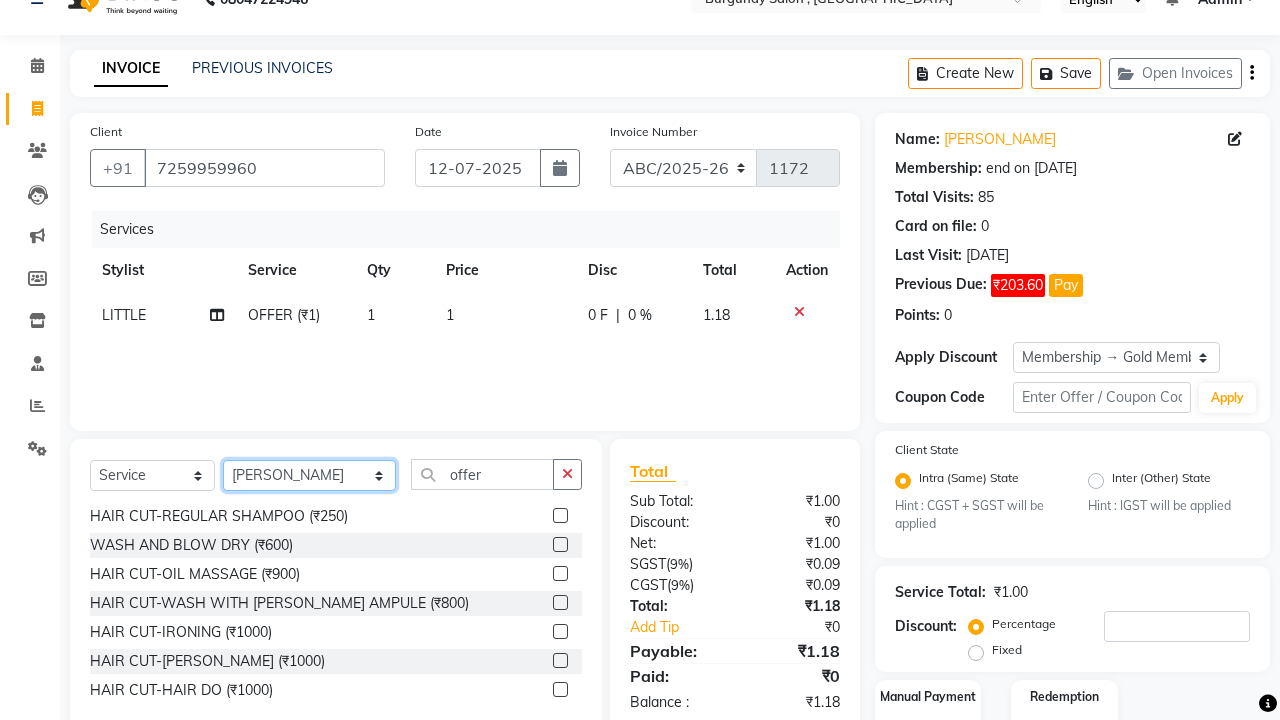 select on "32580" 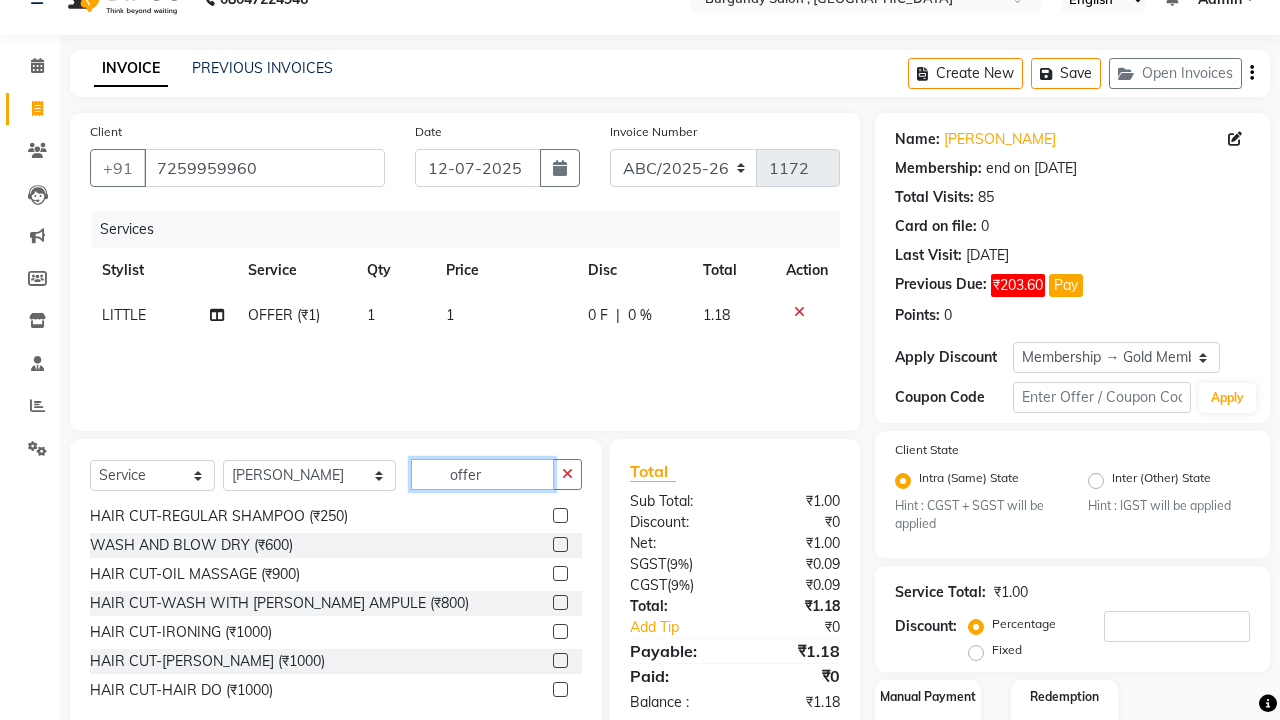 click on "offer" 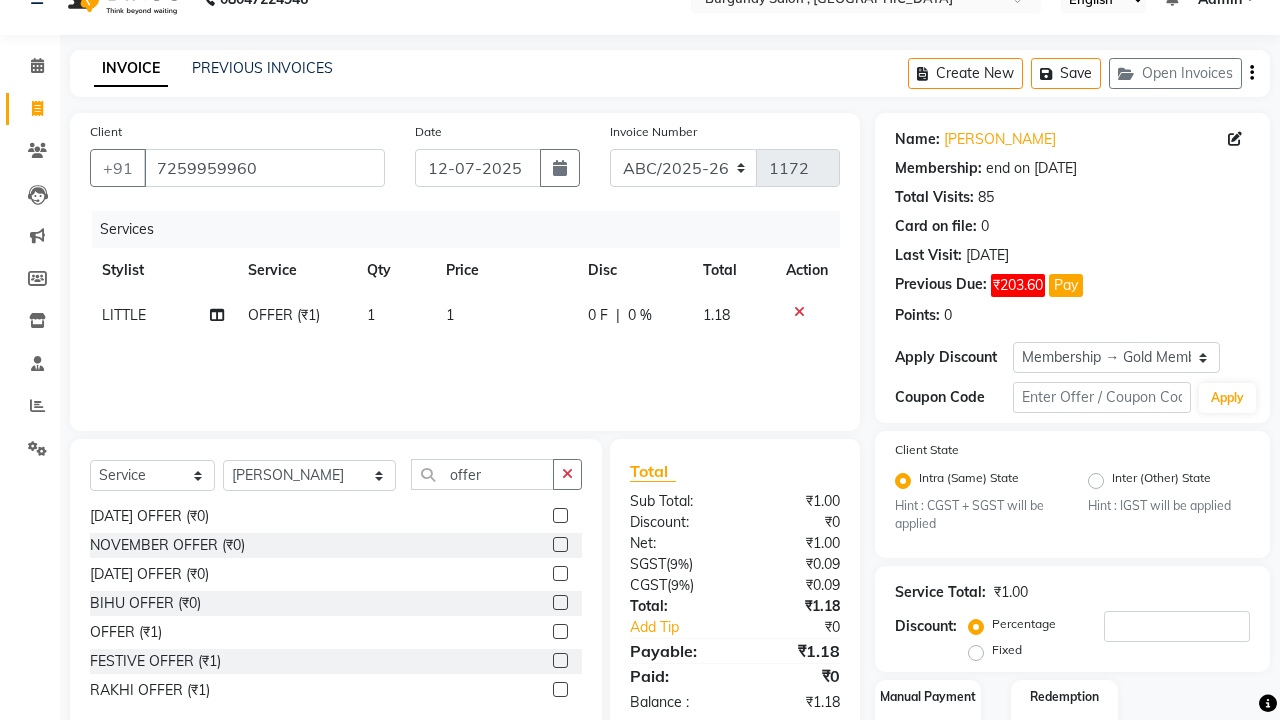 click 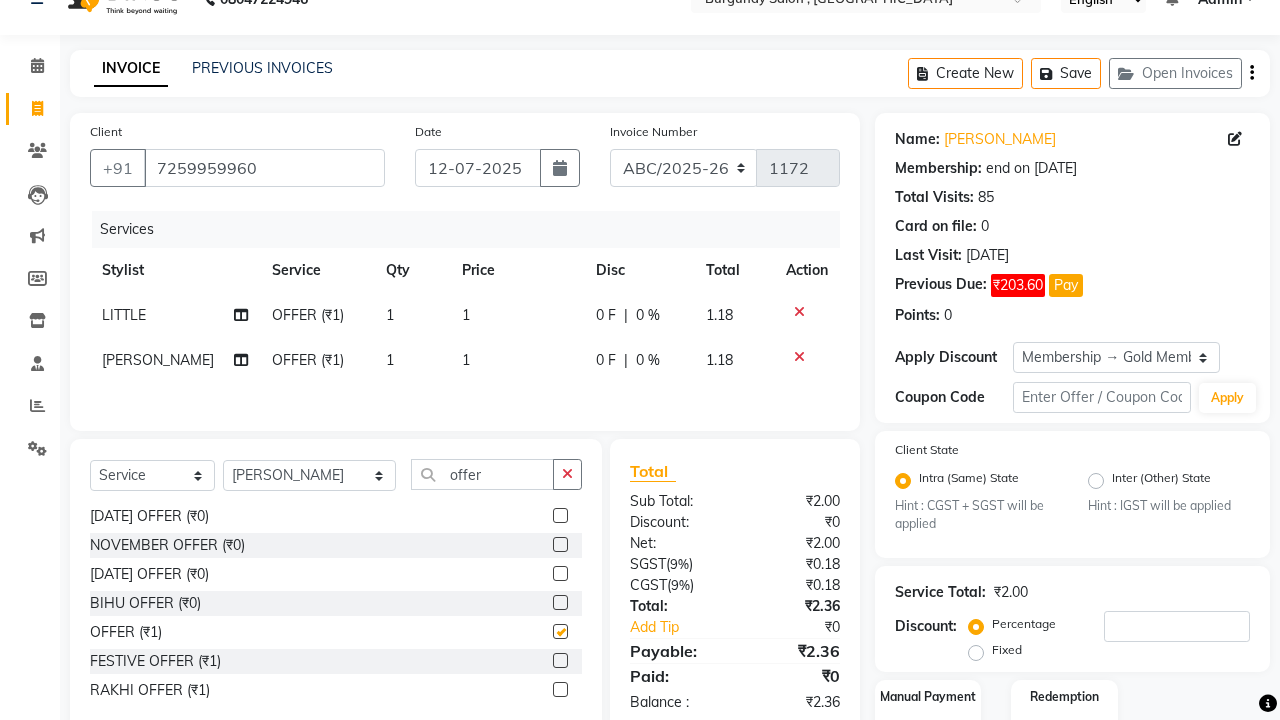 checkbox on "false" 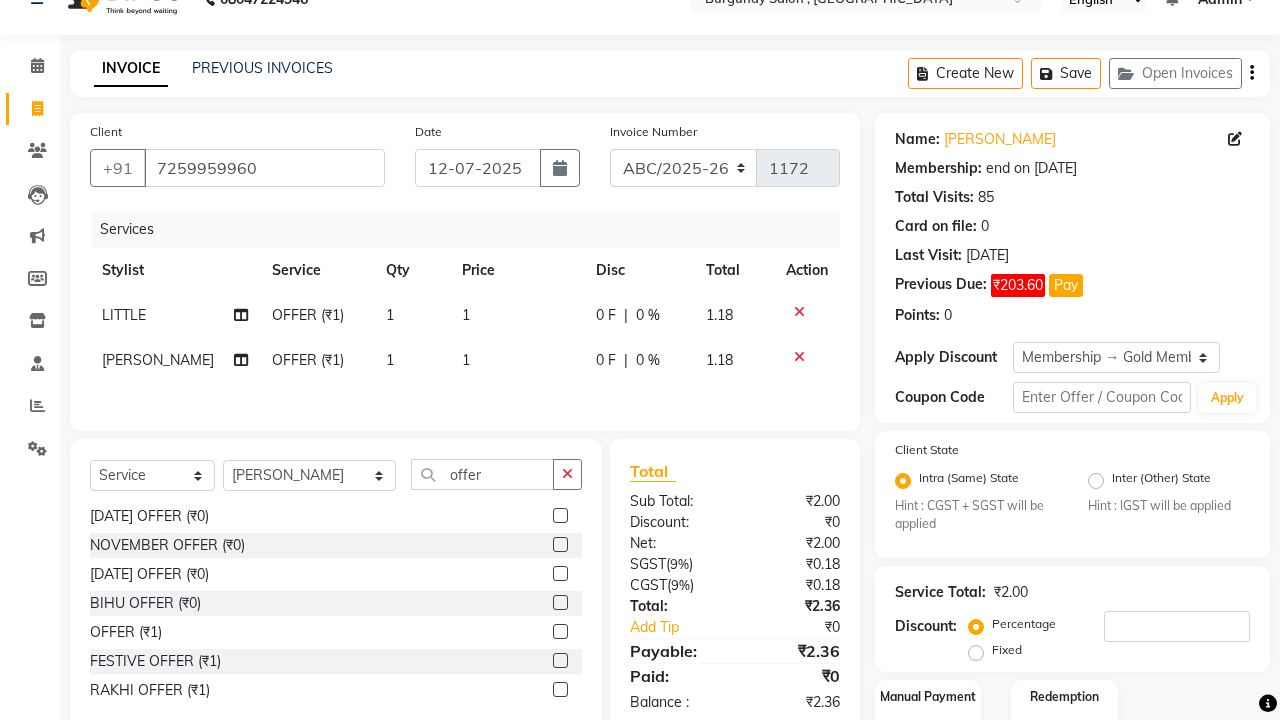 click on "1" 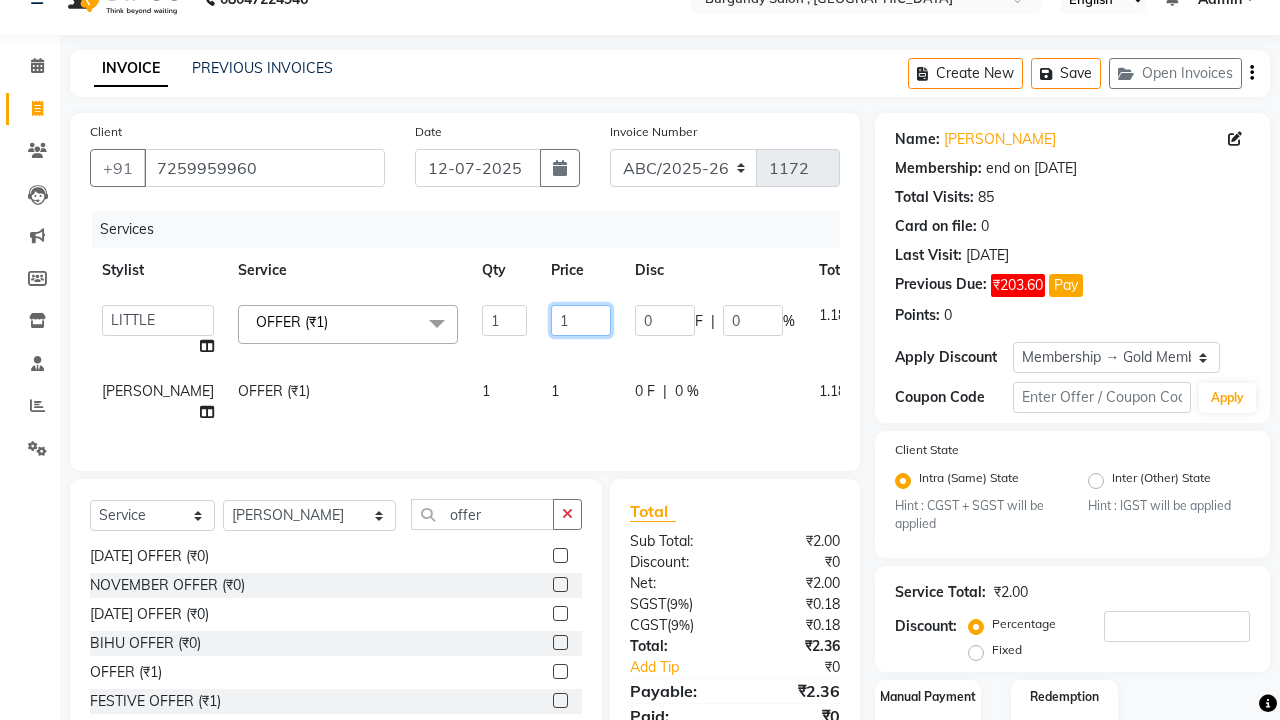 click on "1" 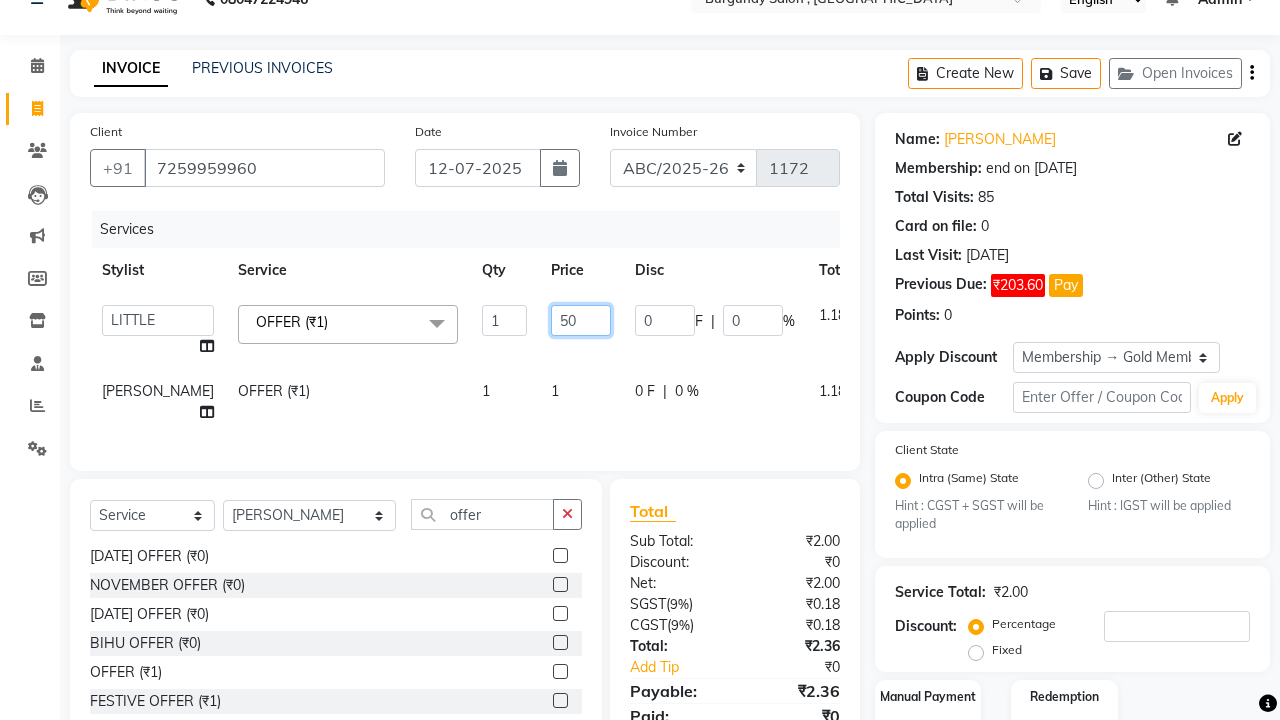 type on "500" 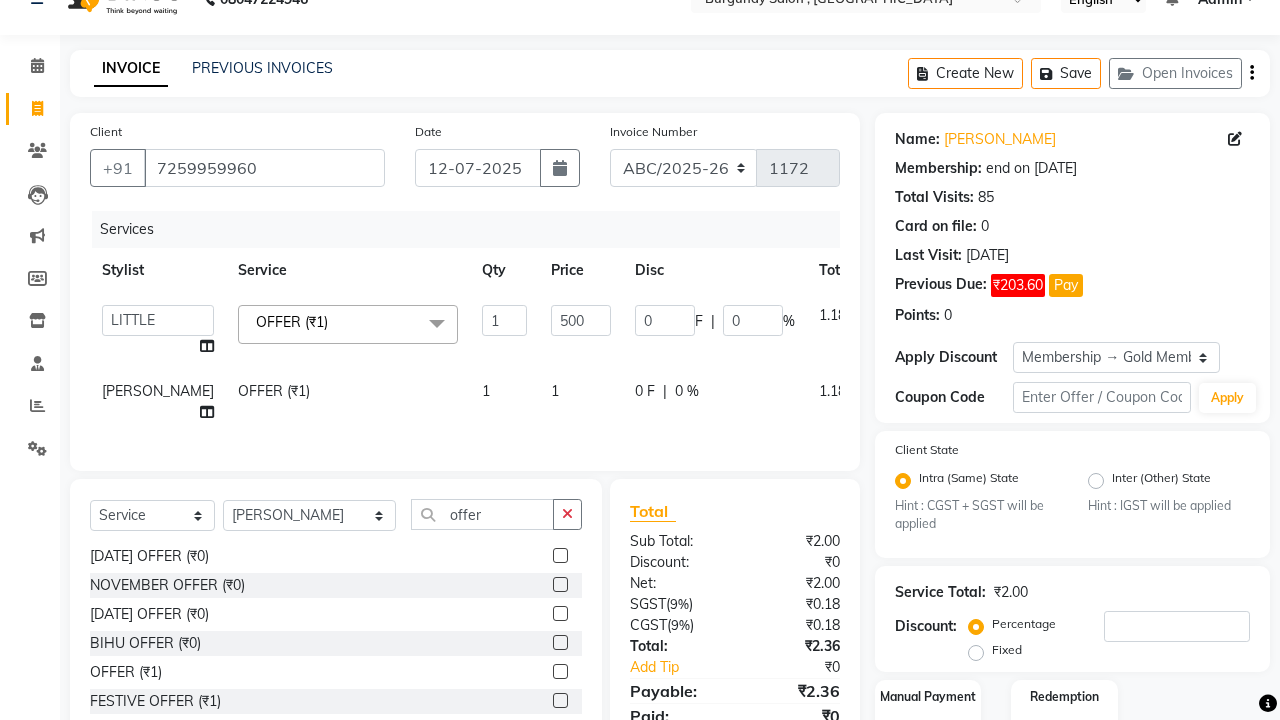 click on "1" 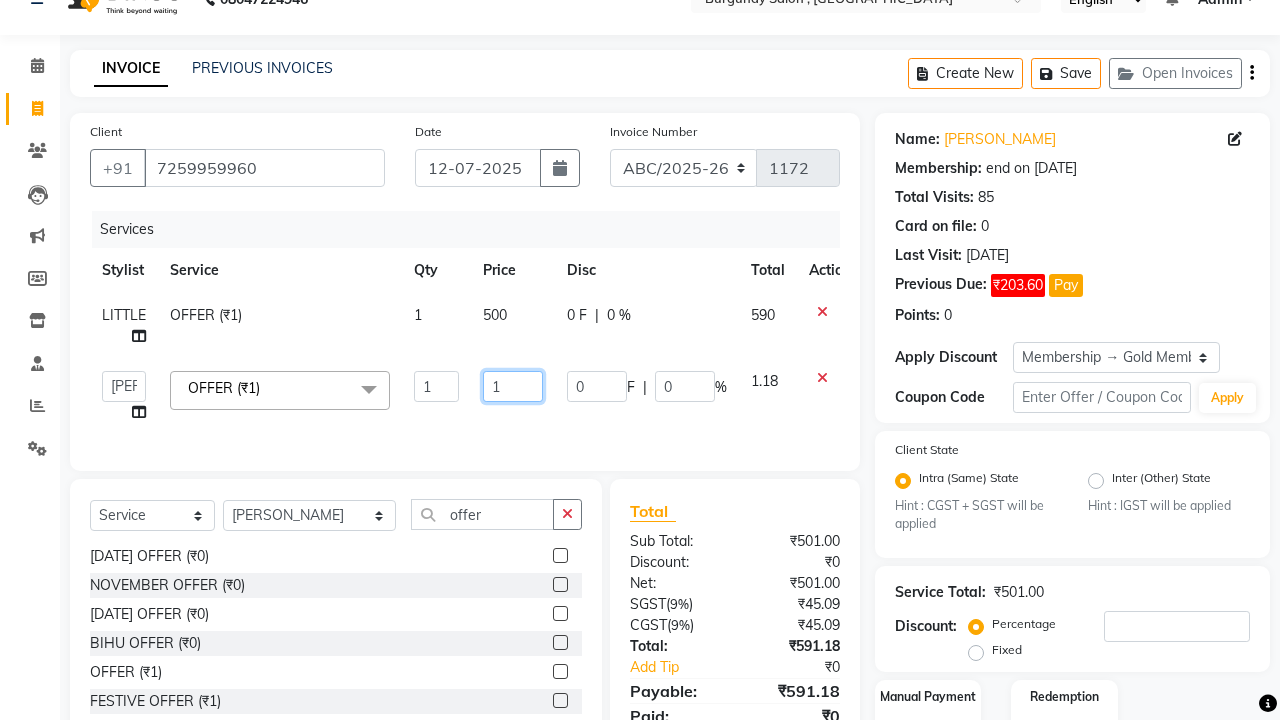 click on "1" 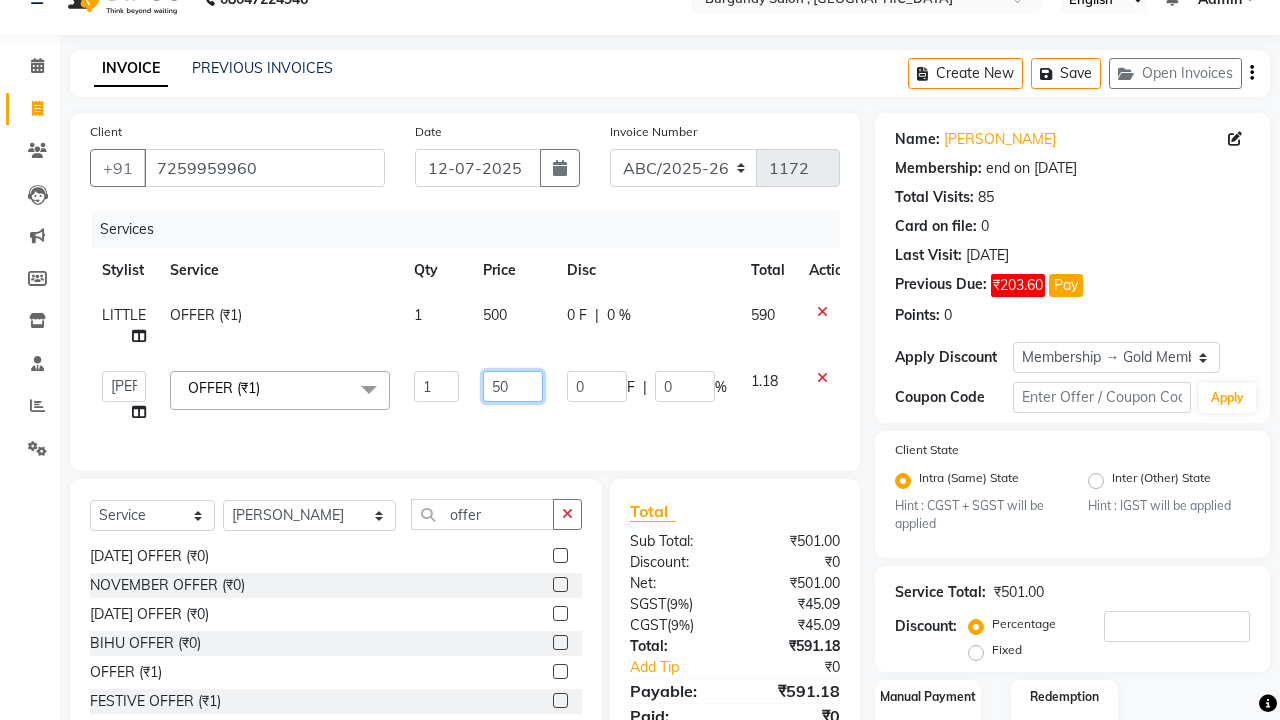 type on "500" 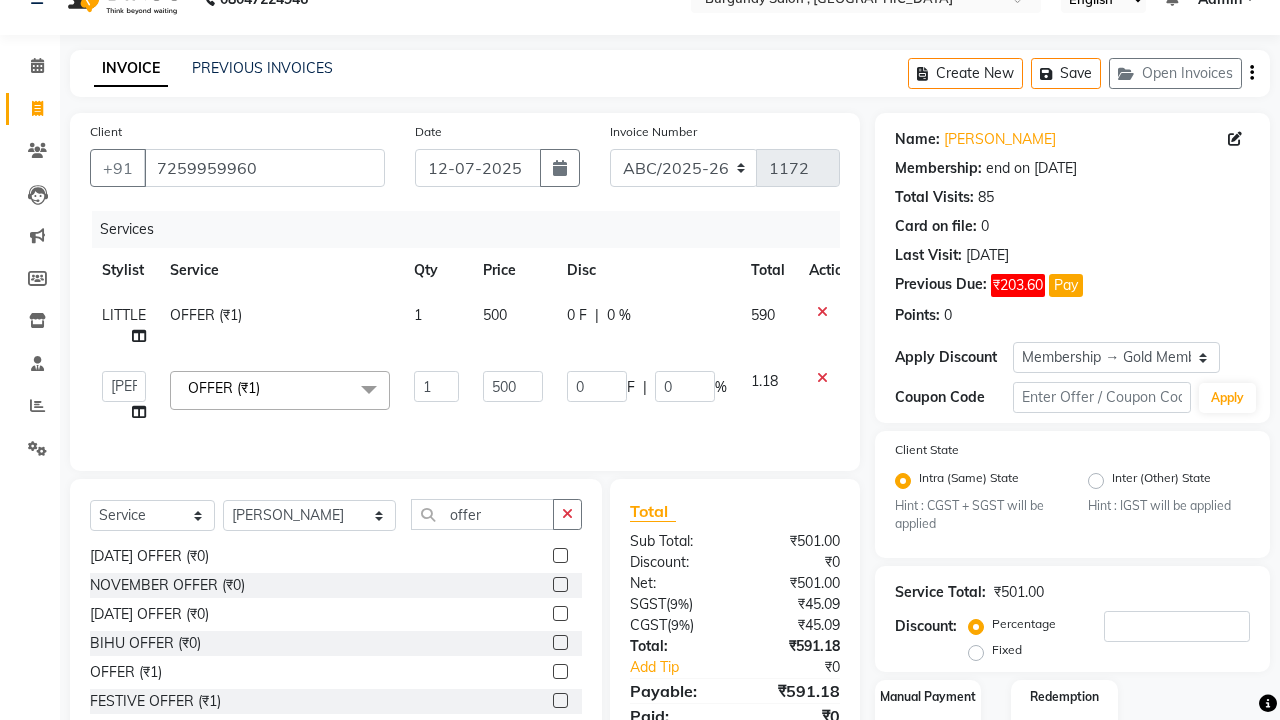 click on "LITTLE OFFER (₹1) 1 500 0 F | 0 % 590" 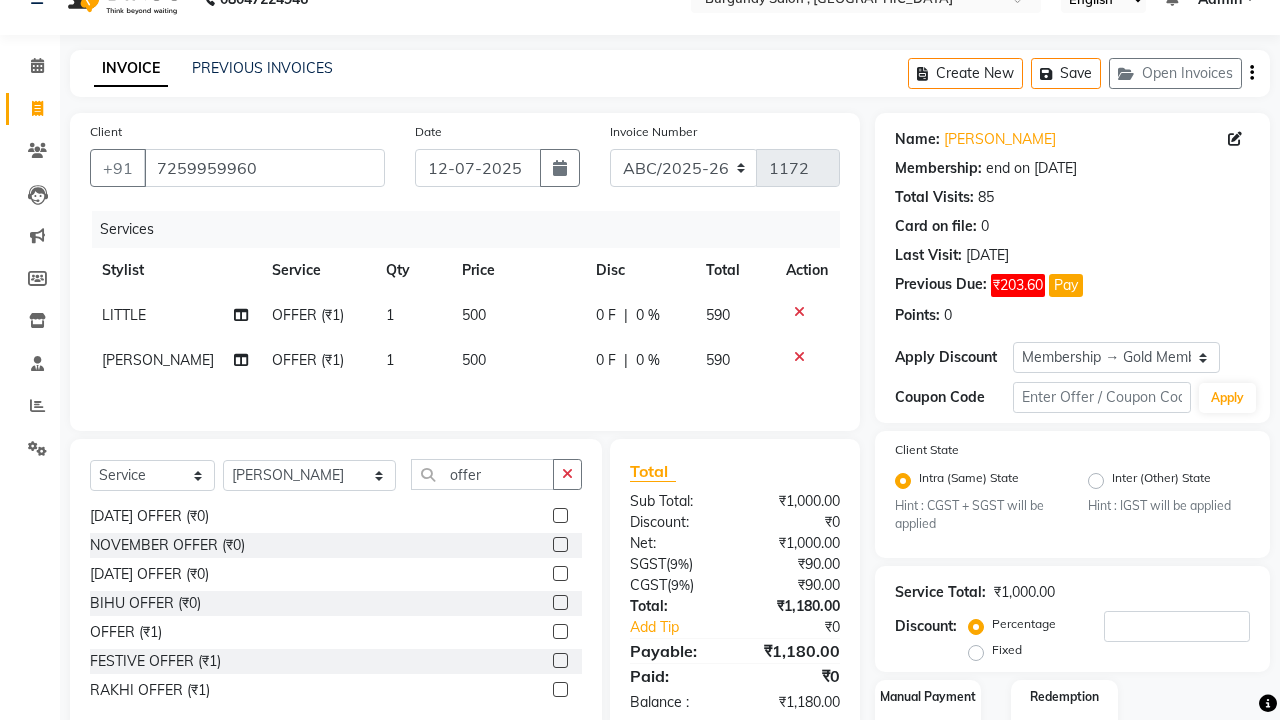 click on "1" 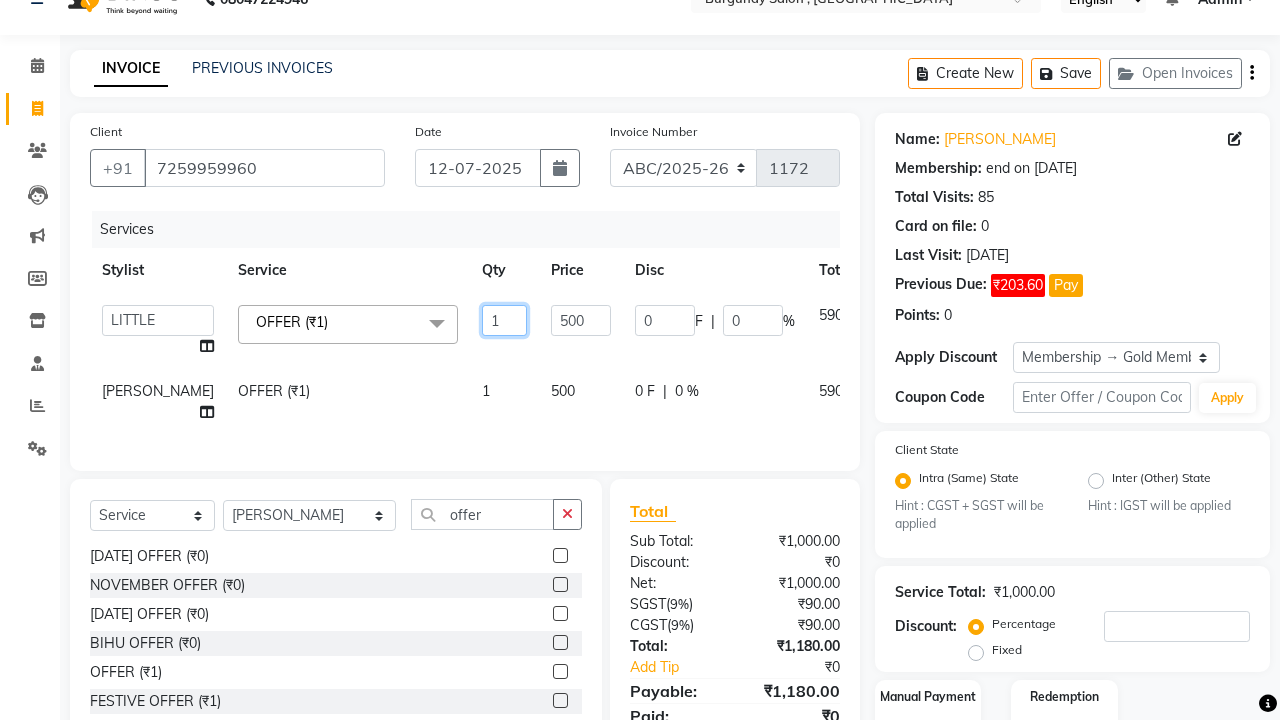 click on "1" 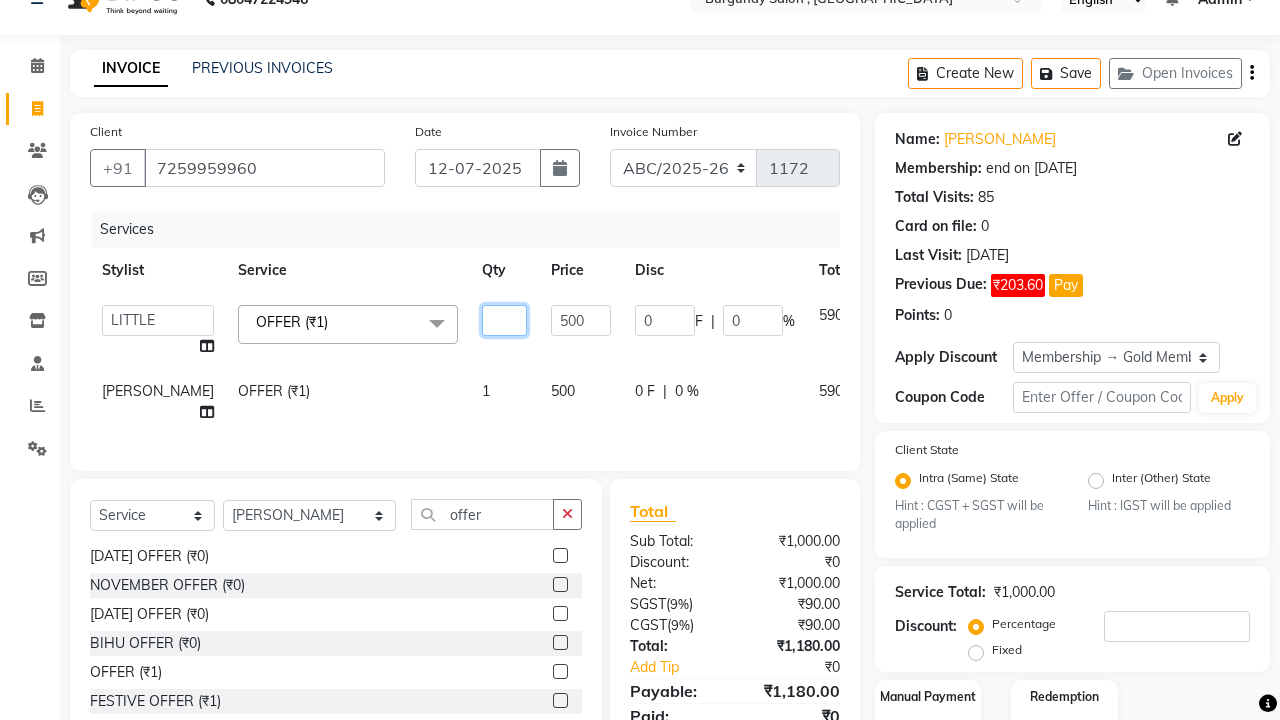 type on "2" 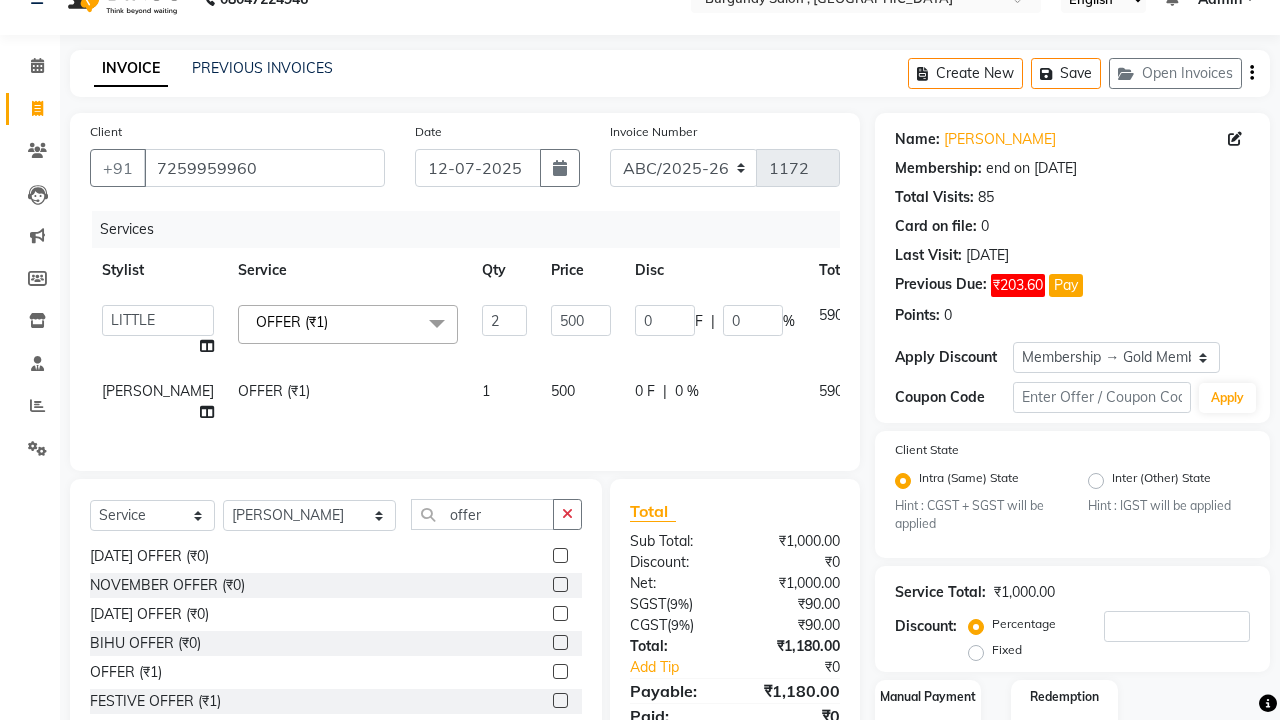 click on "SAGARIKA  OFFER (₹1) 1 500 0 F | 0 % 590" 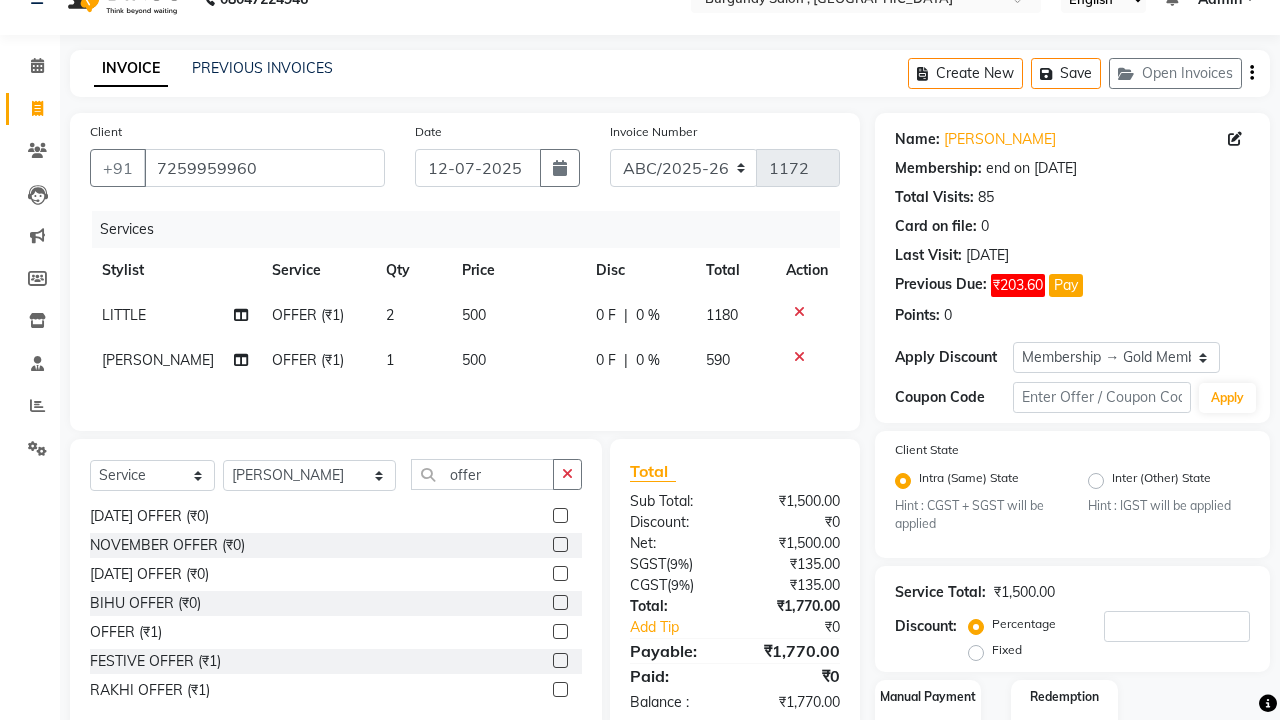 click on "1" 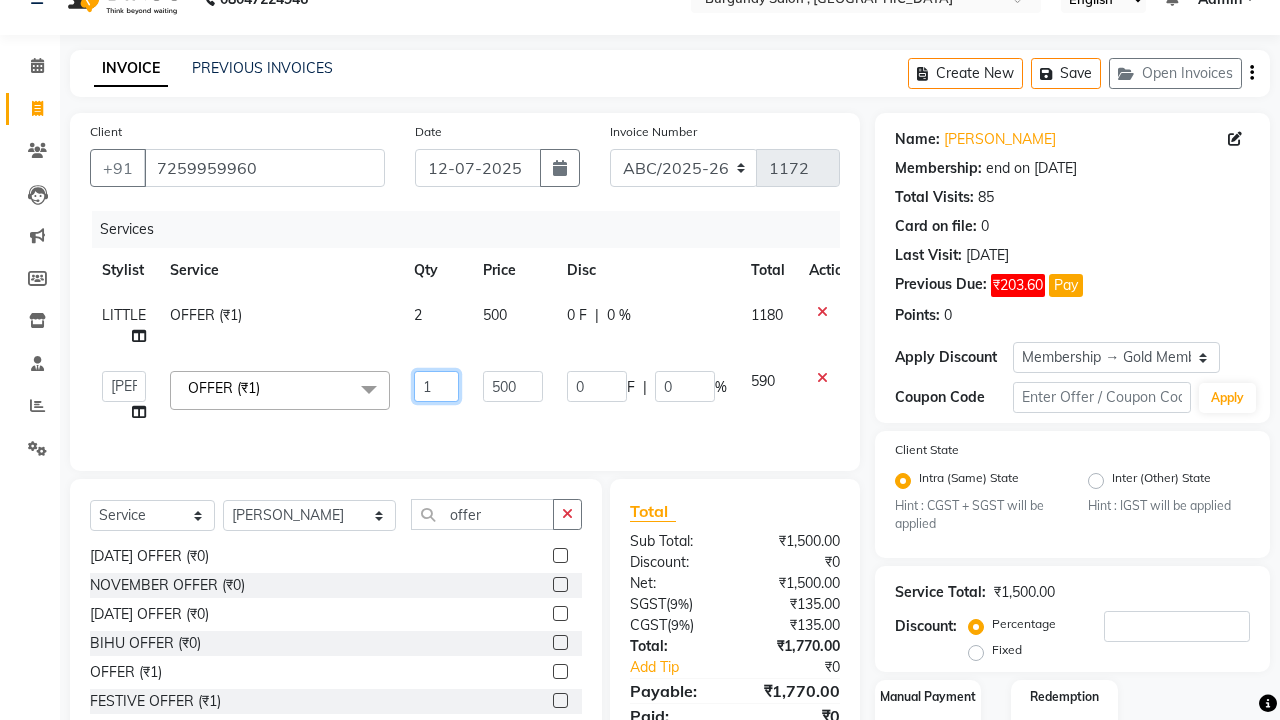 click on "1" 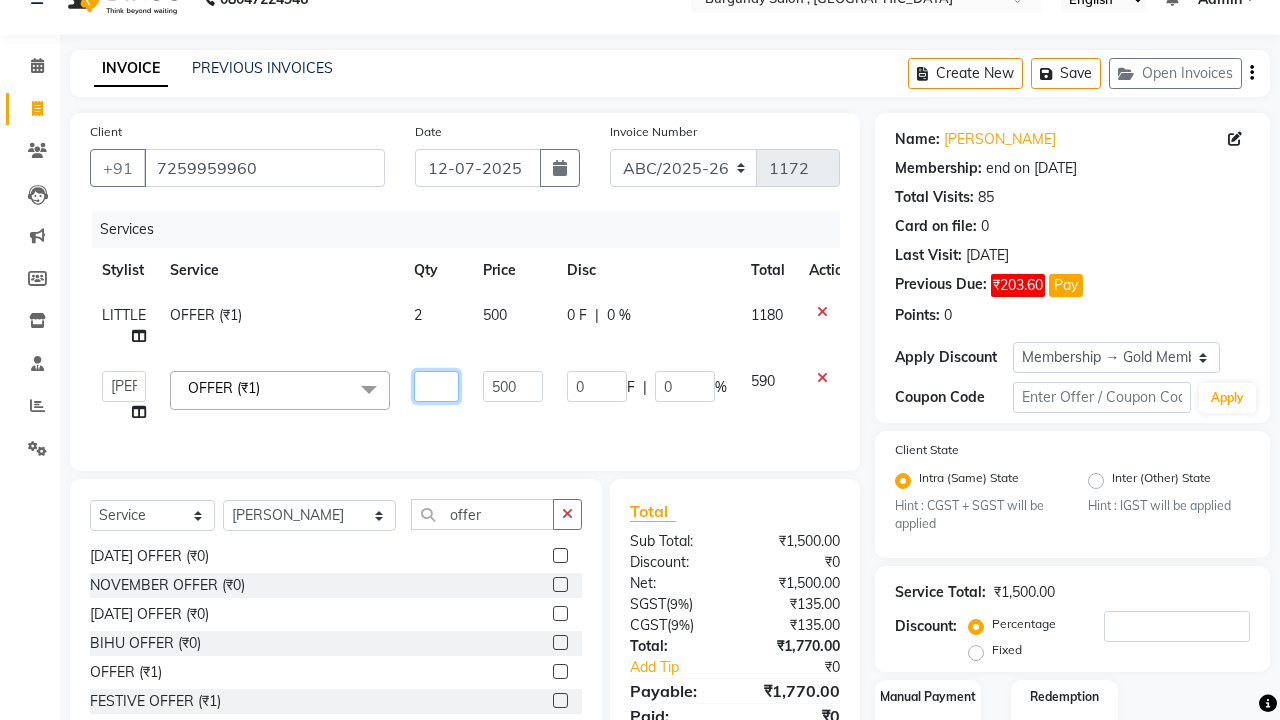 type on "2" 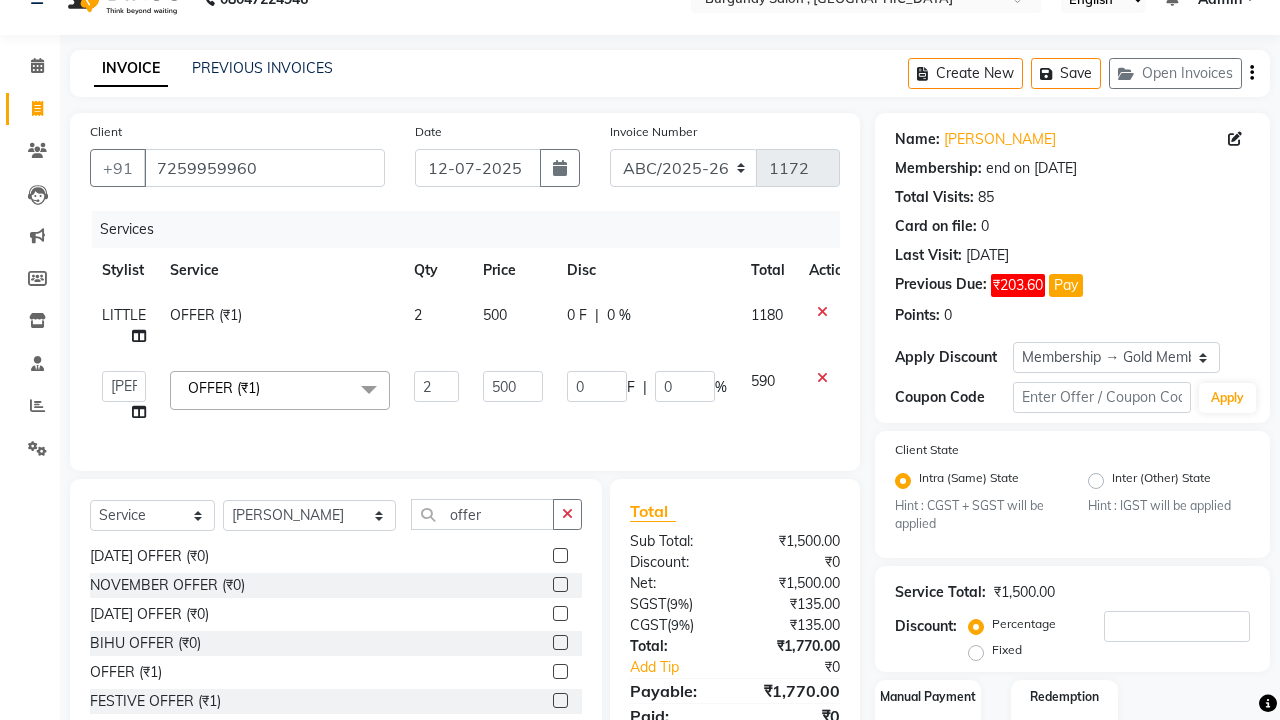 click on "LITTLE OFFER (₹1) 2 500 0 F | 0 % 1180" 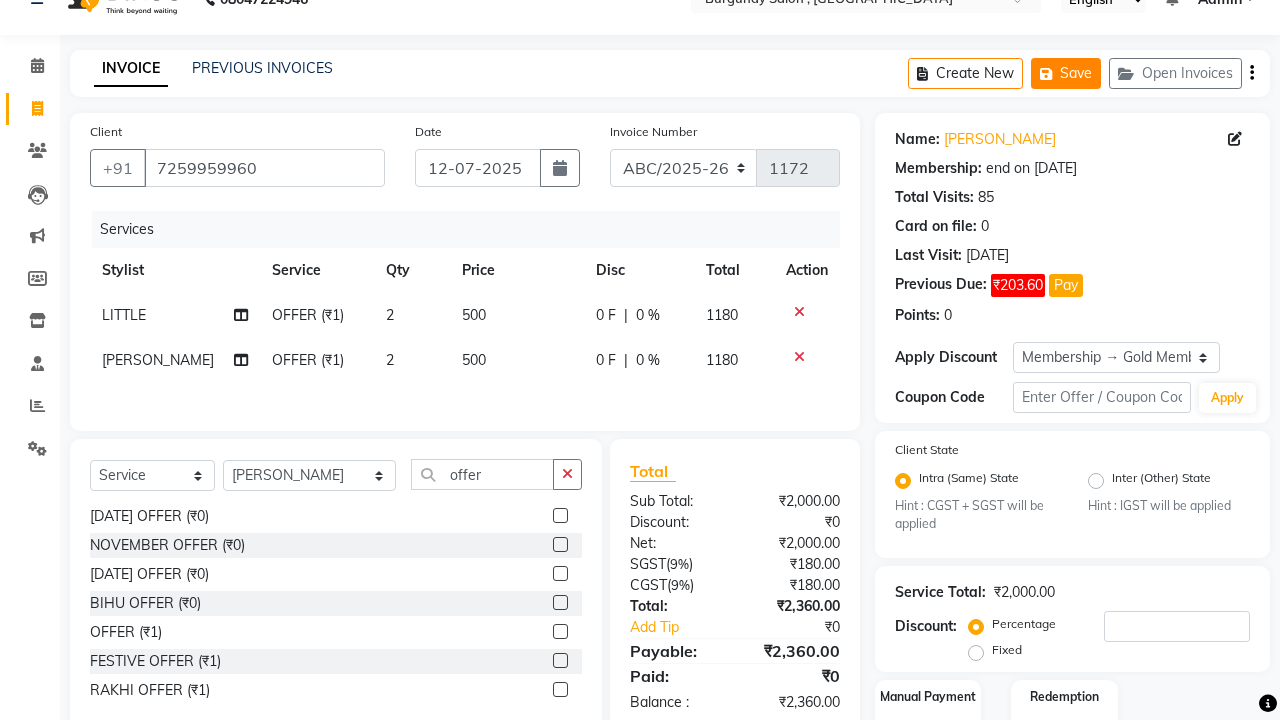 click on "Save" 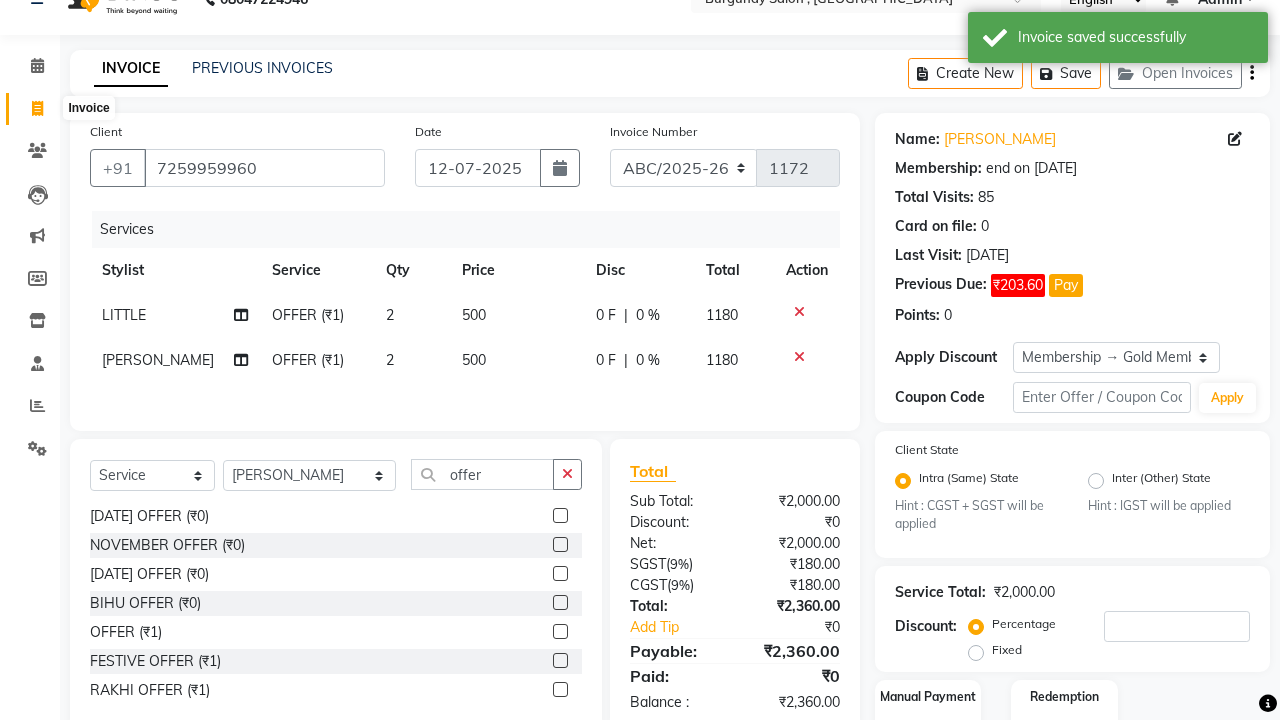 click 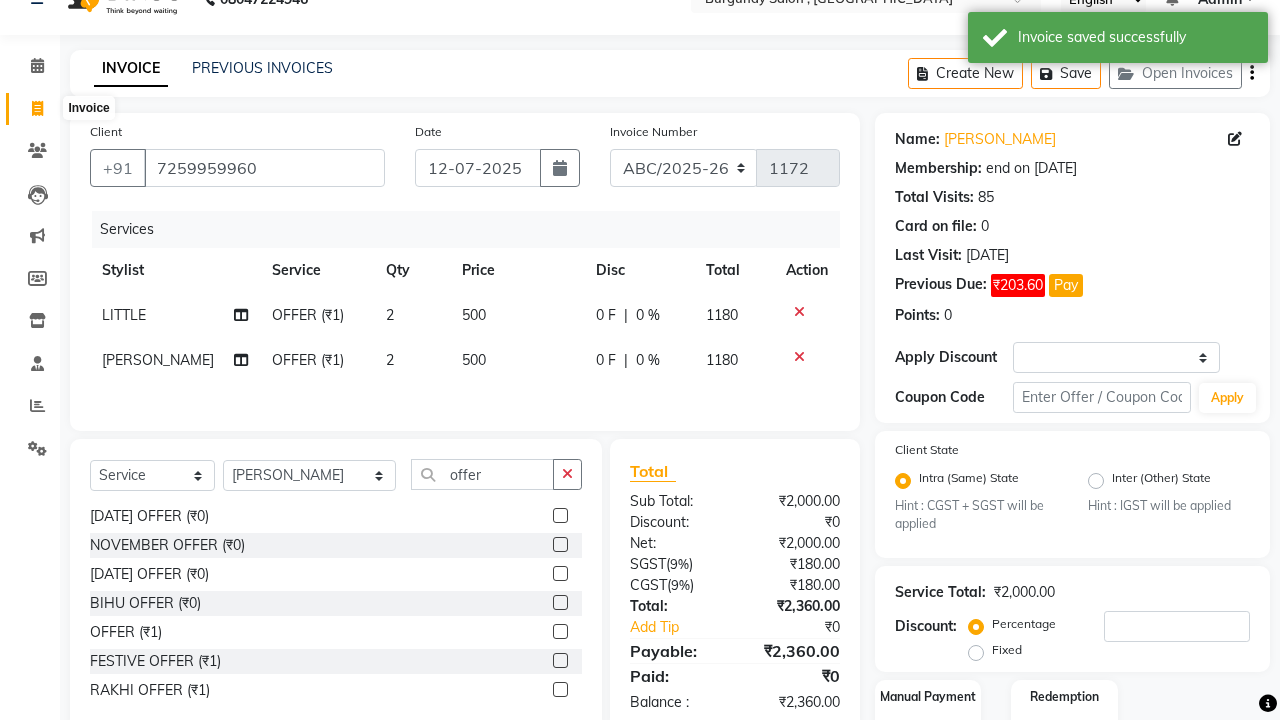 scroll, scrollTop: 0, scrollLeft: 0, axis: both 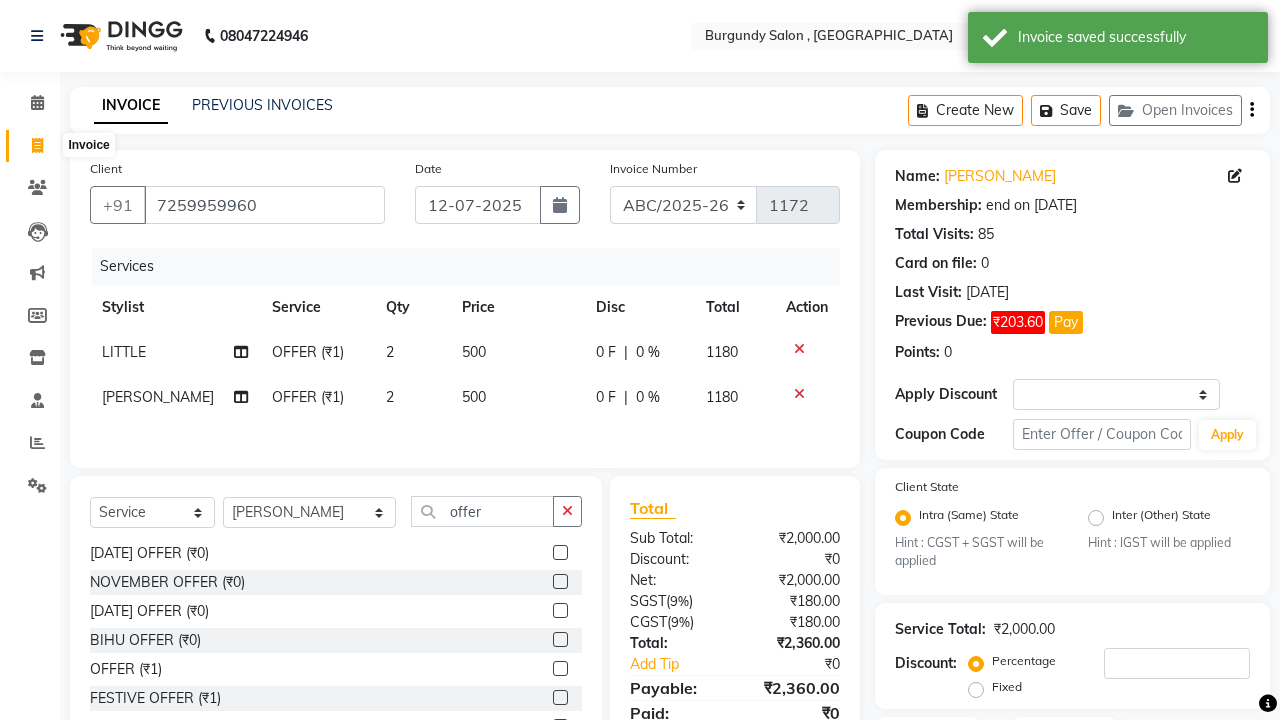 select on "service" 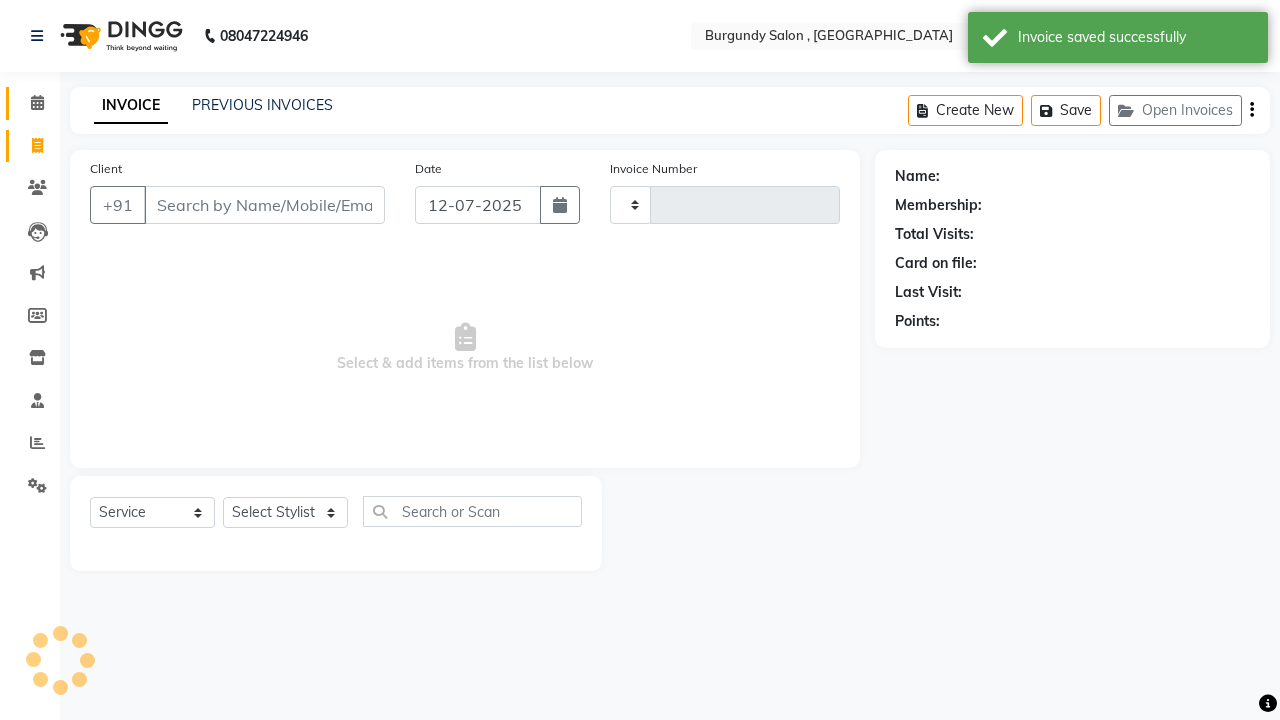 type on "1172" 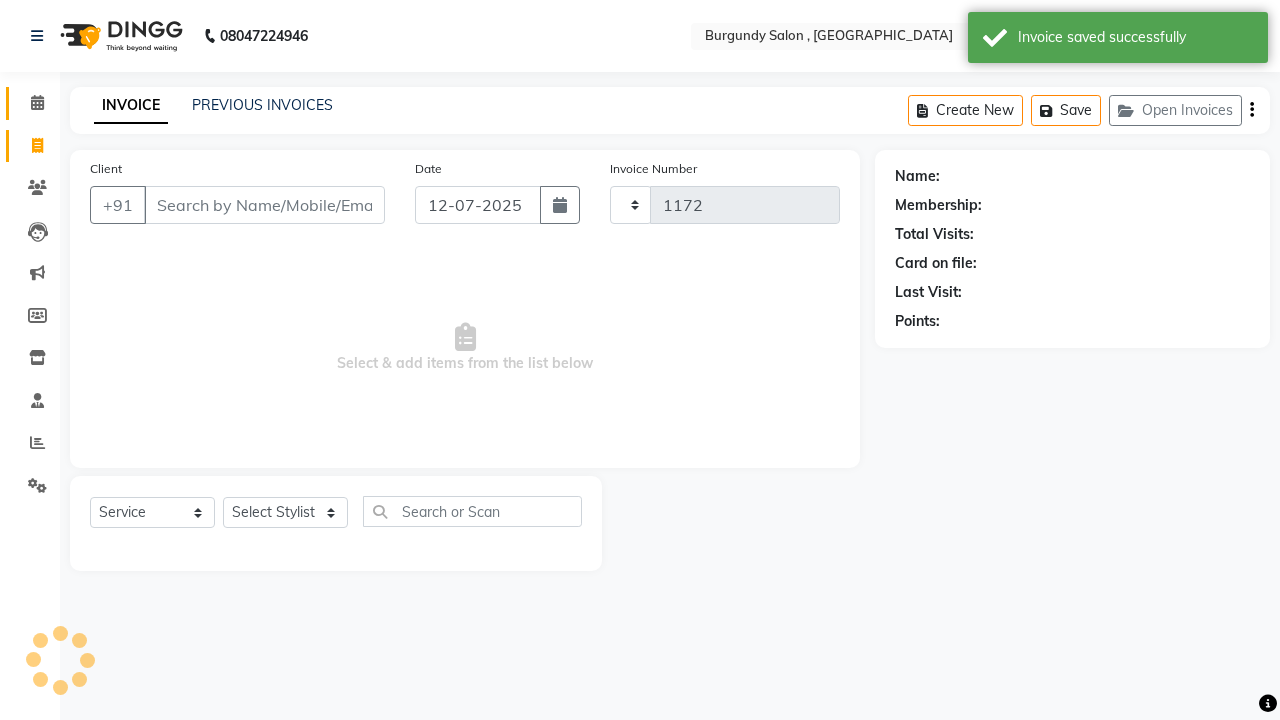 select on "5345" 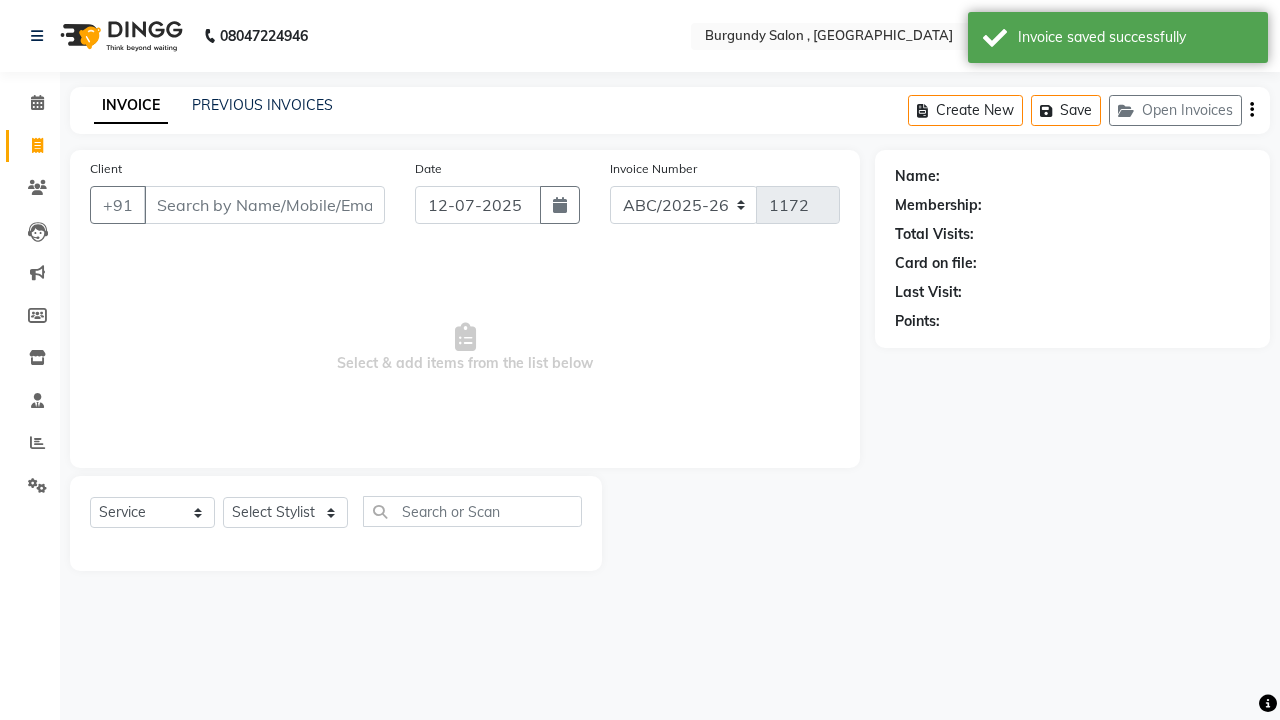 click on "INVOICE PREVIOUS INVOICES" 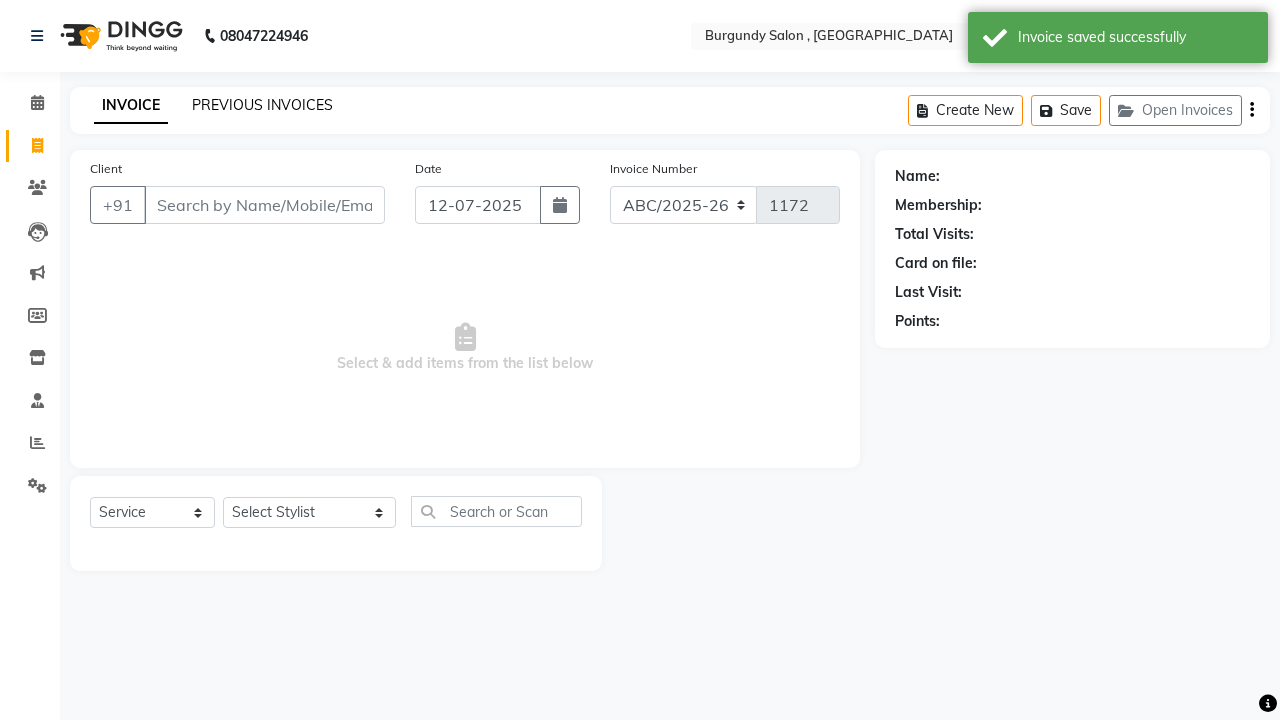 click on "PREVIOUS INVOICES" 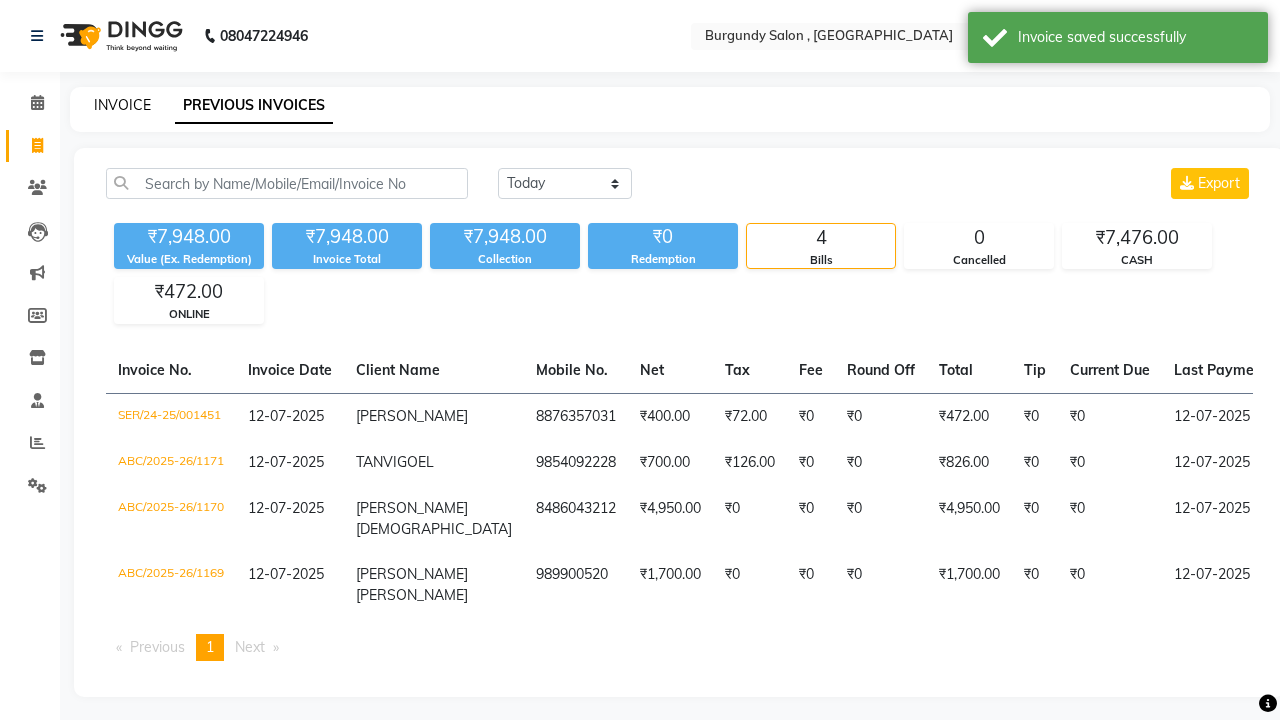click on "INVOICE" 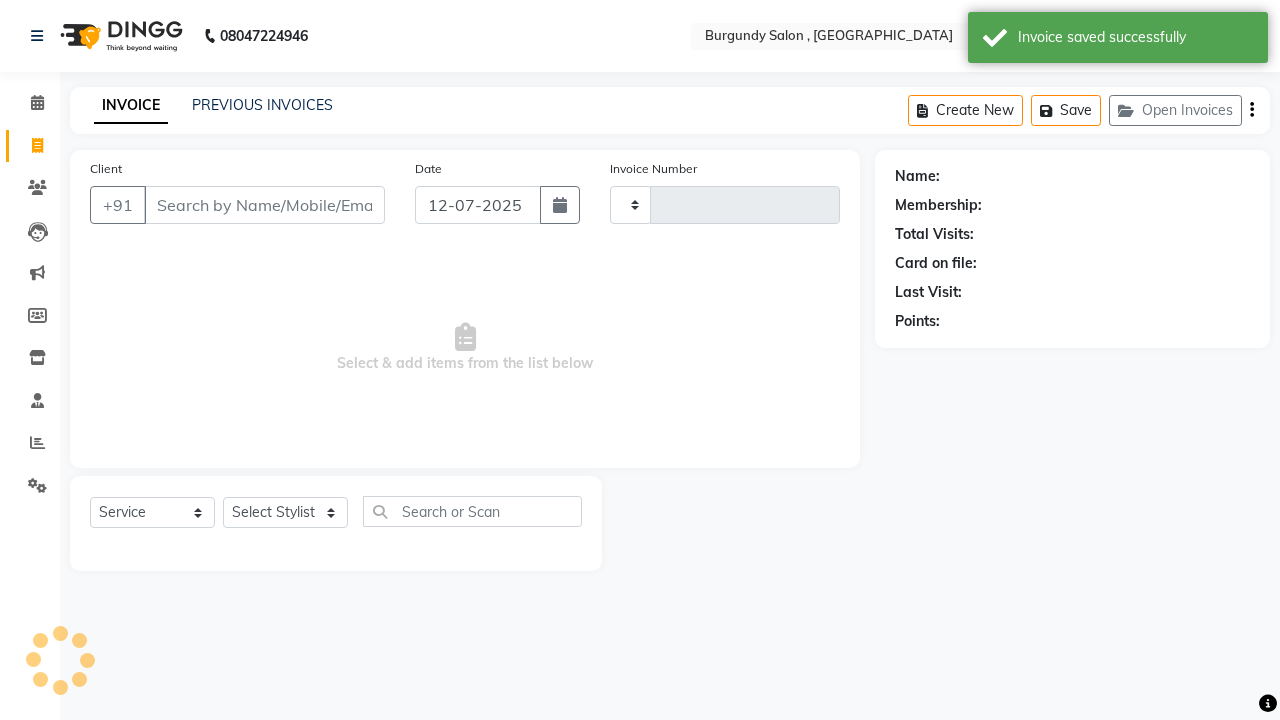 type on "1172" 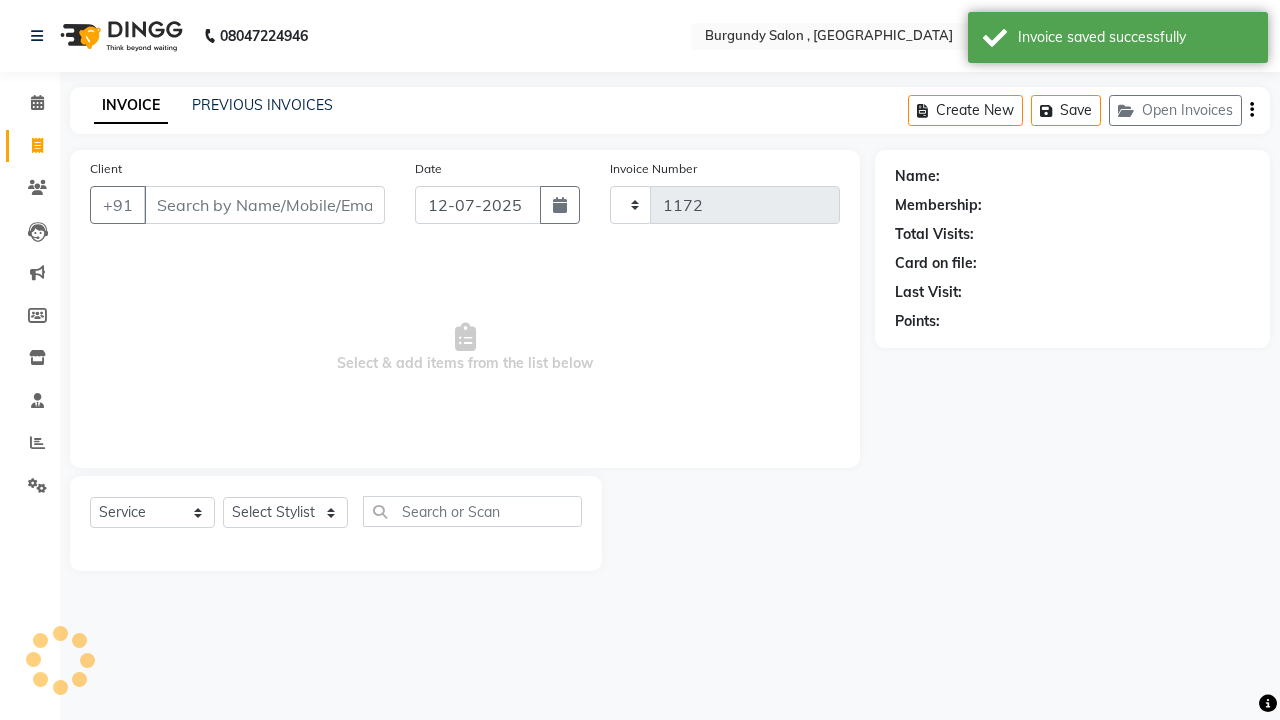 select on "5345" 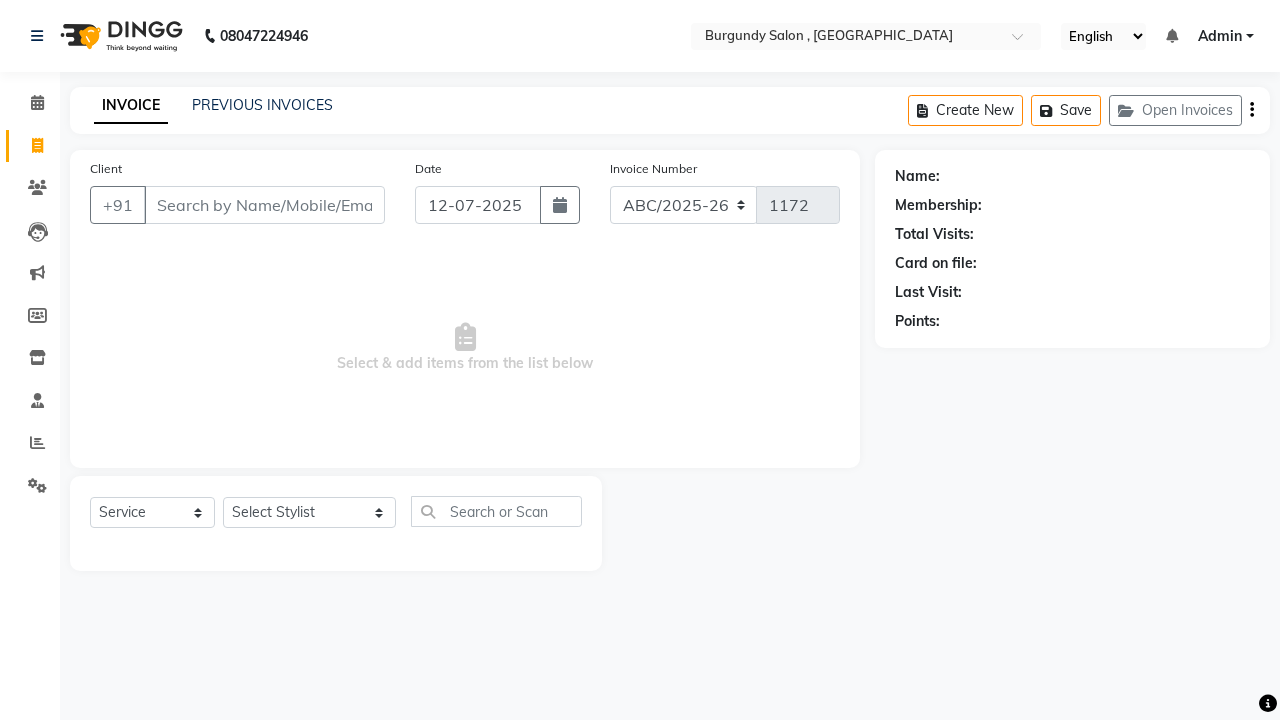 scroll, scrollTop: 0, scrollLeft: 0, axis: both 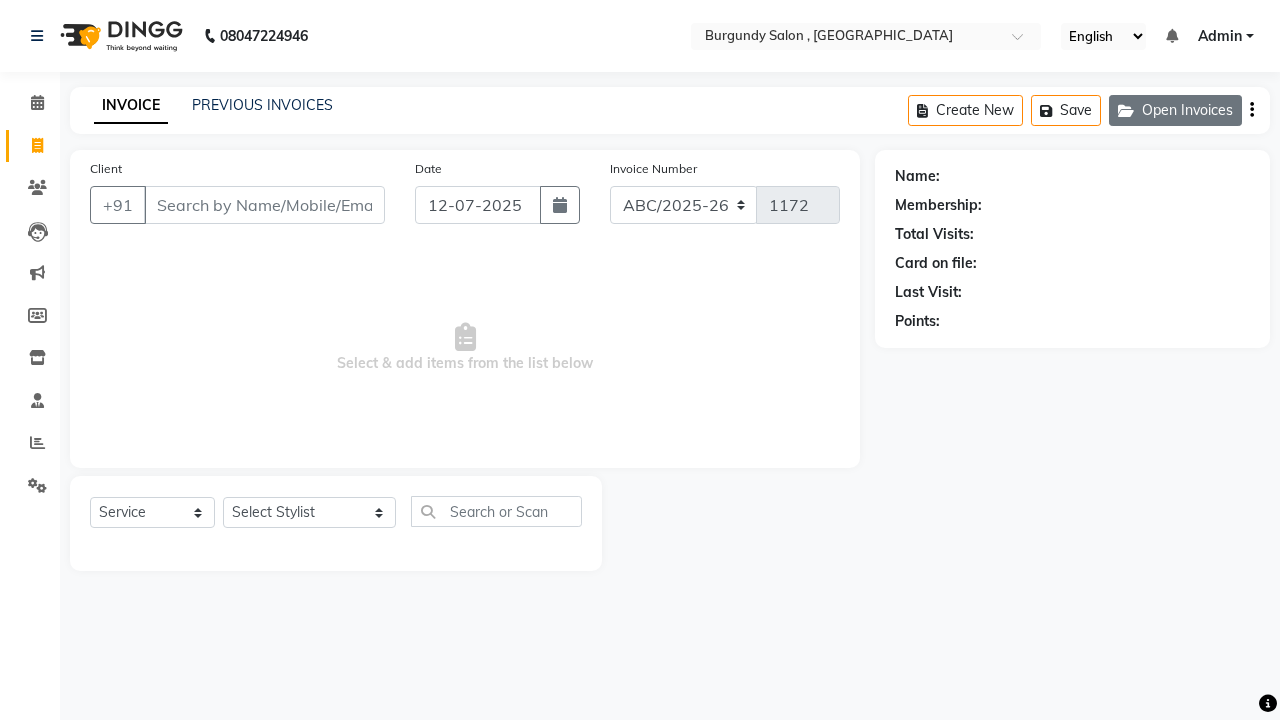 click on "Open Invoices" 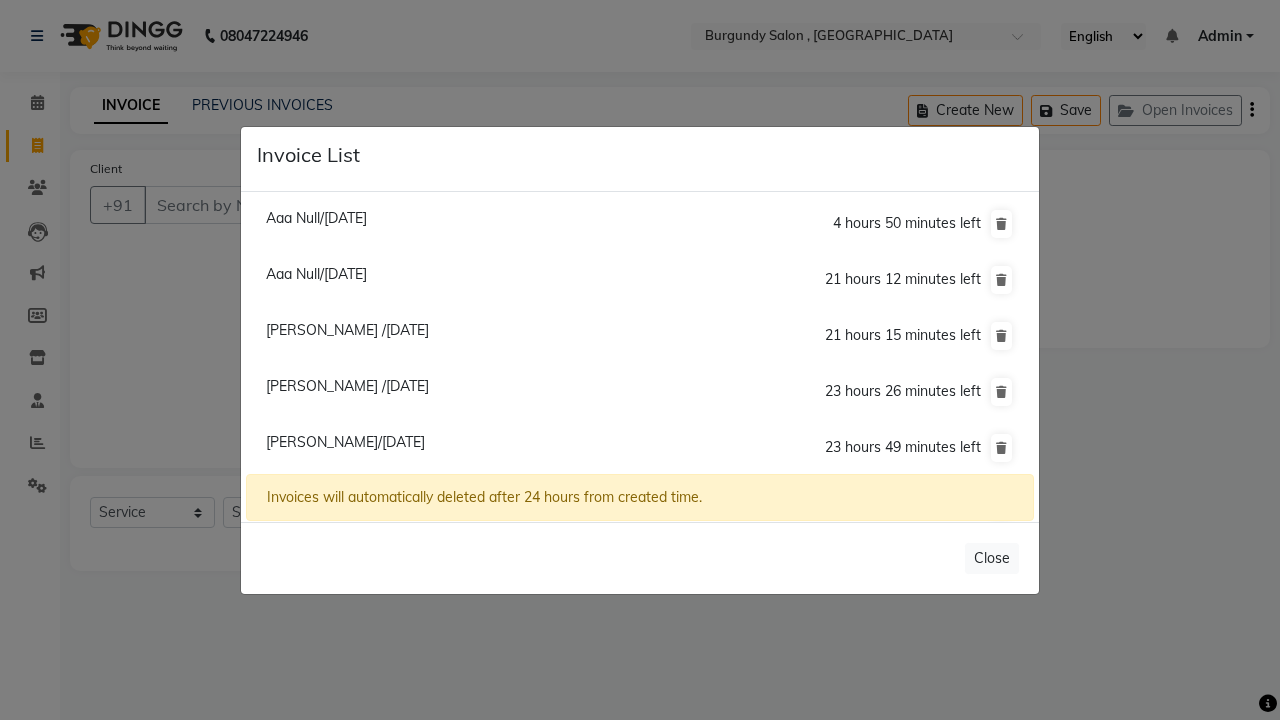 click on "Aaa Null/12 July 2025  21 hours 12 minutes left" 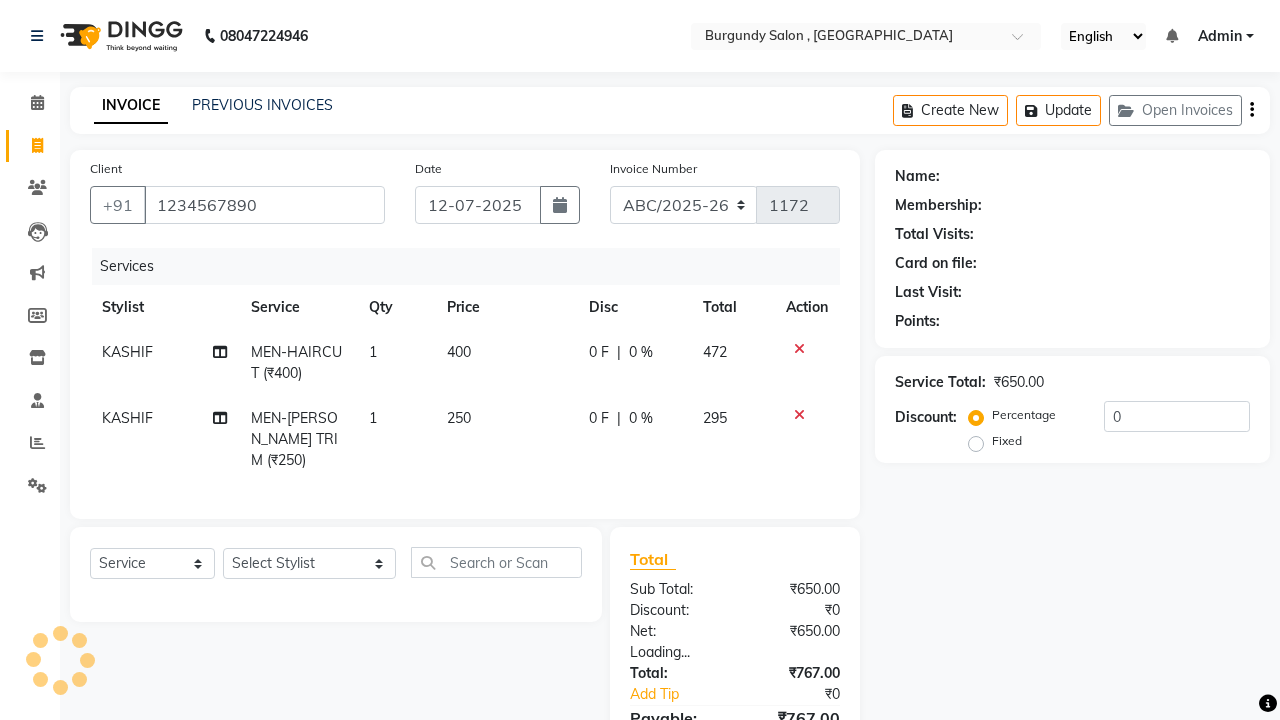click on "Smrita Das /12 July 2025  21 hours 15 minutes left" 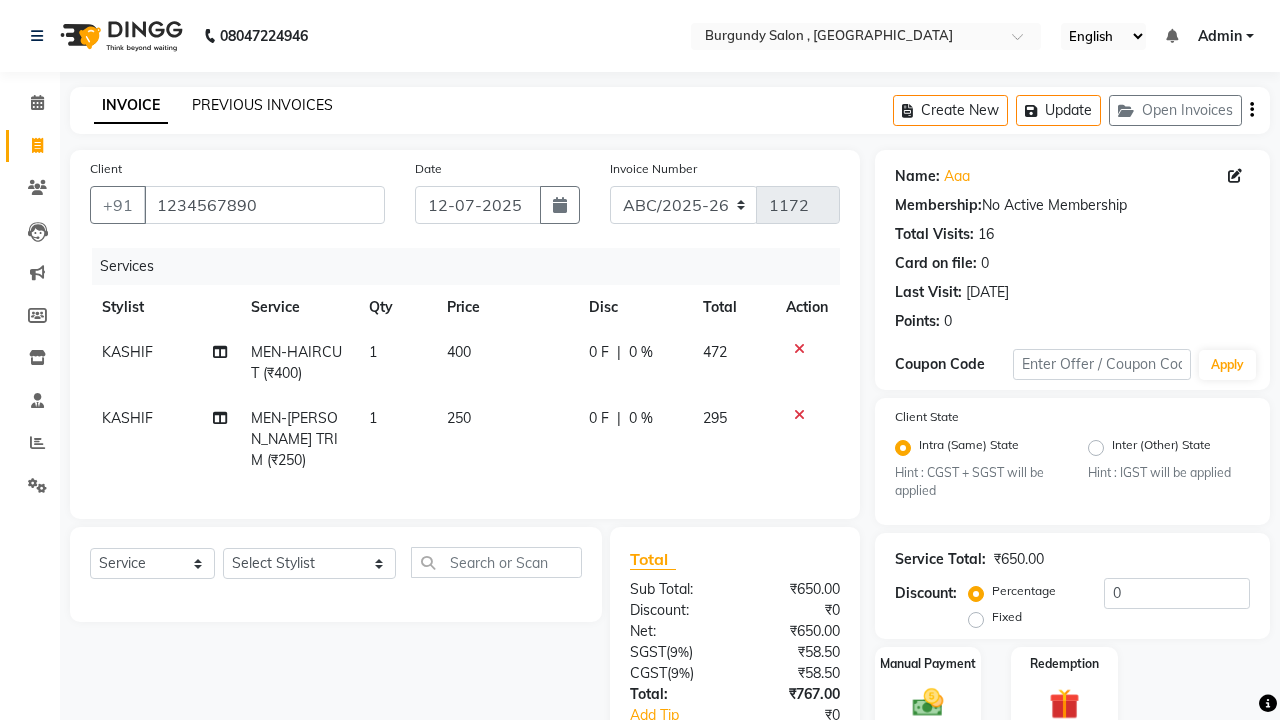 click on "PREVIOUS INVOICES" 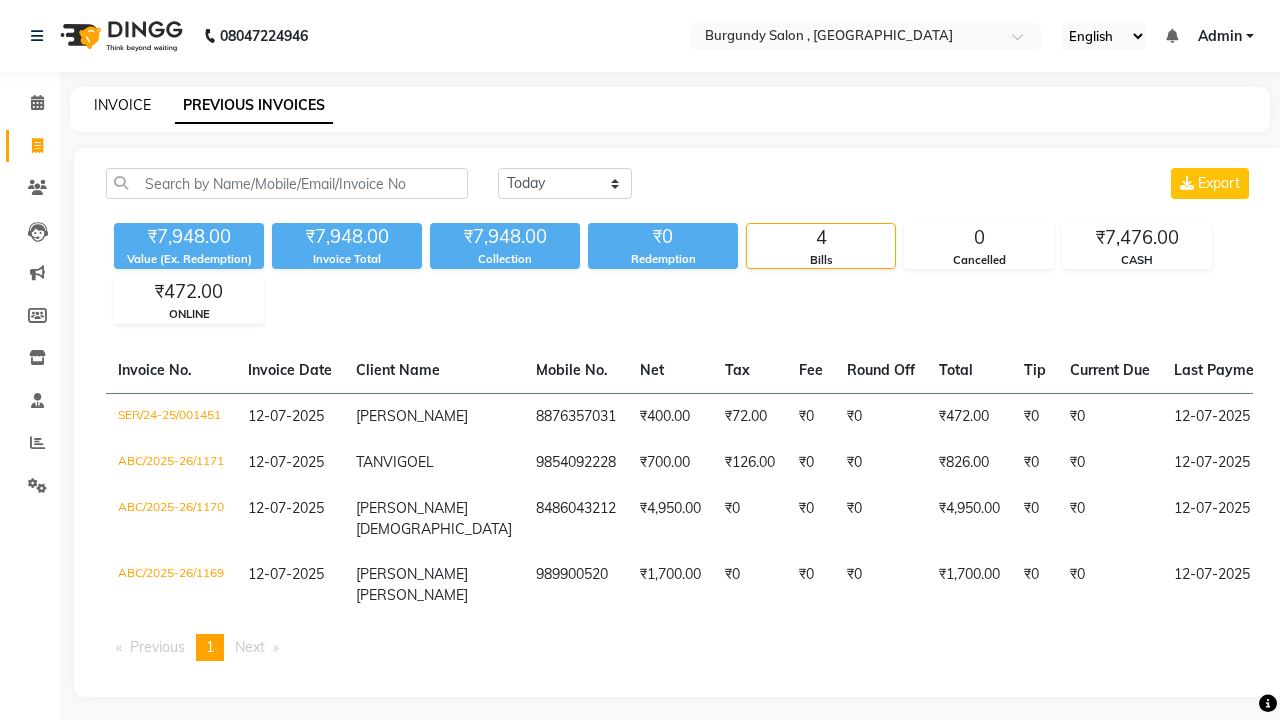 click on "INVOICE" 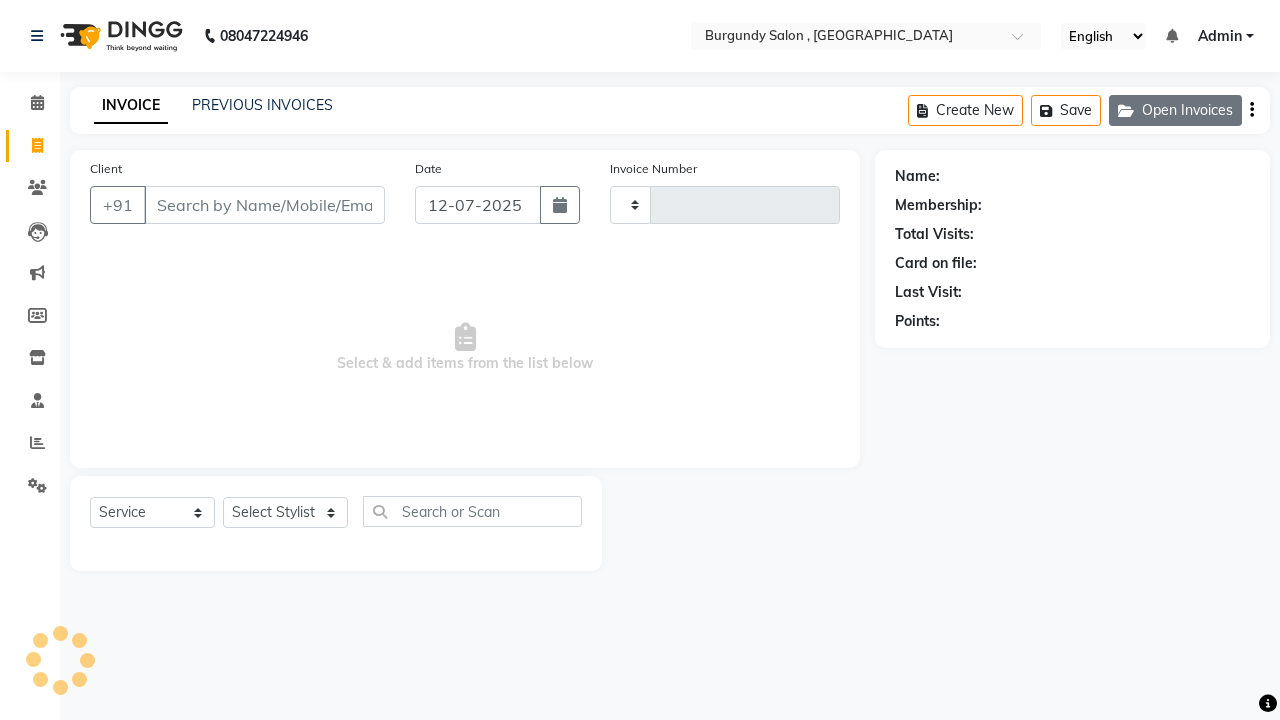 click on "Open Invoices" 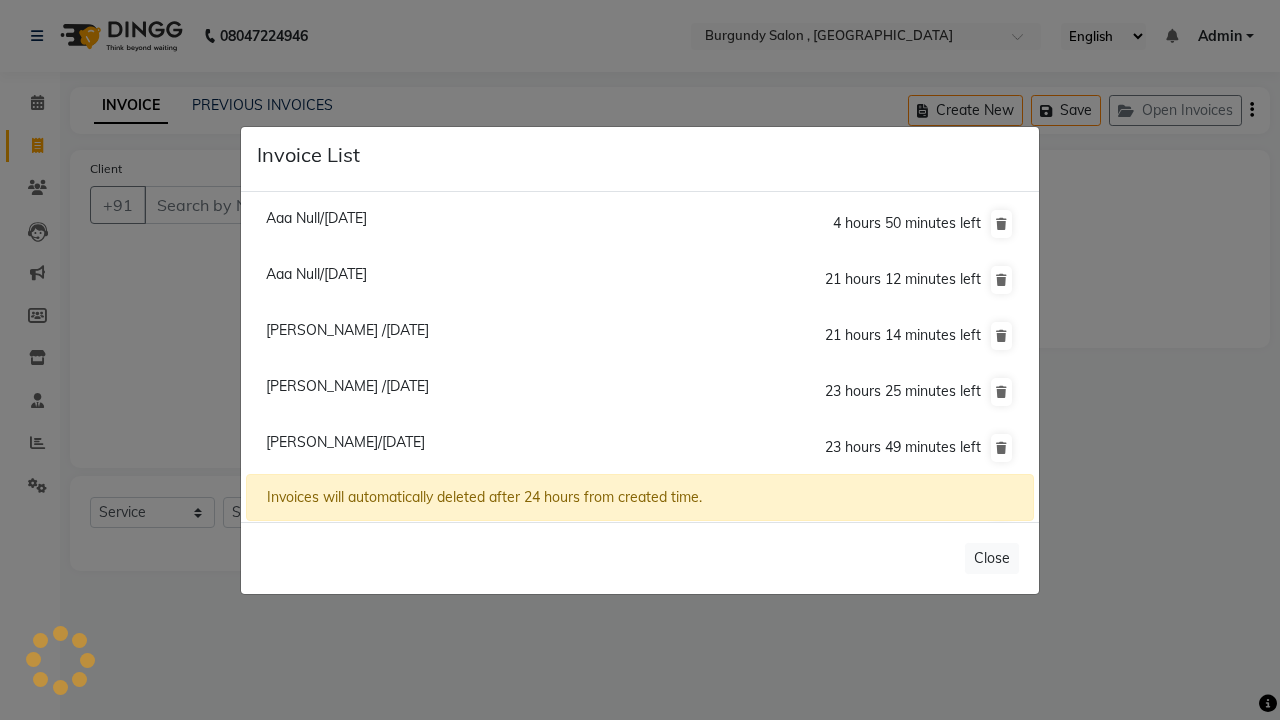 select on "5345" 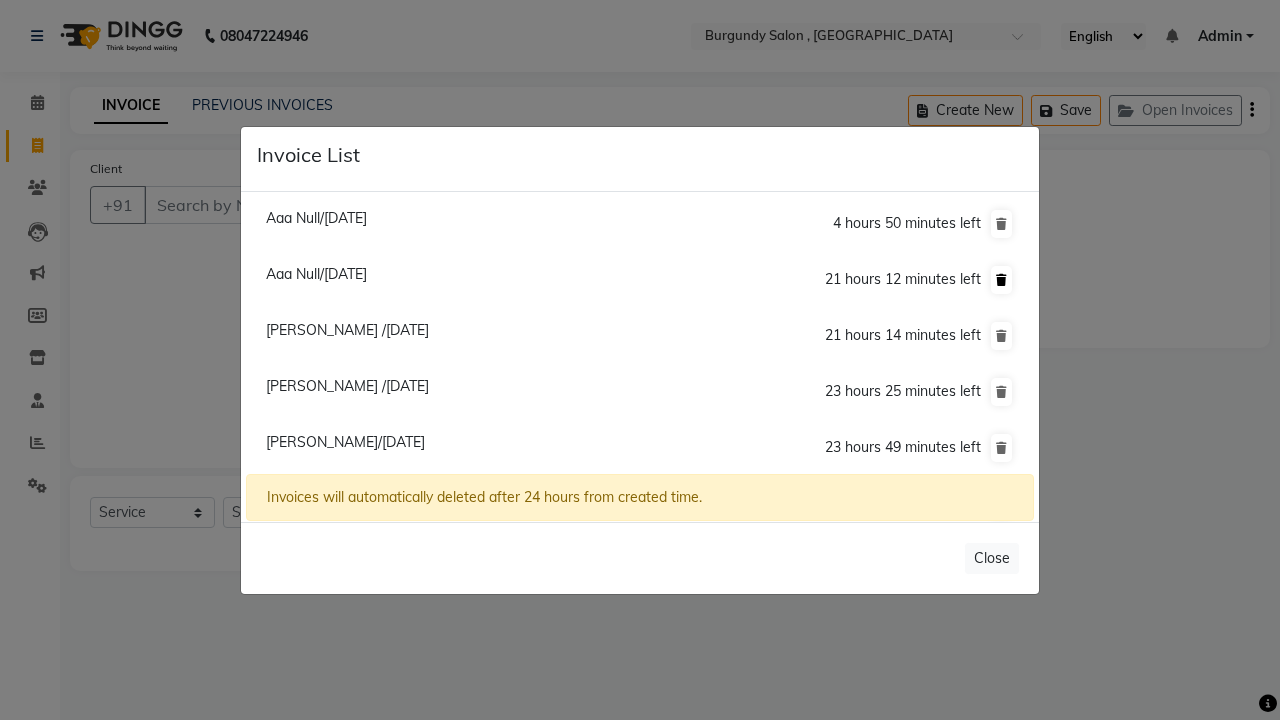 click 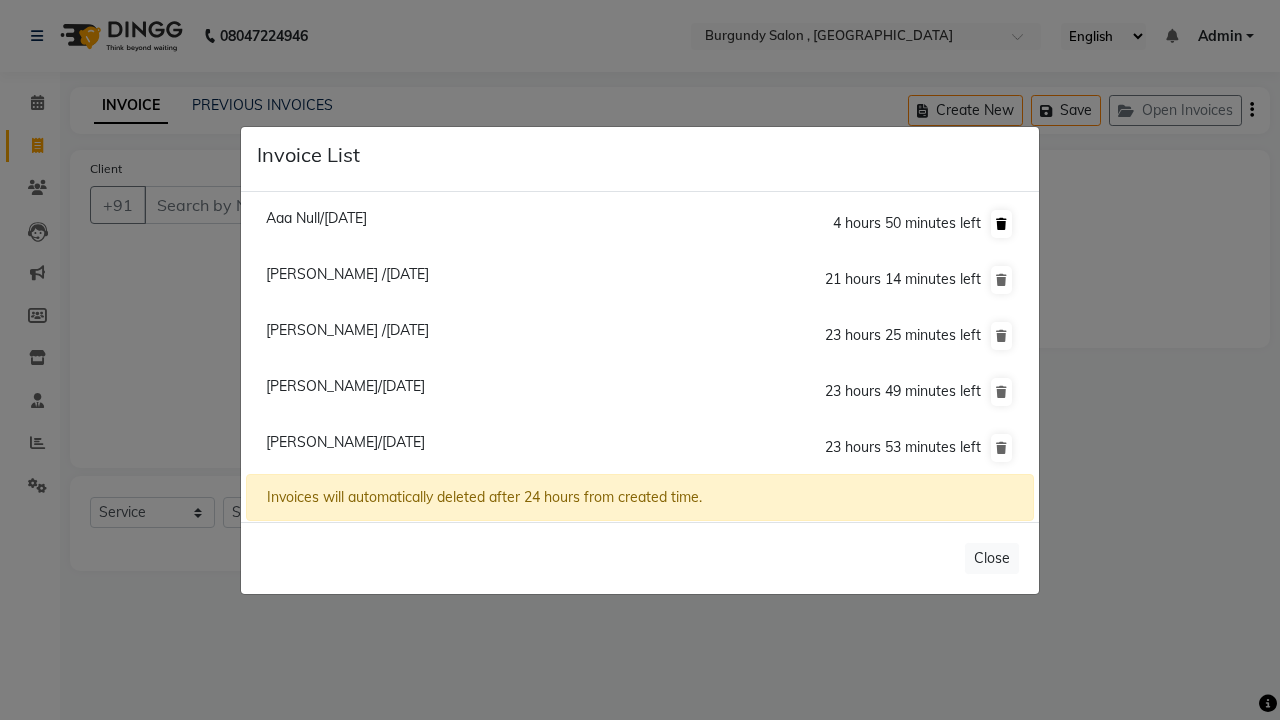 click 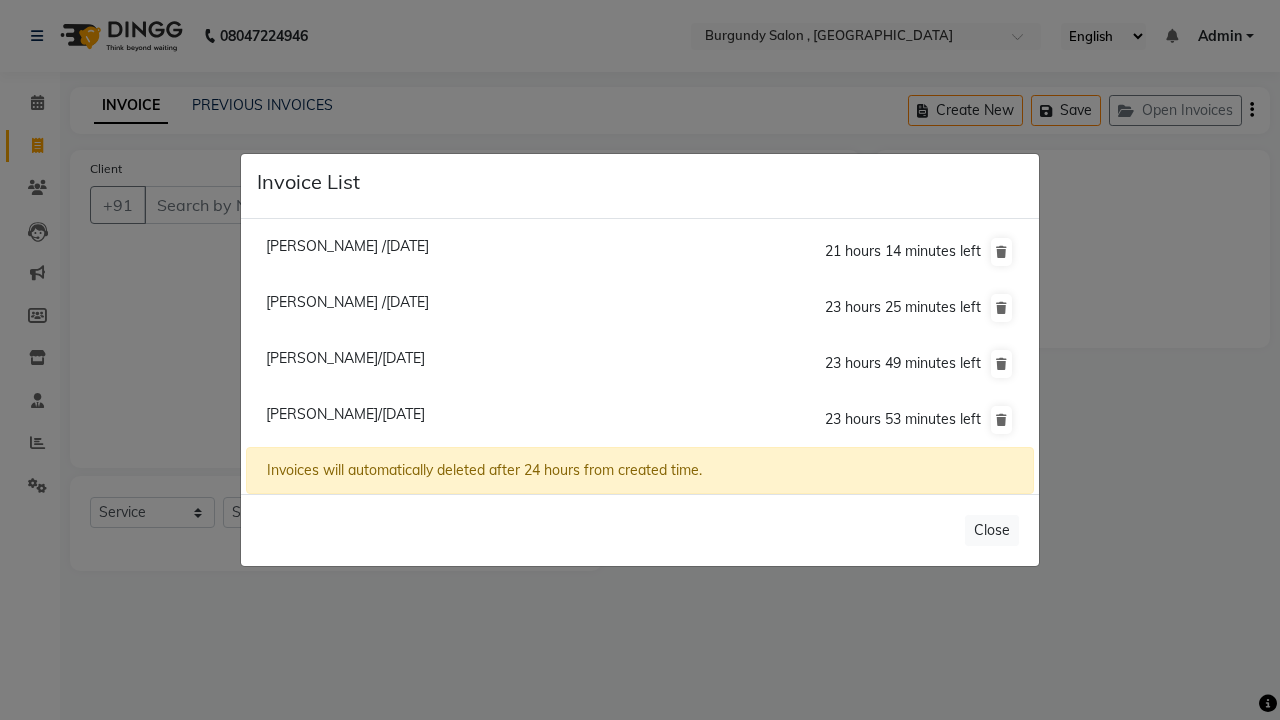 click on "Invoice List  Smrita Das /12 July 2025  21 hours 14 minutes left  Manshi Jain /12 July 2025  23 hours 25 minutes left  Niti Singhal/12 July 2025  23 hours 49 minutes left  Rajni Agarwal/12 July 2025  23 hours 53 minutes left  Invoices will automatically deleted after 24 hours from created time.   Close" 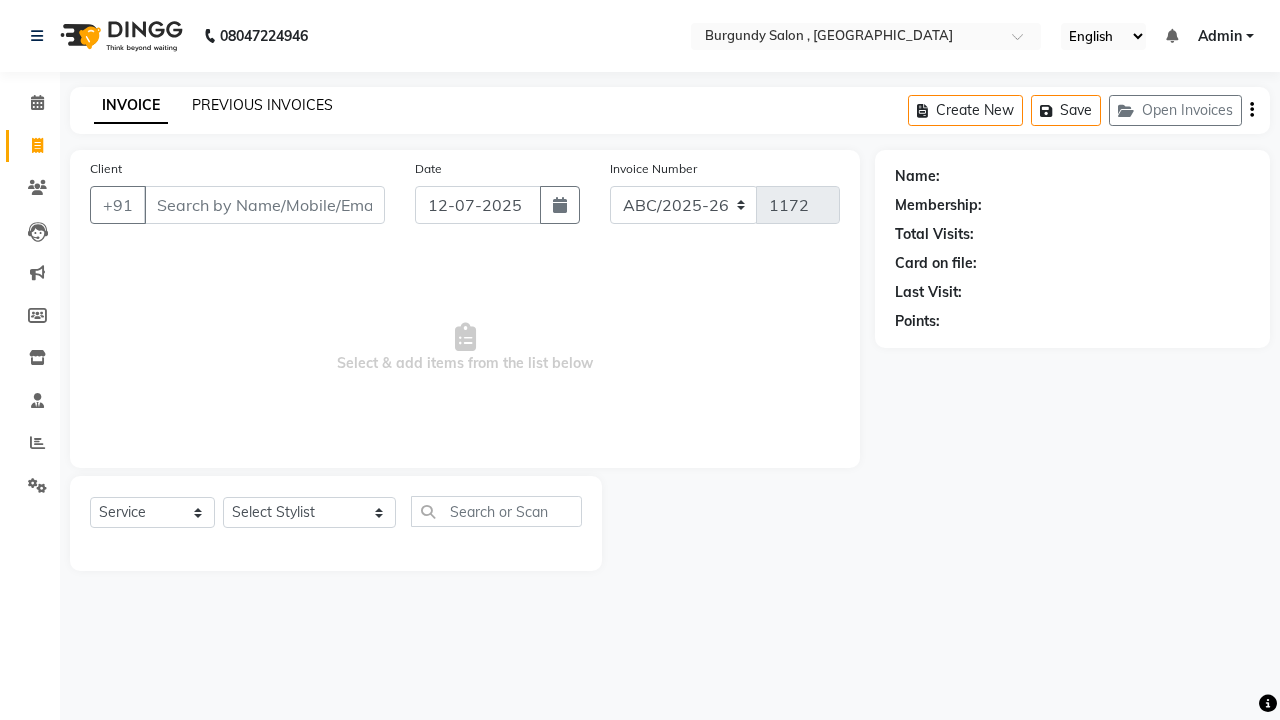 click on "PREVIOUS INVOICES" 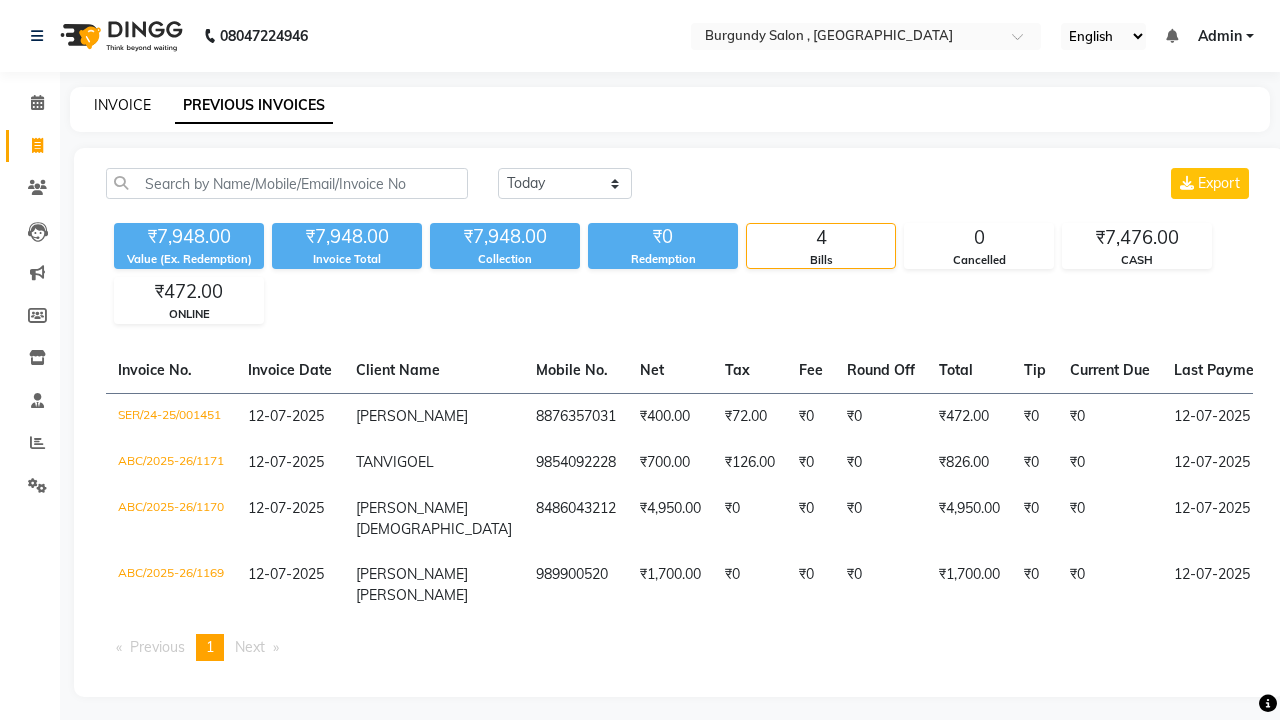 click on "INVOICE" 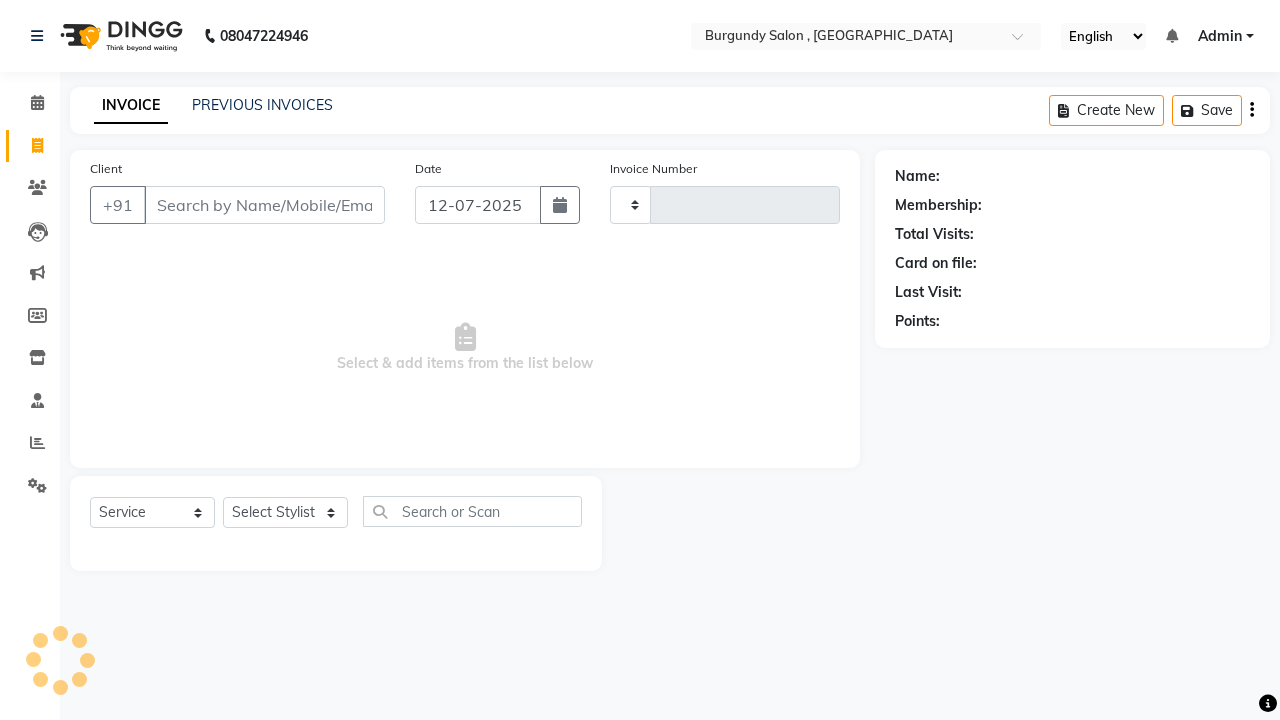 type on "1172" 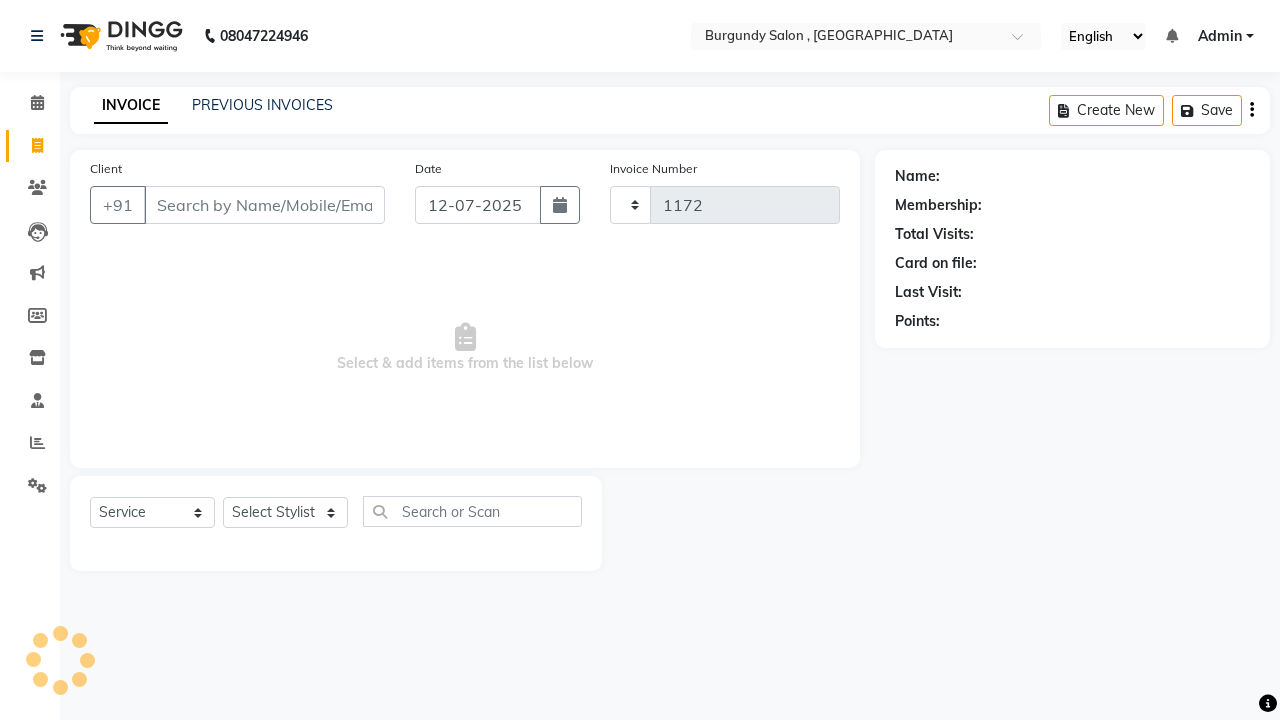 select on "5345" 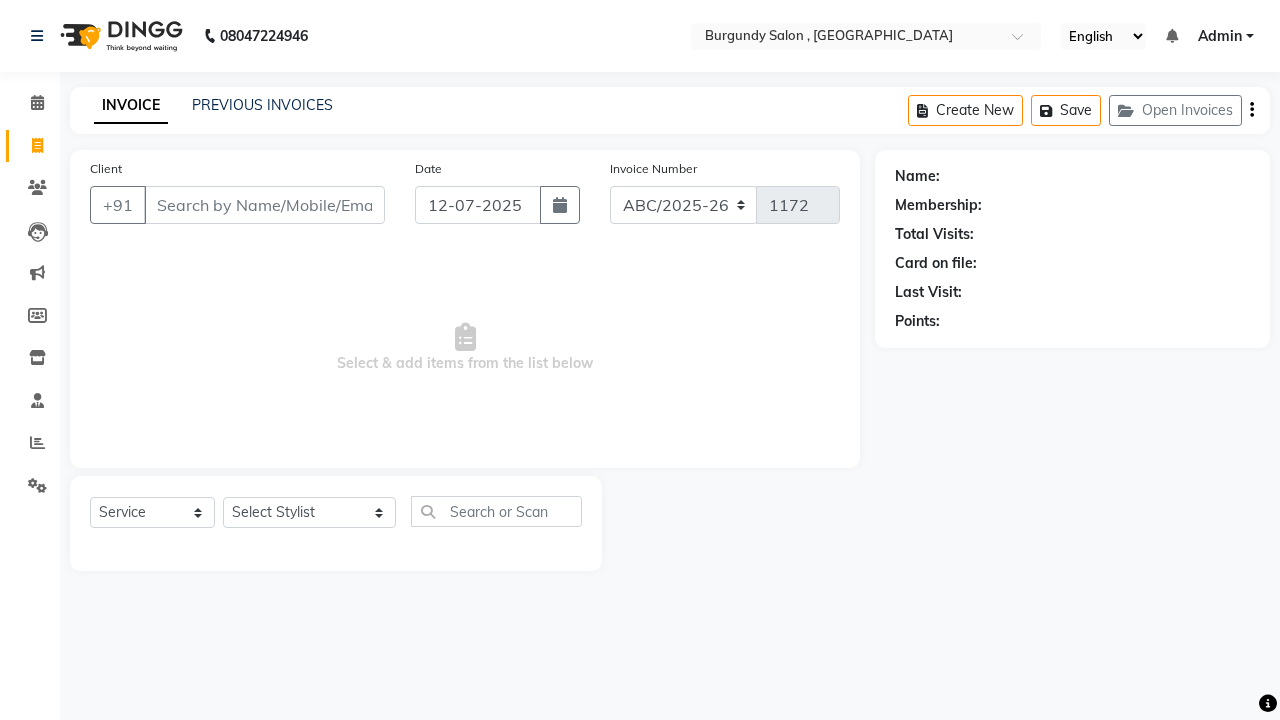 click on "Client" at bounding box center [264, 205] 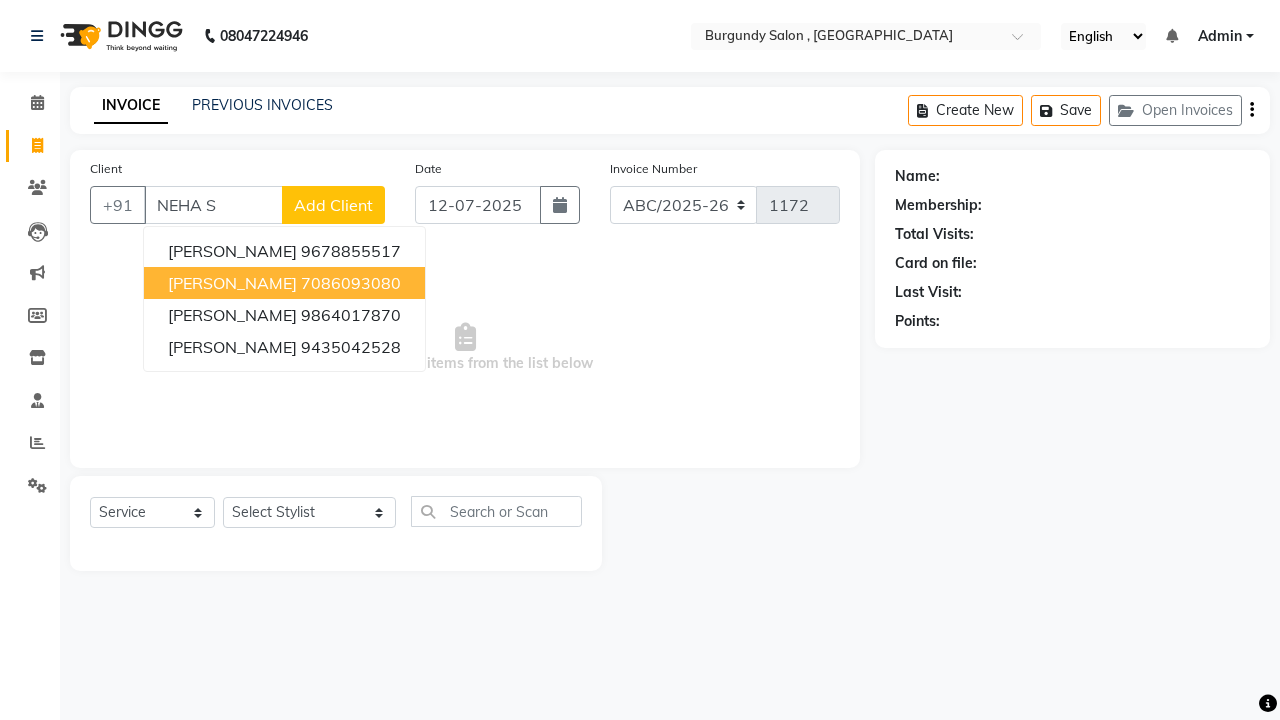 click on "NEHA SEOTIA" at bounding box center (232, 283) 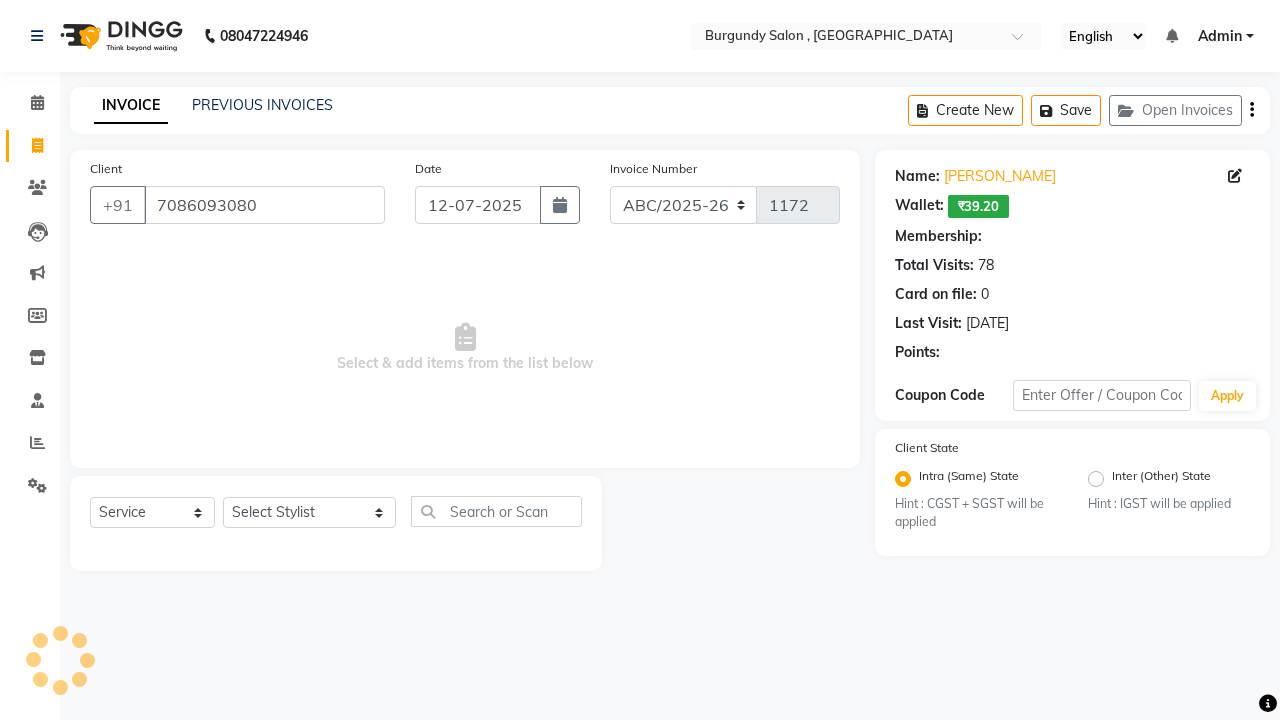 select on "1: Object" 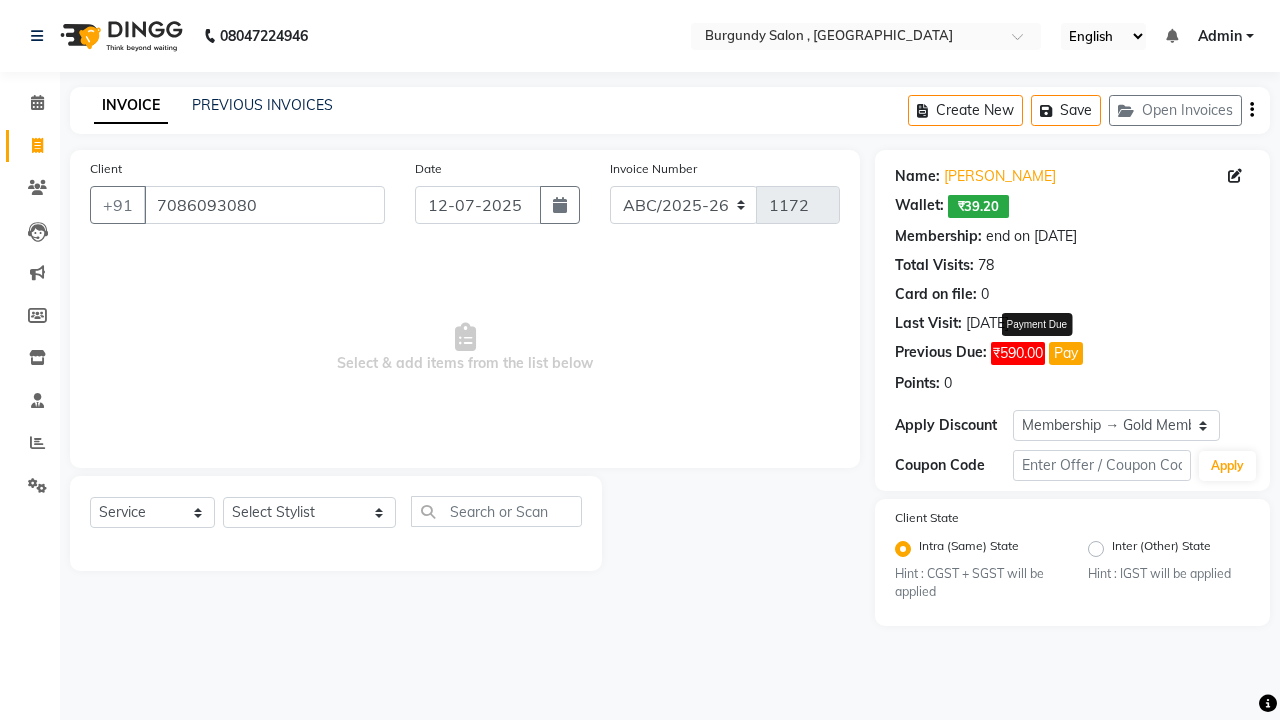 click on "Pay" 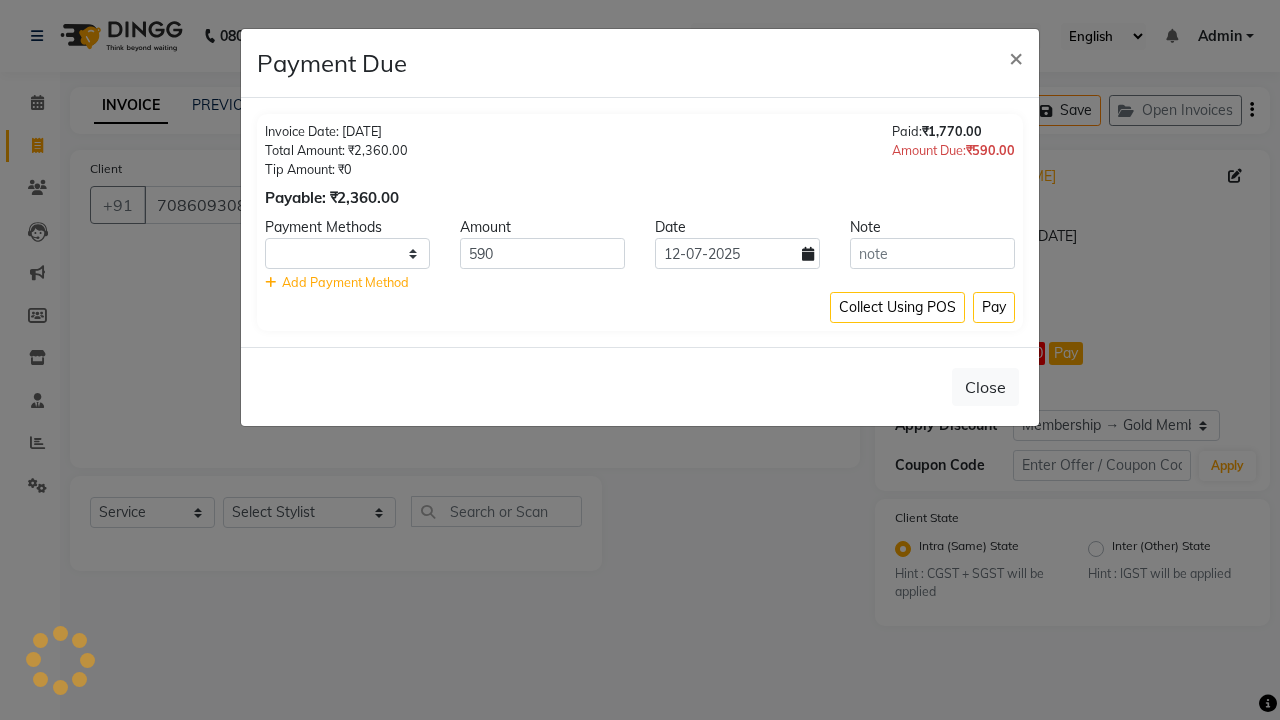 select on "1" 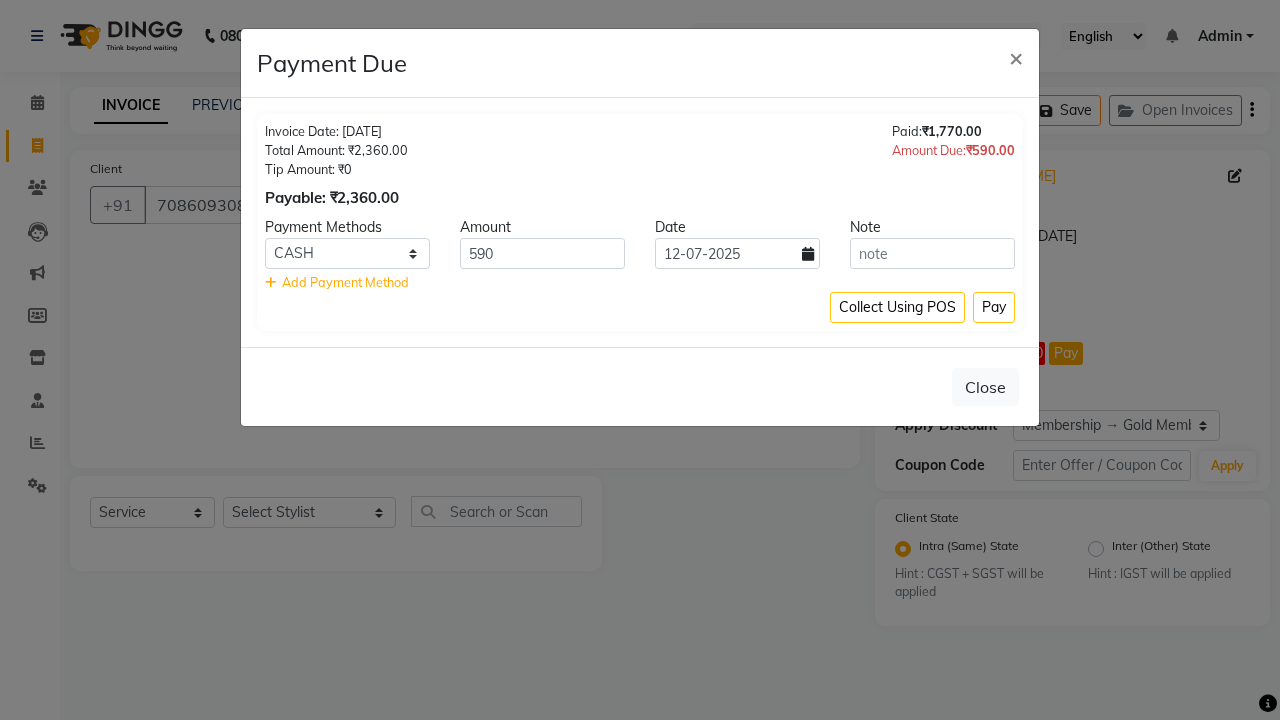 click on "Payment Due × Invoice Date: 10-06-2025 Total Amount: ₹2,360.00 Tip Amount: ₹0 Payable: ₹2,360.00 Paid:  ₹1,770.00 Amount Due:  ₹590.00 Payment Methods Amount Date Note CASH ONLINE PhonePe MI Voucher Complimentary GPay Debit Card CARD Bank UPI Credit Card 590 12-07-2025    Add Payment Method Collect Using POS Pay  Close" 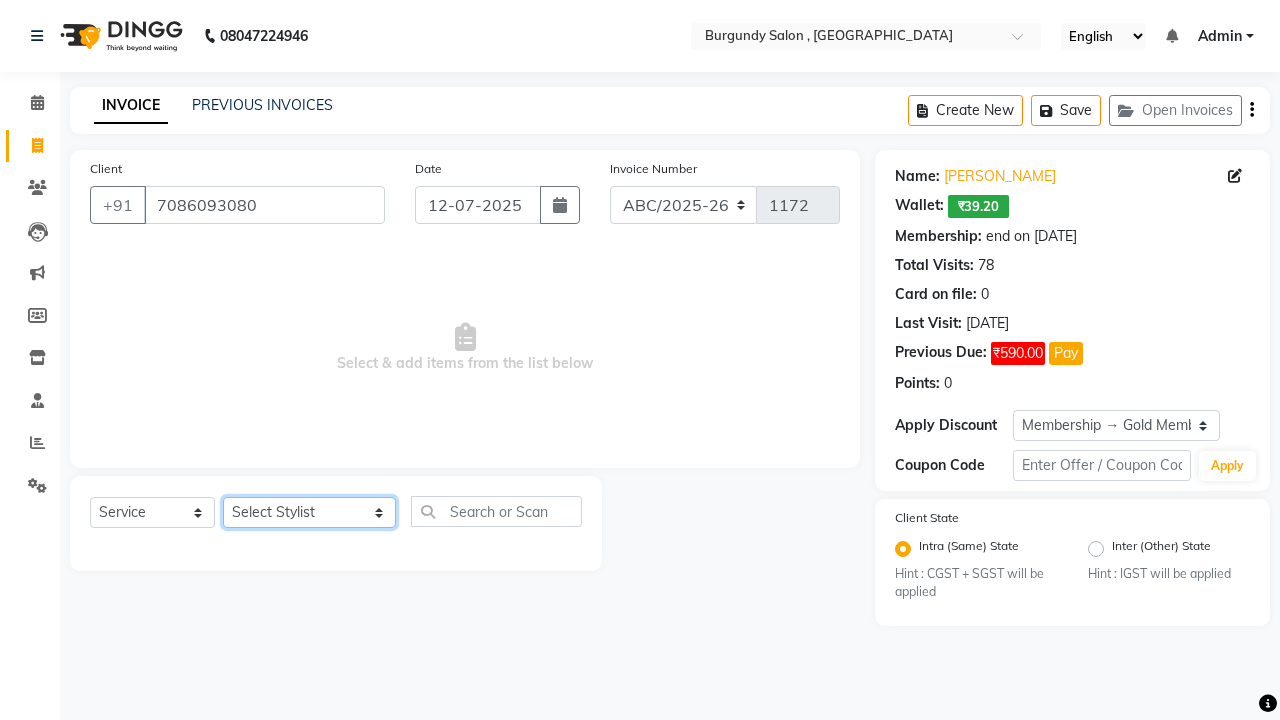 click on "Select Stylist ANIL  ANJANA BARSHA DEEPSHIKHA  DHON DAS DHON / NITUMONI EDWARD EDWARD/ LAXMI JOSHU JUNMONI KASHIF LAXI / ANJANA LAXMI LITTLE MAAM MINTUL MITALI NEETU RANA NITUMONI NITUMONI/POJA/ LAXMI NITUMONI / SAGARIKA NITUMONI/ SAGRIKA PRAKASH PUJAA Rubi RUBI / LAXMI SAGARIKA  SAGARIKA / RUBI SAHIL SAHIL / DHON SAHIL / EDWARD SAHIL/ JOSHU SAHIL/JOSHU/PRAKASH/ RUBI SAHIL/NITUMONI/ MITALI SAHIL/ RUBI SHABIR SHADHAB SIMA KALITA SONALI DEKA SOPEM staff 1 staff 1 TANU" 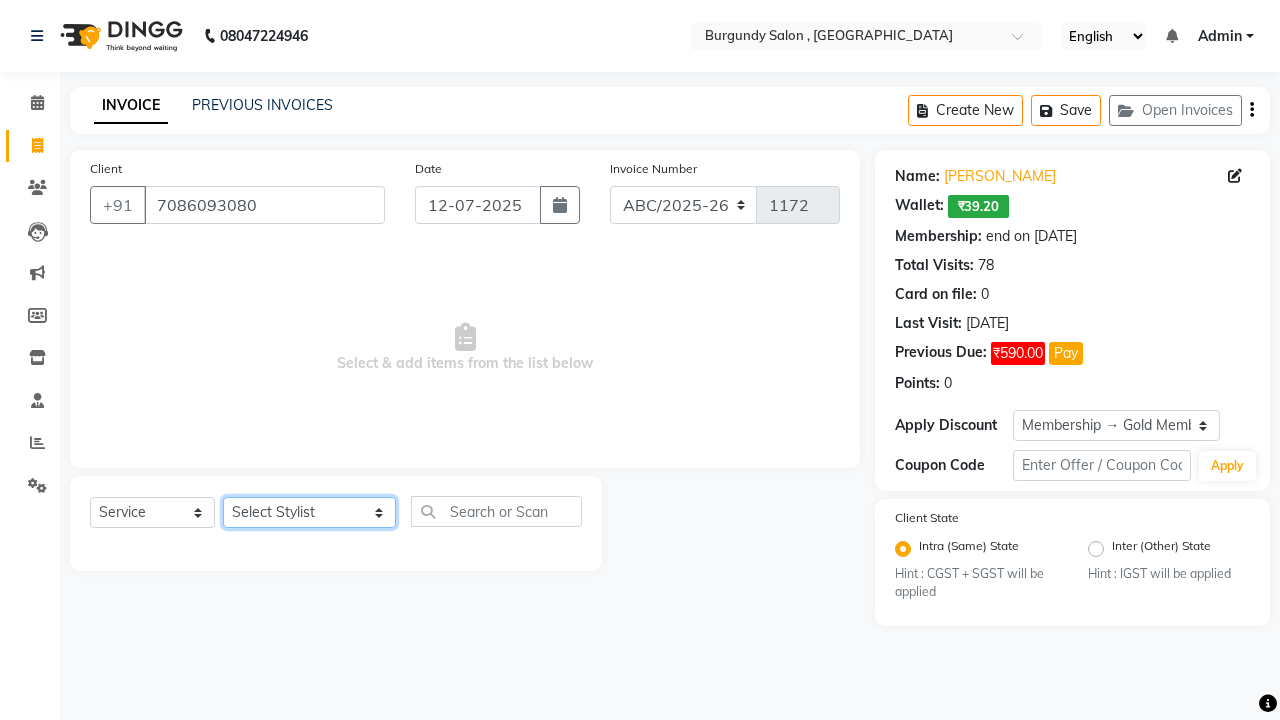 select on "32592" 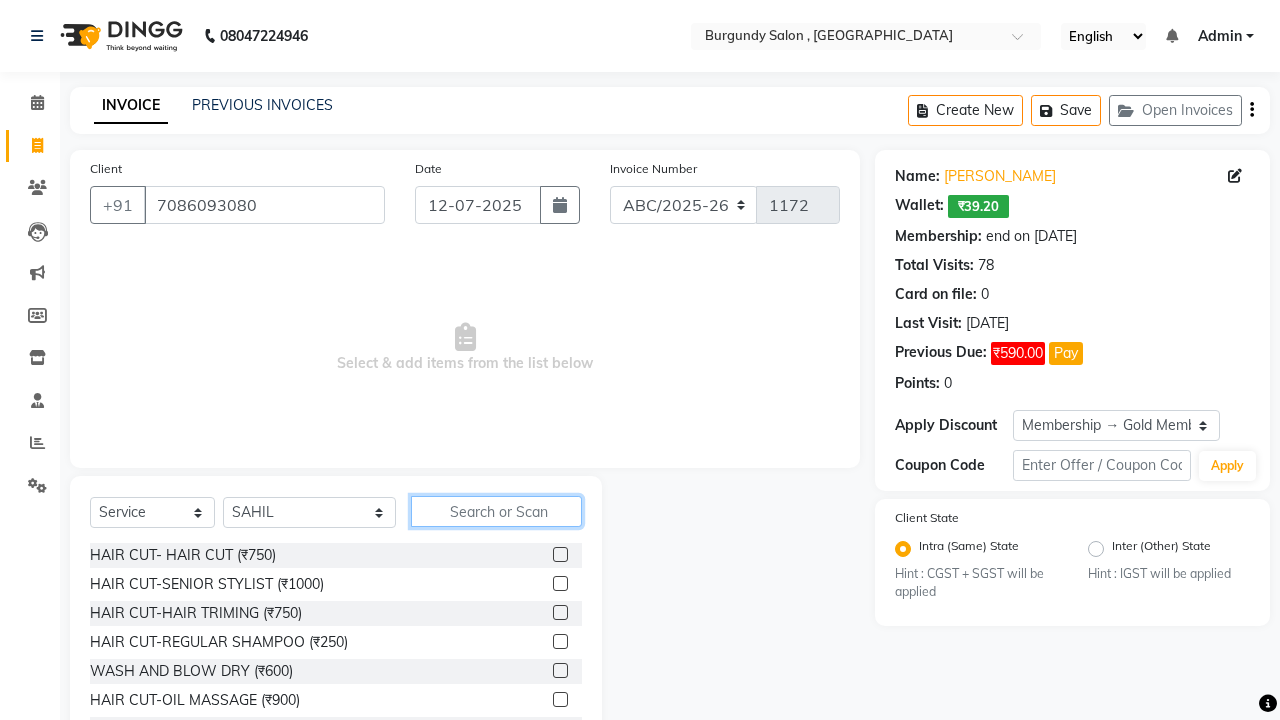 click 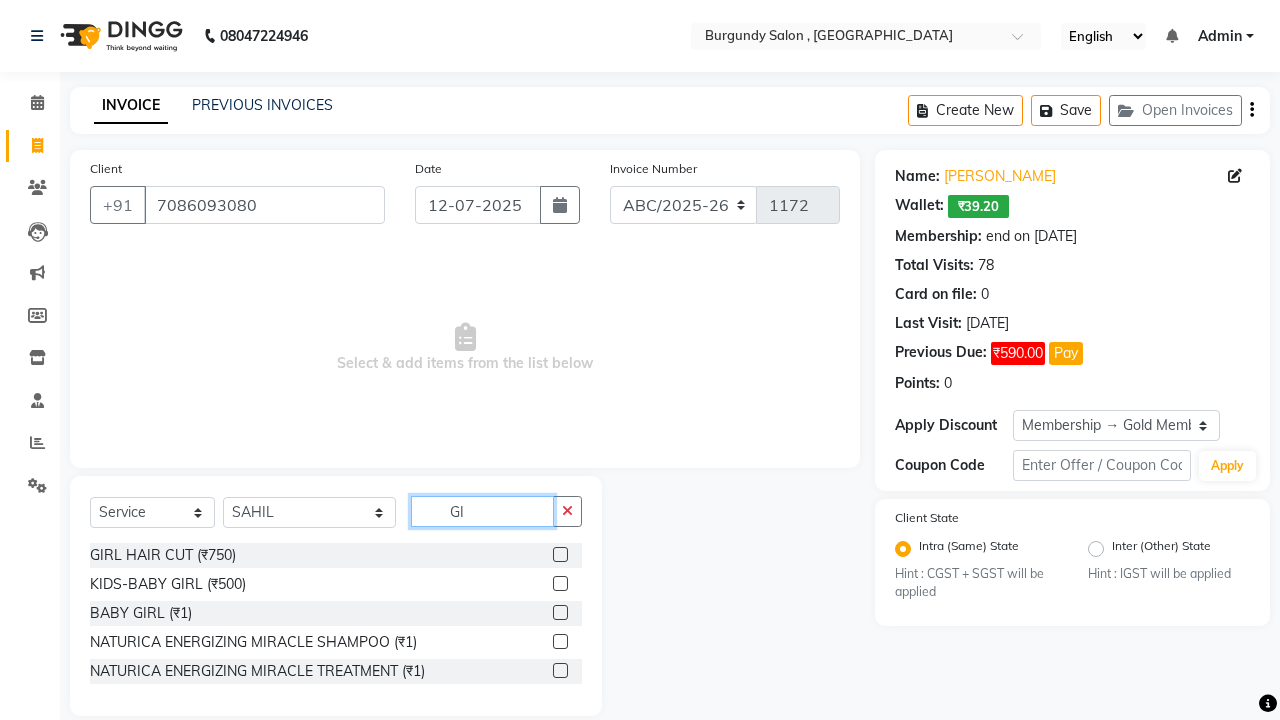 type on "GI" 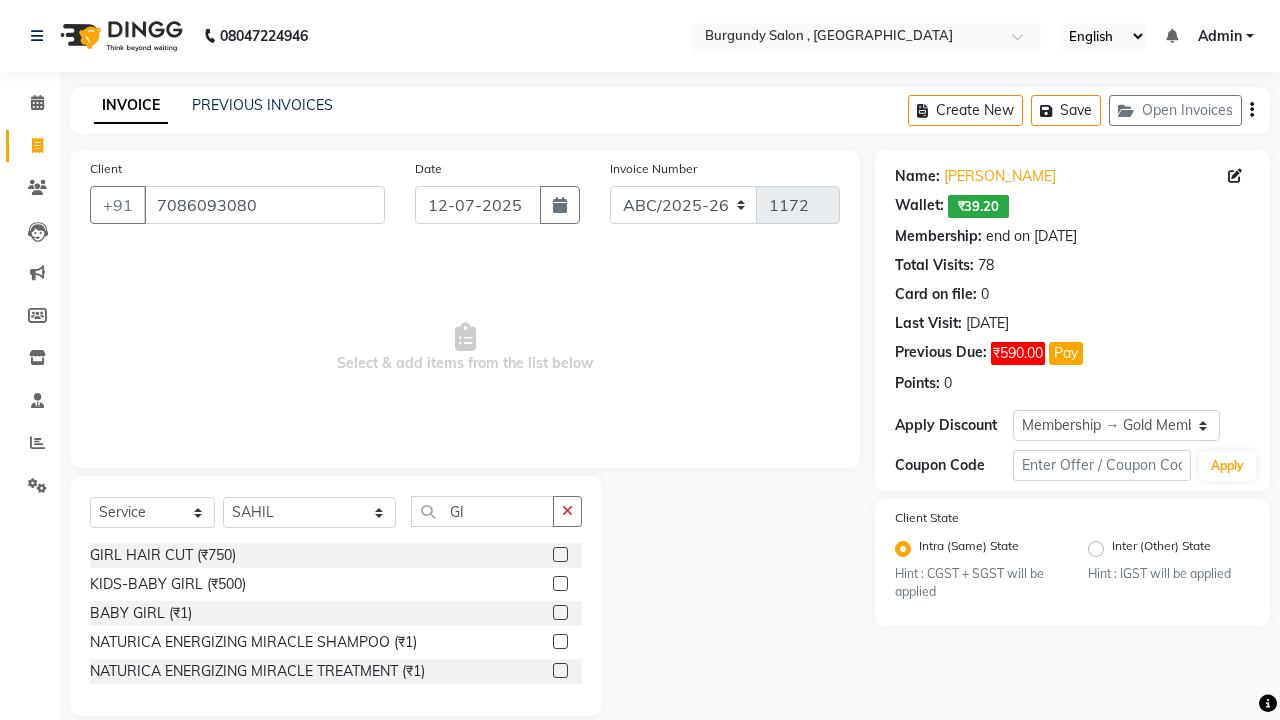 click 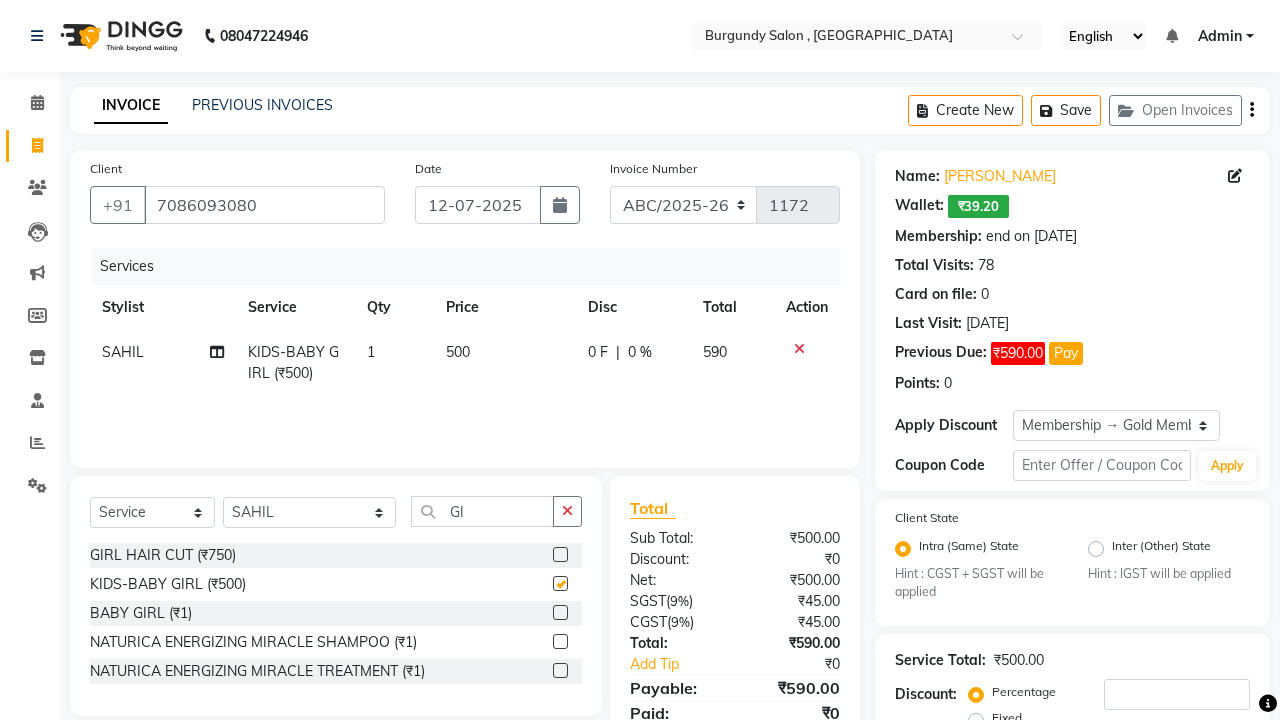 checkbox on "false" 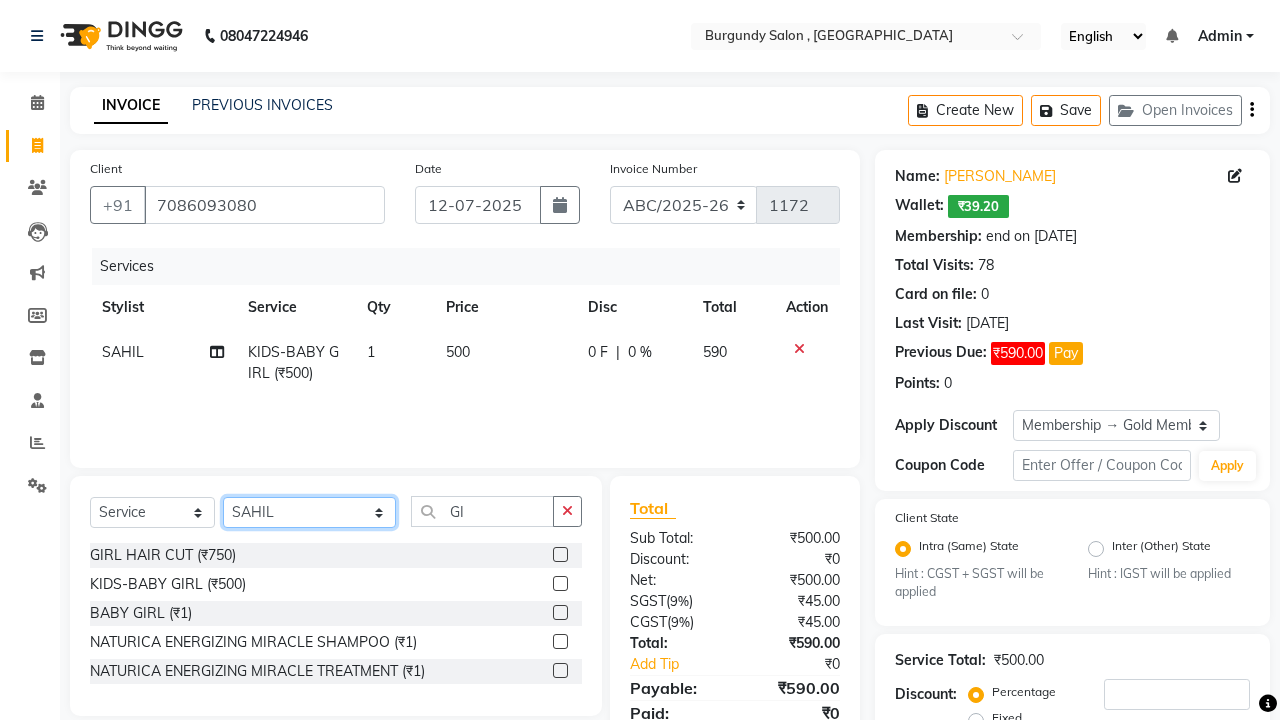 select on "32580" 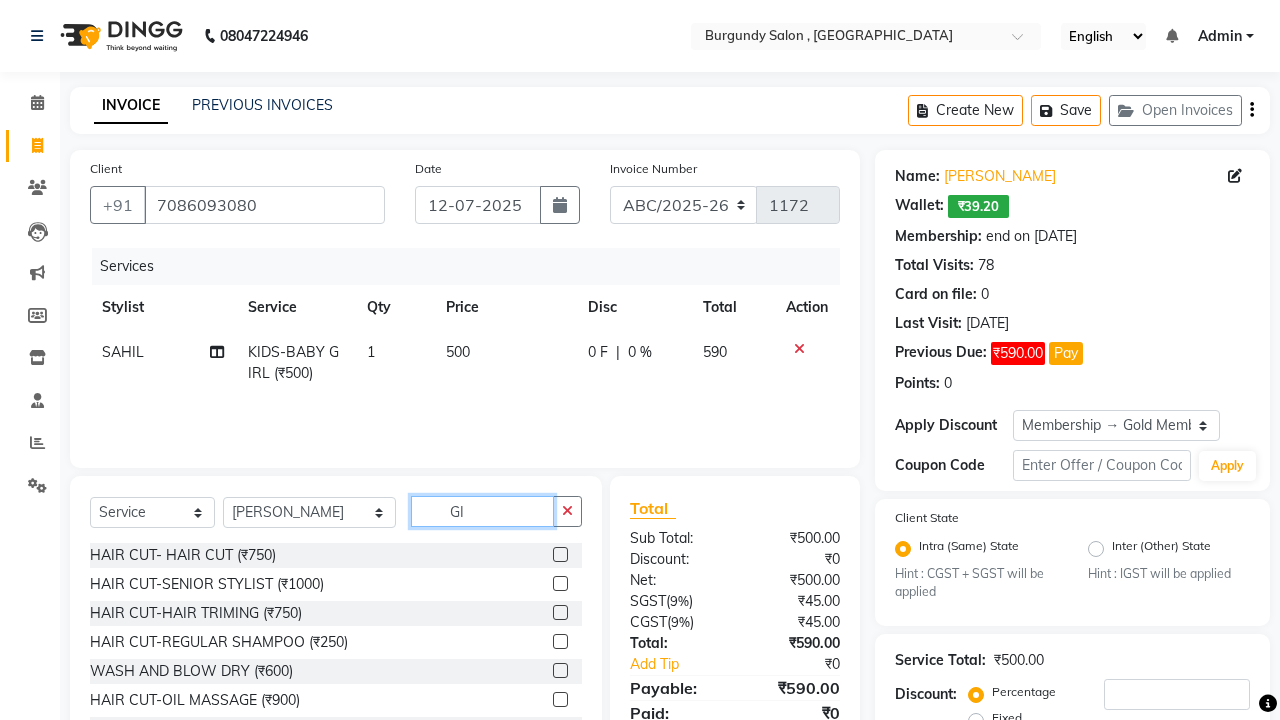 click on "GI" 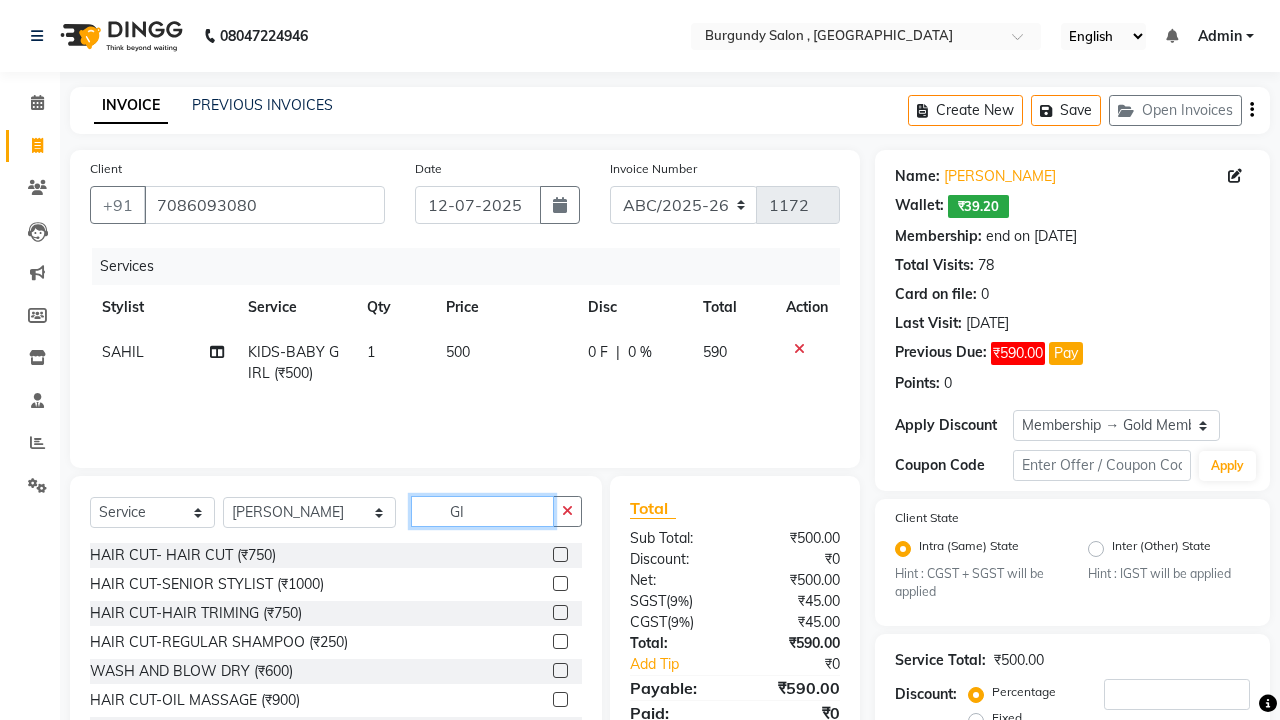 type on "G" 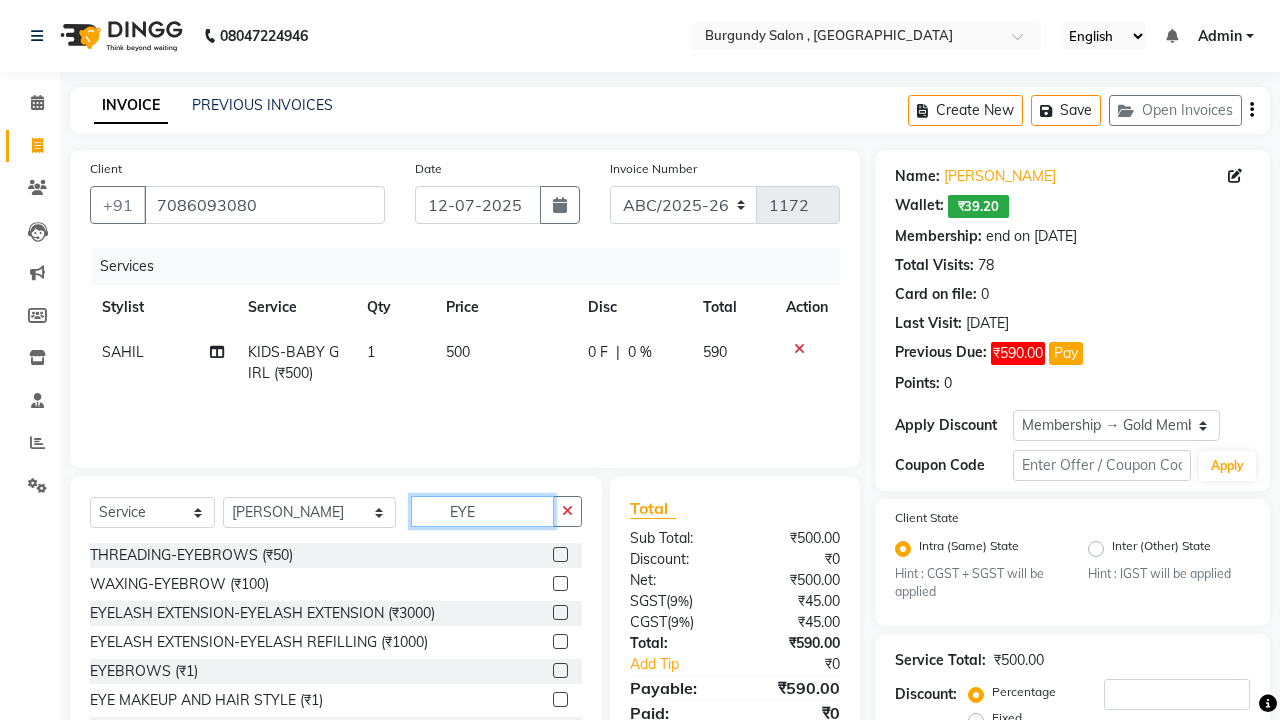 type on "EYE" 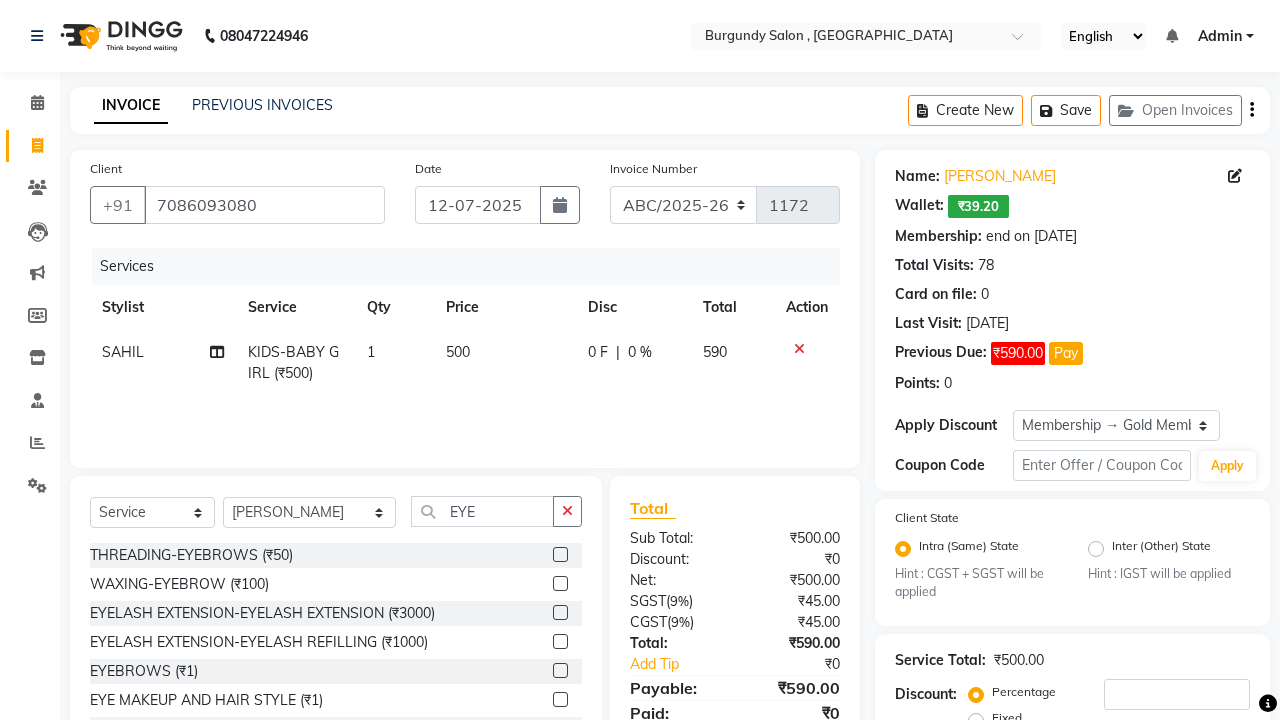 click 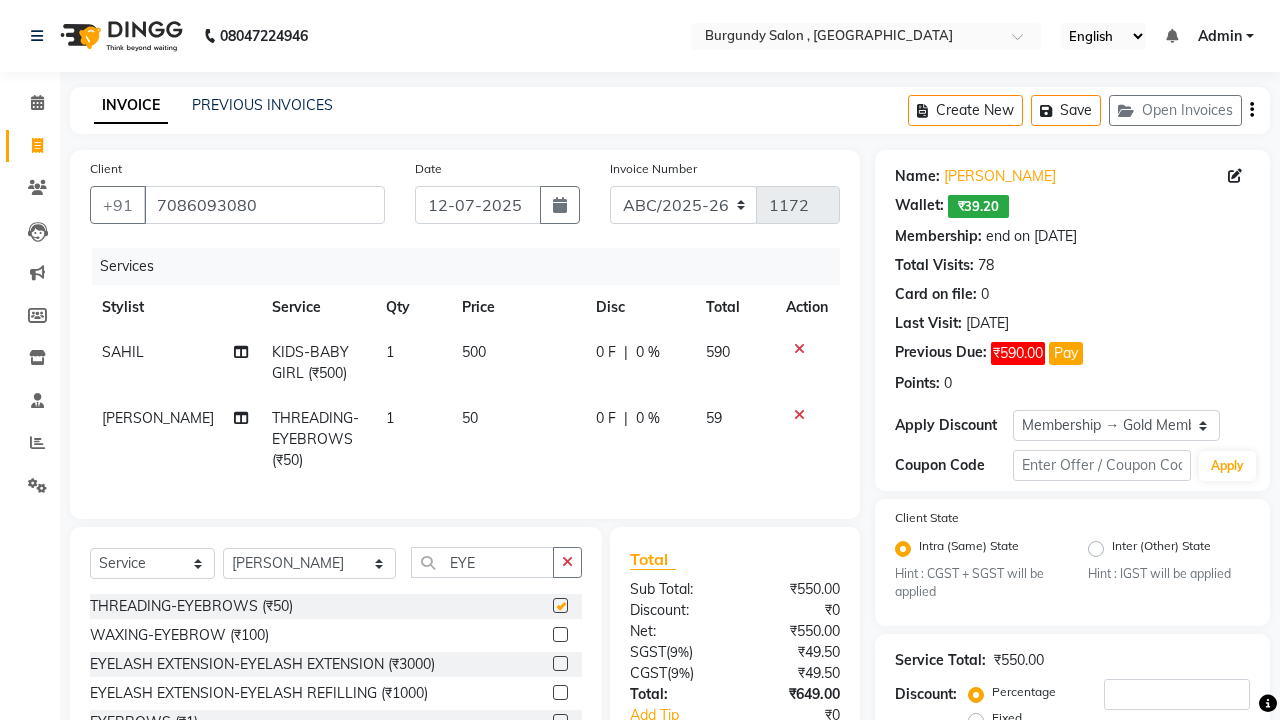 checkbox on "false" 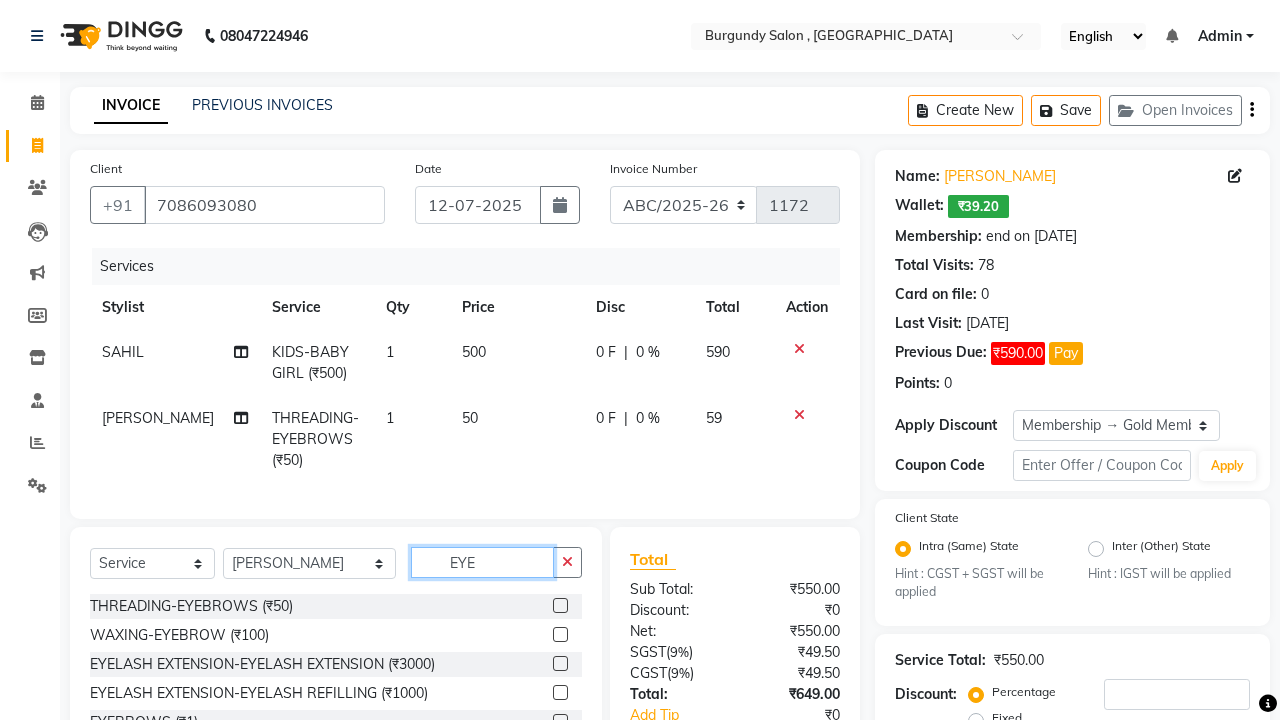 click on "EYE" 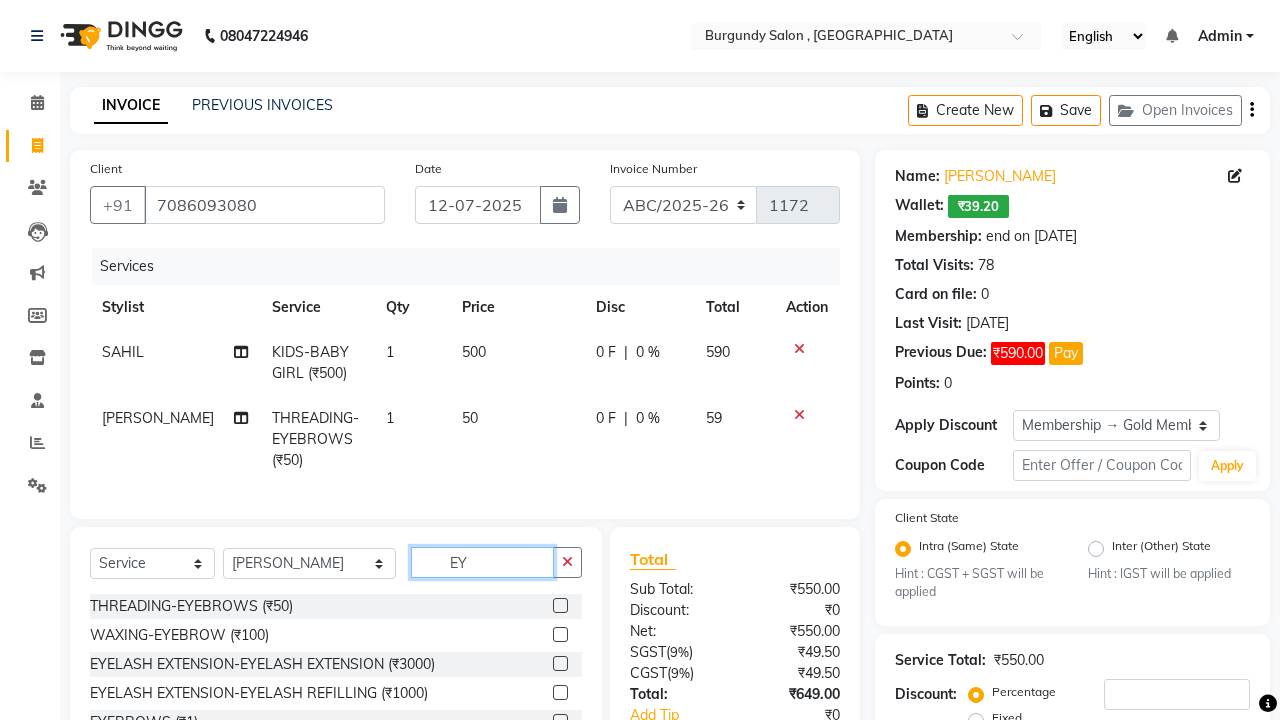 type on "E" 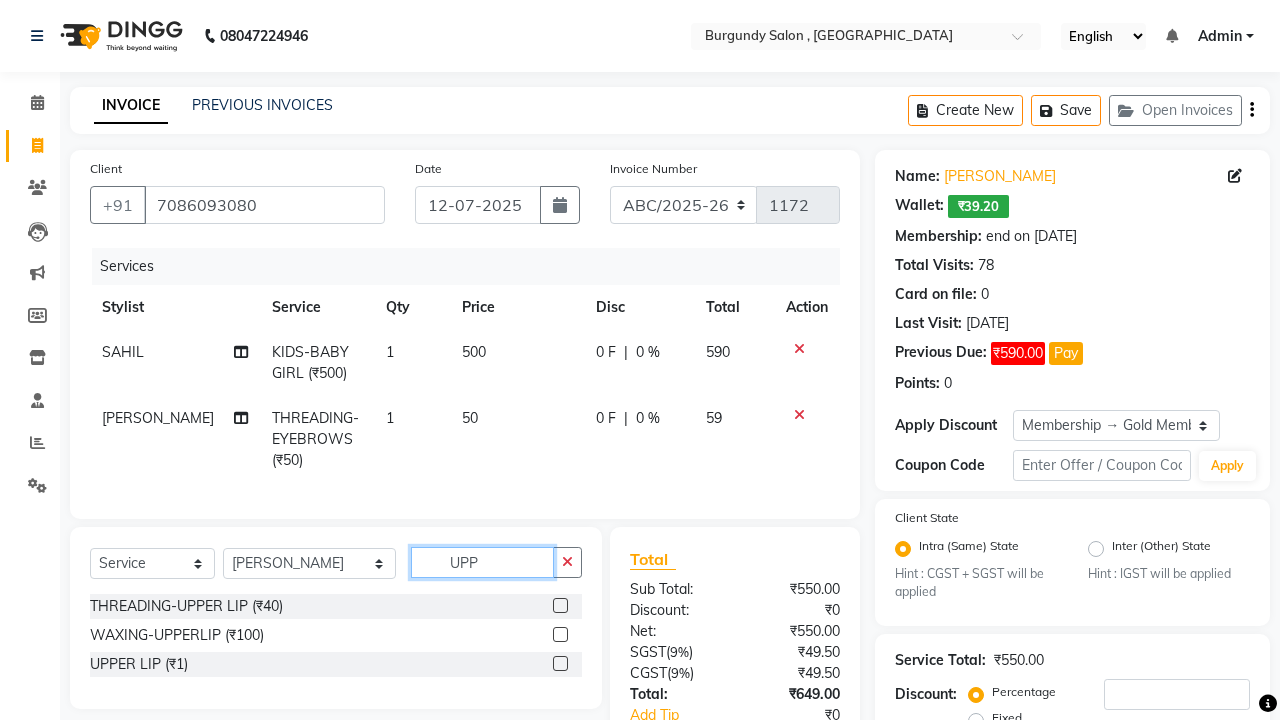 type on "UPP" 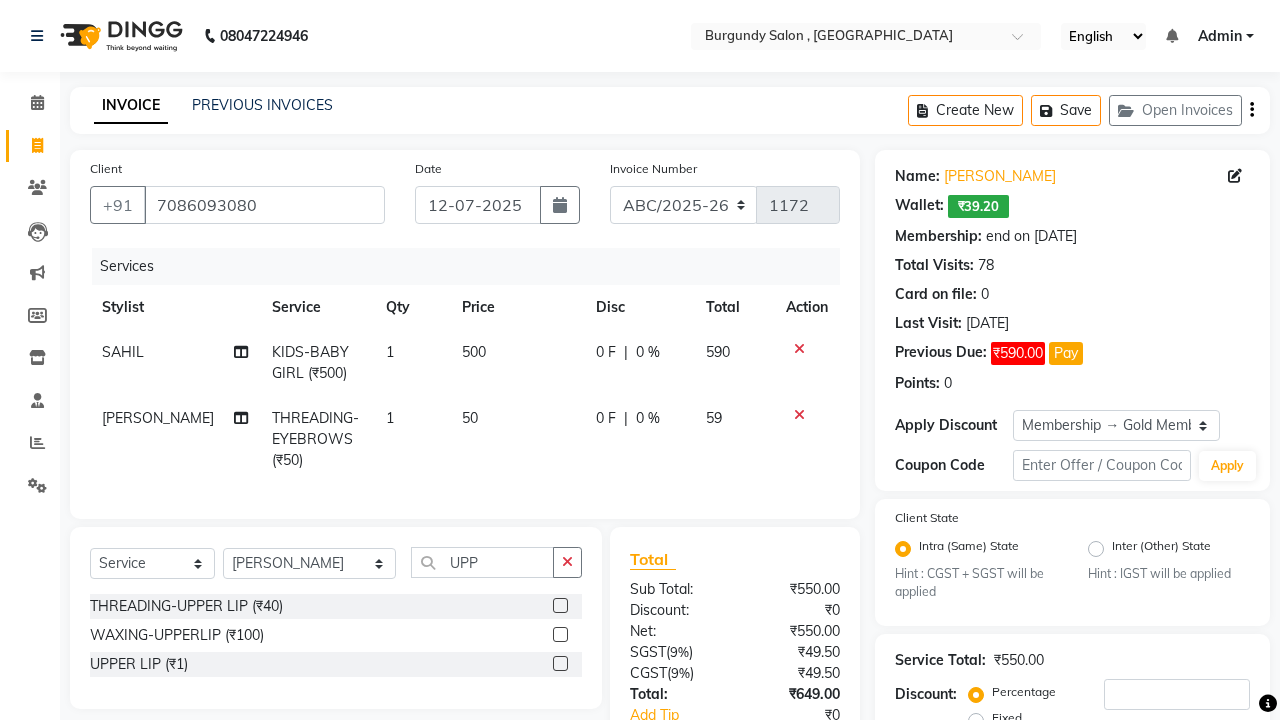 click 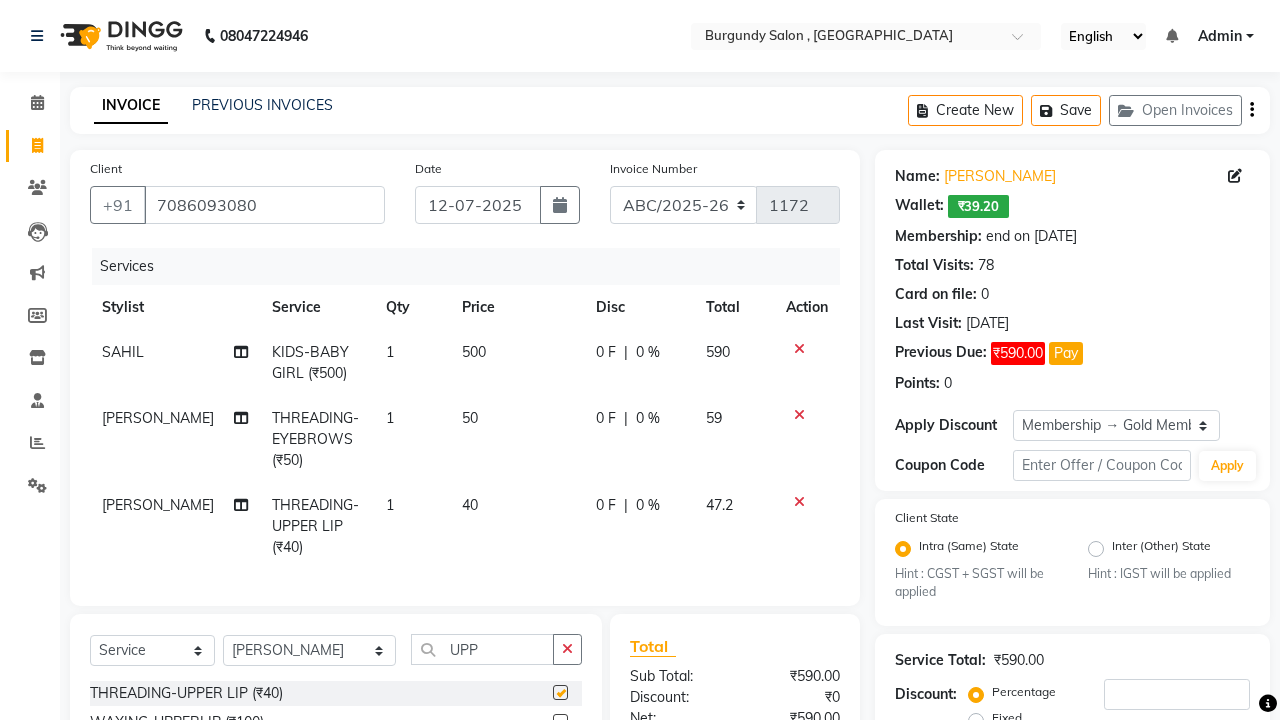 checkbox on "false" 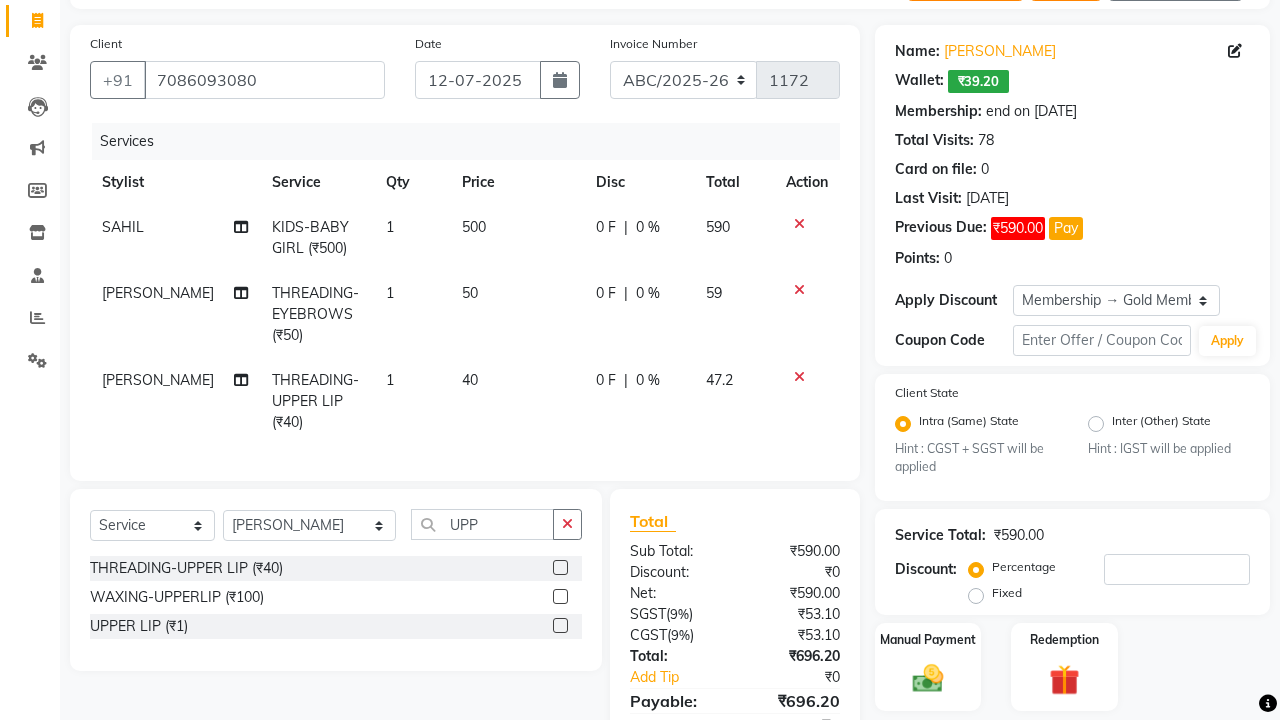 scroll, scrollTop: 126, scrollLeft: 0, axis: vertical 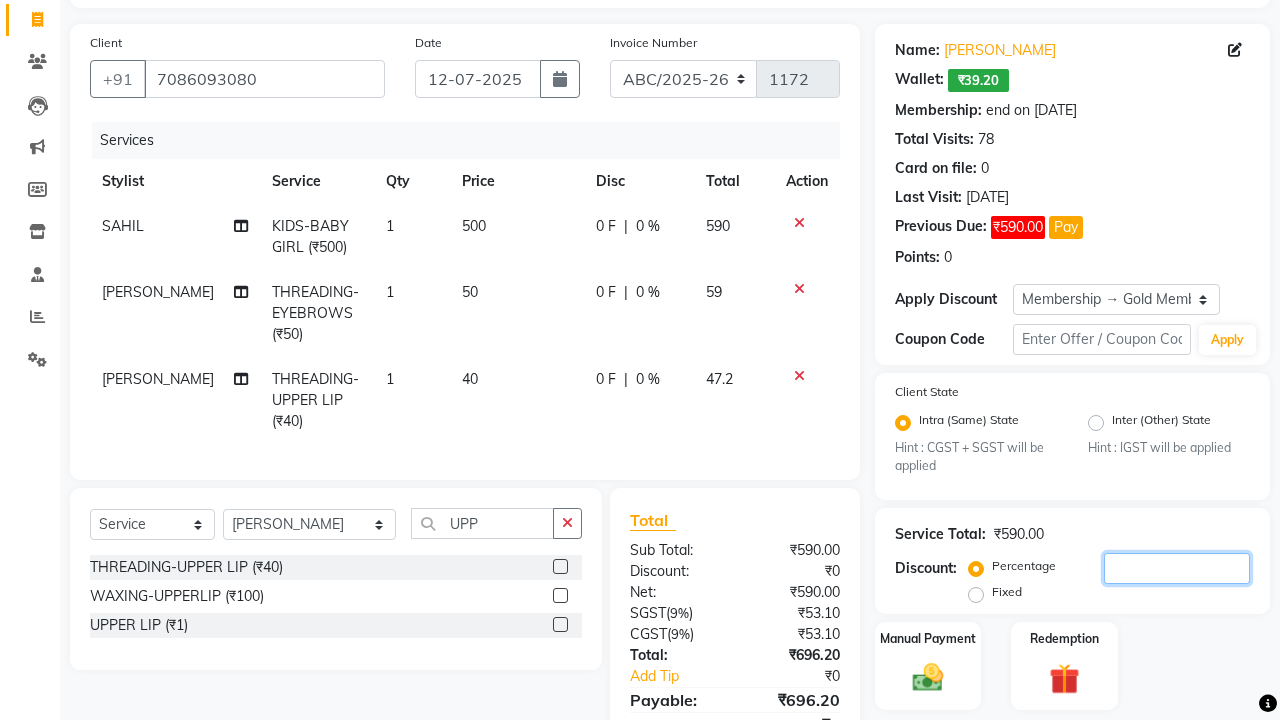 click 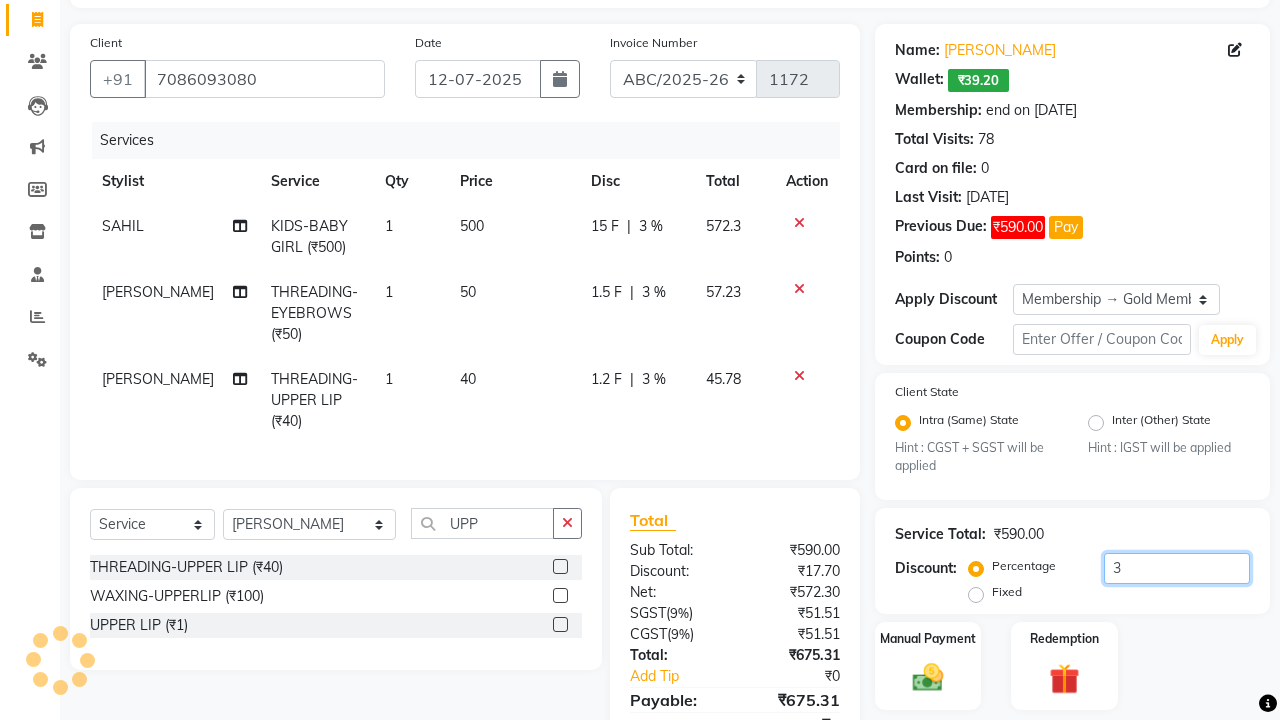 type on "30" 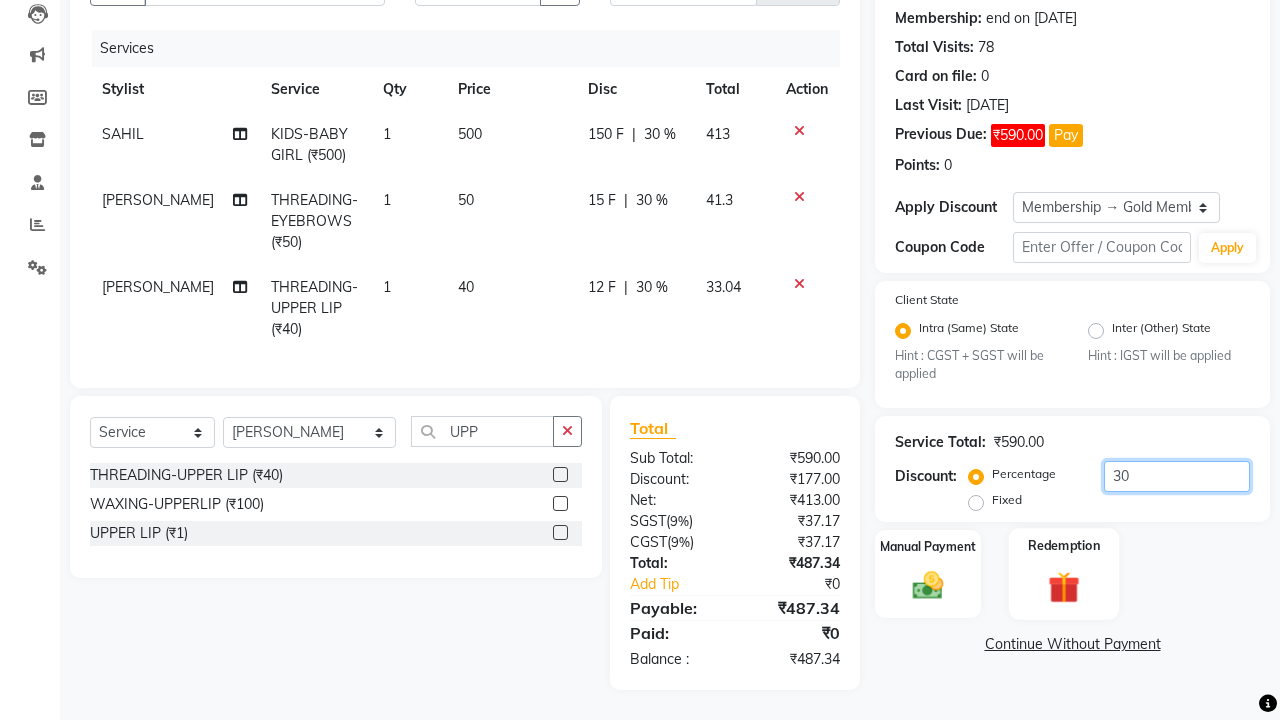 scroll, scrollTop: 218, scrollLeft: 0, axis: vertical 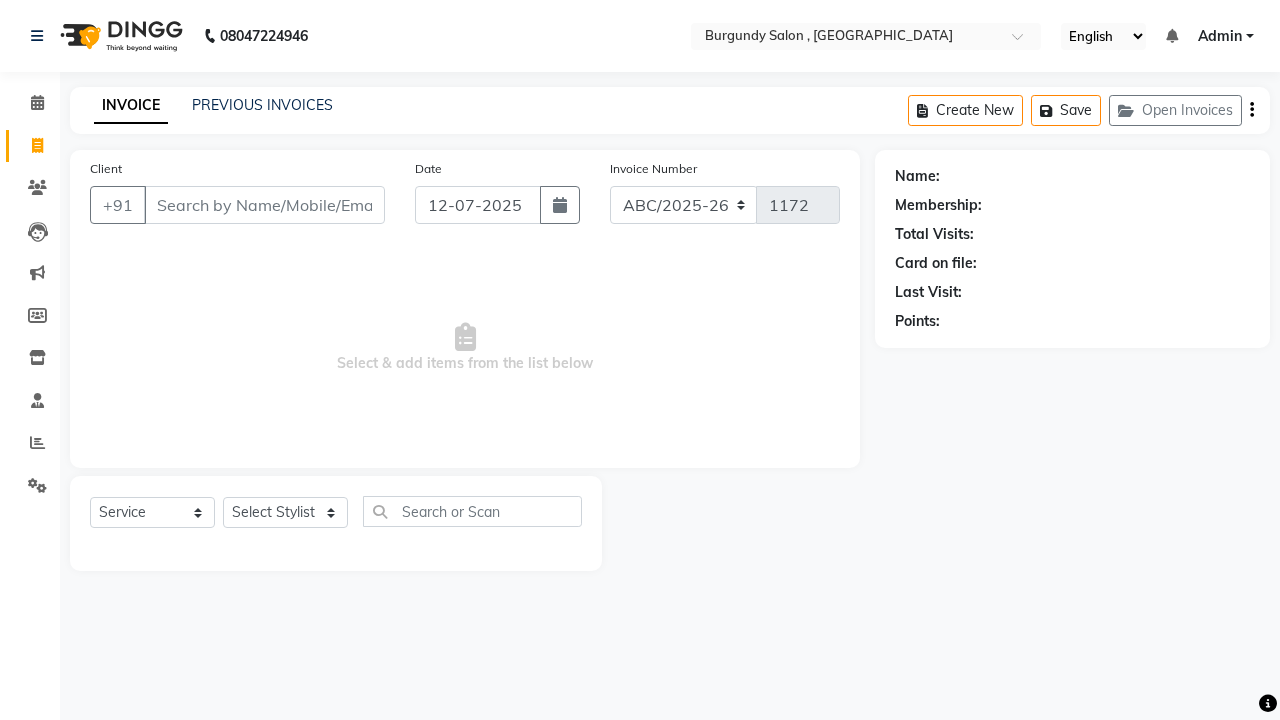 select on "service" 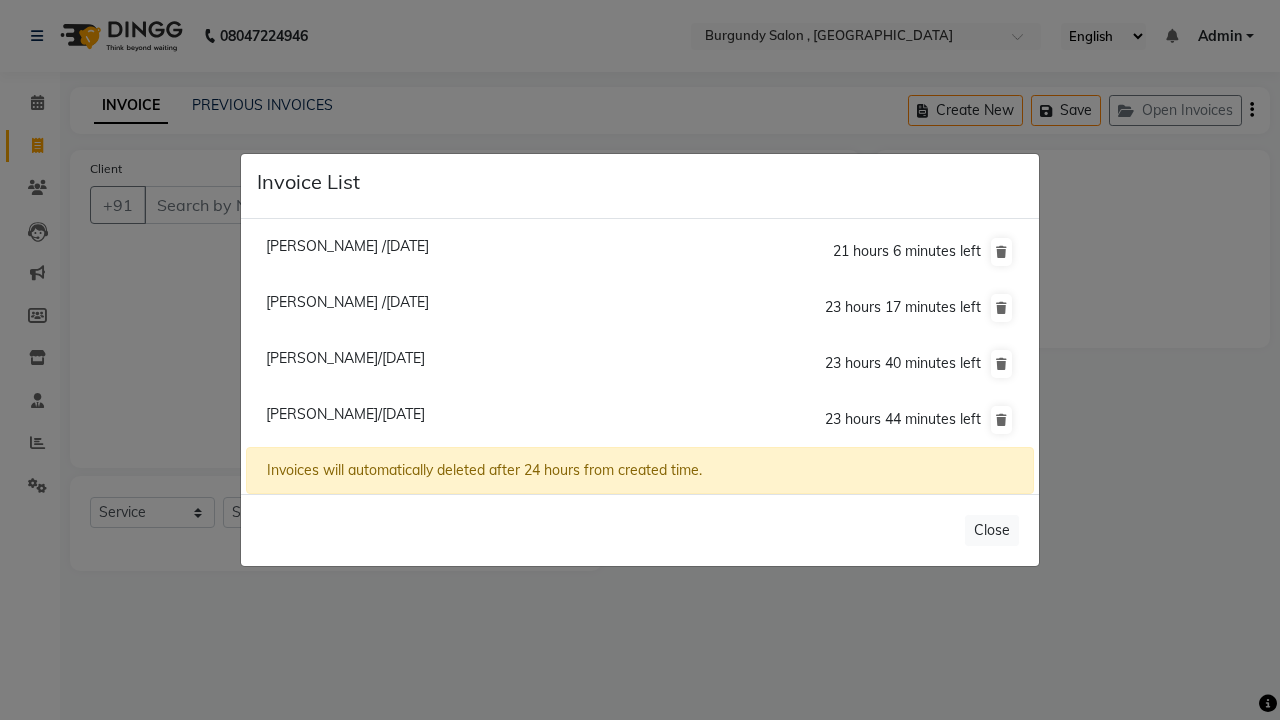 scroll, scrollTop: 0, scrollLeft: 0, axis: both 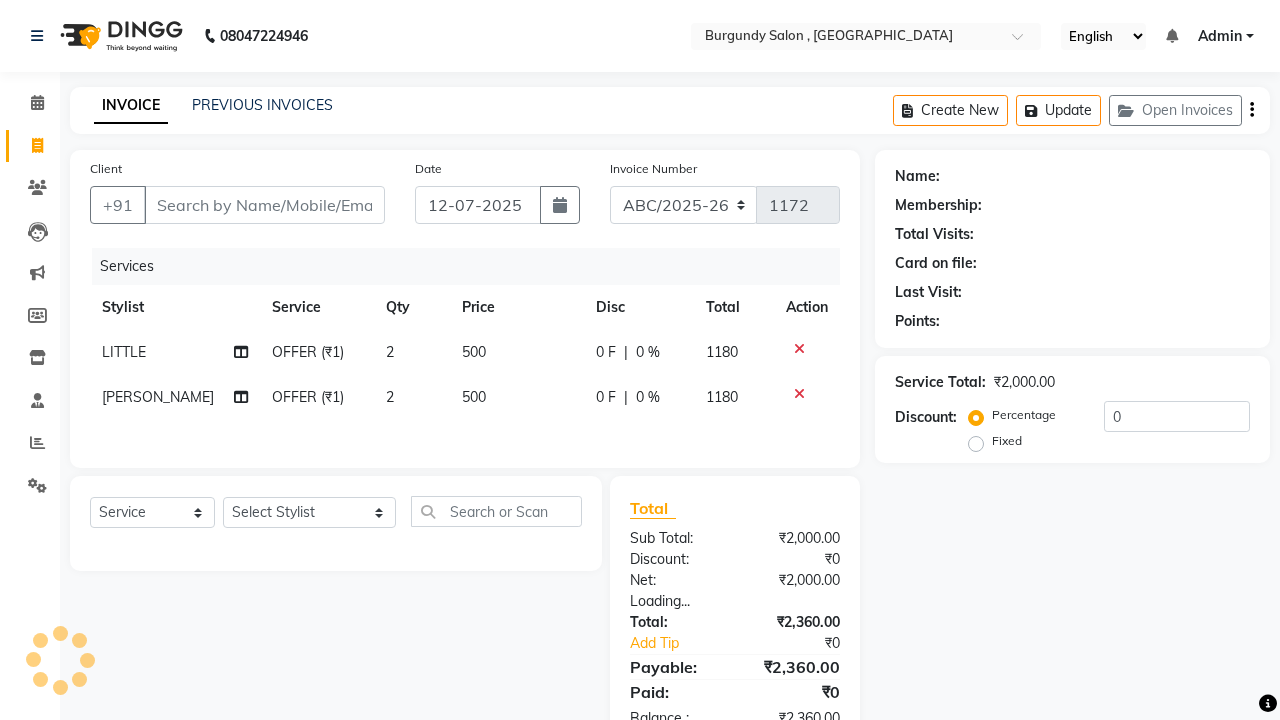 type on "7259959960" 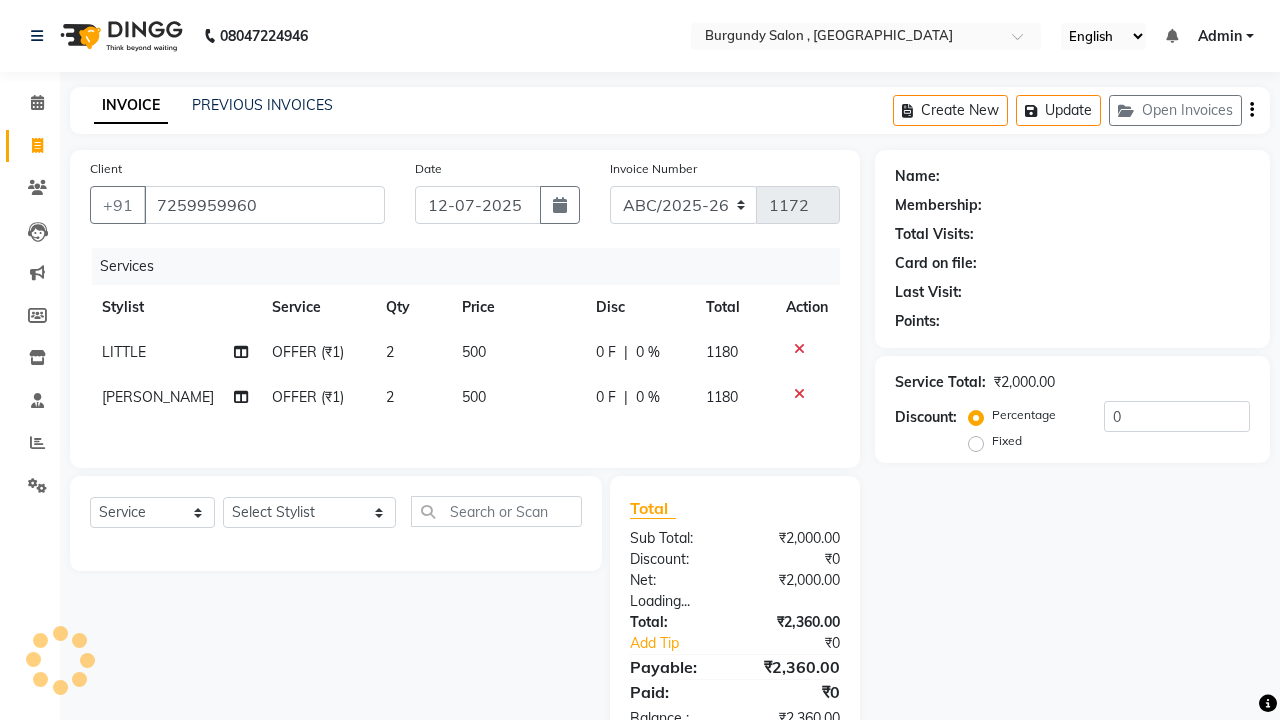 select on "1: Object" 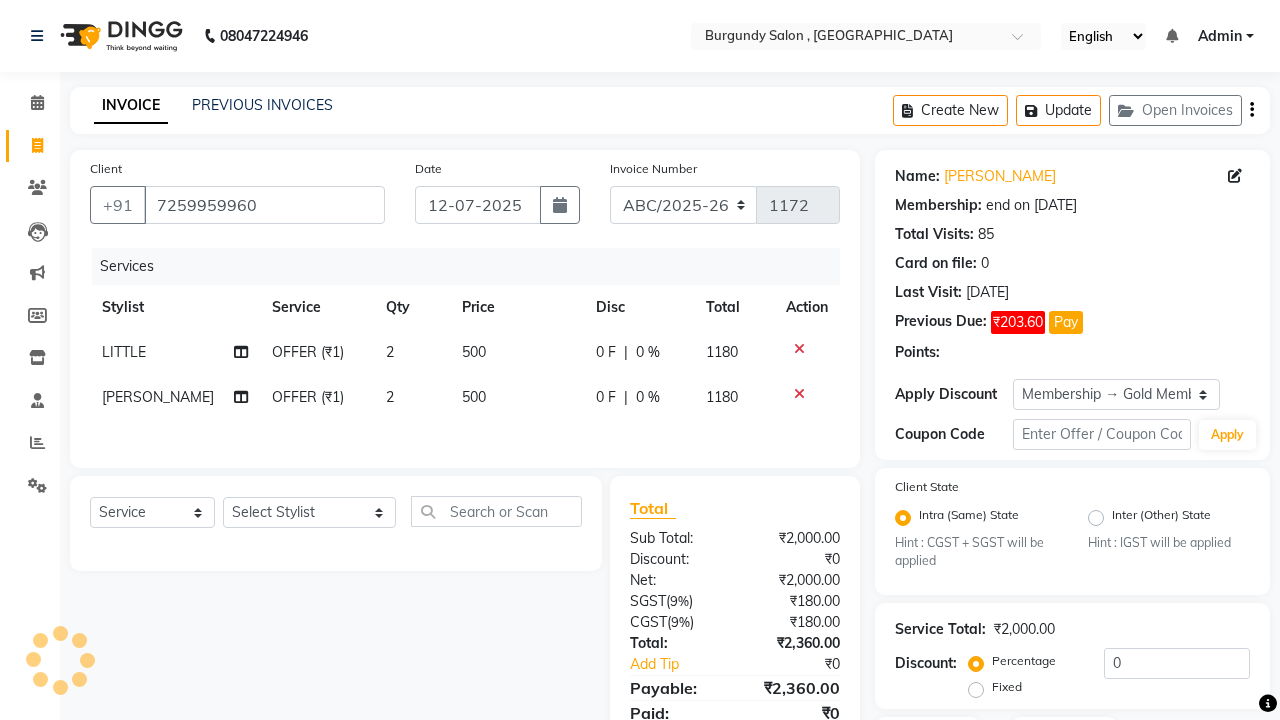 type 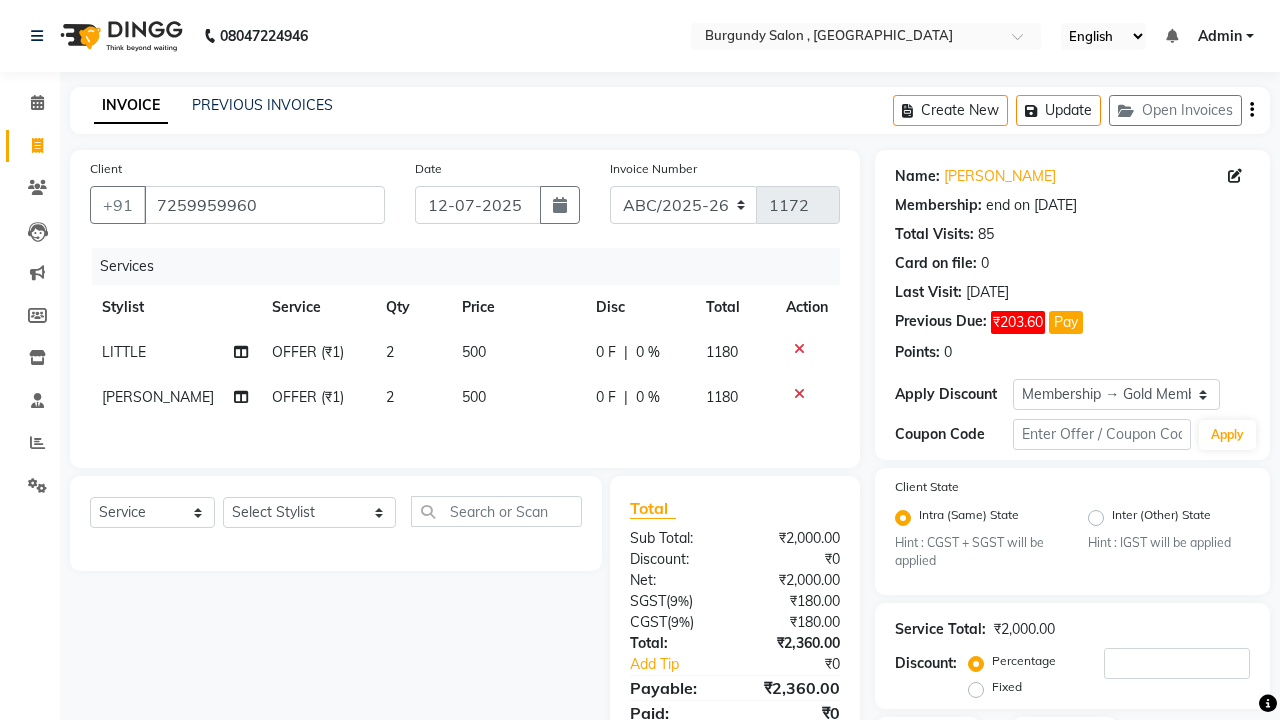 click 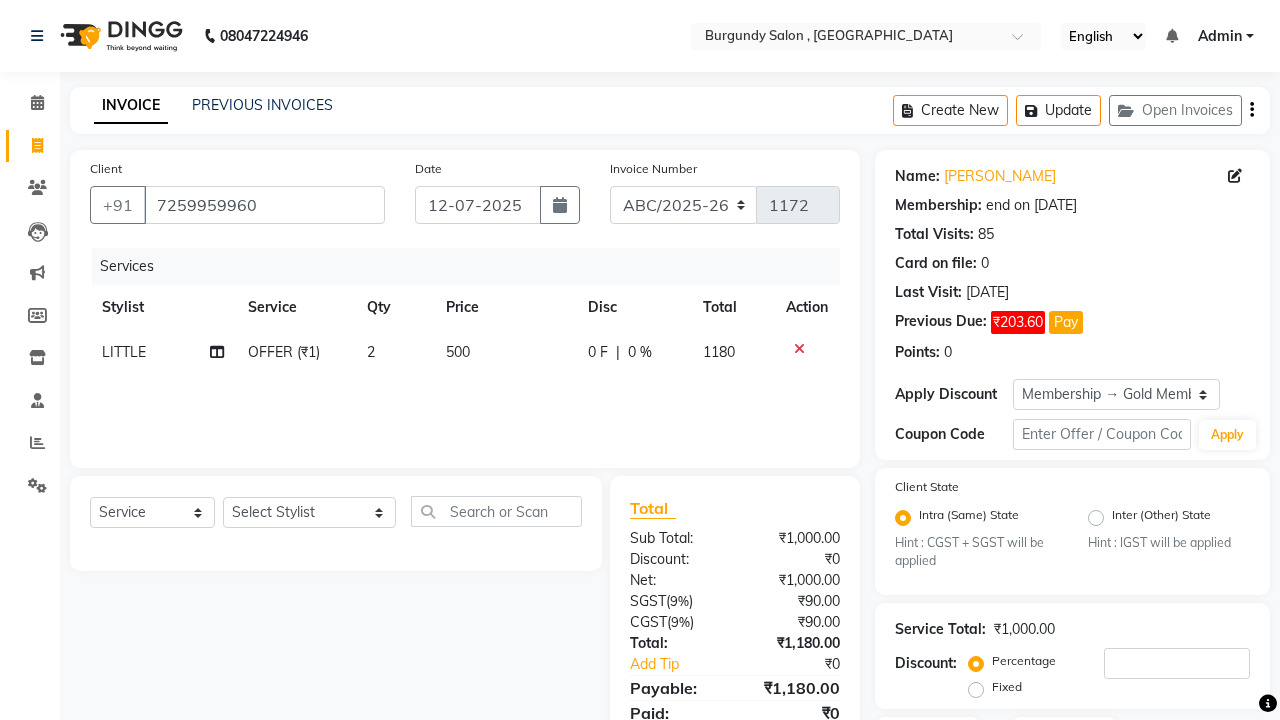 click 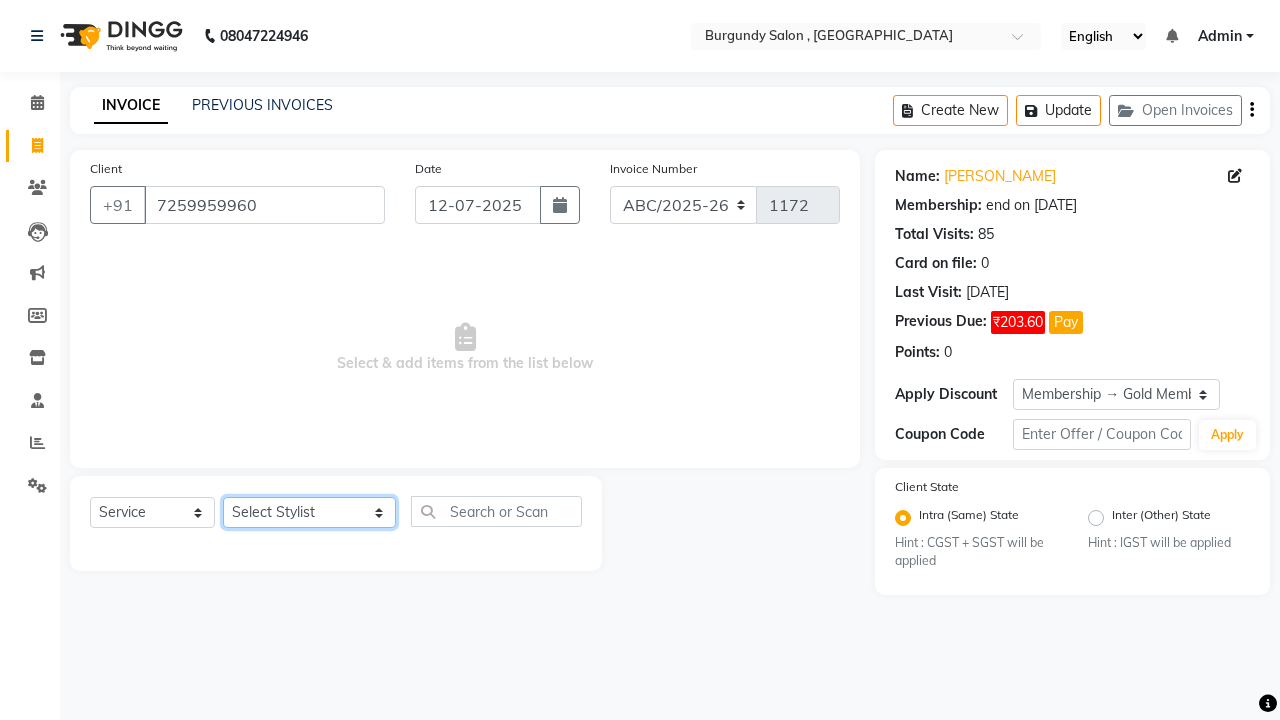 click on "Select Stylist ANIL  [PERSON_NAME] [PERSON_NAME]  DHON DAS DHON / [PERSON_NAME] [PERSON_NAME] [PERSON_NAME]/ [PERSON_NAME] [PERSON_NAME] LAXI / [PERSON_NAME] LITTLE MAAM MINTUL [PERSON_NAME] [PERSON_NAME] [PERSON_NAME] [PERSON_NAME]/POJA/ [PERSON_NAME] / [PERSON_NAME] [PERSON_NAME]/ [PERSON_NAME] PUJAA [PERSON_NAME] / [PERSON_NAME]  [PERSON_NAME] / [PERSON_NAME] [PERSON_NAME] / [PERSON_NAME] / [PERSON_NAME] [PERSON_NAME]/ [PERSON_NAME]/[PERSON_NAME]/[PERSON_NAME]/ [PERSON_NAME]/[PERSON_NAME]/ [PERSON_NAME] [PERSON_NAME]/ [PERSON_NAME] [PERSON_NAME] [PERSON_NAME] [PERSON_NAME] SOPEM staff 1 staff 1 TANU" 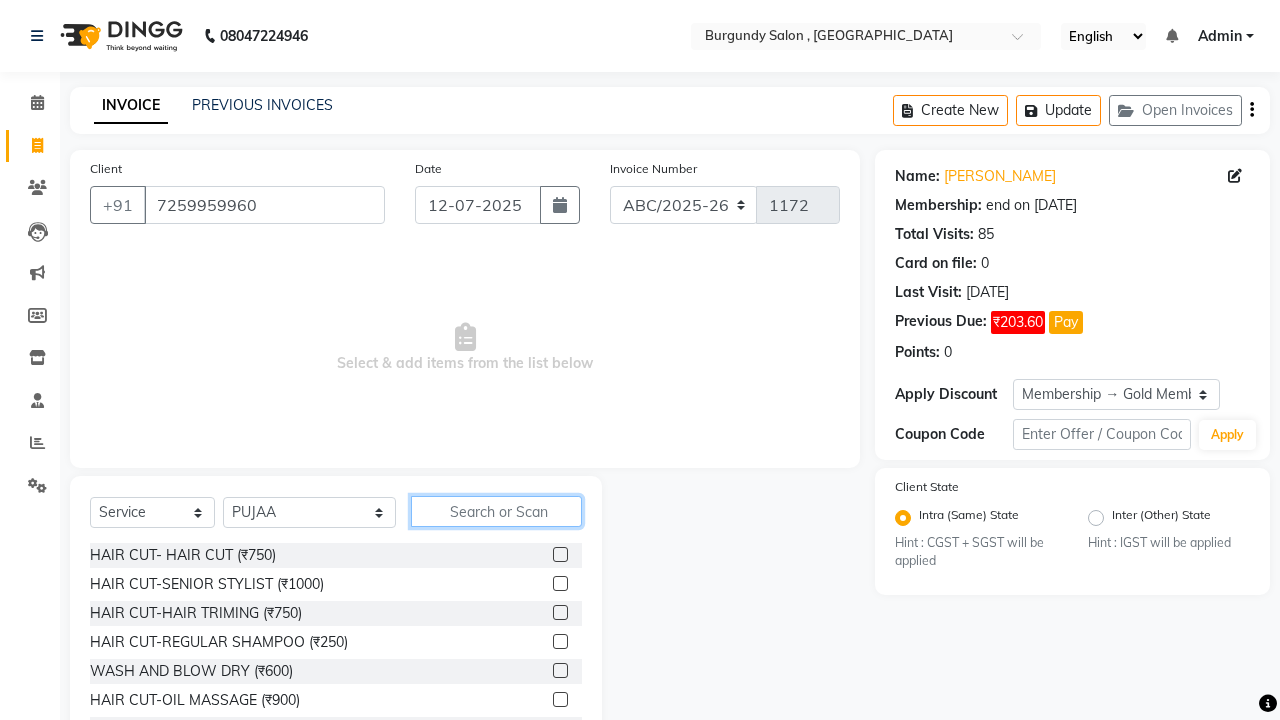 click 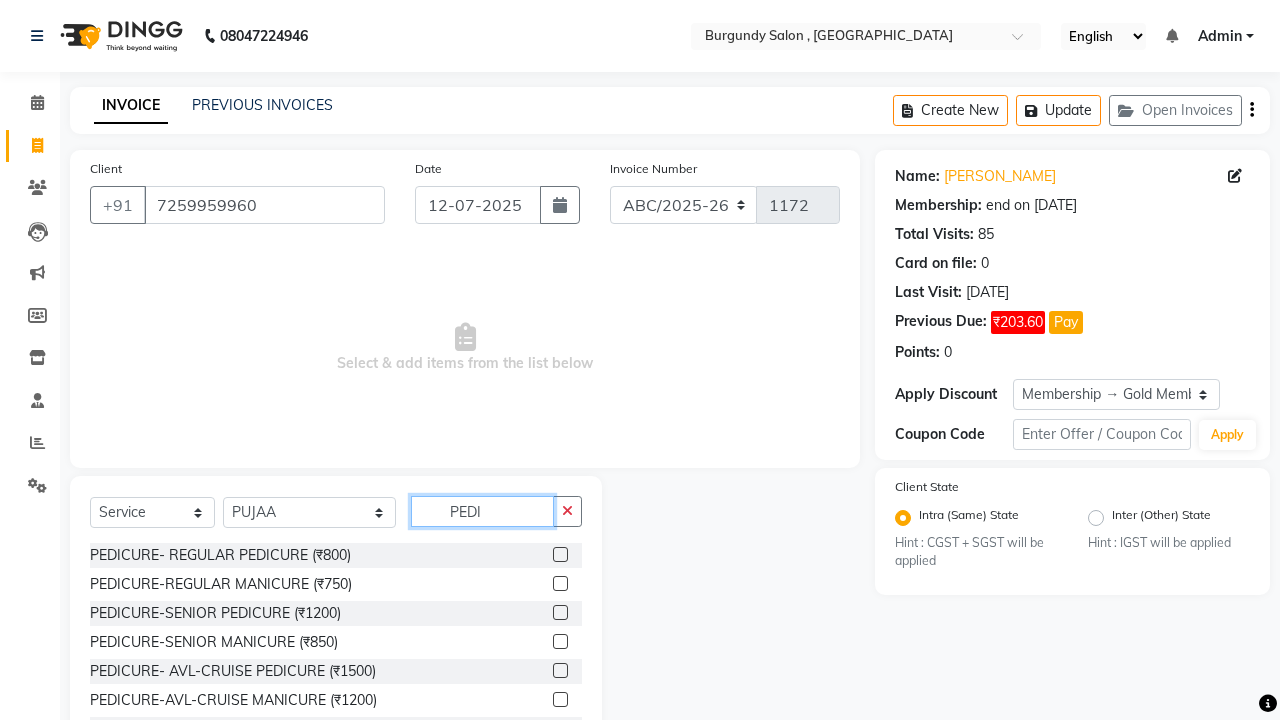 type on "PEDI" 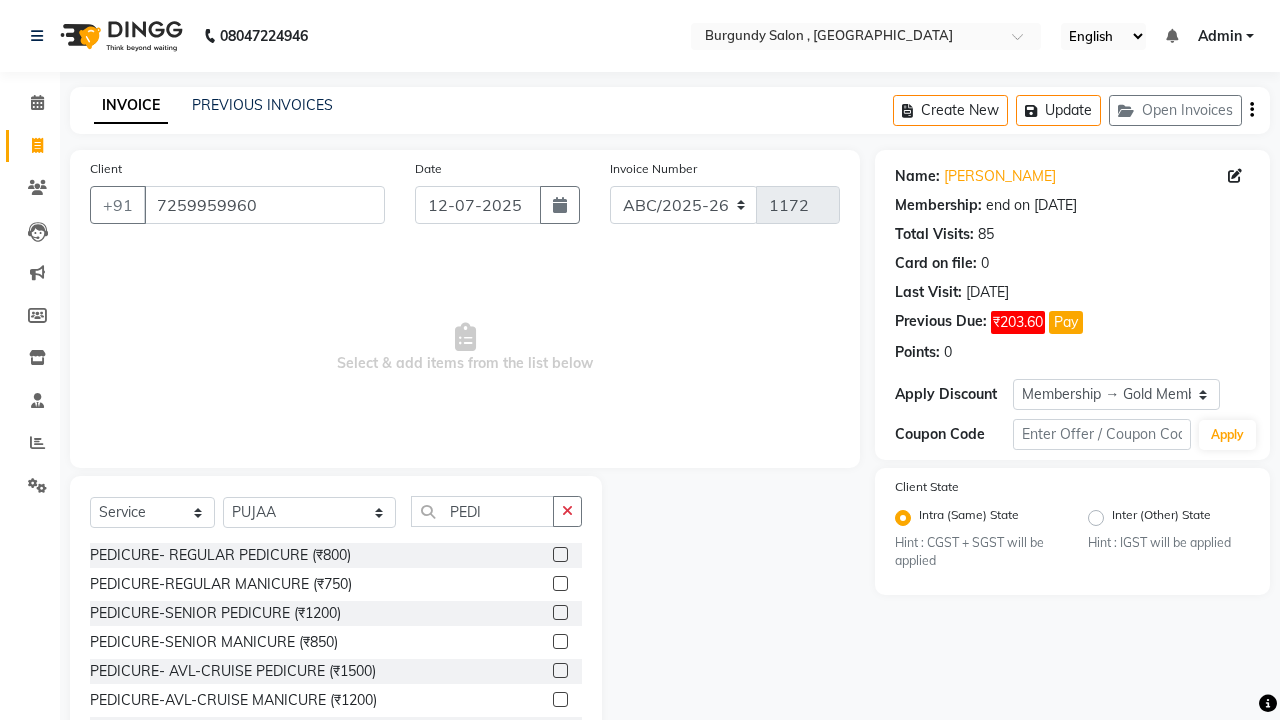 click 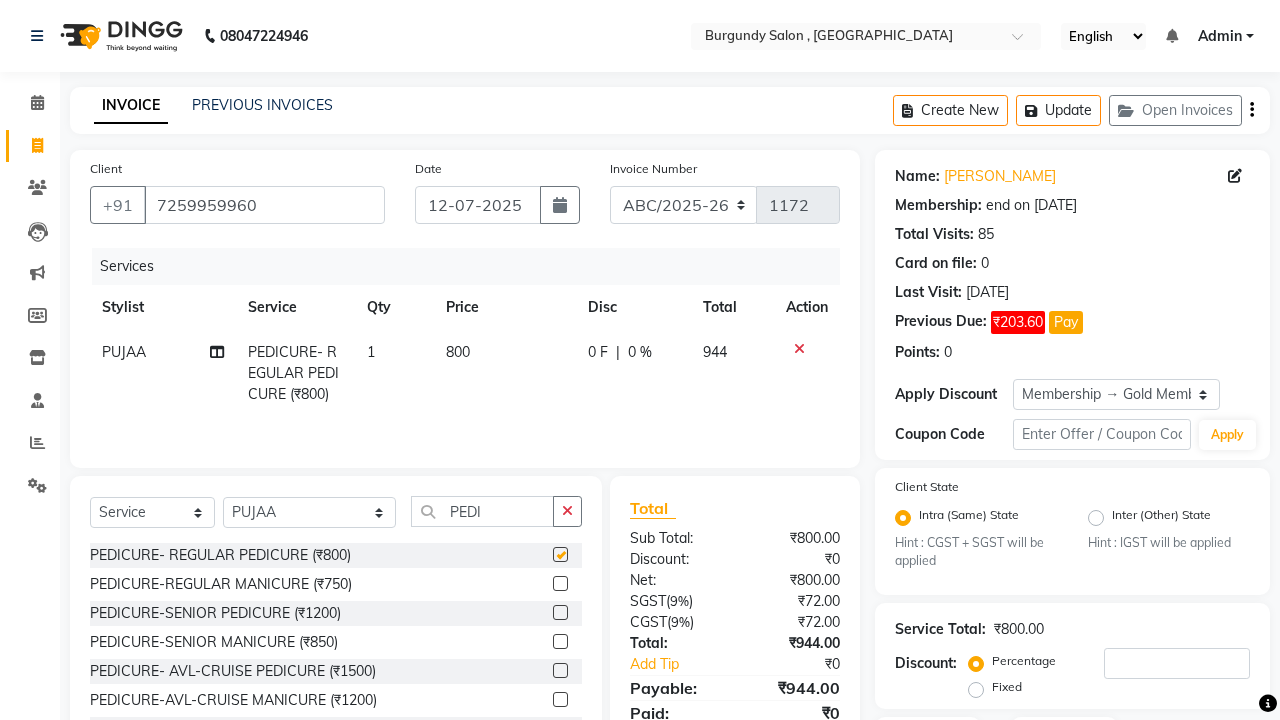checkbox on "false" 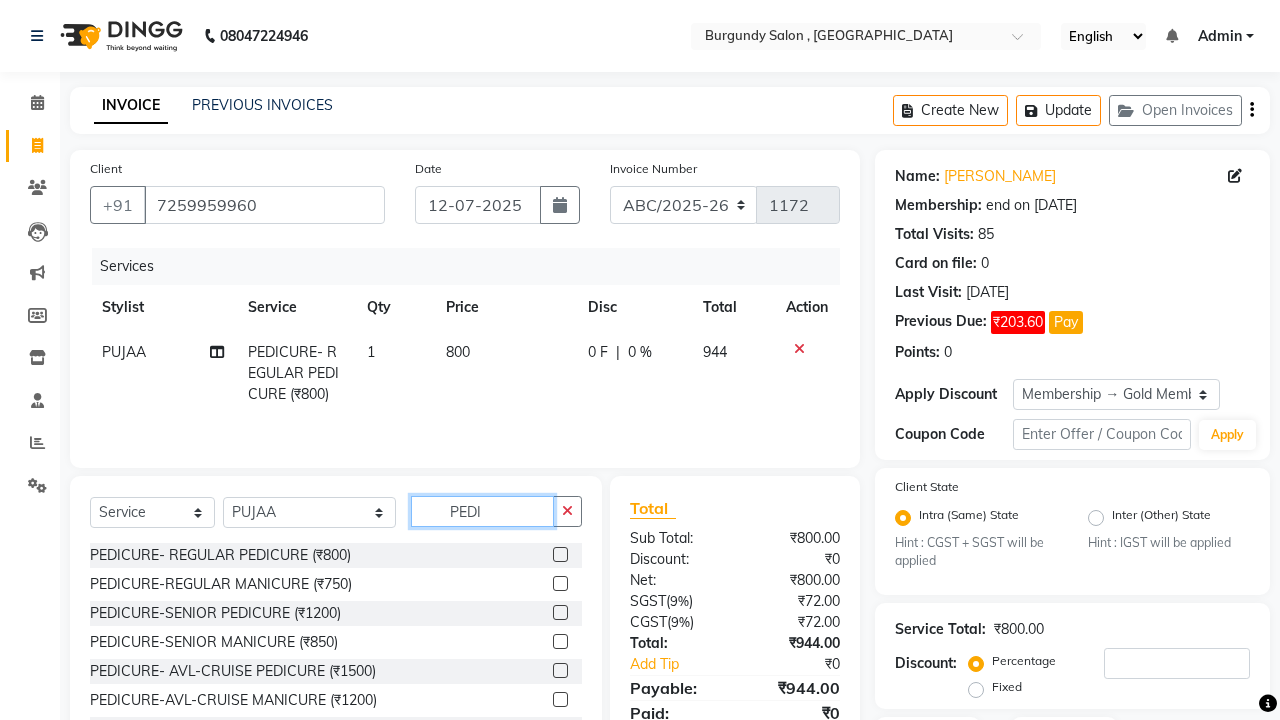 click on "PEDI" 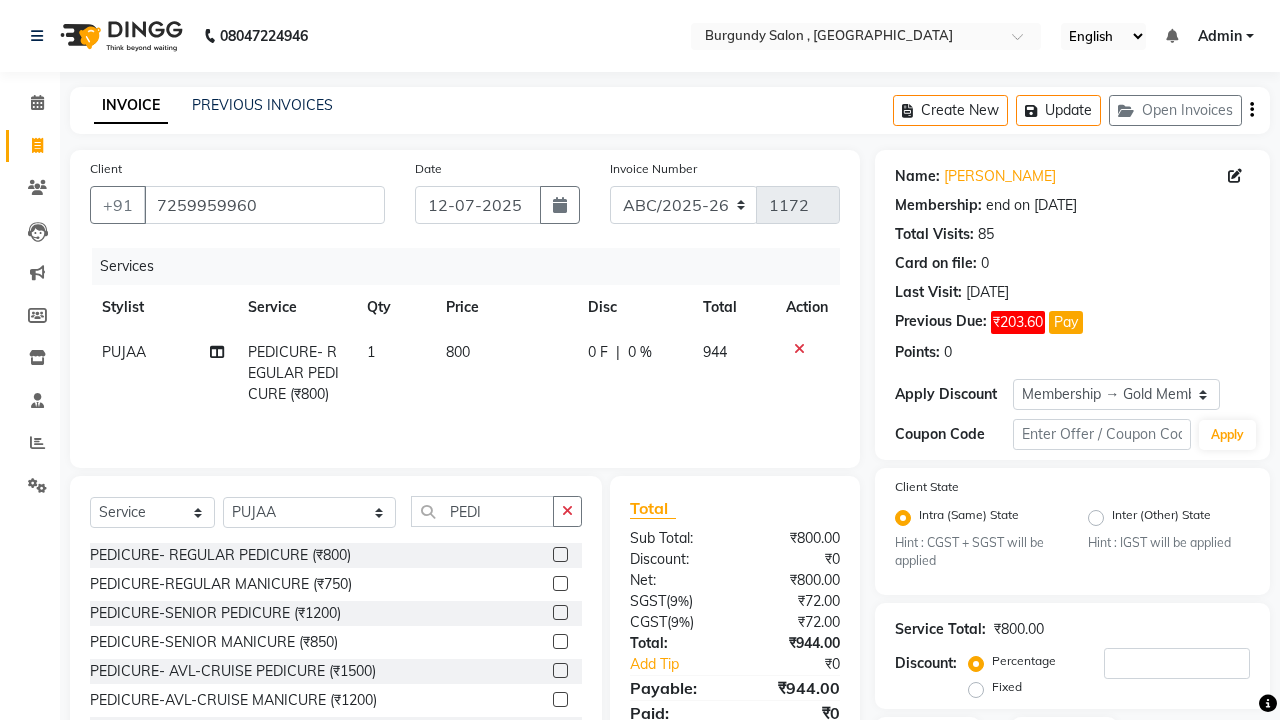 click 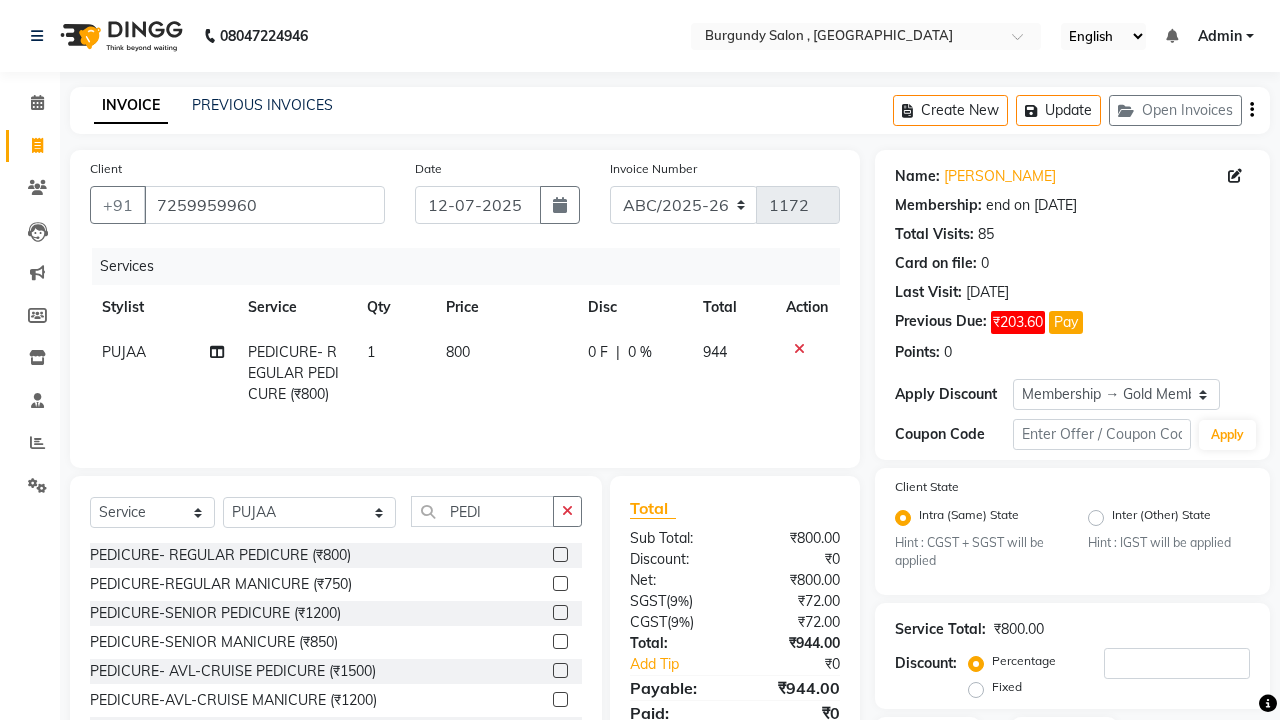 click 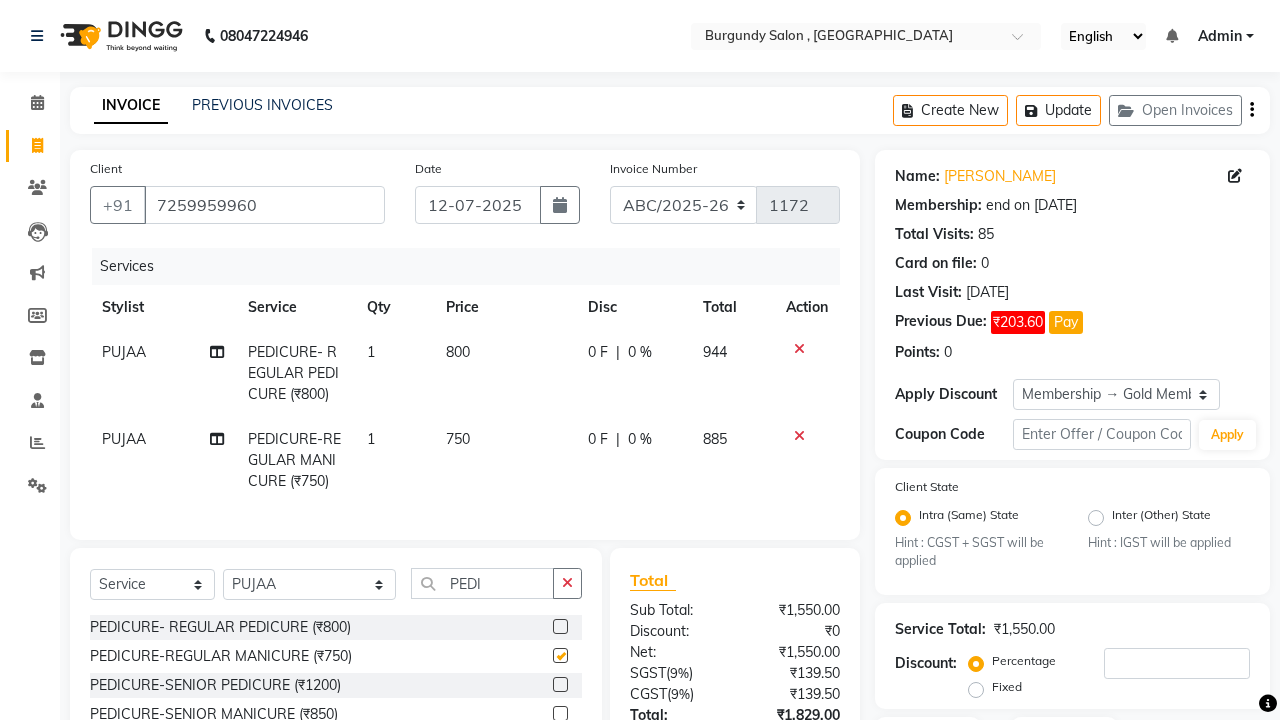 checkbox on "false" 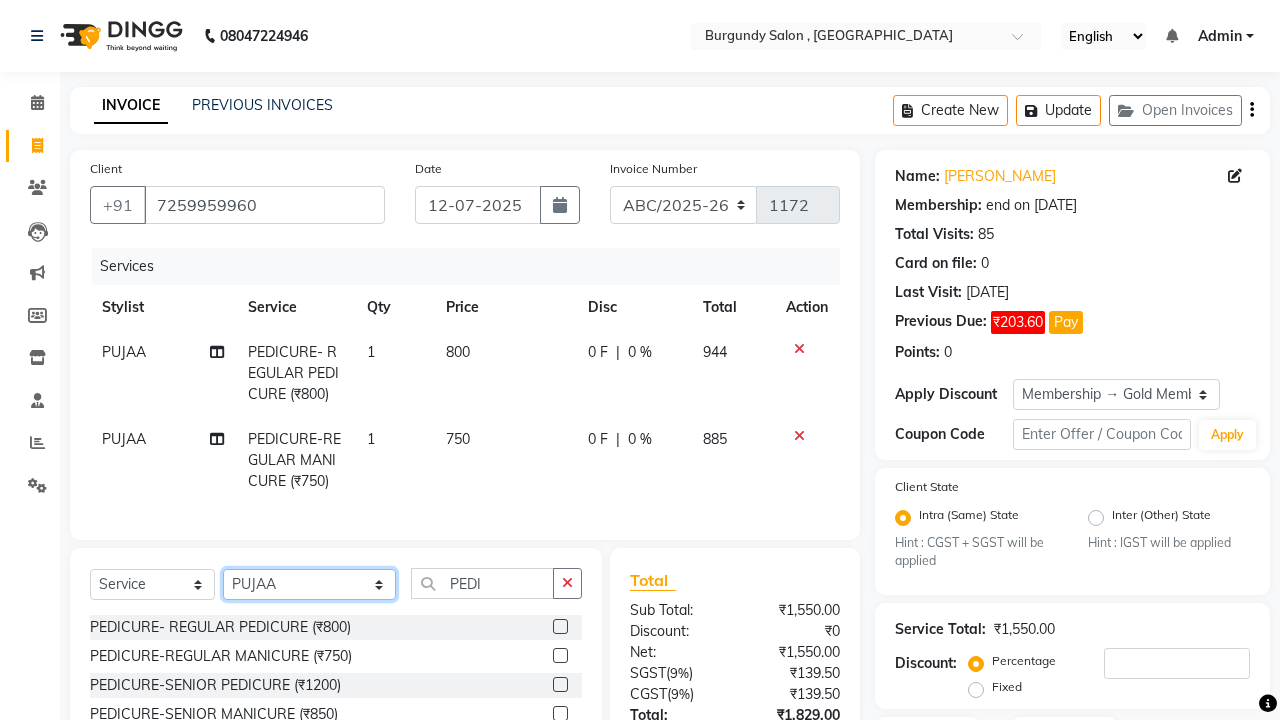 select on "32580" 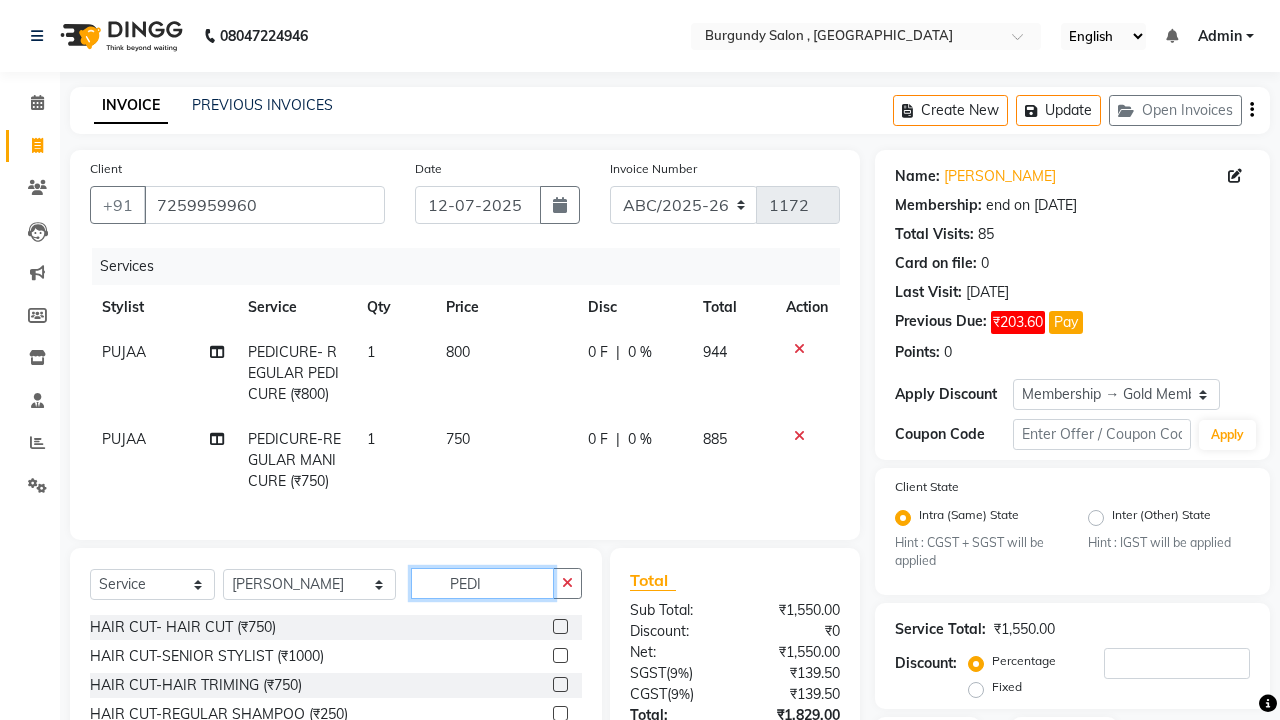 click on "PEDI" 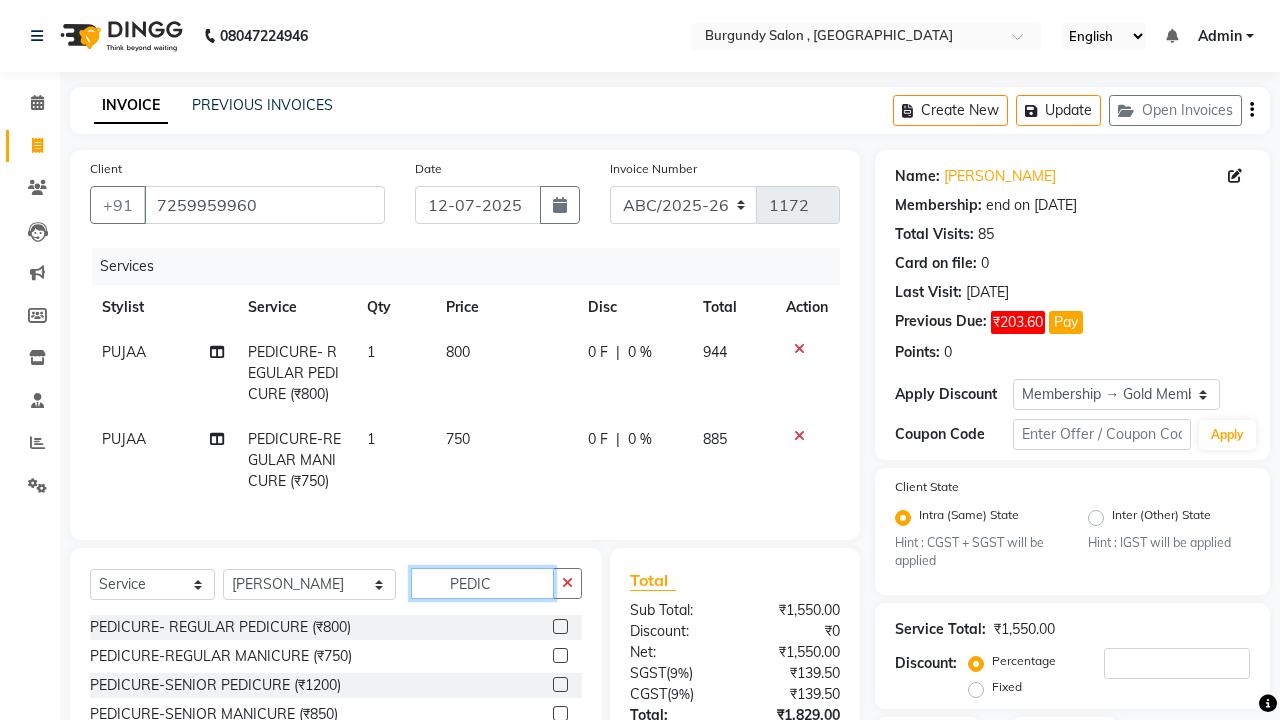 type on "PEDIC" 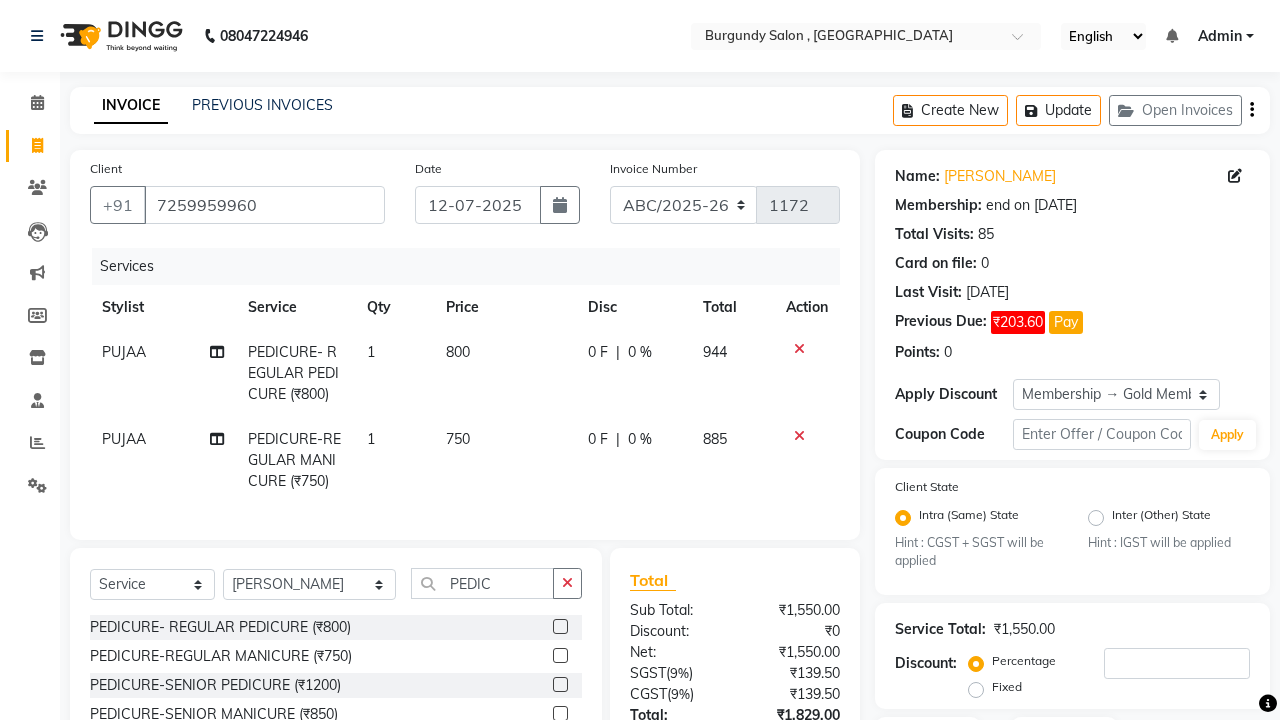 click 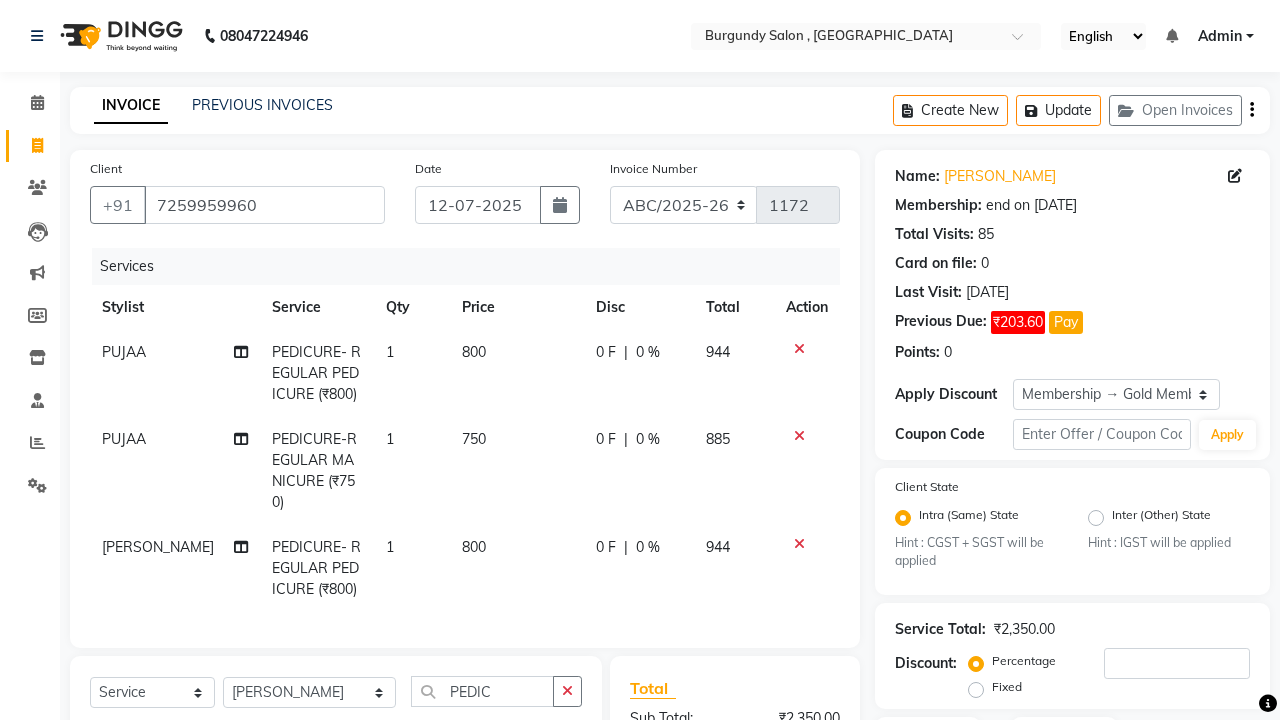 checkbox on "false" 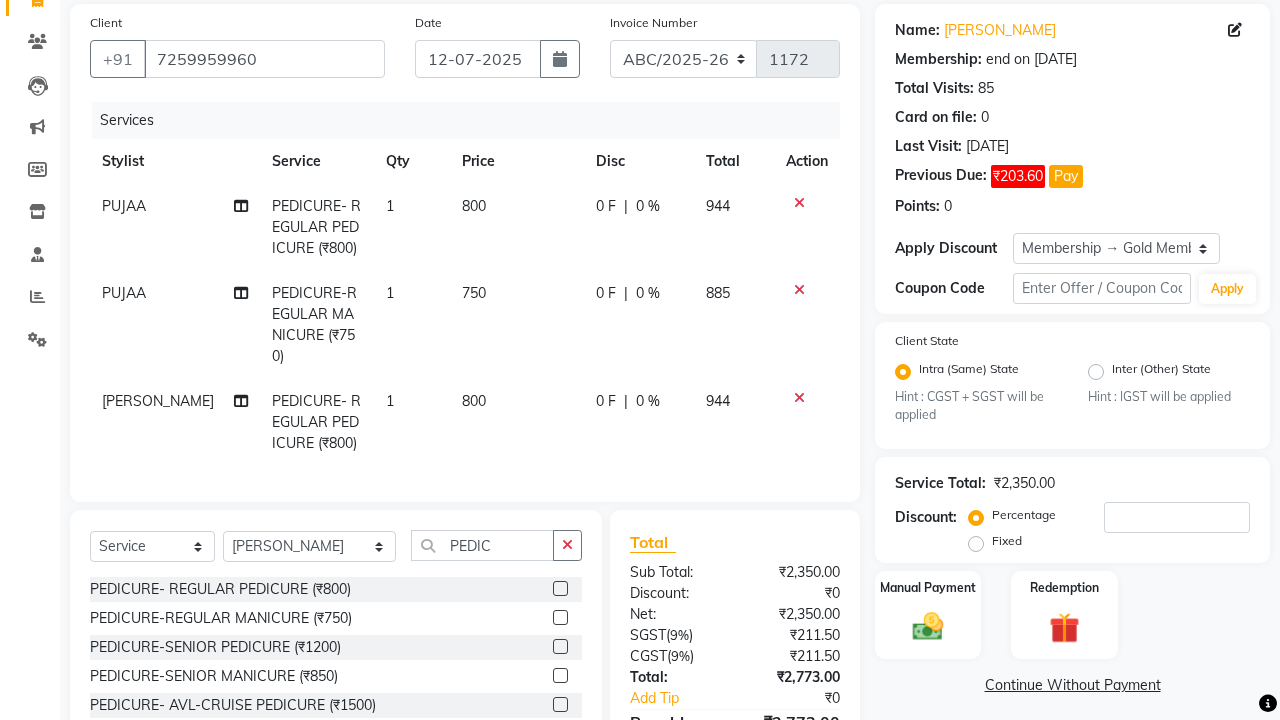 scroll, scrollTop: 150, scrollLeft: 0, axis: vertical 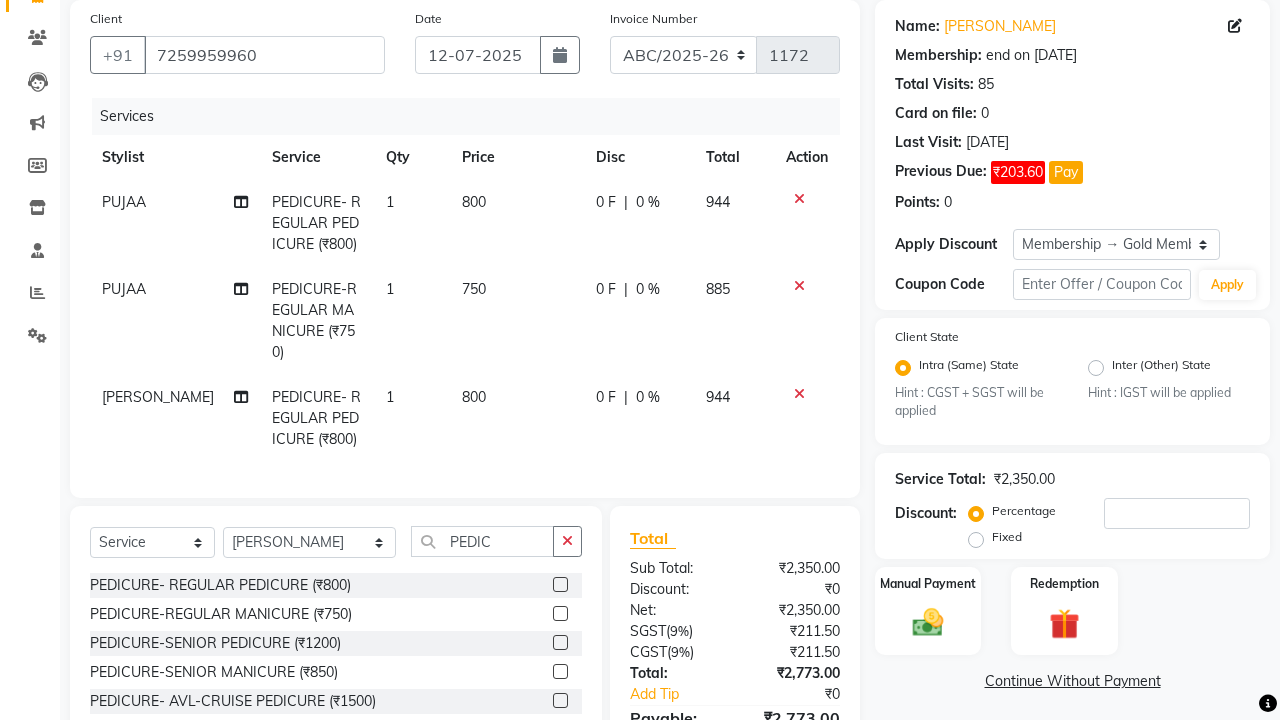 click on "PEDICURE- REGULAR PEDICURE (₹800)" 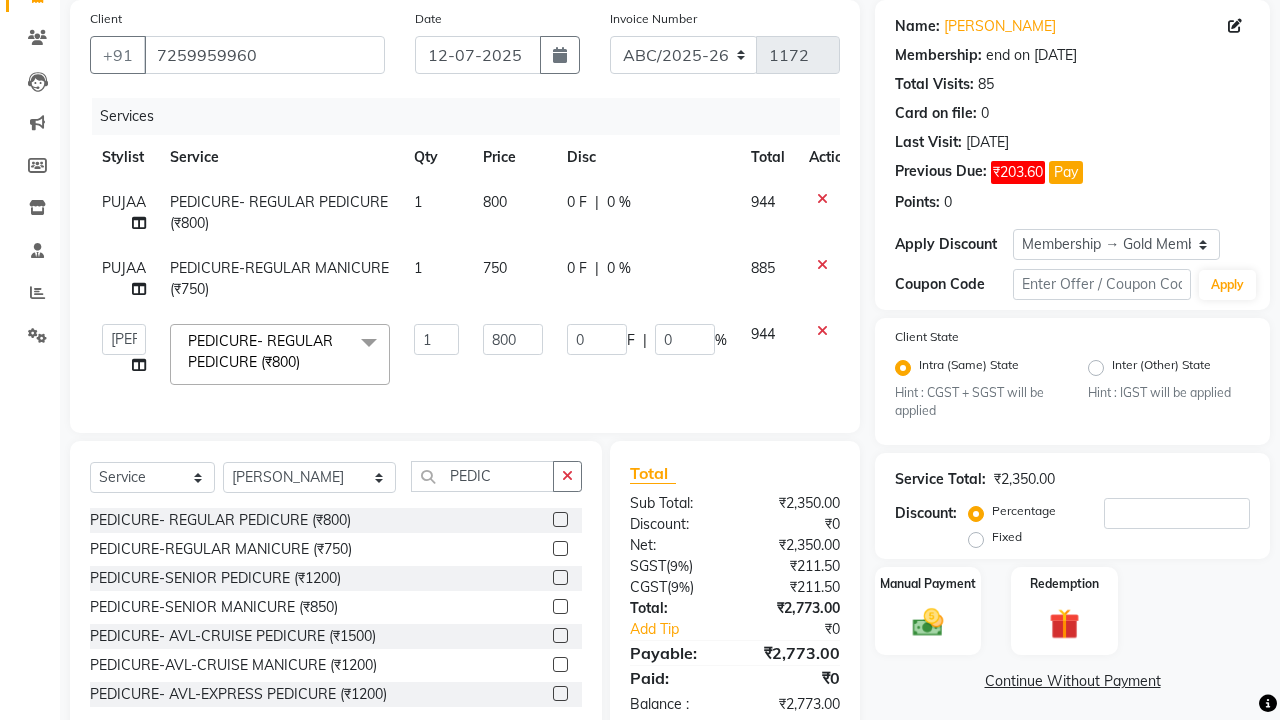 click 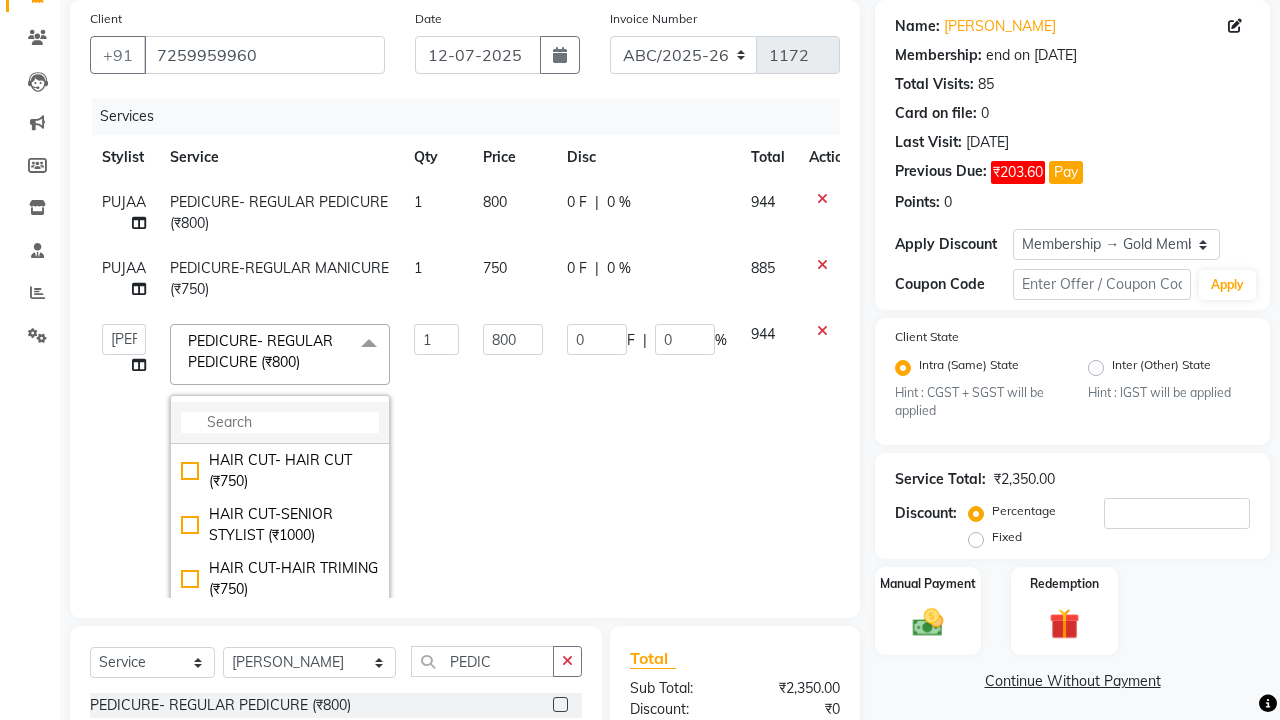 click 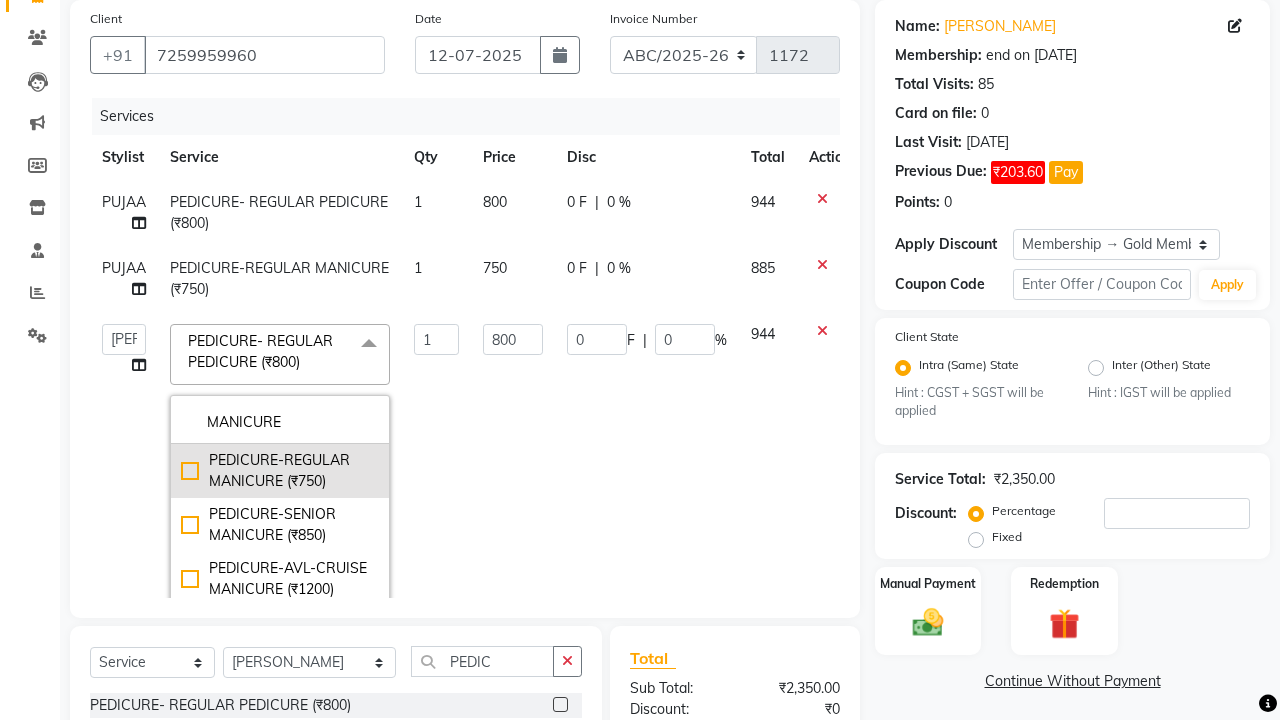 type on "MANICURE" 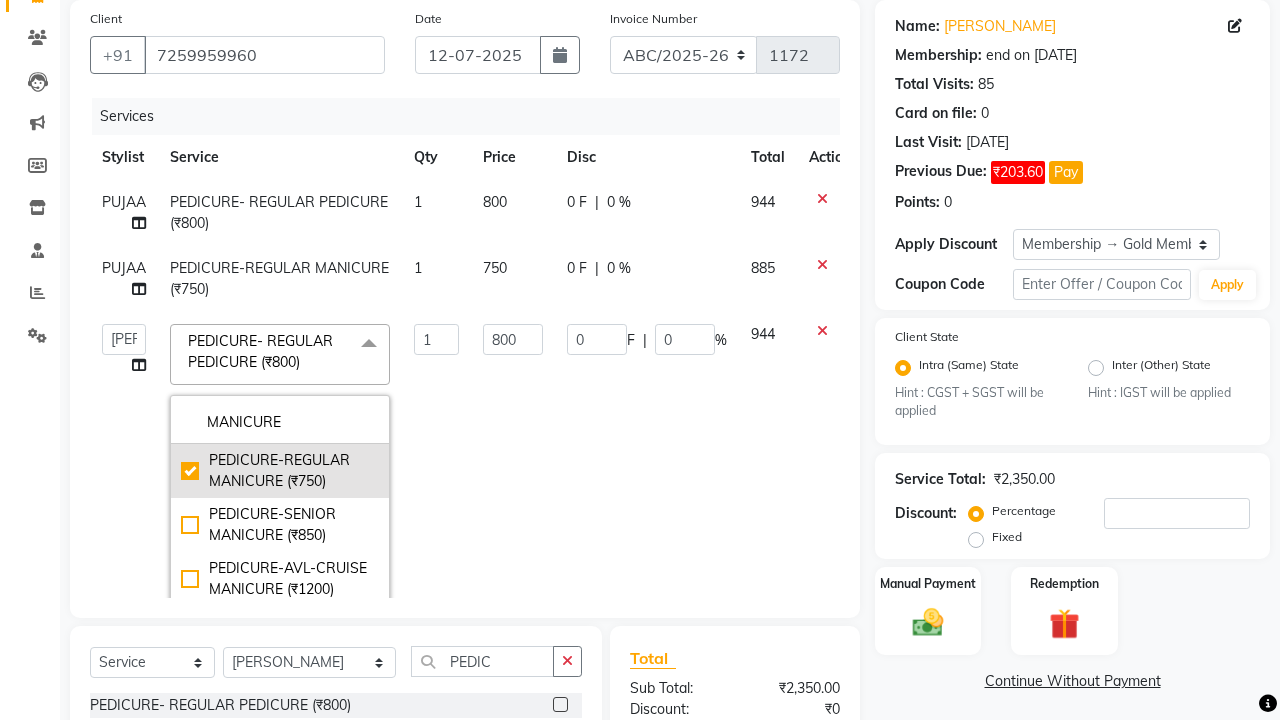 checkbox on "true" 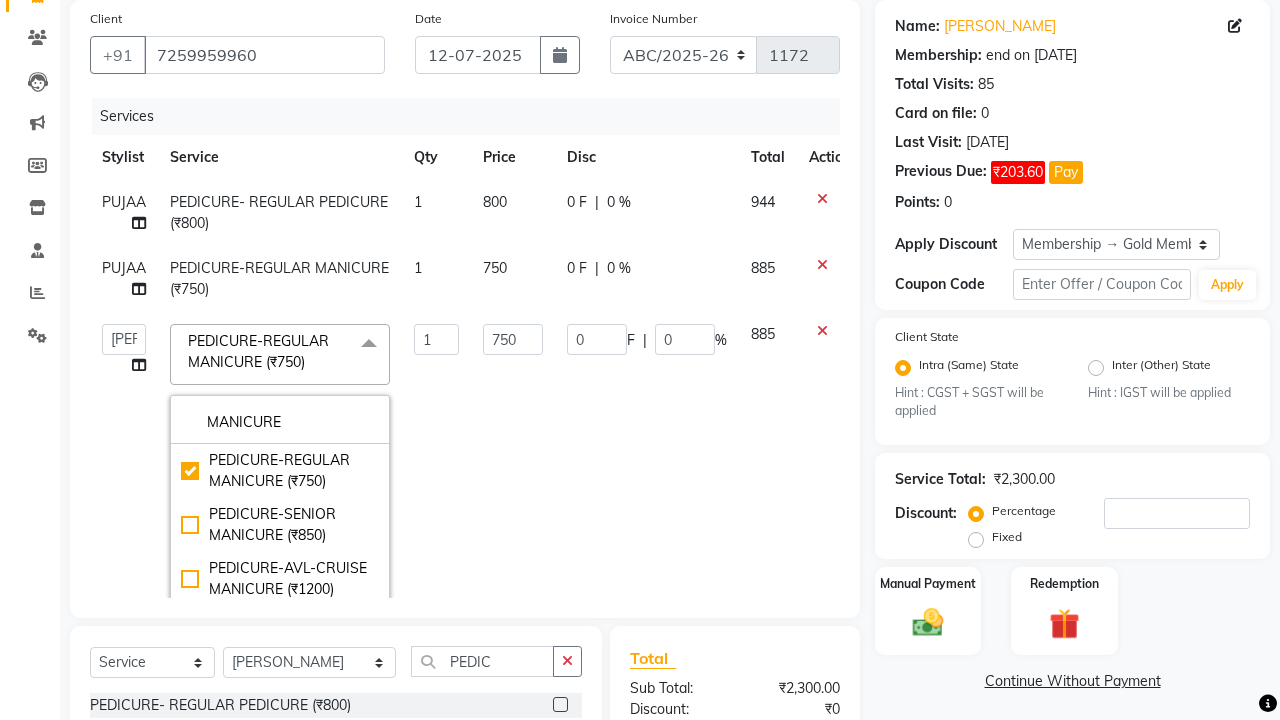 click on "0 F | 0 %" 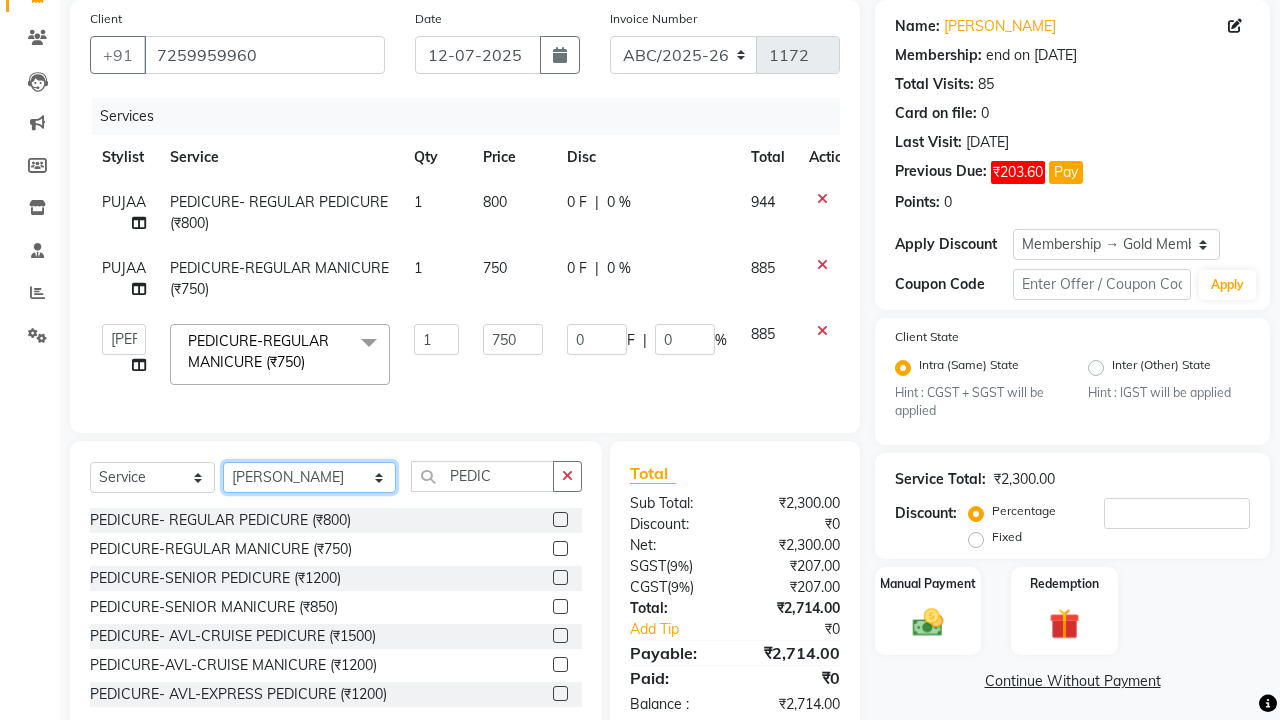 click on "Select Stylist ANIL  [PERSON_NAME] [PERSON_NAME]  DHON DAS DHON / [PERSON_NAME] [PERSON_NAME] [PERSON_NAME]/ [PERSON_NAME] [PERSON_NAME] LAXI / [PERSON_NAME] LITTLE MAAM MINTUL [PERSON_NAME] [PERSON_NAME] [PERSON_NAME] [PERSON_NAME]/POJA/ [PERSON_NAME] / [PERSON_NAME] [PERSON_NAME]/ [PERSON_NAME] PUJAA [PERSON_NAME] / [PERSON_NAME]  [PERSON_NAME] / [PERSON_NAME] [PERSON_NAME] / [PERSON_NAME] / [PERSON_NAME] [PERSON_NAME]/ [PERSON_NAME]/[PERSON_NAME]/[PERSON_NAME]/ [PERSON_NAME]/[PERSON_NAME]/ [PERSON_NAME] [PERSON_NAME]/ [PERSON_NAME] [PERSON_NAME] [PERSON_NAME] [PERSON_NAME] SOPEM staff 1 staff 1 TANU" 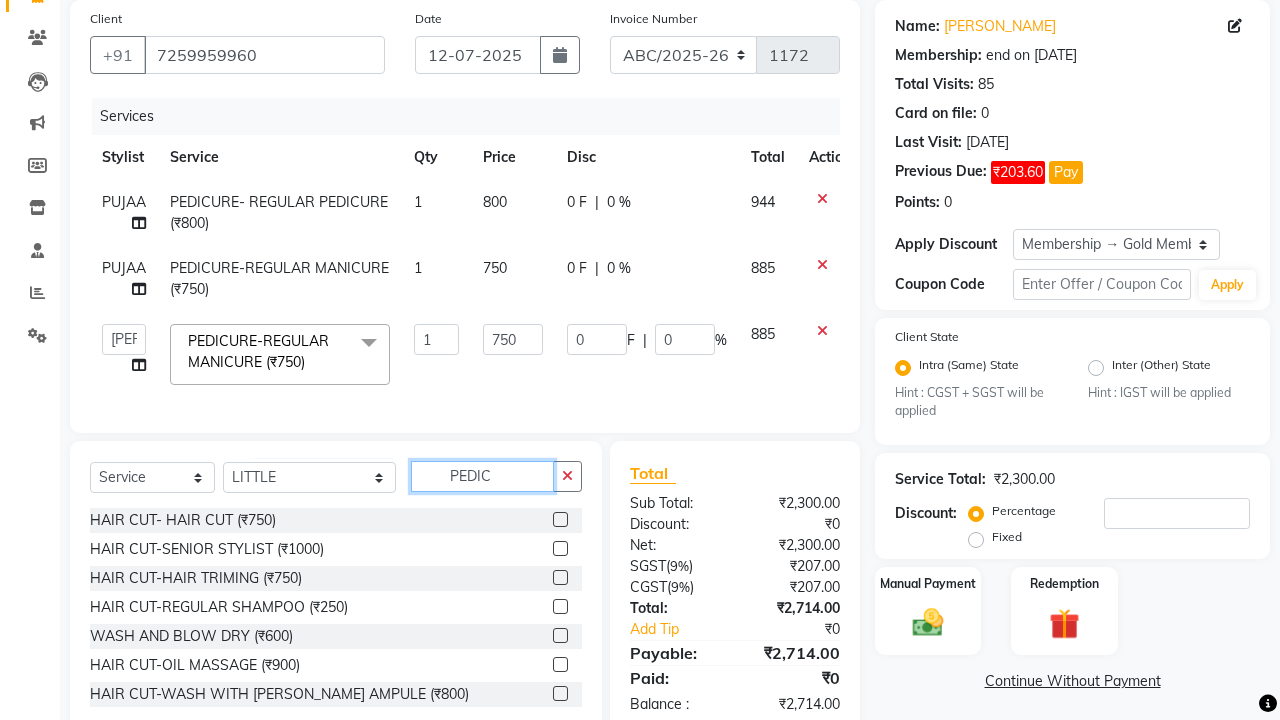 click on "PEDIC" 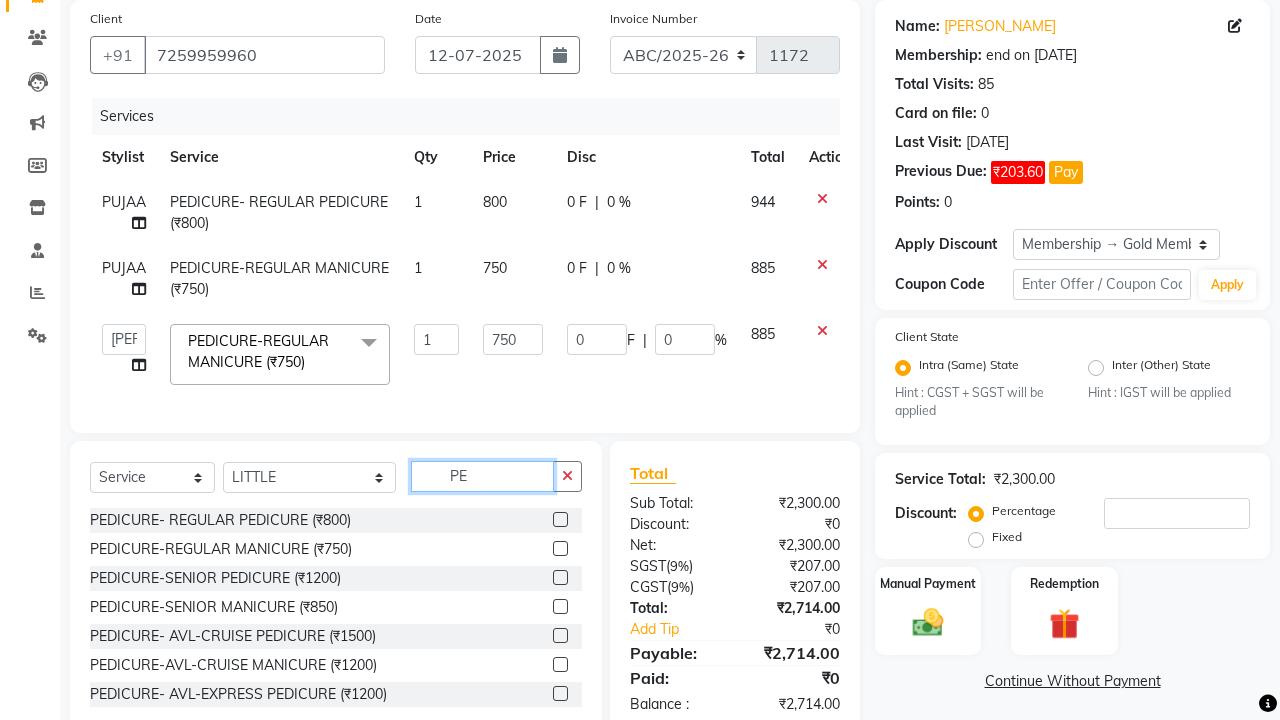 type on "P" 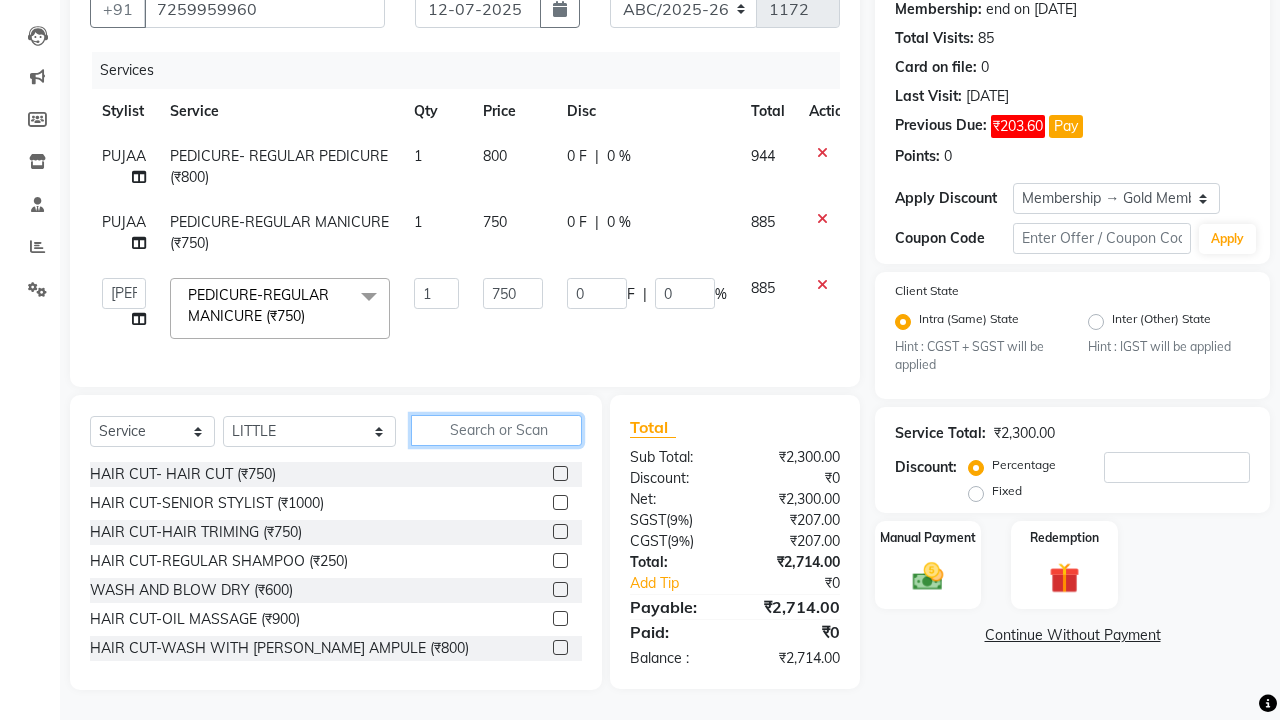 scroll, scrollTop: 195, scrollLeft: 0, axis: vertical 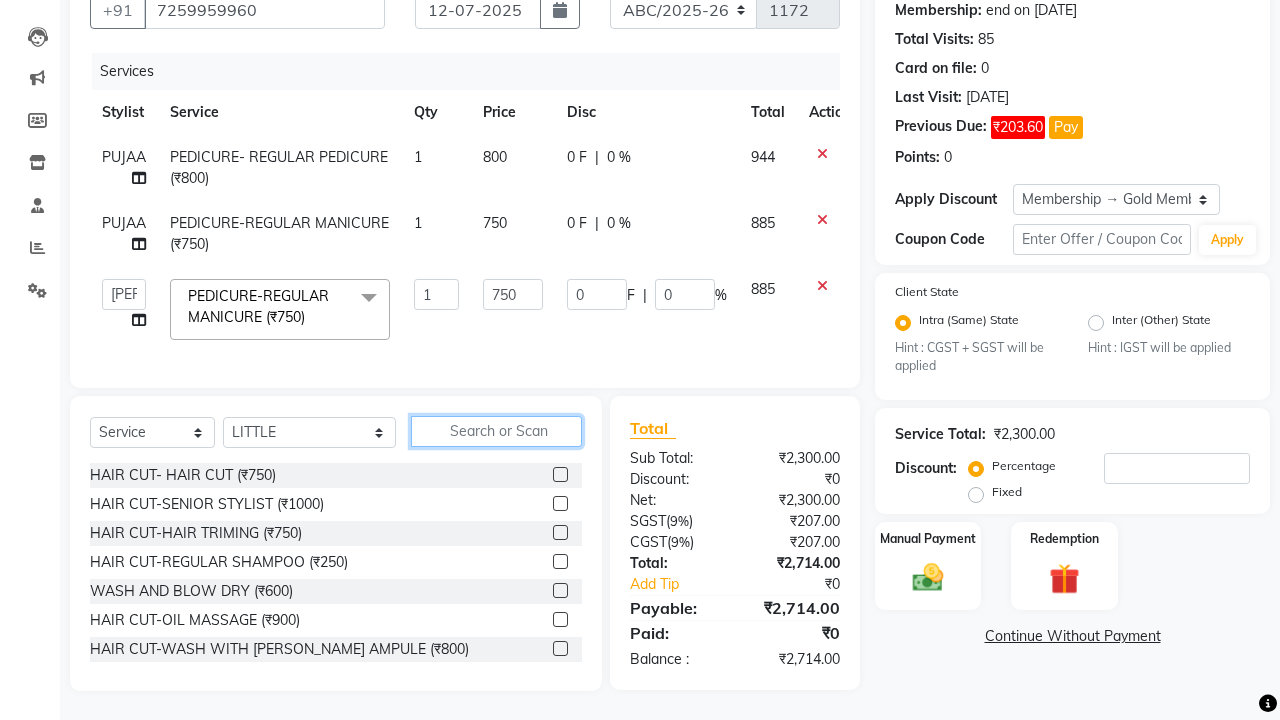 click 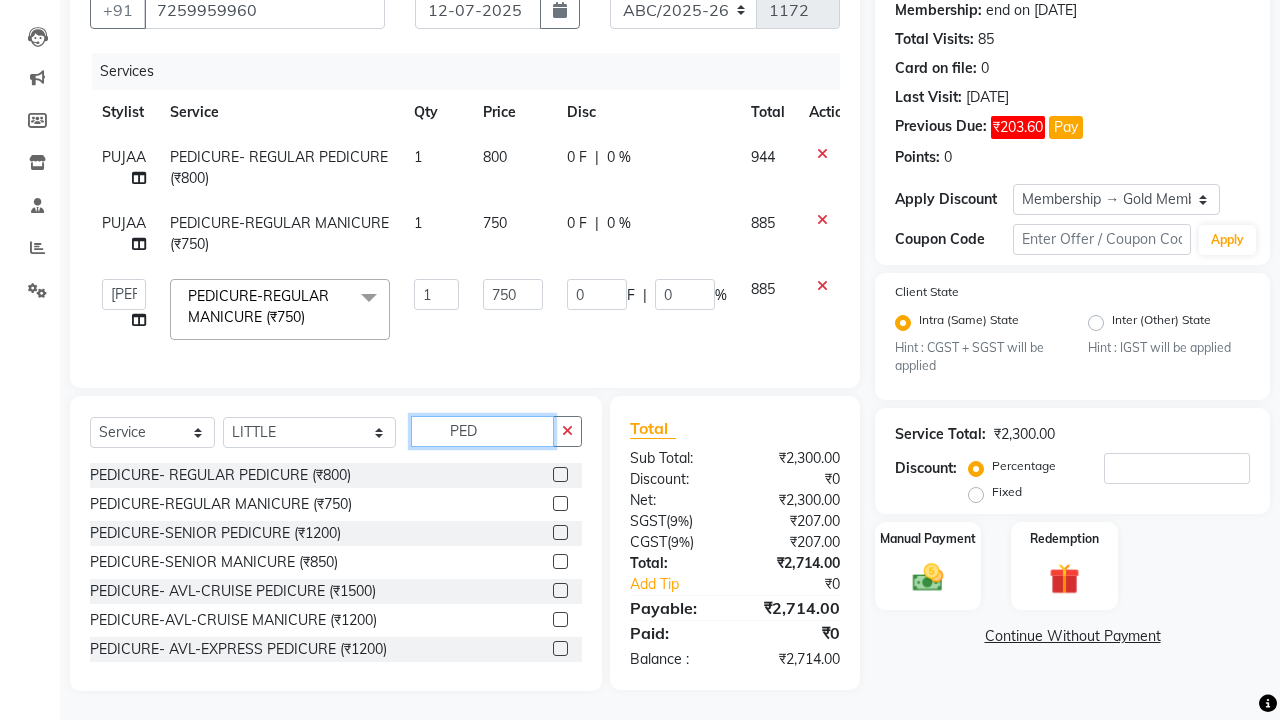 type on "PED" 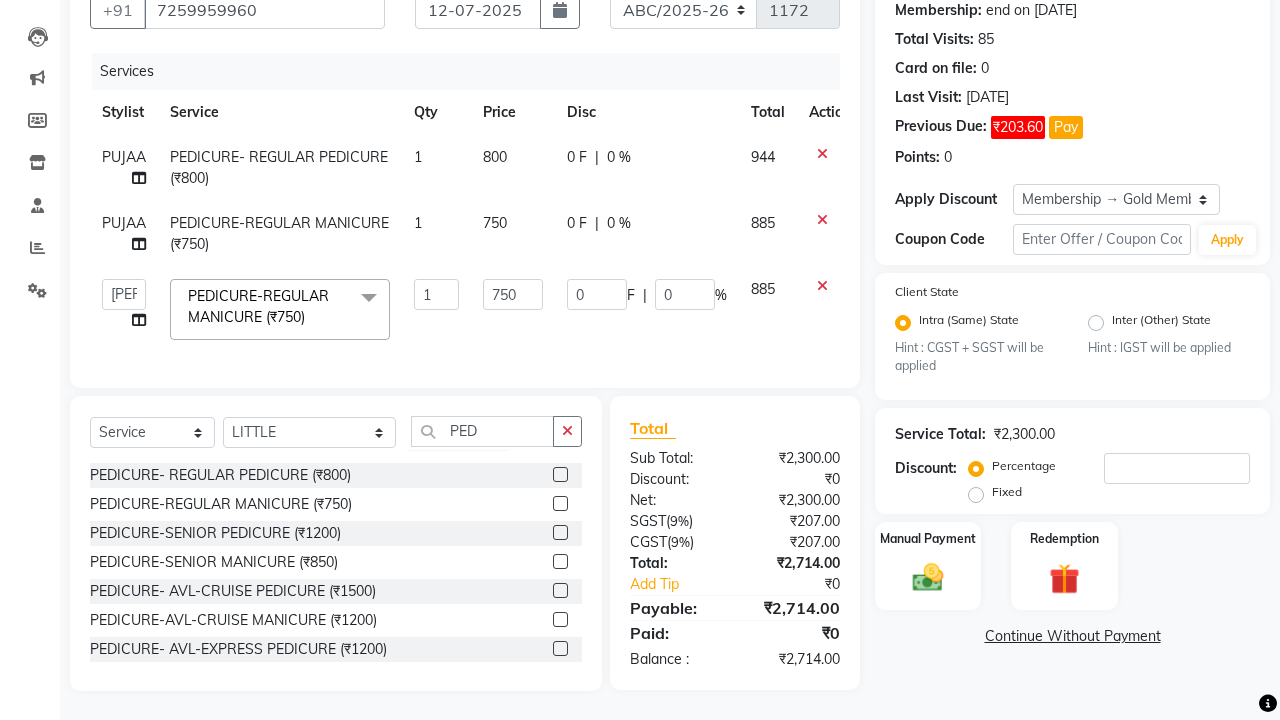 click 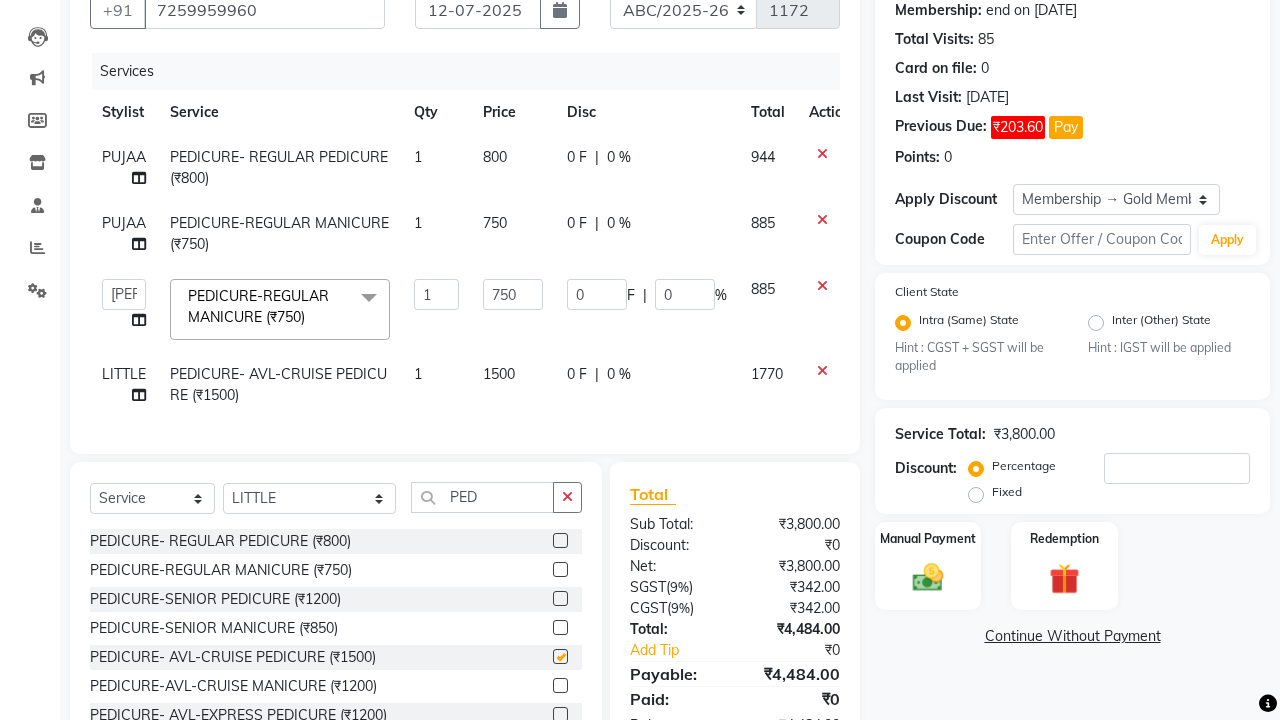 checkbox on "false" 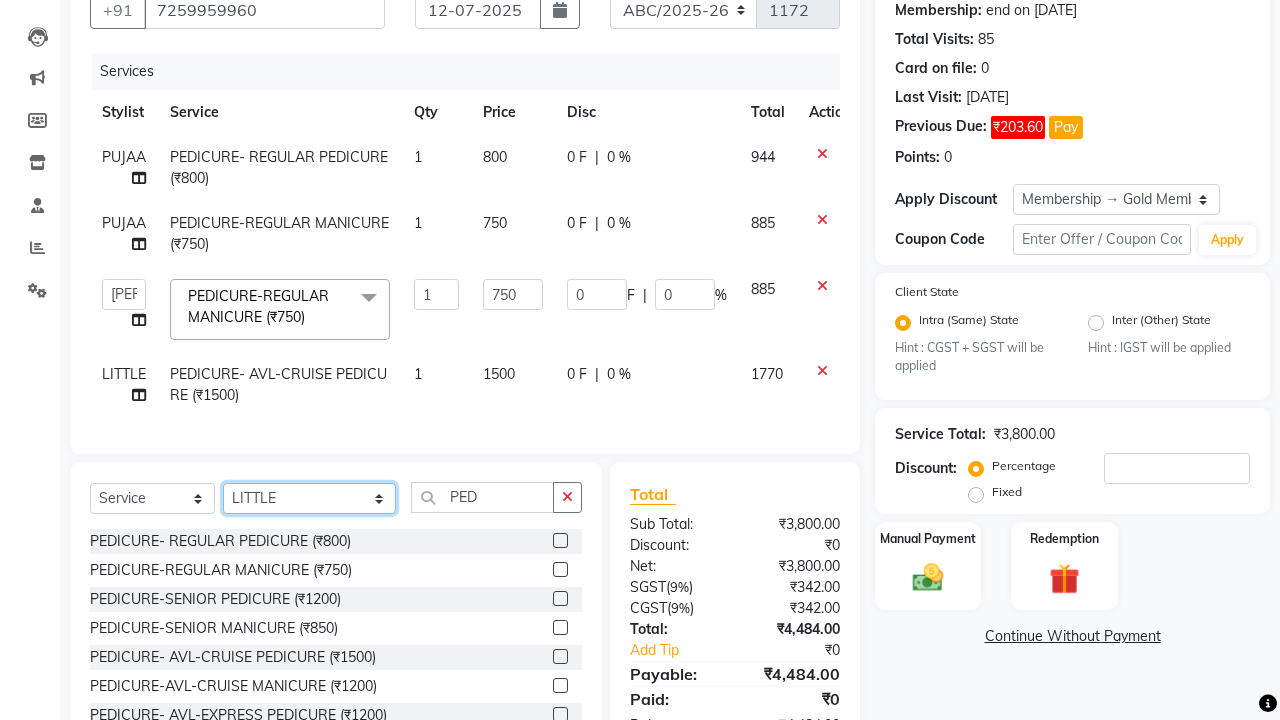 select on "32592" 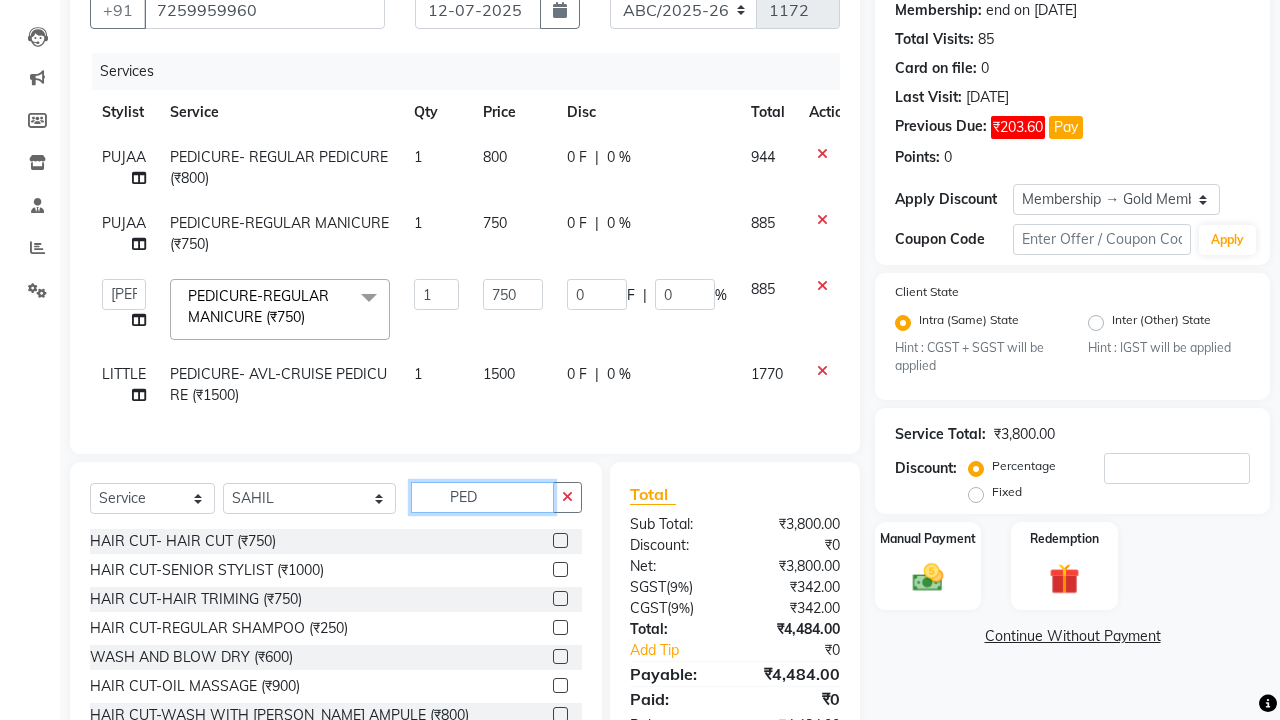 click on "PED" 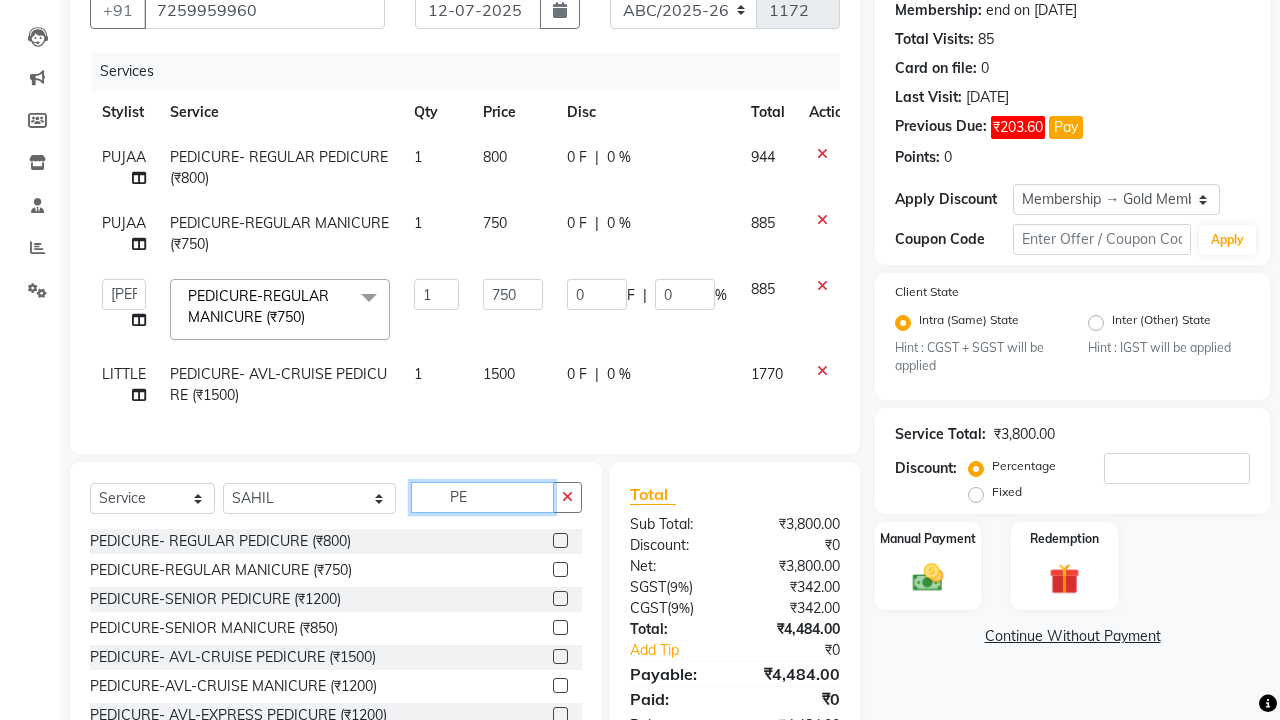 type on "P" 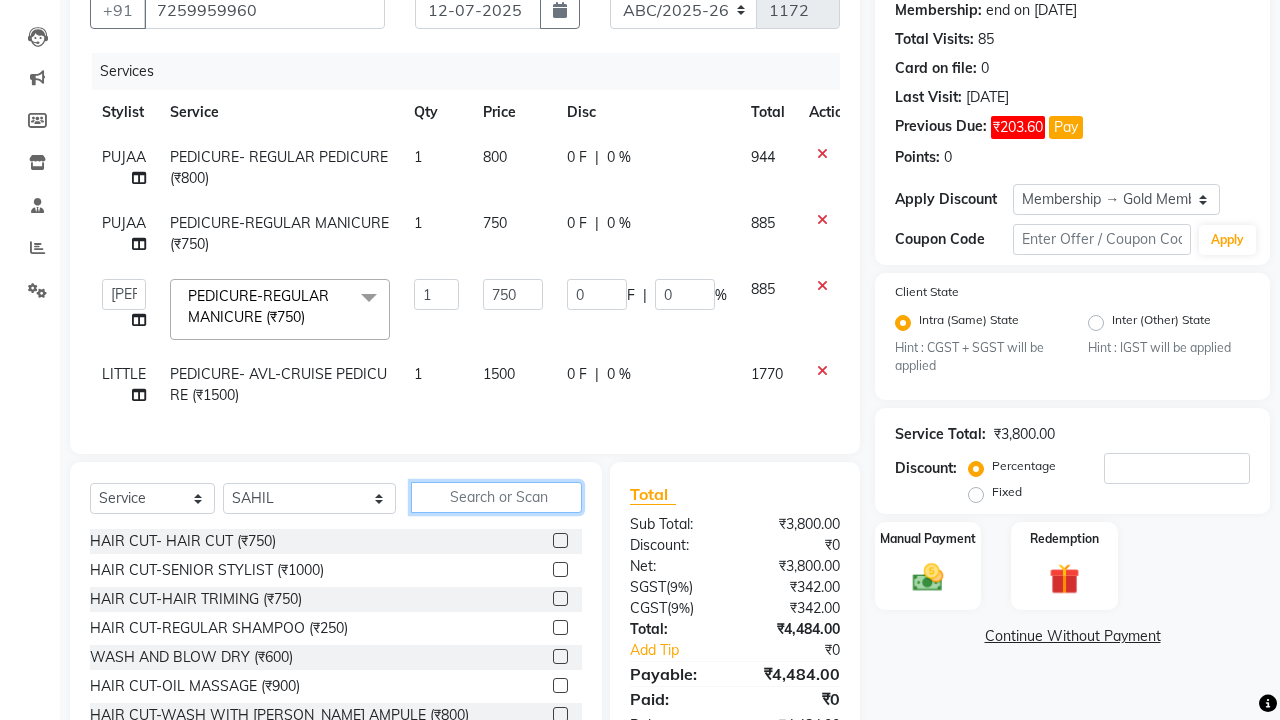 type on "C" 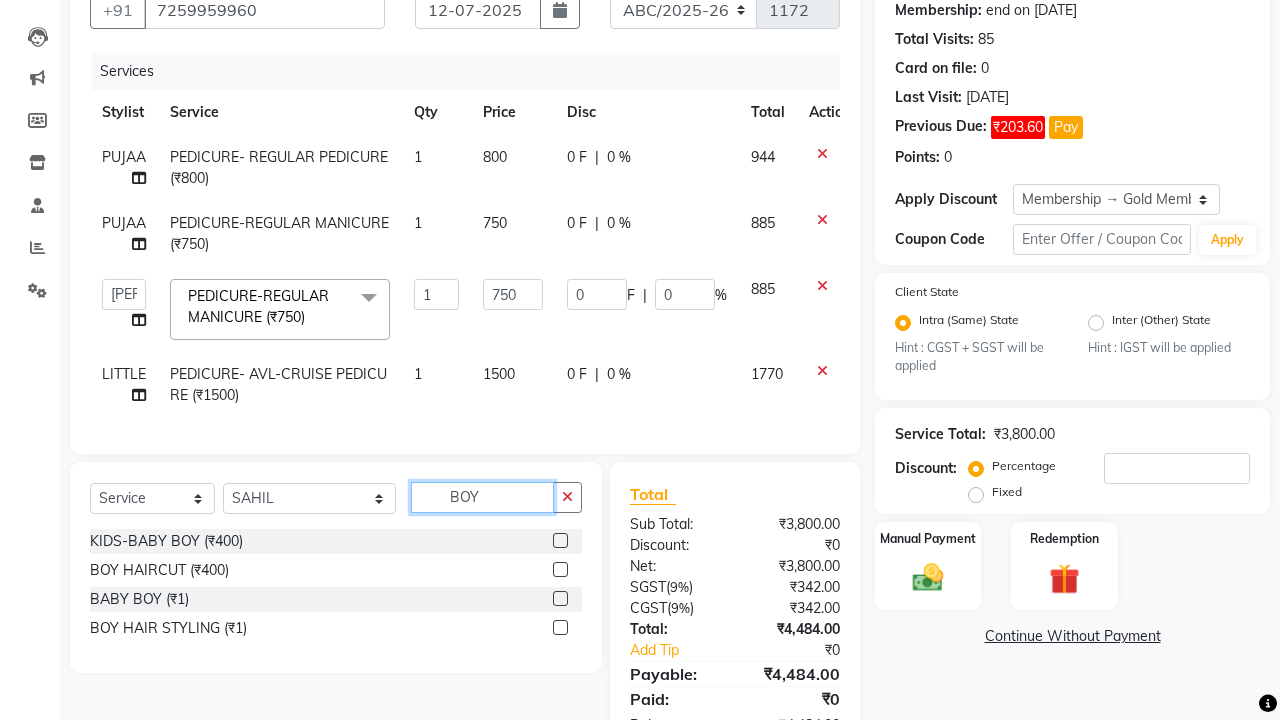 type on "BOY" 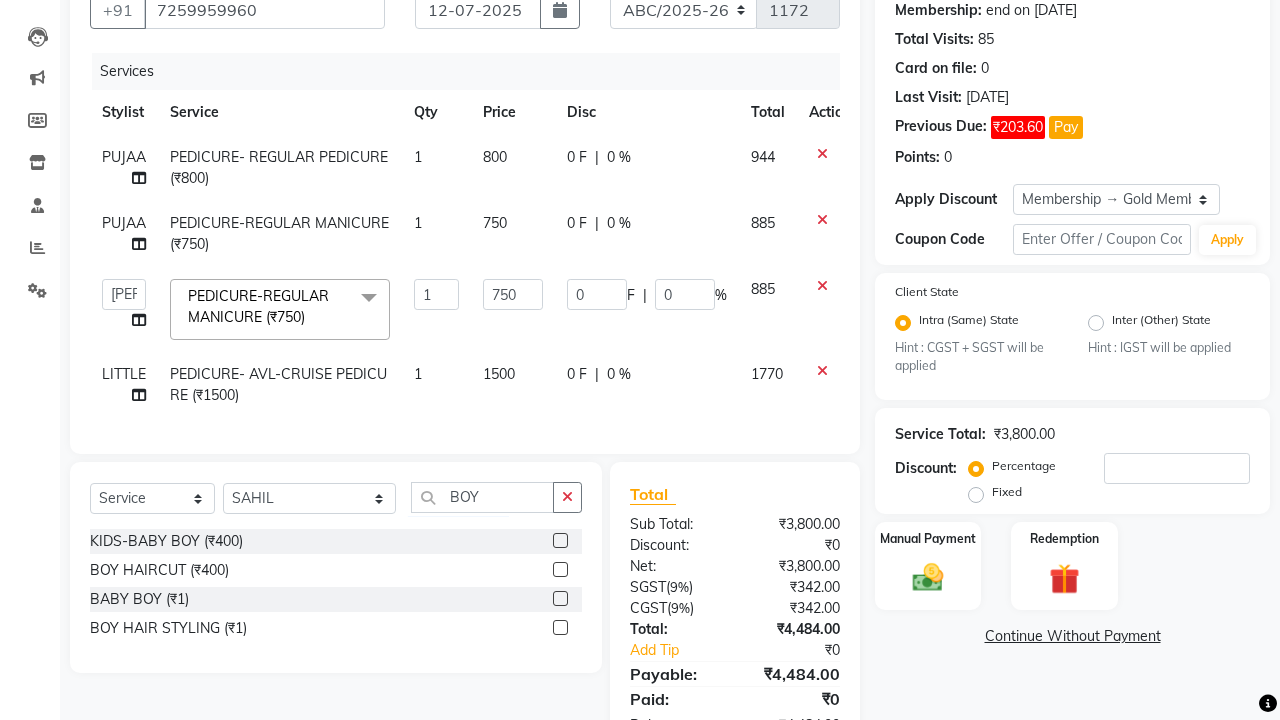 click 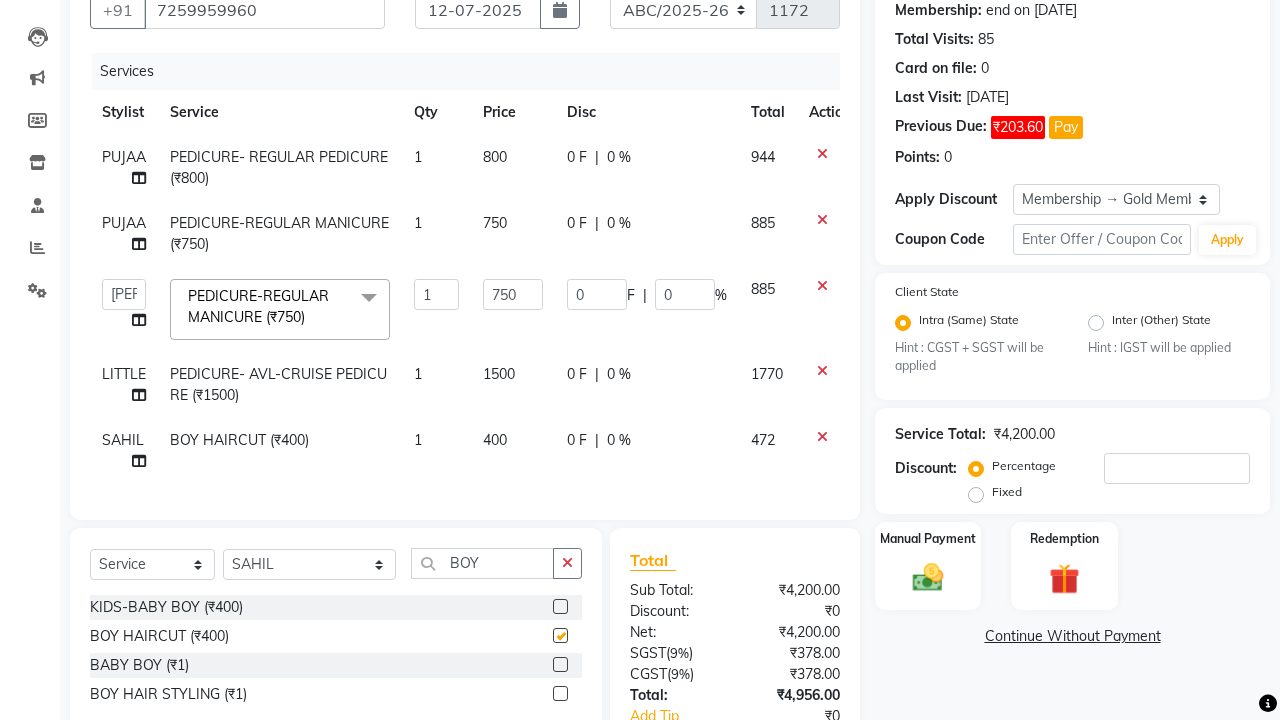 checkbox on "false" 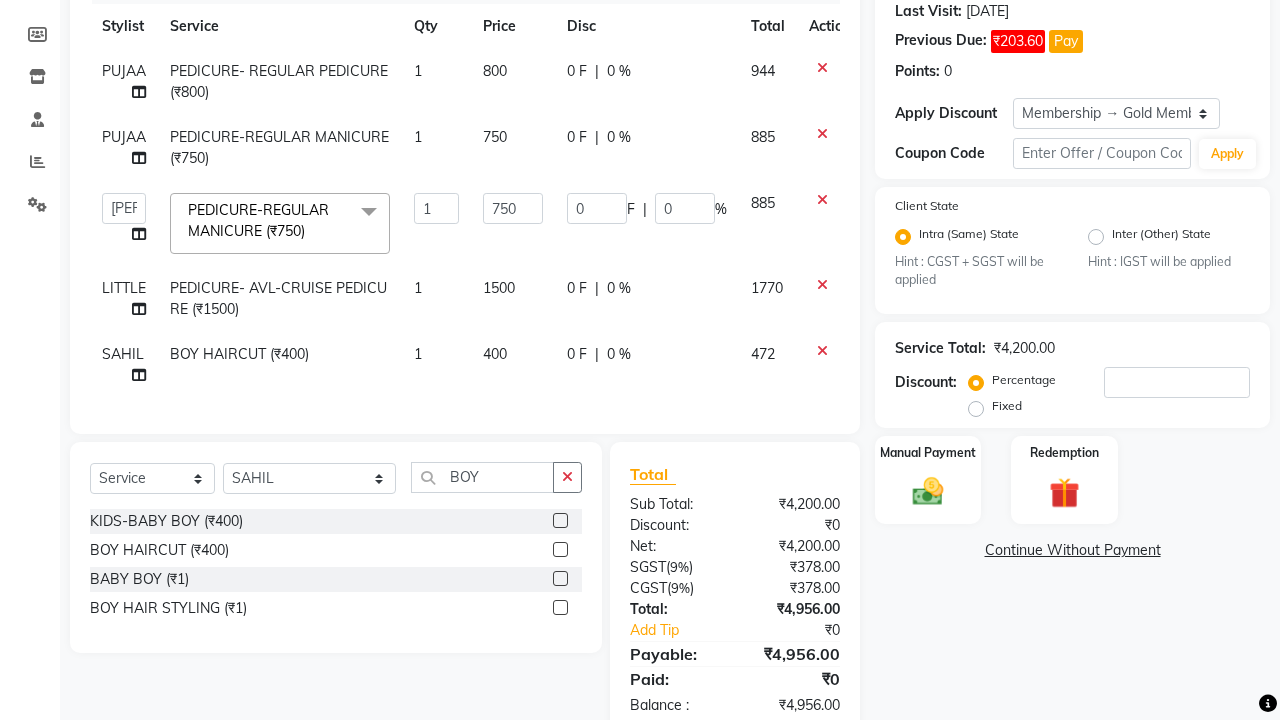 scroll, scrollTop: 316, scrollLeft: 0, axis: vertical 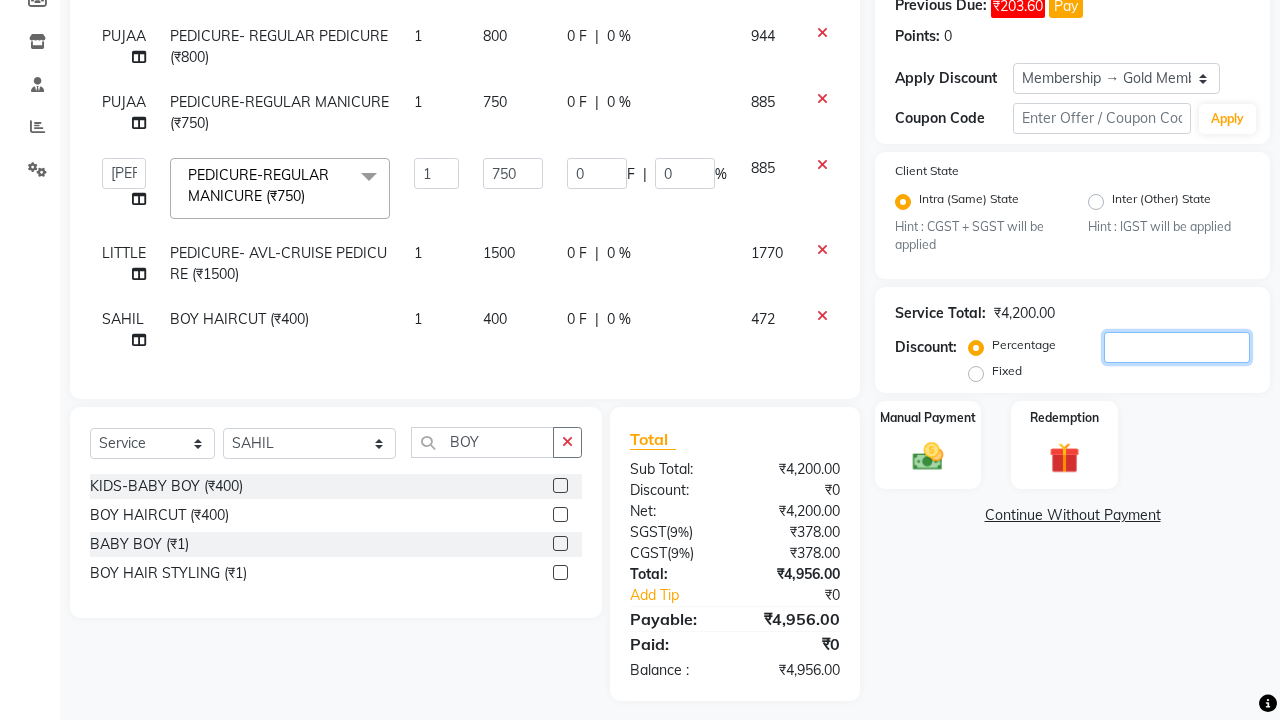 click 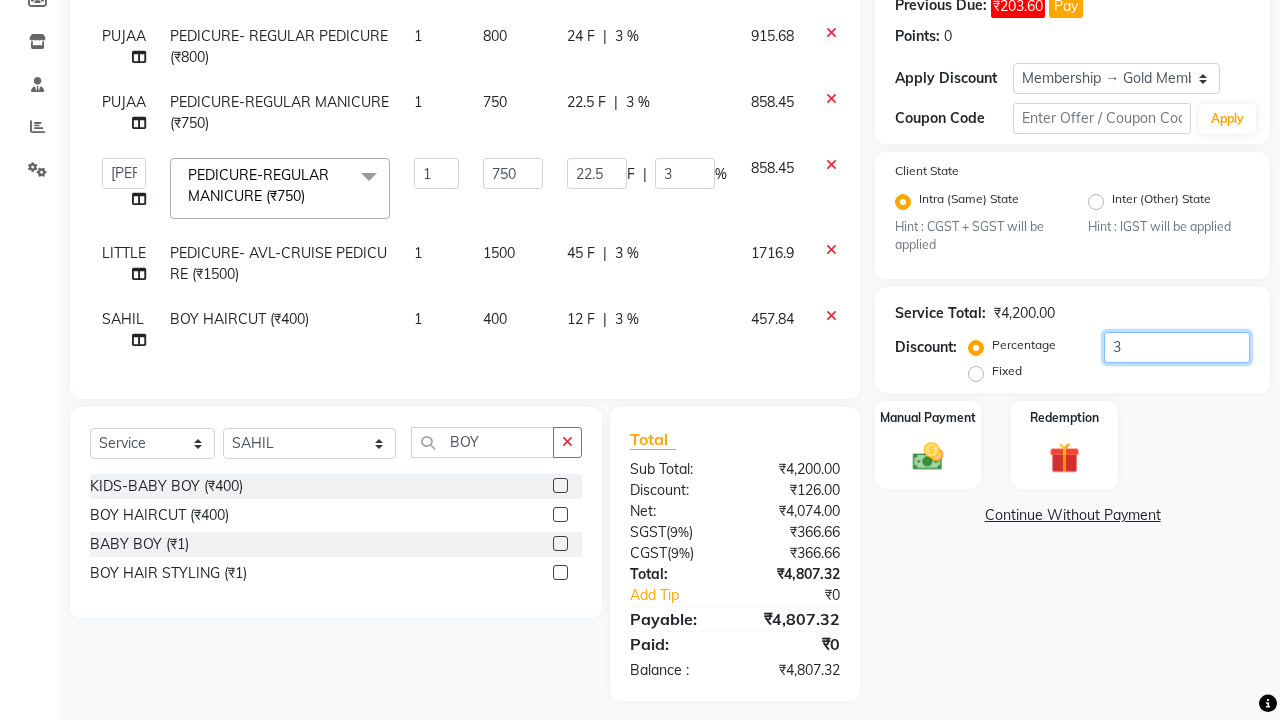 type on "30" 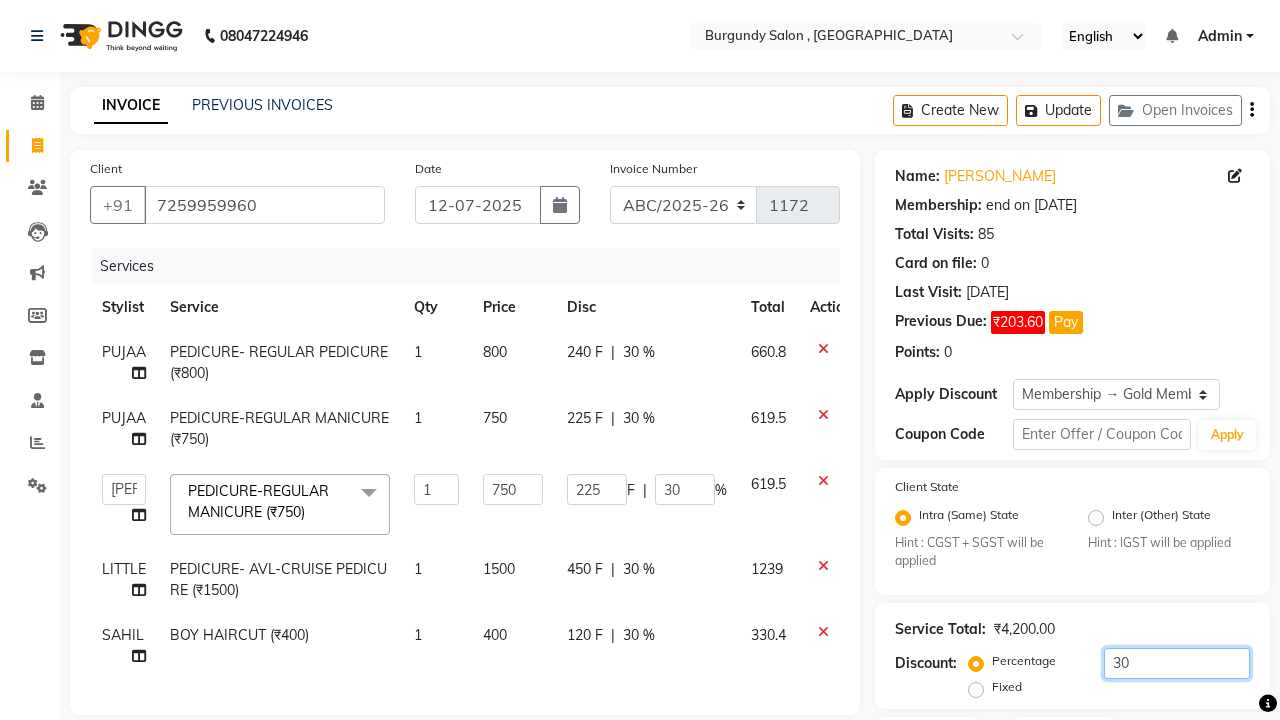 scroll, scrollTop: 0, scrollLeft: 0, axis: both 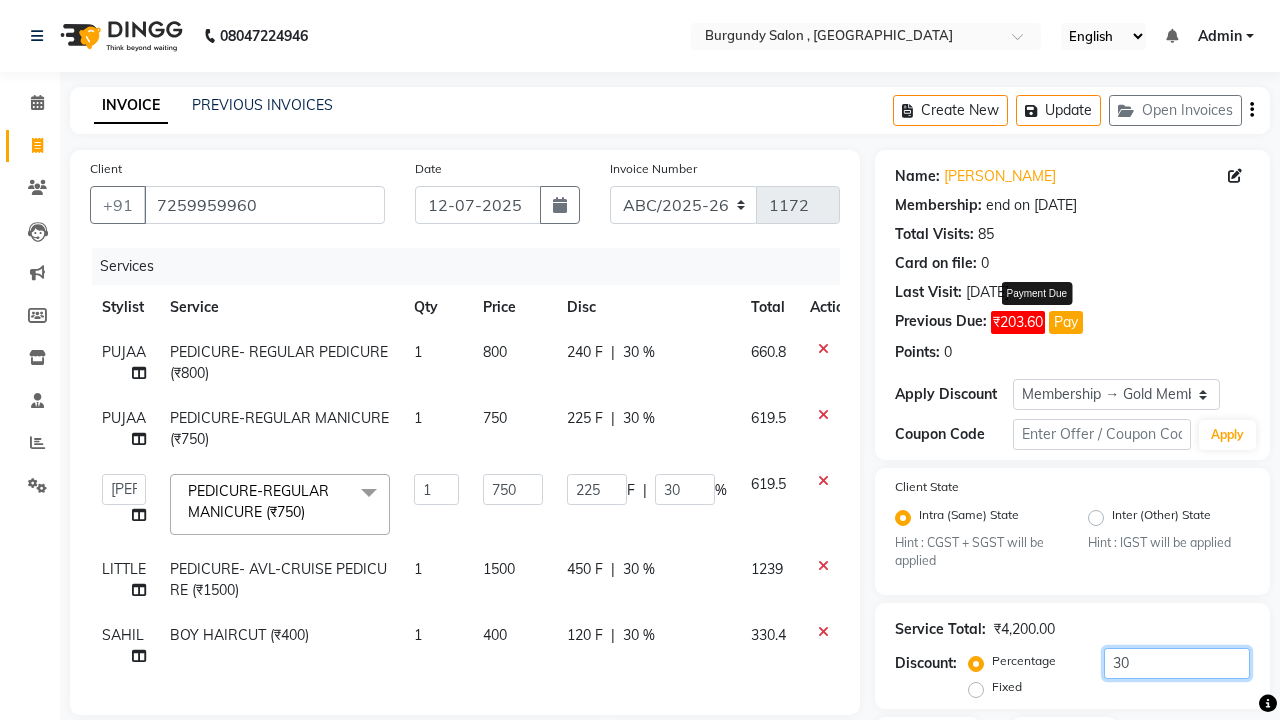 type on "30" 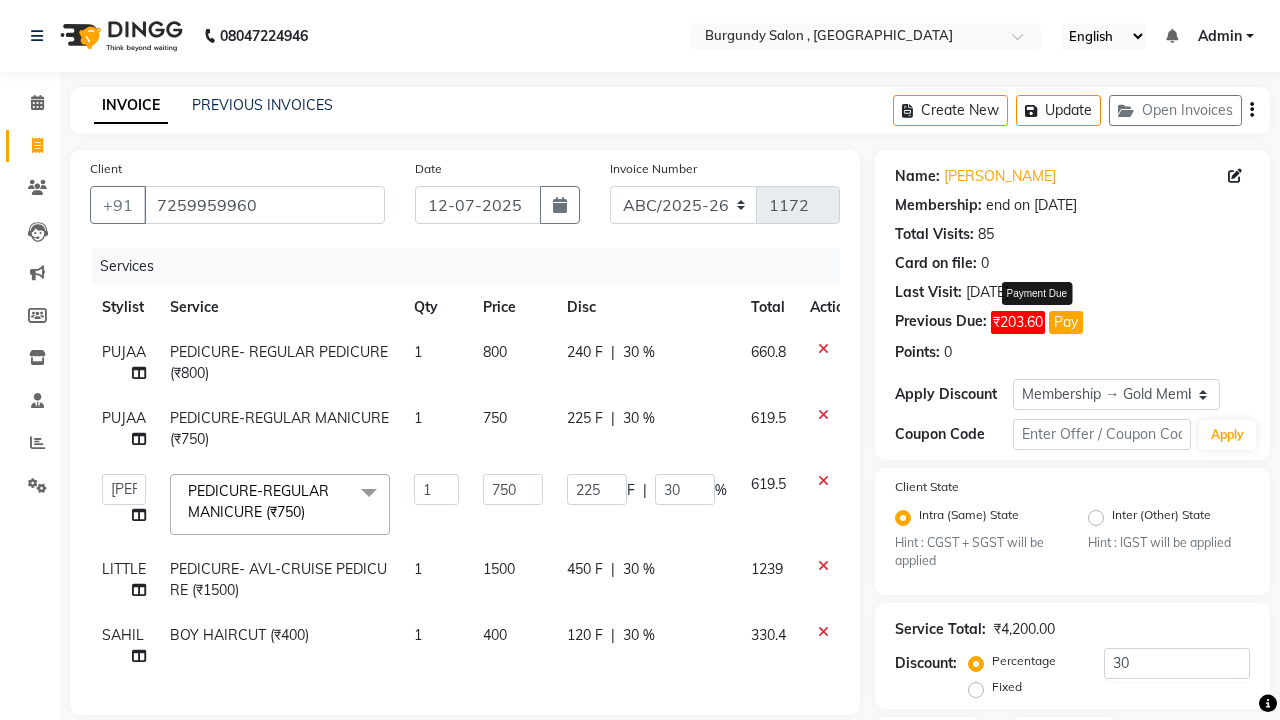 click on "Pay" 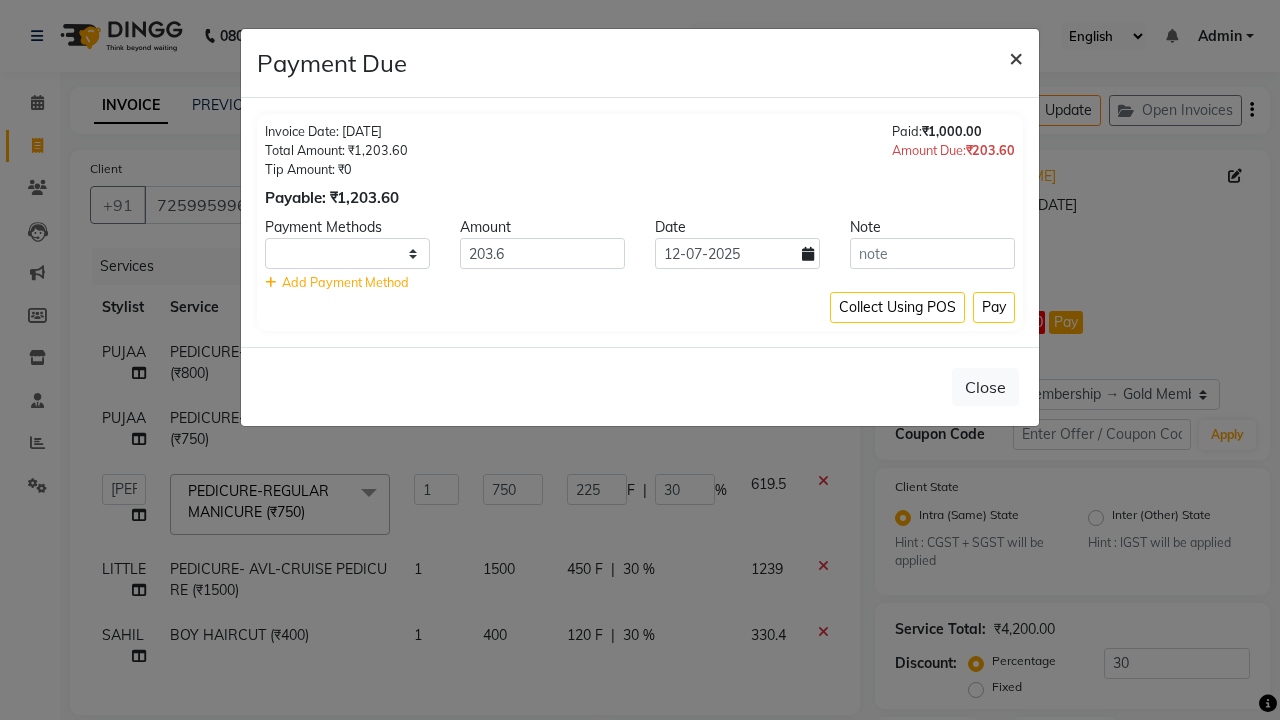 click on "×" 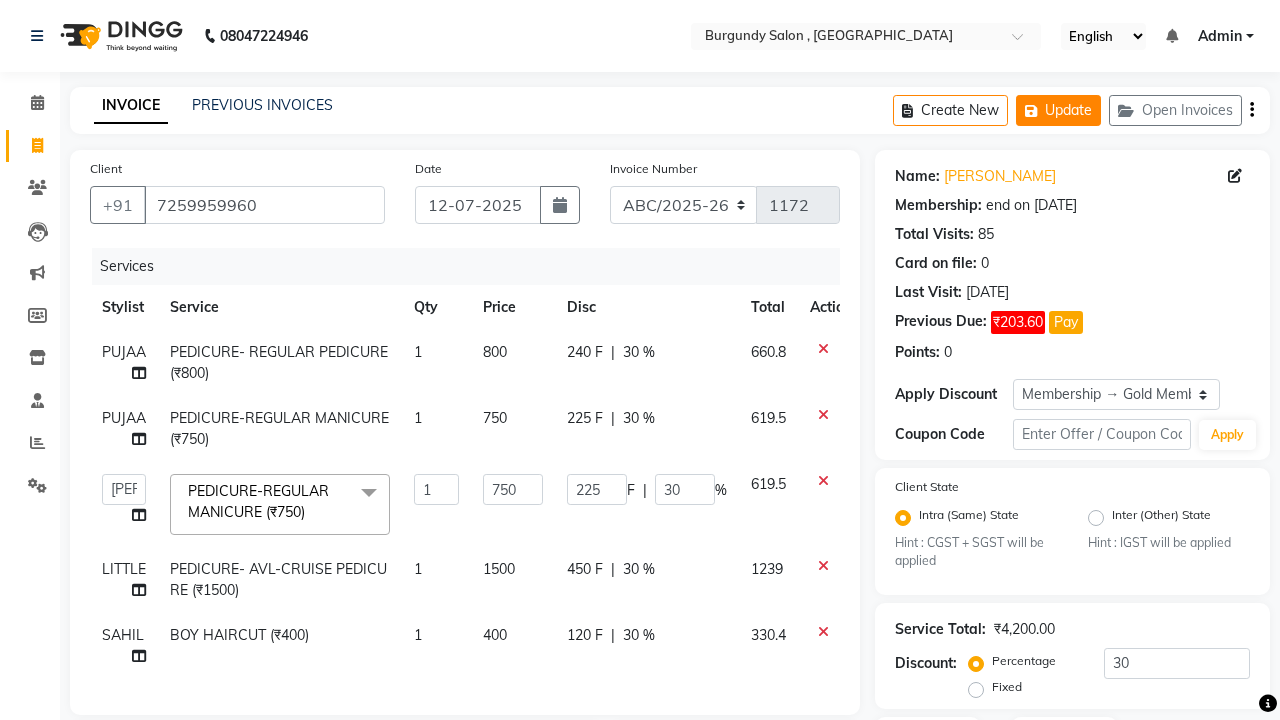 click on "Update" 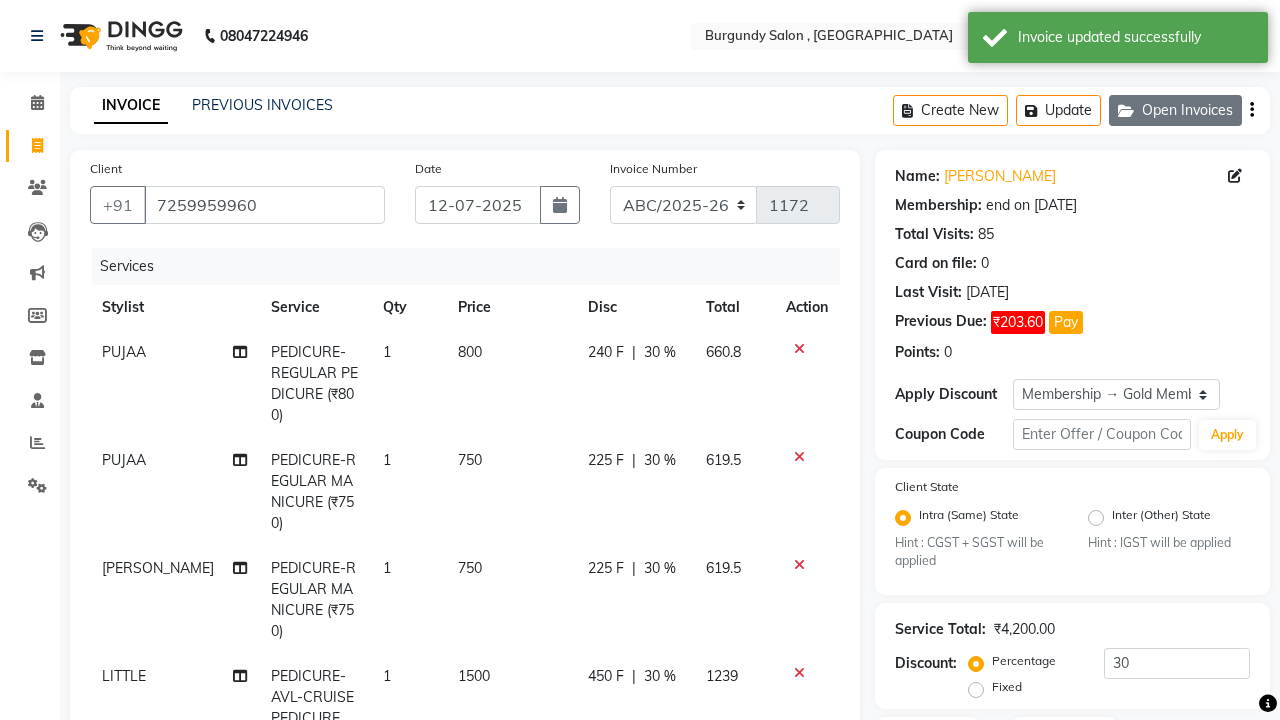click on "Open Invoices" 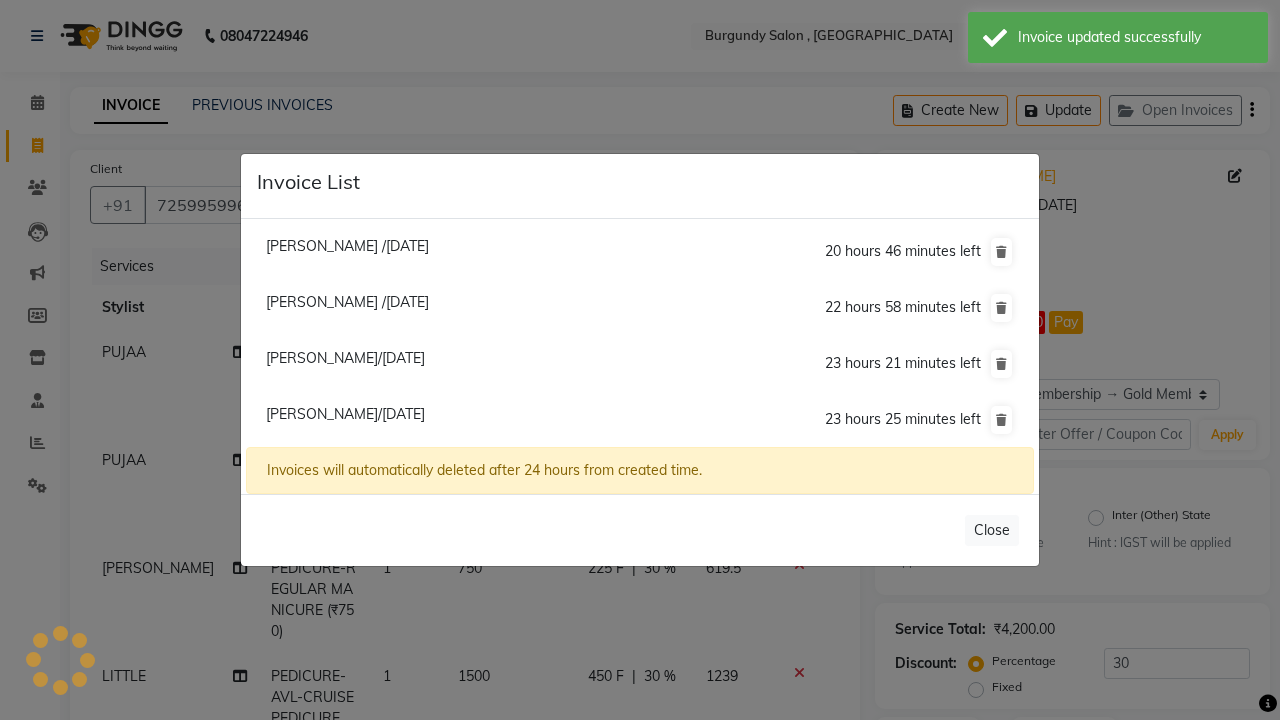 click on "Smrita Das /12 July 2025" 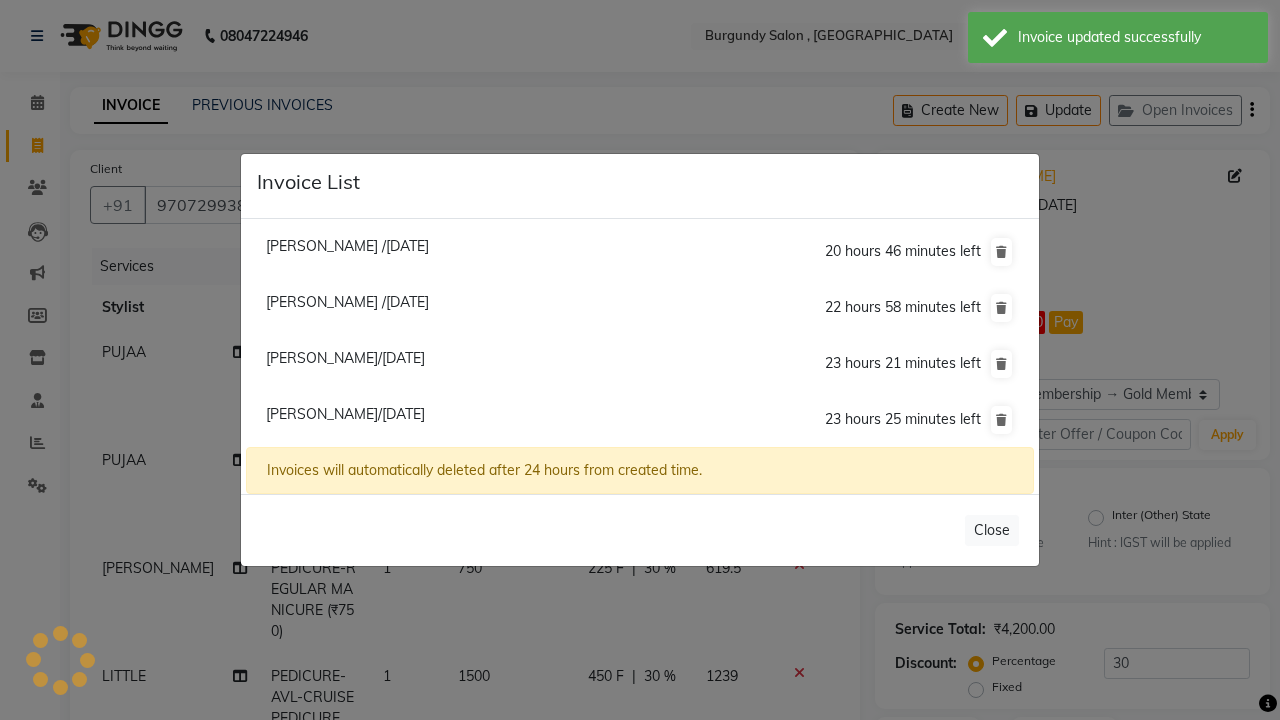 type on "0" 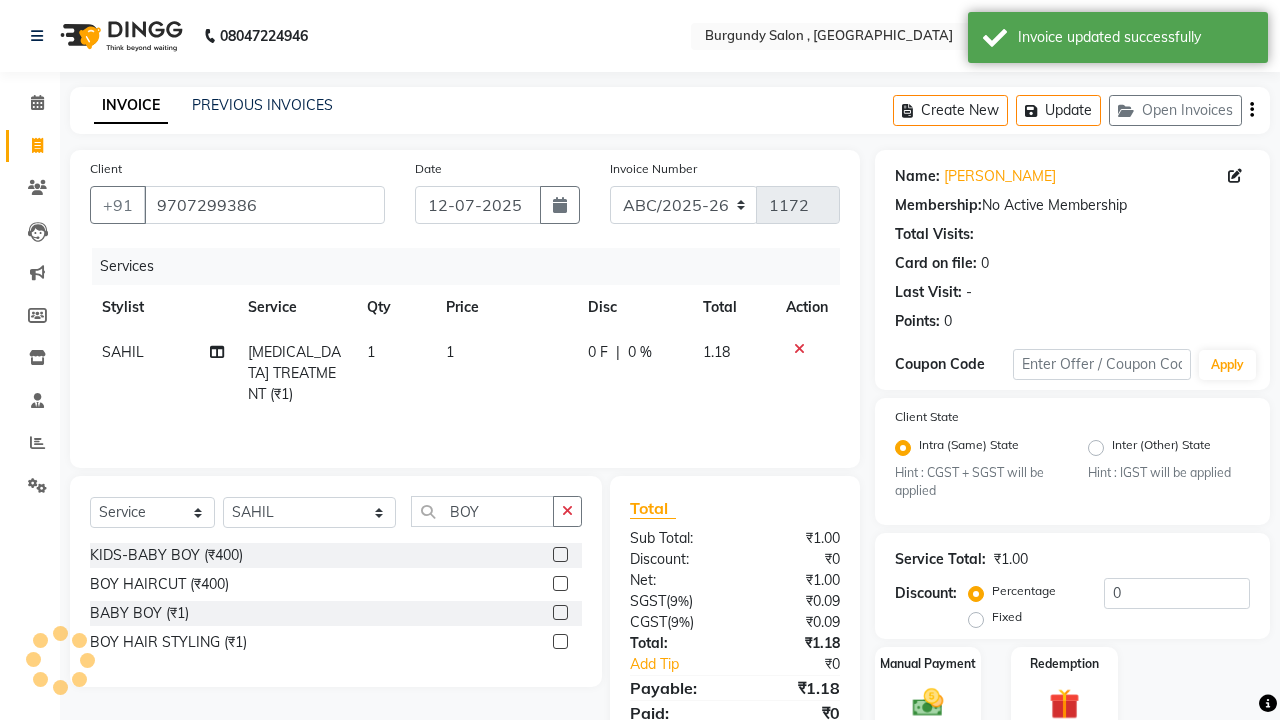 select 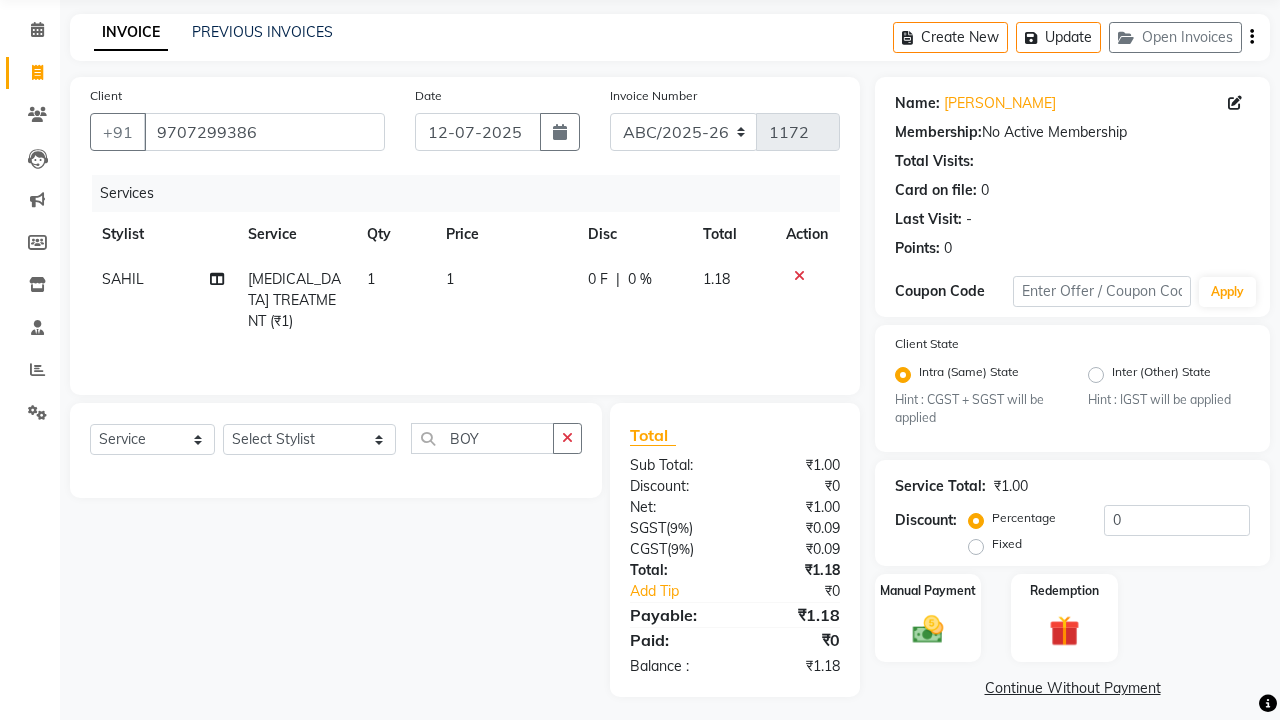 scroll, scrollTop: 76, scrollLeft: 0, axis: vertical 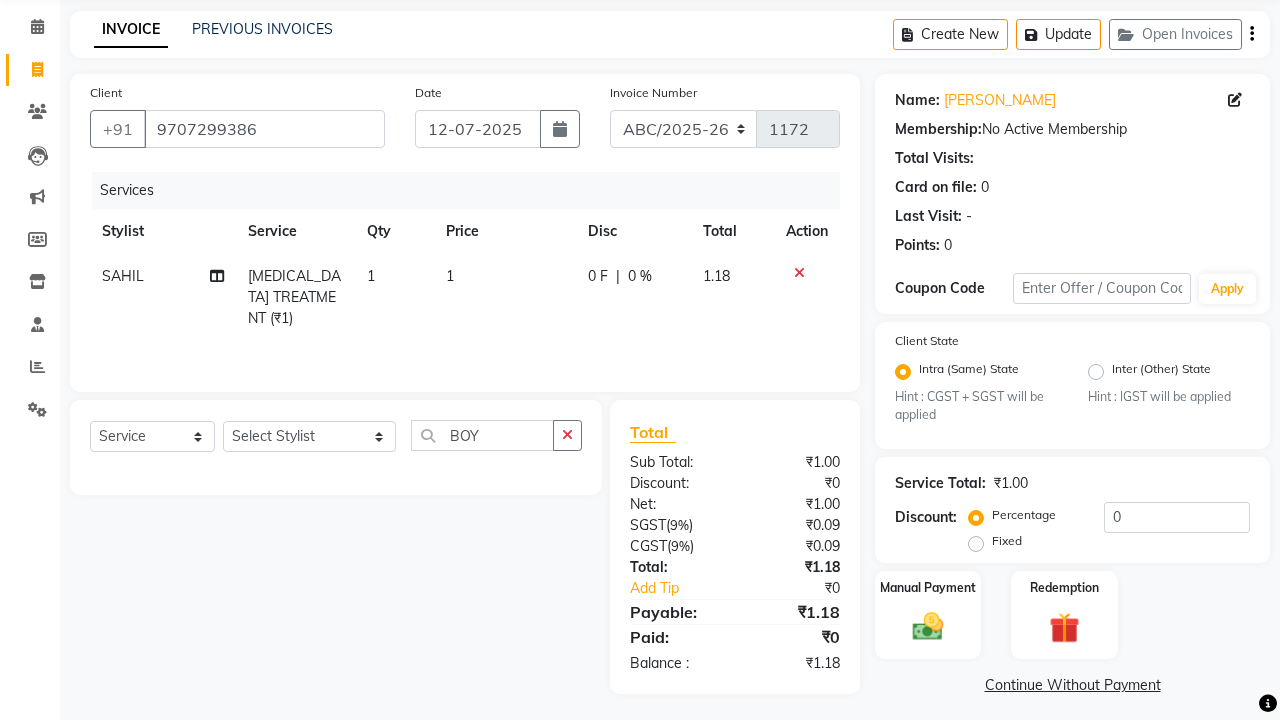 click on "1" 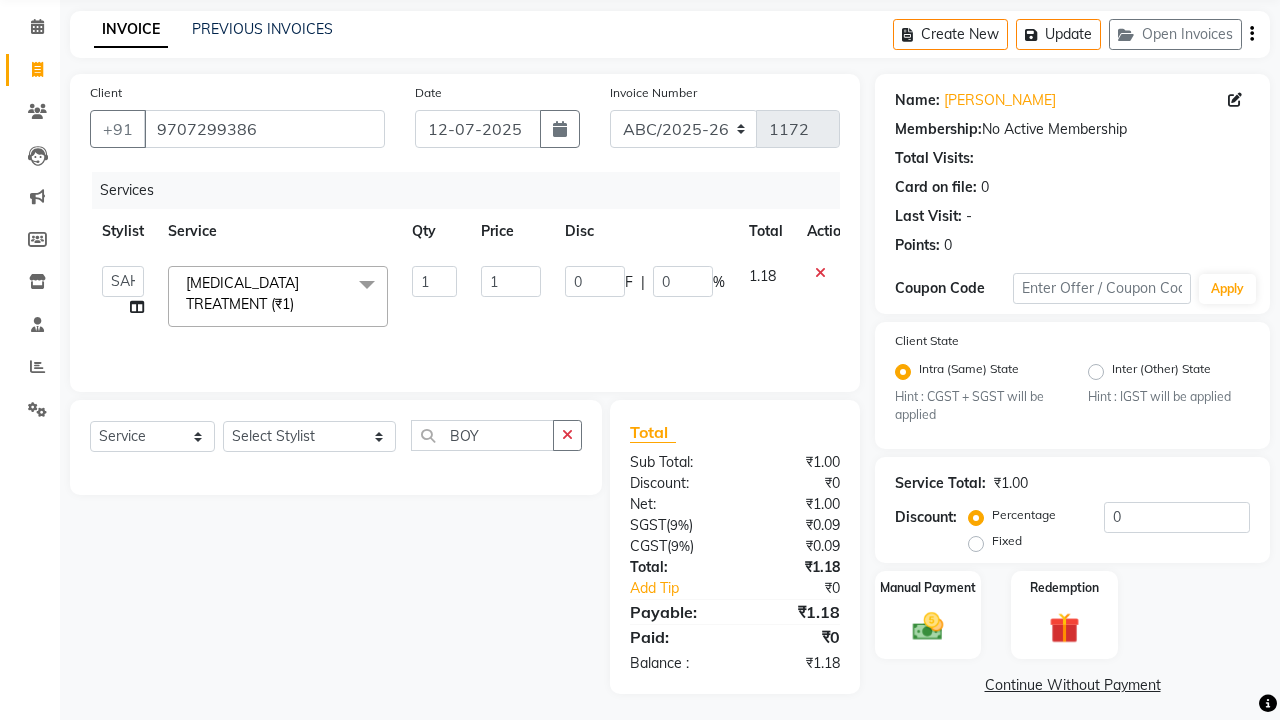 click on "1" 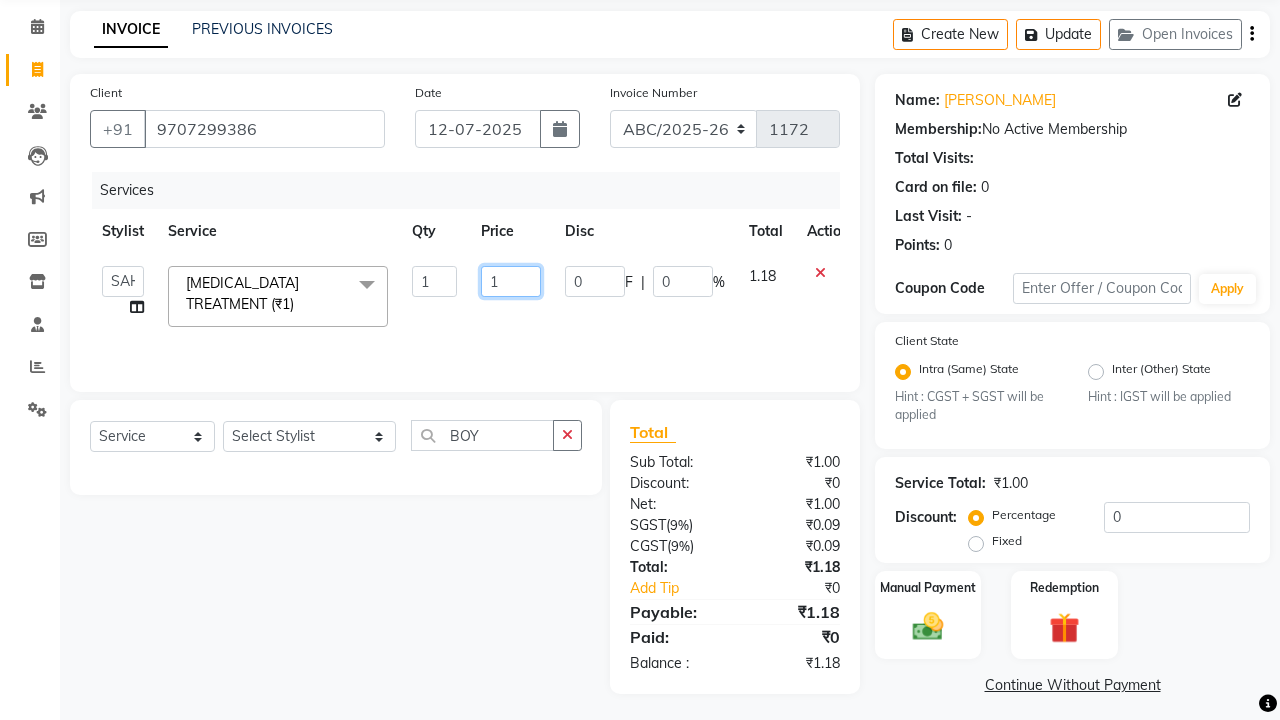 click on "1" 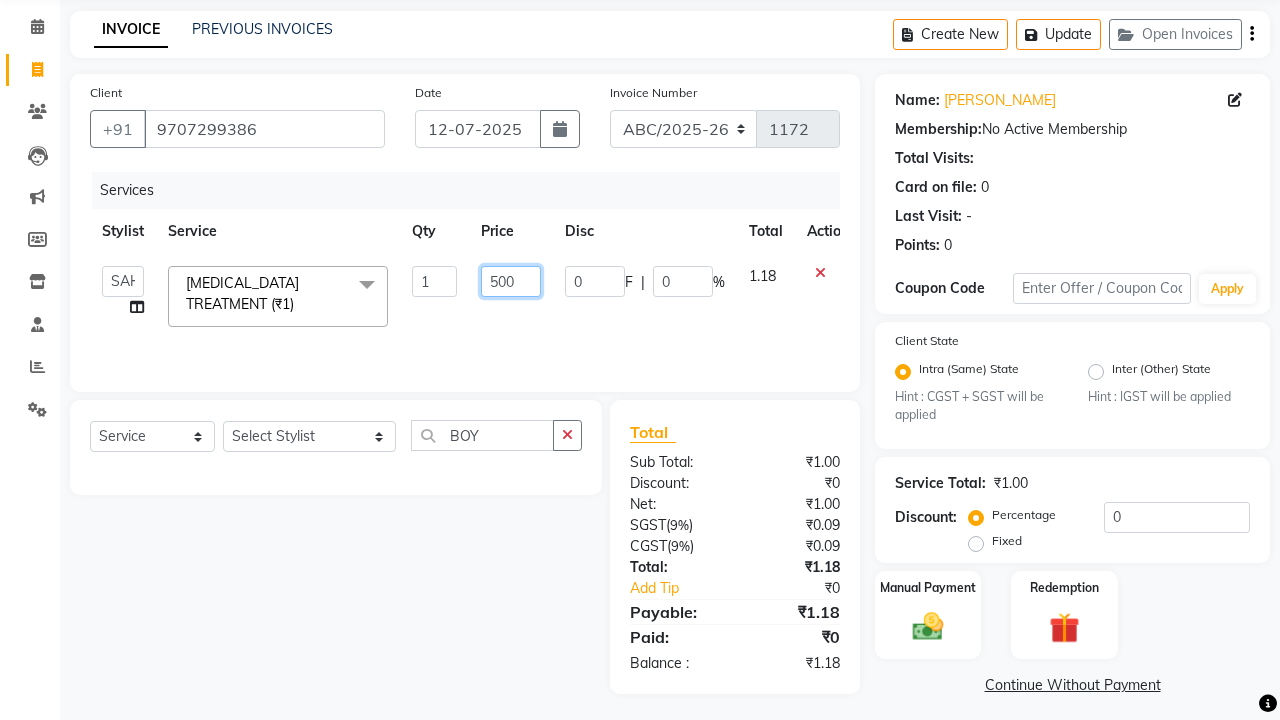 type on "5000" 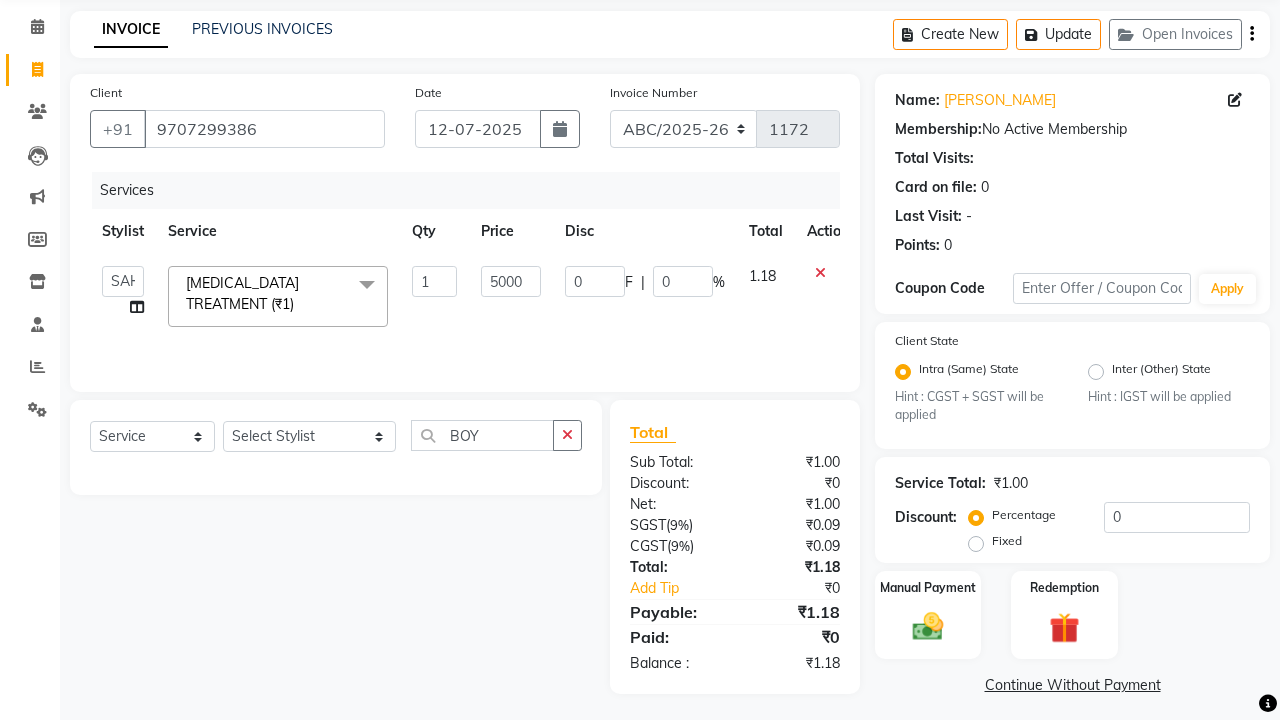 click on "Services Stylist Service Qty Price Disc Total Action  ANIL    ANJANA   BARSHA   DEEPSHIKHA    DHON DAS   DHON / NITUMONI   EDWARD   EDWARD/ LAXMI   JOSHU   JUNMONI   KASHIF   LAXI / ANJANA   LAXMI   LITTLE   MAAM   MINTUL   MITALI   NEETU RANA   NITUMONI   NITUMONI/POJA/ LAXMI   NITUMONI / SAGARIKA   NITUMONI/ SAGRIKA   PRAKASH   PUJAA   Rubi   RUBI / LAXMI   SAGARIKA    SAGARIKA / RUBI   SAHIL   SAHIL / DHON   SAHIL / EDWARD   SAHIL/ JOSHU   SAHIL/JOSHU/PRAKASH/ RUBI   SAHIL/NITUMONI/ MITALI   SAHIL/ RUBI   SHABIR   SHADHAB   SIMA KALITA   SONALI DEKA   SOPEM   staff 1   staff 1   TANU  BOTOX TREATMENT (₹1)  x HAIR CUT- HAIR CUT (₹750) HAIR CUT-SENIOR STYLIST (₹1000) HAIR CUT-HAIR TRIMING (₹750) HAIR CUT-REGULAR SHAMPOO (₹250) WASH AND BLOW DRY (₹600) HAIR CUT-OIL MASSAGE (₹900) HAIR CUT-WASH WITH DANDRUFF AMPULE (₹800) HAIR CUT-IRONING (₹1000) HAIR CUT-CURL-TONG (₹1000) HAIR CUT-HAIR DO (₹1000) HAIR CUT-KERATIN SHAMPOO (₹750) HAIR CUT-BOTOPLEXX TREATMENT (₹7500) PRE WASH (₹1000)" 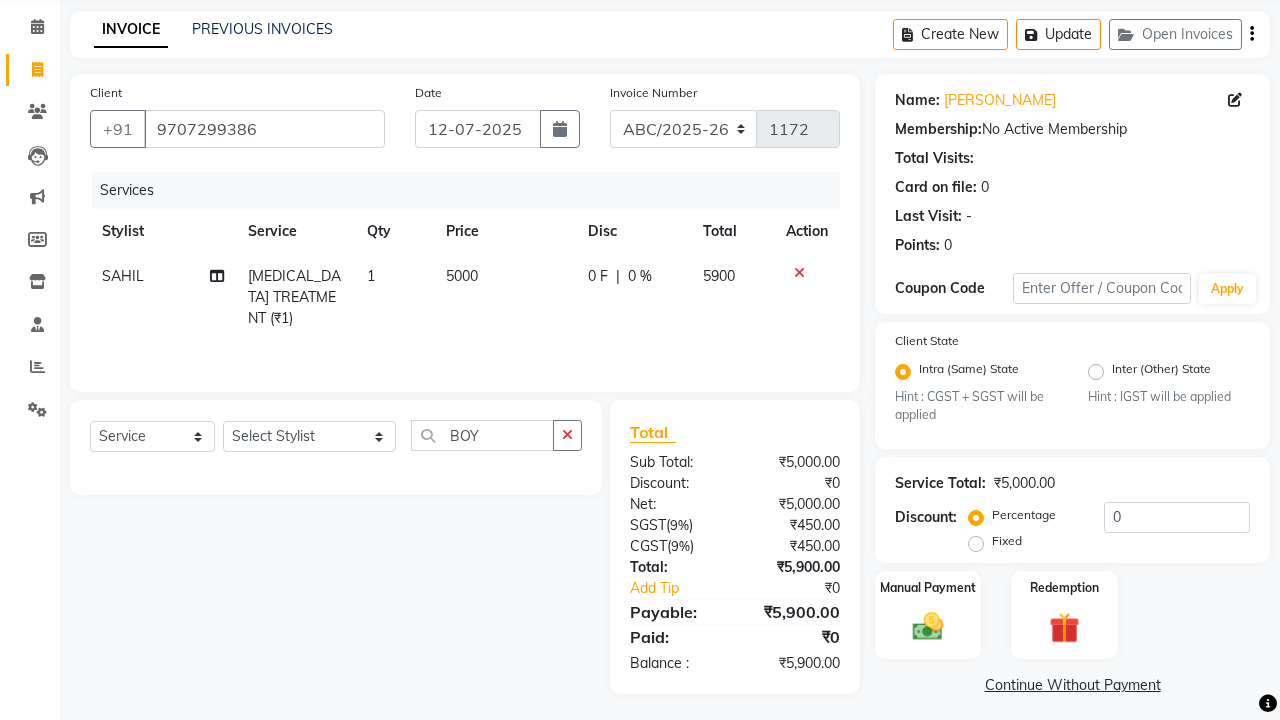 click on "Services Stylist Service Qty Price Disc Total Action SAHIL BOTOX TREATMENT (₹1) 1 5000 0 F | 0 % 5900" 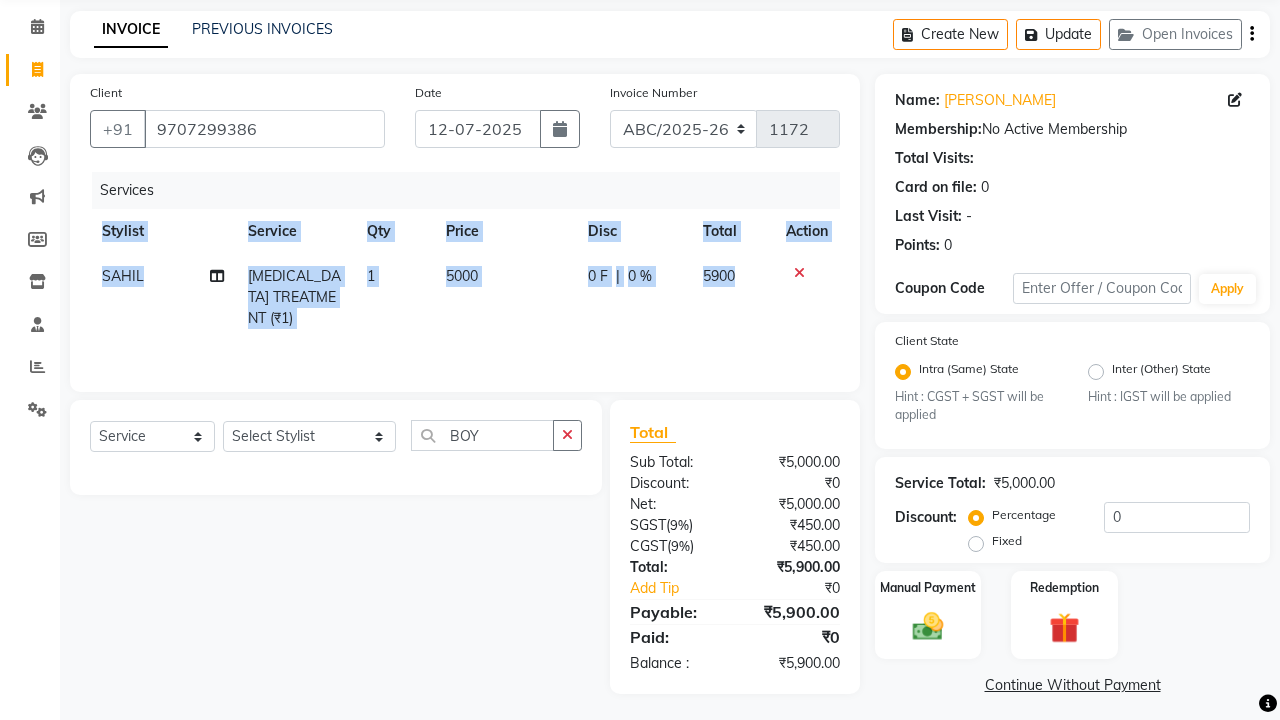 click on "Client +91 9707299386 Date 12-07-2025 Invoice Number ABC/2025-26 SER/24-25 V/2025-26 1172 Services Stylist Service Qty Price Disc Total Action SAHIL BOTOX TREATMENT (₹1) 1 5000 0 F | 0 % 5900" 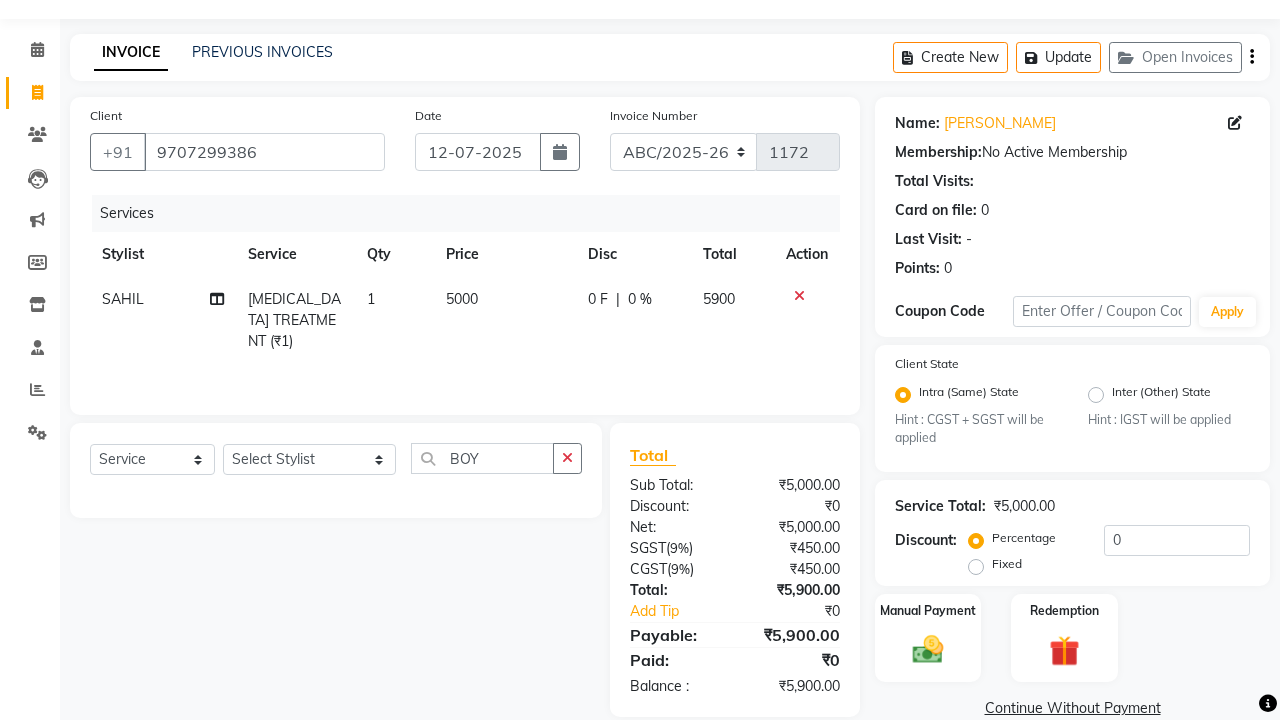 scroll, scrollTop: 0, scrollLeft: 0, axis: both 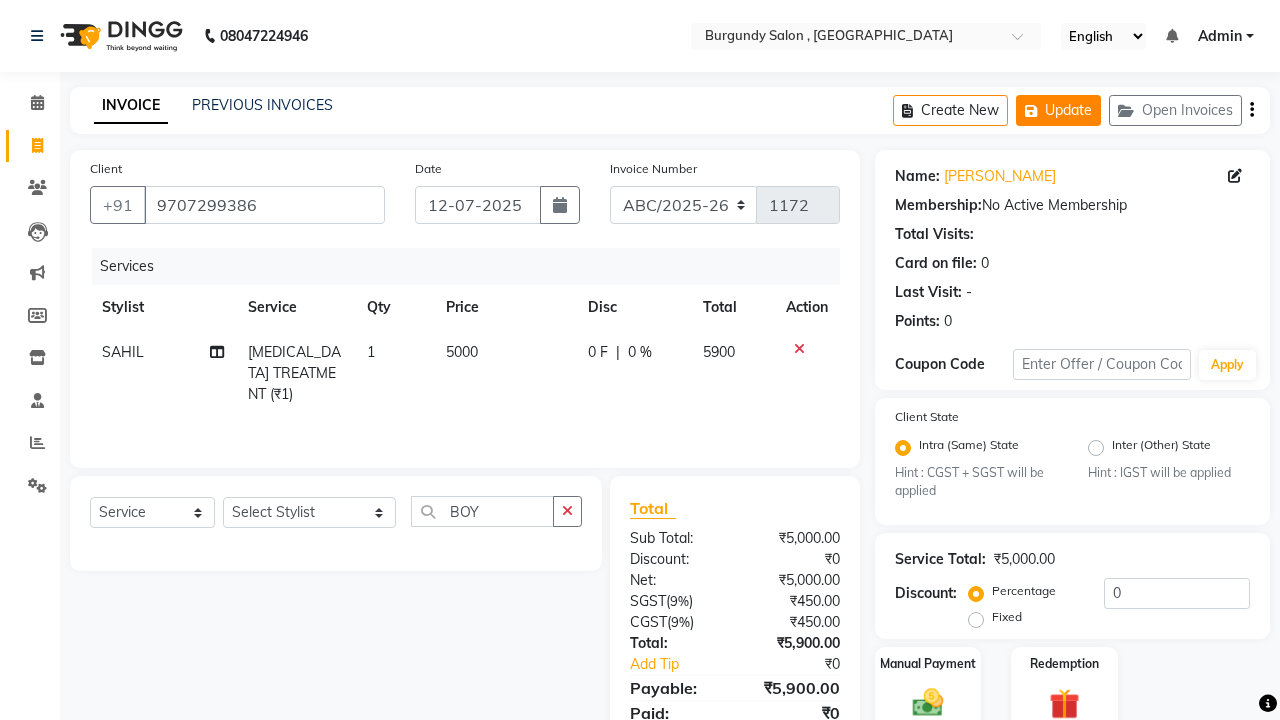 click on "Update" 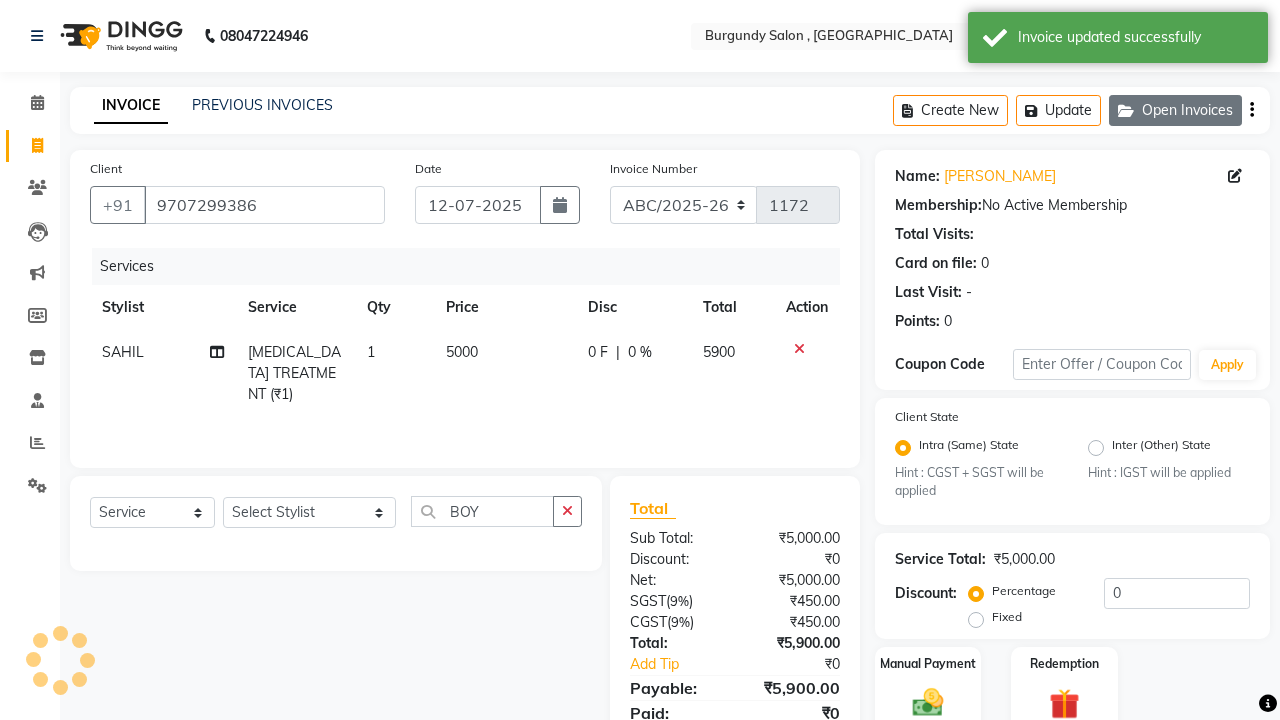 click on "Open Invoices" 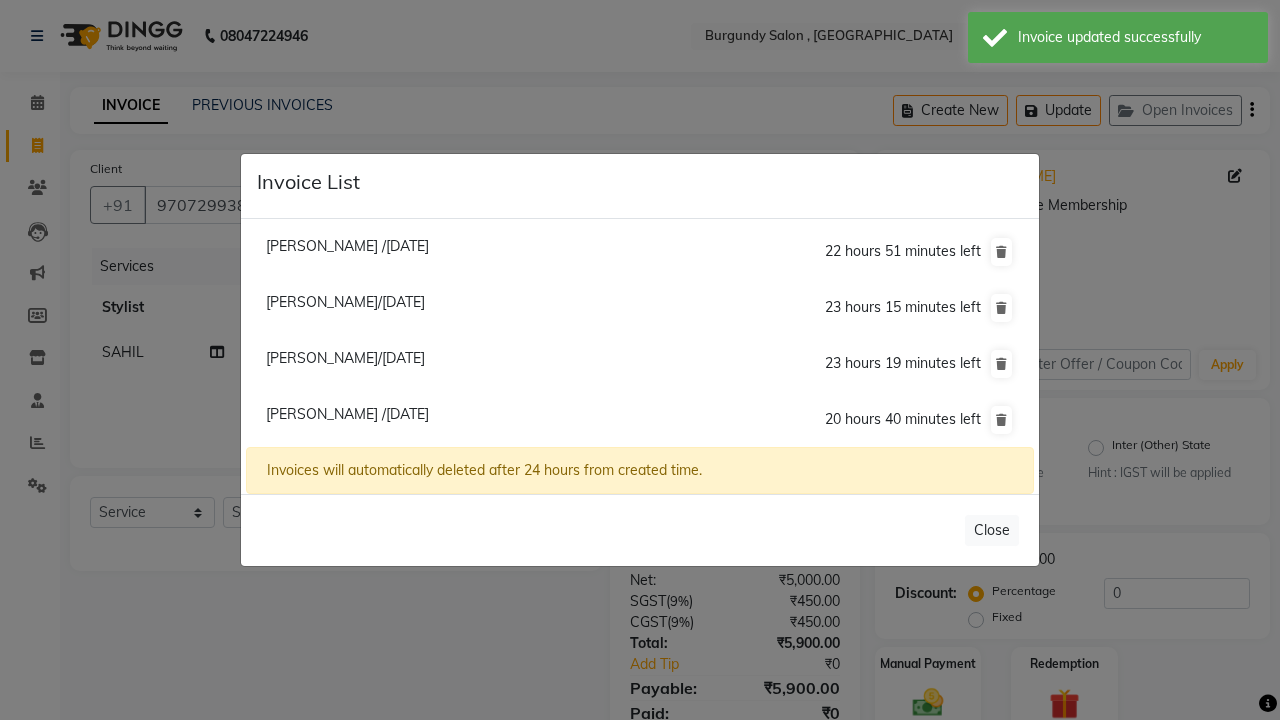 click on "Rajni Agarwal/12 July 2025" 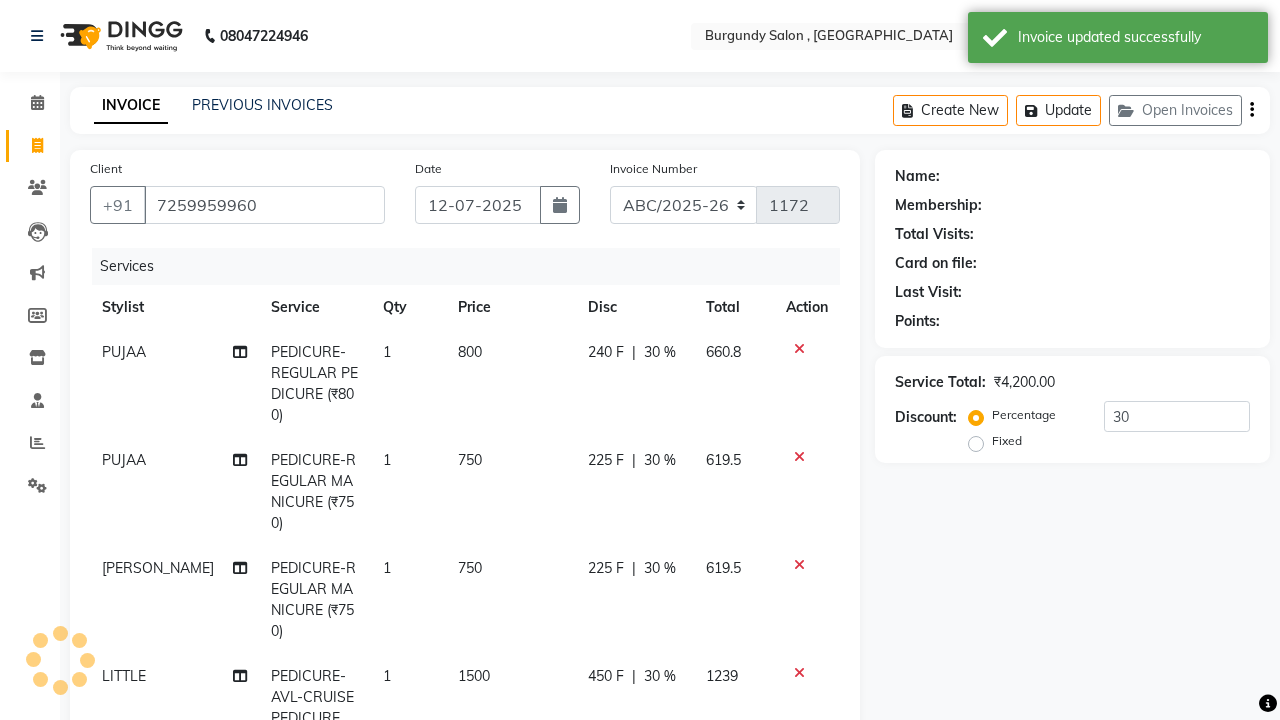 select on "1: Object" 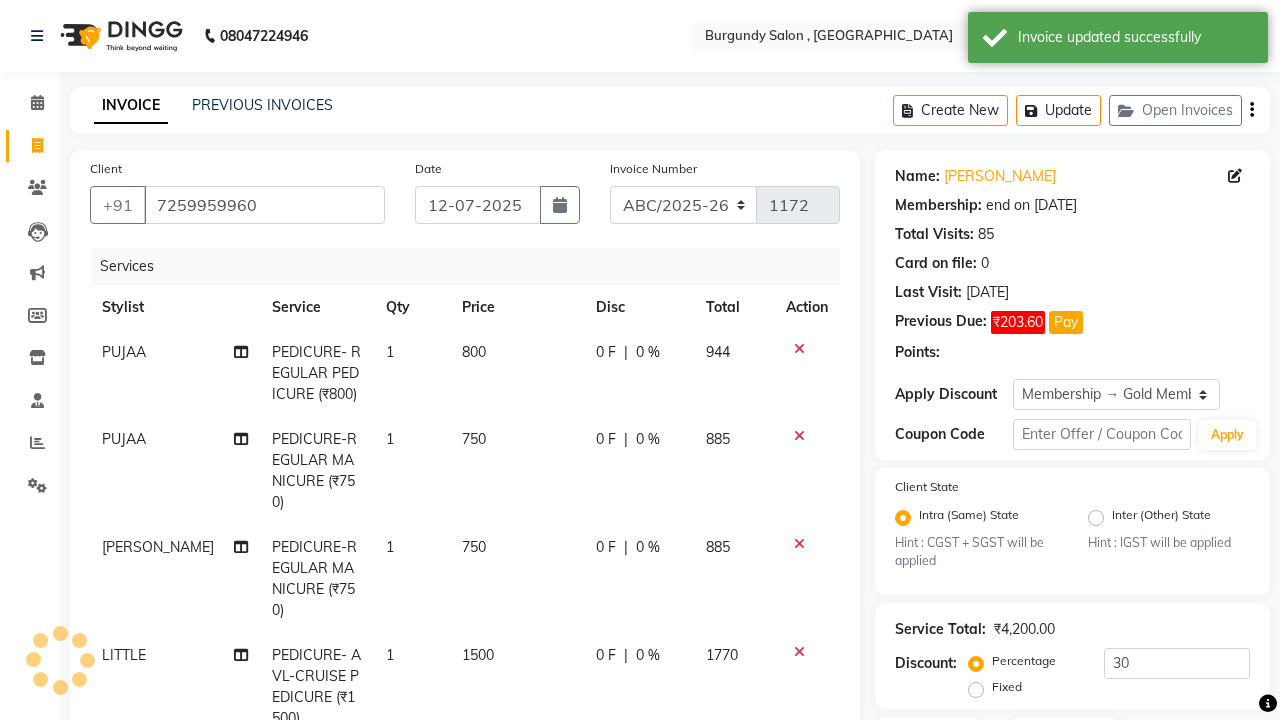 type on "0" 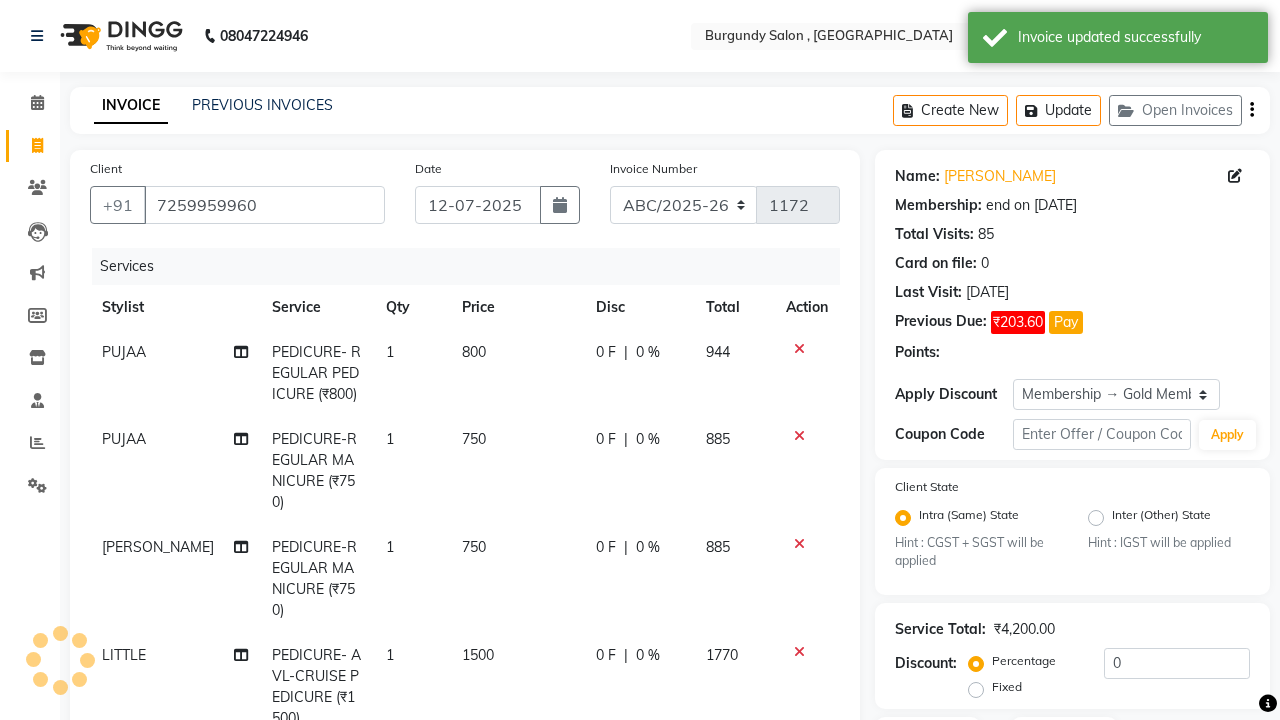 type 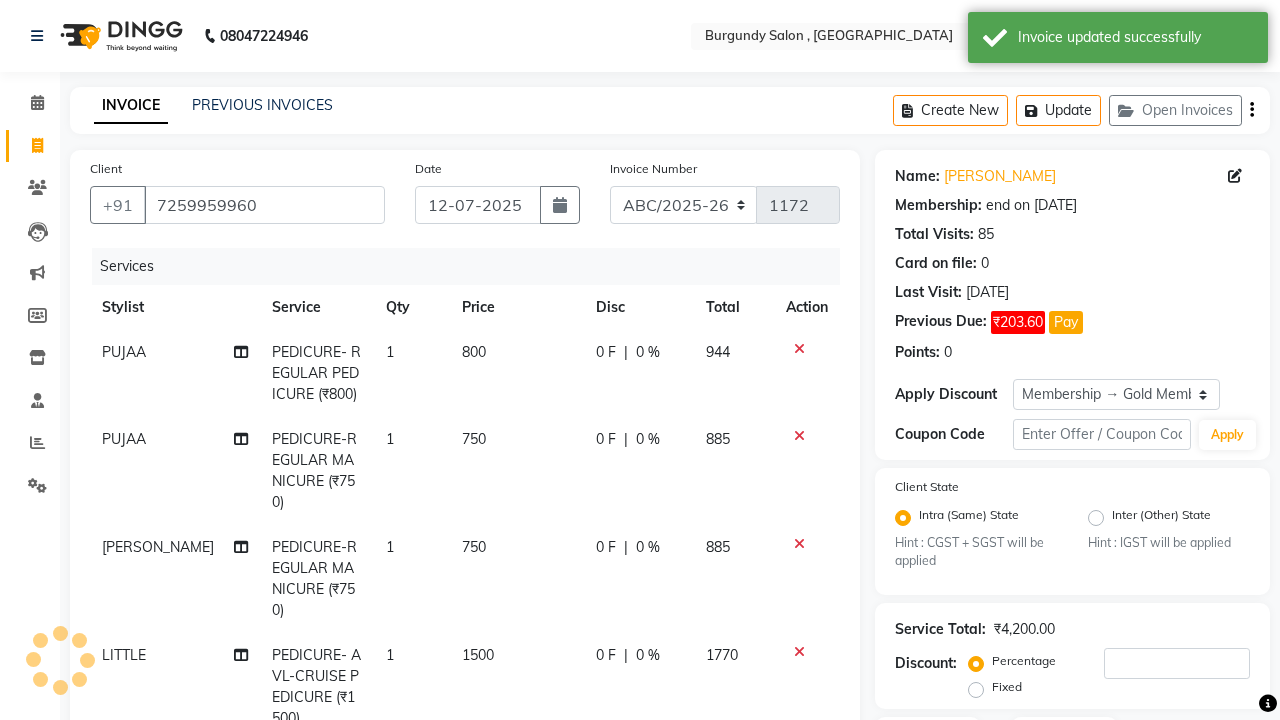 click on "Pay" 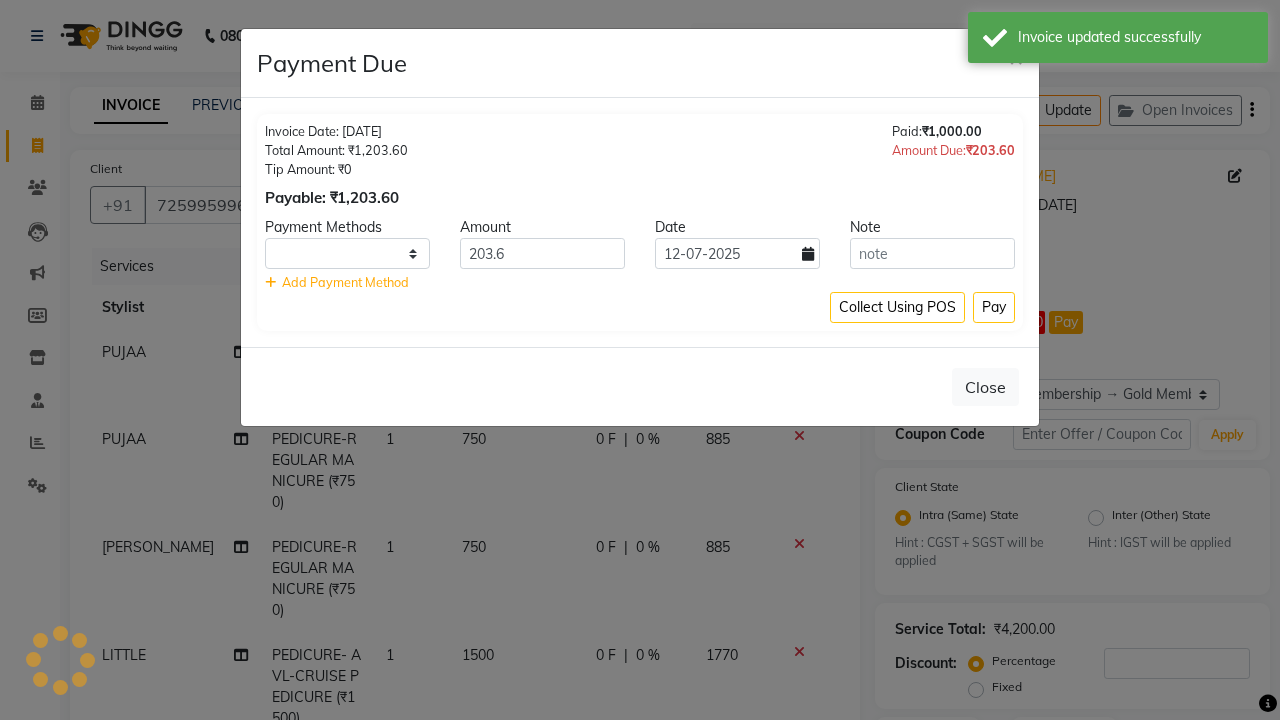 select on "1" 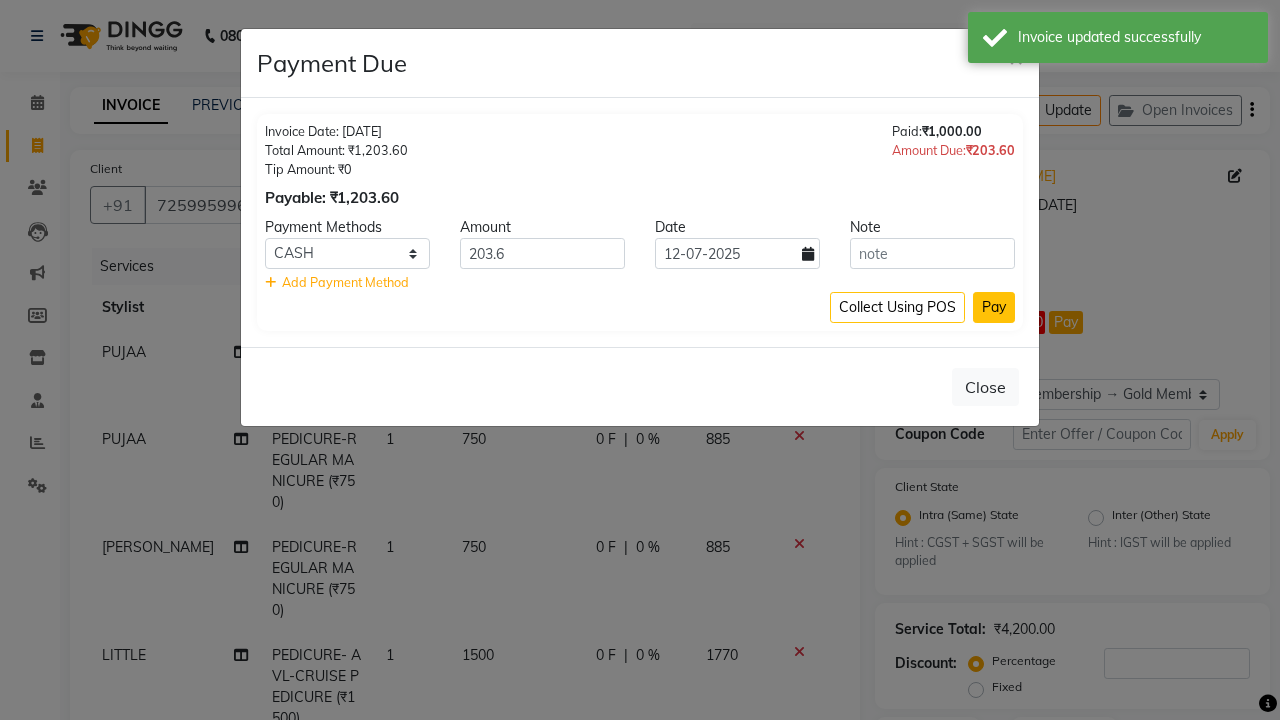 click on "Pay" 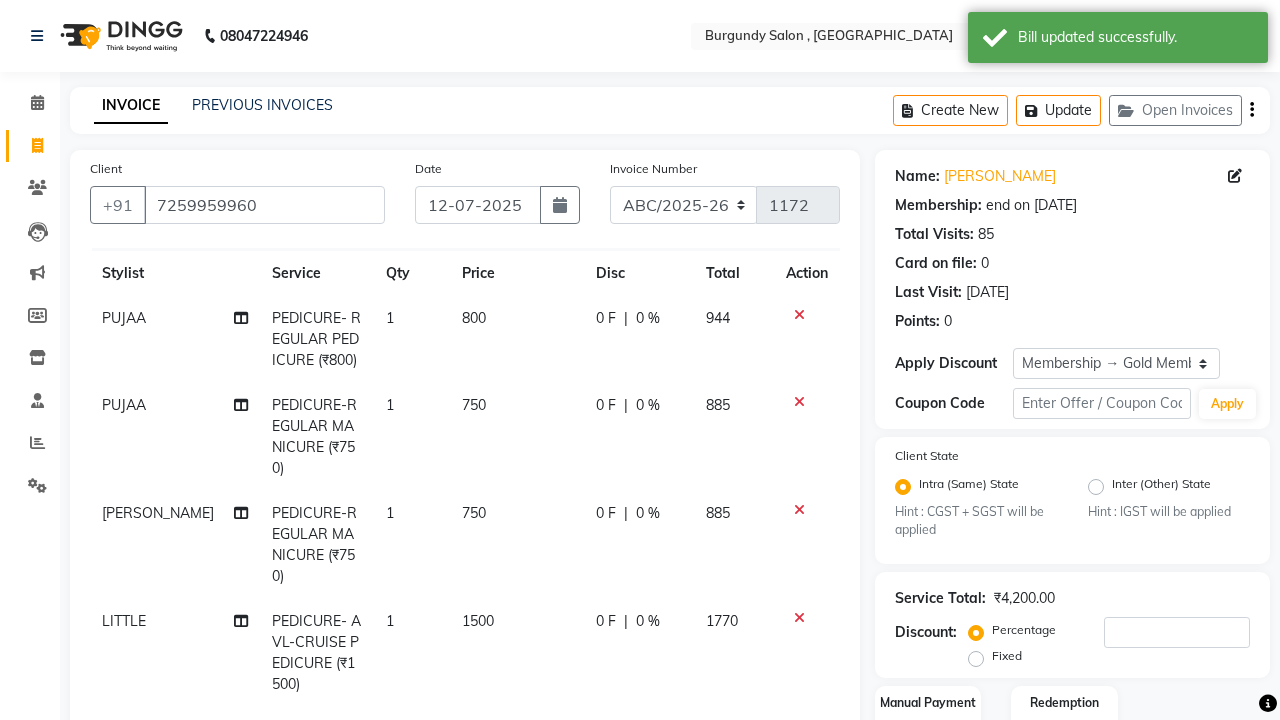 scroll, scrollTop: 33, scrollLeft: 0, axis: vertical 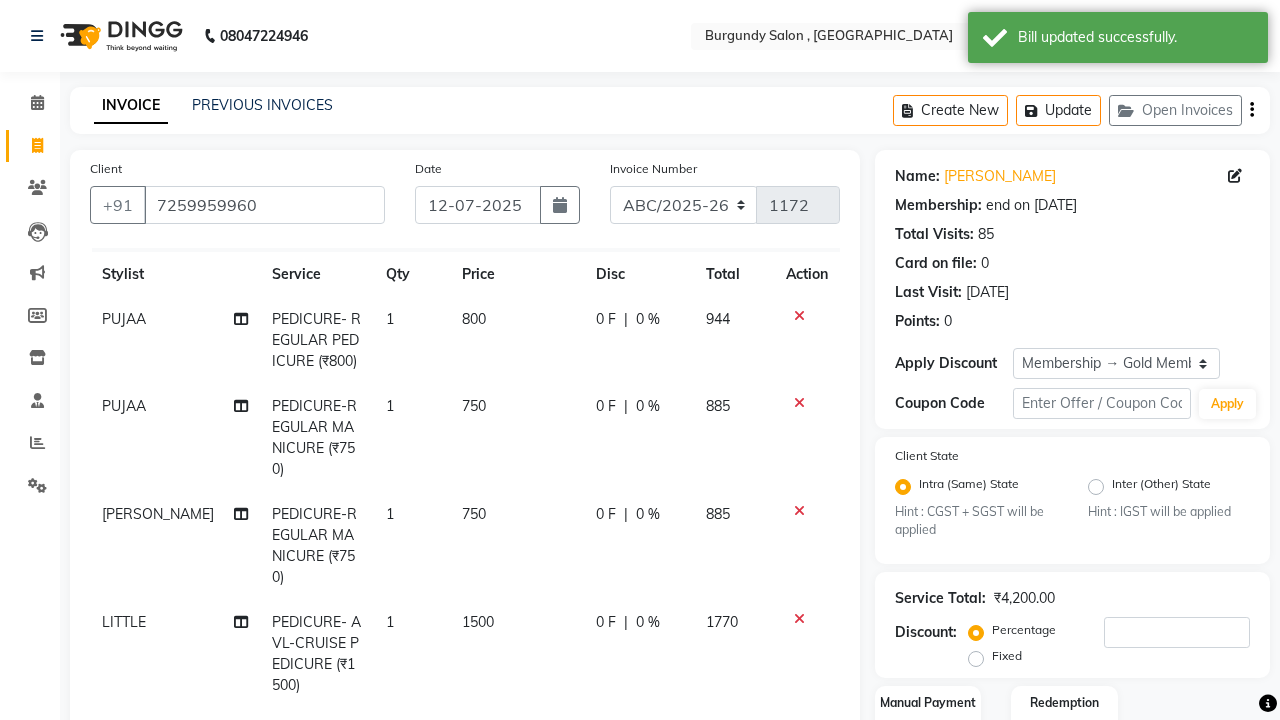 click on "PEDICURE- REGULAR PEDICURE (₹800)" 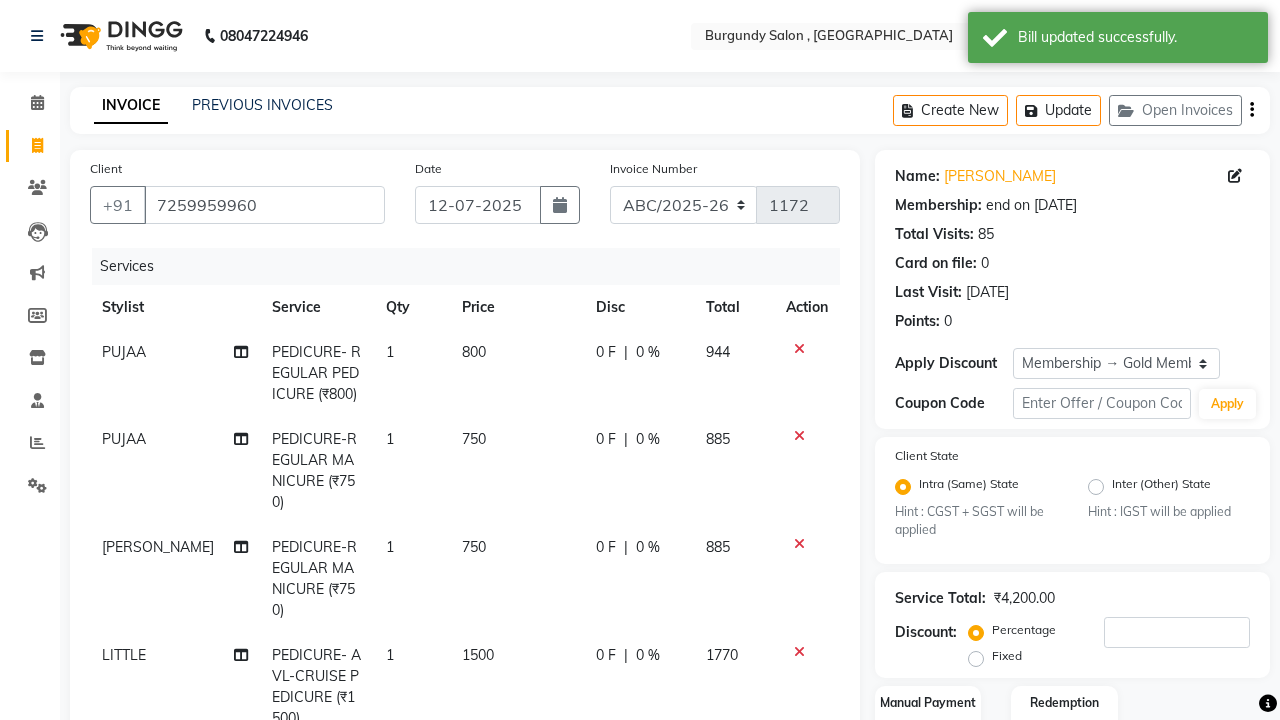 select on "47575" 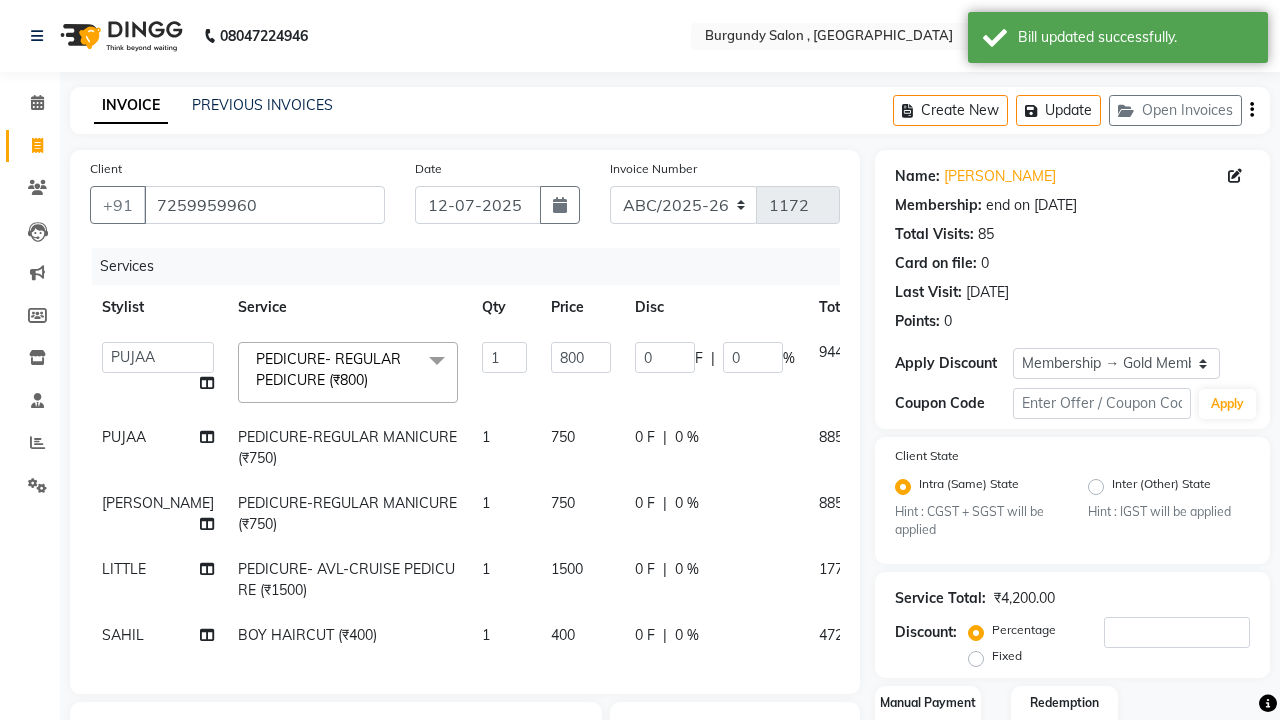 click 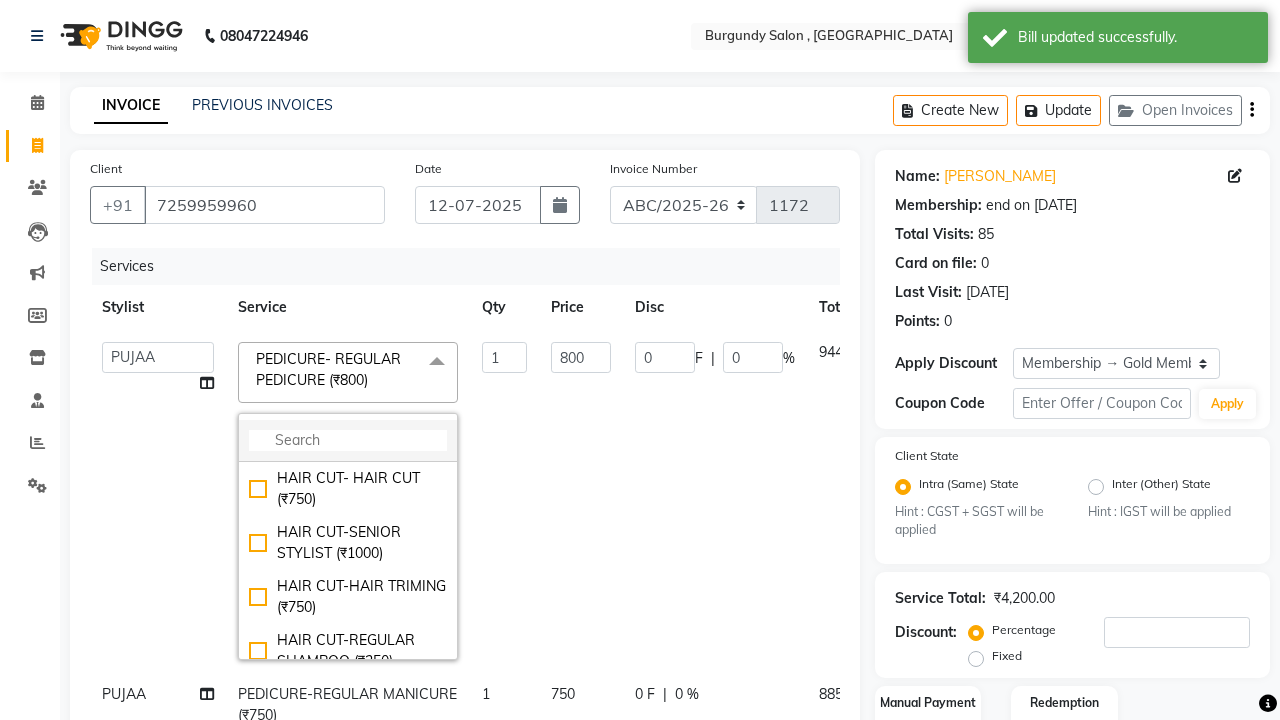 click 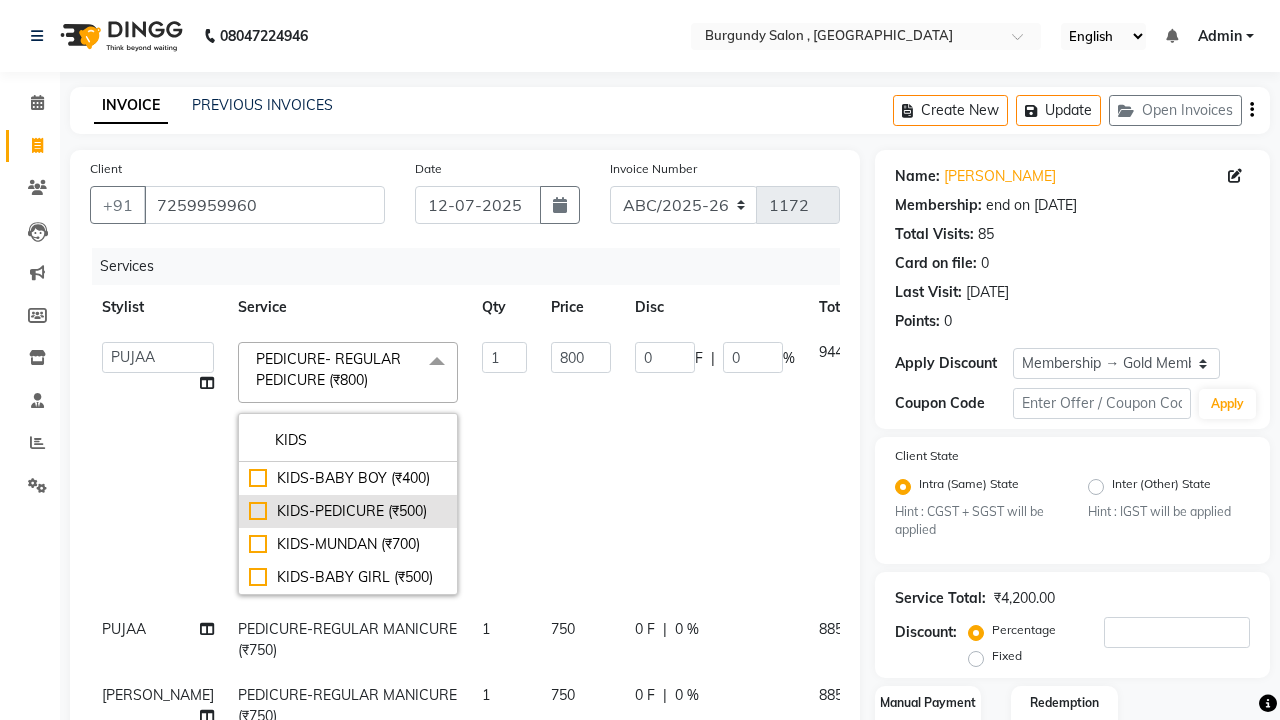 type on "KIDS" 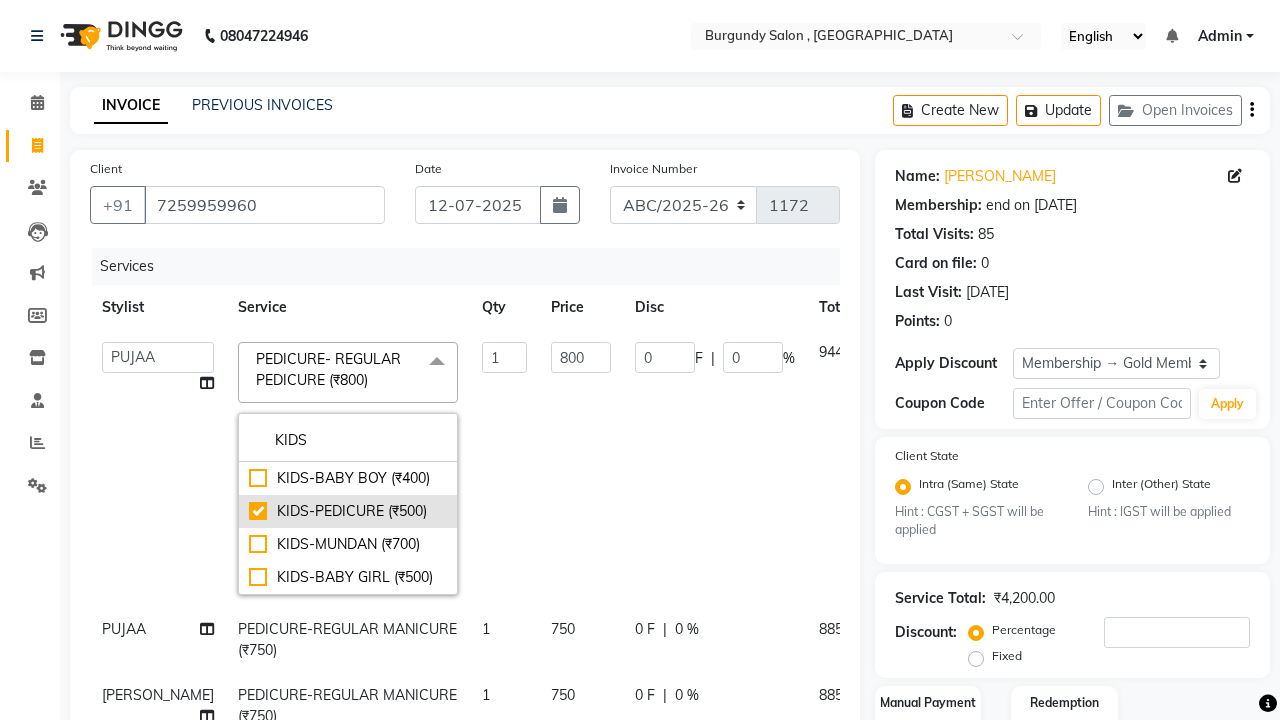 checkbox on "true" 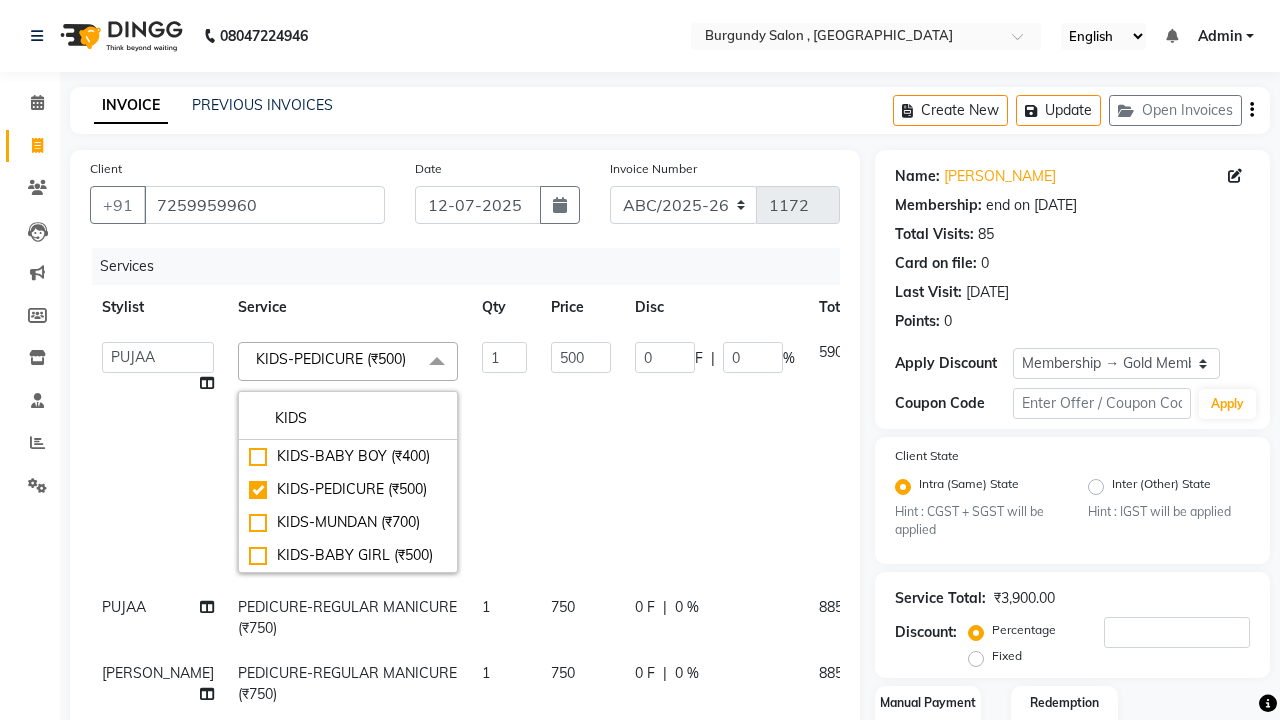 click on "500" 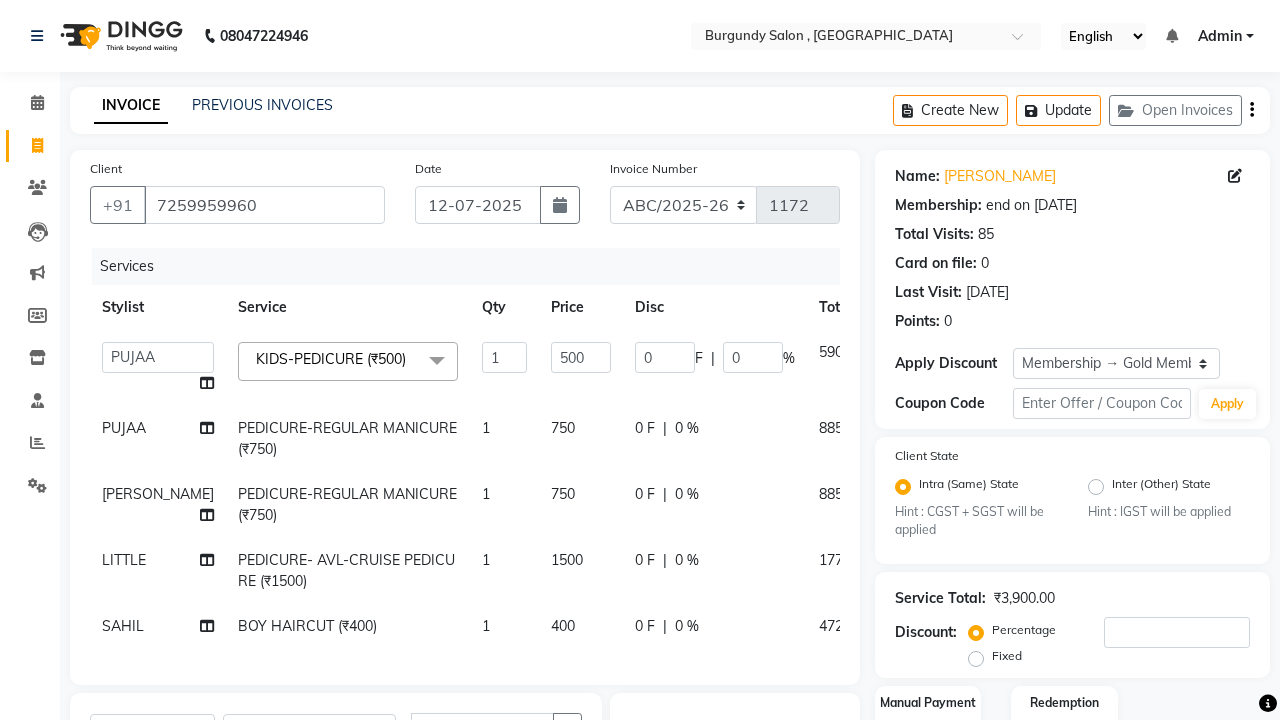 click on "PEDICURE-REGULAR MANICURE (₹750)" 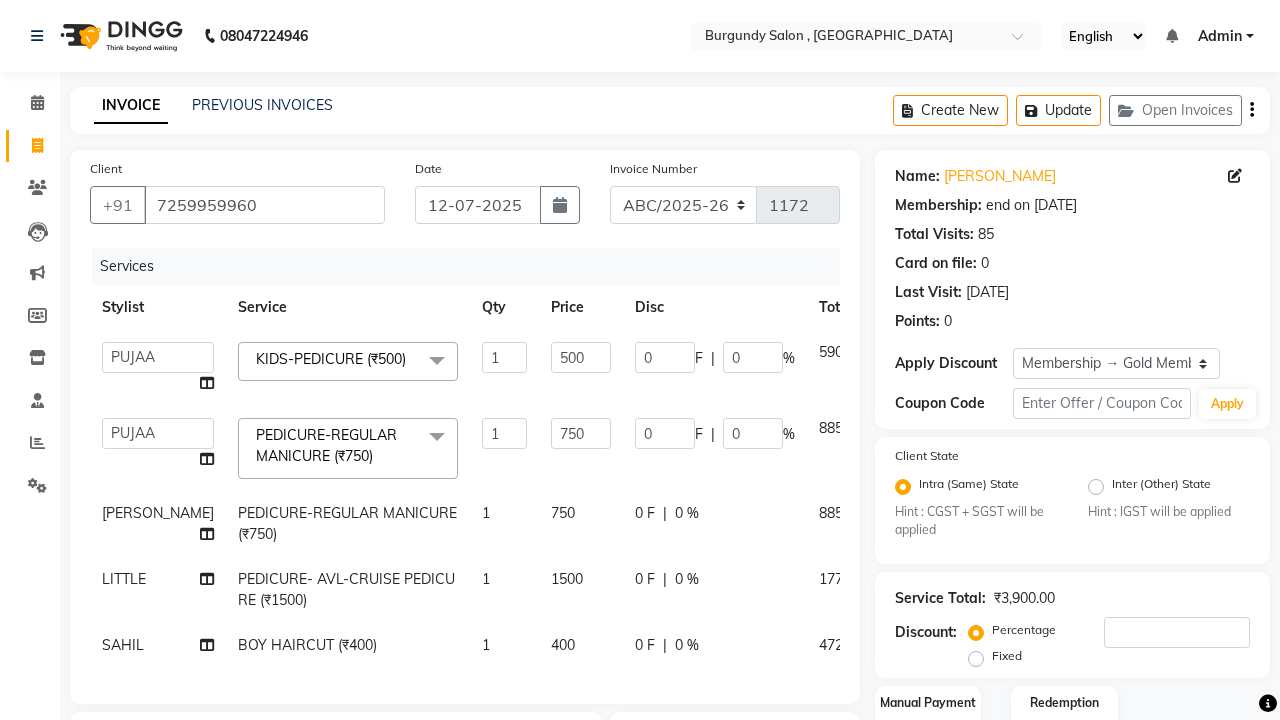 click on "PEDICURE-REGULAR MANICURE (₹750)" 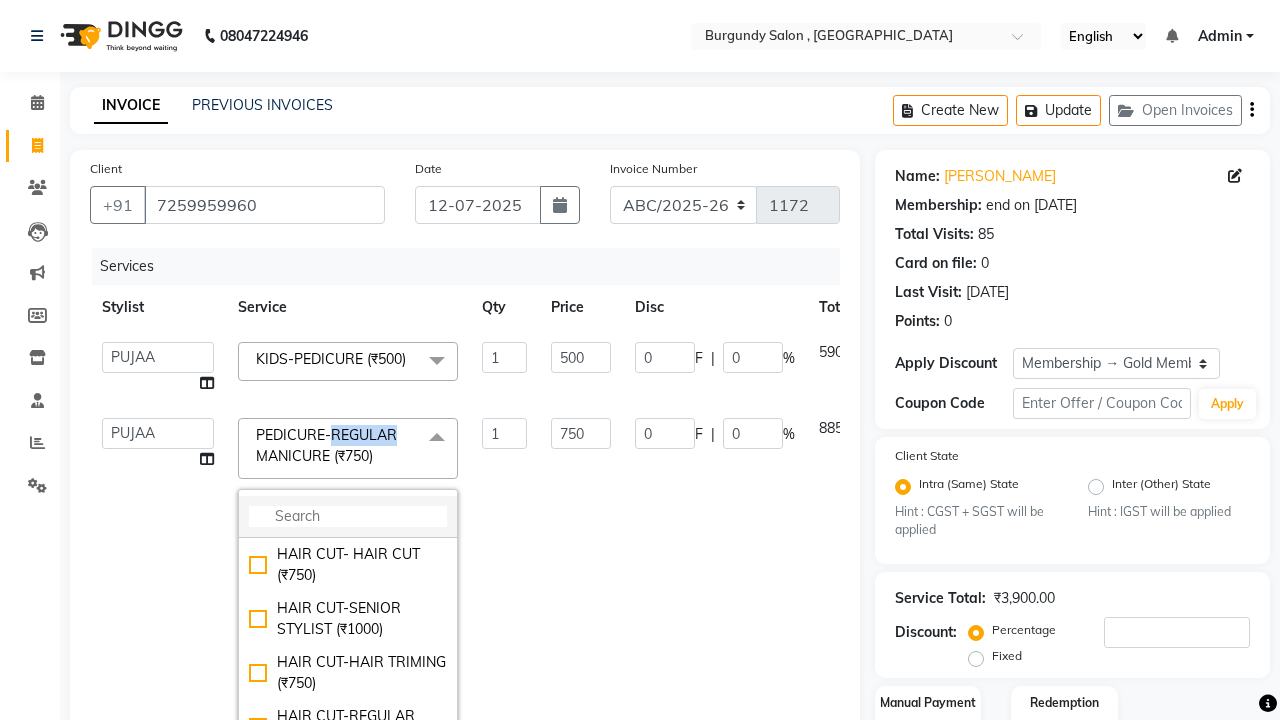 click 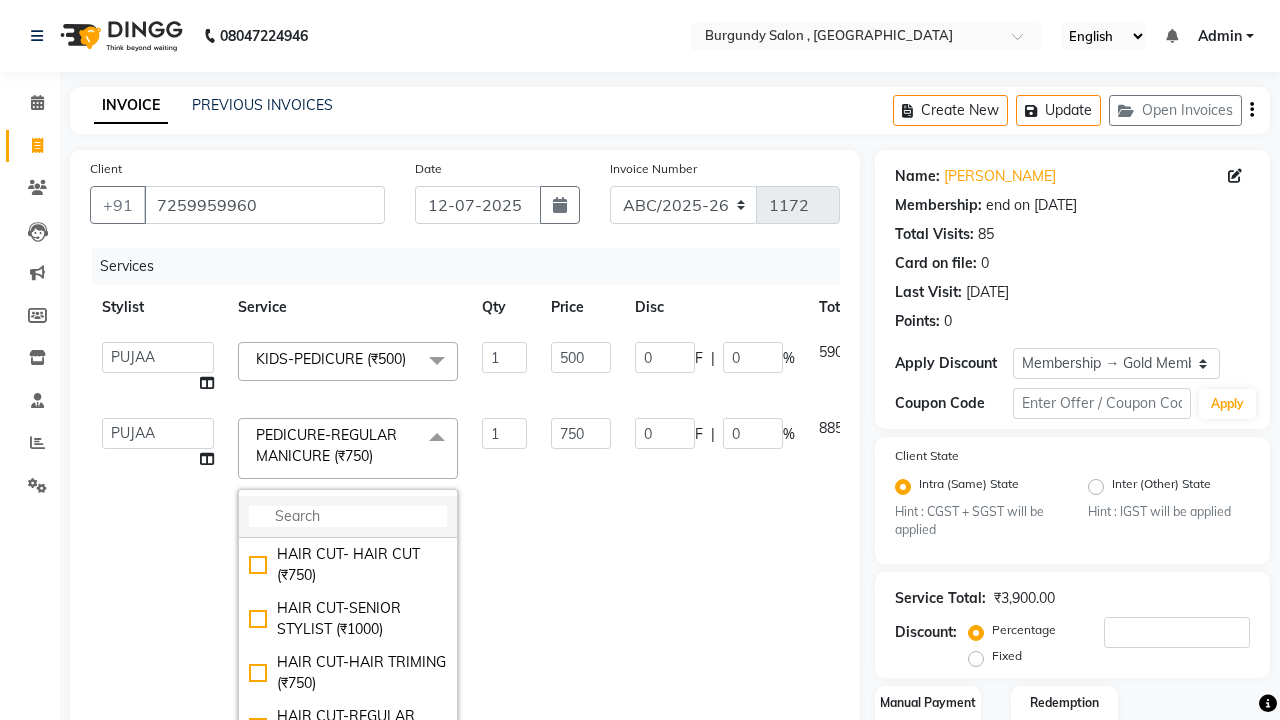 click 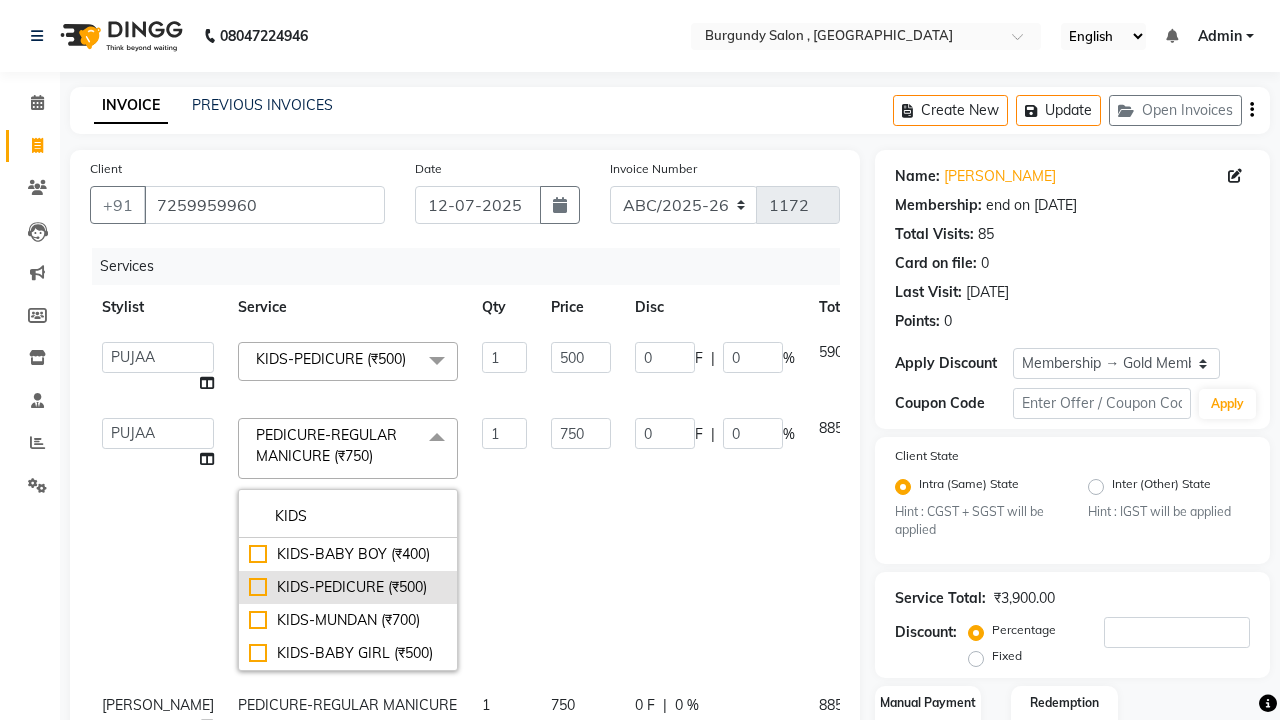 type on "KIDS" 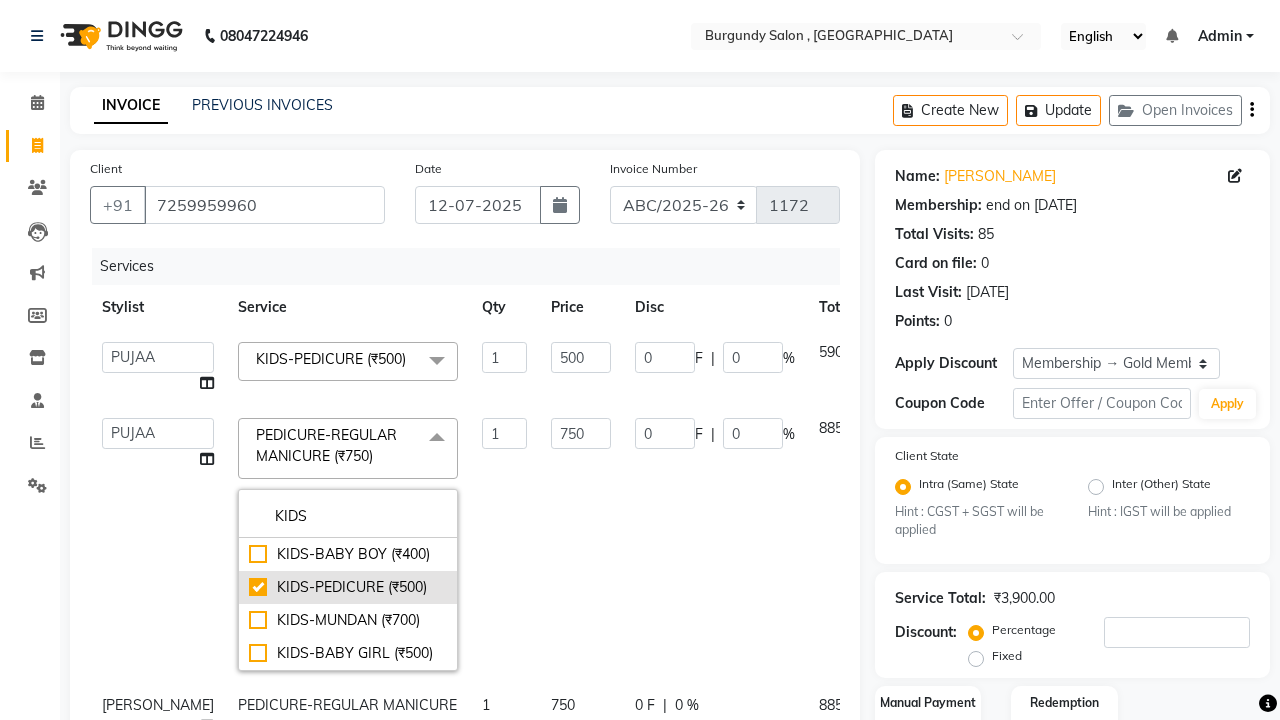 type on "500" 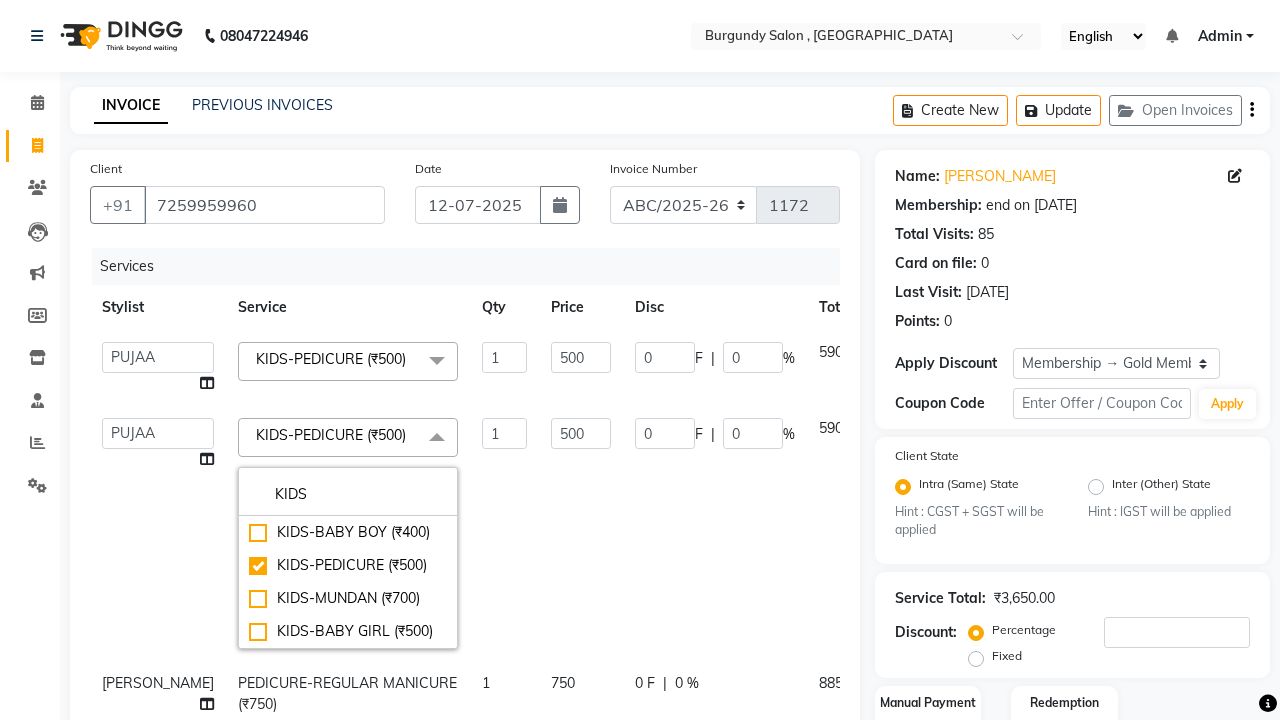 click on "500" 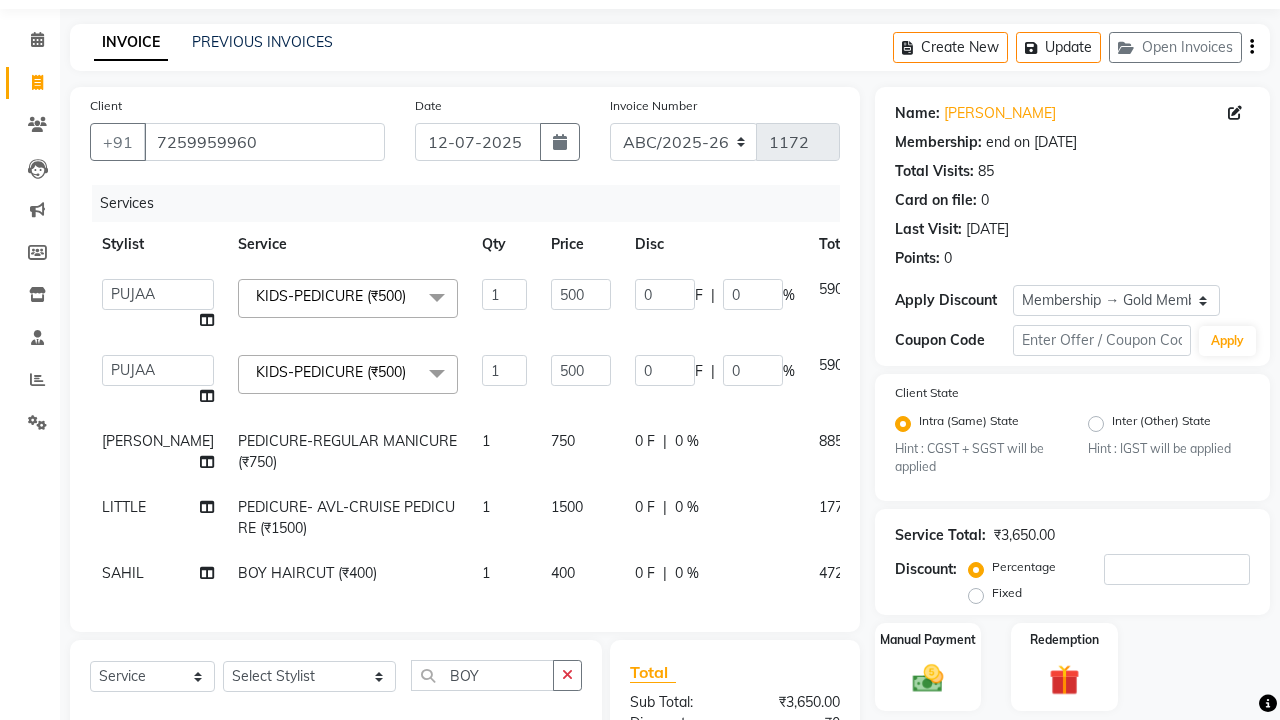 scroll, scrollTop: 86, scrollLeft: 0, axis: vertical 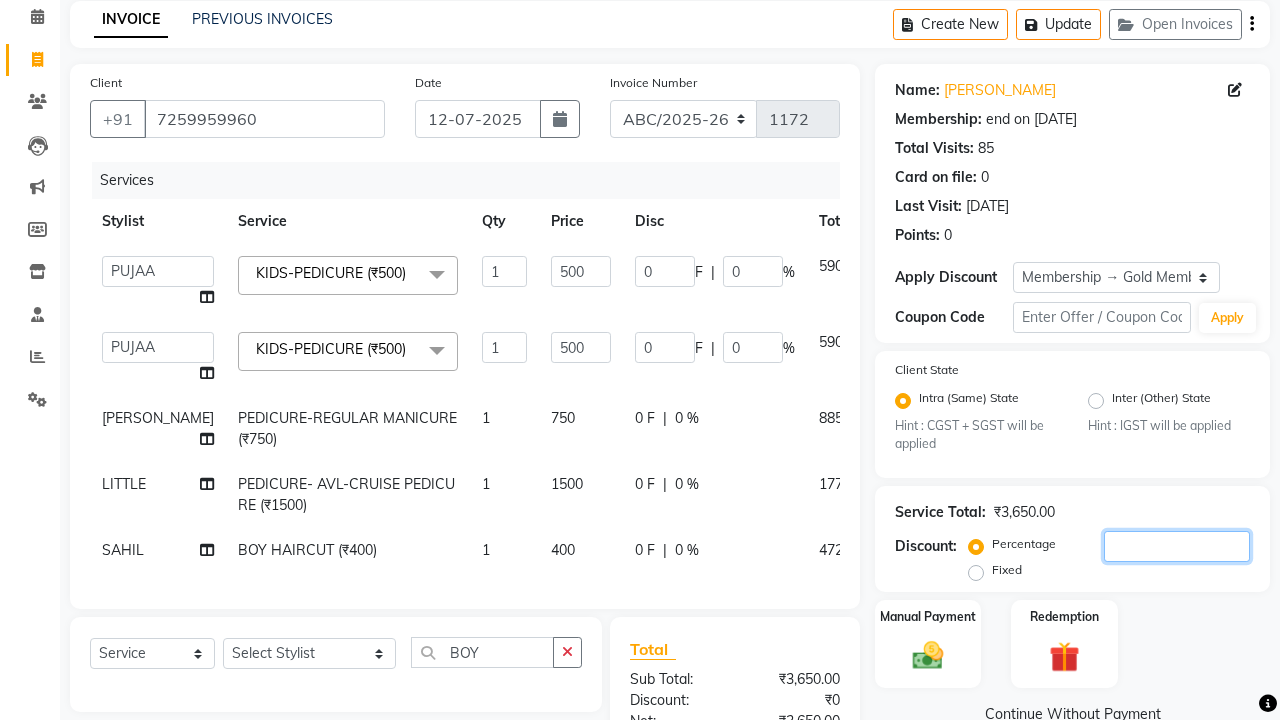 click 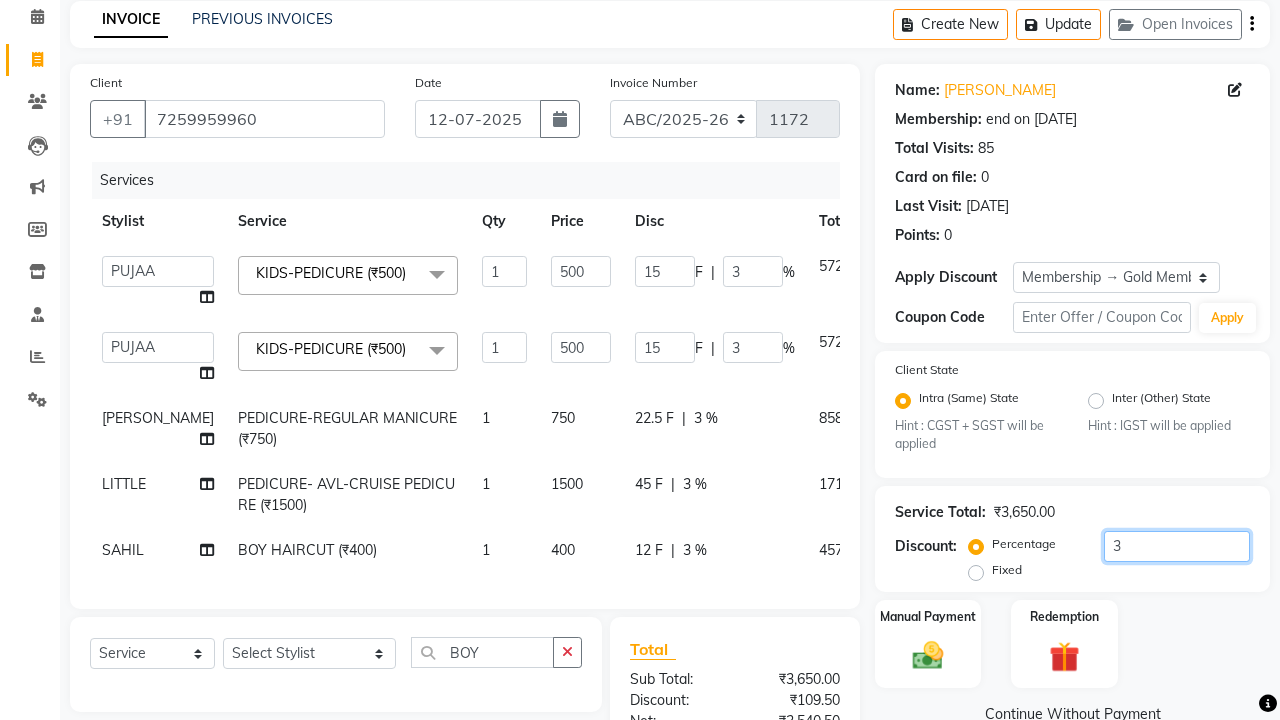 type on "30" 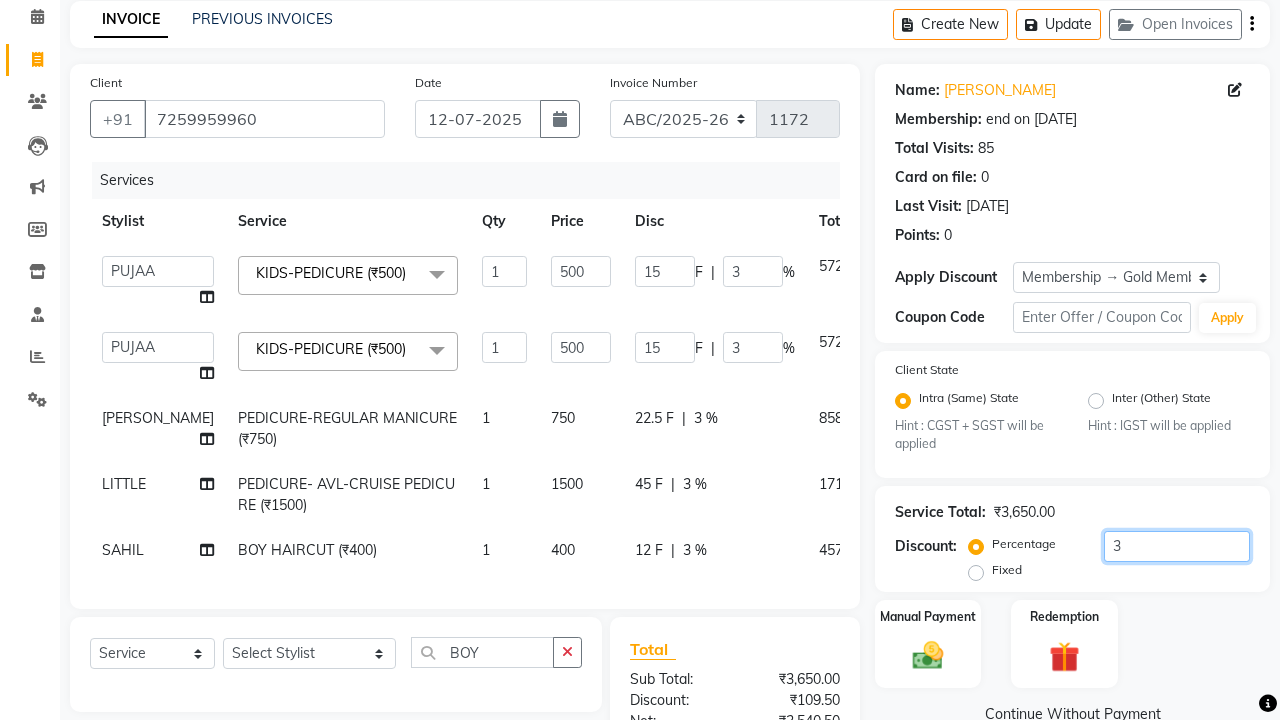 type on "150" 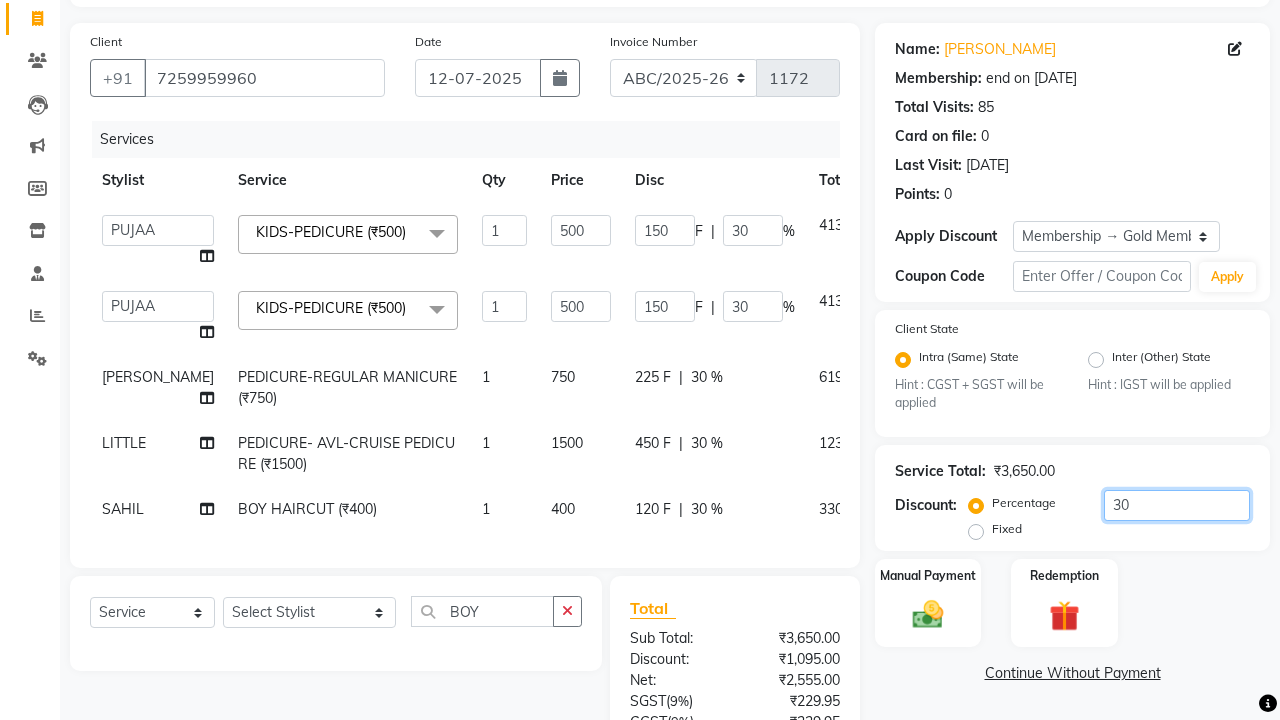 scroll, scrollTop: 123, scrollLeft: 0, axis: vertical 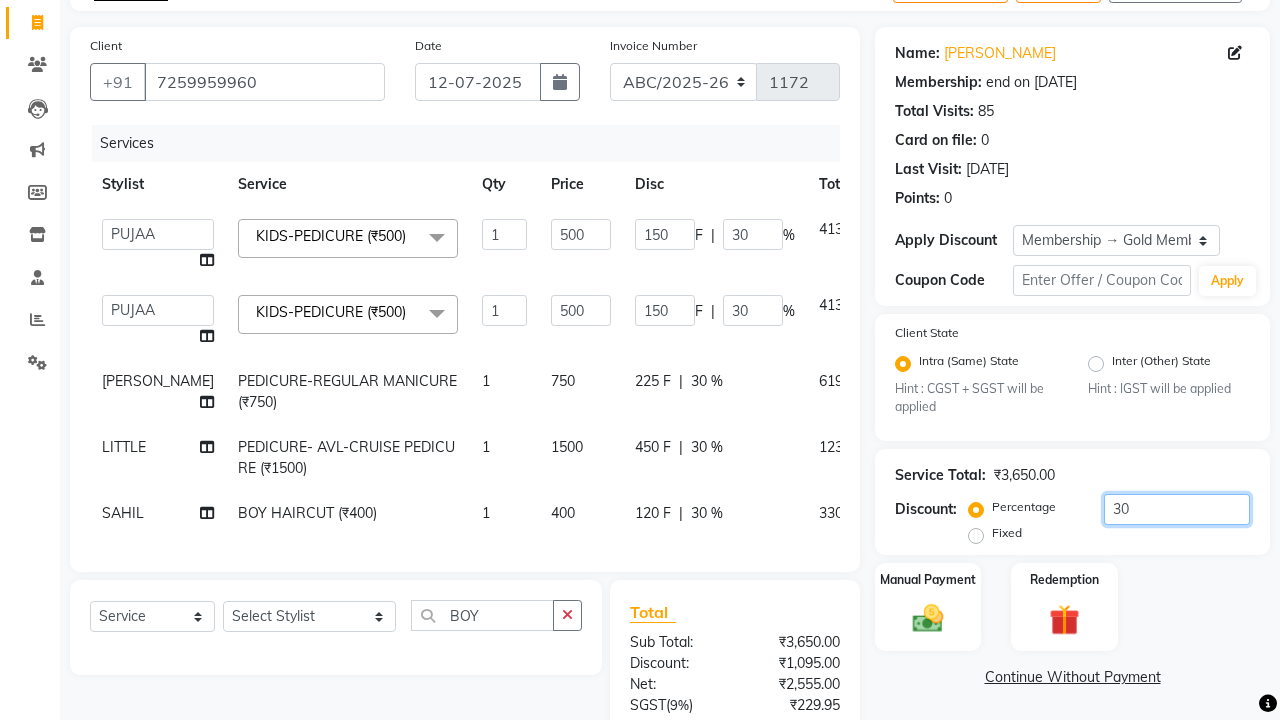 type on "30" 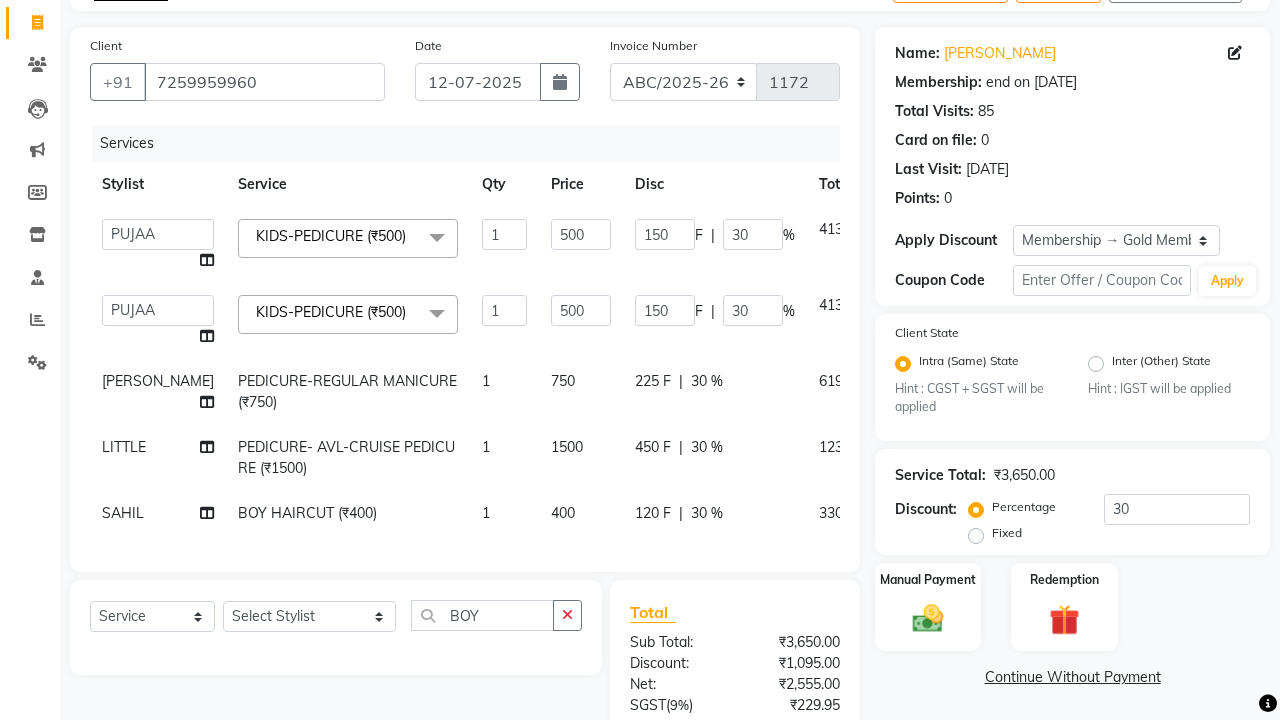 click on "PEDICURE- AVL-CRUISE PEDICURE (₹1500)" 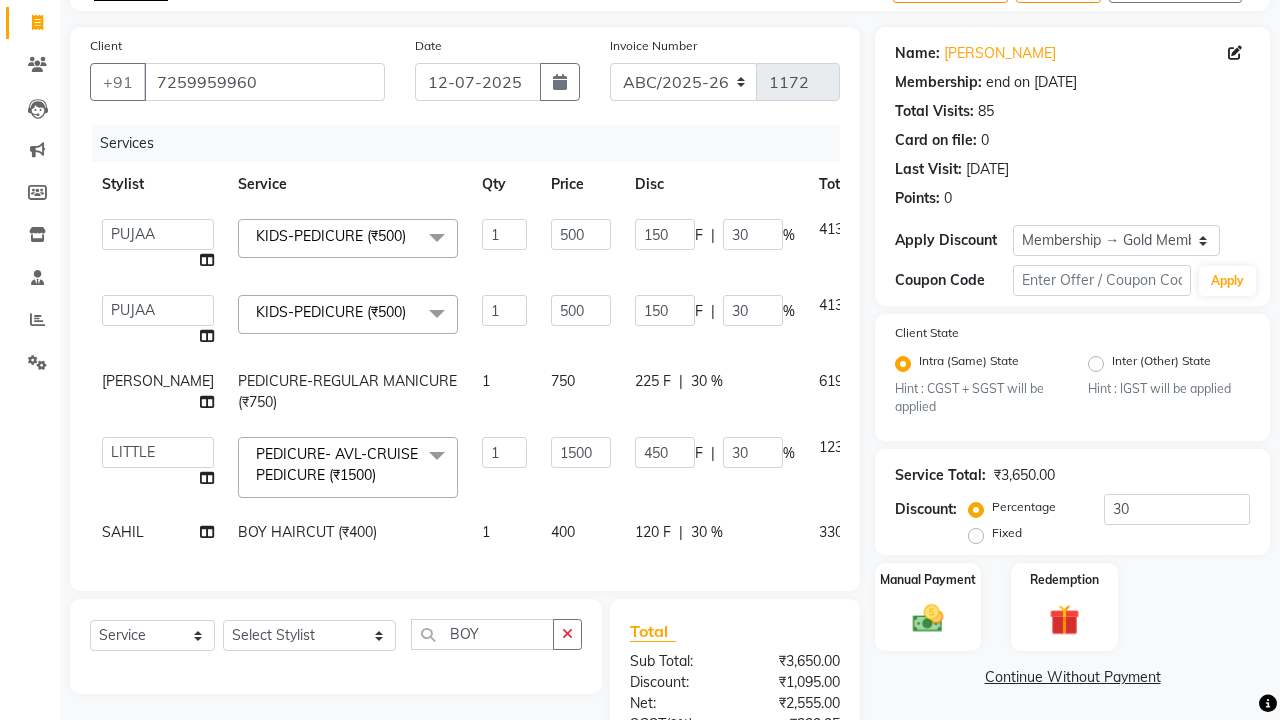 click 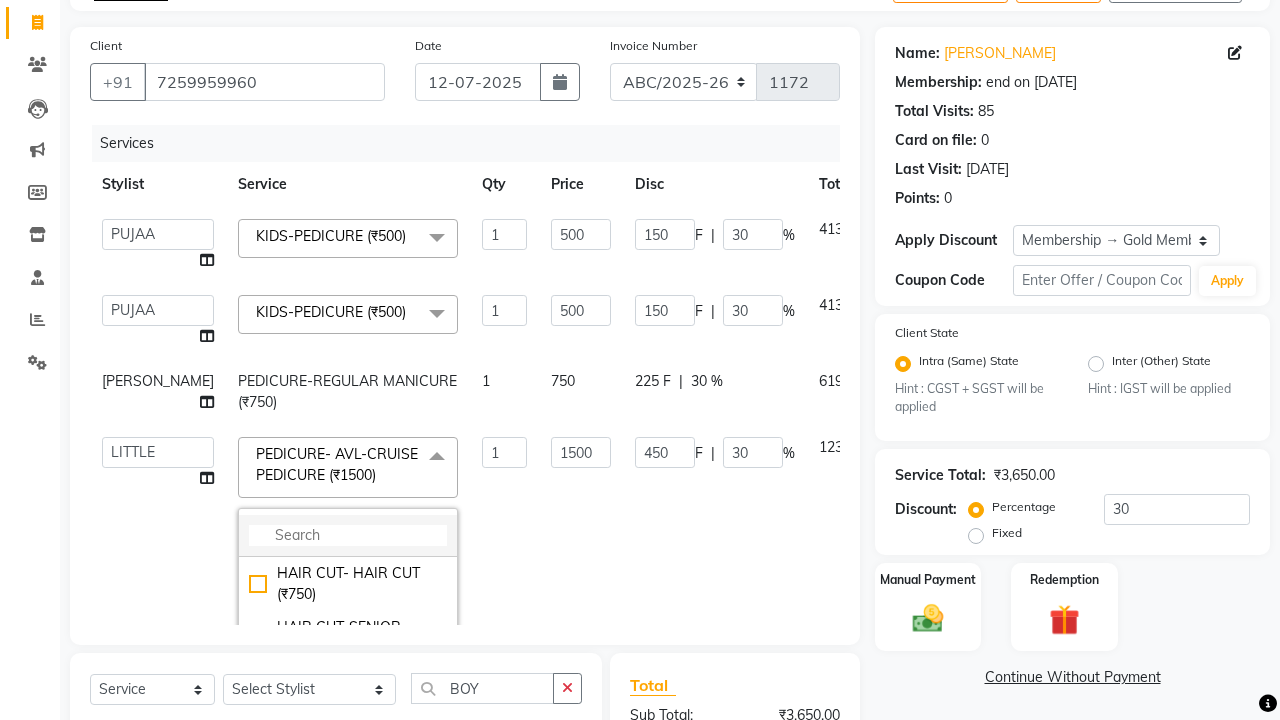 click 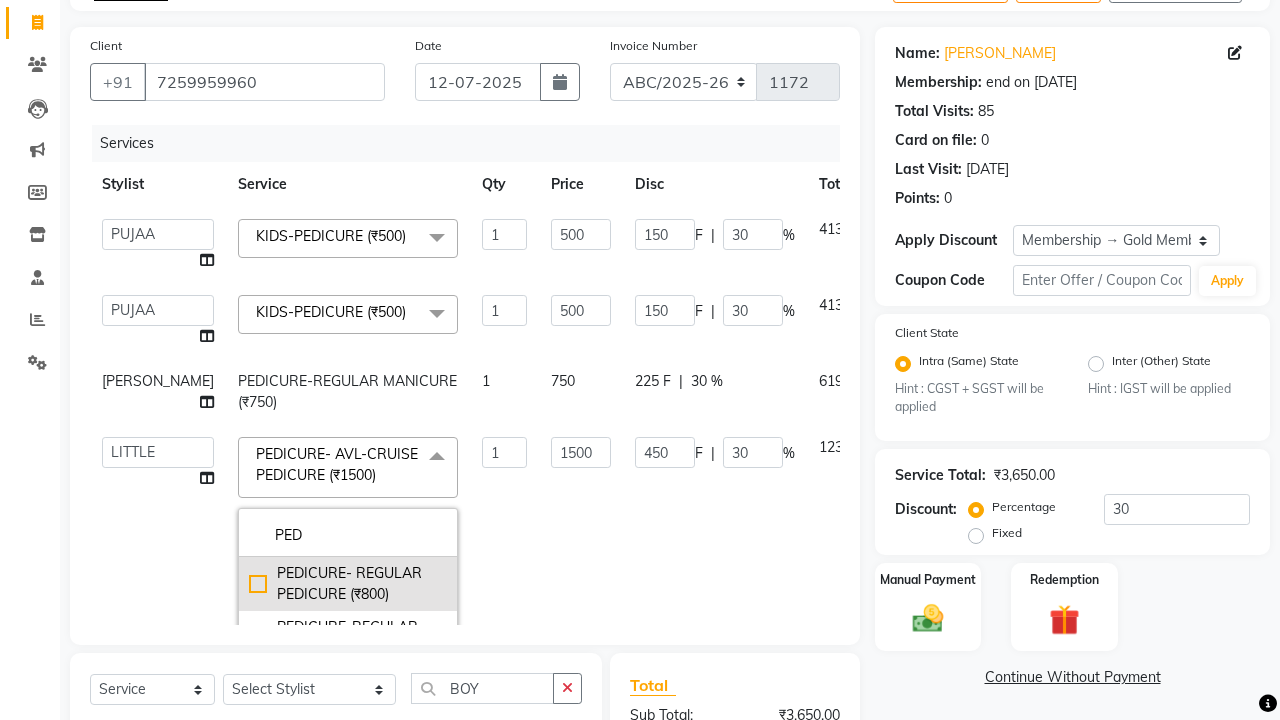 type on "PED" 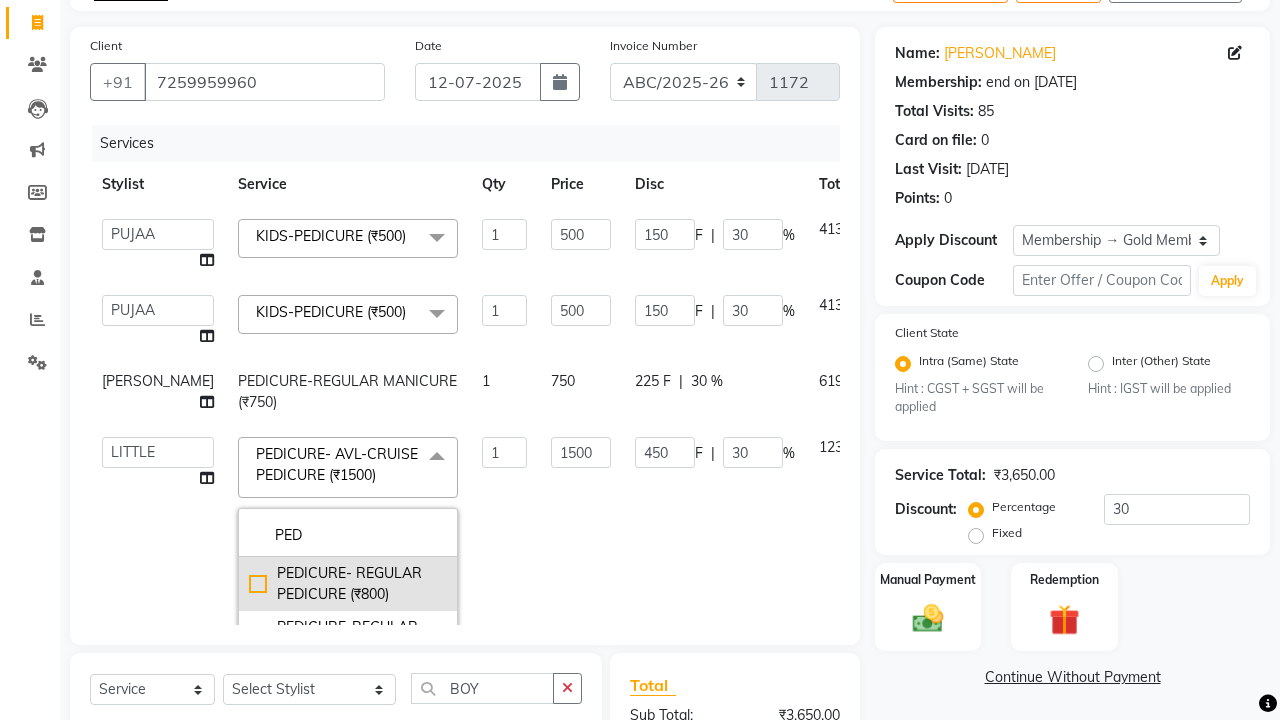 click on "PEDICURE- REGULAR PEDICURE (₹800)" 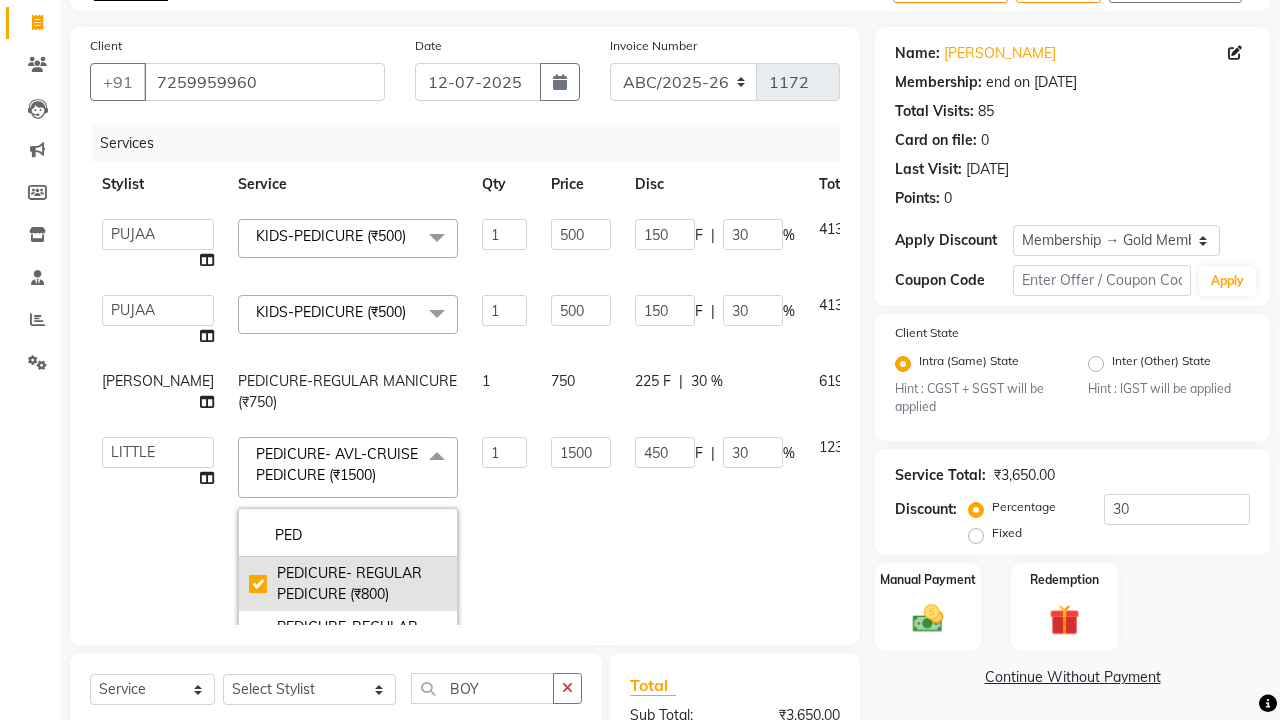 checkbox on "true" 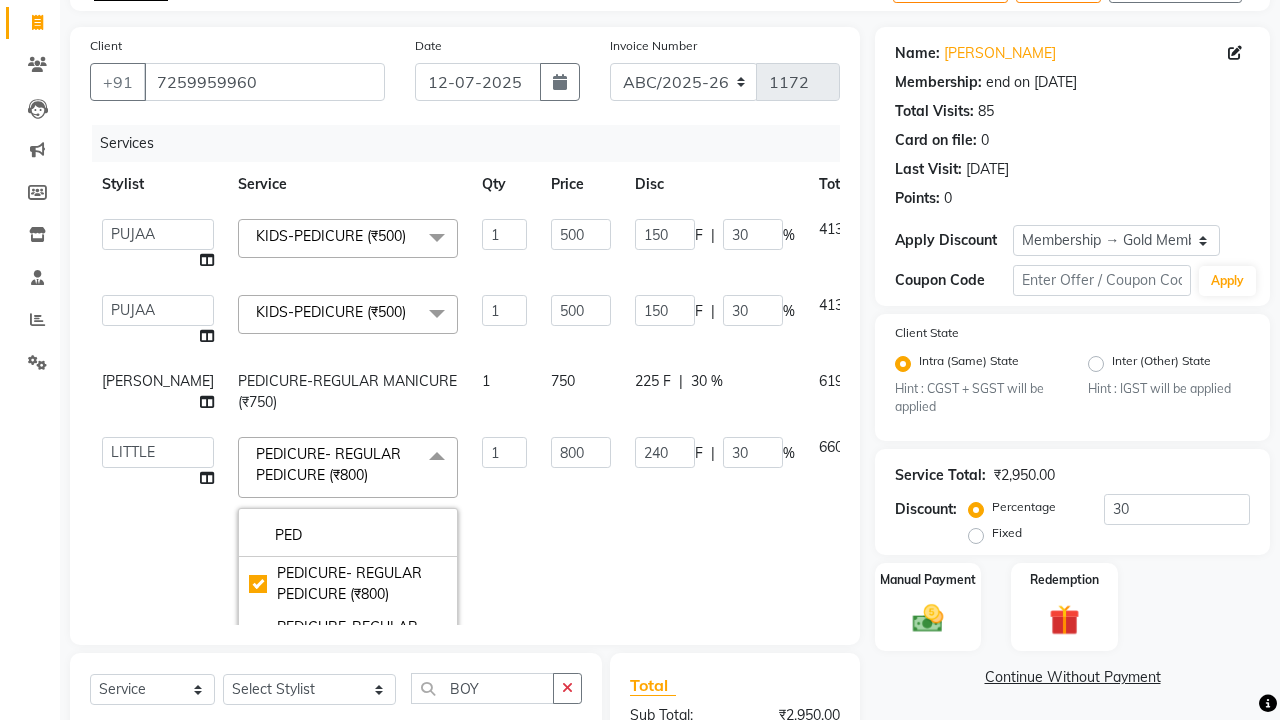 click on "240 F | 30 %" 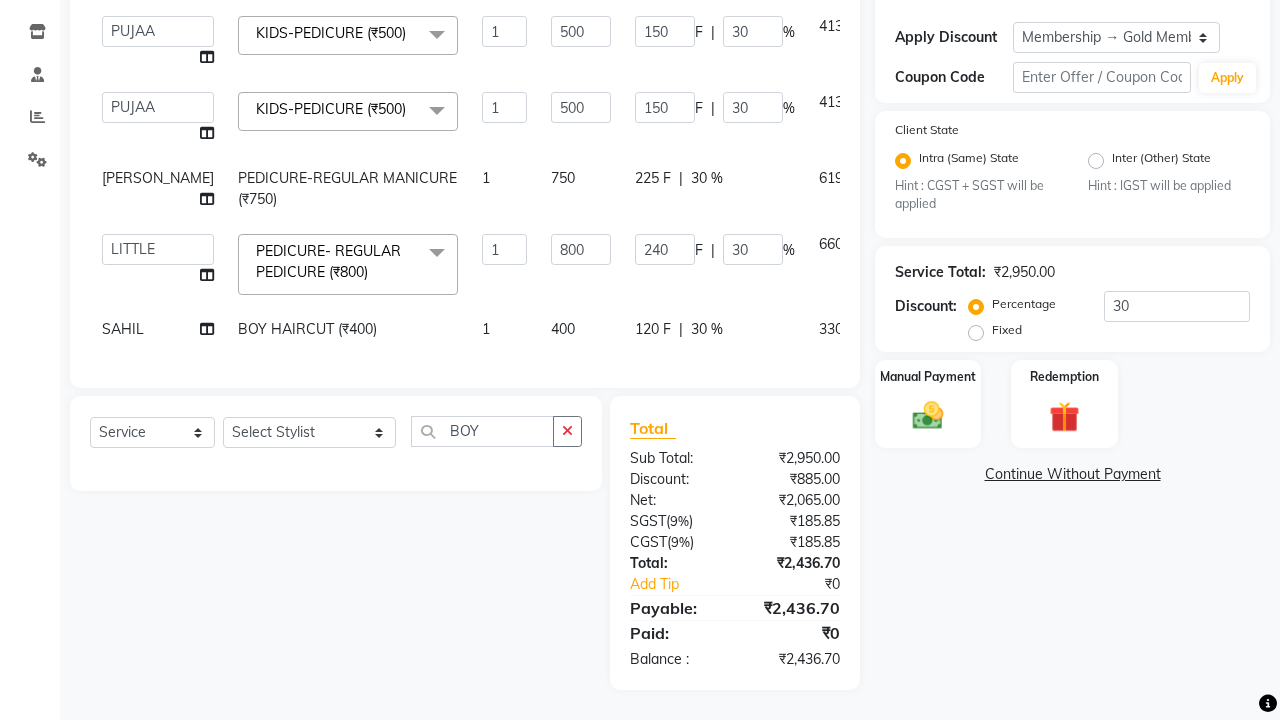 scroll, scrollTop: 325, scrollLeft: 0, axis: vertical 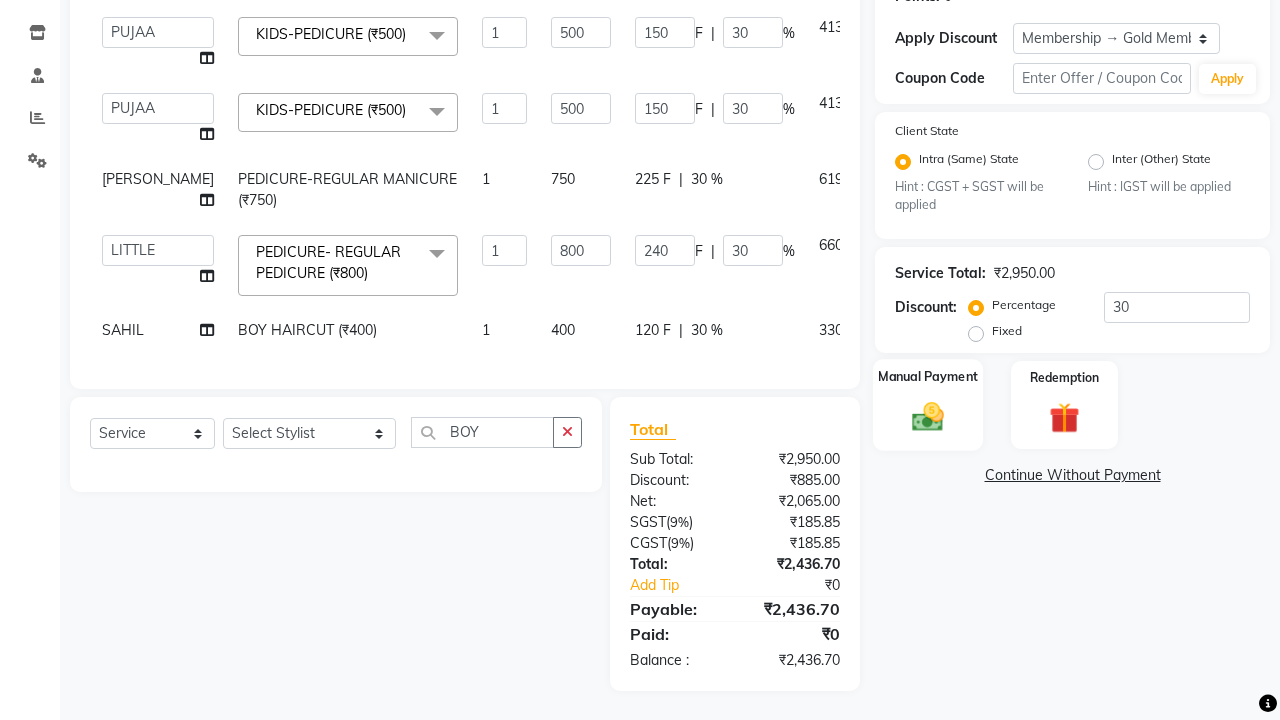 click 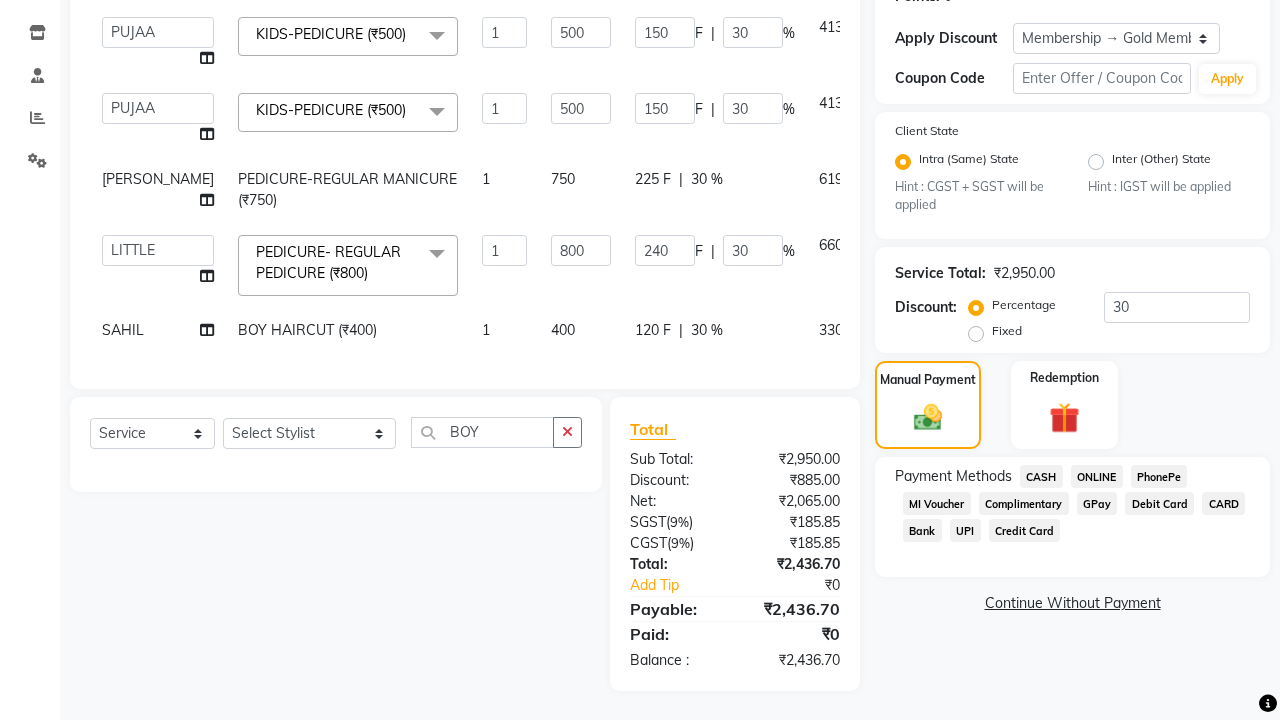 click on "CASH" 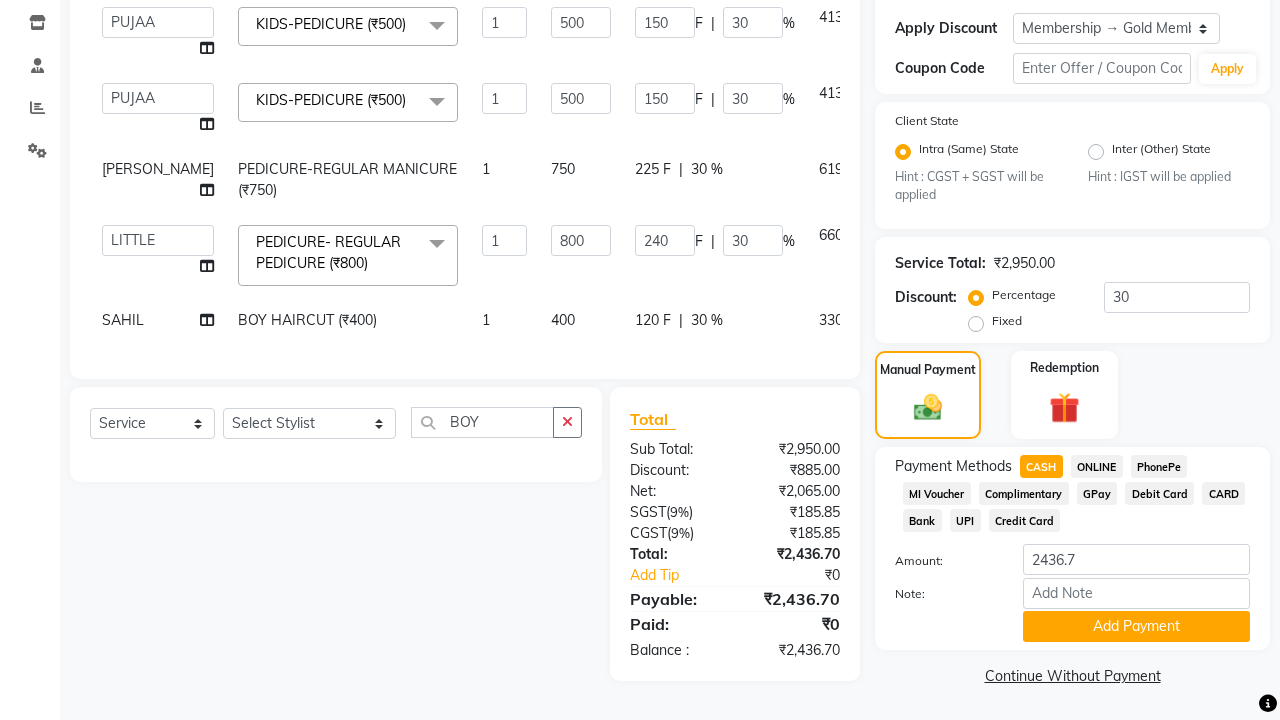 scroll, scrollTop: 334, scrollLeft: 0, axis: vertical 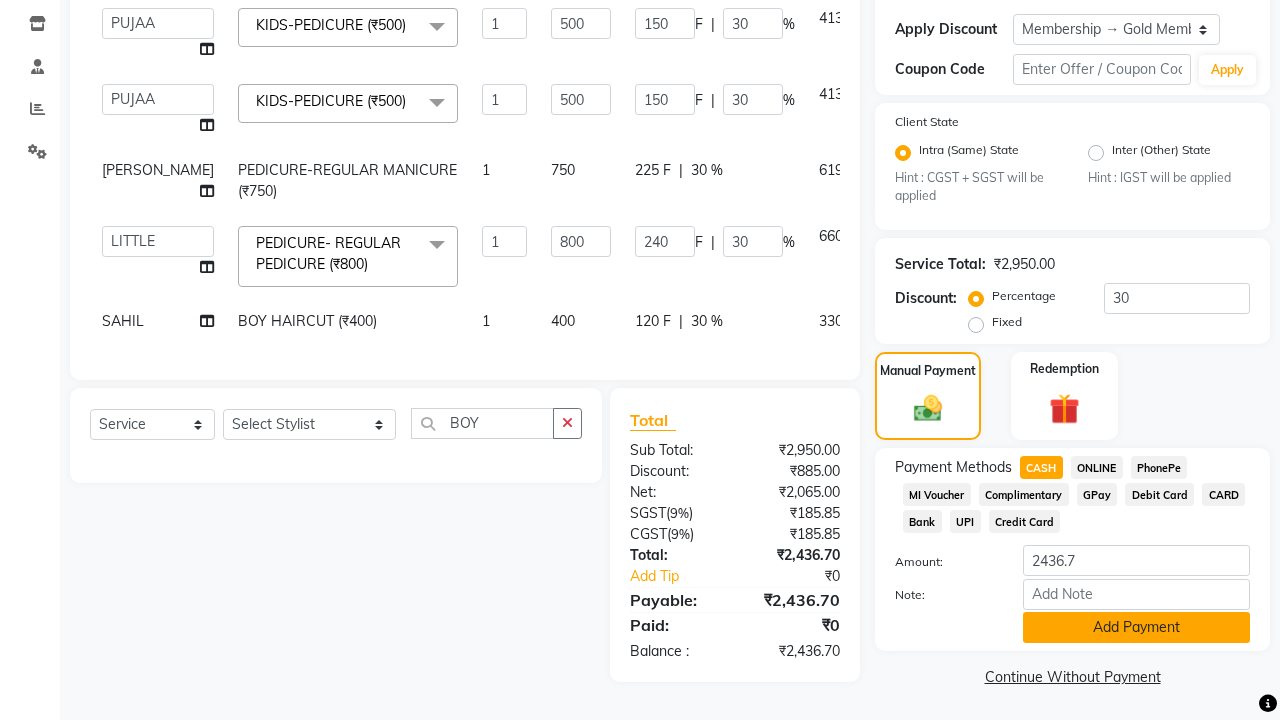 click on "Add Payment" 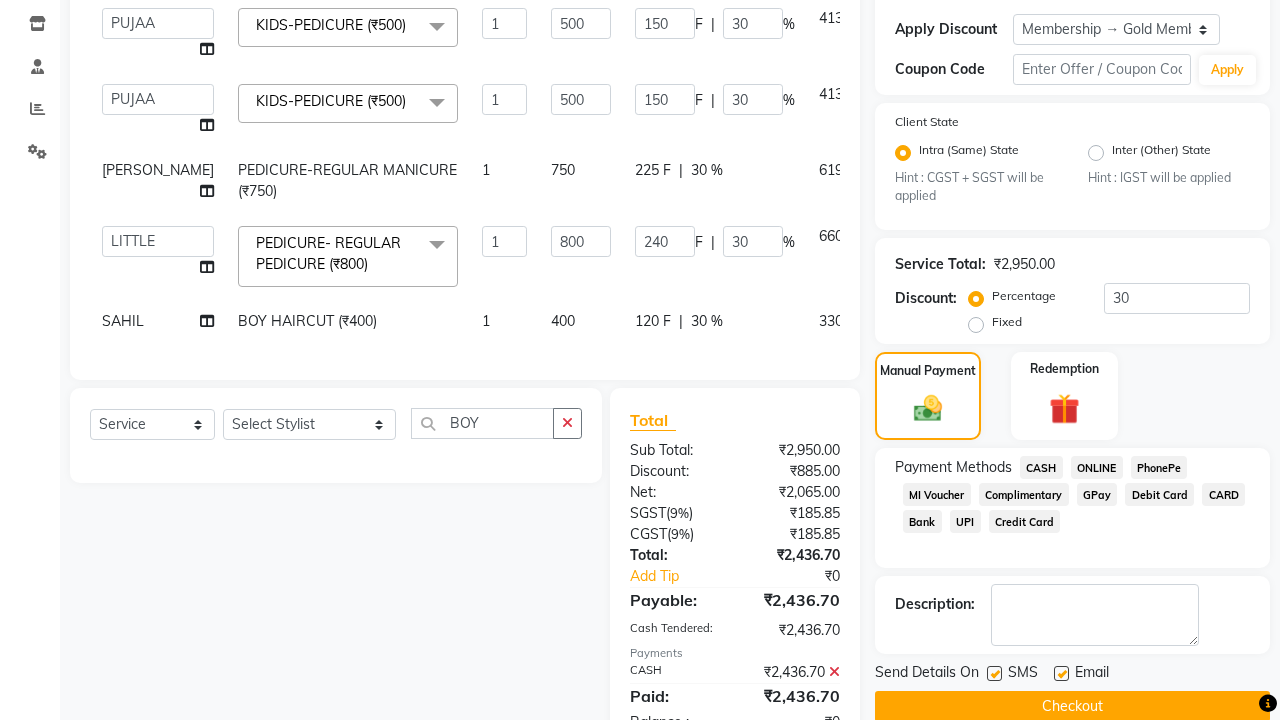 click 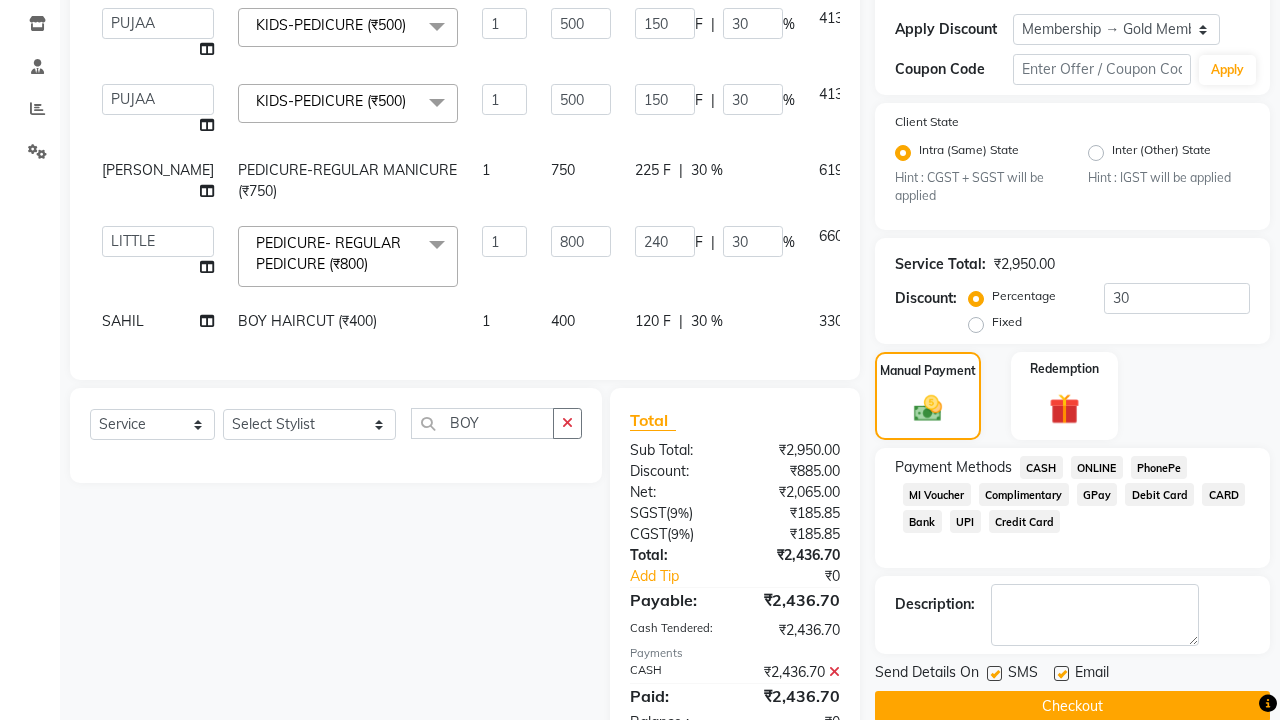 click at bounding box center [993, 674] 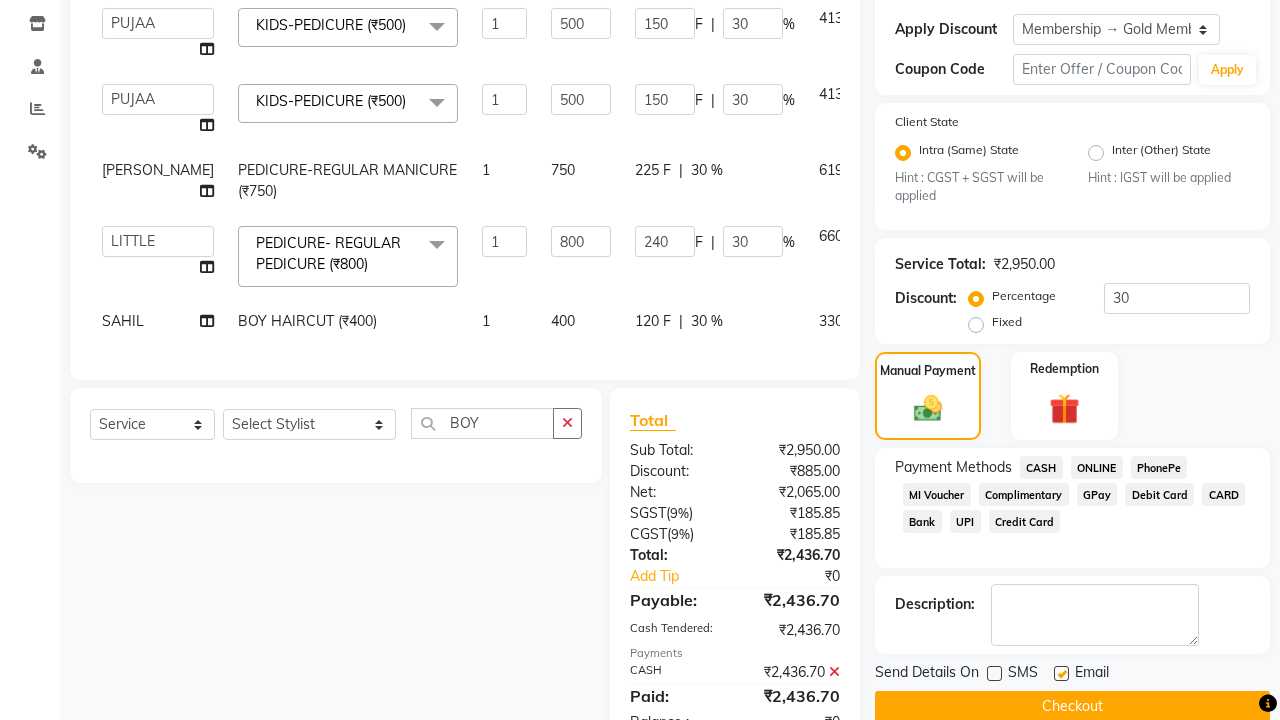 click 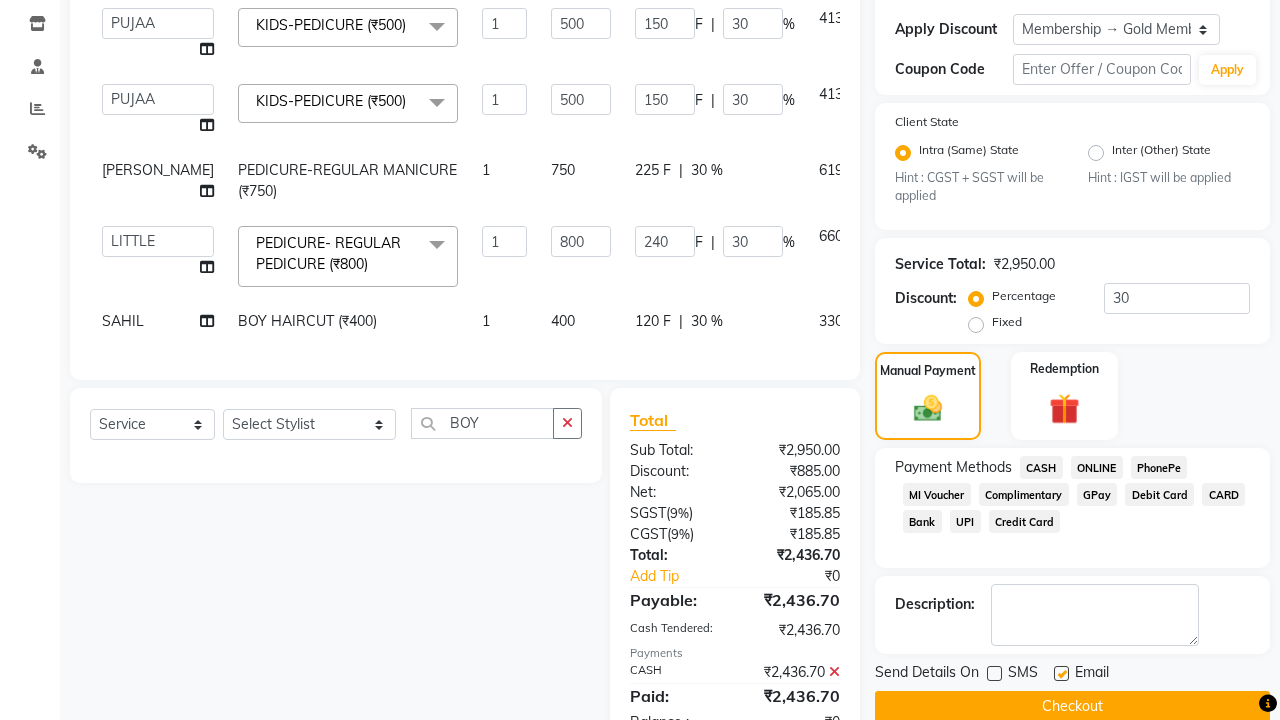 click at bounding box center [1060, 674] 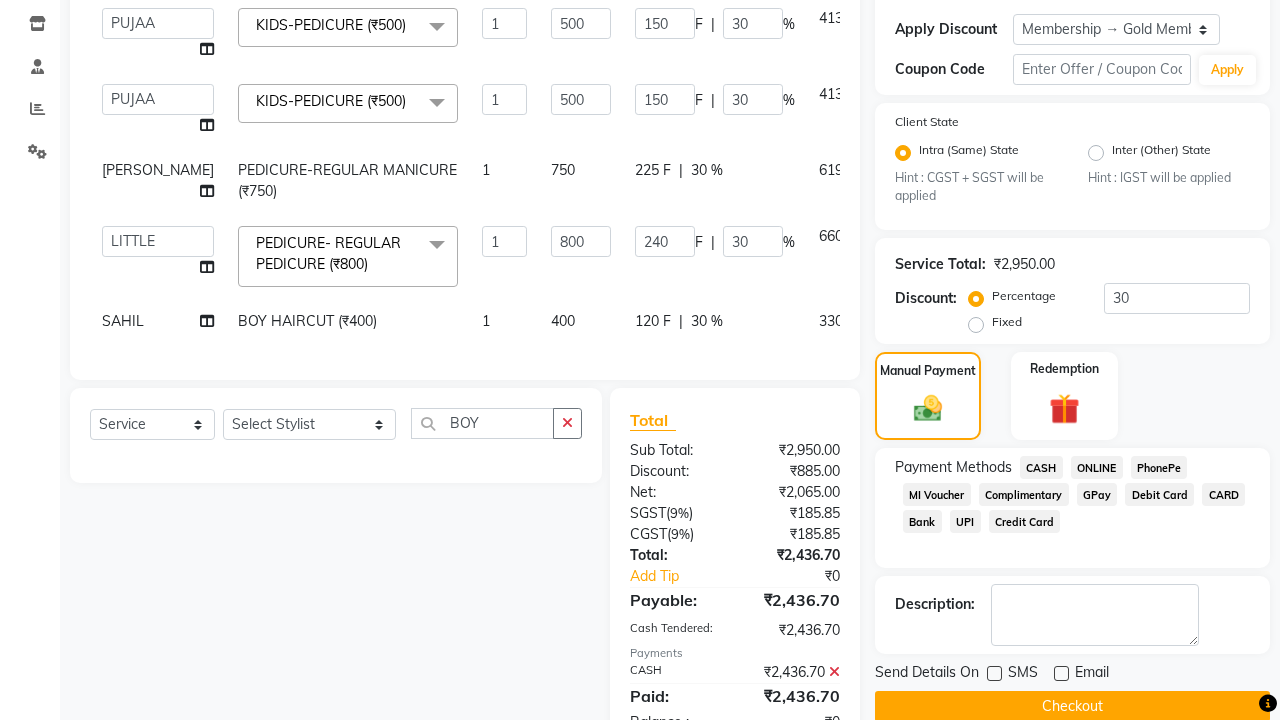 click on "Checkout" 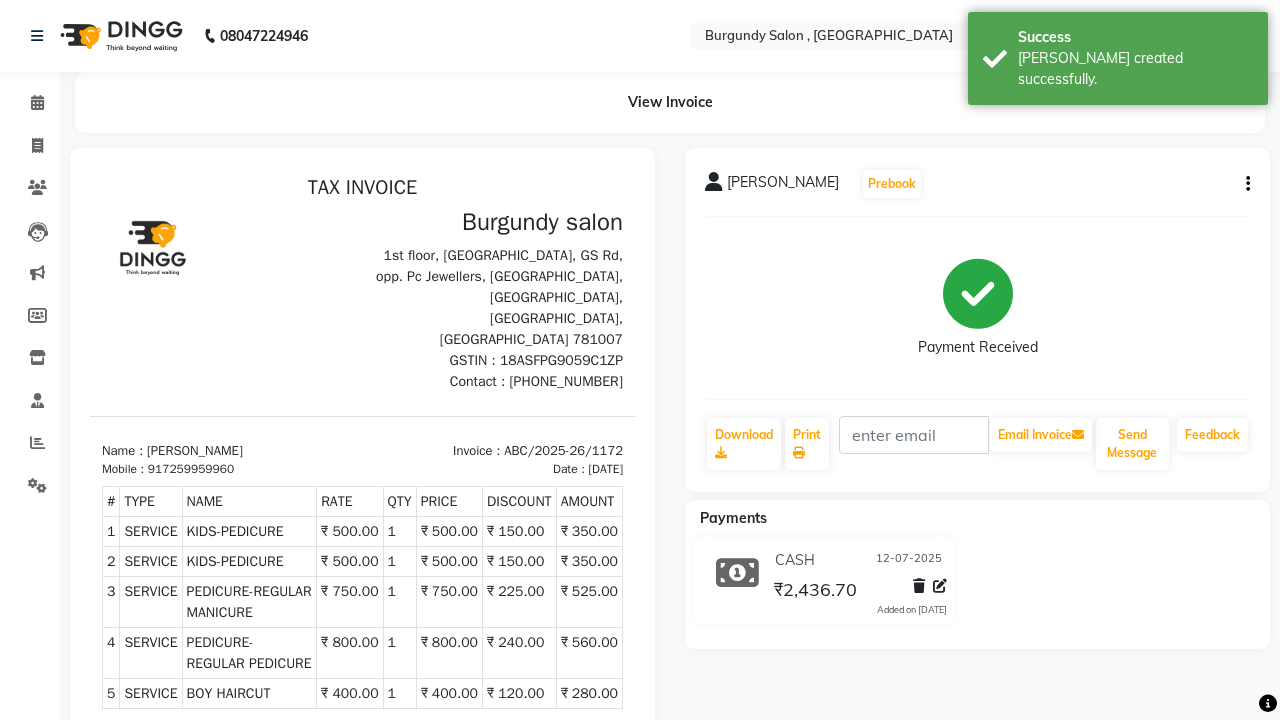 scroll, scrollTop: 0, scrollLeft: 0, axis: both 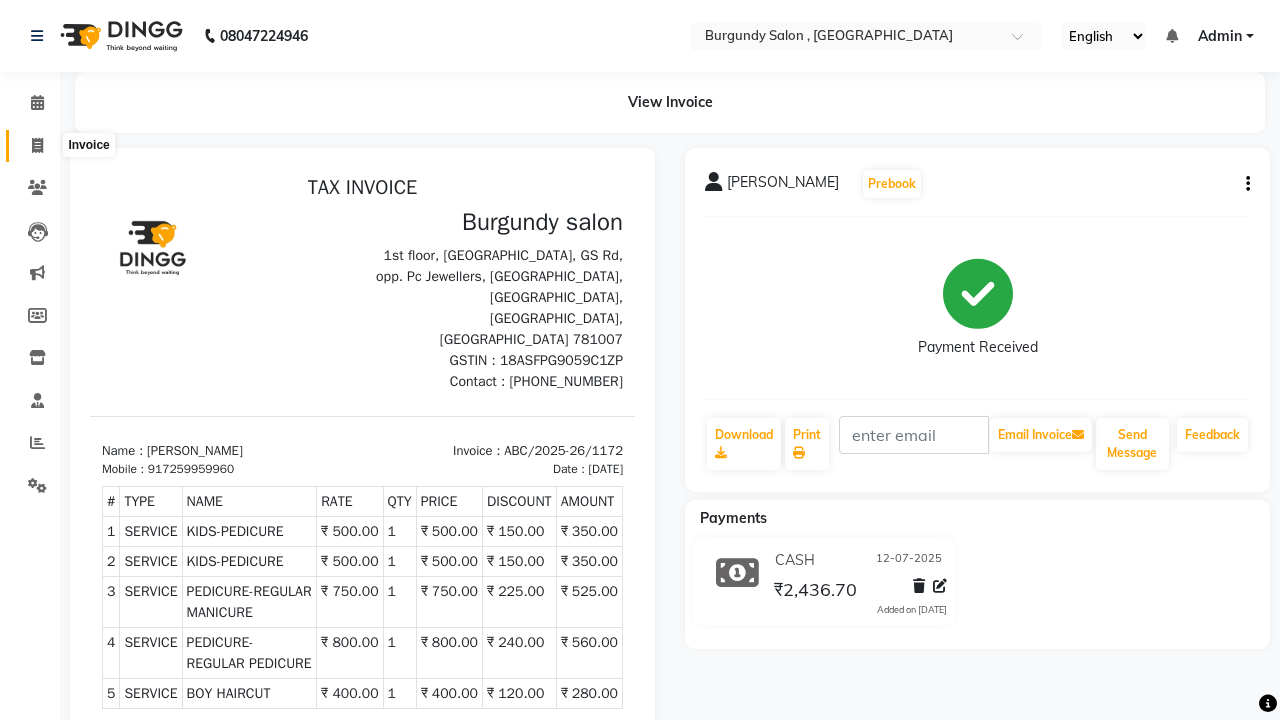 click 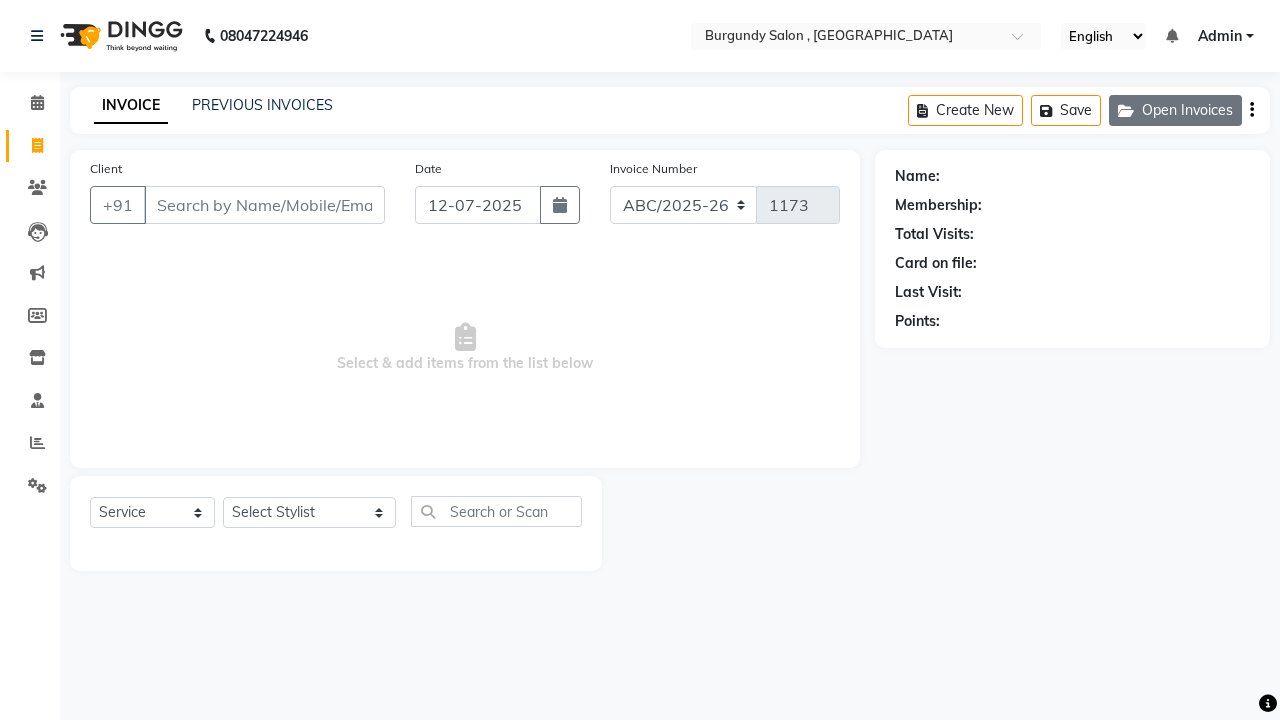 click on "Open Invoices" 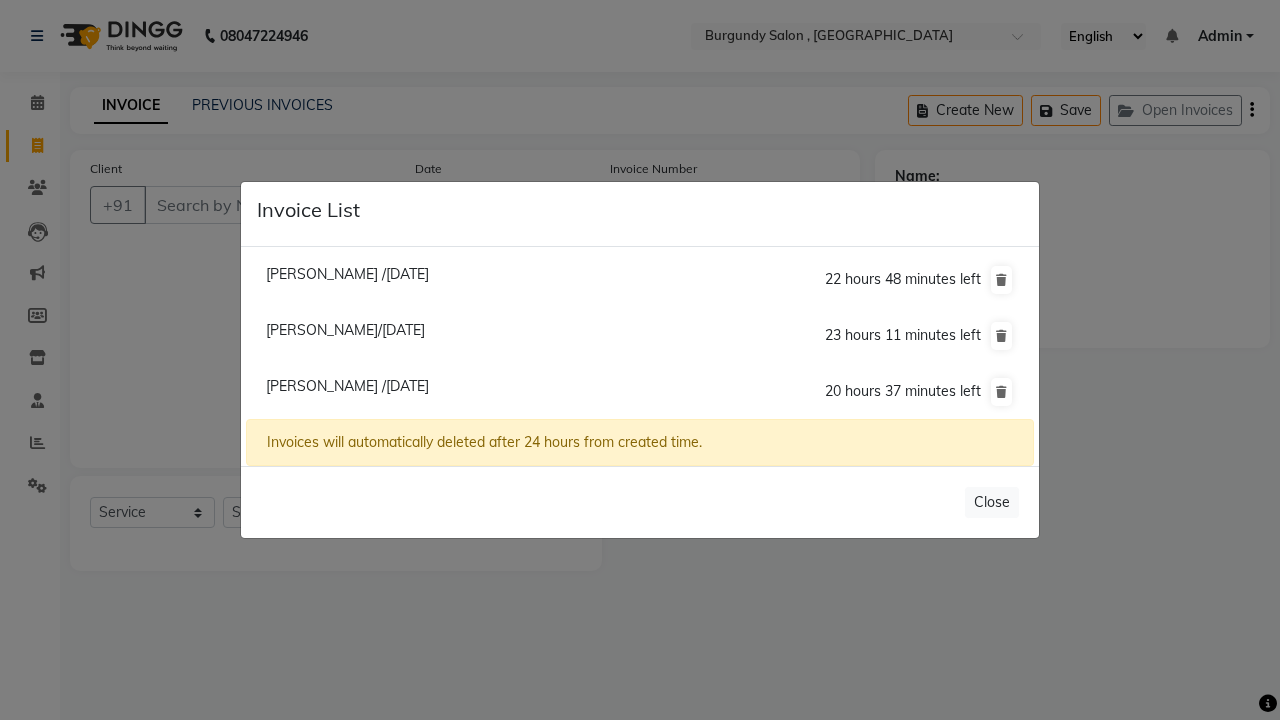 click on "Smrita Das /12 July 2025" 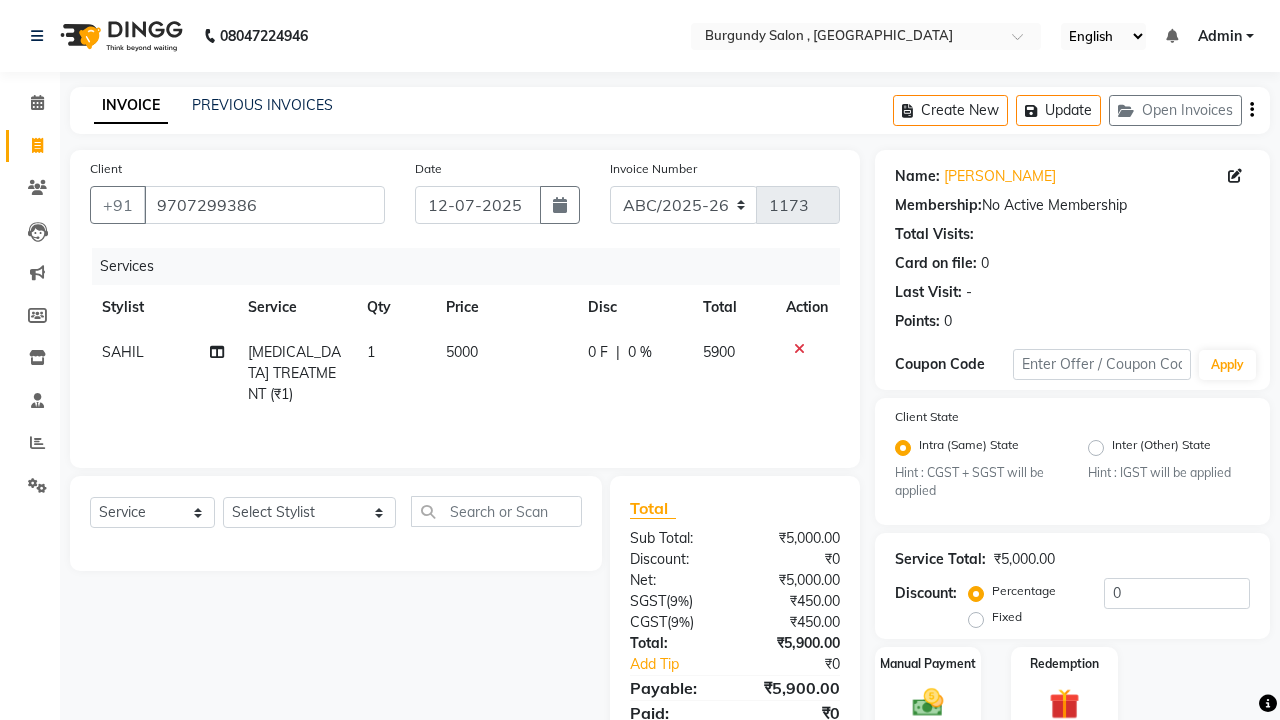 click on "5000" 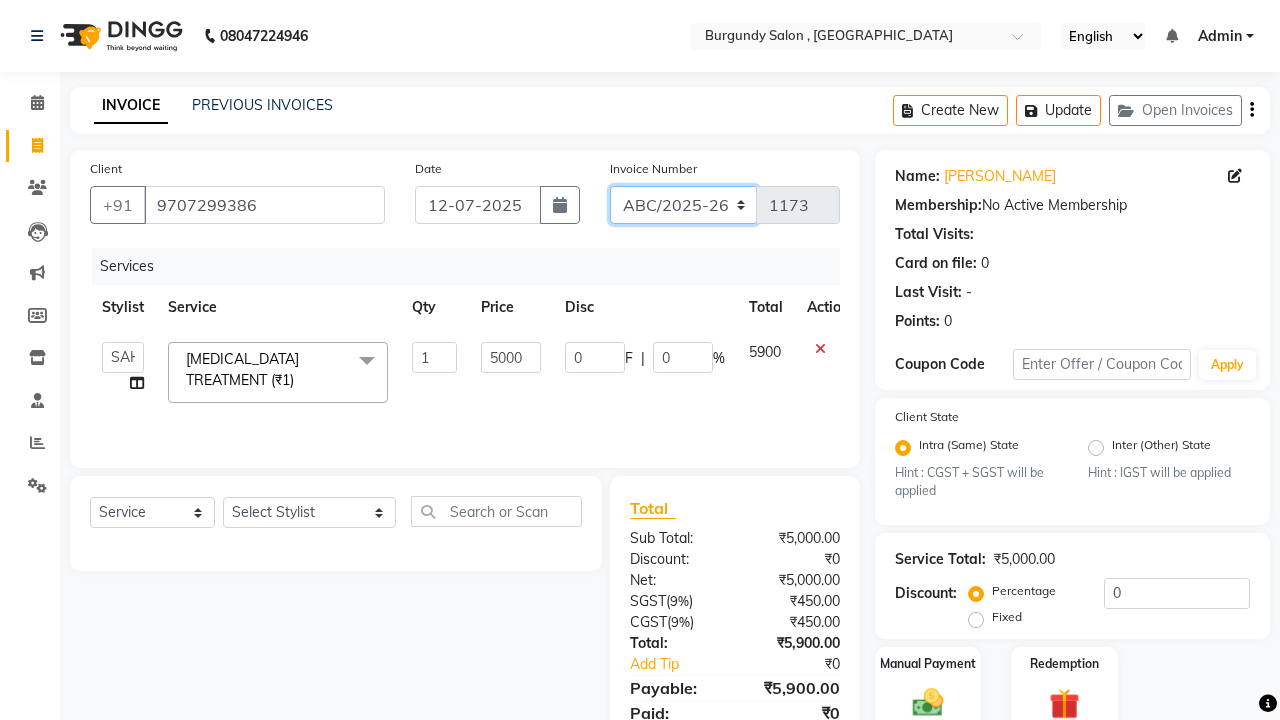 click on "ABC/2025-26 SER/24-25 V/2025-26" 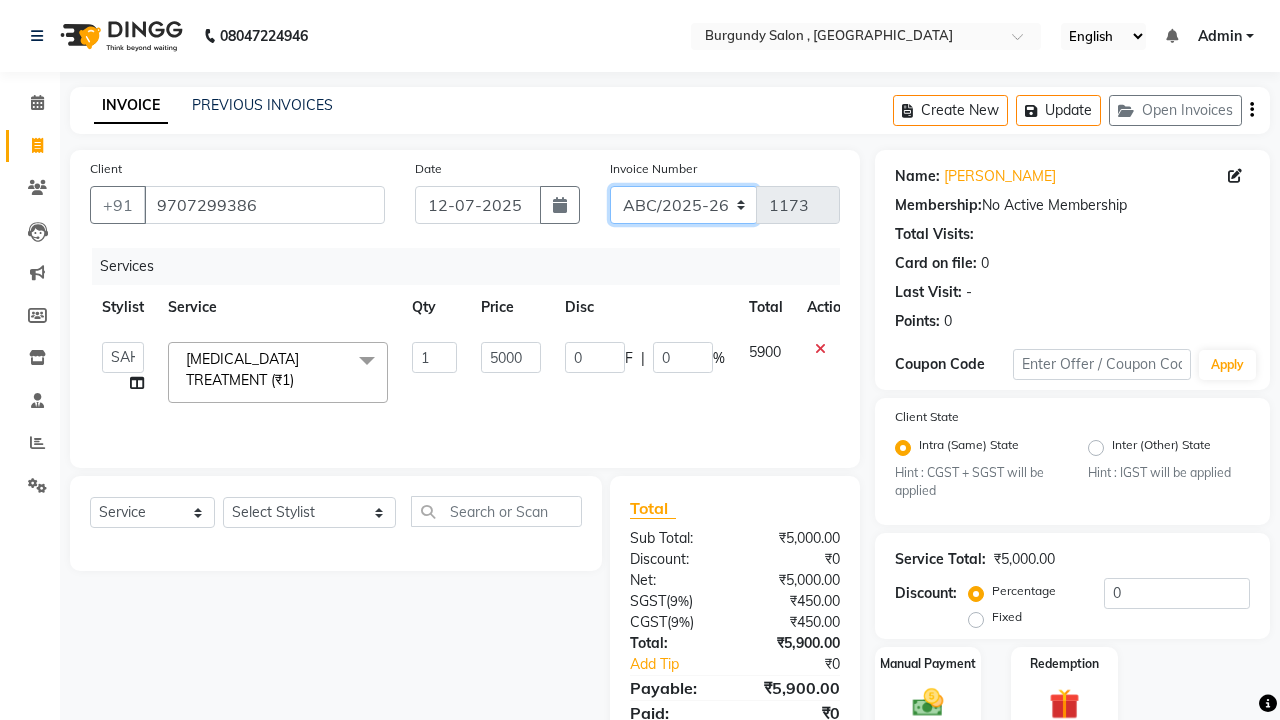 select on "5334" 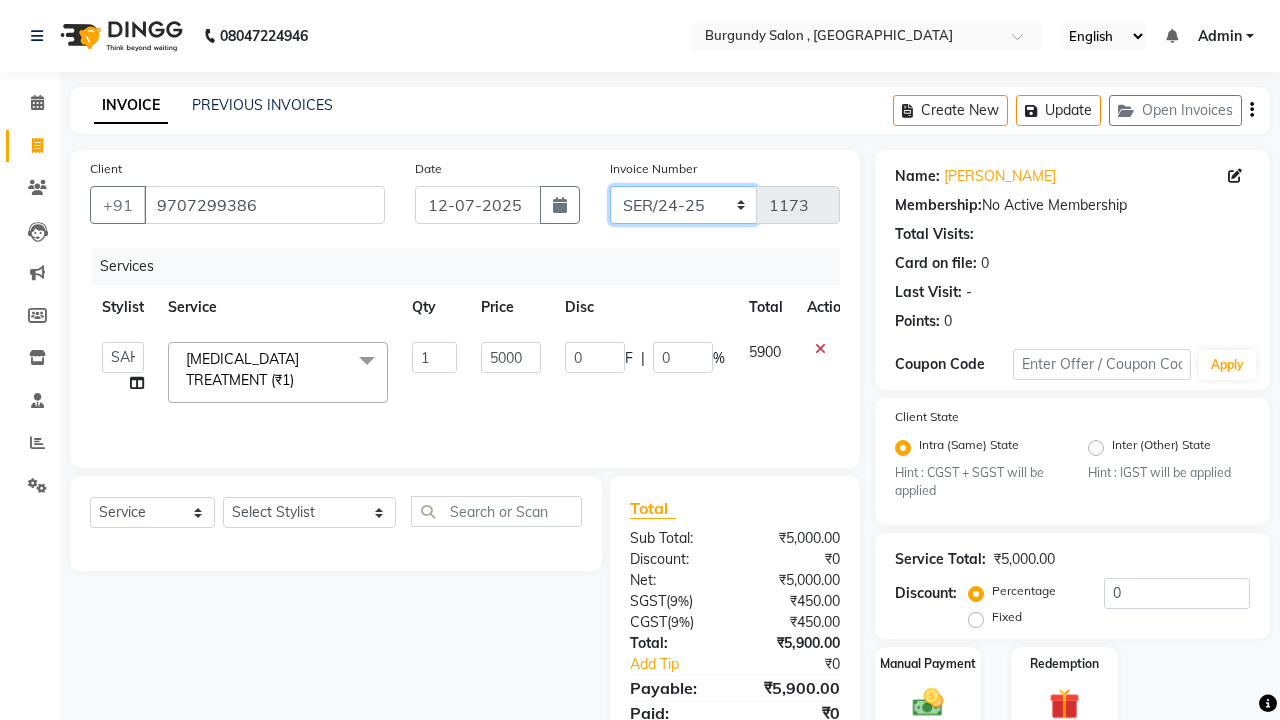 type on "001452" 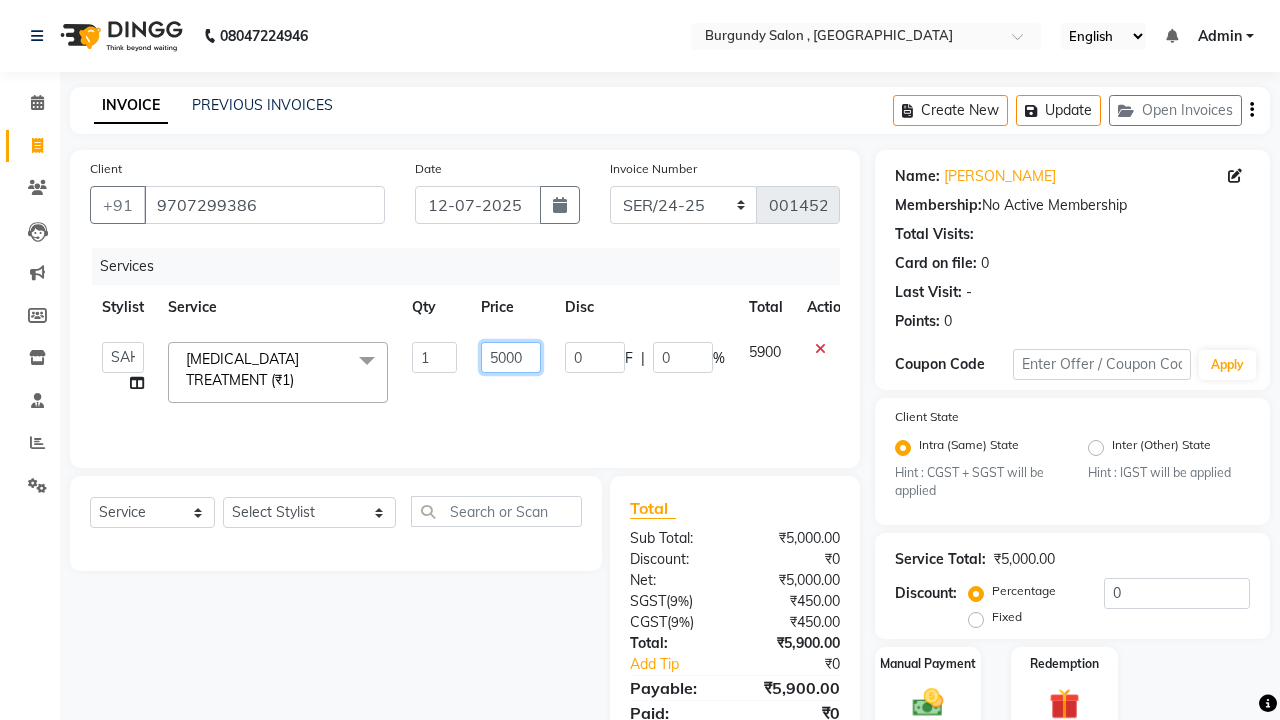 click on "5000" 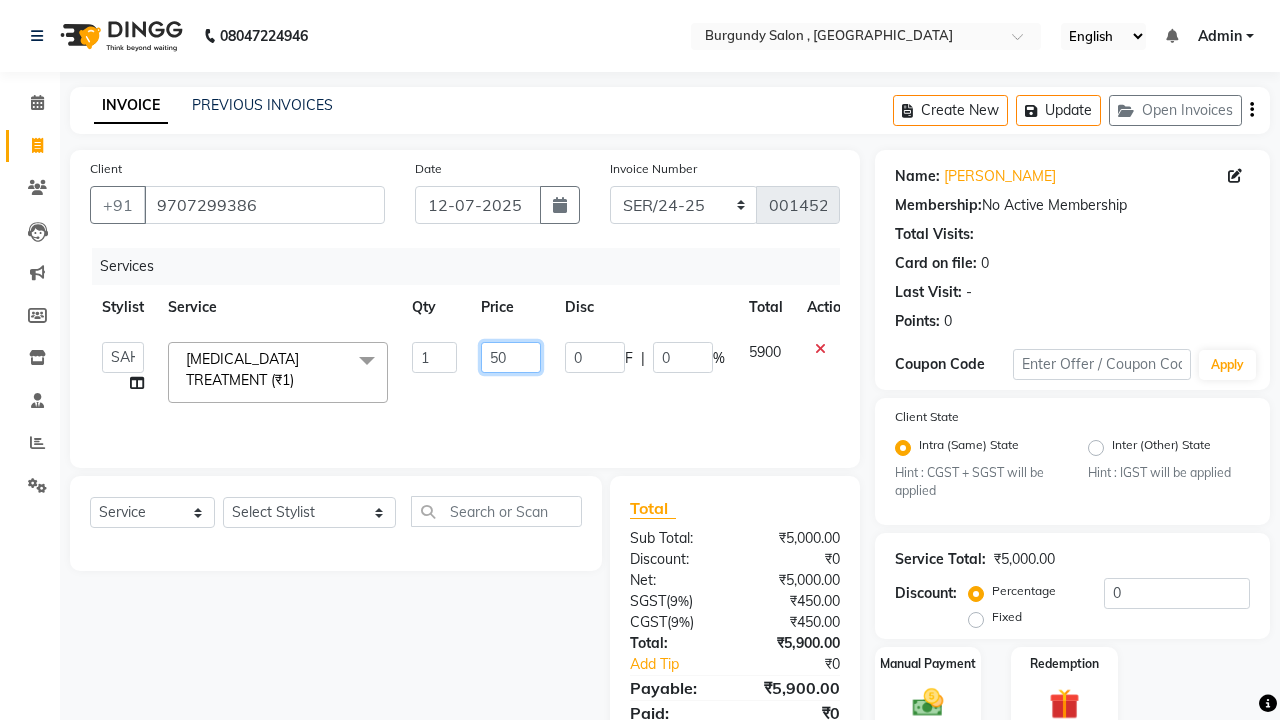 type on "5" 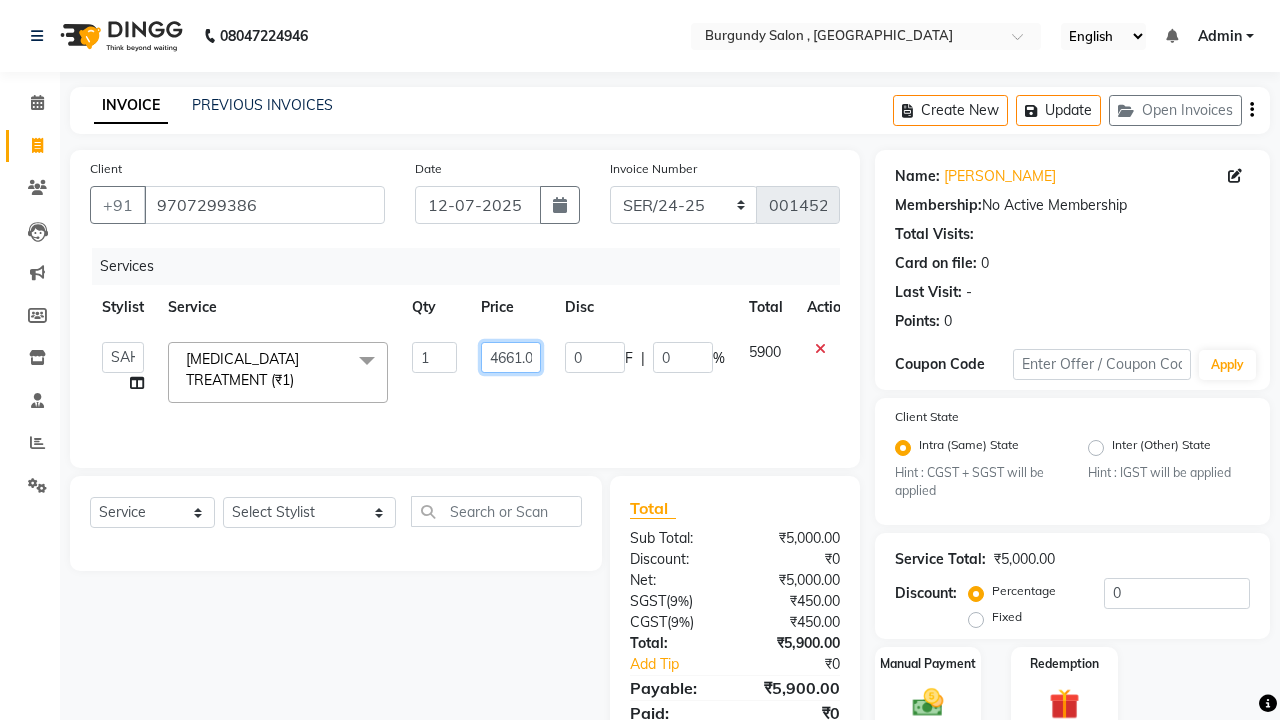 type on "4661.01" 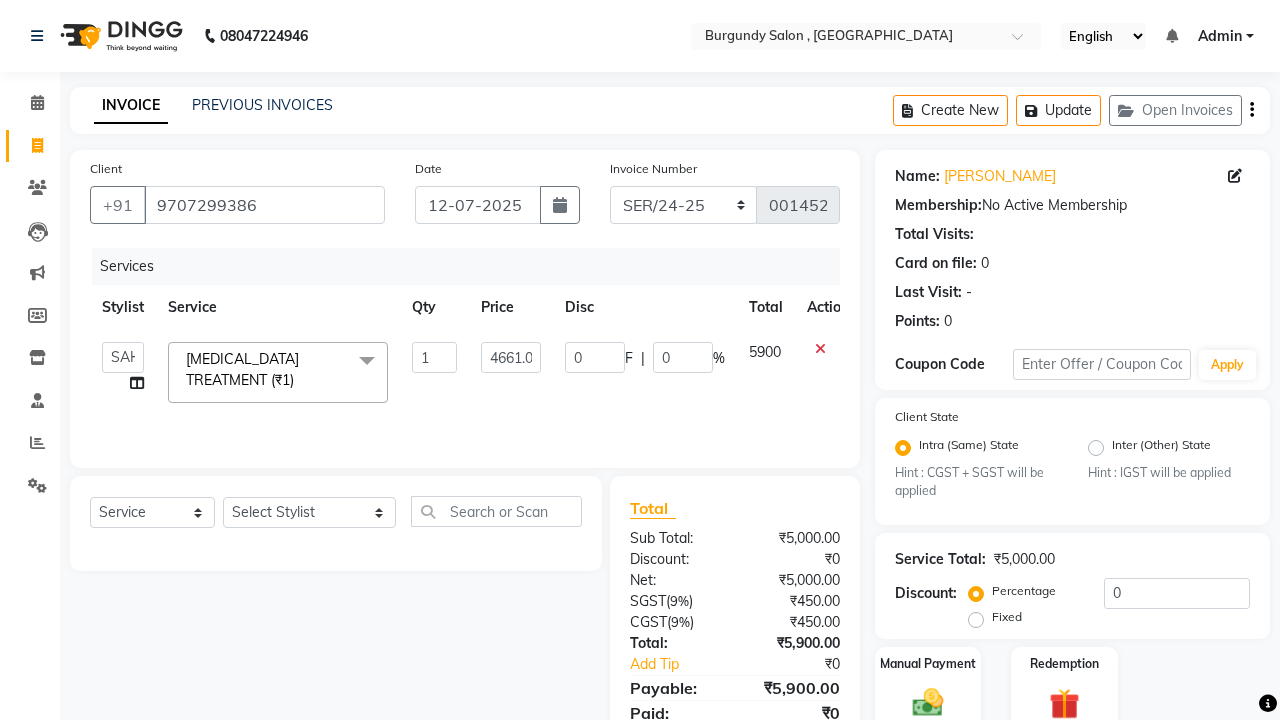click on "Services Stylist Service Qty Price Disc Total Action  ANIL    ANJANA   BARSHA   DEEPSHIKHA    DHON DAS   DHON / NITUMONI   EDWARD   EDWARD/ LAXMI   JOSHU   JUNMONI   KASHIF   LAXI / ANJANA   LAXMI   LITTLE   MAAM   MINTUL   MITALI   NEETU RANA   NITUMONI   NITUMONI/POJA/ LAXMI   NITUMONI / SAGARIKA   NITUMONI/ SAGRIKA   PRAKASH   PUJAA   Rubi   RUBI / LAXMI   SAGARIKA    SAGARIKA / RUBI   SAHIL   SAHIL / DHON   SAHIL / EDWARD   SAHIL/ JOSHU   SAHIL/JOSHU/PRAKASH/ RUBI   SAHIL/NITUMONI/ MITALI   SAHIL/ RUBI   SHABIR   SHADHAB   SIMA KALITA   SONALI DEKA   SOPEM   staff 1   staff 1   TANU  BOTOX TREATMENT (₹1)  x HAIR CUT- HAIR CUT (₹750) HAIR CUT-SENIOR STYLIST (₹1000) HAIR CUT-HAIR TRIMING (₹750) HAIR CUT-REGULAR SHAMPOO (₹250) WASH AND BLOW DRY (₹600) HAIR CUT-OIL MASSAGE (₹900) HAIR CUT-WASH WITH DANDRUFF AMPULE (₹800) HAIR CUT-IRONING (₹1000) HAIR CUT-CURL-TONG (₹1000) HAIR CUT-HAIR DO (₹1000) HAIR CUT-KERATIN SHAMPOO (₹750) HAIR CUT-BOTOPLEXX TREATMENT (₹7500) PRE WASH (₹1000)" 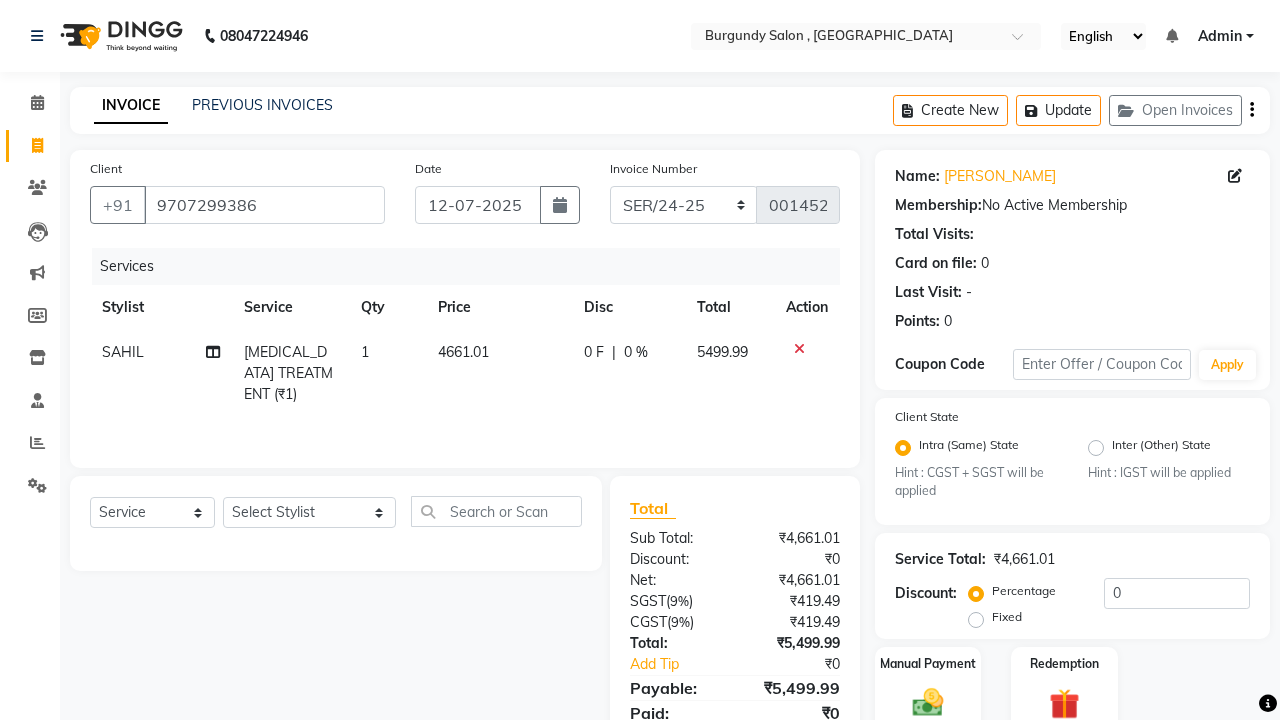 click on "4661.01" 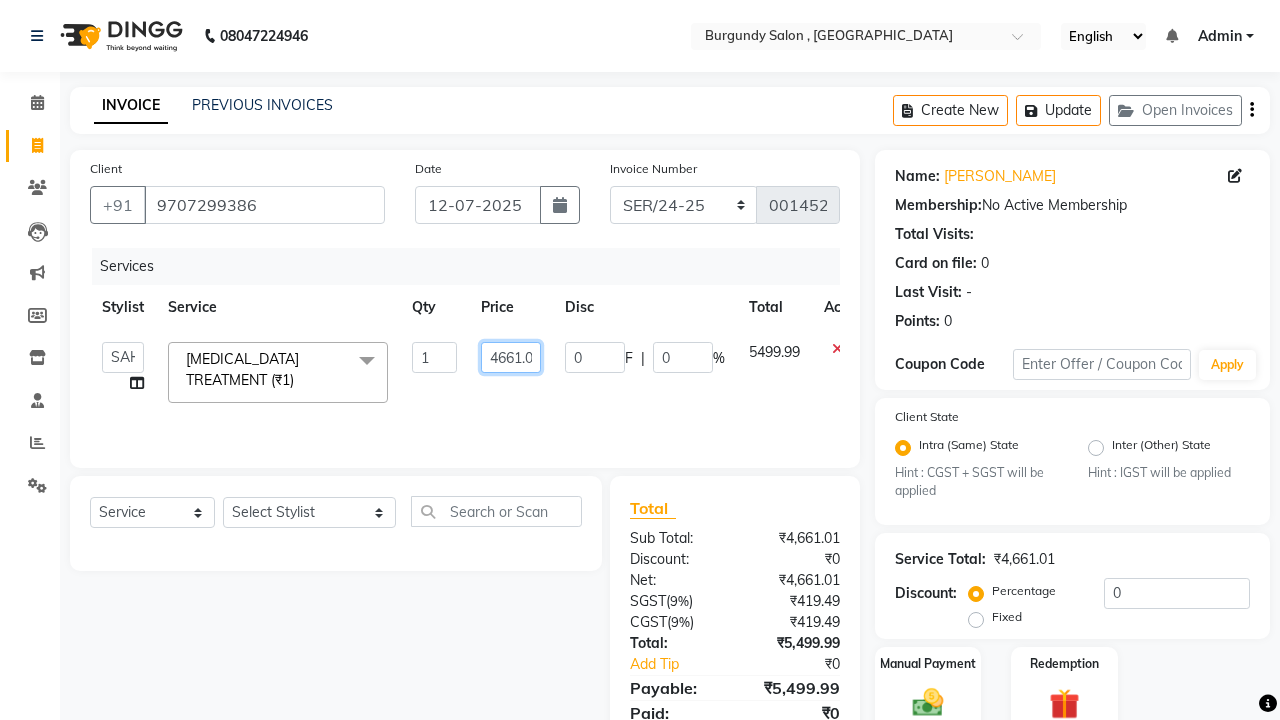 click on "4661.01" 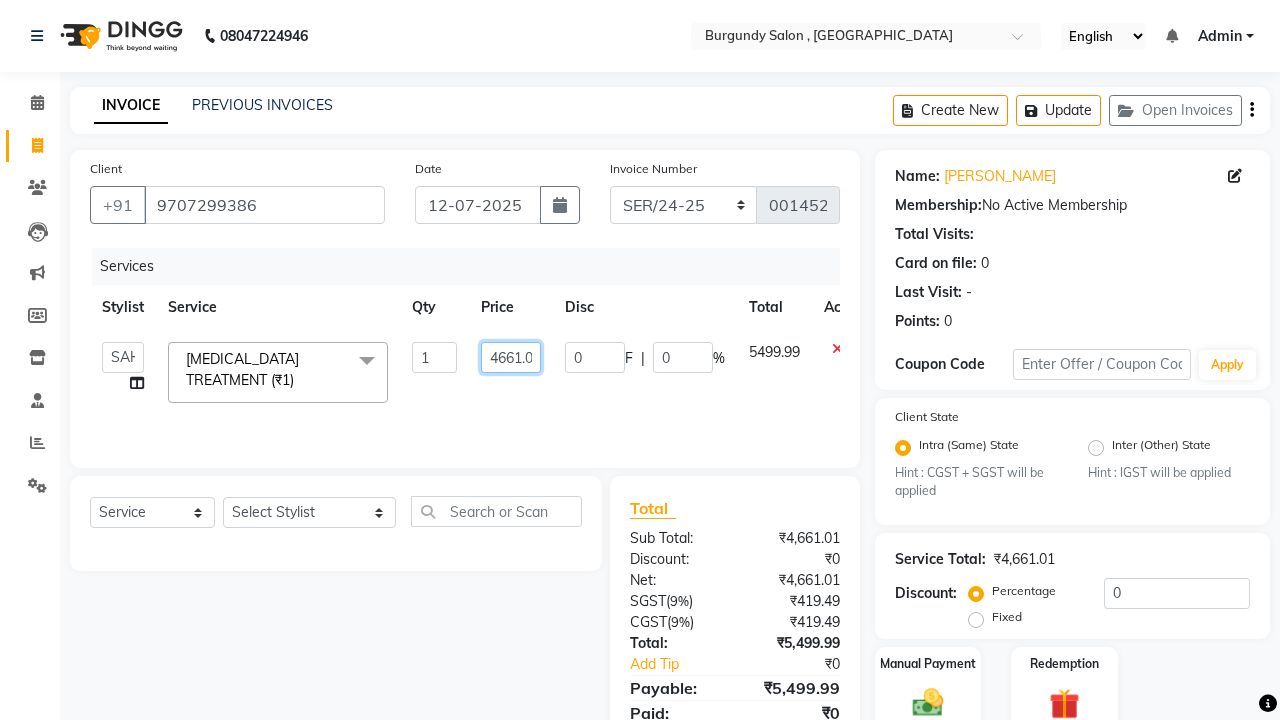 type on "4661.02" 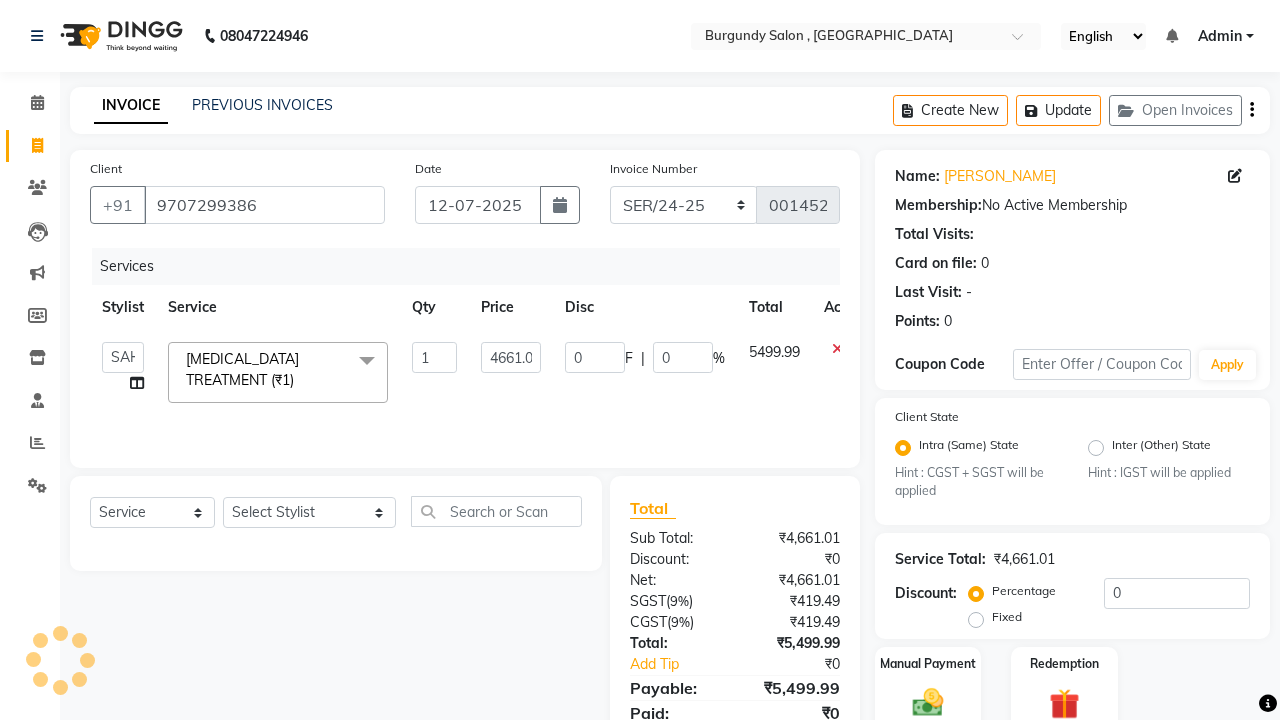 click on "Services Stylist Service Qty Price Disc Total Action  ANIL    ANJANA   BARSHA   DEEPSHIKHA    DHON DAS   DHON / NITUMONI   EDWARD   EDWARD/ LAXMI   JOSHU   JUNMONI   KASHIF   LAXI / ANJANA   LAXMI   LITTLE   MAAM   MINTUL   MITALI   NEETU RANA   NITUMONI   NITUMONI/POJA/ LAXMI   NITUMONI / SAGARIKA   NITUMONI/ SAGRIKA   PRAKASH   PUJAA   Rubi   RUBI / LAXMI   SAGARIKA    SAGARIKA / RUBI   SAHIL   SAHIL / DHON   SAHIL / EDWARD   SAHIL/ JOSHU   SAHIL/JOSHU/PRAKASH/ RUBI   SAHIL/NITUMONI/ MITALI   SAHIL/ RUBI   SHABIR   SHADHAB   SIMA KALITA   SONALI DEKA   SOPEM   staff 1   staff 1   TANU  BOTOX TREATMENT (₹1)  x HAIR CUT- HAIR CUT (₹750) HAIR CUT-SENIOR STYLIST (₹1000) HAIR CUT-HAIR TRIMING (₹750) HAIR CUT-REGULAR SHAMPOO (₹250) WASH AND BLOW DRY (₹600) HAIR CUT-OIL MASSAGE (₹900) HAIR CUT-WASH WITH DANDRUFF AMPULE (₹800) HAIR CUT-IRONING (₹1000) HAIR CUT-CURL-TONG (₹1000) HAIR CUT-HAIR DO (₹1000) HAIR CUT-KERATIN SHAMPOO (₹750) HAIR CUT-BOTOPLEXX TREATMENT (₹7500) PRE WASH (₹1000)" 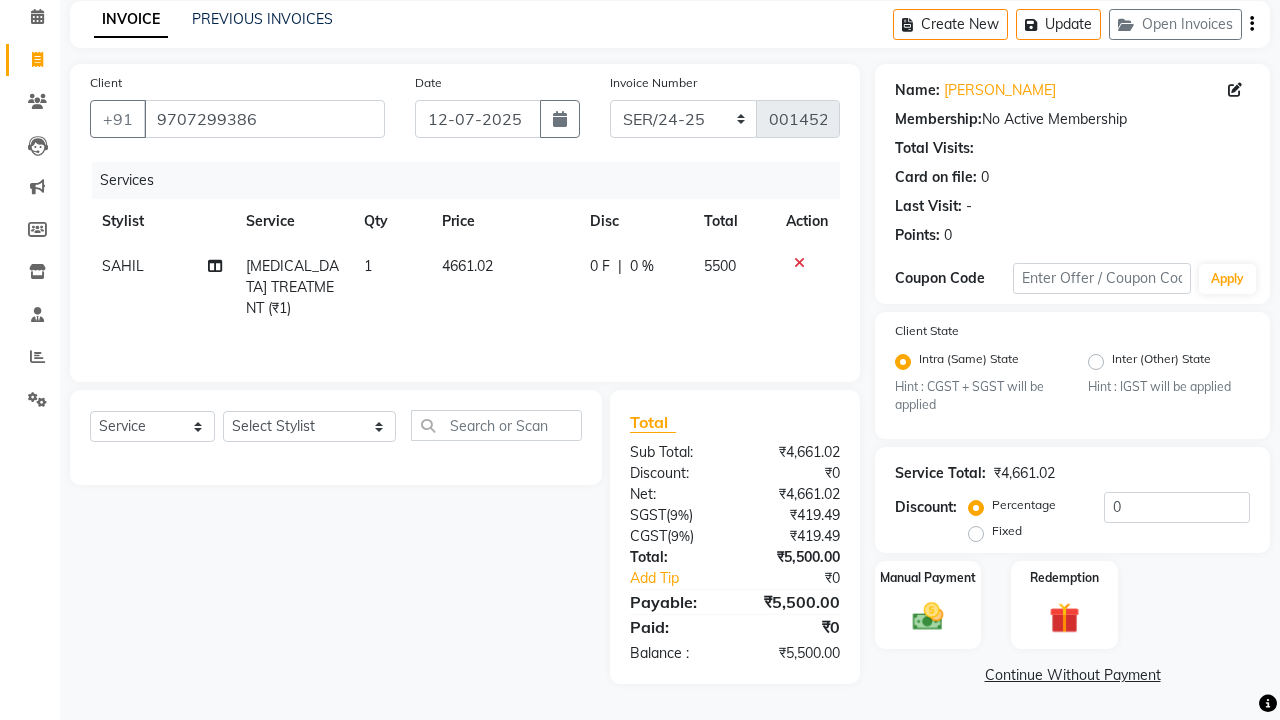 scroll, scrollTop: 85, scrollLeft: 0, axis: vertical 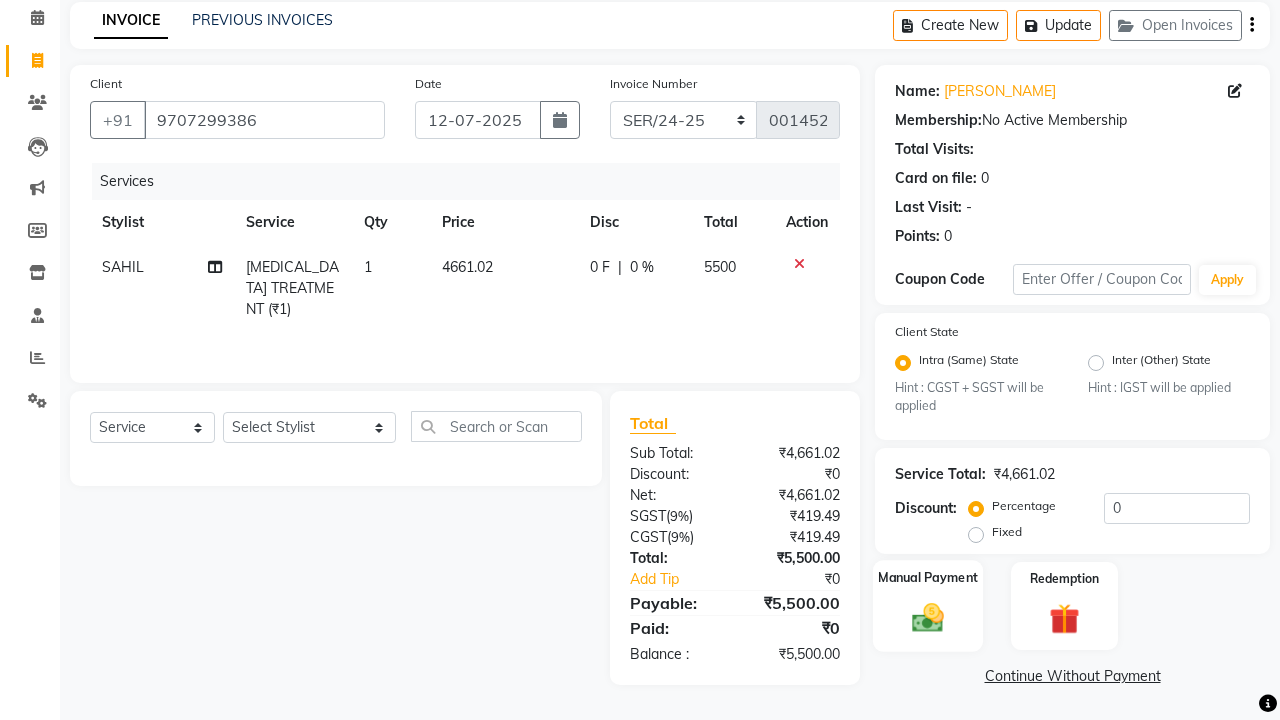 click 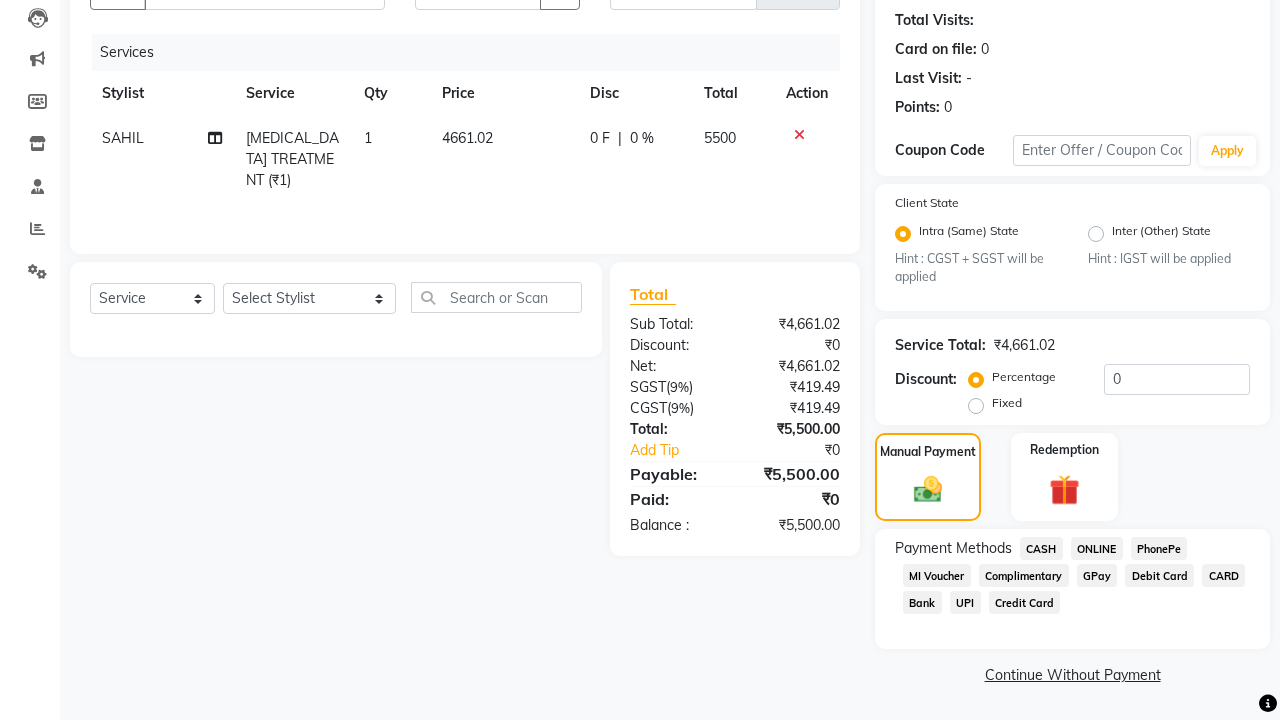 scroll, scrollTop: 213, scrollLeft: 0, axis: vertical 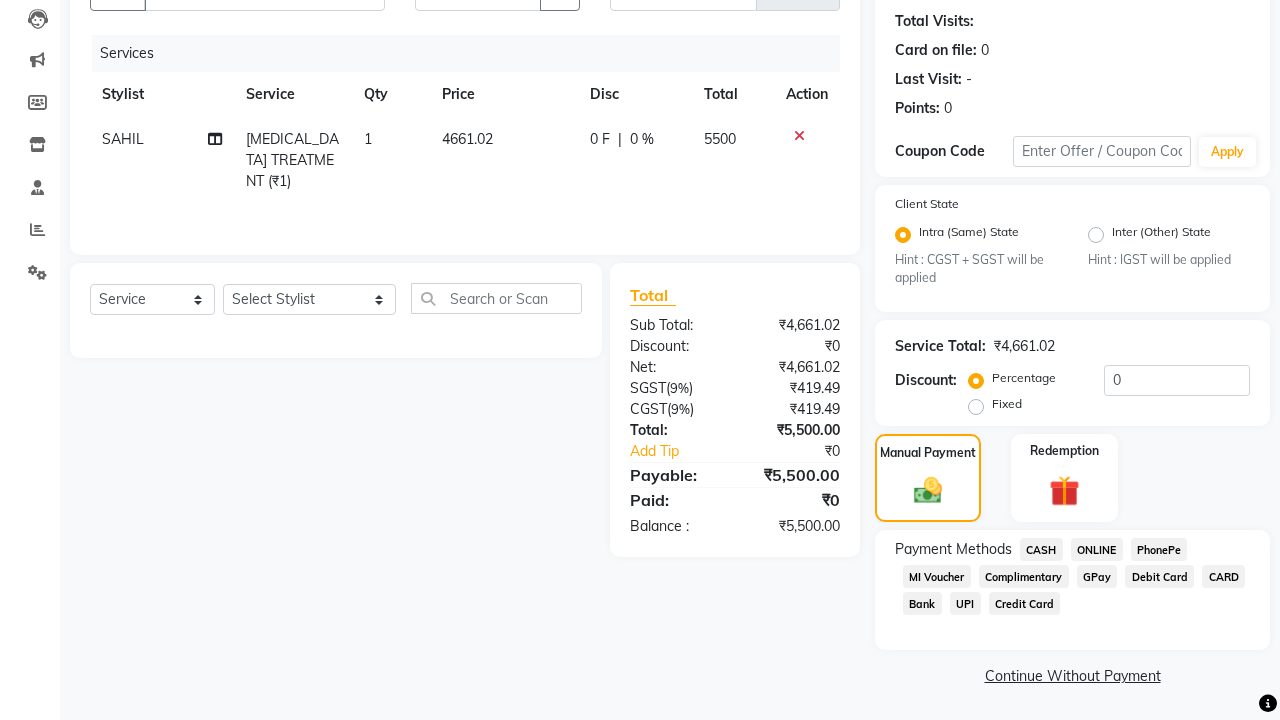 click on "CARD" 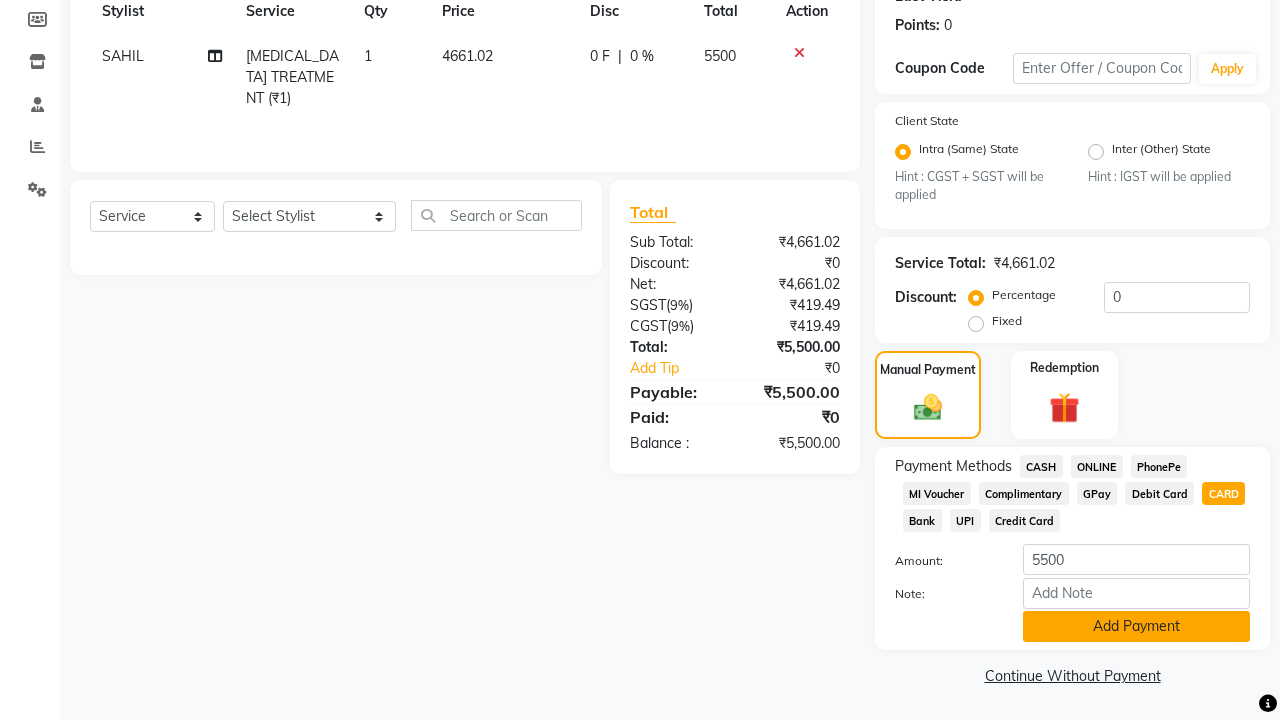 scroll, scrollTop: 295, scrollLeft: 0, axis: vertical 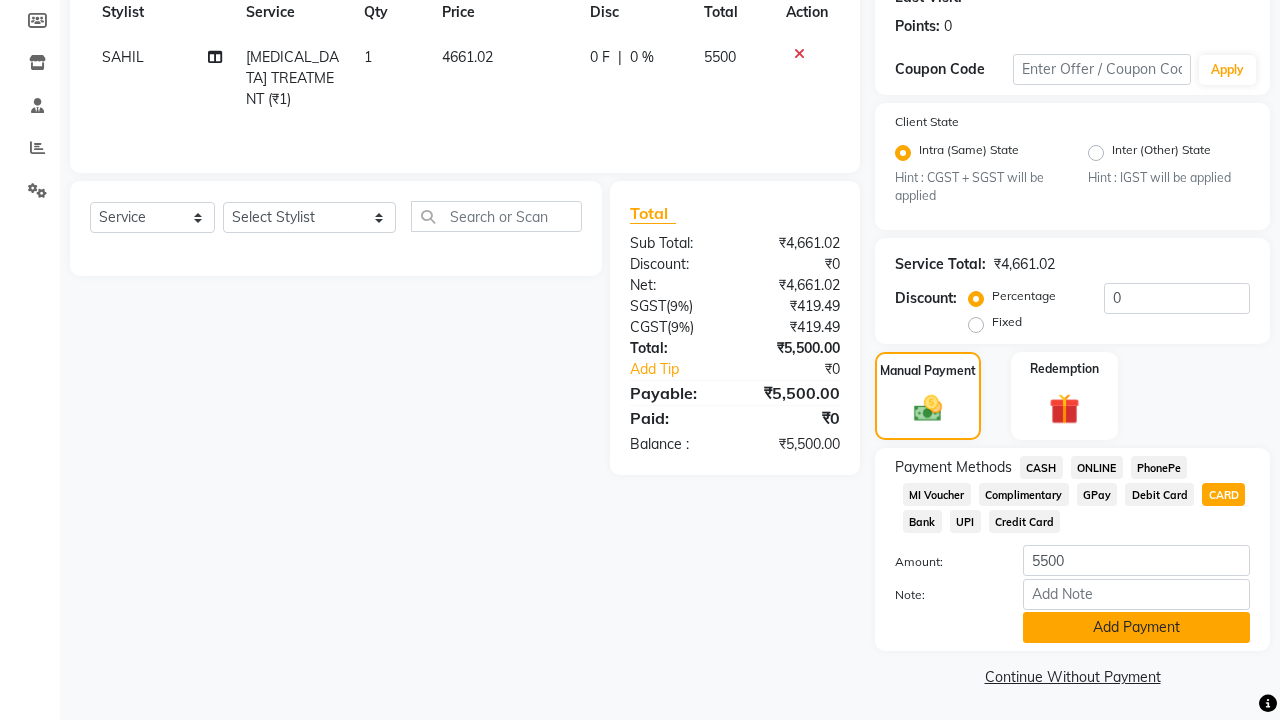 click on "Add Payment" 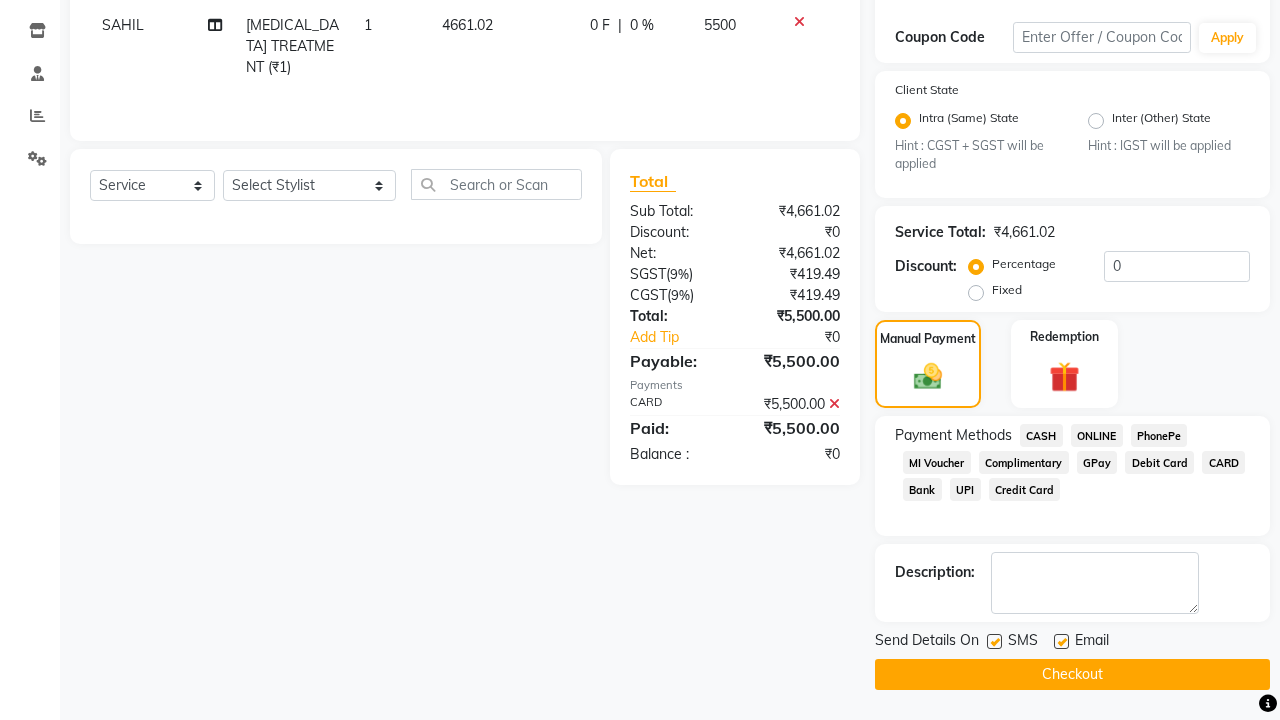 scroll, scrollTop: 326, scrollLeft: 0, axis: vertical 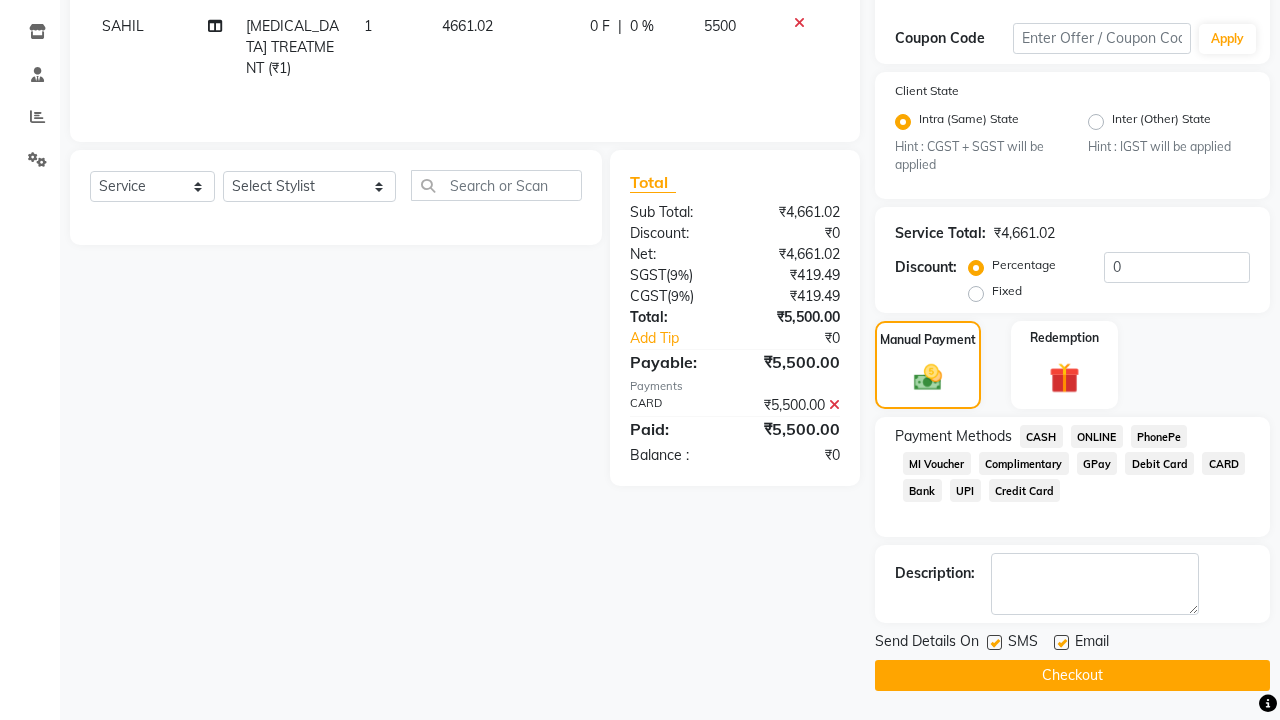click on "Checkout" 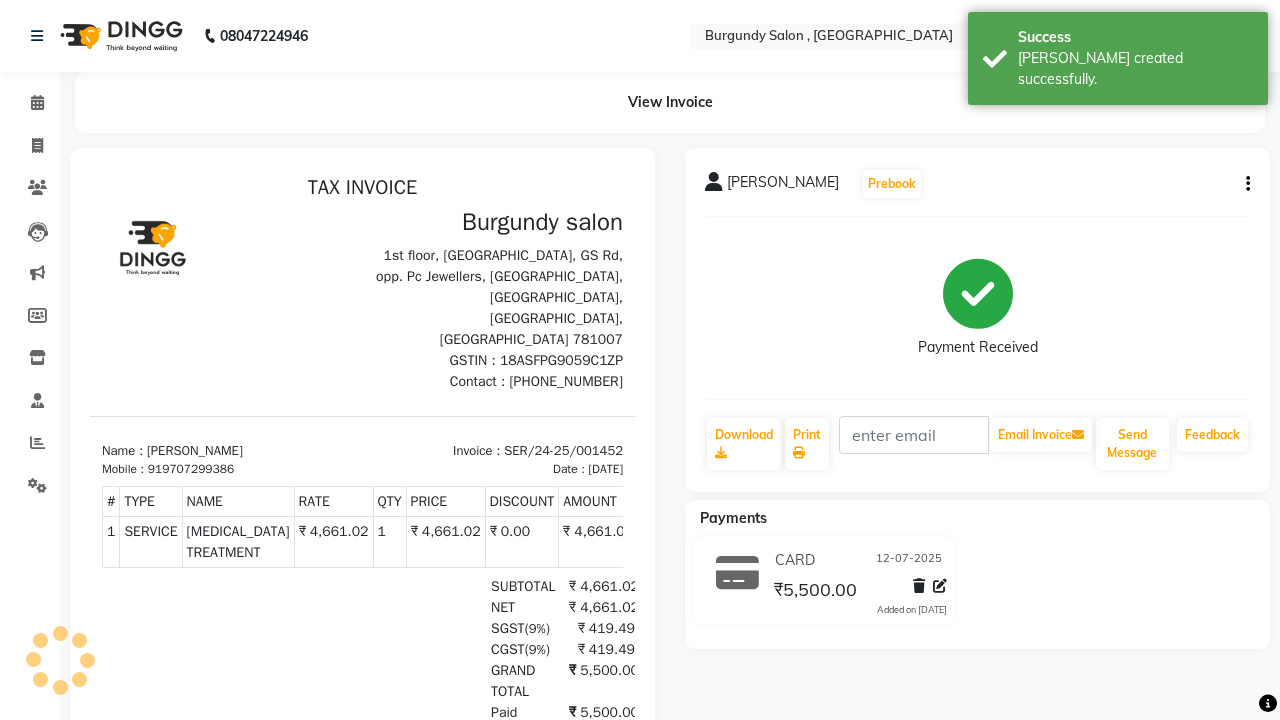 scroll, scrollTop: 0, scrollLeft: 0, axis: both 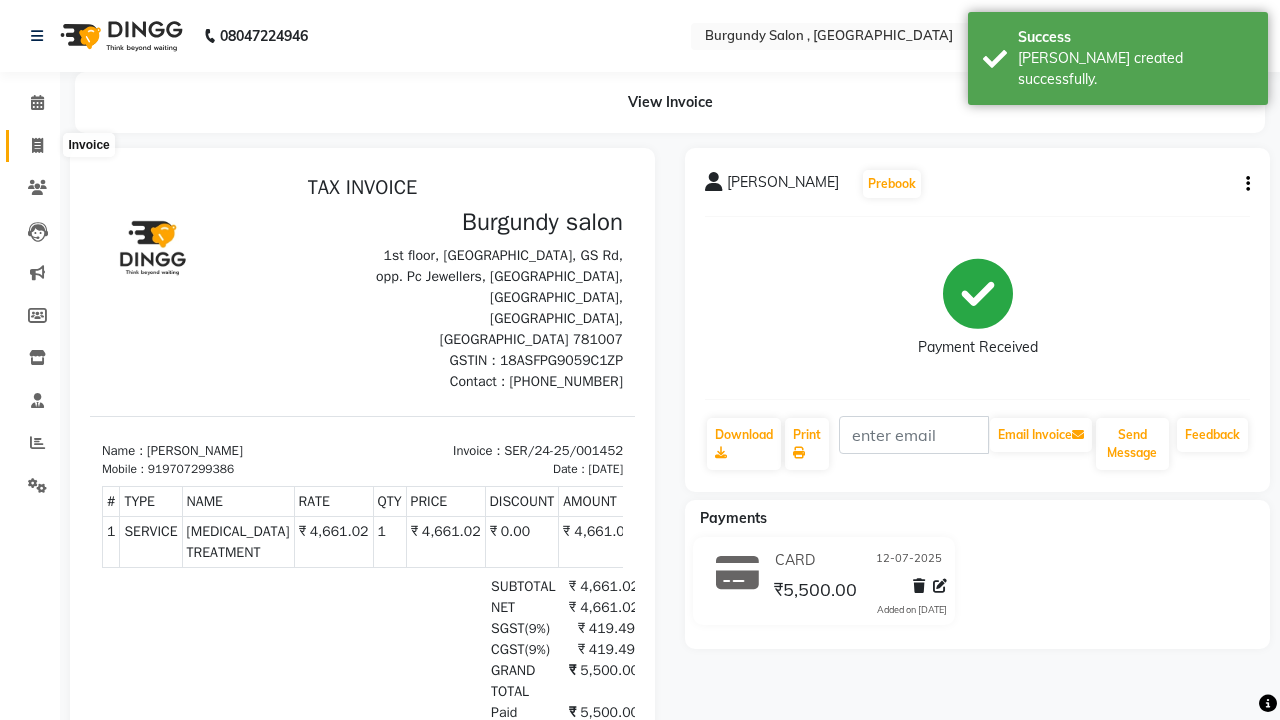 click 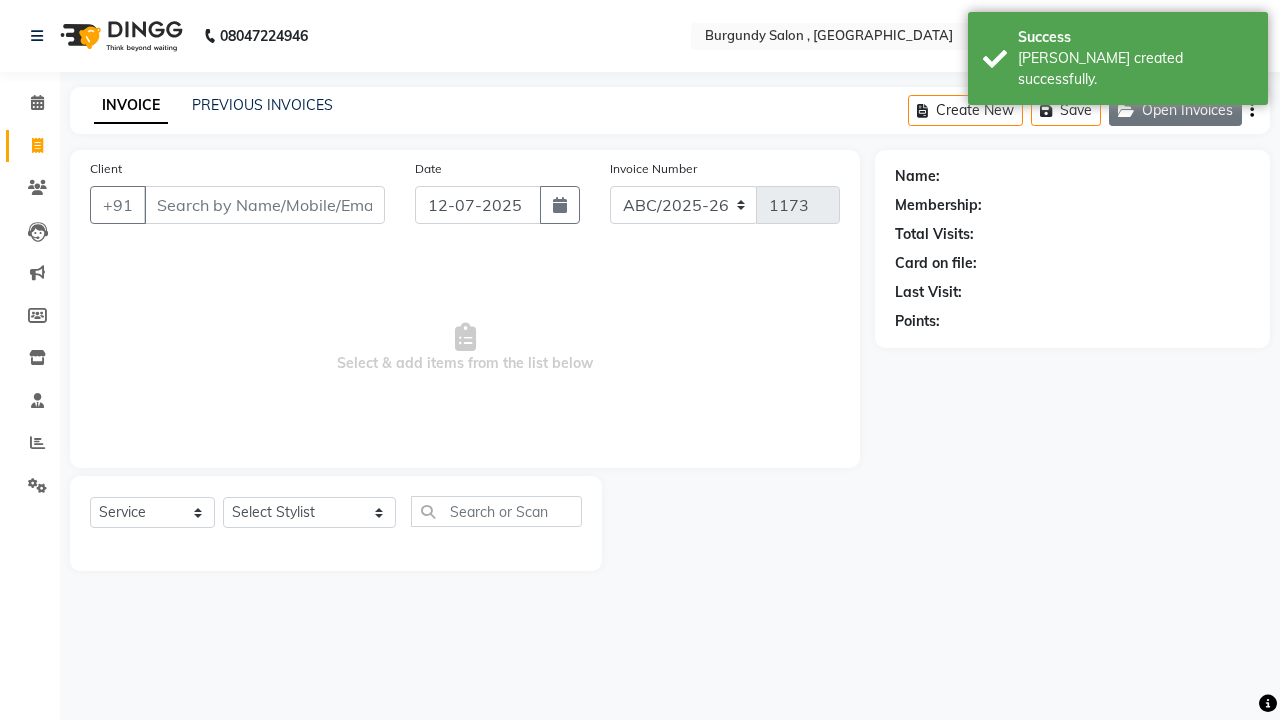 click on "Open Invoices" 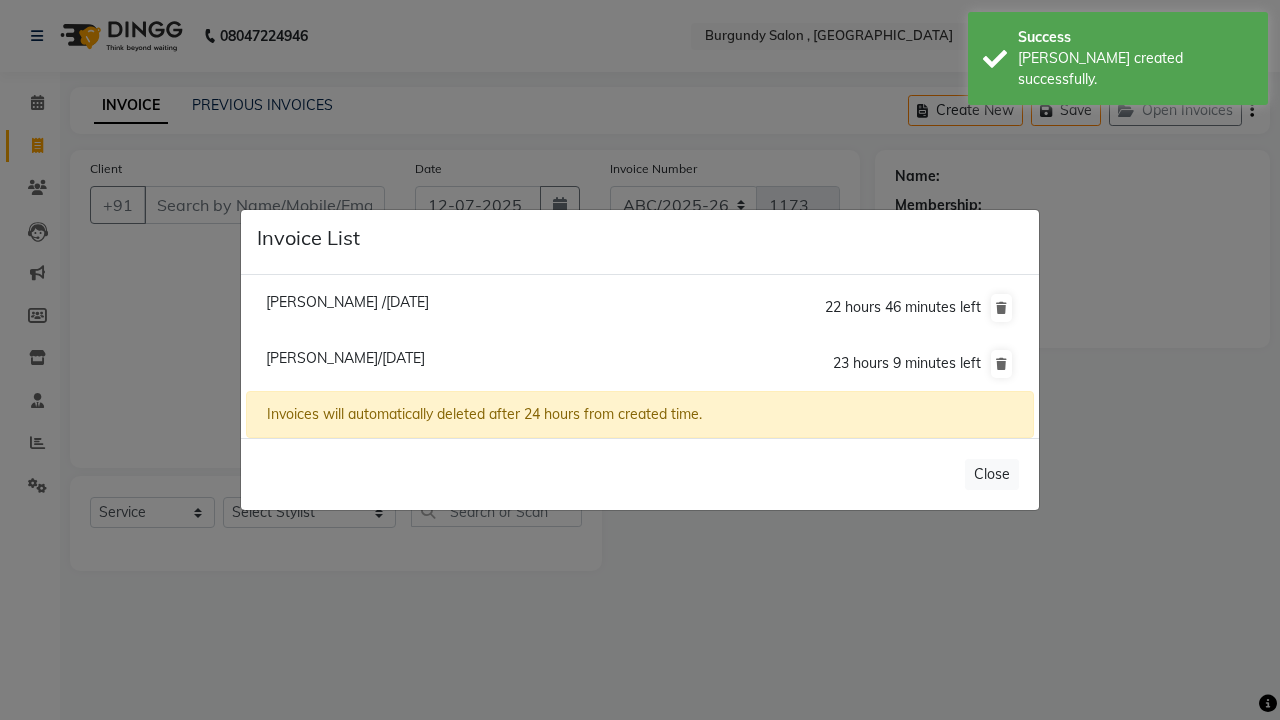 click on "Manshi Jain /12 July 2025" 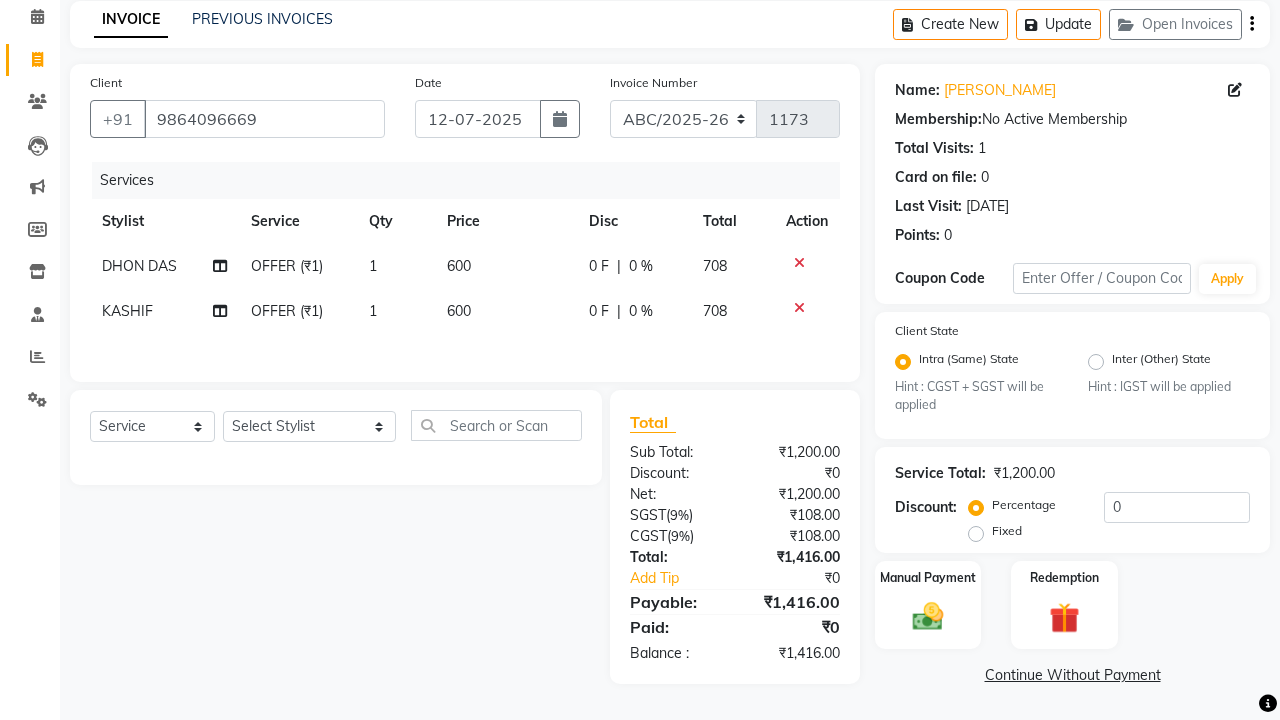 scroll, scrollTop: 85, scrollLeft: 0, axis: vertical 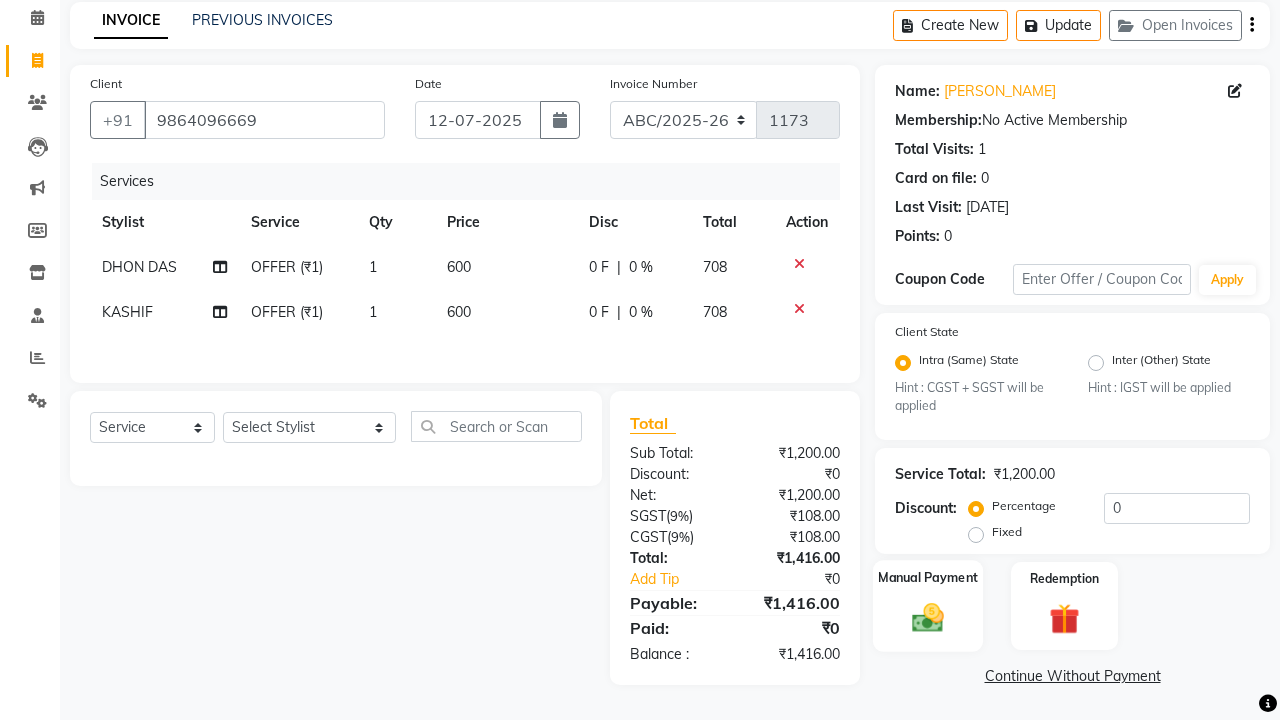 click 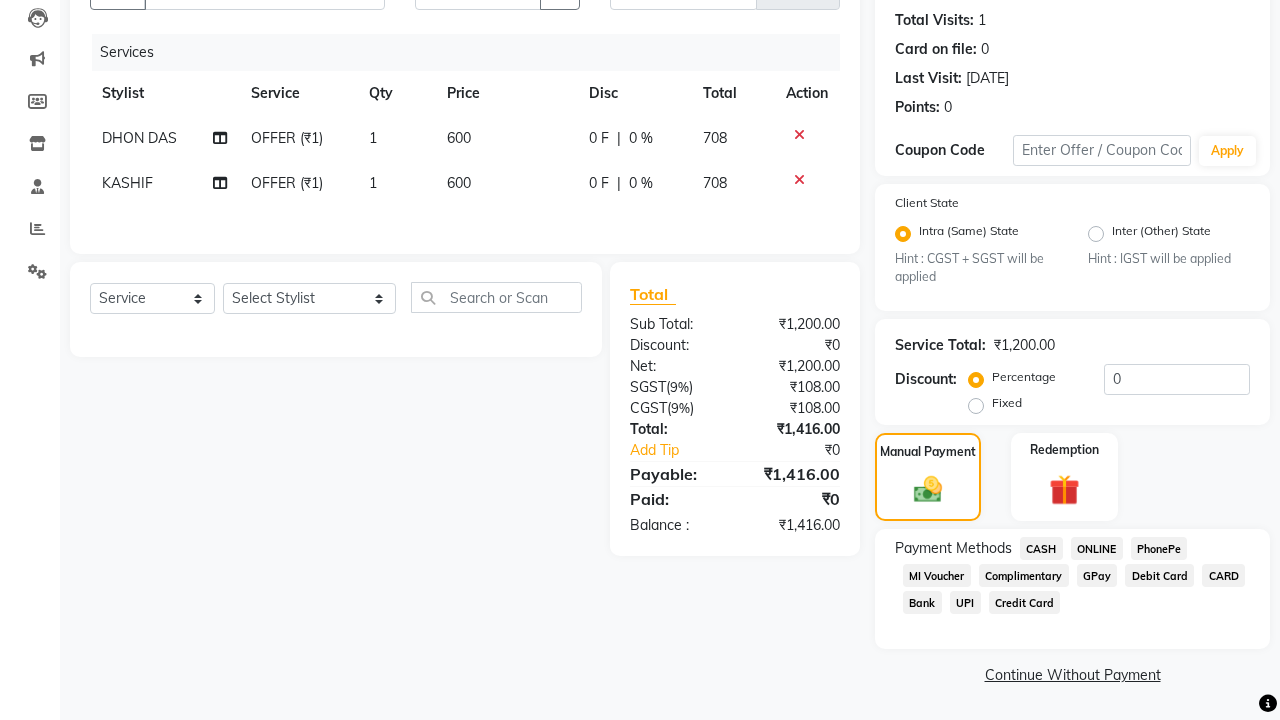 scroll, scrollTop: 213, scrollLeft: 0, axis: vertical 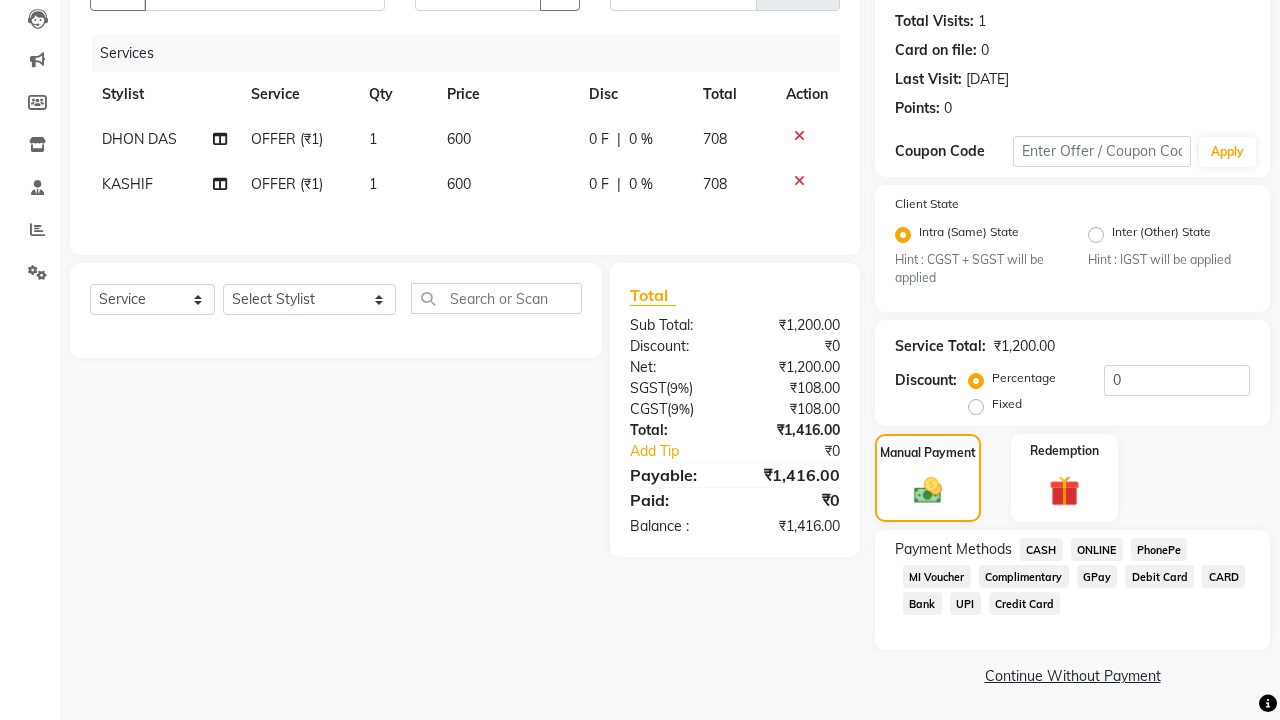 click on "CASH" 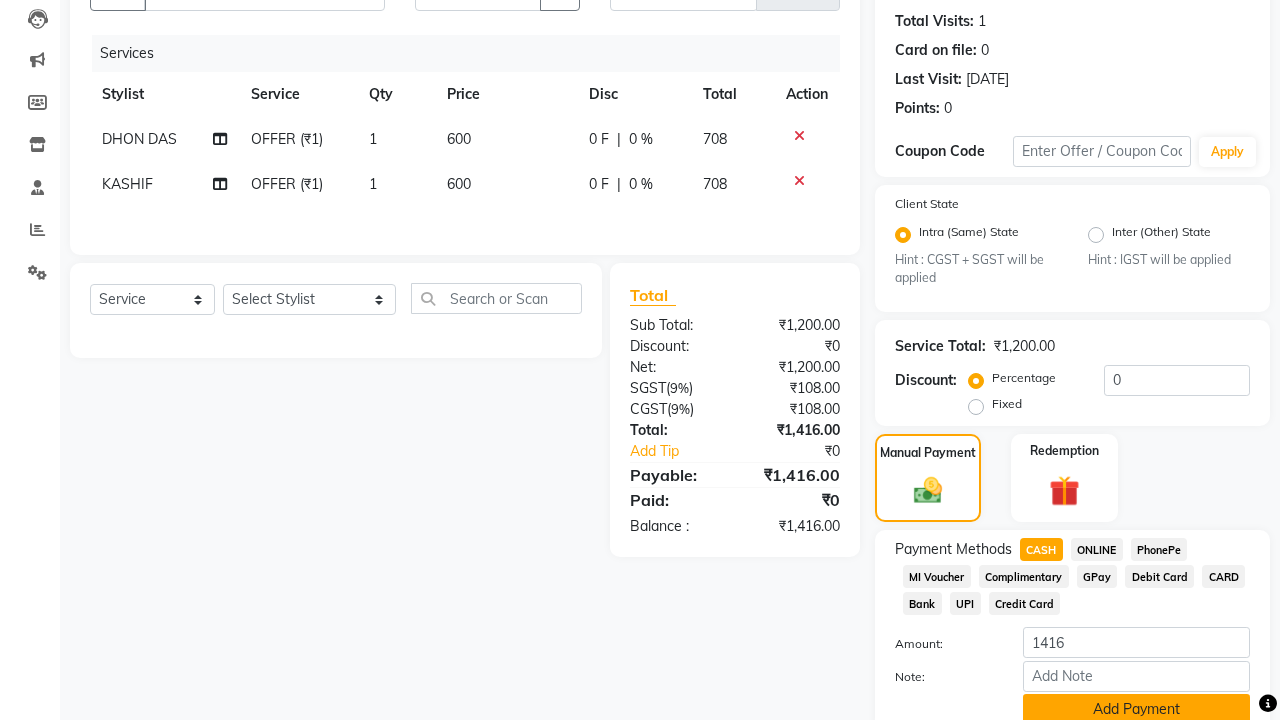click on "Add Payment" 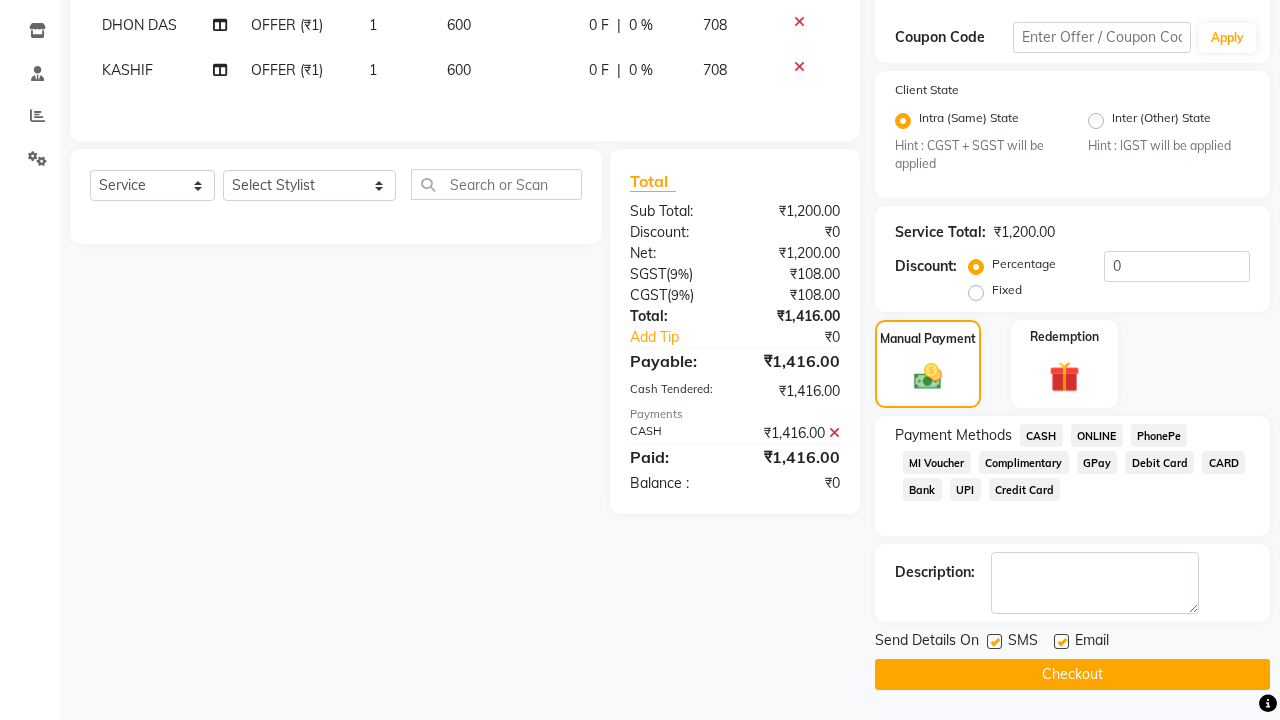 scroll, scrollTop: 326, scrollLeft: 0, axis: vertical 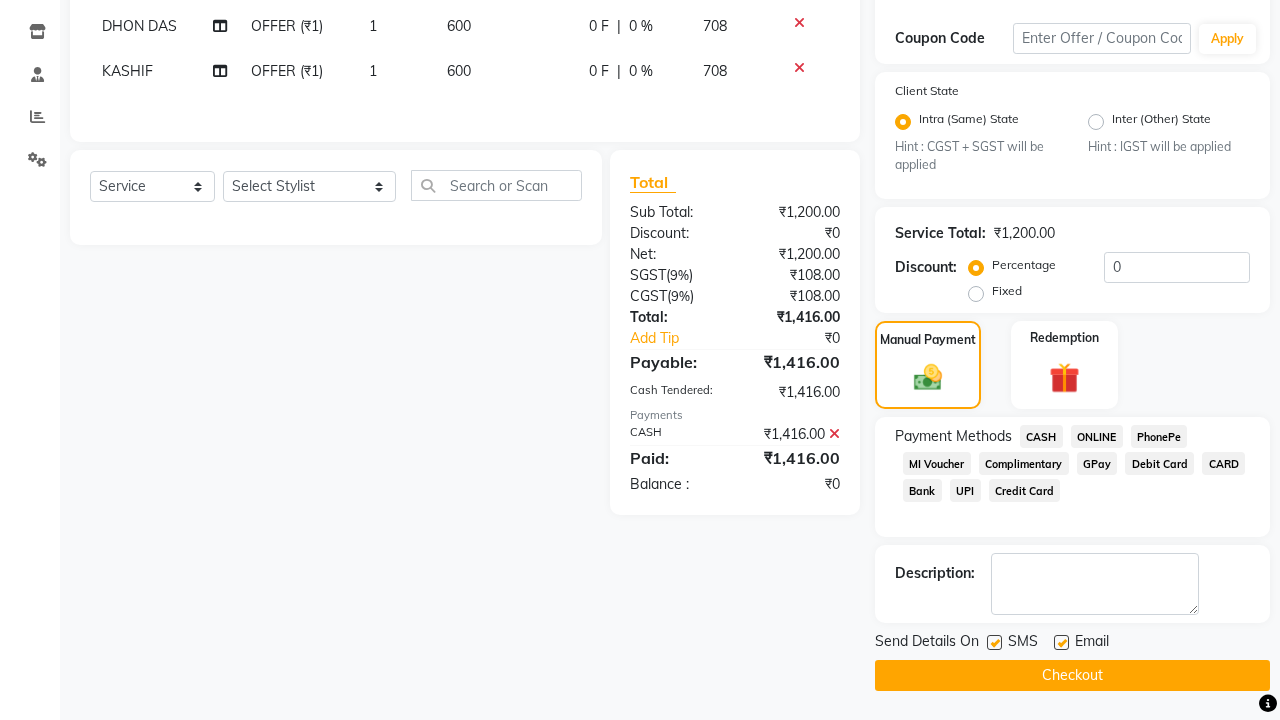 click on "Checkout" 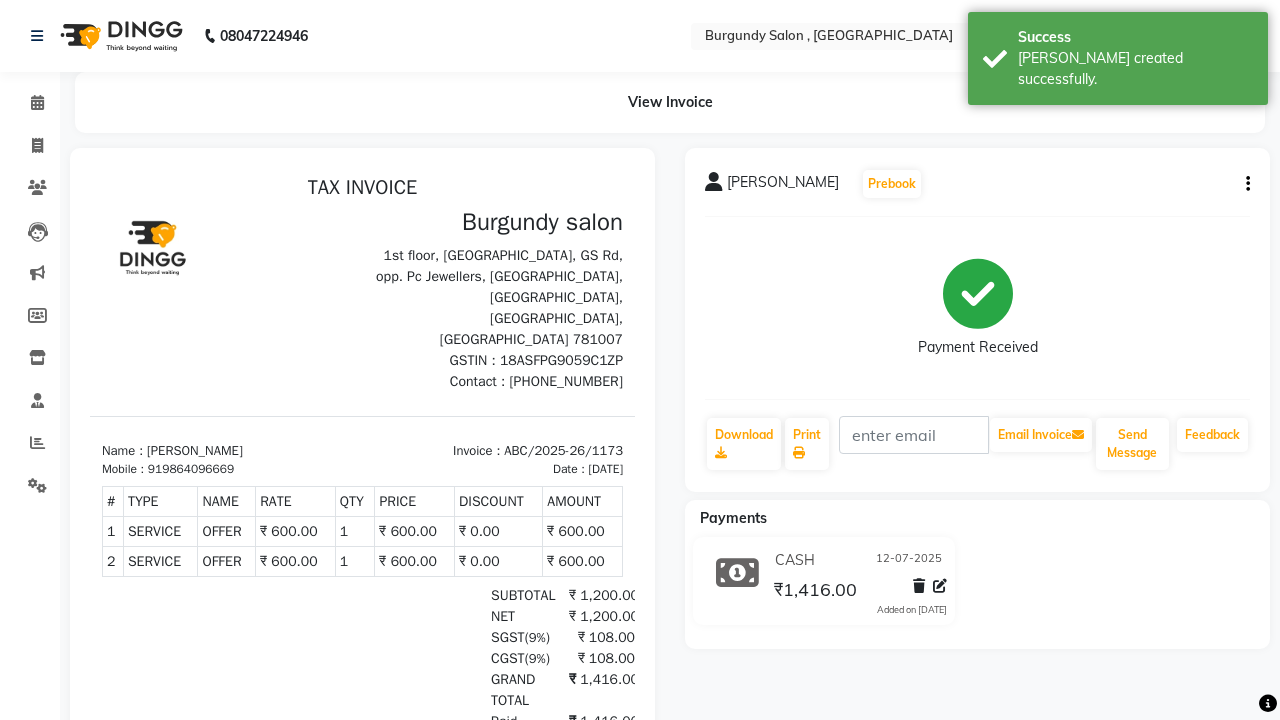 scroll, scrollTop: 0, scrollLeft: 0, axis: both 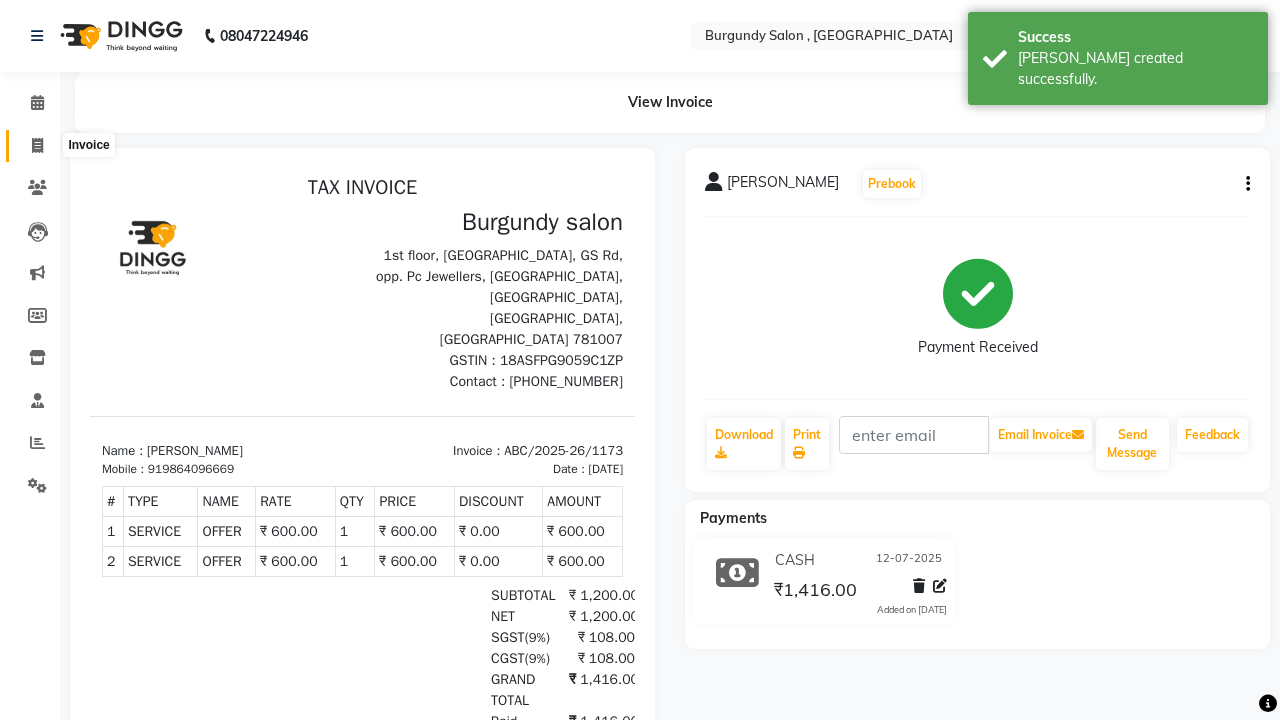 click 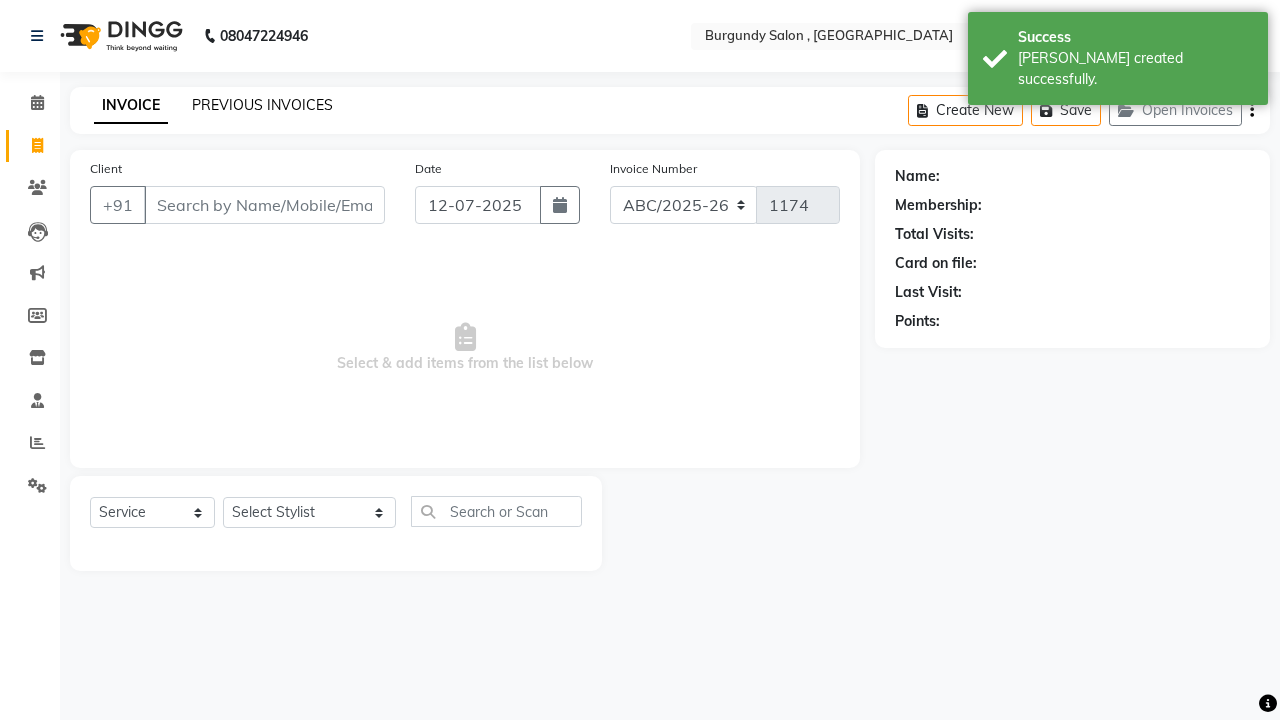 click on "PREVIOUS INVOICES" 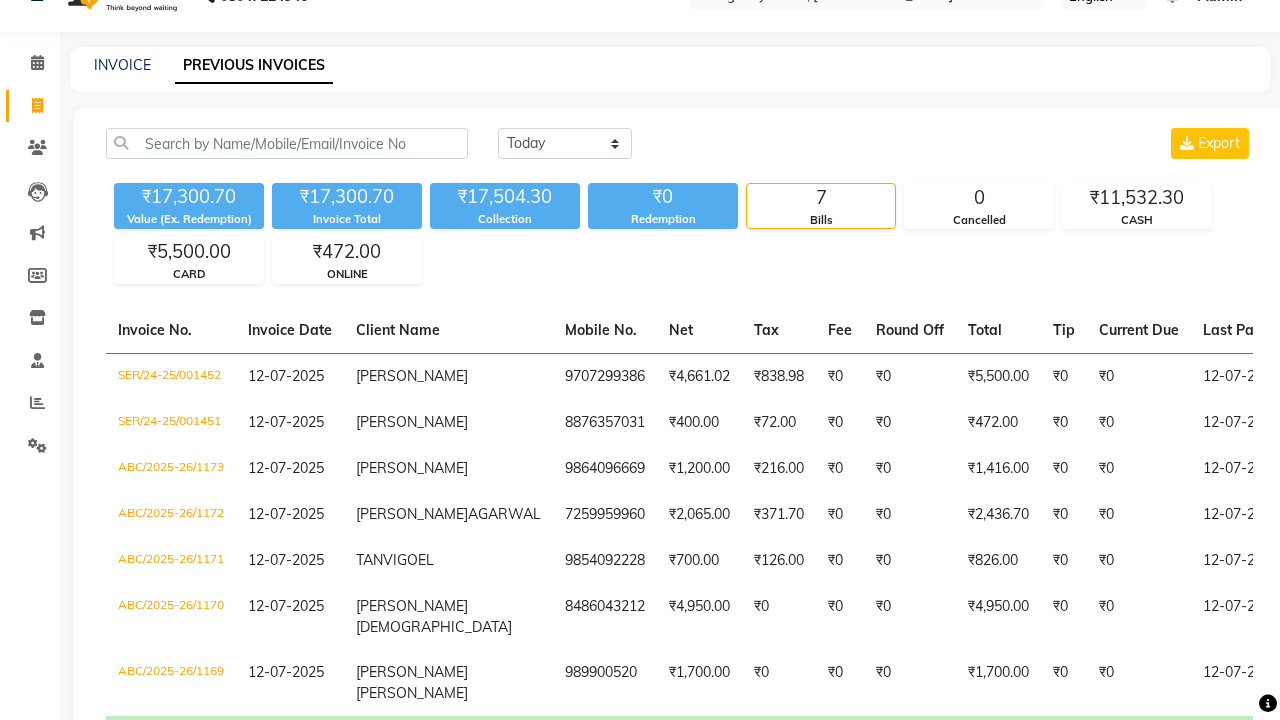 scroll, scrollTop: 0, scrollLeft: 0, axis: both 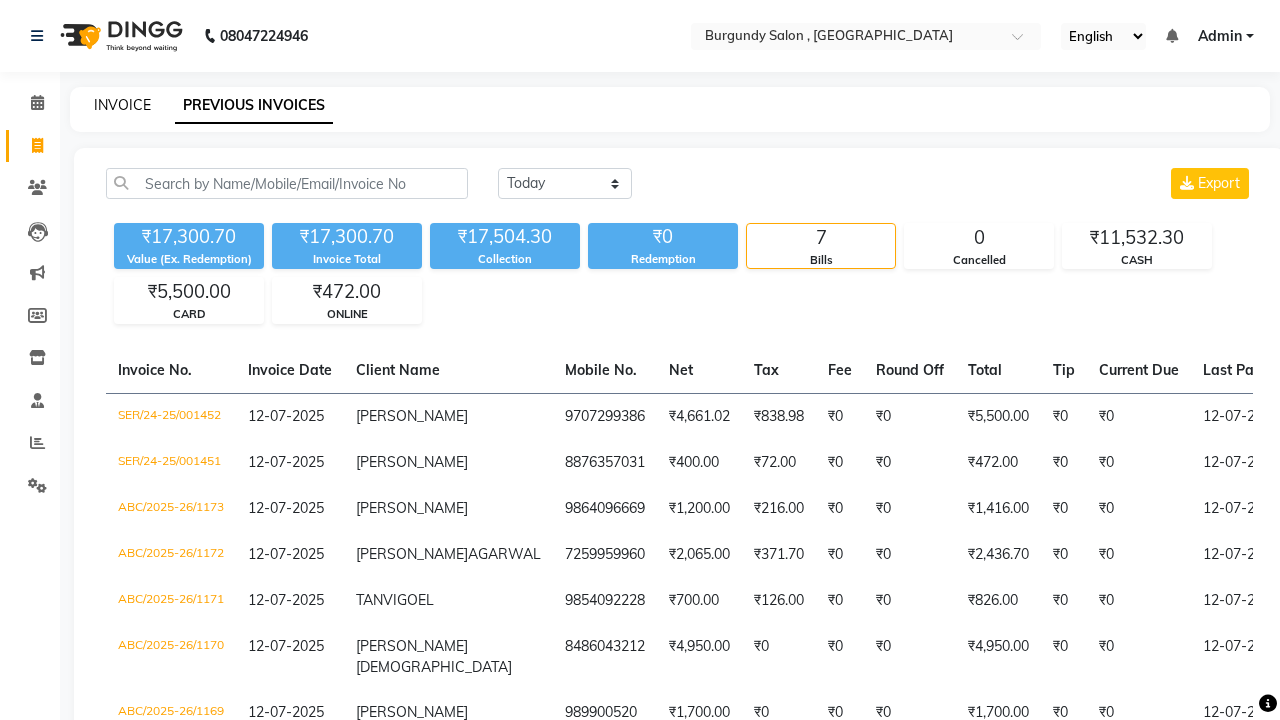 click on "INVOICE" 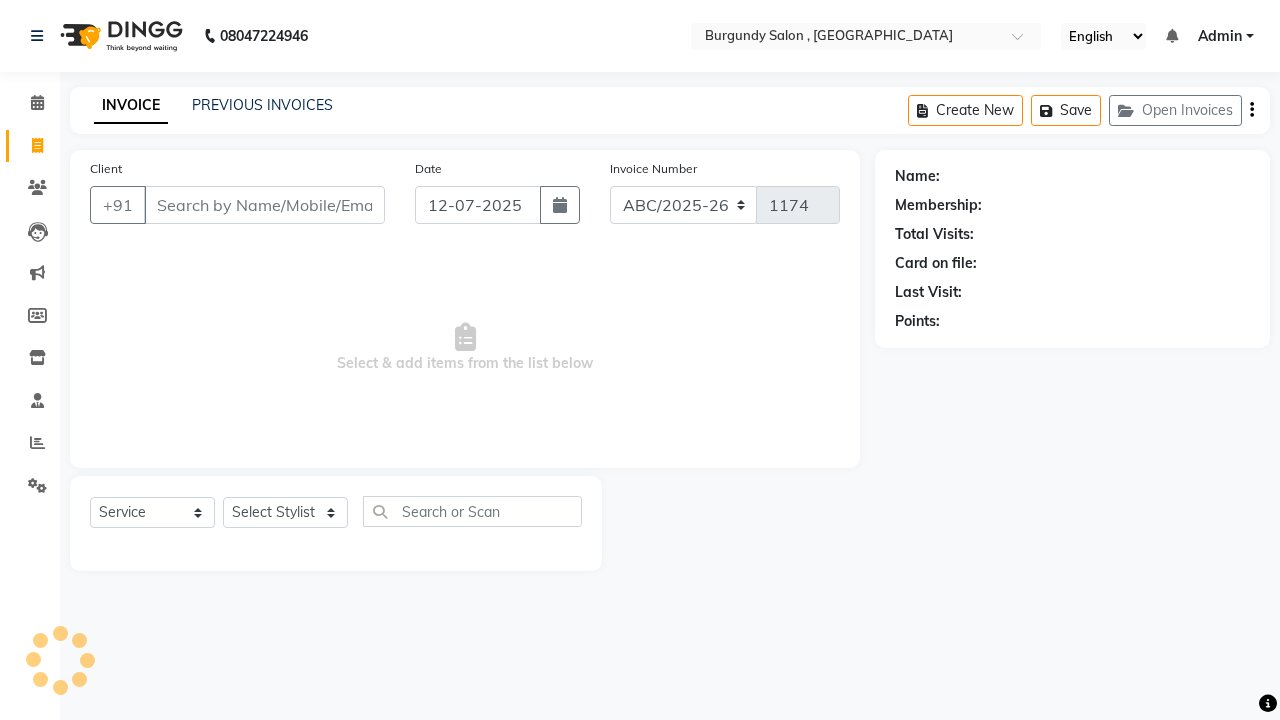 click on "Client" at bounding box center (264, 205) 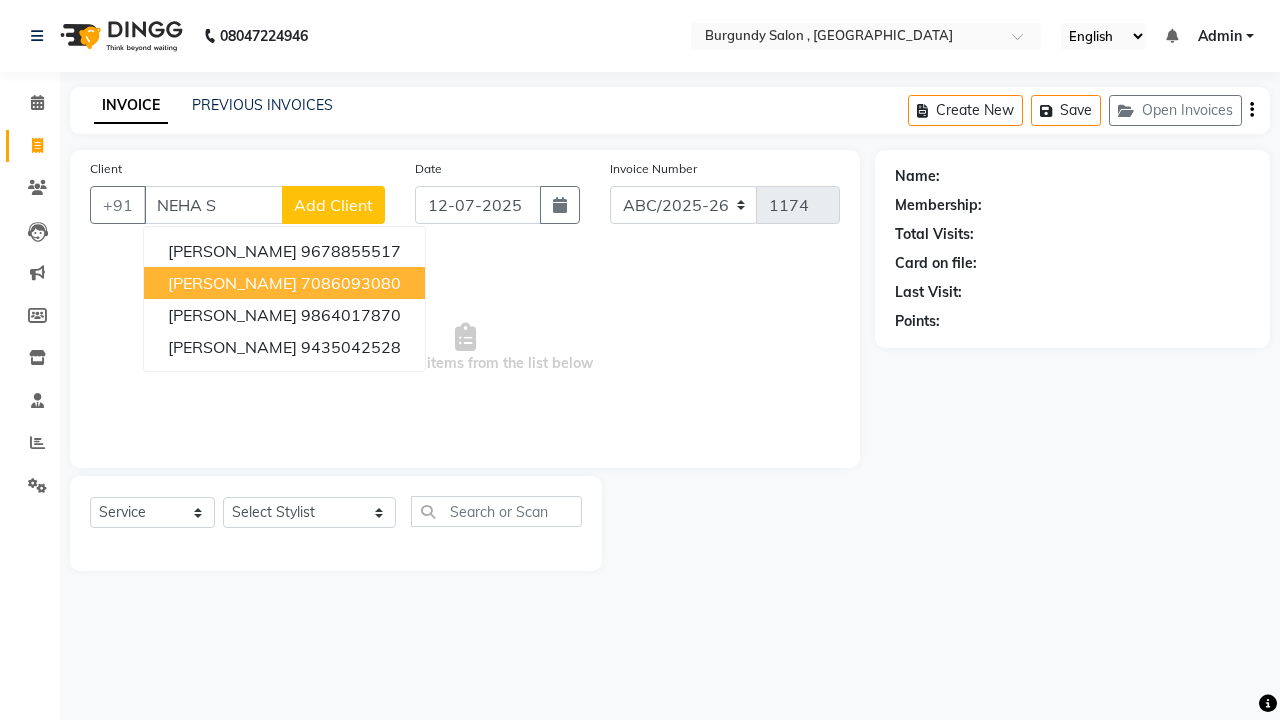 click on "NEHA SEOTIA" at bounding box center [232, 283] 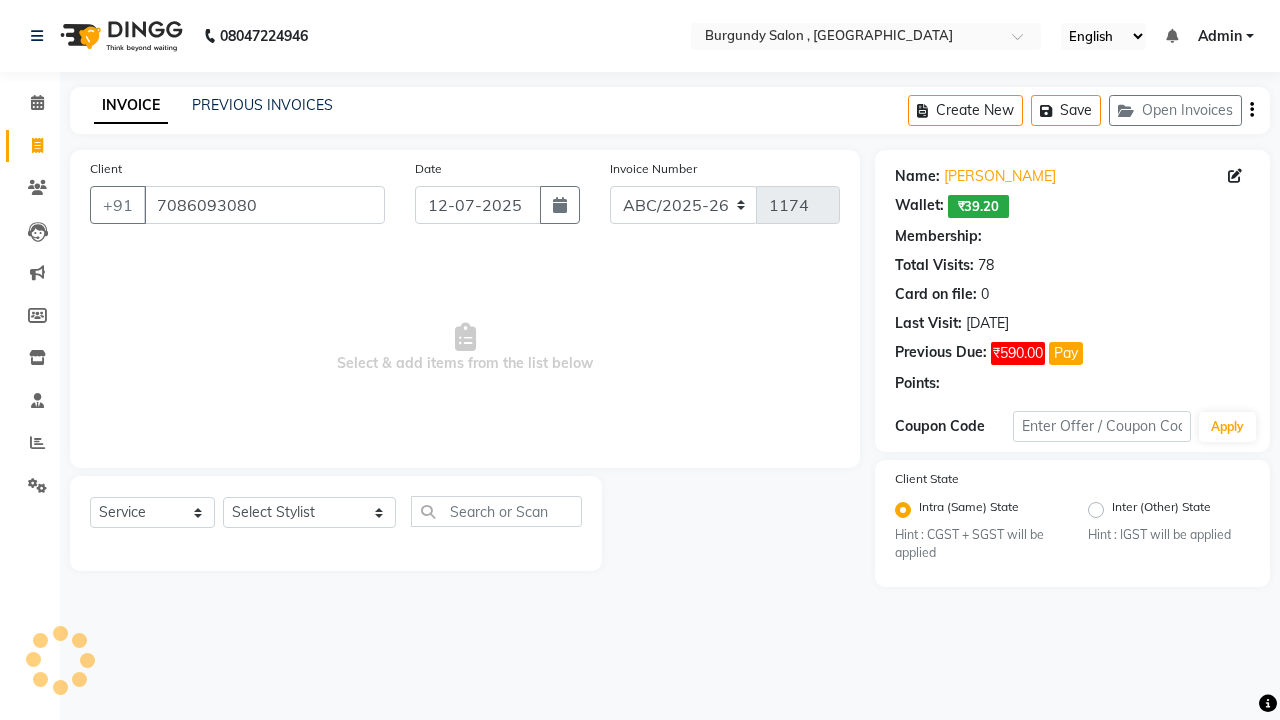 select on "1: Object" 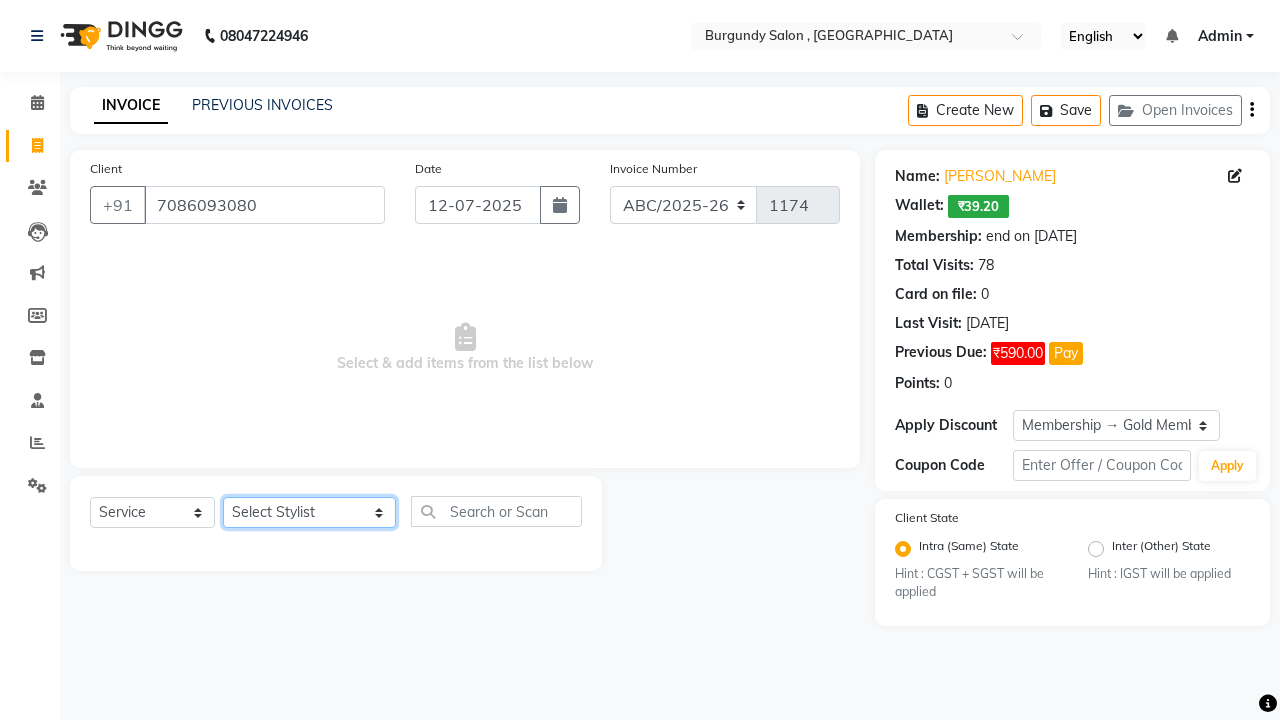 select on "32580" 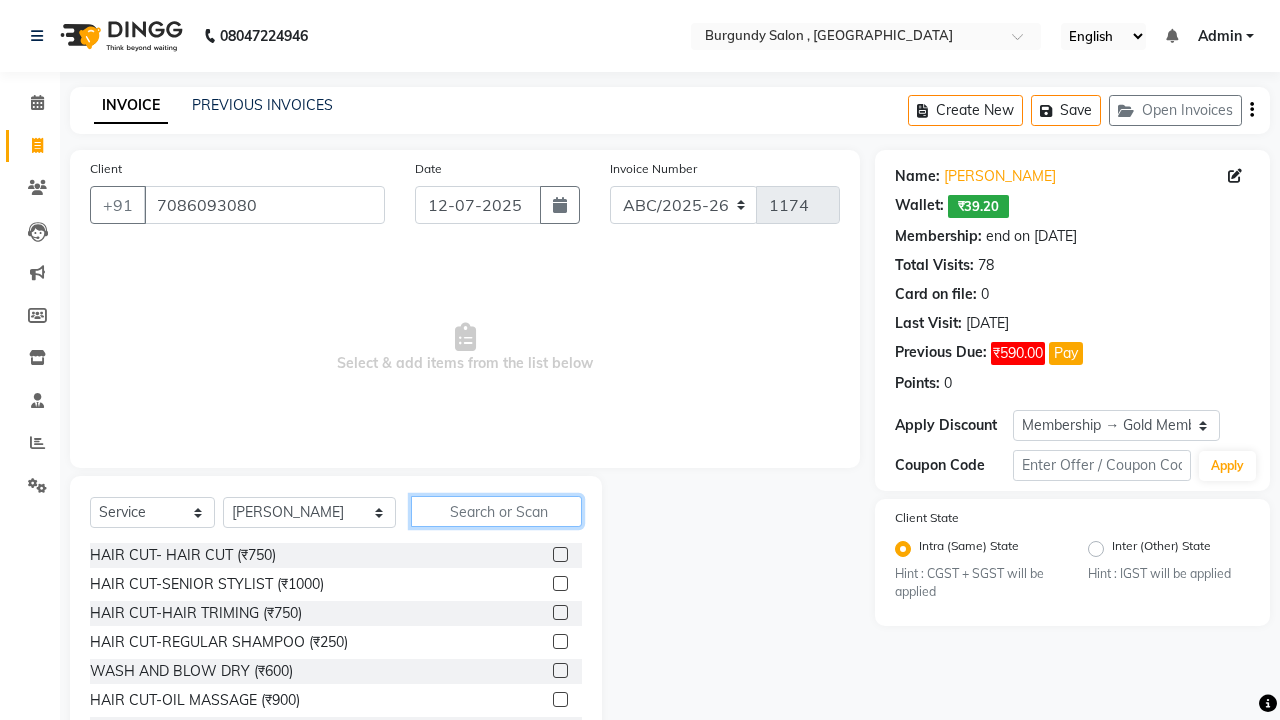 click 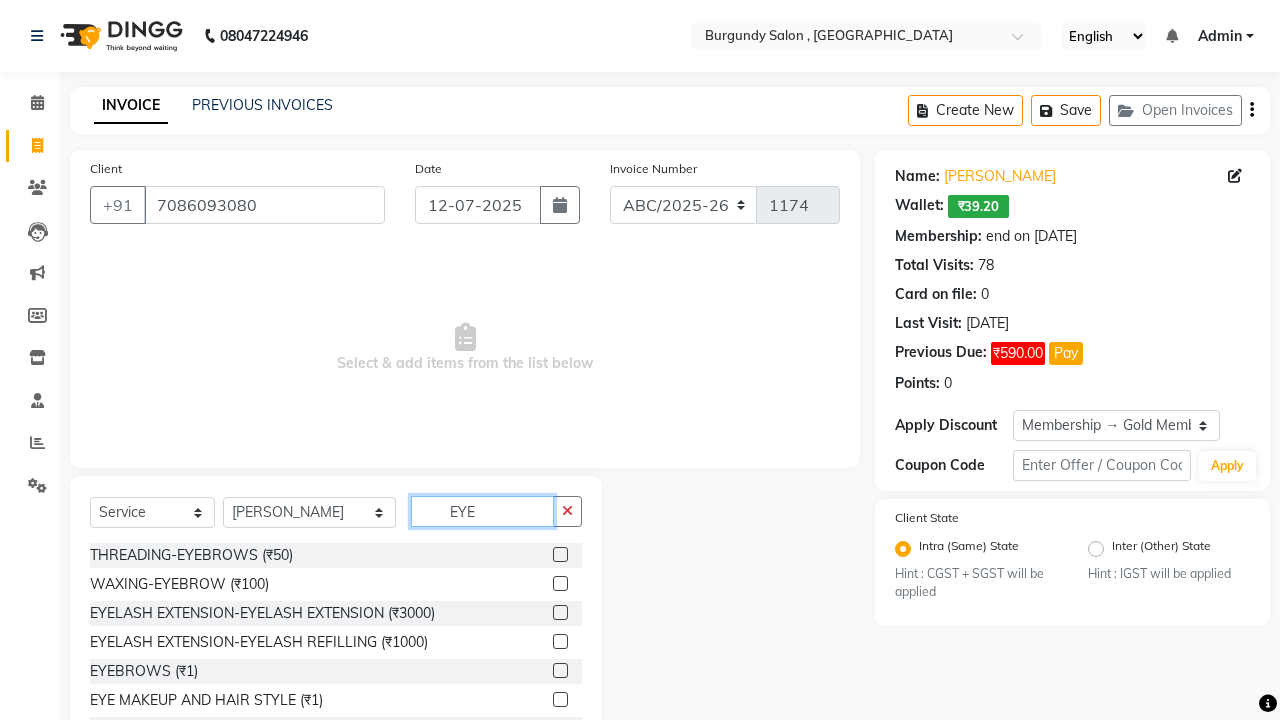type on "EYE" 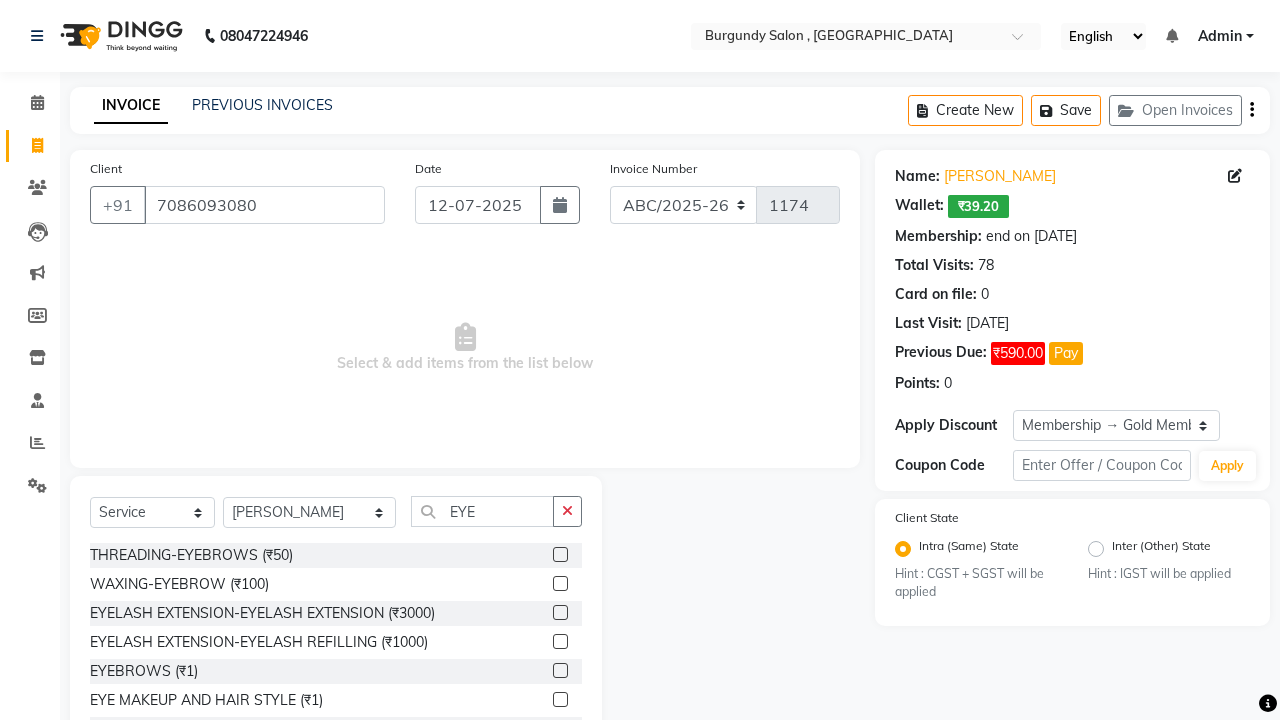 click 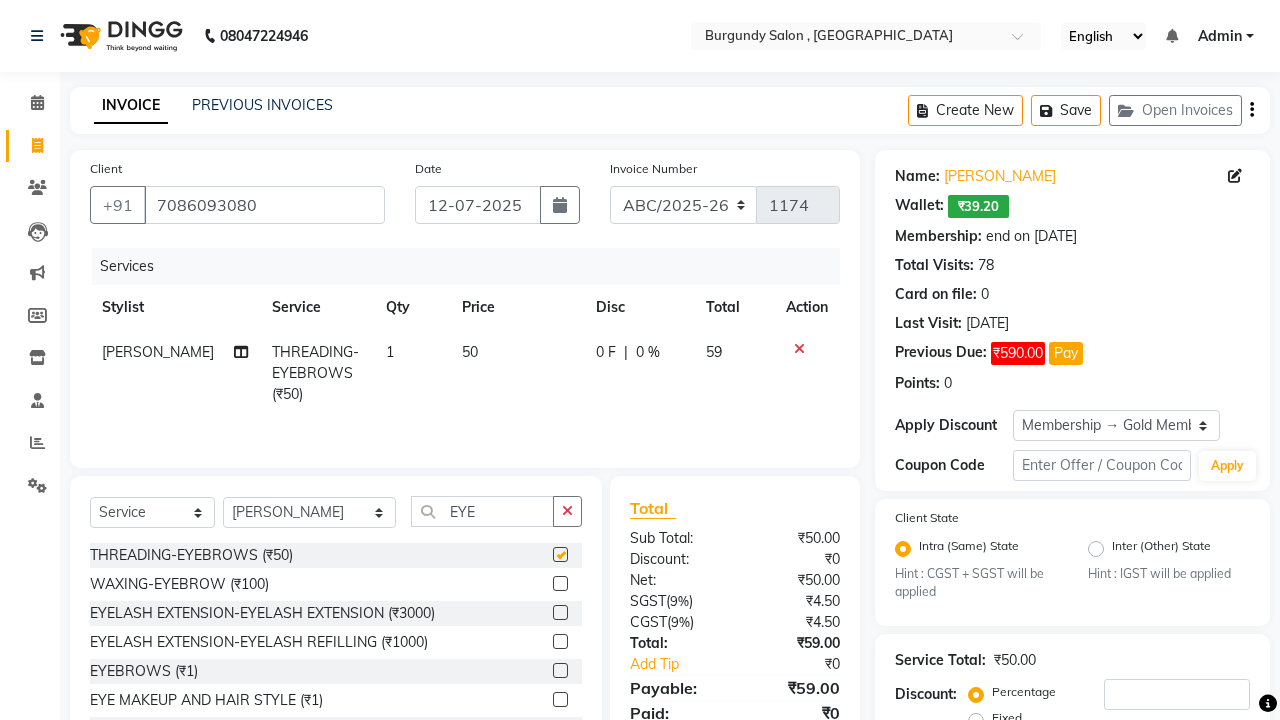 checkbox on "false" 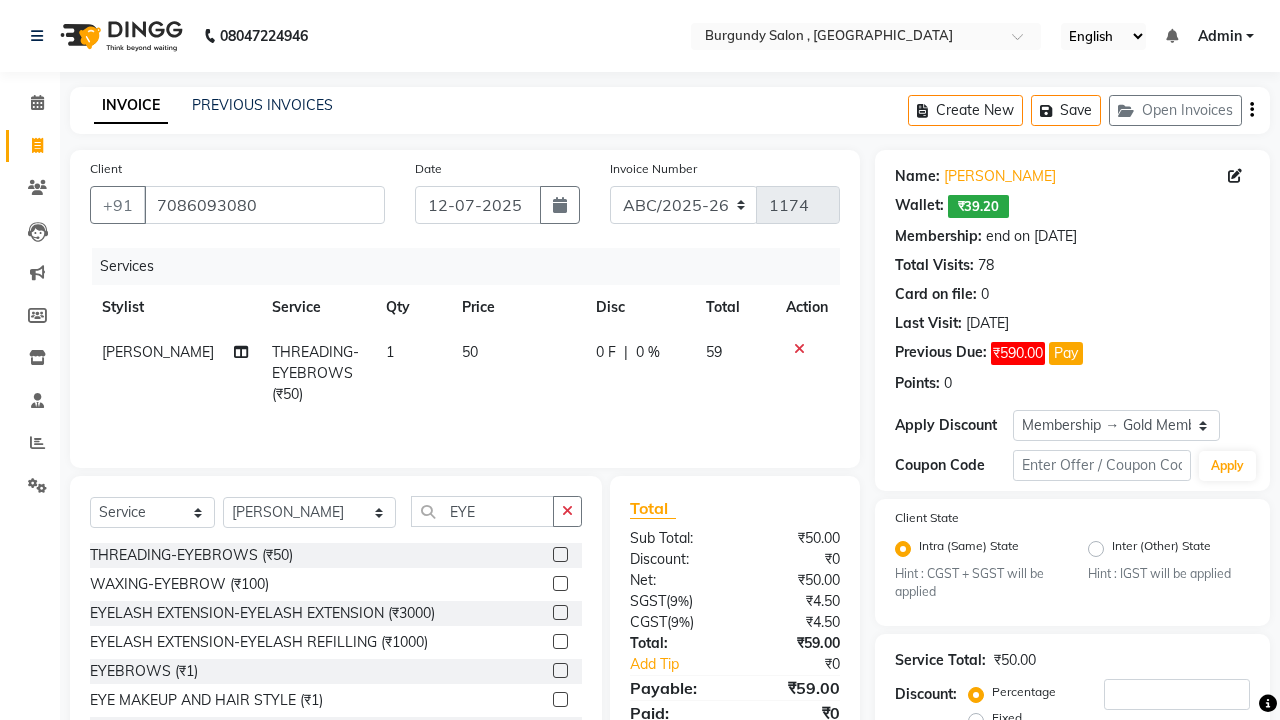 click 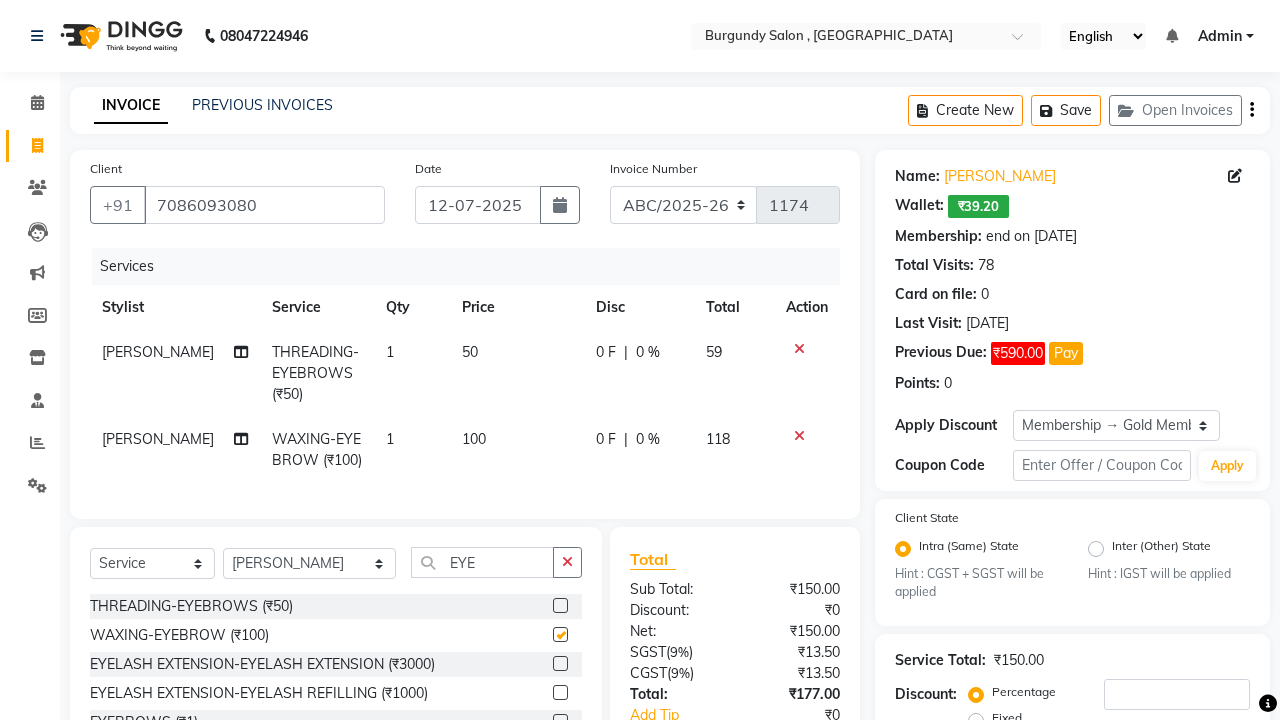 checkbox on "false" 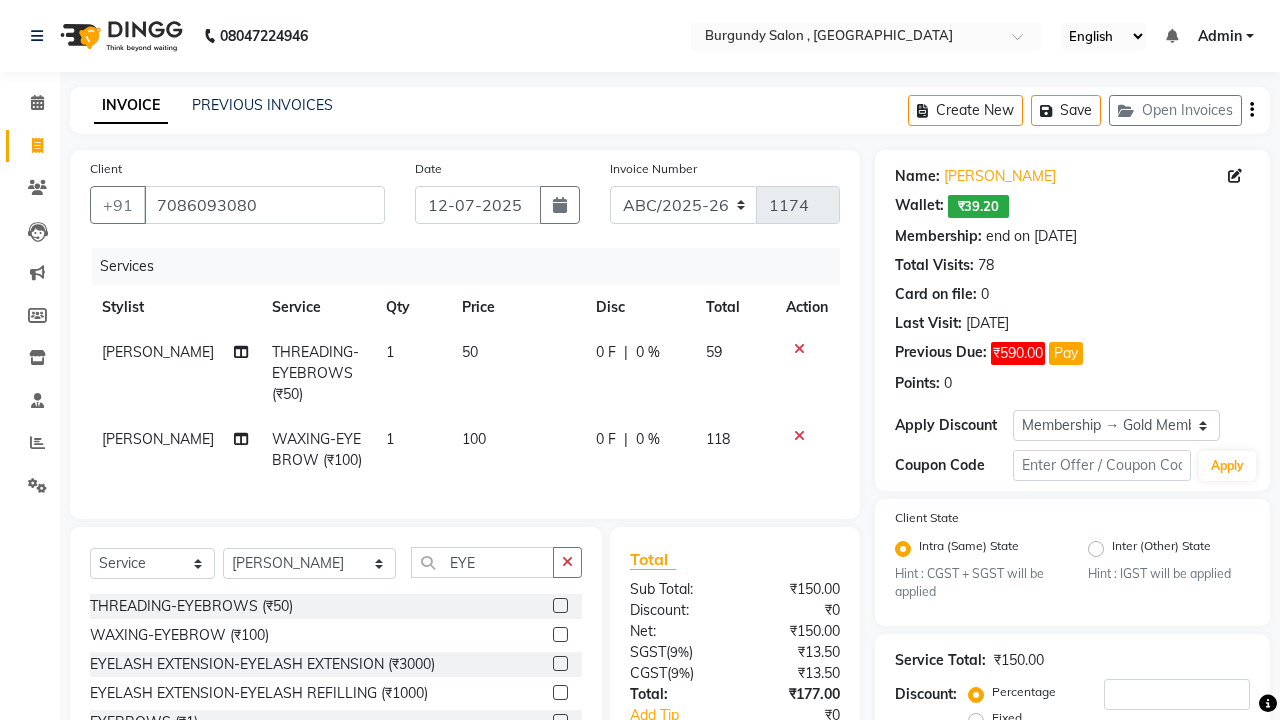 click 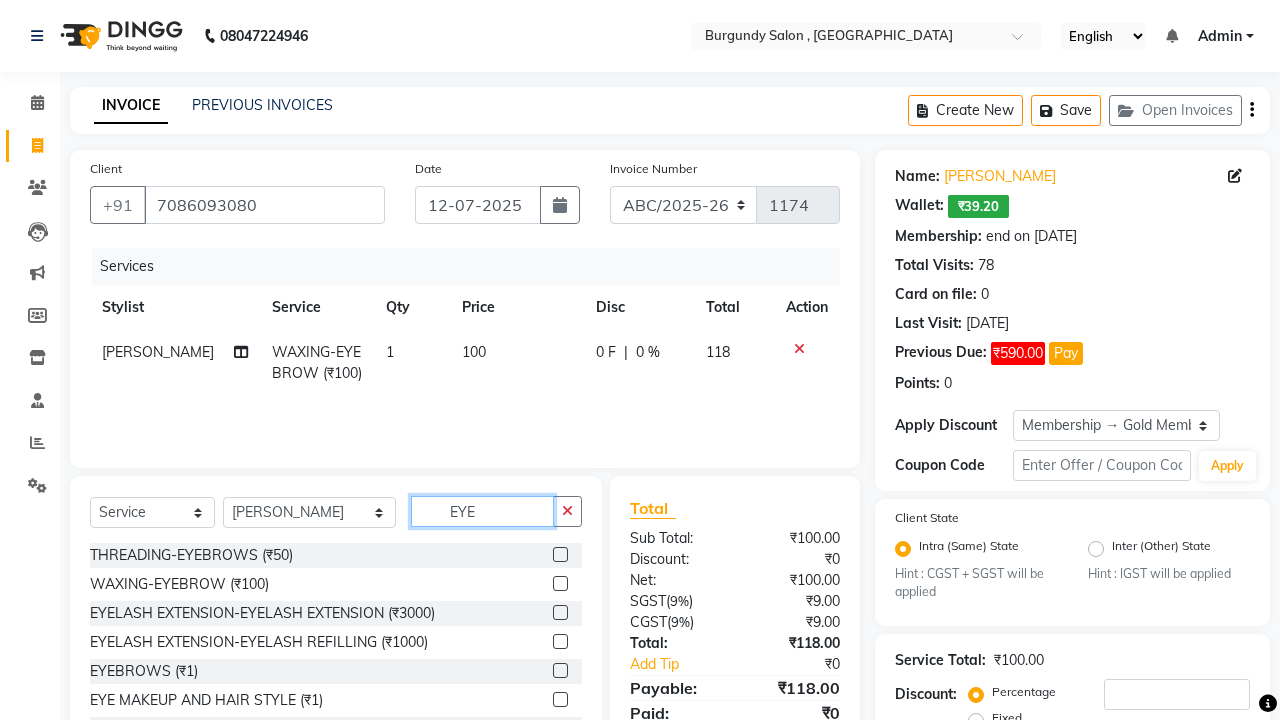 click on "EYE" 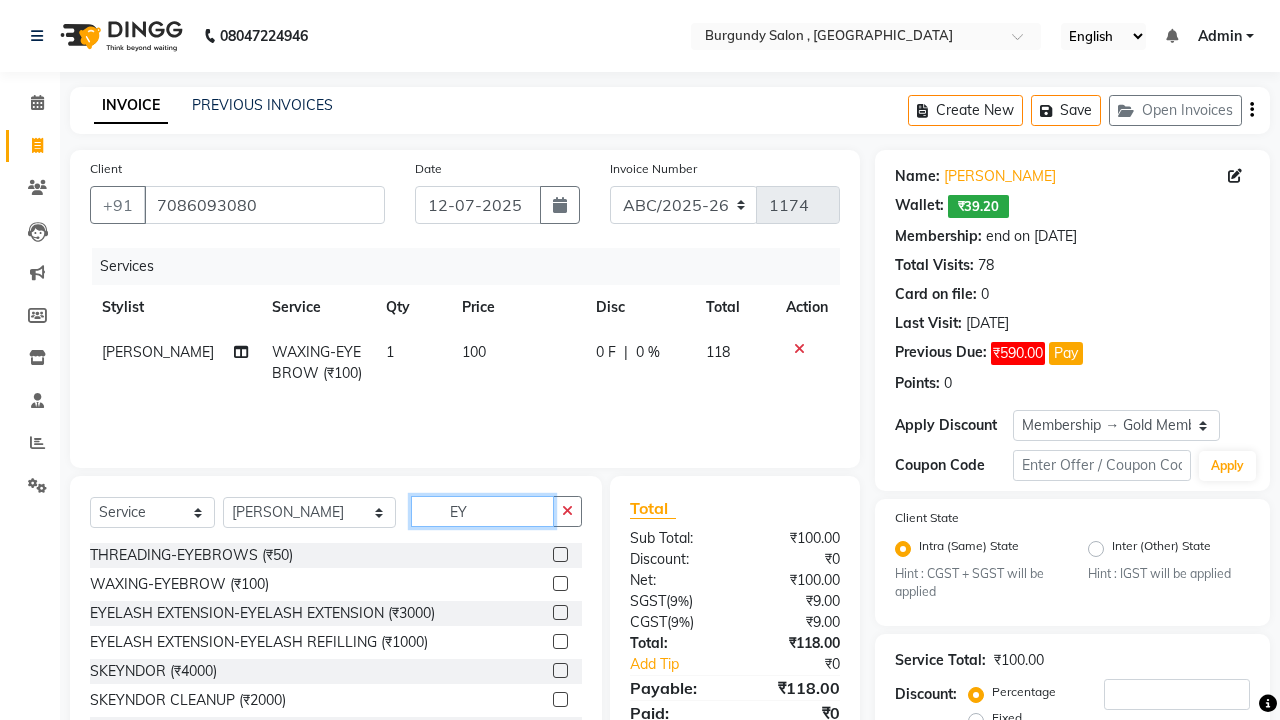 type on "E" 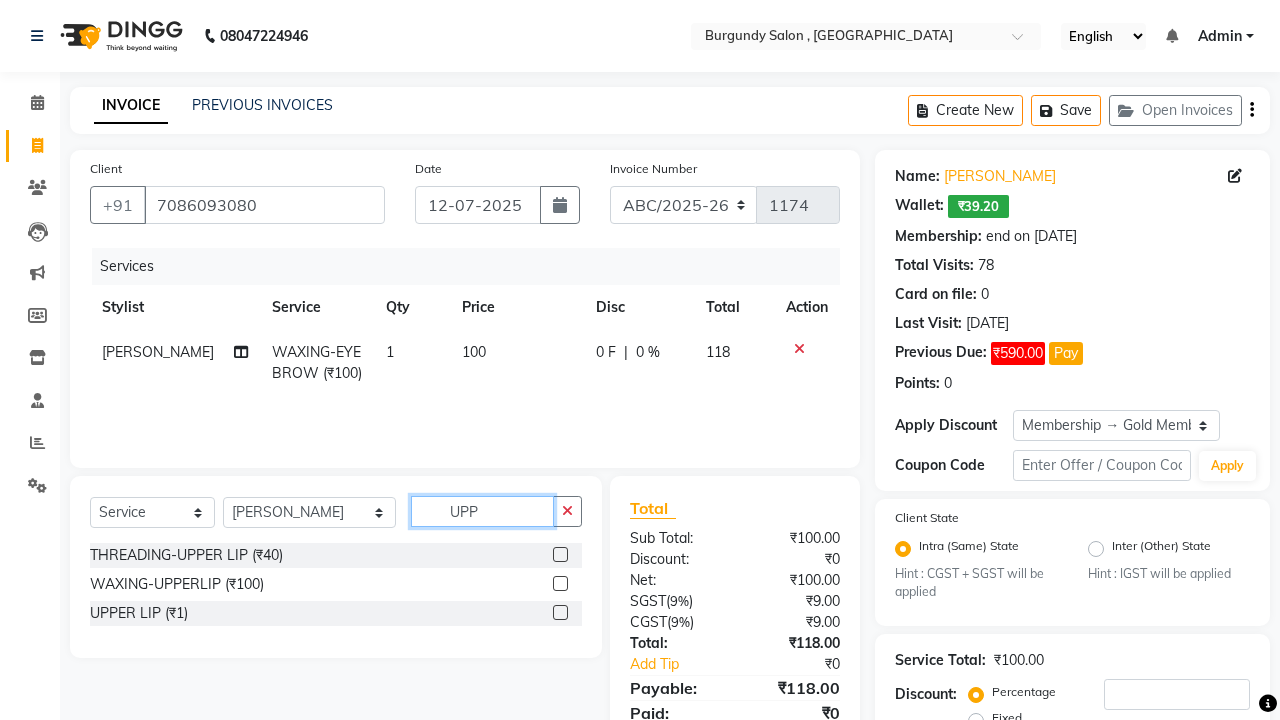 type on "UPP" 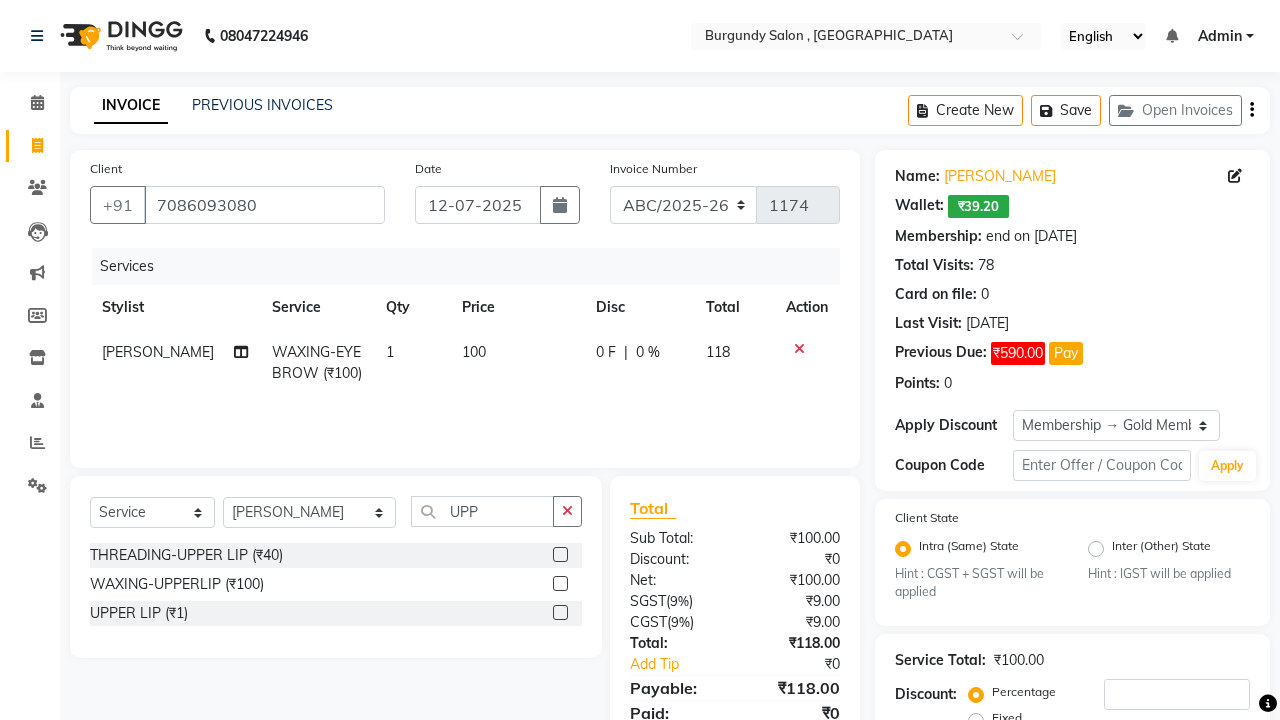 click 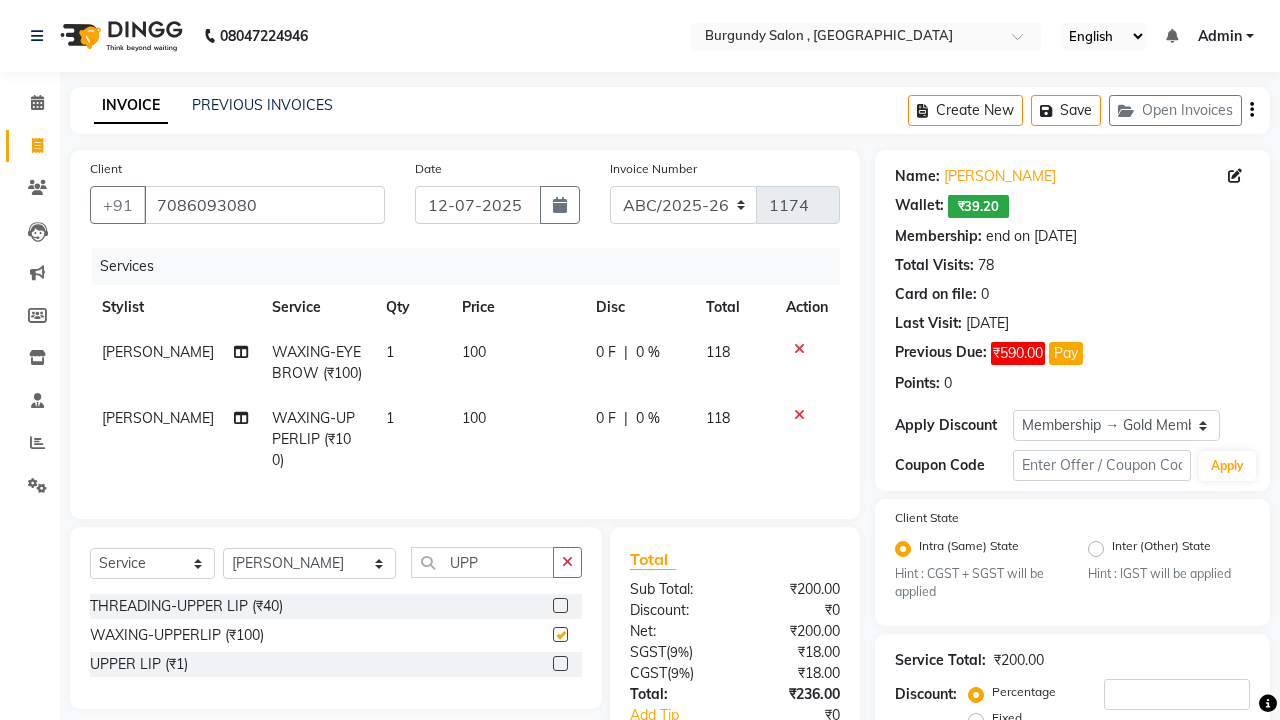 checkbox on "false" 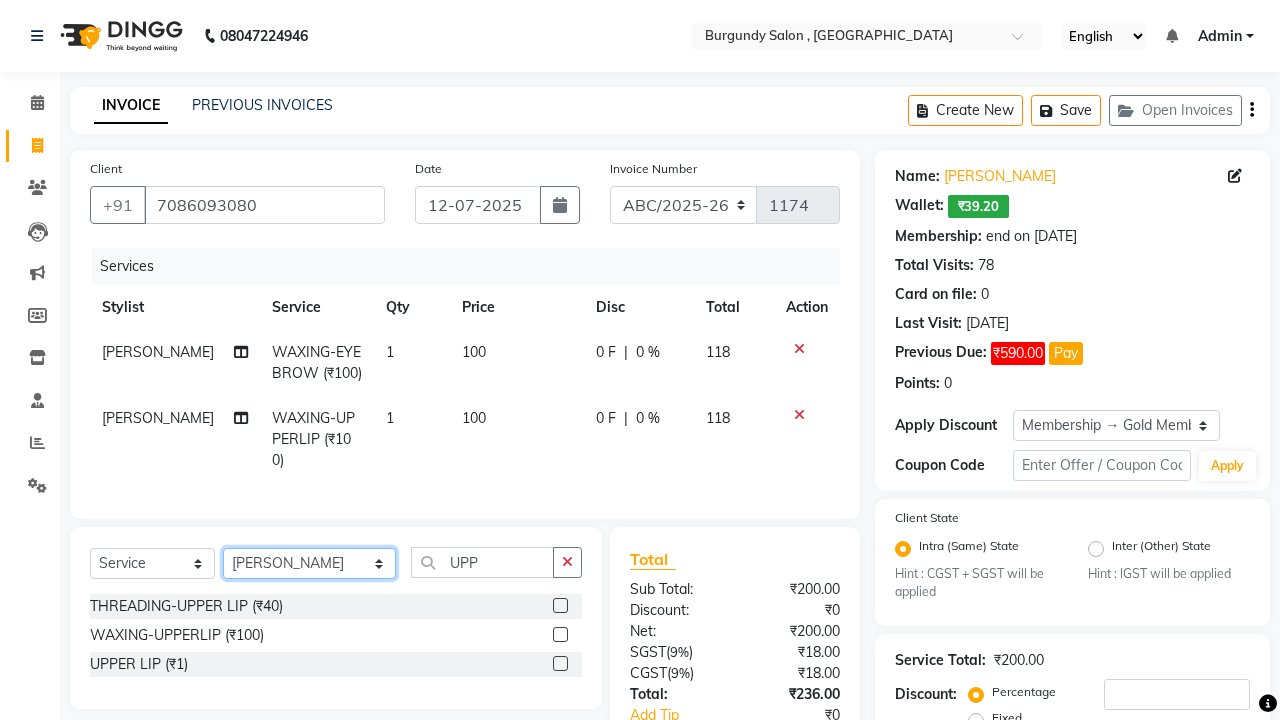 select on "32592" 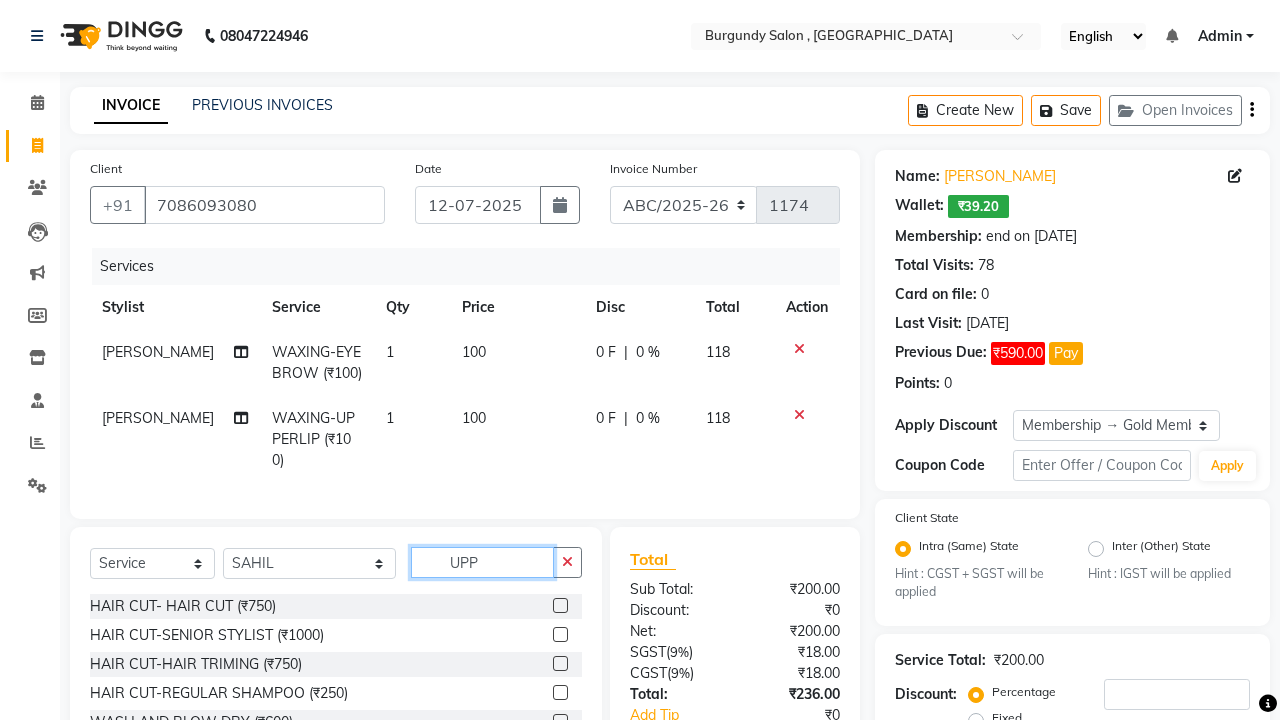 click on "UPP" 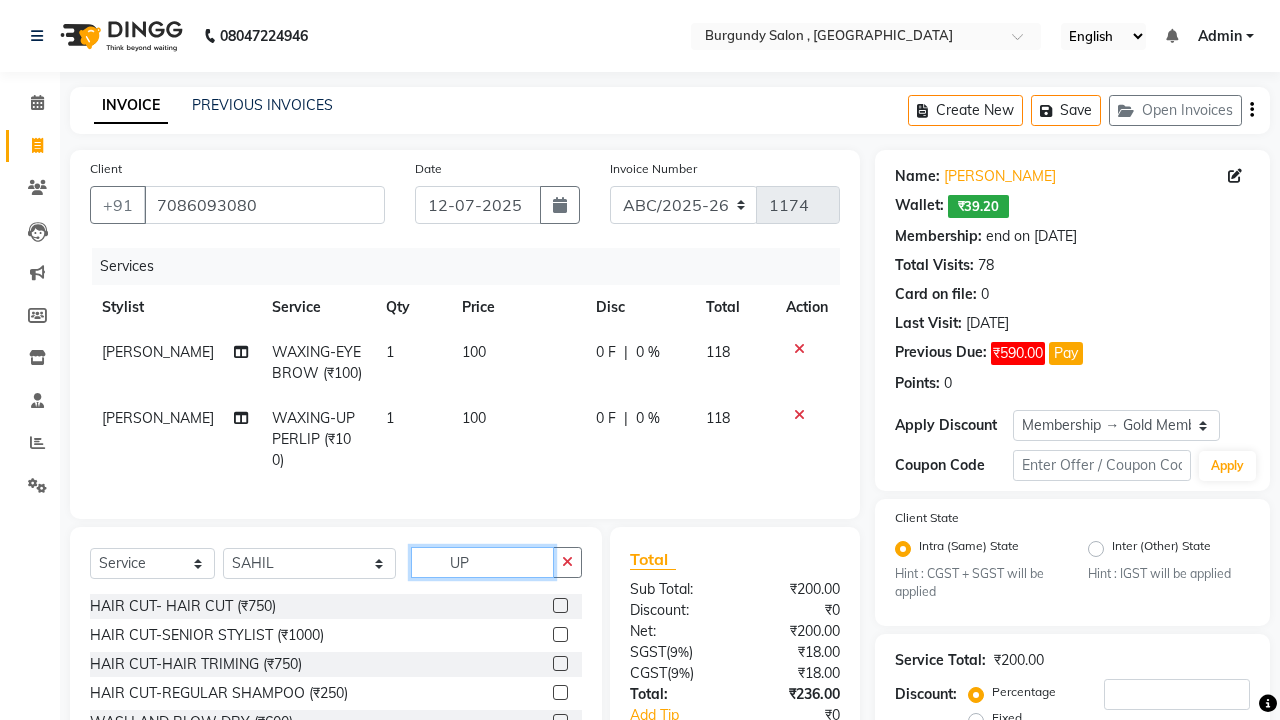 type on "U" 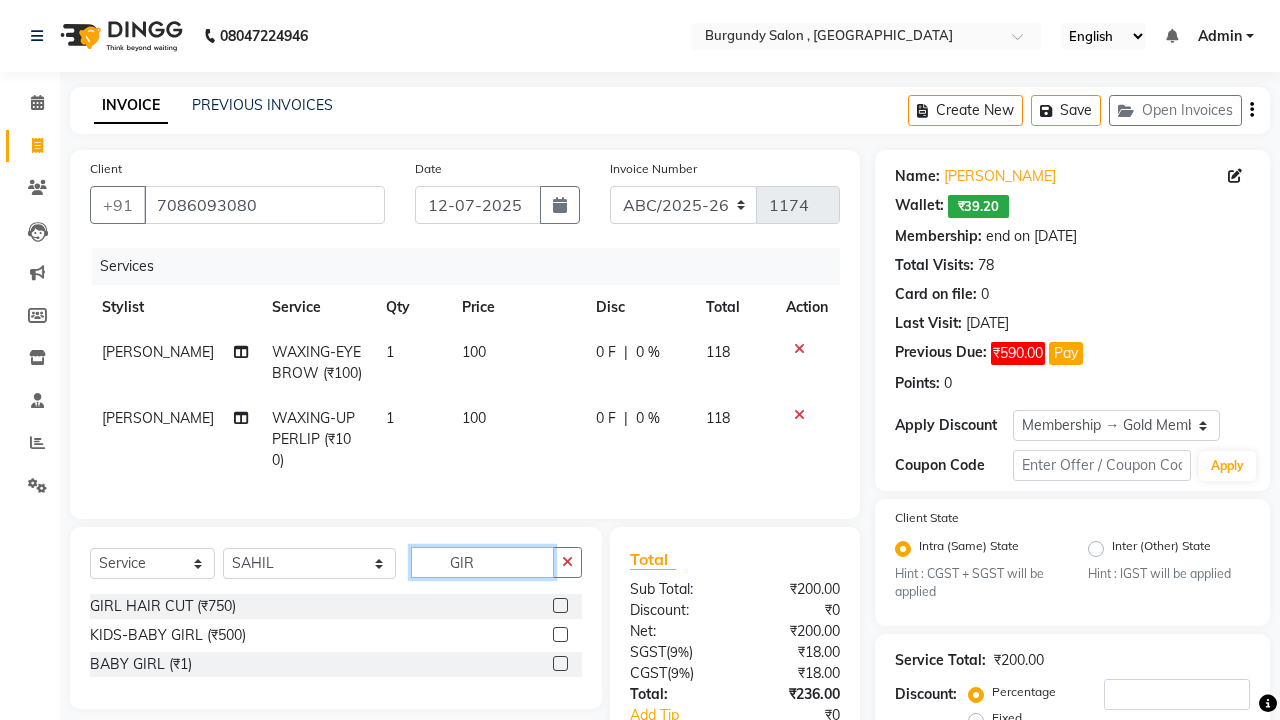 type on "GIR" 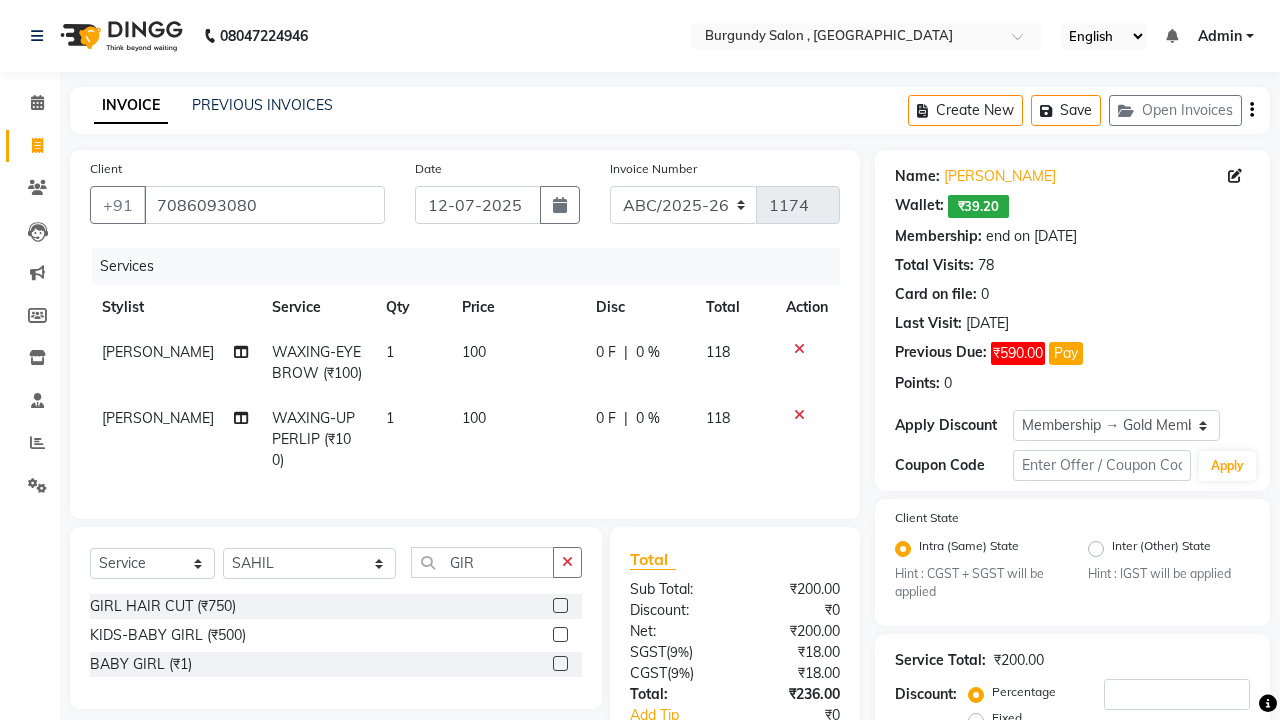 click 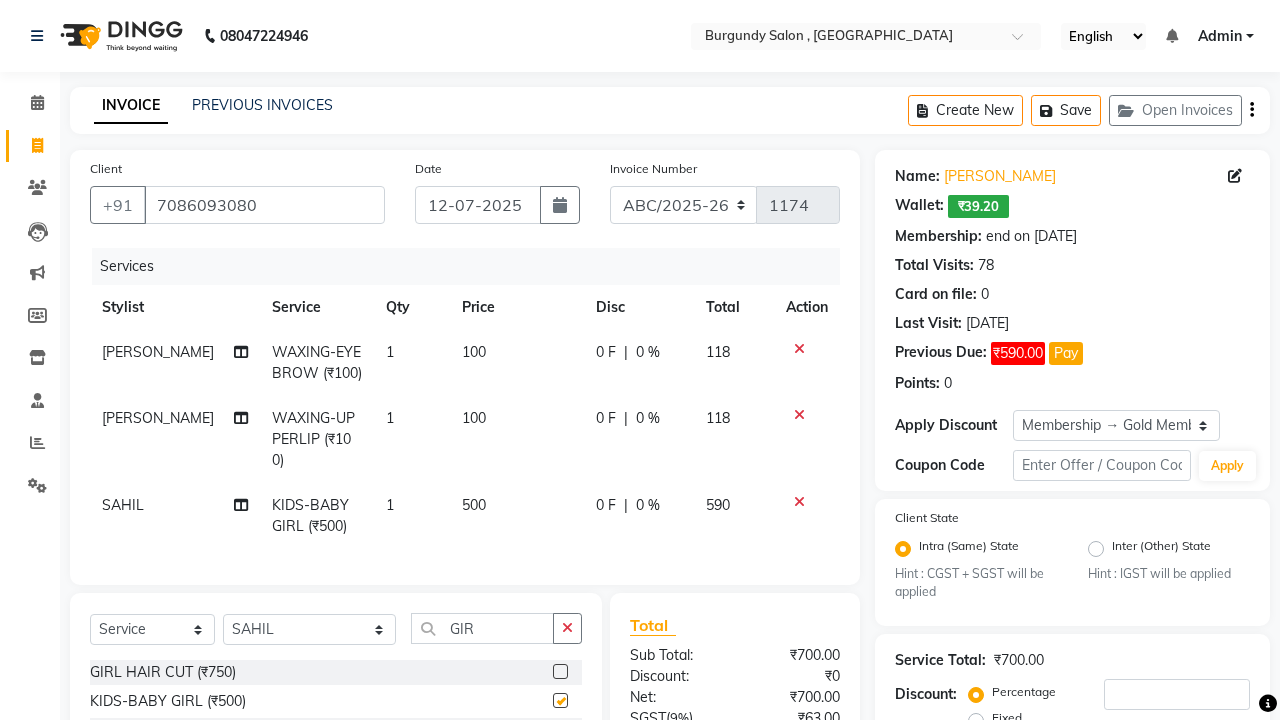 checkbox on "false" 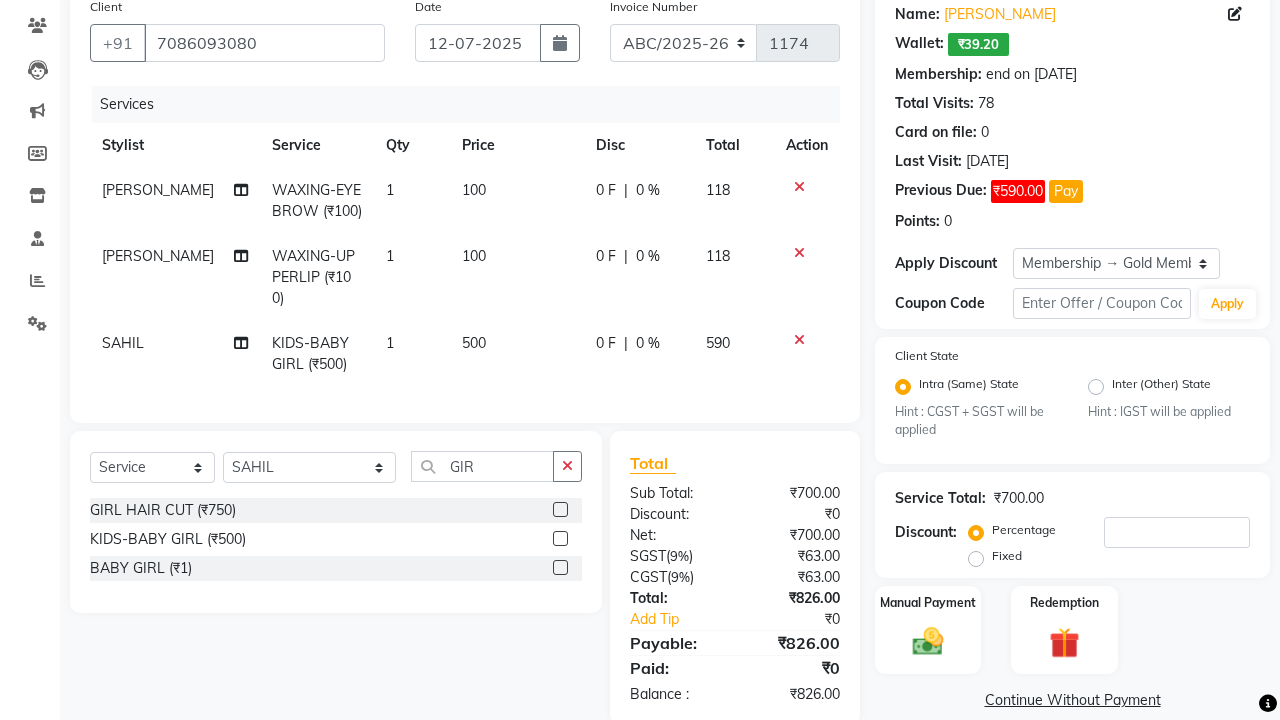 scroll, scrollTop: 159, scrollLeft: 0, axis: vertical 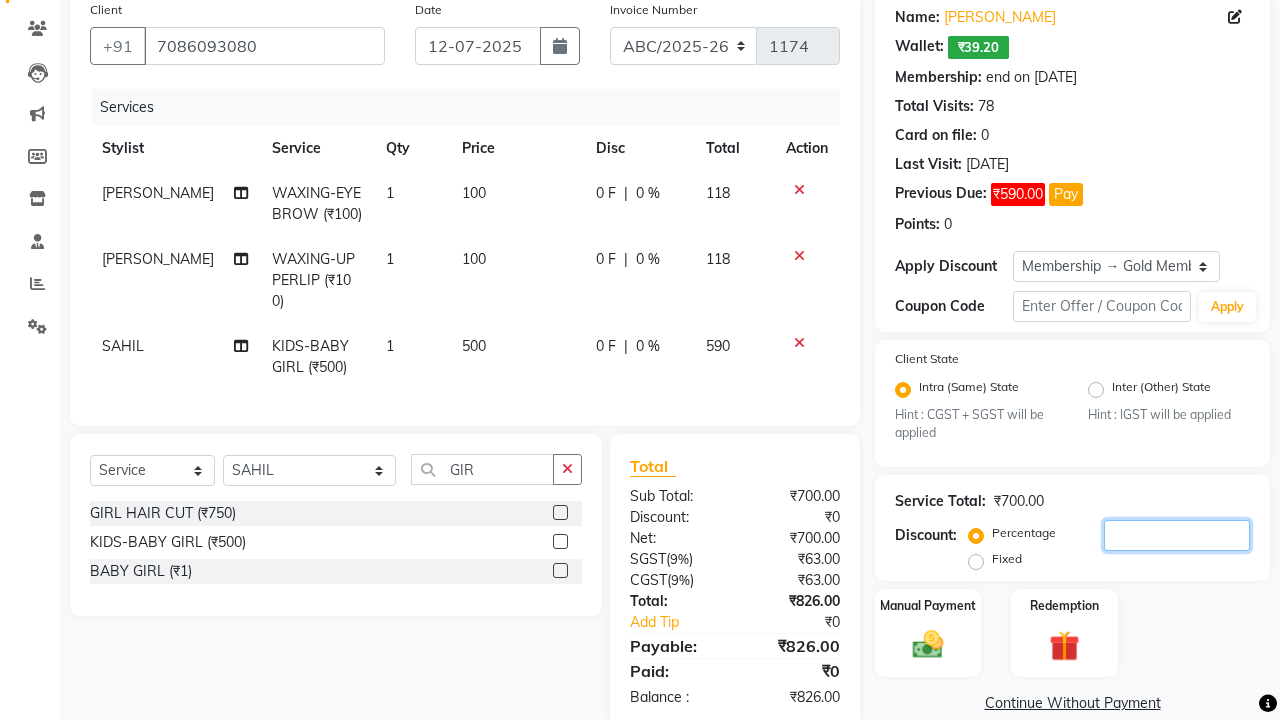 click 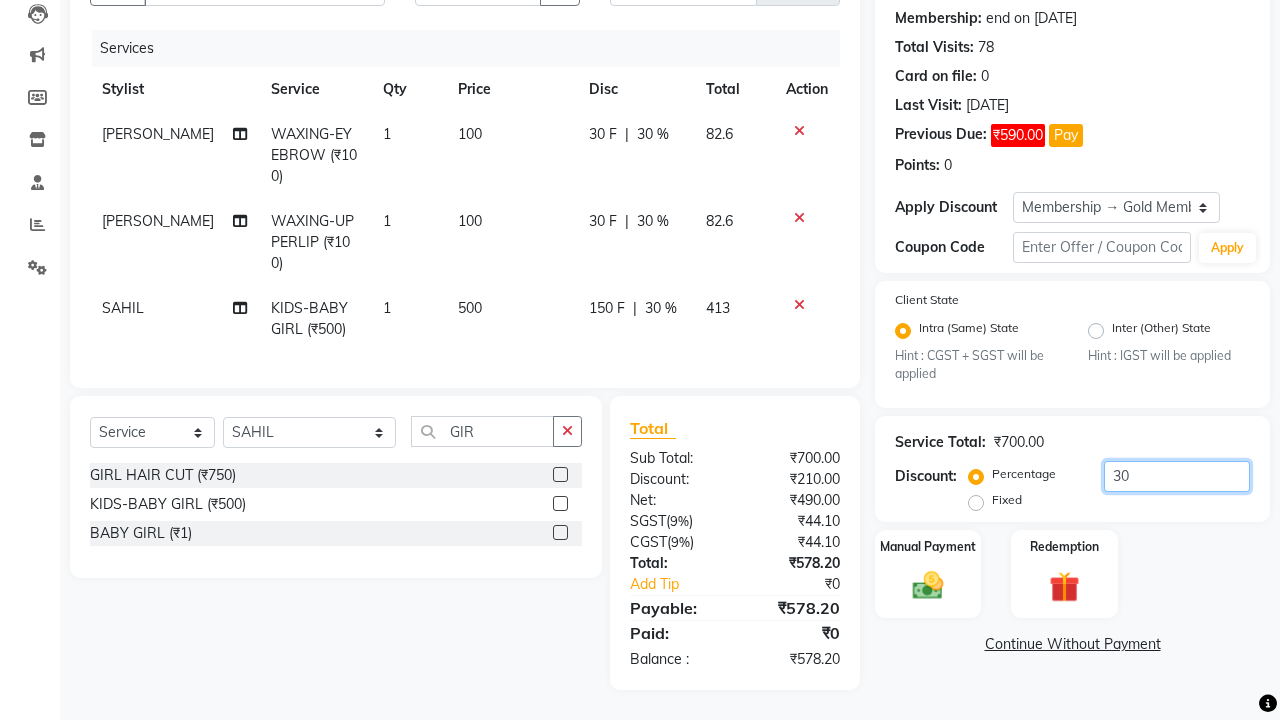 scroll, scrollTop: 218, scrollLeft: 0, axis: vertical 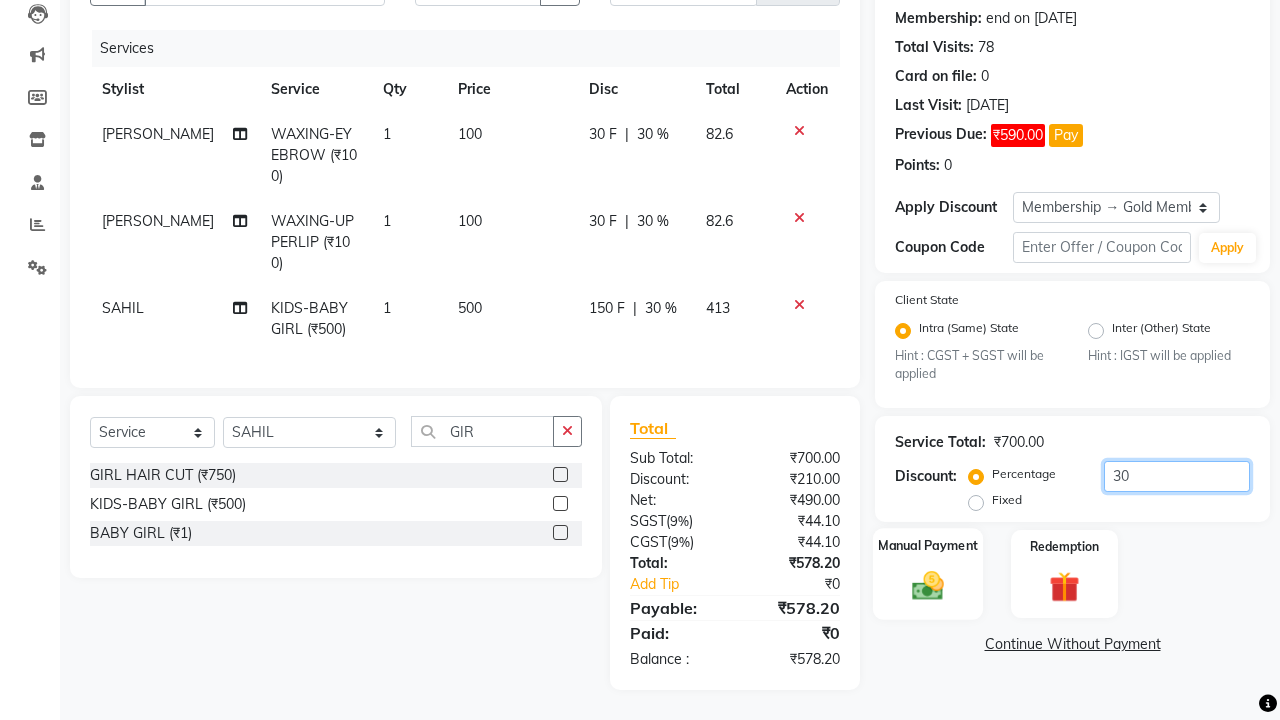 type on "30" 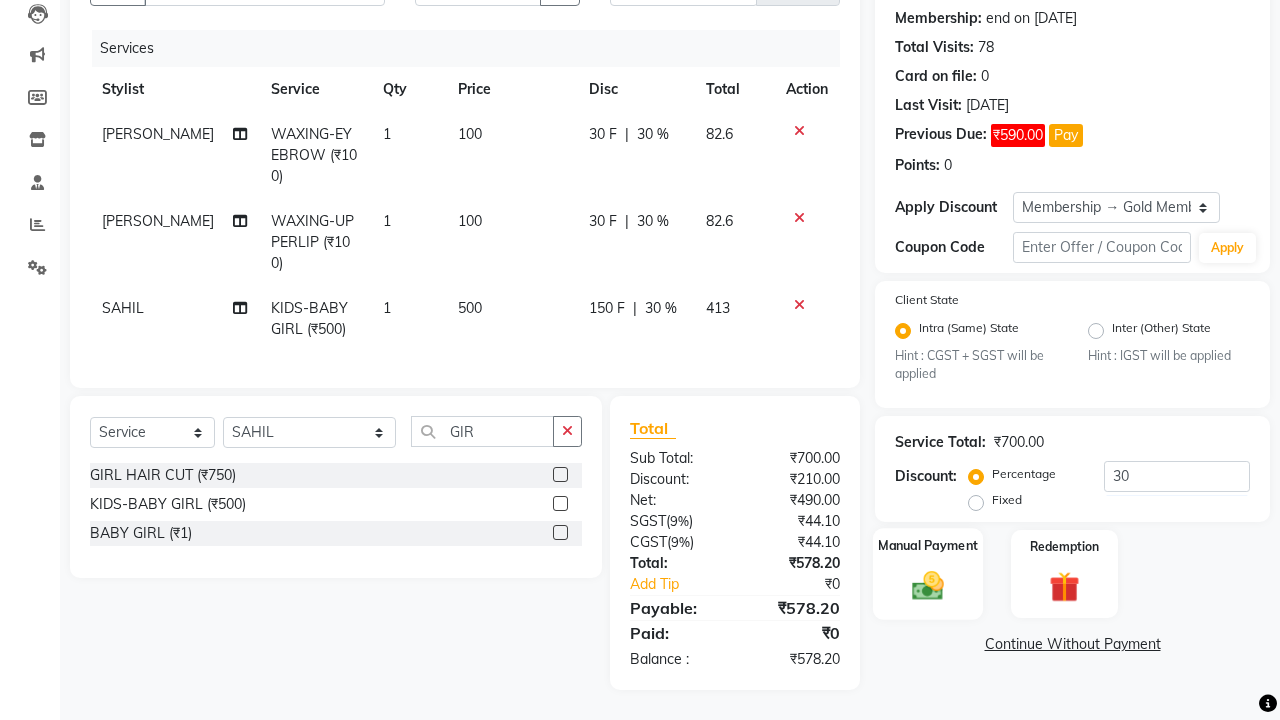 click 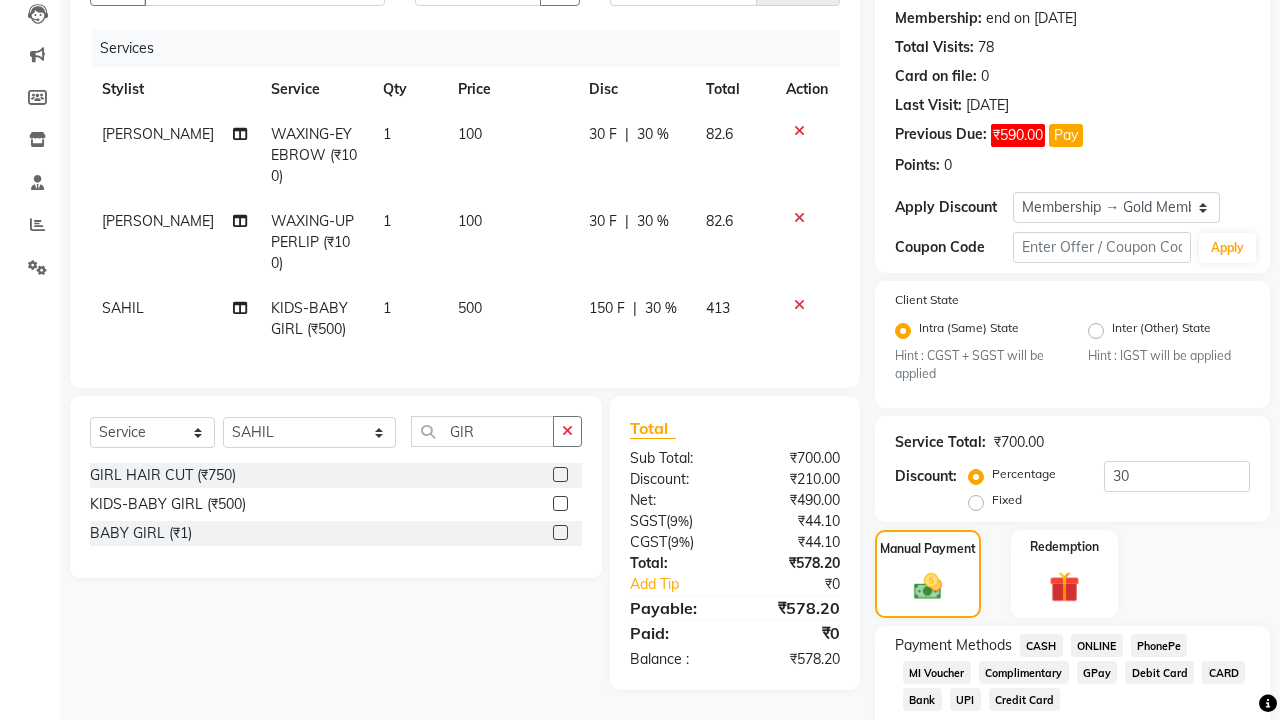 click on "CASH" 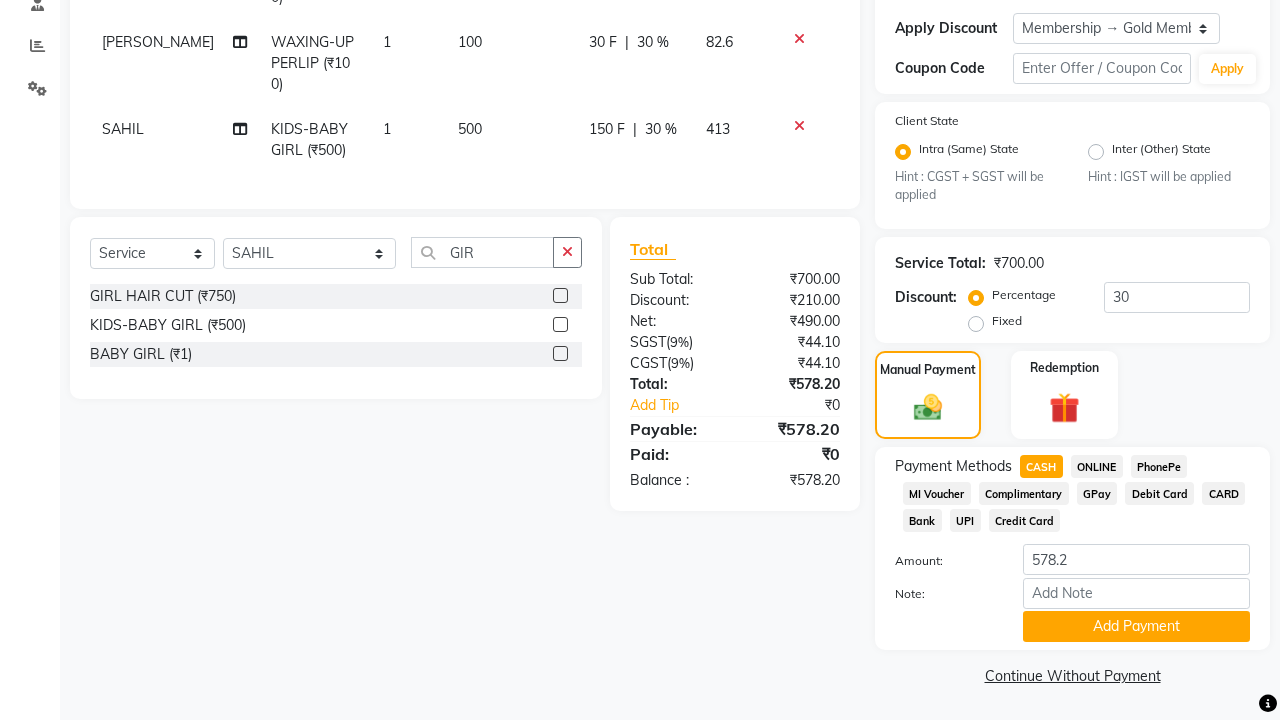 scroll, scrollTop: 396, scrollLeft: 0, axis: vertical 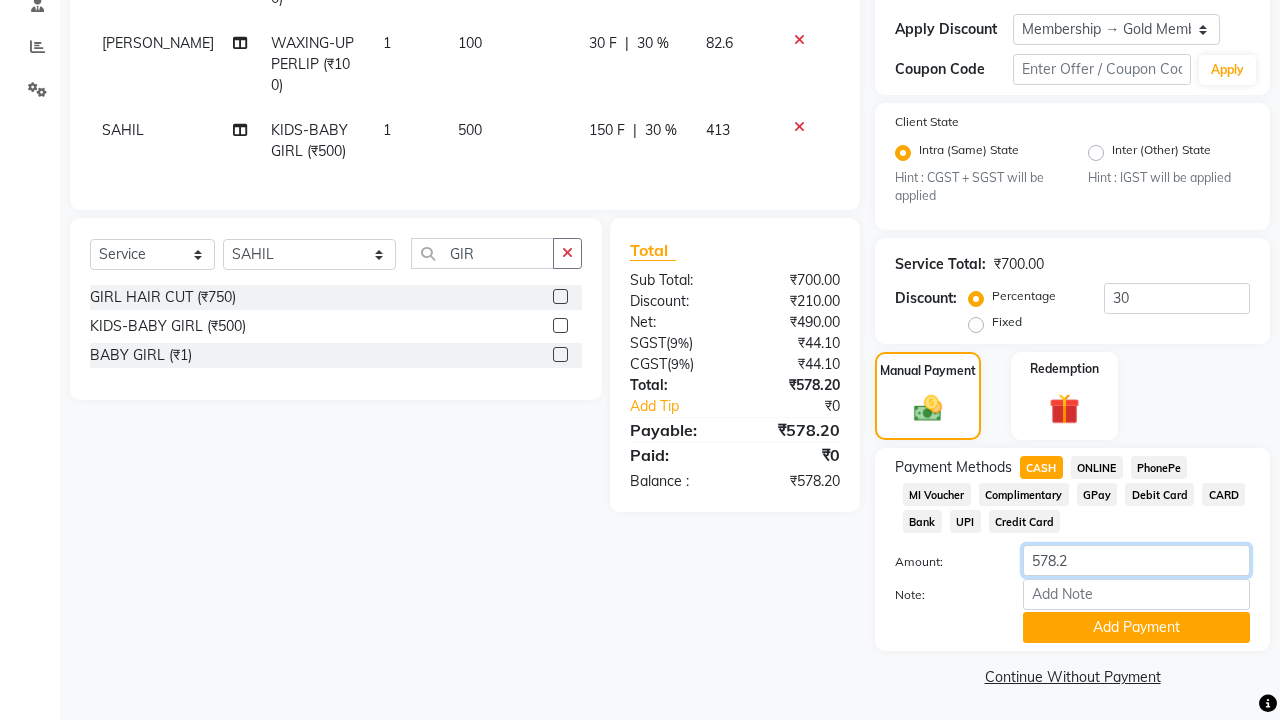 click on "578.2" 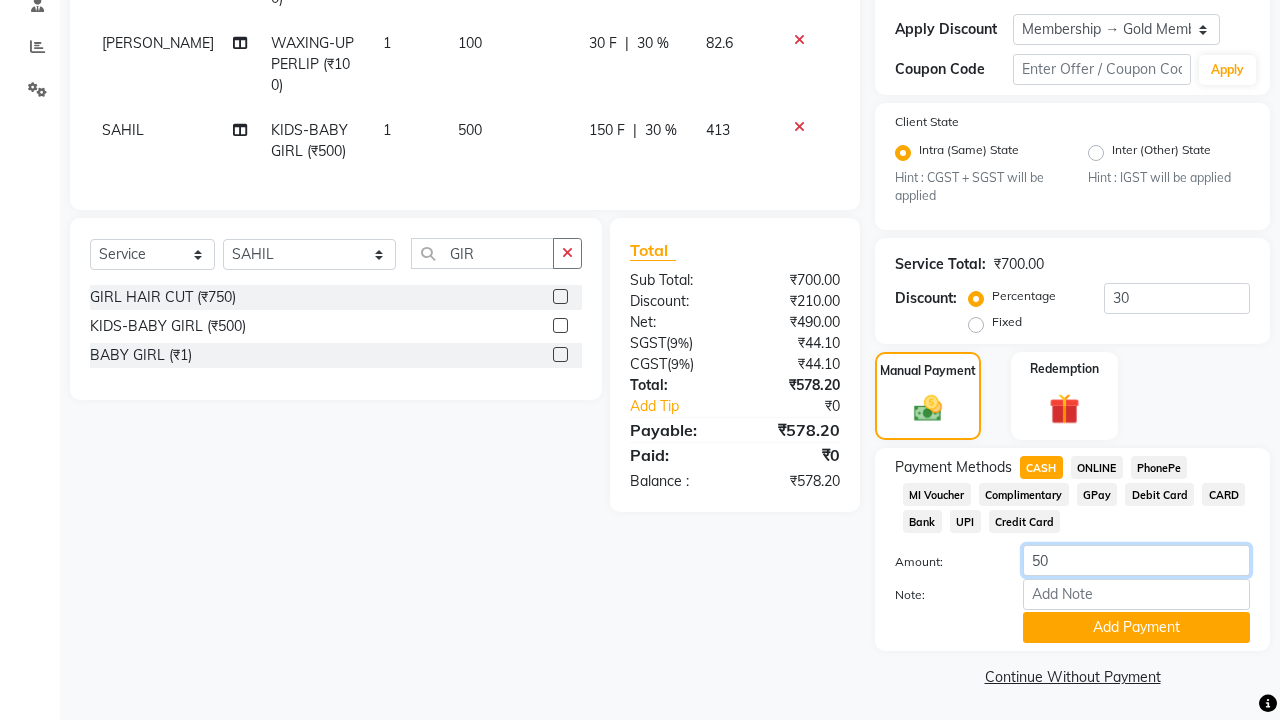type on "500" 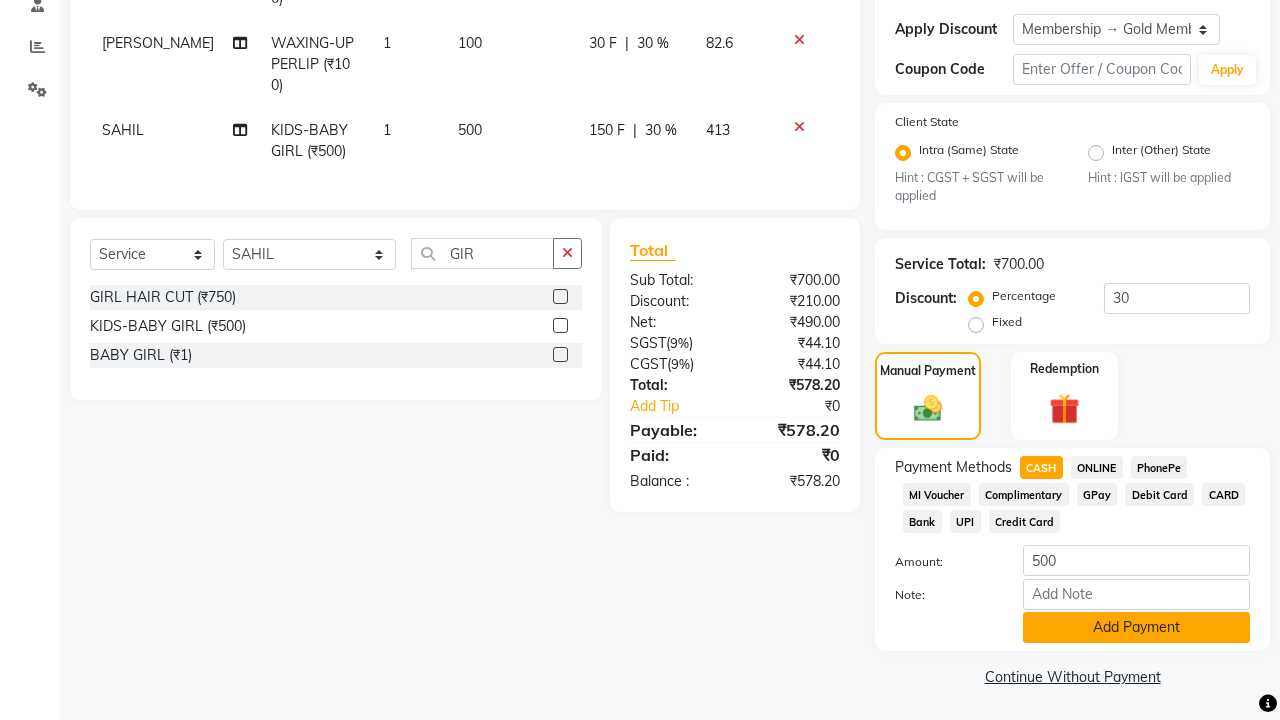 click on "Add Payment" 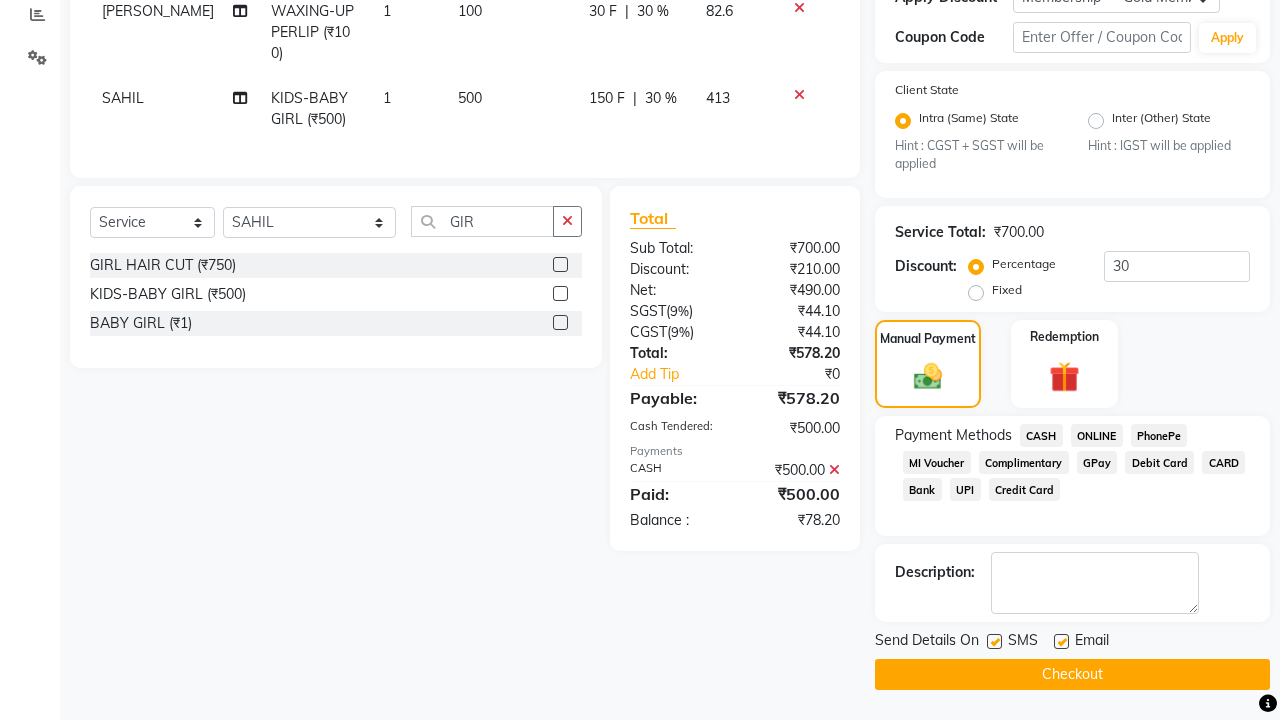 scroll, scrollTop: 427, scrollLeft: 0, axis: vertical 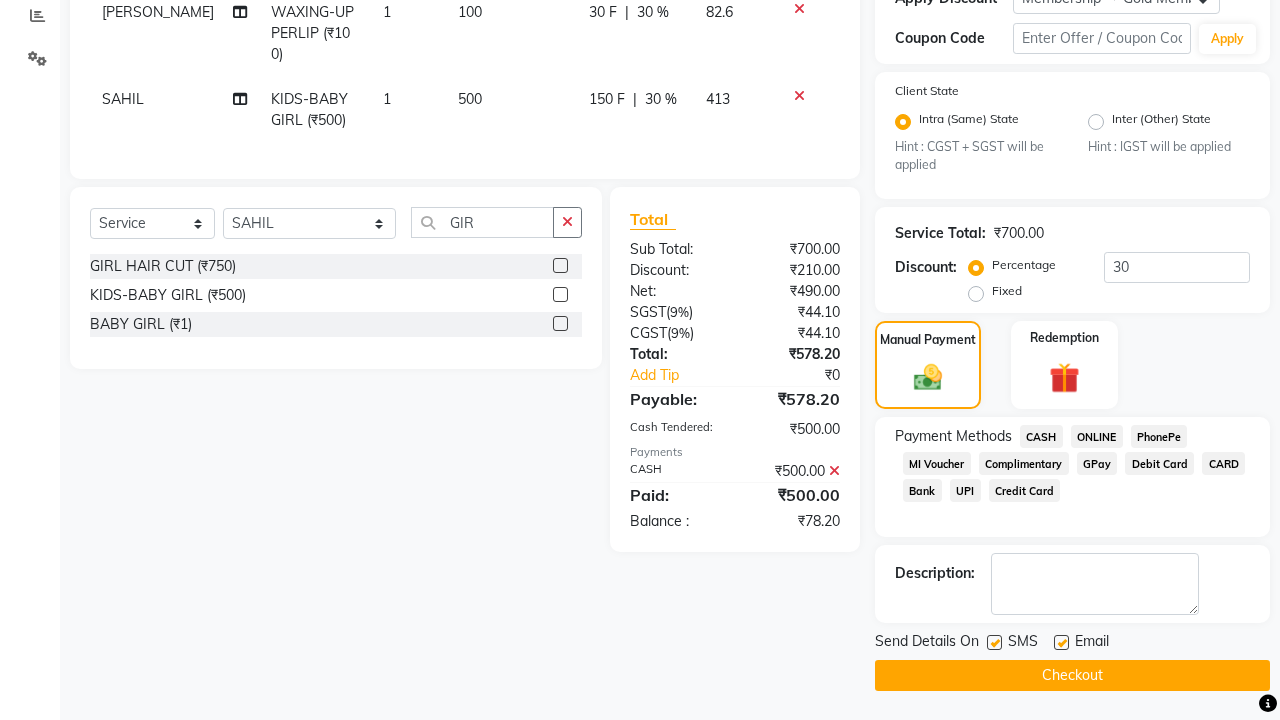 click 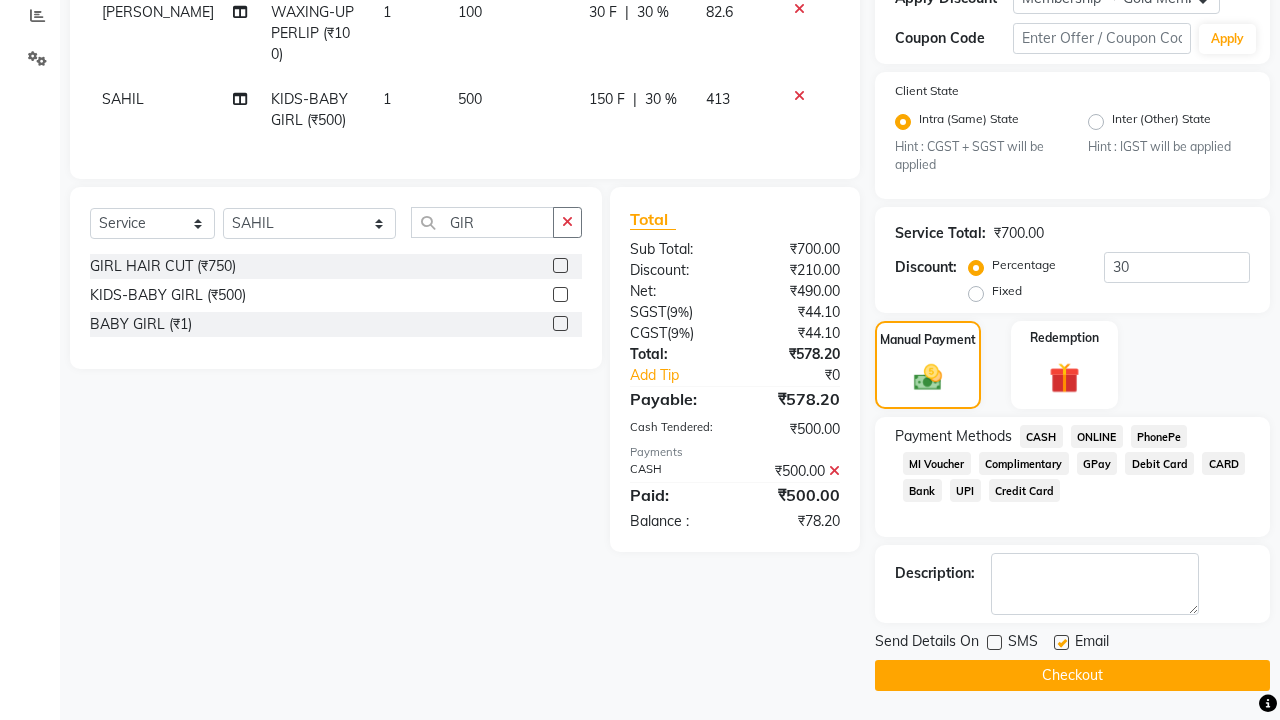 click 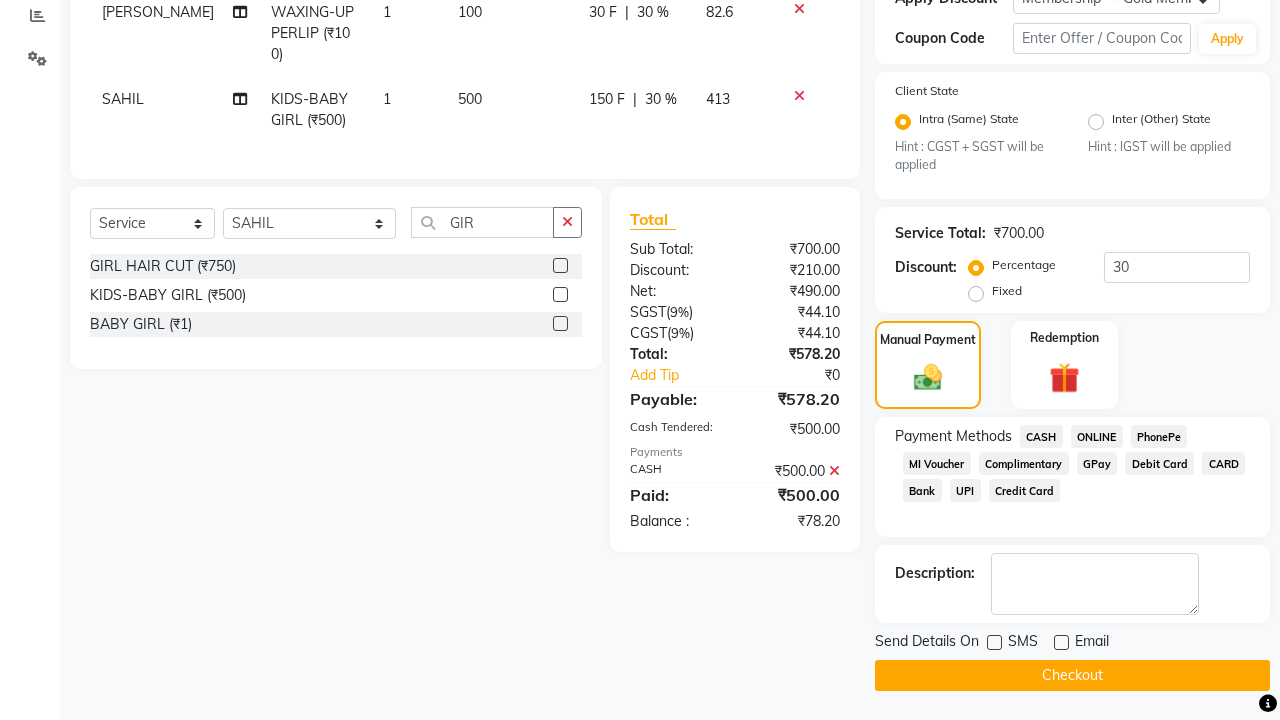 click on "Checkout" 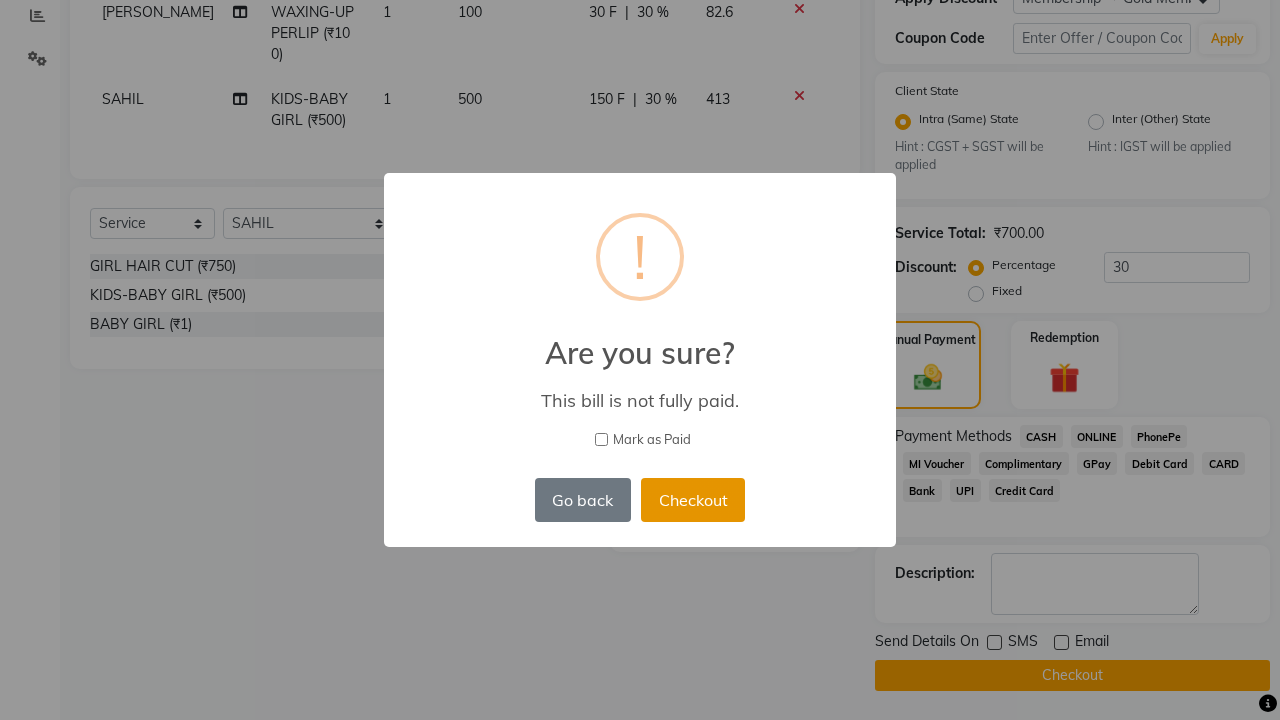 click on "Checkout" at bounding box center (693, 500) 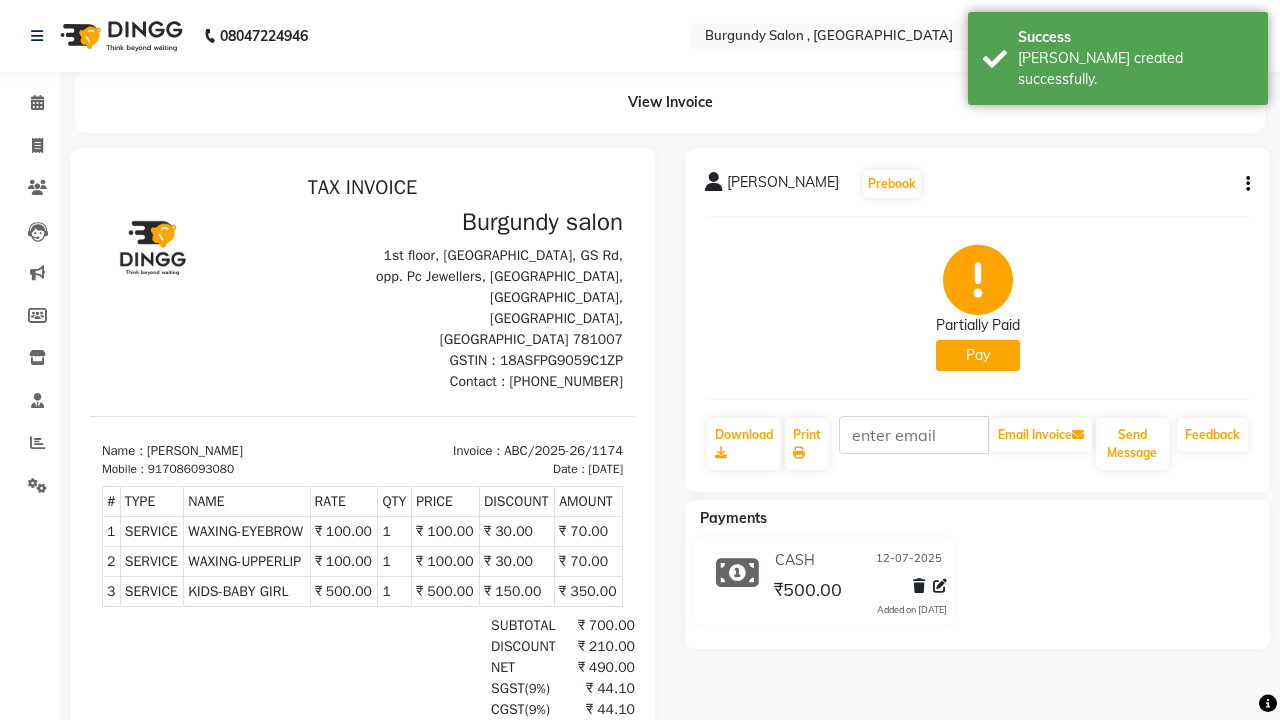 scroll, scrollTop: 0, scrollLeft: 0, axis: both 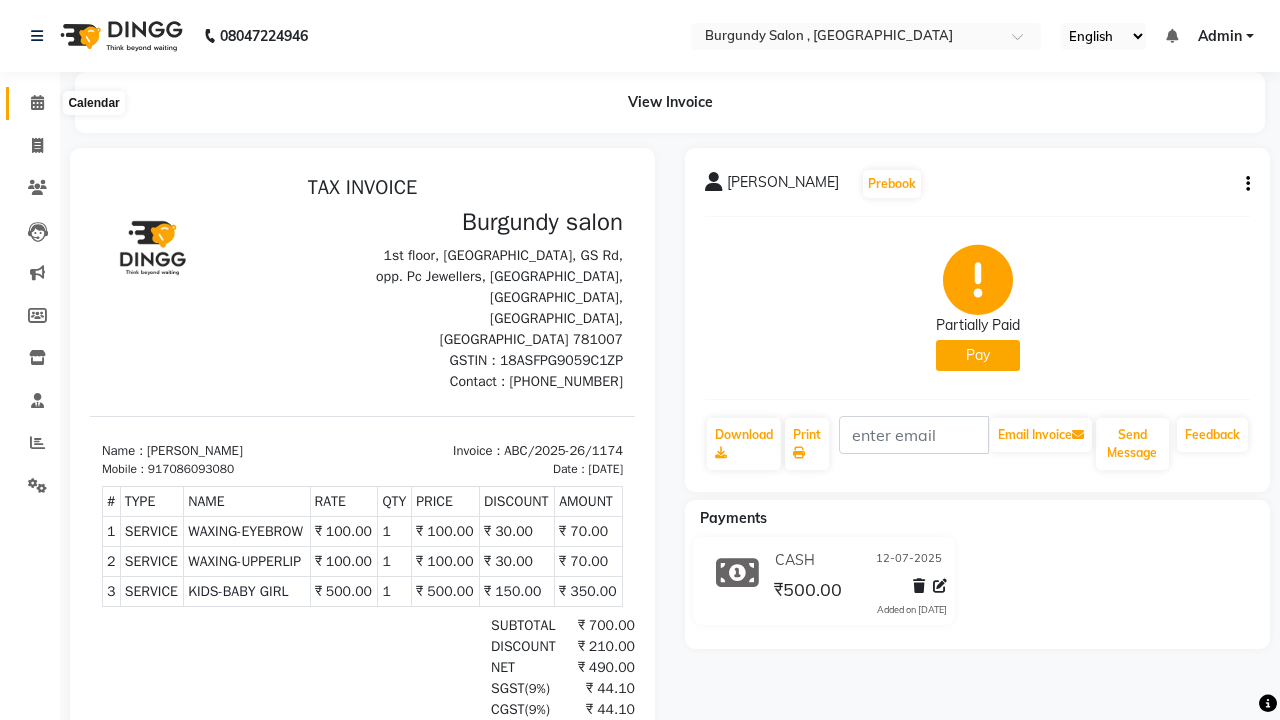 click 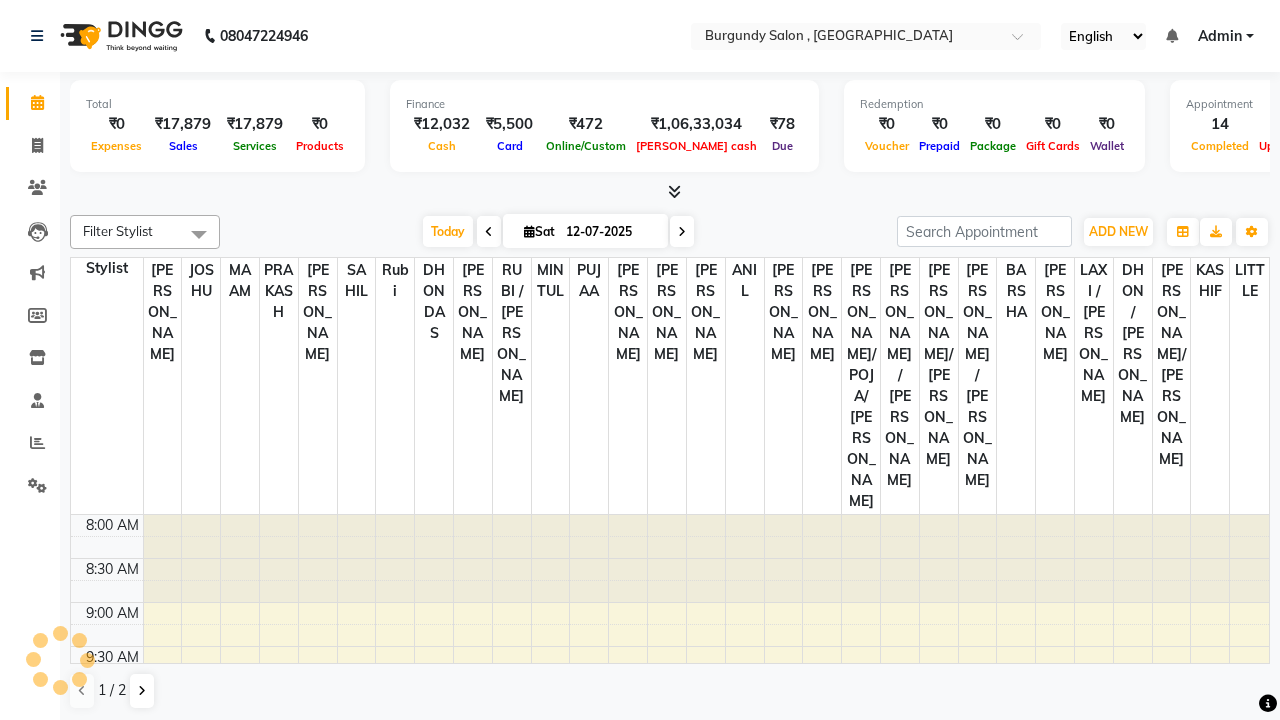 scroll, scrollTop: 529, scrollLeft: 0, axis: vertical 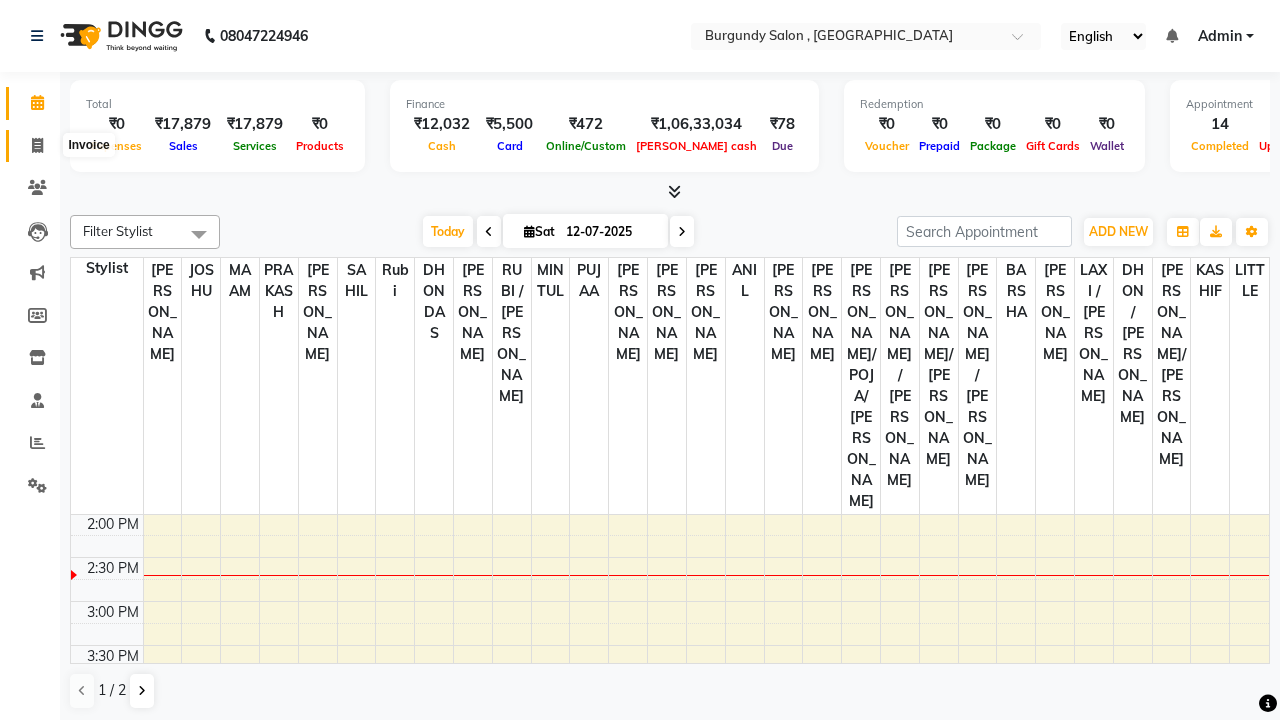 click 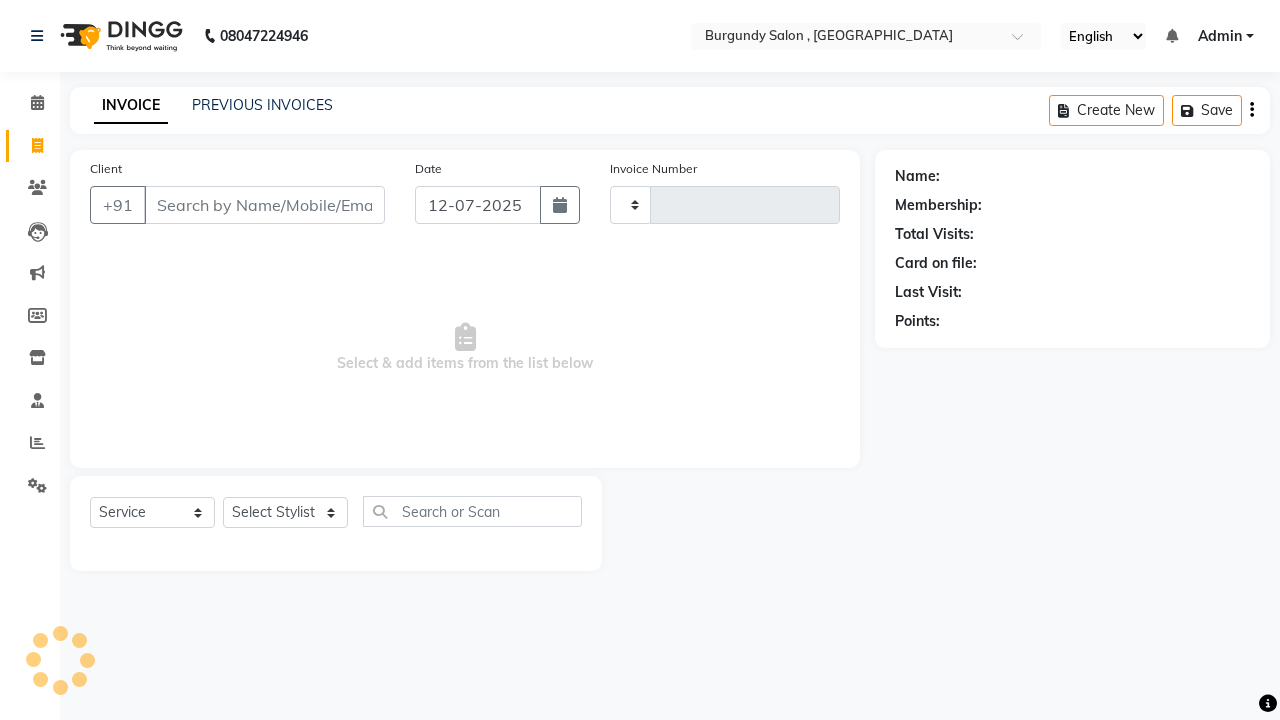 type on "1175" 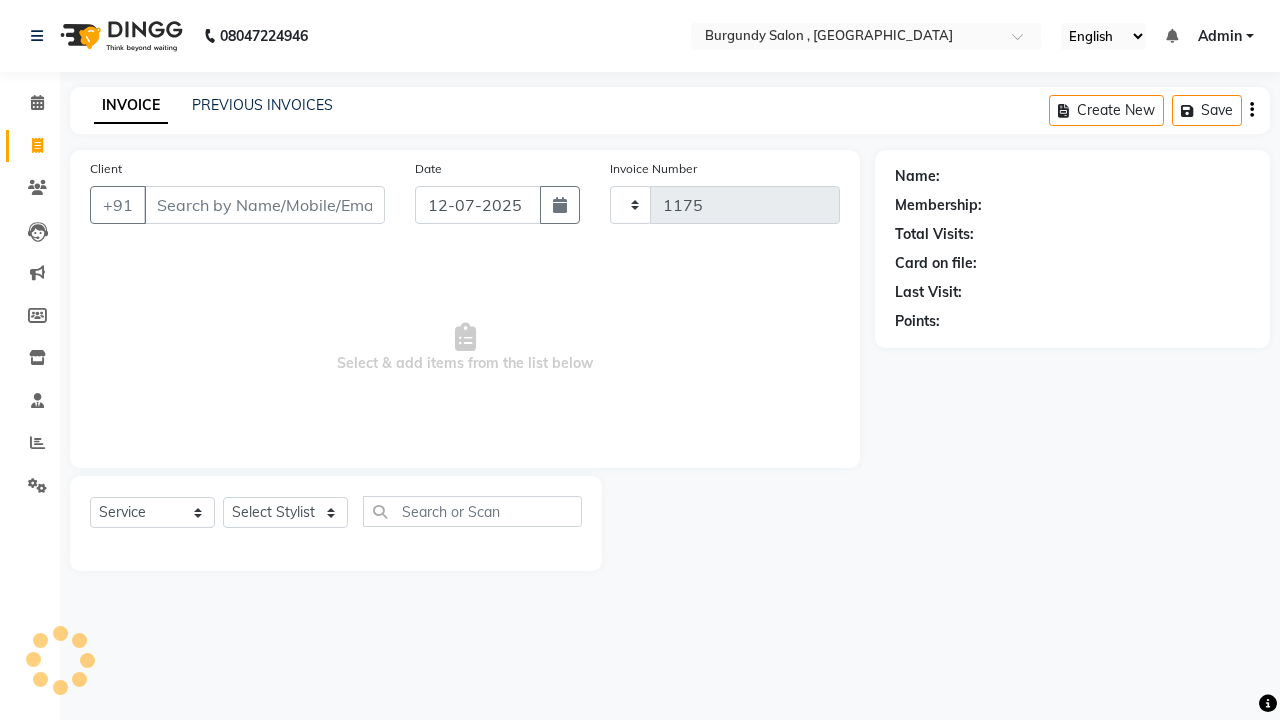 select on "5345" 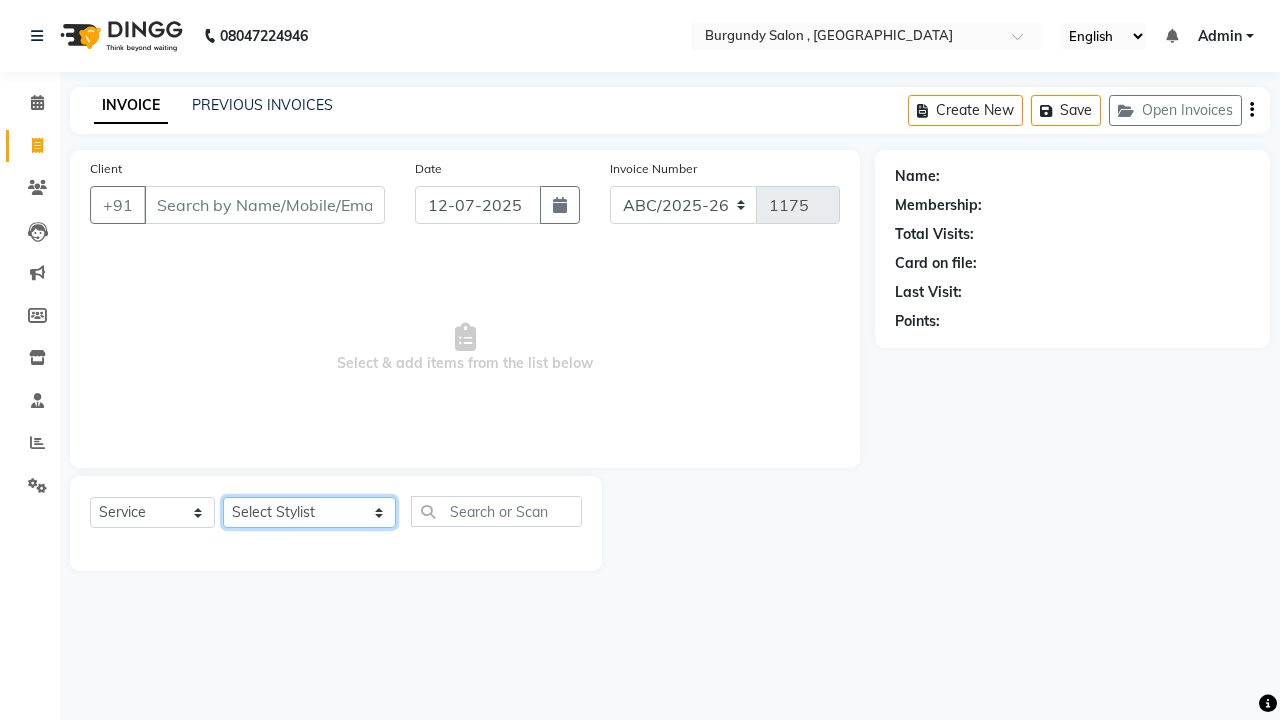 click on "Select Stylist ANIL  ANJANA BARSHA DEEPSHIKHA  DHON DAS DHON / NITUMONI EDWARD EDWARD/ LAXMI JOSHU JUNMONI KASHIF LAXI / ANJANA LAXMI LITTLE MAAM MINTUL MITALI NEETU RANA NITUMONI NITUMONI/POJA/ LAXMI NITUMONI / SAGARIKA NITUMONI/ SAGRIKA PRAKASH PUJAA Rubi RUBI / LAXMI SAGARIKA  SAGARIKA / RUBI SAHIL SAHIL / DHON SAHIL / EDWARD SAHIL/ JOSHU SAHIL/JOSHU/PRAKASH/ RUBI SAHIL/NITUMONI/ MITALI SAHIL/ RUBI SHABIR SHADHAB SIMA KALITA SONALI DEKA SOPEM staff 1 staff 1 TANU" 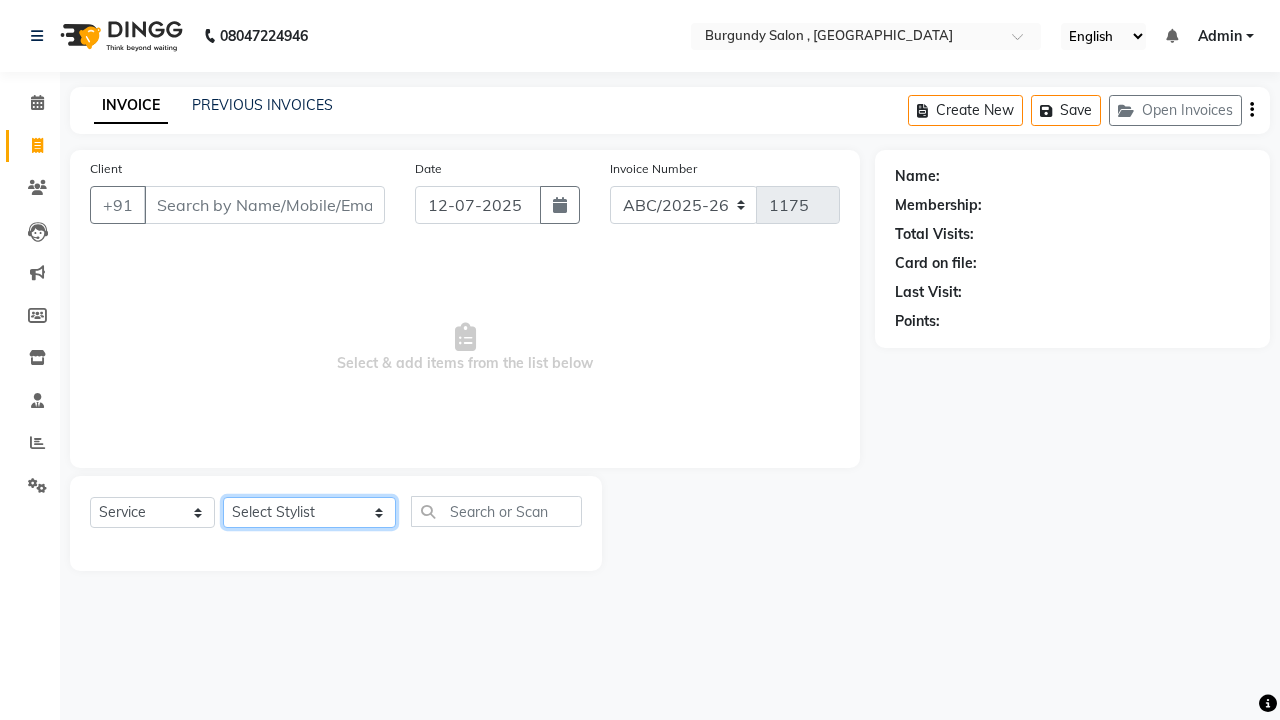 select on "47575" 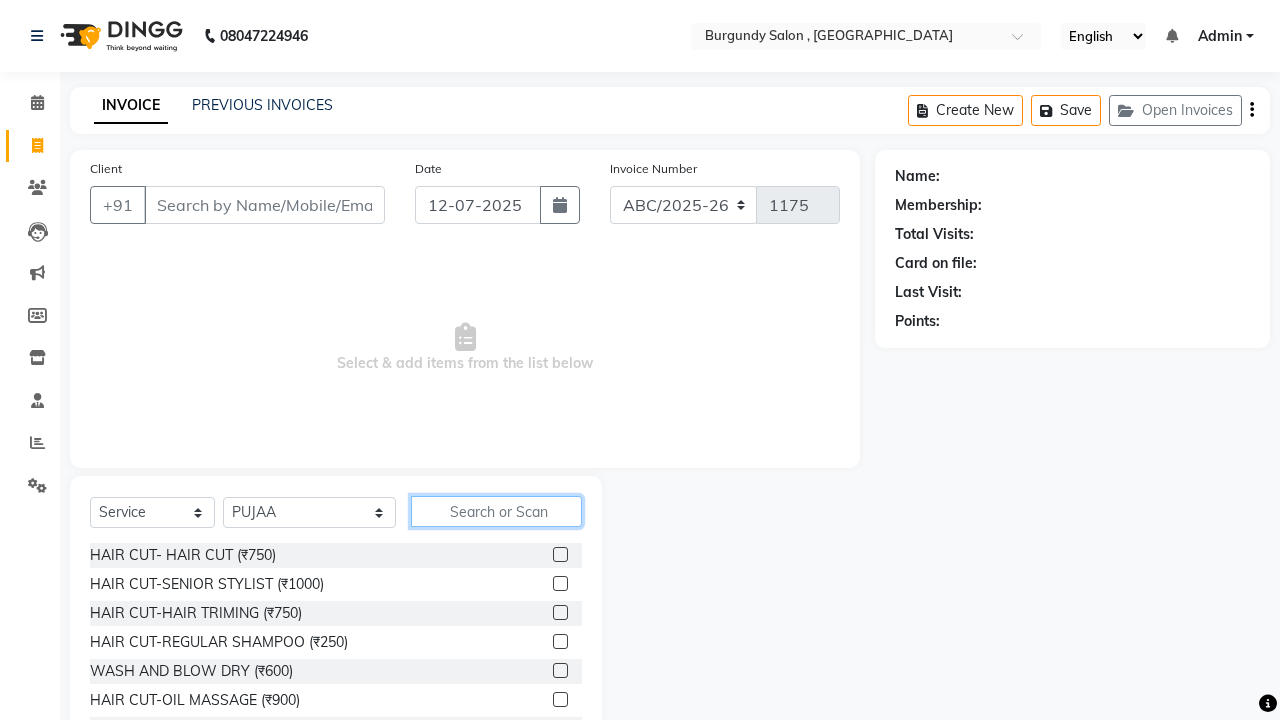 click 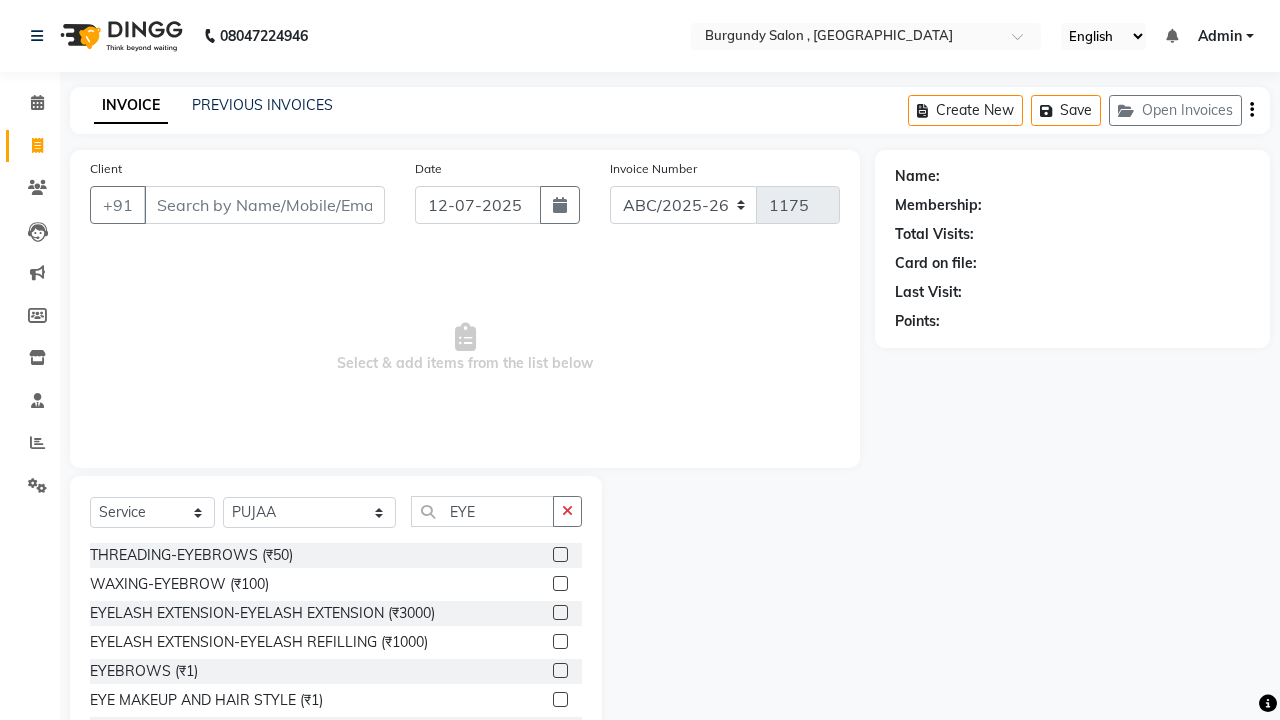 click 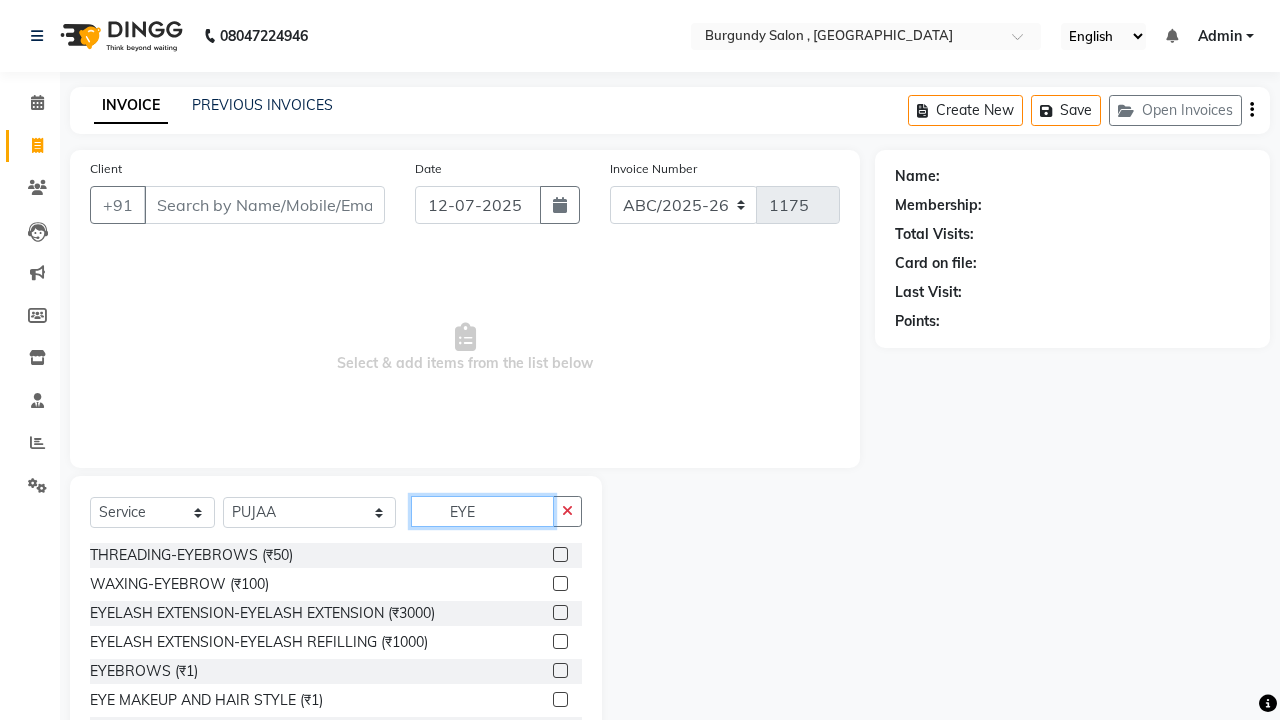 click on "EYE" 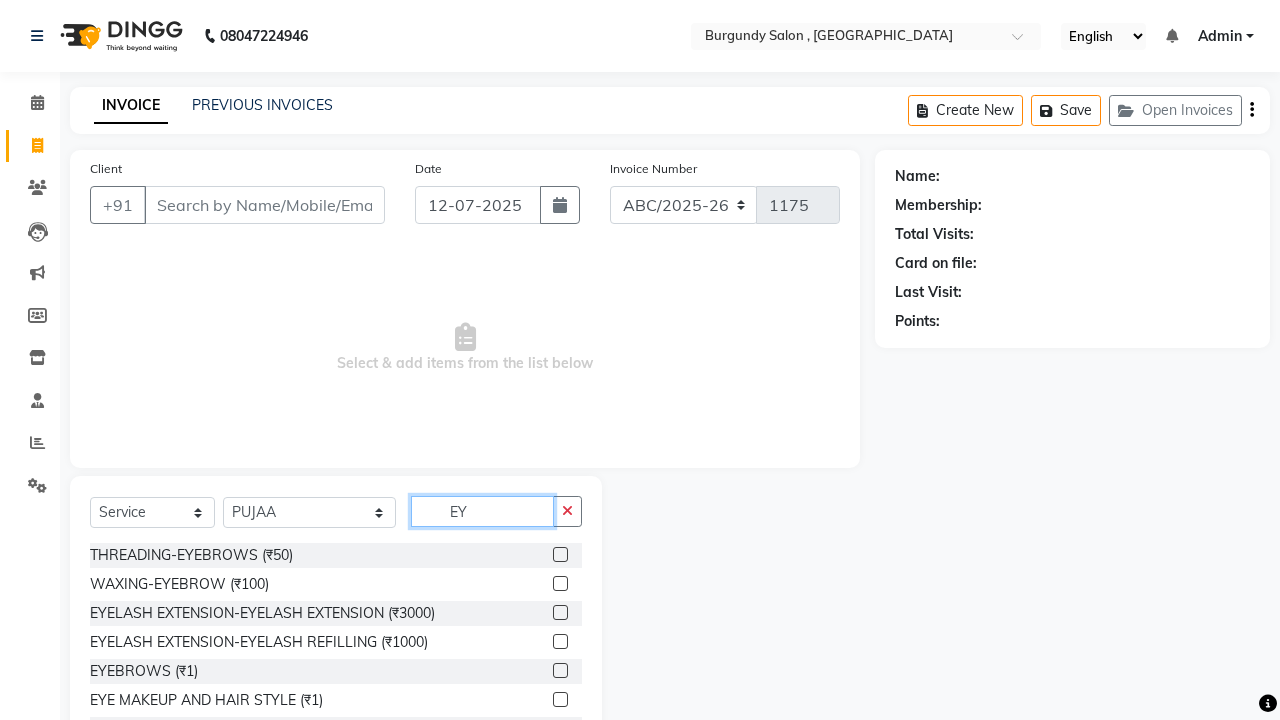 type on "E" 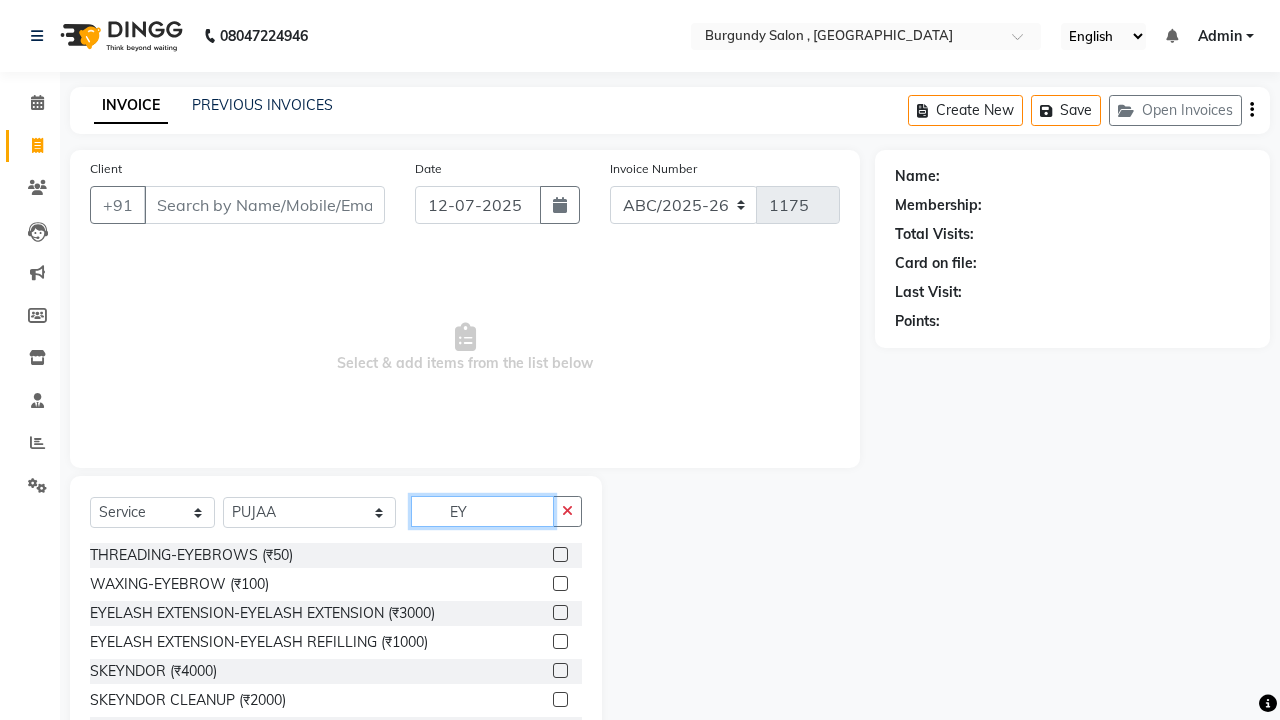 type on "EYE" 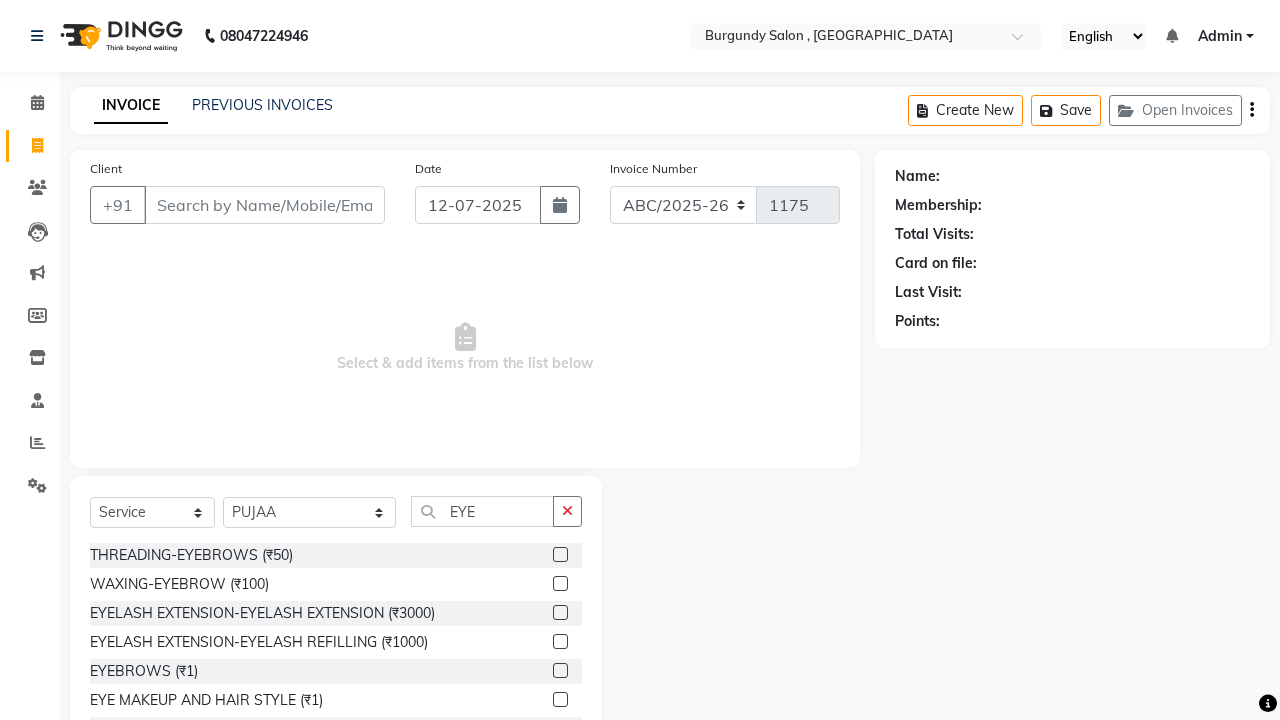 click 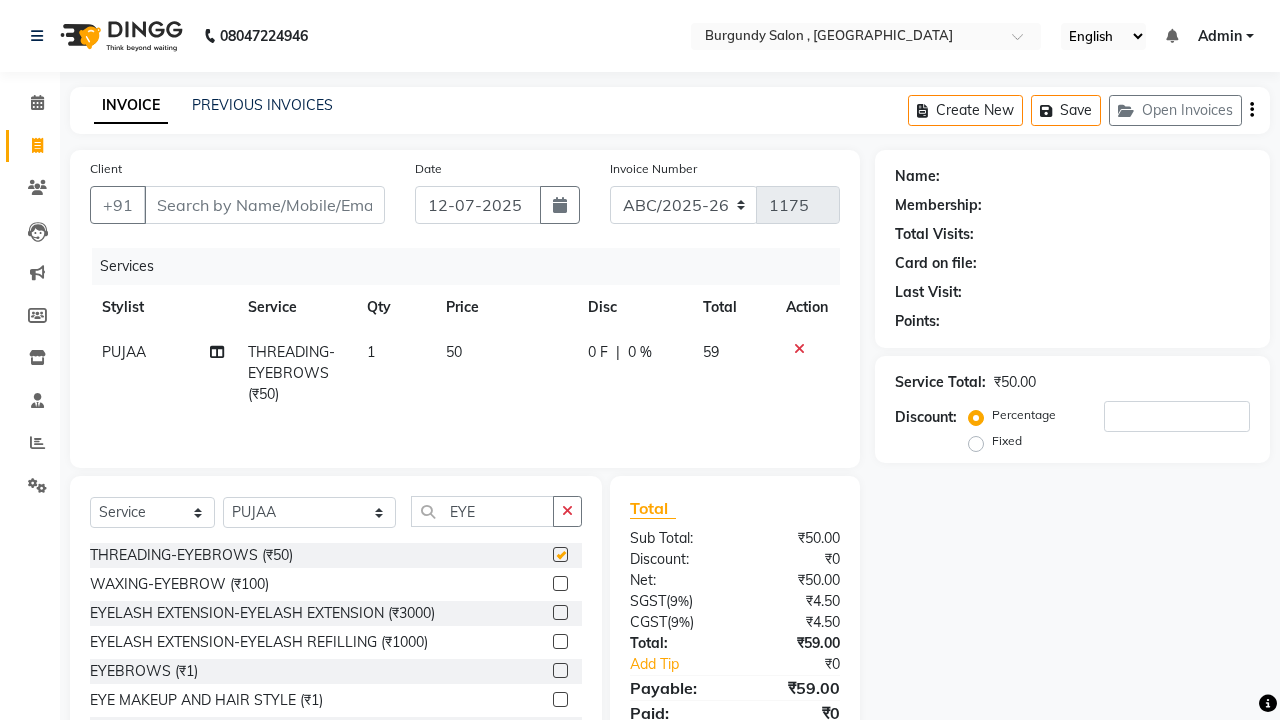 checkbox on "false" 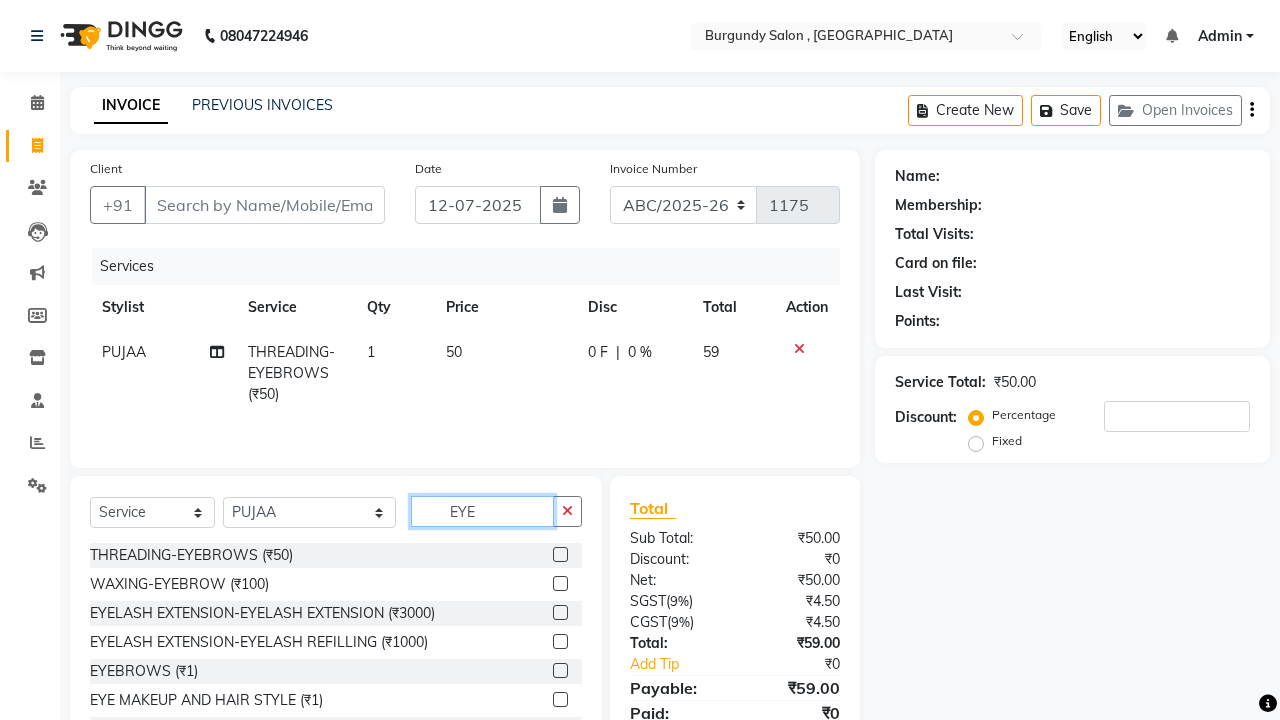 click on "EYE" 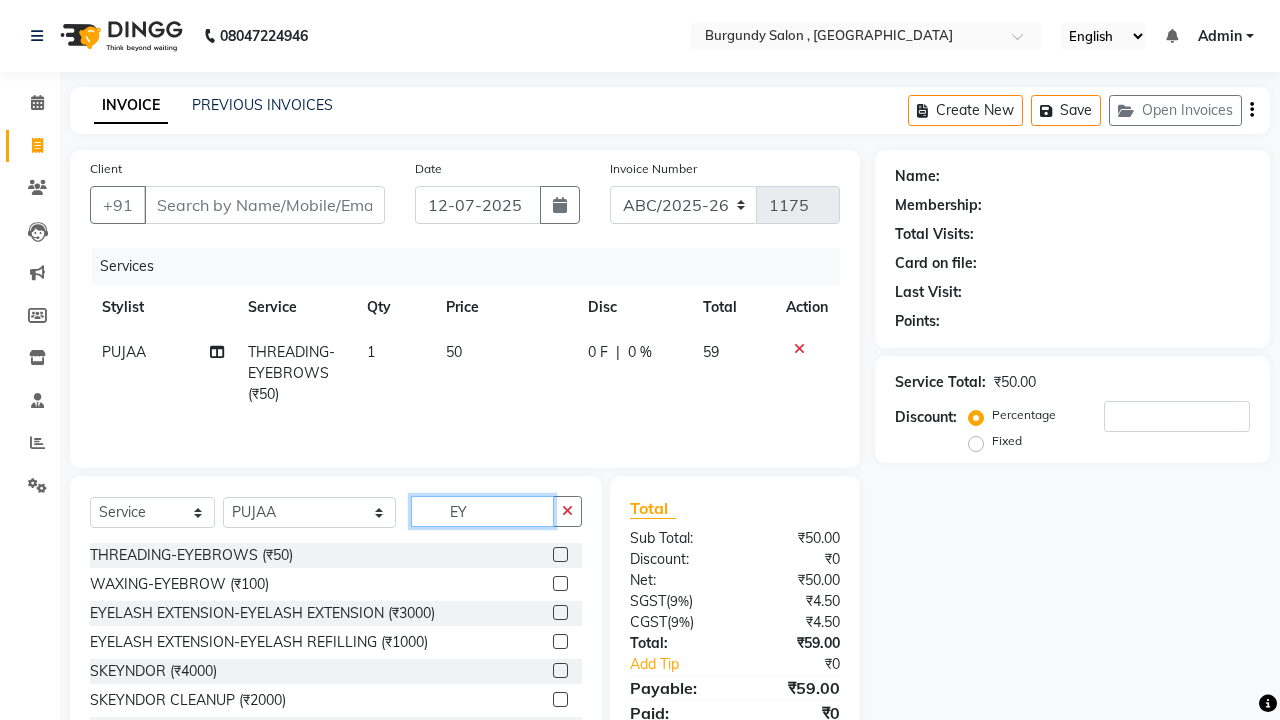 type on "E" 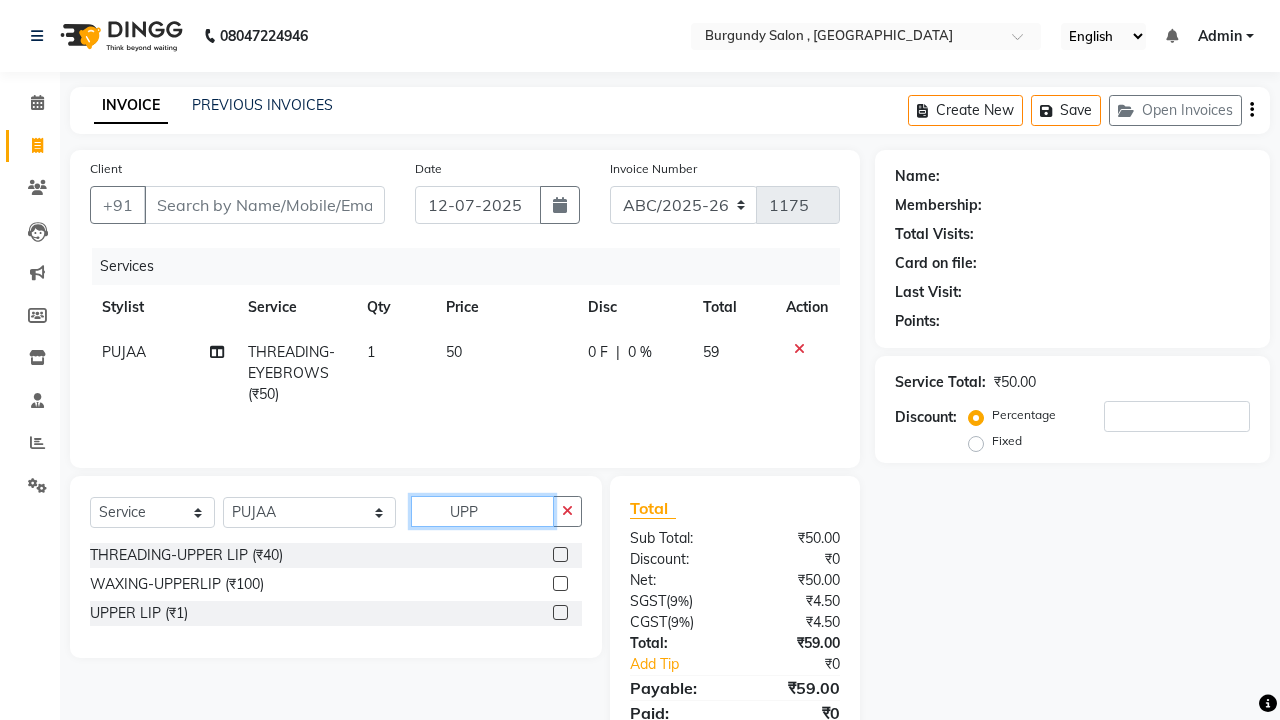 type on "UPP" 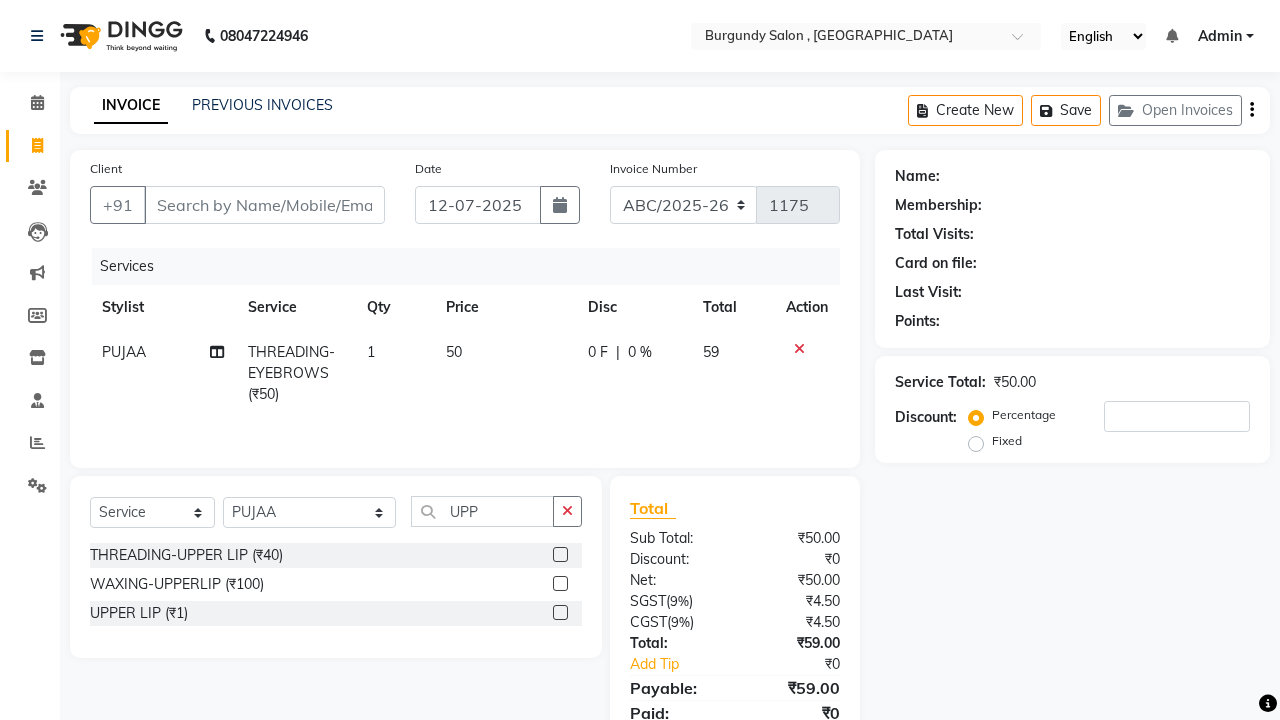 click 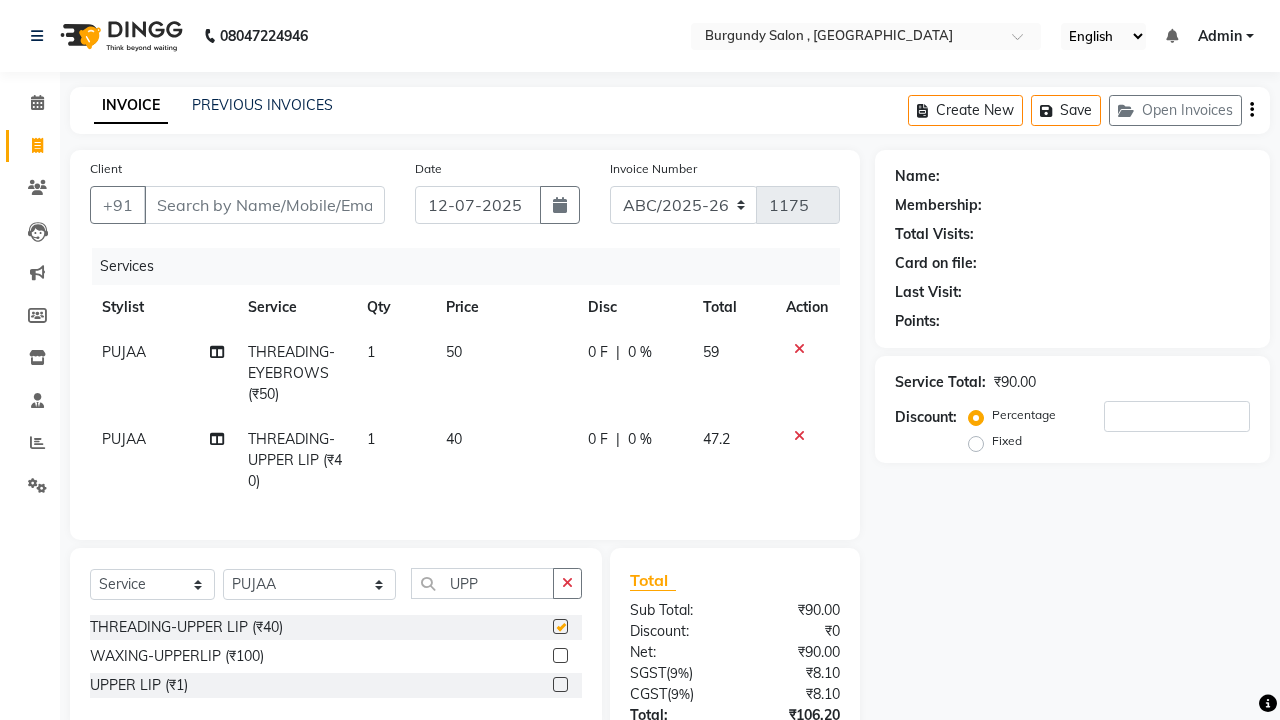 checkbox on "false" 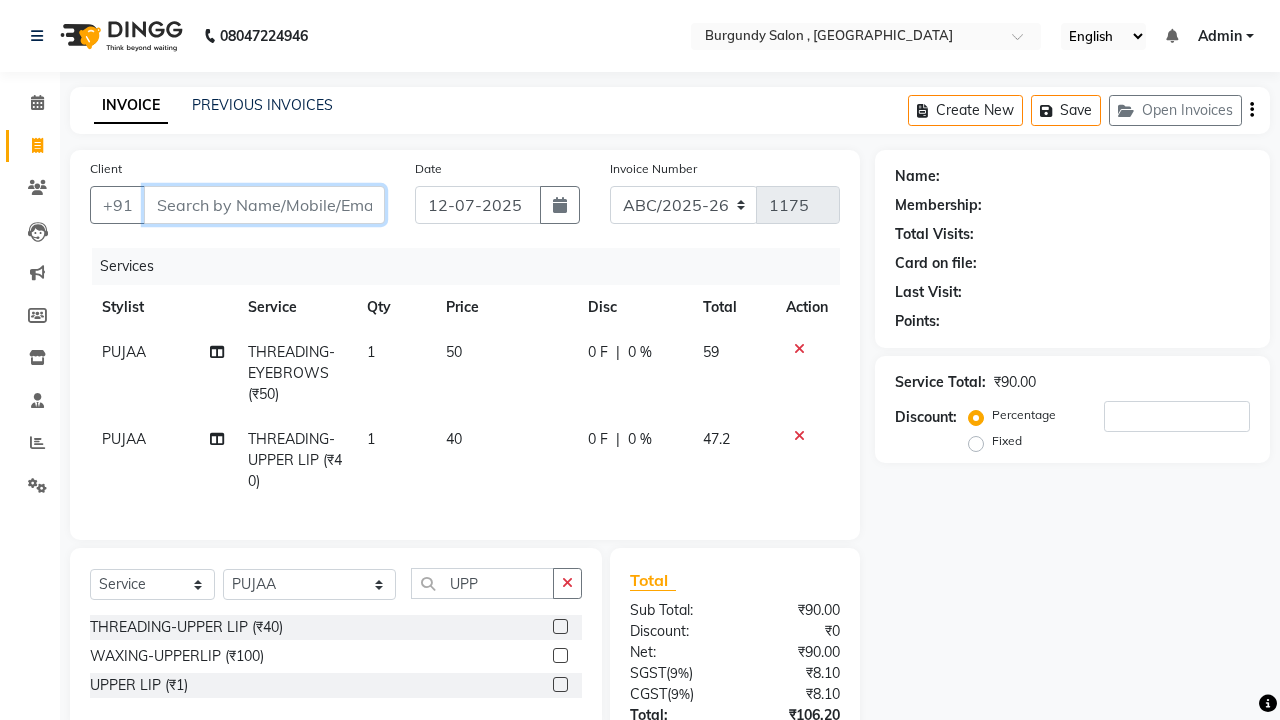click on "Client" at bounding box center [264, 205] 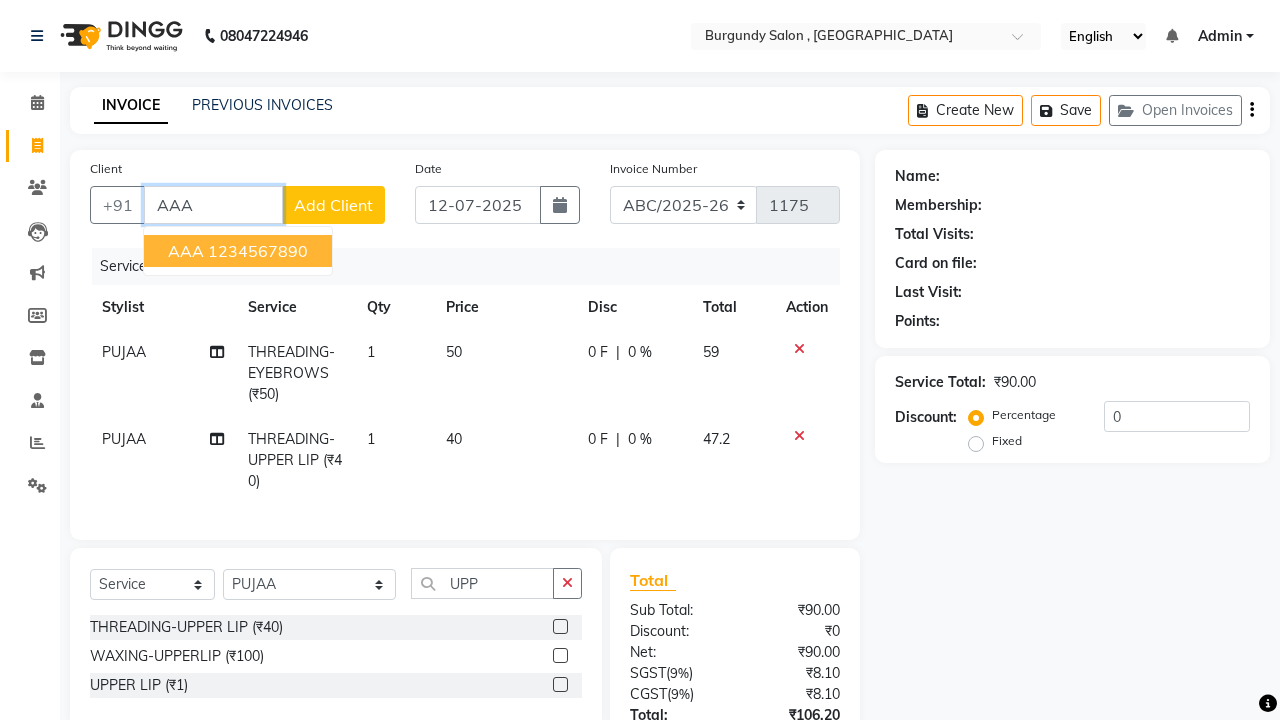click on "1234567890" at bounding box center [258, 251] 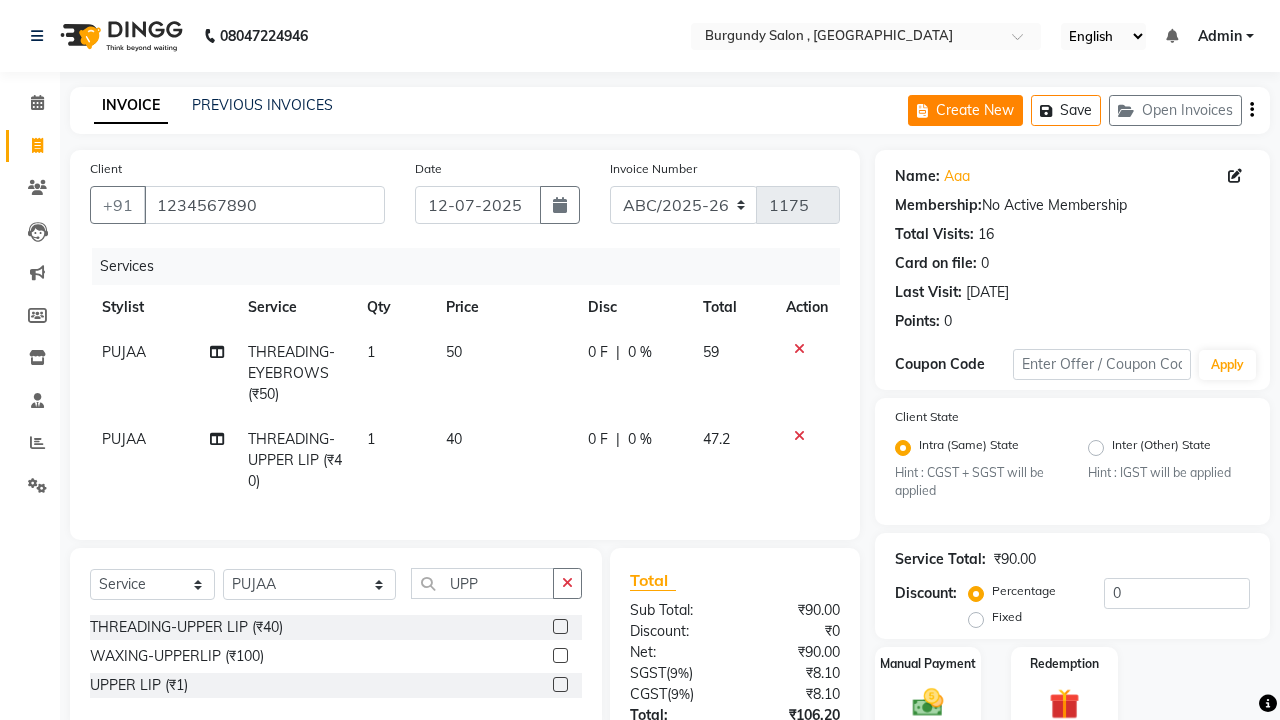 click on "Create New" 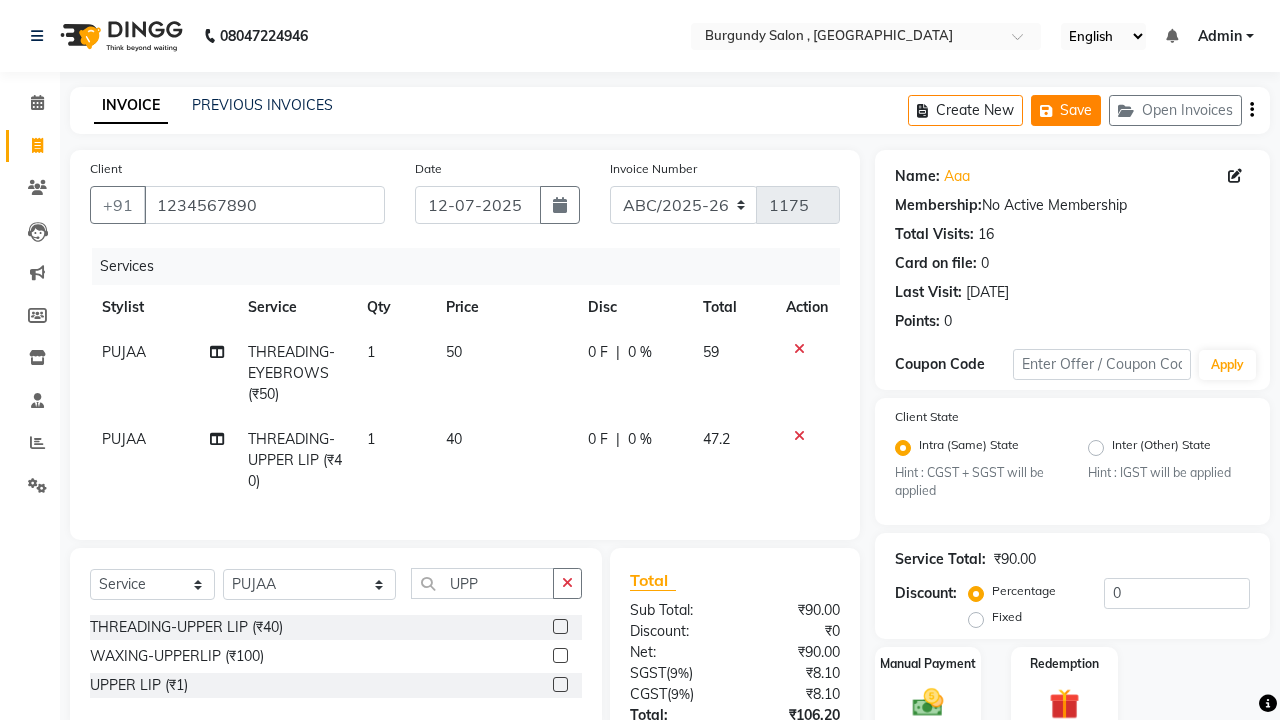 click on "Save" 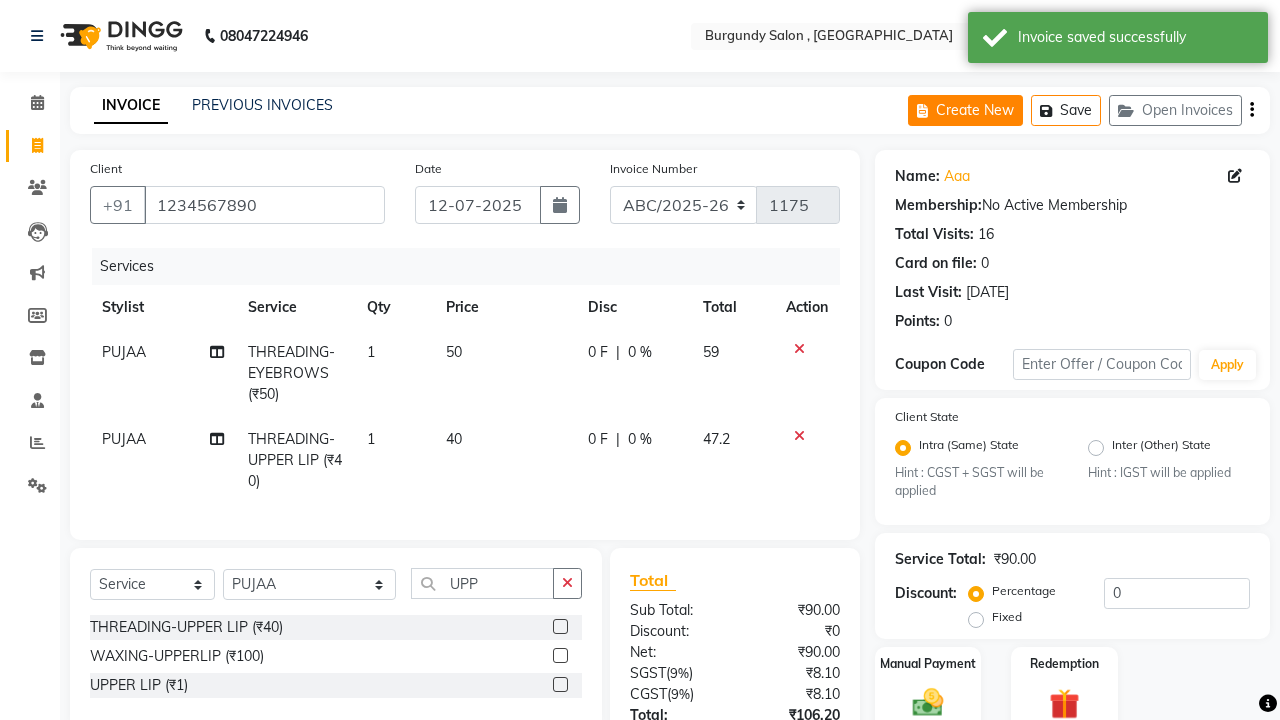 click on "Create New" 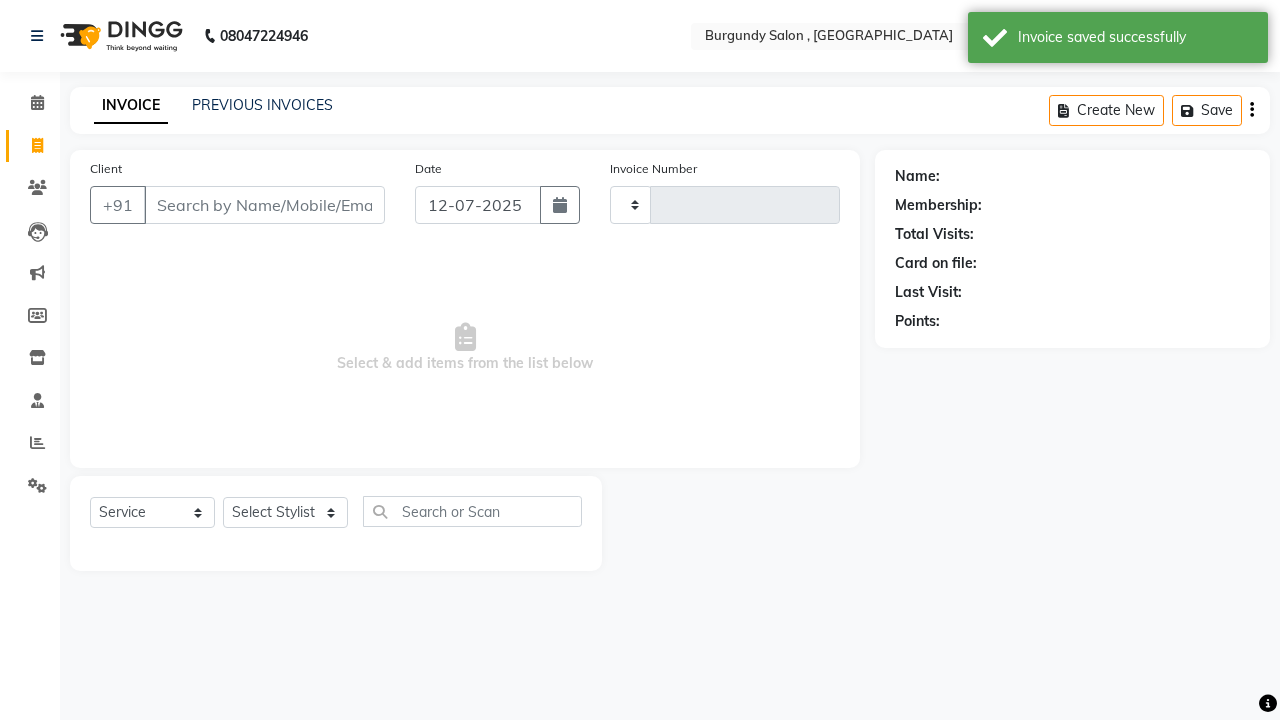 type on "1175" 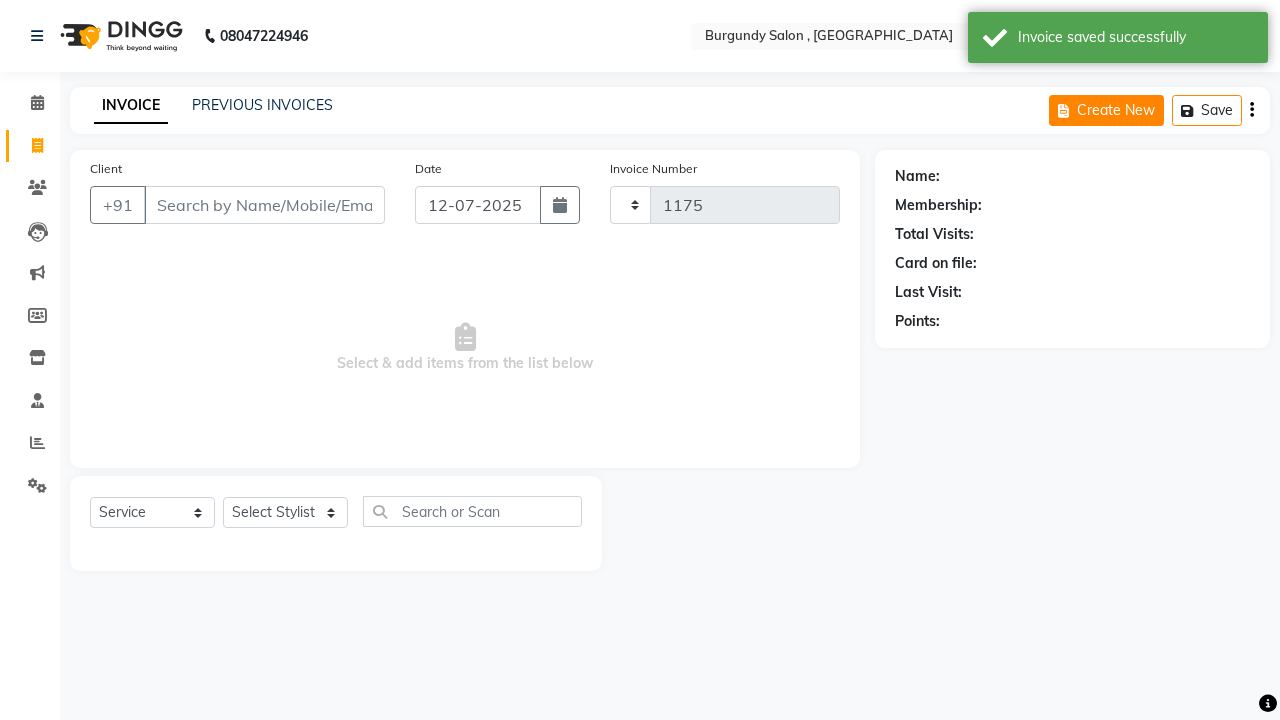 select on "5345" 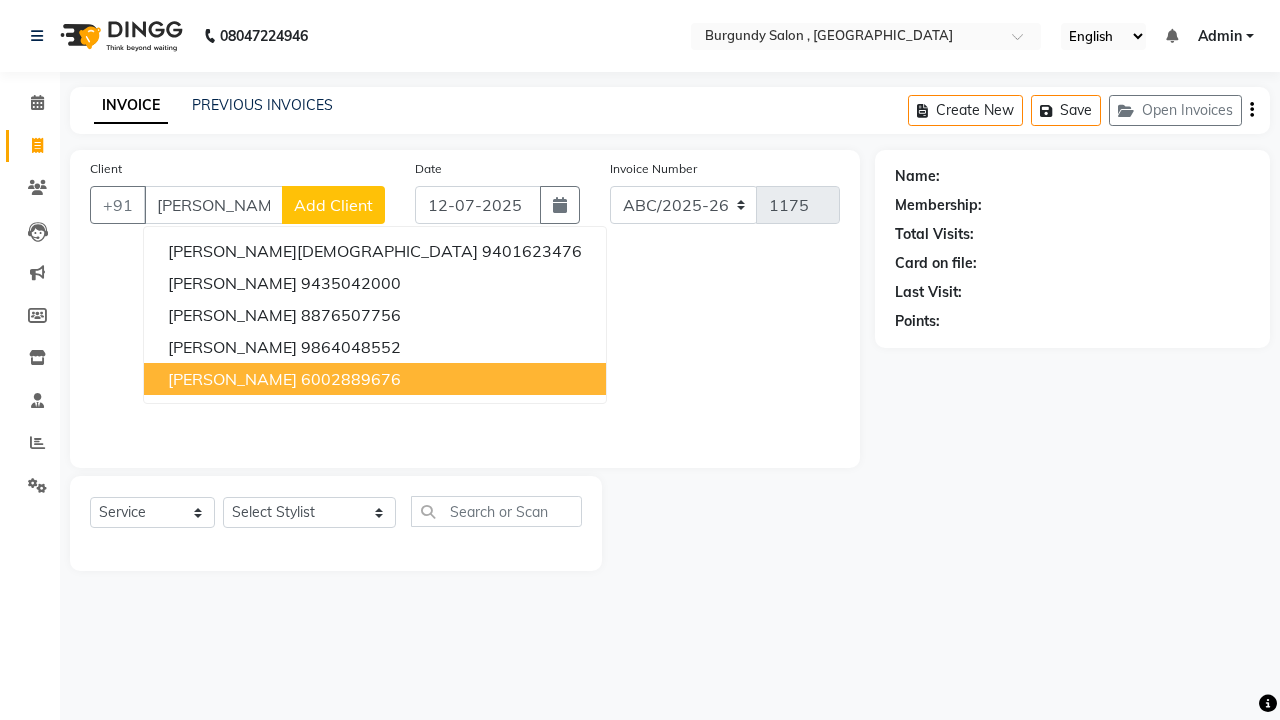 click on "[PERSON_NAME]" at bounding box center (232, 379) 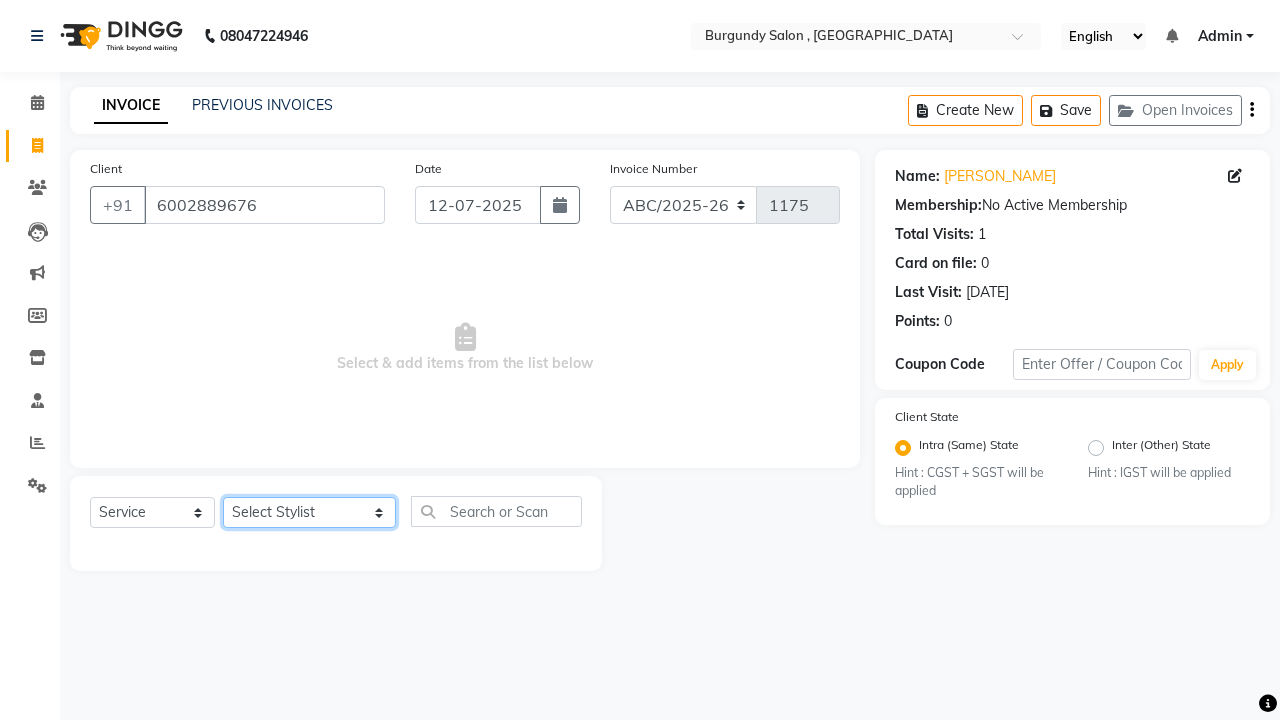 click on "Select Stylist ANIL  ANJANA BARSHA DEEPSHIKHA  DHON DAS DHON / NITUMONI EDWARD EDWARD/ LAXMI JOSHU JUNMONI KASHIF LAXI / ANJANA LAXMI LITTLE MAAM MINTUL MITALI NEETU RANA NITUMONI NITUMONI/POJA/ LAXMI NITUMONI / SAGARIKA NITUMONI/ SAGRIKA PRAKASH PUJAA Rubi RUBI / LAXMI SAGARIKA  SAGARIKA / RUBI SAHIL SAHIL / DHON SAHIL / EDWARD SAHIL/ JOSHU SAHIL/JOSHU/PRAKASH/ RUBI SAHIL/NITUMONI/ MITALI SAHIL/ RUBI SHABIR SHADHAB SIMA KALITA SONALI DEKA SOPEM staff 1 staff 1 TANU" 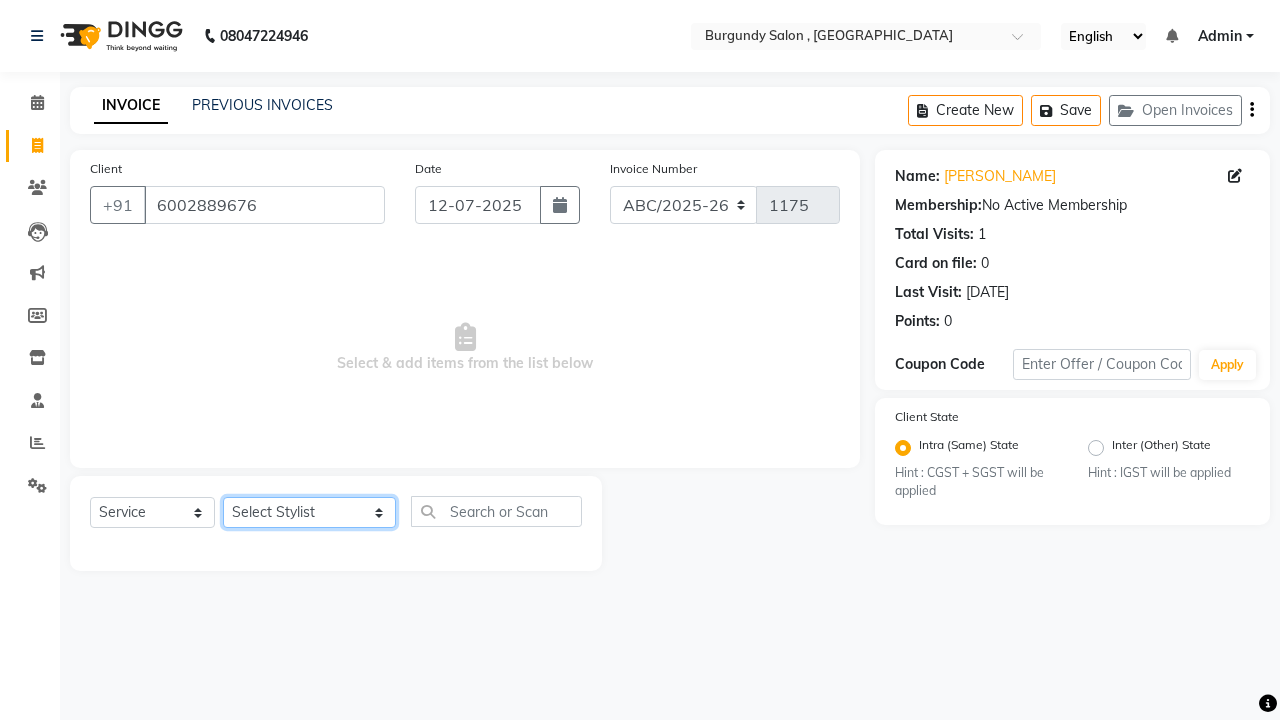 select on "58941" 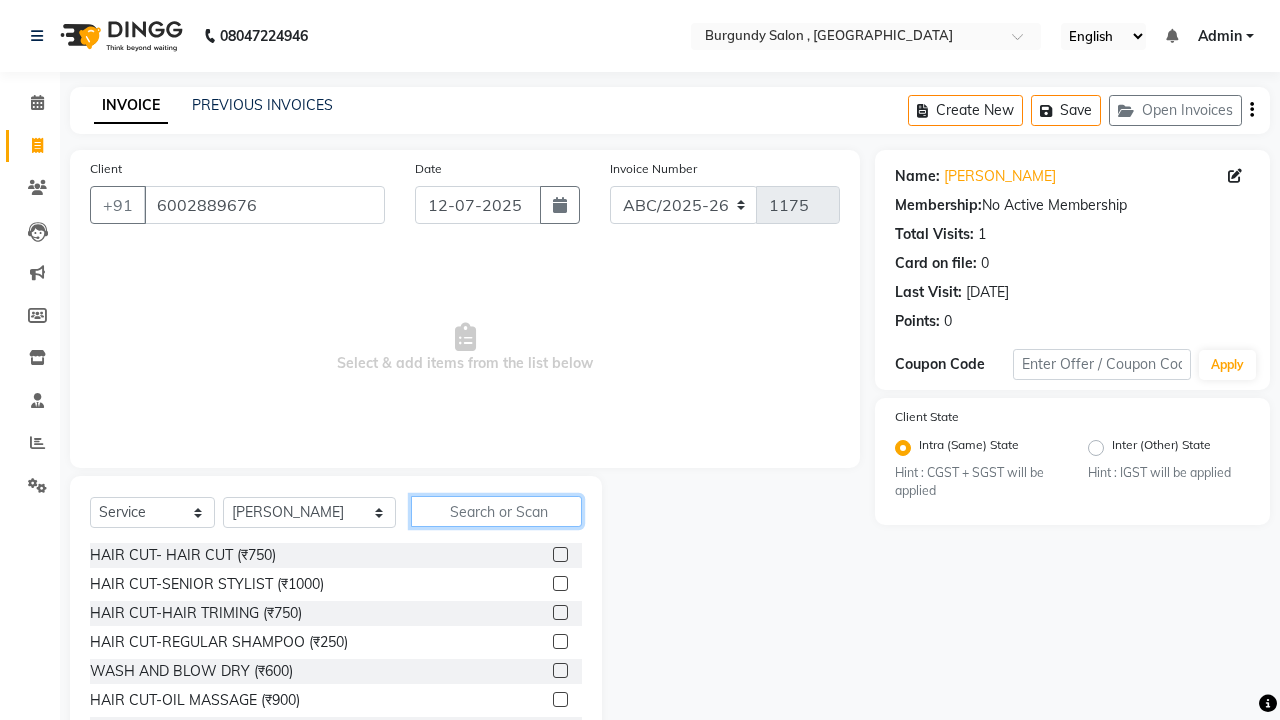 click 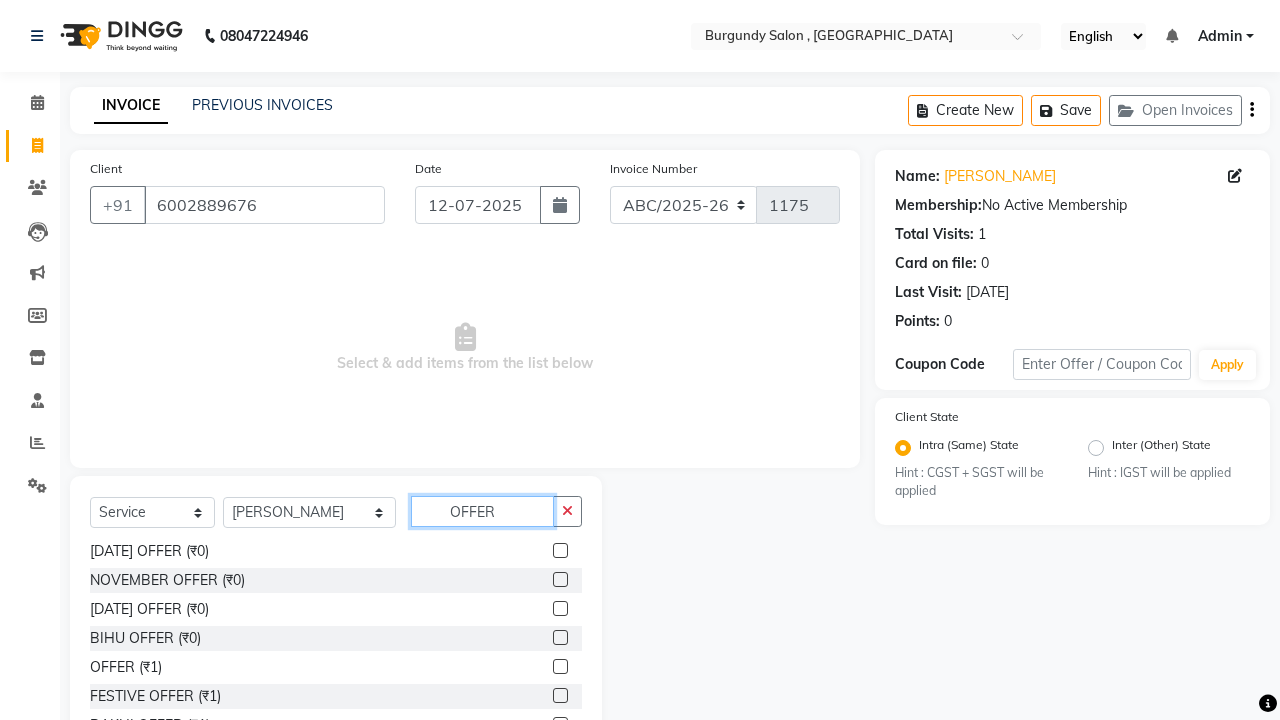 scroll, scrollTop: 93, scrollLeft: 0, axis: vertical 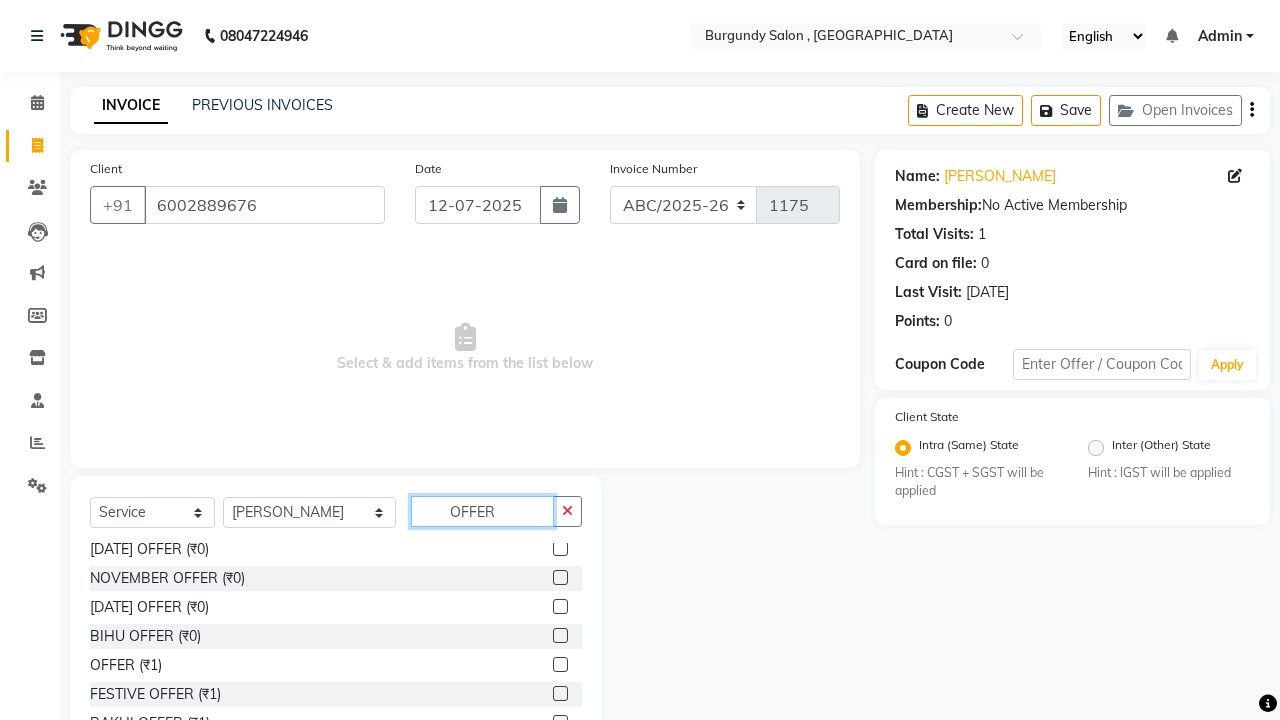 type on "OFFER" 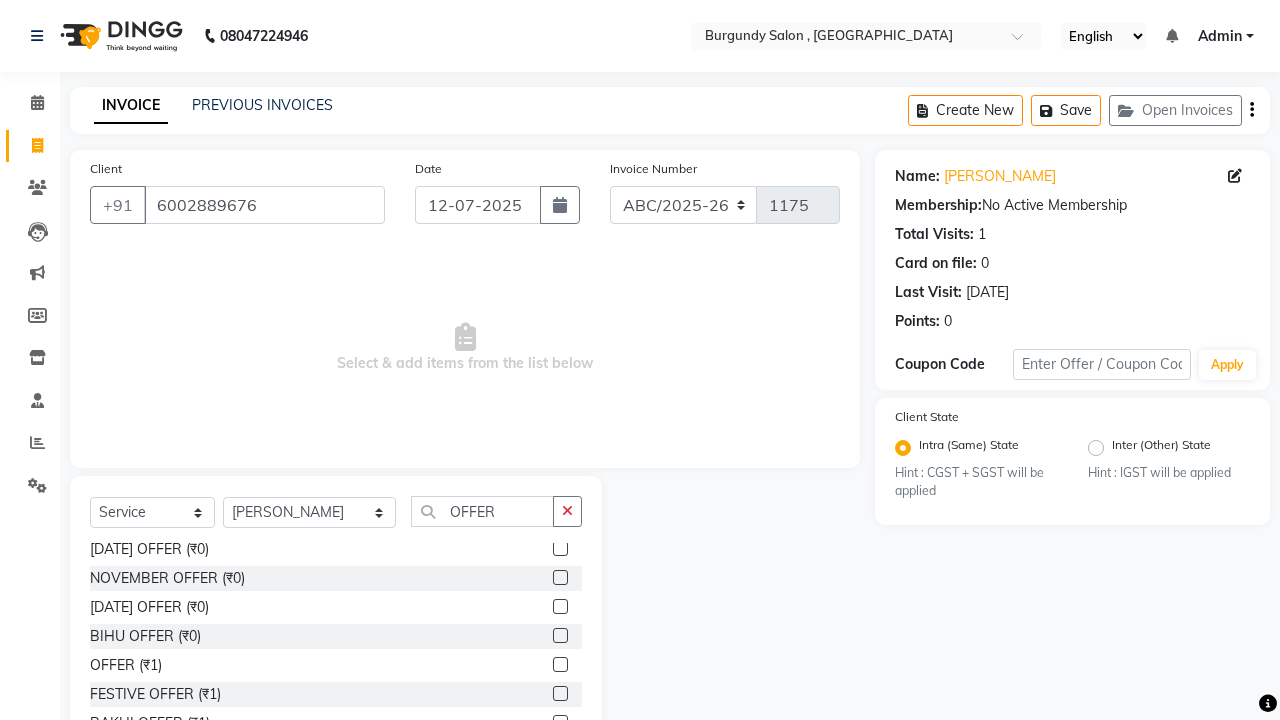 click on "[DATE] OFFER (₹0)" 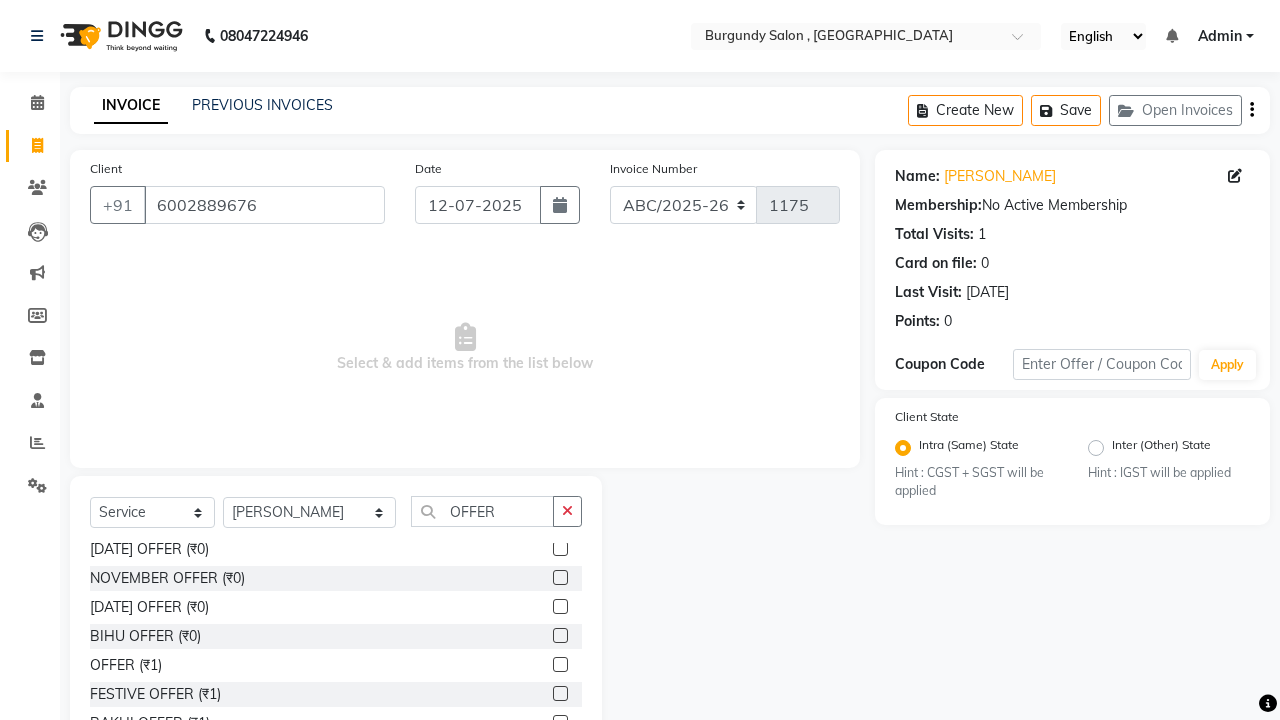 click 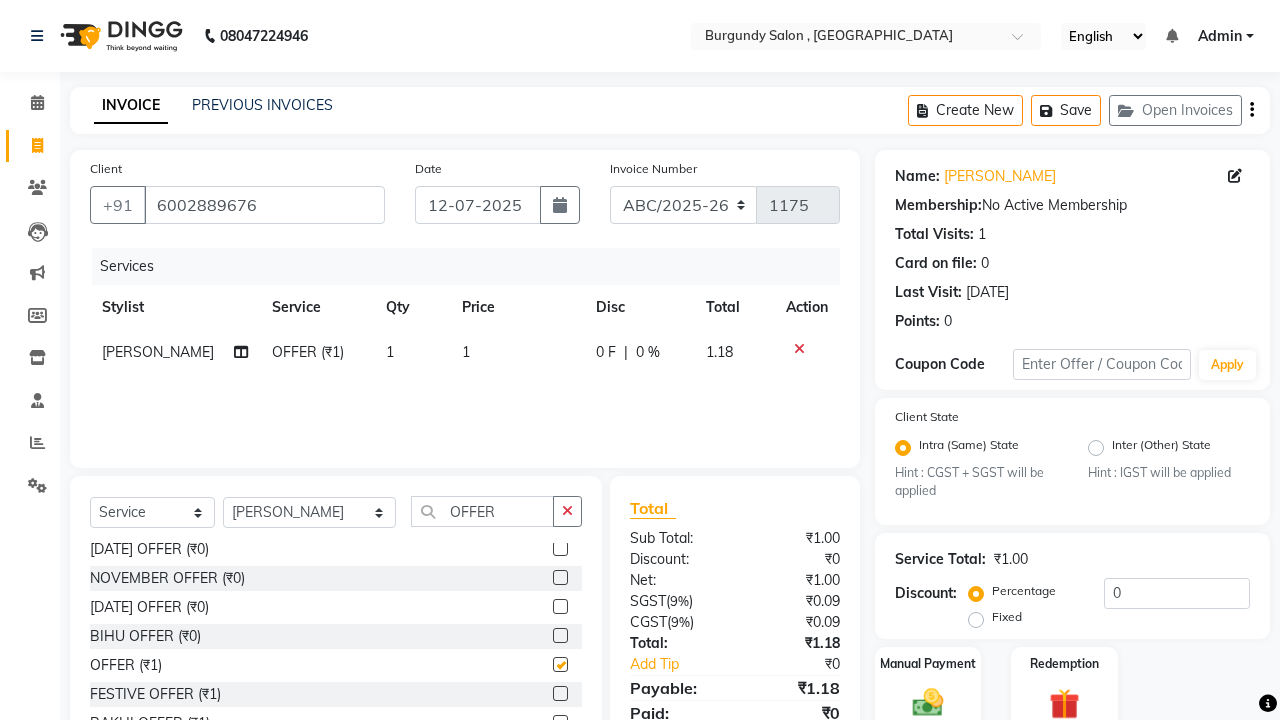 checkbox on "false" 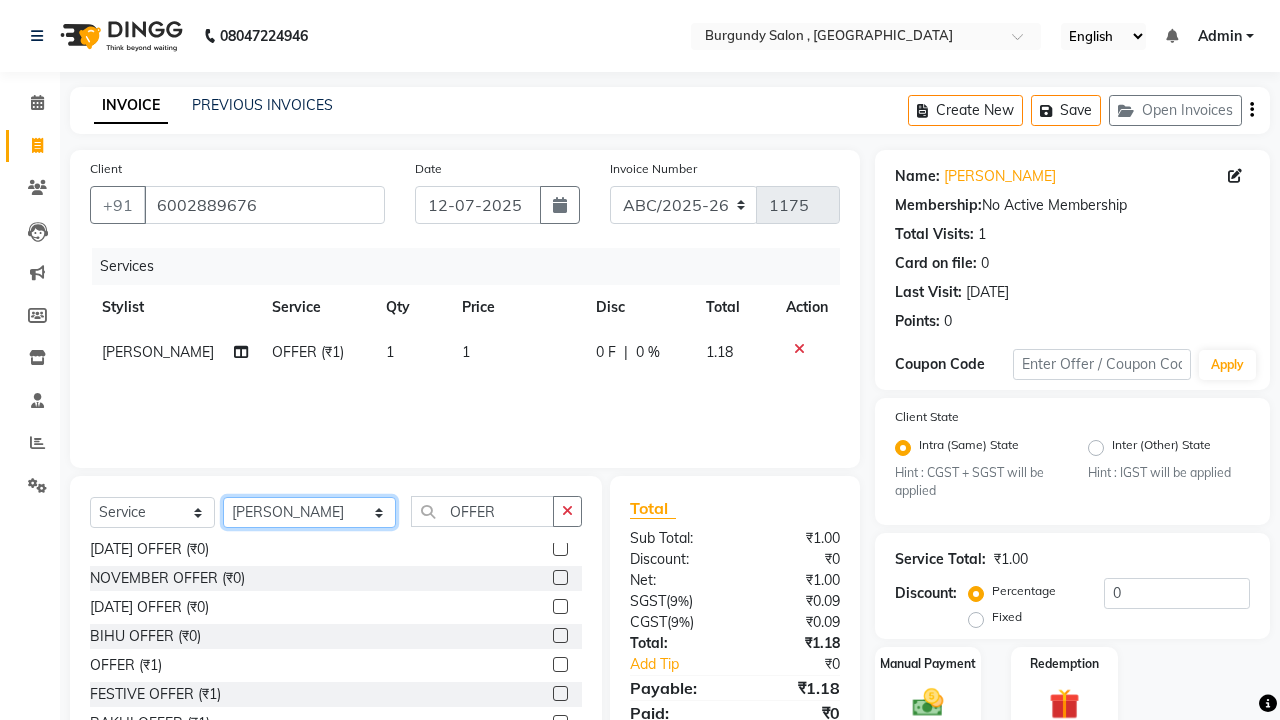 click on "Select Stylist ANIL  ANJANA BARSHA DEEPSHIKHA  DHON DAS DHON / NITUMONI EDWARD EDWARD/ LAXMI JOSHU JUNMONI KASHIF LAXI / ANJANA LAXMI LITTLE MAAM MINTUL MITALI NEETU RANA NITUMONI NITUMONI/POJA/ LAXMI NITUMONI / SAGARIKA NITUMONI/ SAGRIKA PRAKASH PUJAA Rubi RUBI / LAXMI SAGARIKA  SAGARIKA / RUBI SAHIL SAHIL / DHON SAHIL / EDWARD SAHIL/ JOSHU SAHIL/JOSHU/PRAKASH/ RUBI SAHIL/NITUMONI/ MITALI SAHIL/ RUBI SHABIR SHADHAB SIMA KALITA SONALI DEKA SOPEM staff 1 staff 1 TANU" 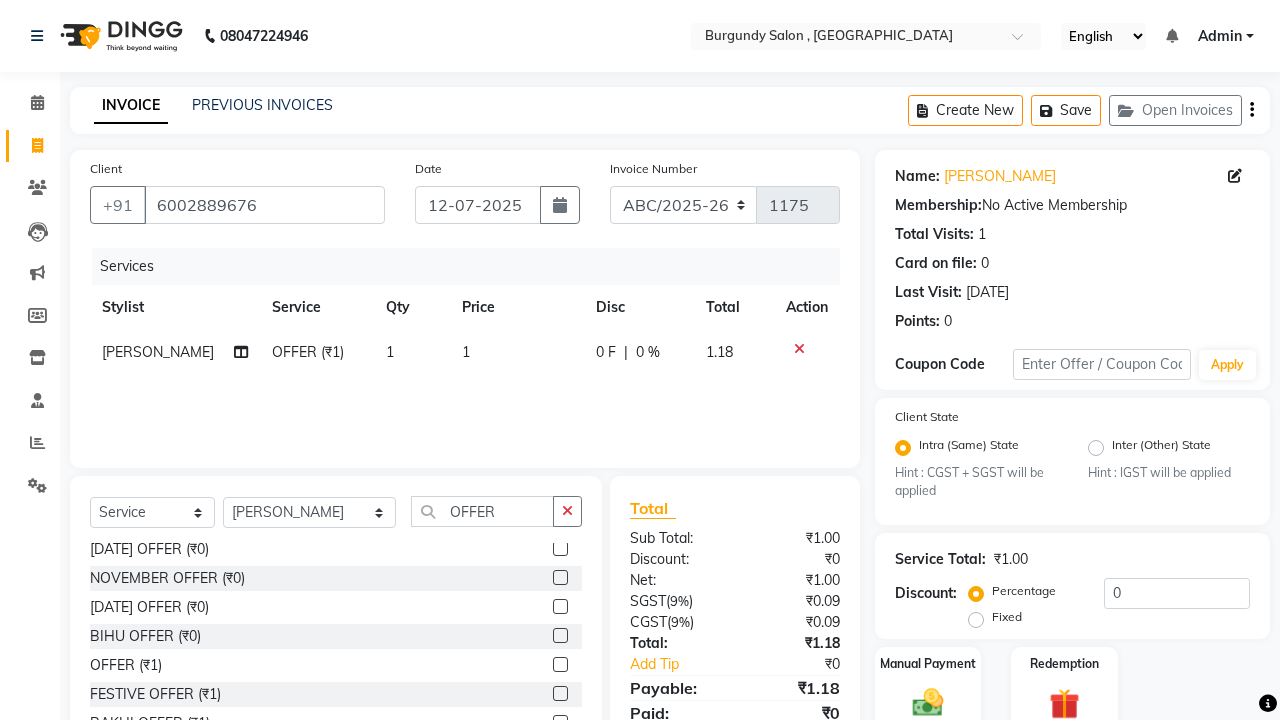 click 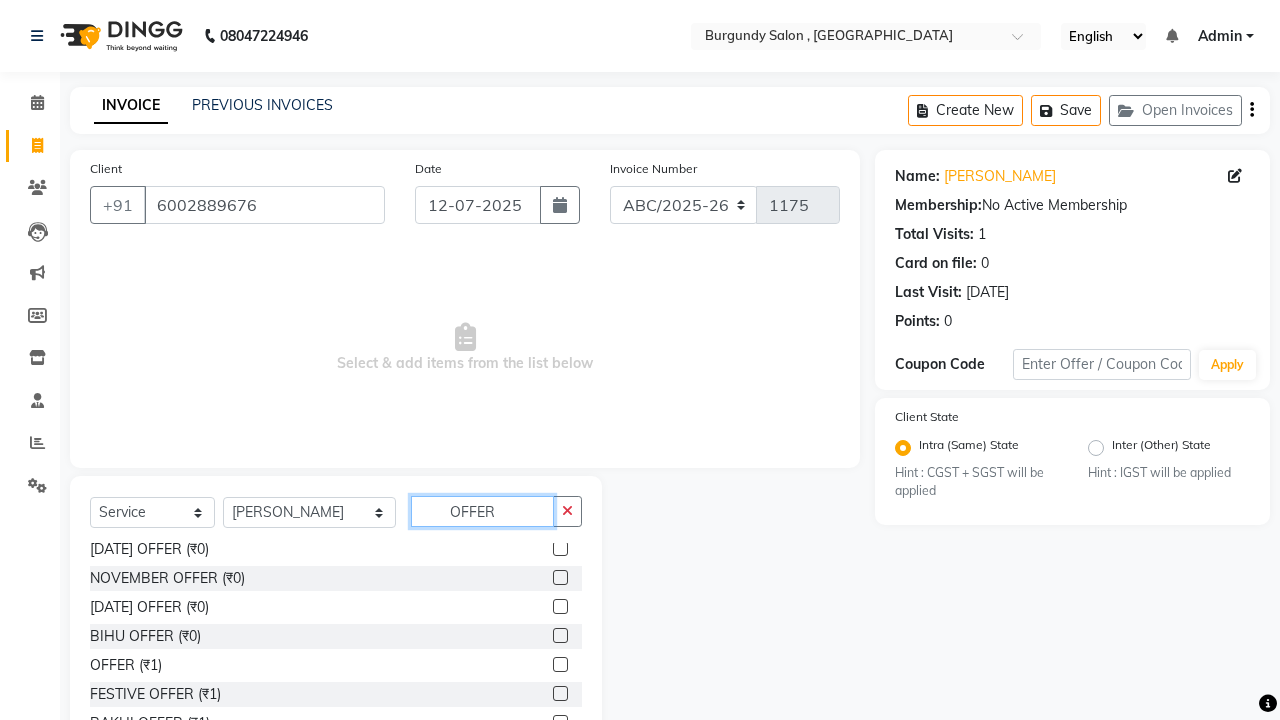 click on "OFFER" 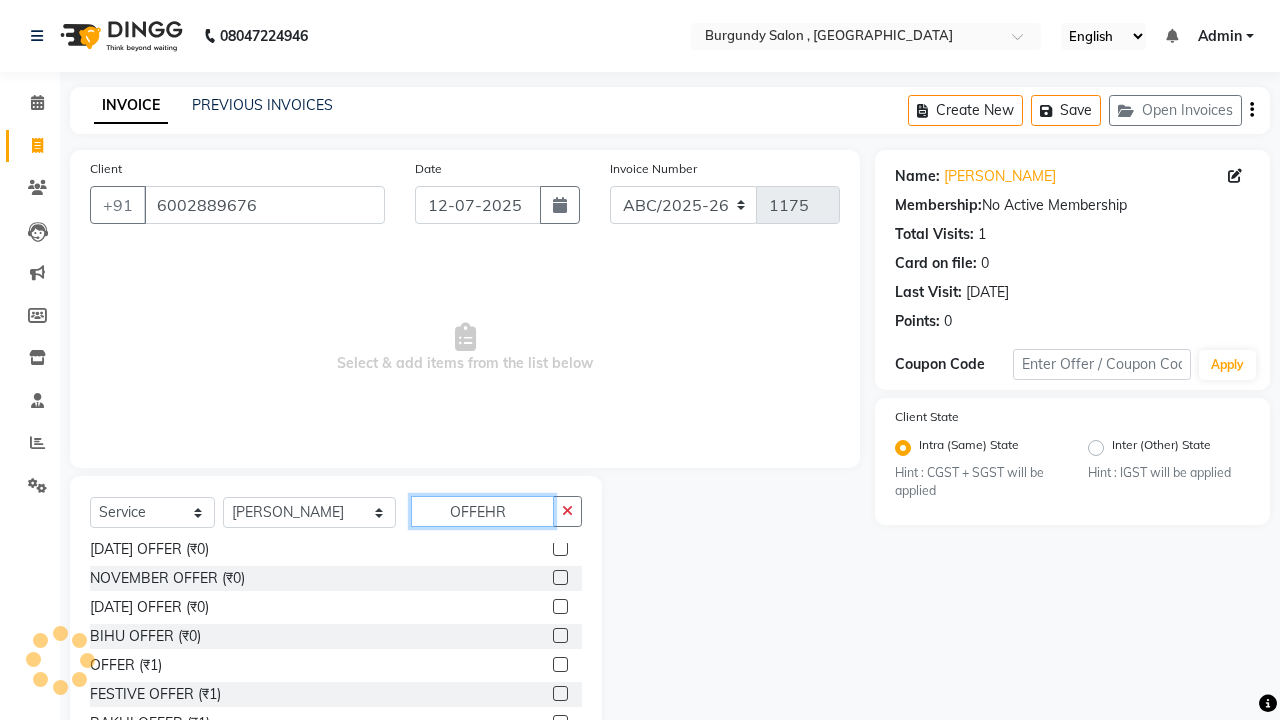 scroll, scrollTop: 0, scrollLeft: 0, axis: both 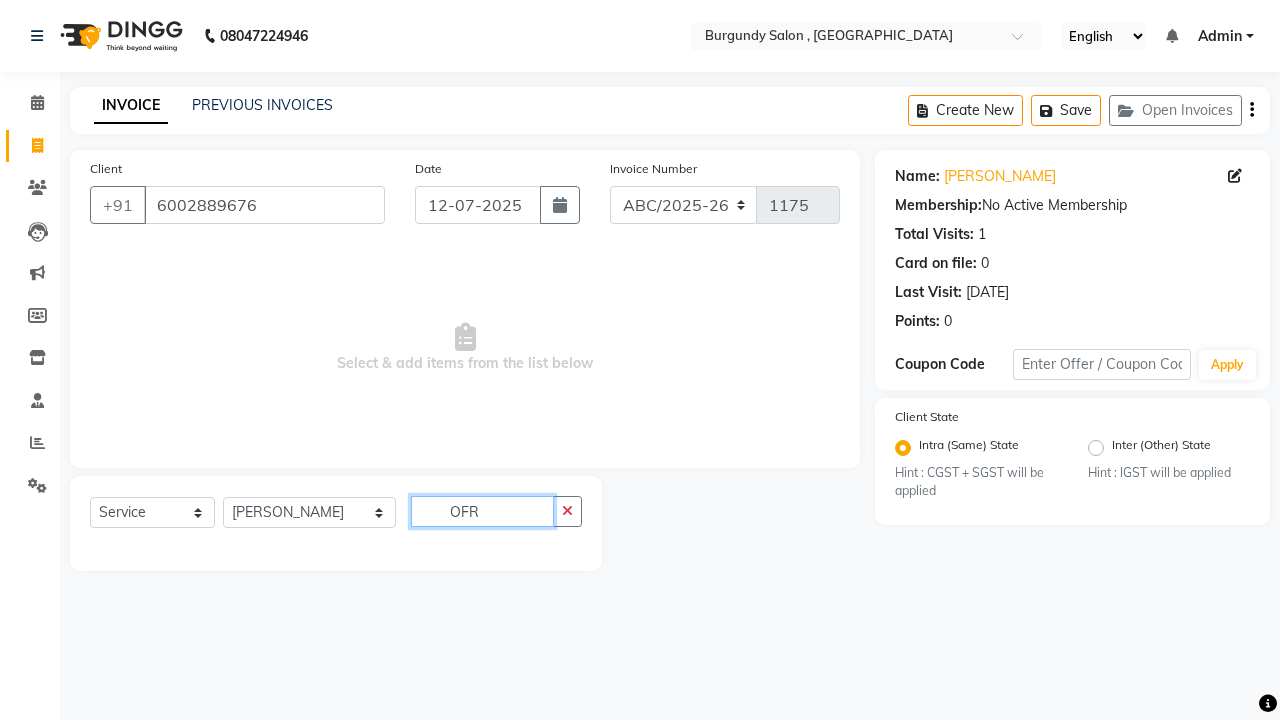 click on "OFR" 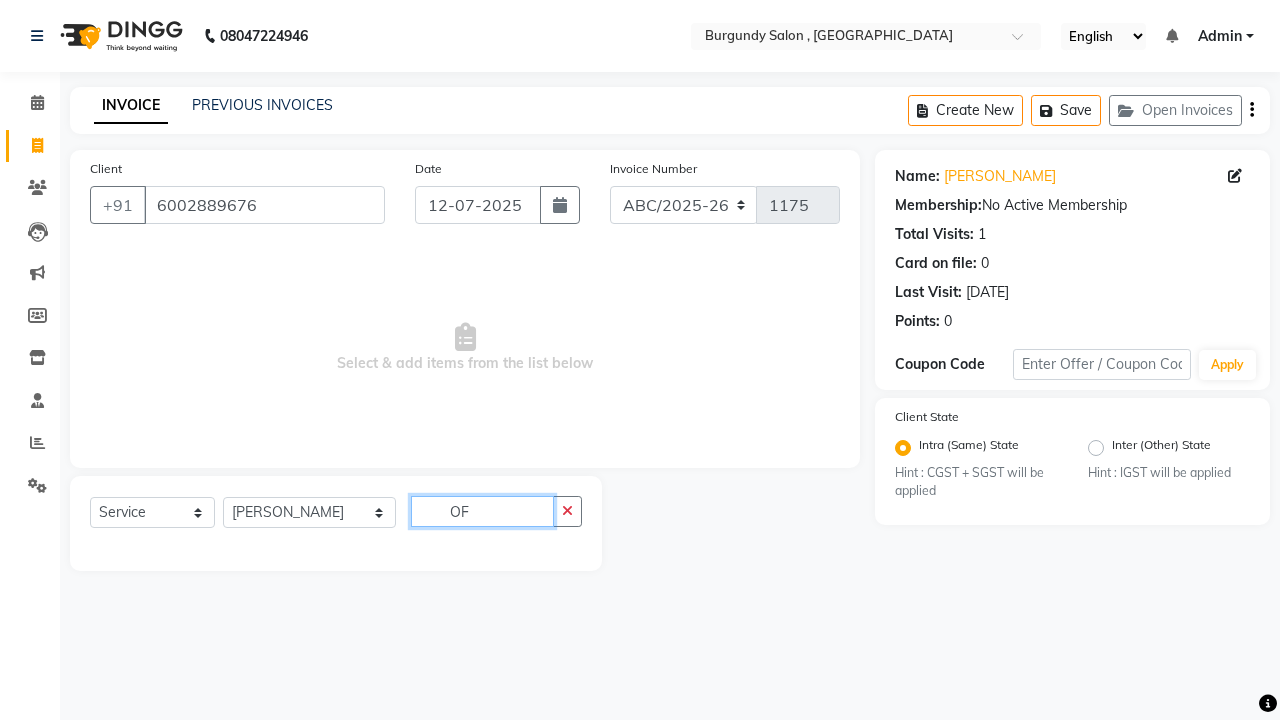 type on "O" 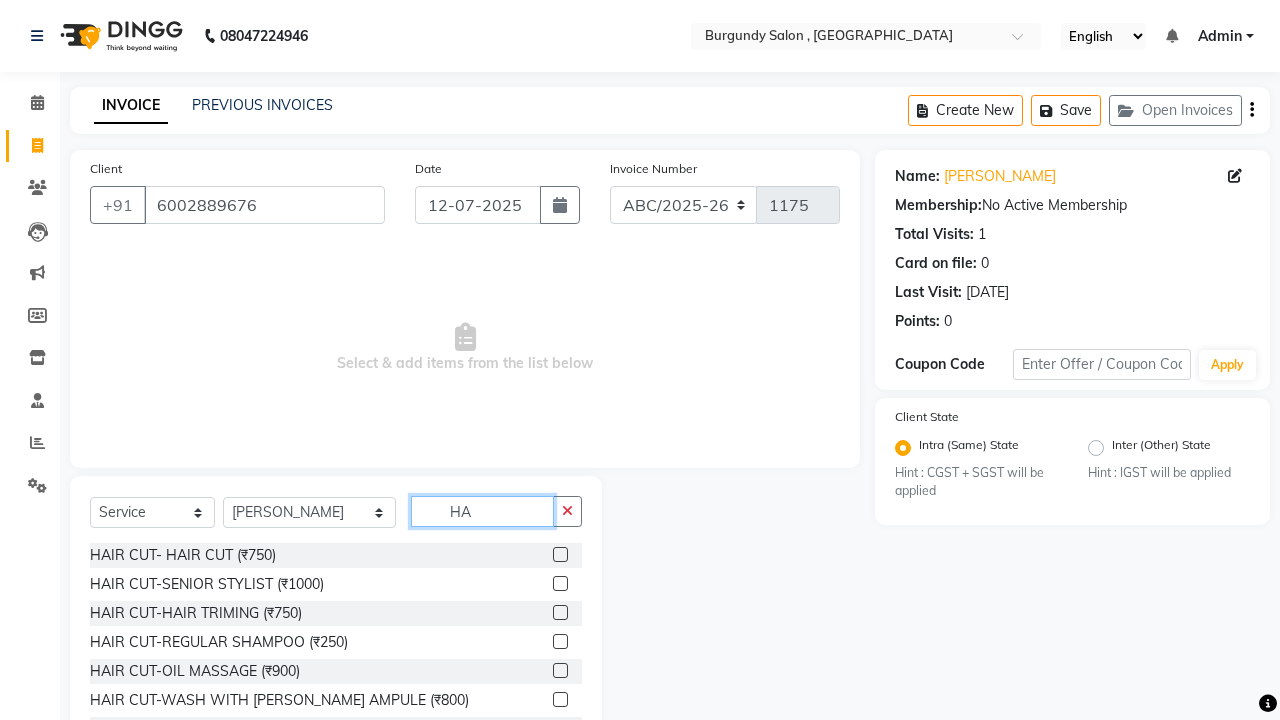 type on "HA" 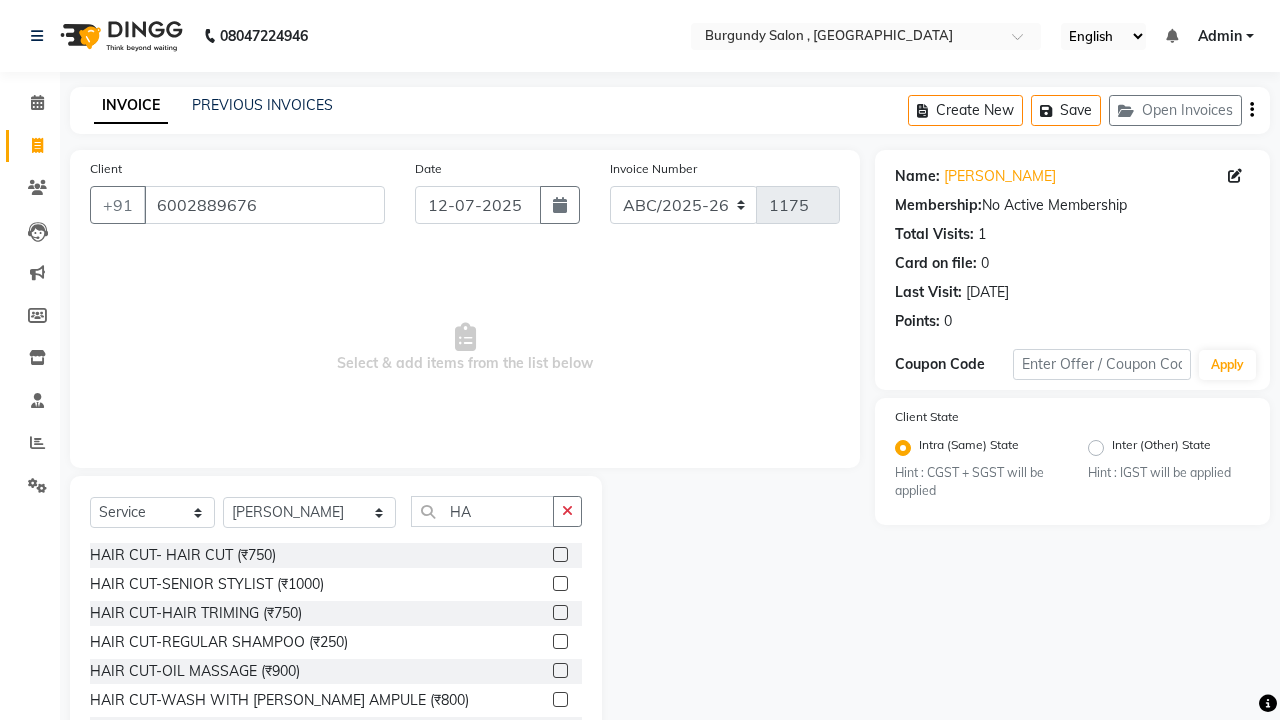 click 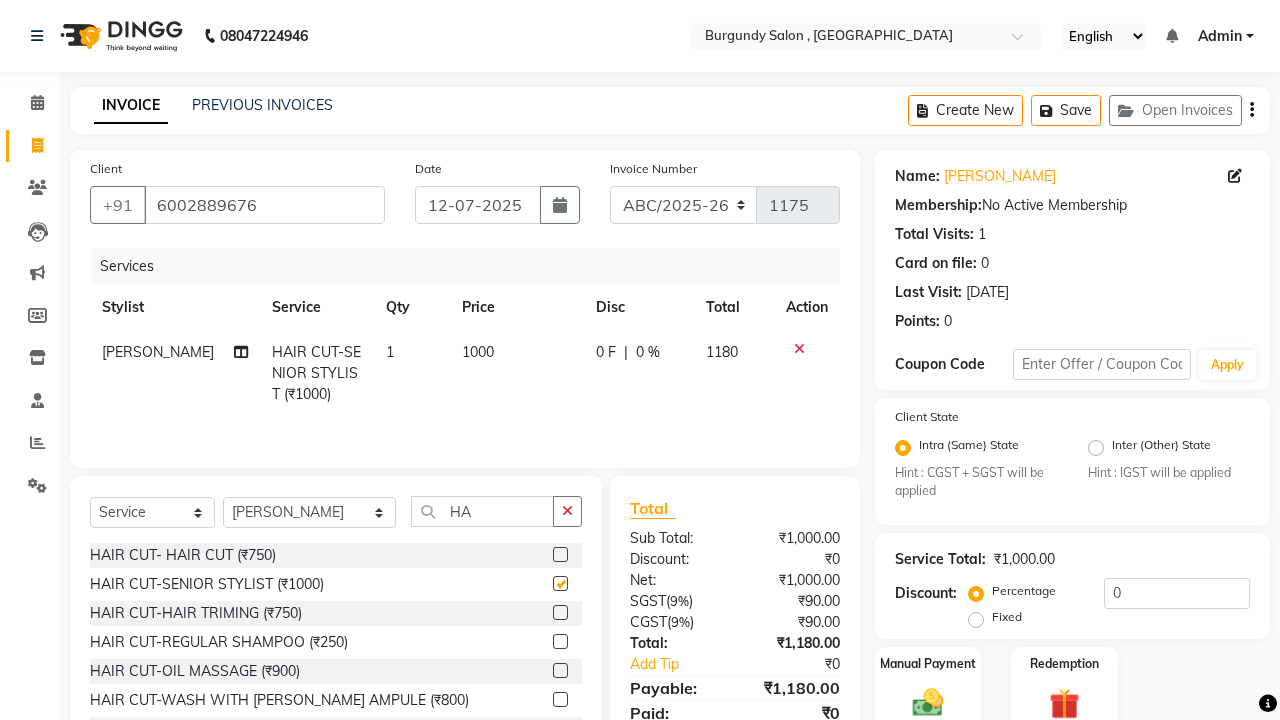 checkbox on "false" 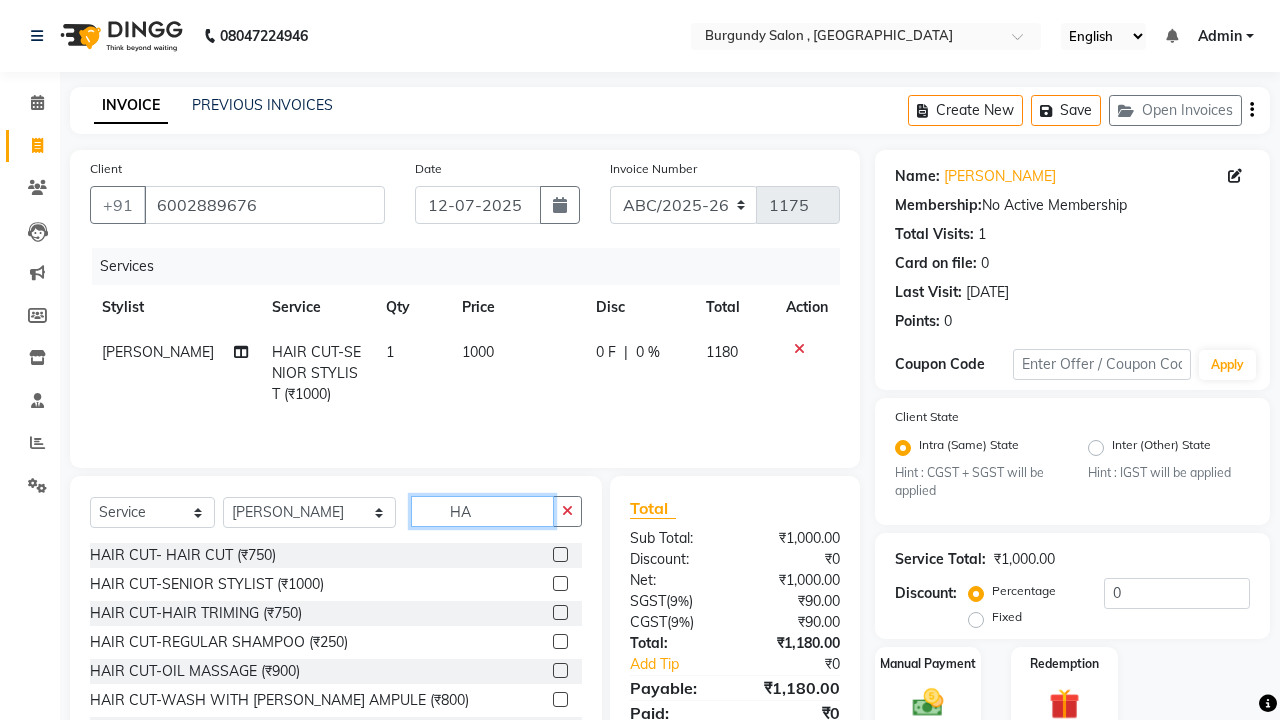 click on "HA" 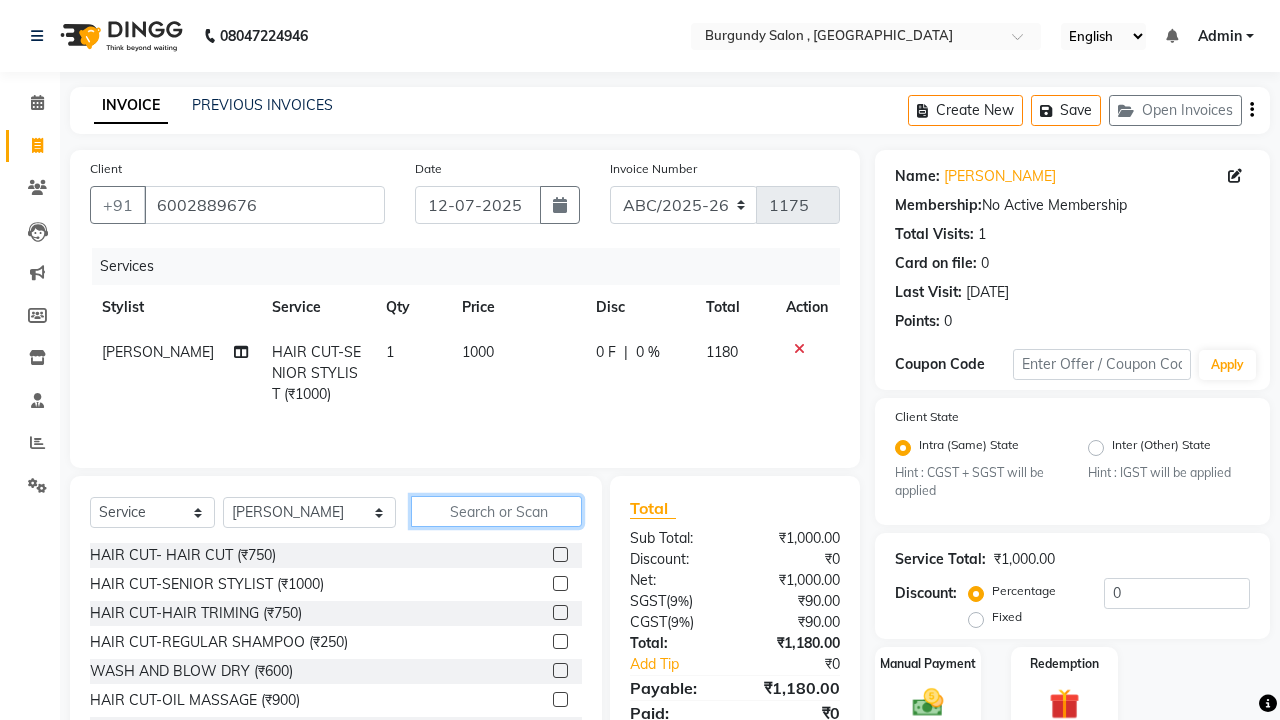 type 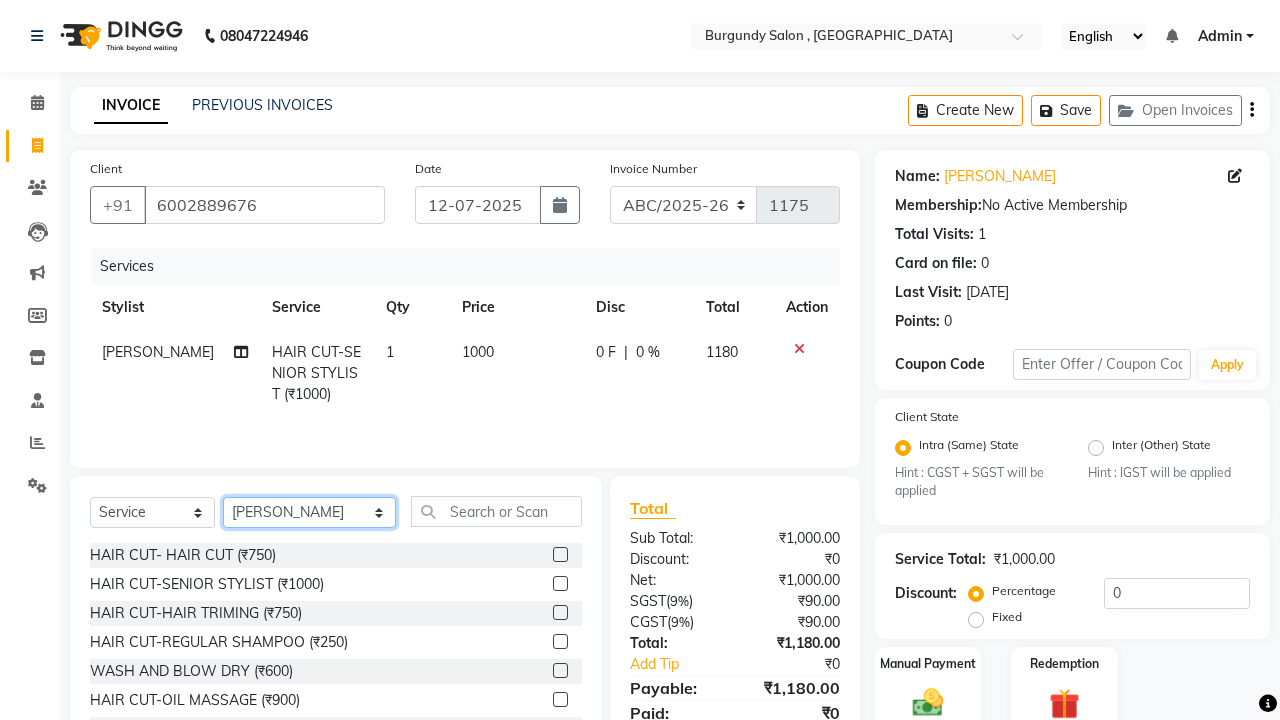 click on "Select Stylist ANIL  ANJANA BARSHA DEEPSHIKHA  DHON DAS DHON / NITUMONI EDWARD EDWARD/ LAXMI JOSHU JUNMONI KASHIF LAXI / ANJANA LAXMI LITTLE MAAM MINTUL MITALI NEETU RANA NITUMONI NITUMONI/POJA/ LAXMI NITUMONI / SAGARIKA NITUMONI/ SAGRIKA PRAKASH PUJAA Rubi RUBI / LAXMI SAGARIKA  SAGARIKA / RUBI SAHIL SAHIL / DHON SAHIL / EDWARD SAHIL/ JOSHU SAHIL/JOSHU/PRAKASH/ RUBI SAHIL/NITUMONI/ MITALI SAHIL/ RUBI SHABIR SHADHAB SIMA KALITA SONALI DEKA SOPEM staff 1 staff 1 TANU" 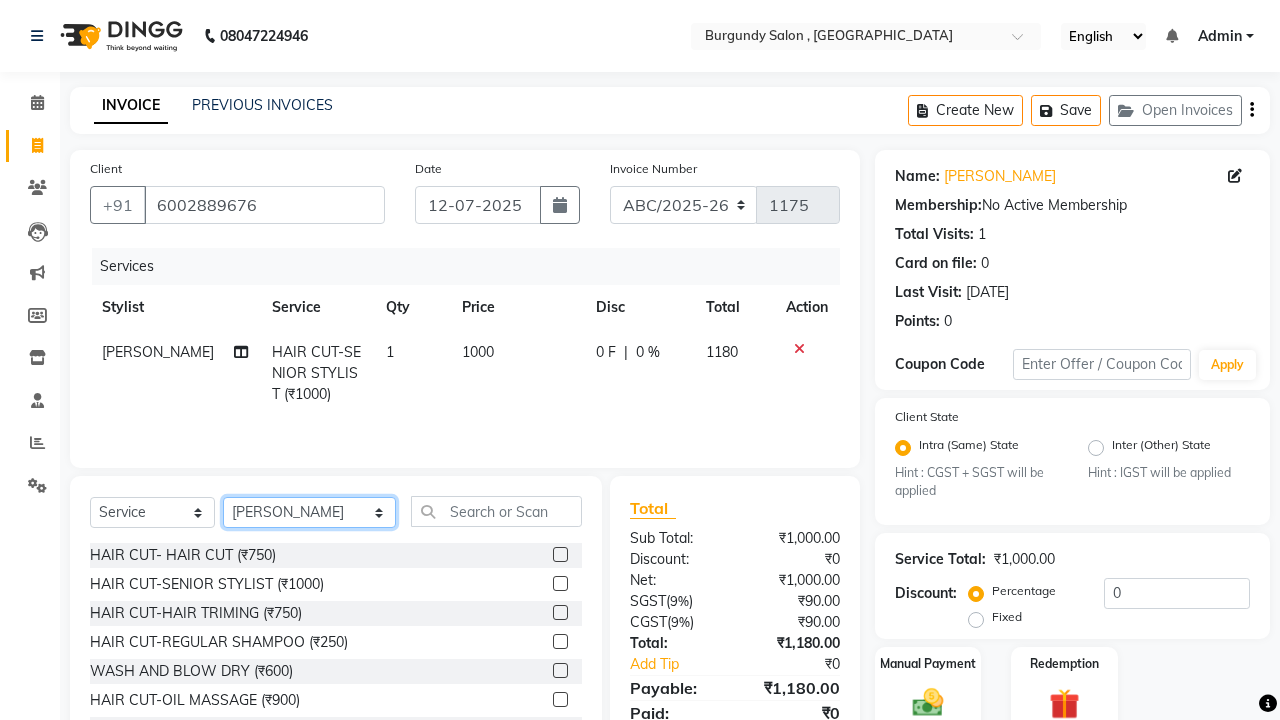 select on "35062" 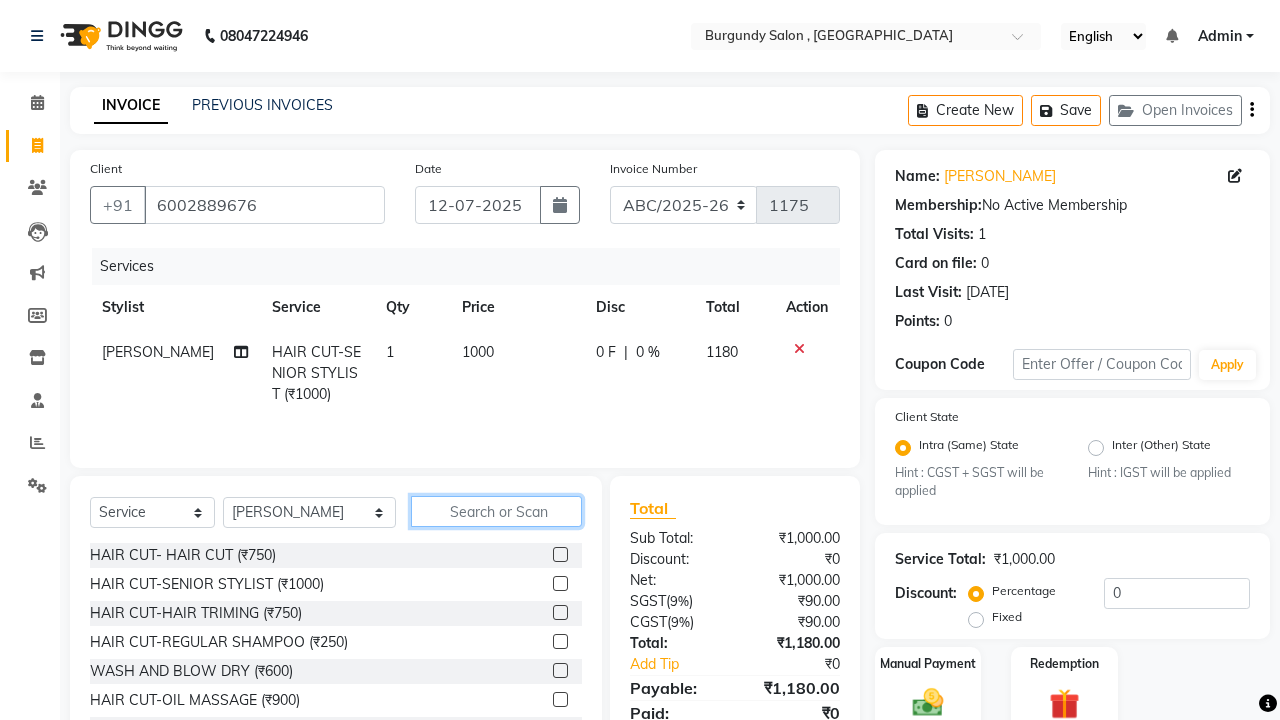 click 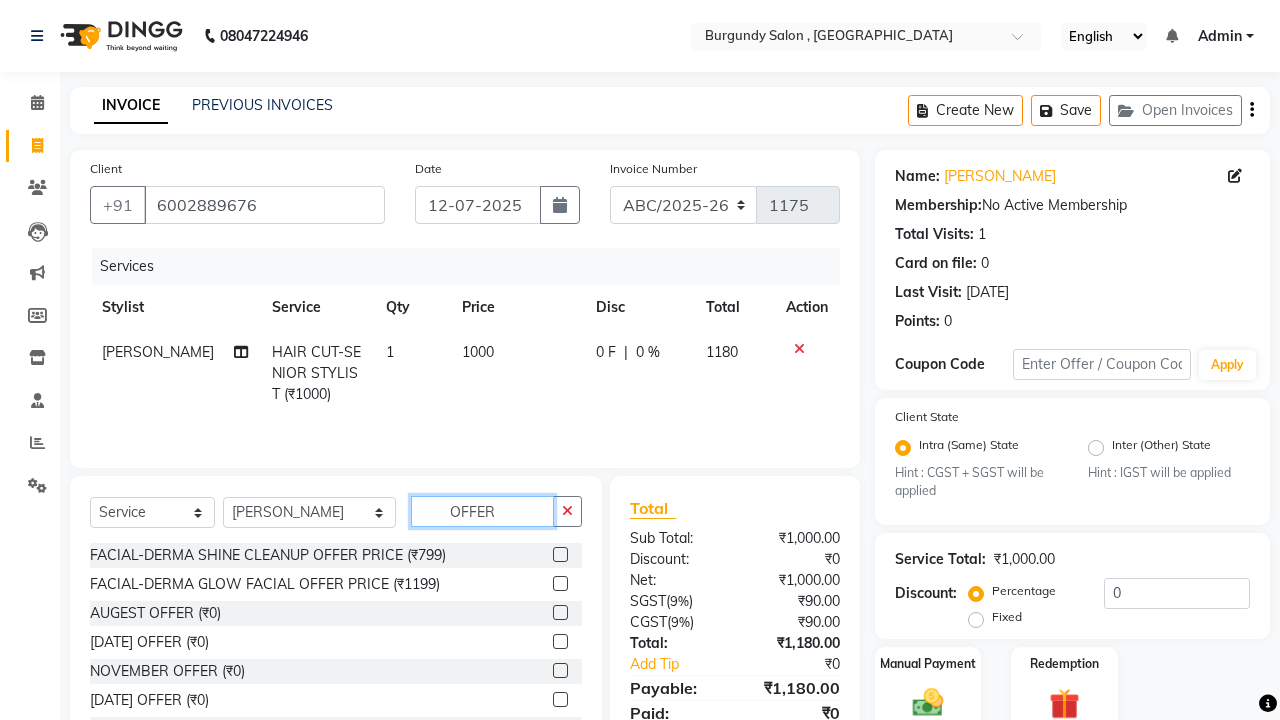 scroll, scrollTop: 21, scrollLeft: 0, axis: vertical 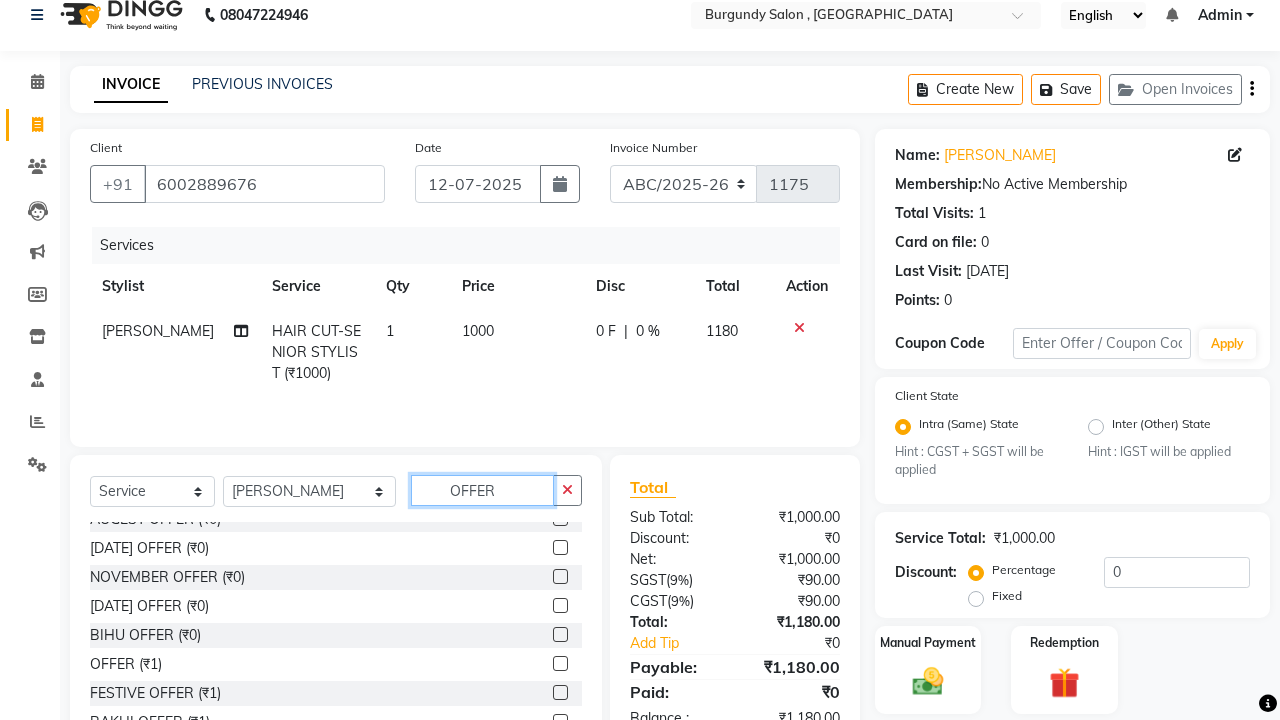 type on "OFFER" 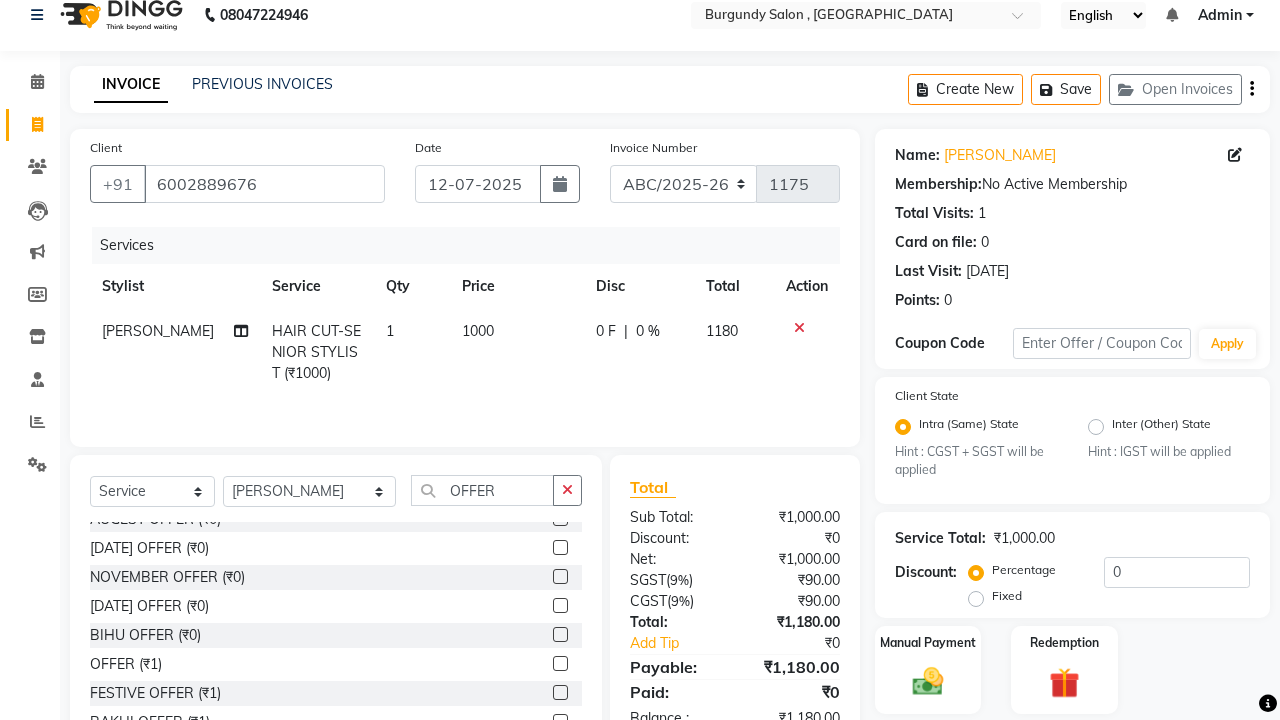 click on "[DATE] OFFER (₹0)" 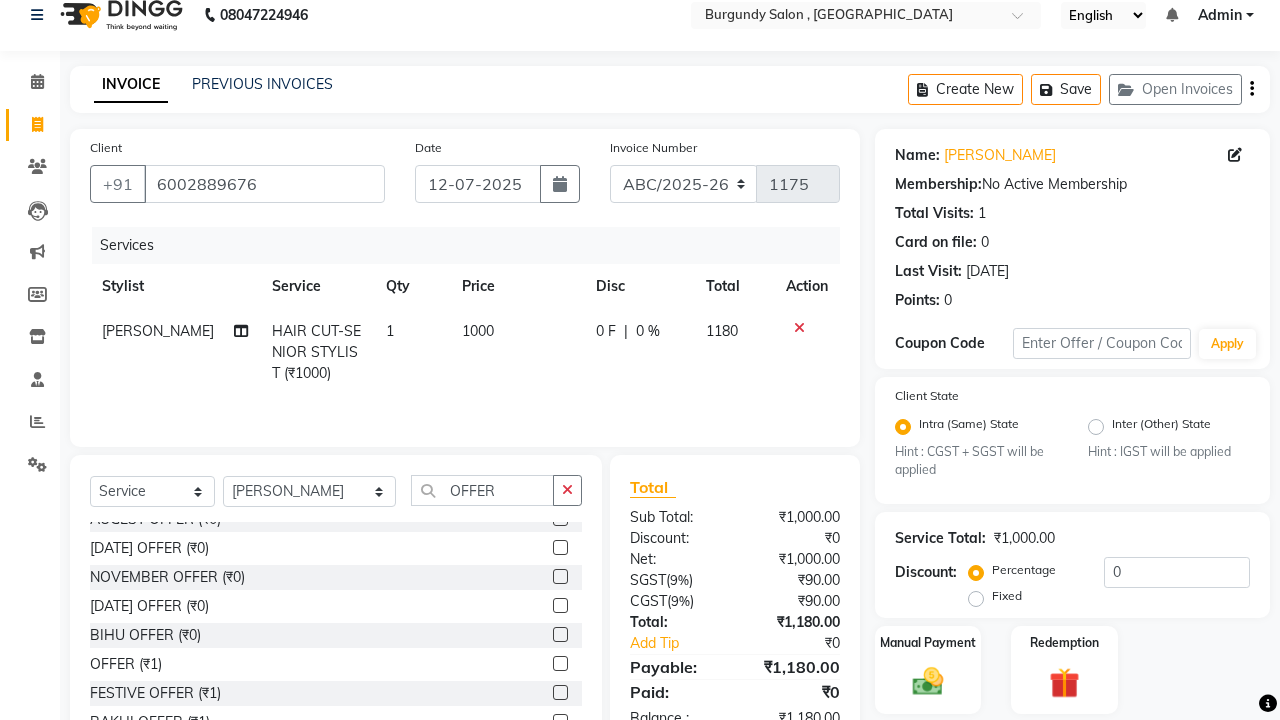 click 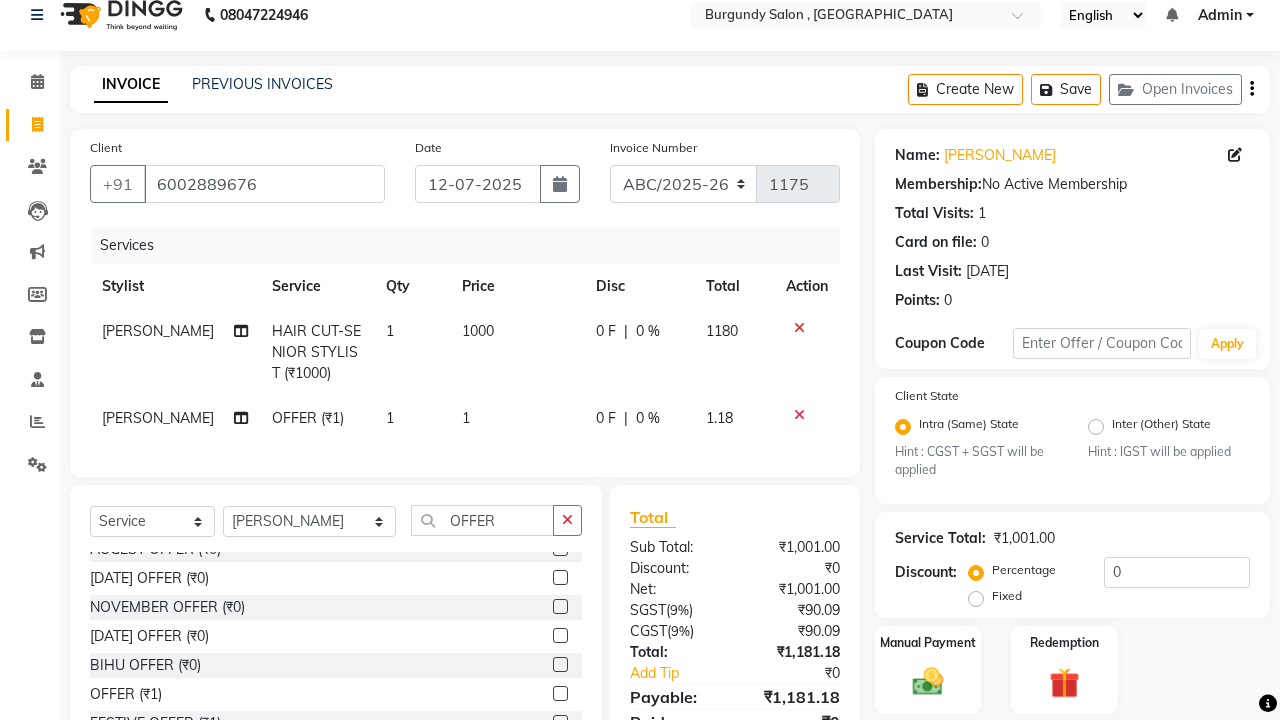 click 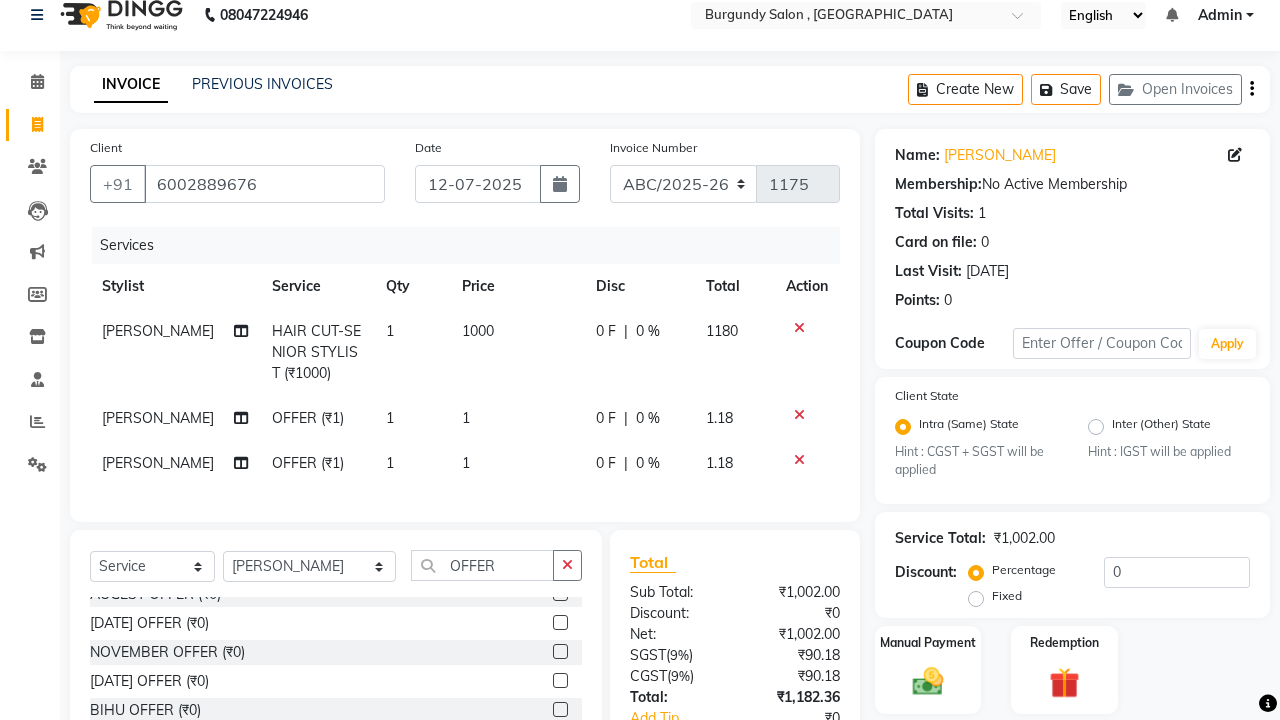 checkbox on "false" 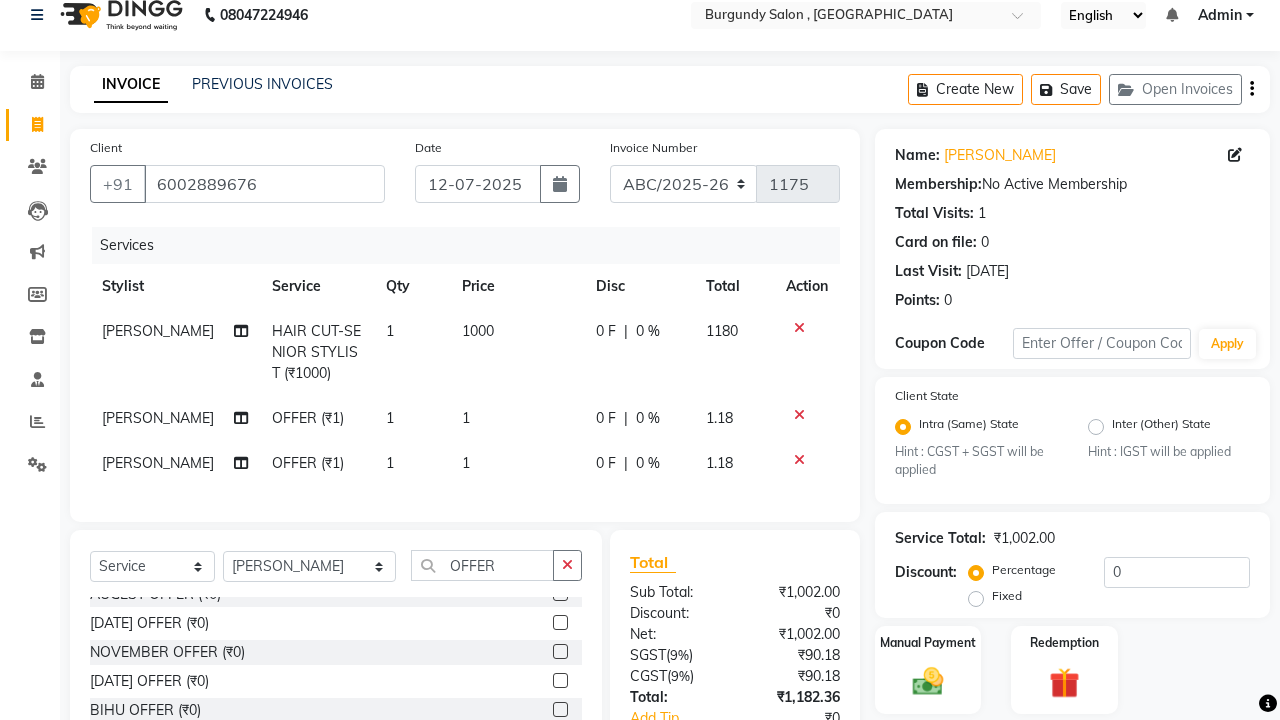 click 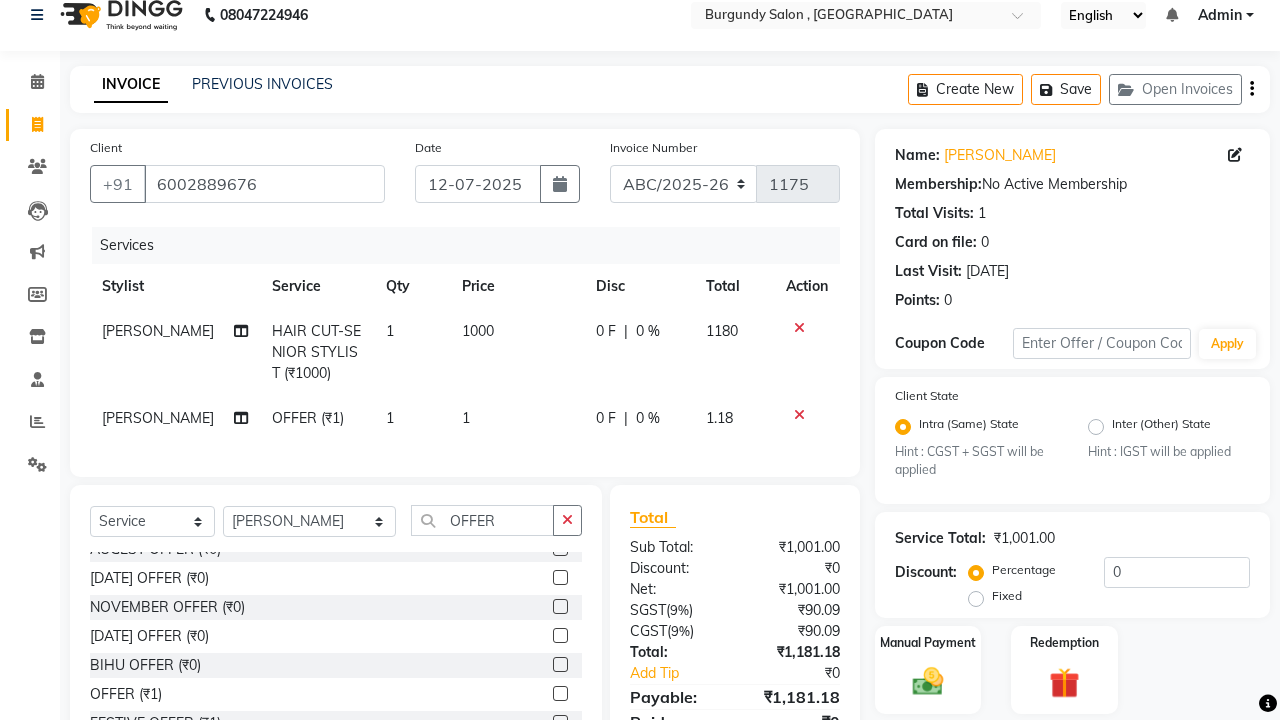 click on "1" 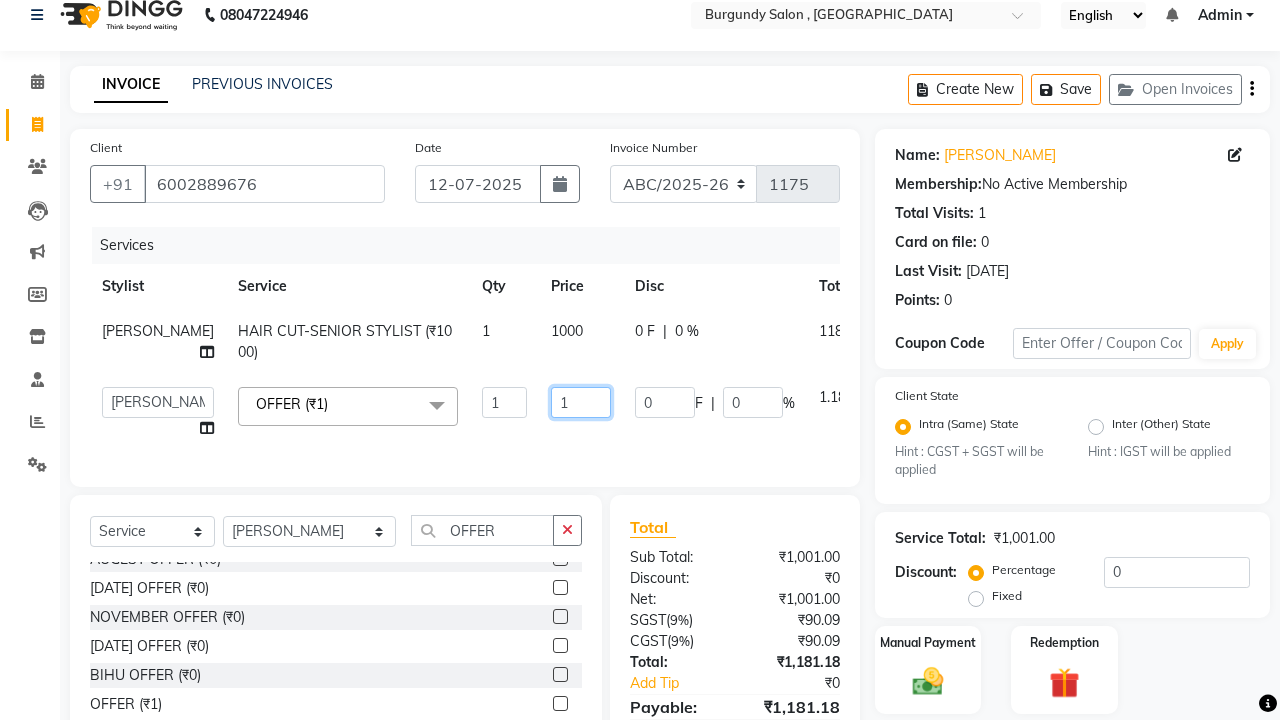 click on "1" 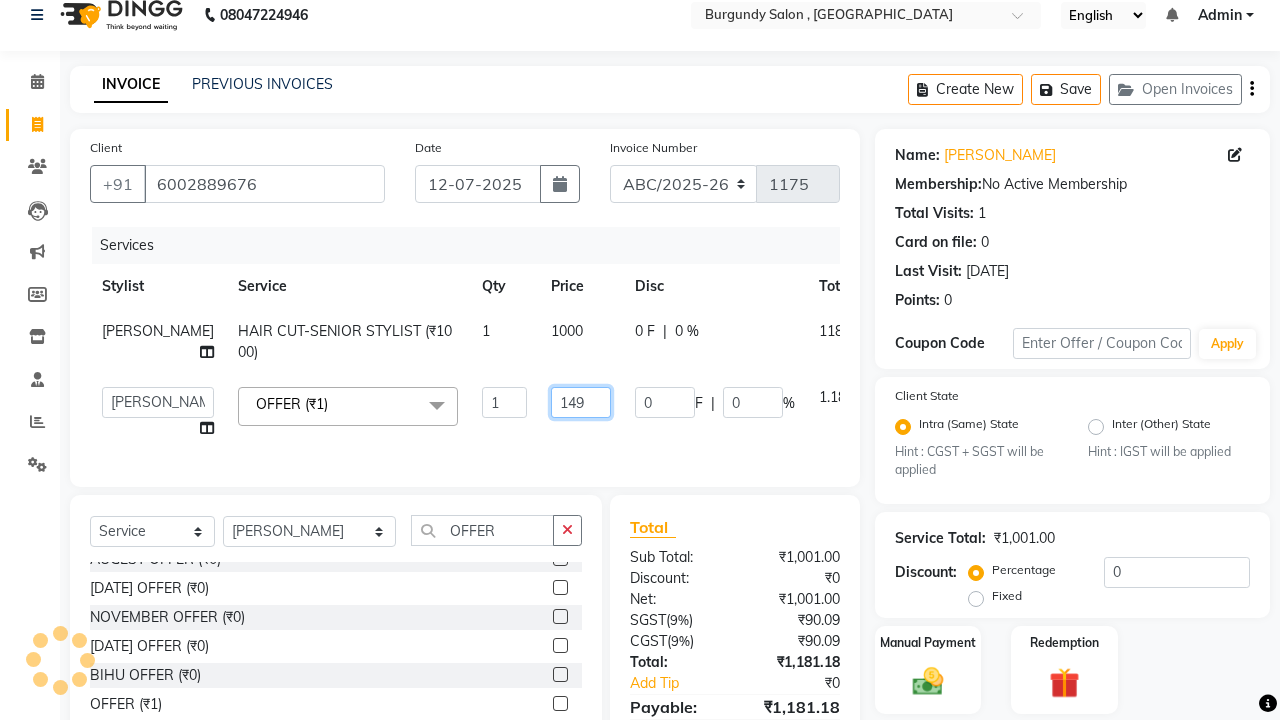 type on "1499" 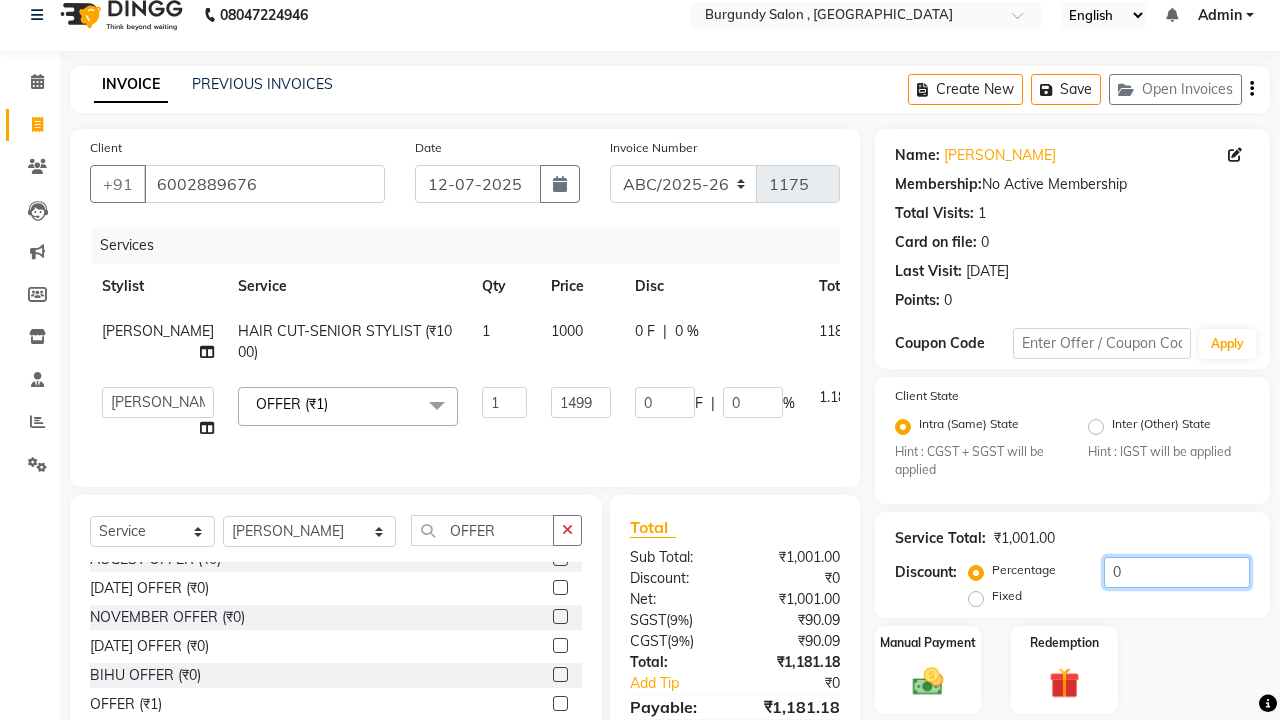 click on "0" 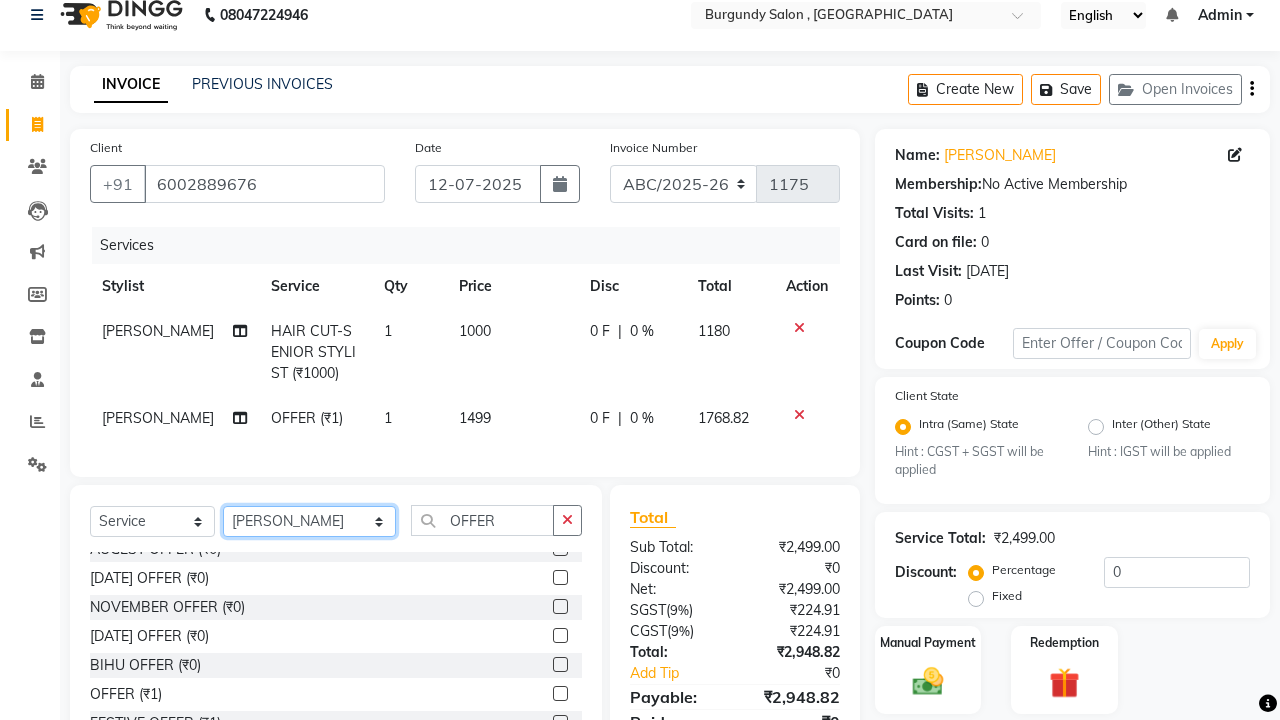 click on "Select Stylist ANIL  ANJANA BARSHA DEEPSHIKHA  DHON DAS DHON / NITUMONI EDWARD EDWARD/ LAXMI JOSHU JUNMONI KASHIF LAXI / ANJANA LAXMI LITTLE MAAM MINTUL MITALI NEETU RANA NITUMONI NITUMONI/POJA/ LAXMI NITUMONI / SAGARIKA NITUMONI/ SAGRIKA PRAKASH PUJAA Rubi RUBI / LAXMI SAGARIKA  SAGARIKA / RUBI SAHIL SAHIL / DHON SAHIL / EDWARD SAHIL/ JOSHU SAHIL/JOSHU/PRAKASH/ RUBI SAHIL/NITUMONI/ MITALI SAHIL/ RUBI SHABIR SHADHAB SIMA KALITA SONALI DEKA SOPEM staff 1 staff 1 TANU" 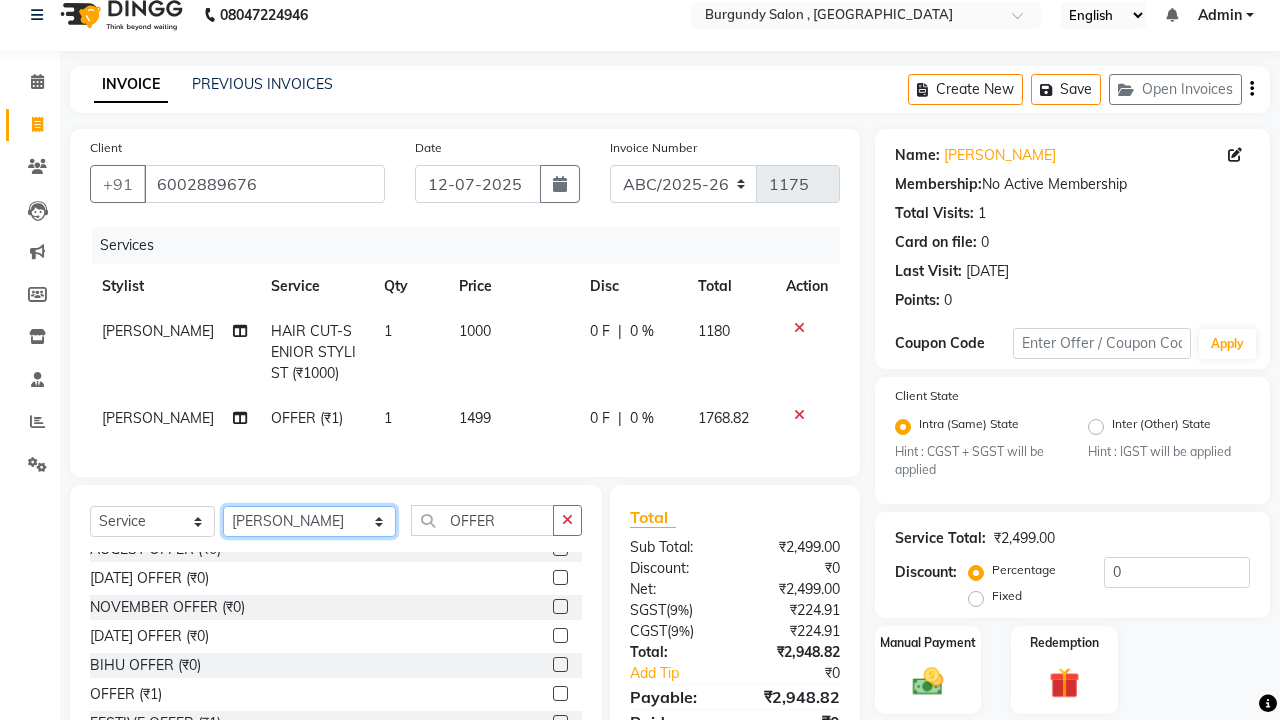 select on "47575" 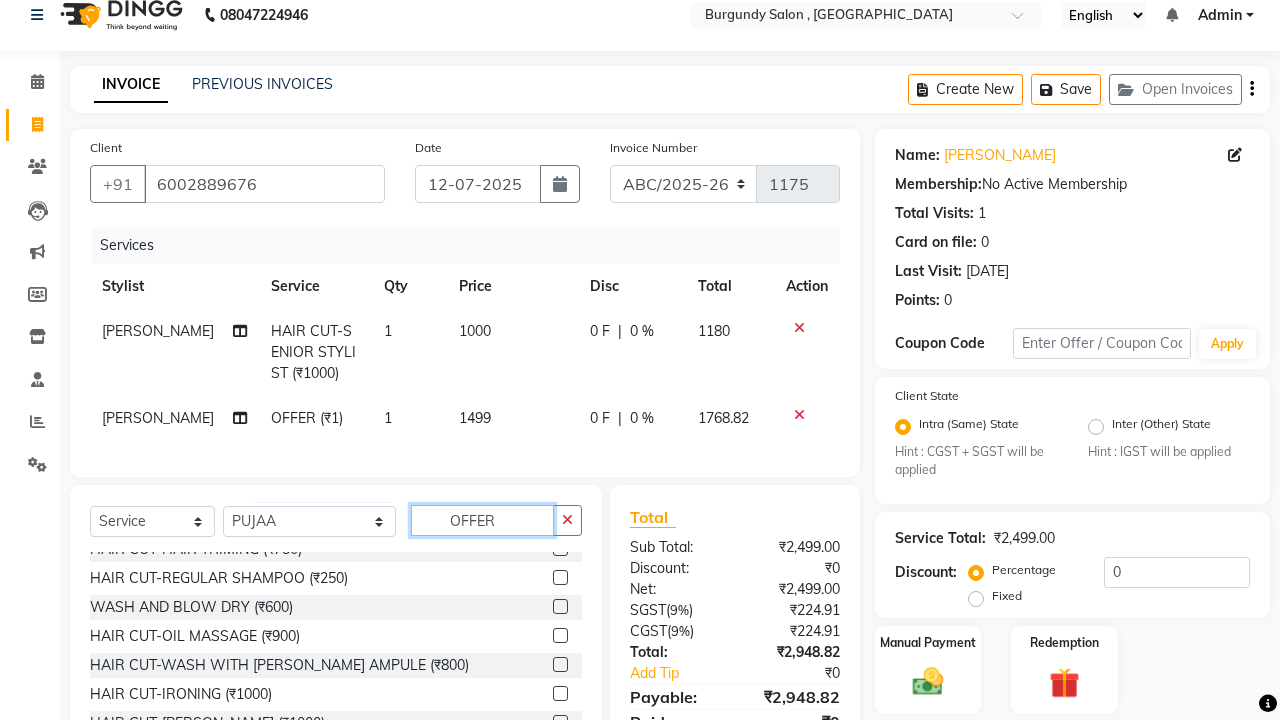 click on "OFFER" 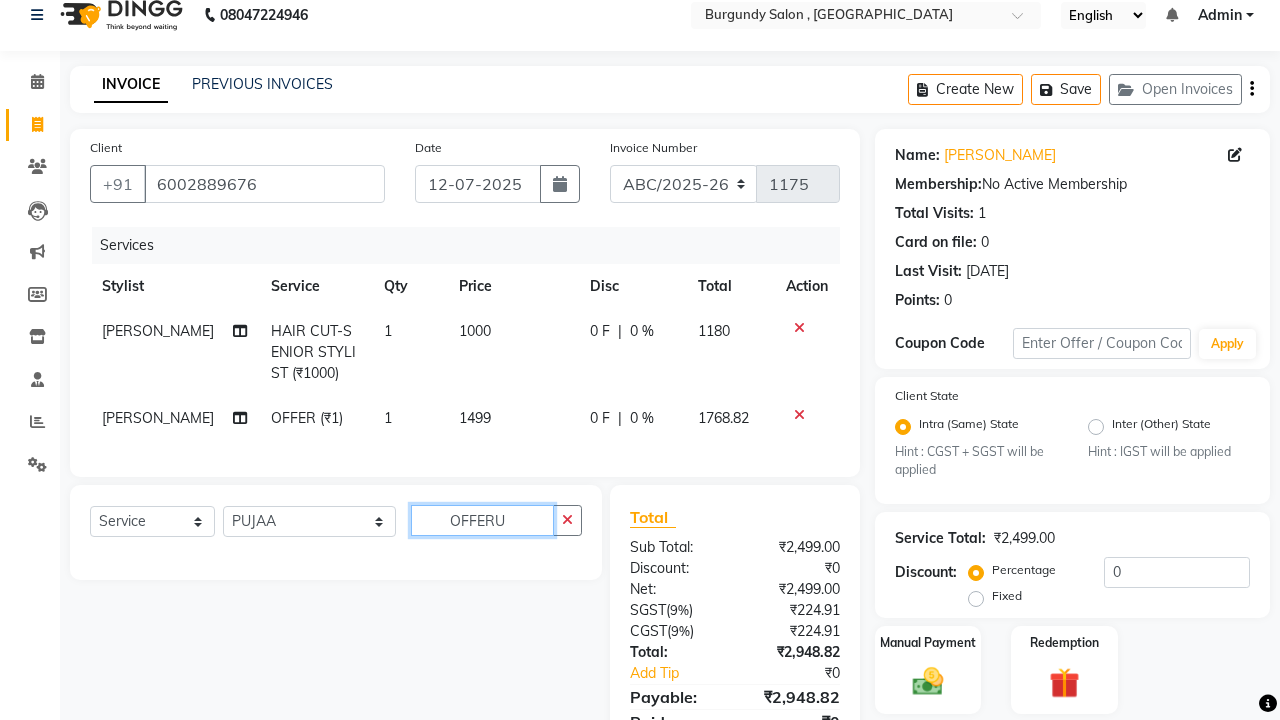 scroll, scrollTop: 0, scrollLeft: 0, axis: both 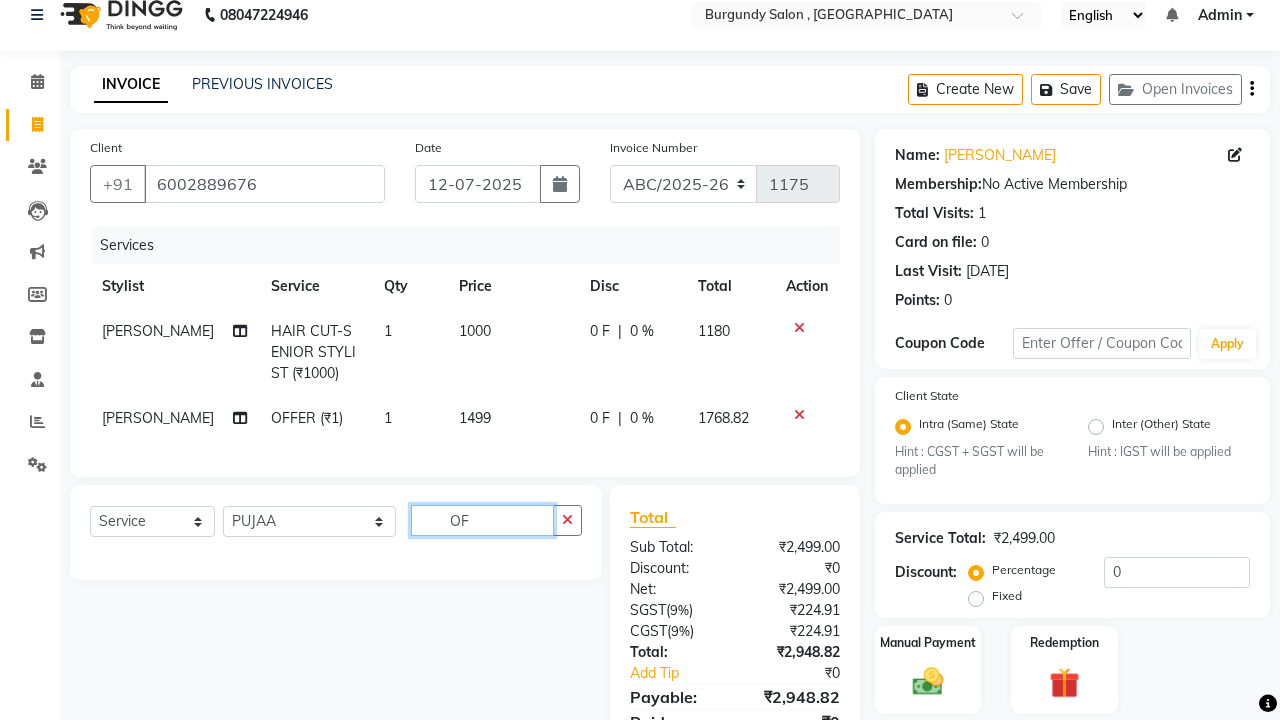 type on "O" 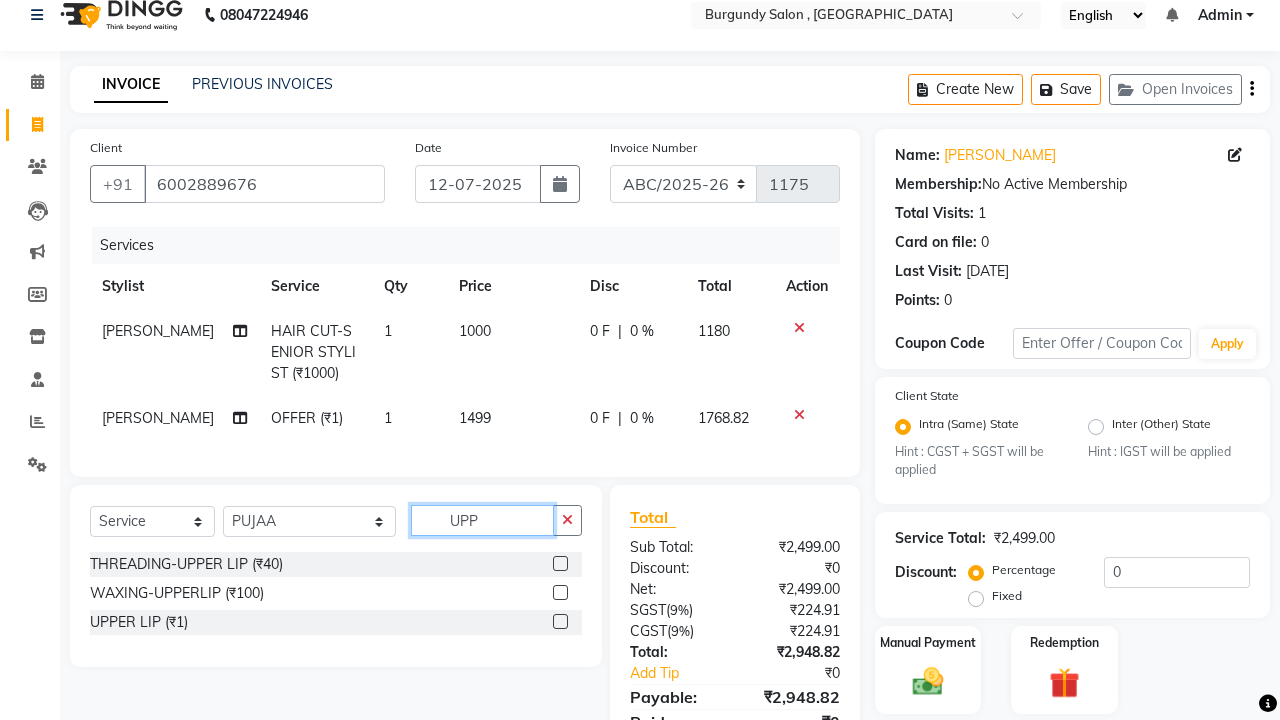 type on "UPP" 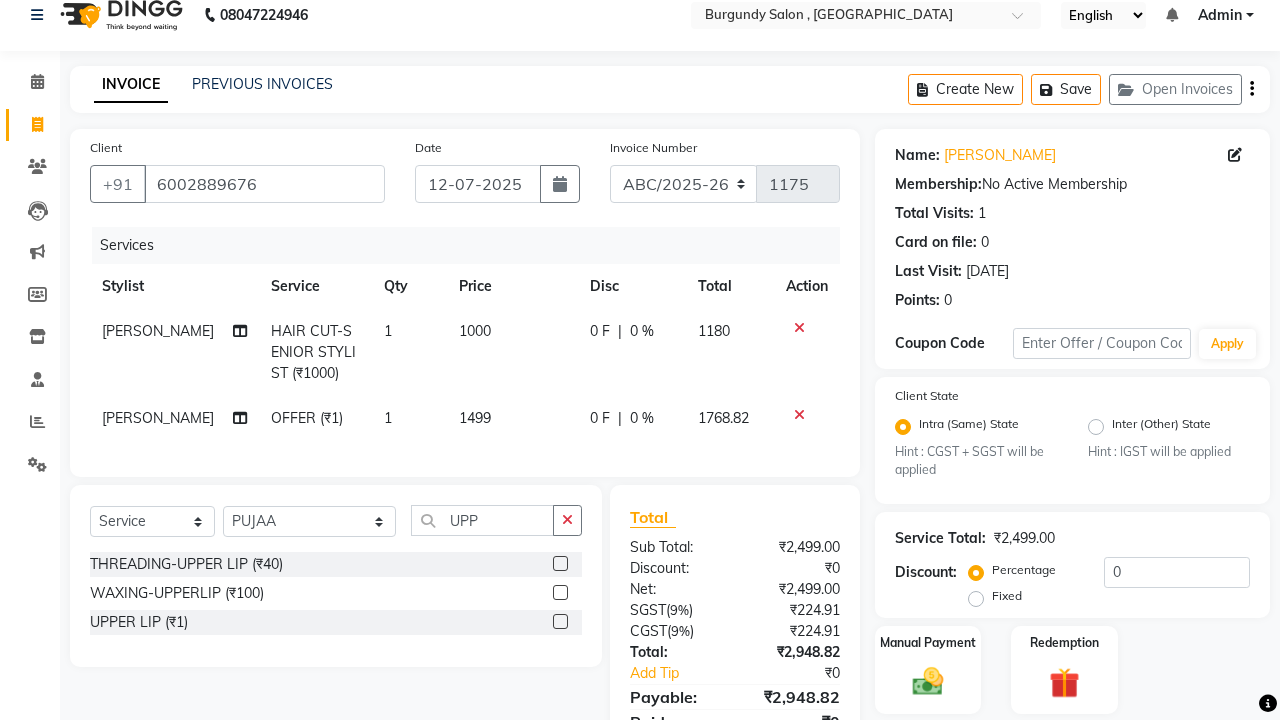 click 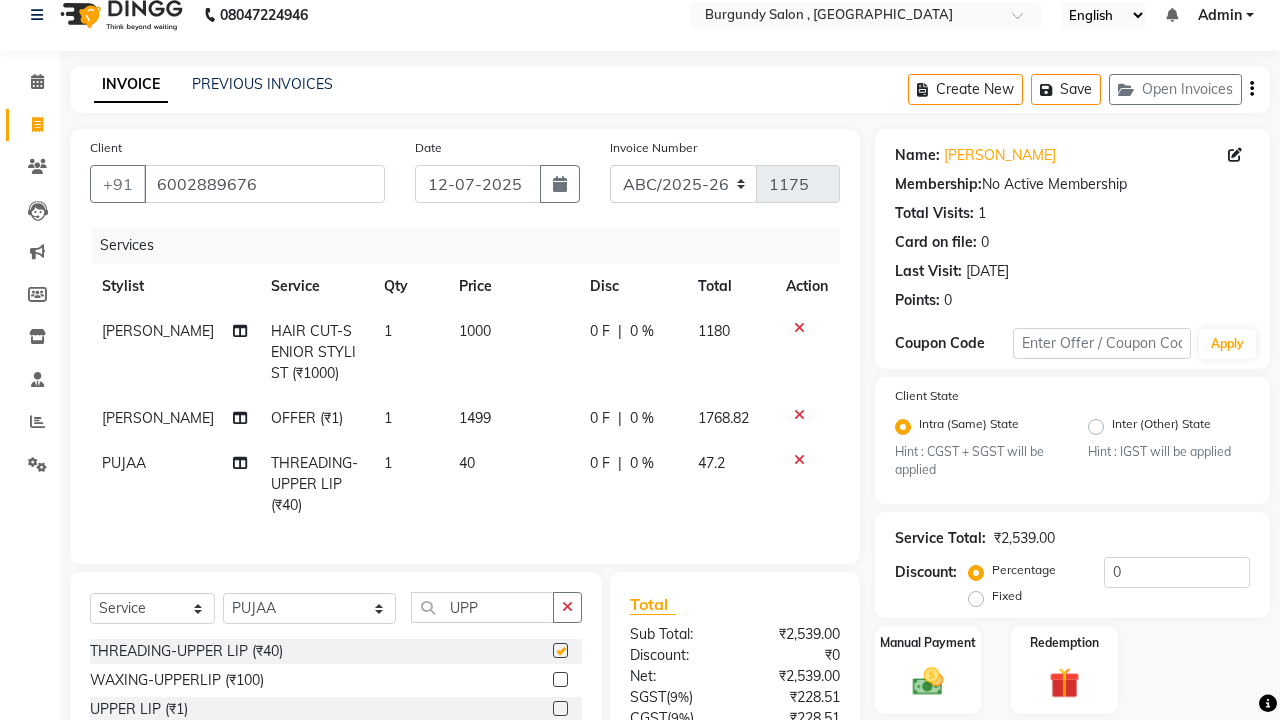 checkbox on "false" 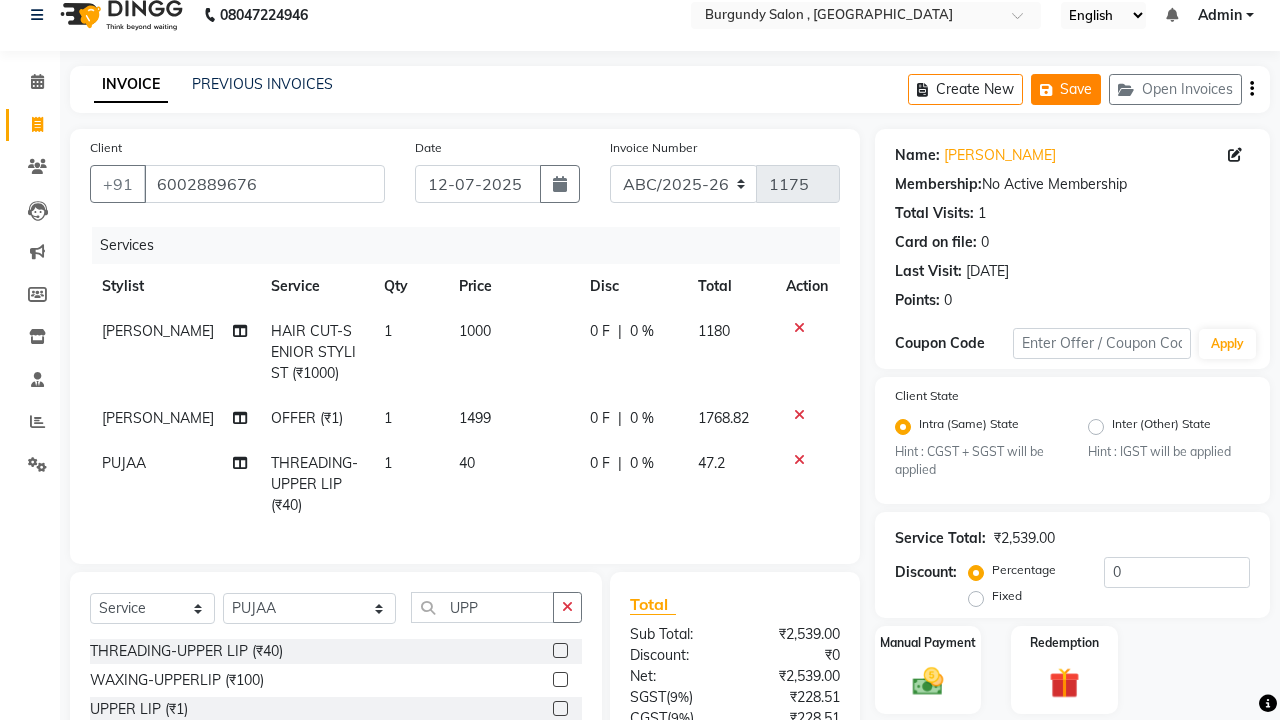 click on "Save" 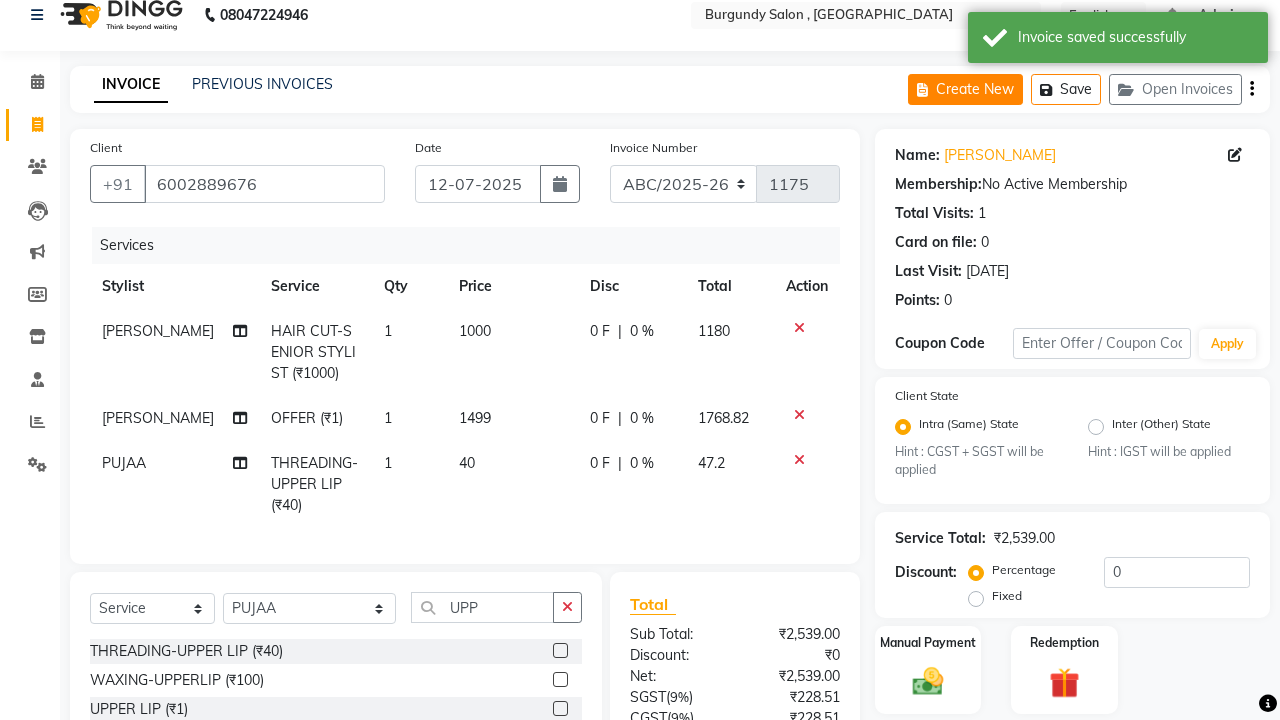 click on "Create New" 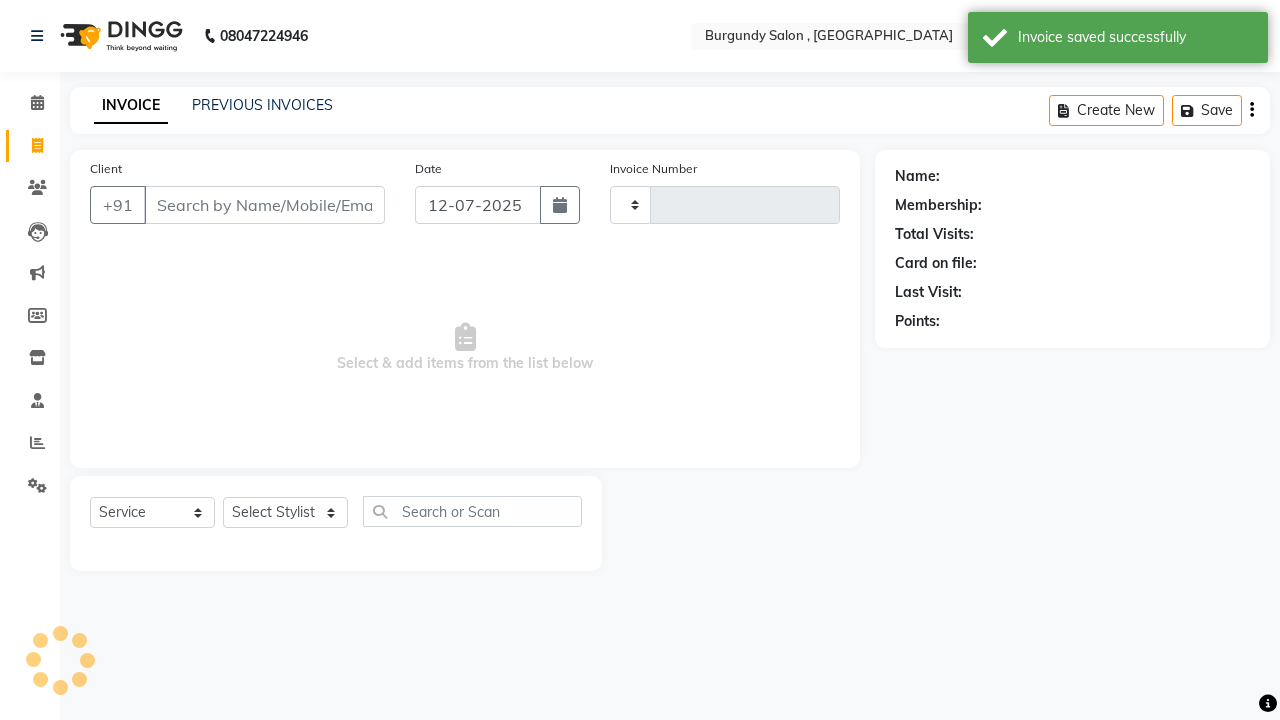 scroll, scrollTop: 0, scrollLeft: 0, axis: both 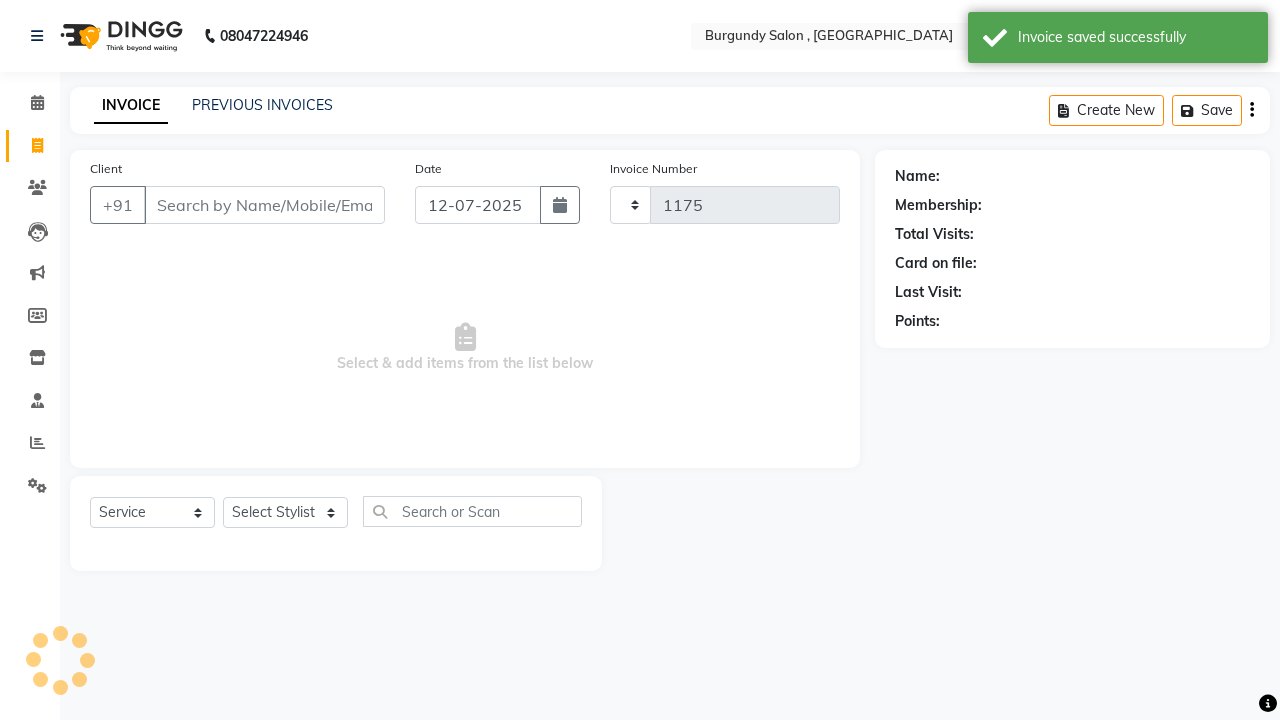select on "5345" 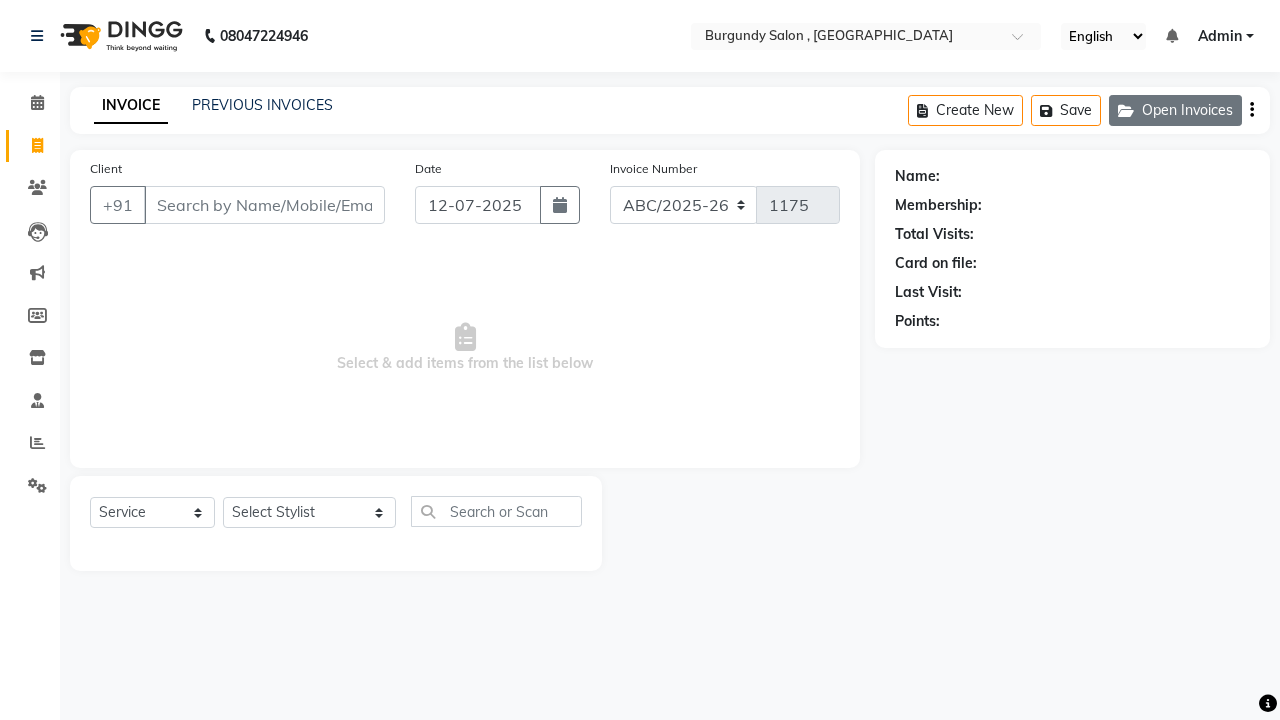 click on "Open Invoices" 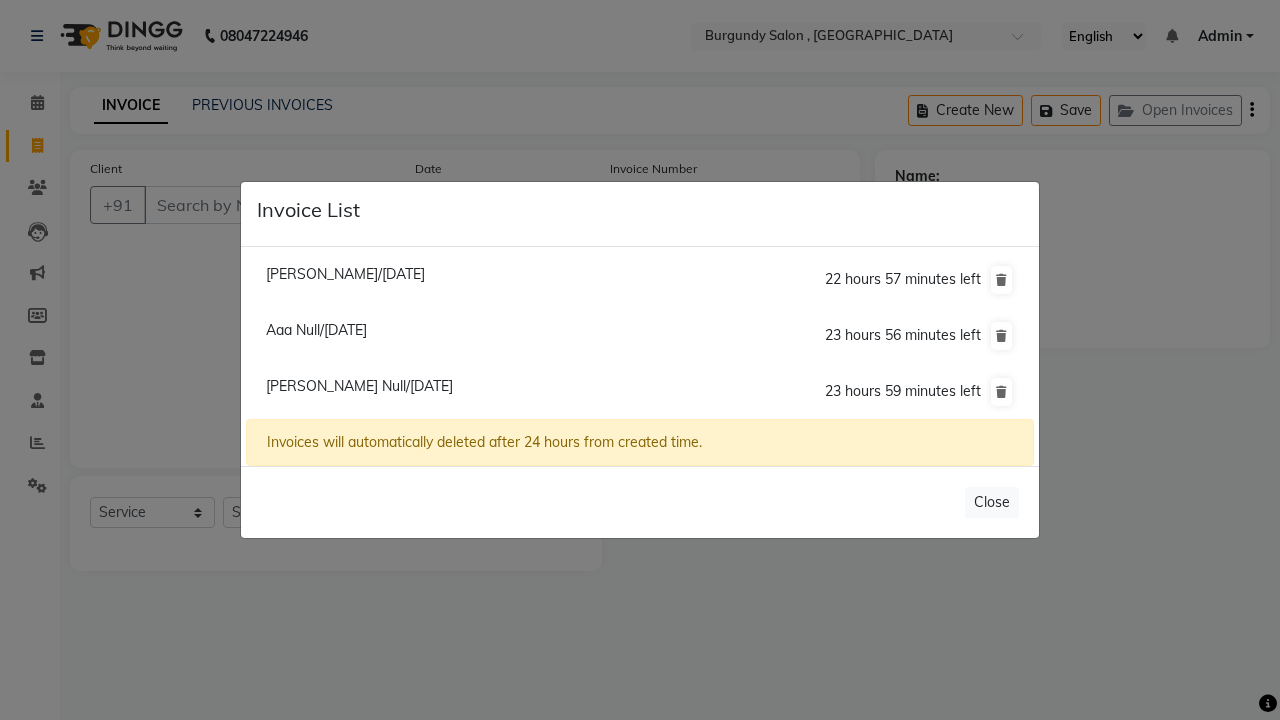 click on "Aaa Null/[DATE]" 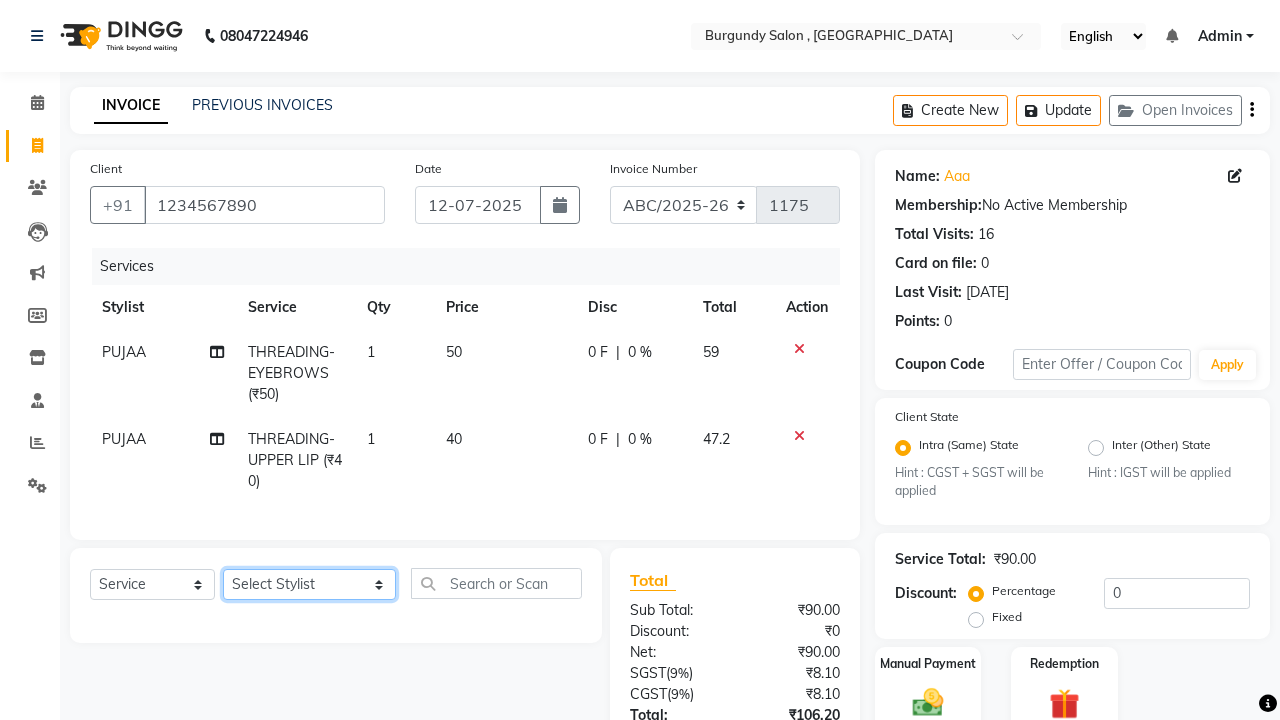 click on "Select Stylist ANIL  ANJANA BARSHA DEEPSHIKHA  DHON DAS DHON / NITUMONI EDWARD EDWARD/ LAXMI JOSHU JUNMONI KASHIF LAXI / ANJANA LAXMI LITTLE MAAM MINTUL MITALI NEETU RANA NITUMONI NITUMONI/POJA/ LAXMI NITUMONI / SAGARIKA NITUMONI/ SAGRIKA PRAKASH PUJAA Rubi RUBI / LAXMI SAGARIKA  SAGARIKA / RUBI SAHIL SAHIL / DHON SAHIL / EDWARD SAHIL/ JOSHU SAHIL/JOSHU/PRAKASH/ RUBI SAHIL/NITUMONI/ MITALI SAHIL/ RUBI SHABIR SHADHAB SIMA KALITA SONALI DEKA SOPEM staff 1 staff 1 TANU" 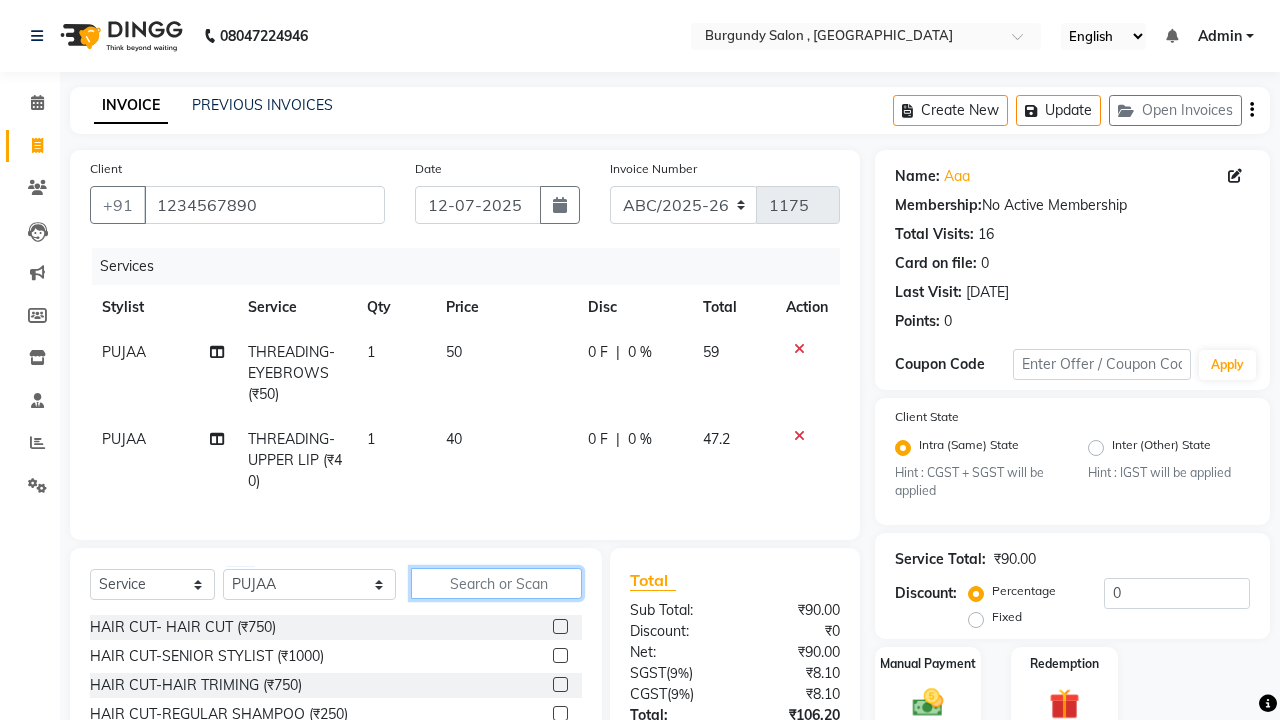 click 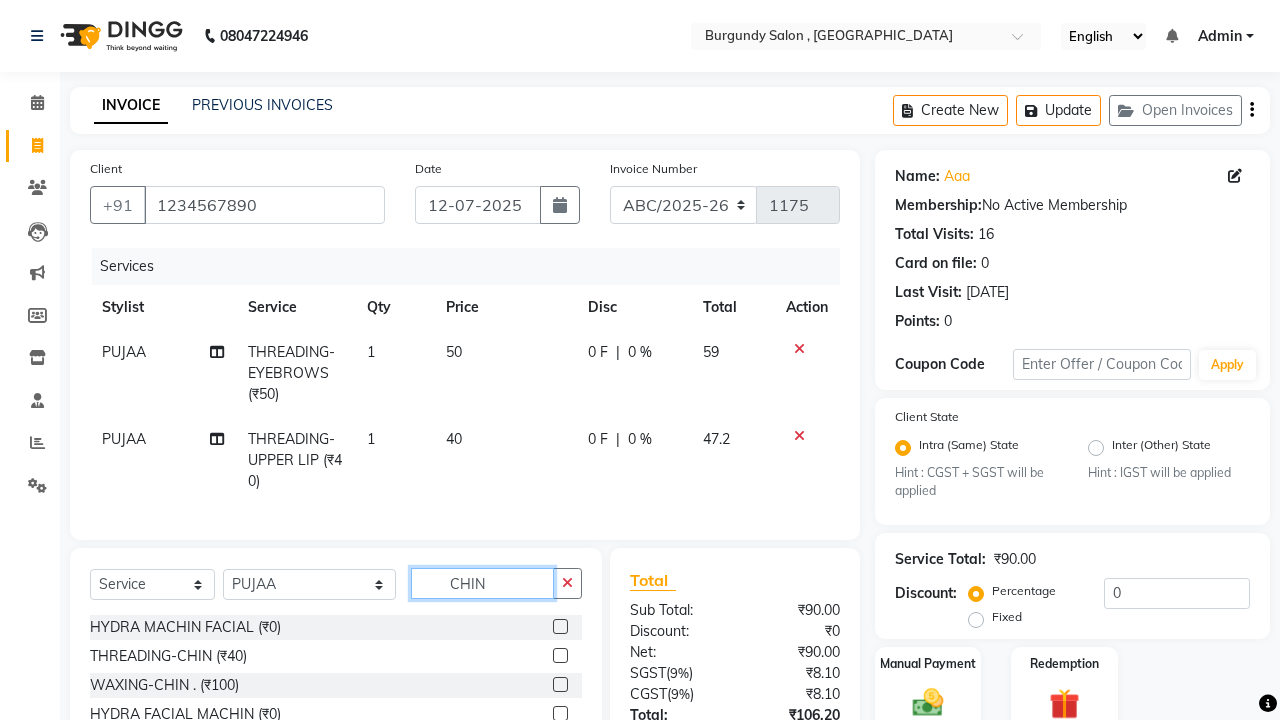 scroll, scrollTop: 32, scrollLeft: 0, axis: vertical 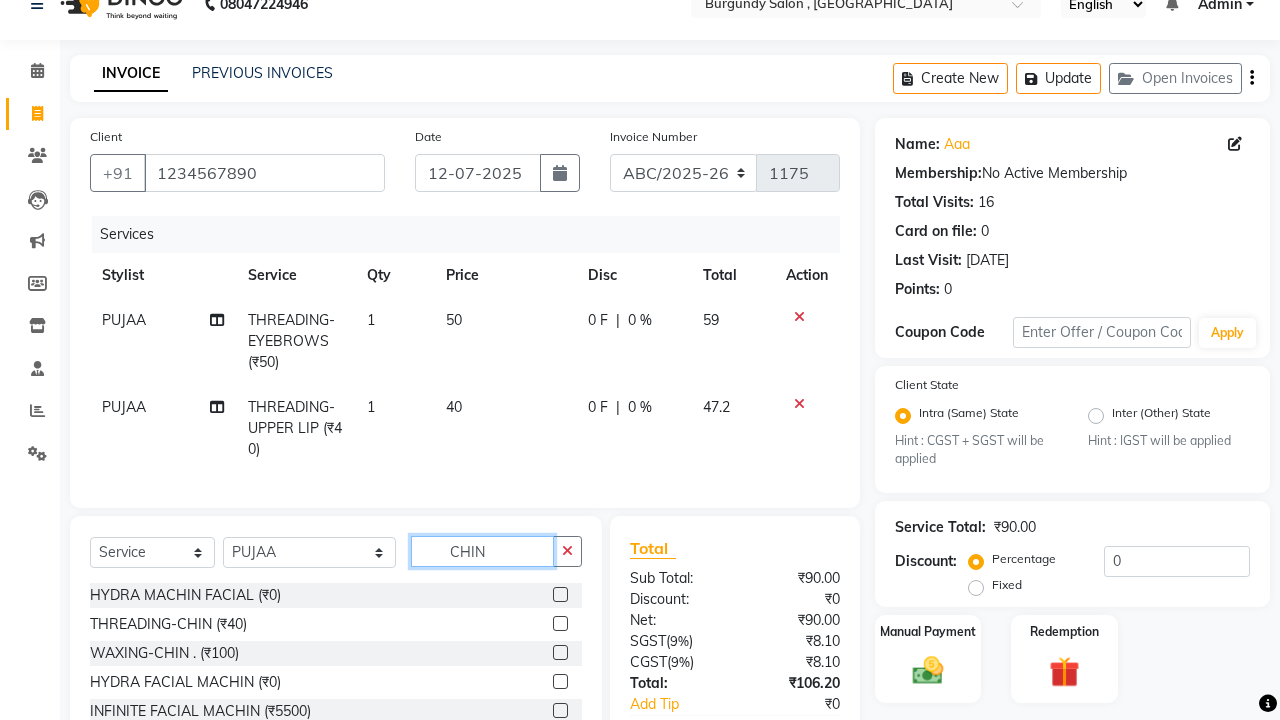 type on "CHIN" 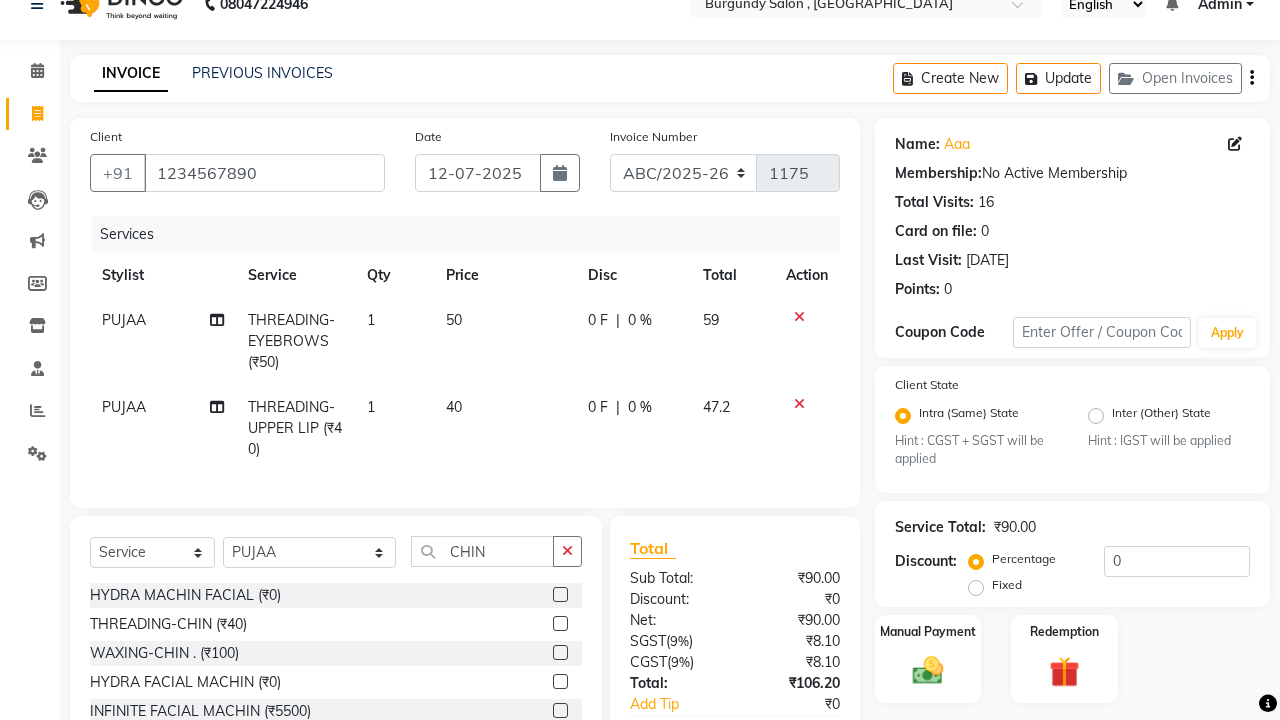 click 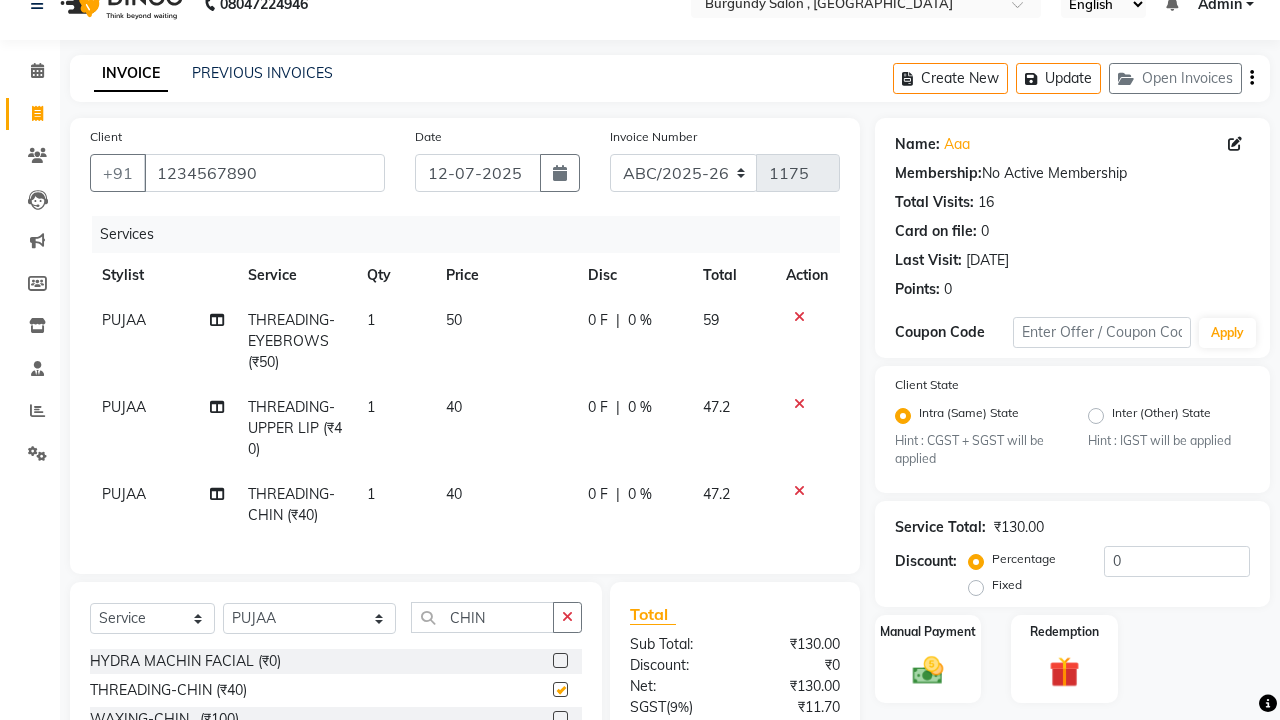 checkbox on "false" 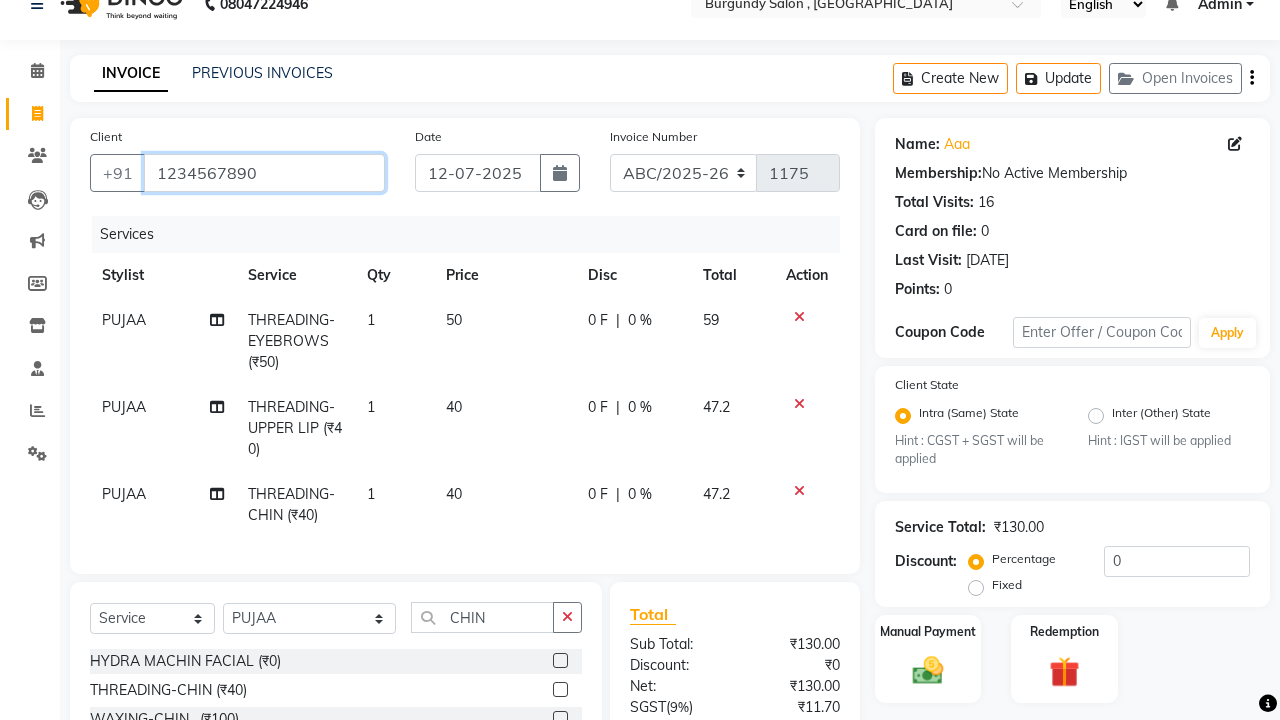 click on "1234567890" at bounding box center (264, 173) 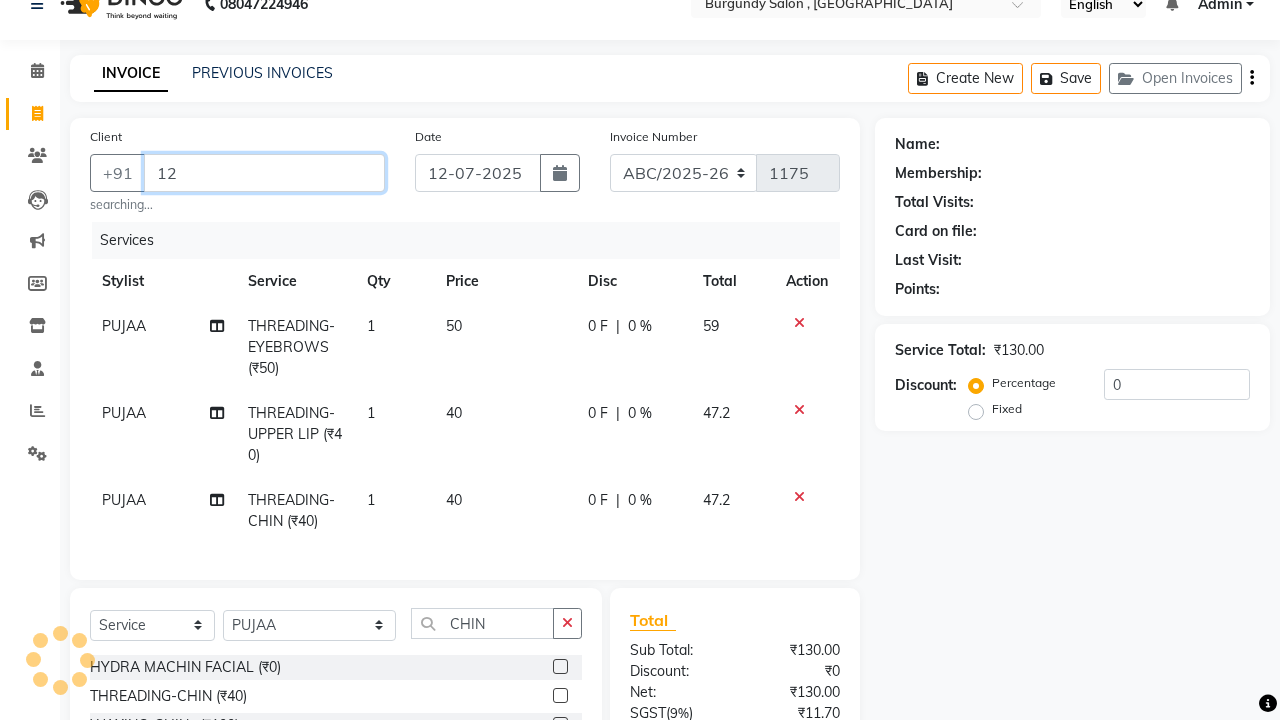 type on "1" 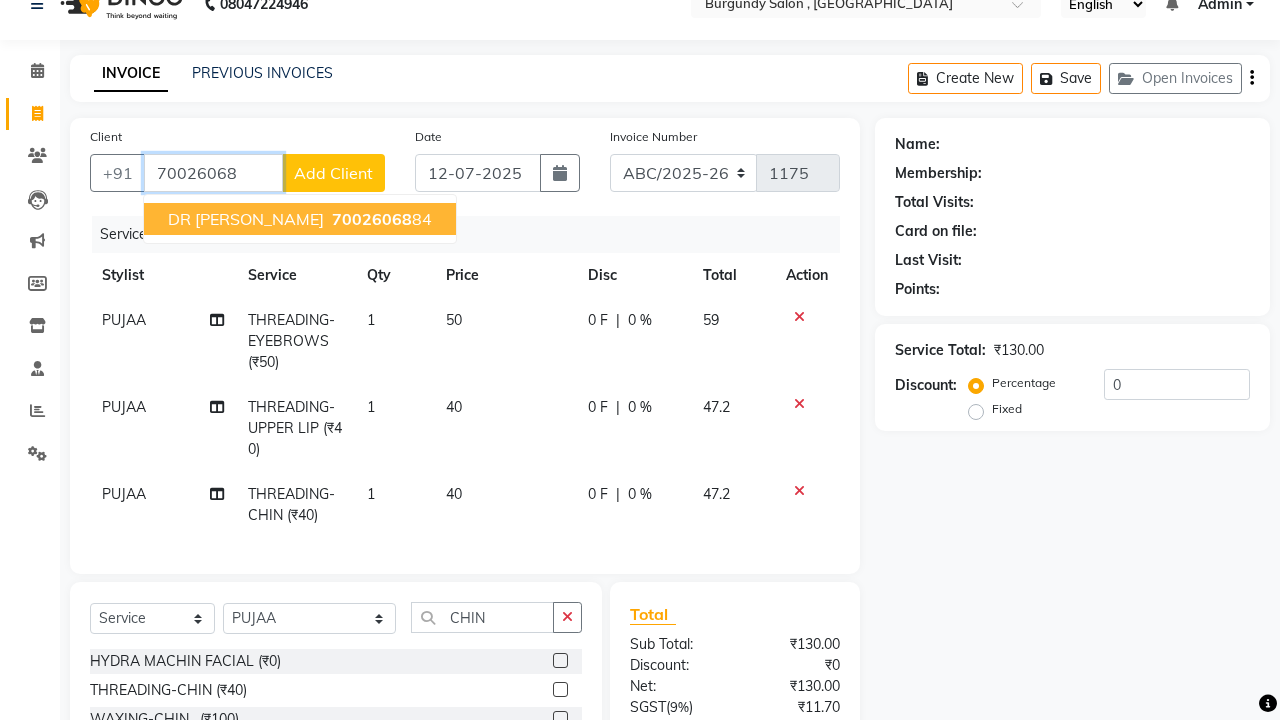 click on "70026068" at bounding box center (372, 219) 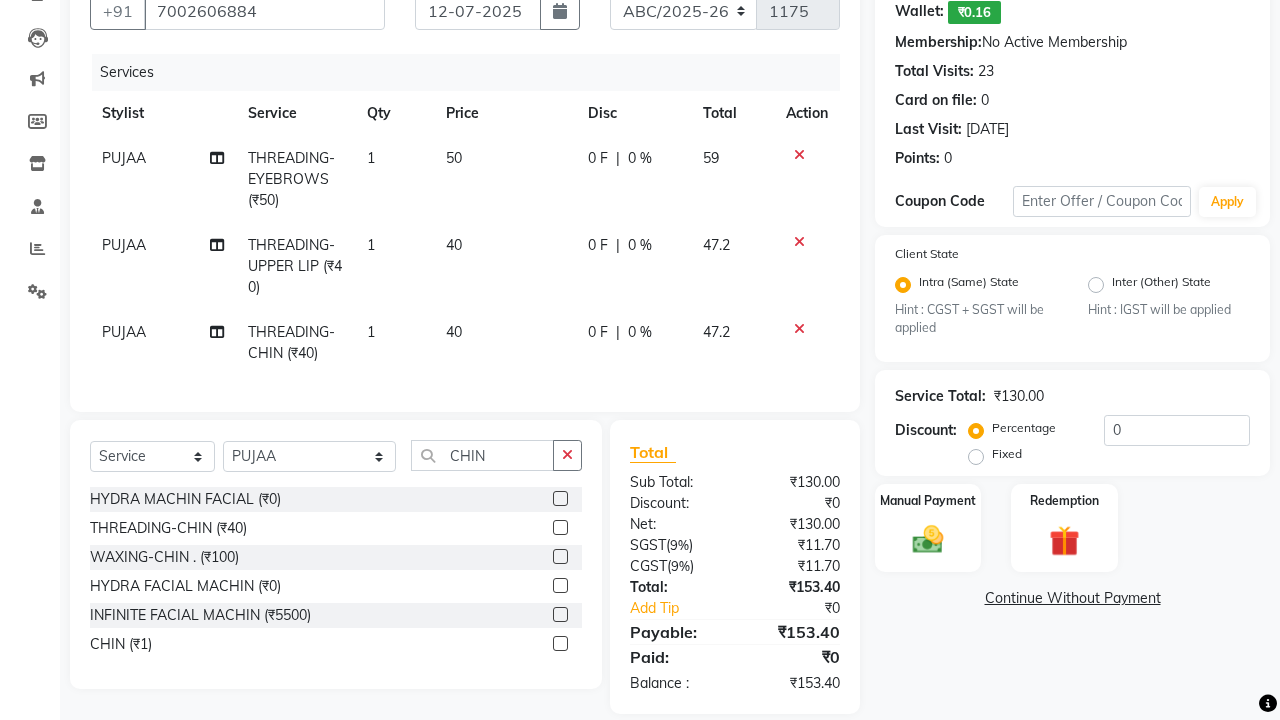 scroll, scrollTop: 201, scrollLeft: 0, axis: vertical 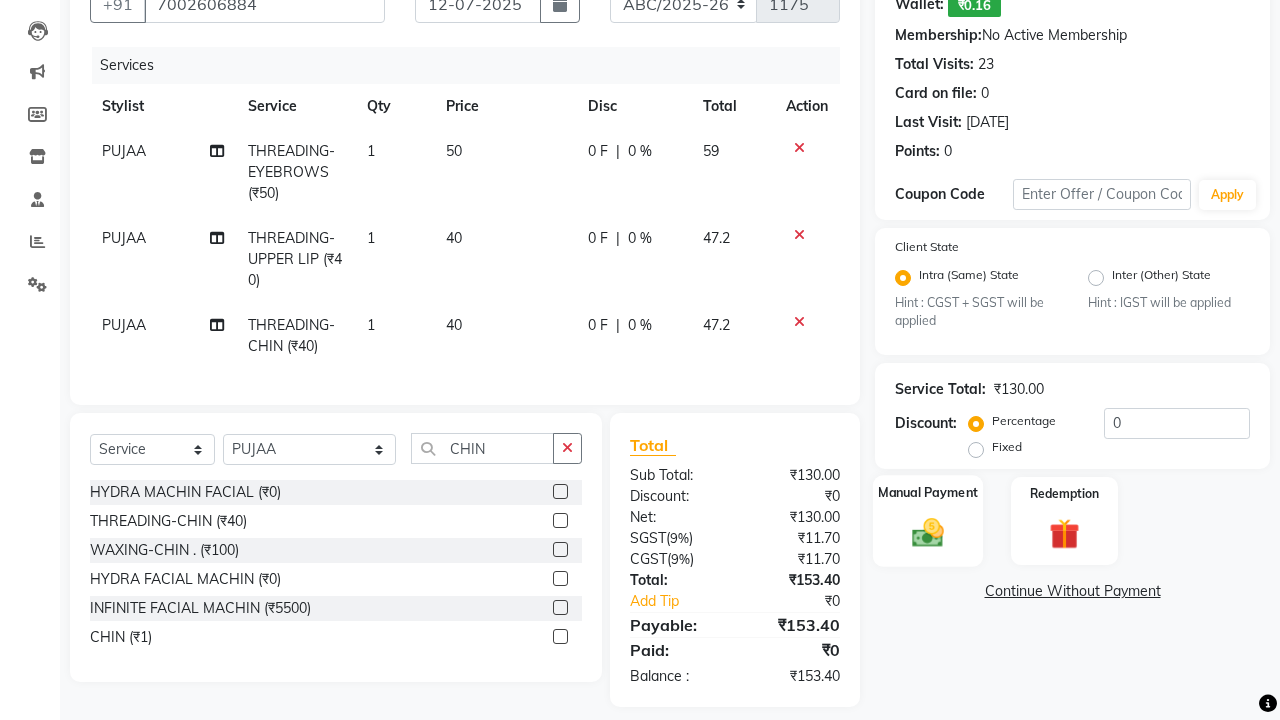click on "Manual Payment" 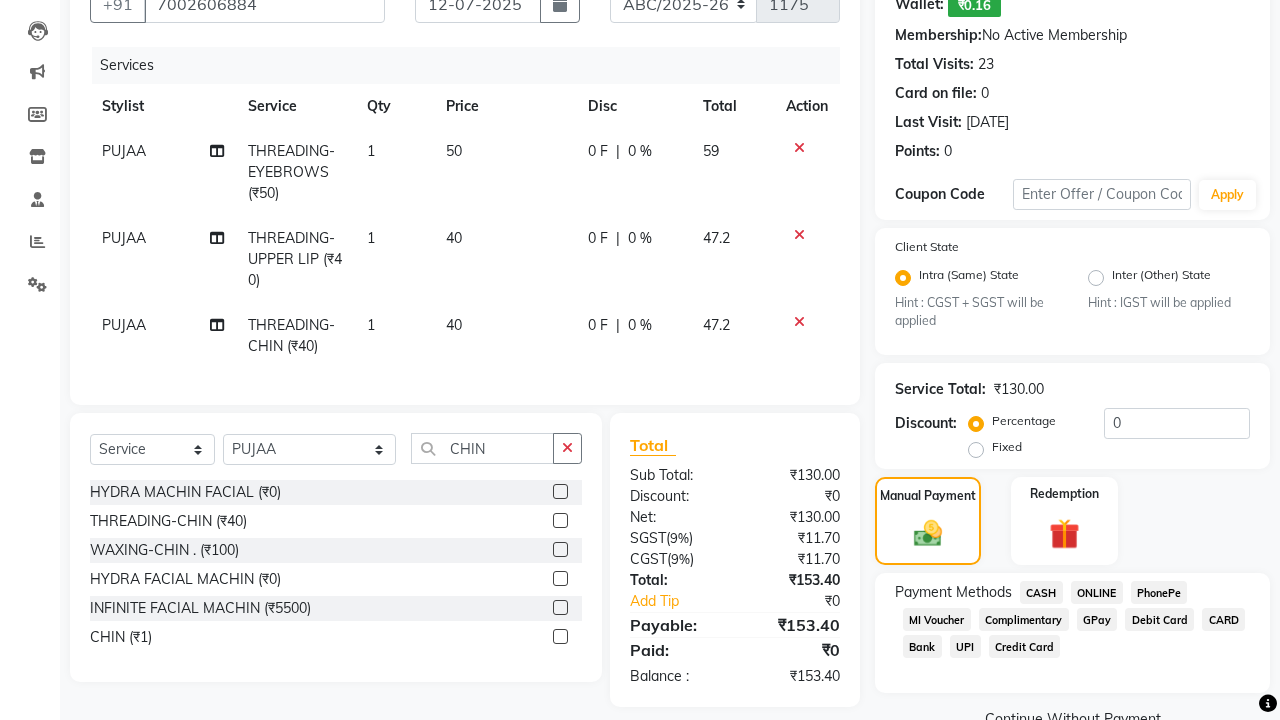 click on "CASH" 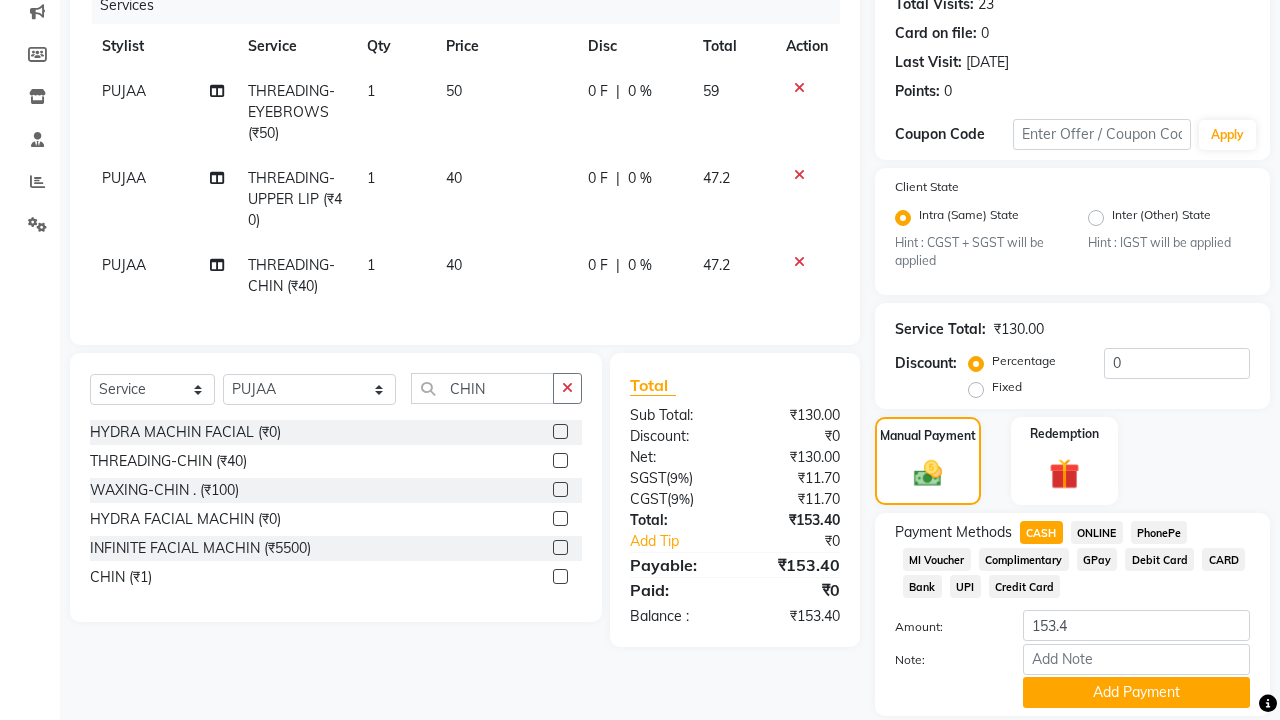 scroll, scrollTop: 267, scrollLeft: 0, axis: vertical 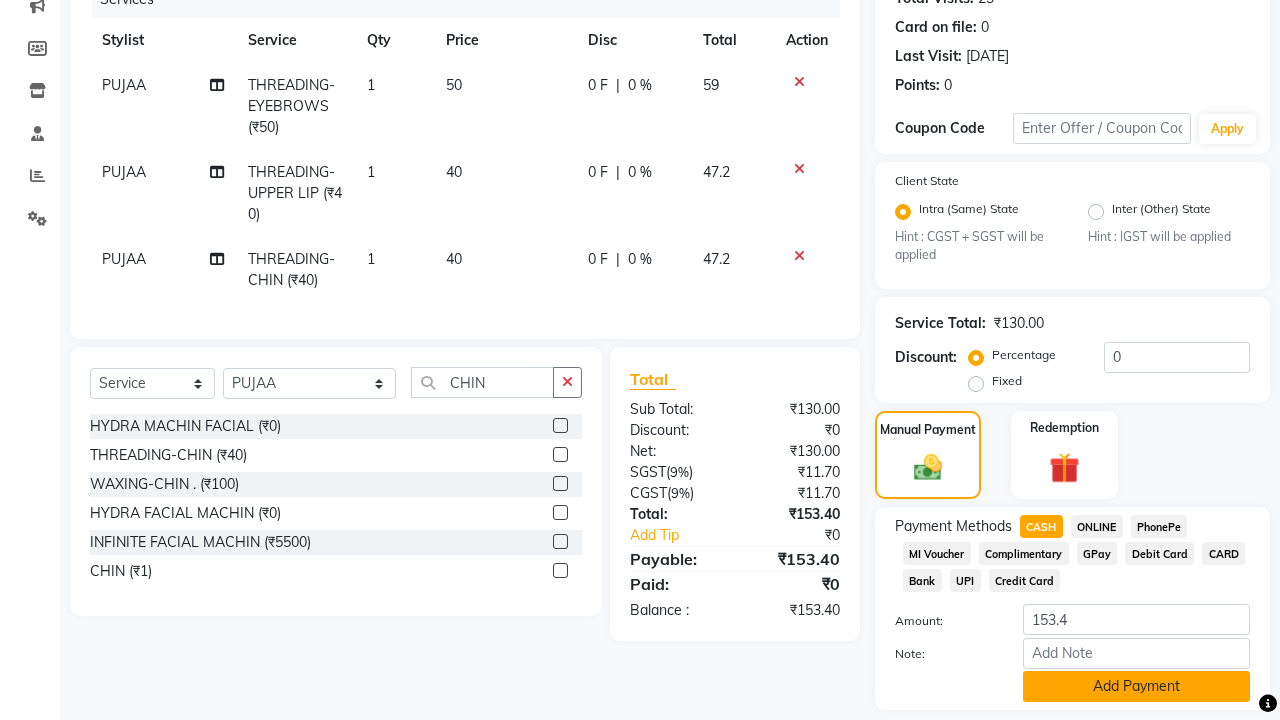 click on "Add Payment" 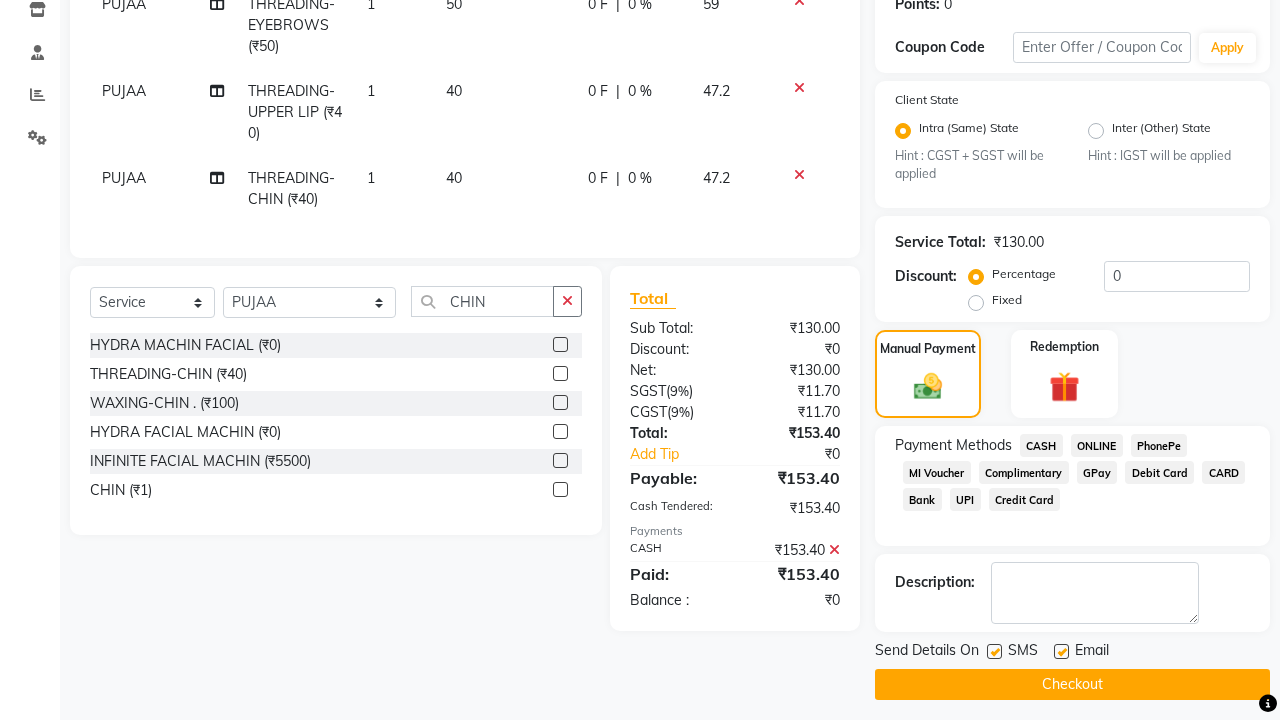 scroll, scrollTop: 352, scrollLeft: 0, axis: vertical 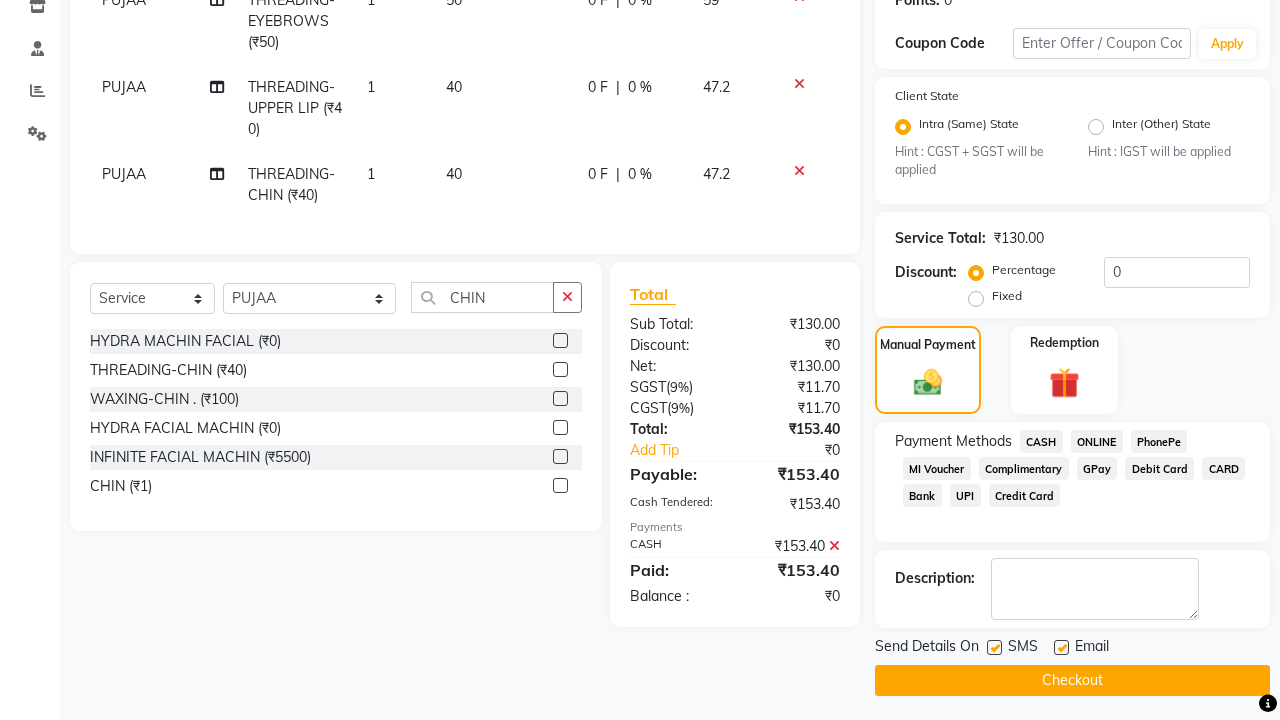 click on "Checkout" 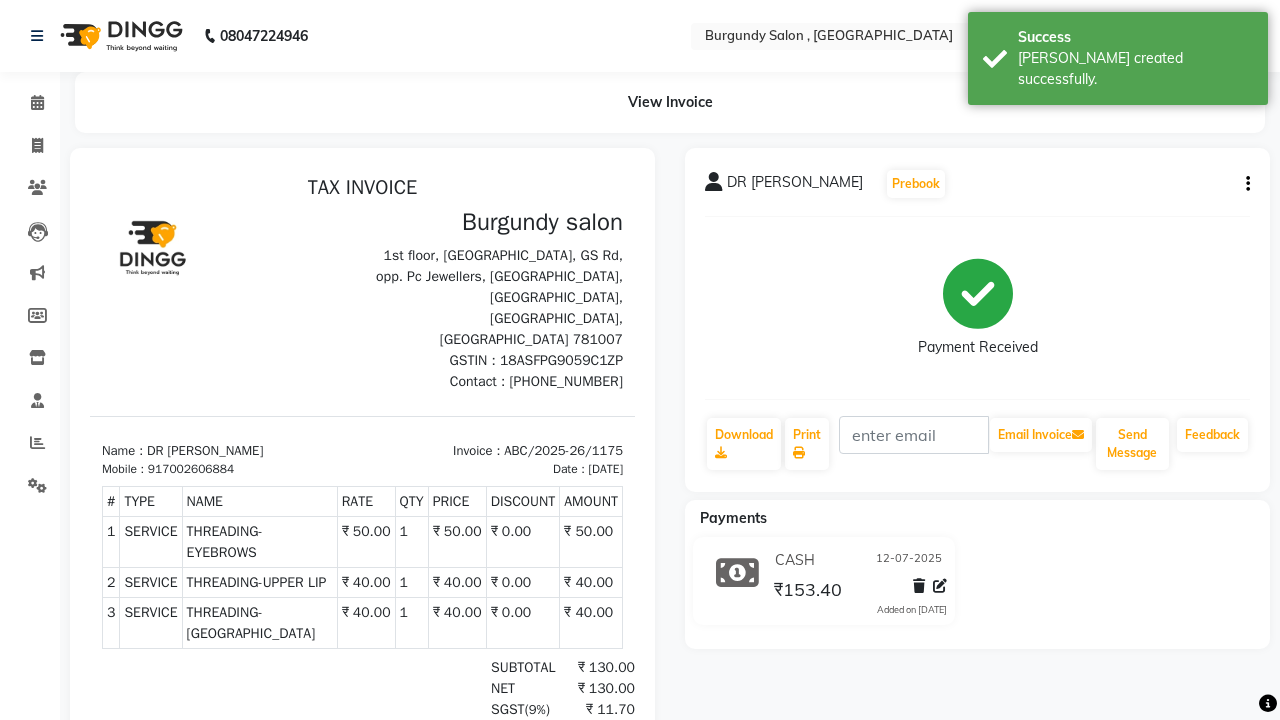 scroll, scrollTop: 0, scrollLeft: 0, axis: both 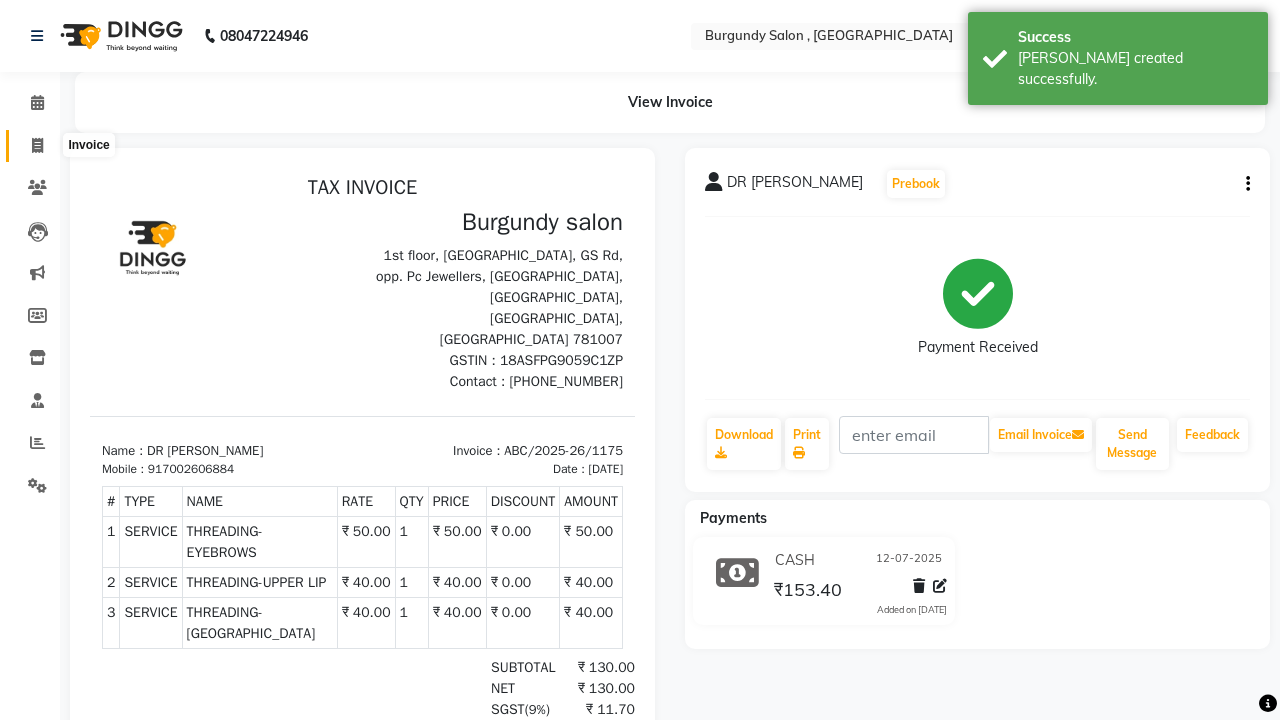 click 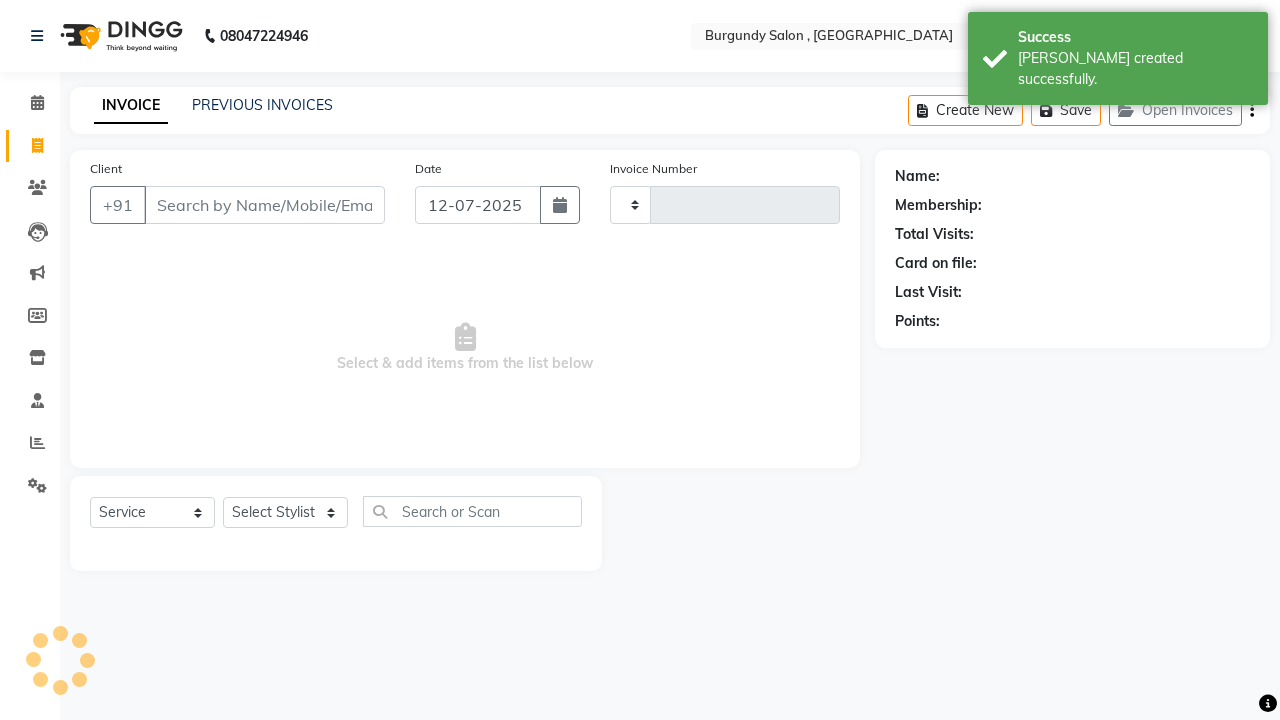 type on "1176" 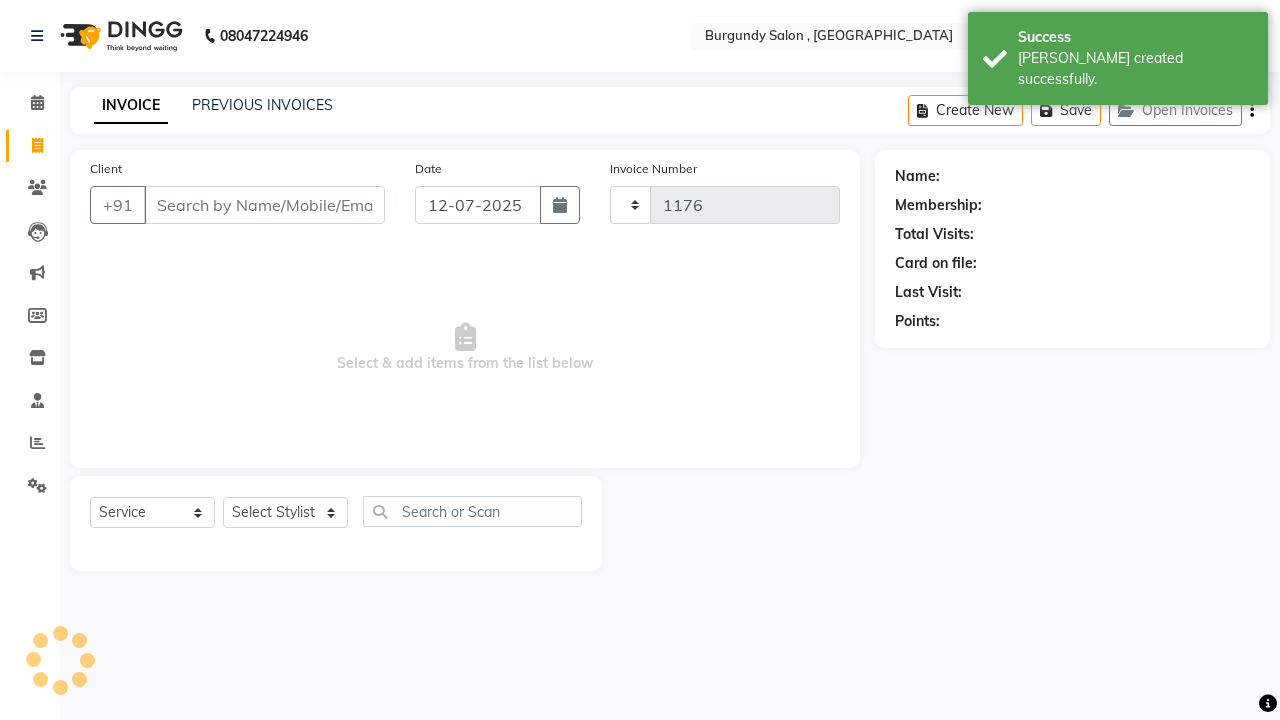 select on "5345" 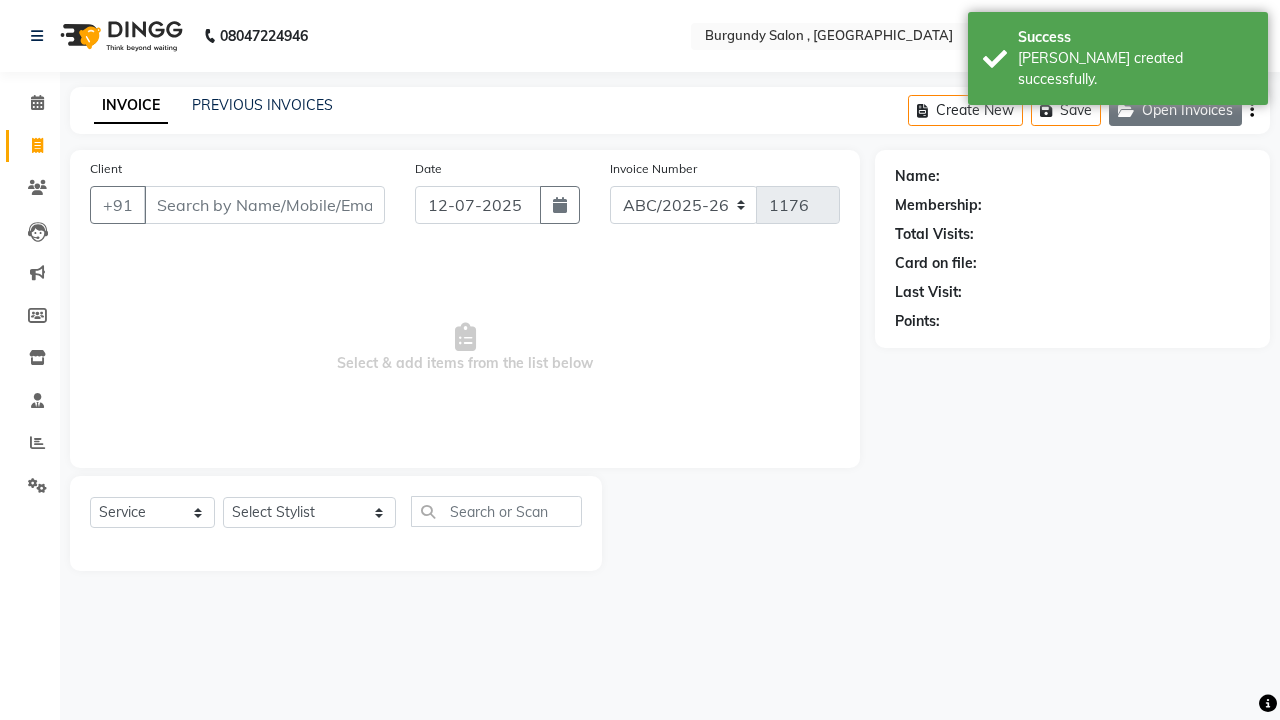 click on "Open Invoices" 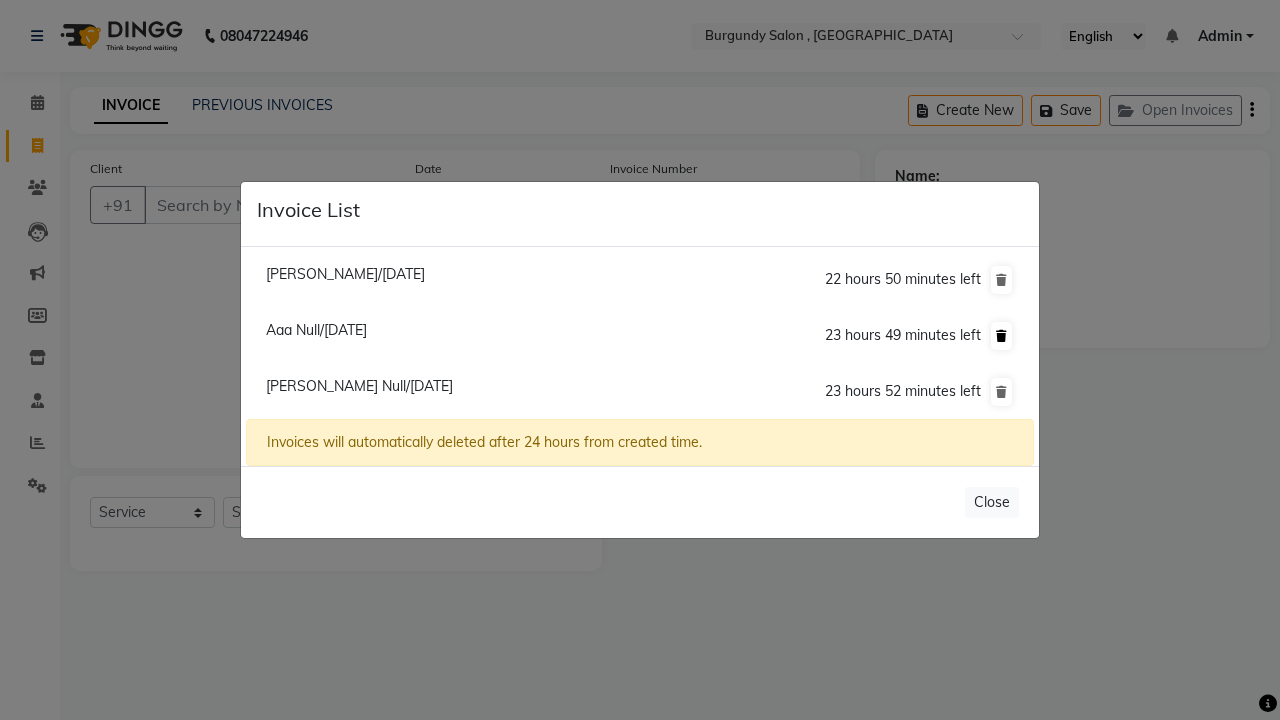 click 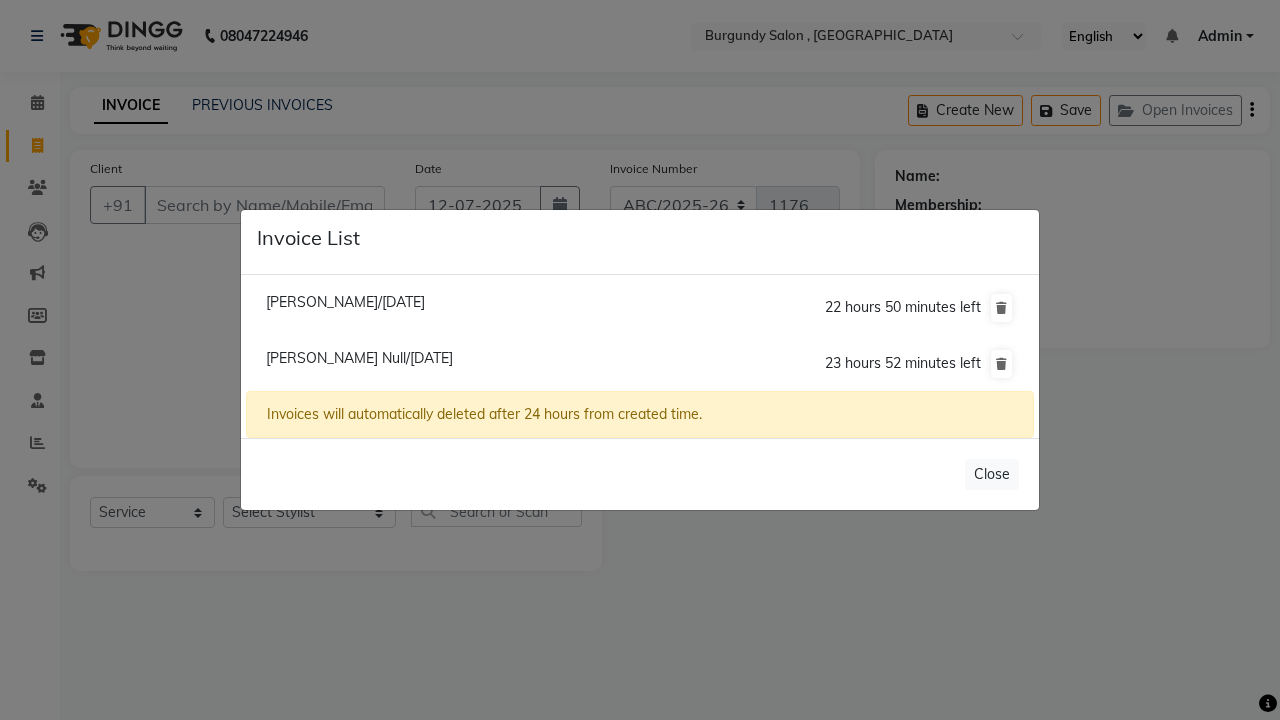 click on "Invoice List  Niti Singhal/12 July 2025  22 hours 50 minutes left  Vrinda Khakholia Null/12 July 2025  23 hours 52 minutes left  Invoices will automatically deleted after 24 hours from created time.   Close" 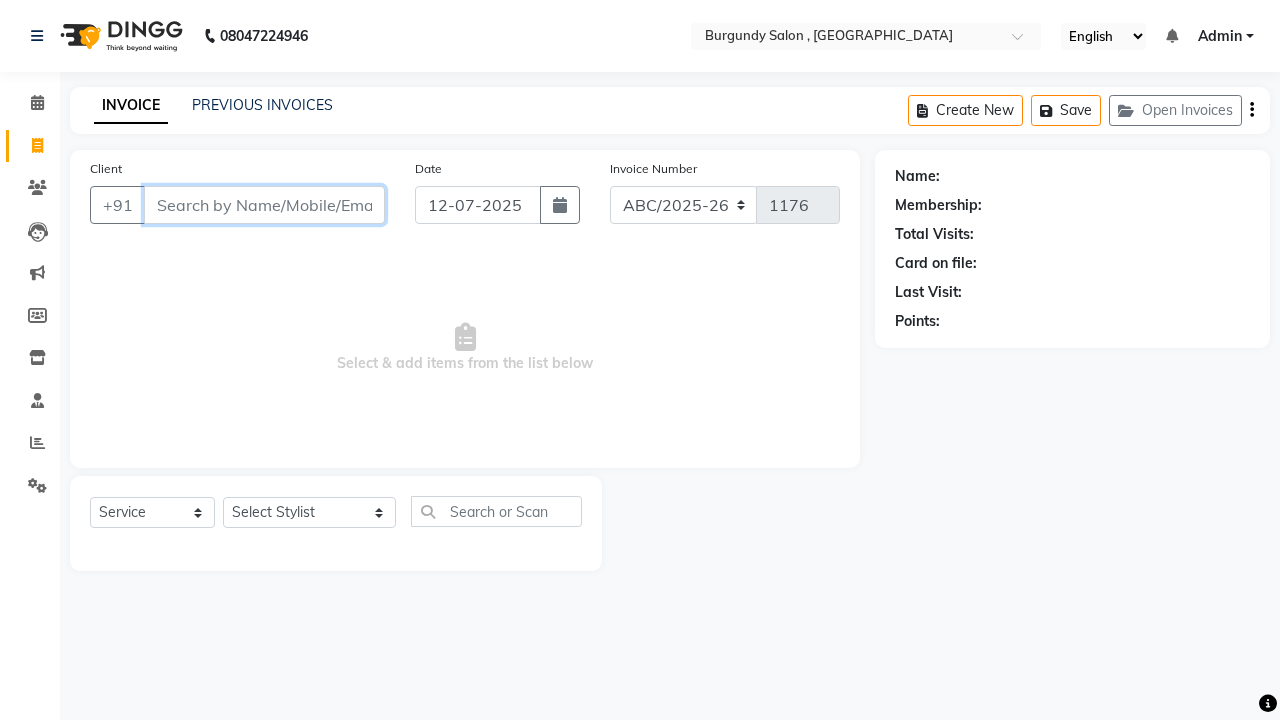 click on "Client" at bounding box center [264, 205] 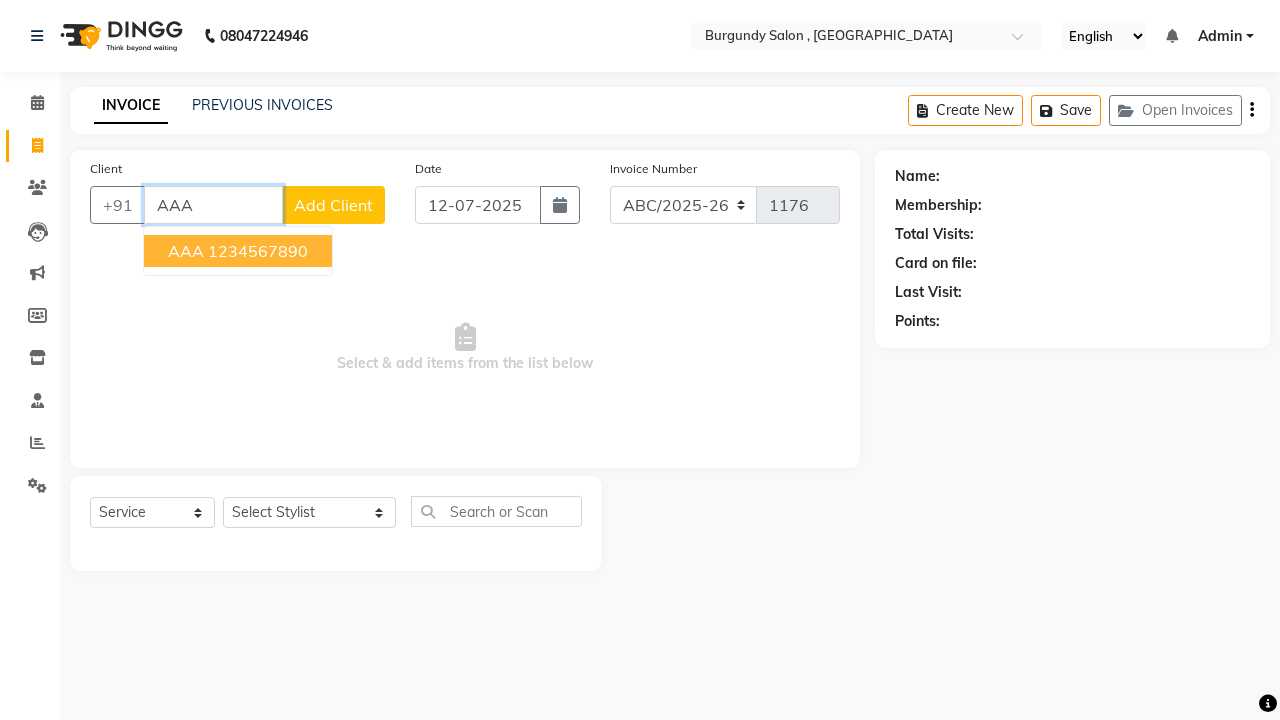 click on "1234567890" at bounding box center (258, 251) 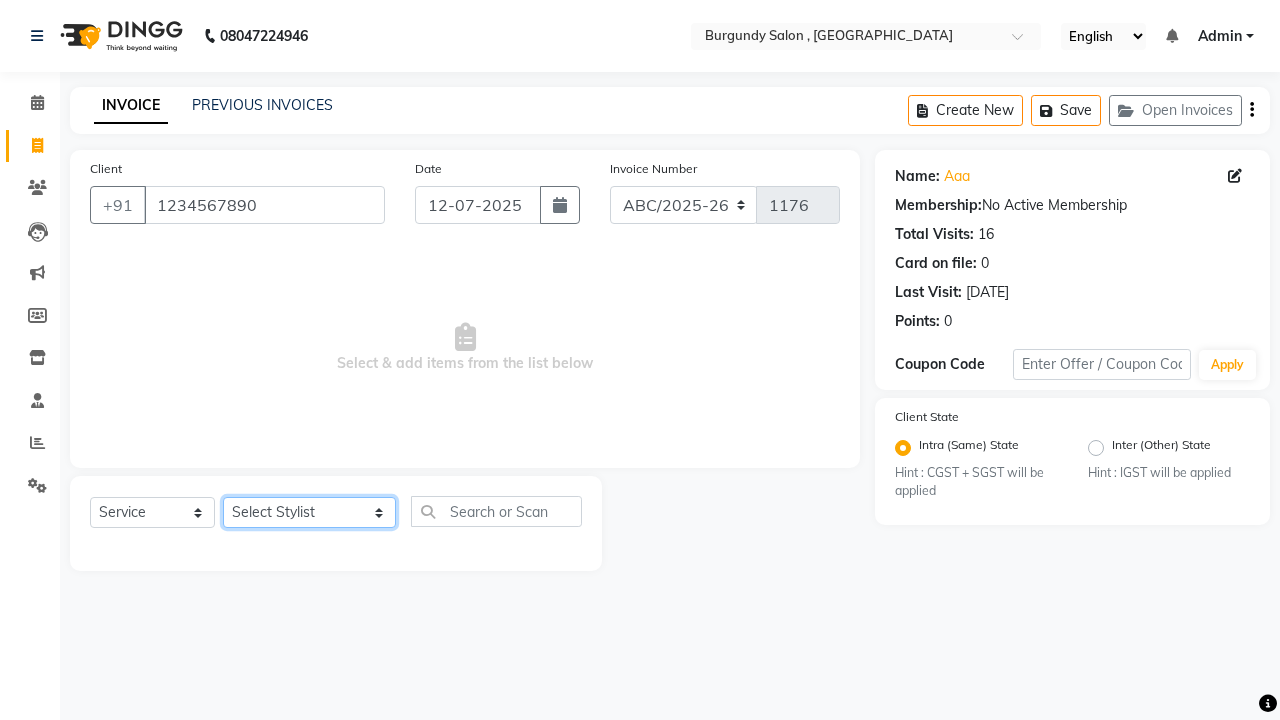 click on "Select Stylist ANIL  ANJANA BARSHA DEEPSHIKHA  DHON DAS DHON / NITUMONI EDWARD EDWARD/ LAXMI JOSHU JUNMONI KASHIF LAXI / ANJANA LAXMI LITTLE MAAM MINTUL MITALI NEETU RANA NITUMONI NITUMONI/POJA/ LAXMI NITUMONI / SAGARIKA NITUMONI/ SAGRIKA PRAKASH PUJAA Rubi RUBI / LAXMI SAGARIKA  SAGARIKA / RUBI SAHIL SAHIL / DHON SAHIL / EDWARD SAHIL/ JOSHU SAHIL/JOSHU/PRAKASH/ RUBI SAHIL/NITUMONI/ MITALI SAHIL/ RUBI SHABIR SHADHAB SIMA KALITA SONALI DEKA SOPEM staff 1 staff 1 TANU" 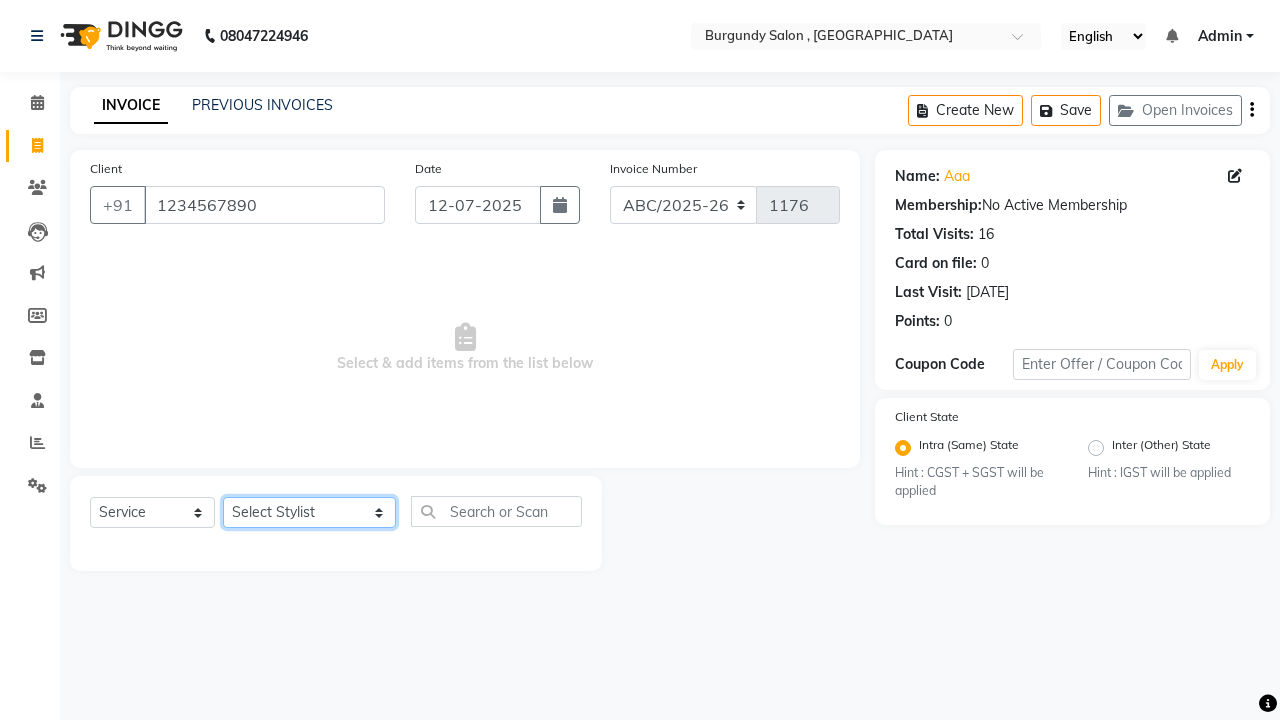 select on "80179" 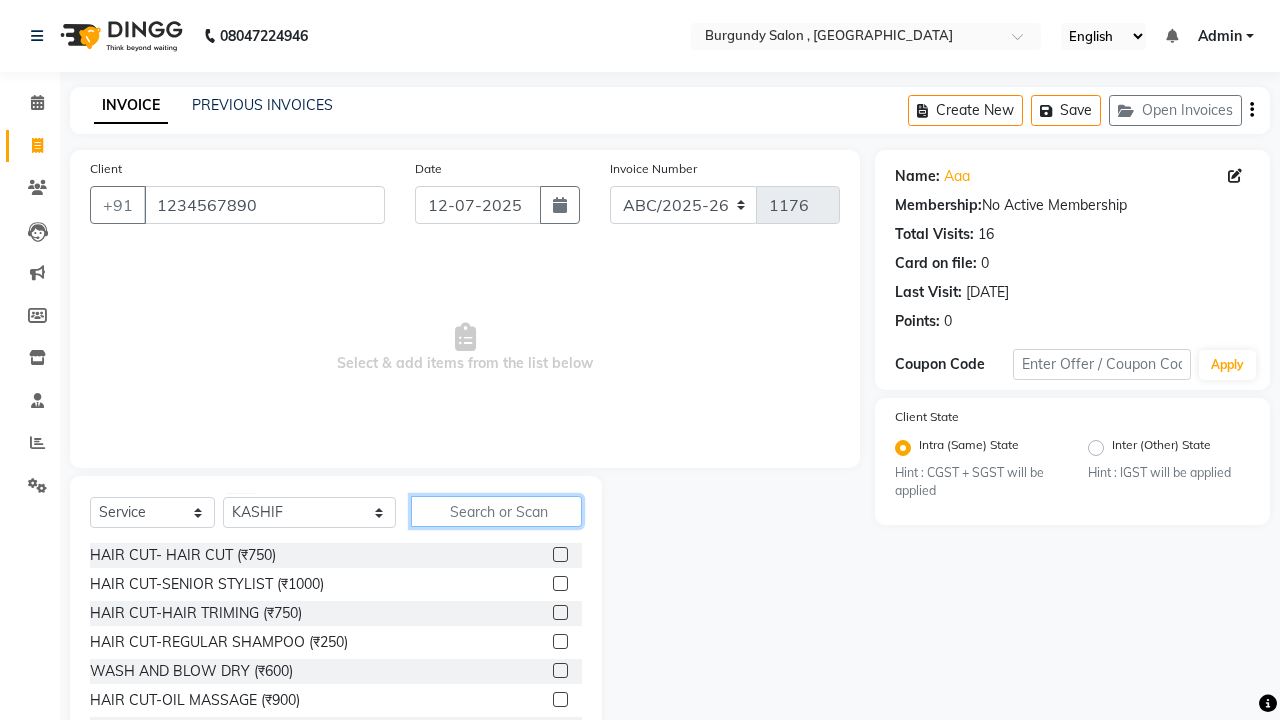 click 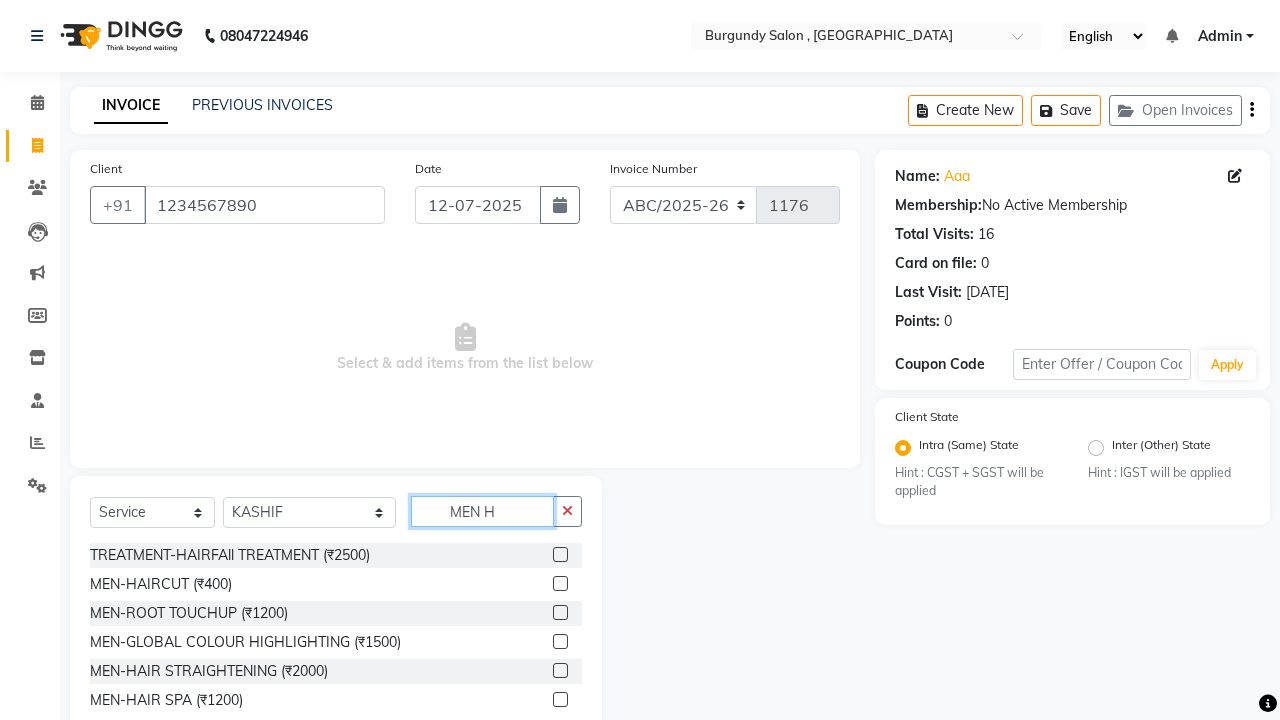 type on "MEN H" 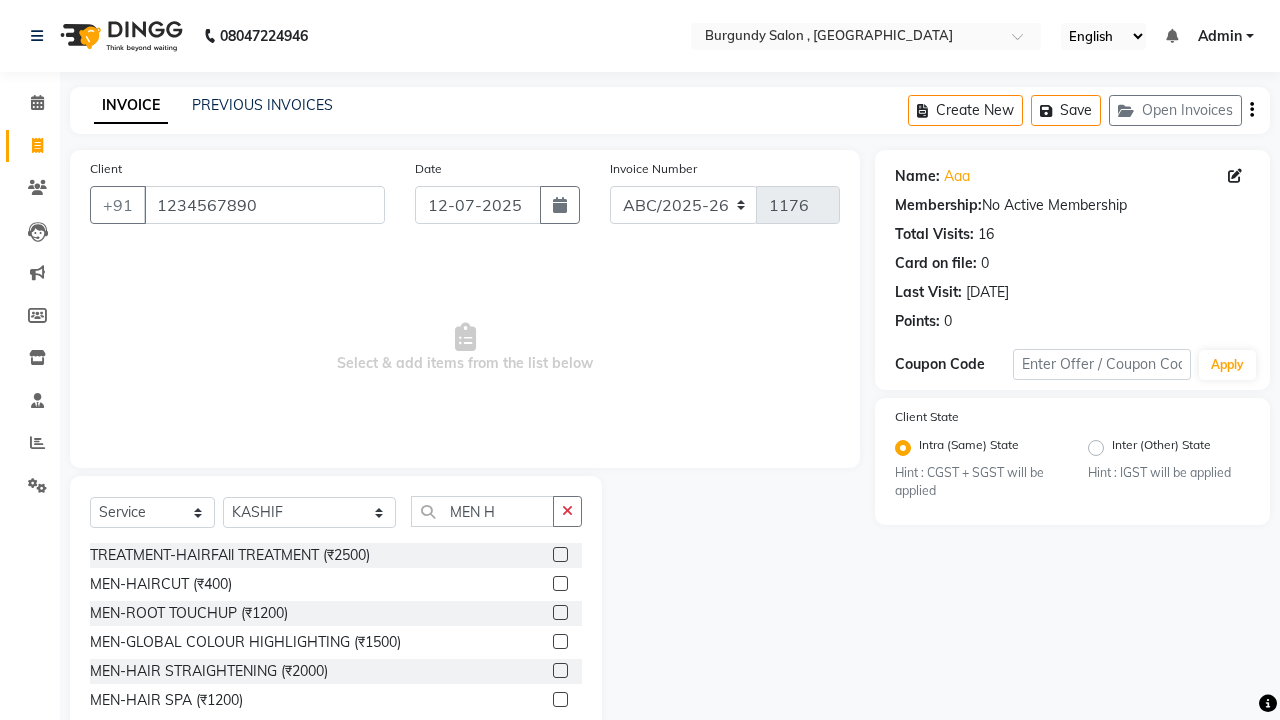 click 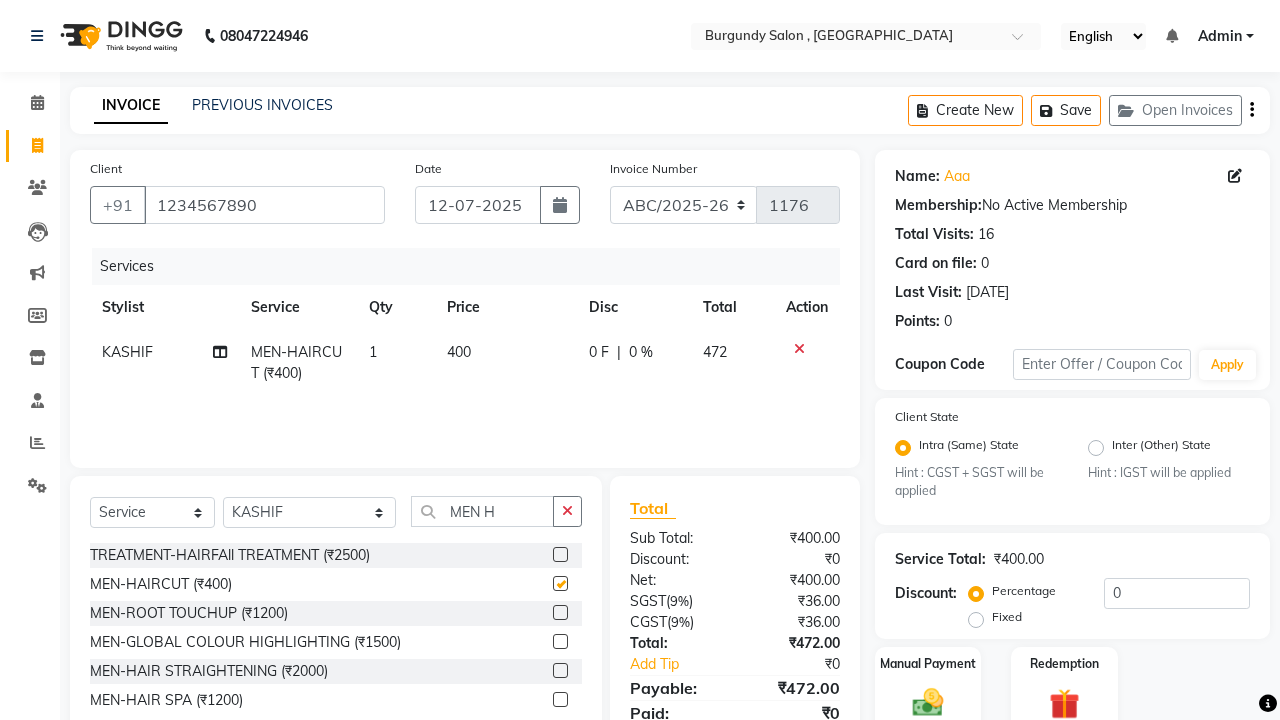 checkbox on "false" 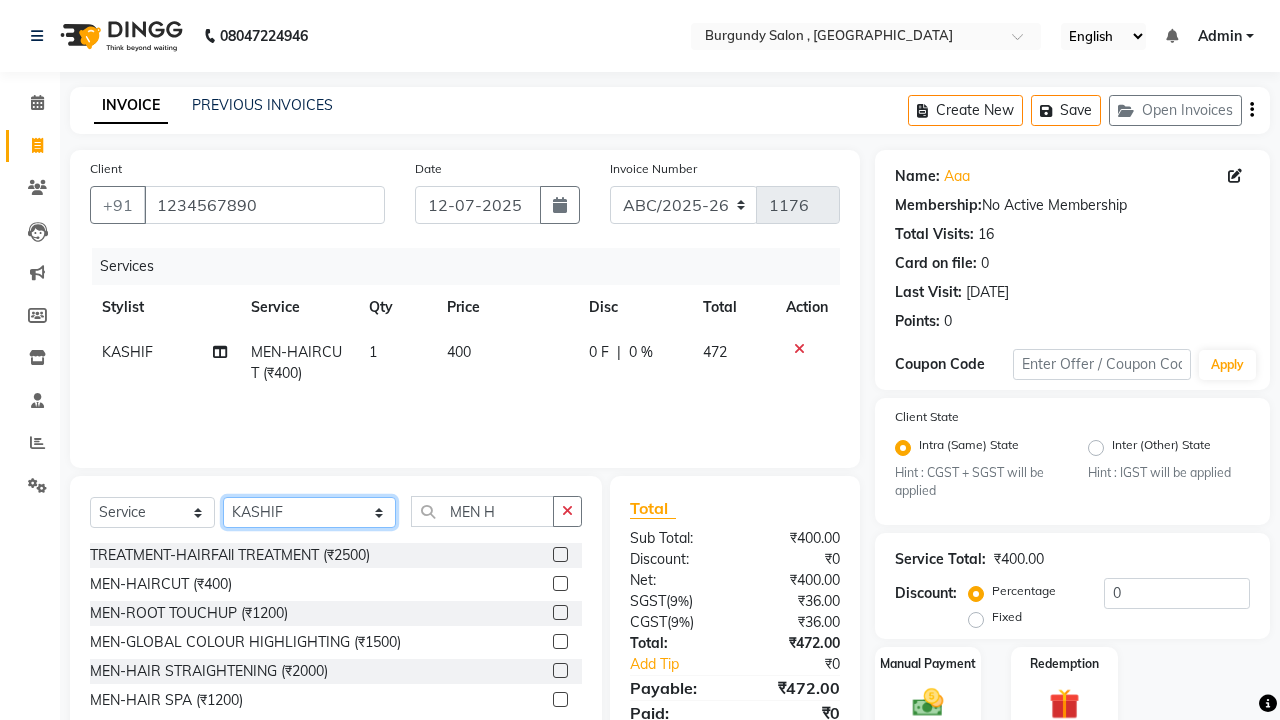 click on "Select Stylist ANIL  ANJANA BARSHA DEEPSHIKHA  DHON DAS DHON / NITUMONI EDWARD EDWARD/ LAXMI JOSHU JUNMONI KASHIF LAXI / ANJANA LAXMI LITTLE MAAM MINTUL MITALI NEETU RANA NITUMONI NITUMONI/POJA/ LAXMI NITUMONI / SAGARIKA NITUMONI/ SAGRIKA PRAKASH PUJAA Rubi RUBI / LAXMI SAGARIKA  SAGARIKA / RUBI SAHIL SAHIL / DHON SAHIL / EDWARD SAHIL/ JOSHU SAHIL/JOSHU/PRAKASH/ RUBI SAHIL/NITUMONI/ MITALI SAHIL/ RUBI SHABIR SHADHAB SIMA KALITA SONALI DEKA SOPEM staff 1 staff 1 TANU" 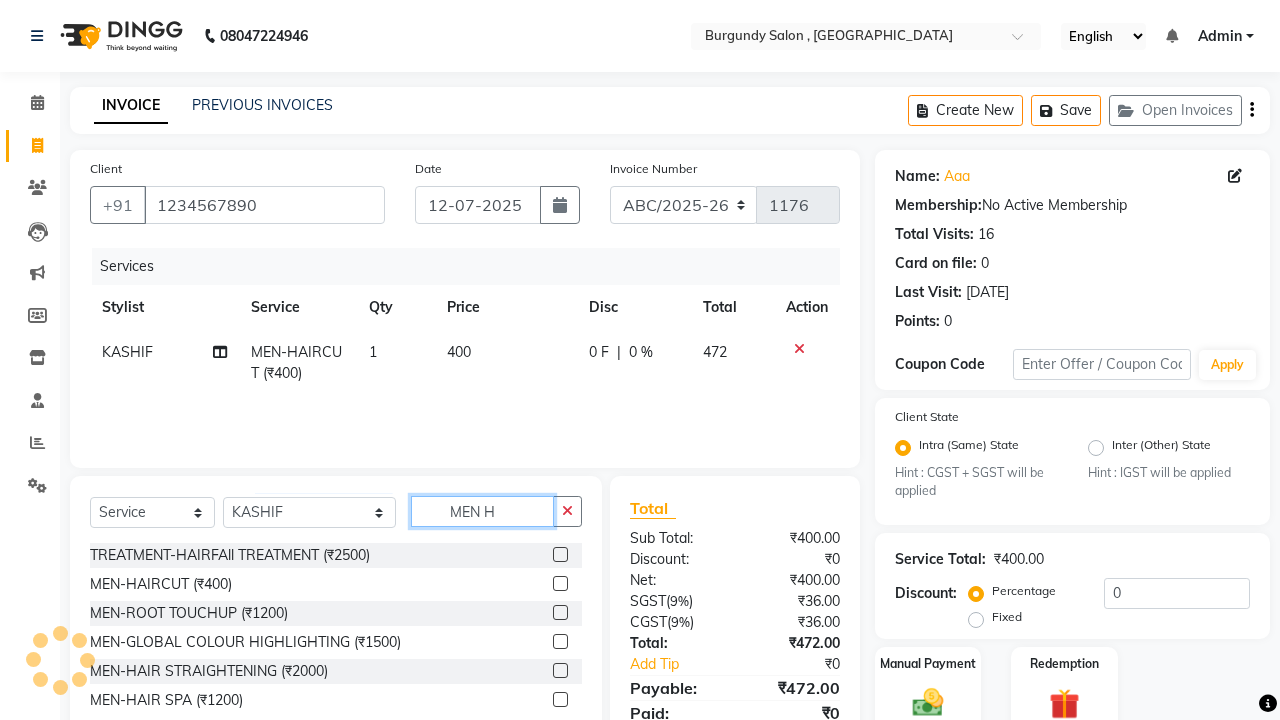 click on "MEN H" 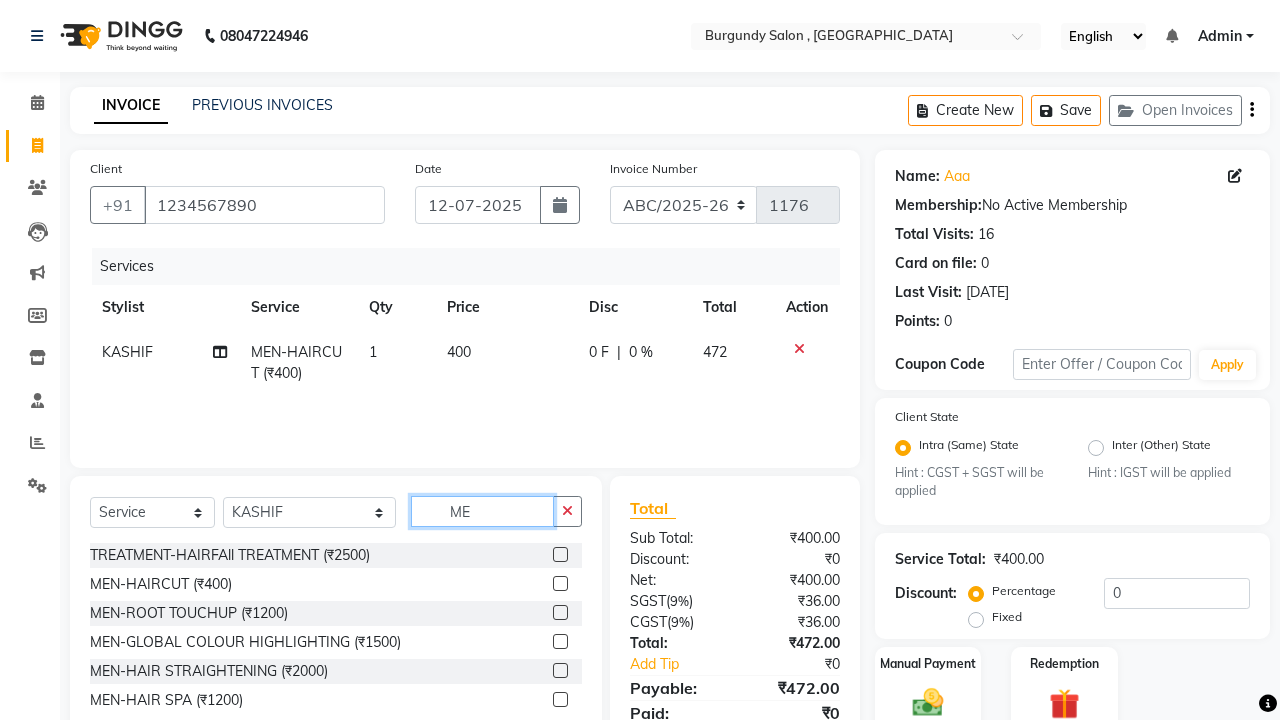type on "M" 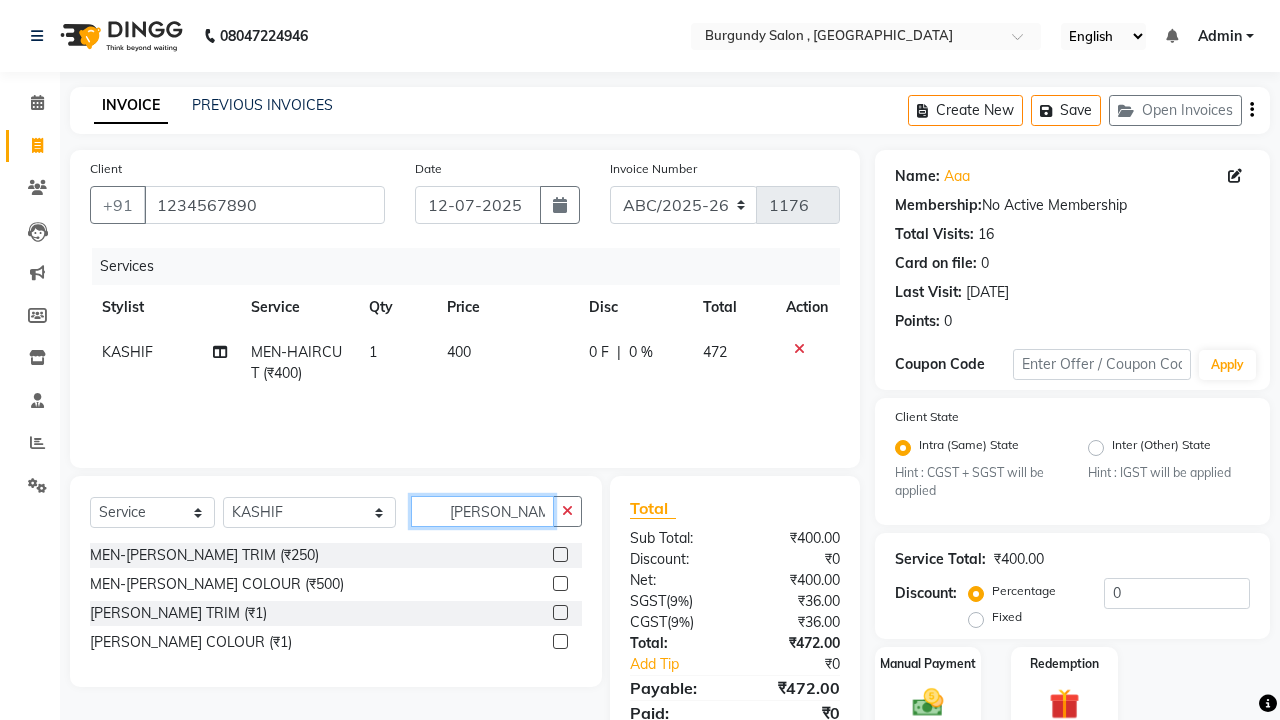 type on "BEARD" 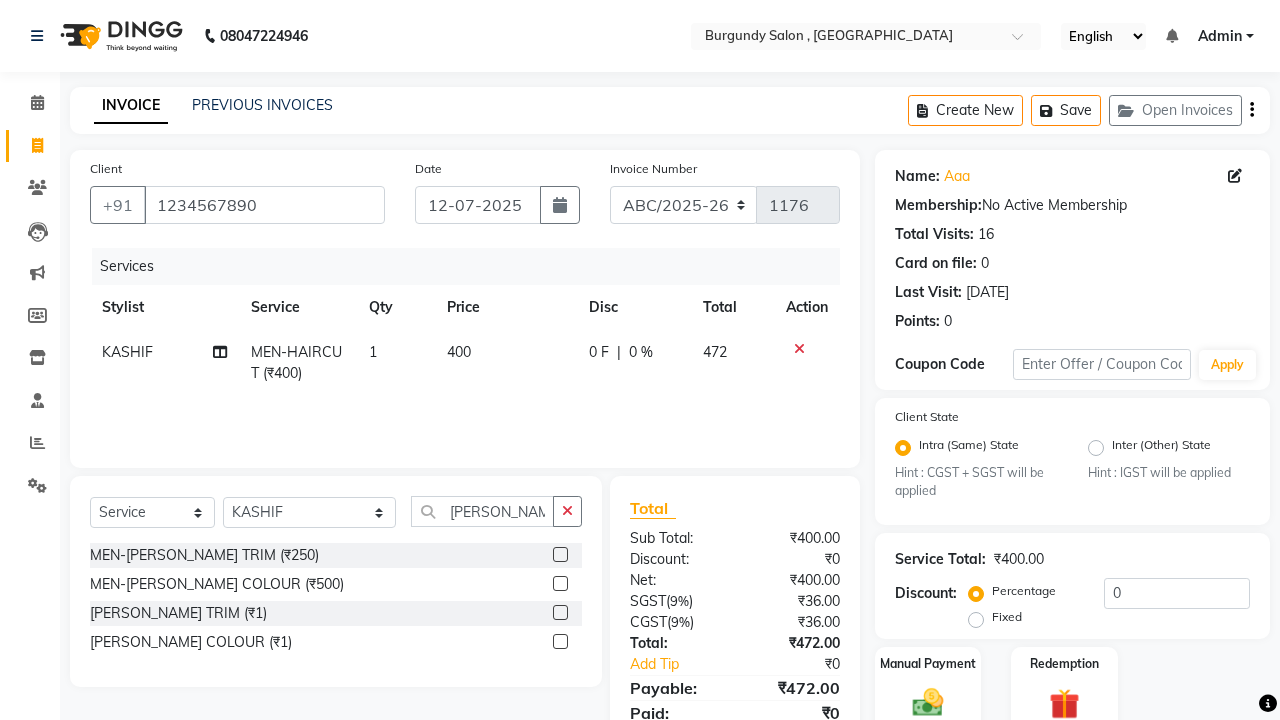 click 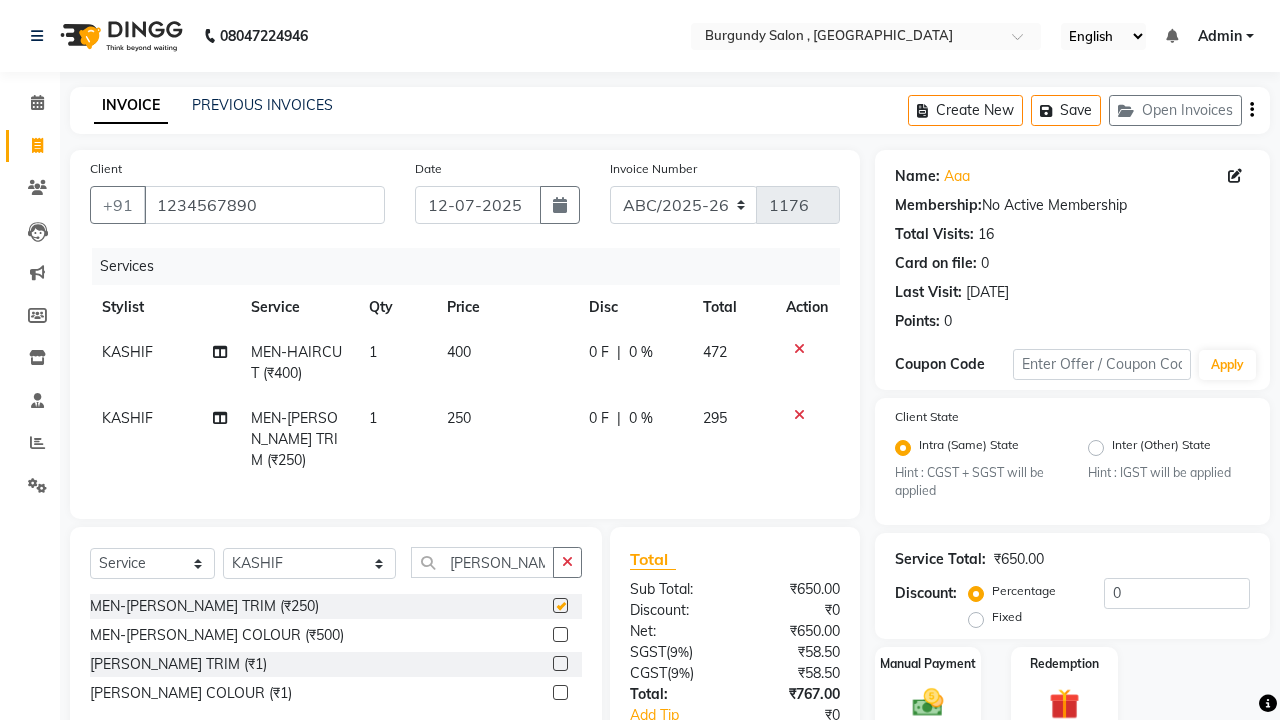 checkbox on "false" 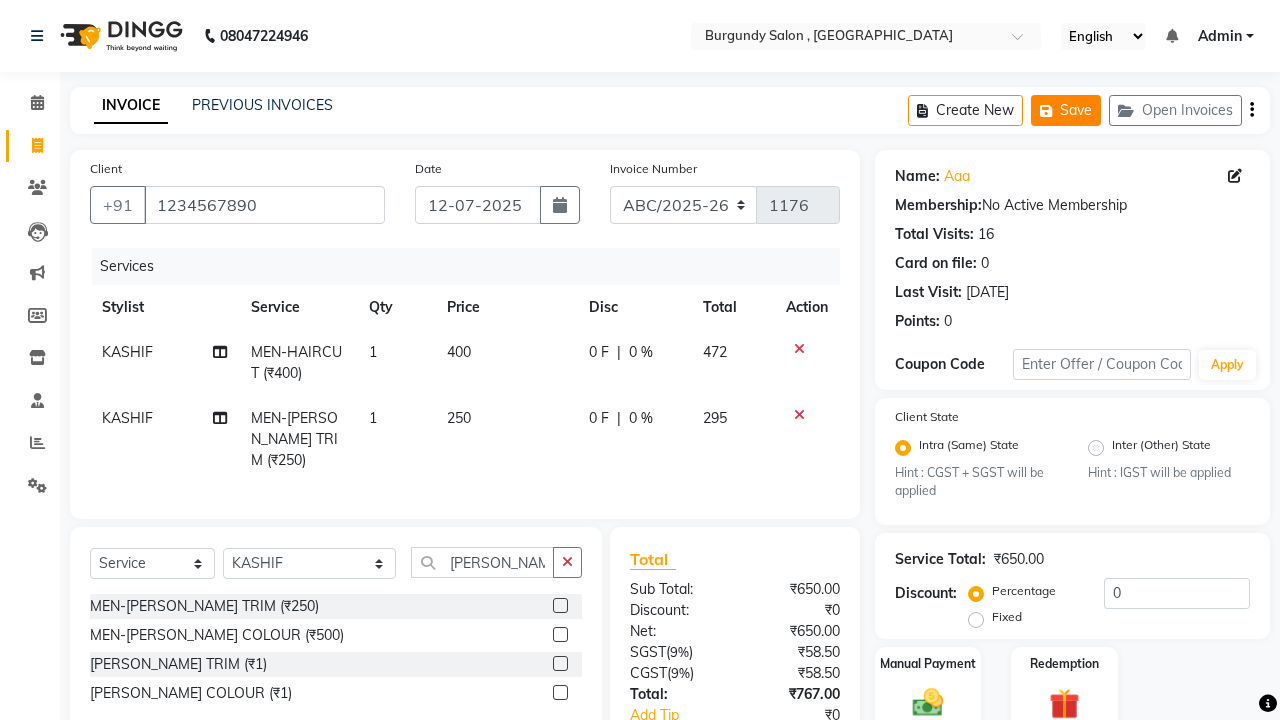 click on "Save" 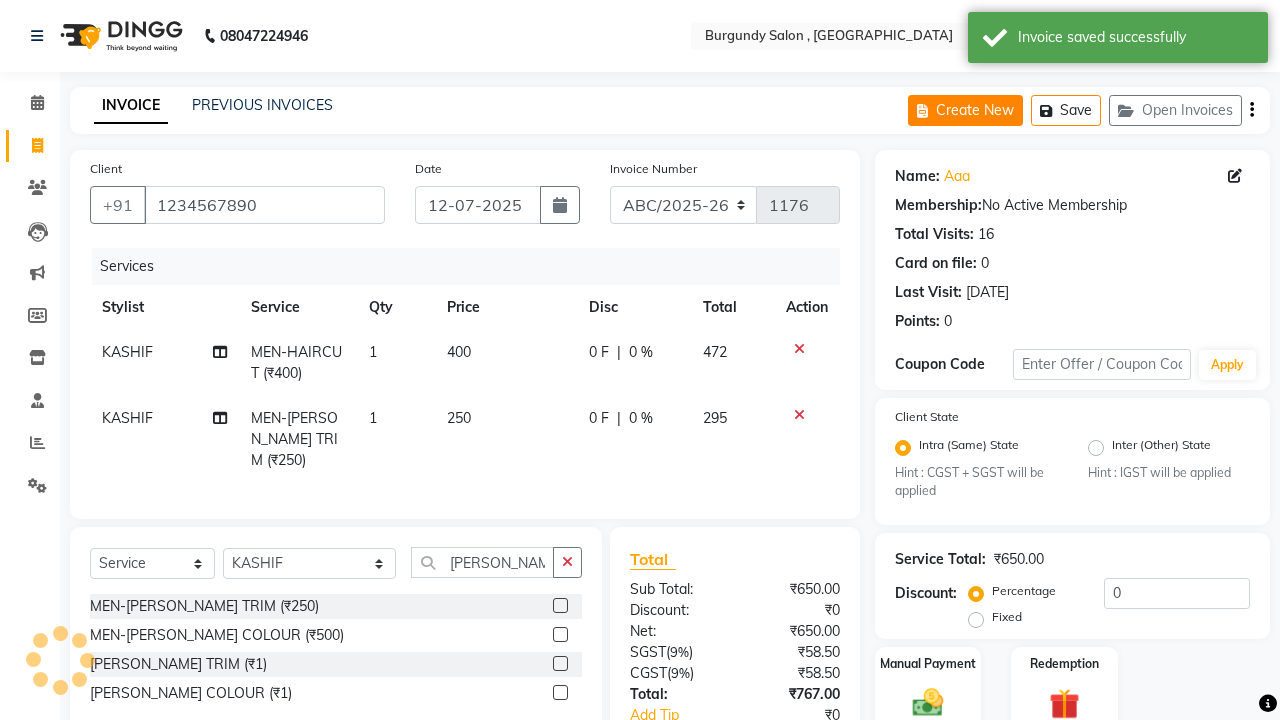 click on "Create New" 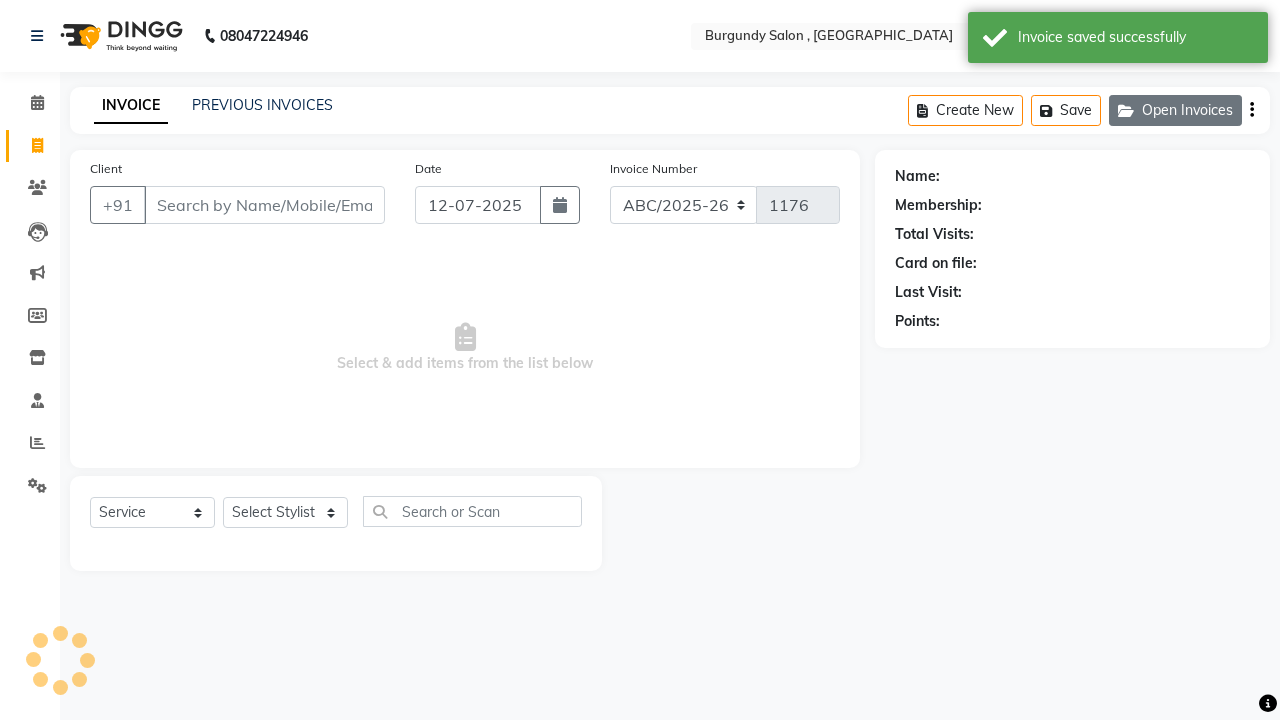 click on "Open Invoices" 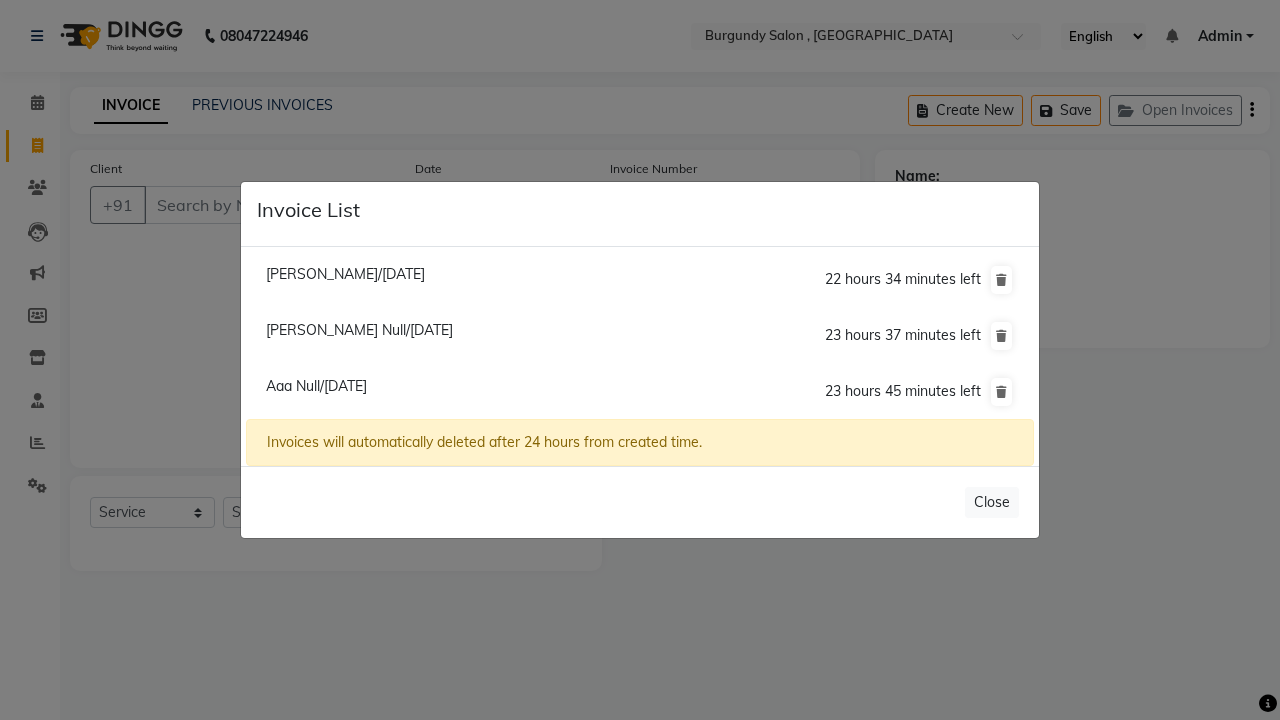 click on "Invoice List  Niti Singhal/12 July 2025  22 hours 34 minutes left  Vrinda Khakholia Null/12 July 2025  23 hours 37 minutes left  Aaa Null/12 July 2025  23 hours 45 minutes left  Invoices will automatically deleted after 24 hours from created time.   Close" 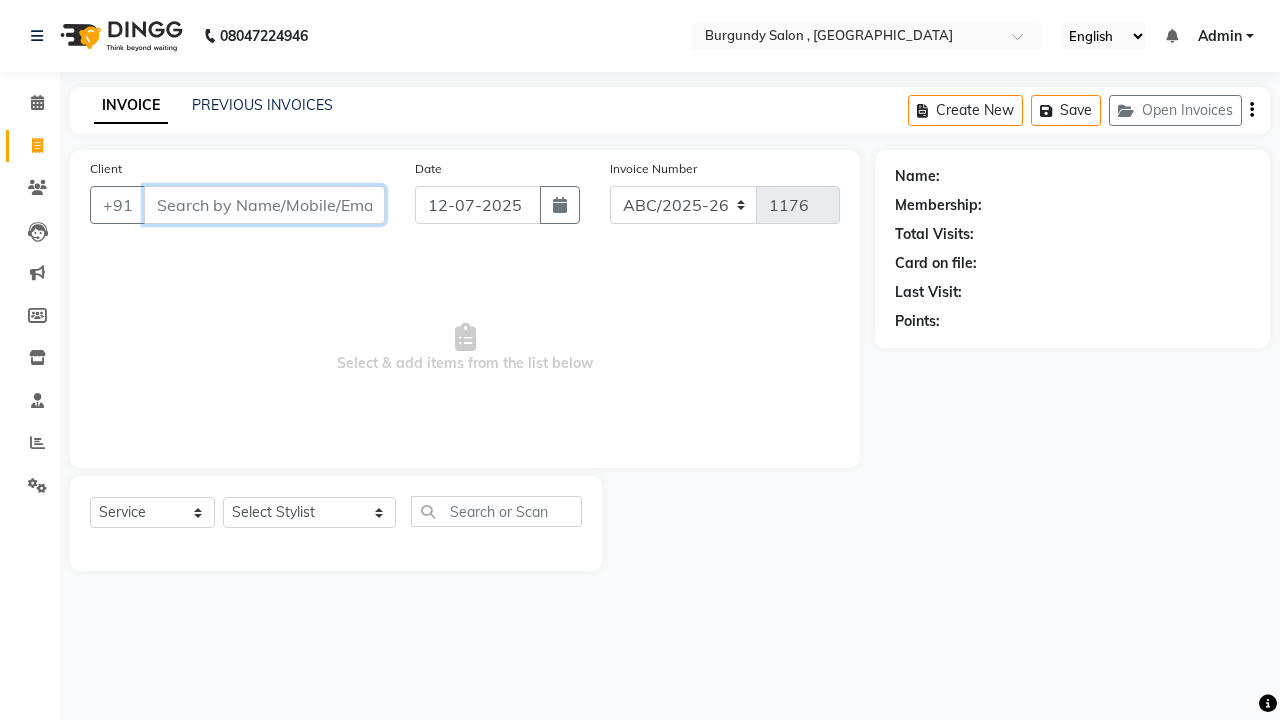 click on "Client" at bounding box center (264, 205) 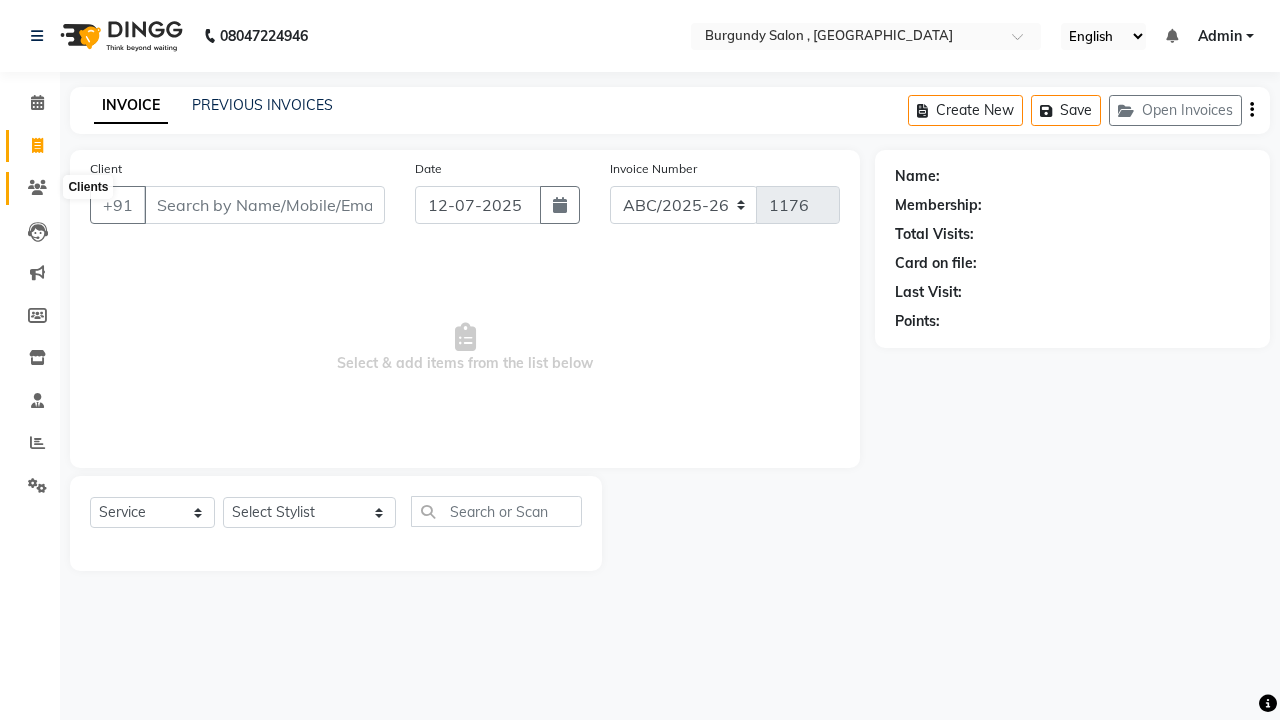 click 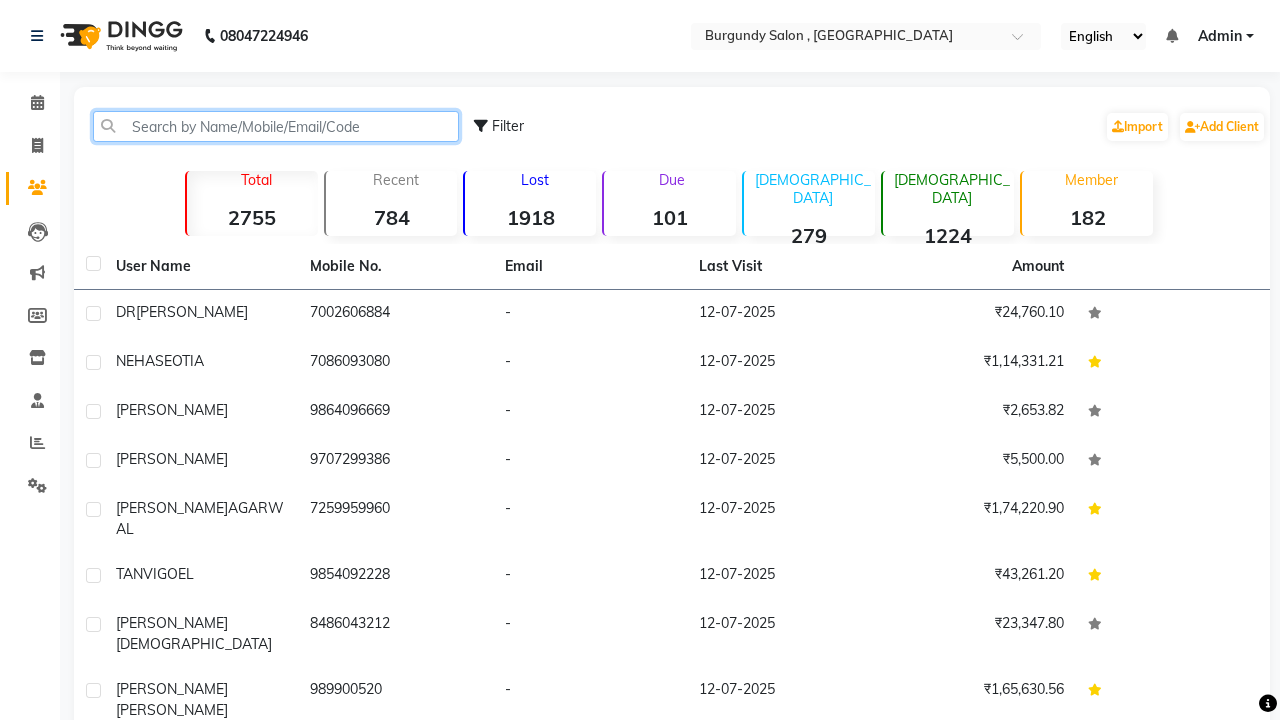 click 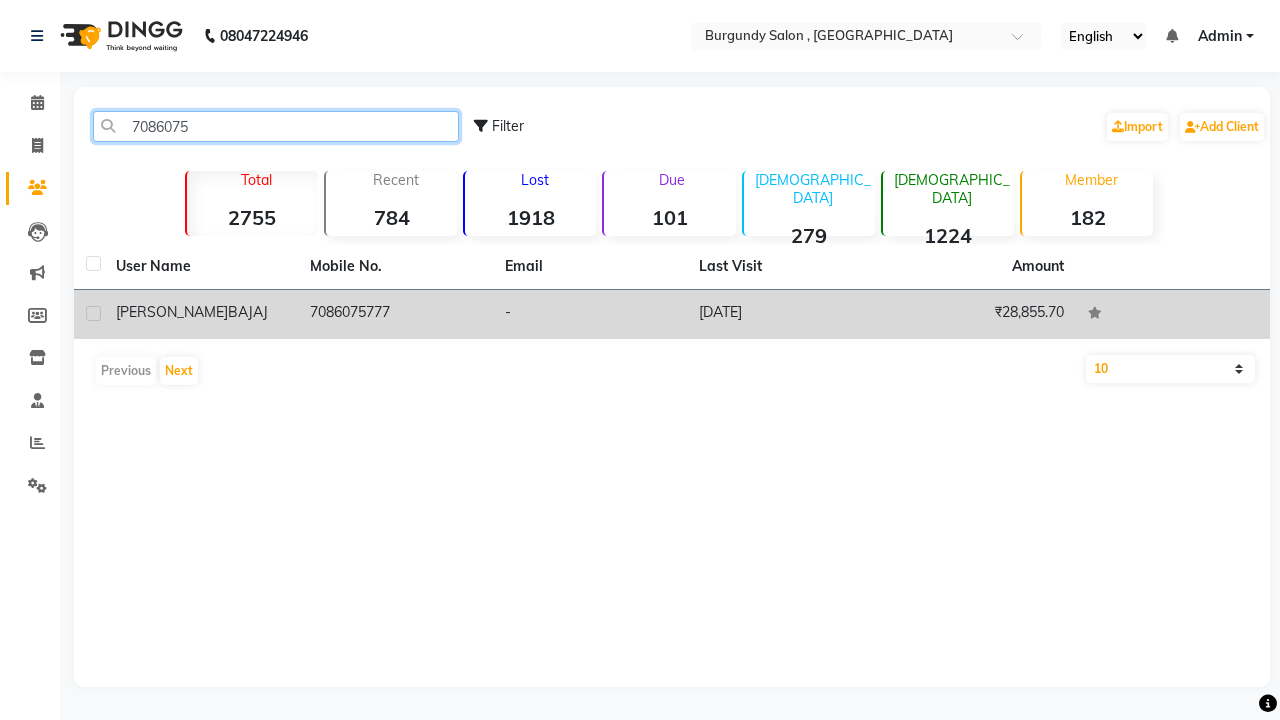 type on "7086075" 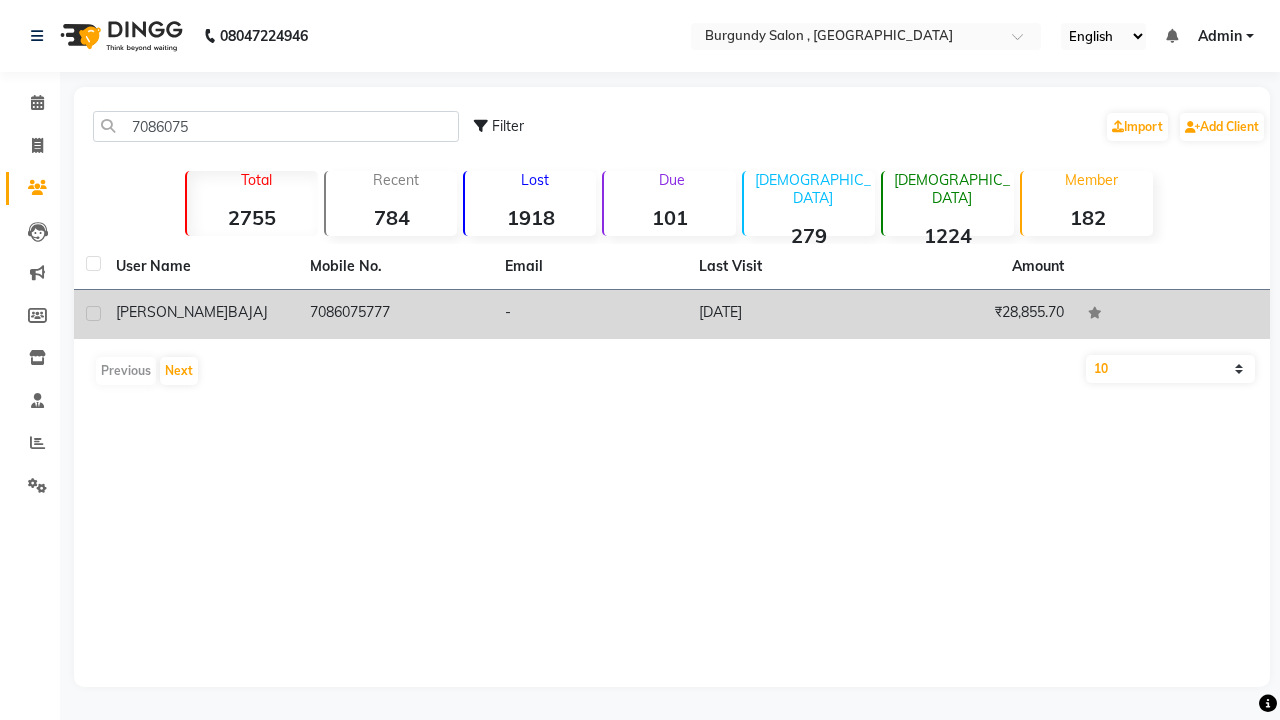 click on "7086075777" 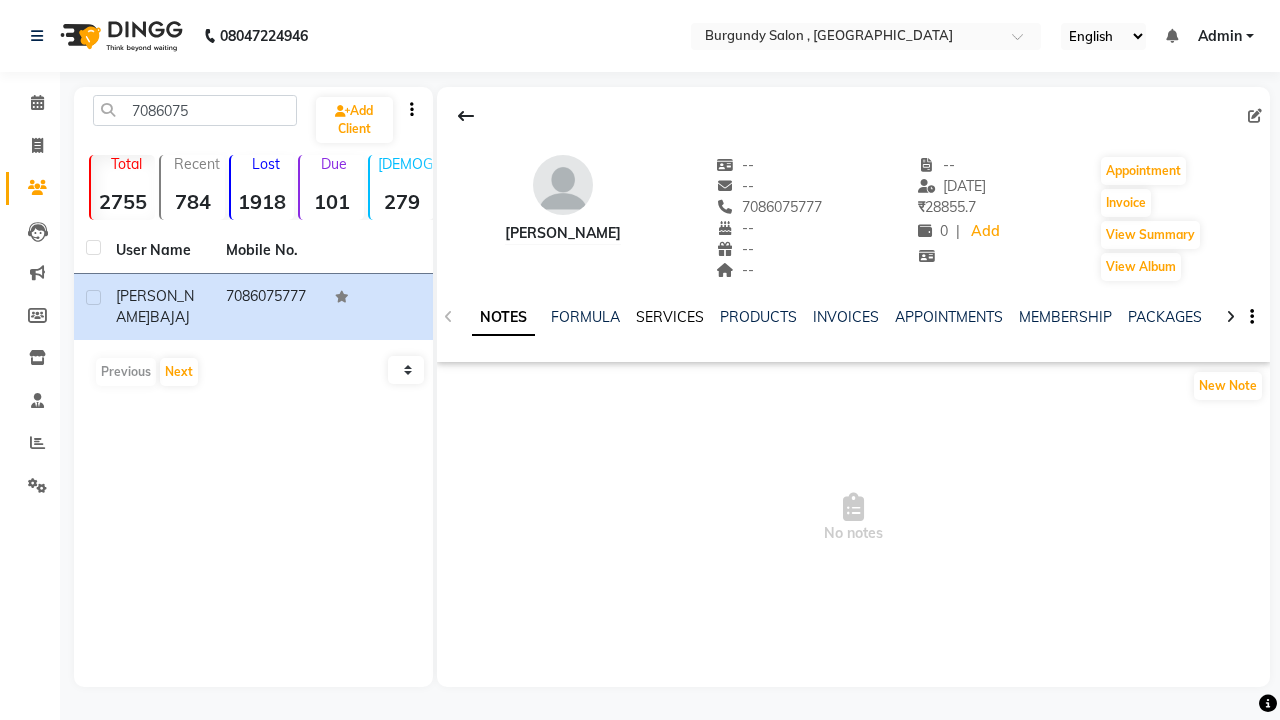 click on "SERVICES" 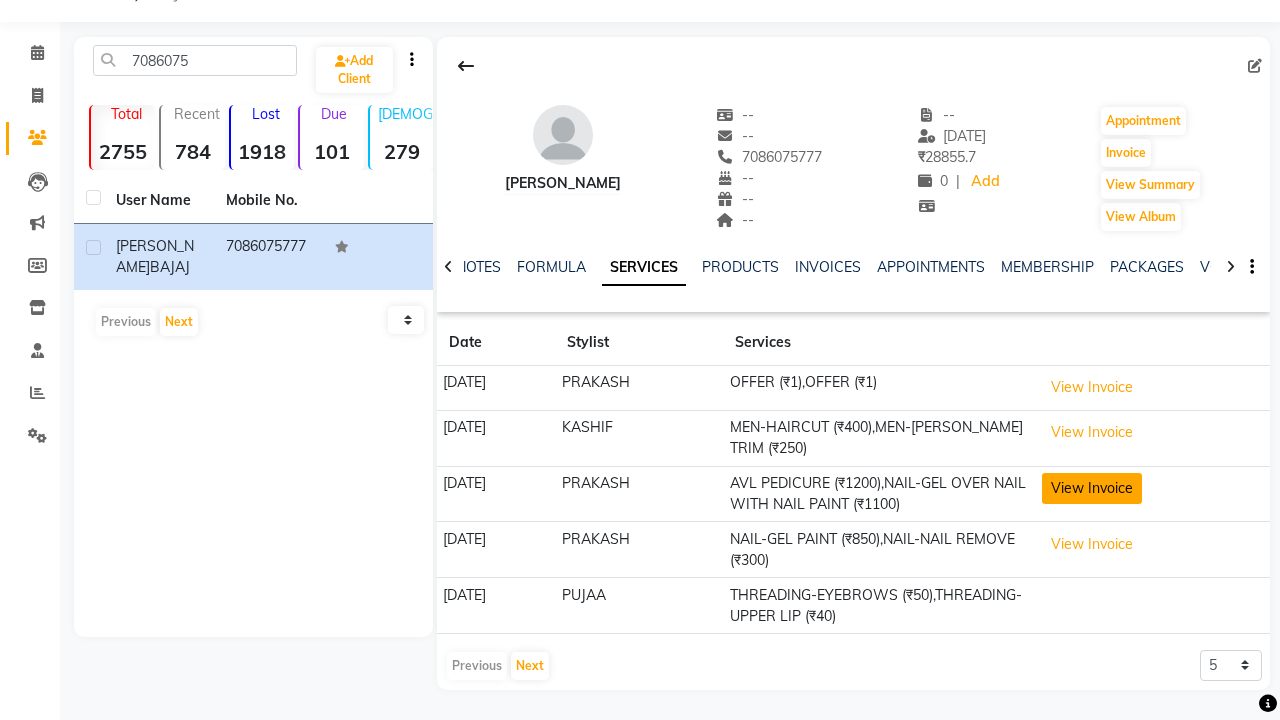scroll, scrollTop: 50, scrollLeft: 0, axis: vertical 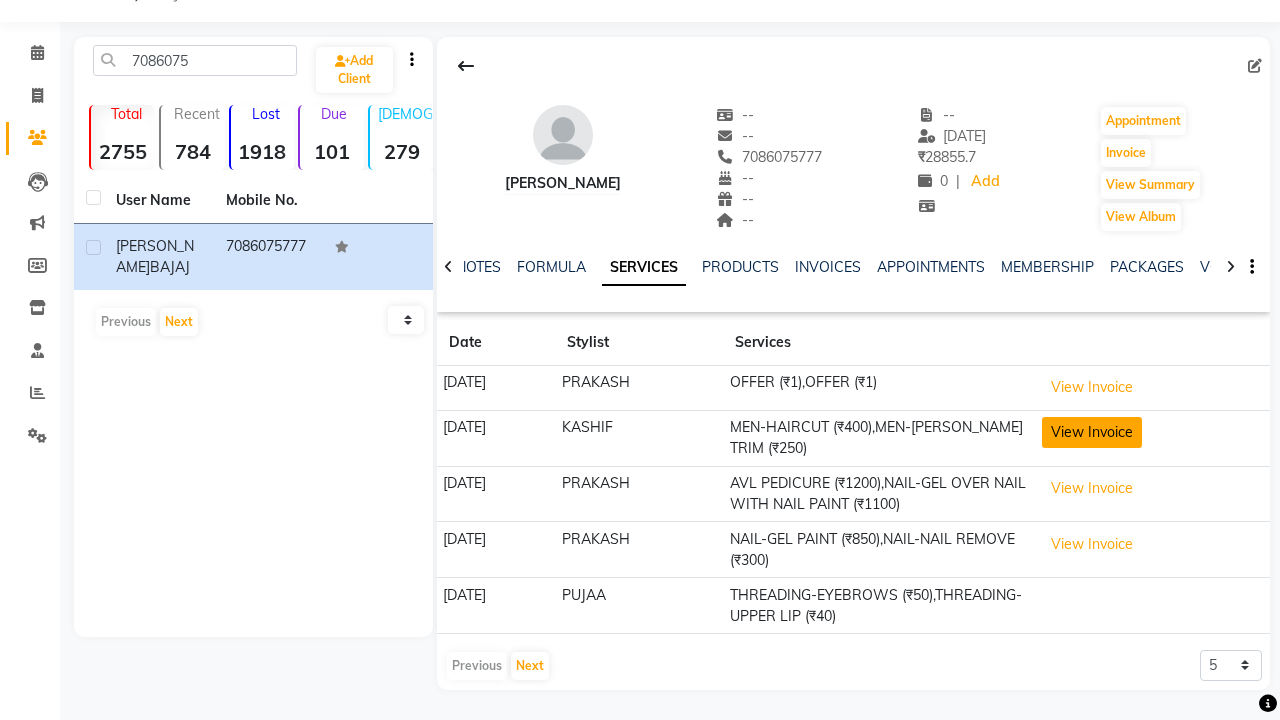 click on "View Invoice" 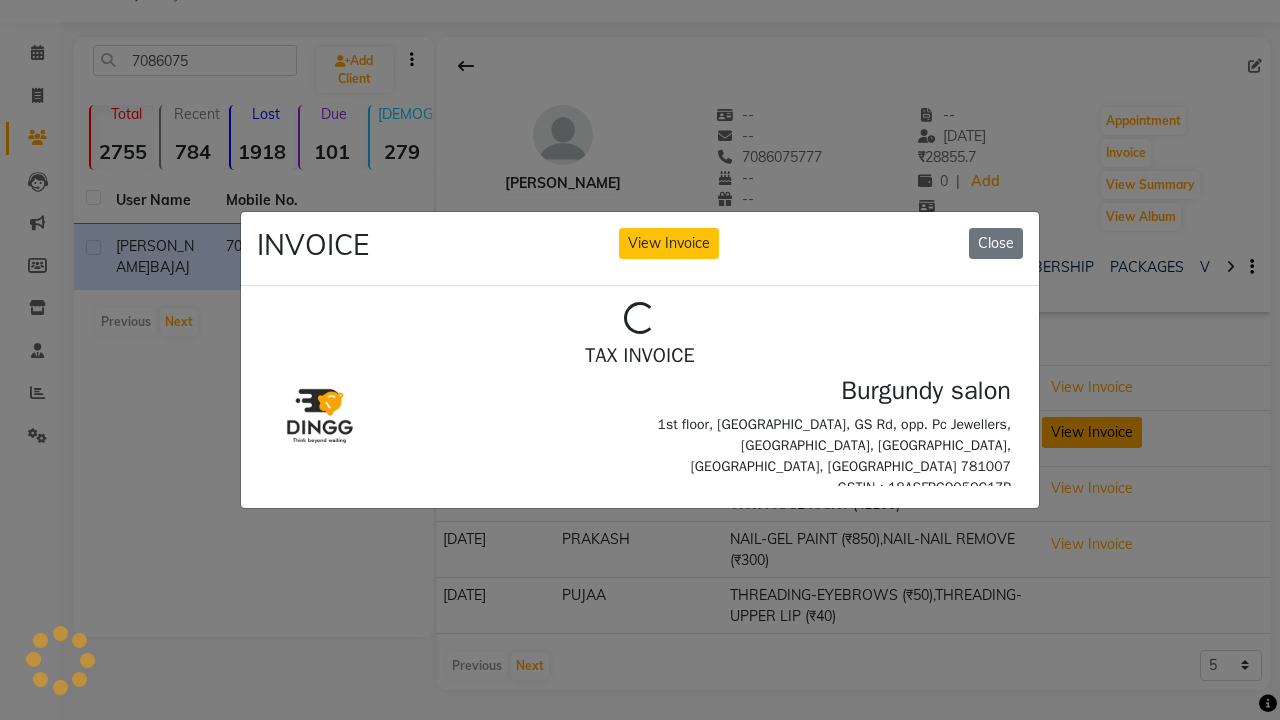 scroll, scrollTop: 0, scrollLeft: 0, axis: both 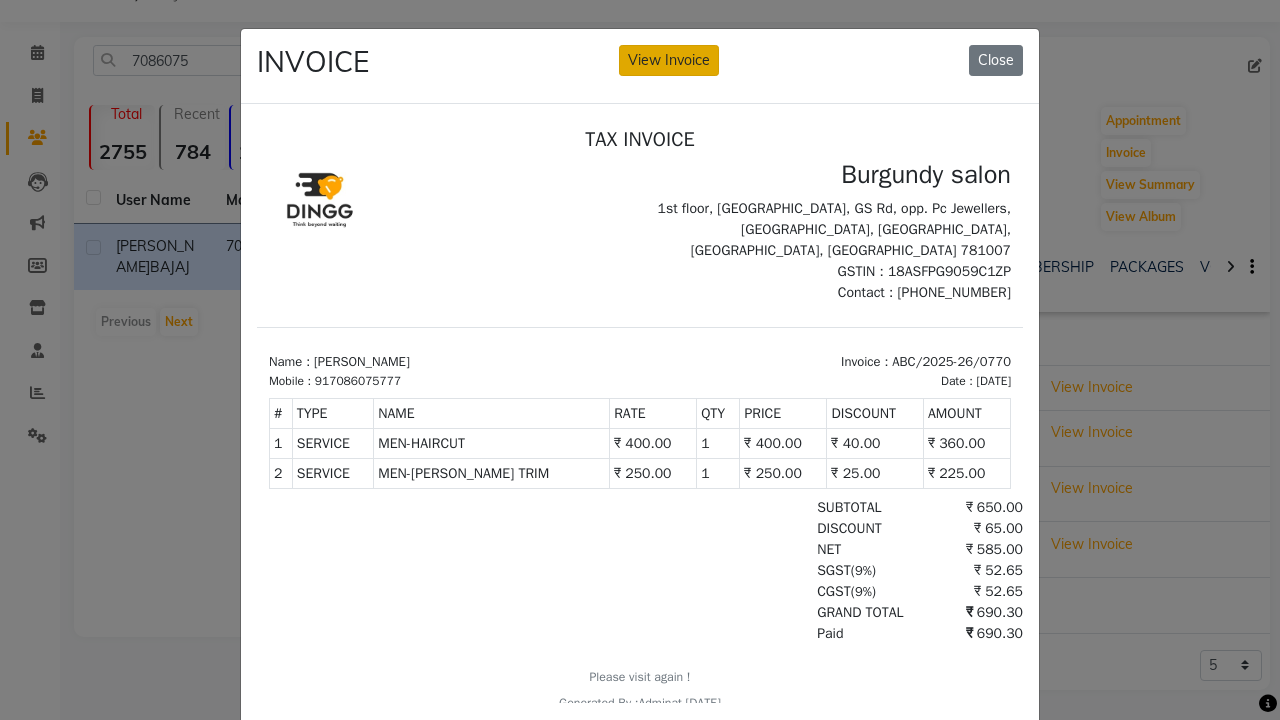 click on "View Invoice" 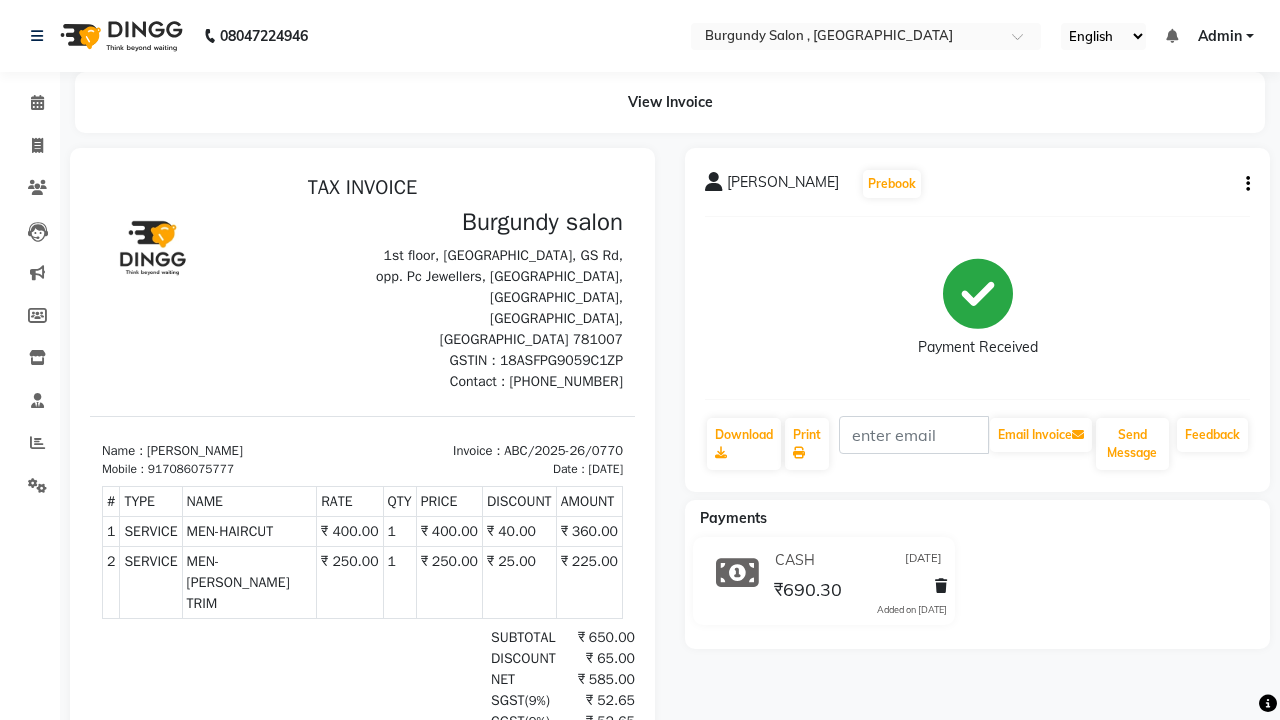 scroll, scrollTop: 0, scrollLeft: 0, axis: both 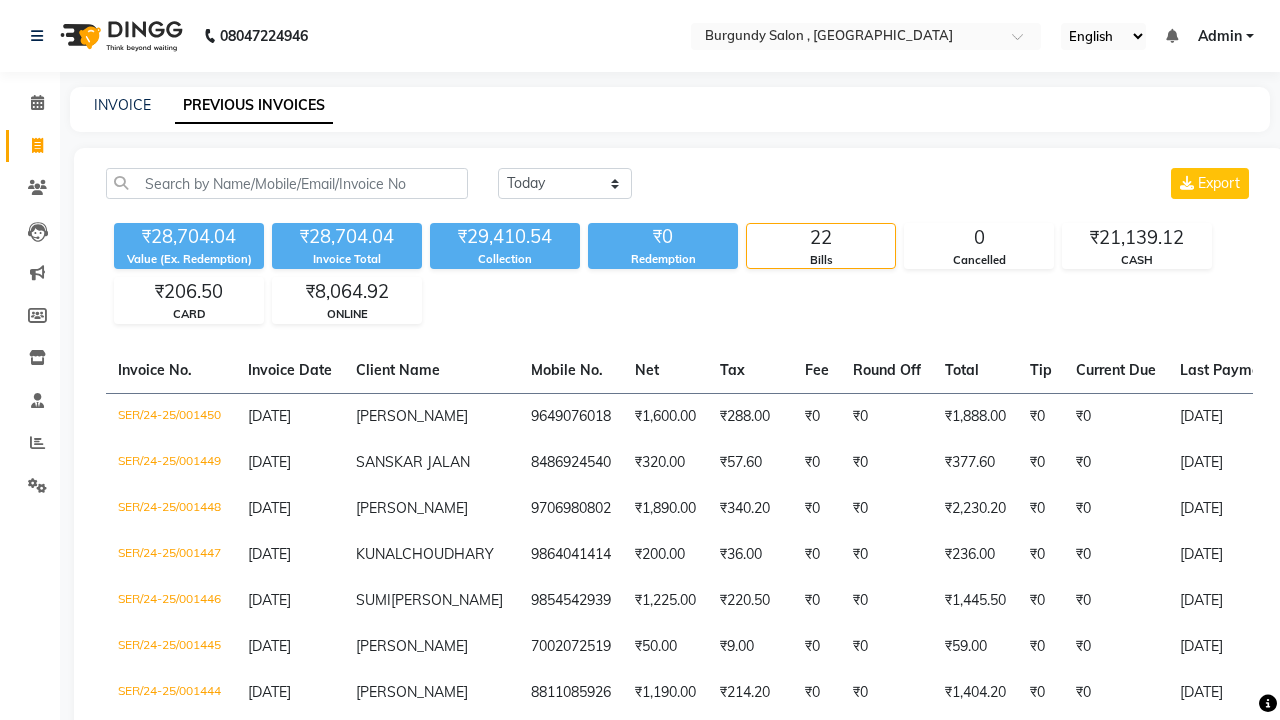select on "[DATE]" 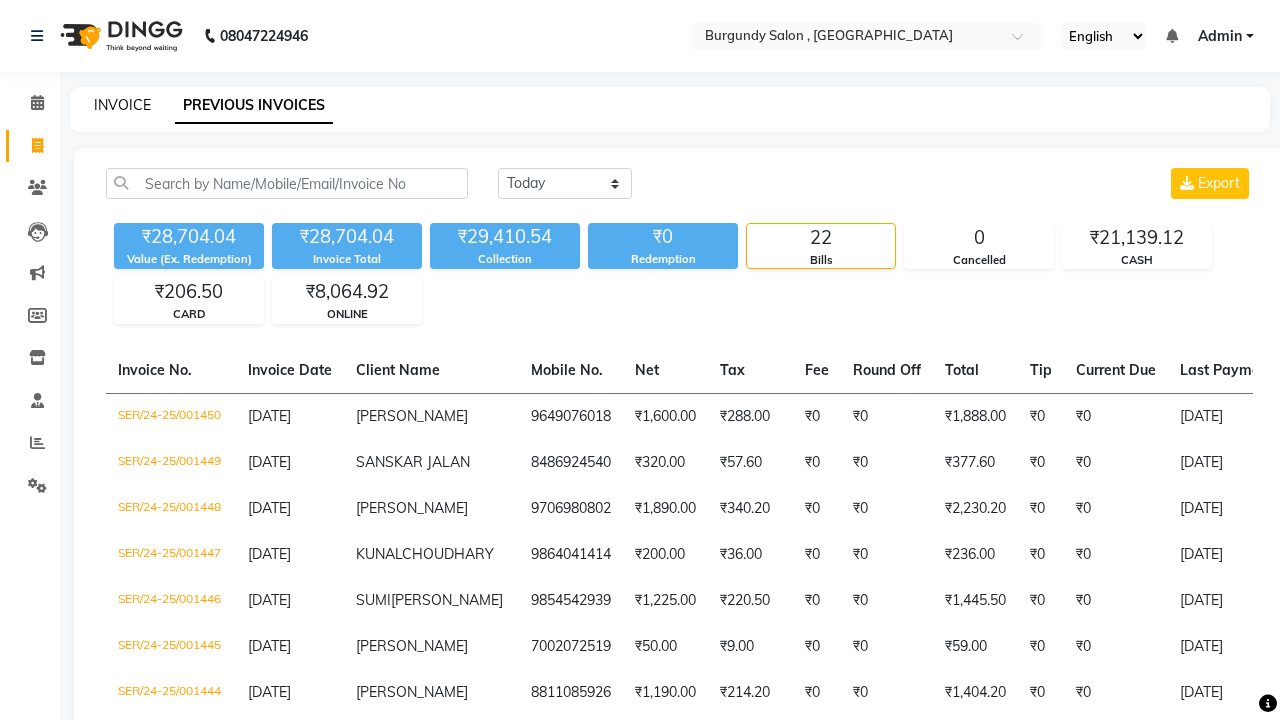 click on "INVOICE" 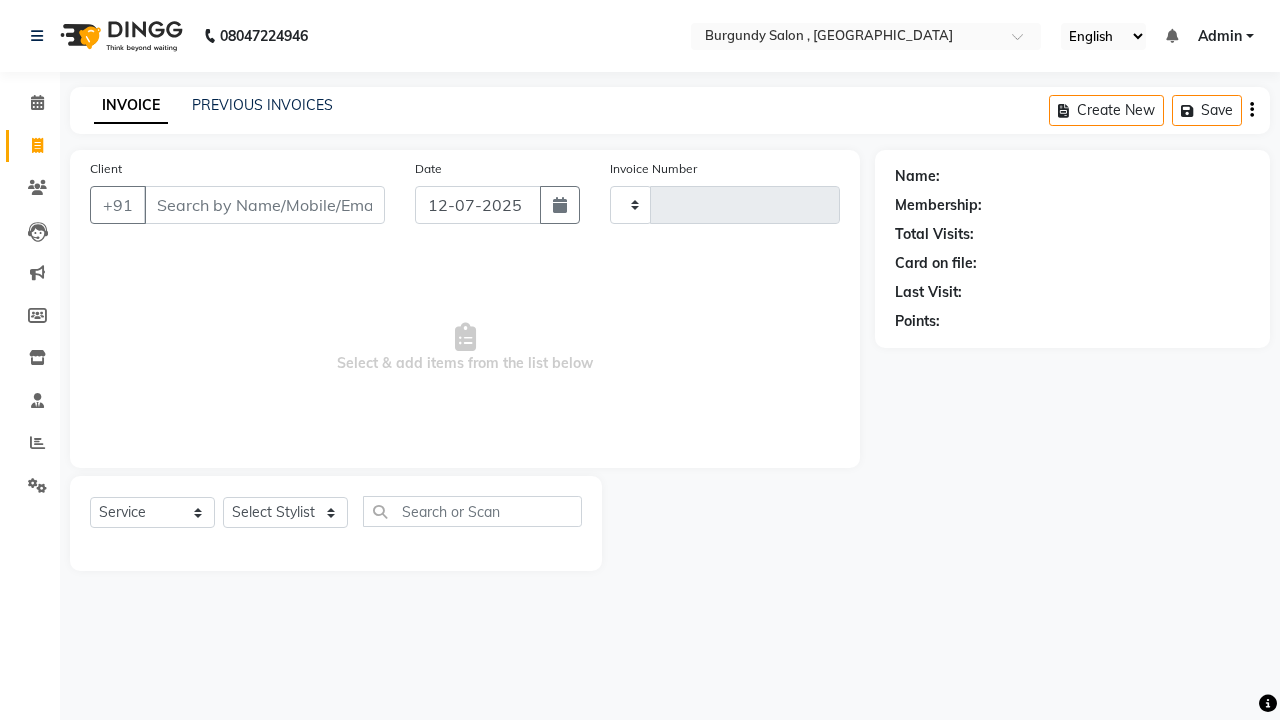 type on "1176" 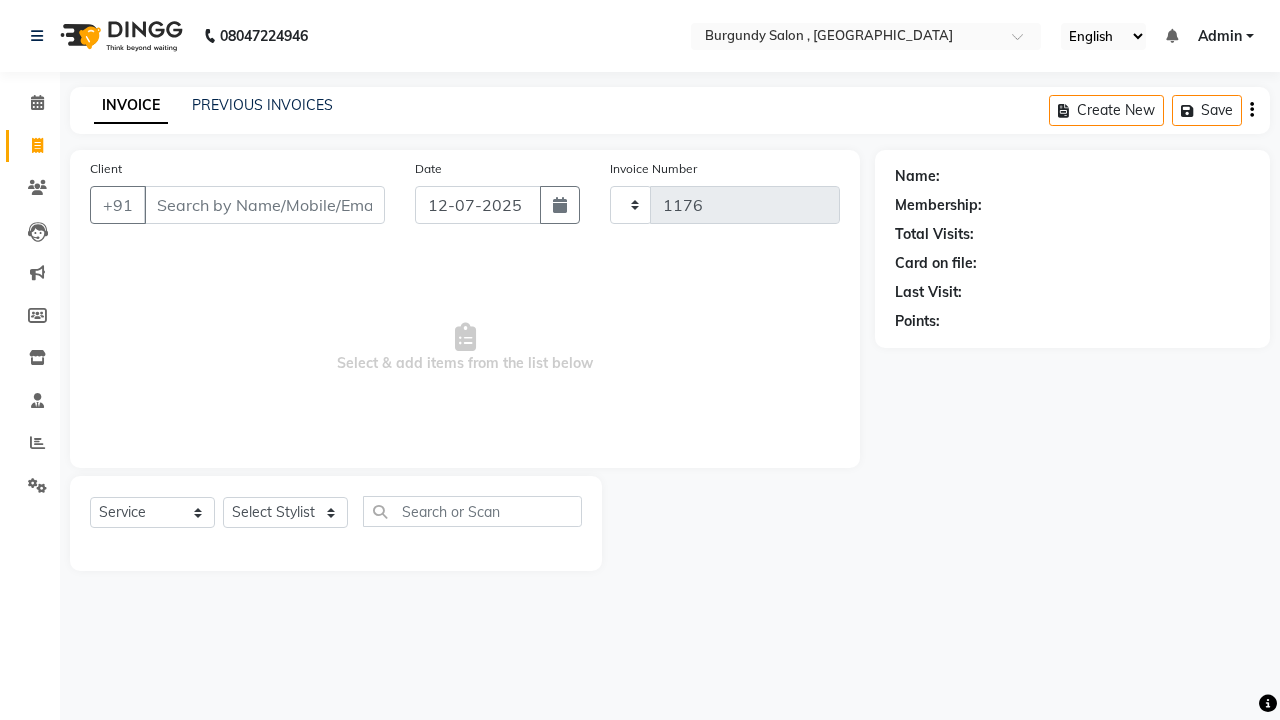 select on "5345" 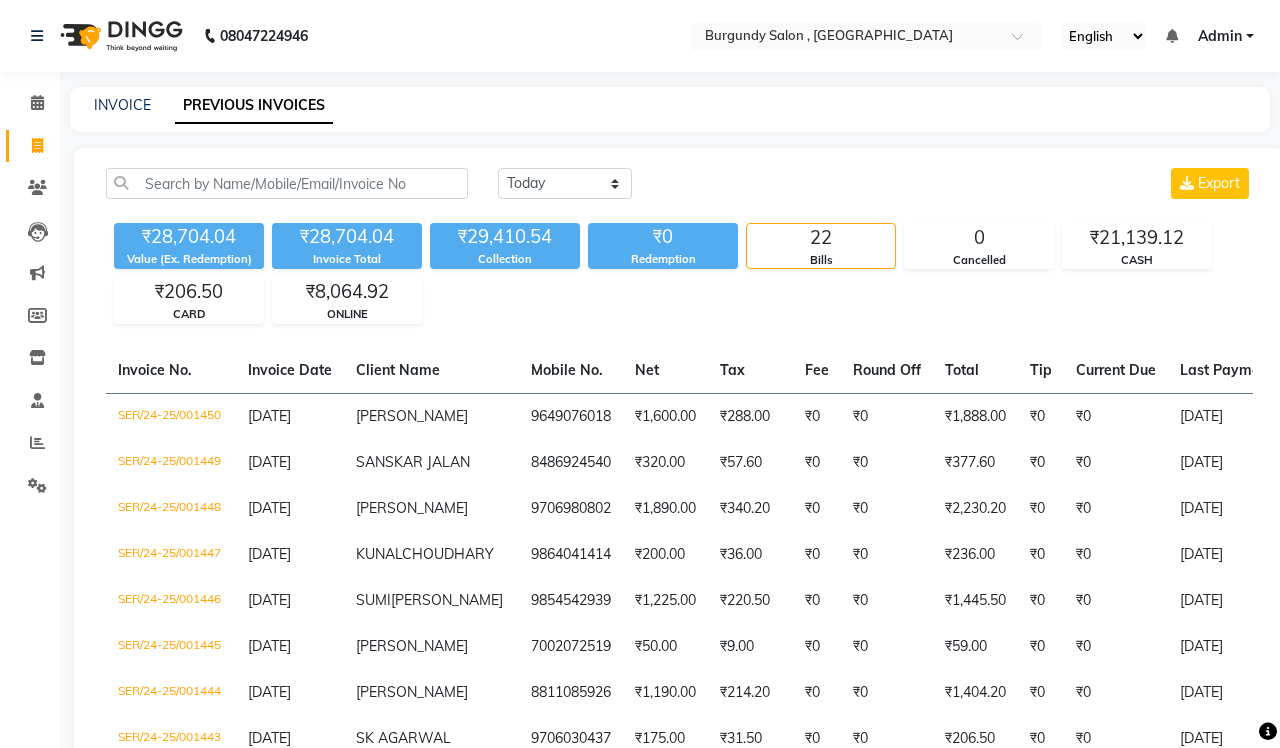 scroll, scrollTop: 0, scrollLeft: 0, axis: both 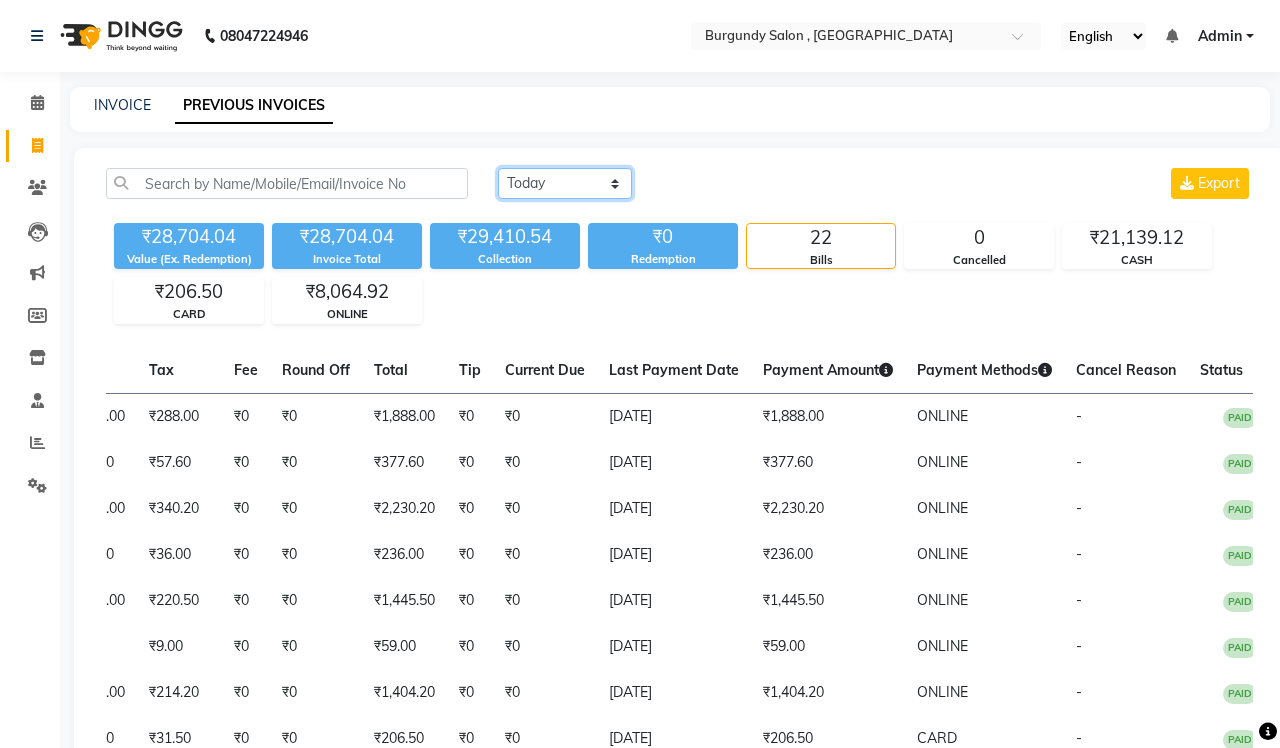 select on "[DATE]" 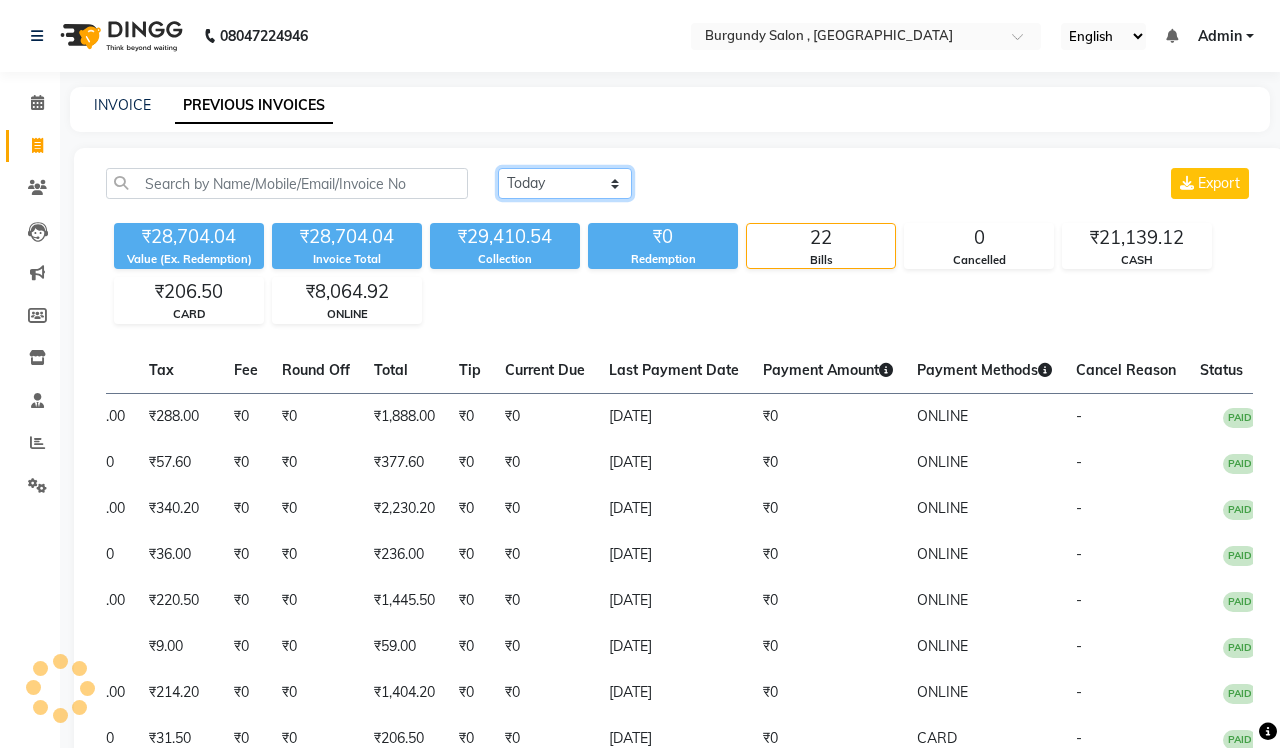 scroll, scrollTop: 0, scrollLeft: 550, axis: horizontal 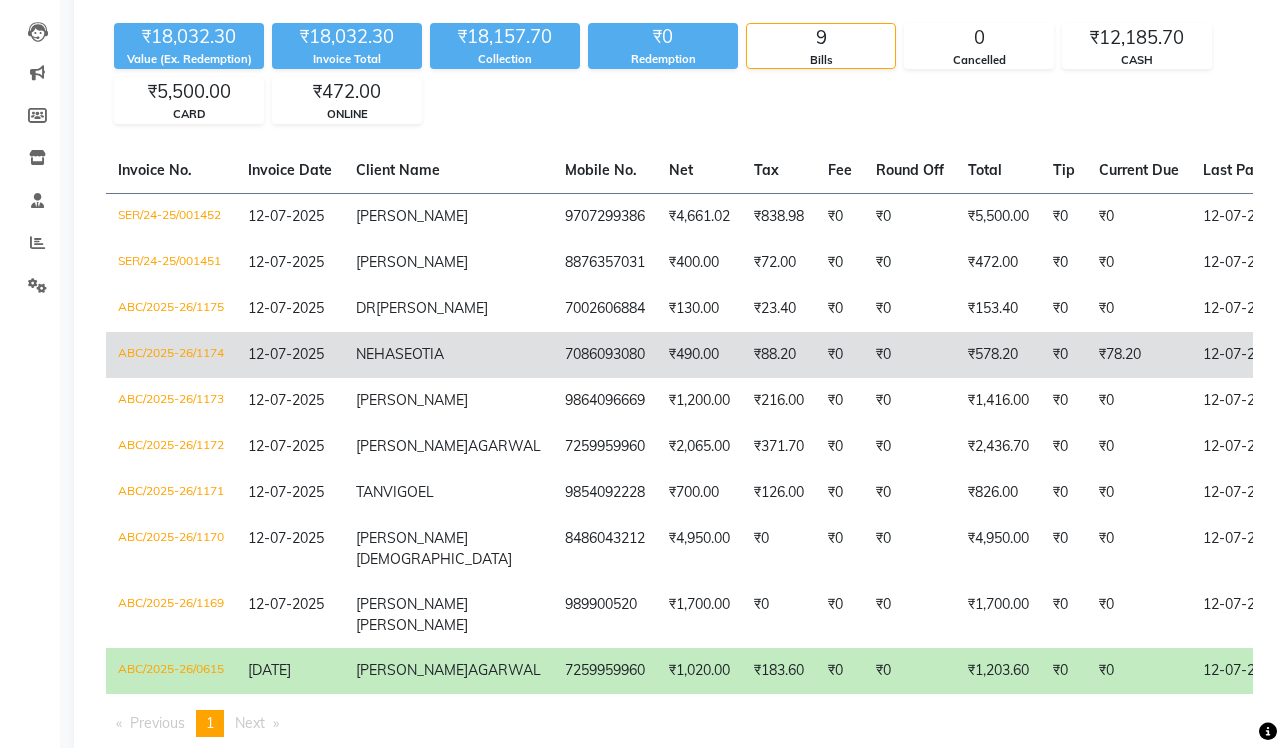 click on "₹88.20" 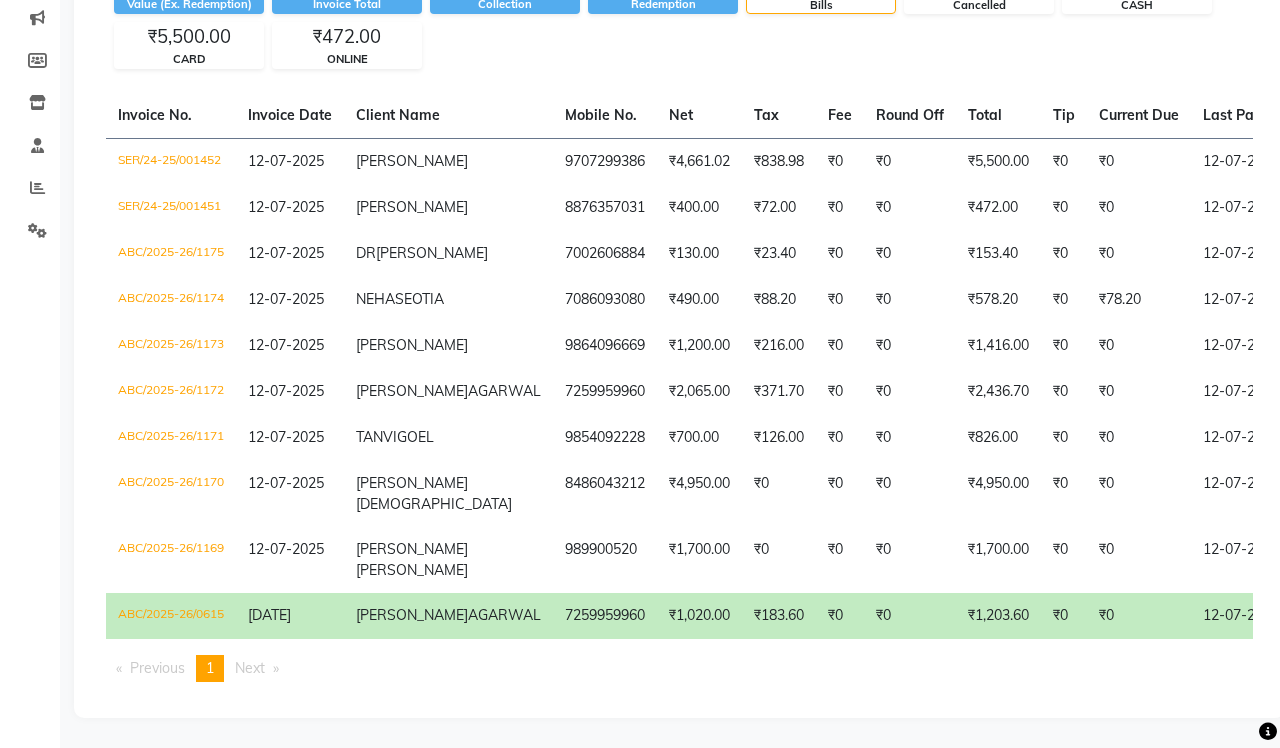 scroll, scrollTop: 372, scrollLeft: 0, axis: vertical 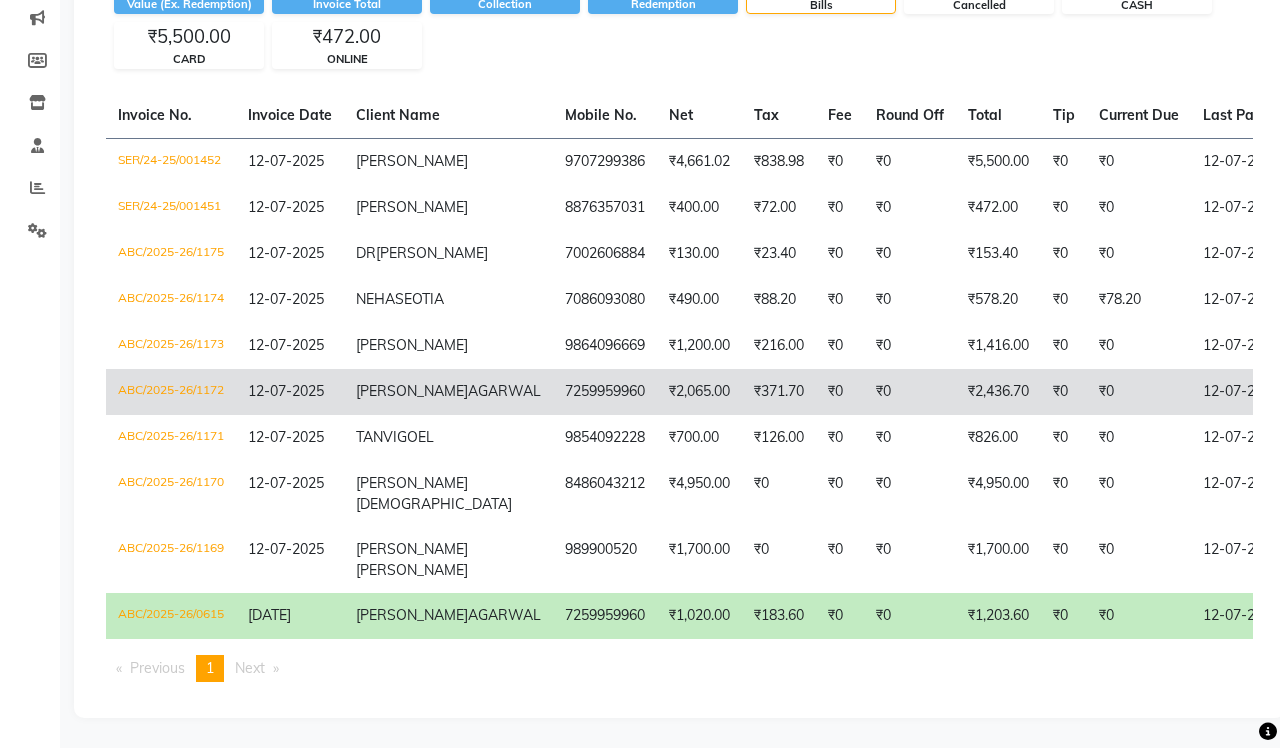 click on "₹2,065.00" 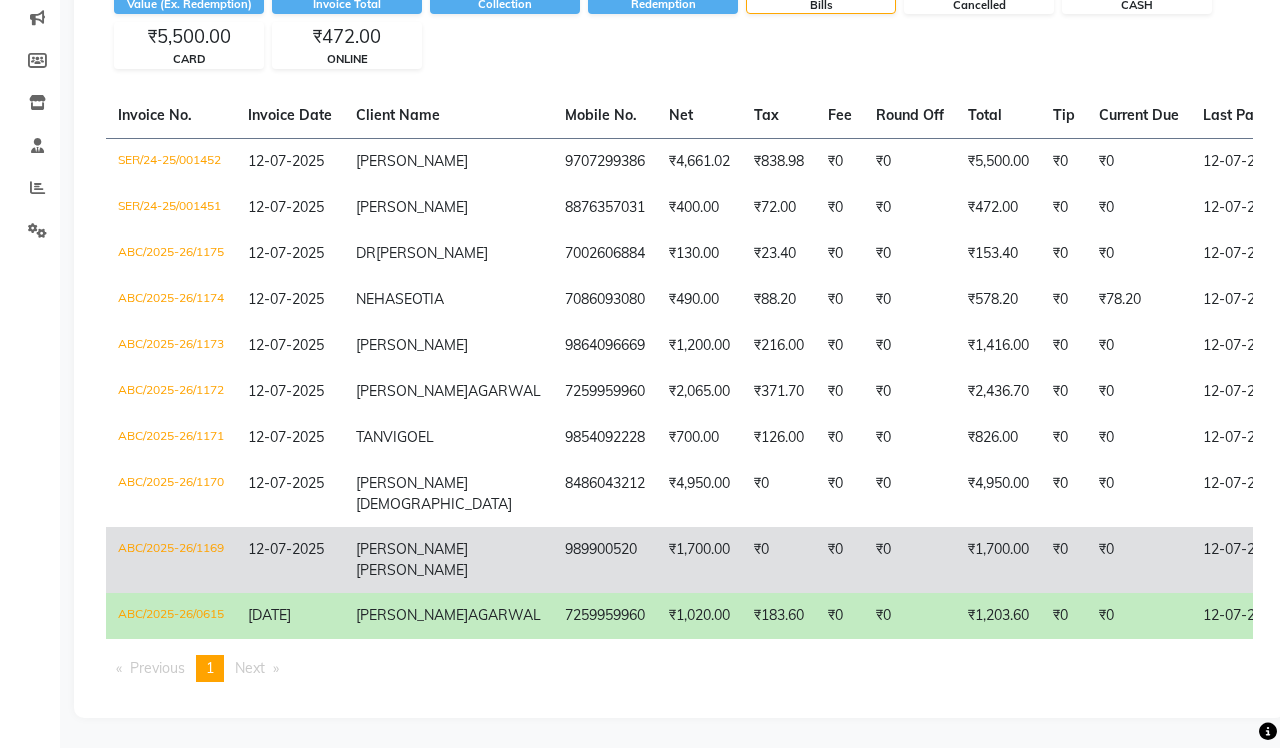 scroll, scrollTop: 372, scrollLeft: 0, axis: vertical 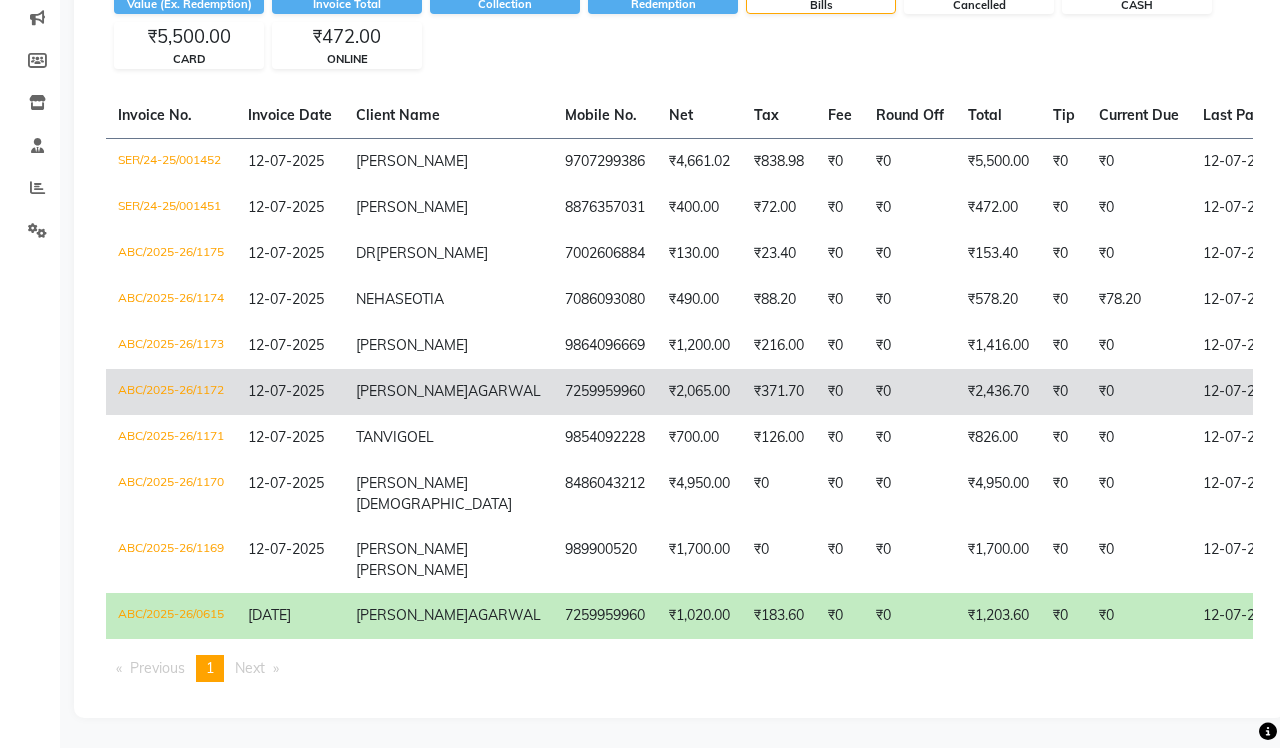 click on "₹371.70" 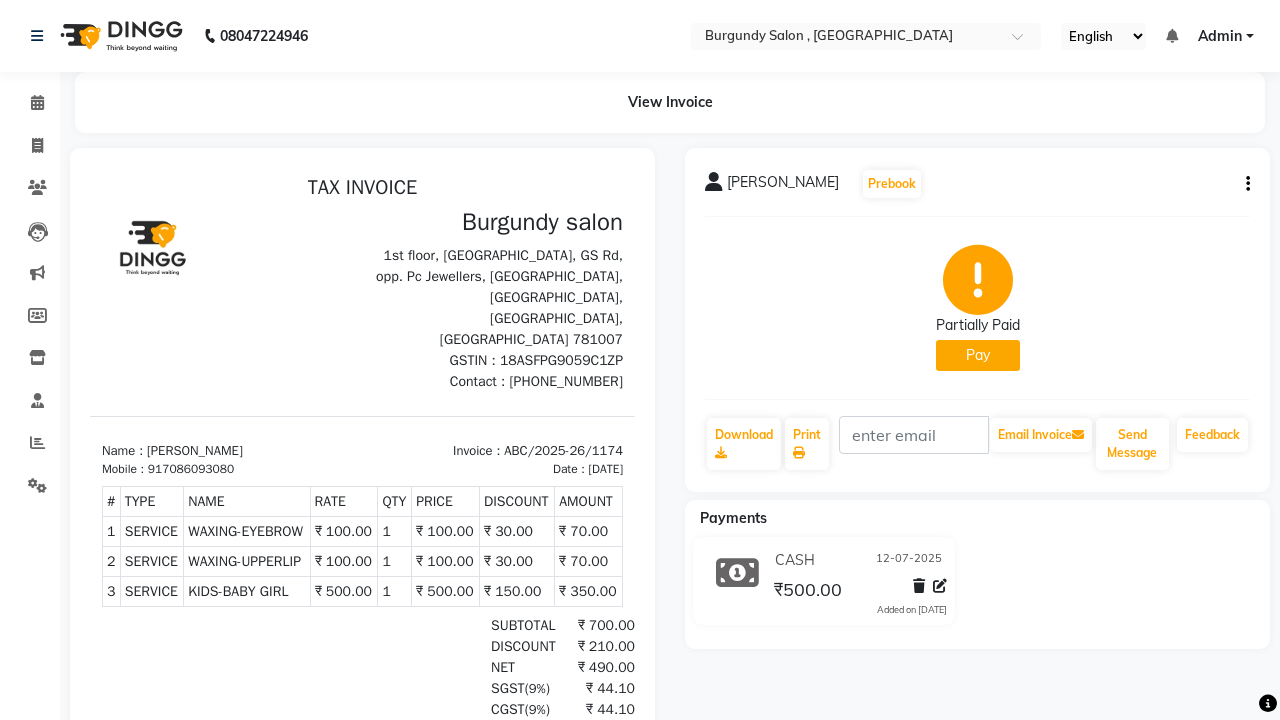 scroll, scrollTop: 0, scrollLeft: 0, axis: both 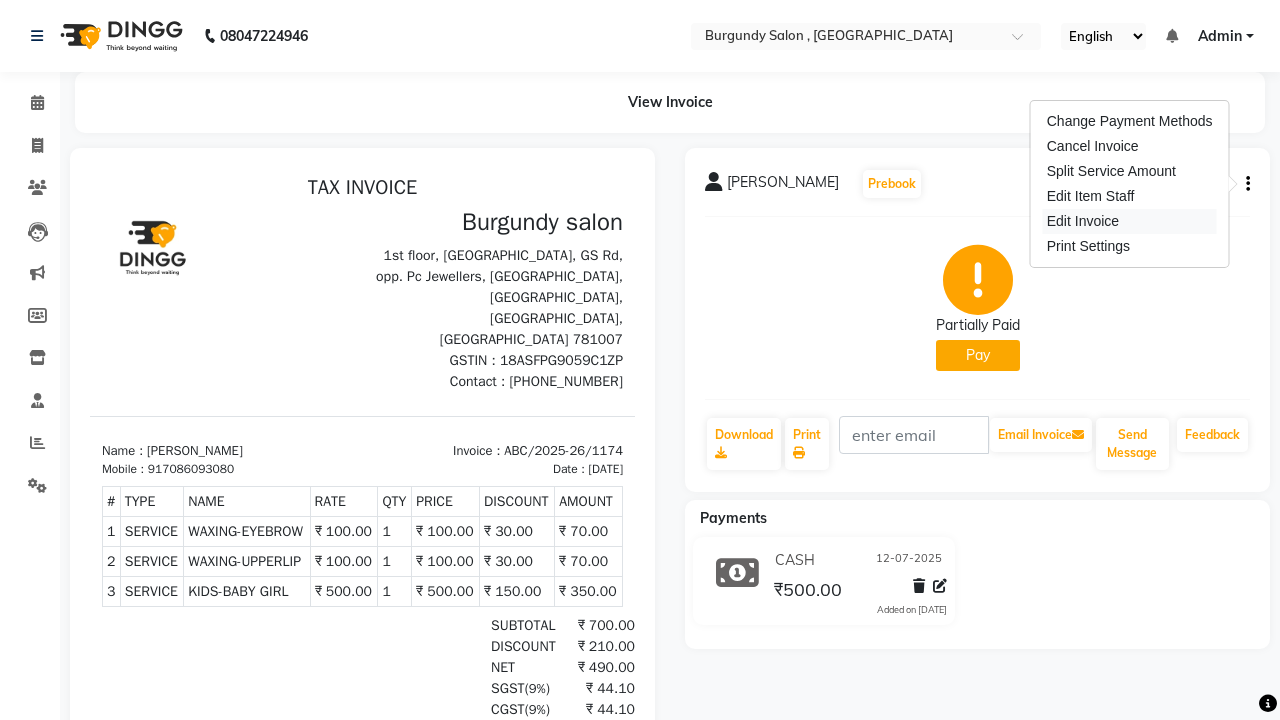 click on "Edit Invoice" at bounding box center (1130, 221) 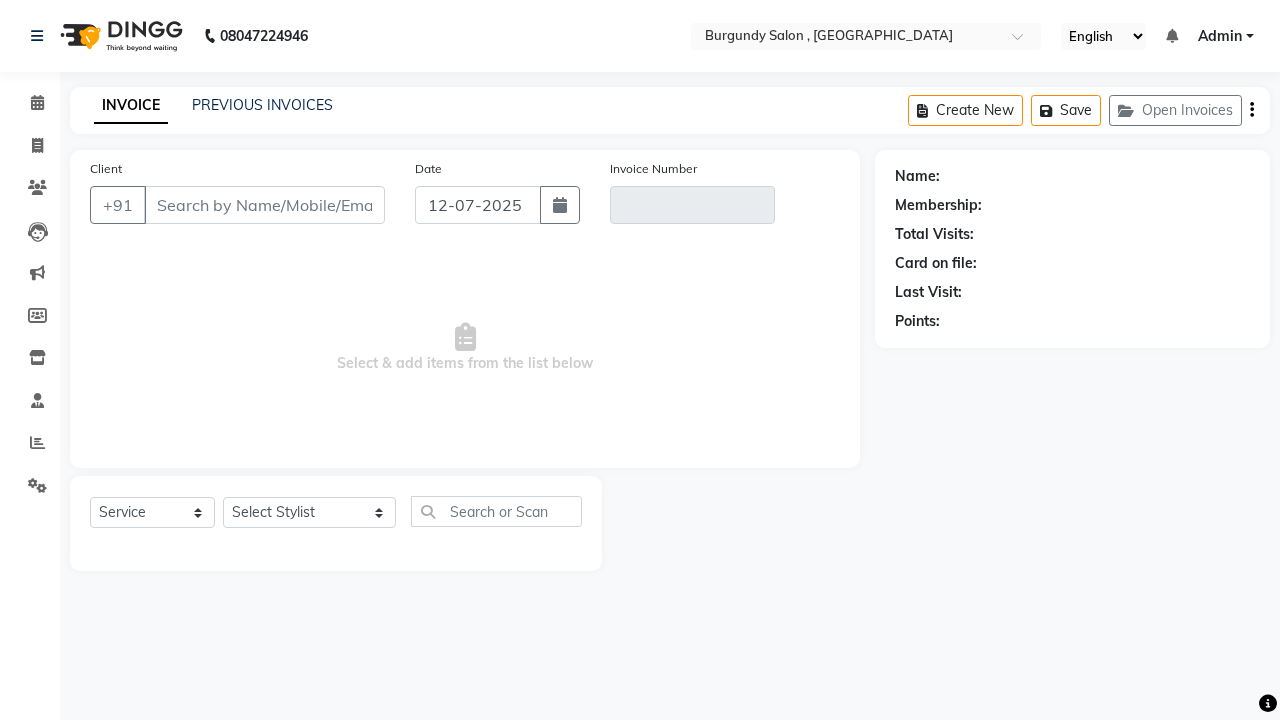 scroll, scrollTop: 0, scrollLeft: 0, axis: both 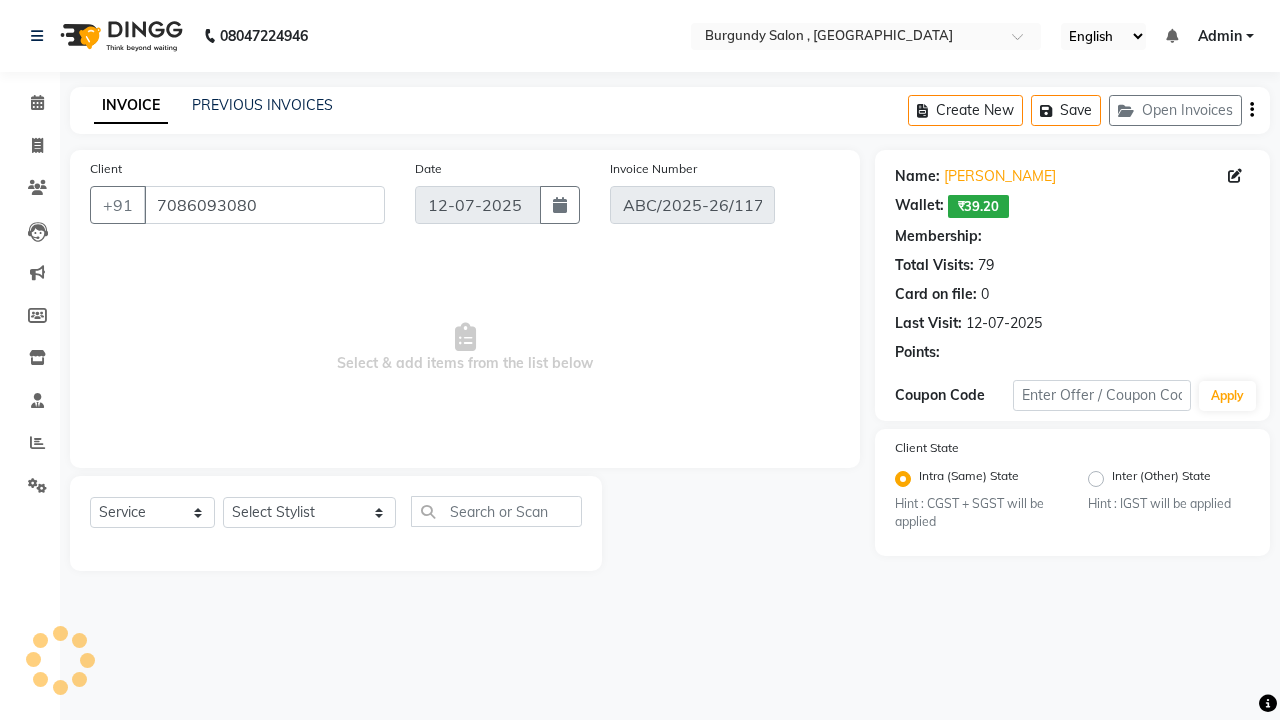 select on "1: Object" 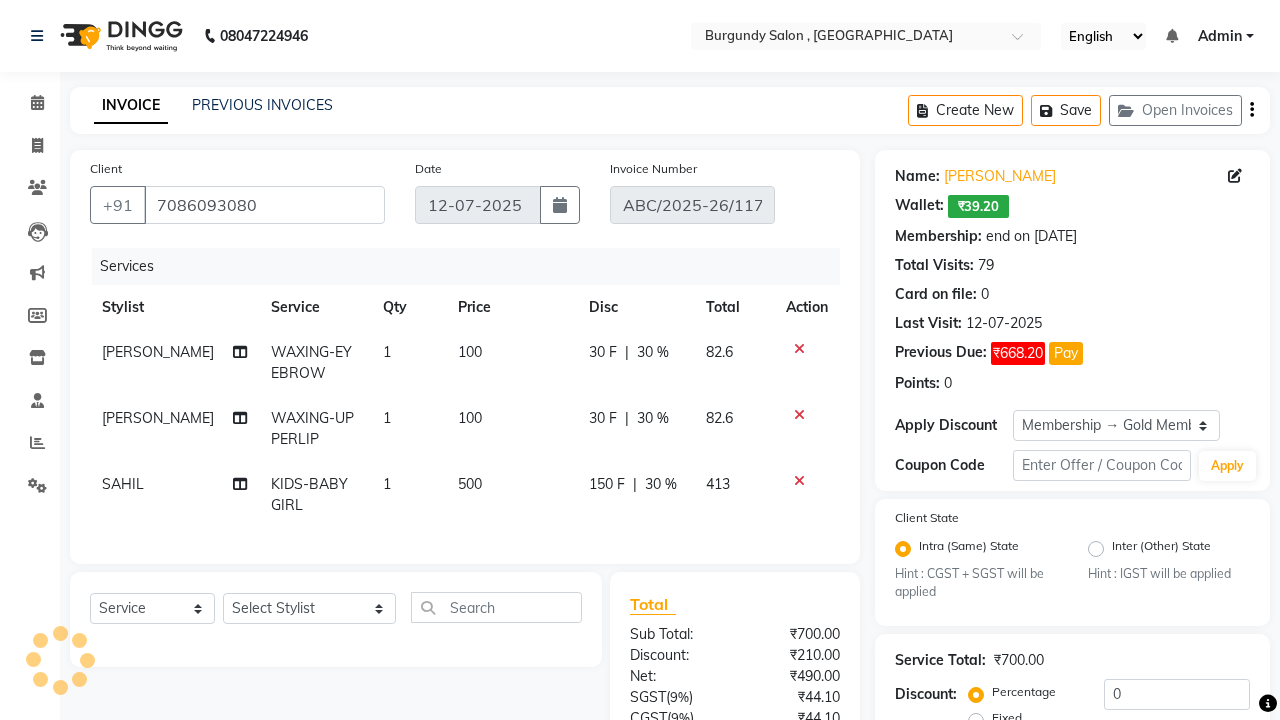 select on "select" 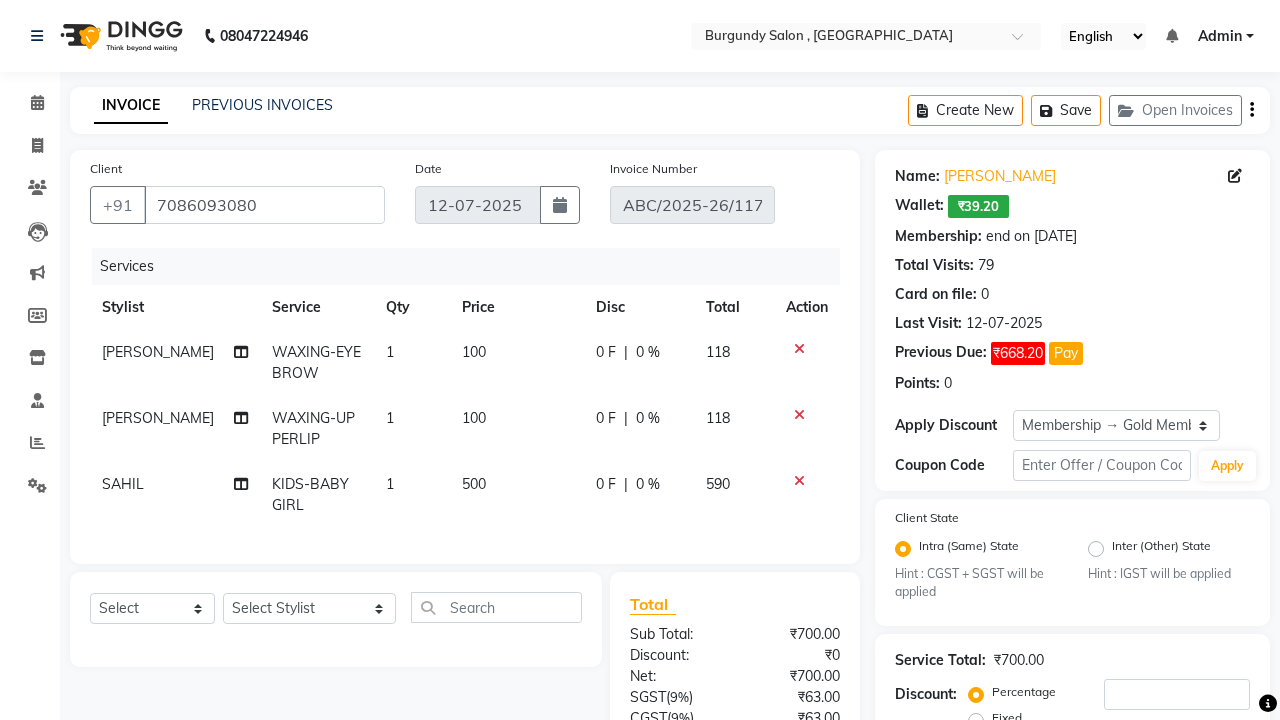 scroll, scrollTop: 91, scrollLeft: 0, axis: vertical 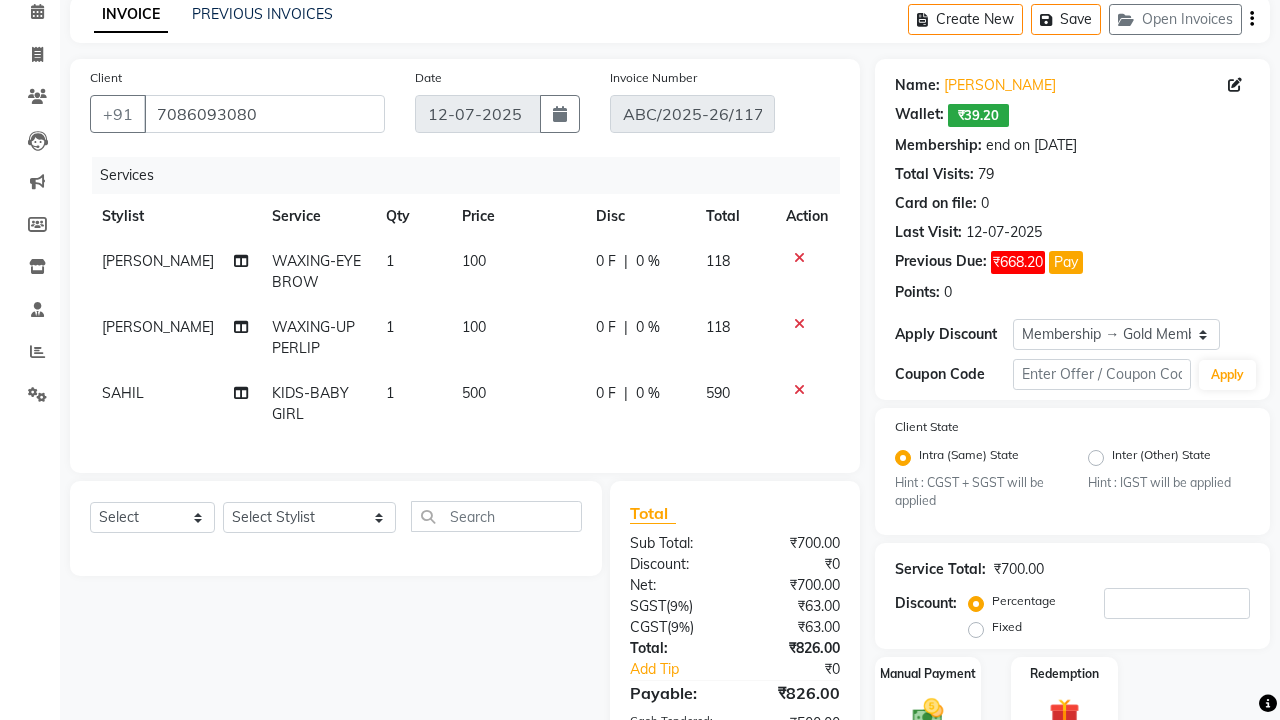 click 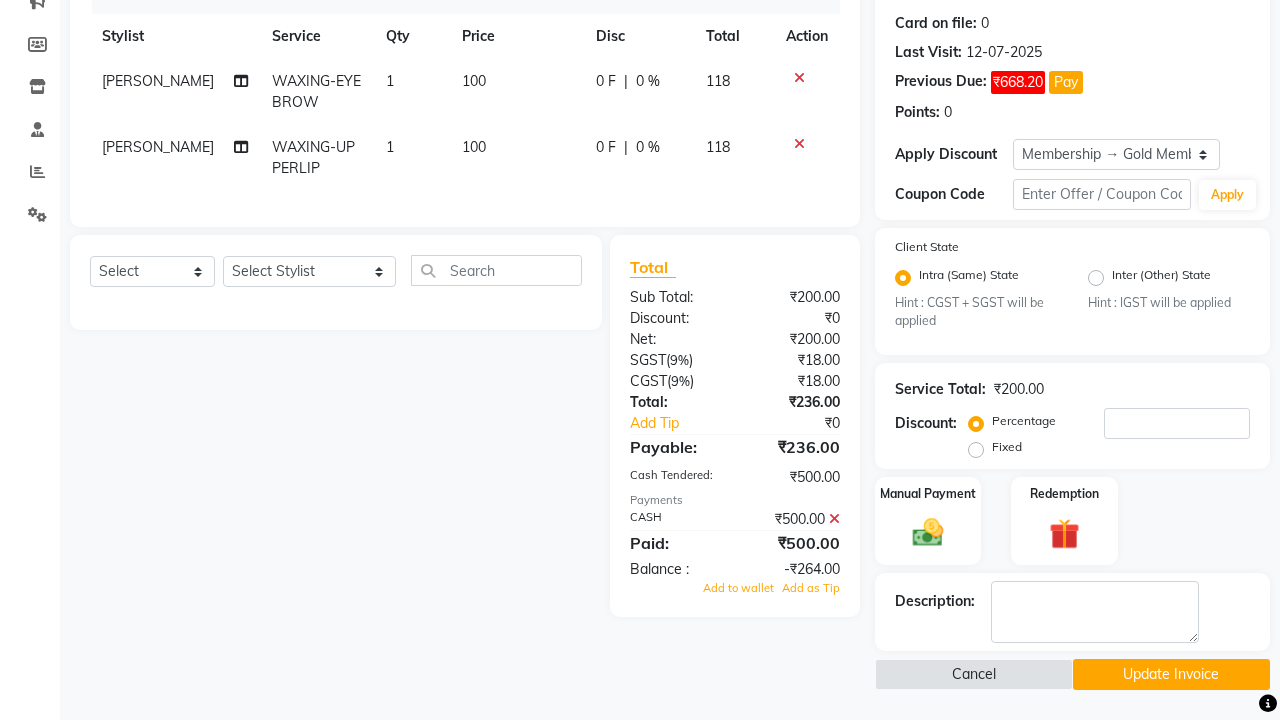 scroll, scrollTop: 281, scrollLeft: 0, axis: vertical 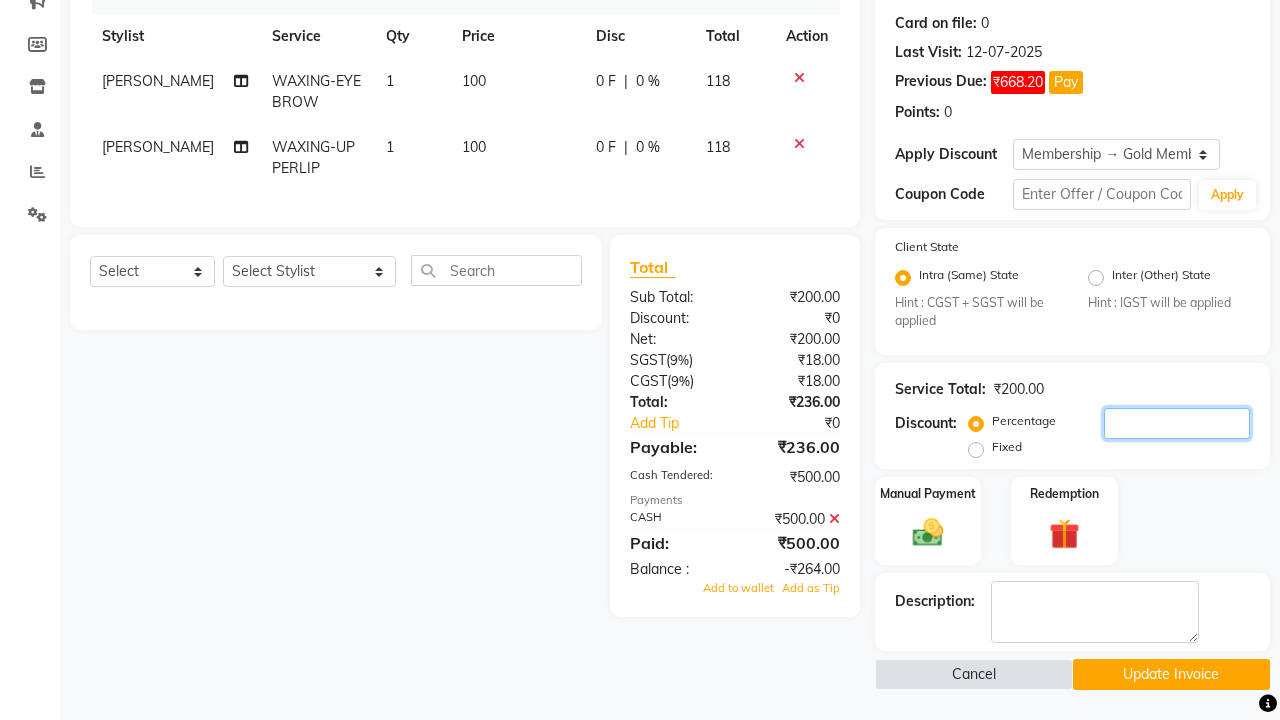 click 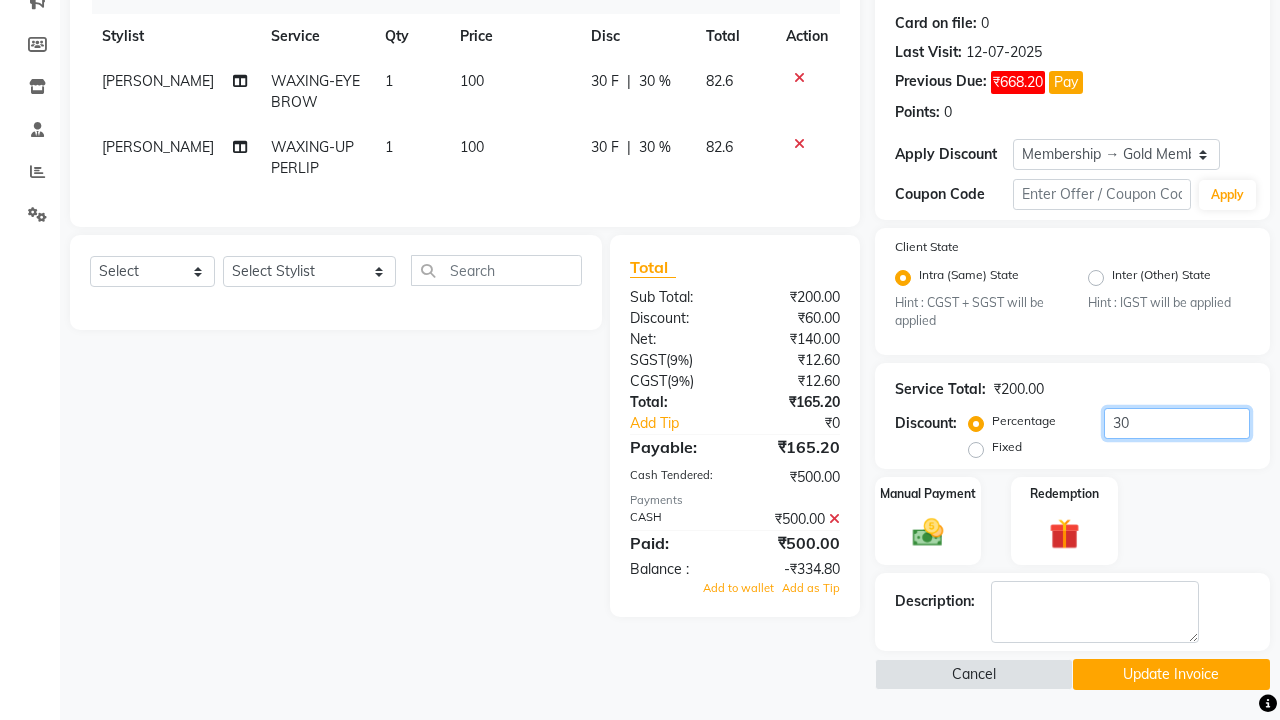 type on "30" 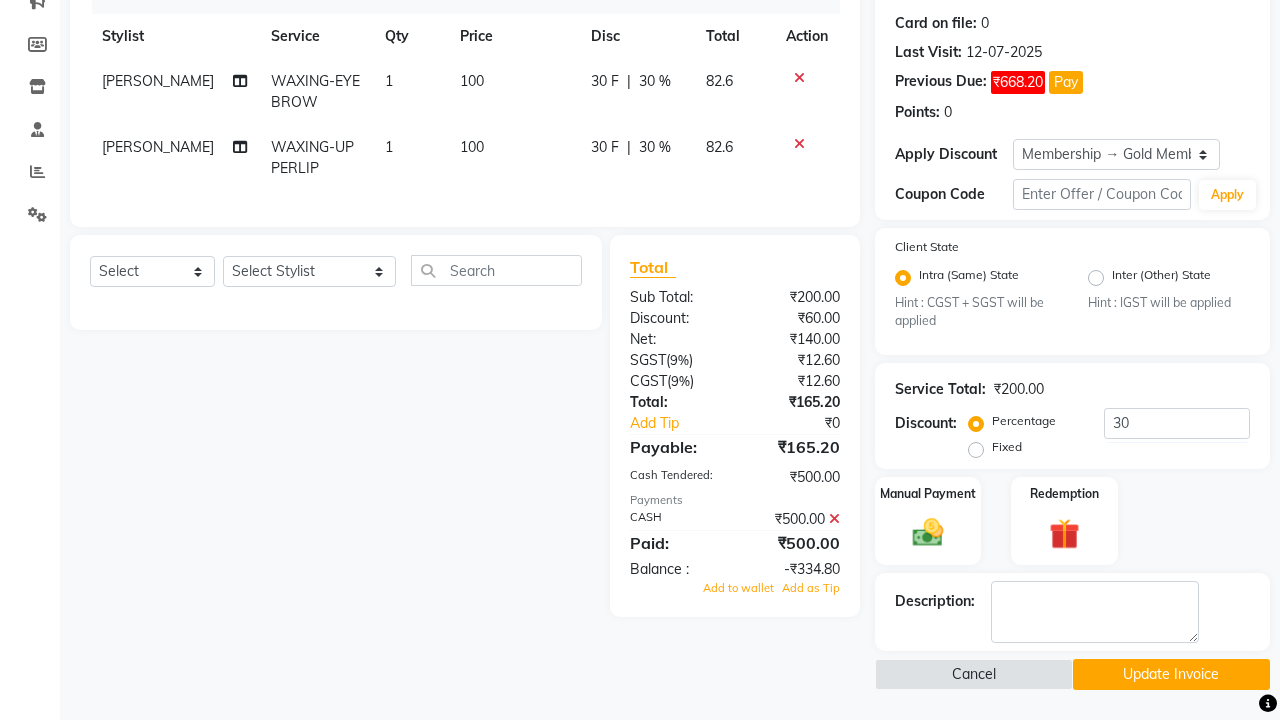 click 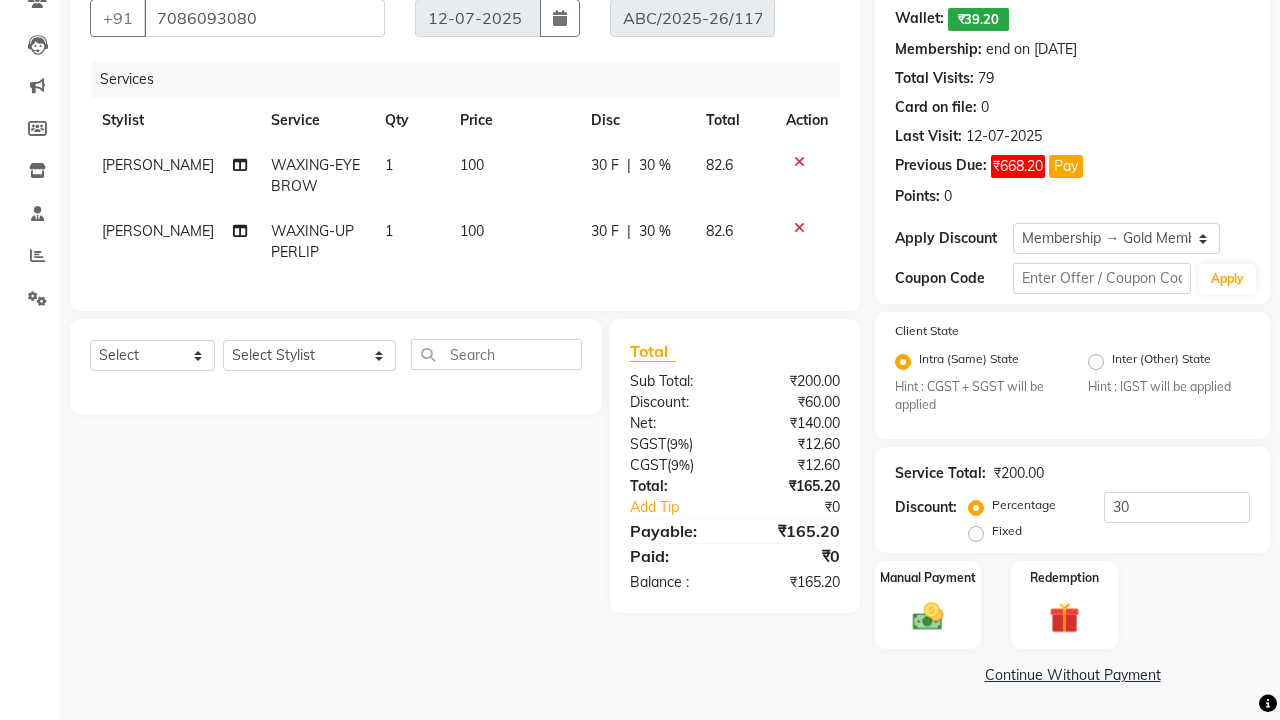 scroll, scrollTop: 186, scrollLeft: 0, axis: vertical 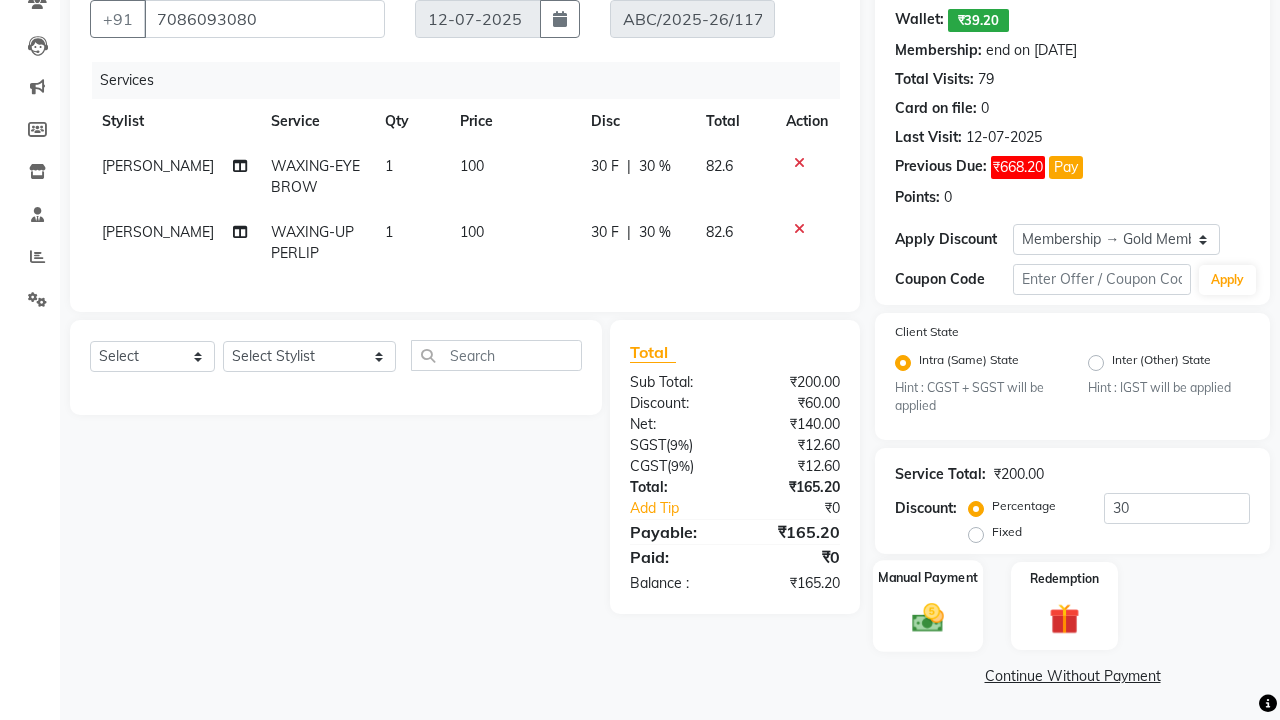 click 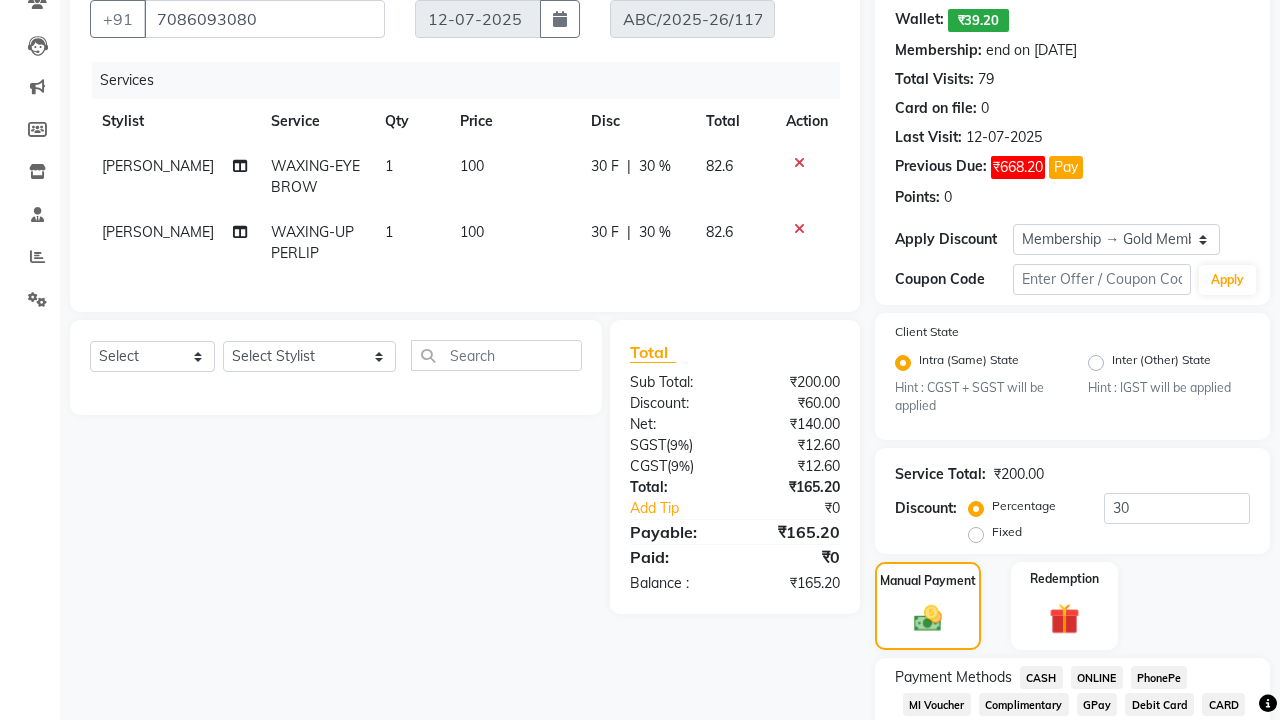 click on "CASH" 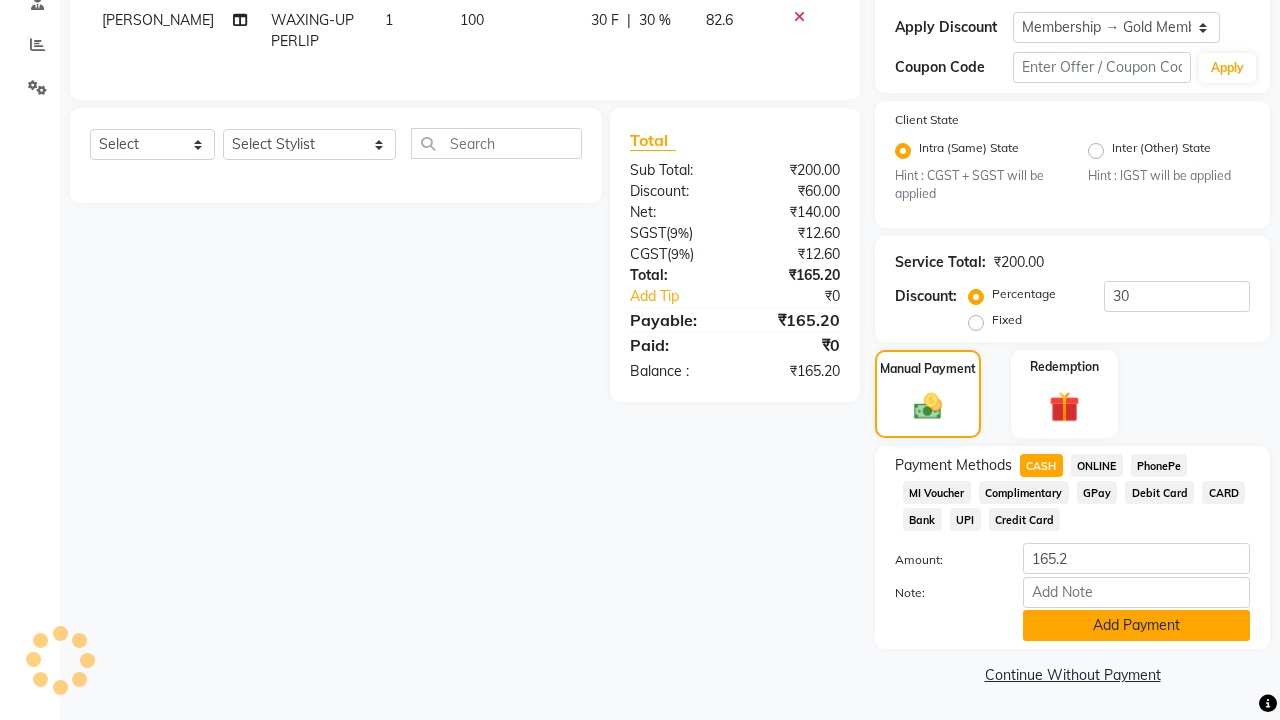 scroll, scrollTop: 396, scrollLeft: 0, axis: vertical 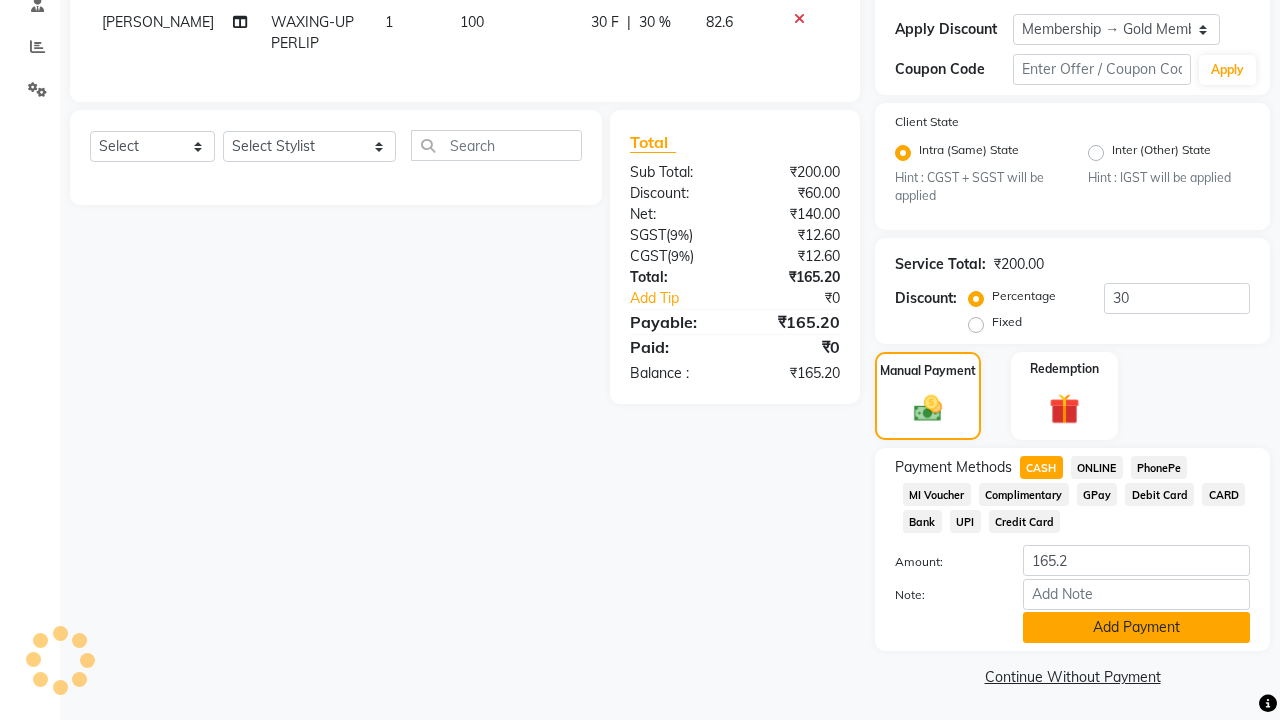 click on "Add Payment" 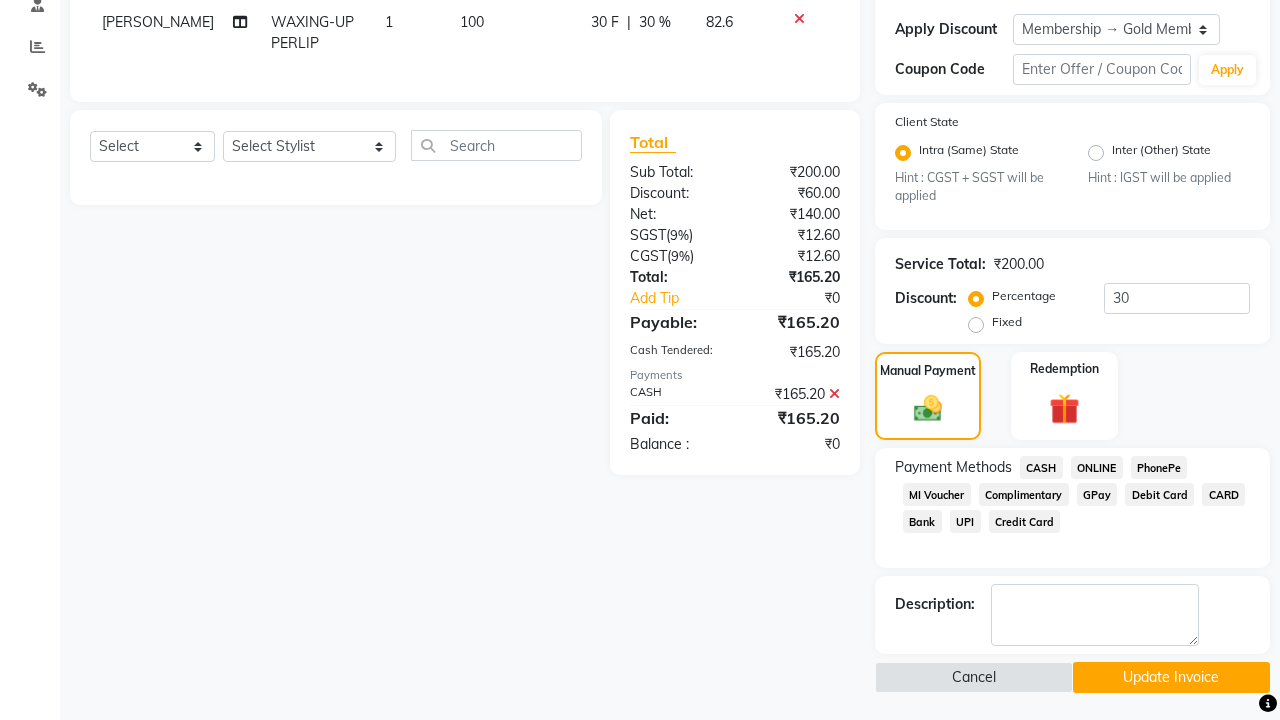 click on "Update Invoice" 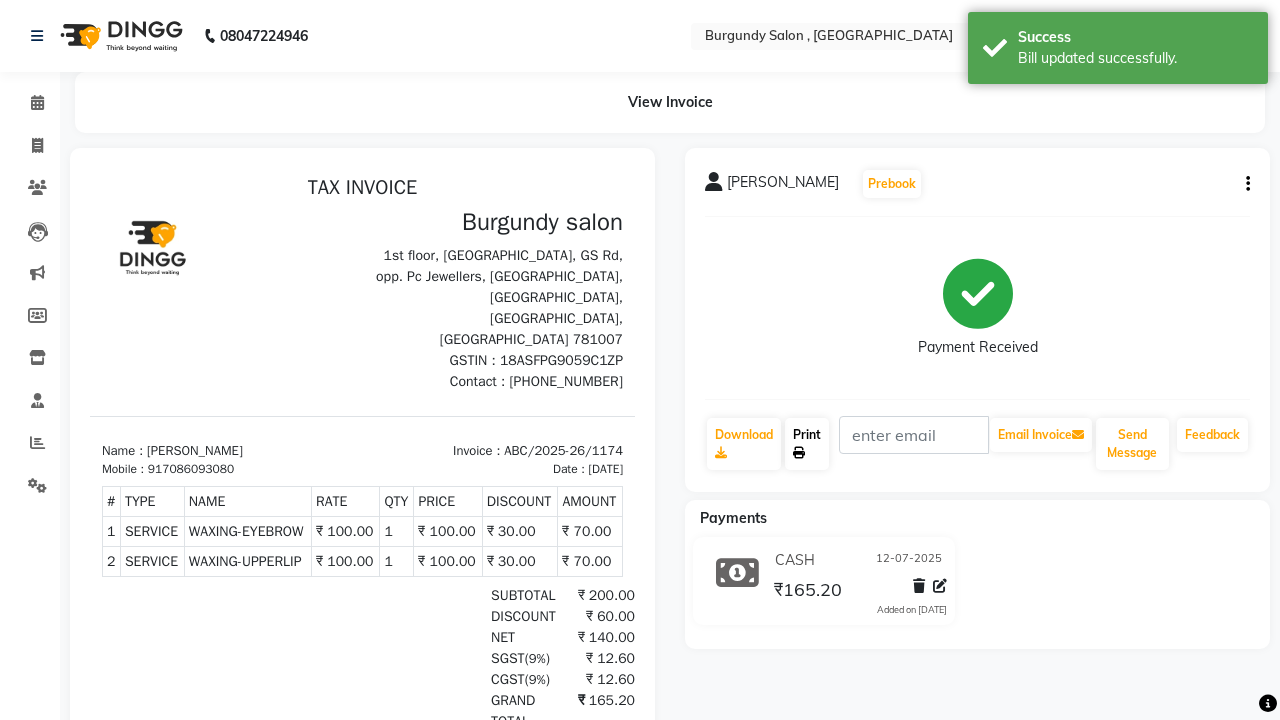 scroll, scrollTop: 0, scrollLeft: 0, axis: both 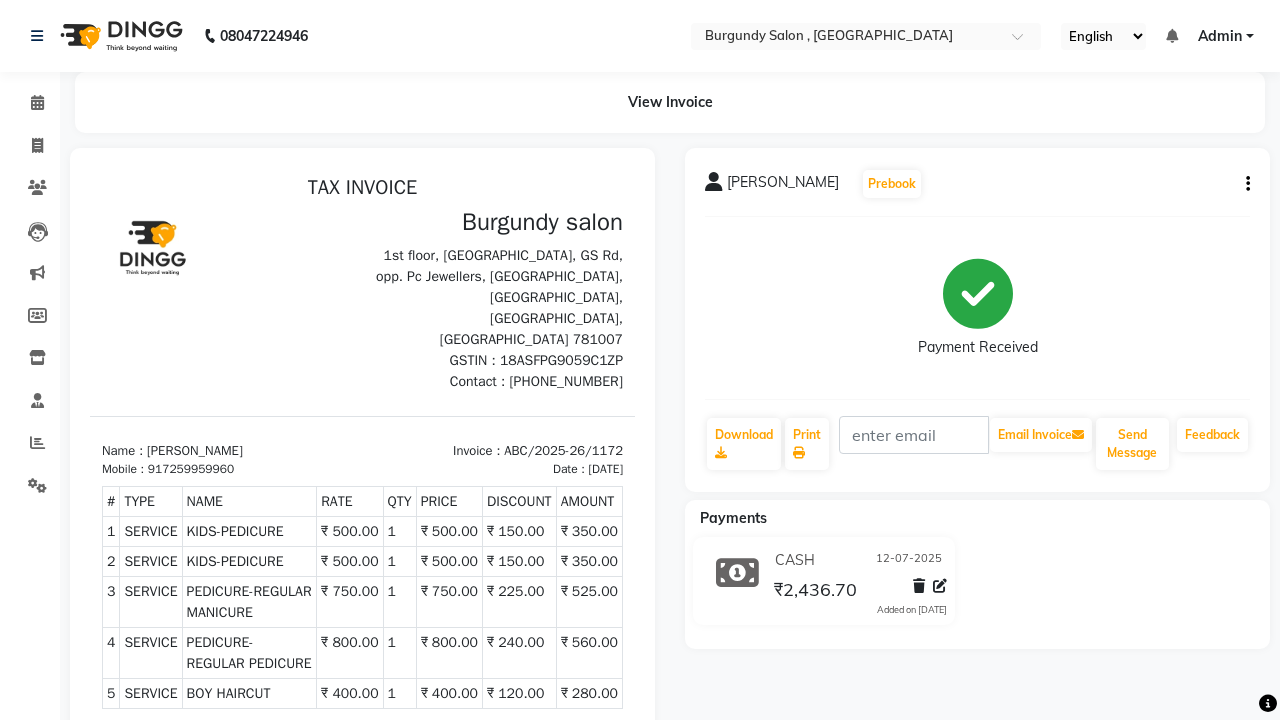 click on "[PERSON_NAME]  Prebook   Payment Received  Download  Print   Email Invoice   Send Message Feedback" 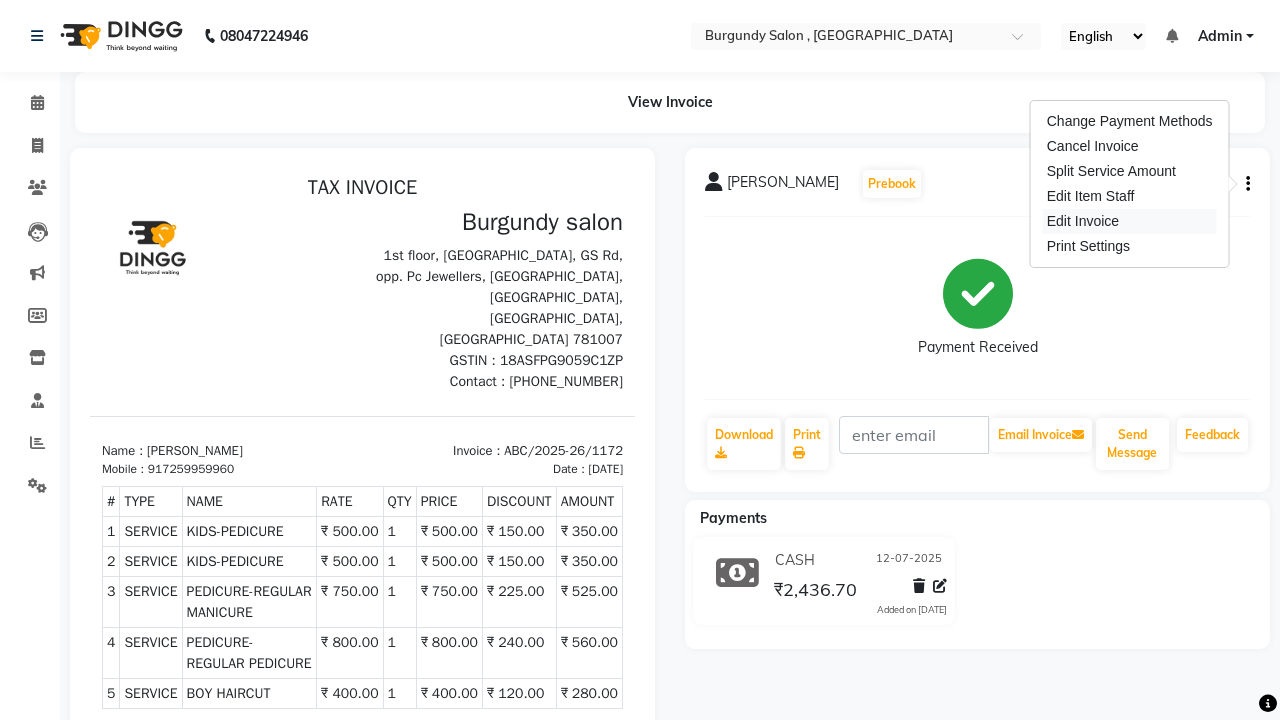 click on "Edit Invoice" at bounding box center (1130, 221) 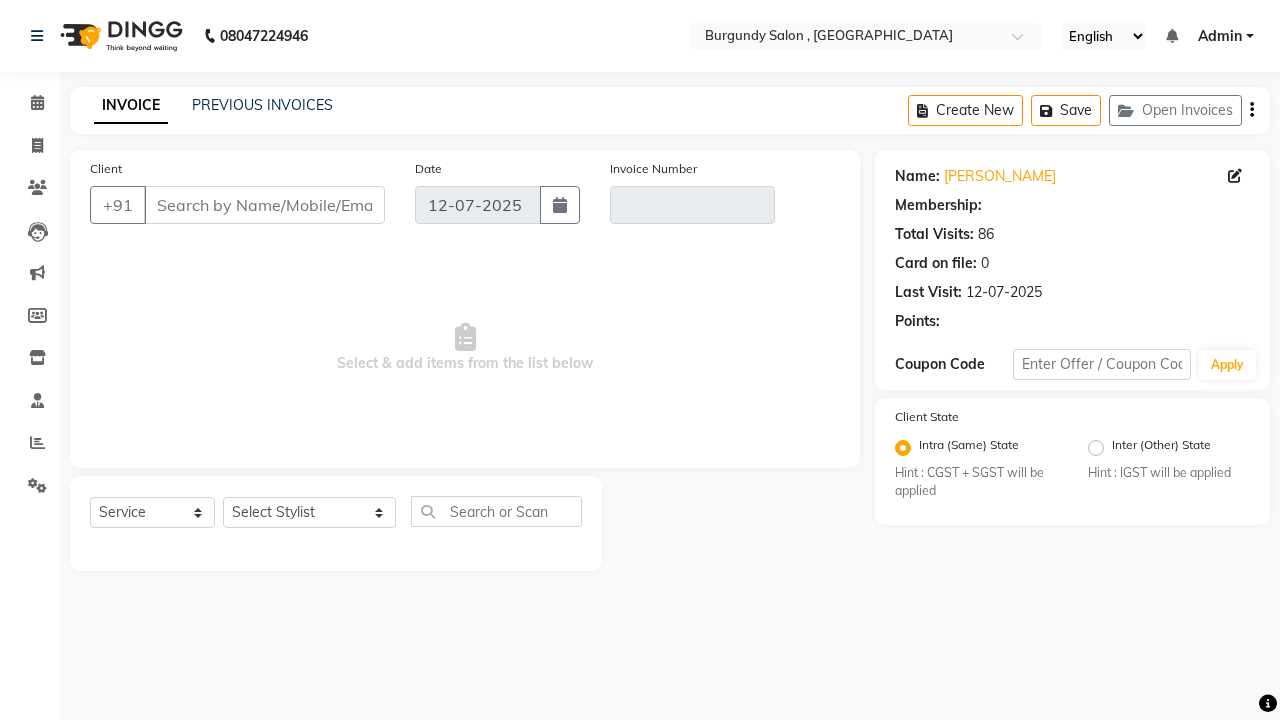 type on "7259959960" 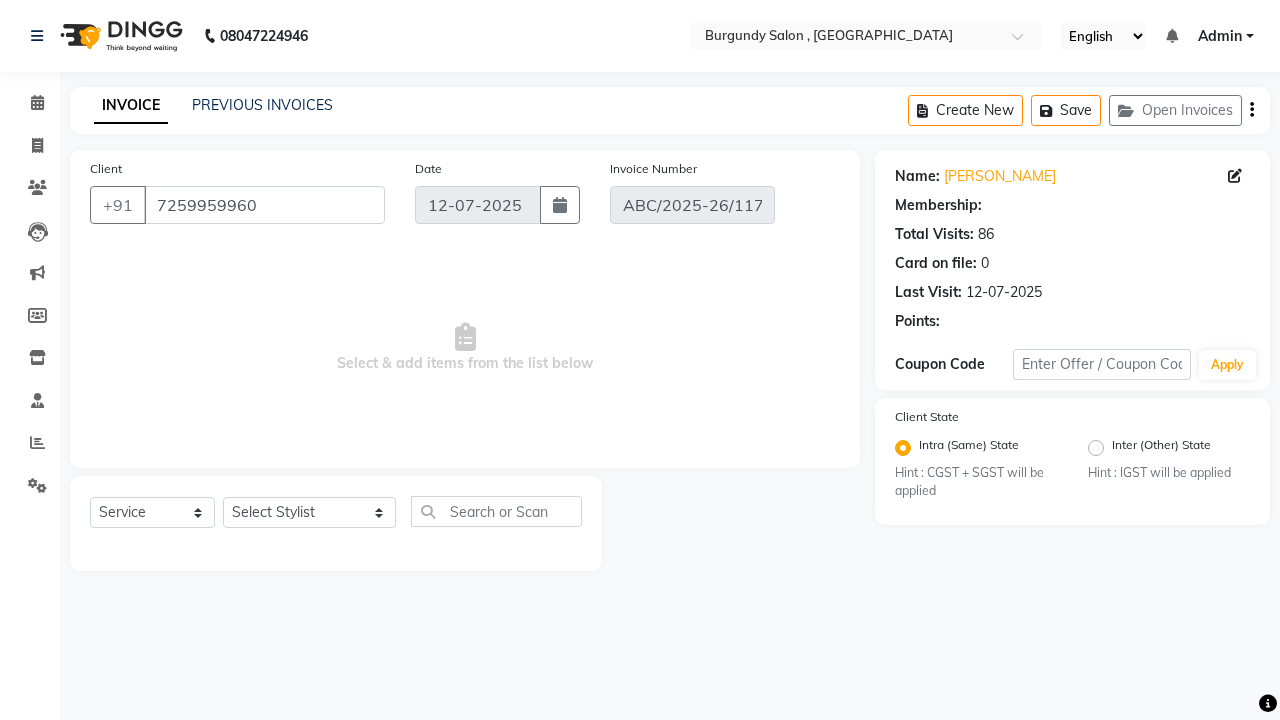 select on "1: Object" 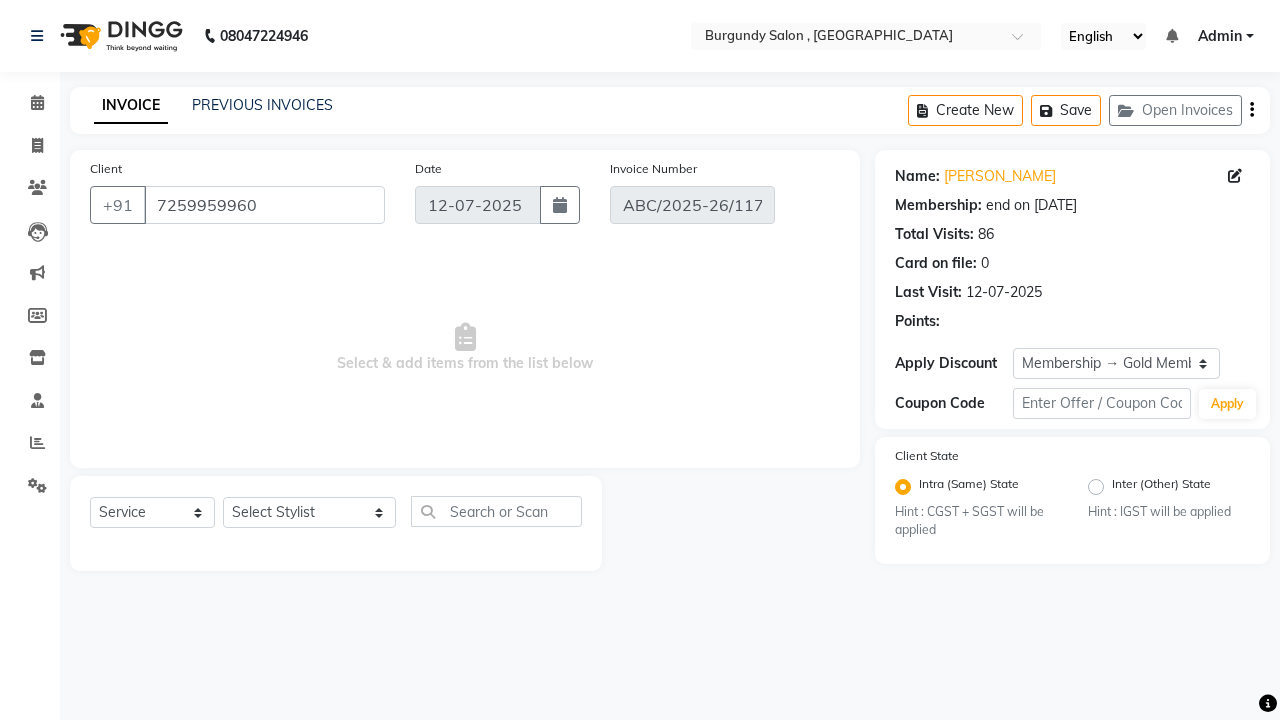 select on "select" 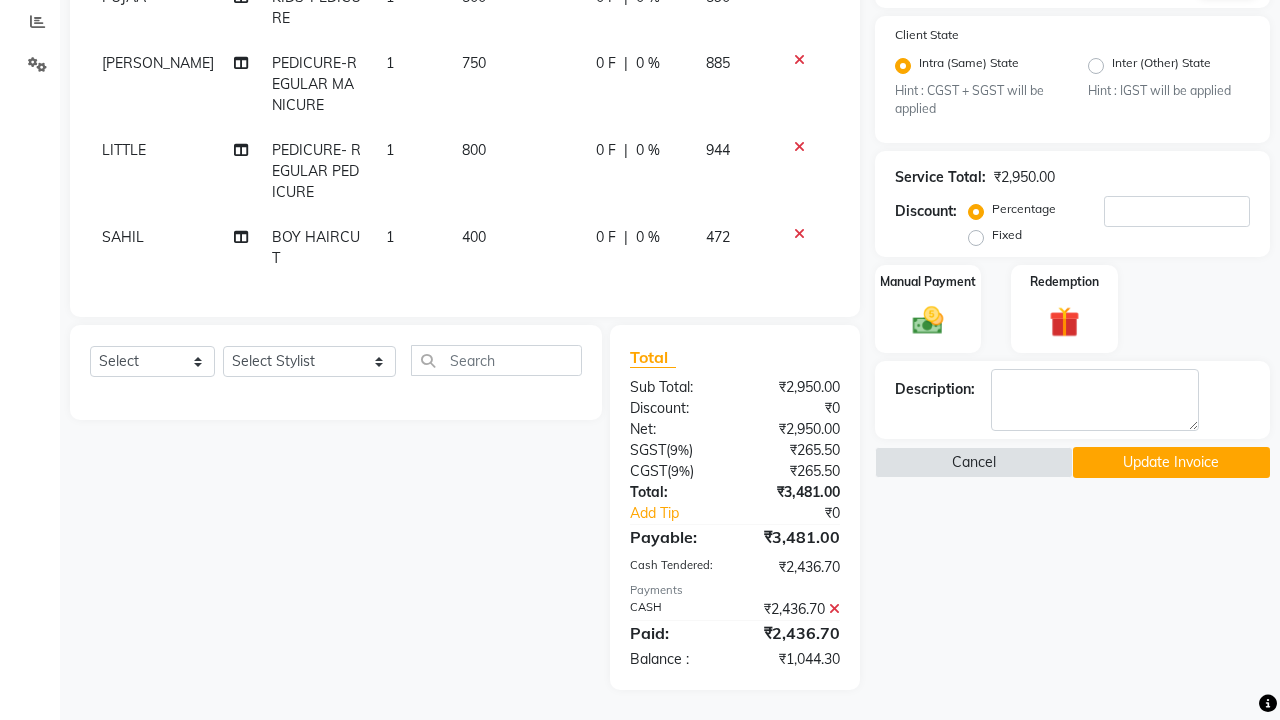 scroll, scrollTop: 420, scrollLeft: 0, axis: vertical 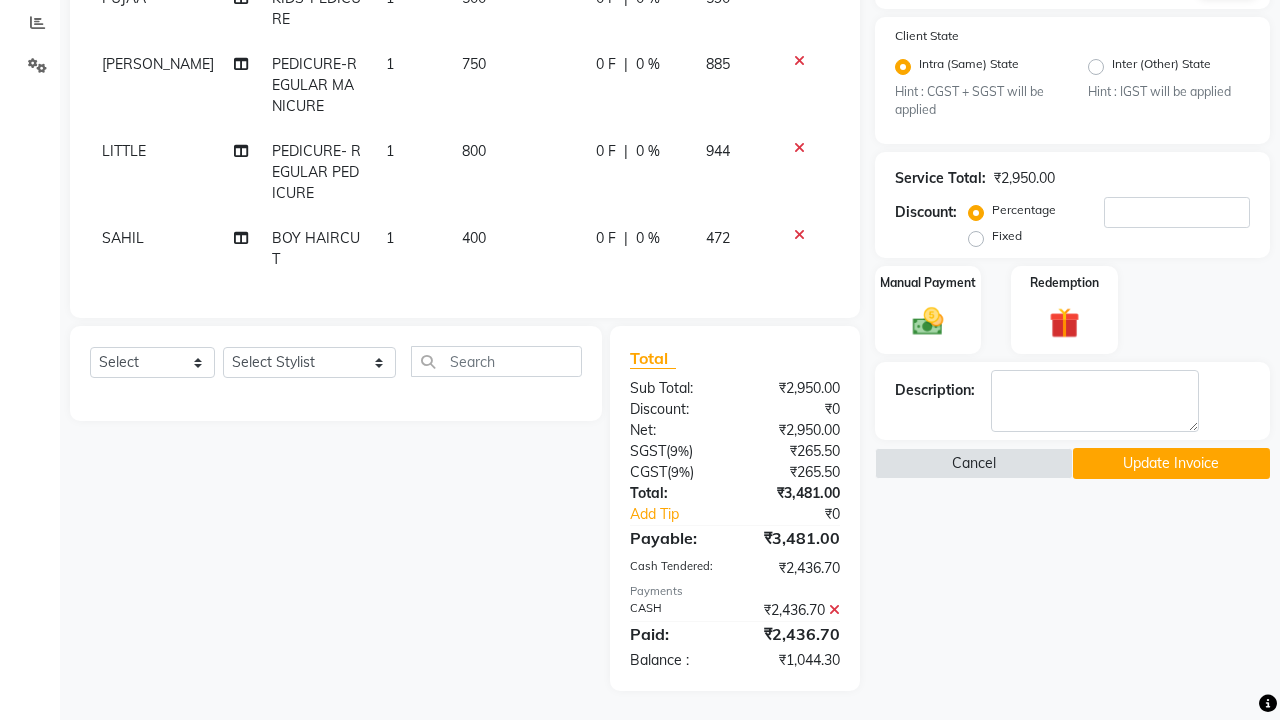 click 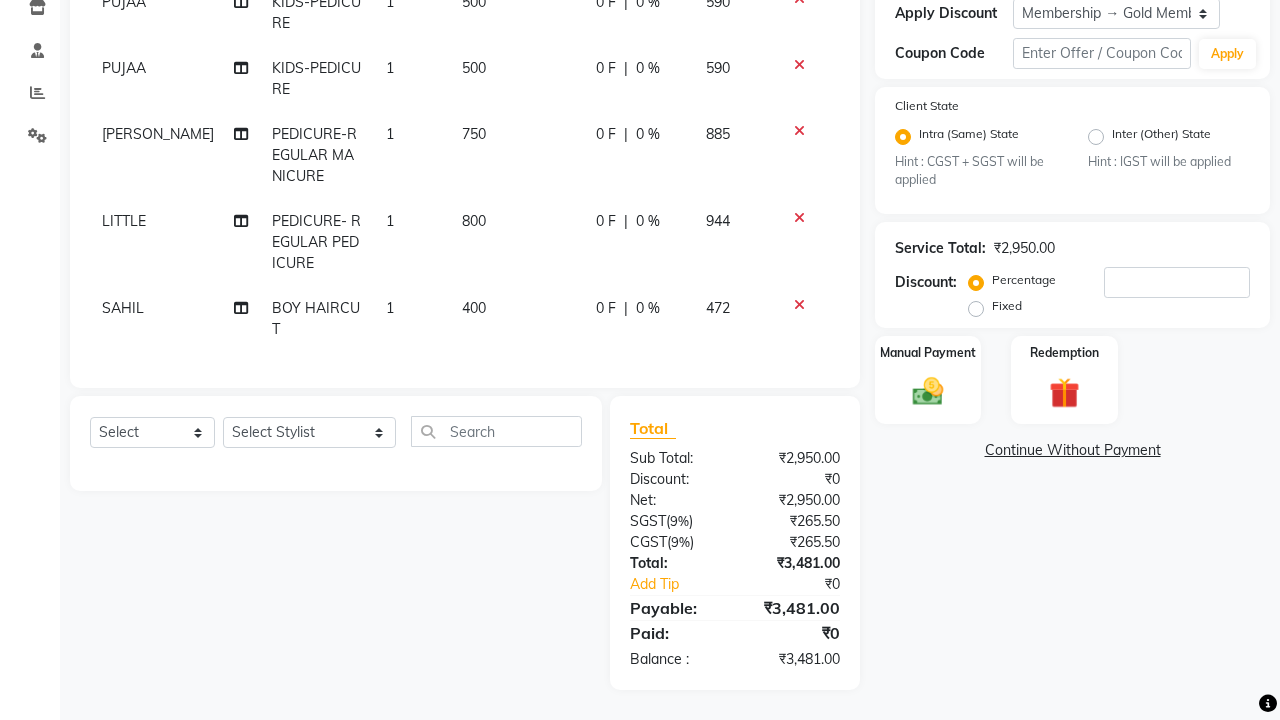 scroll, scrollTop: 350, scrollLeft: 0, axis: vertical 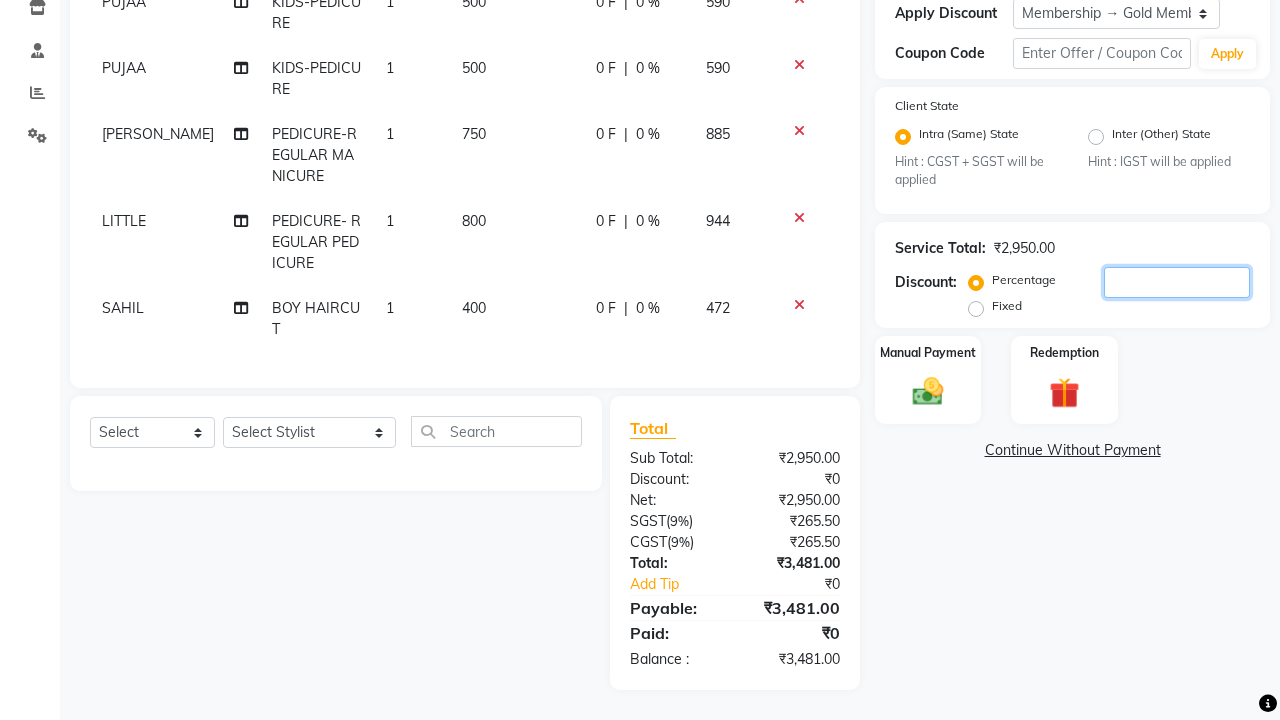 click 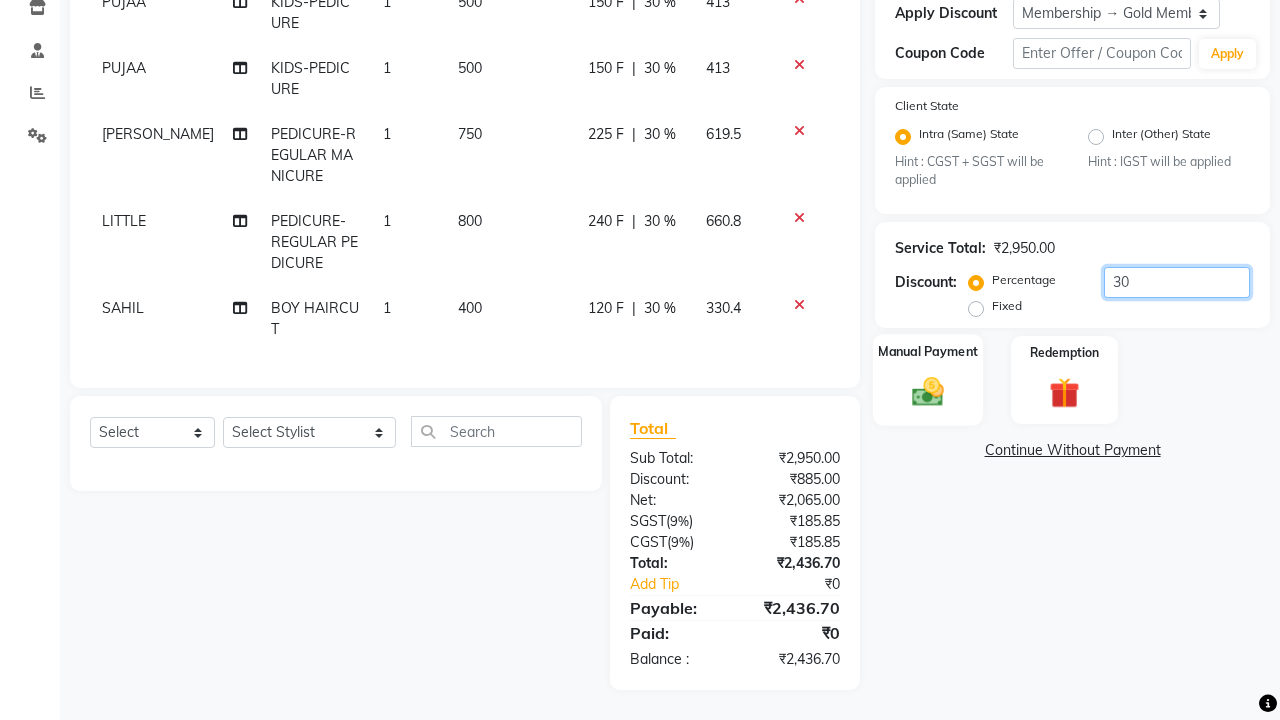 type on "30" 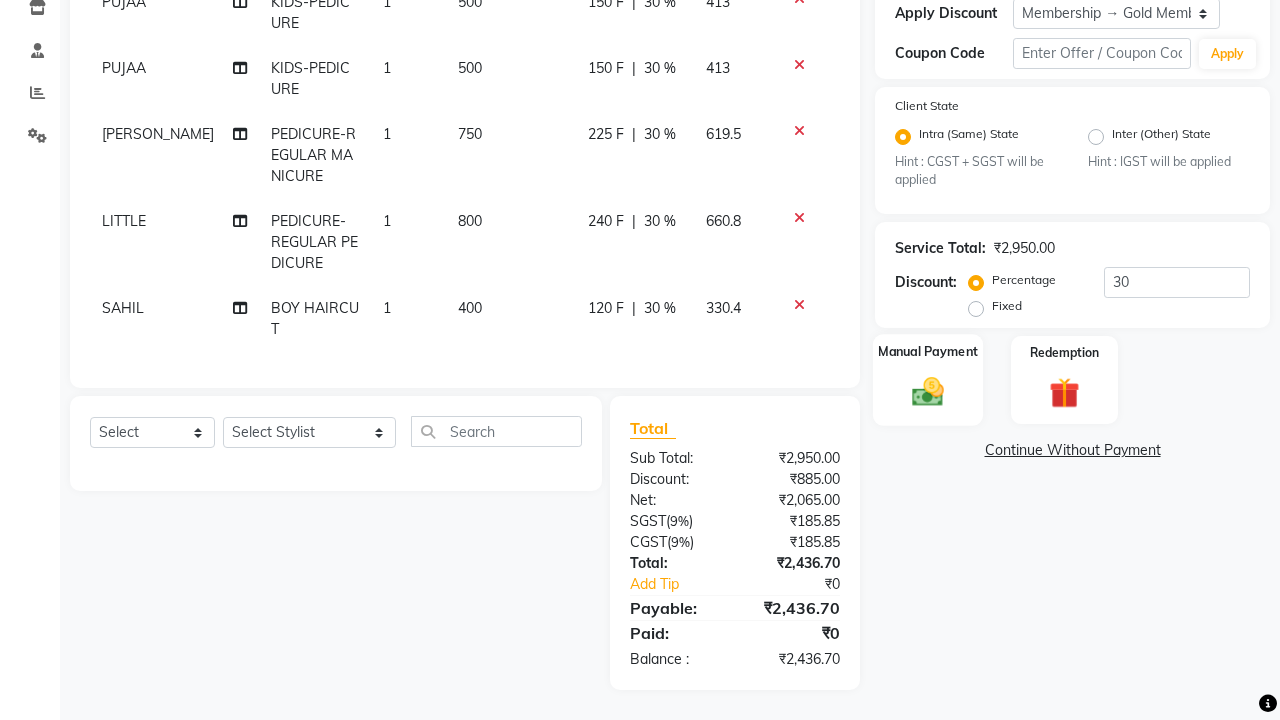 click on "Manual Payment" 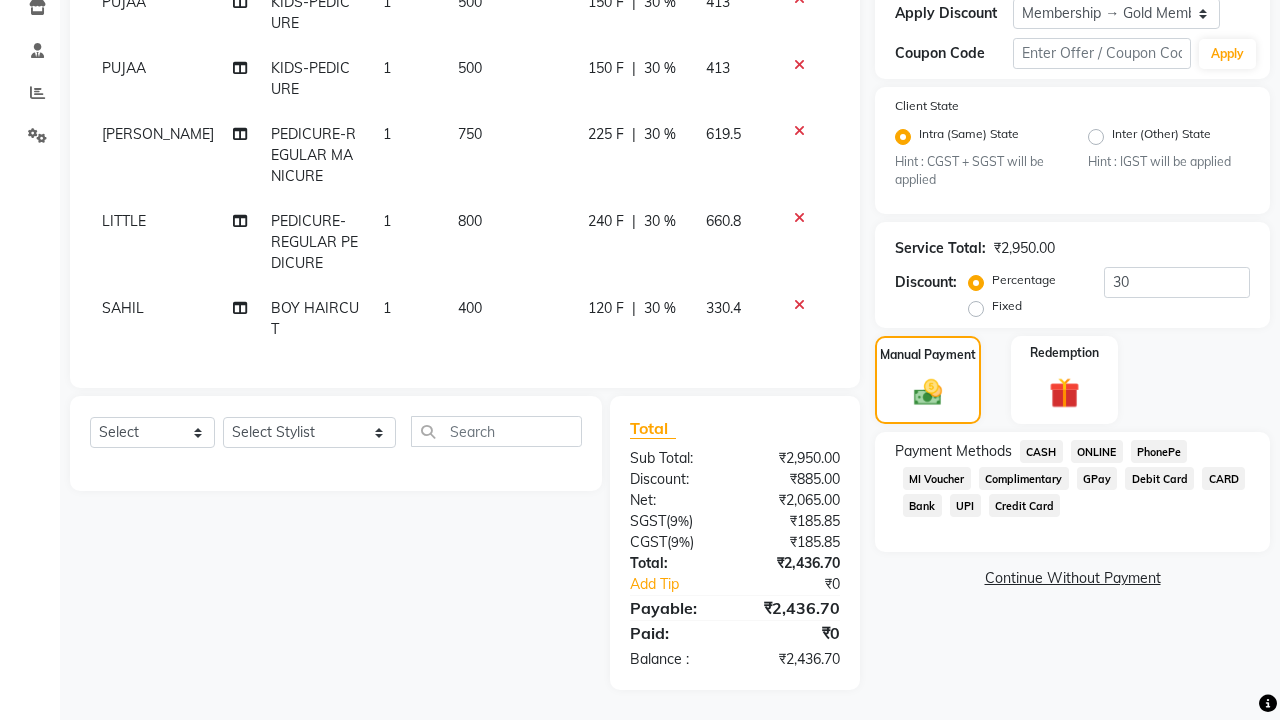 click on "ONLINE" 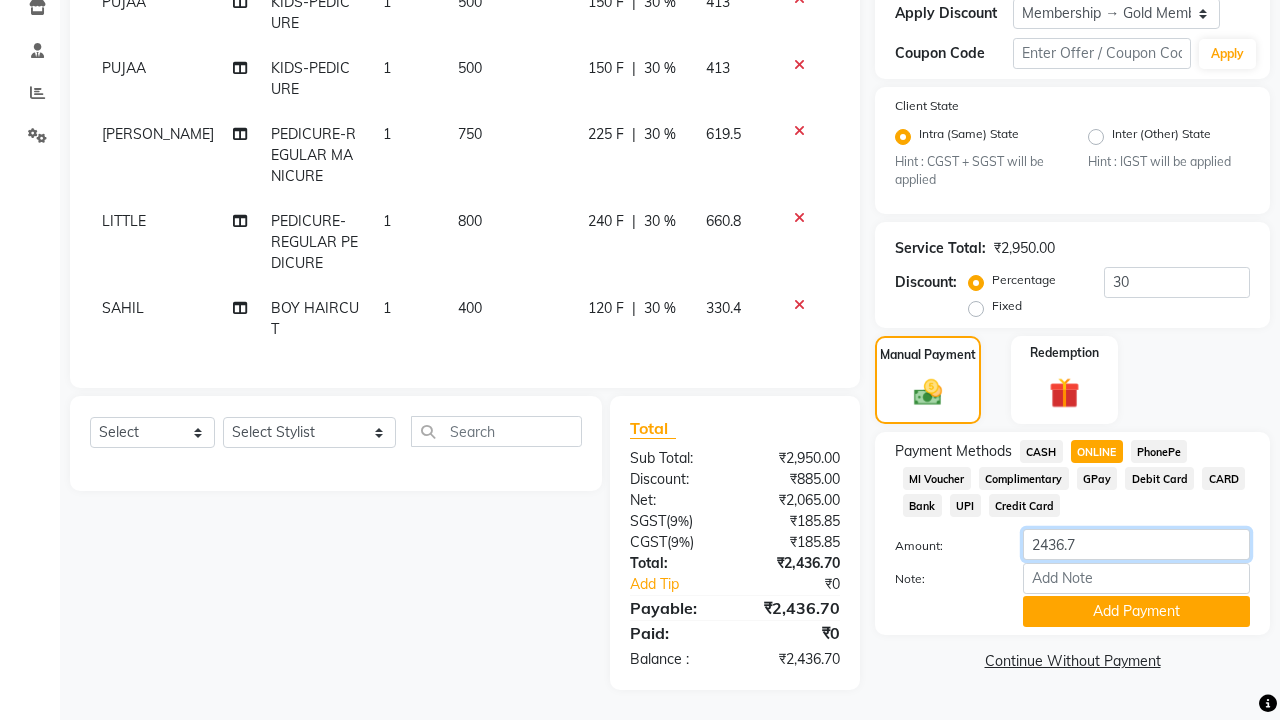 click on "2436.7" 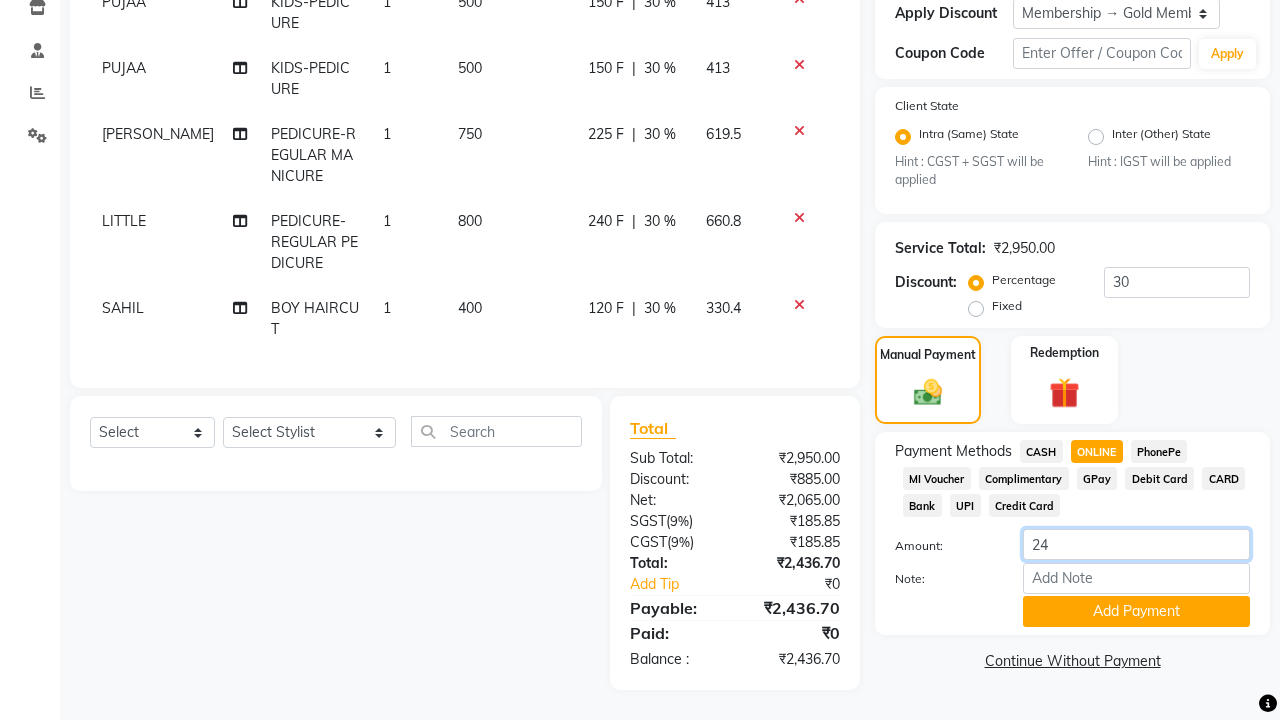type on "2" 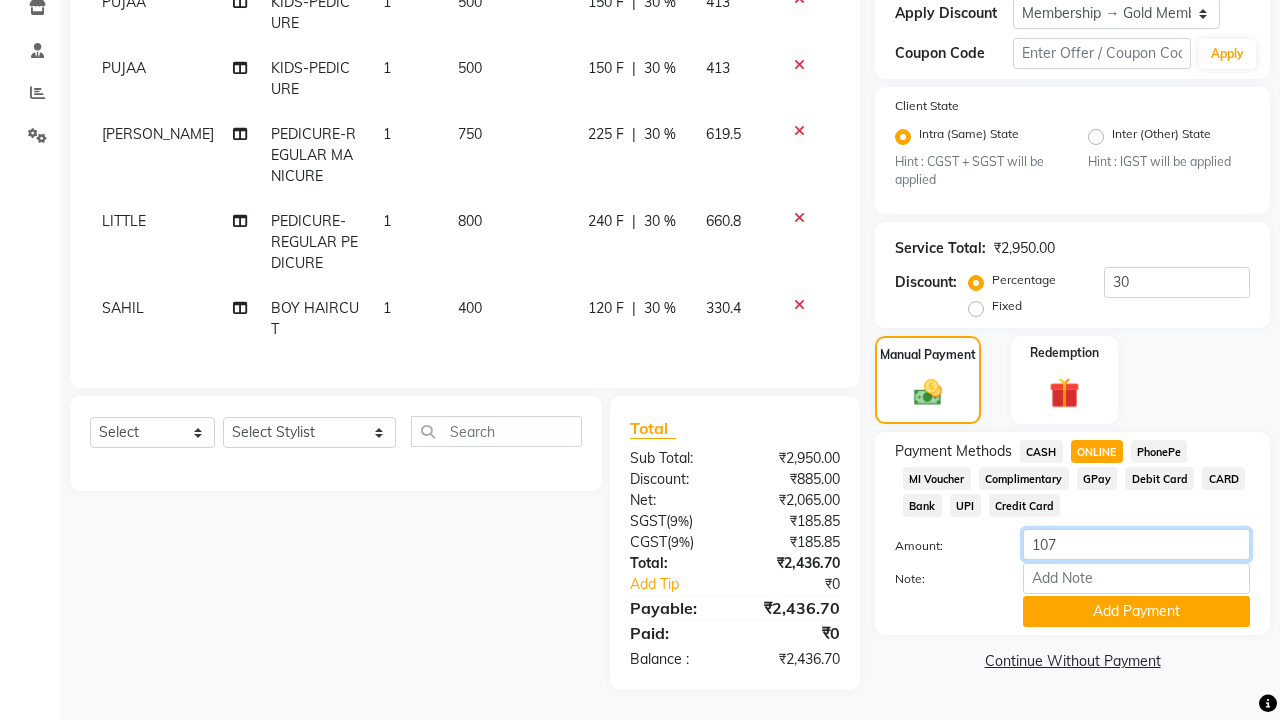 type on "1070" 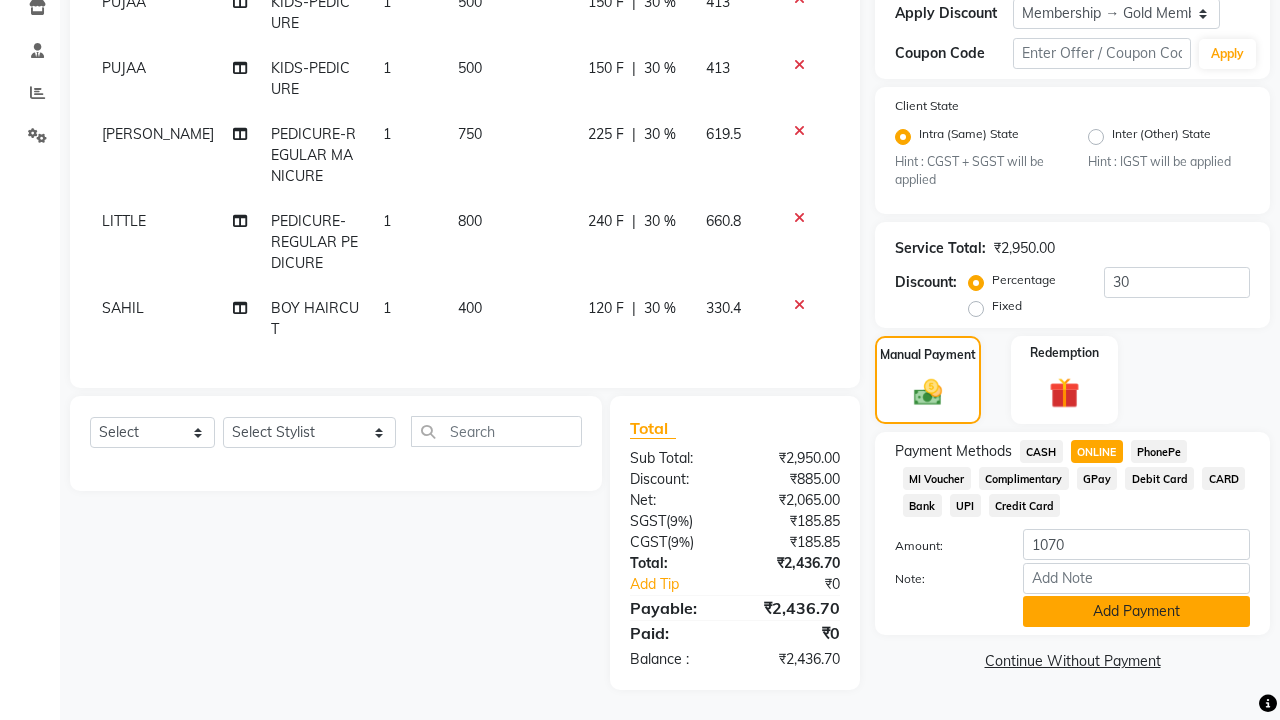 click on "Add Payment" 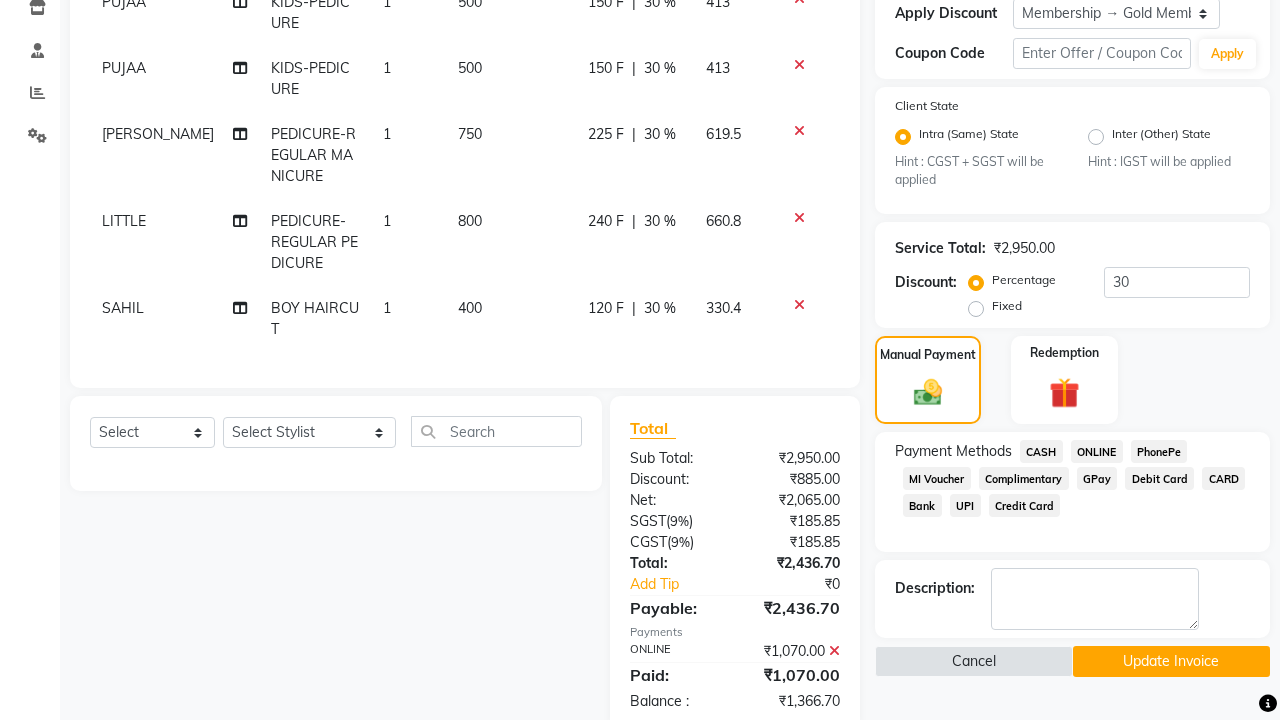 click on "CASH" 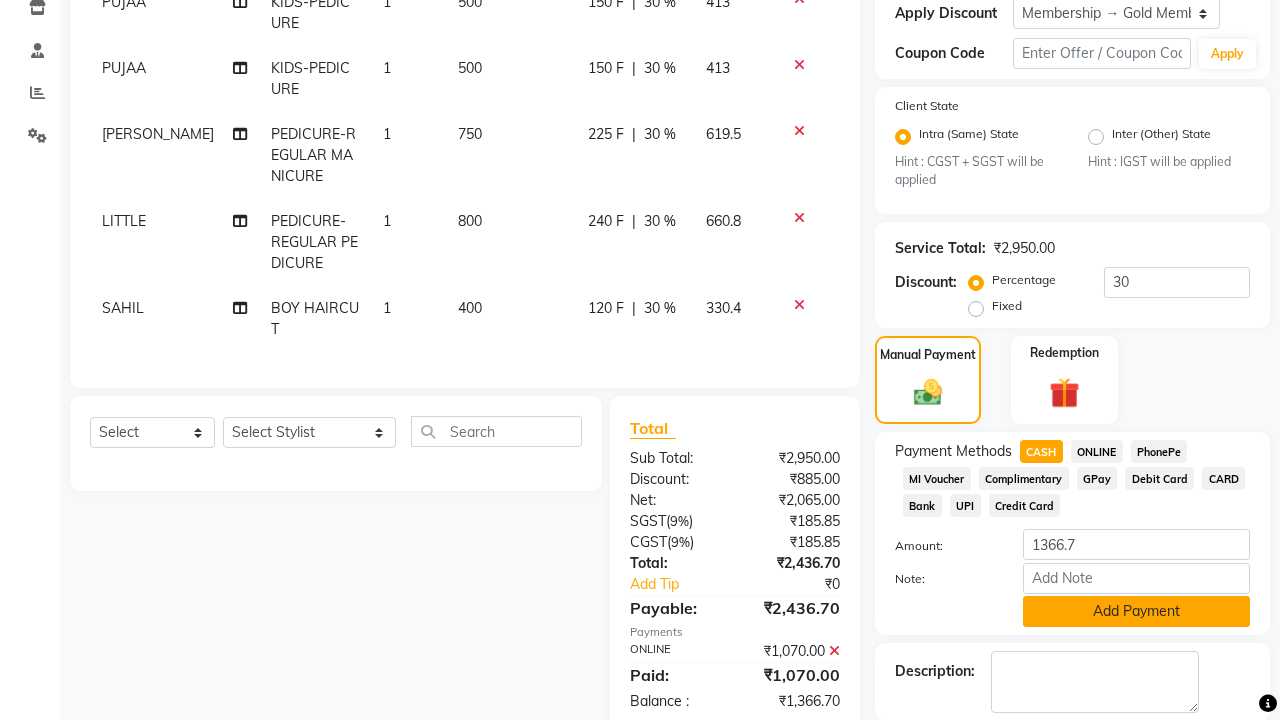 click on "Add Payment" 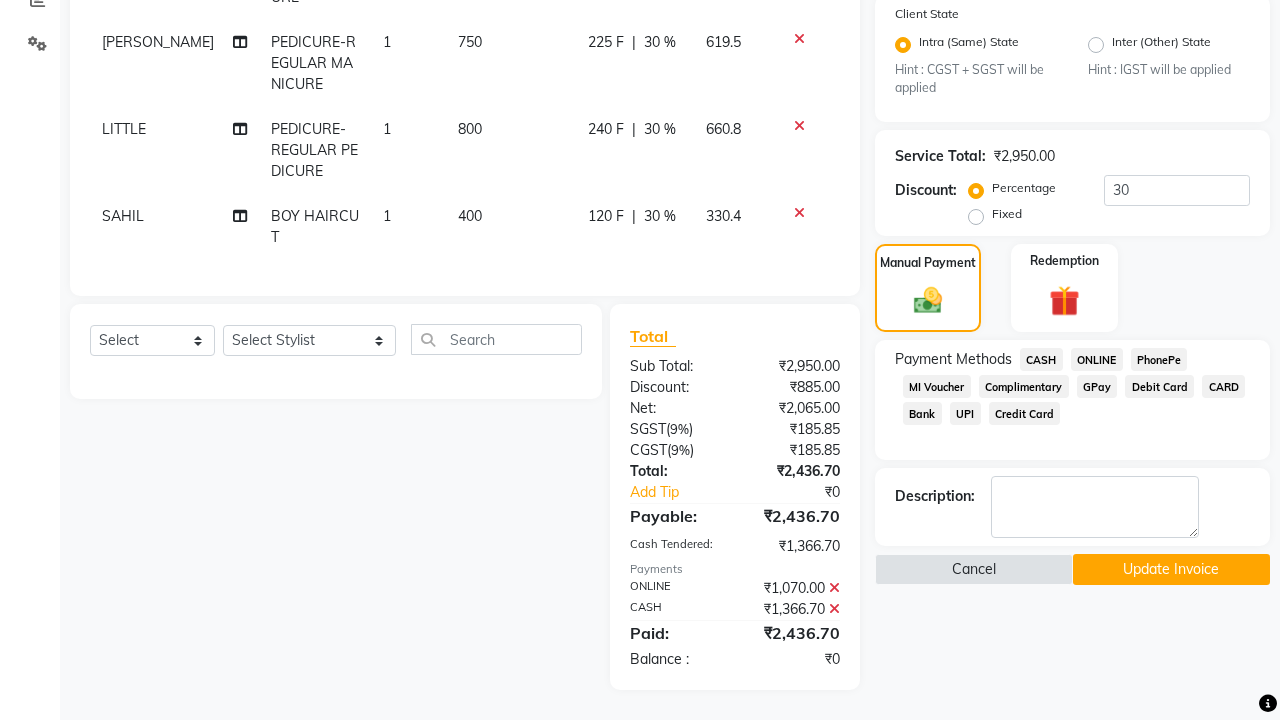 scroll, scrollTop: 441, scrollLeft: 0, axis: vertical 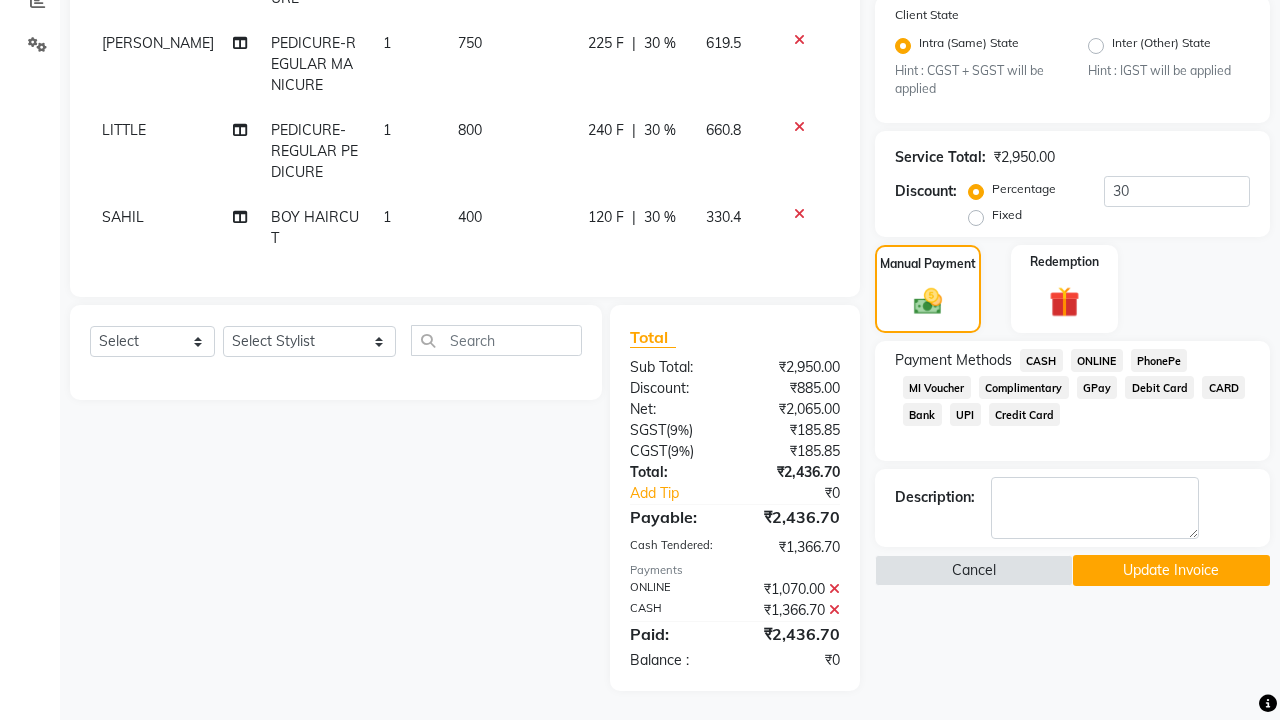 click on "Update Invoice" 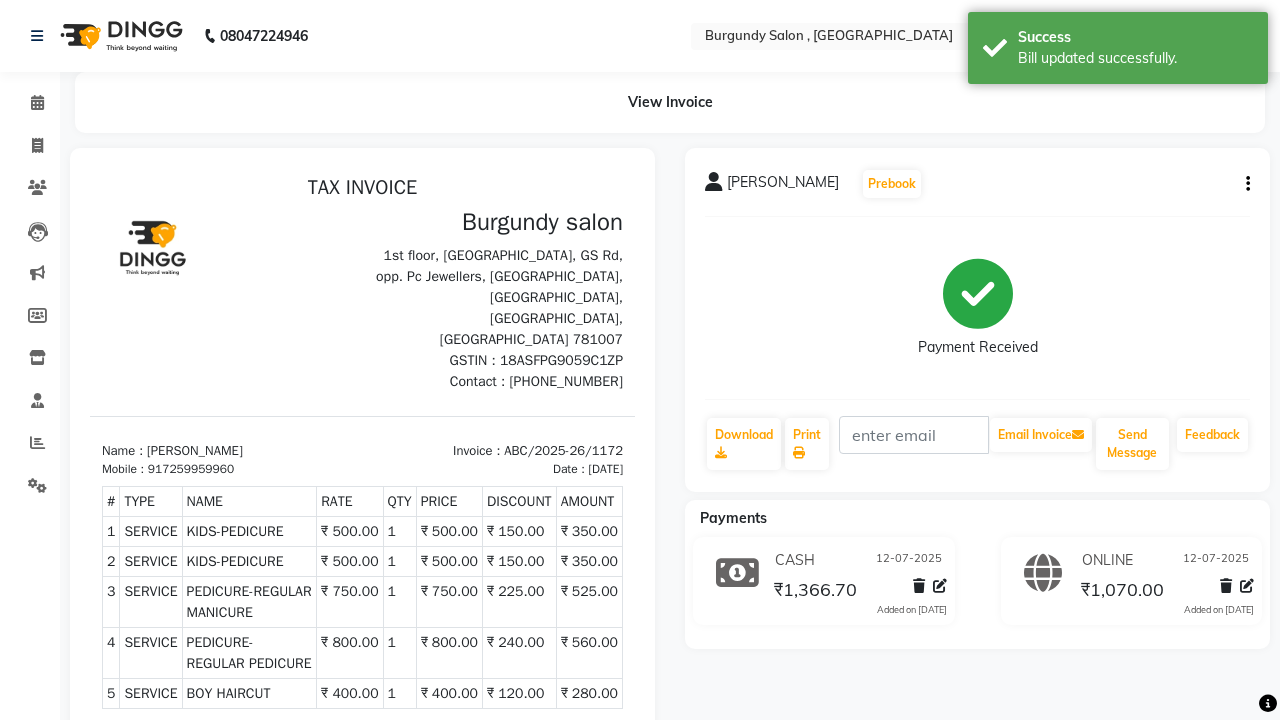 scroll, scrollTop: 0, scrollLeft: 0, axis: both 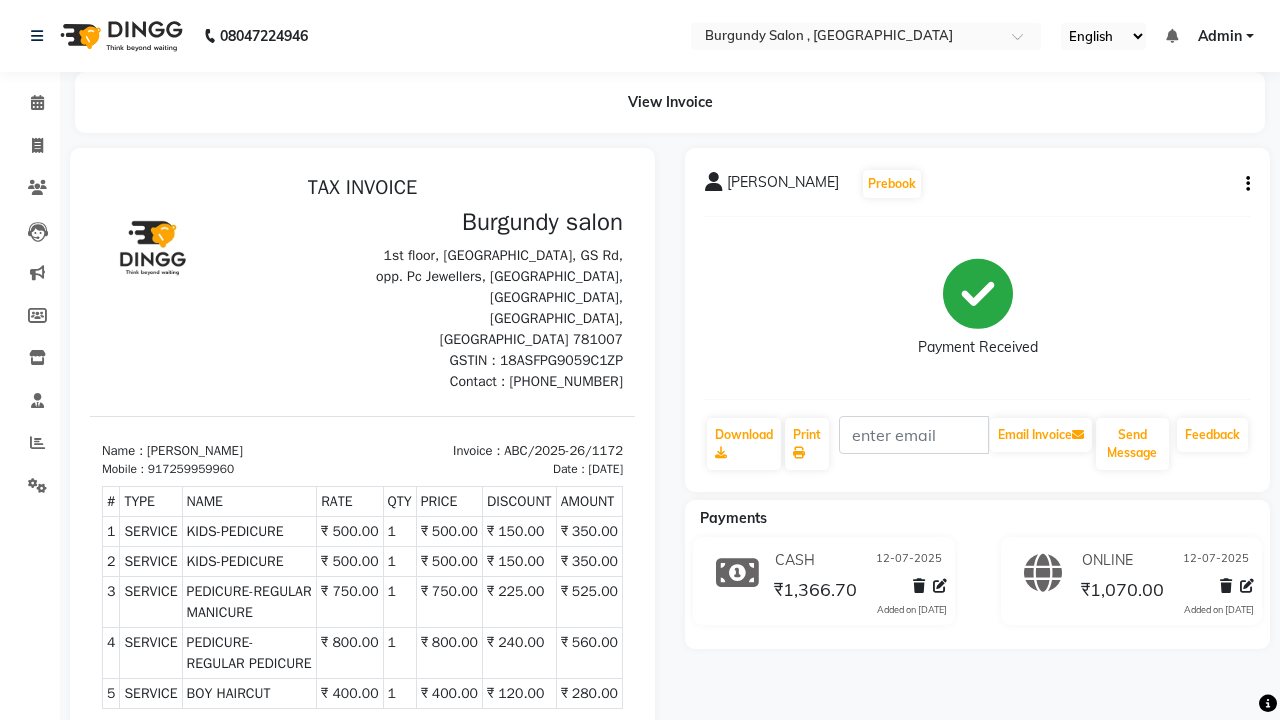 click 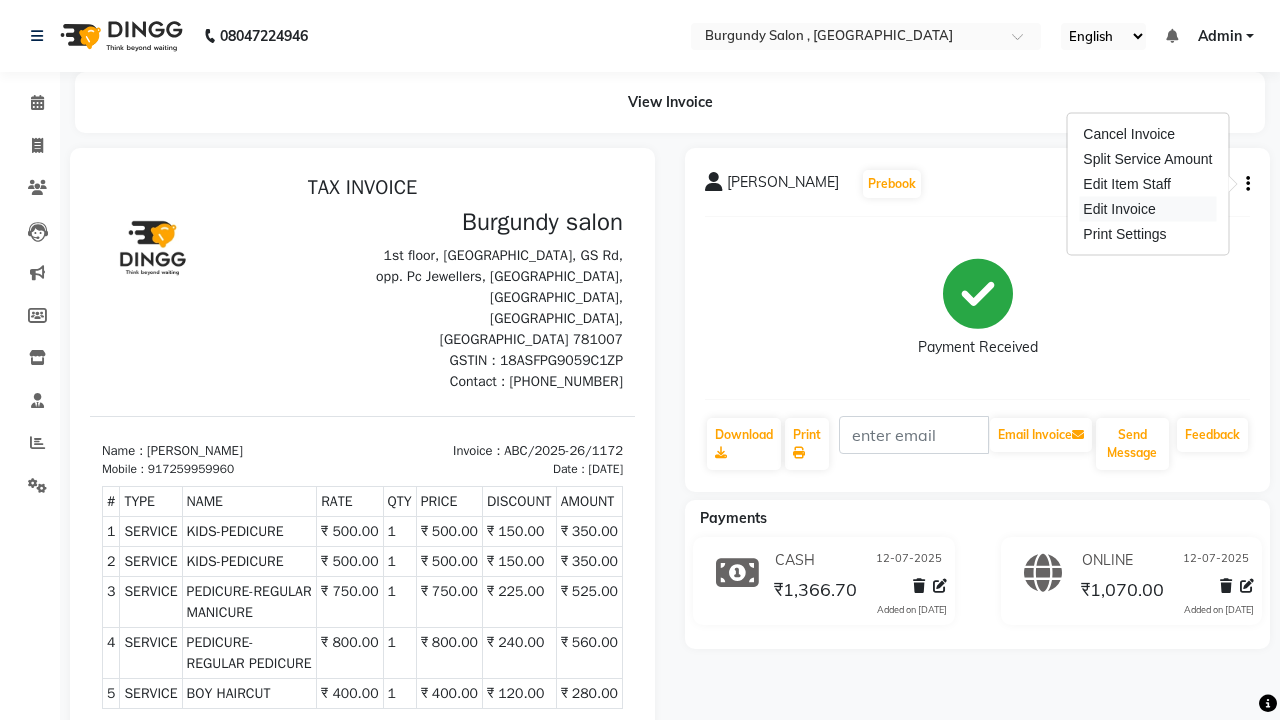 click on "Edit Invoice" at bounding box center (1147, 209) 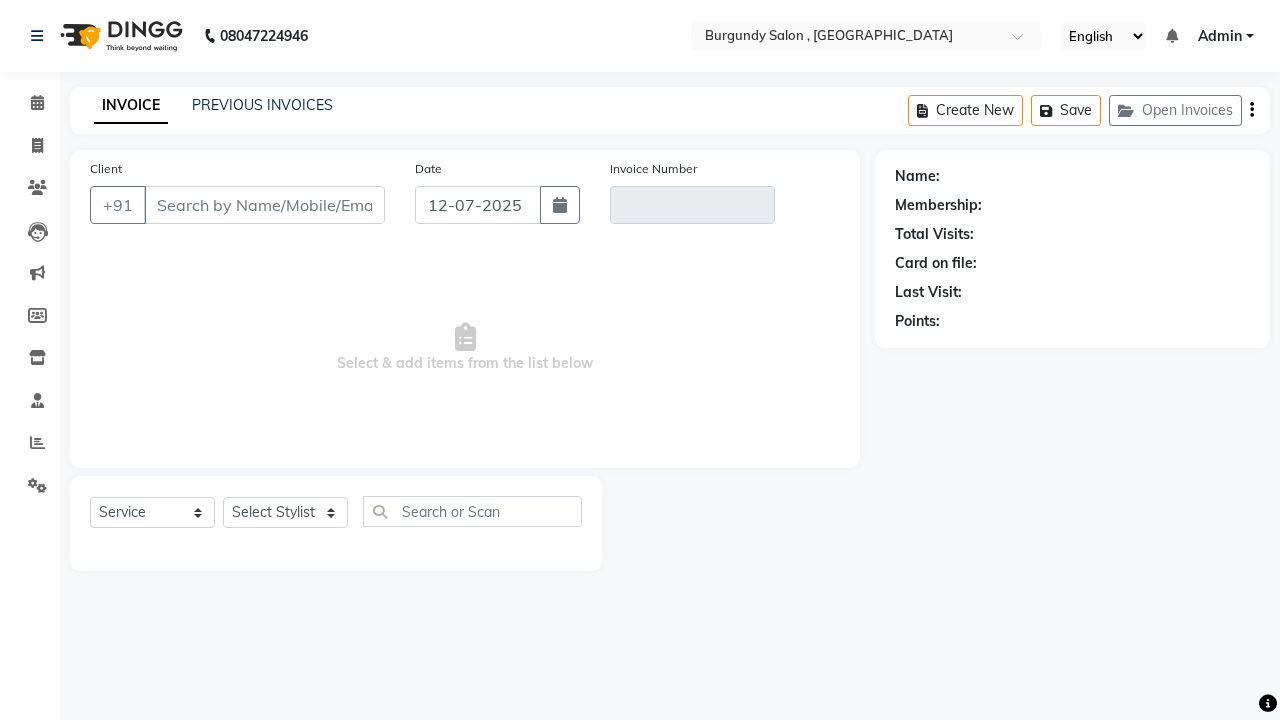 scroll, scrollTop: 0, scrollLeft: 0, axis: both 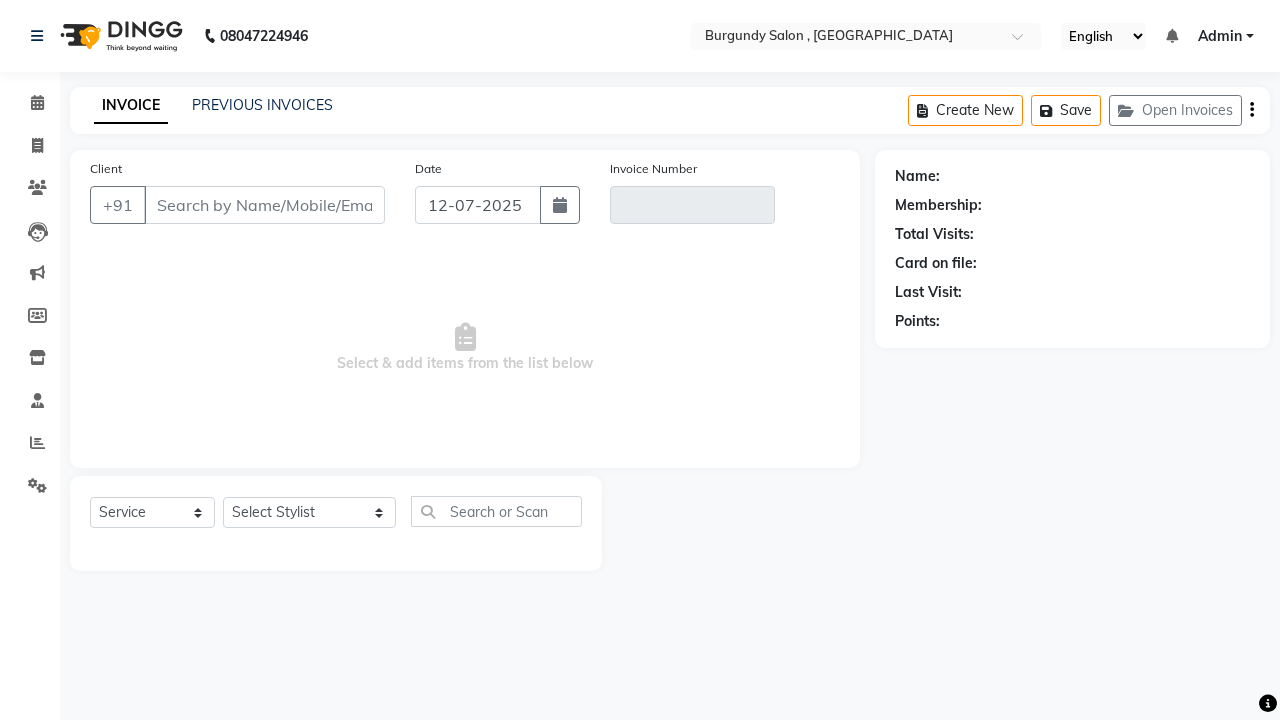 type on "7259959960" 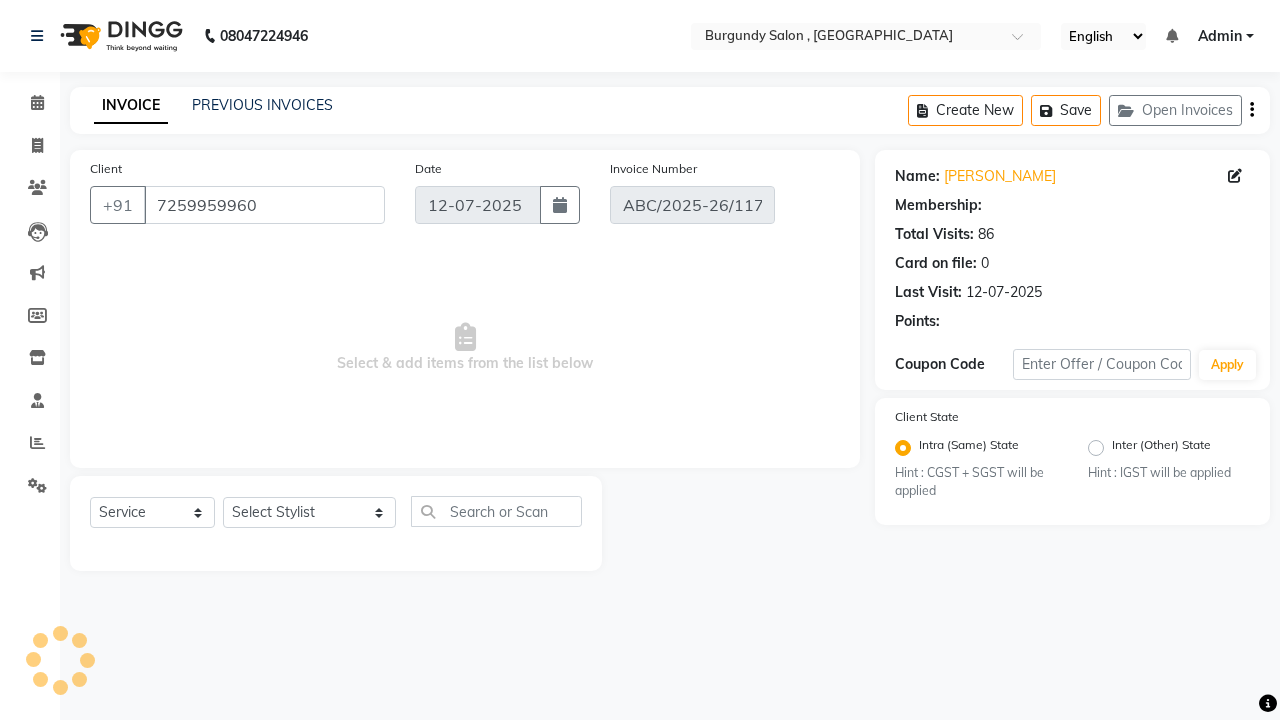 select on "select" 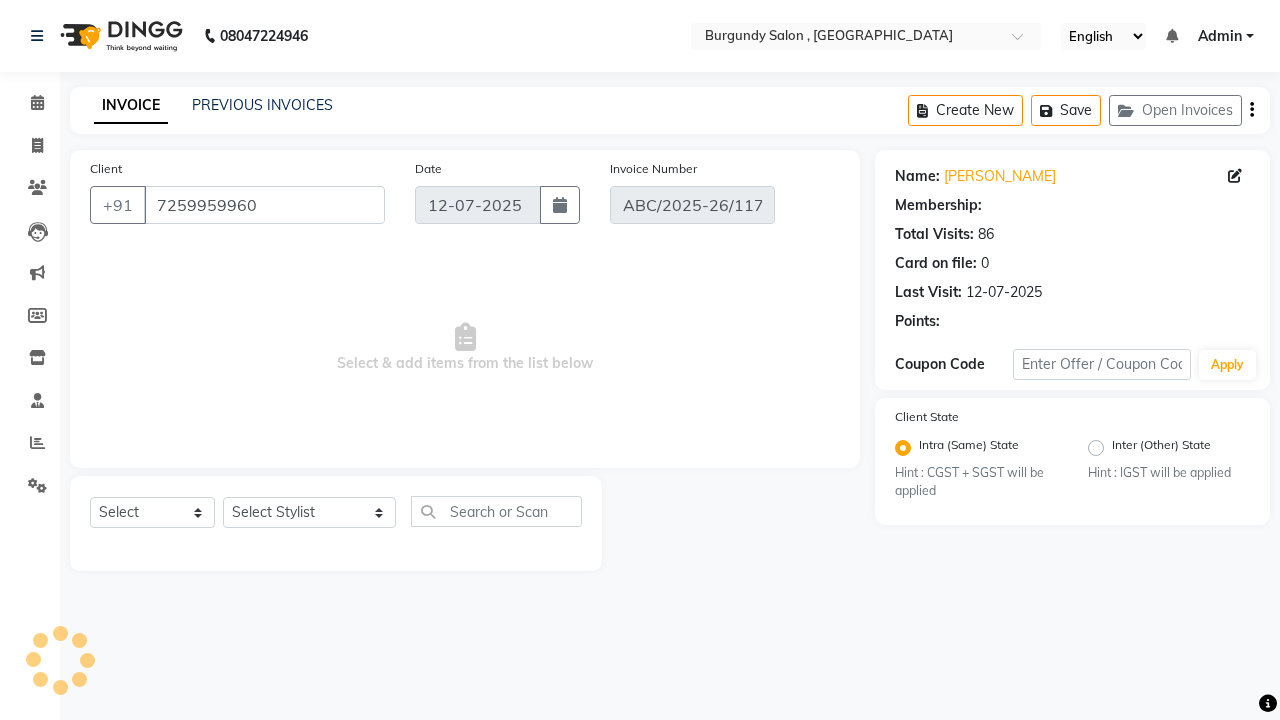 select on "1: Object" 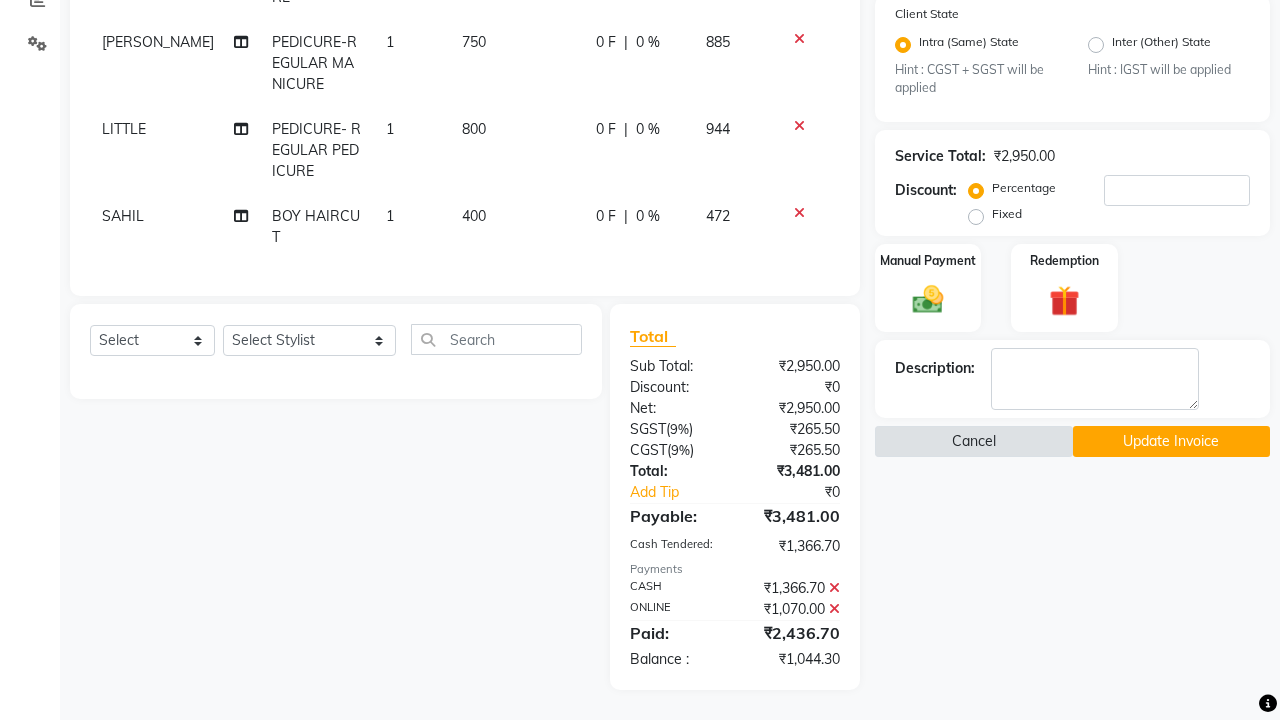 scroll, scrollTop: 441, scrollLeft: 0, axis: vertical 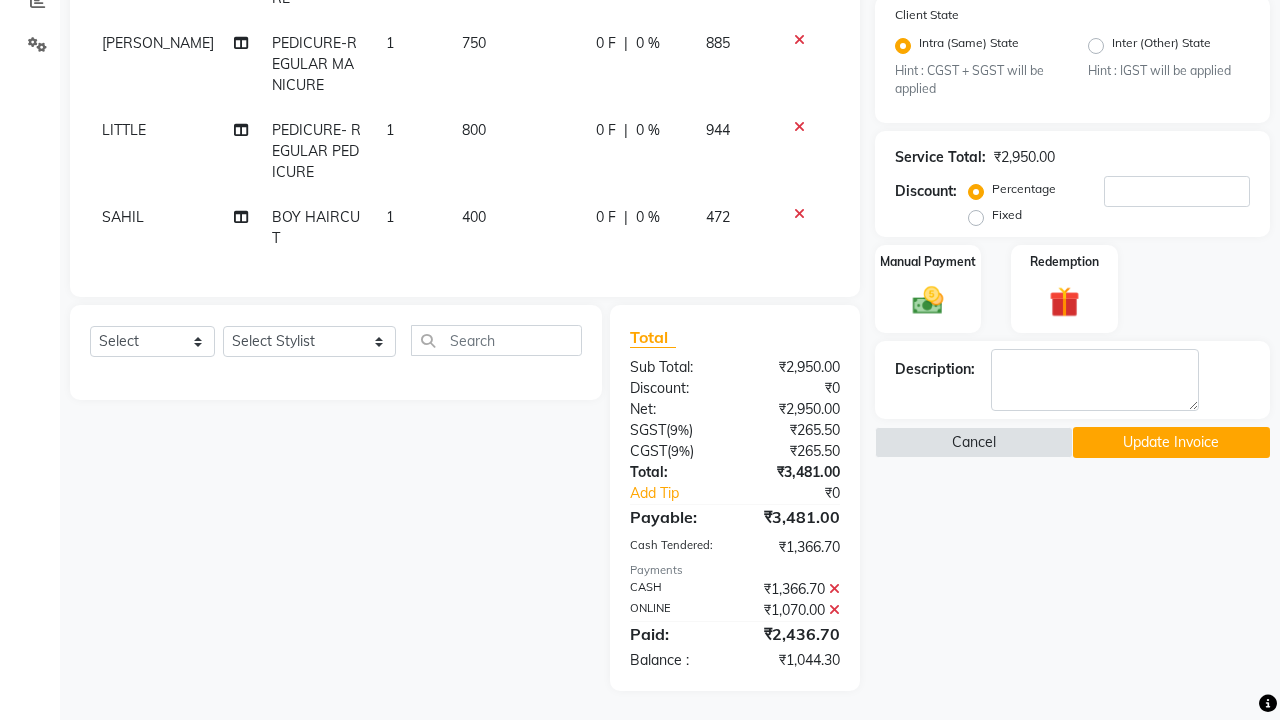 click 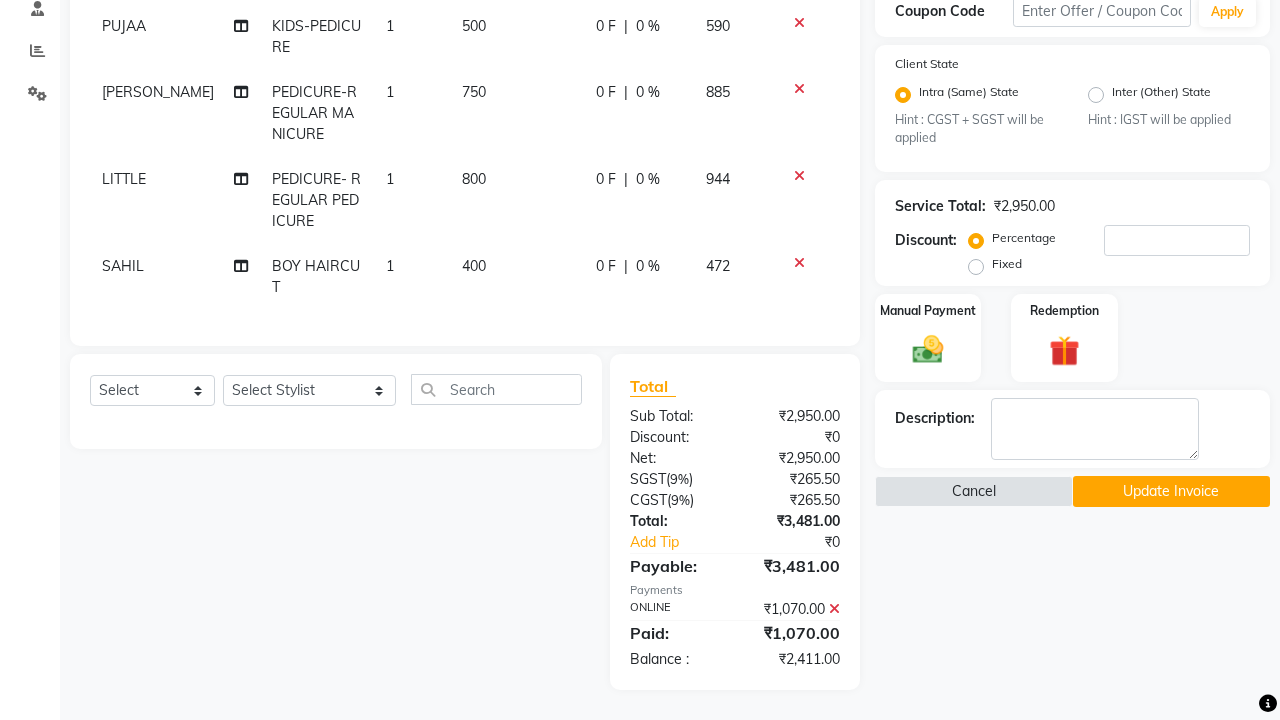 scroll, scrollTop: 391, scrollLeft: 0, axis: vertical 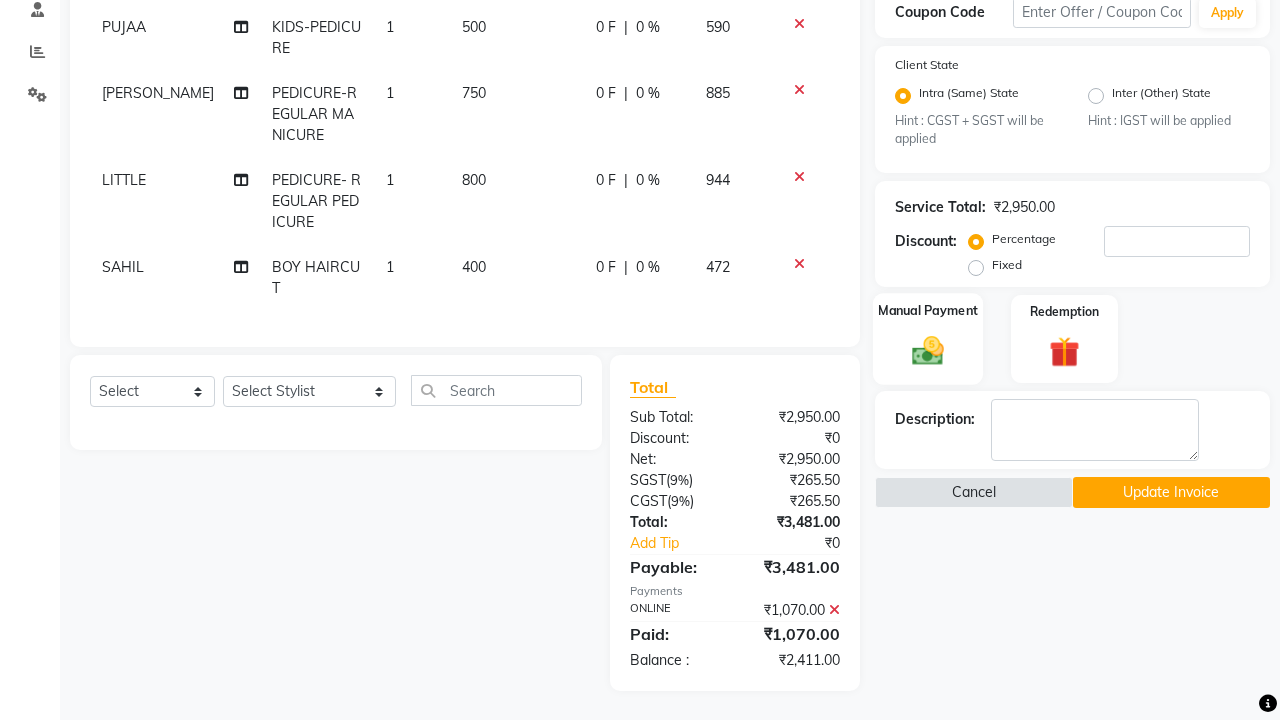 click 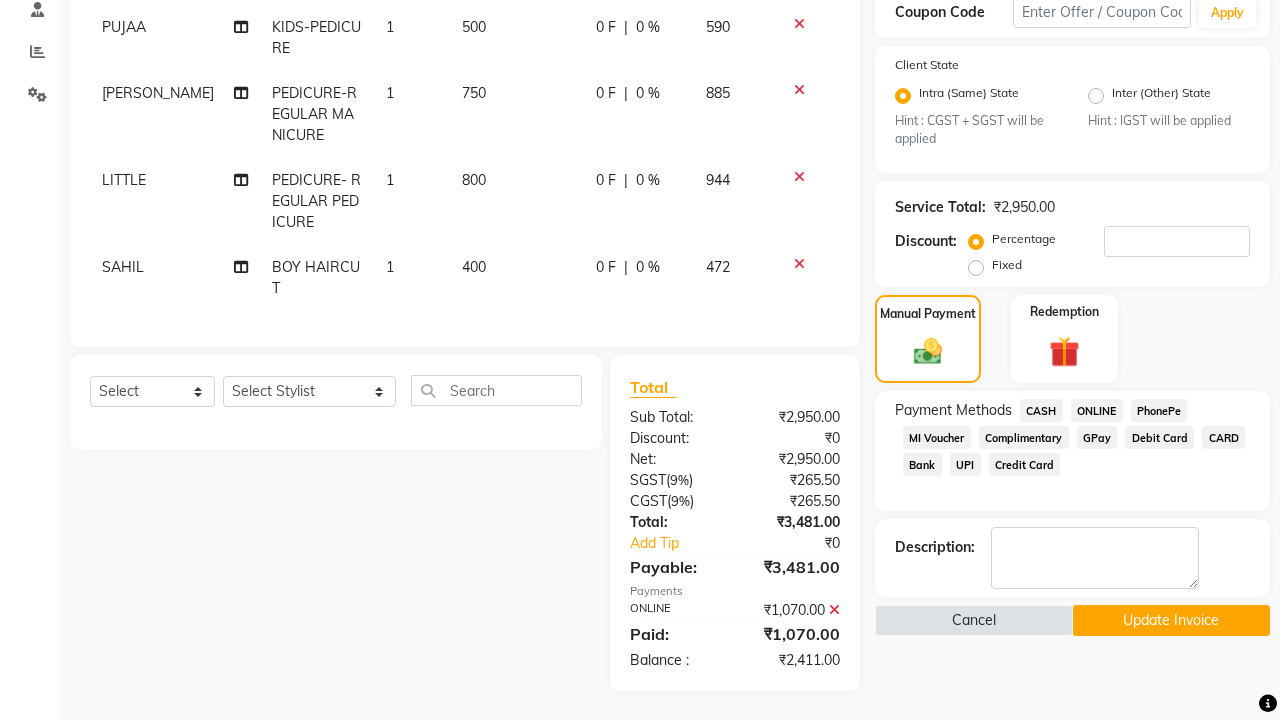 click on "CASH" 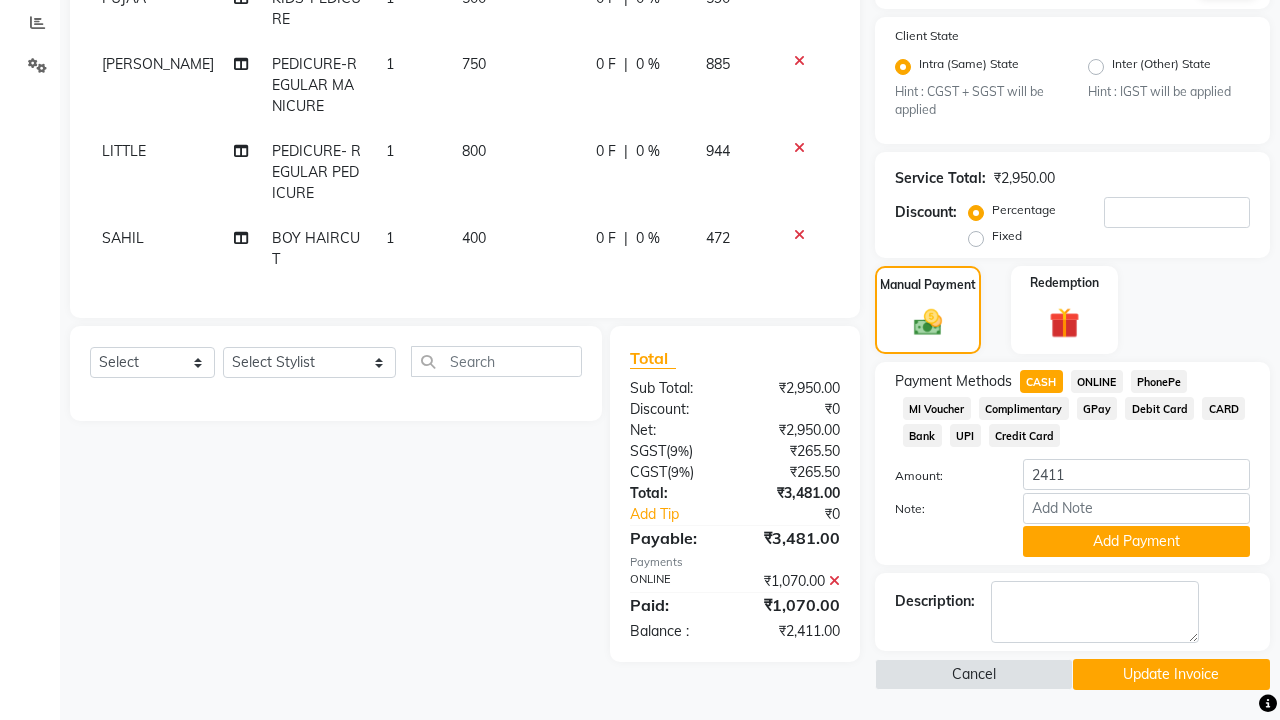 scroll, scrollTop: 429, scrollLeft: 0, axis: vertical 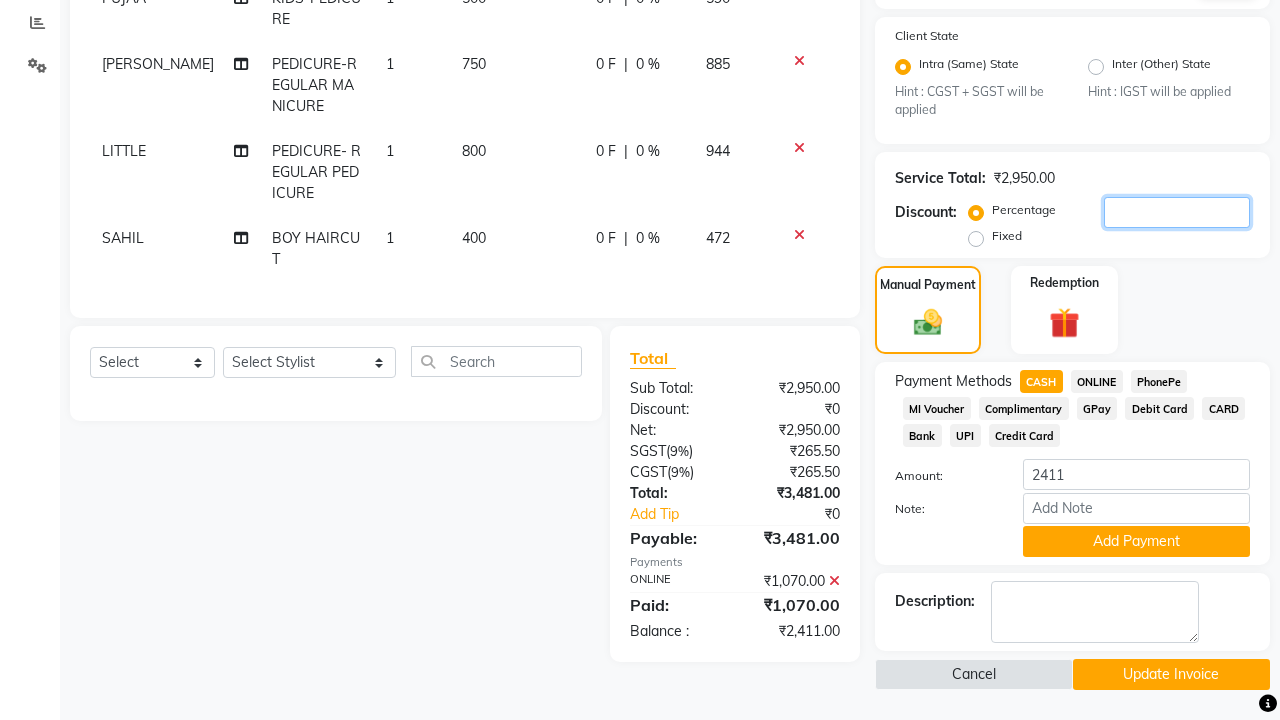 click 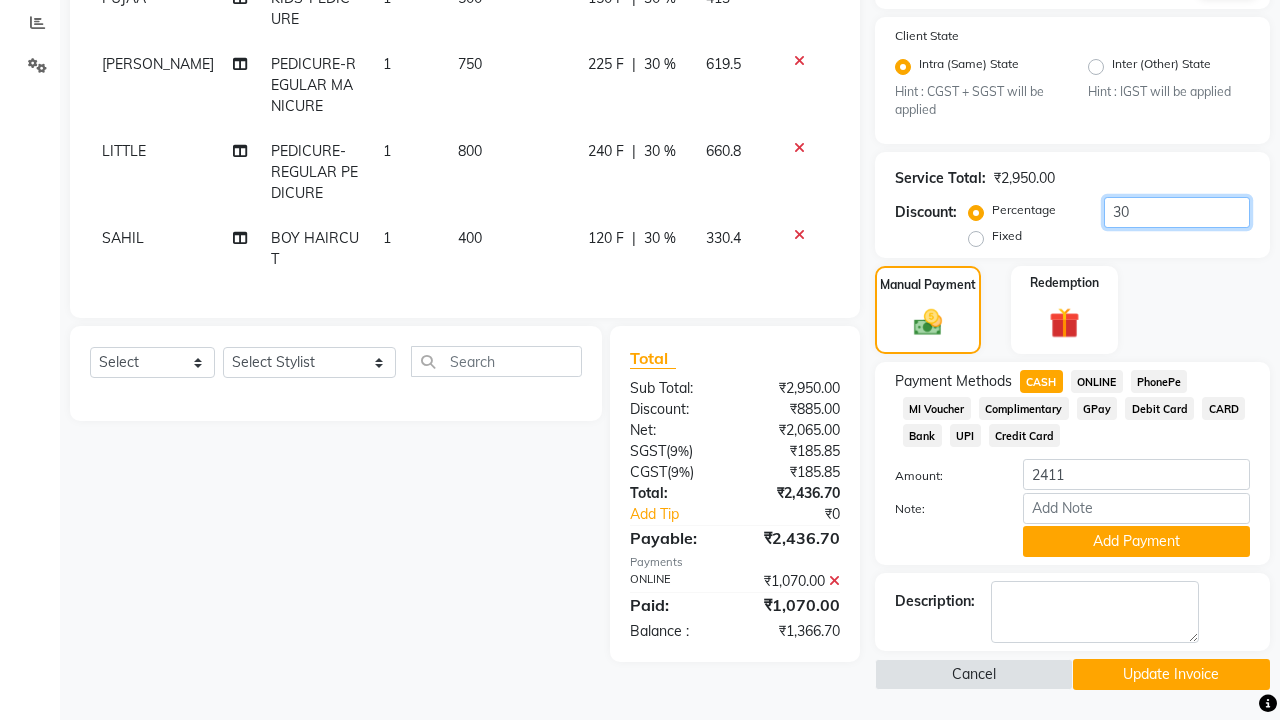 type on "30" 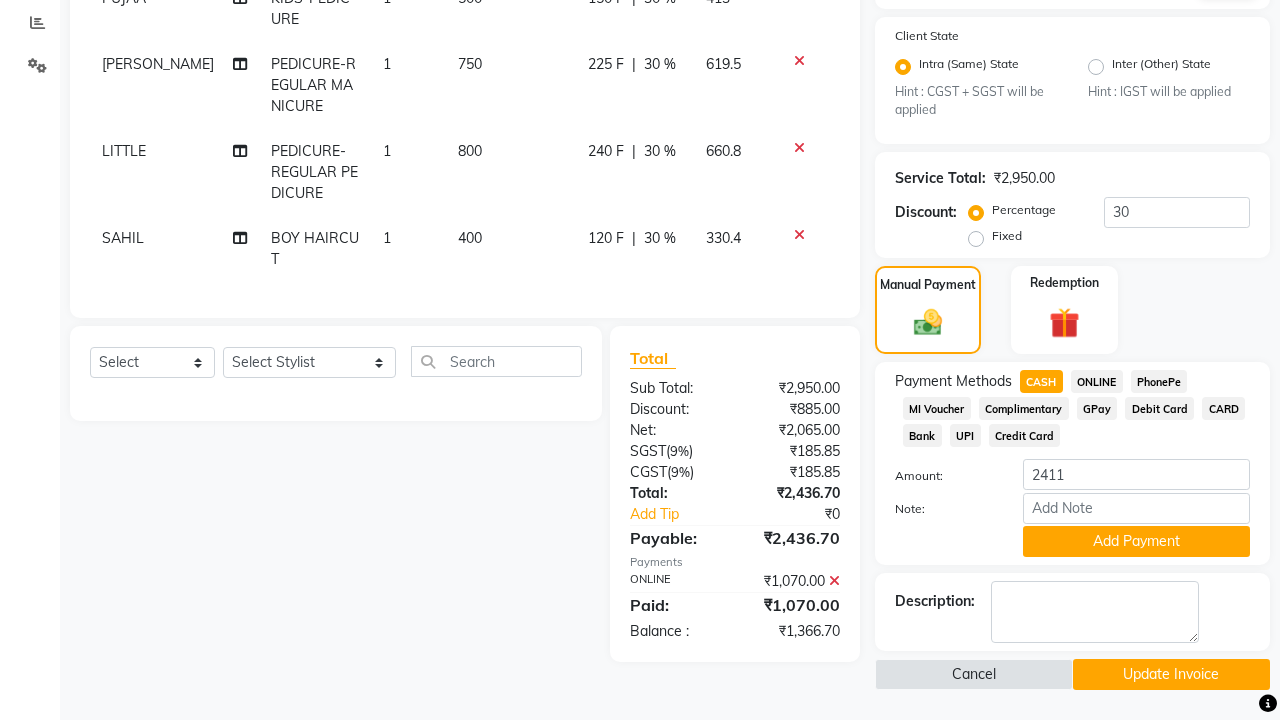 click on "ONLINE" 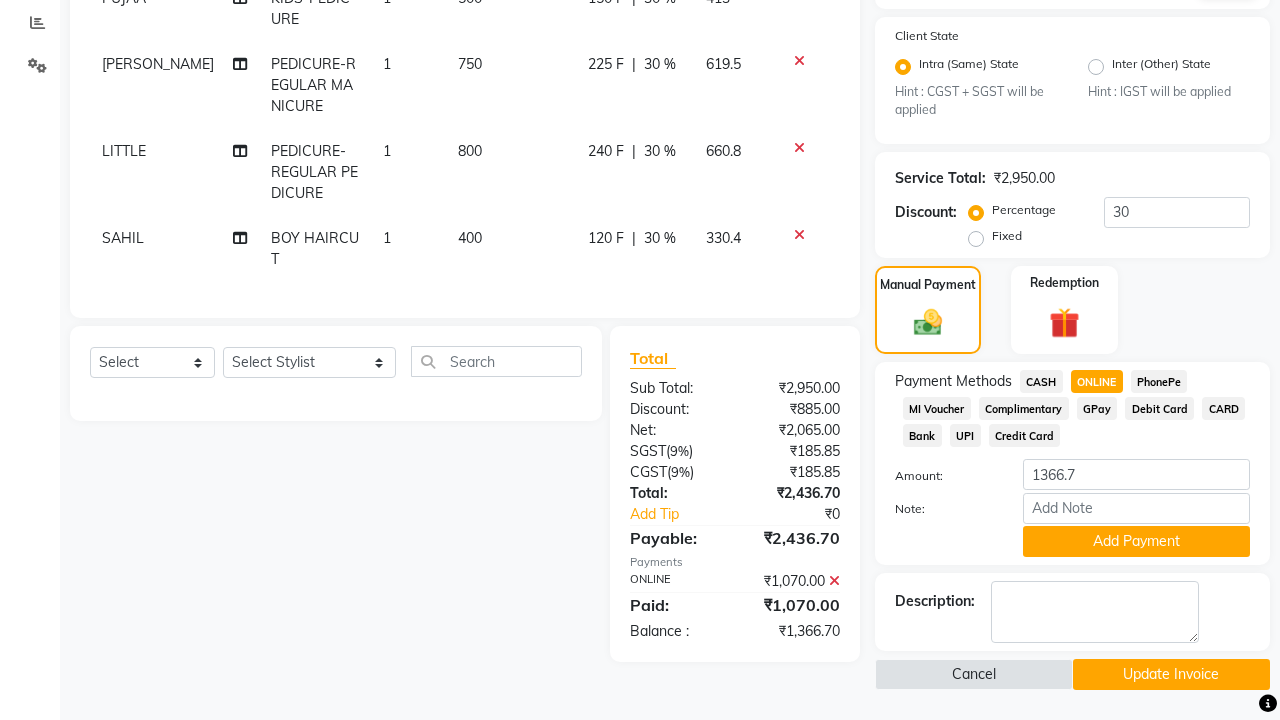 scroll, scrollTop: 418, scrollLeft: 0, axis: vertical 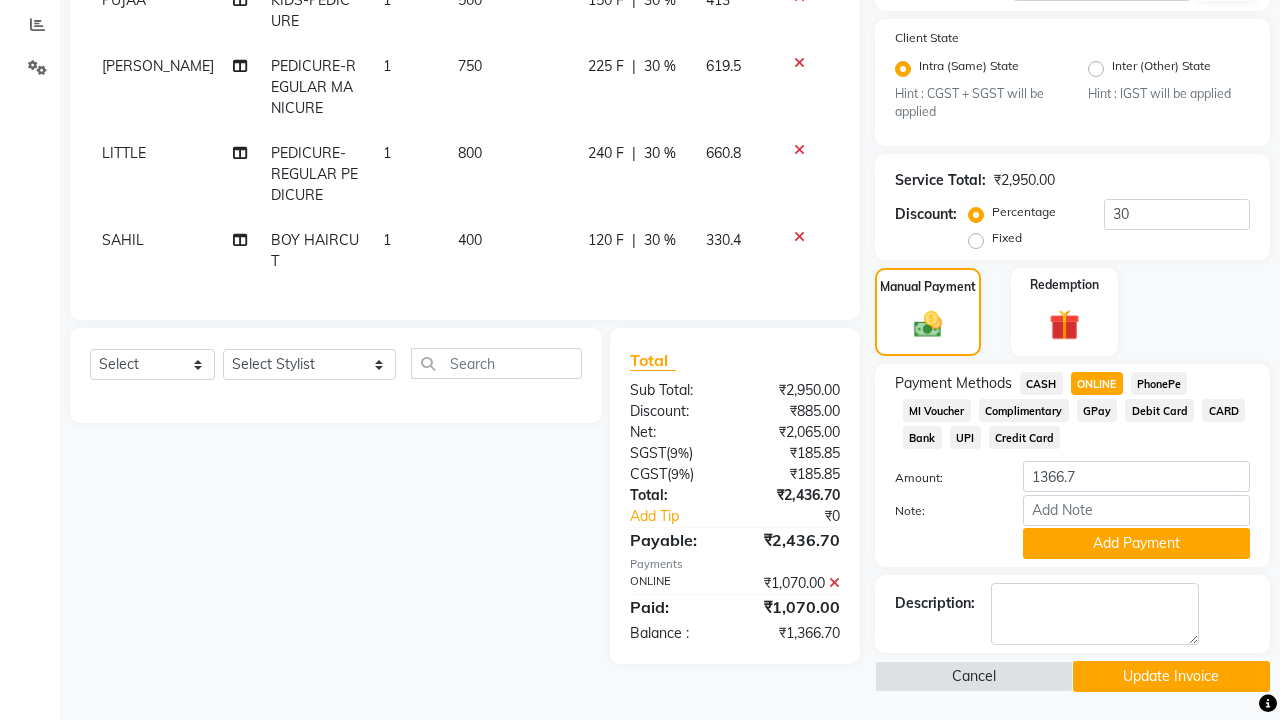 click on "CASH" 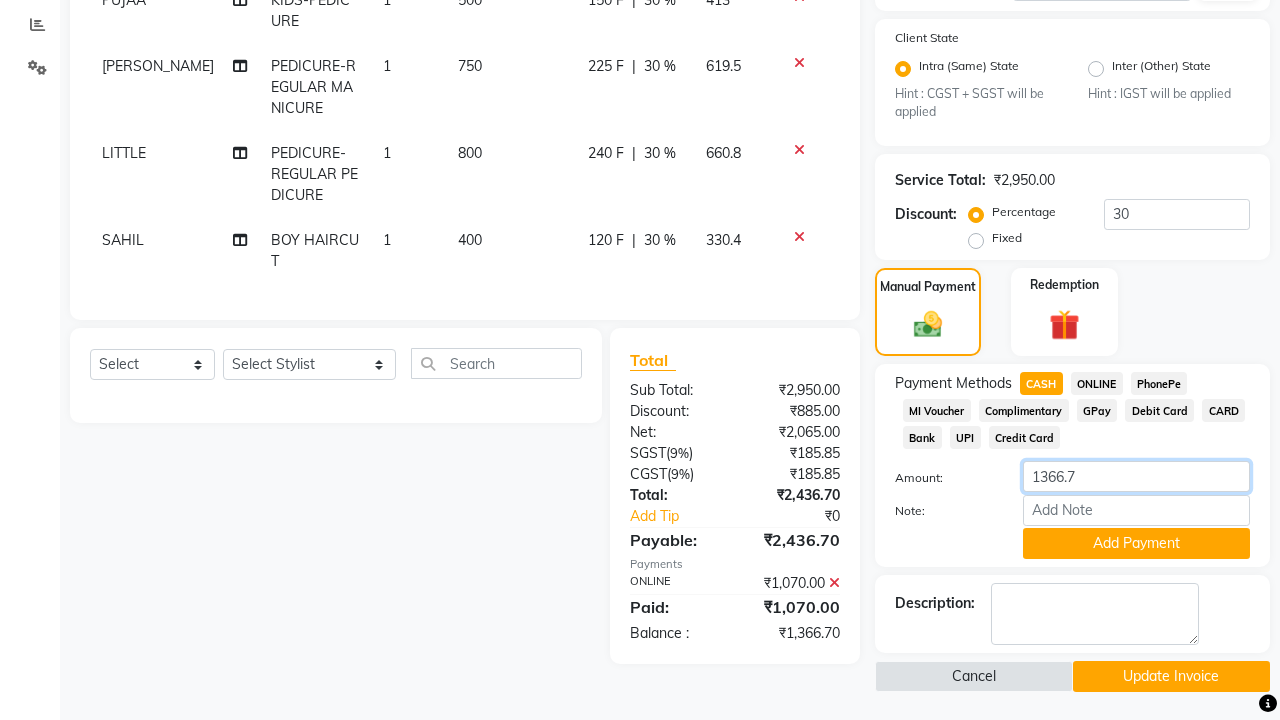 click on "1366.7" 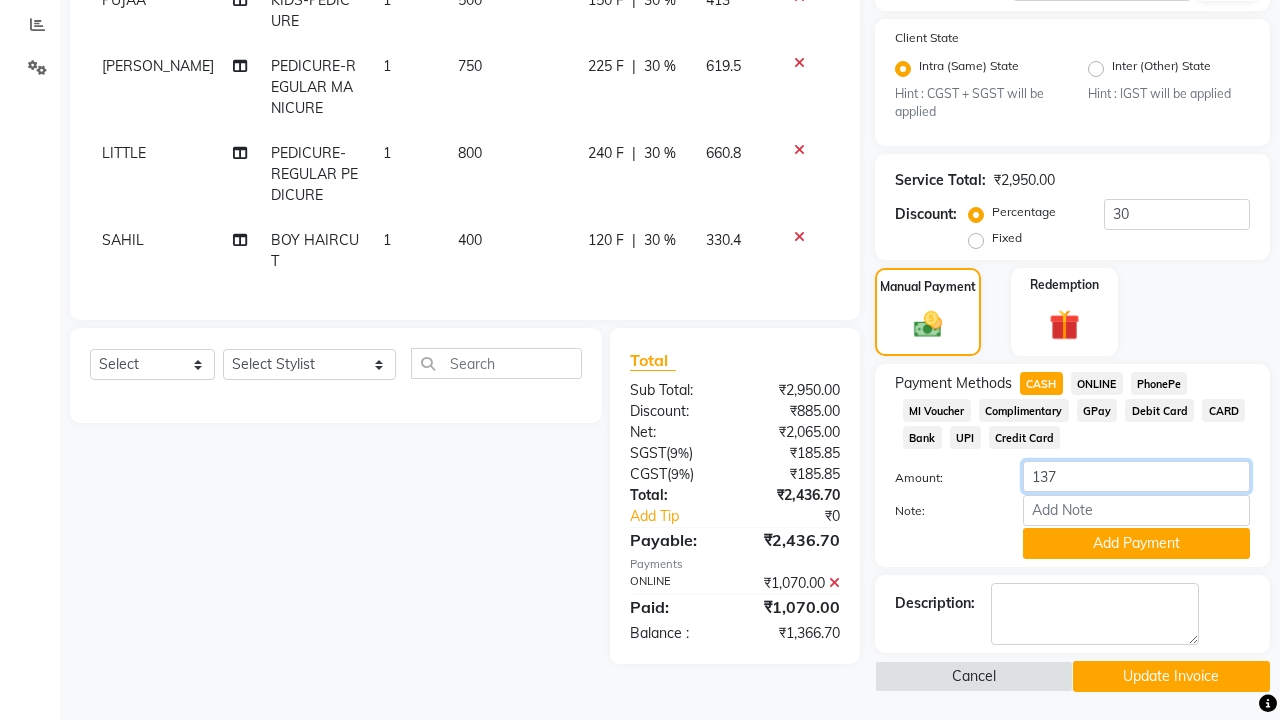 type on "1370" 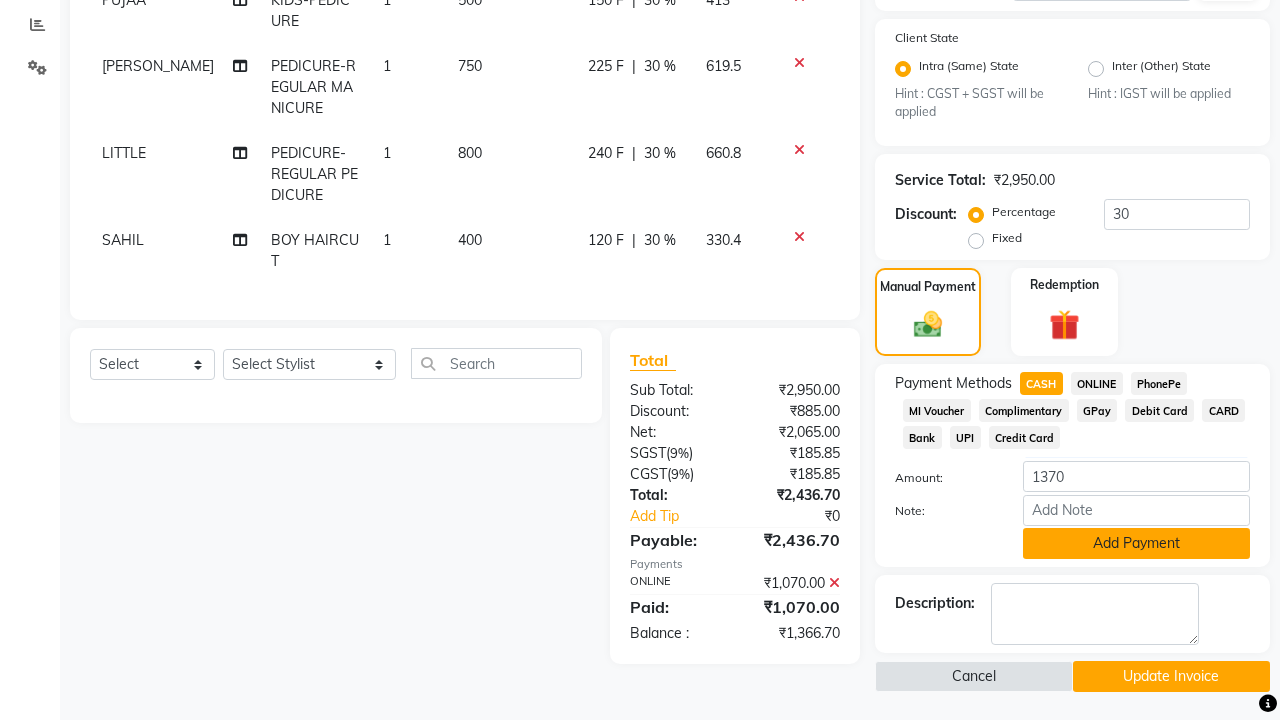 click on "Add Payment" 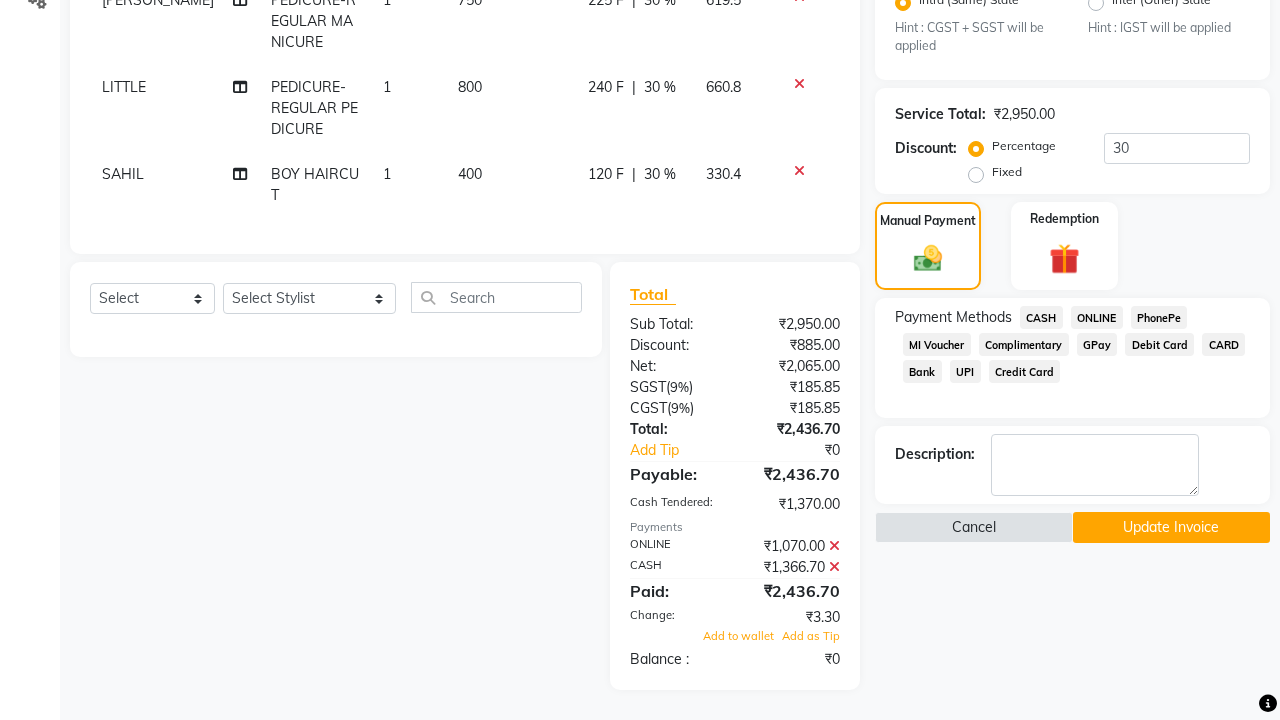 scroll, scrollTop: 482, scrollLeft: 0, axis: vertical 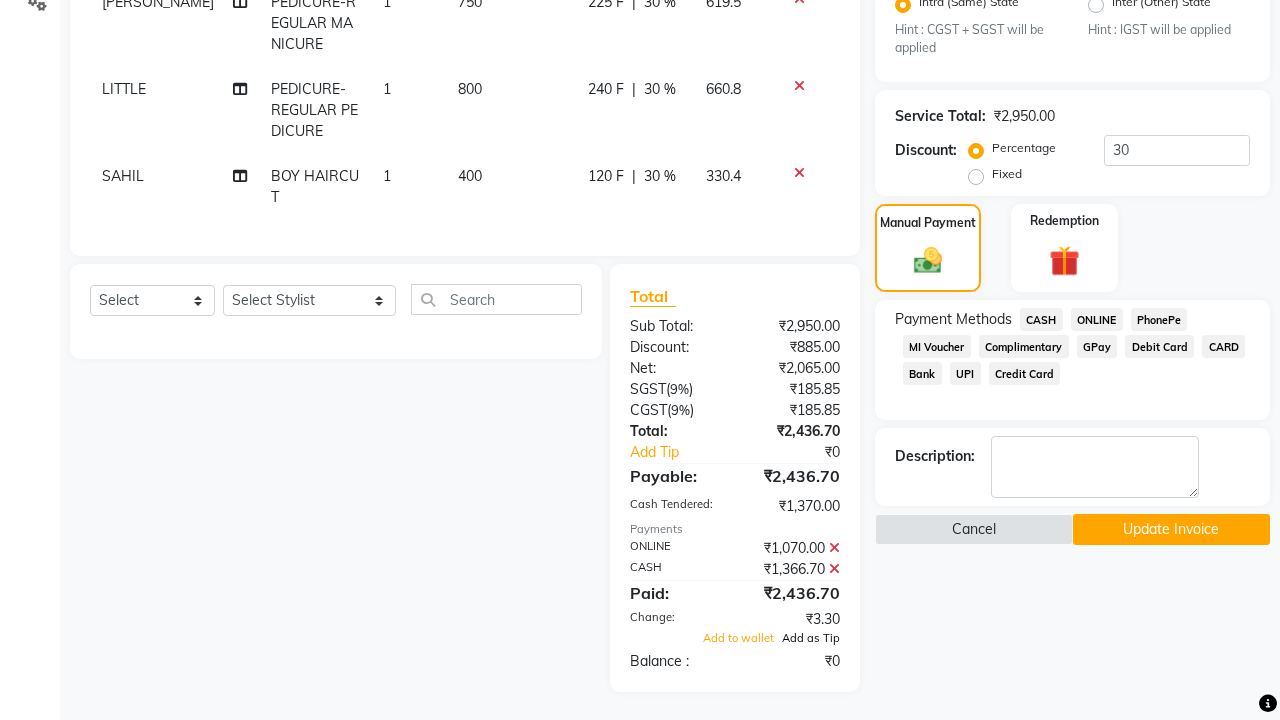 click on "Add as Tip" 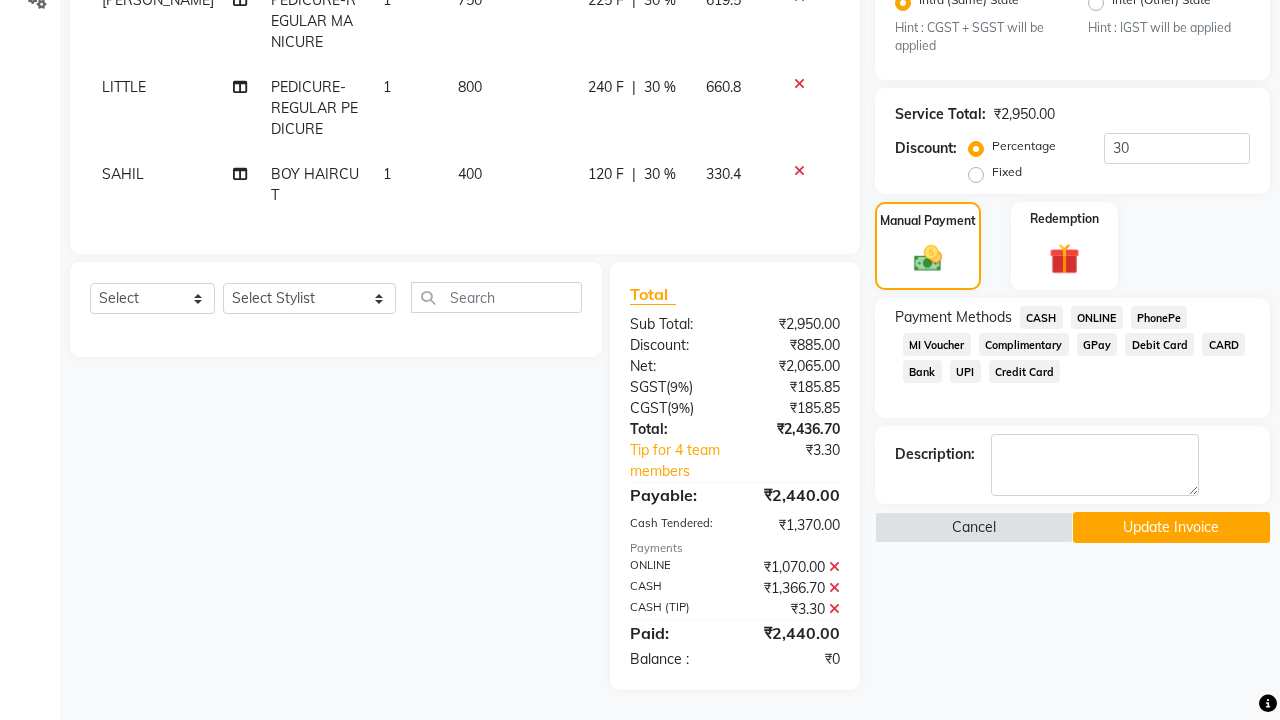scroll, scrollTop: 483, scrollLeft: 0, axis: vertical 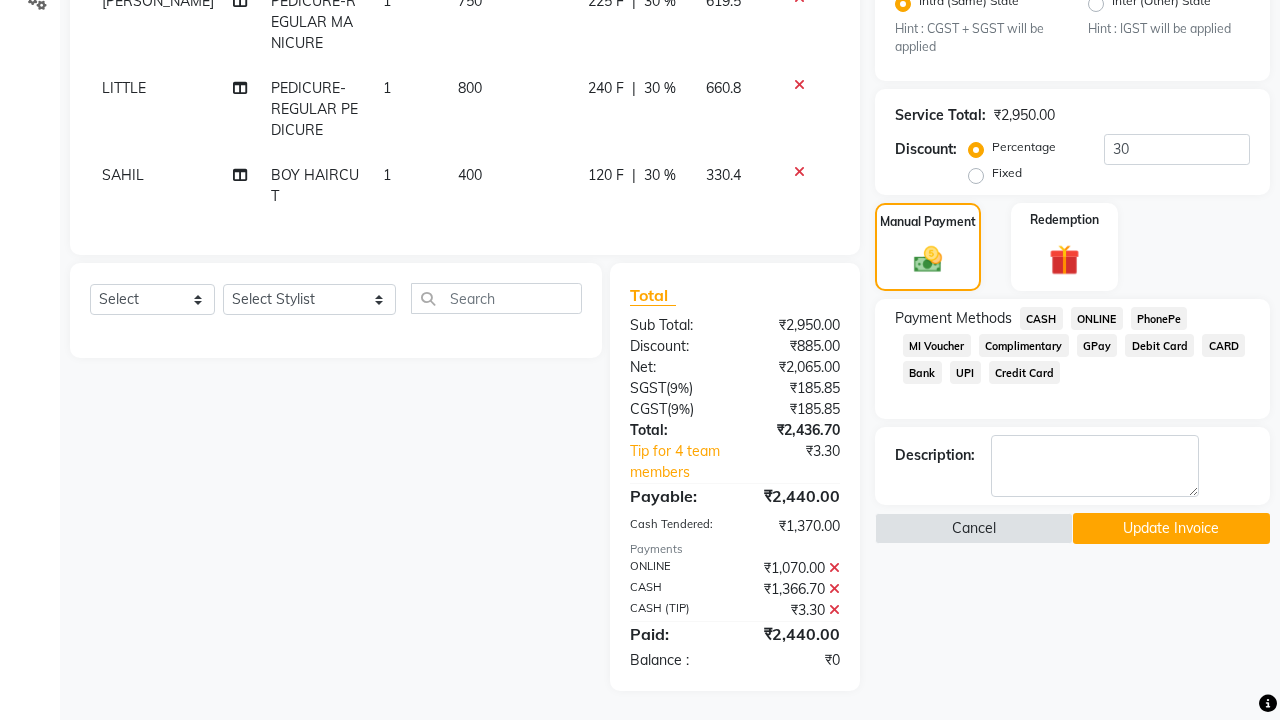 click 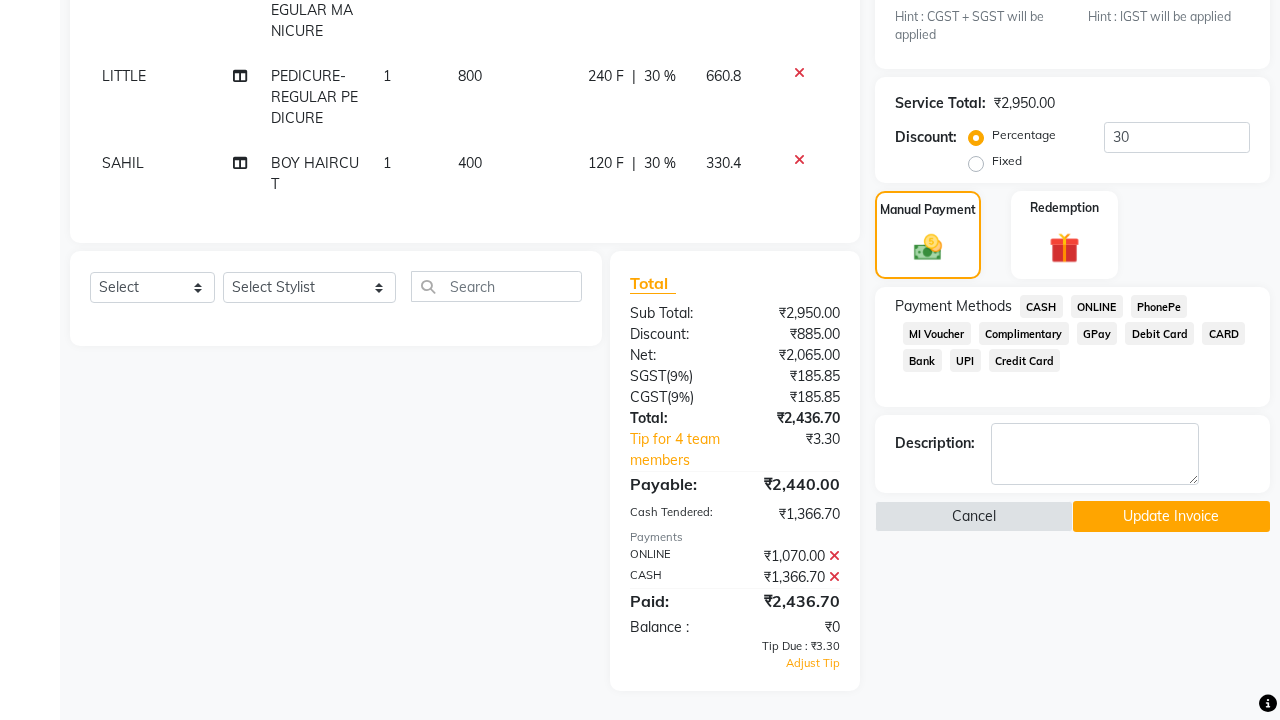 scroll, scrollTop: 494, scrollLeft: 0, axis: vertical 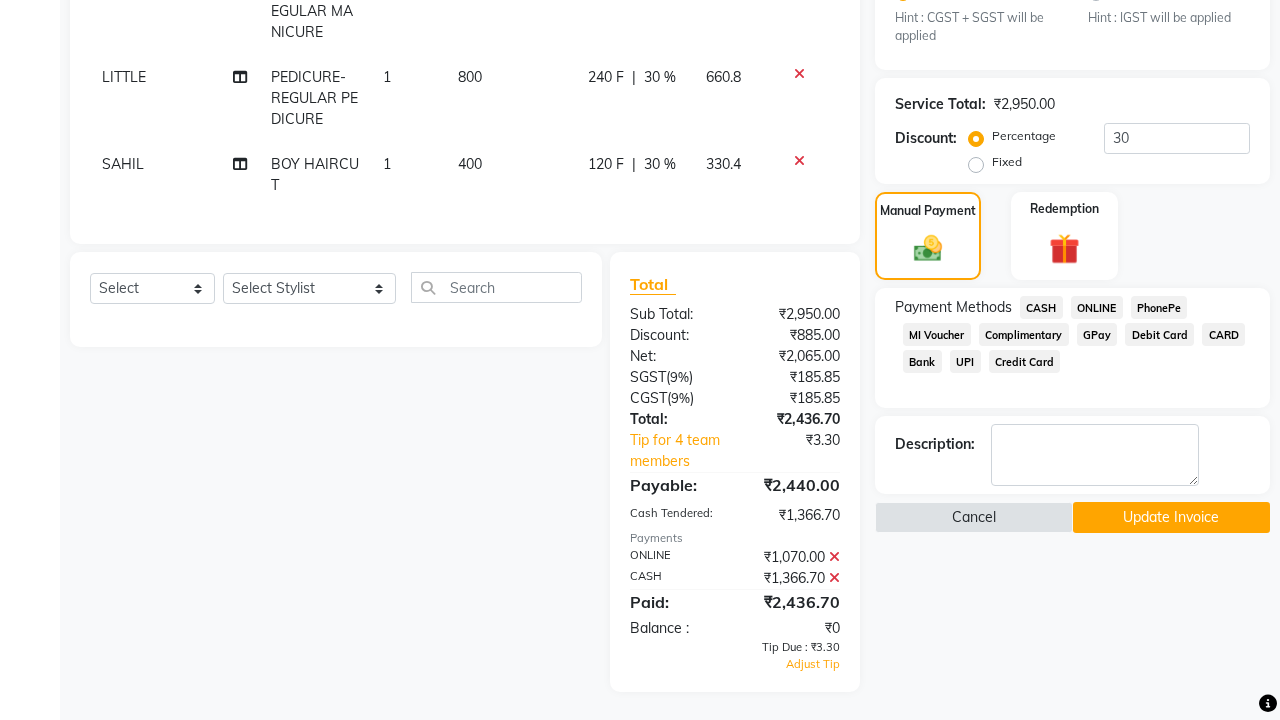 click 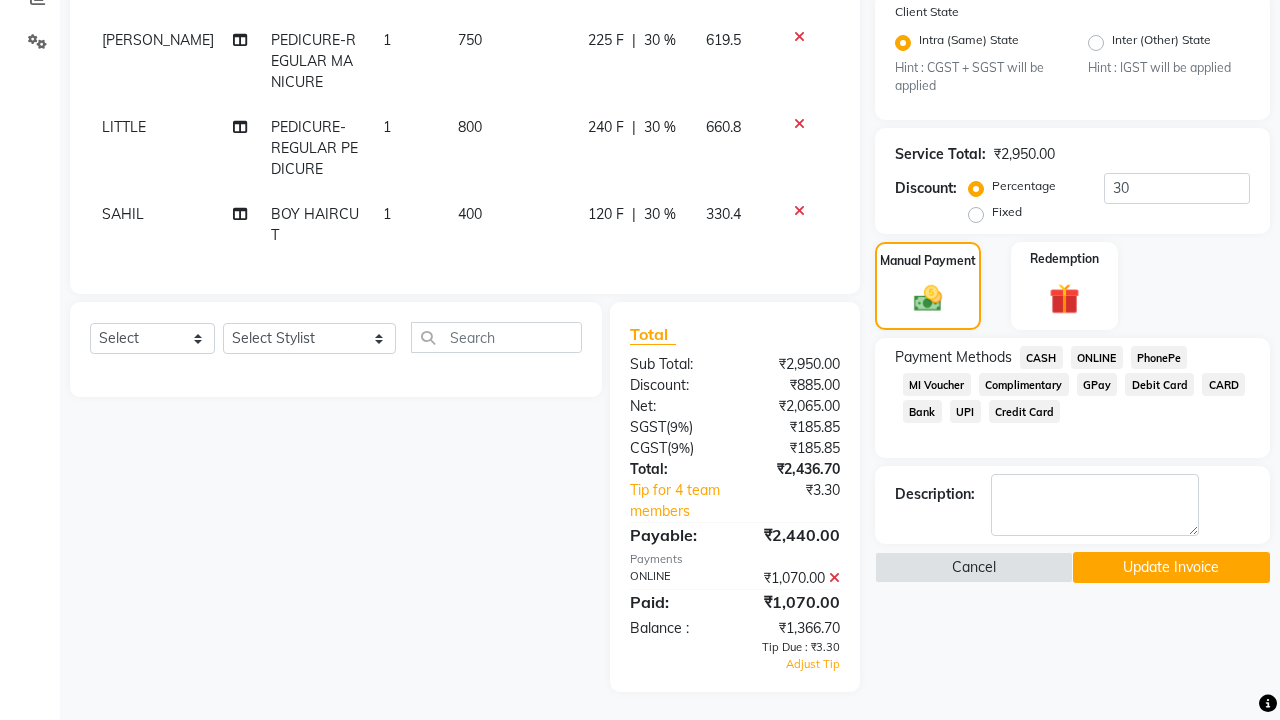 click on "400" 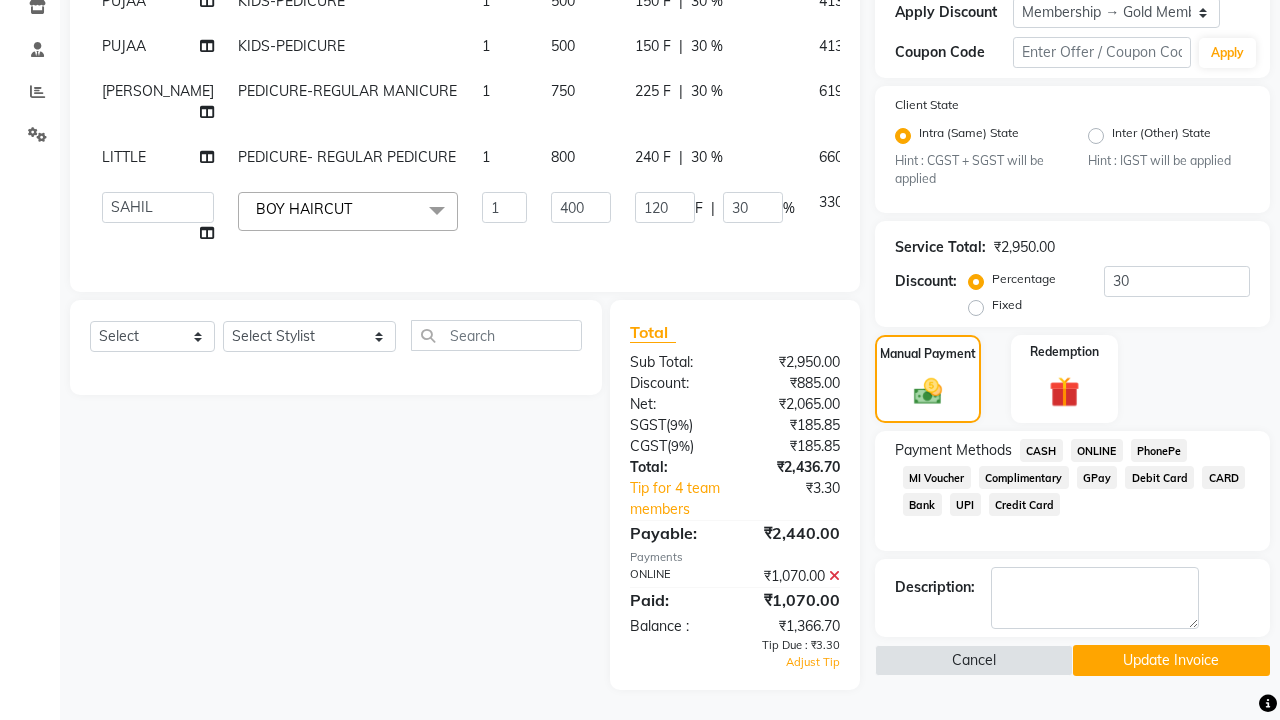 scroll, scrollTop: 349, scrollLeft: 0, axis: vertical 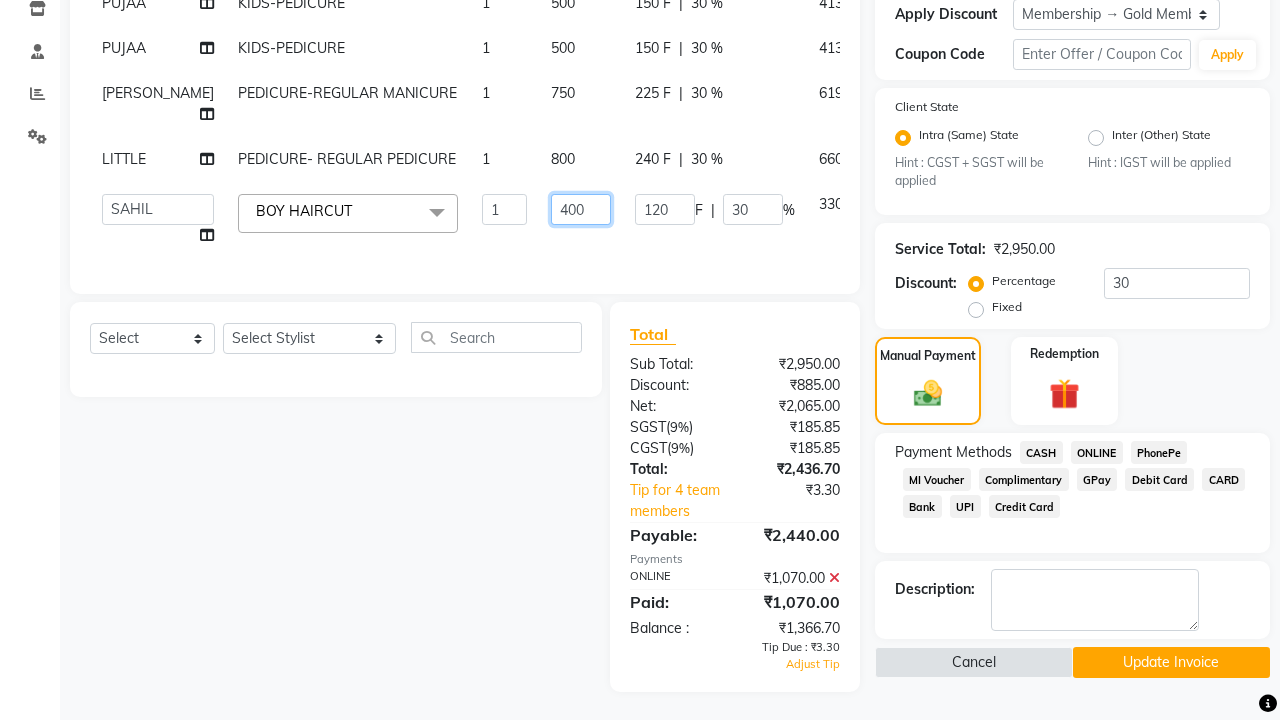 click on "400" 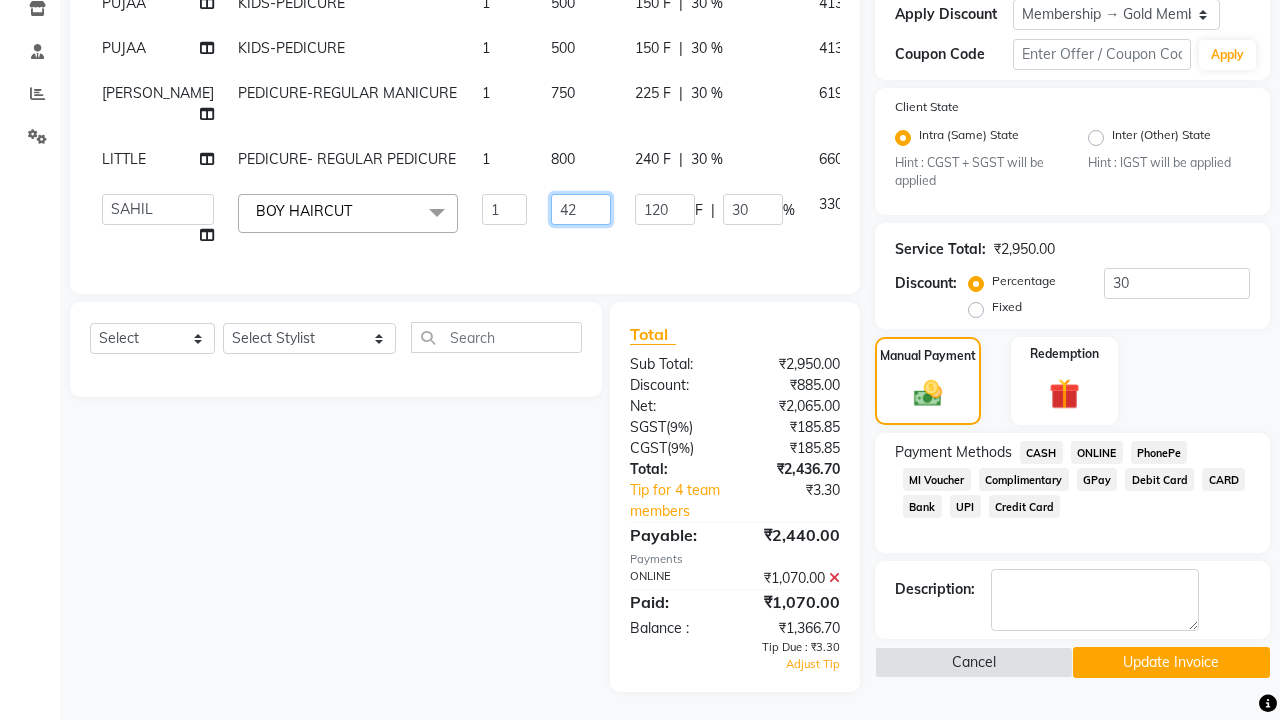 type on "420" 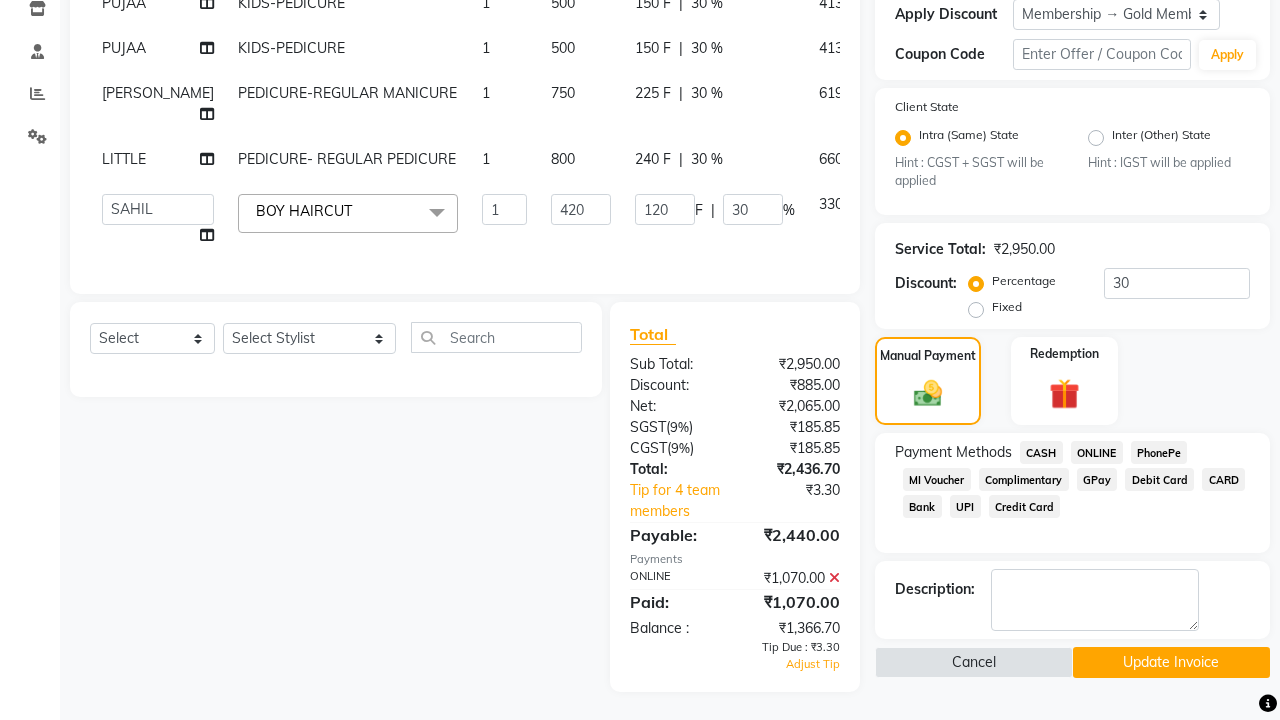 click on "PUJAA KIDS-PEDICURE 1 500 150 F | 30 % 413 PUJAA KIDS-PEDICURE 1 500 150 F | 30 % 413 [PERSON_NAME]  PEDICURE-REGULAR MANICURE 1 750 225 F | 30 % 619.5 LITTLE PEDICURE- REGULAR PEDICURE 1 800 240 F | 30 % 660.8  [PERSON_NAME]    [PERSON_NAME]   [PERSON_NAME]    DHON DAS   DHON / [PERSON_NAME]   [PERSON_NAME]   [PERSON_NAME]/ [PERSON_NAME]   [PERSON_NAME]   LAXI / [PERSON_NAME]   LITTLE   MAAM   MINTUL   [PERSON_NAME]   [PERSON_NAME]   [PERSON_NAME]   [PERSON_NAME]/POJA/ [PERSON_NAME] / [PERSON_NAME]   [PERSON_NAME]/ [PERSON_NAME]   PUJAA   [PERSON_NAME] / [PERSON_NAME]    [PERSON_NAME] / [PERSON_NAME]   [PERSON_NAME] / [PERSON_NAME] / [PERSON_NAME]   [PERSON_NAME]/ [PERSON_NAME]/[PERSON_NAME]/[PERSON_NAME]/ [PERSON_NAME]/[PERSON_NAME]/ [PERSON_NAME]   [PERSON_NAME]/ [PERSON_NAME]   [PERSON_NAME]   [PERSON_NAME]   [PERSON_NAME]   SOPEM   staff 1   staff 1   TANU  BOY HAIRCUT  x HAIR CUT- HAIR CUT (₹750) HAIR CUT-SENIOR STYLIST (₹1000) HAIR CUT-HAIR TRIMING (₹750) HAIR CUT-REGULAR SHAMPOO (₹250) WASH AND BLOW DRY (₹600) HAIR CUT-OIL MASSAGE (₹900) HAIR CUT-WASH WITH [MEDICAL_DATA] AMPULE (₹800) HAIR CUT-IRONING (₹1000) 1 420" 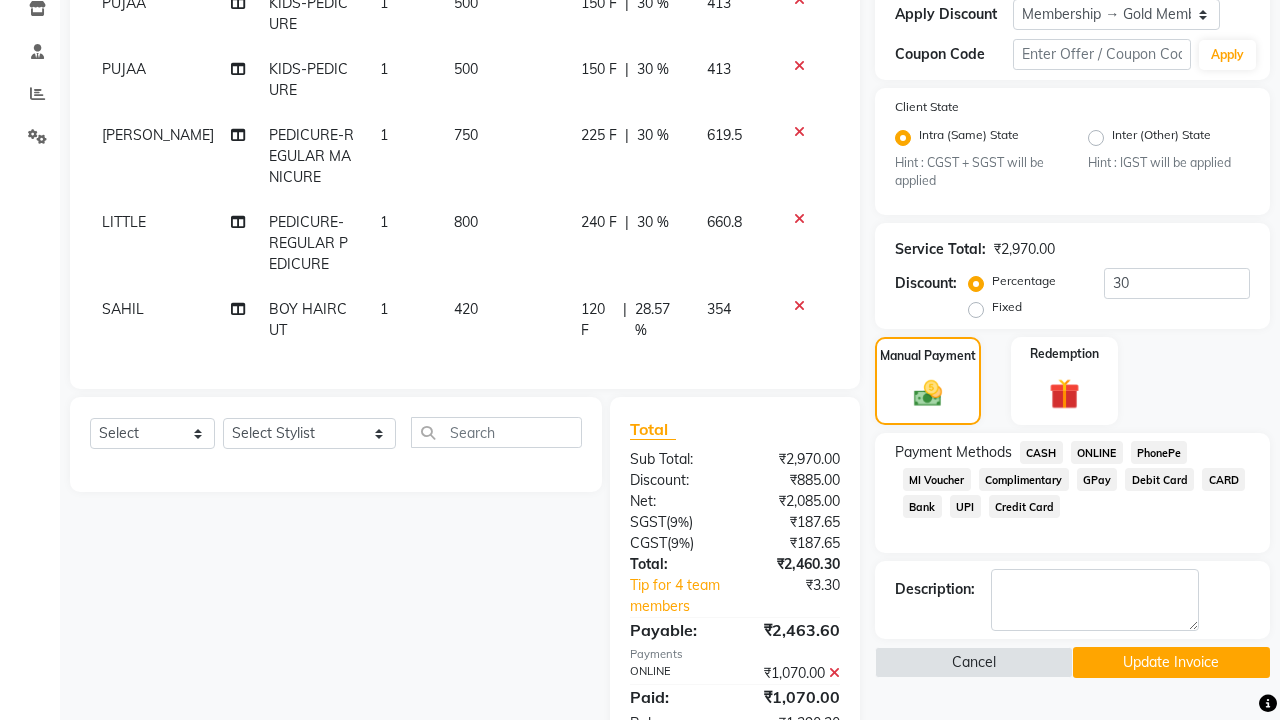 click on "28.57 %" 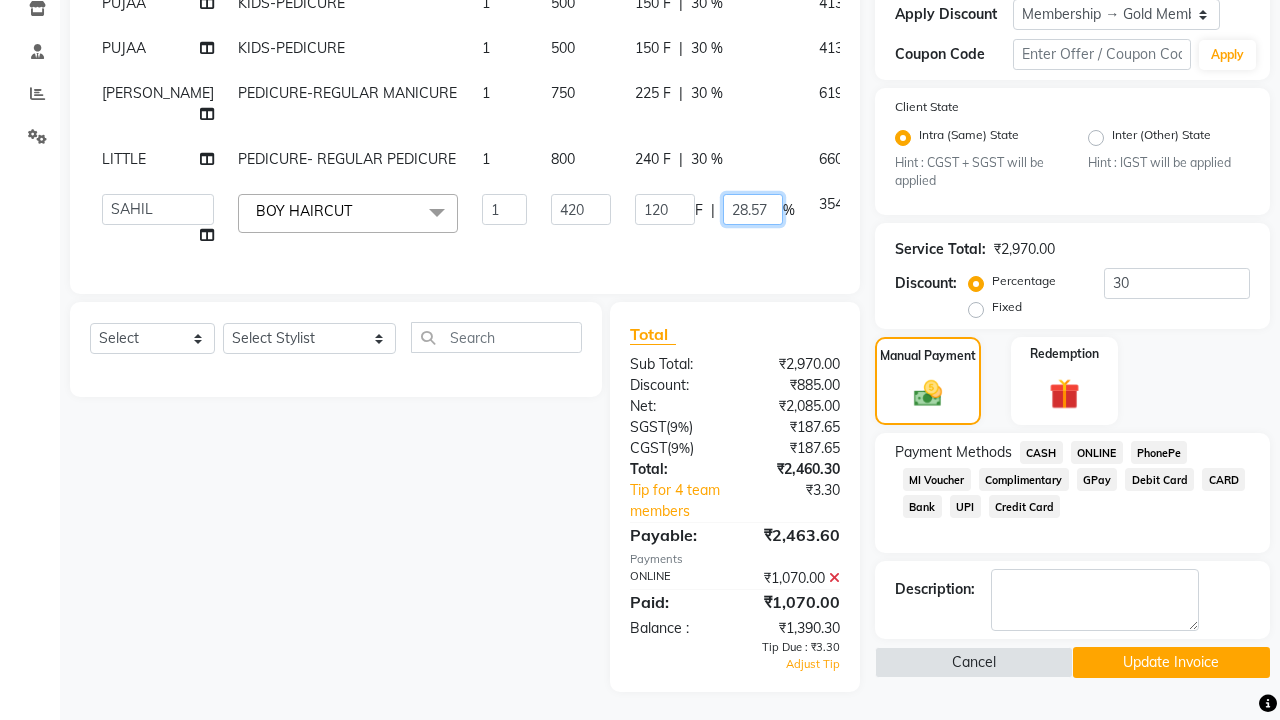 click on "28.57" 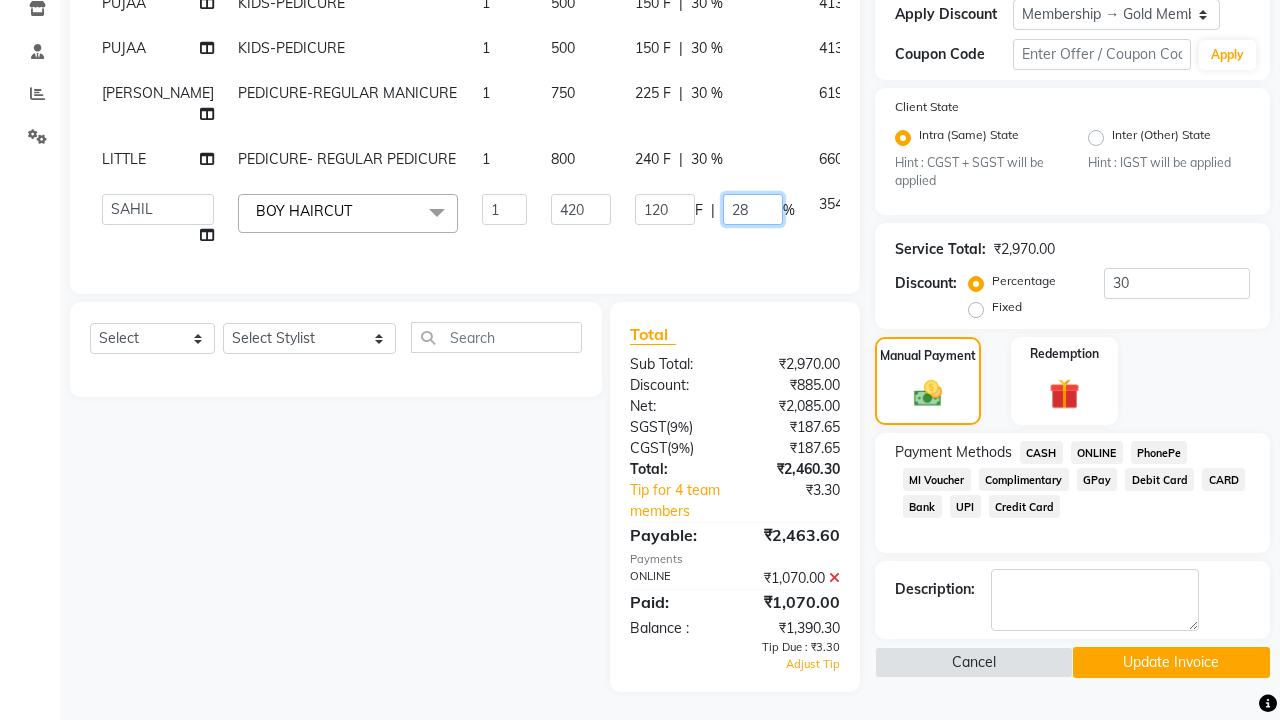 type on "2" 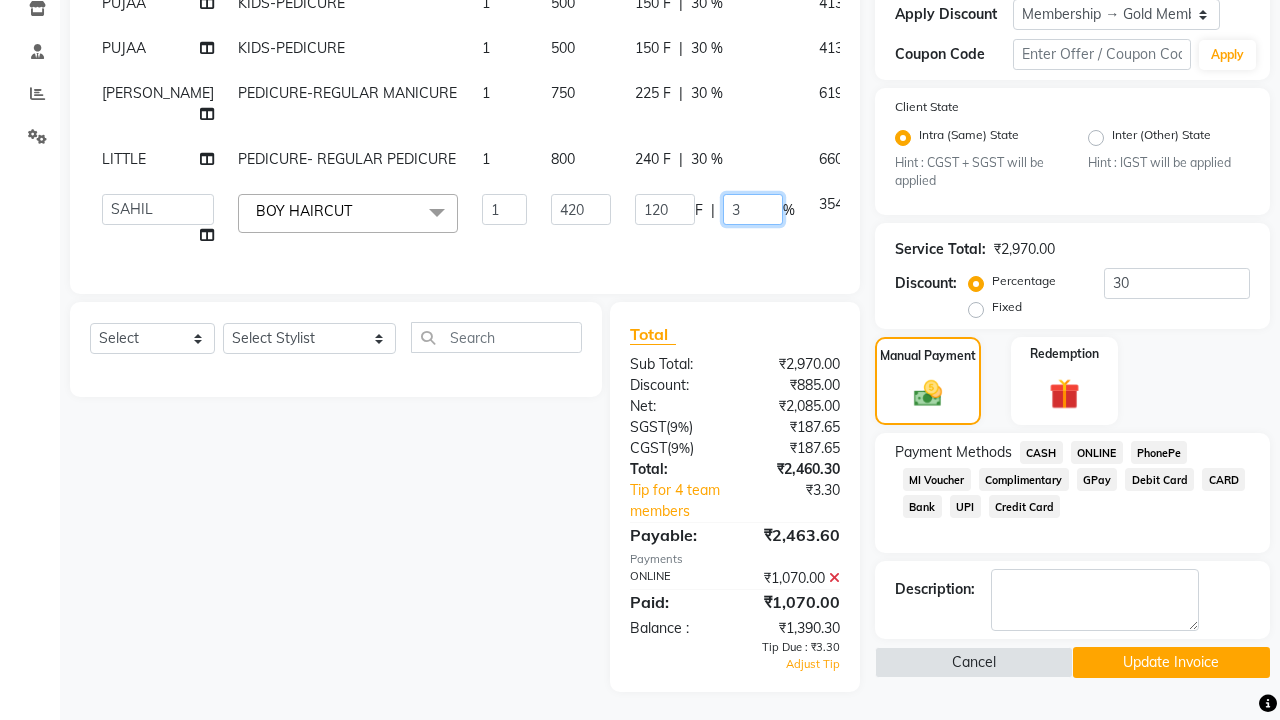 type on "30" 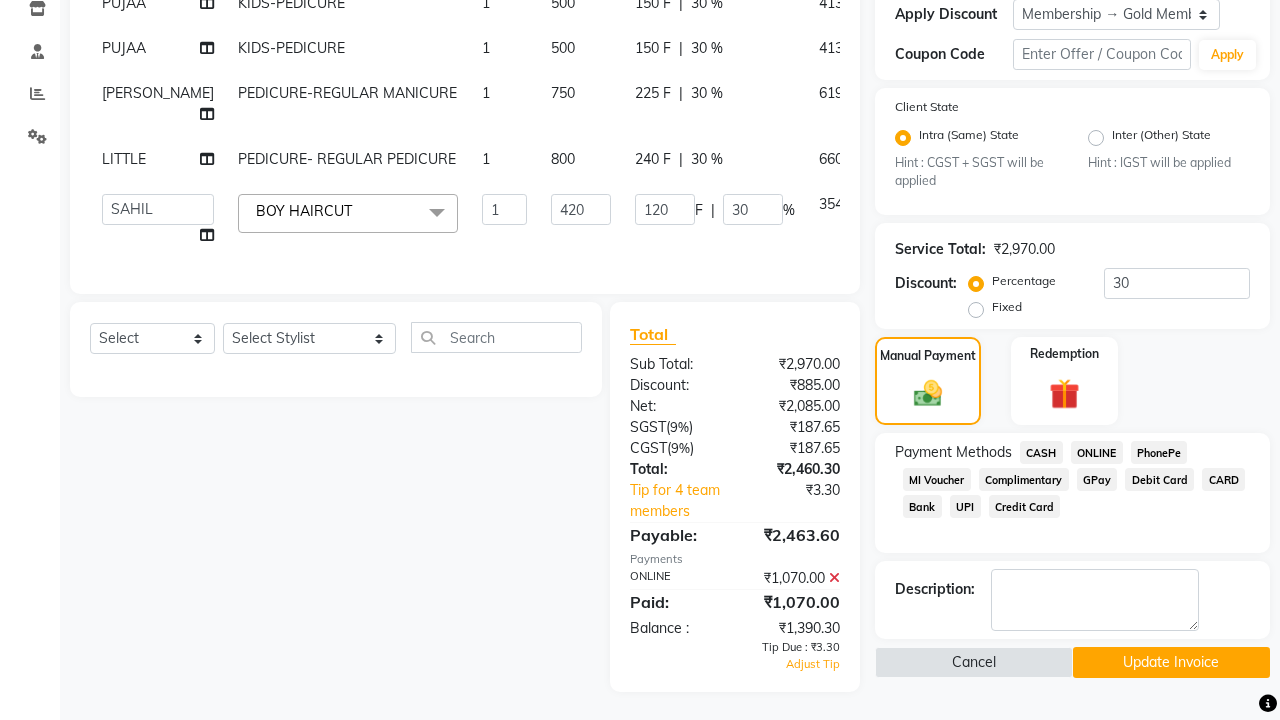 click on "PUJAA KIDS-PEDICURE 1 500 150 F | 30 % 413 PUJAA KIDS-PEDICURE 1 500 150 F | 30 % 413 [PERSON_NAME]  PEDICURE-REGULAR MANICURE 1 750 225 F | 30 % 619.5 LITTLE PEDICURE- REGULAR PEDICURE 1 800 240 F | 30 % 660.8  [PERSON_NAME]    [PERSON_NAME]   [PERSON_NAME]    DHON DAS   DHON / [PERSON_NAME]   [PERSON_NAME]   [PERSON_NAME]/ [PERSON_NAME]   [PERSON_NAME]   LAXI / [PERSON_NAME]   LITTLE   MAAM   MINTUL   [PERSON_NAME]   [PERSON_NAME]   [PERSON_NAME]   [PERSON_NAME]/POJA/ [PERSON_NAME] / [PERSON_NAME]   [PERSON_NAME]/ [PERSON_NAME]   PUJAA   [PERSON_NAME] / [PERSON_NAME]    [PERSON_NAME] / [PERSON_NAME]   [PERSON_NAME] / [PERSON_NAME] / [PERSON_NAME]   [PERSON_NAME]/ [PERSON_NAME]/[PERSON_NAME]/[PERSON_NAME]/ [PERSON_NAME]/[PERSON_NAME]/ [PERSON_NAME]   [PERSON_NAME]/ [PERSON_NAME]   [PERSON_NAME]   [PERSON_NAME]   [PERSON_NAME]   SOPEM   staff 1   staff 1   TANU  BOY HAIRCUT  x HAIR CUT- HAIR CUT (₹750) HAIR CUT-SENIOR STYLIST (₹1000) HAIR CUT-HAIR TRIMING (₹750) HAIR CUT-REGULAR SHAMPOO (₹250) WASH AND BLOW DRY (₹600) HAIR CUT-OIL MASSAGE (₹900) HAIR CUT-WASH WITH [MEDICAL_DATA] AMPULE (₹800) HAIR CUT-IRONING (₹1000) 1 420" 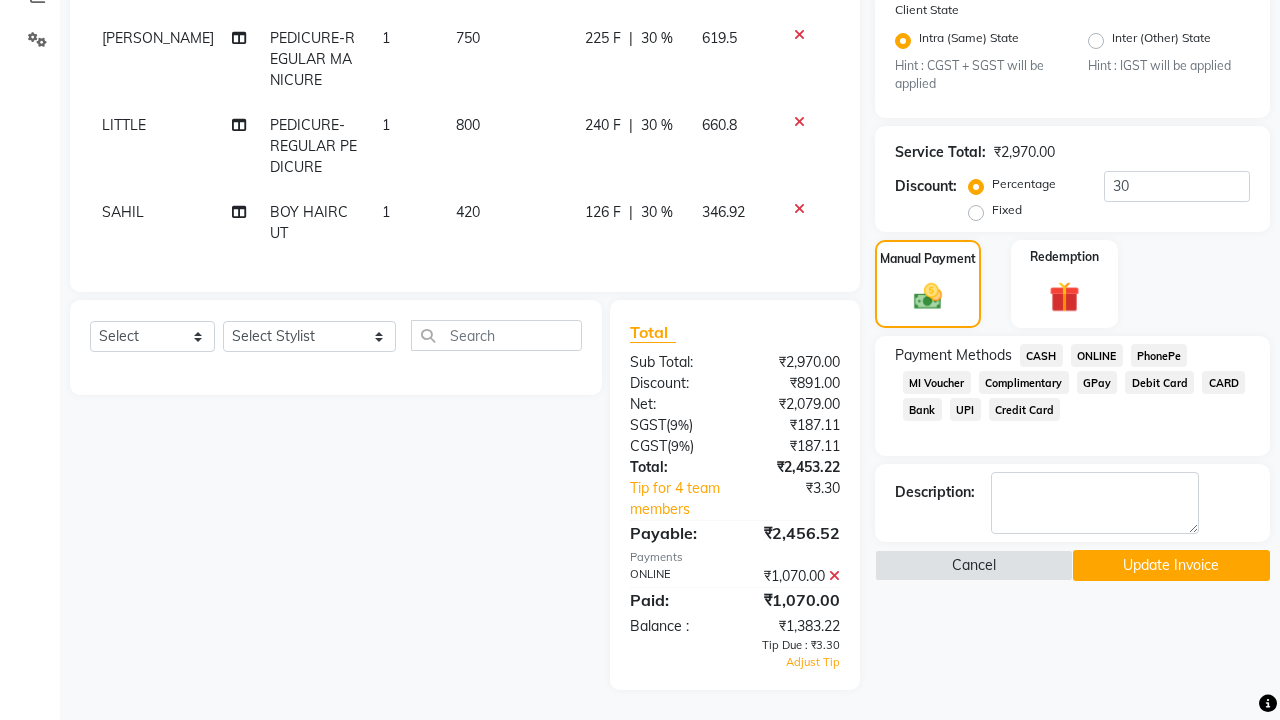 scroll, scrollTop: 444, scrollLeft: 0, axis: vertical 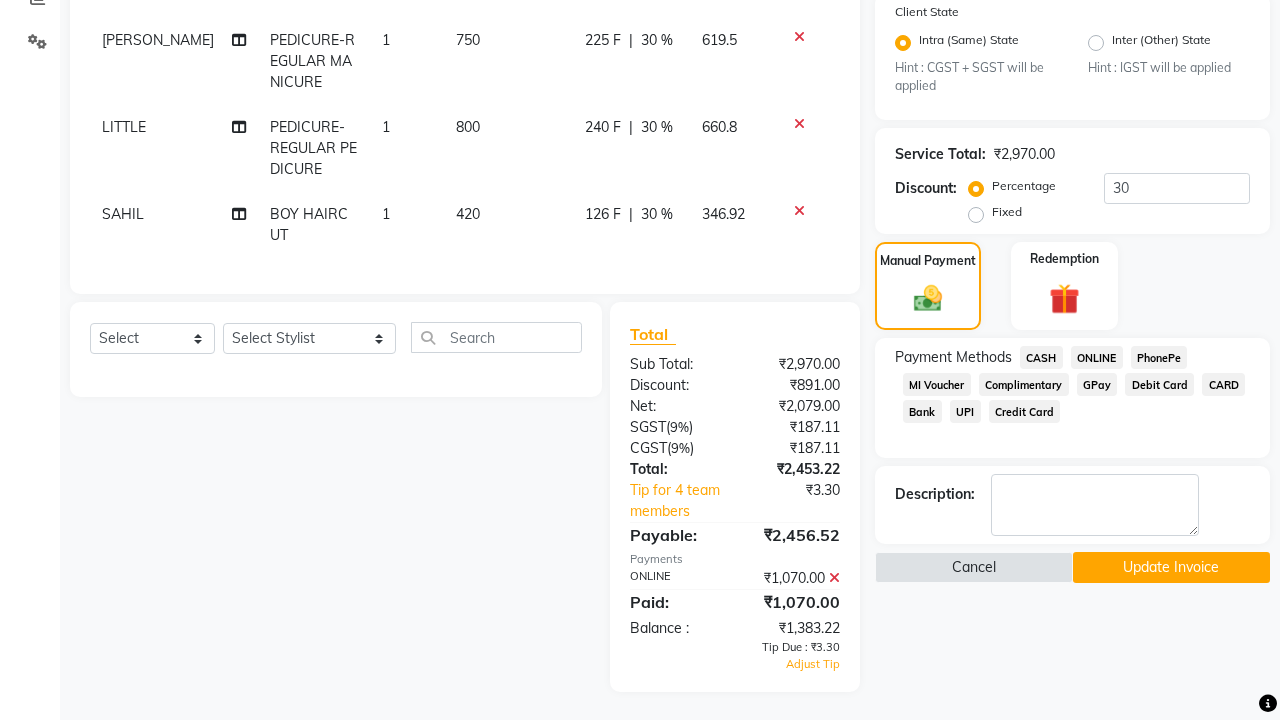 click on "420" 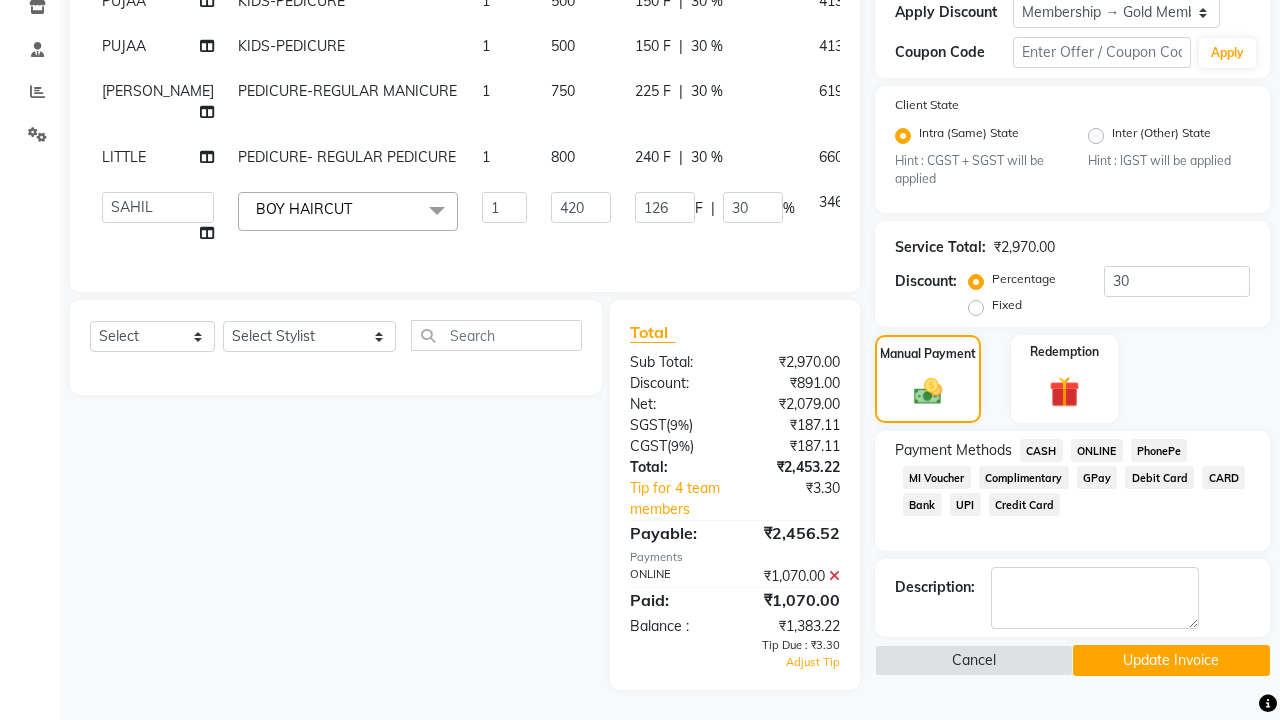 scroll, scrollTop: 349, scrollLeft: 0, axis: vertical 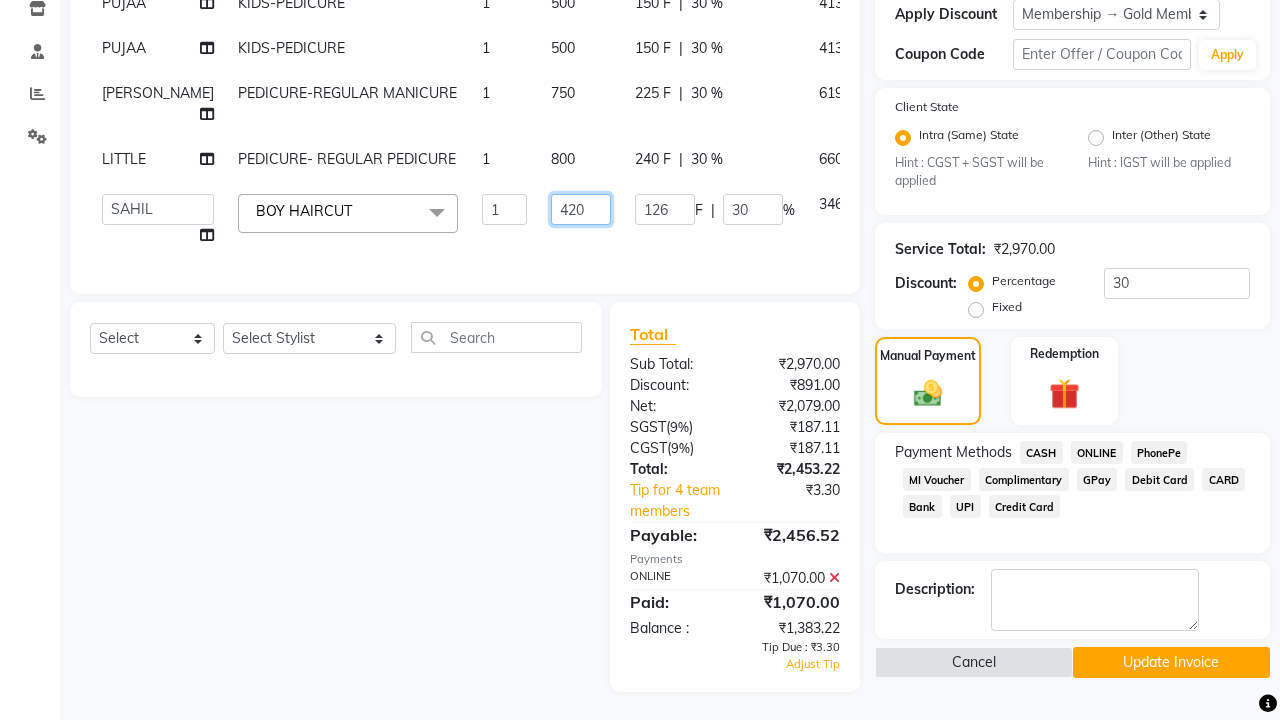 click on "420" 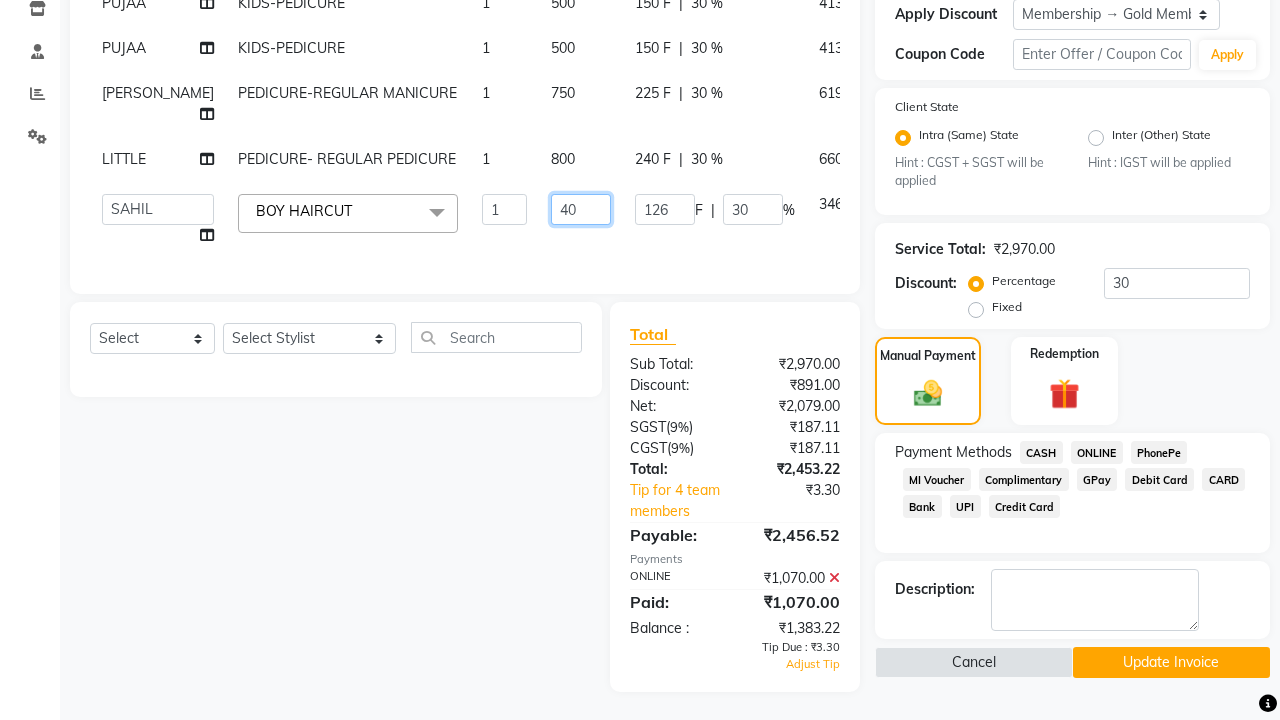 type on "450" 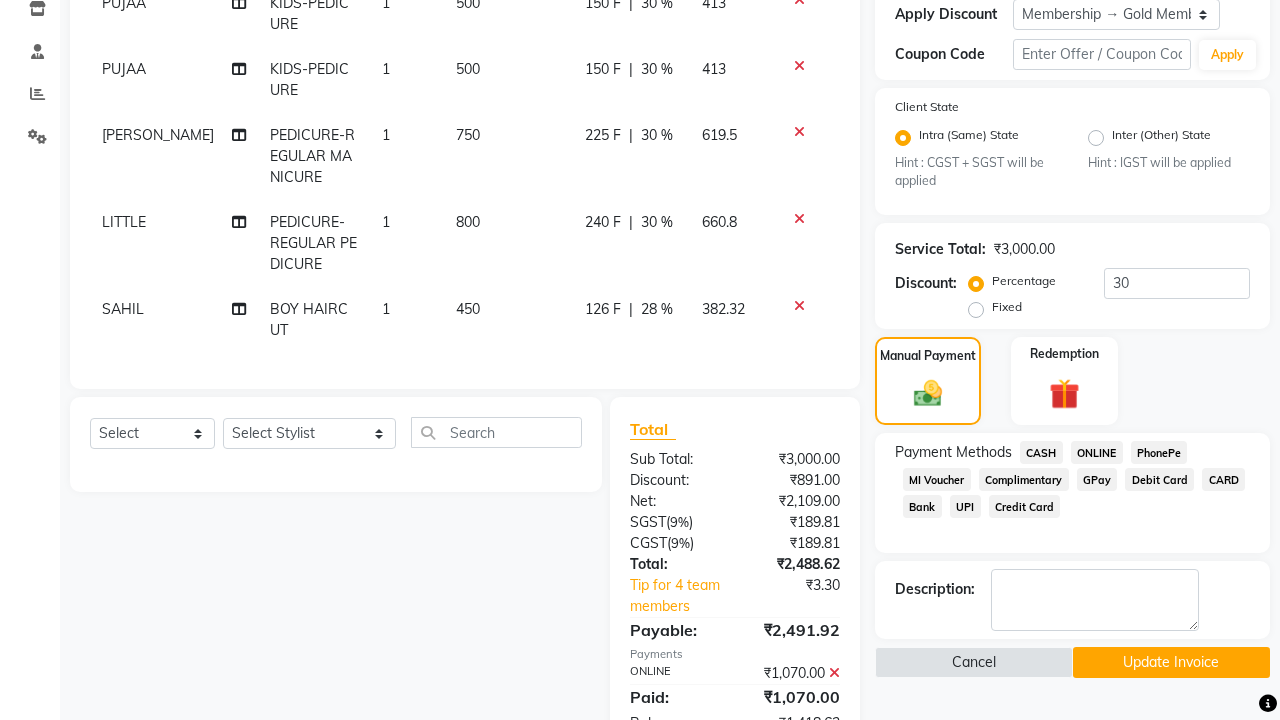 click on "PUJAA KIDS-PEDICURE 1 500 150 F | 30 % 413 PUJAA KIDS-PEDICURE 1 500 150 F | 30 % 413 [PERSON_NAME]  PEDICURE-REGULAR MANICURE 1 750 225 F | 30 % 619.5 LITTLE PEDICURE- REGULAR PEDICURE 1 800 240 F | 30 % 660.8 [PERSON_NAME] BOY HAIRCUT 1 450 126 F | 28 % 382.32" 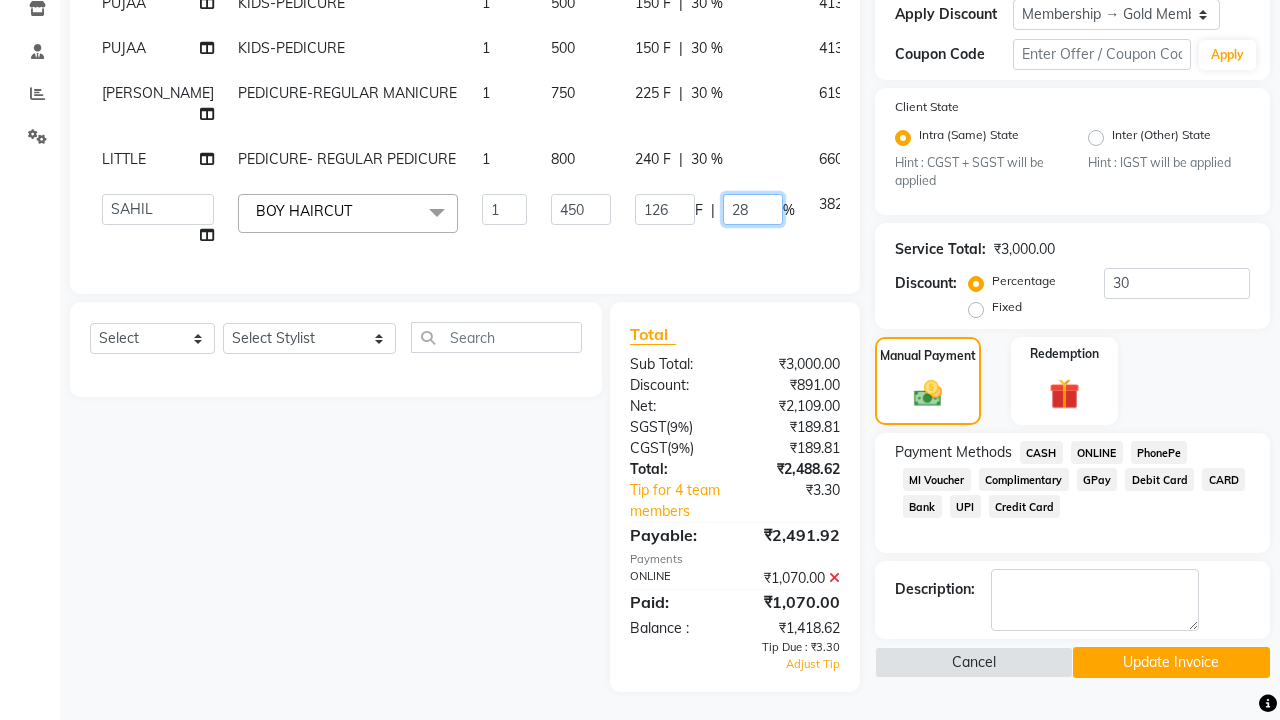 click on "28" 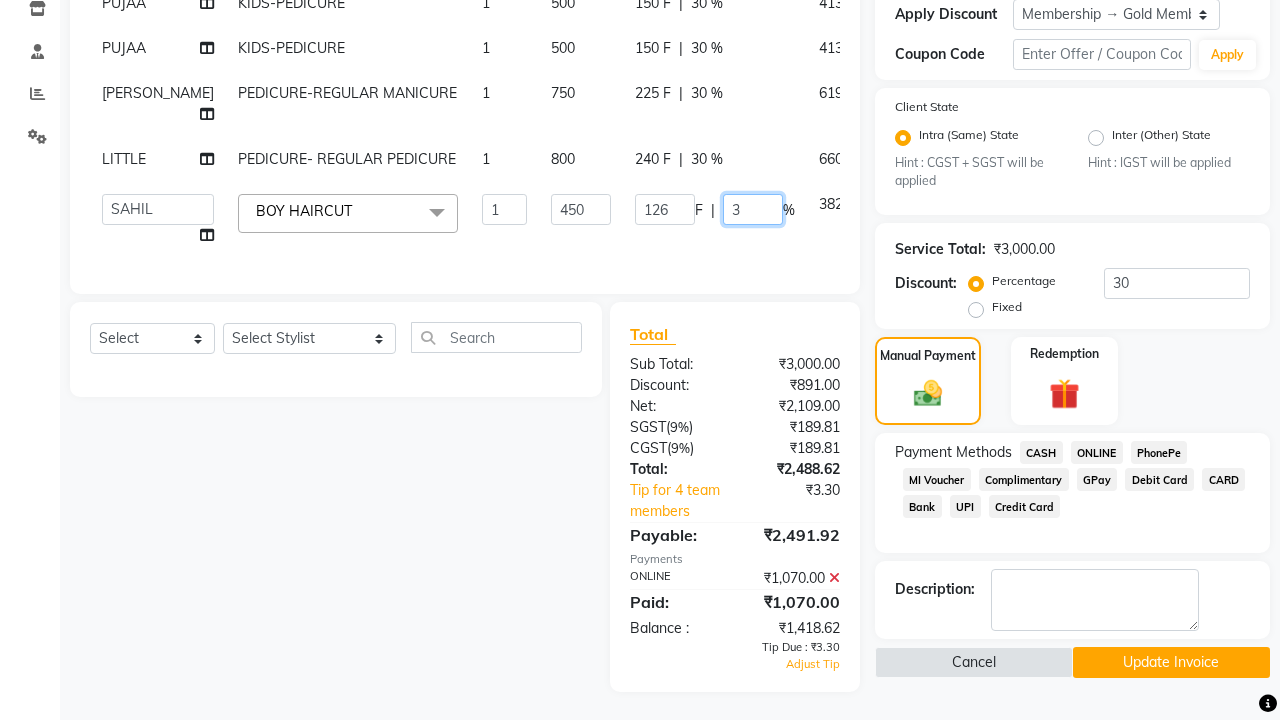 type on "30" 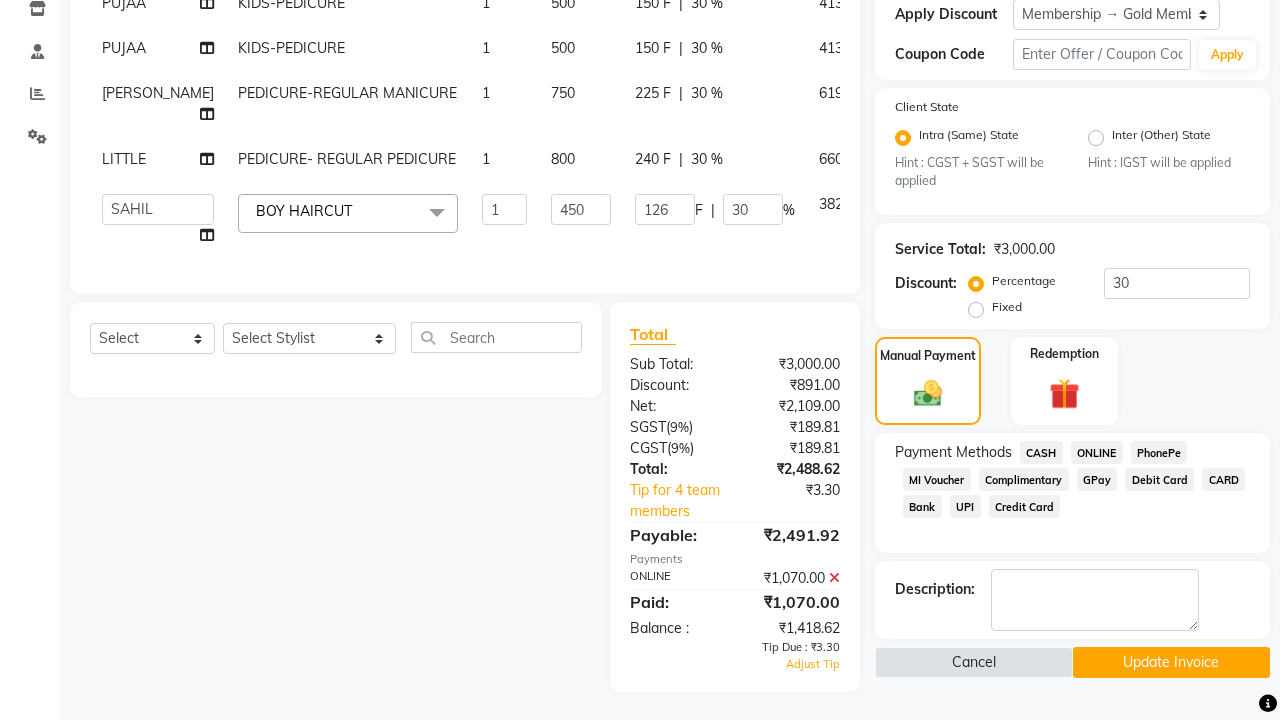click on "Services Stylist Service Qty Price Disc Total Action PUJAA KIDS-PEDICURE 1 500 150 F | 30 % 413 PUJAA KIDS-PEDICURE 1 500 150 F | 30 % 413 [PERSON_NAME]  PEDICURE-REGULAR MANICURE 1 750 225 F | 30 % 619.5 LITTLE PEDICURE- REGULAR PEDICURE 1 800 240 F | 30 % 660.8  ANIL    [PERSON_NAME]   [PERSON_NAME]    DHON DAS   DHON / [PERSON_NAME]   [PERSON_NAME]   [PERSON_NAME]/ [PERSON_NAME]   [PERSON_NAME]   LAXI / [PERSON_NAME]   LITTLE   MAAM   MINTUL   [PERSON_NAME]   [PERSON_NAME]   [PERSON_NAME]   [PERSON_NAME]/POJA/ [PERSON_NAME] / [PERSON_NAME]   [PERSON_NAME]/ [PERSON_NAME]   PUJAA   [PERSON_NAME] / [PERSON_NAME]    [PERSON_NAME] / [PERSON_NAME]   [PERSON_NAME] / [PERSON_NAME] / [PERSON_NAME]   [PERSON_NAME]/ [PERSON_NAME]/[PERSON_NAME]/[PERSON_NAME]/ [PERSON_NAME]/[PERSON_NAME]/ [PERSON_NAME]   [PERSON_NAME]/ [PERSON_NAME]   [PERSON_NAME]   [PERSON_NAME]   [PERSON_NAME]   SOPEM   staff 1   staff 1   TANU  BOY HAIRCUT  x HAIR CUT- HAIR CUT (₹750) HAIR CUT-SENIOR STYLIST (₹1000) HAIR CUT-HAIR TRIMING (₹750) HAIR CUT-REGULAR SHAMPOO (₹250) WASH AND BLOW DRY (₹600) HAIR CUT-OIL MASSAGE (₹900) ONLY-BLOW DRY (₹300)" 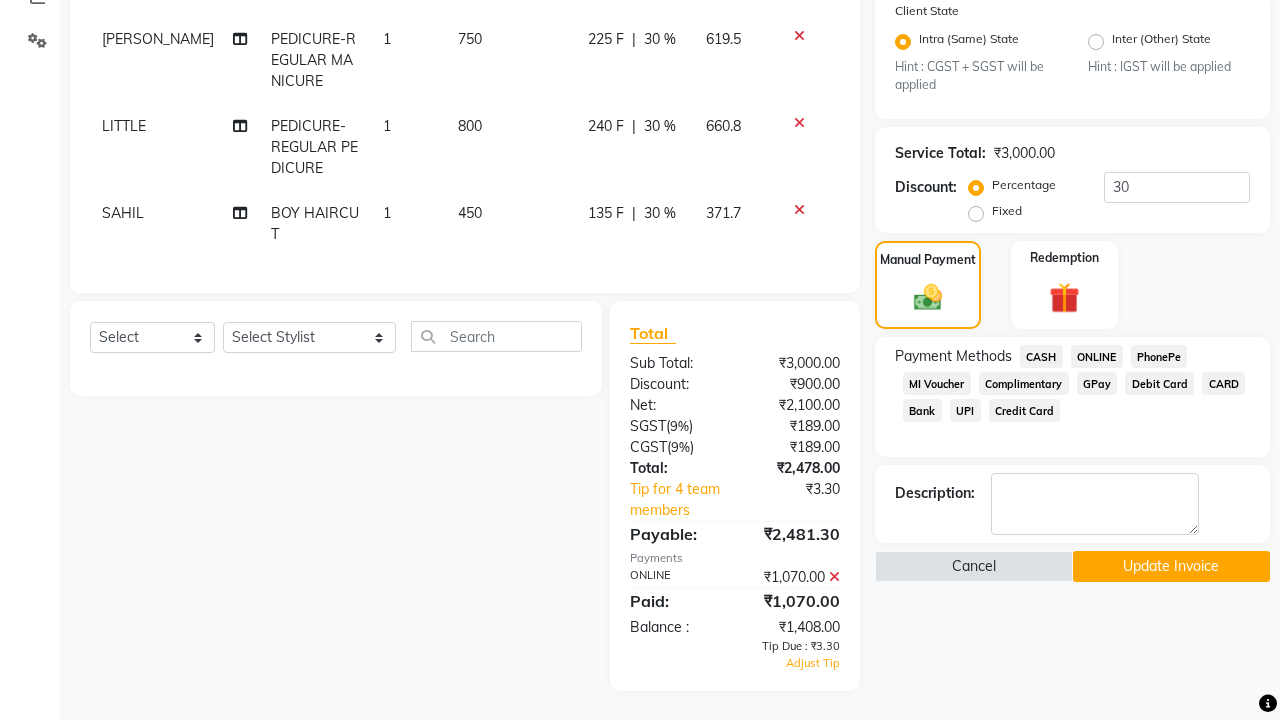 scroll, scrollTop: 444, scrollLeft: 0, axis: vertical 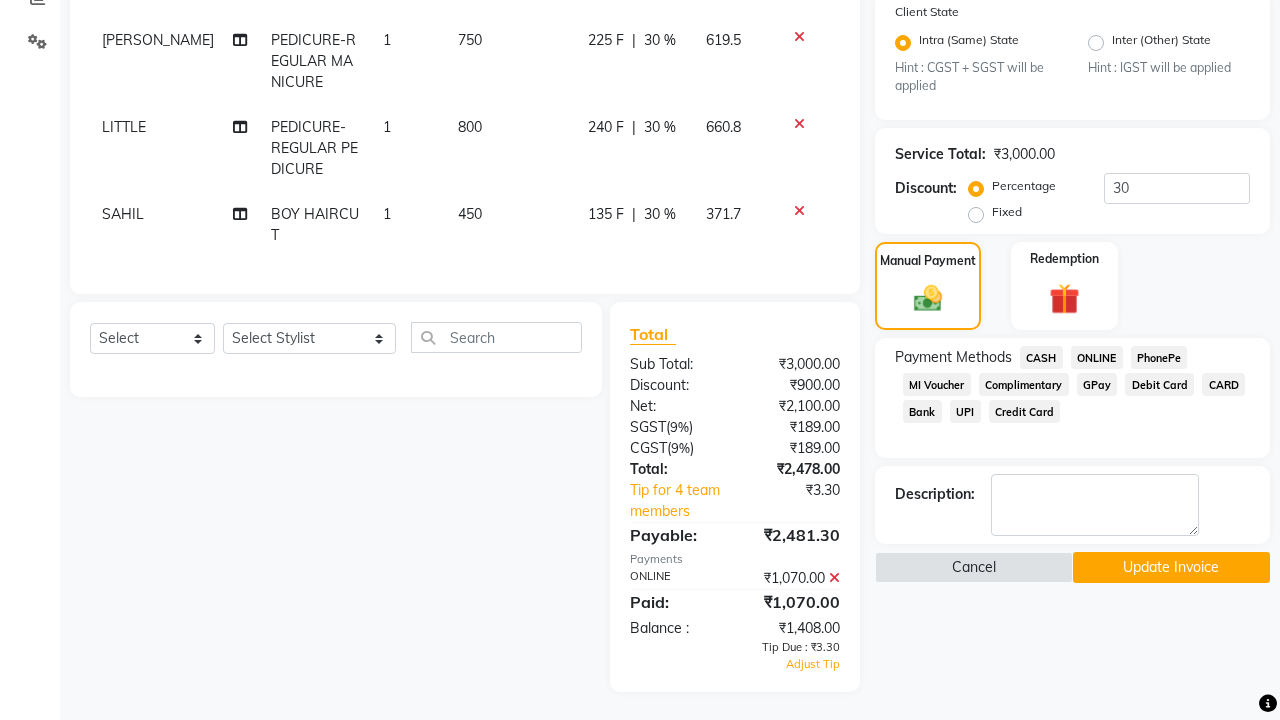 click on "450" 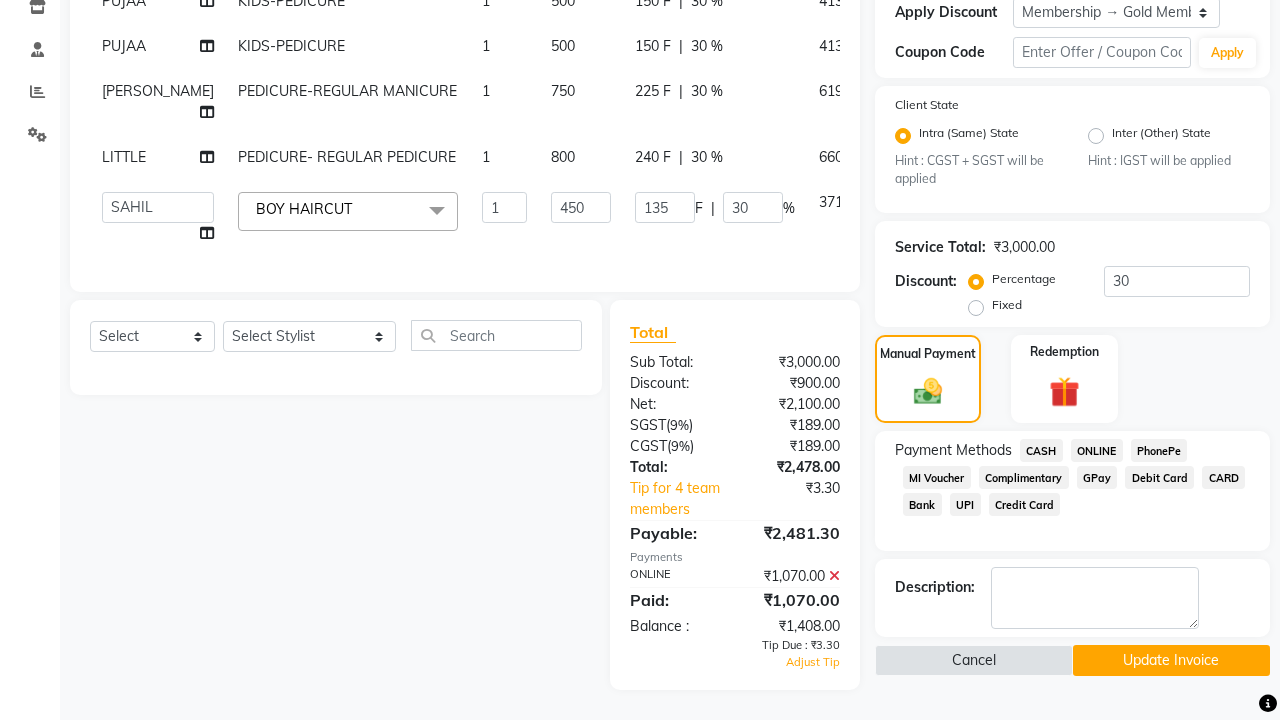 scroll, scrollTop: 349, scrollLeft: 0, axis: vertical 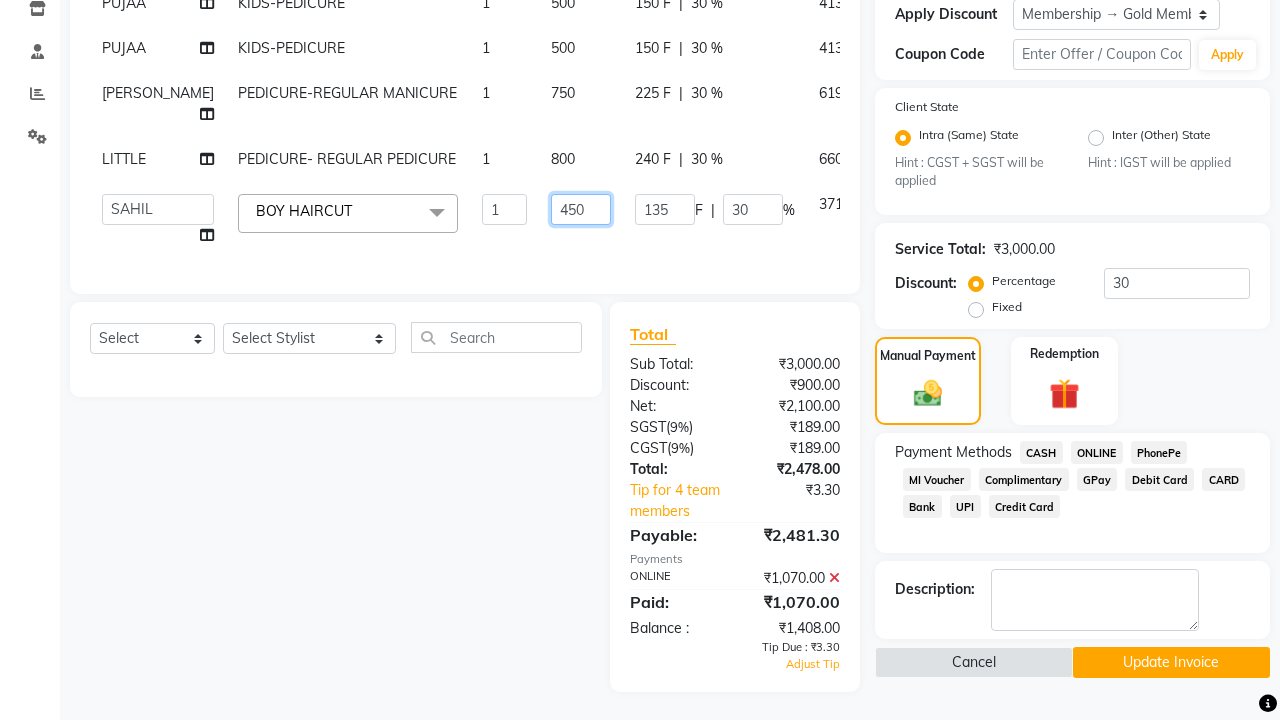 click on "450" 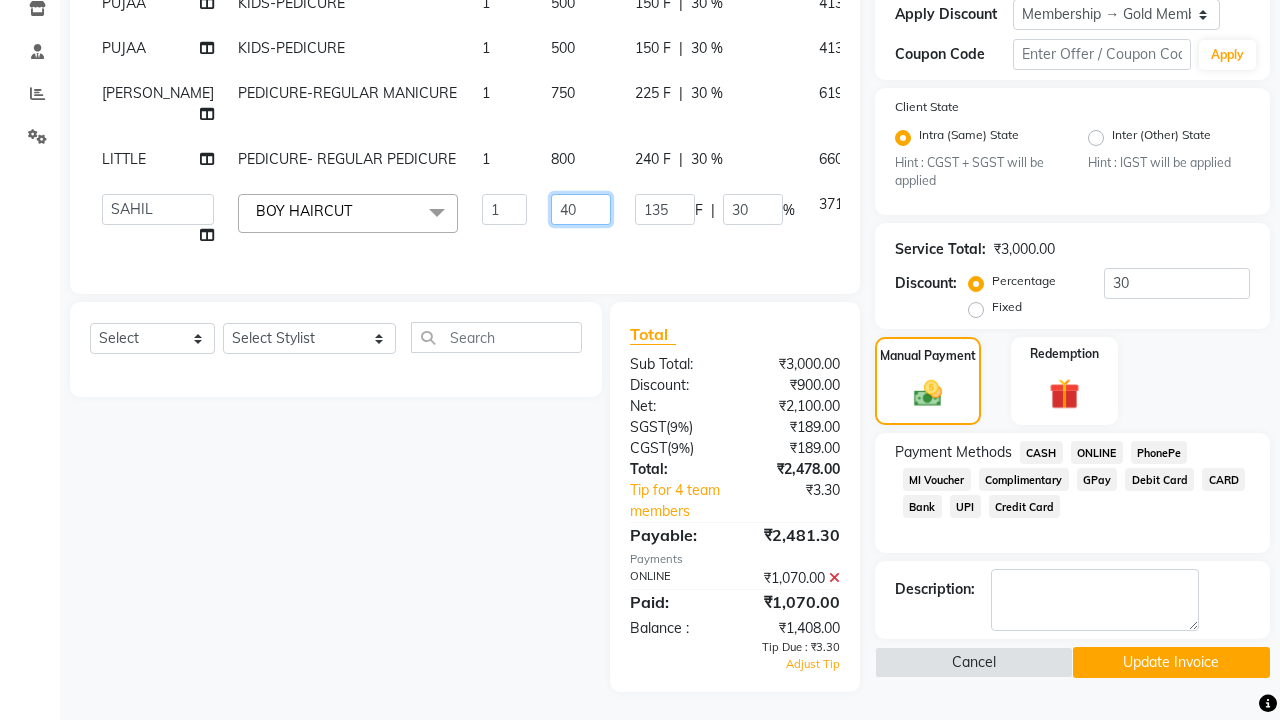type on "440" 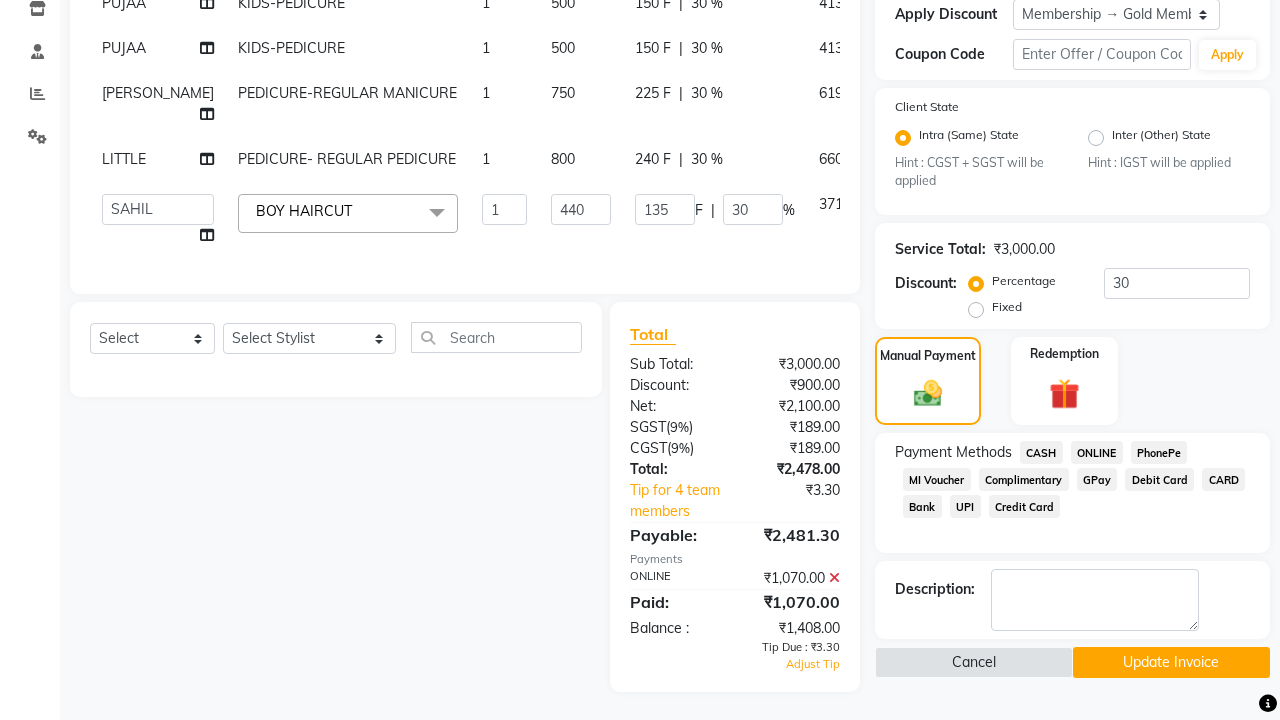 click on "PUJAA KIDS-PEDICURE 1 500 150 F | 30 % 413 PUJAA KIDS-PEDICURE 1 500 150 F | 30 % 413 [PERSON_NAME]  PEDICURE-REGULAR MANICURE 1 750 225 F | 30 % 619.5 LITTLE PEDICURE- REGULAR PEDICURE 1 800 240 F | 30 % 660.8  [PERSON_NAME]    [PERSON_NAME]   [PERSON_NAME]    DHON DAS   DHON / [PERSON_NAME]   [PERSON_NAME]   [PERSON_NAME]/ [PERSON_NAME]   [PERSON_NAME]   LAXI / [PERSON_NAME]   LITTLE   MAAM   MINTUL   [PERSON_NAME]   [PERSON_NAME]   [PERSON_NAME]   [PERSON_NAME]/POJA/ [PERSON_NAME] / [PERSON_NAME]   [PERSON_NAME]/ [PERSON_NAME]   PUJAA   [PERSON_NAME] / [PERSON_NAME]    [PERSON_NAME] / [PERSON_NAME]   [PERSON_NAME] / [PERSON_NAME] / [PERSON_NAME]   [PERSON_NAME]/ [PERSON_NAME]/[PERSON_NAME]/[PERSON_NAME]/ [PERSON_NAME]/[PERSON_NAME]/ [PERSON_NAME]   [PERSON_NAME]/ [PERSON_NAME]   [PERSON_NAME]   [PERSON_NAME]   [PERSON_NAME]   SOPEM   staff 1   staff 1   TANU  BOY HAIRCUT  x HAIR CUT- HAIR CUT (₹750) HAIR CUT-SENIOR STYLIST (₹1000) HAIR CUT-HAIR TRIMING (₹750) HAIR CUT-REGULAR SHAMPOO (₹250) WASH AND BLOW DRY (₹600) HAIR CUT-OIL MASSAGE (₹900) HAIR CUT-WASH WITH [MEDICAL_DATA] AMPULE (₹800) HAIR CUT-IRONING (₹1000) 1 440" 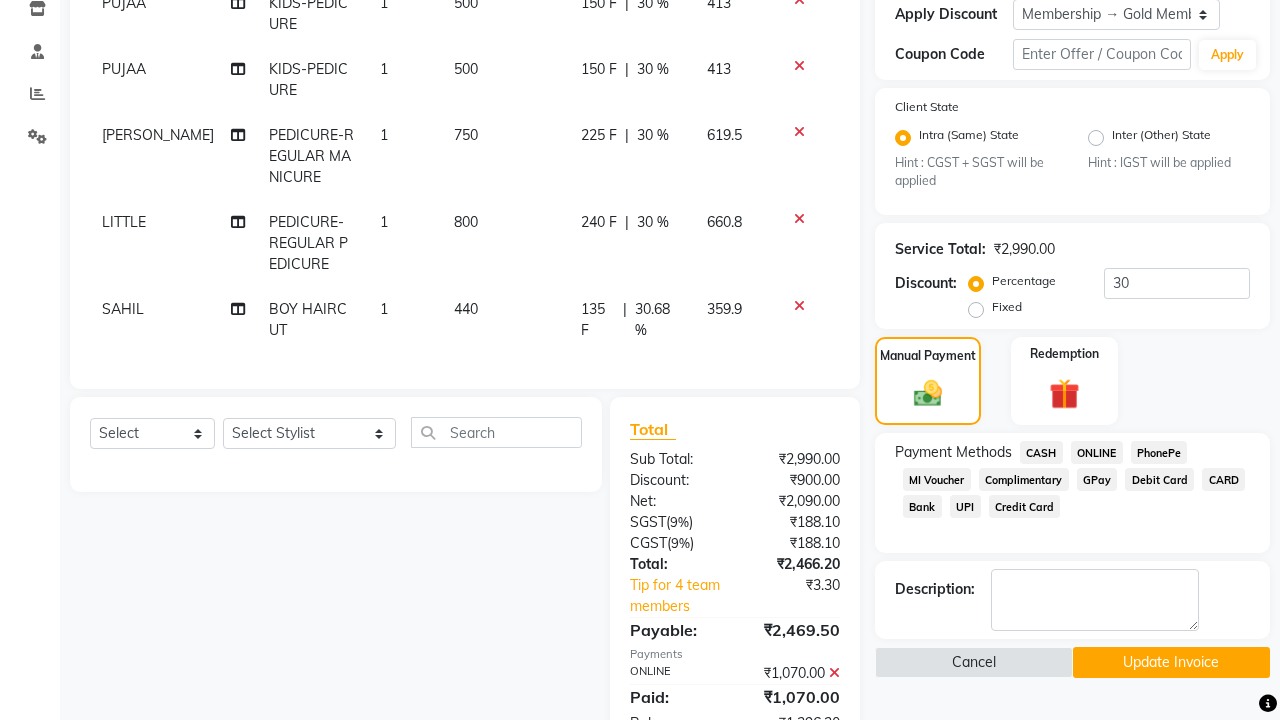 click on "30.68 %" 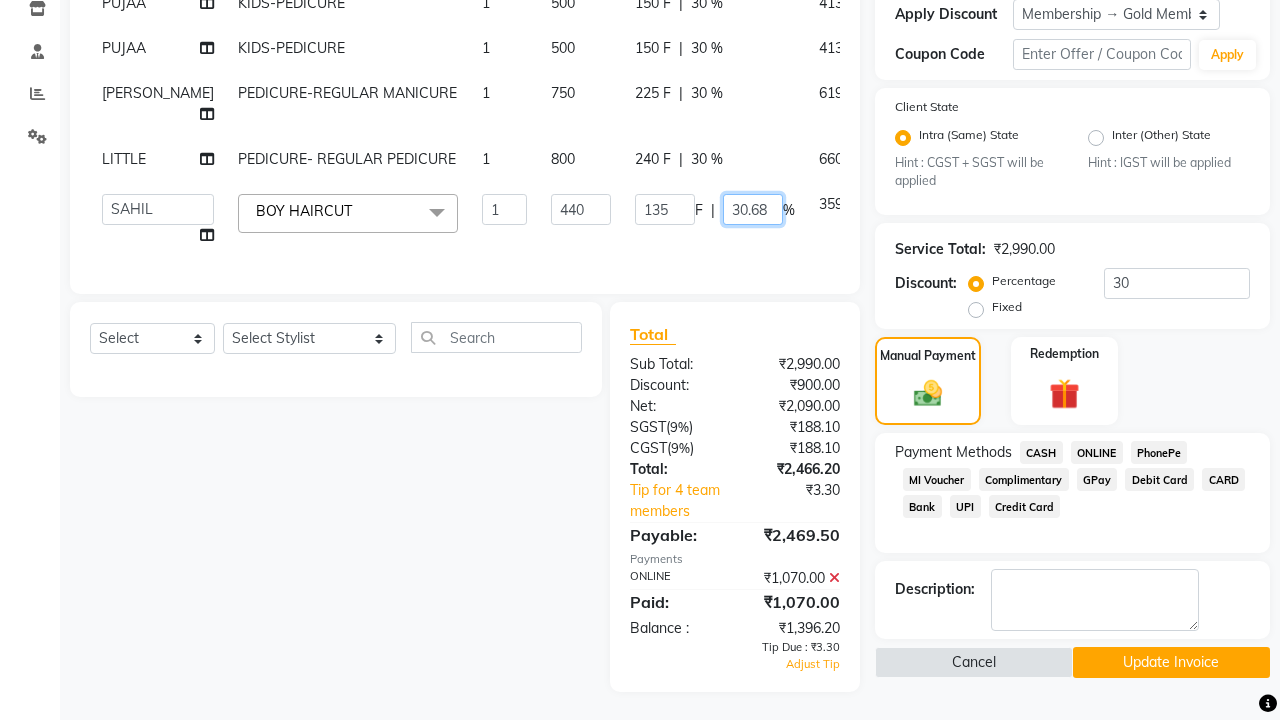 click on "30.68" 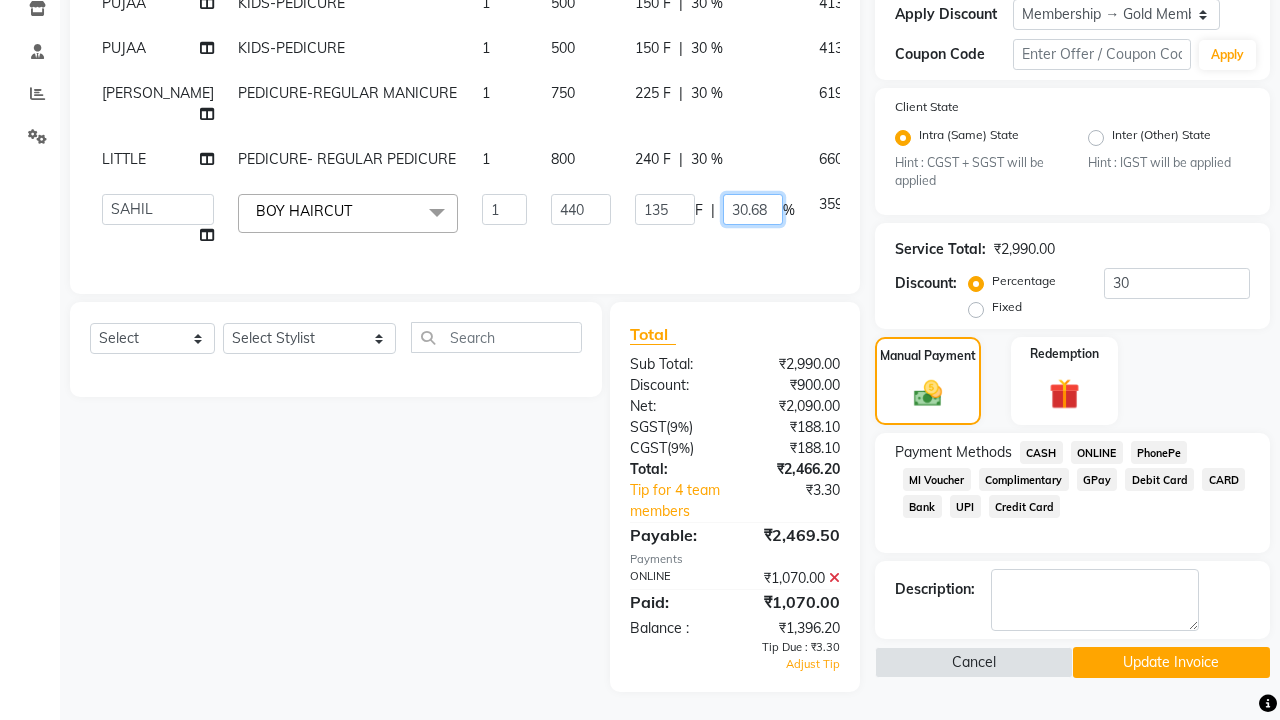 type on "30" 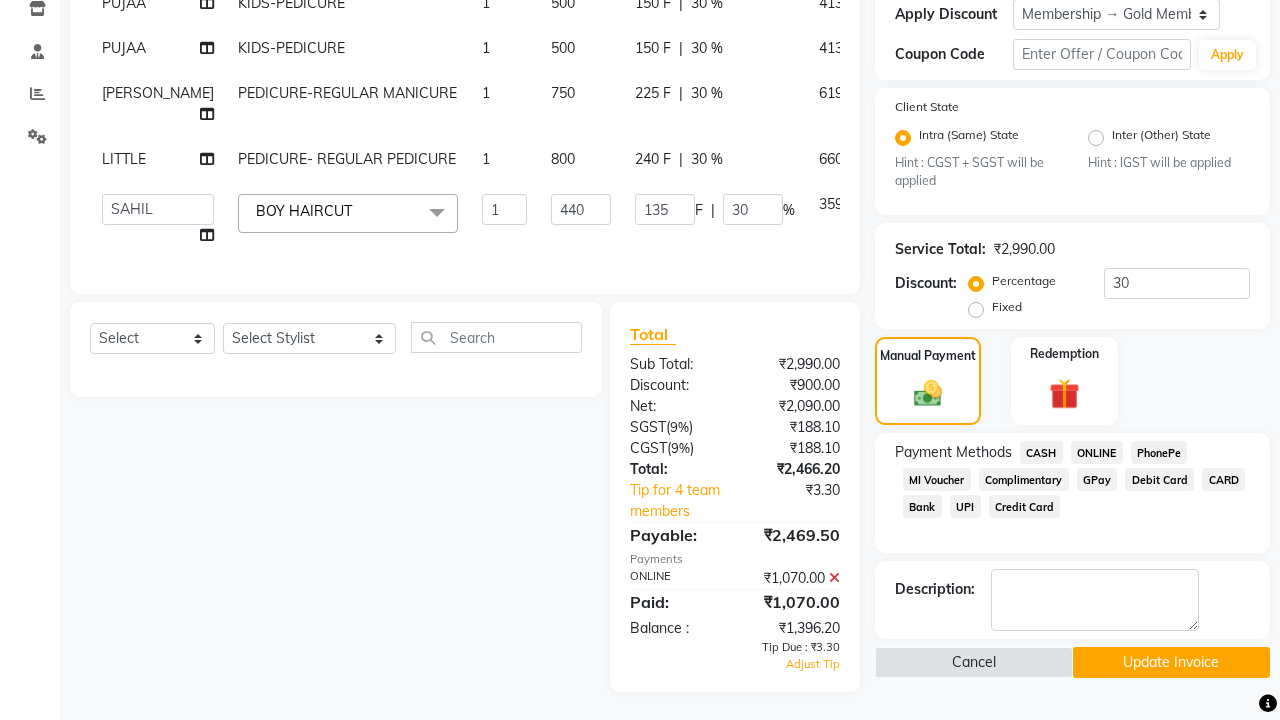 click on "Services Stylist Service Qty Price Disc Total Action PUJAA KIDS-PEDICURE 1 500 150 F | 30 % 413 PUJAA KIDS-PEDICURE 1 500 150 F | 30 % 413 [PERSON_NAME]  PEDICURE-REGULAR MANICURE 1 750 225 F | 30 % 619.5 LITTLE PEDICURE- REGULAR PEDICURE 1 800 240 F | 30 % 660.8  ANIL    [PERSON_NAME]   [PERSON_NAME]    DHON DAS   DHON / [PERSON_NAME]   [PERSON_NAME]   [PERSON_NAME]/ [PERSON_NAME]   [PERSON_NAME]   LAXI / [PERSON_NAME]   LITTLE   MAAM   MINTUL   [PERSON_NAME]   [PERSON_NAME]   [PERSON_NAME]   [PERSON_NAME]/POJA/ [PERSON_NAME] / [PERSON_NAME]   [PERSON_NAME]/ [PERSON_NAME]   PUJAA   [PERSON_NAME] / [PERSON_NAME]    [PERSON_NAME] / [PERSON_NAME]   [PERSON_NAME] / [PERSON_NAME] / [PERSON_NAME]   [PERSON_NAME]/ [PERSON_NAME]/[PERSON_NAME]/[PERSON_NAME]/ [PERSON_NAME]/[PERSON_NAME]/ [PERSON_NAME]   [PERSON_NAME]/ [PERSON_NAME]   [PERSON_NAME]   [PERSON_NAME]   [PERSON_NAME]   SOPEM   staff 1   staff 1   TANU  BOY HAIRCUT  x HAIR CUT- HAIR CUT (₹750) HAIR CUT-SENIOR STYLIST (₹1000) HAIR CUT-HAIR TRIMING (₹750) HAIR CUT-REGULAR SHAMPOO (₹250) WASH AND BLOW DRY (₹600) HAIR CUT-OIL MASSAGE (₹900) ONLY-BLOW DRY (₹300)" 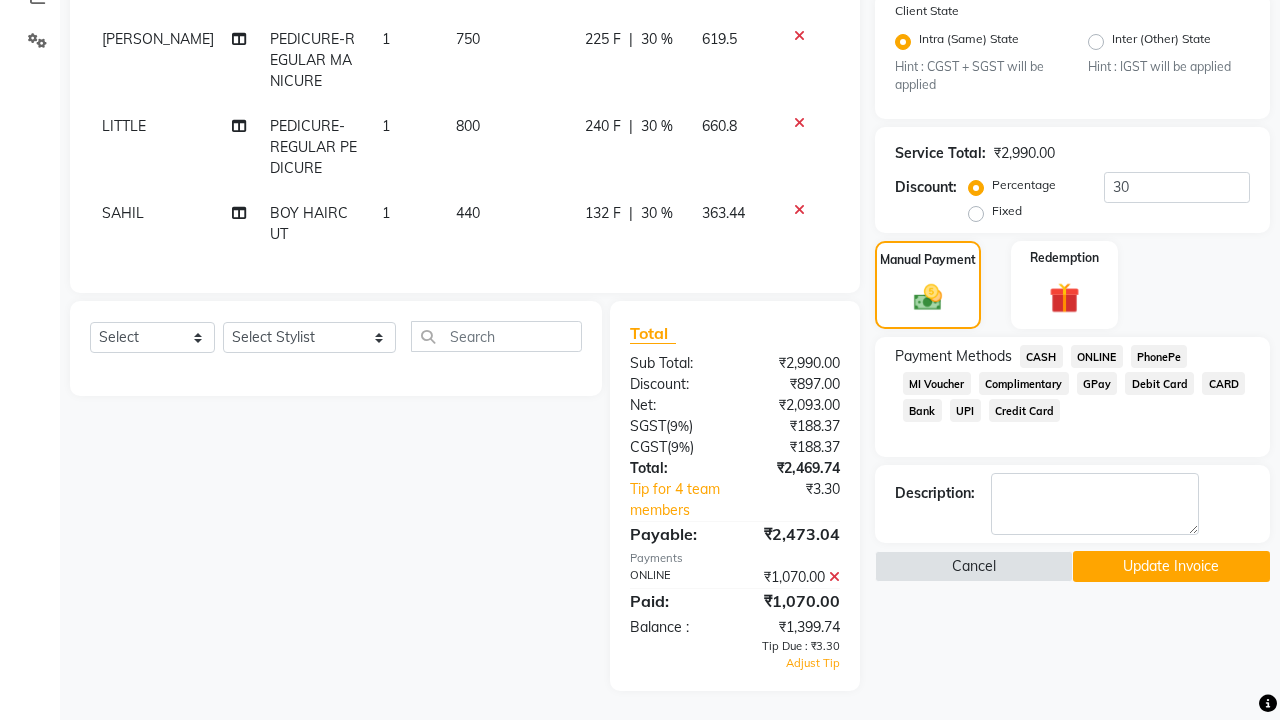 scroll, scrollTop: 444, scrollLeft: 0, axis: vertical 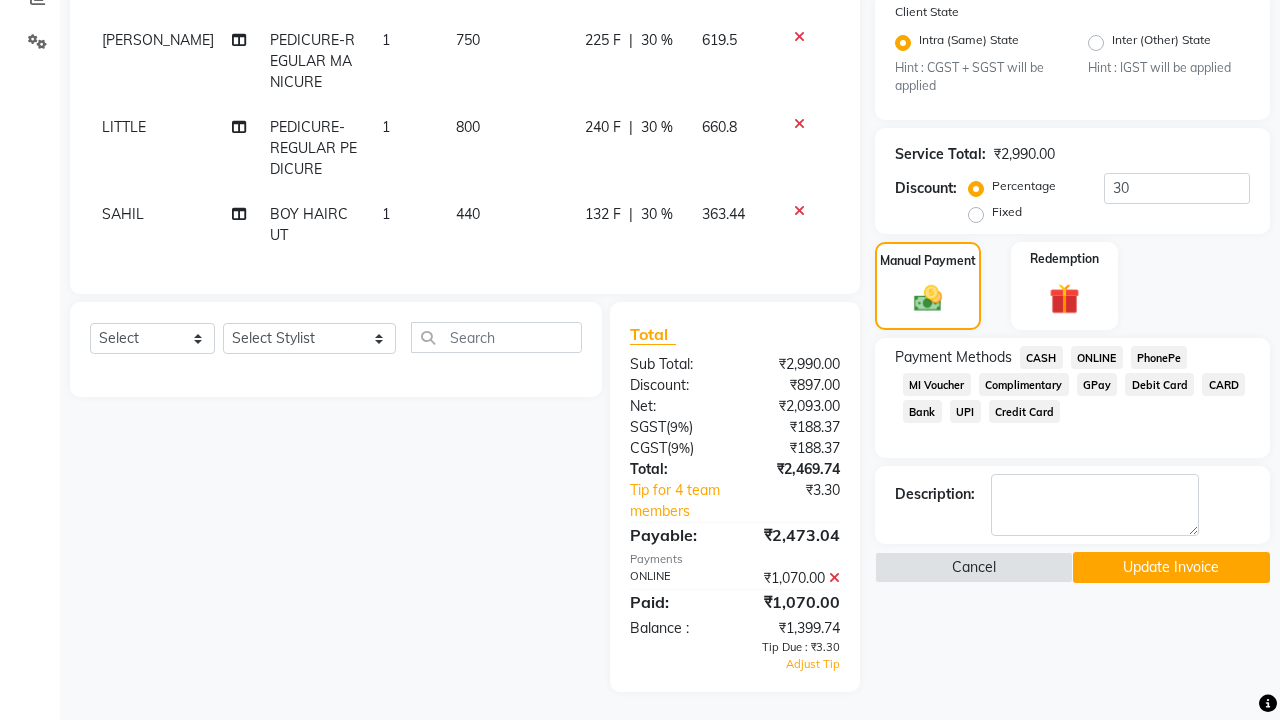 click on "440" 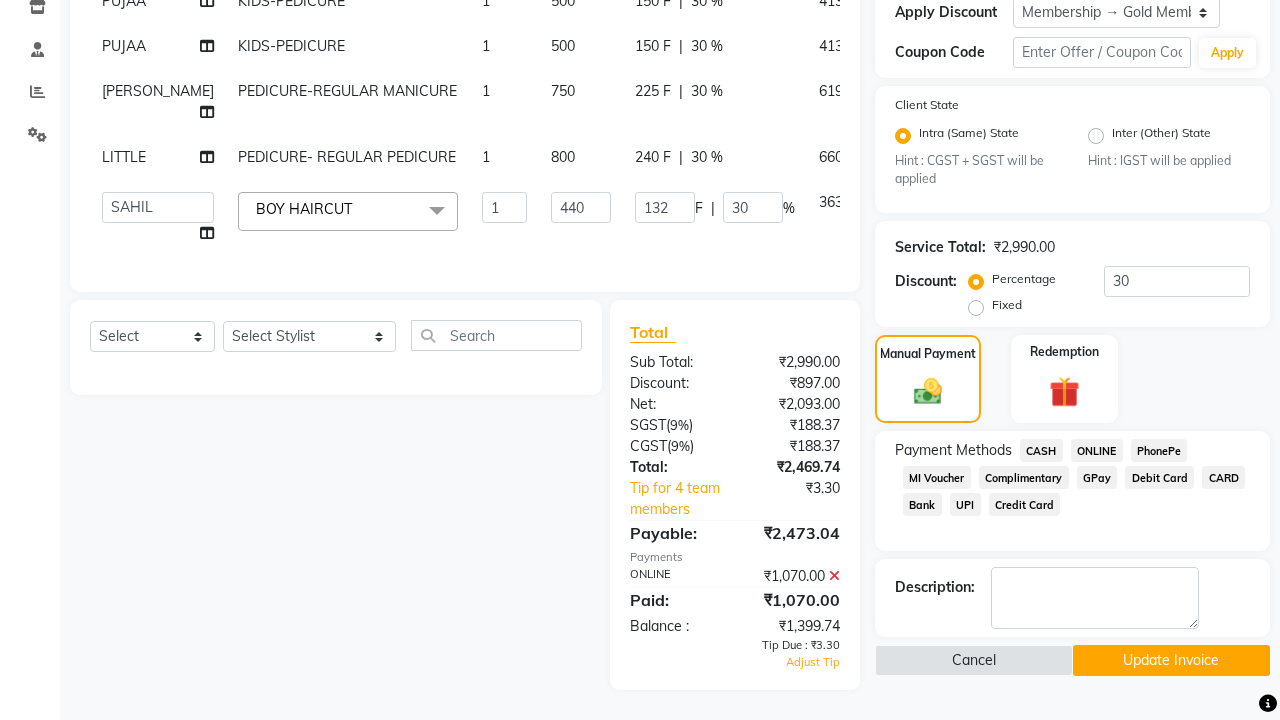 scroll, scrollTop: 349, scrollLeft: 0, axis: vertical 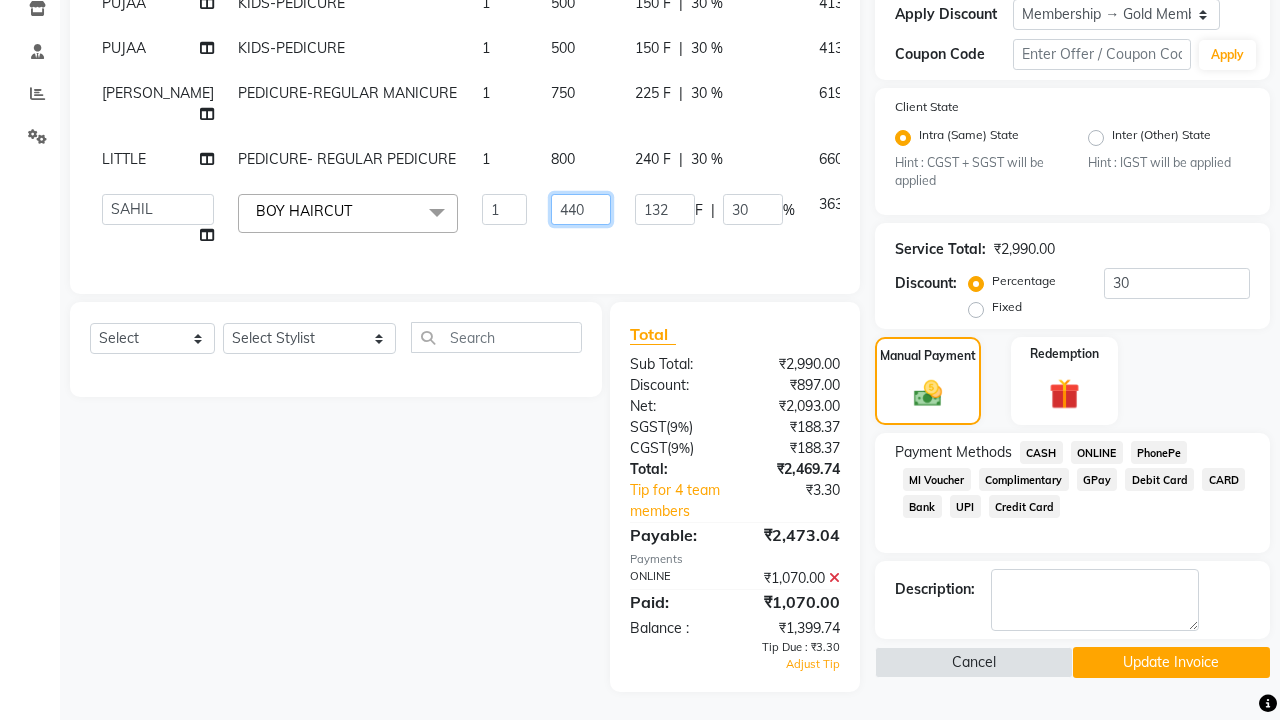 click on "440" 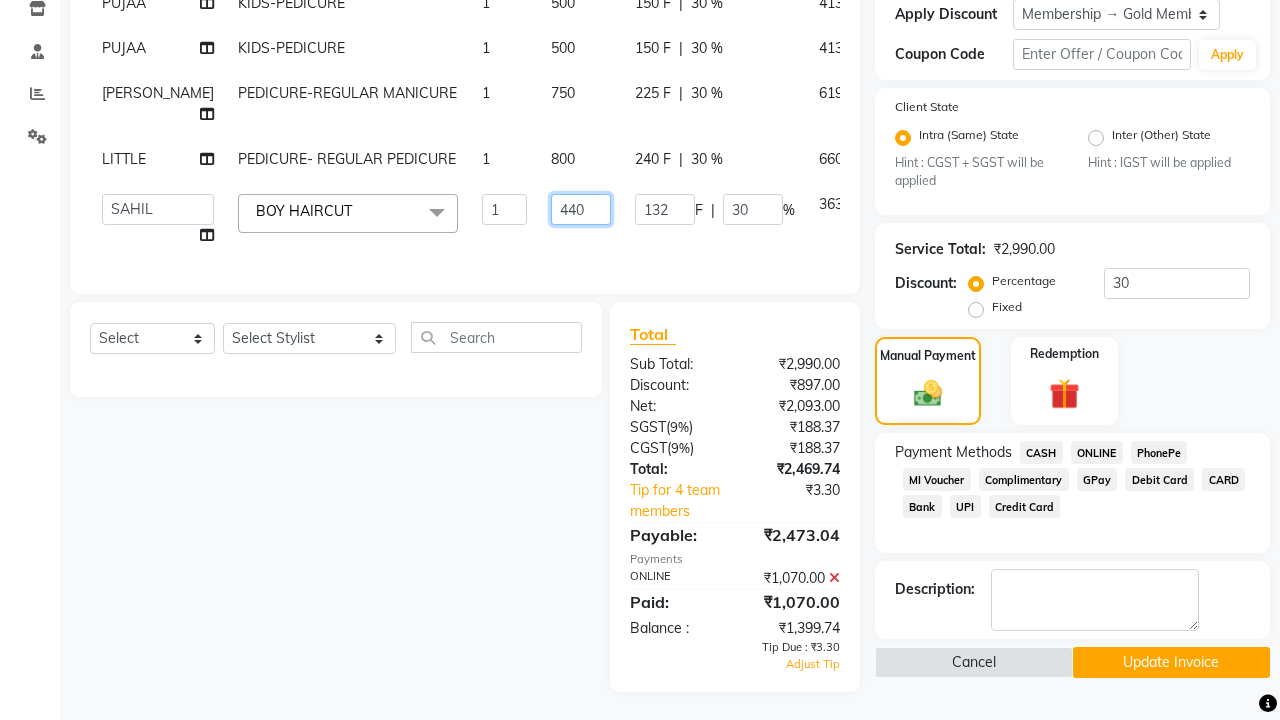 type on "440.5" 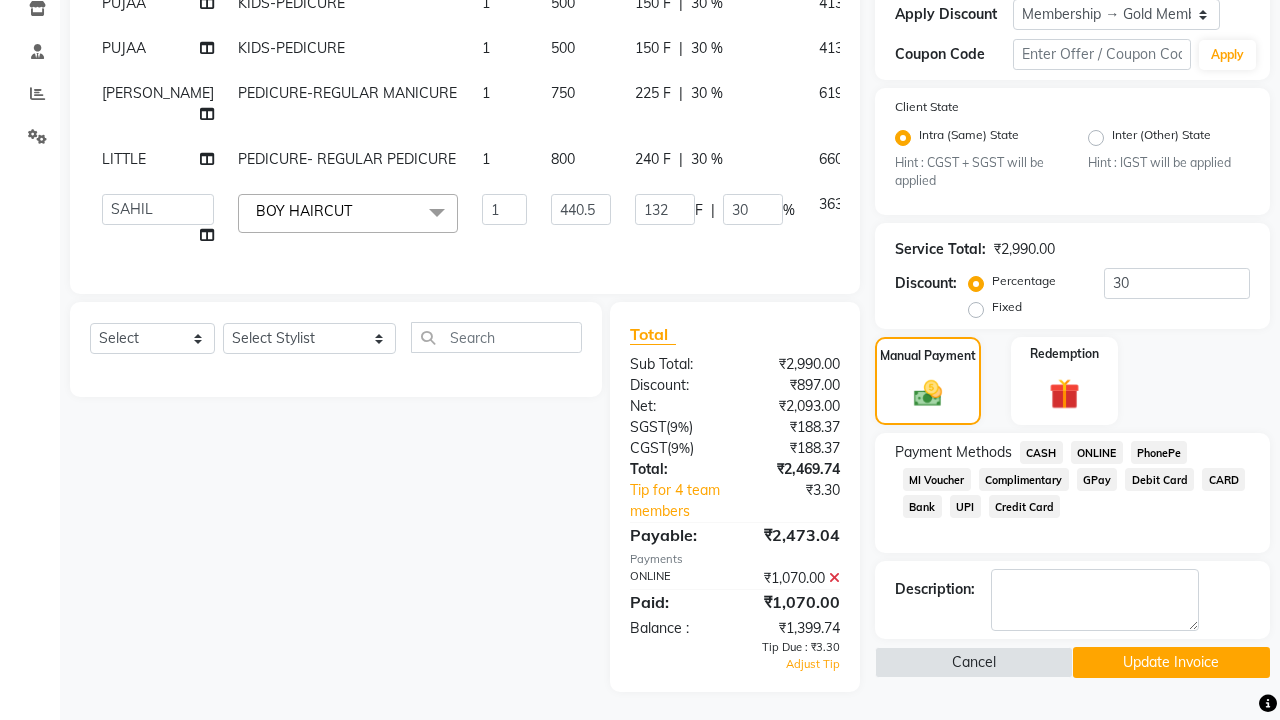 click on "PUJAA KIDS-PEDICURE 1 500 150 F | 30 % 413 PUJAA KIDS-PEDICURE 1 500 150 F | 30 % 413 [PERSON_NAME]  PEDICURE-REGULAR MANICURE 1 750 225 F | 30 % 619.5 LITTLE PEDICURE- REGULAR PEDICURE 1 800 240 F | 30 % 660.8  [PERSON_NAME]    [PERSON_NAME]   [PERSON_NAME]    DHON DAS   DHON / [PERSON_NAME]   [PERSON_NAME]   [PERSON_NAME]/ [PERSON_NAME]   [PERSON_NAME]   LAXI / [PERSON_NAME]   LITTLE   MAAM   MINTUL   [PERSON_NAME]   [PERSON_NAME]   [PERSON_NAME]   [PERSON_NAME]/POJA/ [PERSON_NAME] / [PERSON_NAME]   [PERSON_NAME]/ [PERSON_NAME]   PUJAA   [PERSON_NAME] / [PERSON_NAME]    [PERSON_NAME] / [PERSON_NAME]   [PERSON_NAME] / [PERSON_NAME] / [PERSON_NAME]   [PERSON_NAME]/ [PERSON_NAME]/[PERSON_NAME]/[PERSON_NAME]/ [PERSON_NAME]/[PERSON_NAME]/ [PERSON_NAME]   [PERSON_NAME]/ [PERSON_NAME]   [PERSON_NAME]   [PERSON_NAME]   [PERSON_NAME]   SOPEM   staff 1   staff 1   TANU  BOY HAIRCUT  x HAIR CUT- HAIR CUT (₹750) HAIR CUT-SENIOR STYLIST (₹1000) HAIR CUT-HAIR TRIMING (₹750) HAIR CUT-REGULAR SHAMPOO (₹250) WASH AND BLOW DRY (₹600) HAIR CUT-OIL MASSAGE (₹900) HAIR CUT-WASH WITH [MEDICAL_DATA] AMPULE (₹800) HAIR CUT-IRONING (₹1000) 1 132" 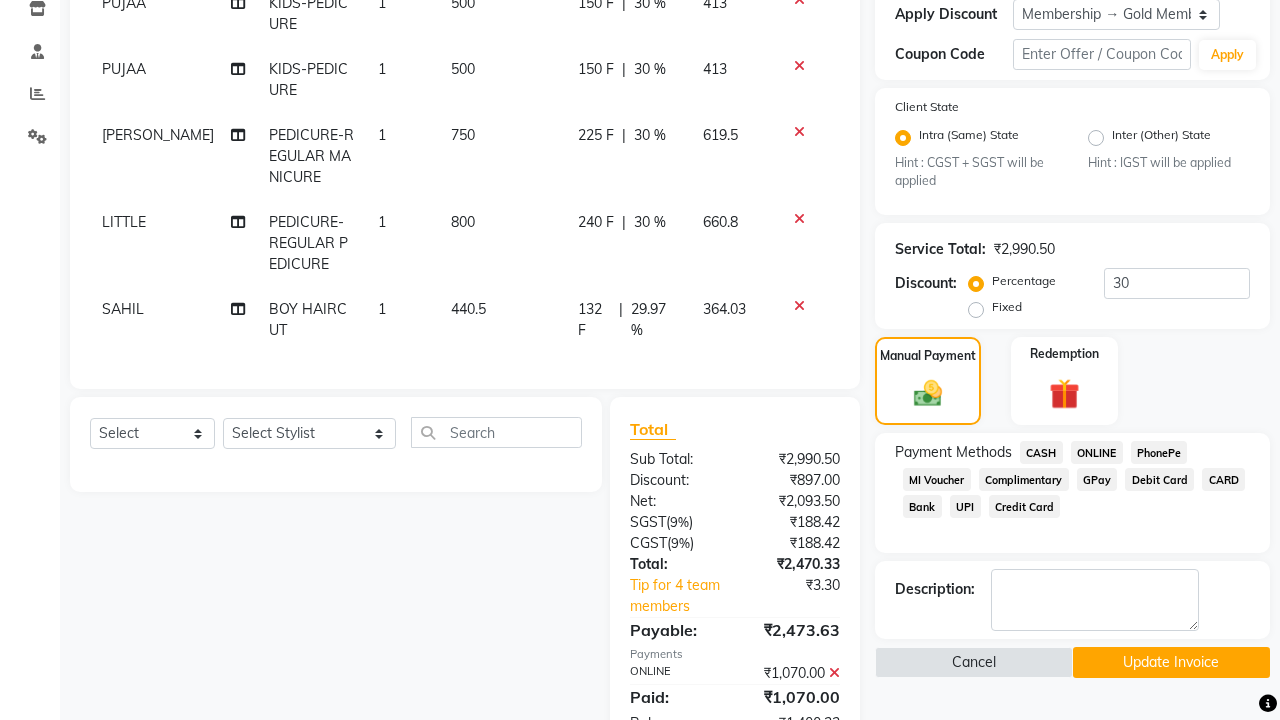 click on "29.97 %" 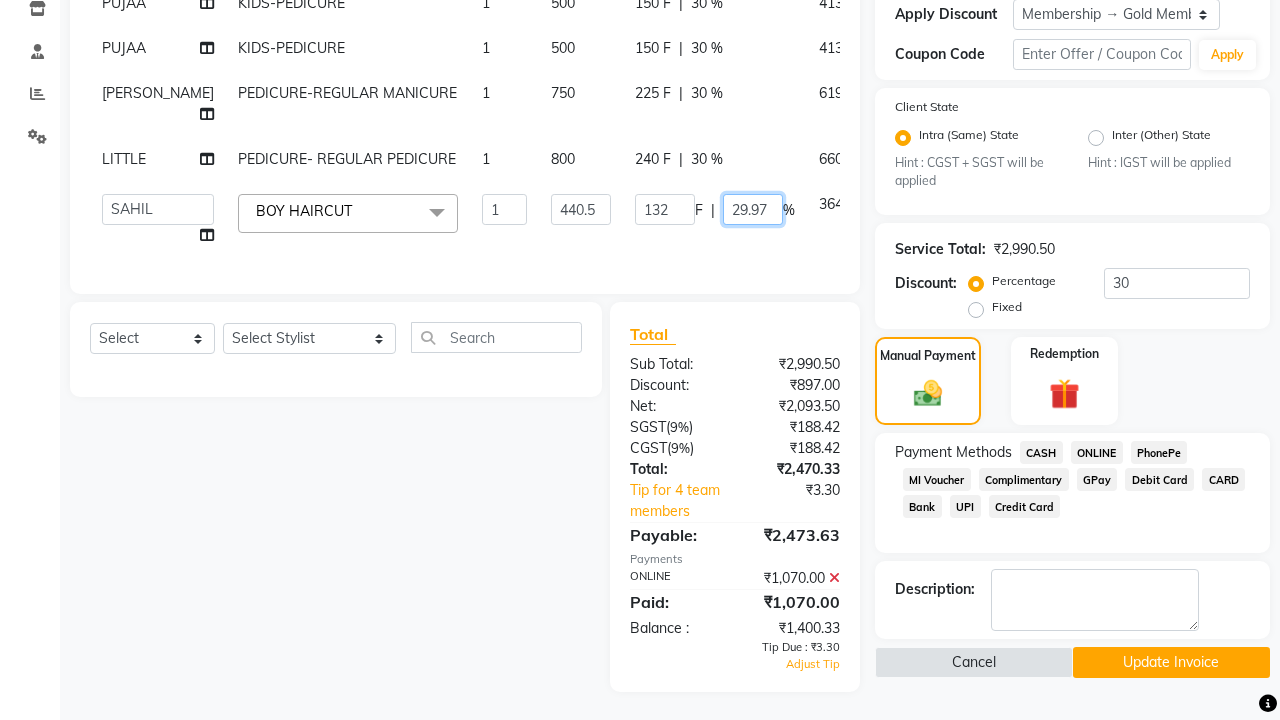 click on "29.97" 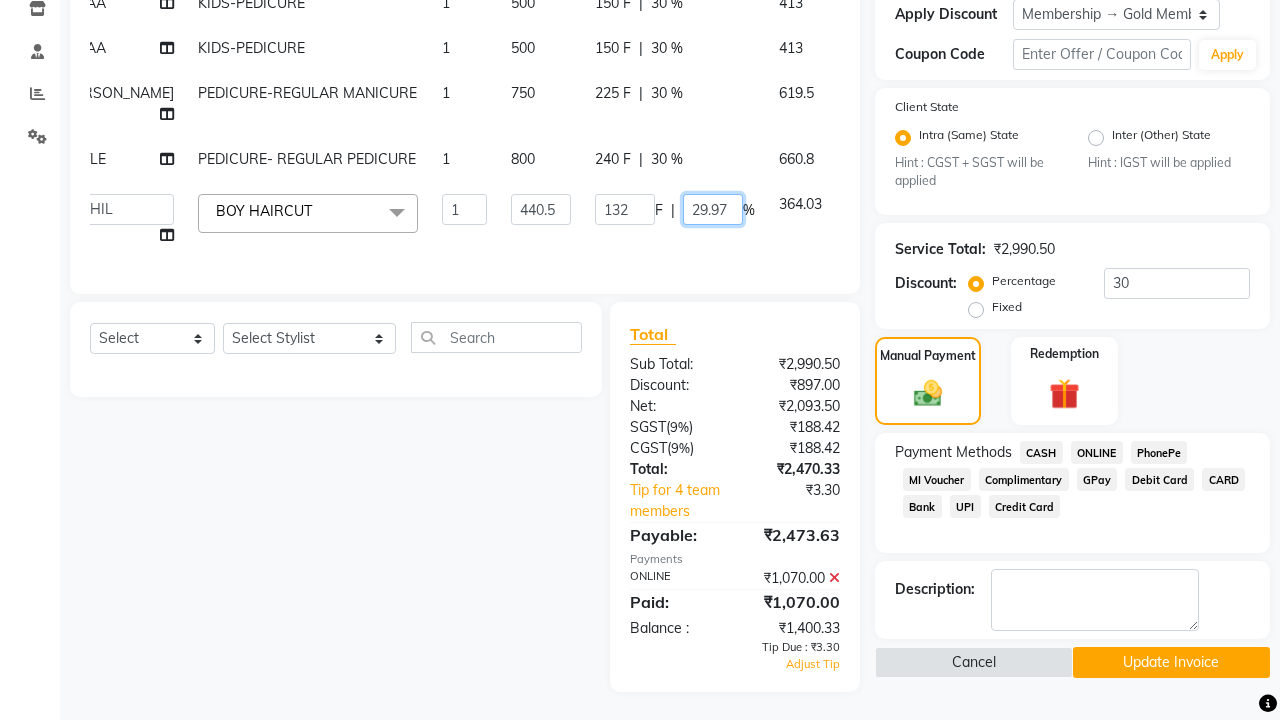 scroll, scrollTop: 0, scrollLeft: 62, axis: horizontal 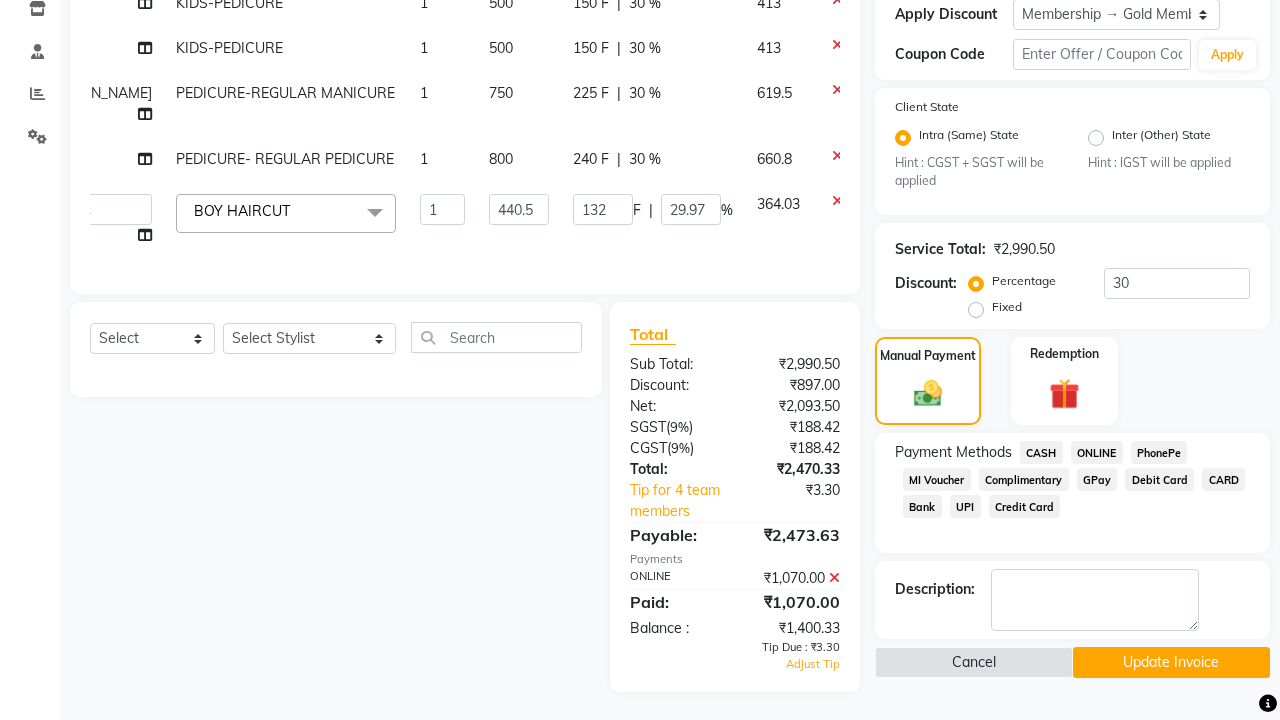 click on "PUJAA KIDS-PEDICURE 1 500 150 F | 30 % 413 PUJAA KIDS-PEDICURE 1 500 150 F | 30 % 413 [PERSON_NAME]  PEDICURE-REGULAR MANICURE 1 750 225 F | 30 % 619.5 LITTLE PEDICURE- REGULAR PEDICURE 1 800 240 F | 30 % 660.8  [PERSON_NAME]    [PERSON_NAME]   [PERSON_NAME]    DHON DAS   DHON / [PERSON_NAME]   [PERSON_NAME]   [PERSON_NAME]/ [PERSON_NAME]   [PERSON_NAME]   LAXI / [PERSON_NAME]   LITTLE   MAAM   MINTUL   [PERSON_NAME]   [PERSON_NAME]   [PERSON_NAME]   [PERSON_NAME]/POJA/ [PERSON_NAME] / [PERSON_NAME]   [PERSON_NAME]/ [PERSON_NAME]   PUJAA   [PERSON_NAME] / [PERSON_NAME]    [PERSON_NAME] / [PERSON_NAME]   [PERSON_NAME] / [PERSON_NAME] / [PERSON_NAME]   [PERSON_NAME]/ [PERSON_NAME]/[PERSON_NAME]/[PERSON_NAME]/ [PERSON_NAME]/[PERSON_NAME]/ [PERSON_NAME]   [PERSON_NAME]/ [PERSON_NAME]   [PERSON_NAME]   [PERSON_NAME]   [PERSON_NAME]   SOPEM   staff 1   staff 1   TANU  BOY HAIRCUT  x HAIR CUT- HAIR CUT (₹750) HAIR CUT-SENIOR STYLIST (₹1000) HAIR CUT-HAIR TRIMING (₹750) HAIR CUT-REGULAR SHAMPOO (₹250) WASH AND BLOW DRY (₹600) HAIR CUT-OIL MASSAGE (₹900) HAIR CUT-WASH WITH [MEDICAL_DATA] AMPULE (₹800) HAIR CUT-IRONING (₹1000) 1 132" 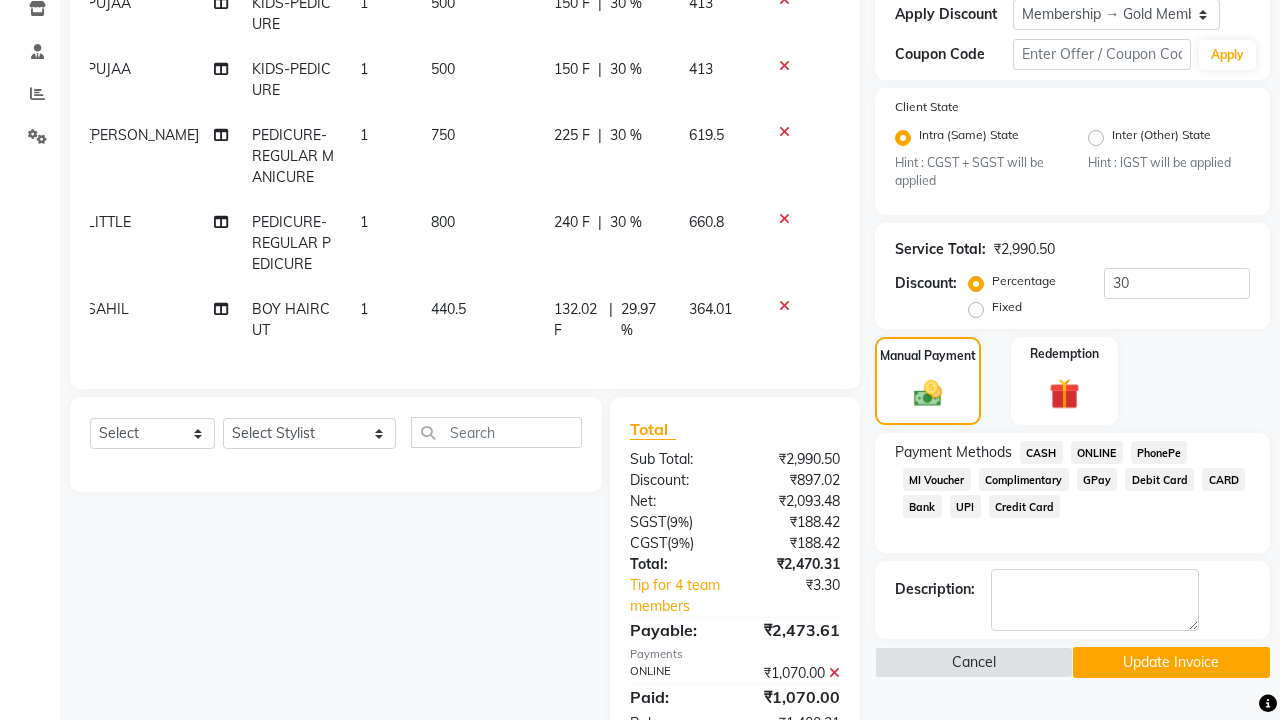 scroll, scrollTop: 0, scrollLeft: 15, axis: horizontal 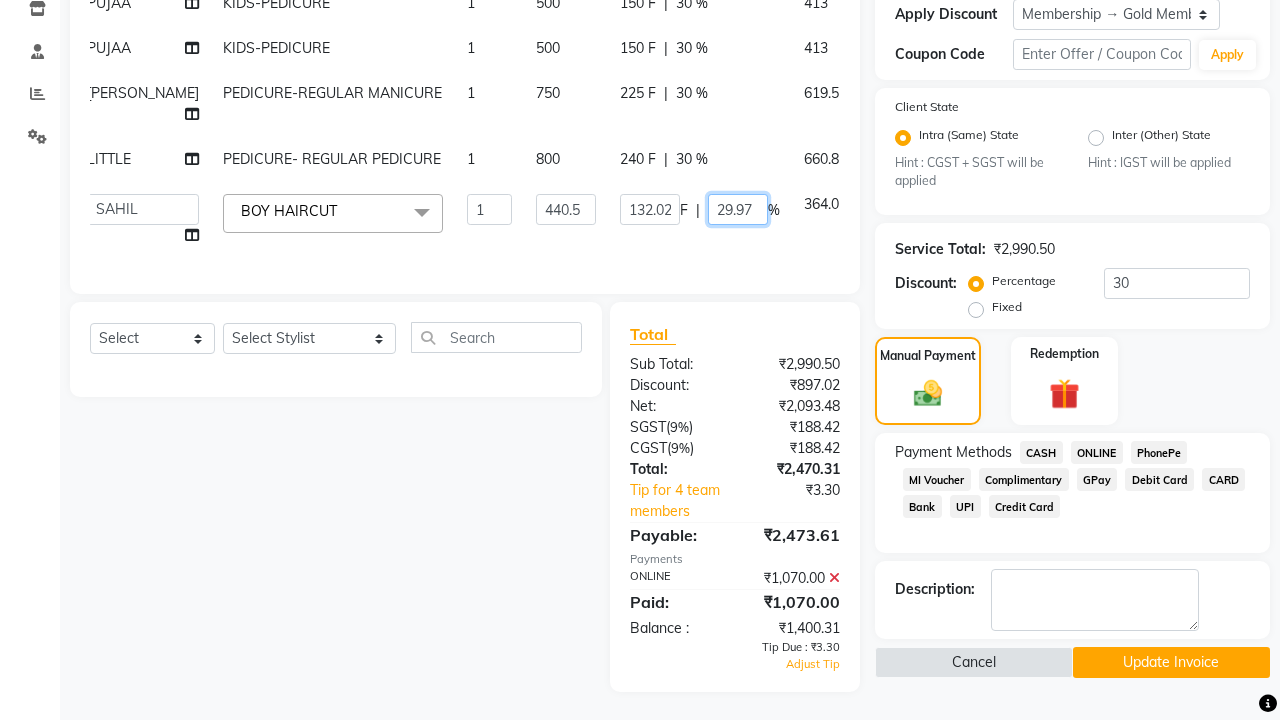 click on "29.97" 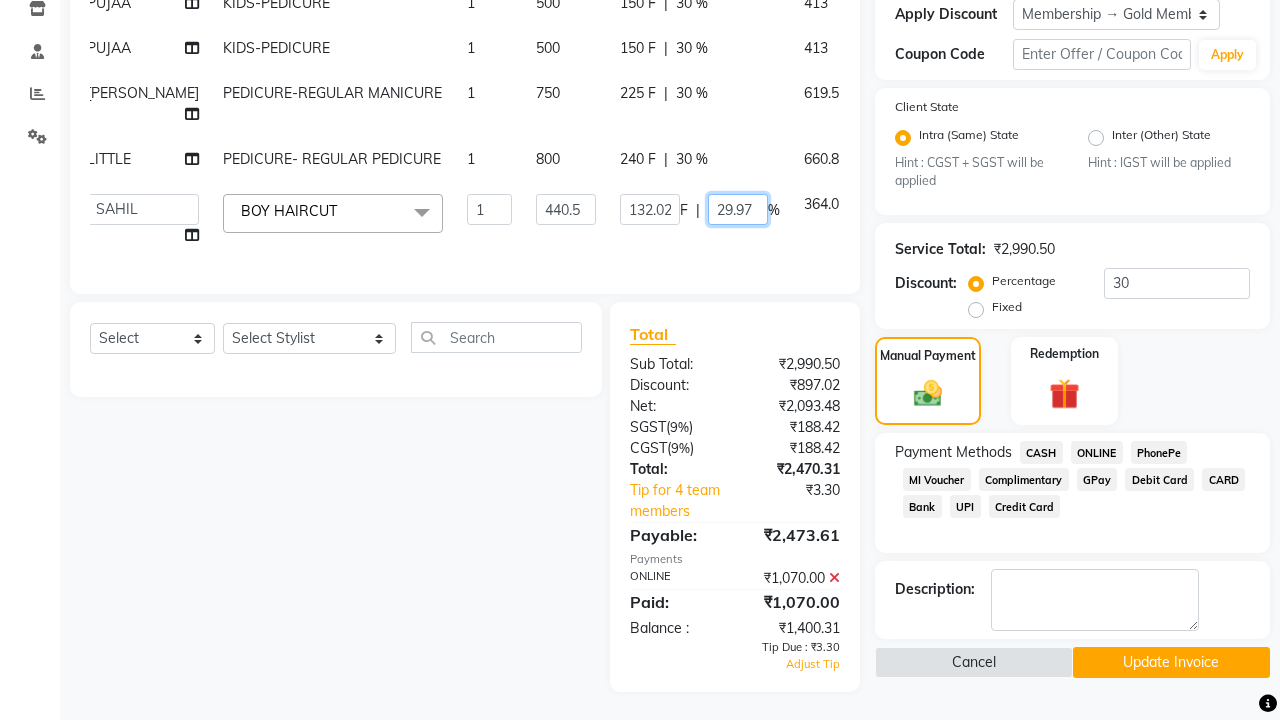 scroll, scrollTop: 0, scrollLeft: 55, axis: horizontal 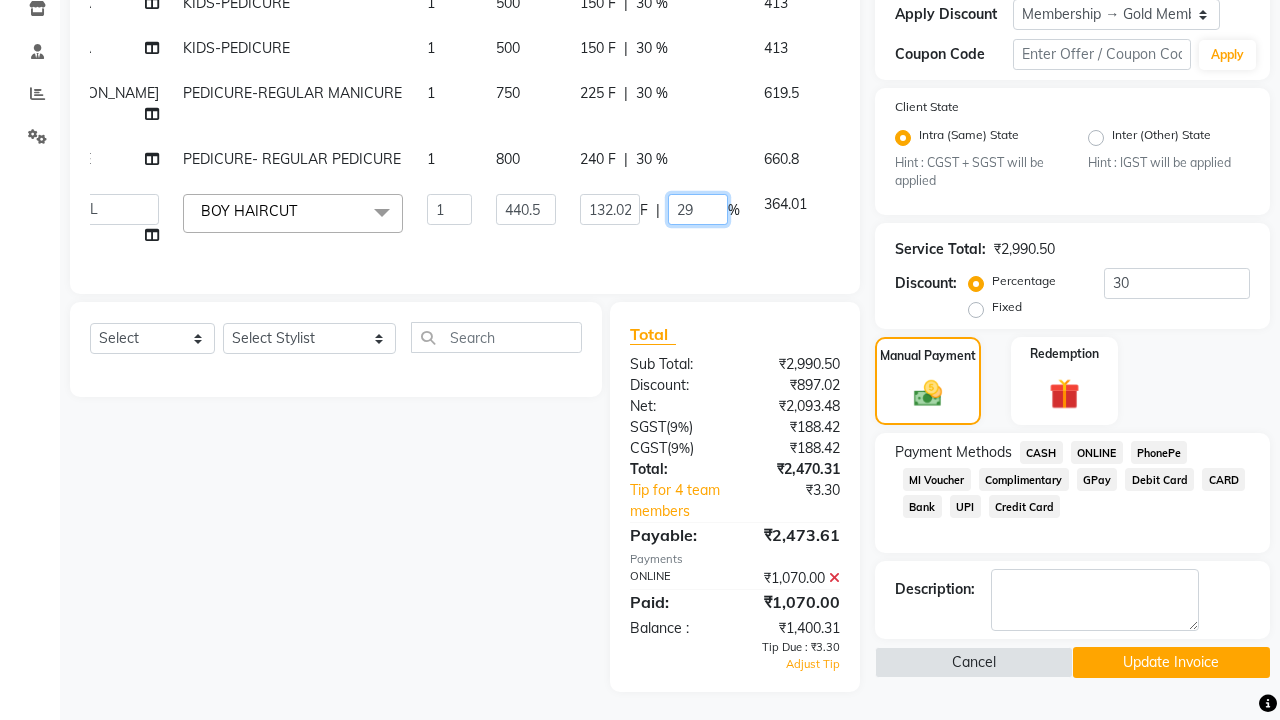 type on "2" 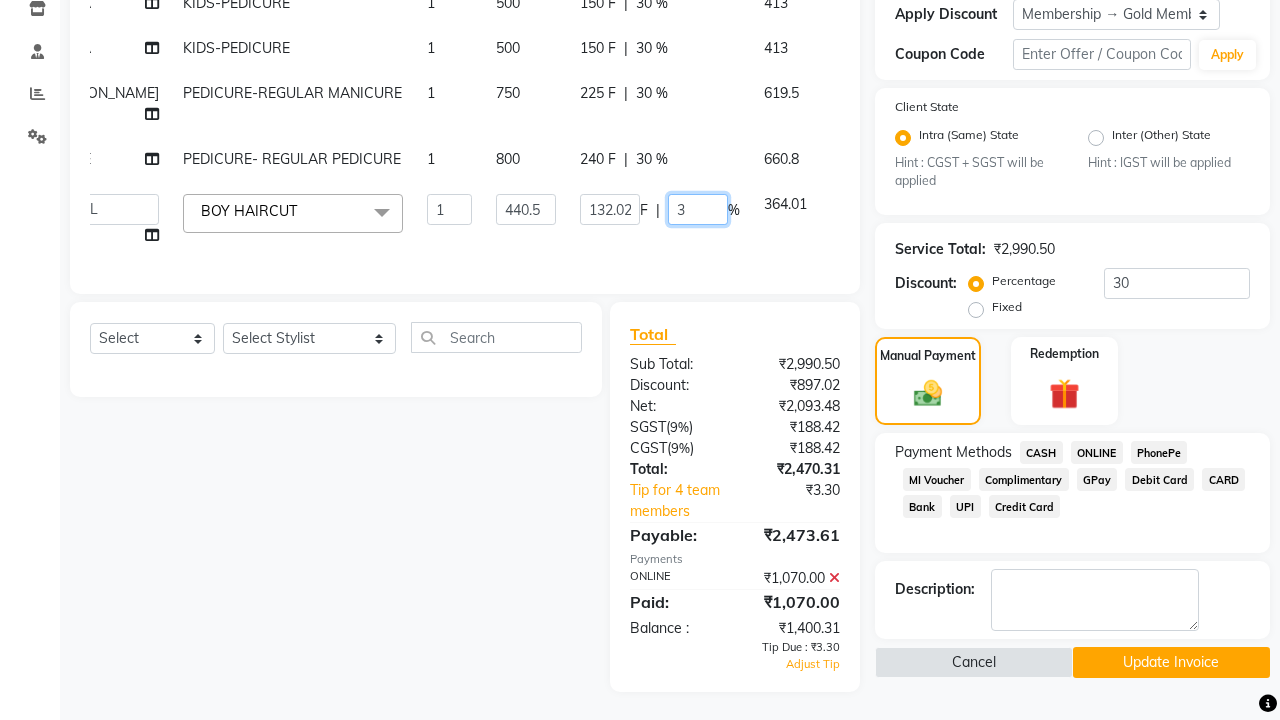type on "30" 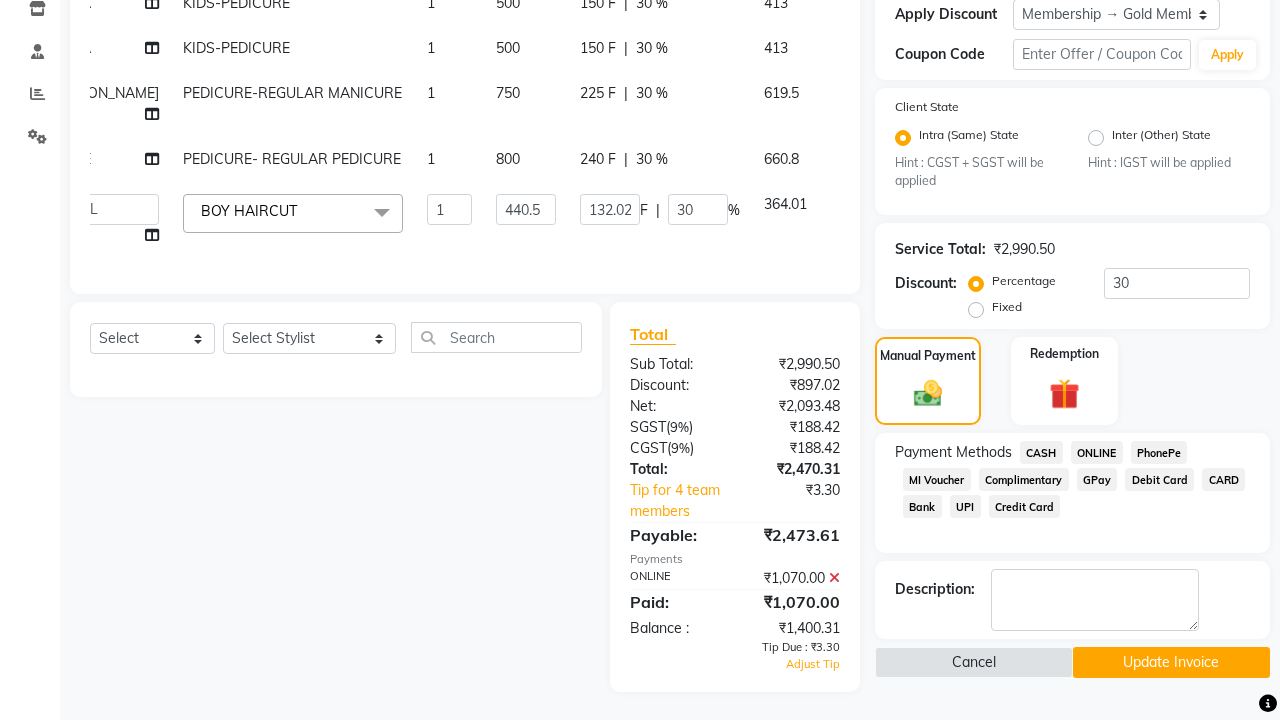 click on "PUJAA KIDS-PEDICURE 1 500 150 F | 30 % 413 PUJAA KIDS-PEDICURE 1 500 150 F | 30 % 413 [PERSON_NAME]  PEDICURE-REGULAR MANICURE 1 750 225 F | 30 % 619.5 LITTLE PEDICURE- REGULAR PEDICURE 1 800 240 F | 30 % 660.8  [PERSON_NAME]    [PERSON_NAME]   [PERSON_NAME]    DHON DAS   DHON / [PERSON_NAME]   [PERSON_NAME]   [PERSON_NAME]/ [PERSON_NAME]   [PERSON_NAME]   LAXI / [PERSON_NAME]   LITTLE   MAAM   MINTUL   [PERSON_NAME]   [PERSON_NAME]   [PERSON_NAME]   [PERSON_NAME]/POJA/ [PERSON_NAME] / [PERSON_NAME]   [PERSON_NAME]/ [PERSON_NAME]   PUJAA   [PERSON_NAME] / [PERSON_NAME]    [PERSON_NAME] / [PERSON_NAME]   [PERSON_NAME] / [PERSON_NAME] / [PERSON_NAME]   [PERSON_NAME]/ [PERSON_NAME]/[PERSON_NAME]/[PERSON_NAME]/ [PERSON_NAME]/[PERSON_NAME]/ [PERSON_NAME]   [PERSON_NAME]/ [PERSON_NAME]   [PERSON_NAME]   [PERSON_NAME]   [PERSON_NAME]   SOPEM   staff 1   staff 1   TANU  BOY HAIRCUT  x HAIR CUT- HAIR CUT (₹750) HAIR CUT-SENIOR STYLIST (₹1000) HAIR CUT-HAIR TRIMING (₹750) HAIR CUT-REGULAR SHAMPOO (₹250) WASH AND BLOW DRY (₹600) HAIR CUT-OIL MASSAGE (₹900) HAIR CUT-WASH WITH [MEDICAL_DATA] AMPULE (₹800) HAIR CUT-IRONING (₹1000) 1 F |" 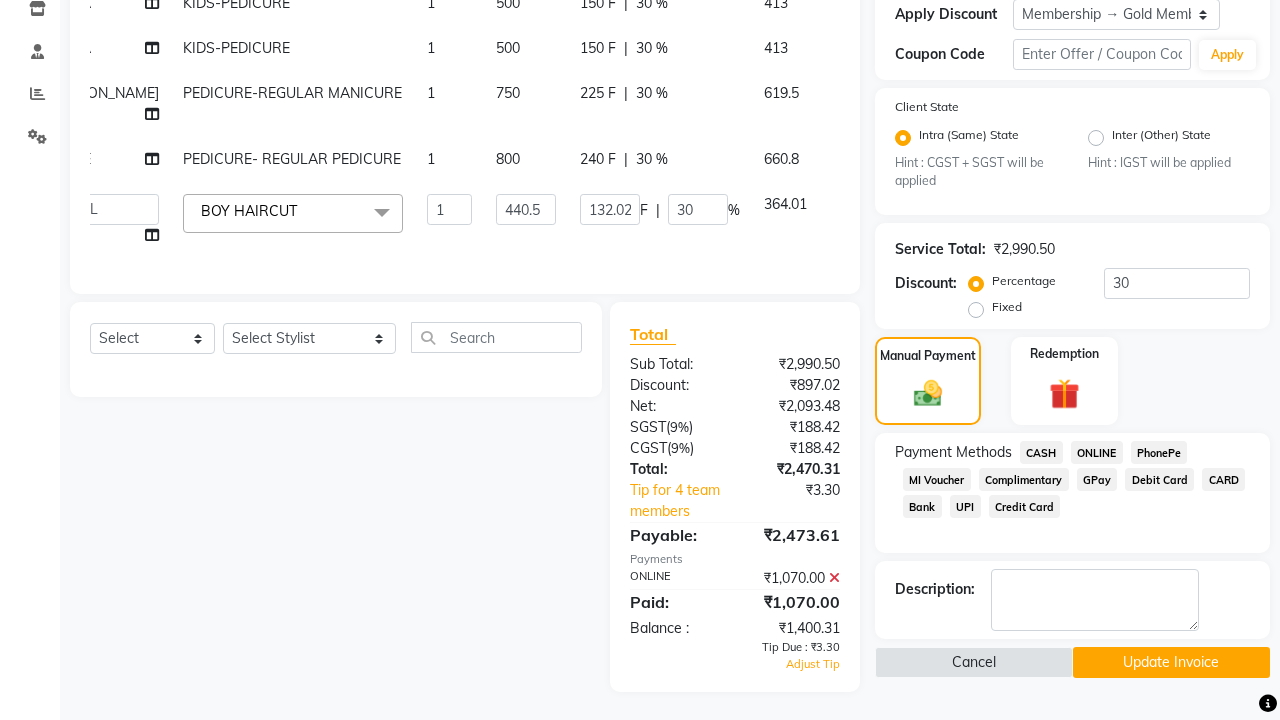 scroll, scrollTop: 0, scrollLeft: 15, axis: horizontal 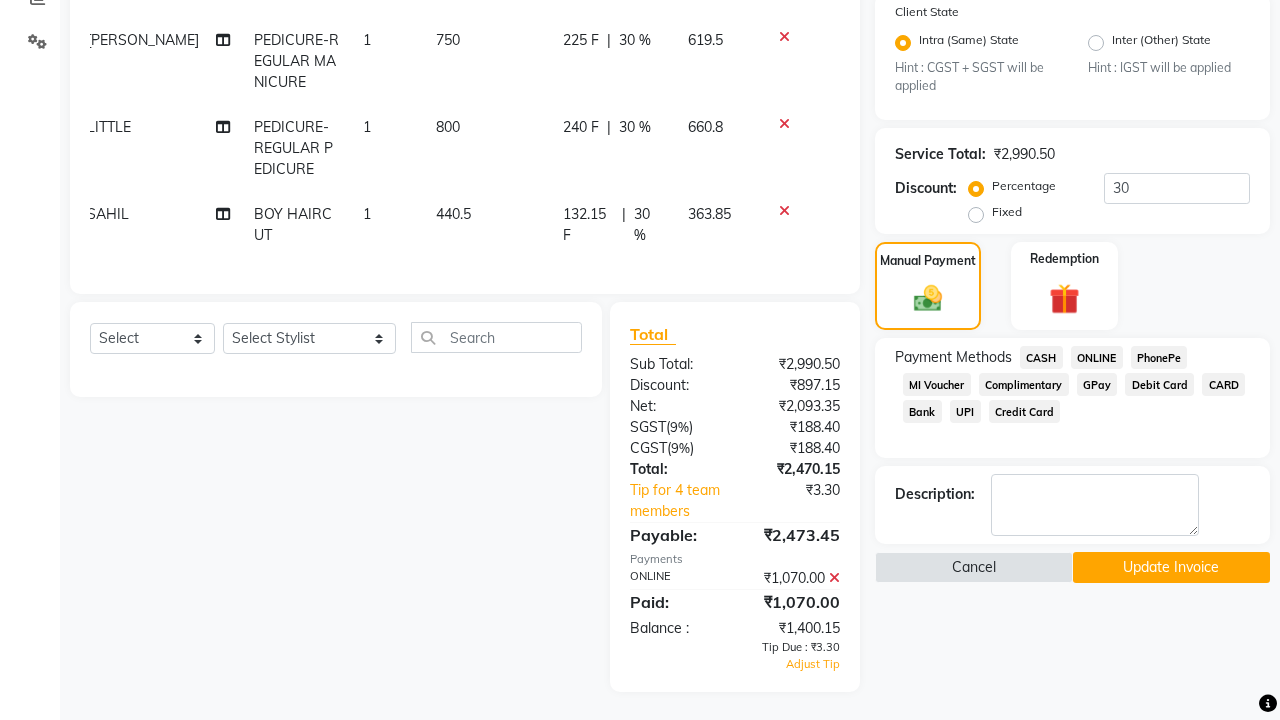 click on "CASH" 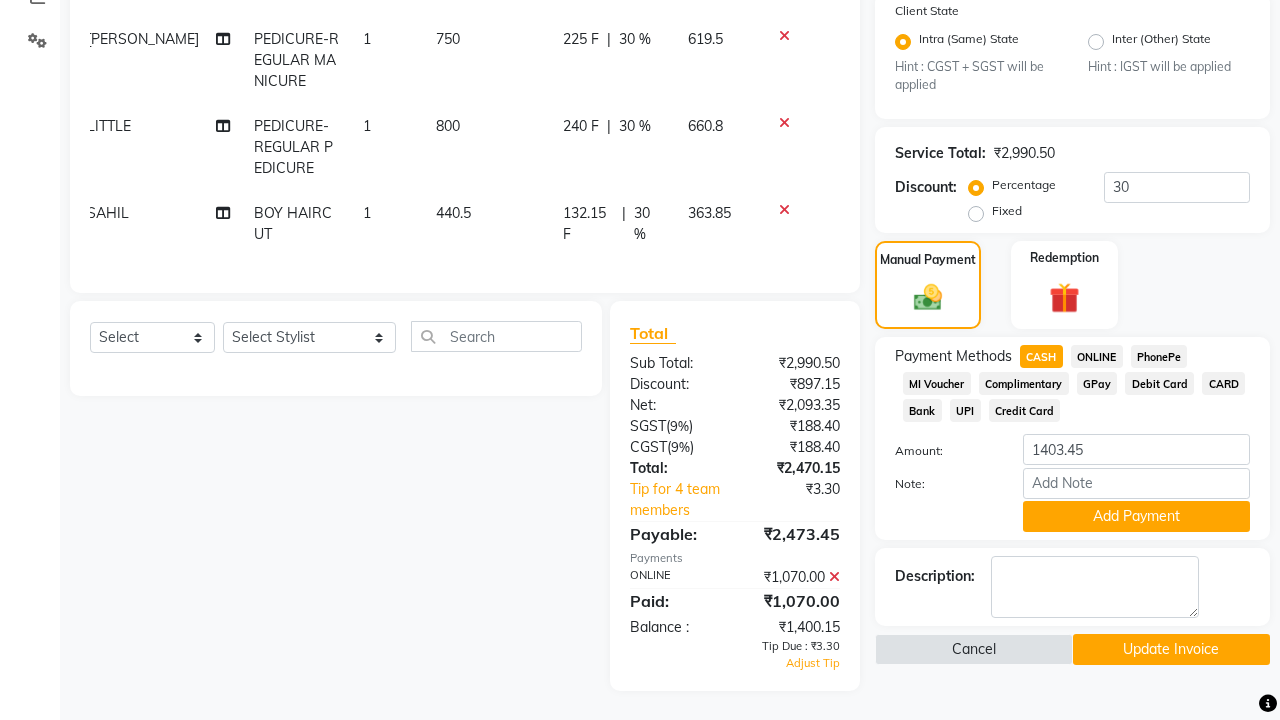 scroll, scrollTop: 444, scrollLeft: 0, axis: vertical 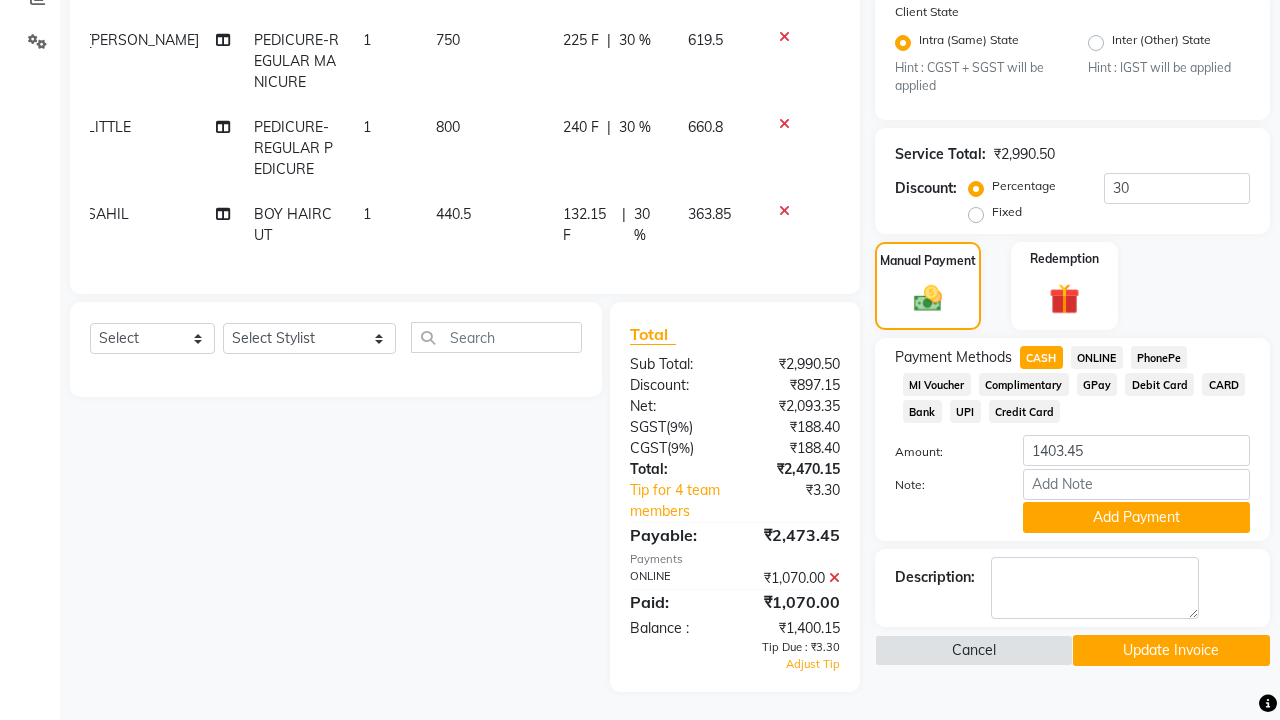 click on "Tip Due : ₹3.30" 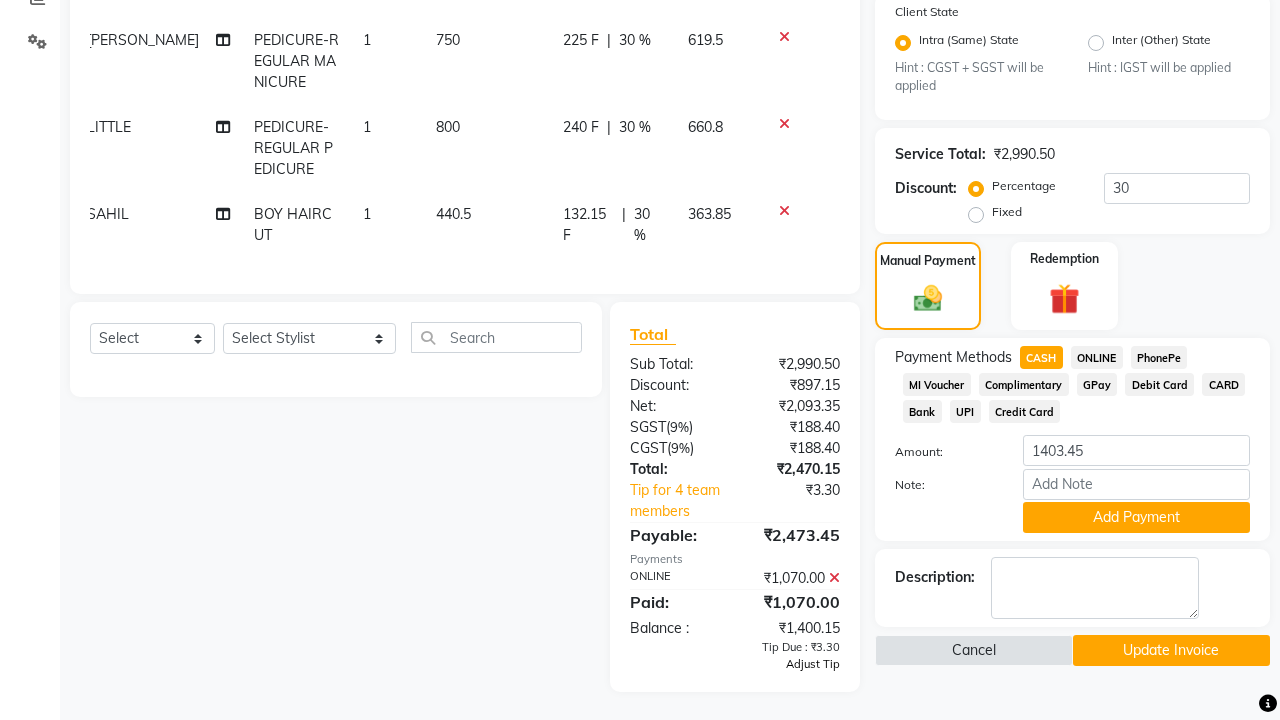 click on "Adjust Tip" 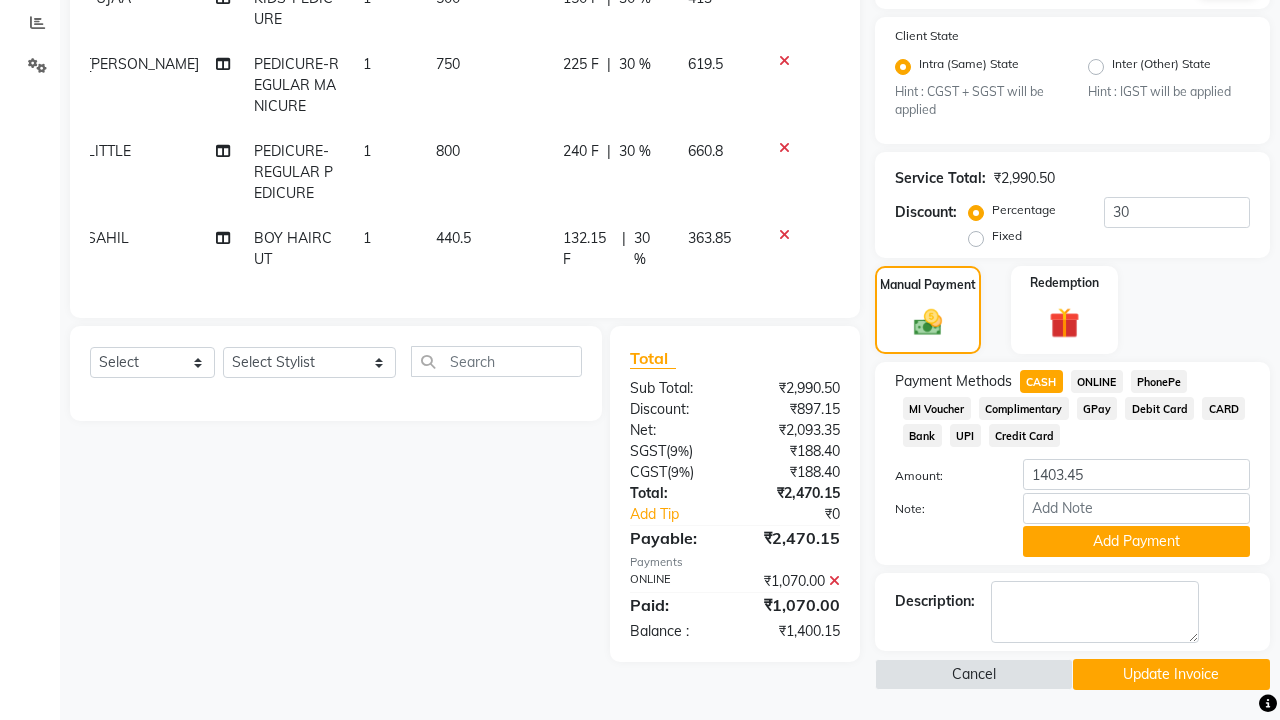 scroll, scrollTop: 418, scrollLeft: 0, axis: vertical 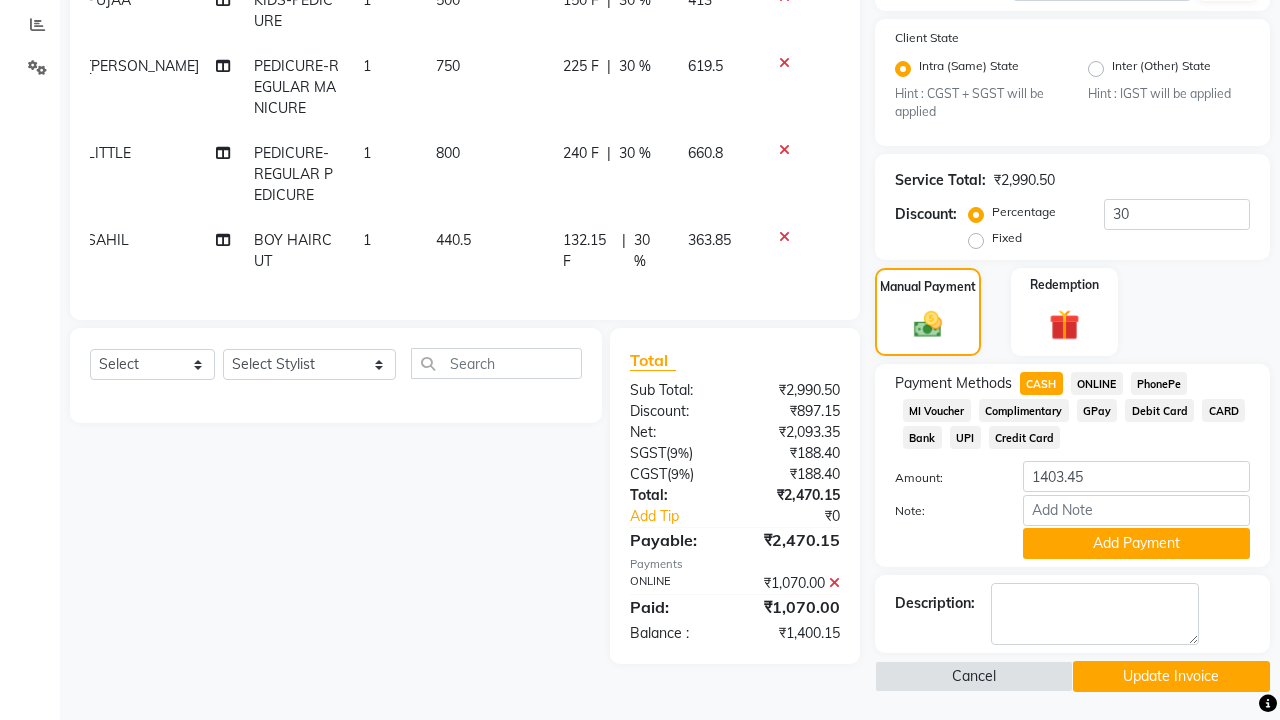 click on "ONLINE" 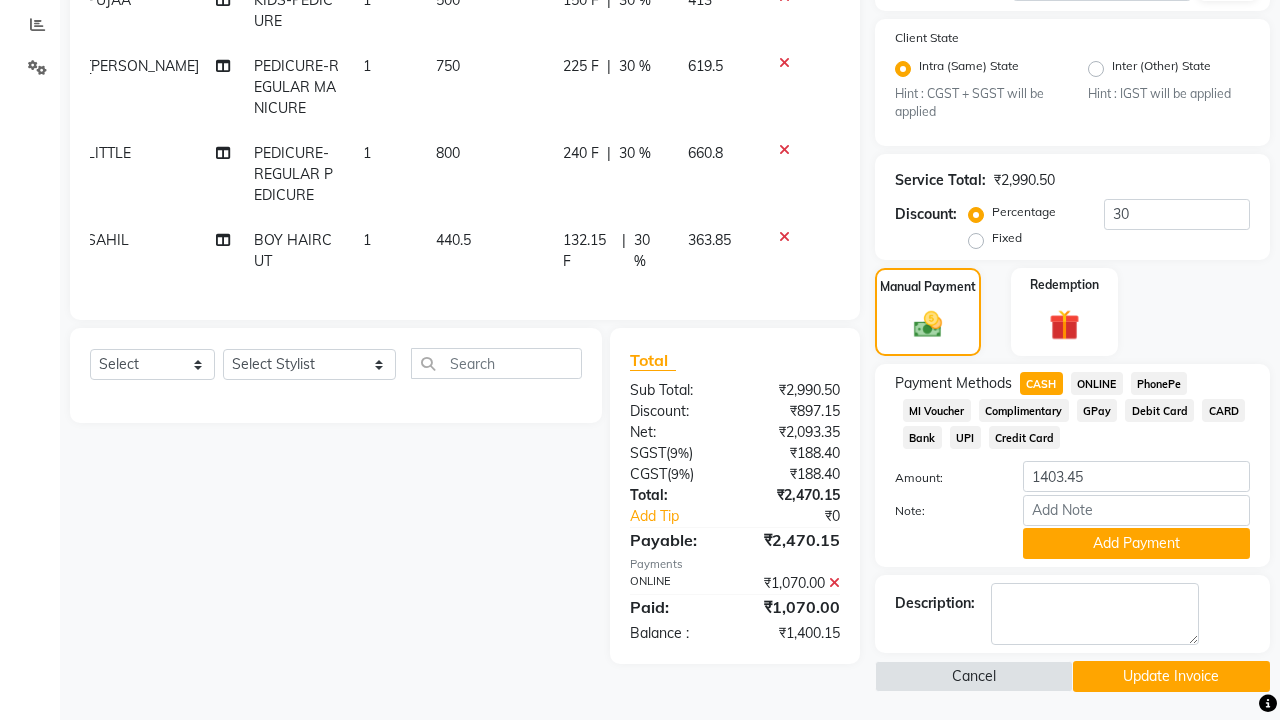 type on "1400.15" 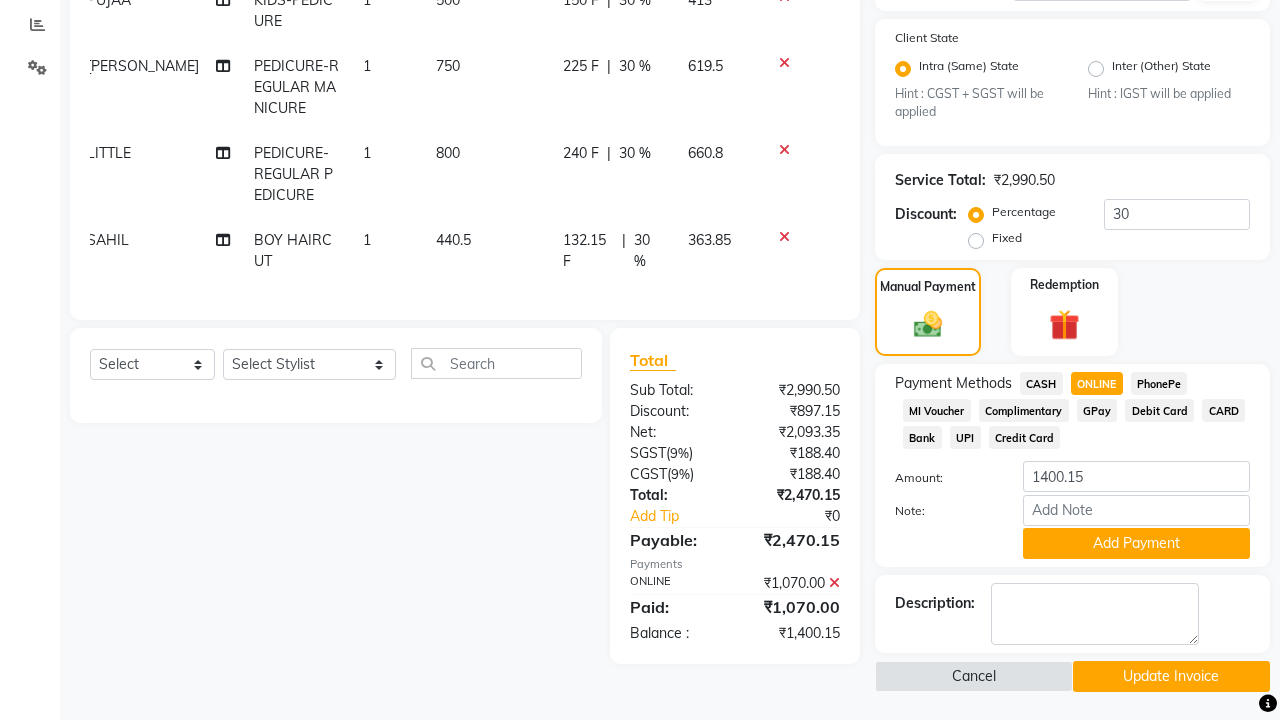click on "CASH" 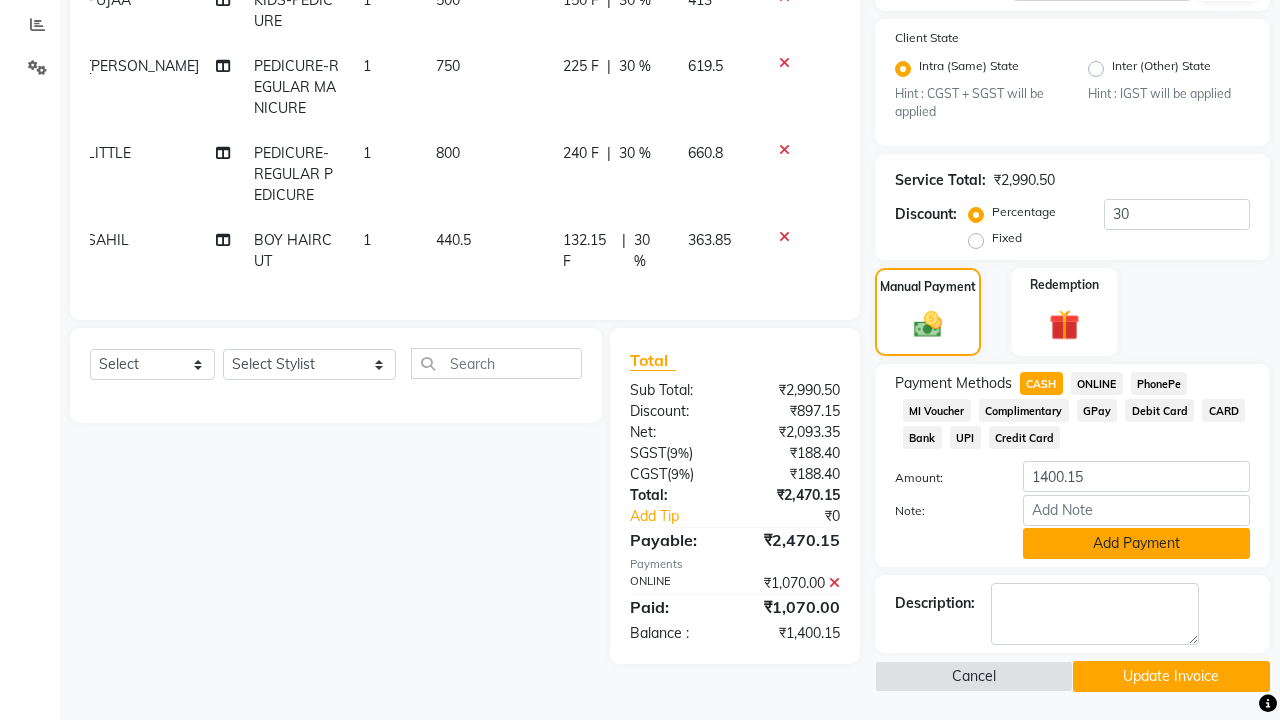 click on "Add Payment" 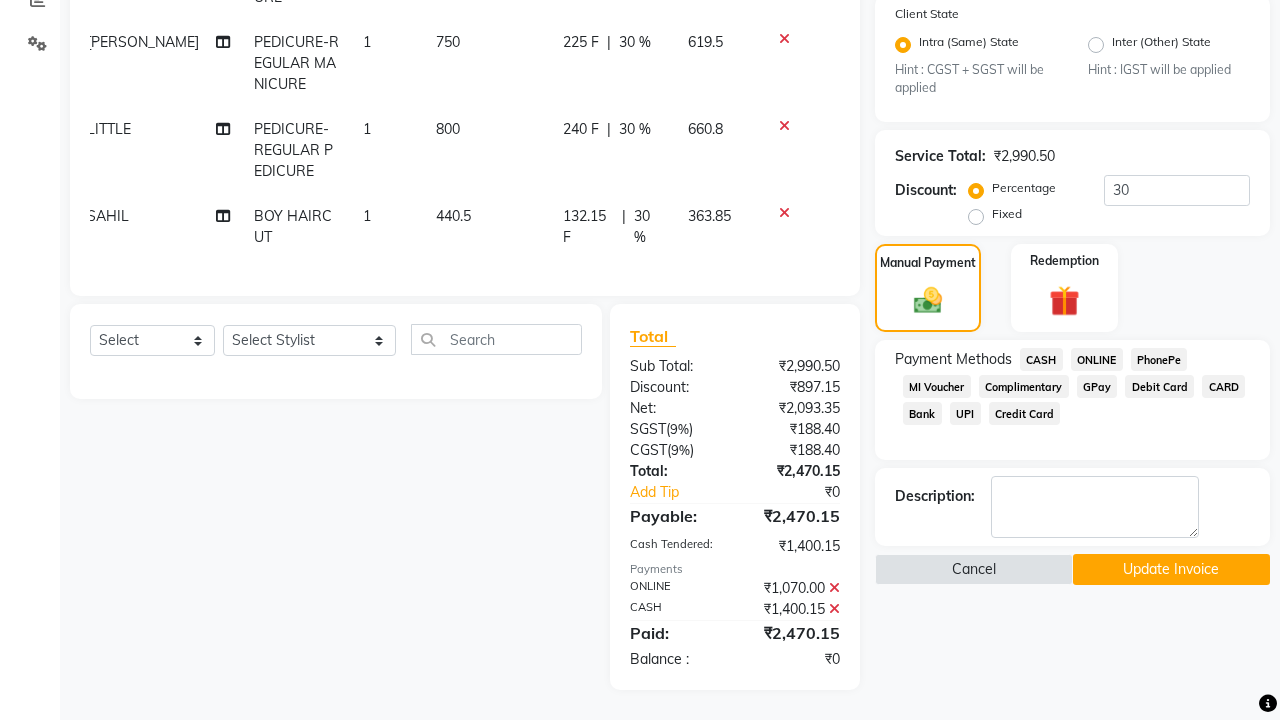 scroll, scrollTop: 441, scrollLeft: 0, axis: vertical 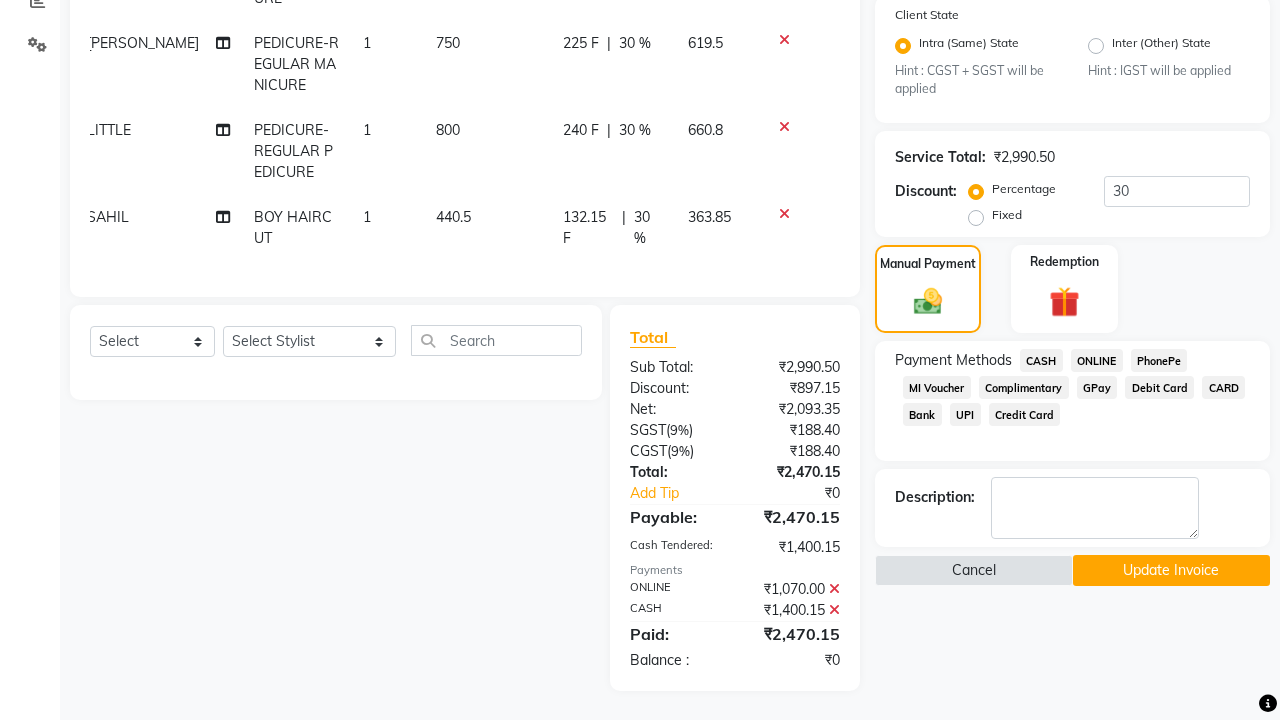 click on "Update Invoice" 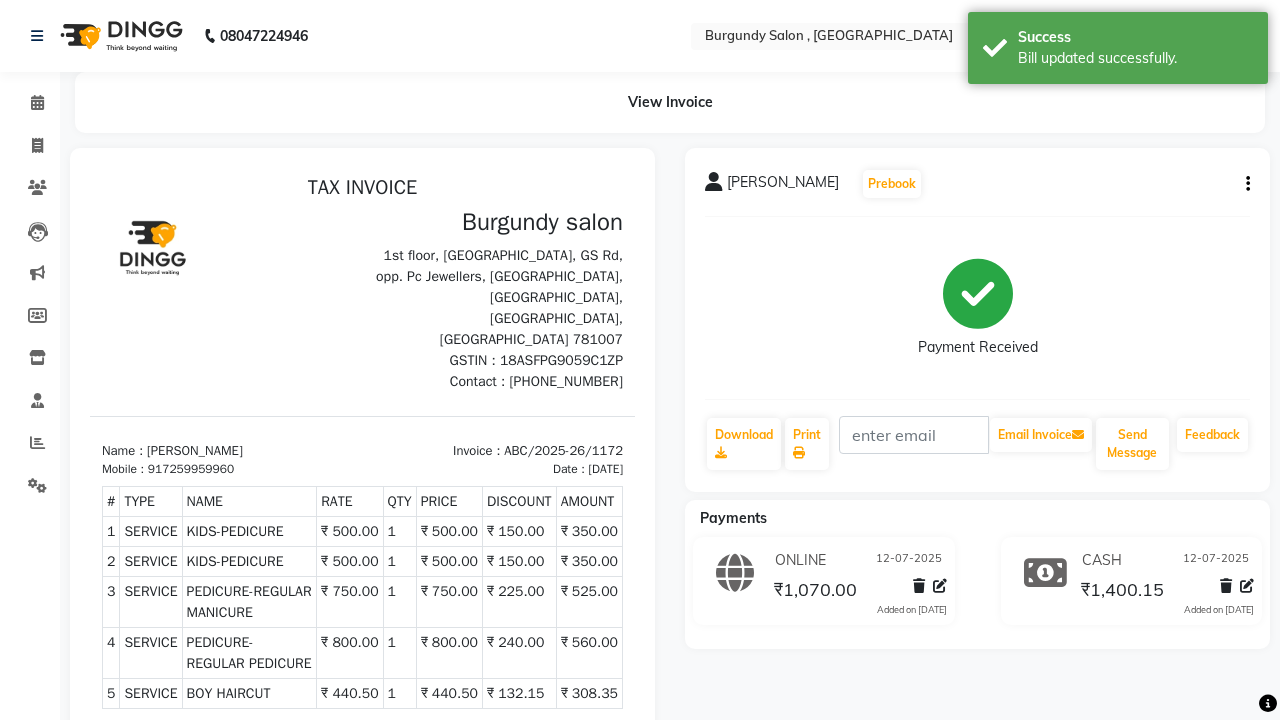 scroll, scrollTop: 0, scrollLeft: 0, axis: both 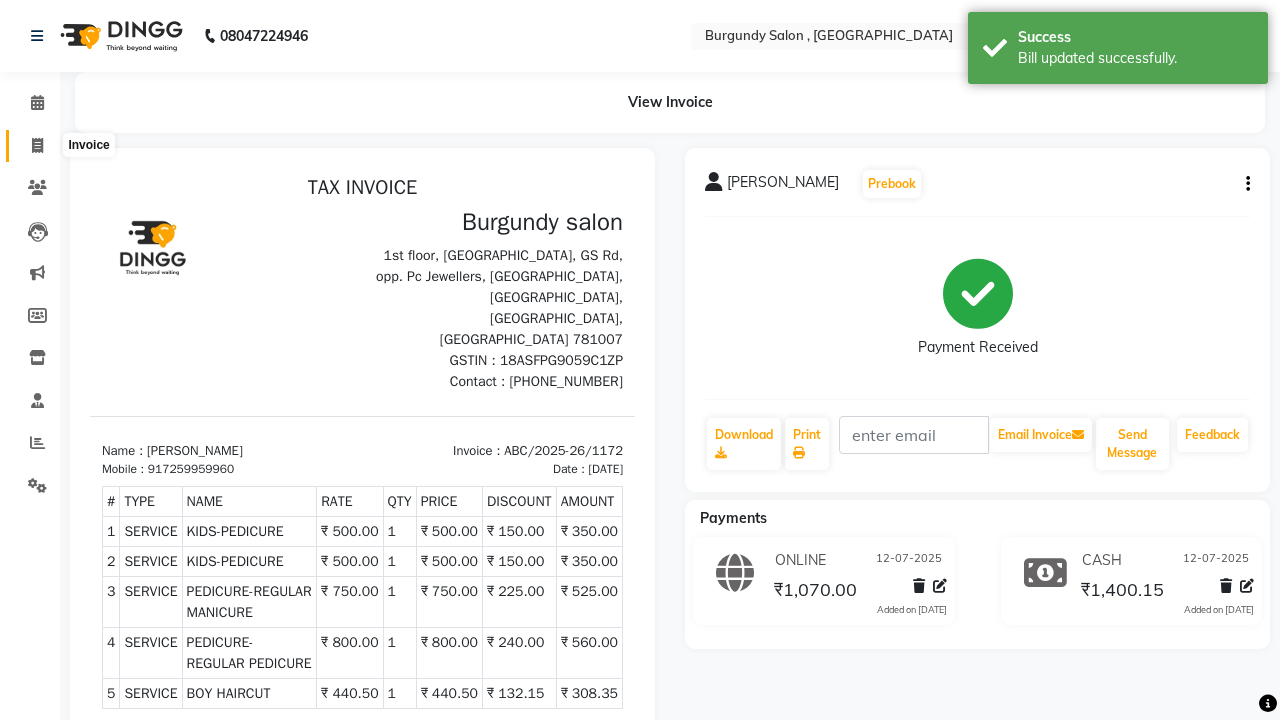 click 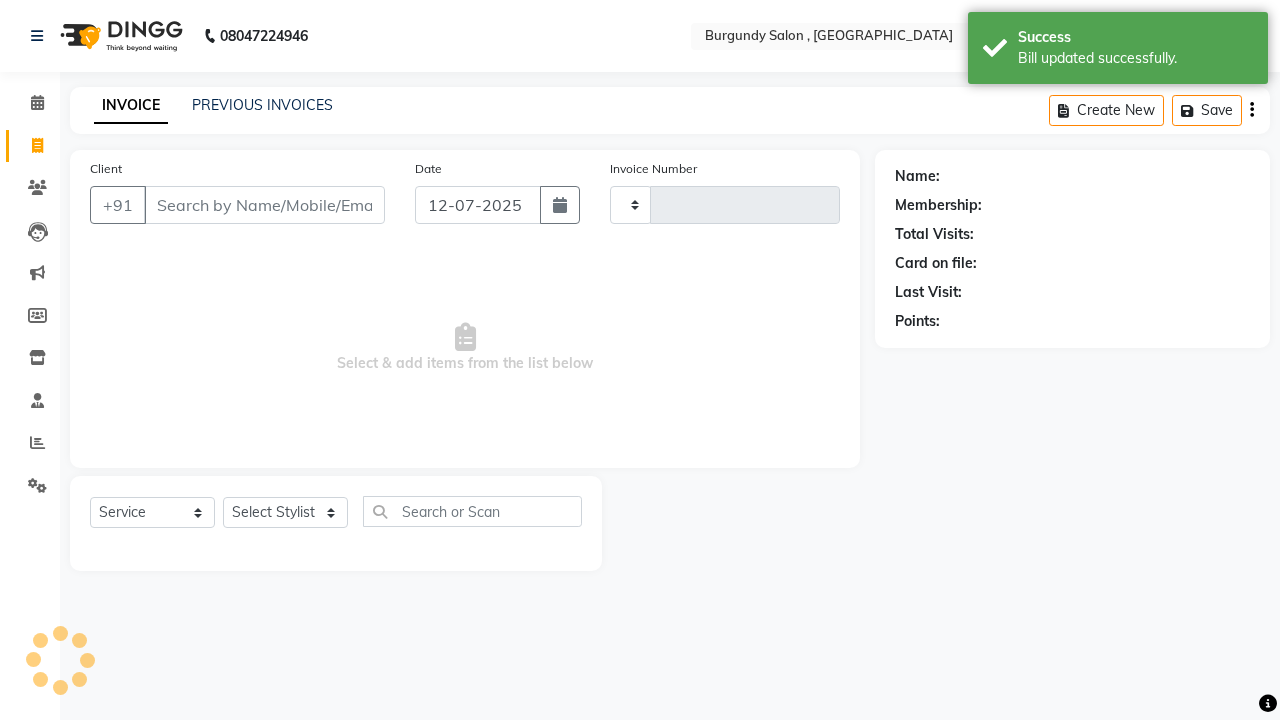 type on "1176" 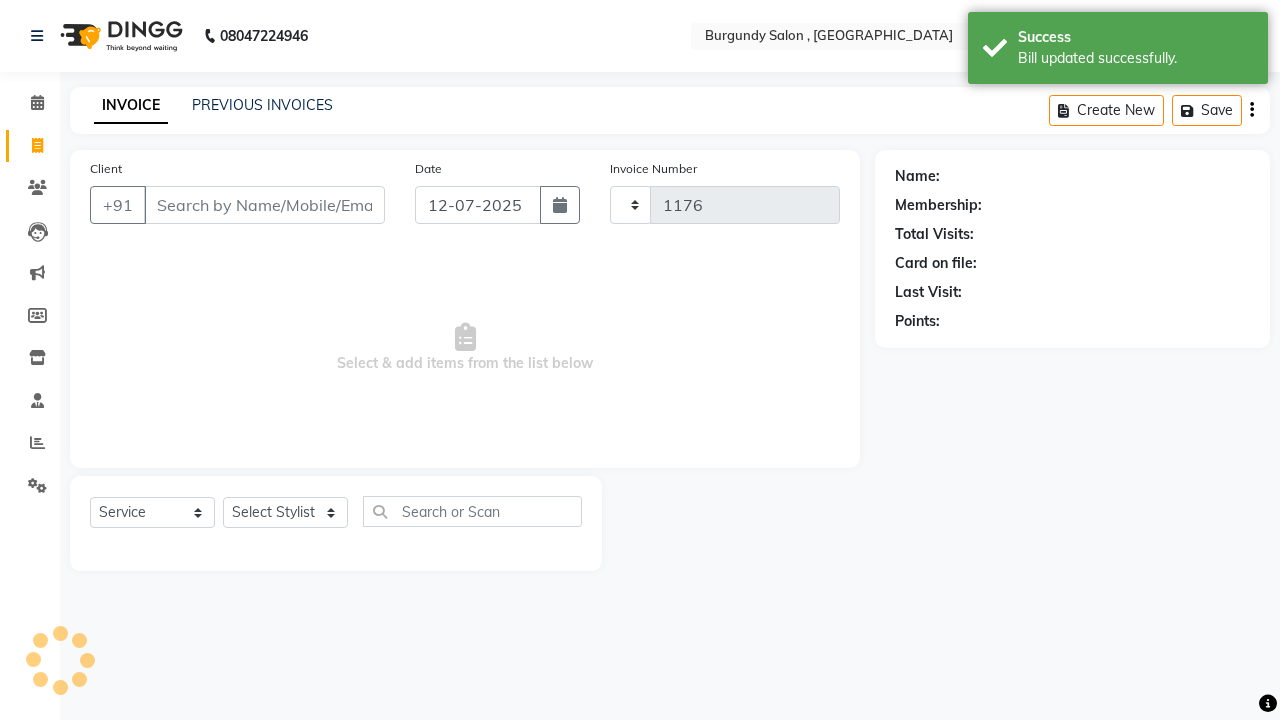 select on "5345" 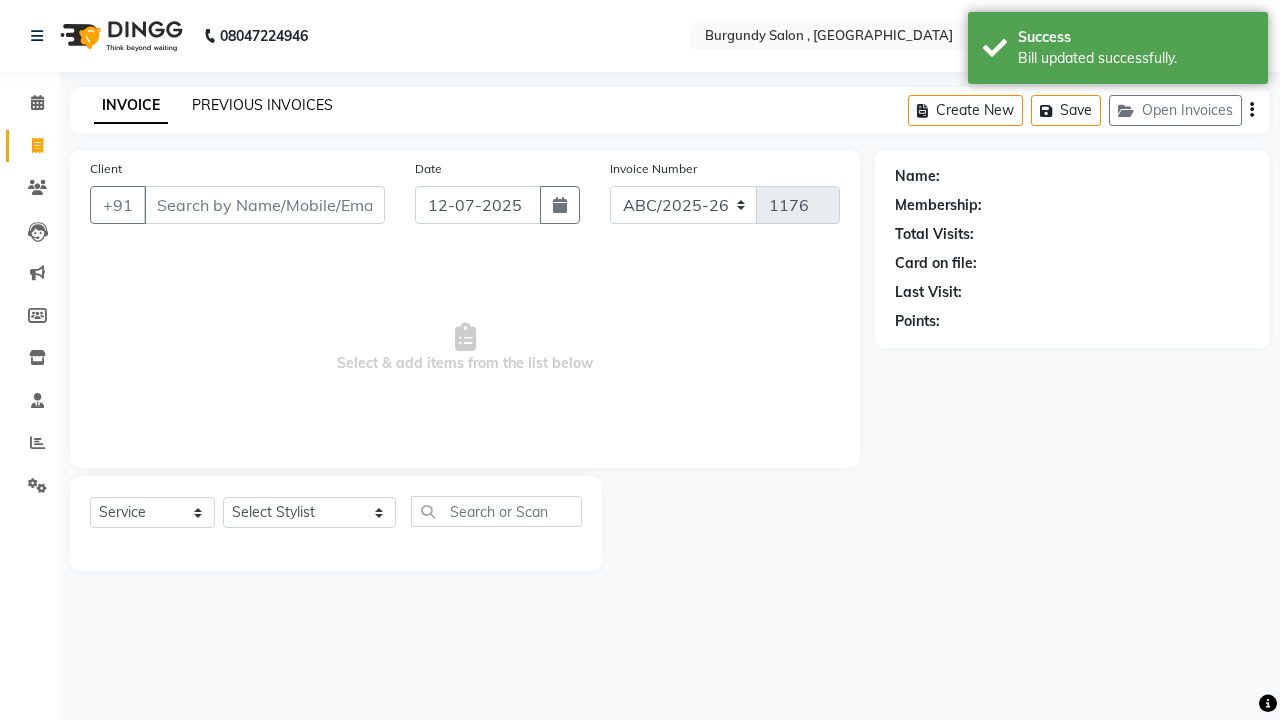 click on "PREVIOUS INVOICES" 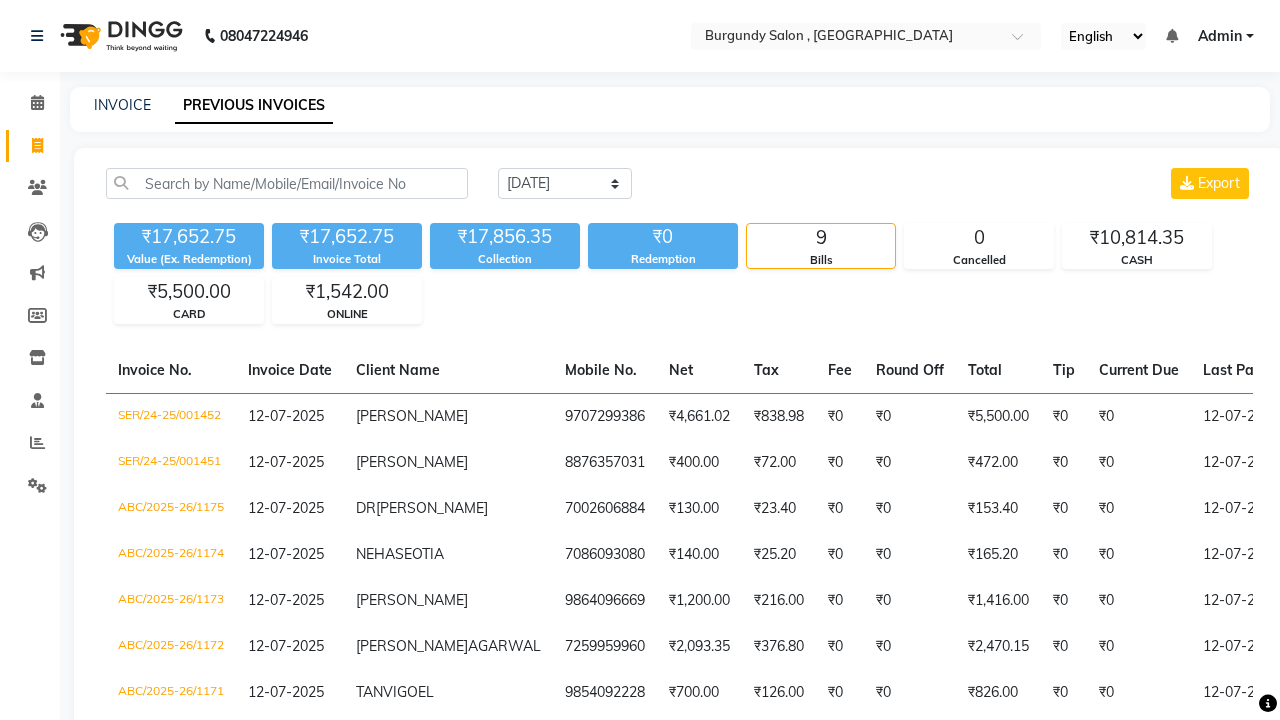 scroll, scrollTop: 0, scrollLeft: 0, axis: both 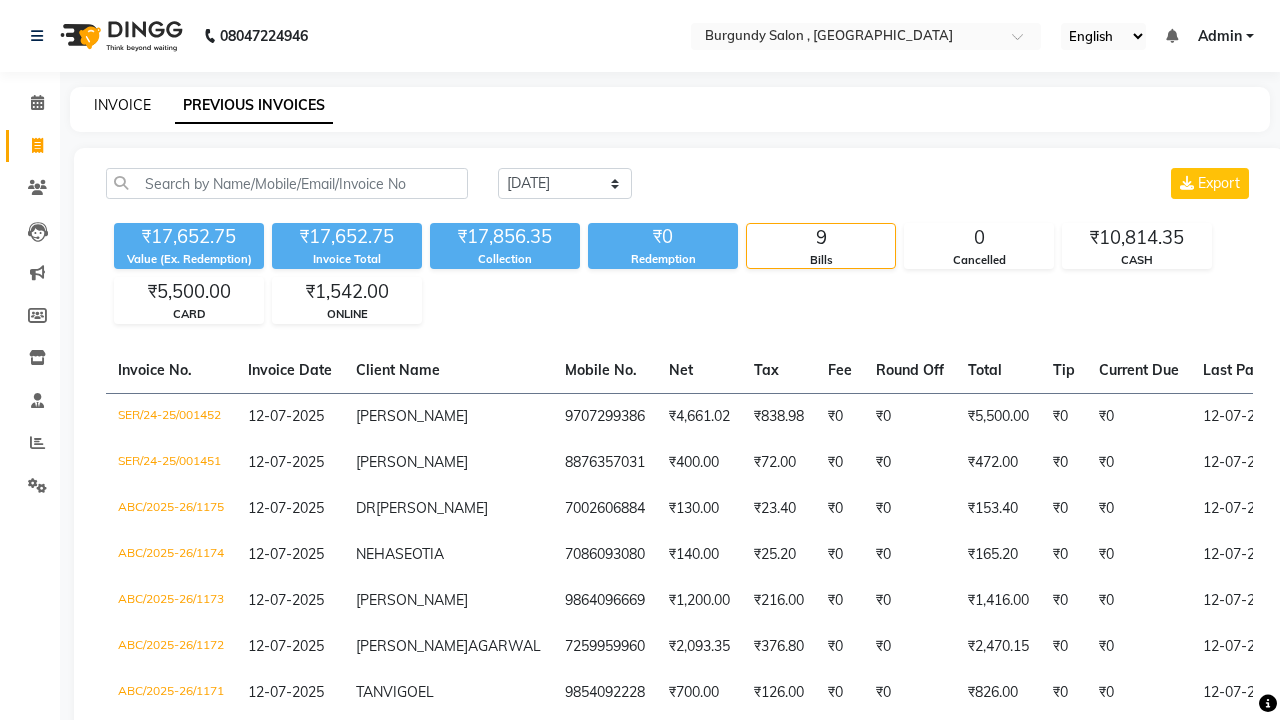 click on "INVOICE" 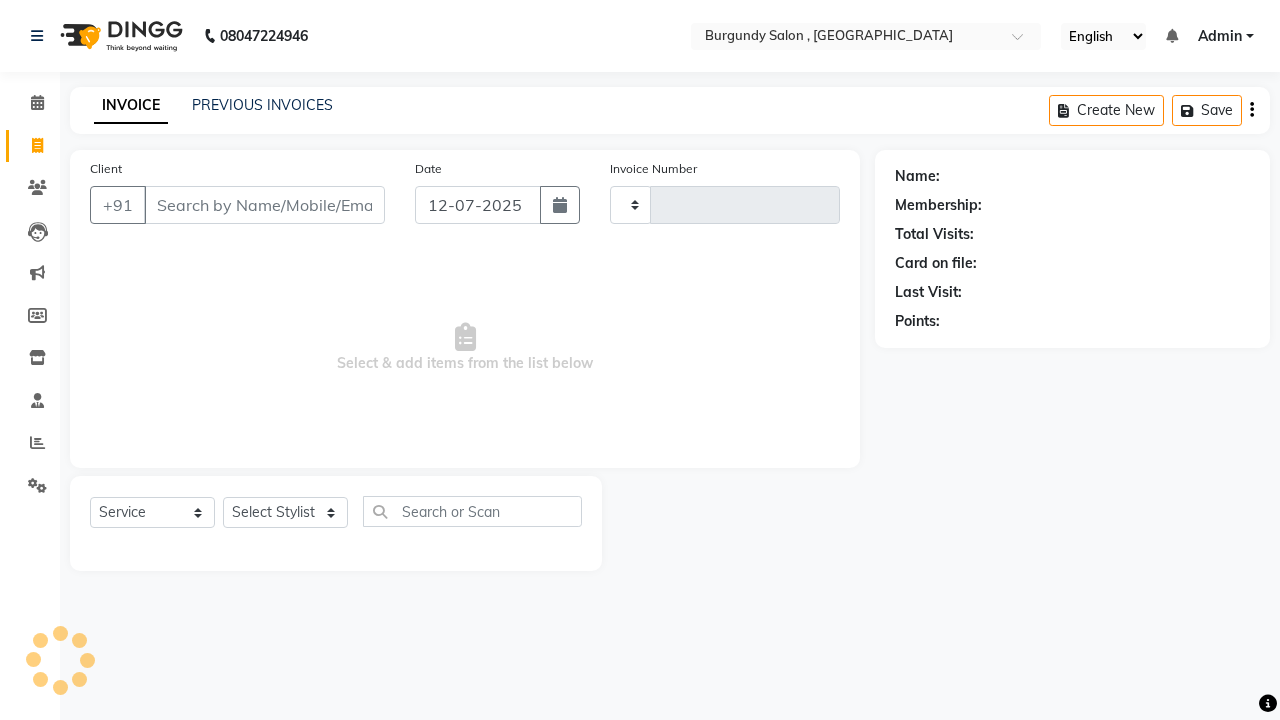 type on "1176" 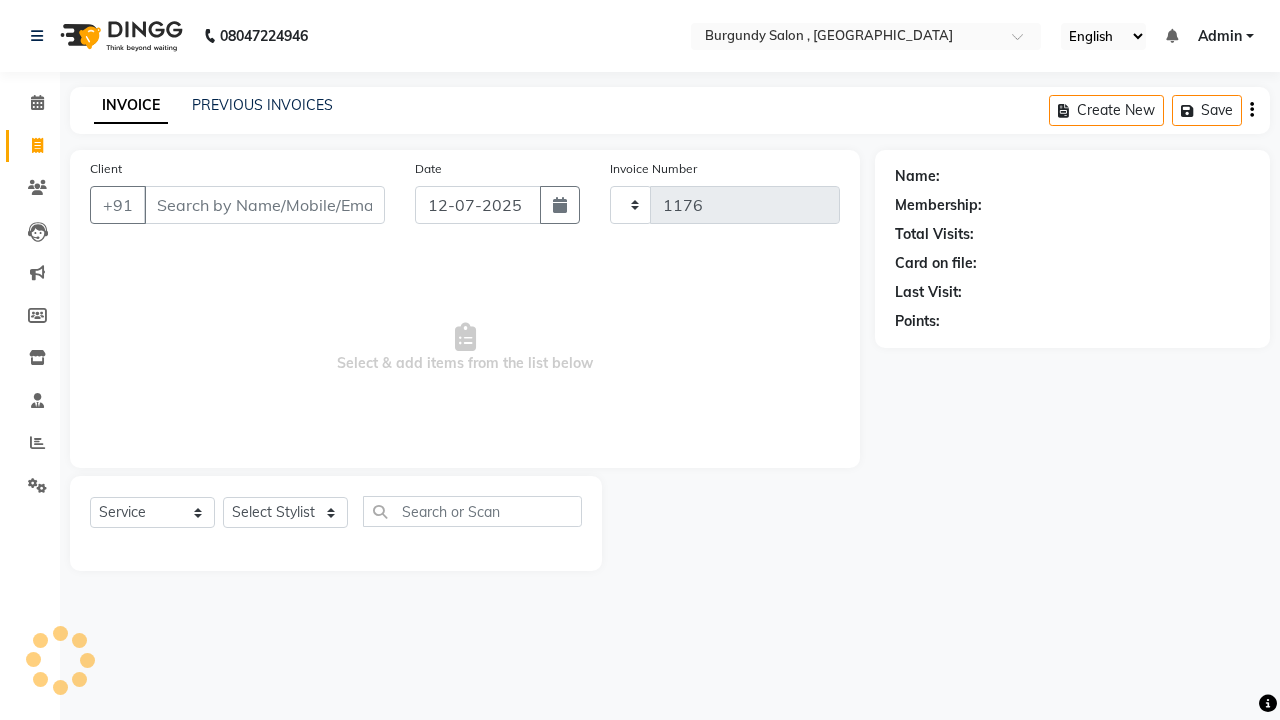 select on "5345" 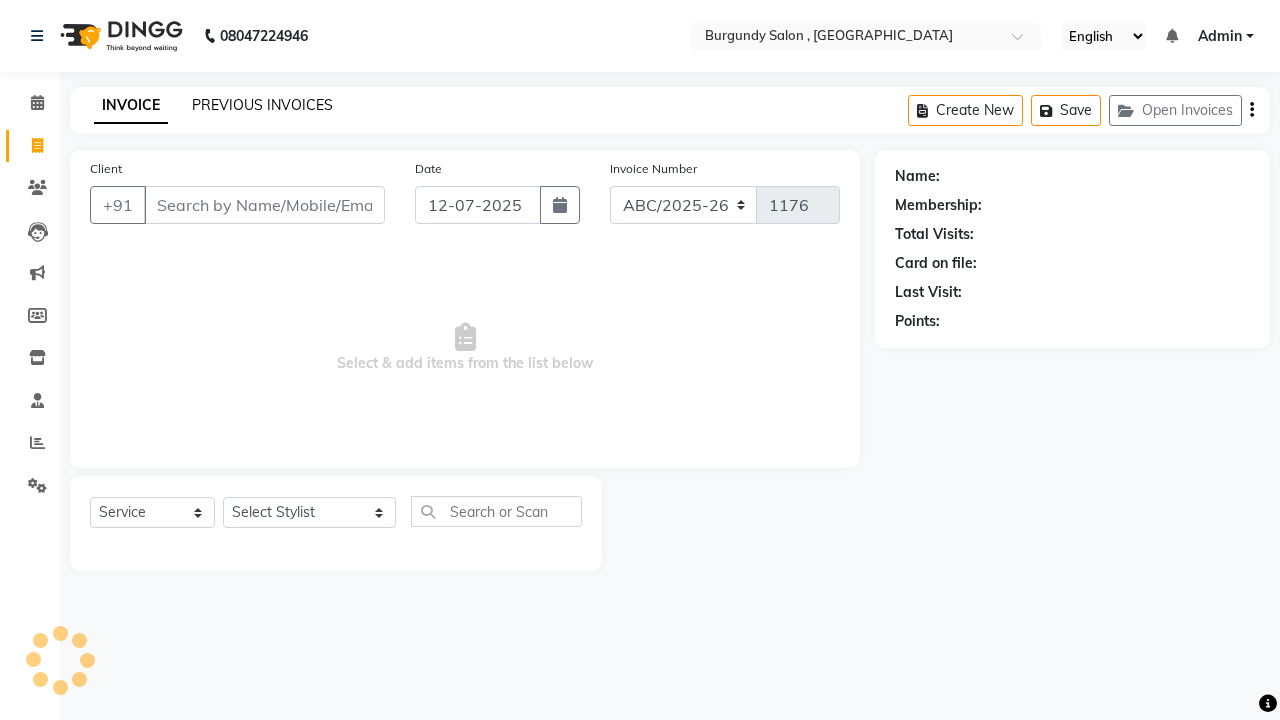 click on "PREVIOUS INVOICES" 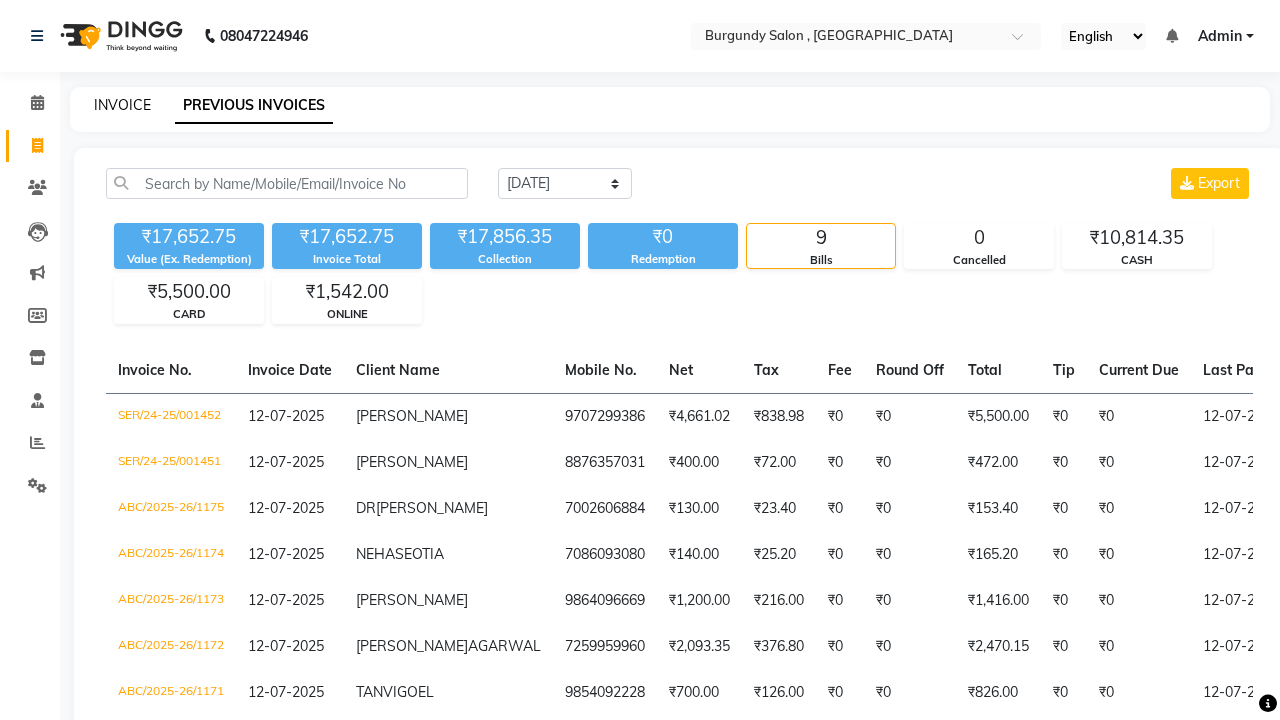 click on "INVOICE" 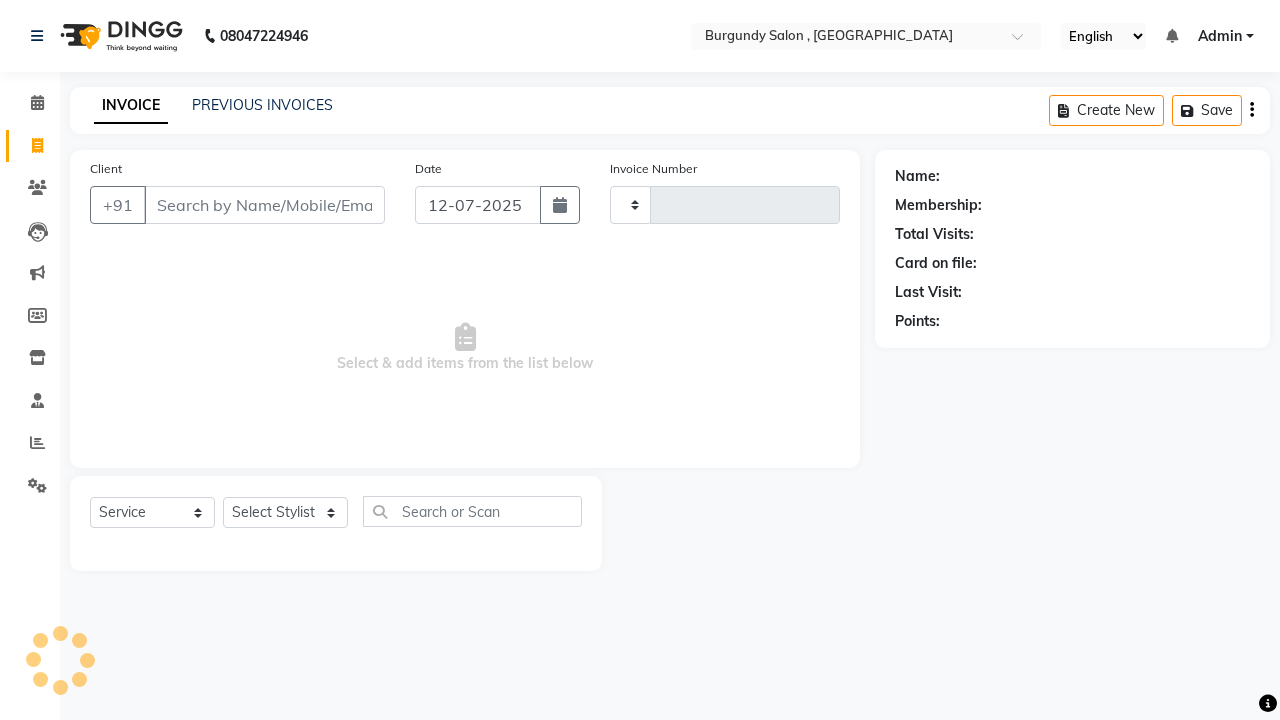 type on "1176" 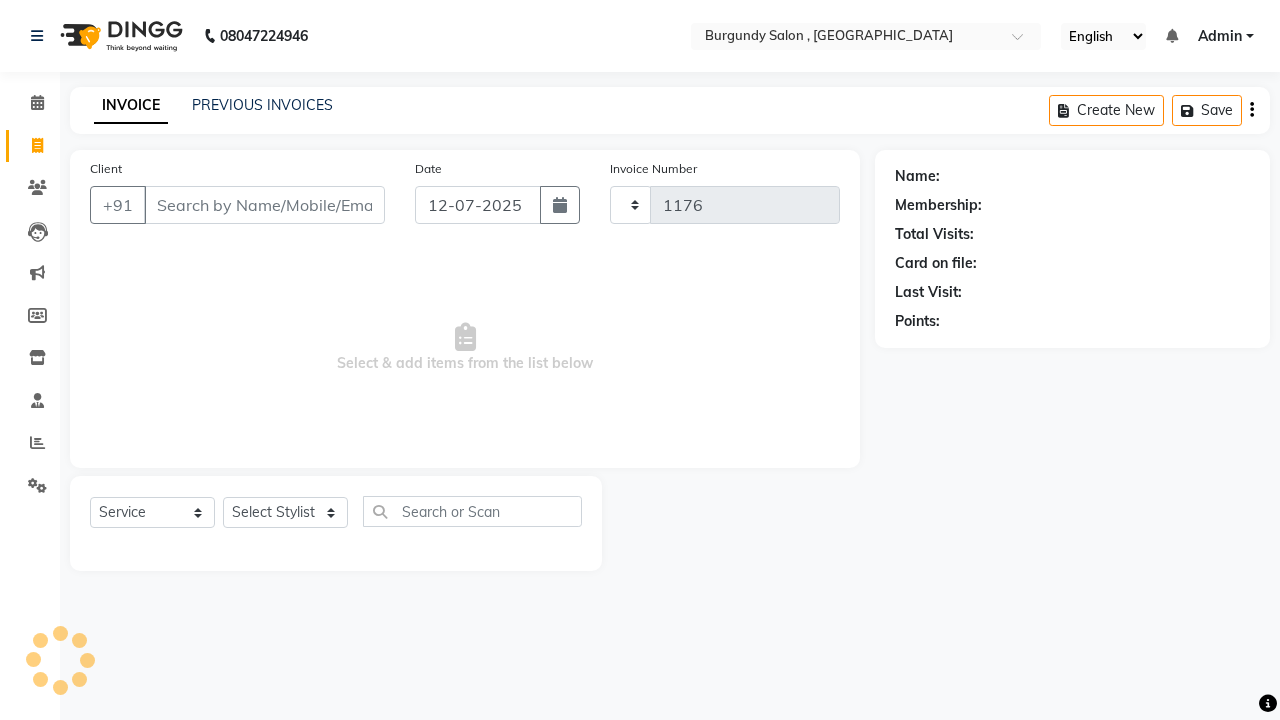 select on "5345" 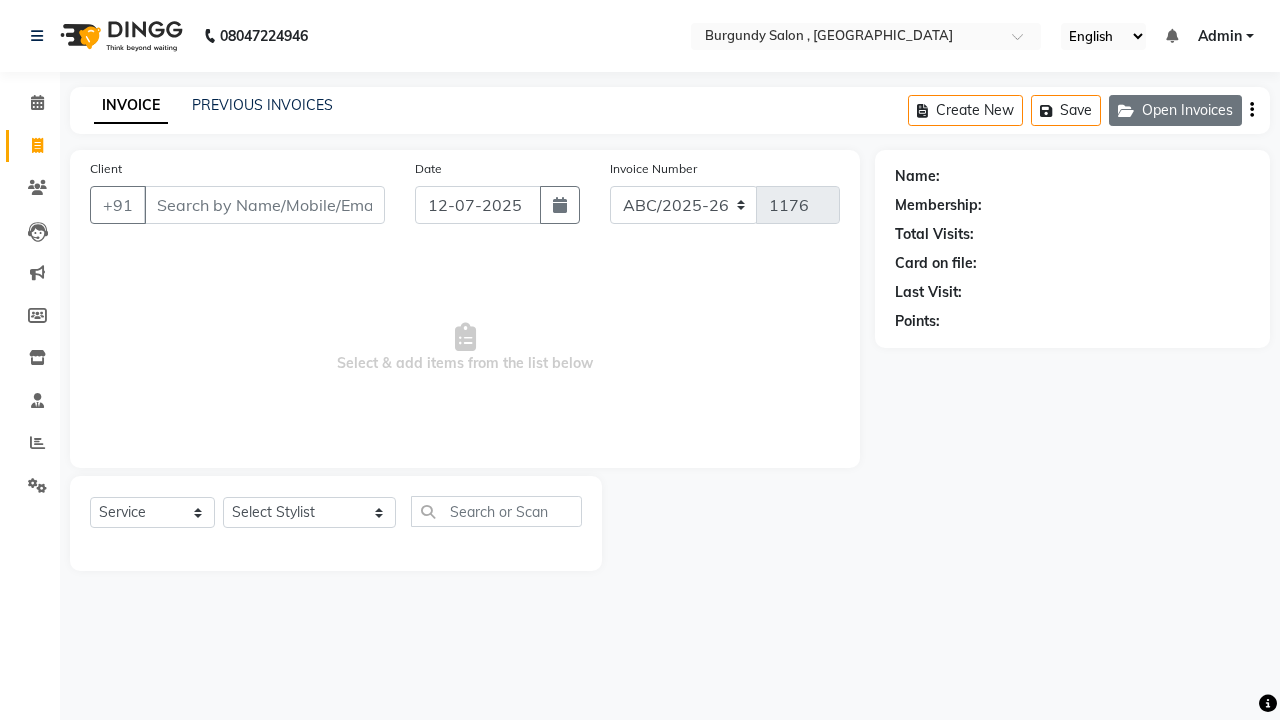 click on "Open Invoices" 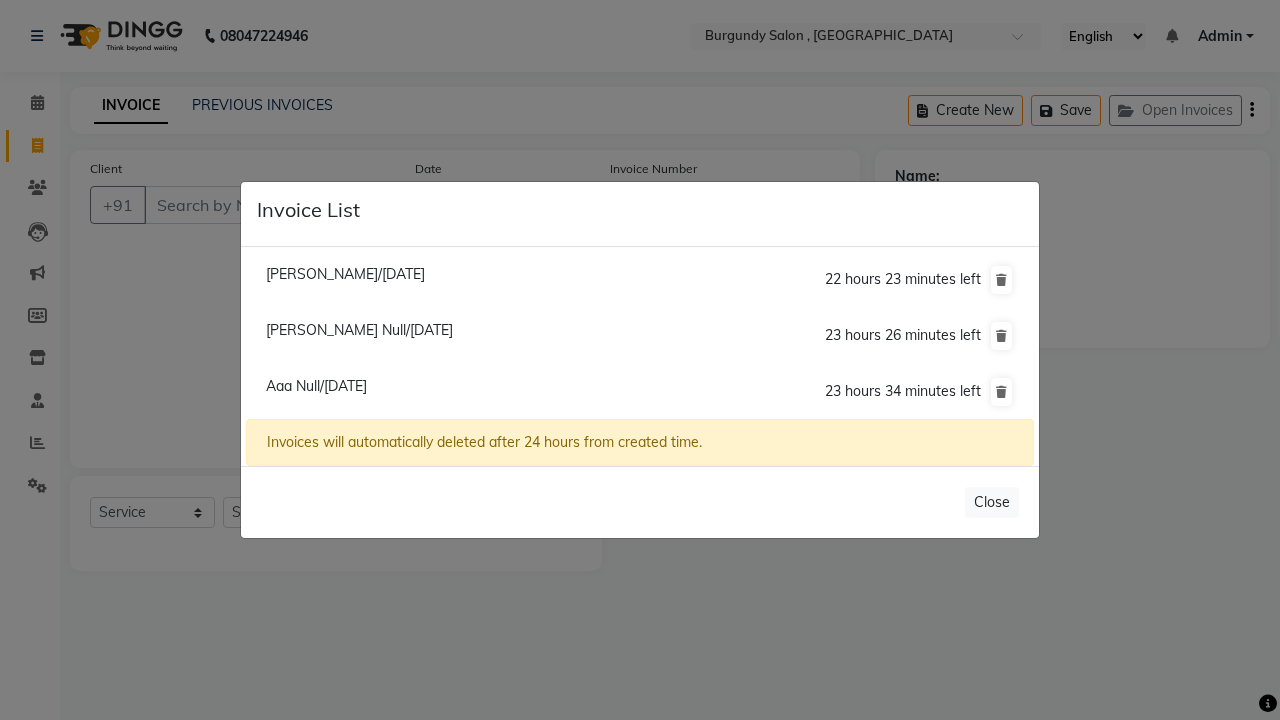click on "Aaa Null/[DATE]  23 hours 34 minutes left" 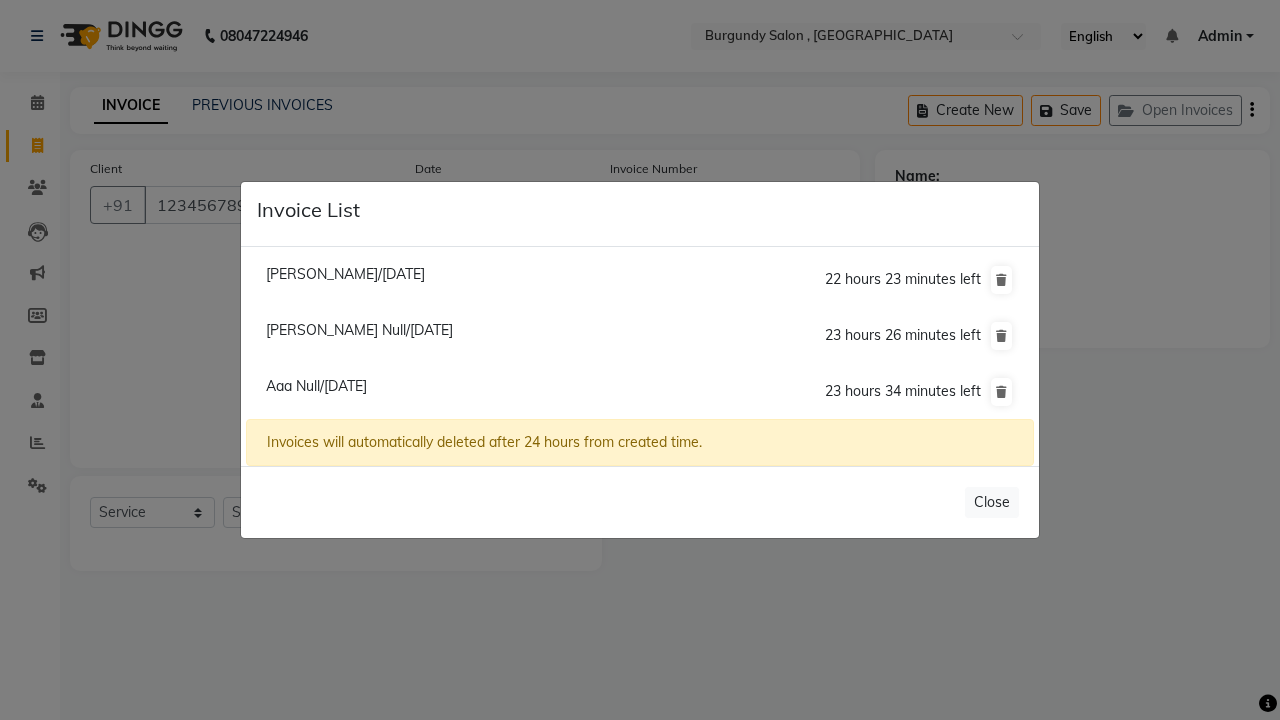 click on "Invoices will automatically deleted after 24 hours from created time." 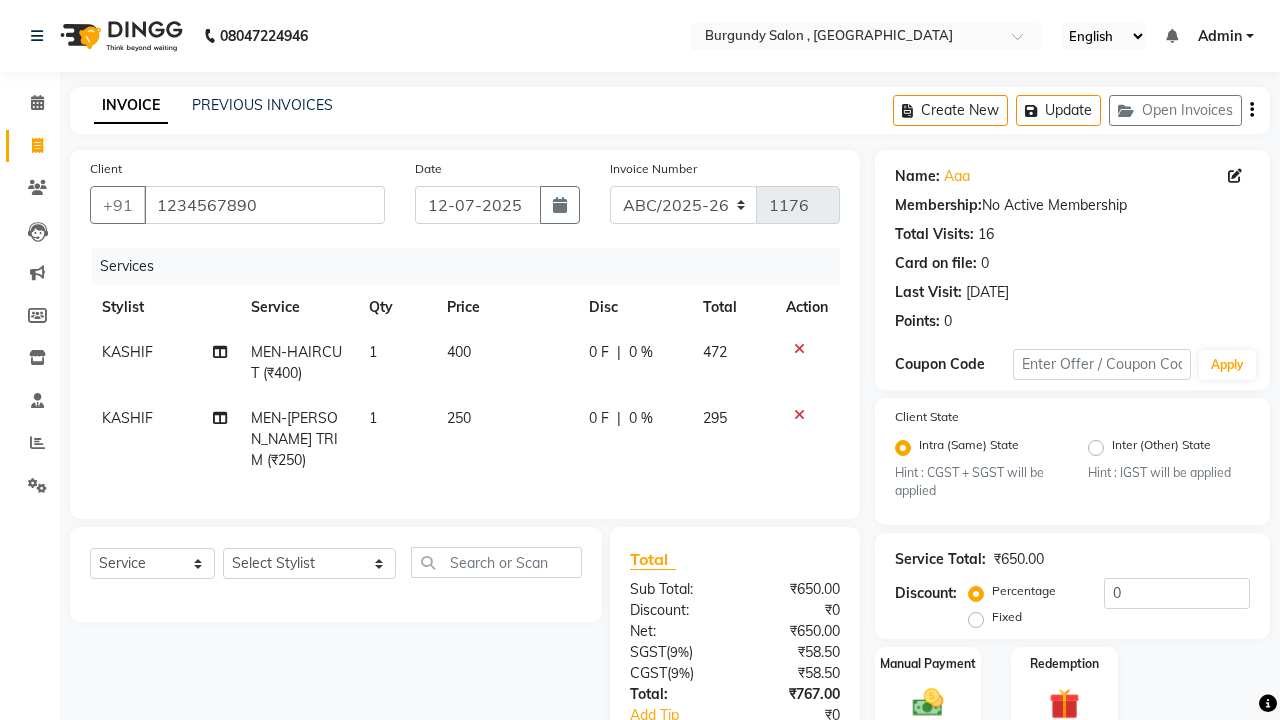 scroll, scrollTop: 0, scrollLeft: 0, axis: both 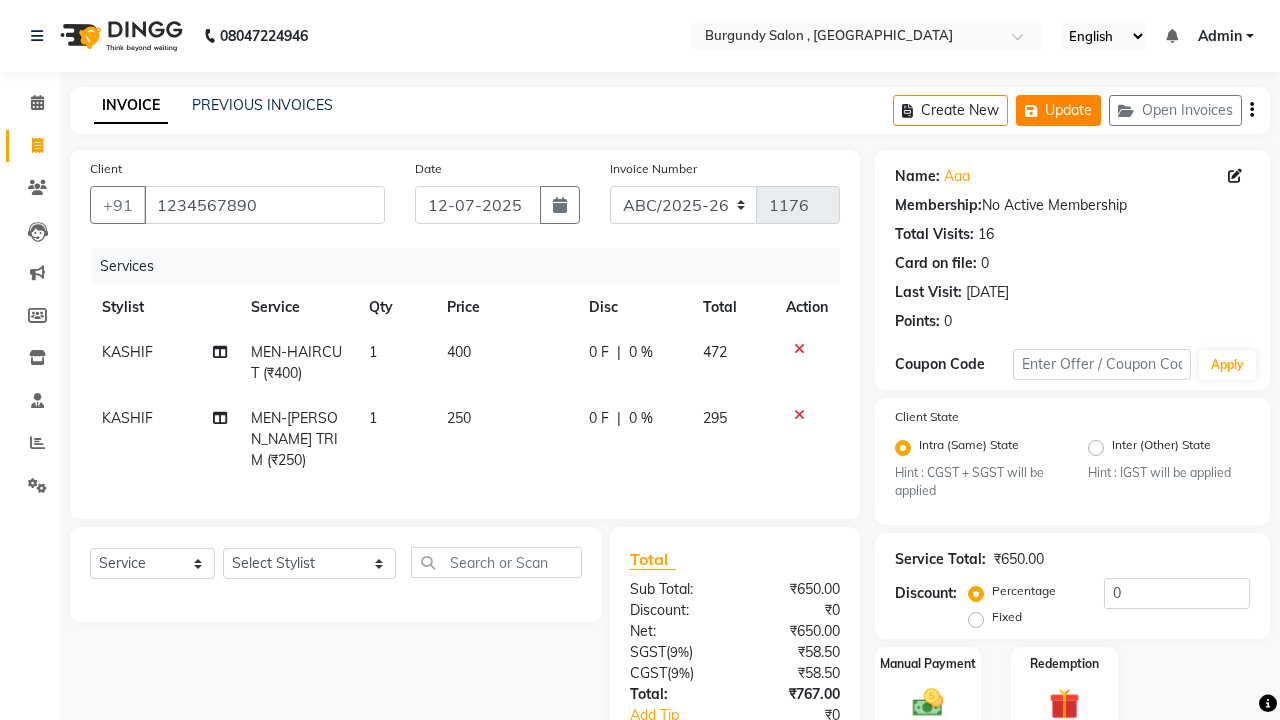 click on "Update" 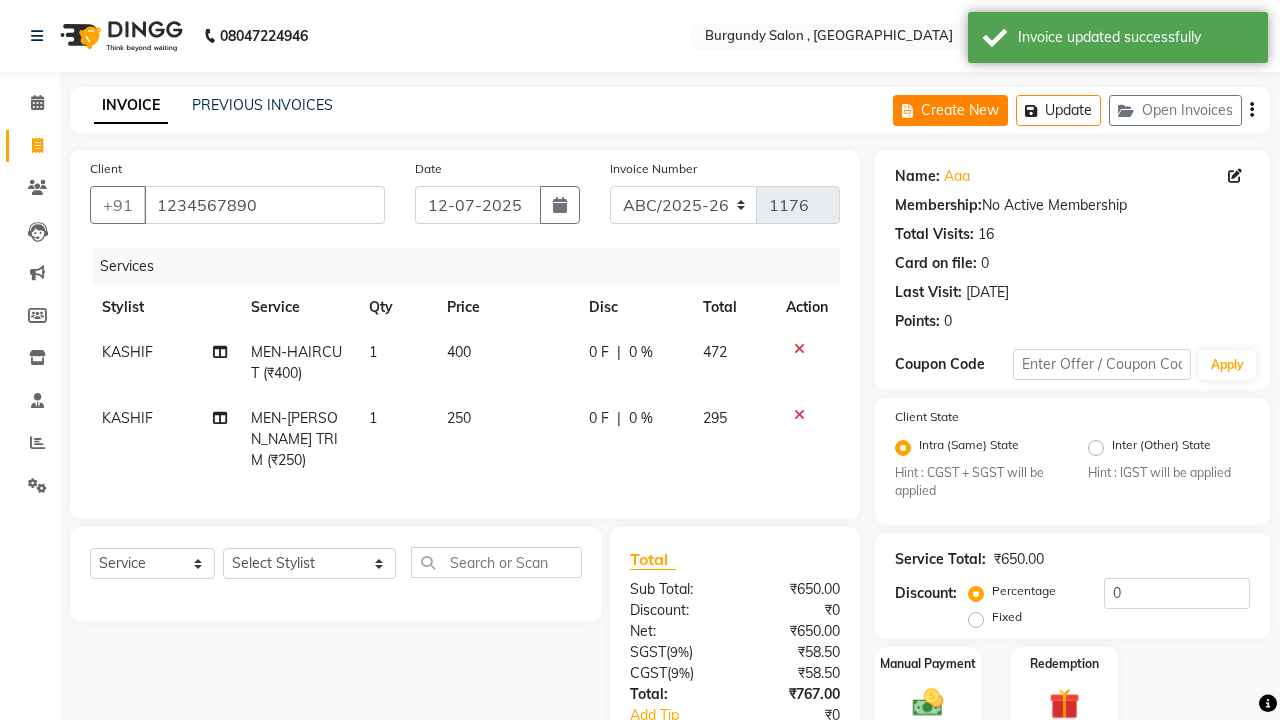 click on "Create New" 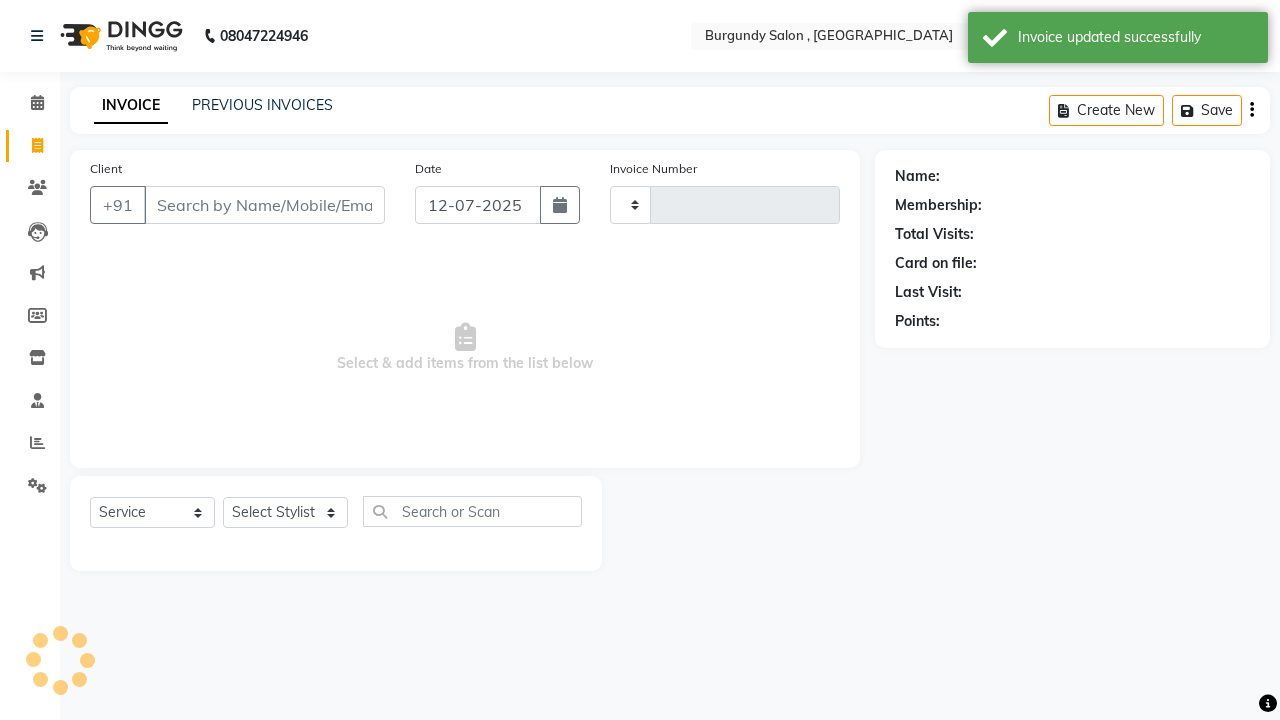 type on "1176" 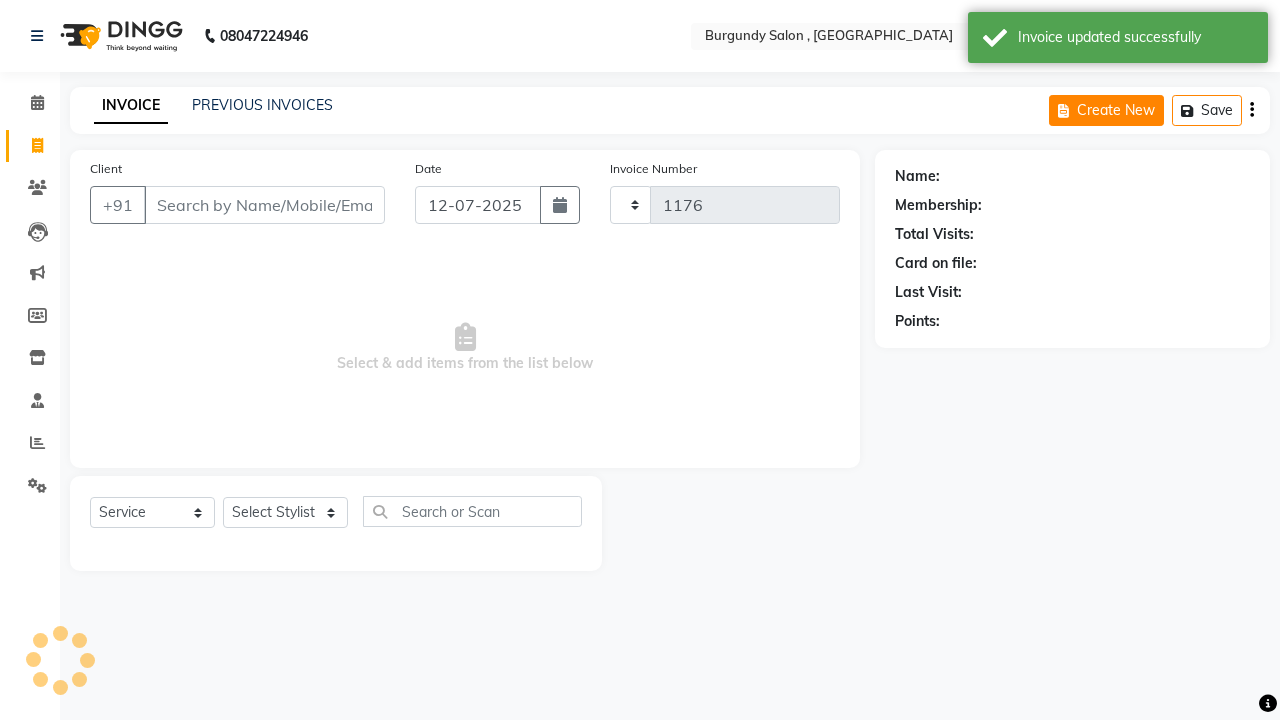 select on "5345" 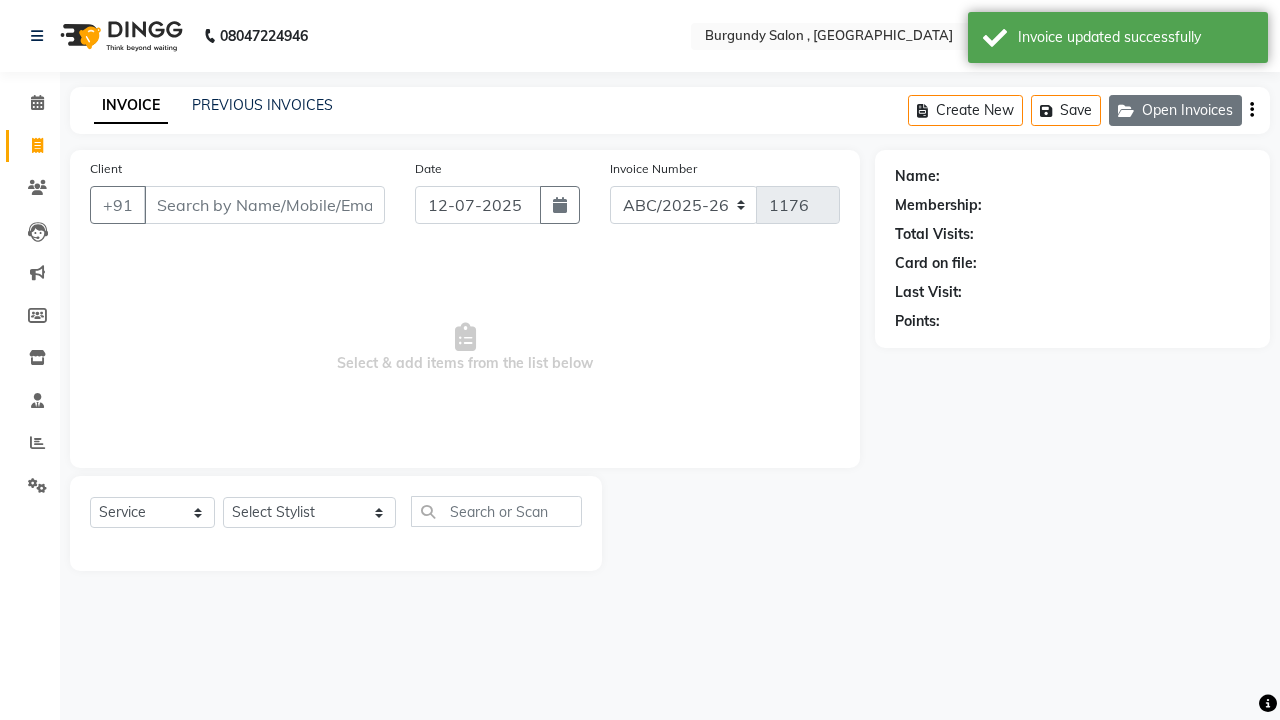 click on "Open Invoices" 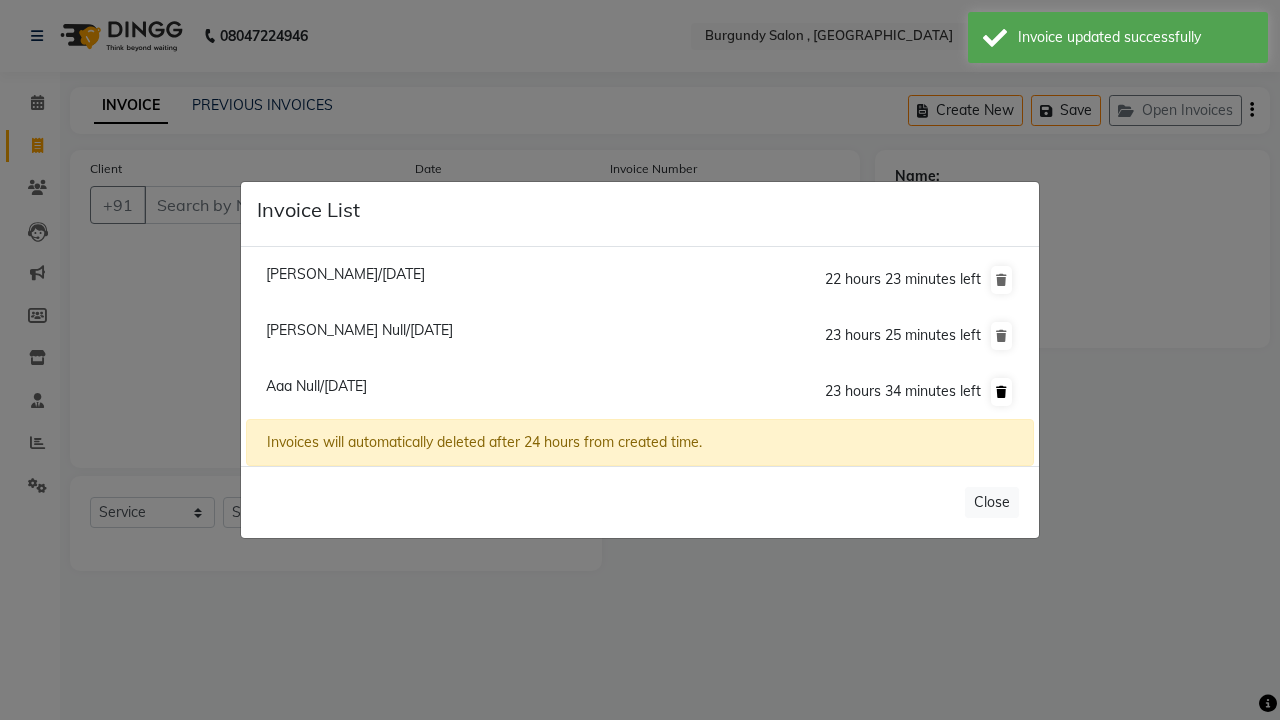click 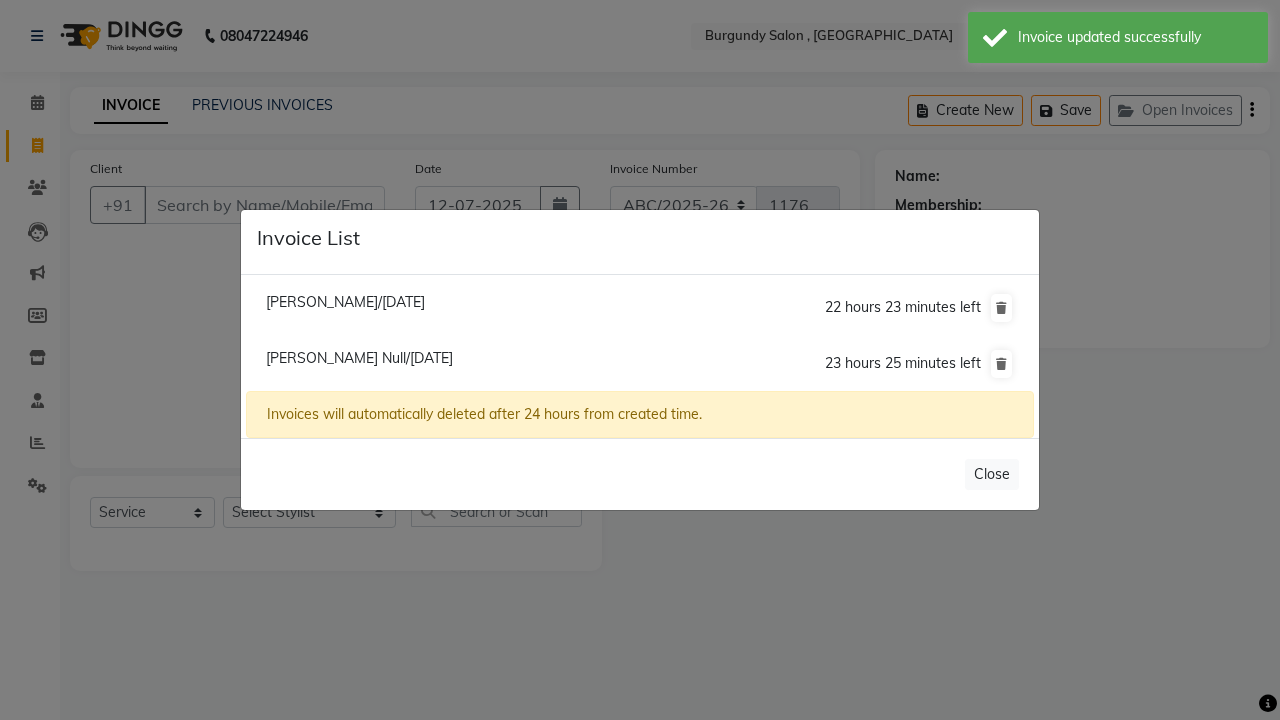 click on "Invoice List  [PERSON_NAME]/[DATE]  22 hours 23 minutes left  [PERSON_NAME] Null/[DATE]  23 hours 25 minutes left  Invoices will automatically deleted after 24 hours from created time.   Close" 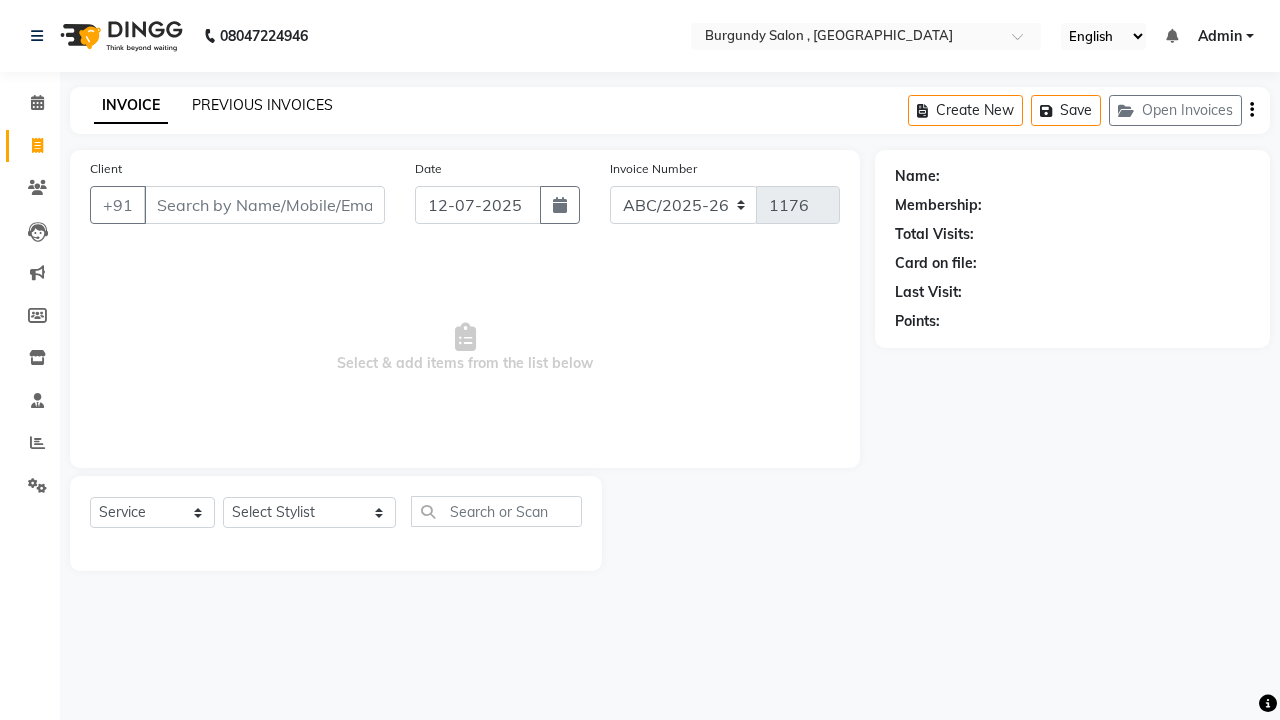 click on "PREVIOUS INVOICES" 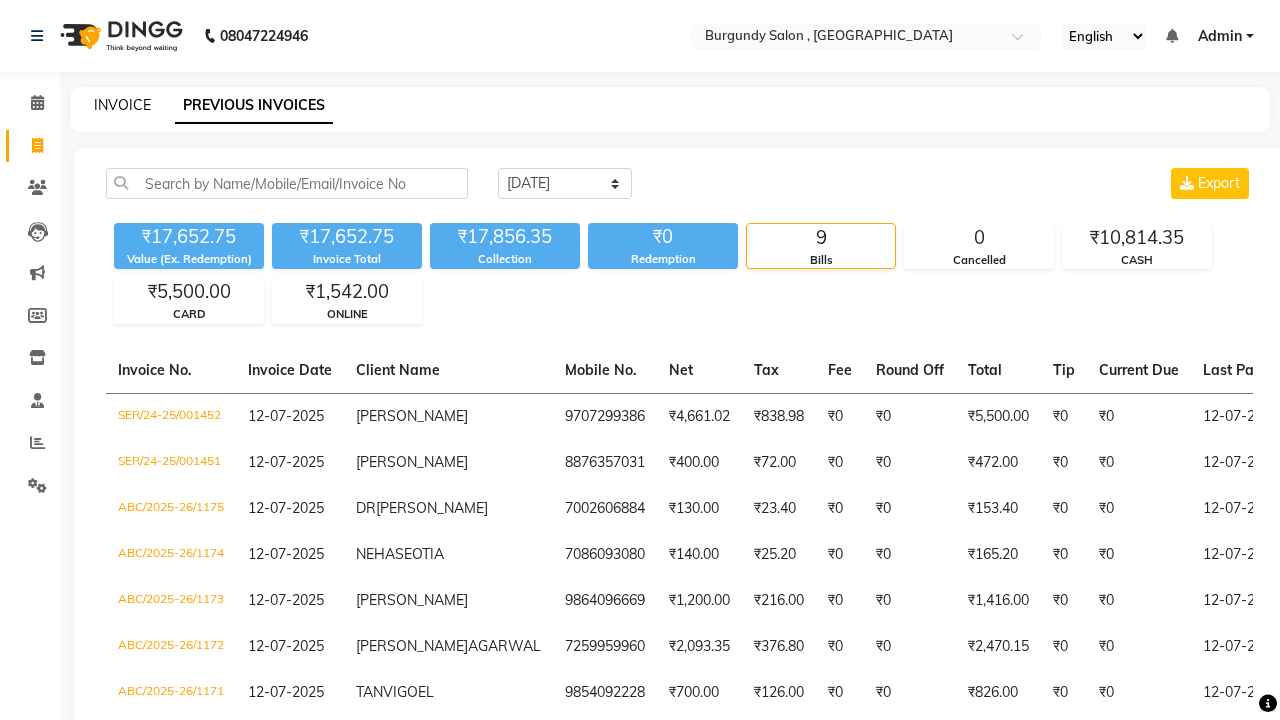 click on "INVOICE" 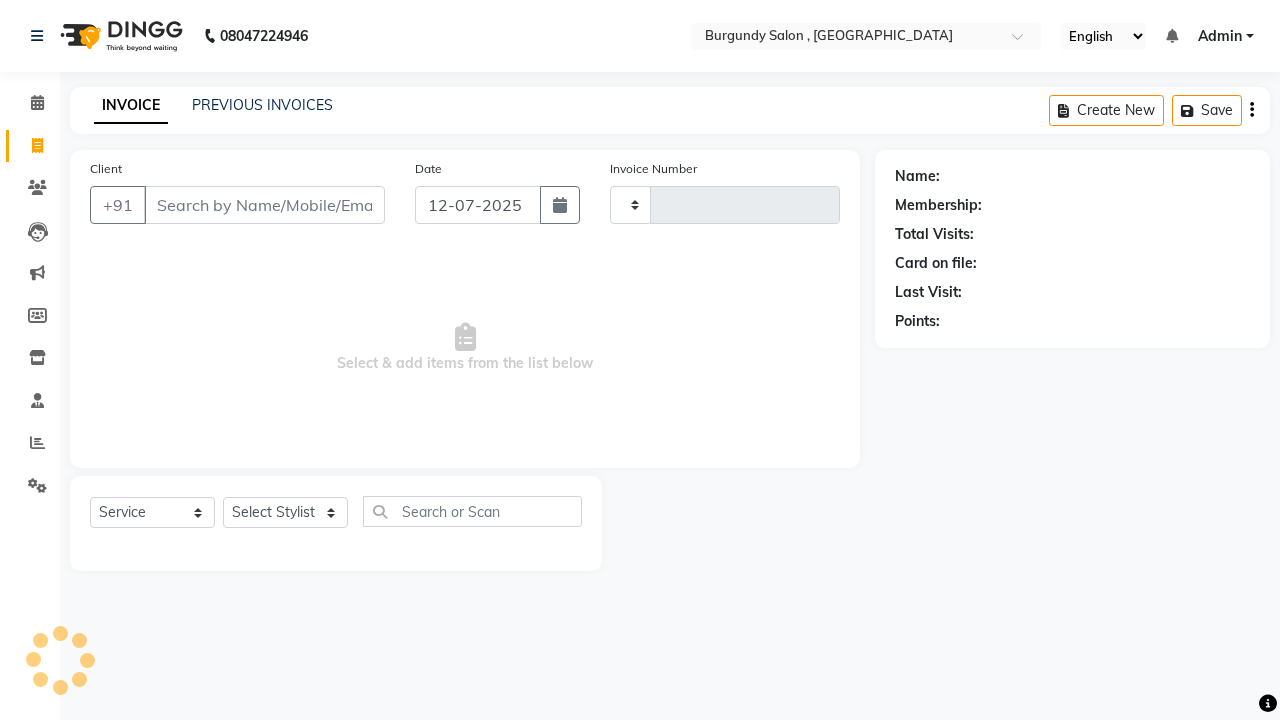 type on "1176" 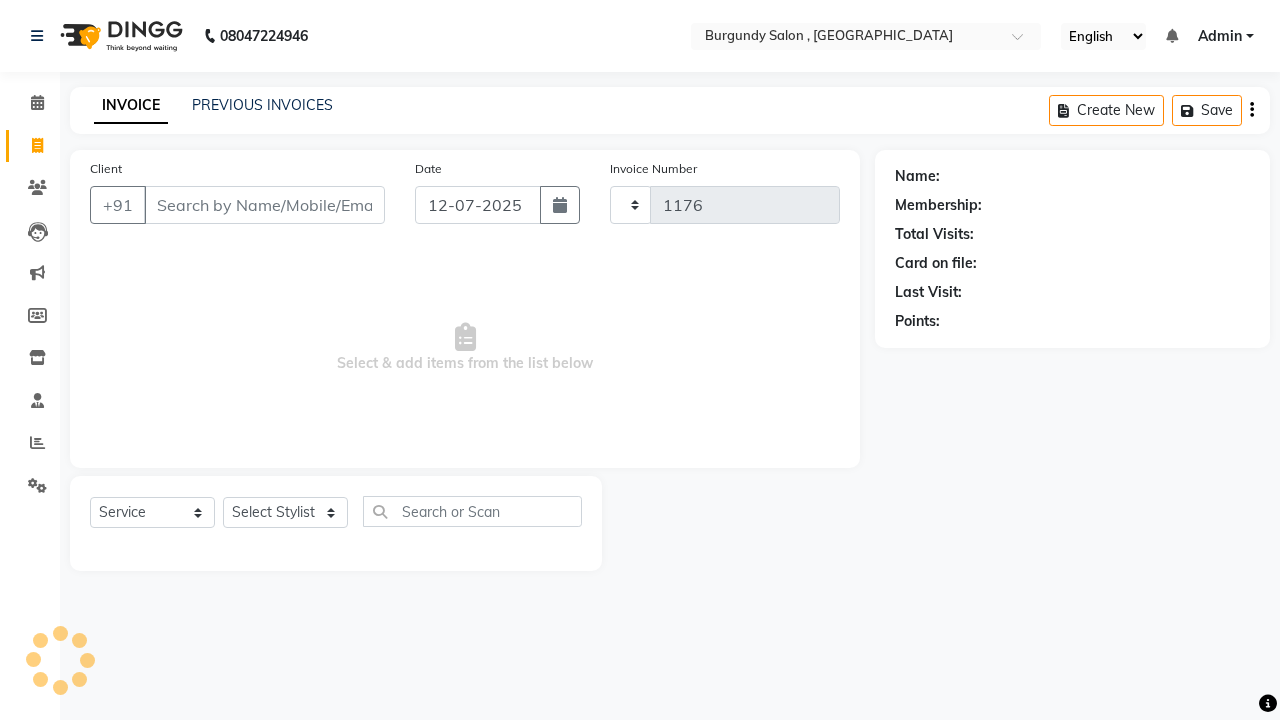 select on "5345" 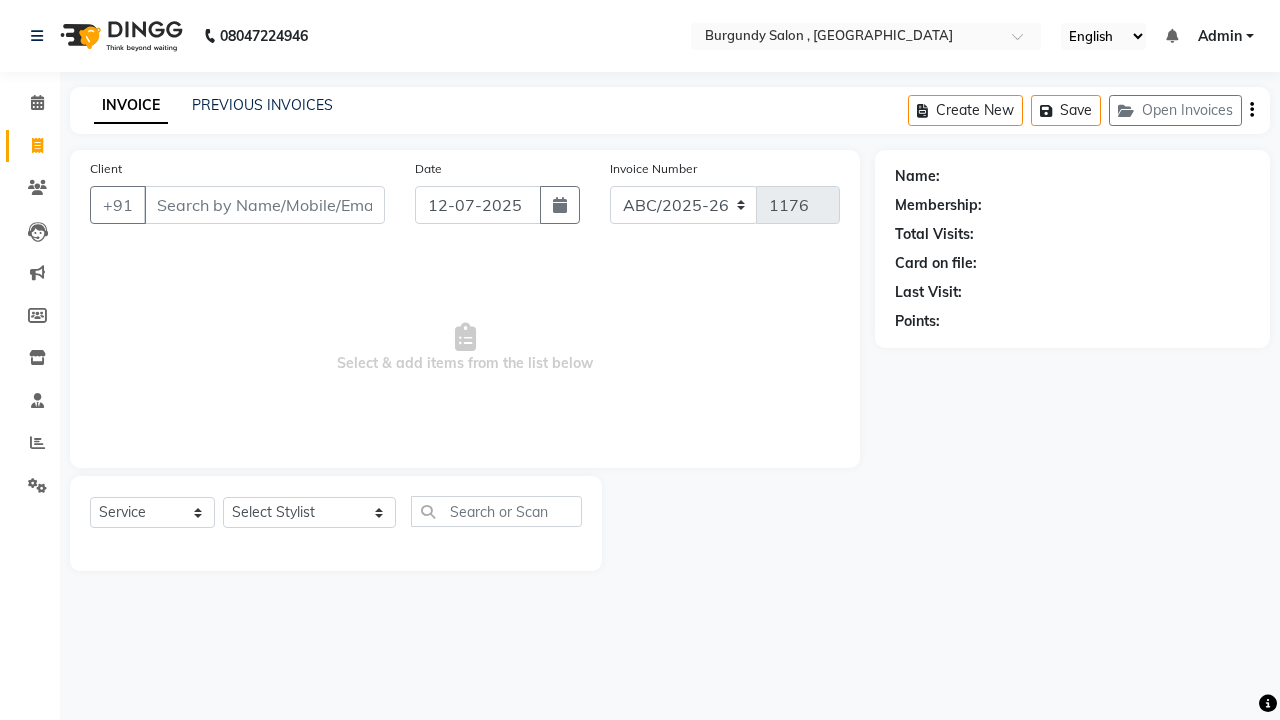 click on "Client" at bounding box center (264, 205) 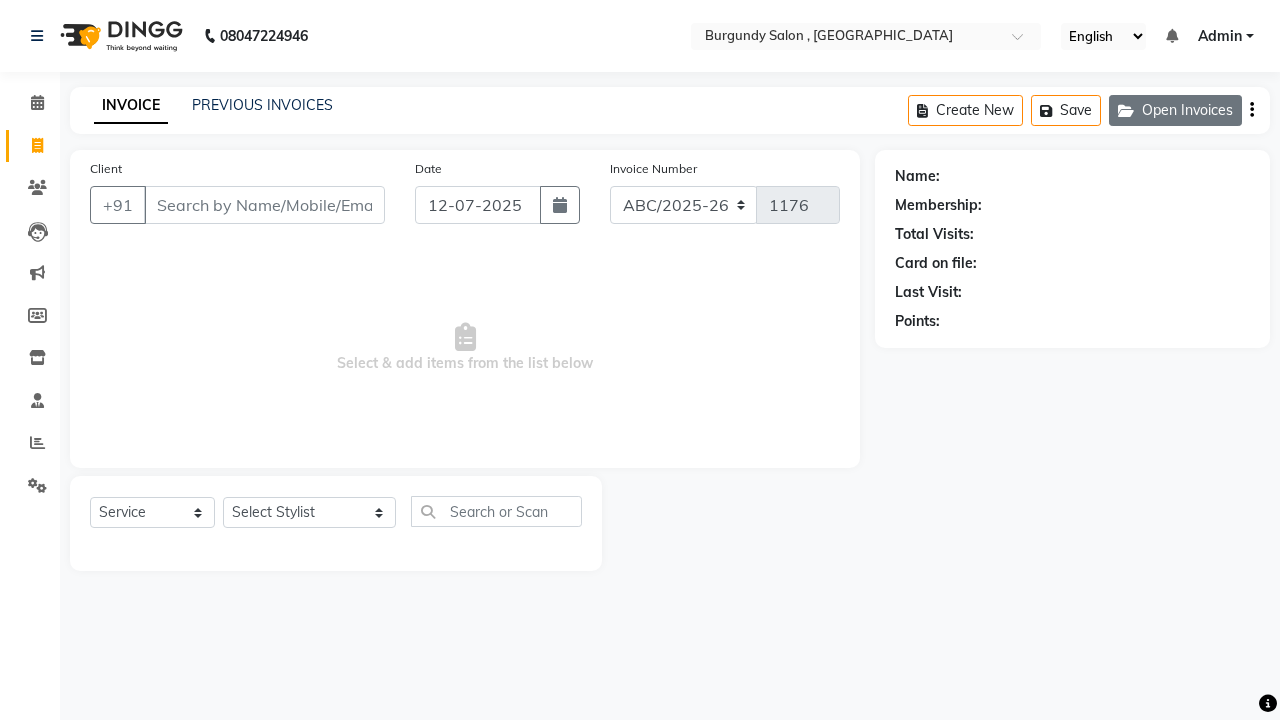 click on "Open Invoices" 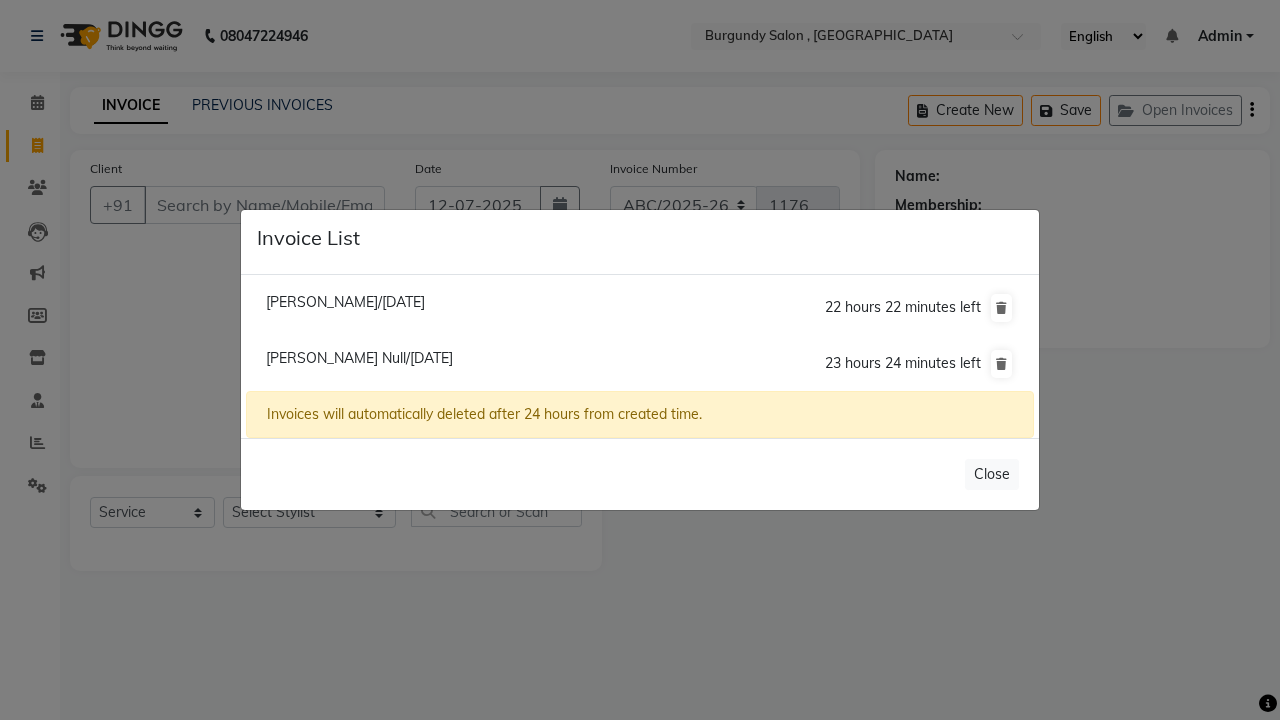 click on "[PERSON_NAME] Null/[DATE]" 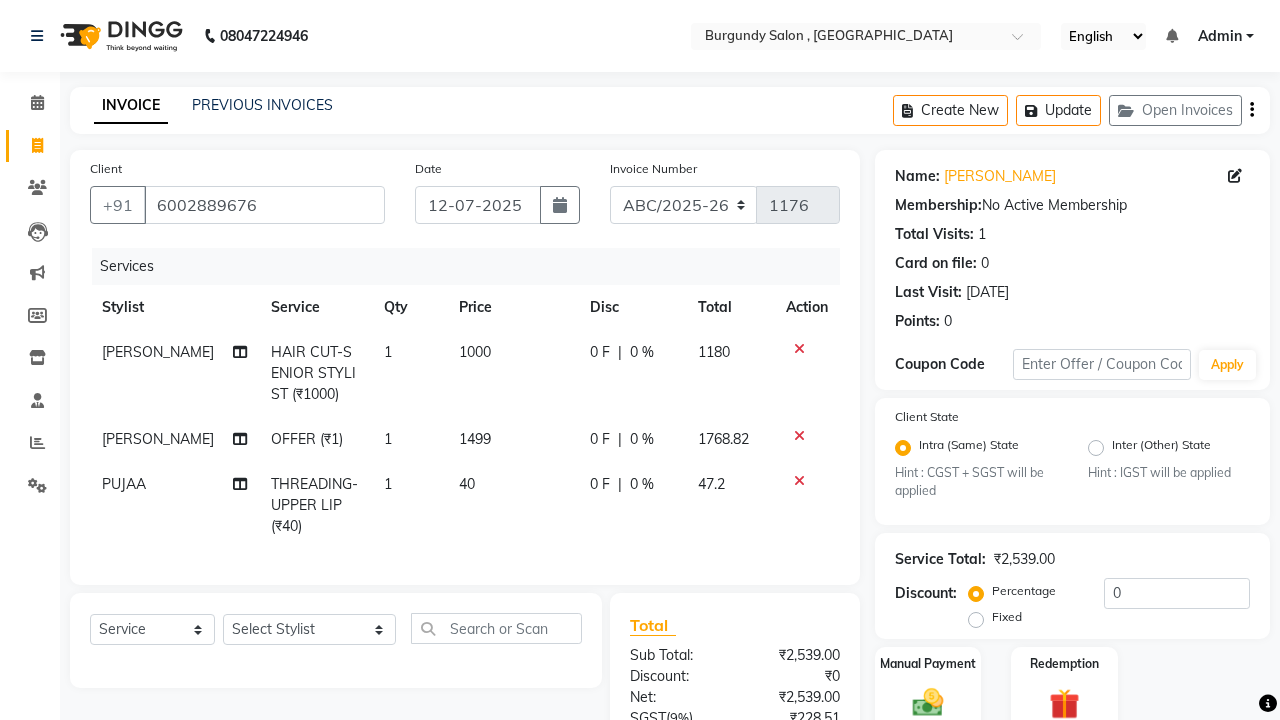 click on "1000" 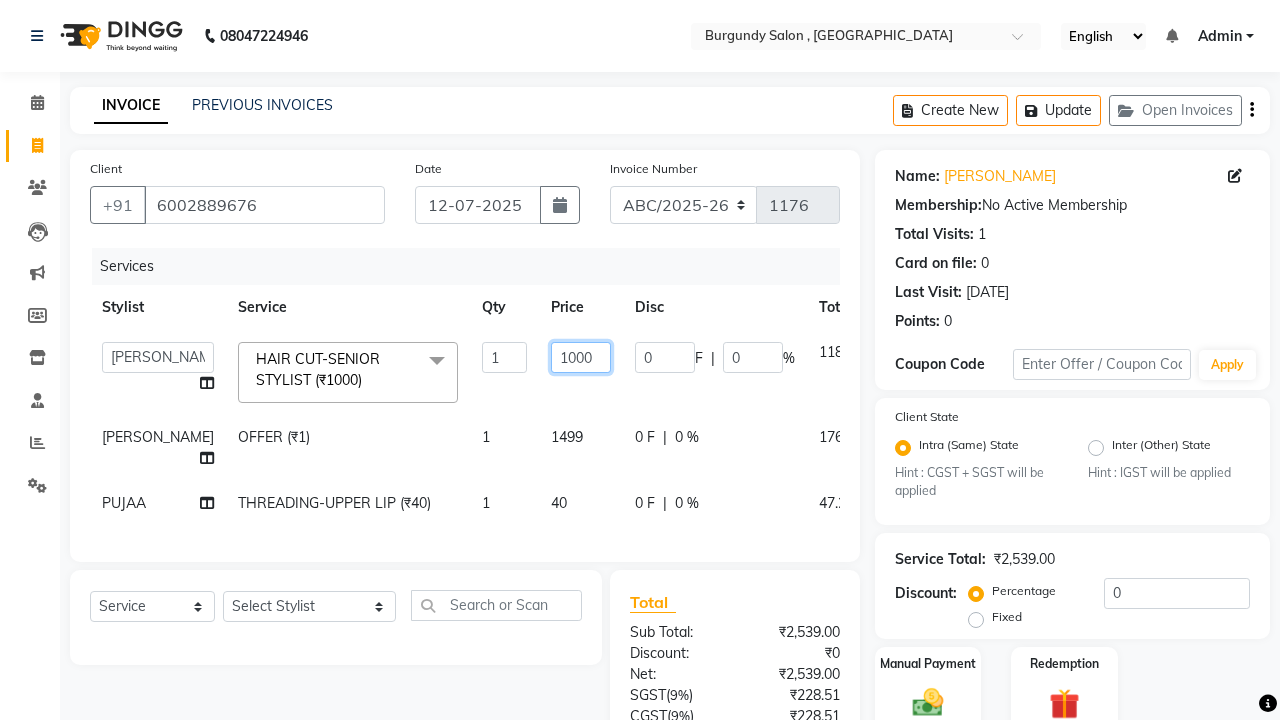 click on "1000" 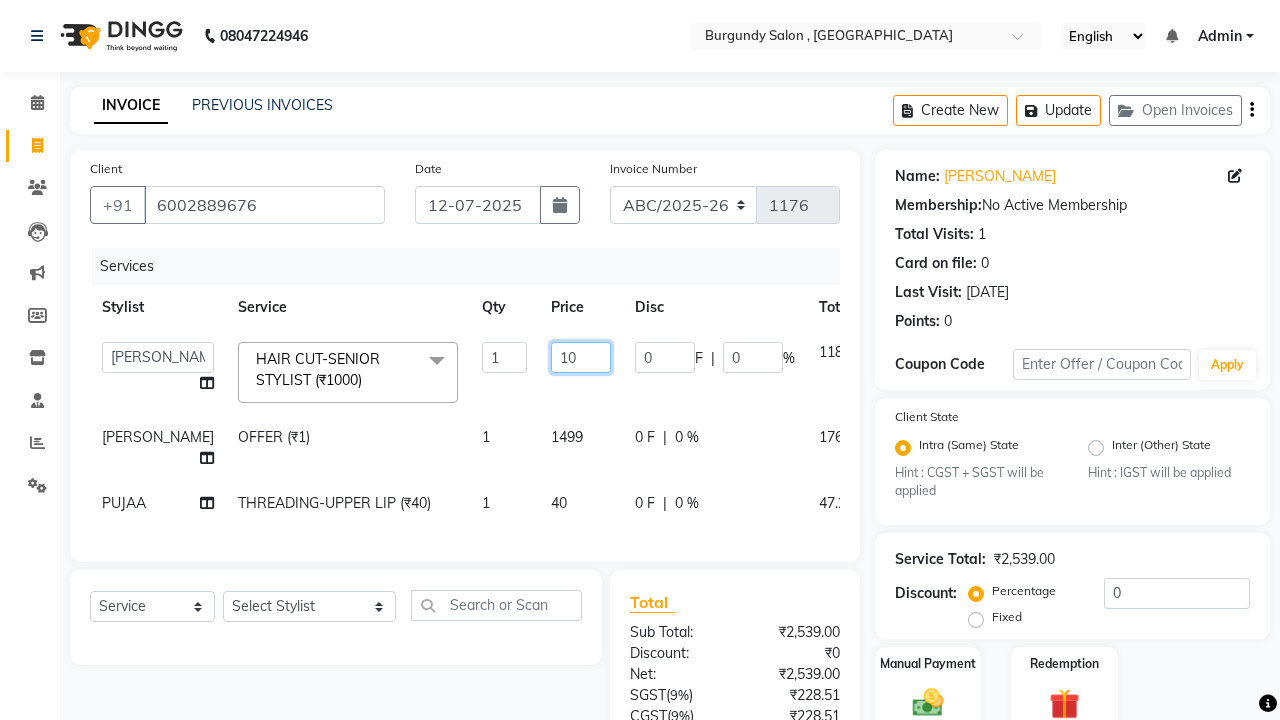 type on "1" 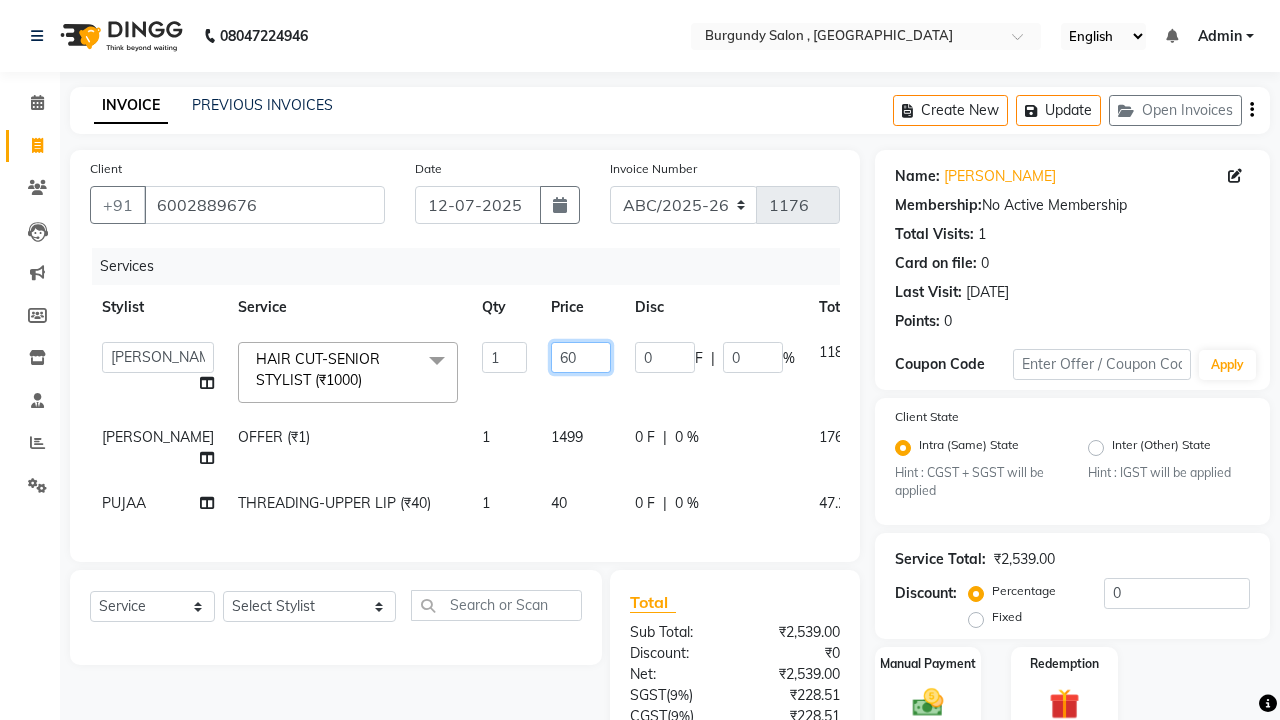 type on "600" 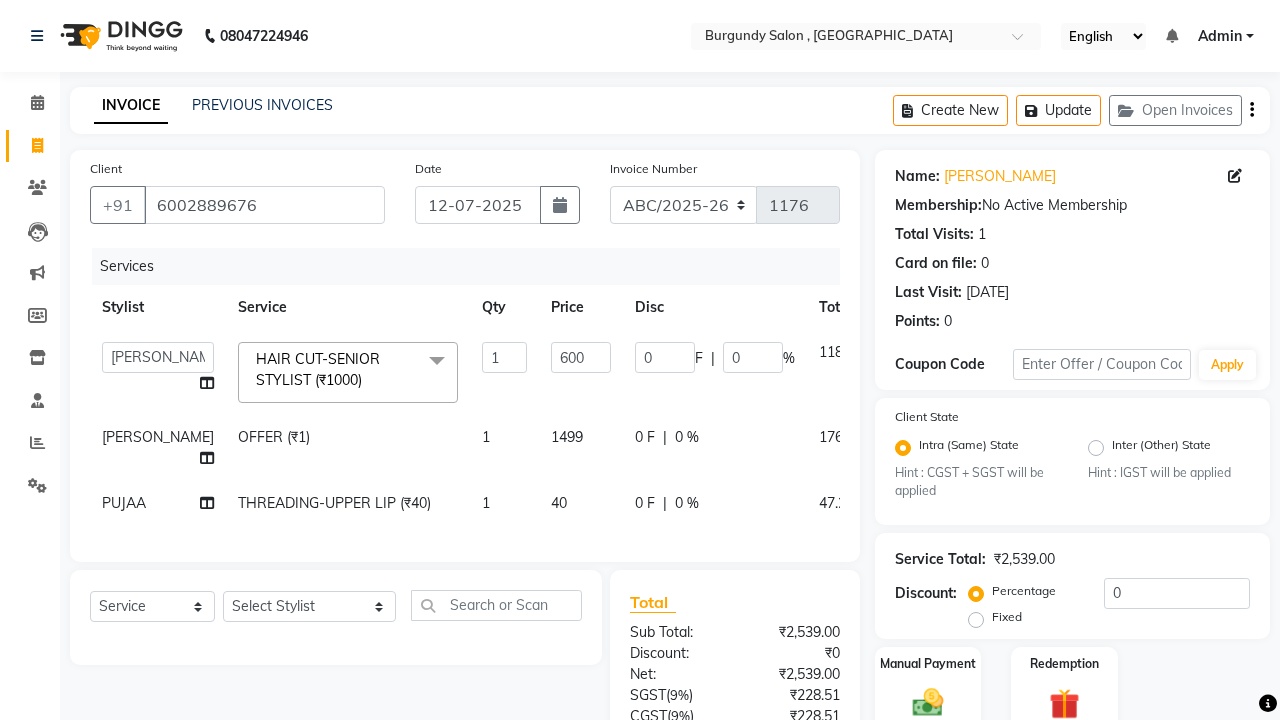 click on "1499" 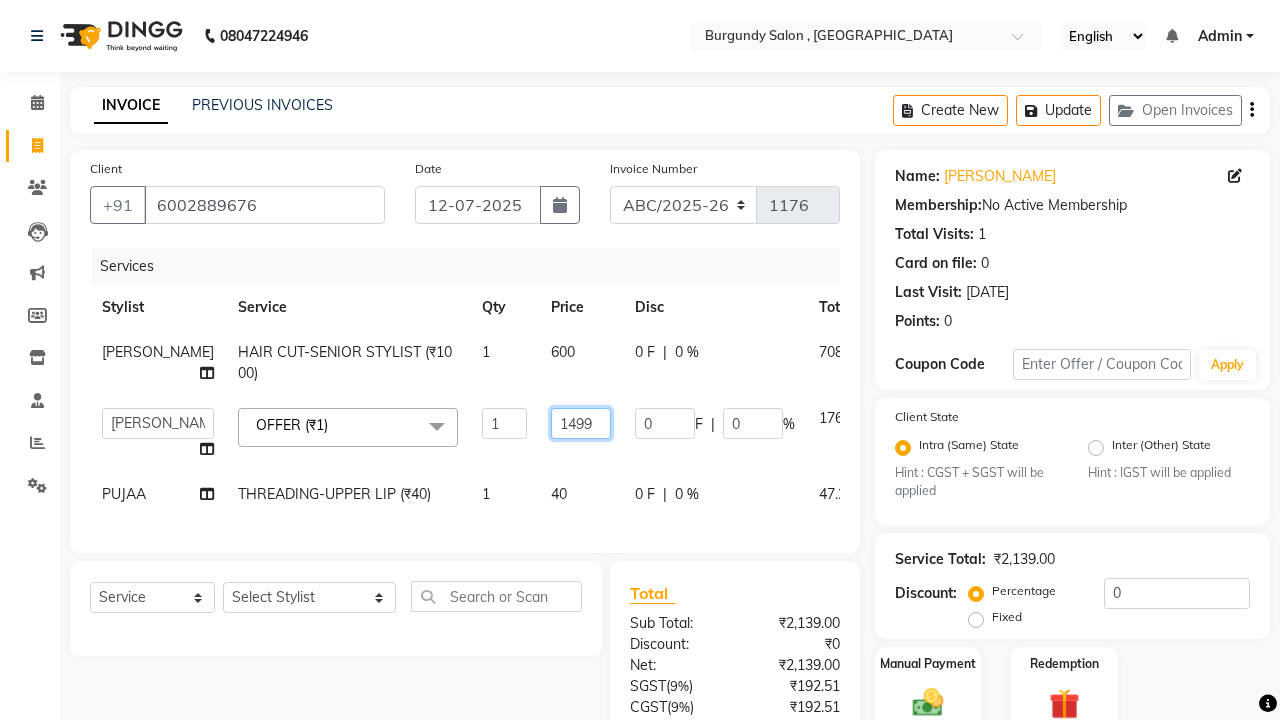 click on "1499" 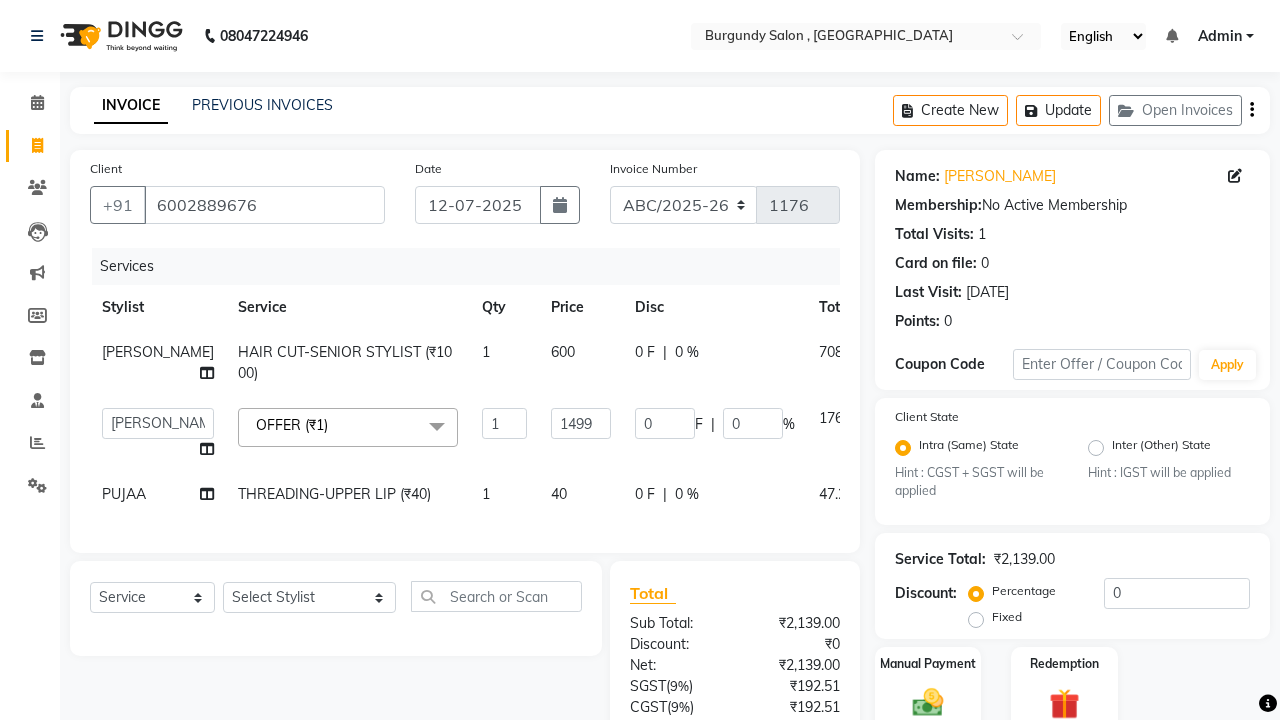 click on "HAIR CUT-SENIOR STYLIST (₹1000)" 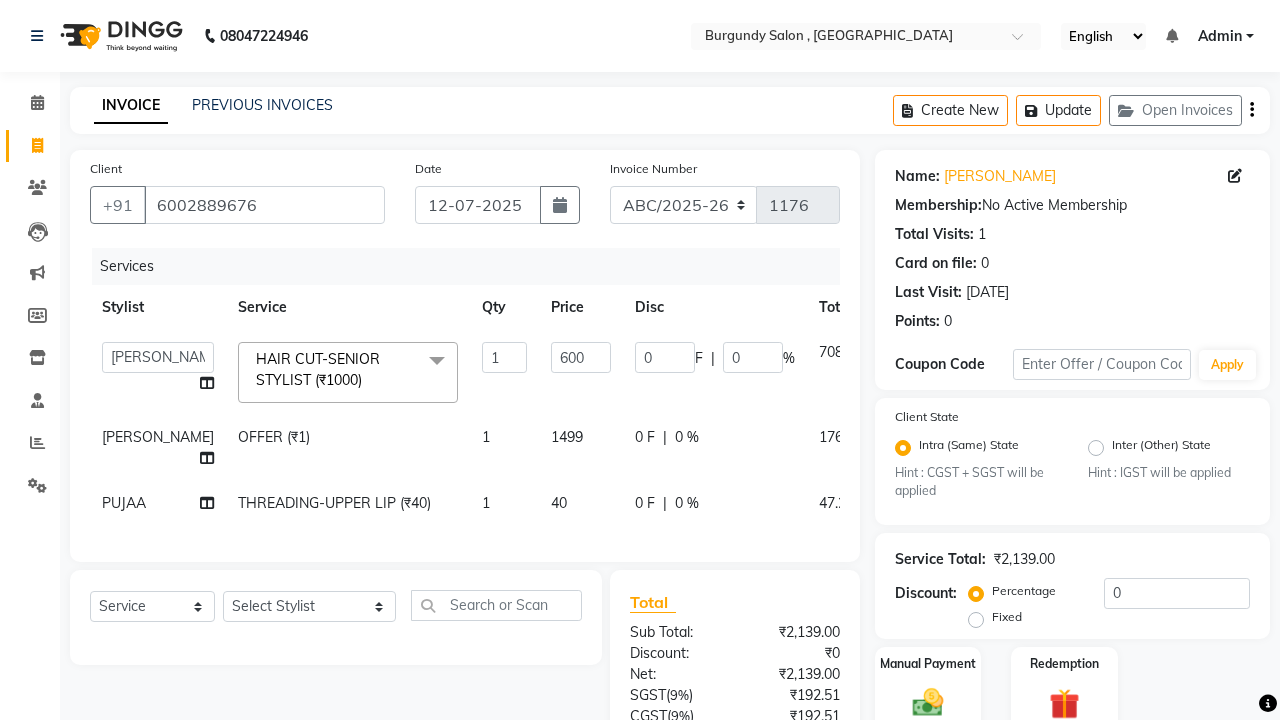 click 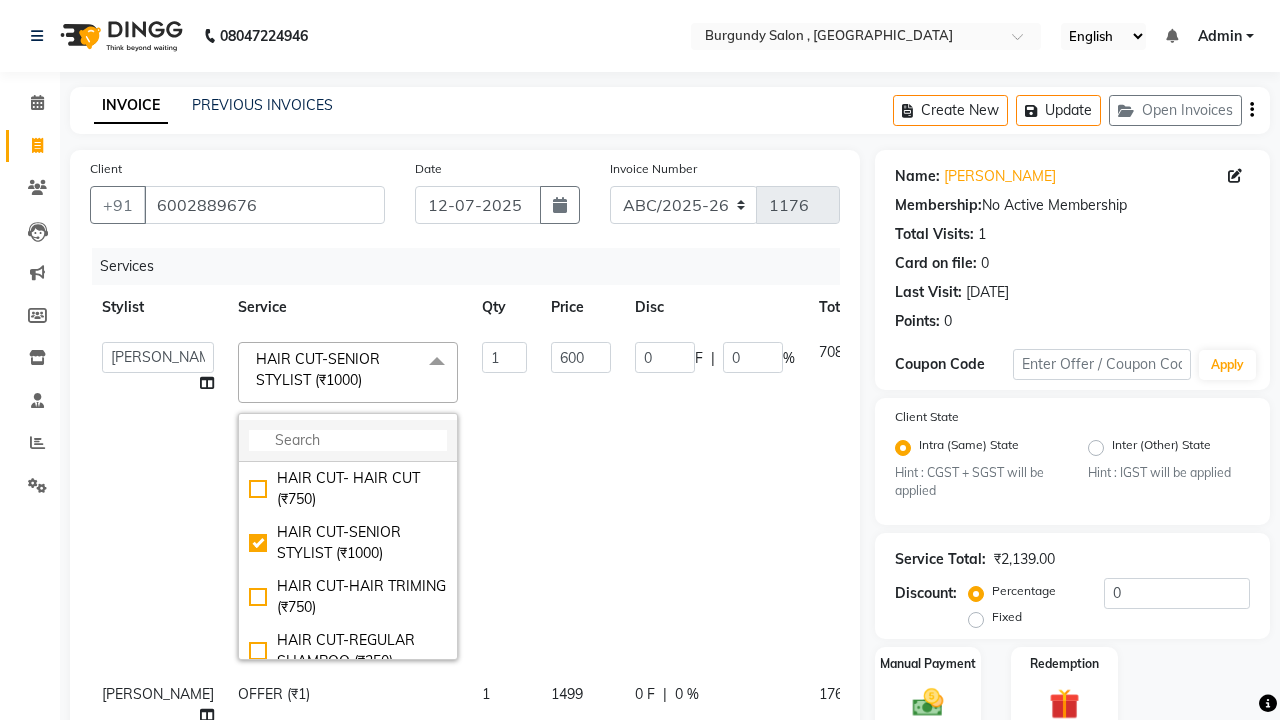click 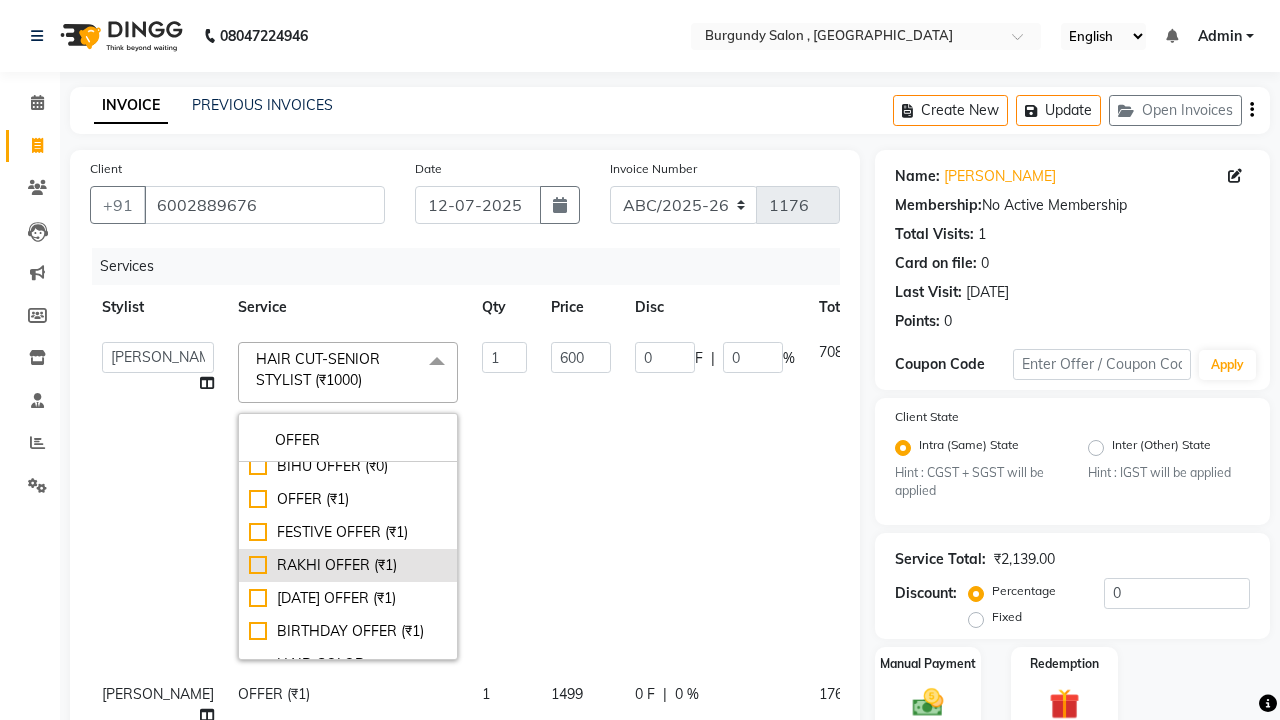 scroll, scrollTop: 283, scrollLeft: 0, axis: vertical 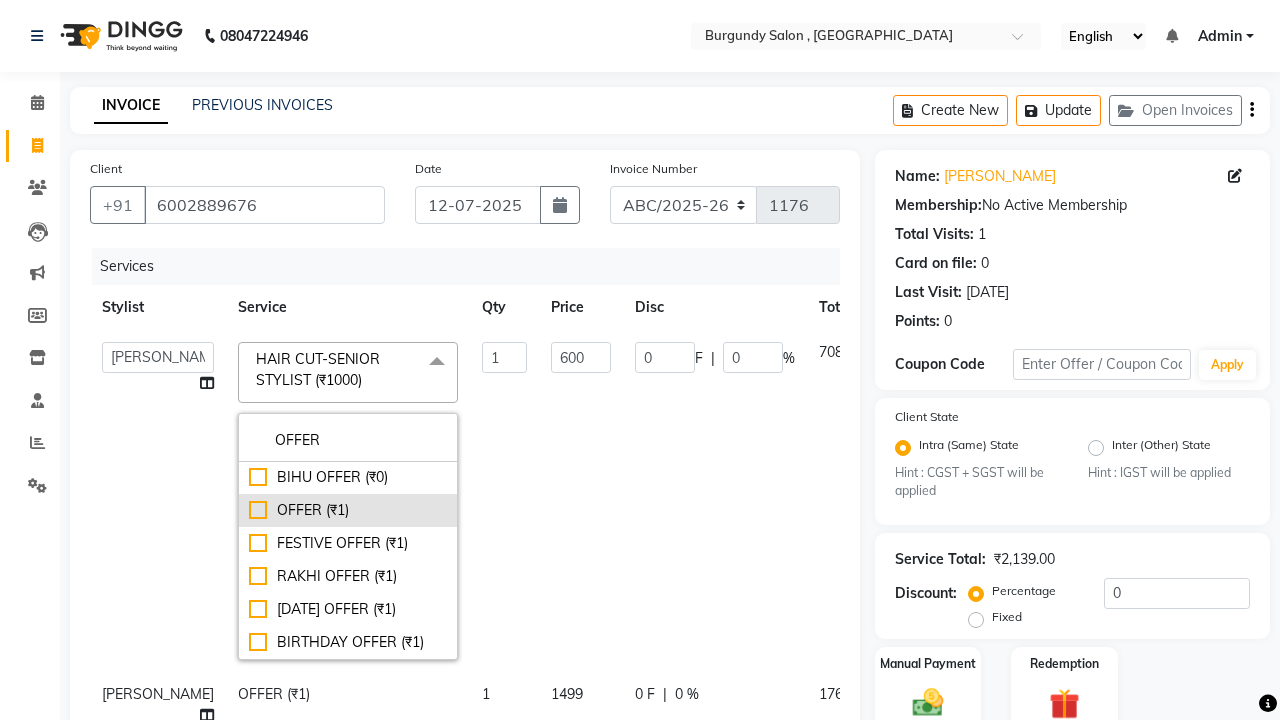 type on "OFFER" 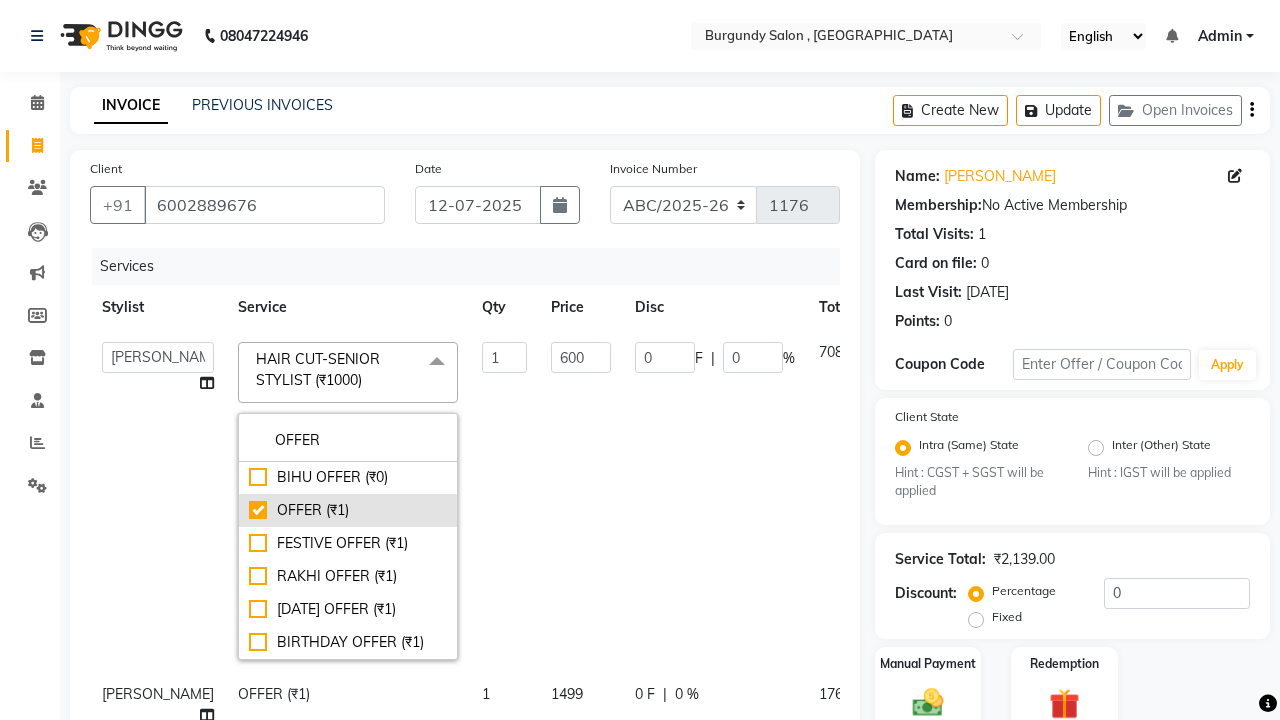 checkbox on "true" 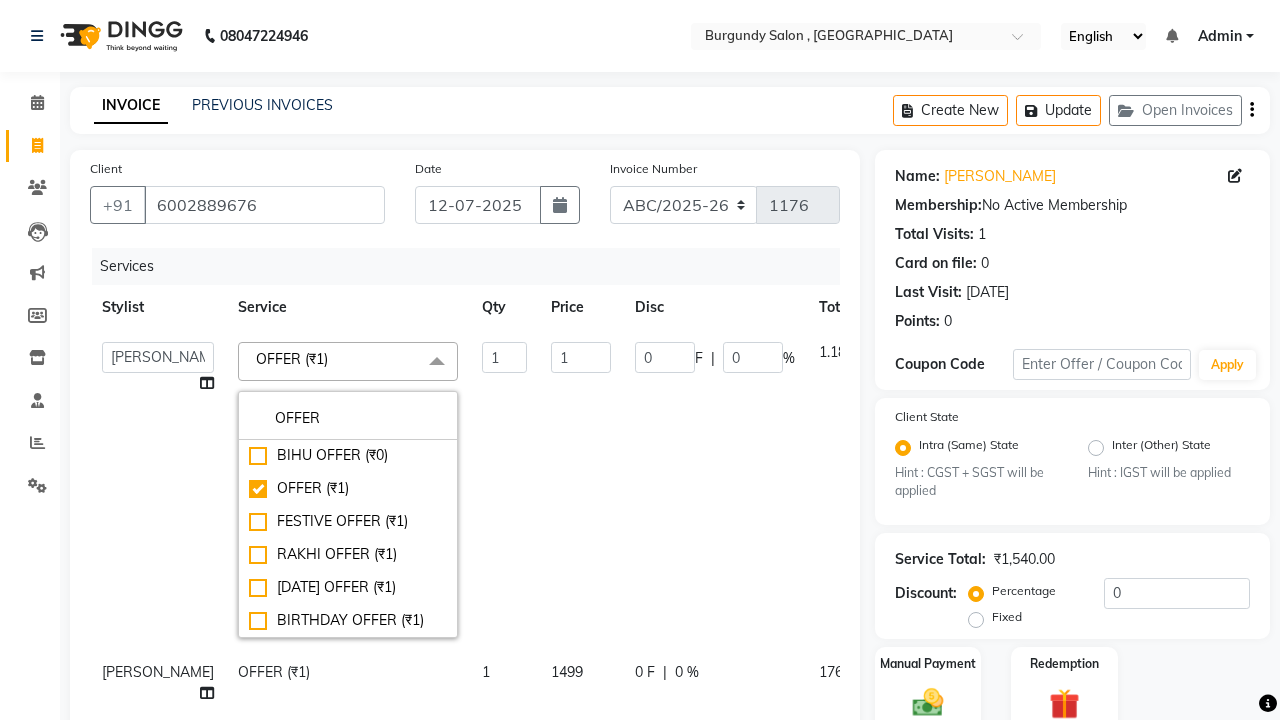 click on "0 F | 0 %" 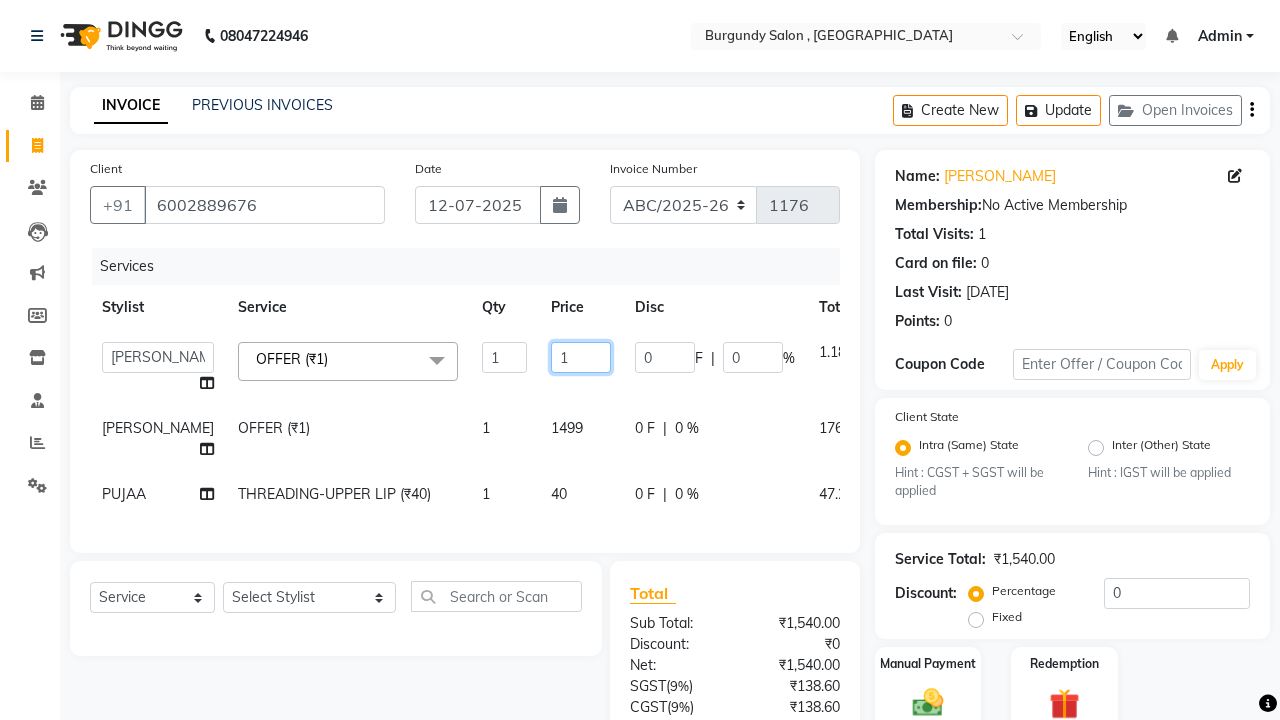 click on "1" 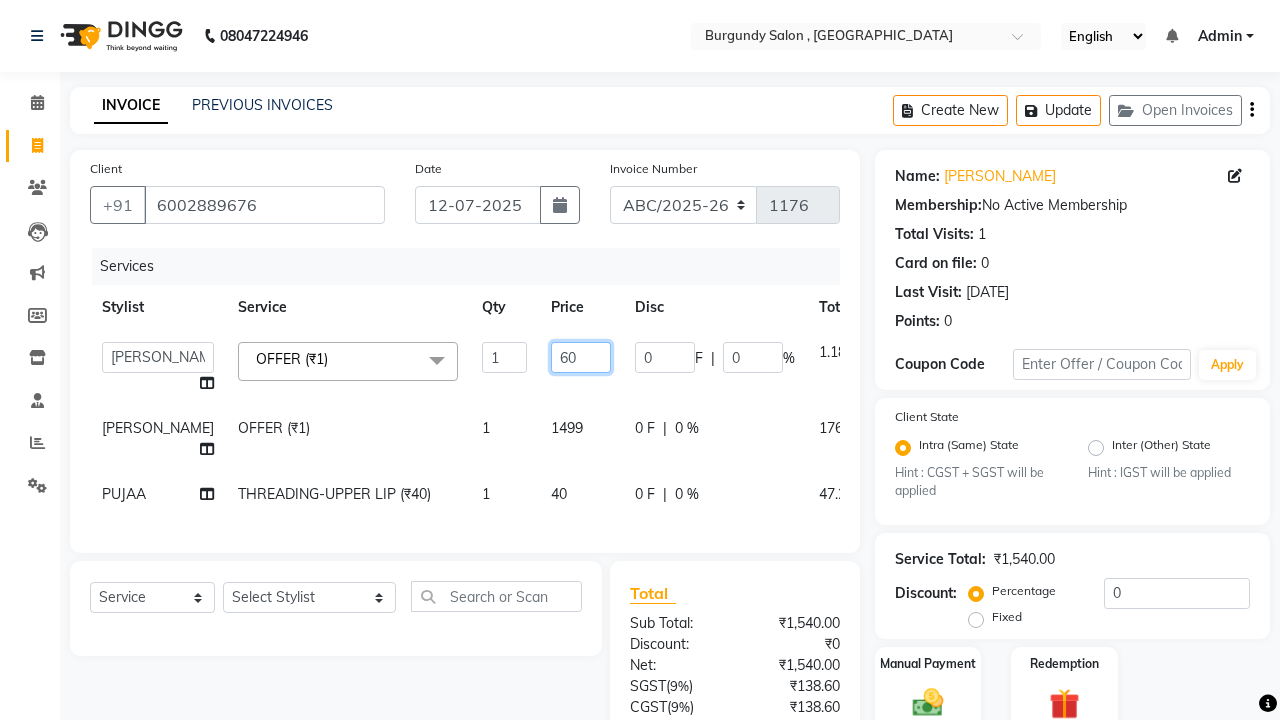 type on "600" 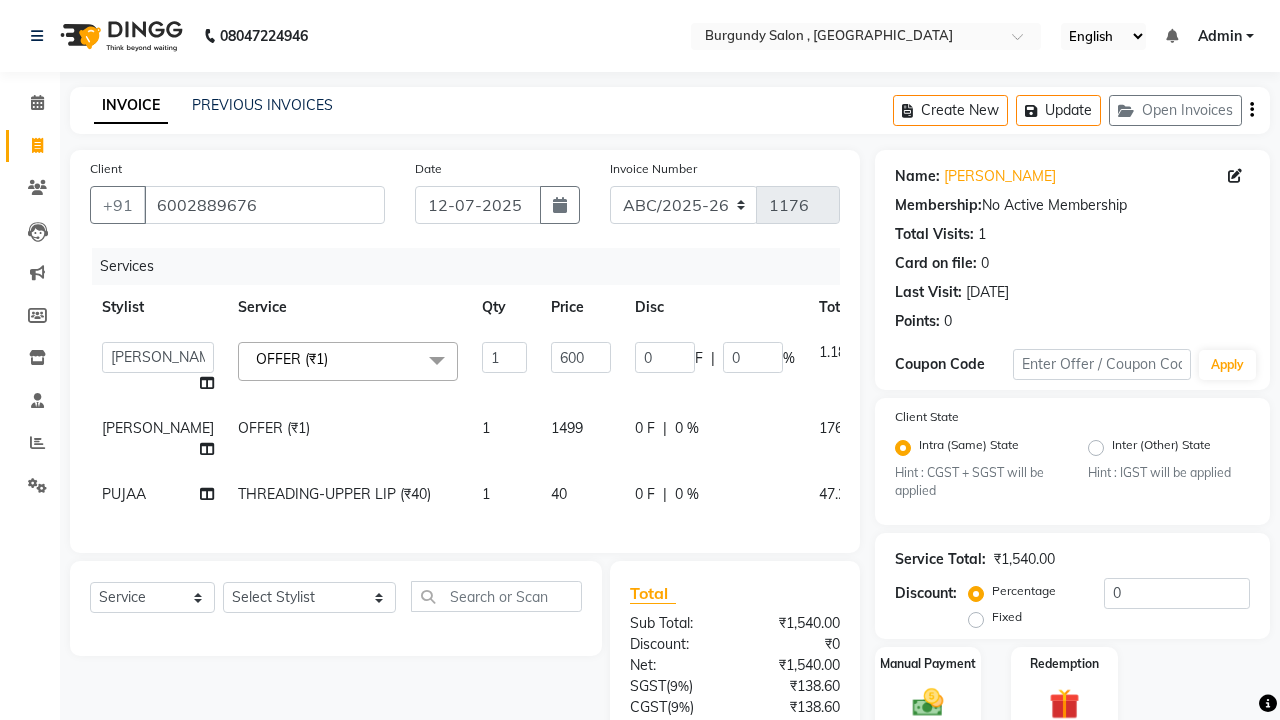 click on "1499" 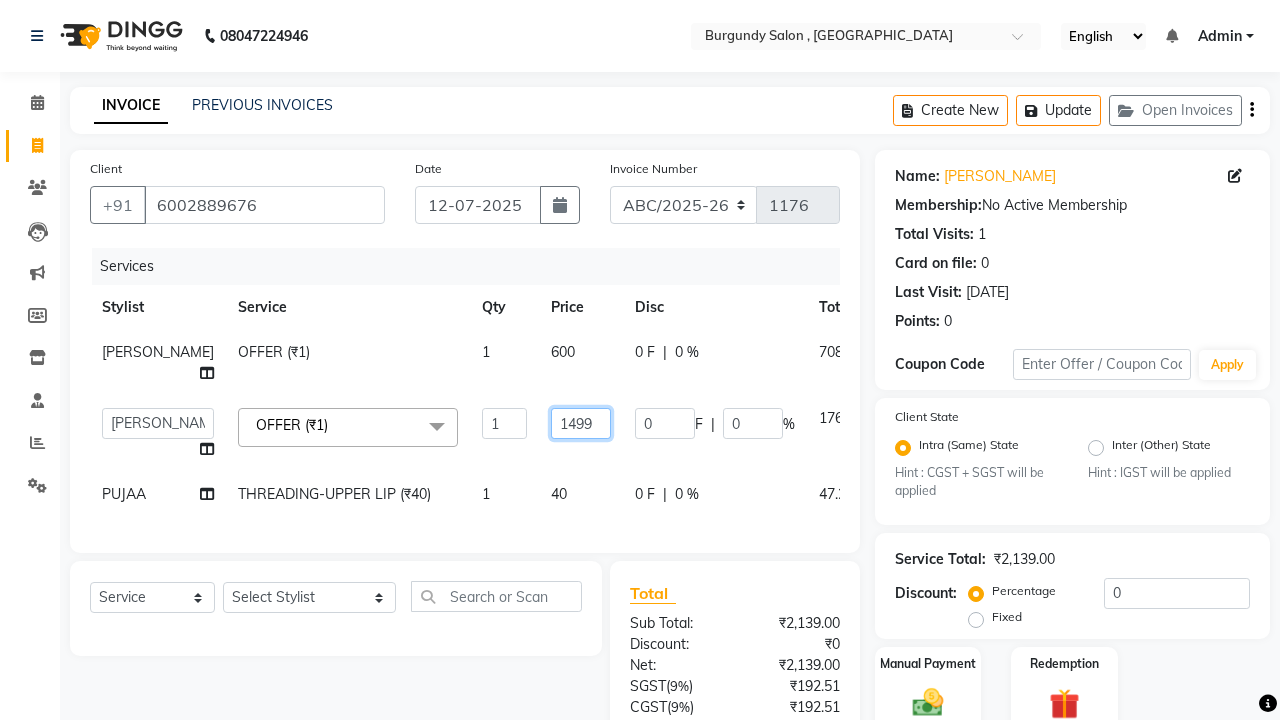 click on "1499" 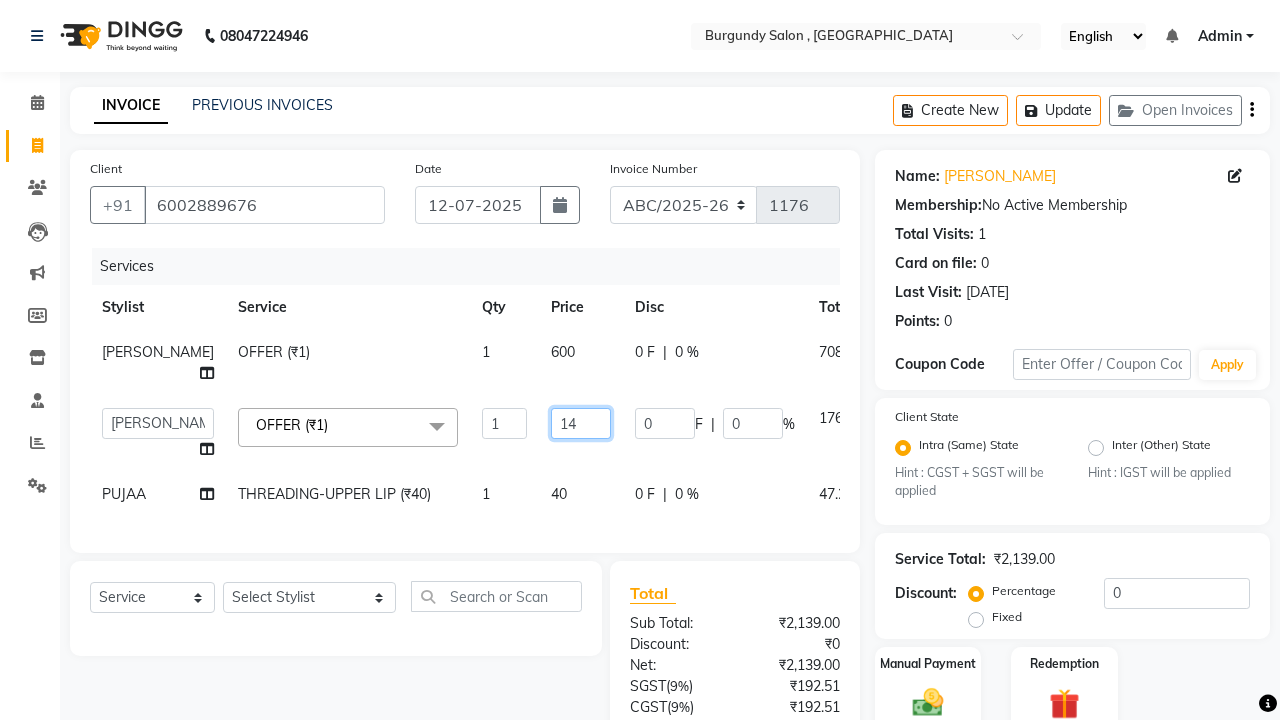 type on "1" 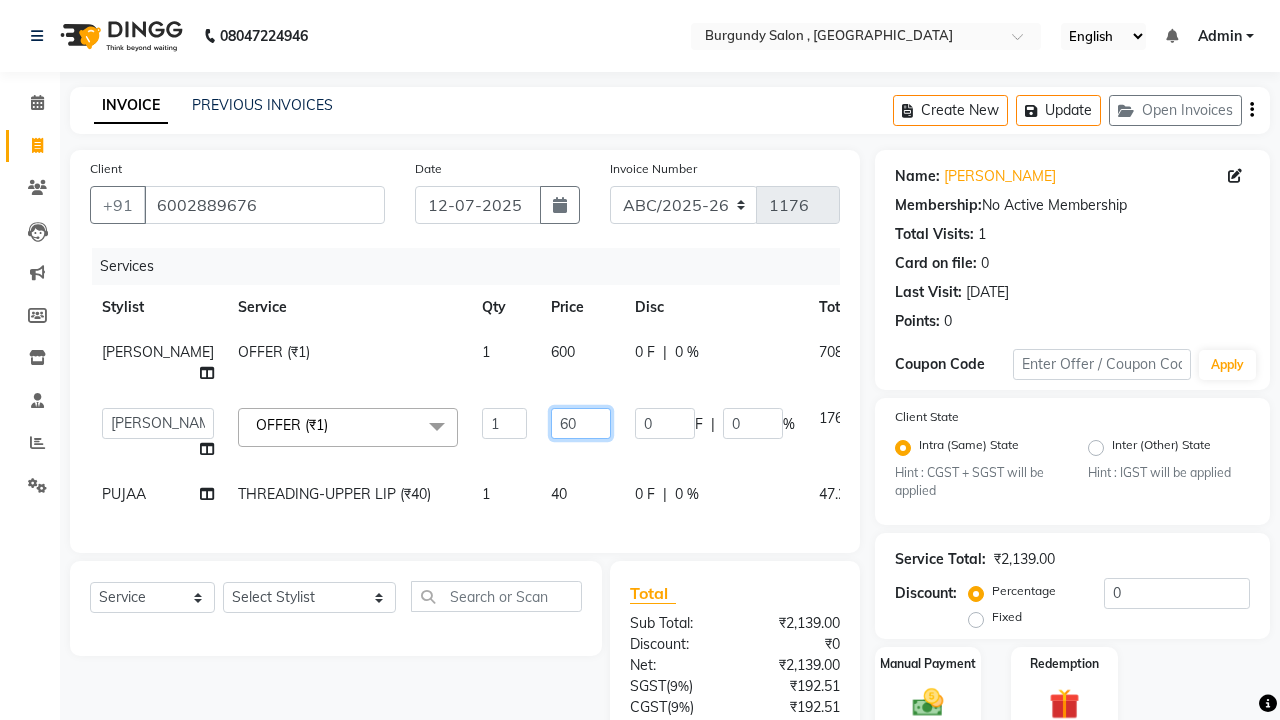type on "6" 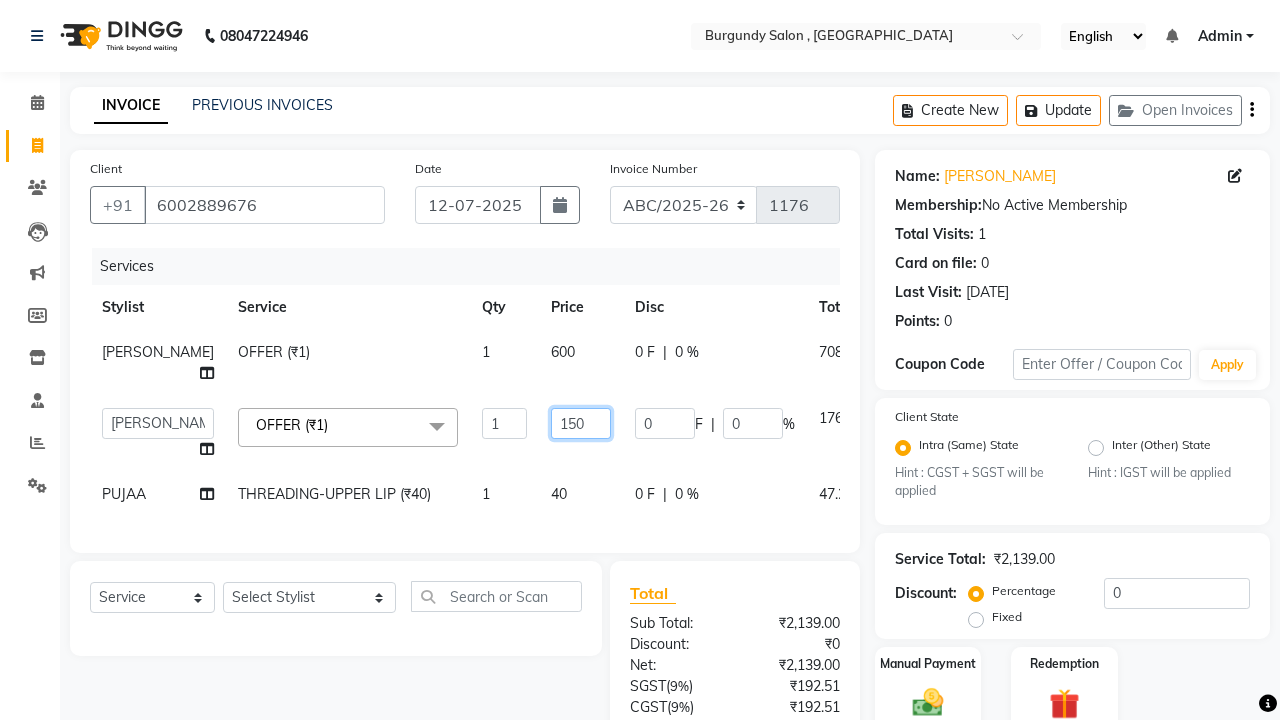 type on "1500" 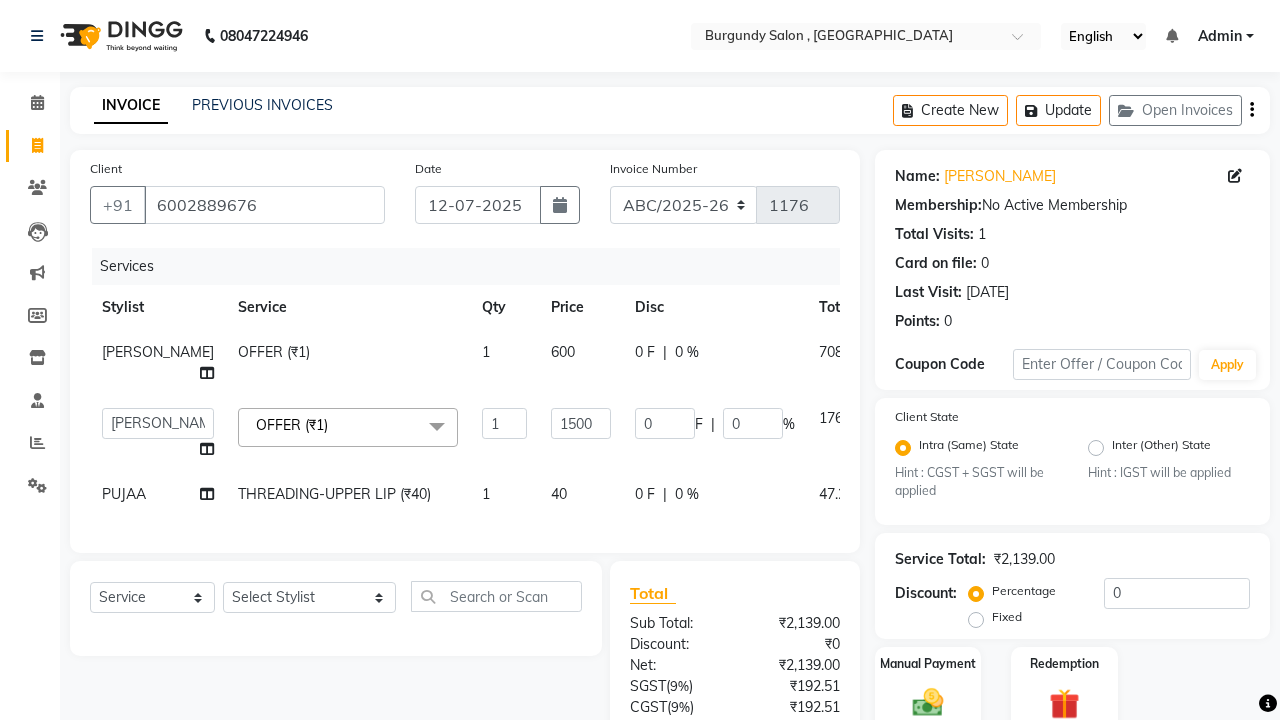 click on "600" 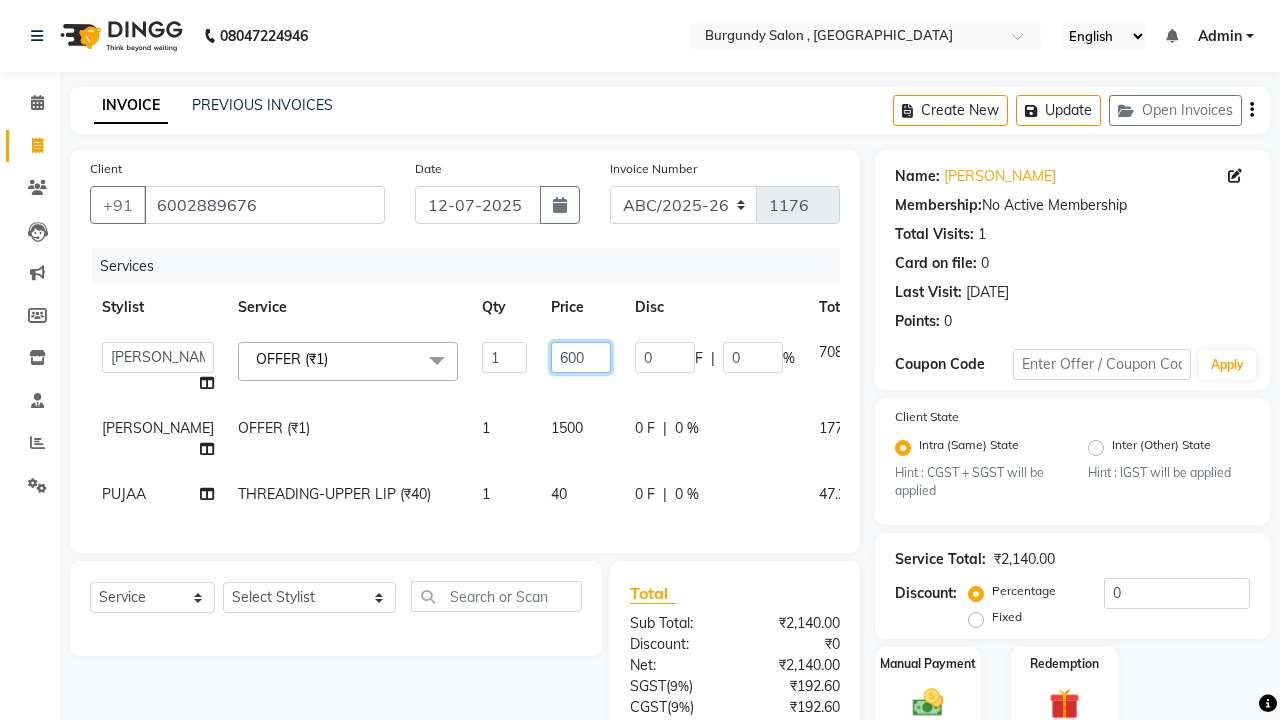 click on "600" 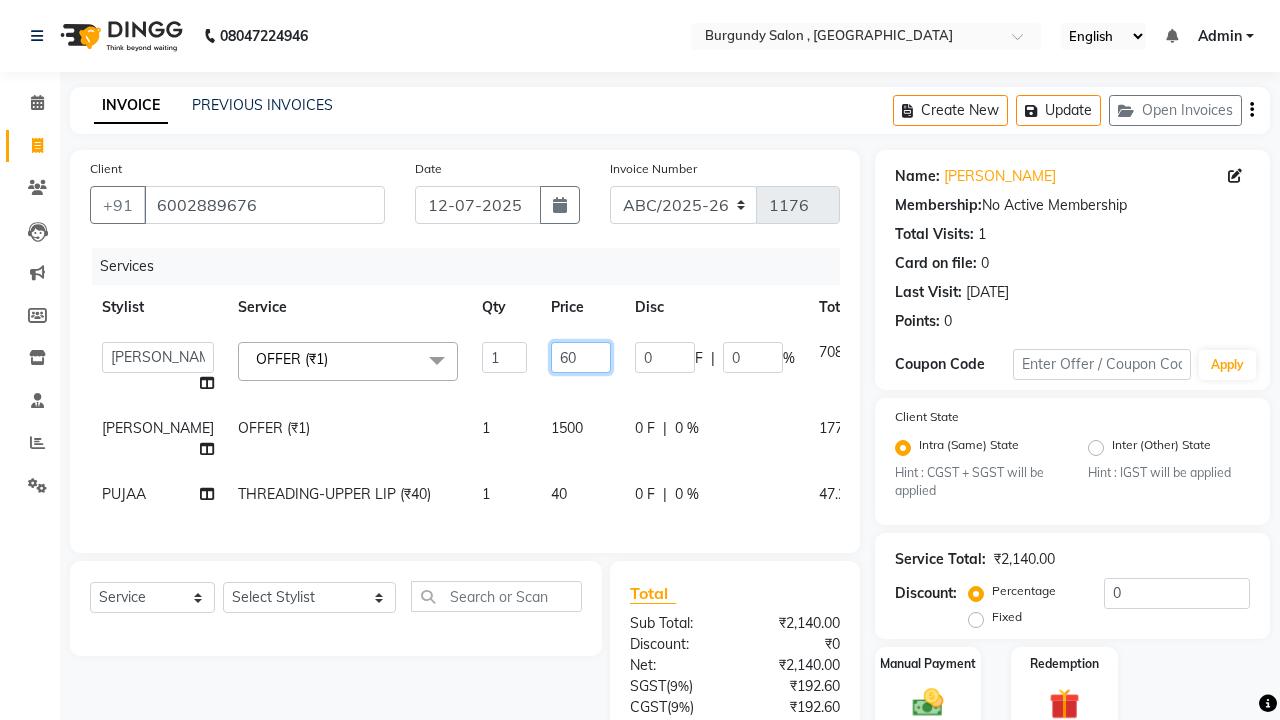 type on "6" 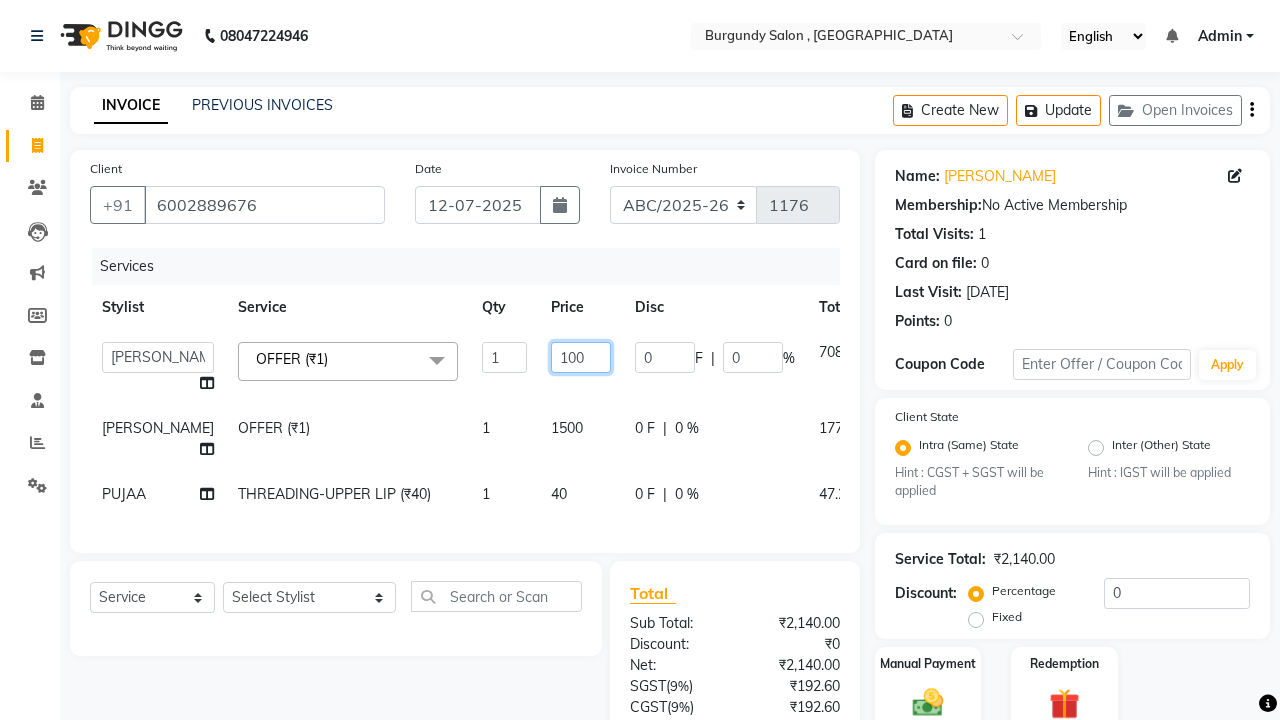 type on "1000" 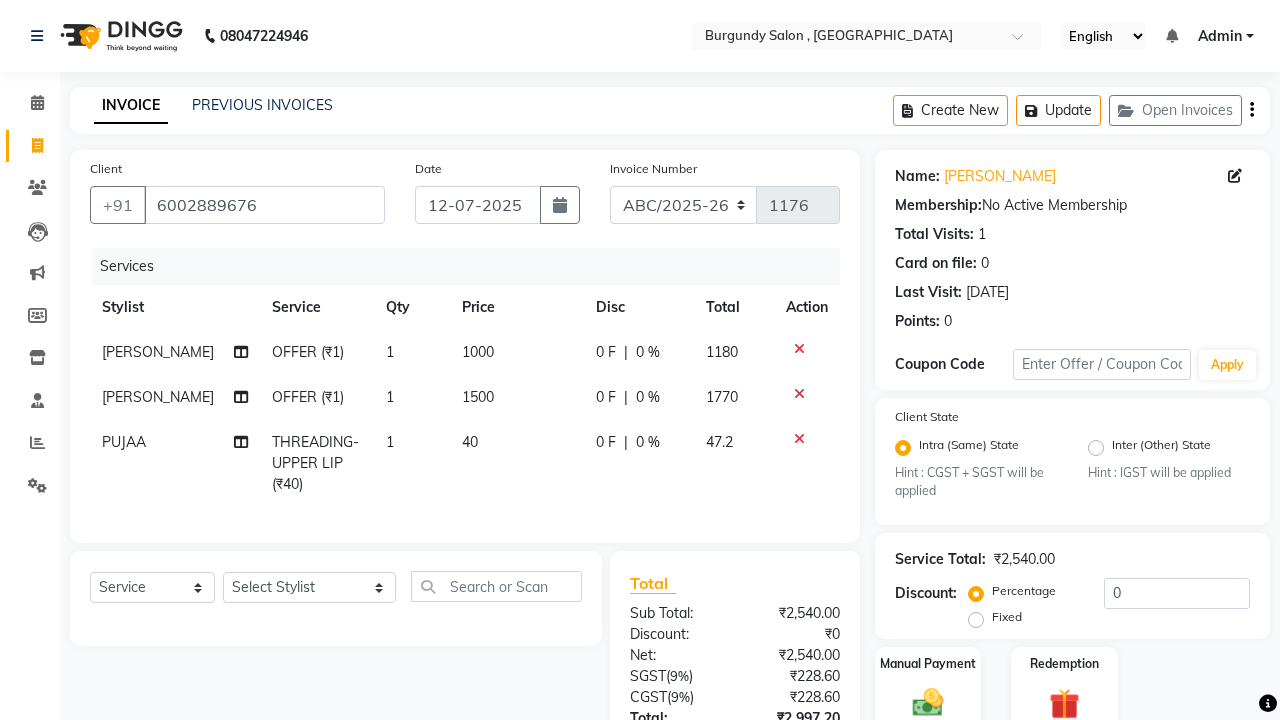 click on "OFFER (₹1)" 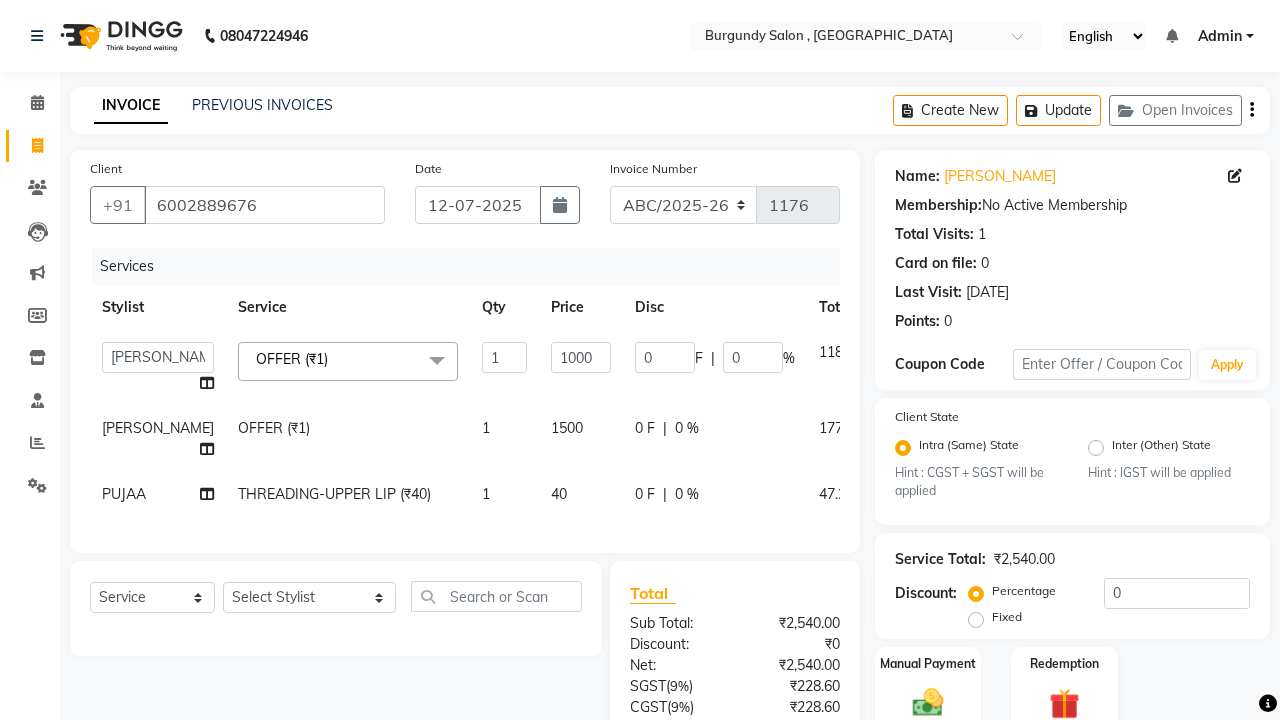 click 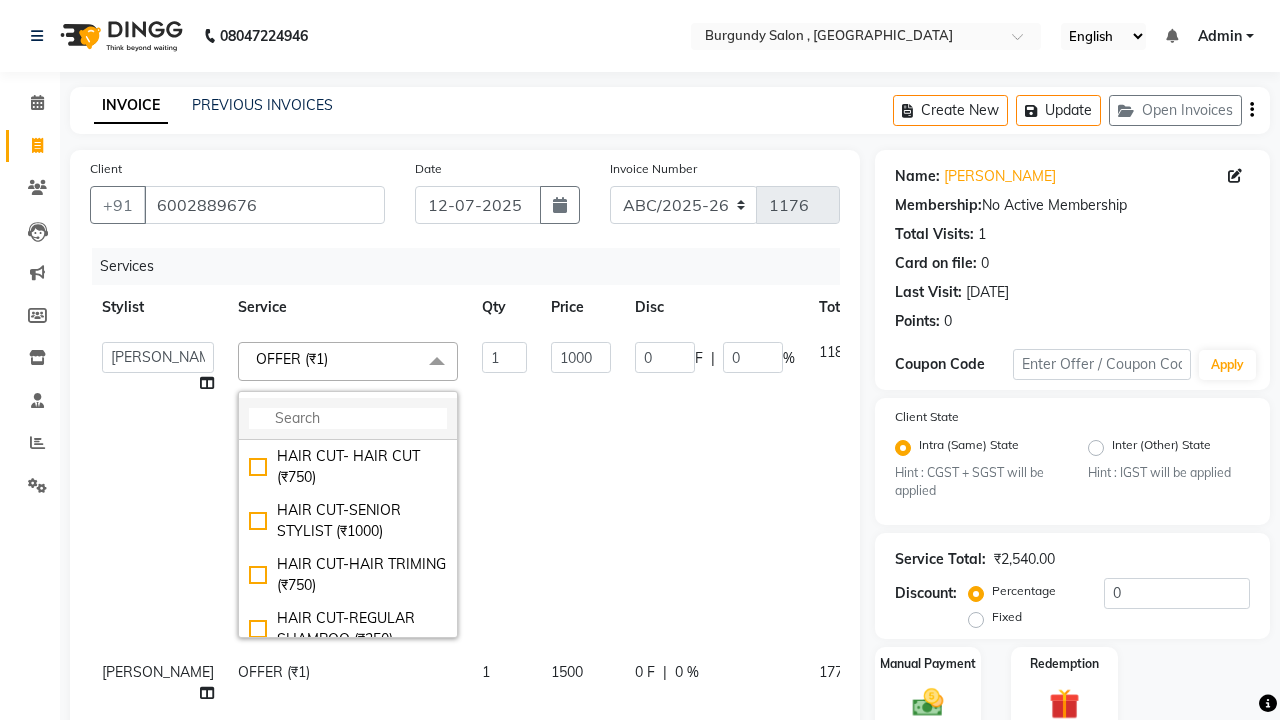 click 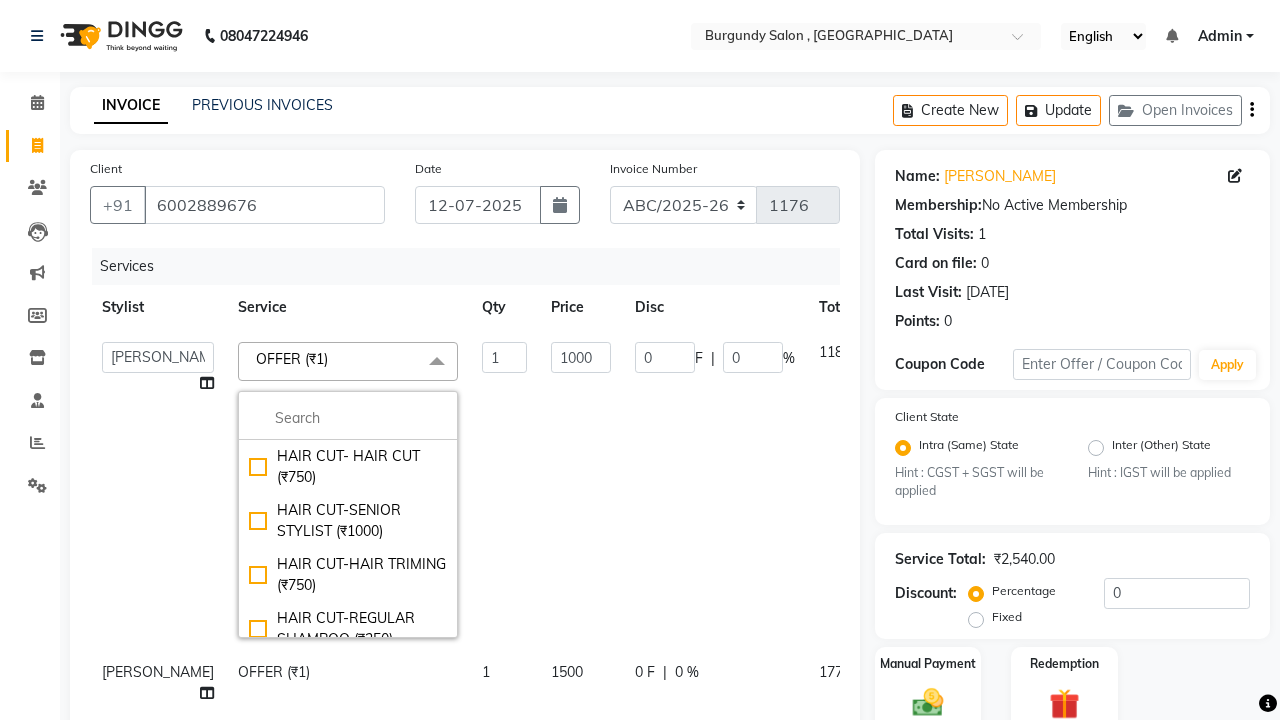 click on "0 F | 0 %" 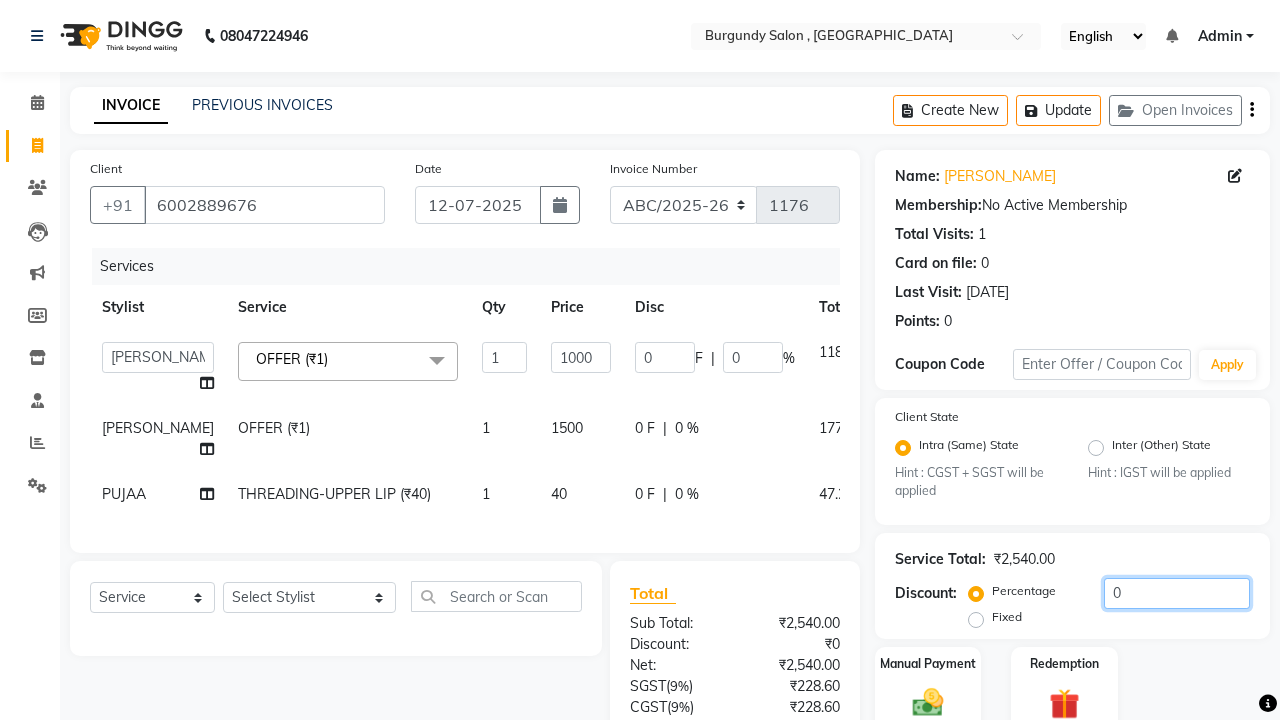 click on "0" 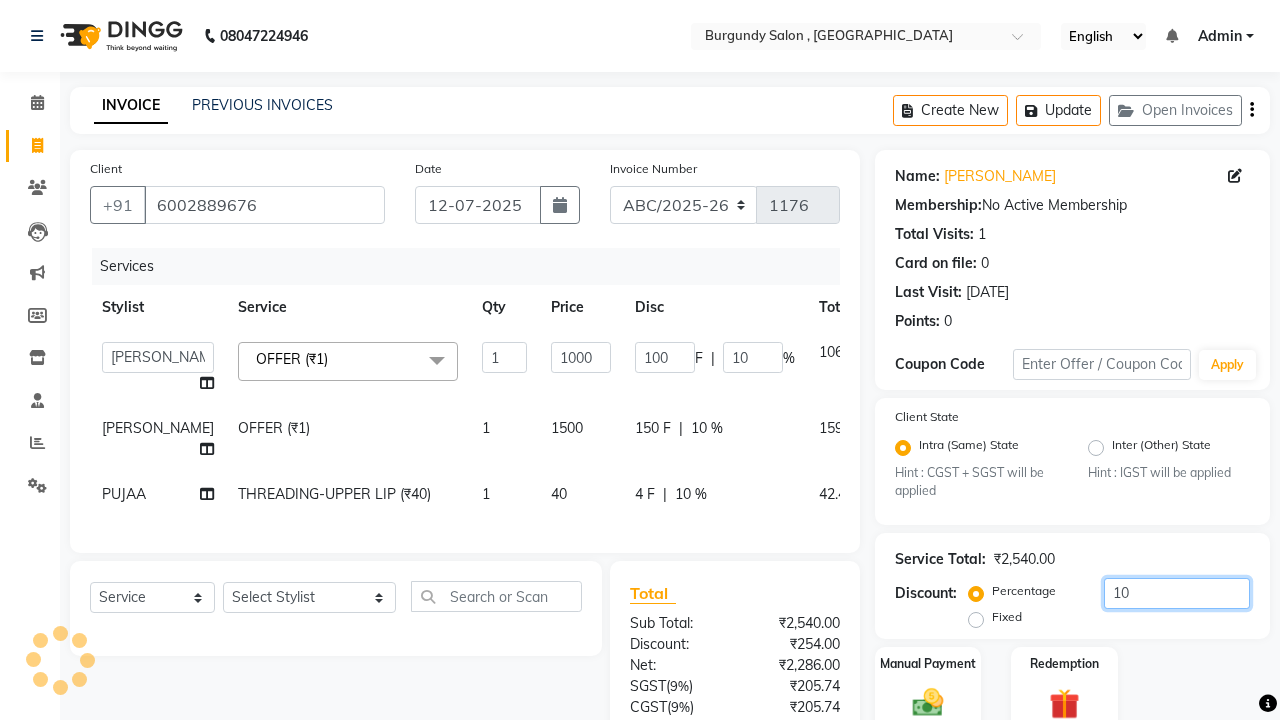 type on "10" 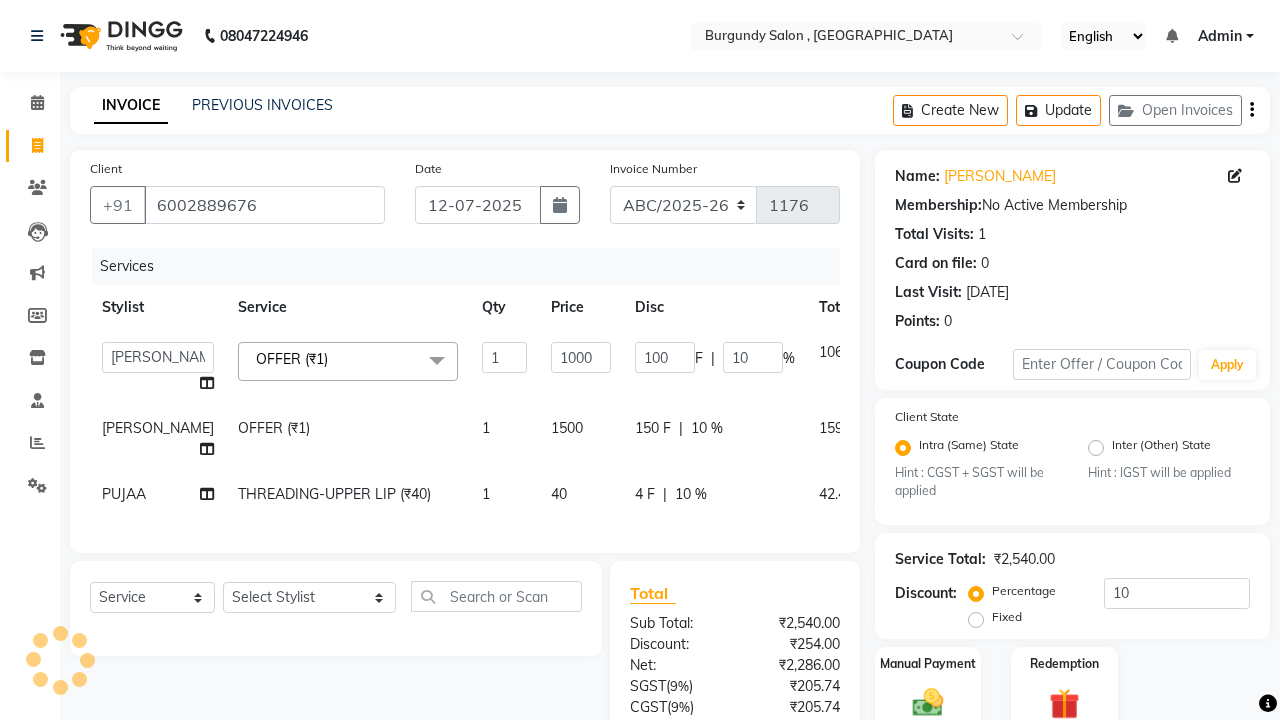 click on "10 %" 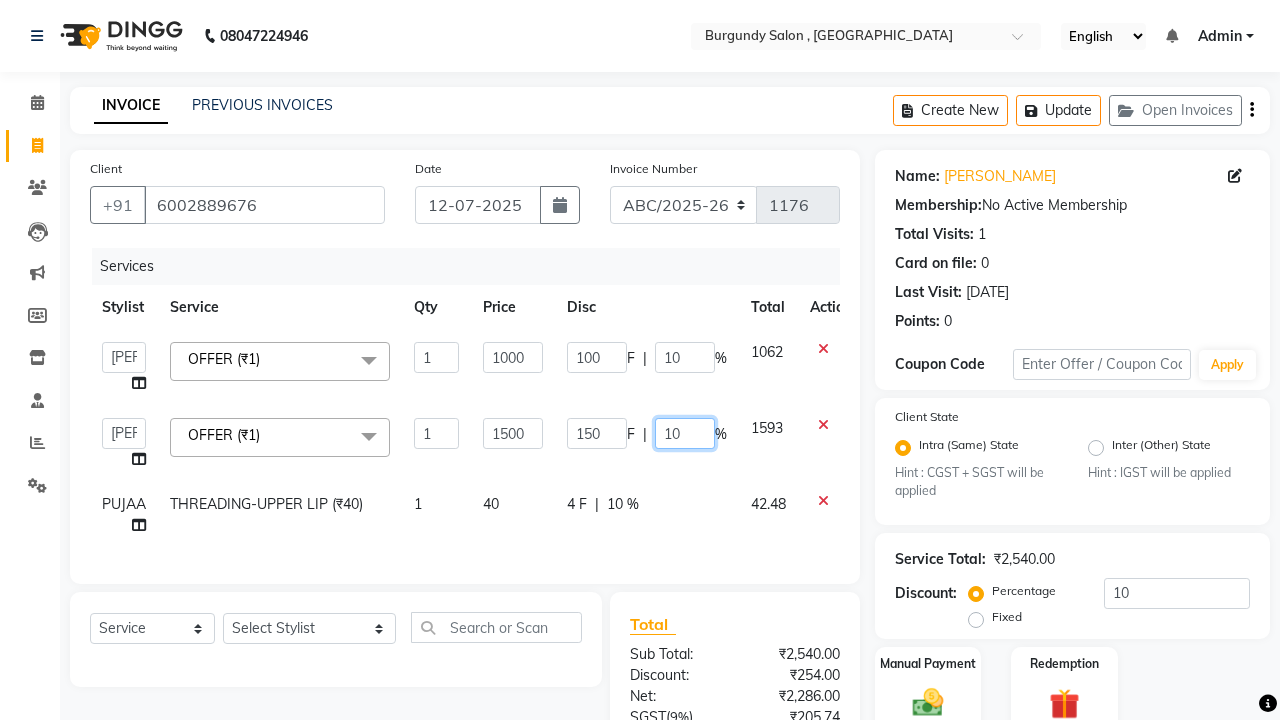 click on "10" 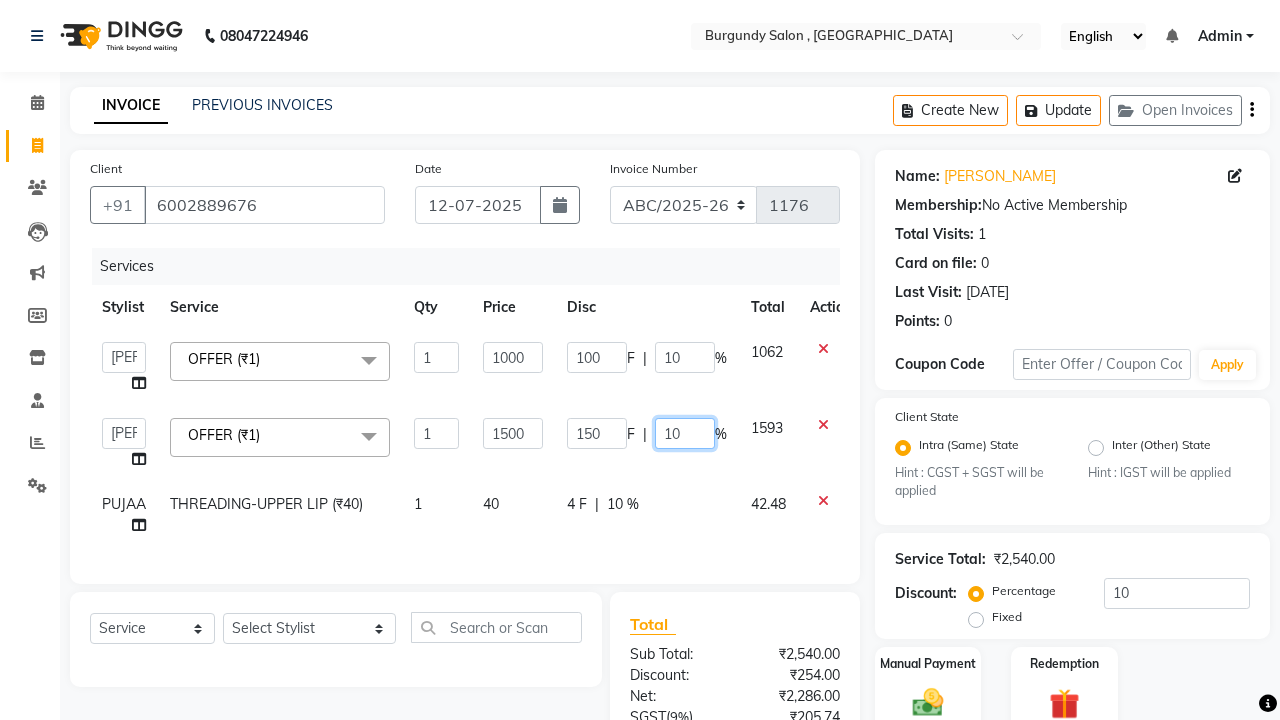 type on "0" 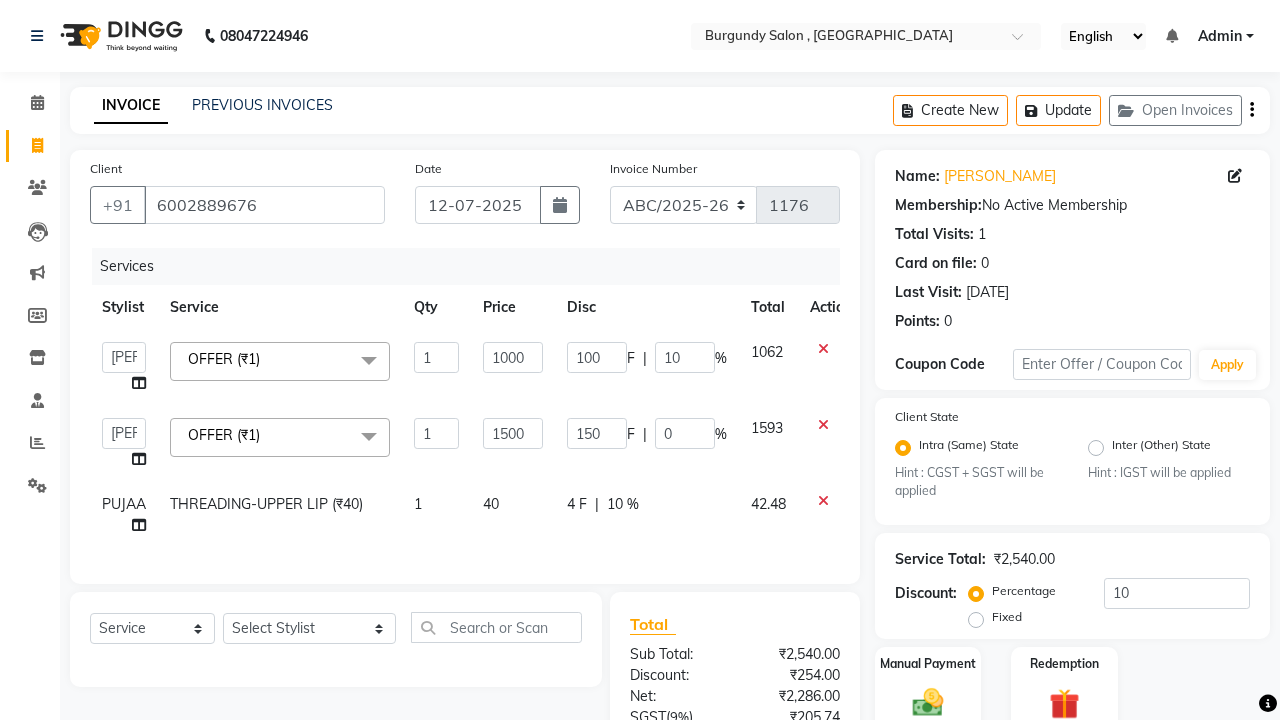 click on "150 F | 0 %" 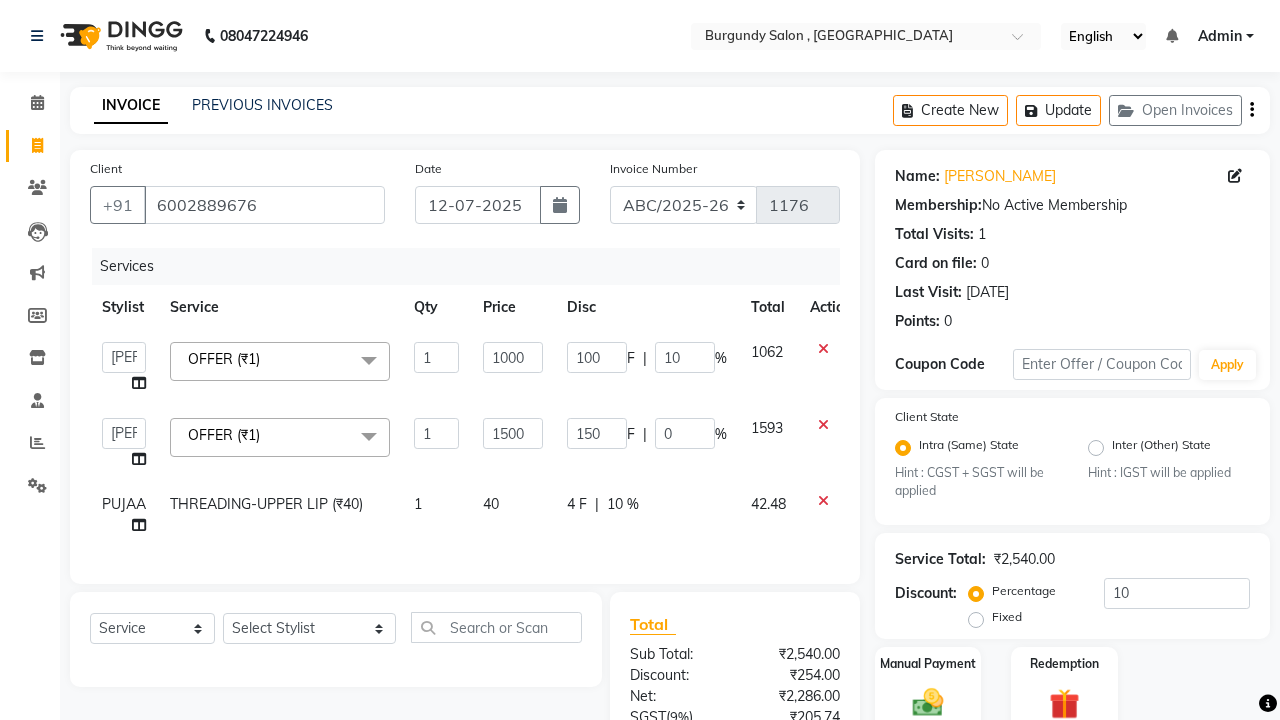 select on "35062" 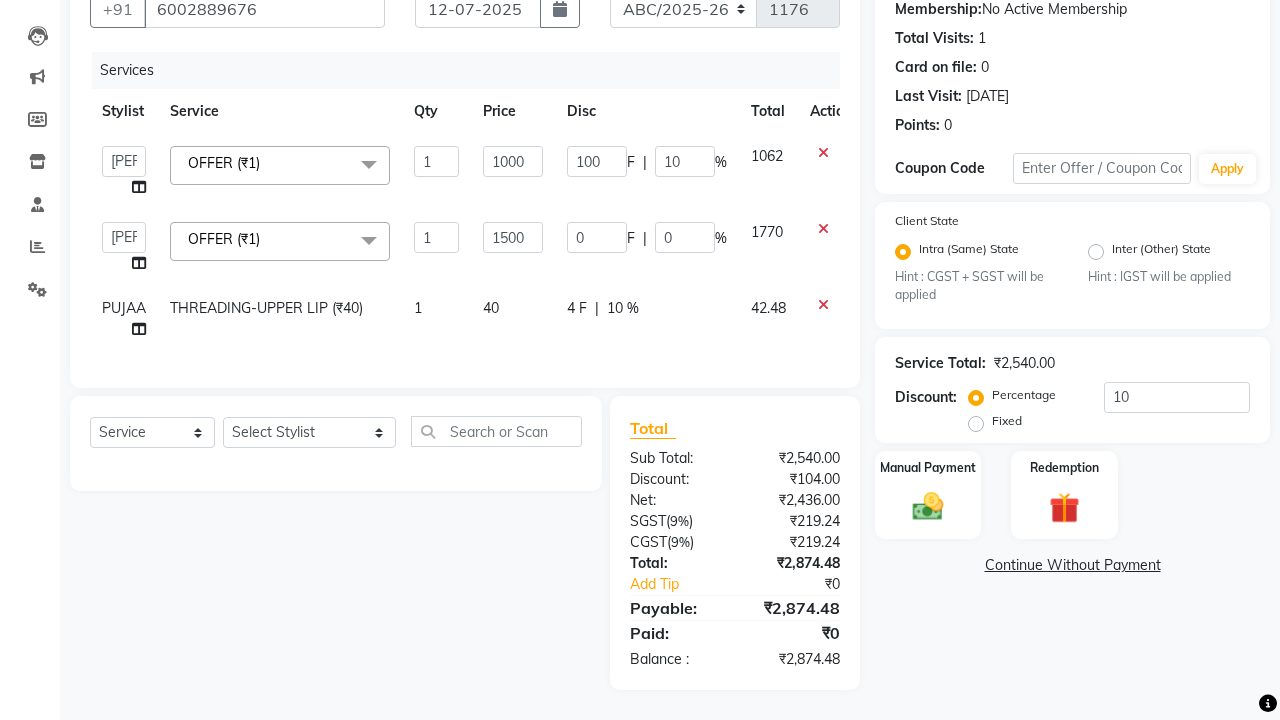 scroll, scrollTop: 196, scrollLeft: 0, axis: vertical 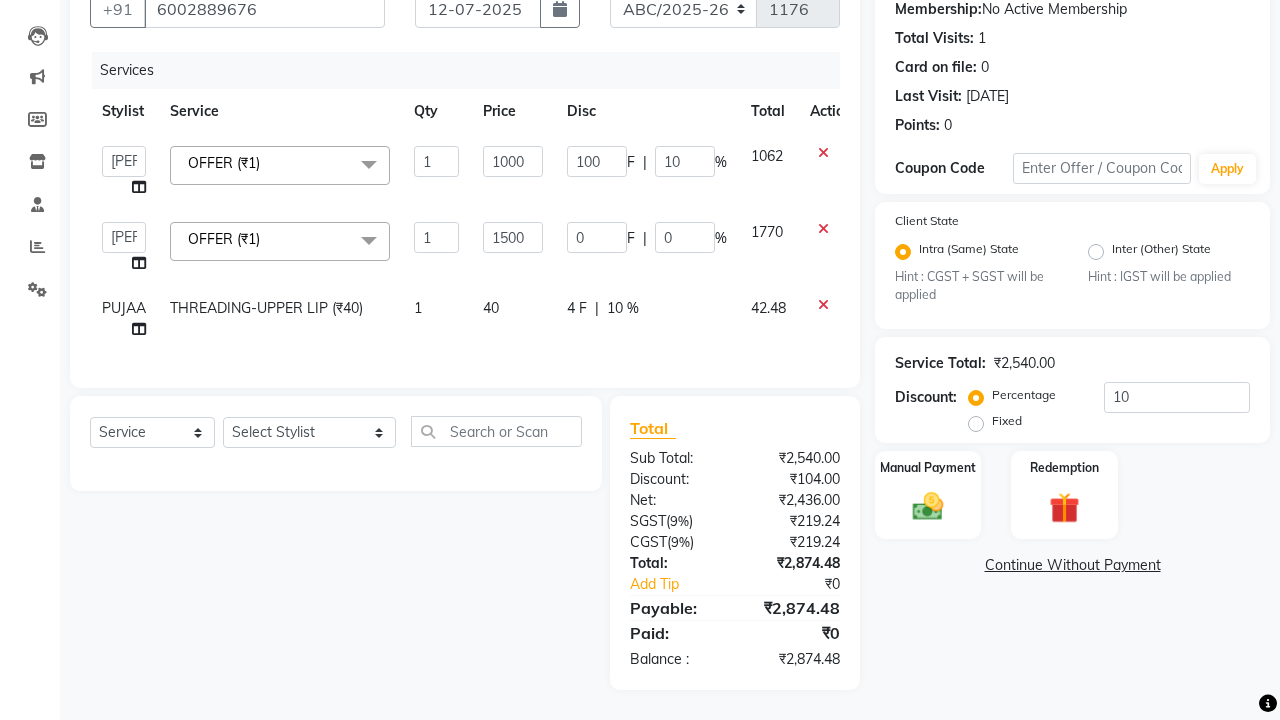 click on "Services Stylist Service Qty Price Disc Total Action  ANIL    [PERSON_NAME]   [PERSON_NAME]    DHON DAS   DHON / [PERSON_NAME]   [PERSON_NAME]   [PERSON_NAME]/ [PERSON_NAME]   [PERSON_NAME]   LAXI / [PERSON_NAME]   LITTLE   MAAM   MINTUL   [PERSON_NAME]   [PERSON_NAME]   [PERSON_NAME]   [PERSON_NAME]/POJA/ [PERSON_NAME] / [PERSON_NAME]   [PERSON_NAME]/ [PERSON_NAME]   PUJAA   [PERSON_NAME] / [PERSON_NAME]    [PERSON_NAME] / [PERSON_NAME]   [PERSON_NAME] / [PERSON_NAME] / [PERSON_NAME]   [PERSON_NAME]/ [PERSON_NAME]/[PERSON_NAME]/PRAKASH/ [PERSON_NAME]/[PERSON_NAME]/ [PERSON_NAME]   [PERSON_NAME]/ [PERSON_NAME]   [PERSON_NAME]   [PERSON_NAME]   [PERSON_NAME]   SOPEM   staff 1   staff 1   TANU  OFFER (₹1)  x HAIR CUT- HAIR CUT (₹750) HAIR CUT-SENIOR STYLIST (₹1000) HAIR CUT-HAIR TRIMING (₹750) HAIR CUT-REGULAR SHAMPOO (₹250) WASH AND BLOW DRY (₹600) HAIR CUT-OIL MASSAGE (₹900) HAIR CUT-WASH WITH [MEDICAL_DATA] AMPULE (₹800) HAIR CUT-IRONING (₹1000) HAIR CUT-[PERSON_NAME] (₹1000) HAIR CUT-HAIR DO (₹1000) HAIR CUT-KERATIN SHAMPOO (₹750) HAIR CUT-BOTOPLEXX TREATMENT (₹7500) ONLY-BLOW DRY (₹300) 1 100" 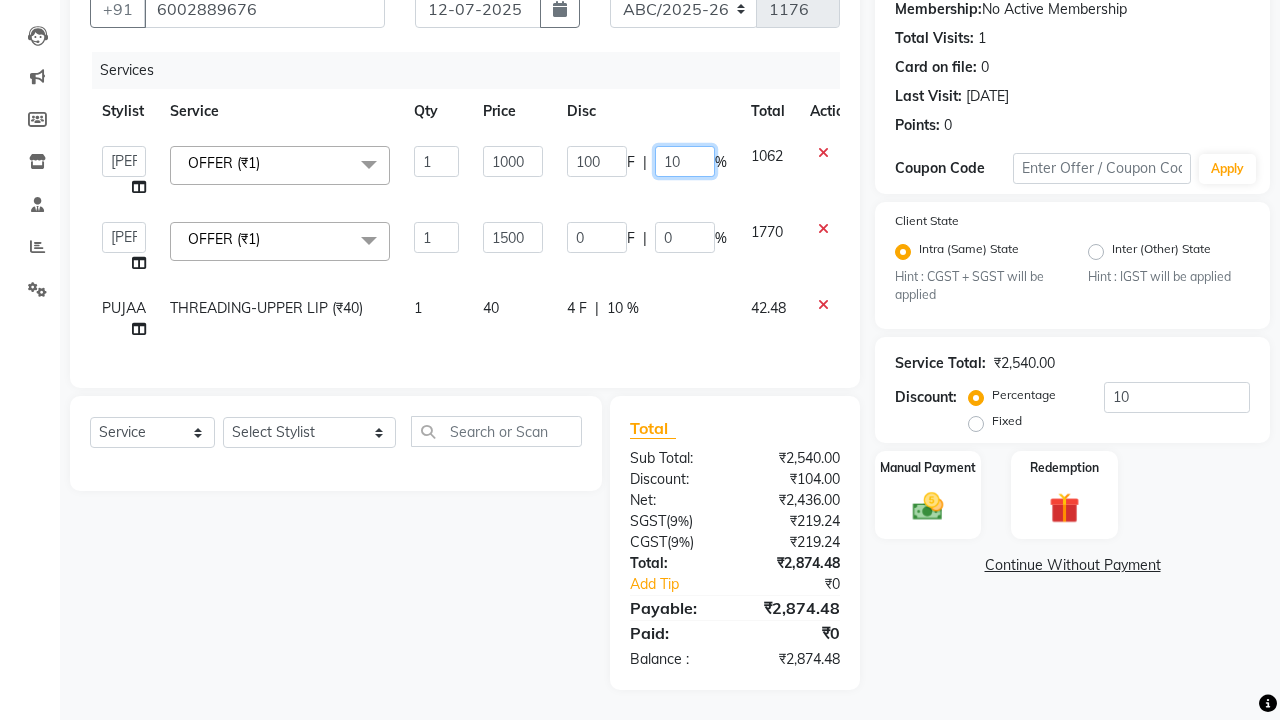 click on "10" 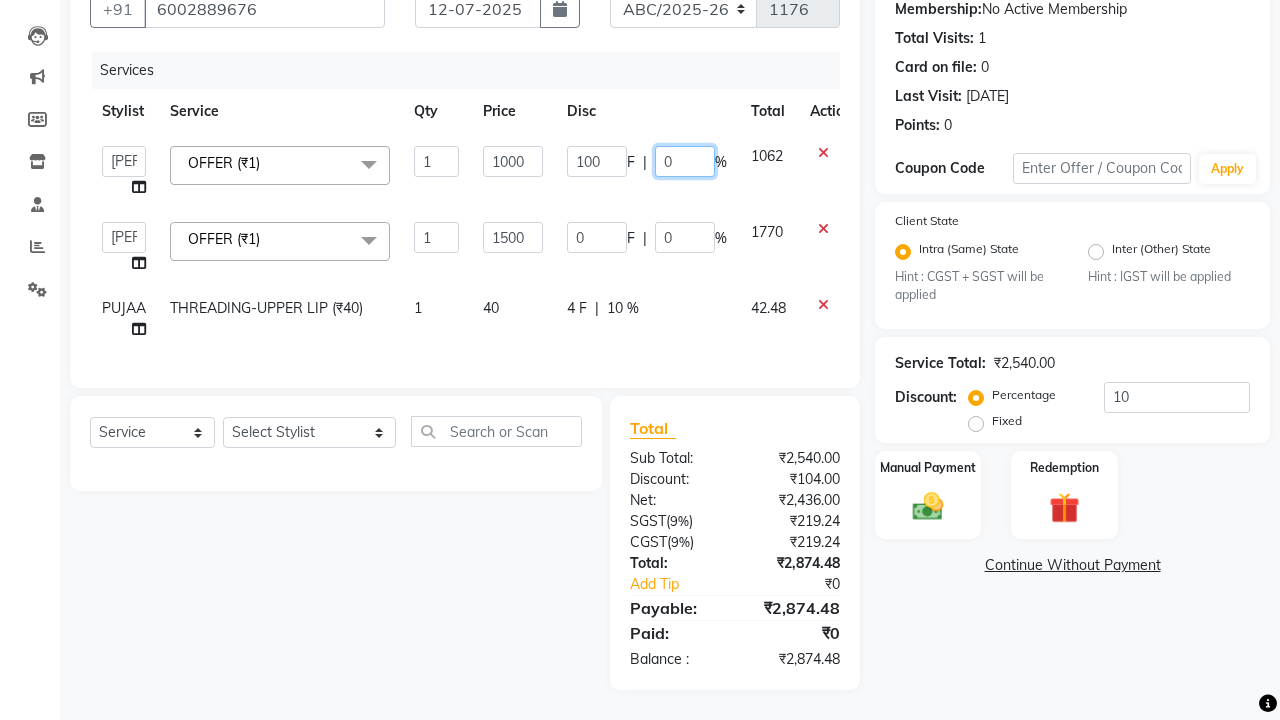 type on "20" 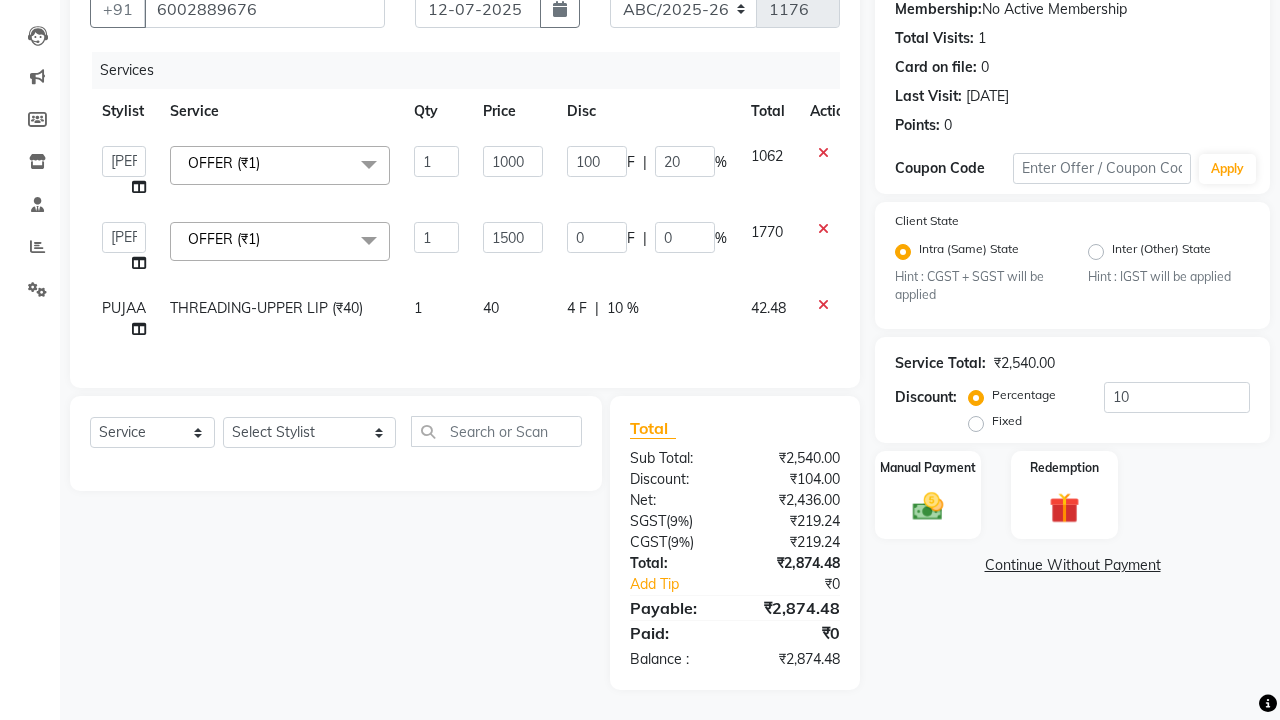 click on "Disc" 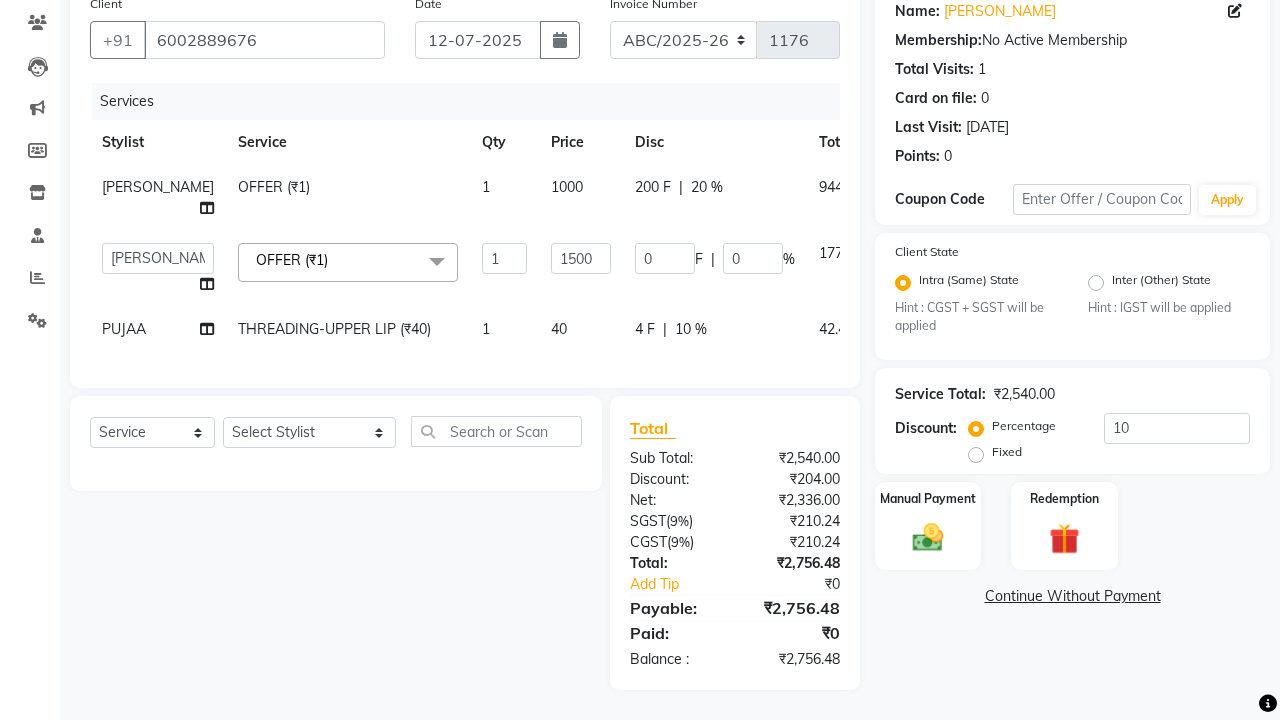 scroll, scrollTop: 165, scrollLeft: 0, axis: vertical 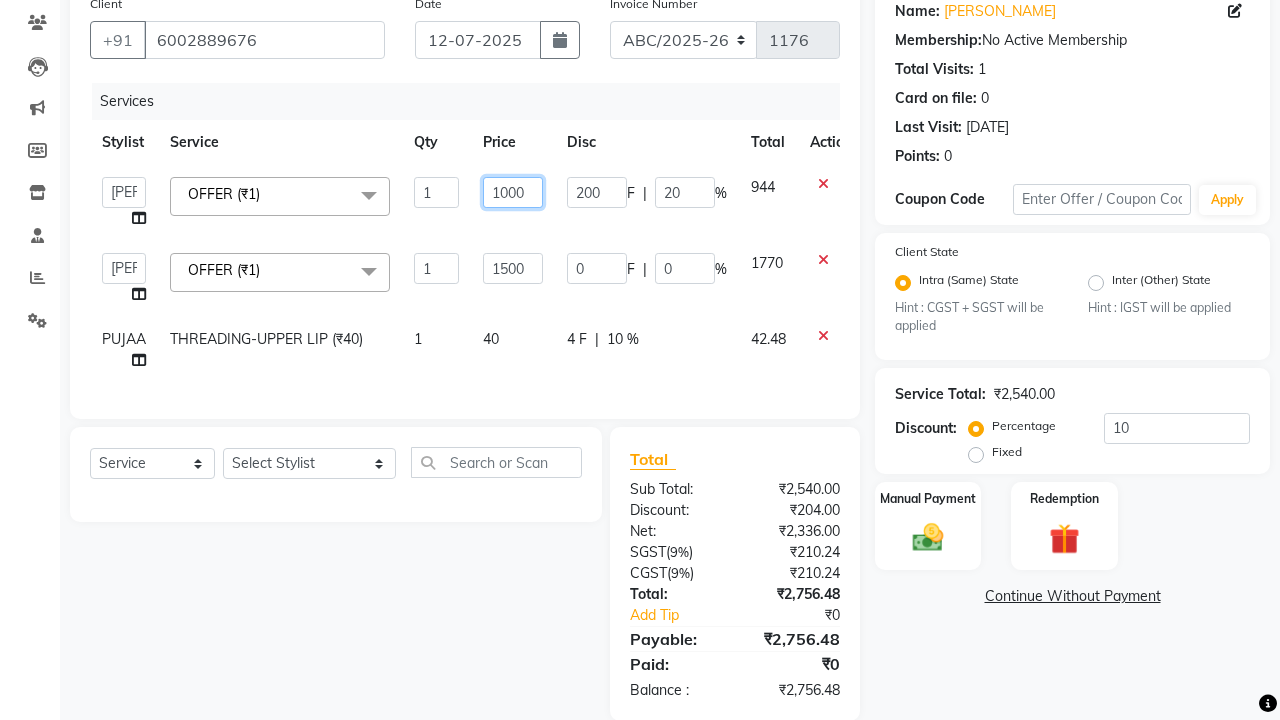 click on "1000" 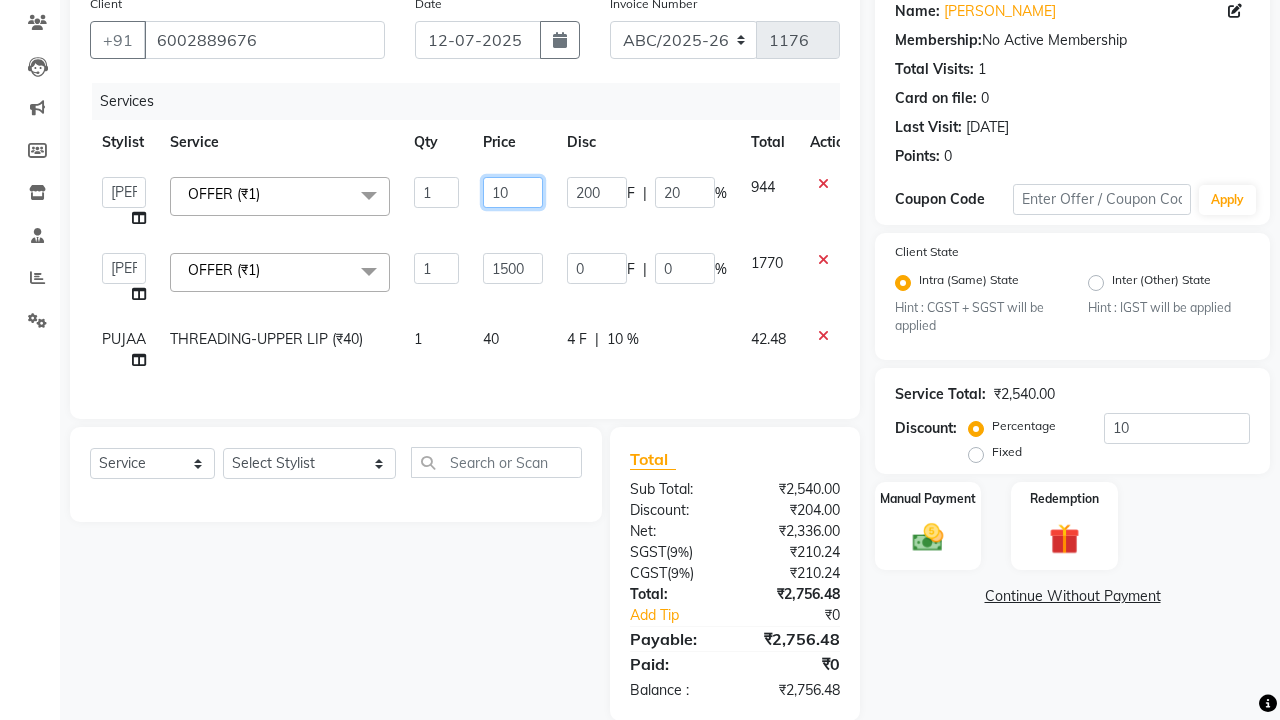 type on "1" 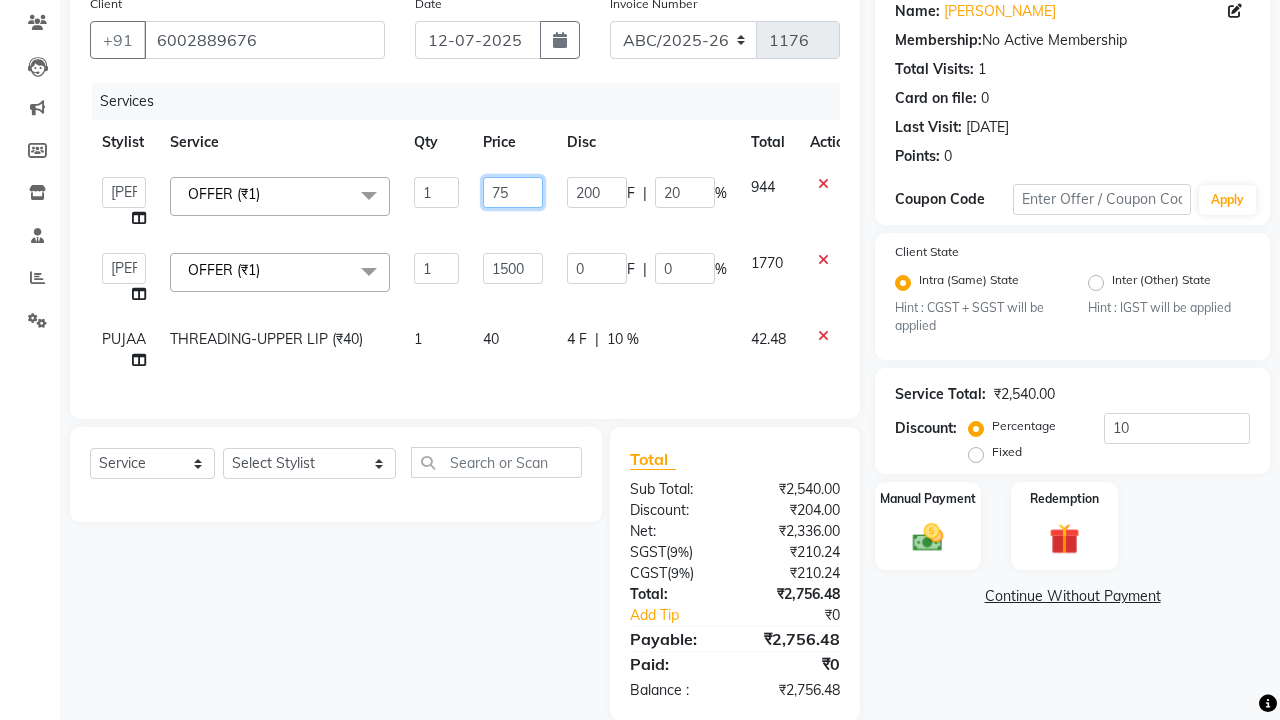 type on "750" 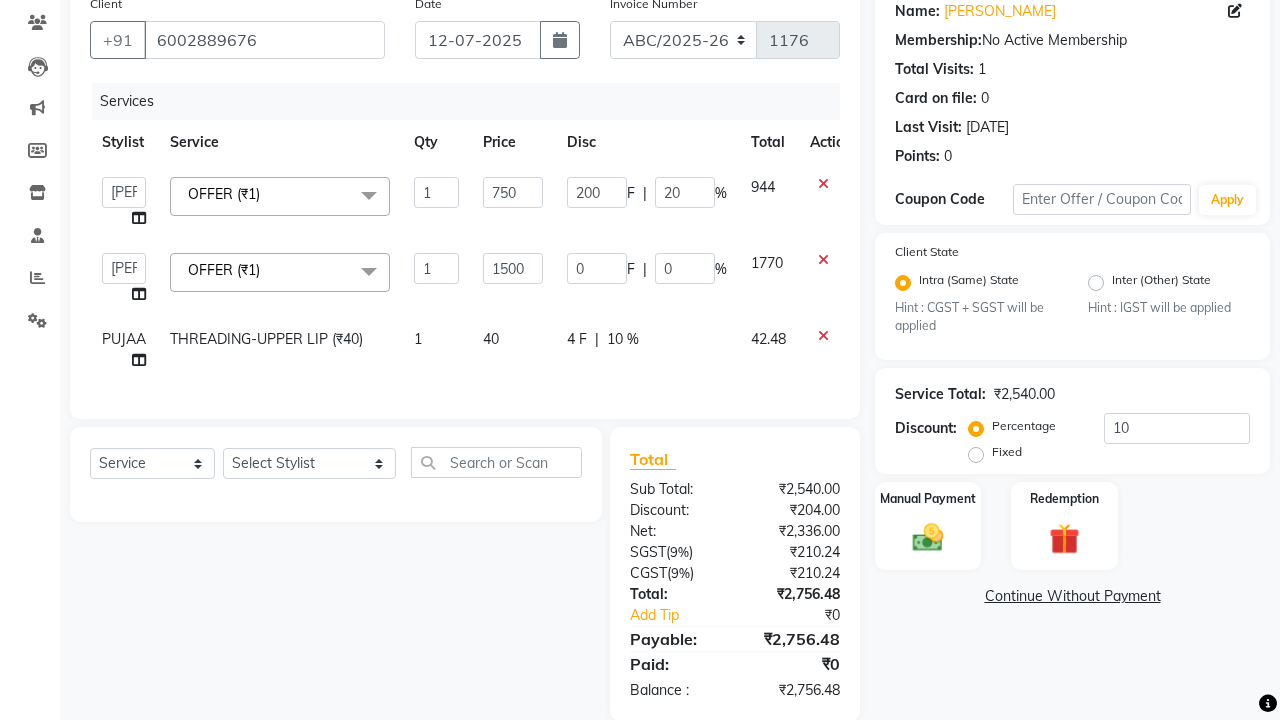 click on "ANIL    [PERSON_NAME]   [PERSON_NAME]    DHON DAS   DHON / [PERSON_NAME]   [PERSON_NAME]   [PERSON_NAME]/ [PERSON_NAME]   [PERSON_NAME]   LAXI / [PERSON_NAME]   LITTLE   MAAM   MINTUL   [PERSON_NAME]   [PERSON_NAME]   [PERSON_NAME]   [PERSON_NAME]/POJA/ [PERSON_NAME] / [PERSON_NAME]   [PERSON_NAME]/ [PERSON_NAME]   PUJAA   [PERSON_NAME] / [PERSON_NAME]    [PERSON_NAME] / [PERSON_NAME]   [PERSON_NAME] / [PERSON_NAME] / [PERSON_NAME]   [PERSON_NAME]/ [PERSON_NAME]/[PERSON_NAME]/PRAKASH/ [PERSON_NAME]/[PERSON_NAME]/ [PERSON_NAME]   [PERSON_NAME]/ [PERSON_NAME]   [PERSON_NAME]   [PERSON_NAME]   [PERSON_NAME]   SOPEM   staff 1   staff 1   TANU  OFFER (₹1)  x HAIR CUT- HAIR CUT (₹750) HAIR CUT-SENIOR STYLIST (₹1000) HAIR CUT-HAIR TRIMING (₹750) HAIR CUT-REGULAR SHAMPOO (₹250) WASH AND BLOW DRY (₹600) HAIR CUT-OIL MASSAGE (₹900) HAIR CUT-WASH WITH [MEDICAL_DATA] AMPULE (₹800) HAIR CUT-IRONING (₹1000) HAIR CUT-[PERSON_NAME] (₹1000) HAIR CUT-HAIR DO (₹1000) HAIR CUT-KERATIN SHAMPOO (₹750) HAIR CUT-BOTOPLEXX TREATMENT (₹7500) HAIR CUT-REGULAR CONDITIONER (₹250) ONLY-BLOW DRY (₹300) PRE WASH (₹1000) 1" 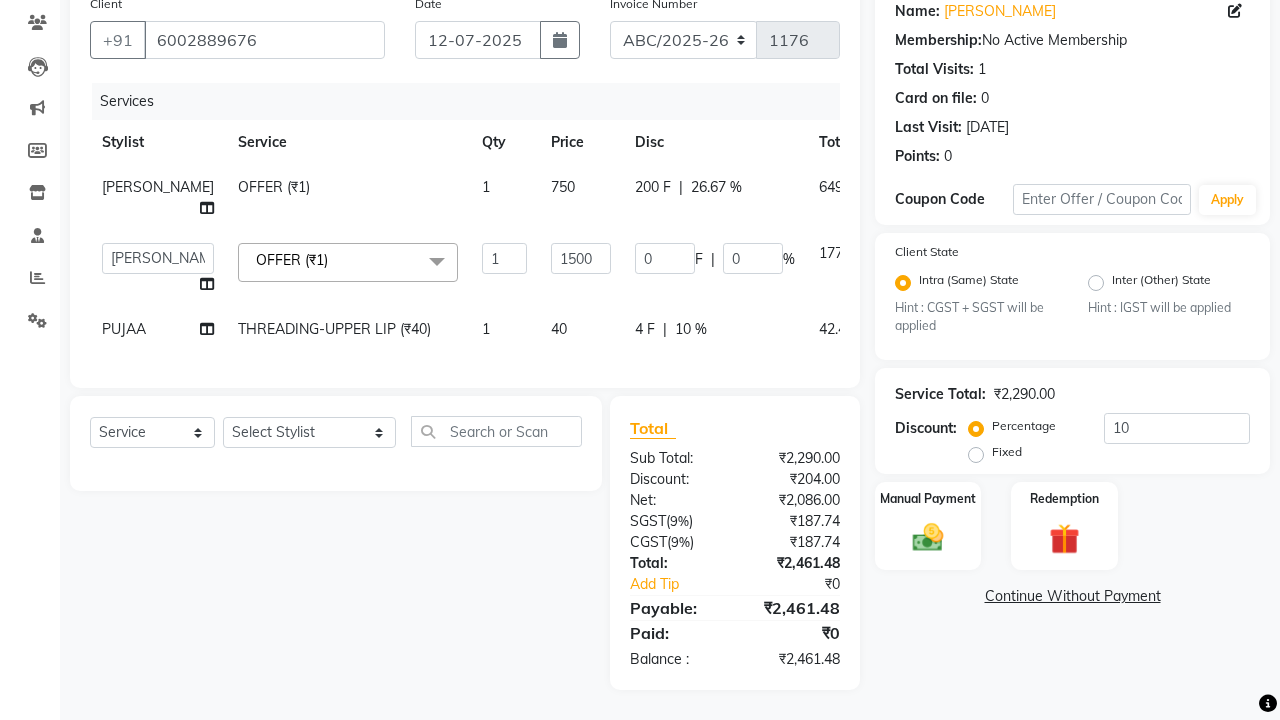 click on "26.67 %" 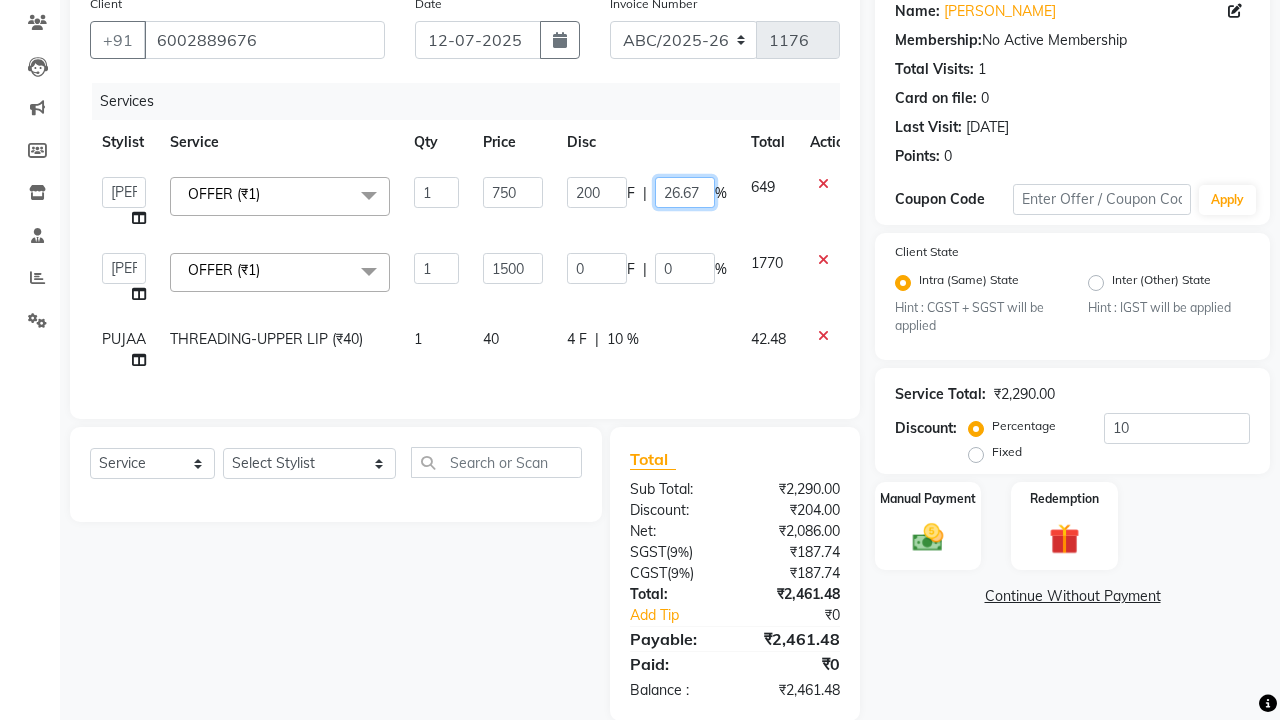 click on "26.67" 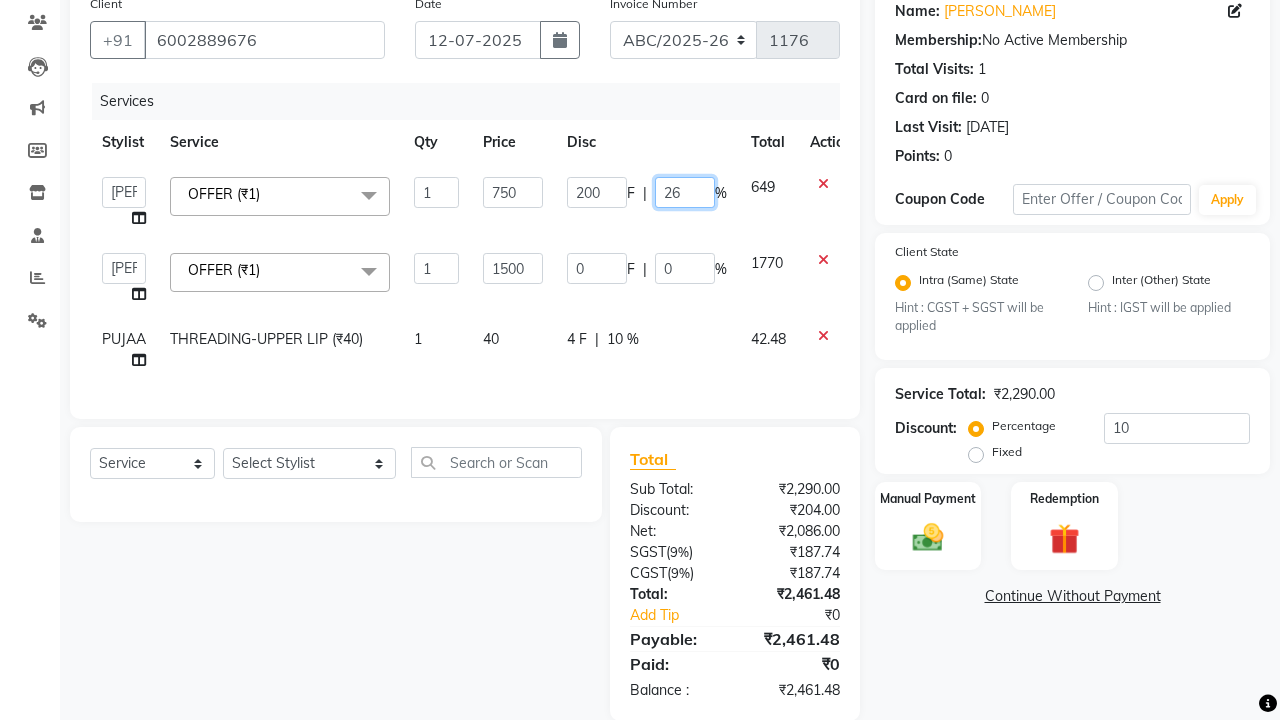 type on "2" 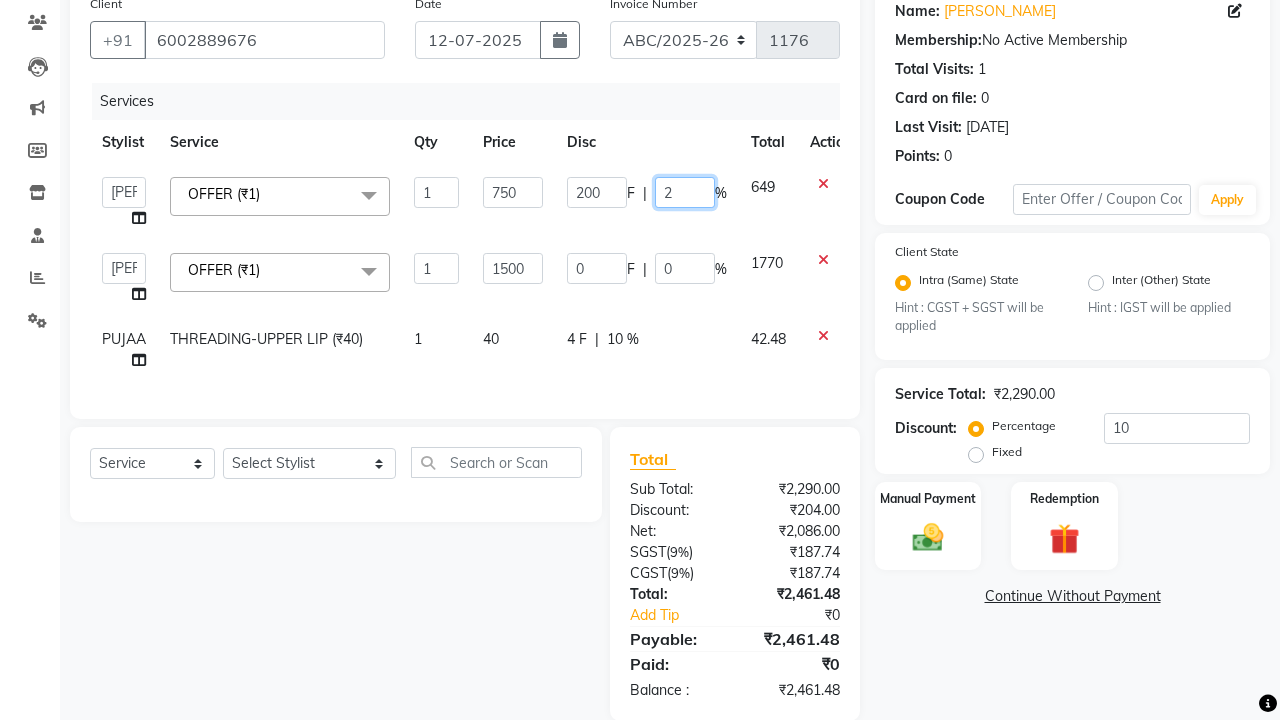type 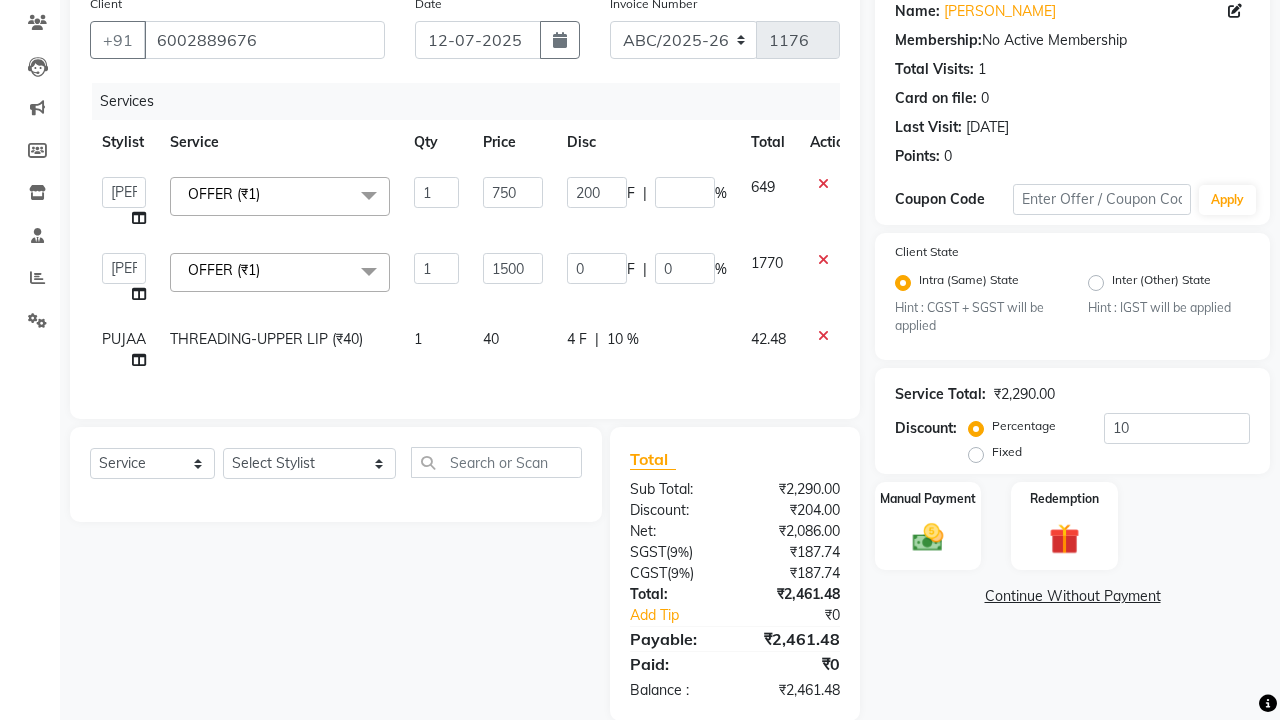 click on "200 F | %" 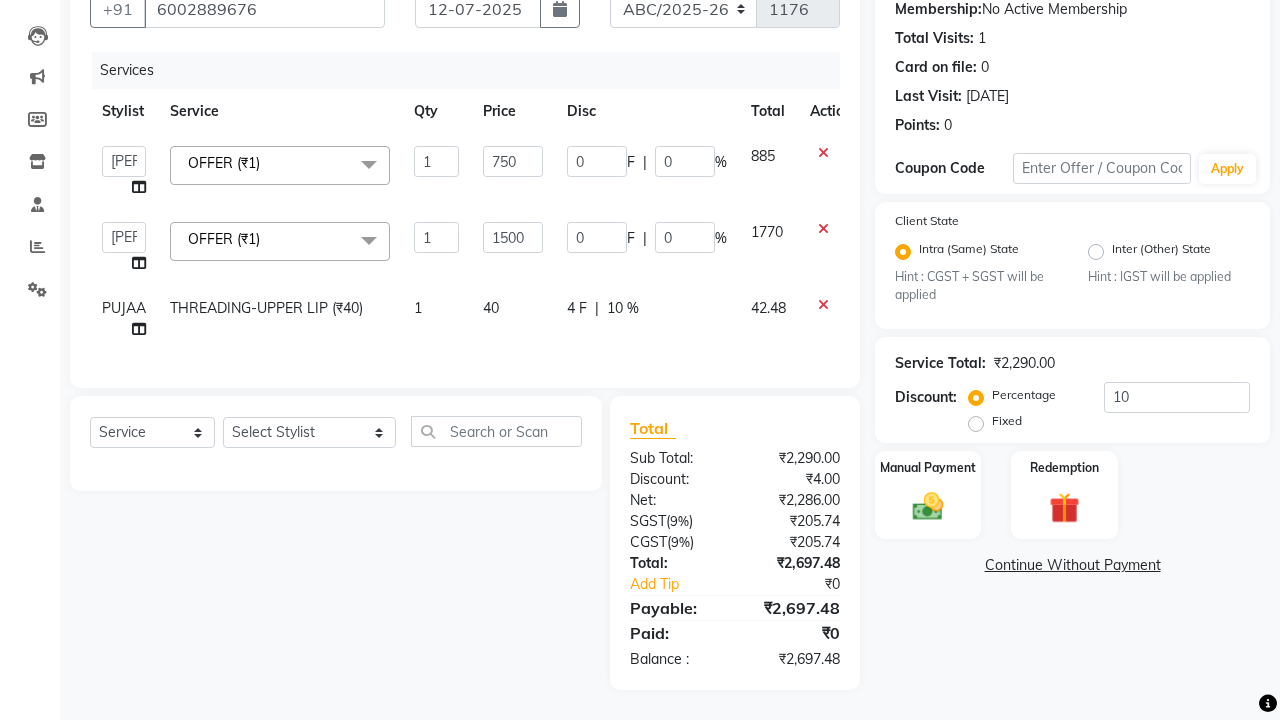 scroll, scrollTop: 196, scrollLeft: 0, axis: vertical 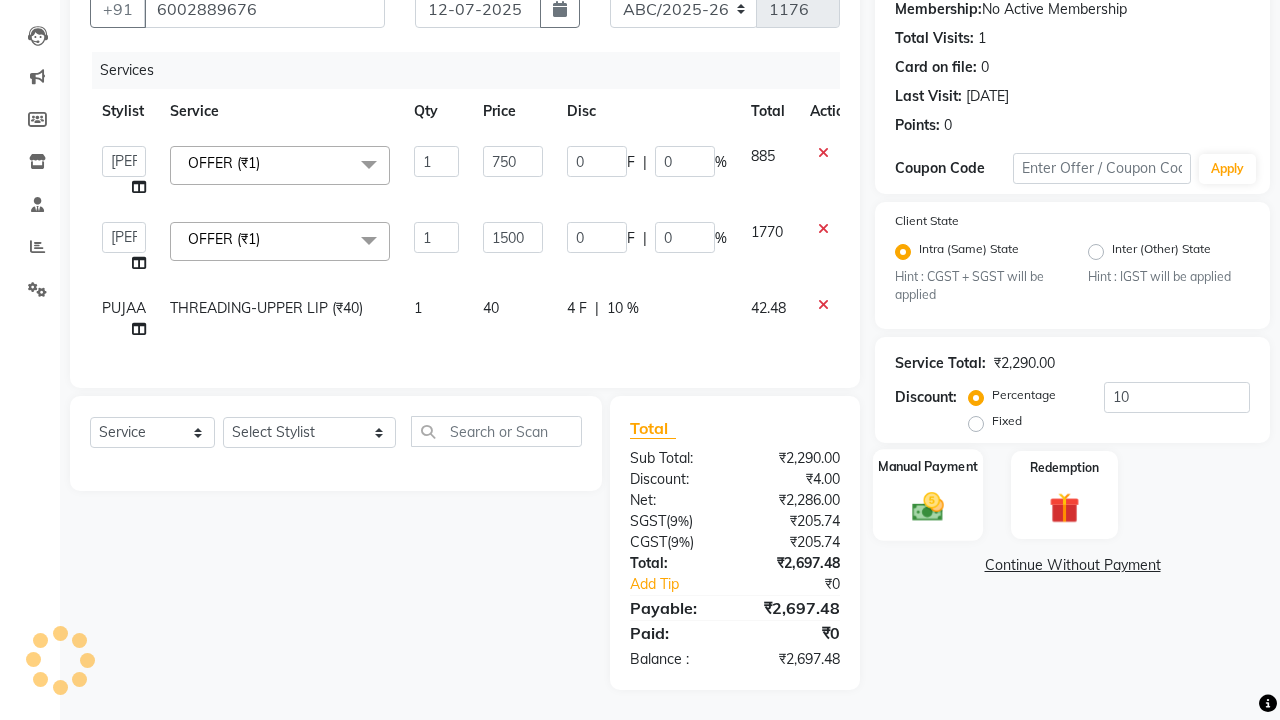 click 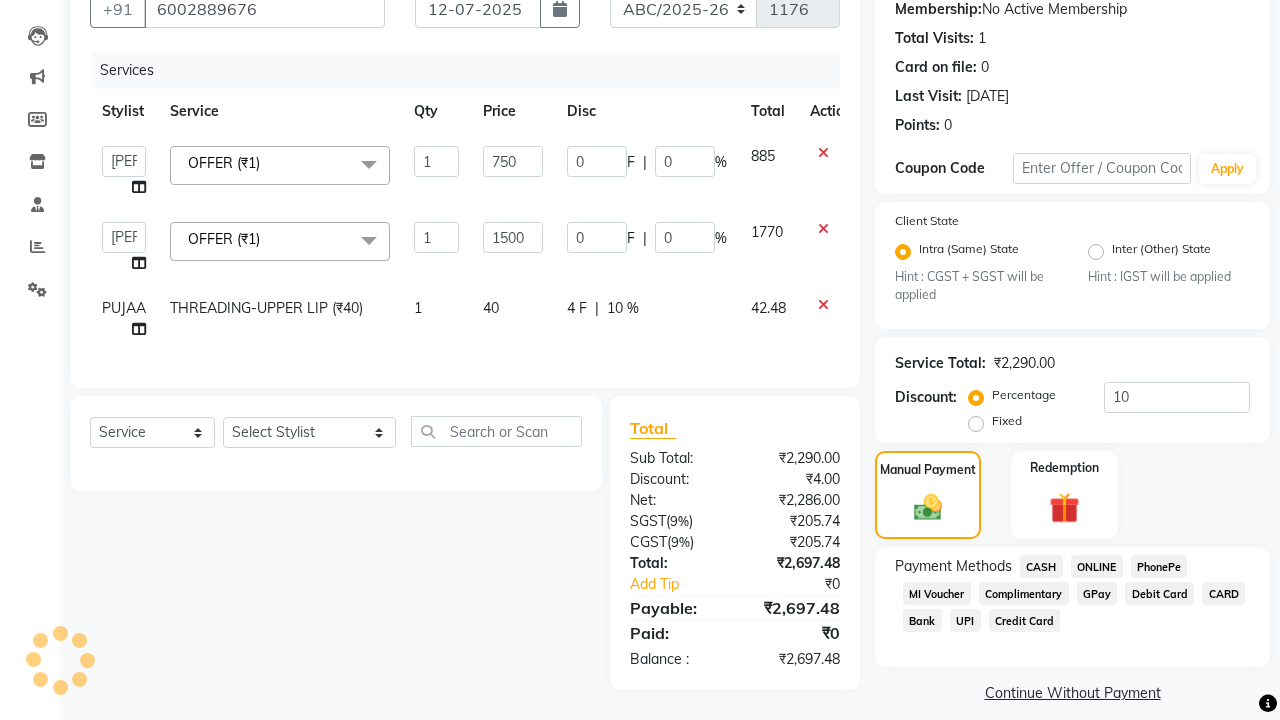 click on "CASH" 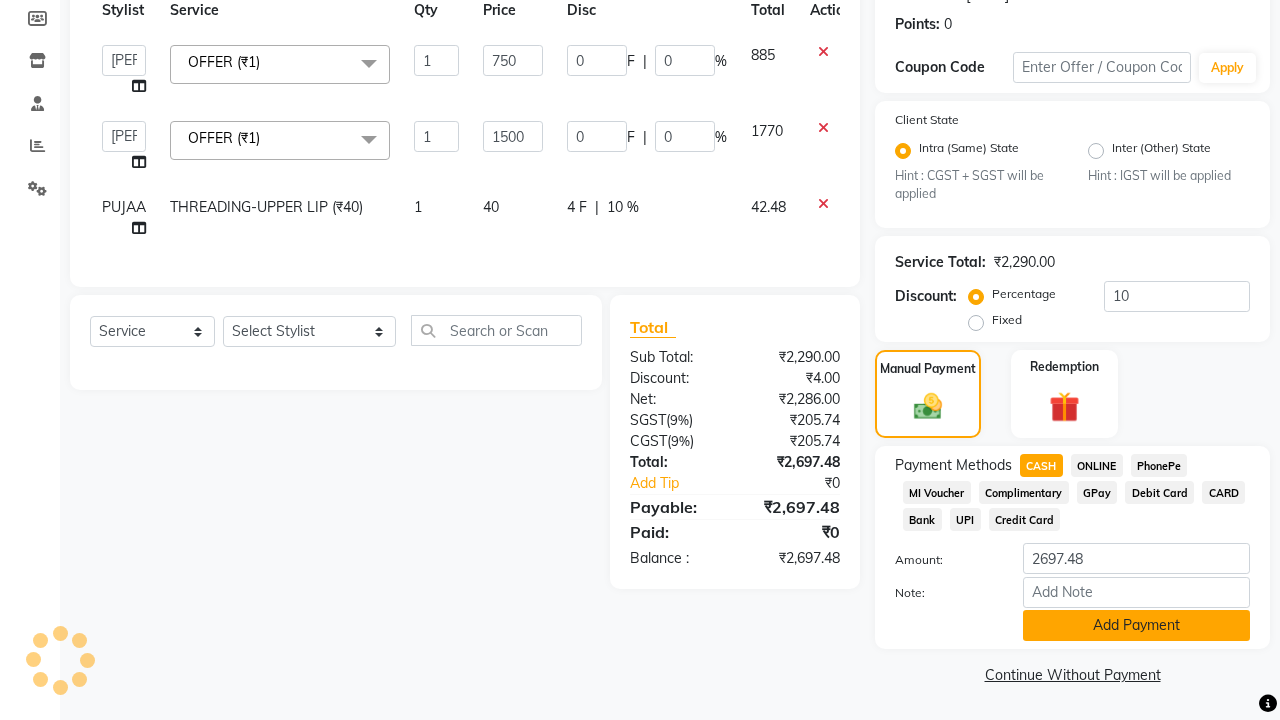 scroll, scrollTop: 295, scrollLeft: 0, axis: vertical 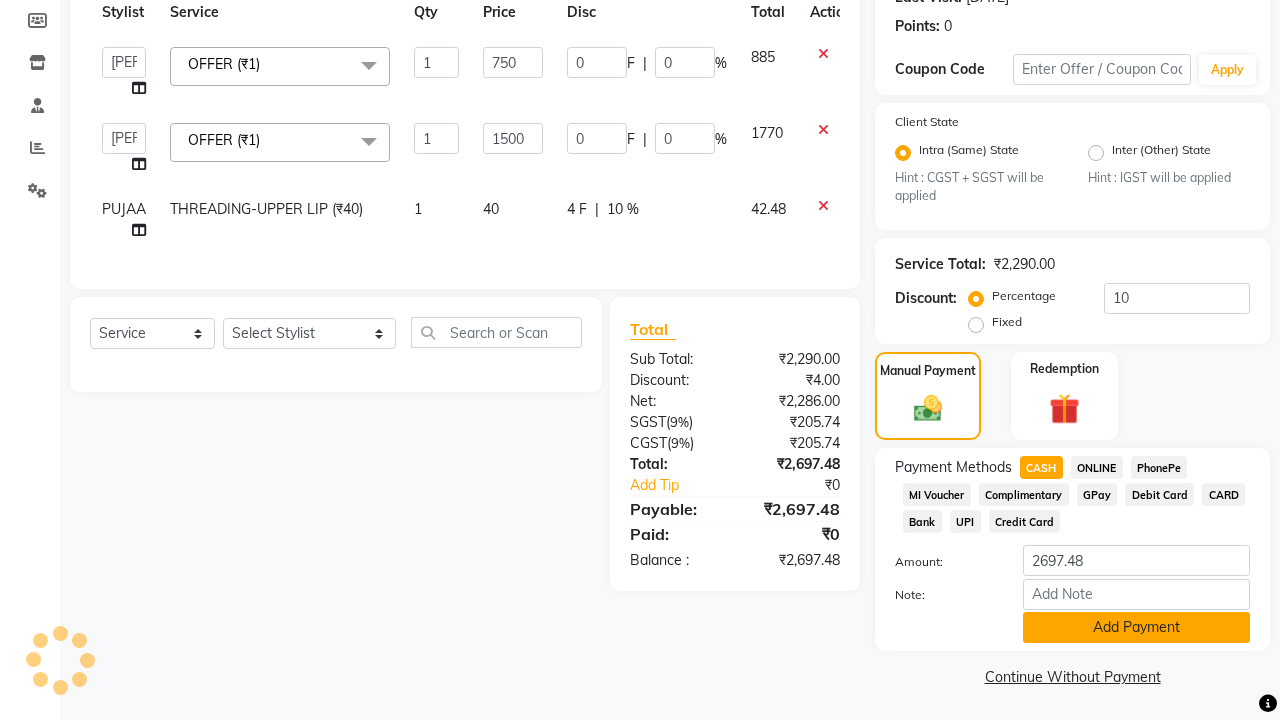 click on "Add Payment" 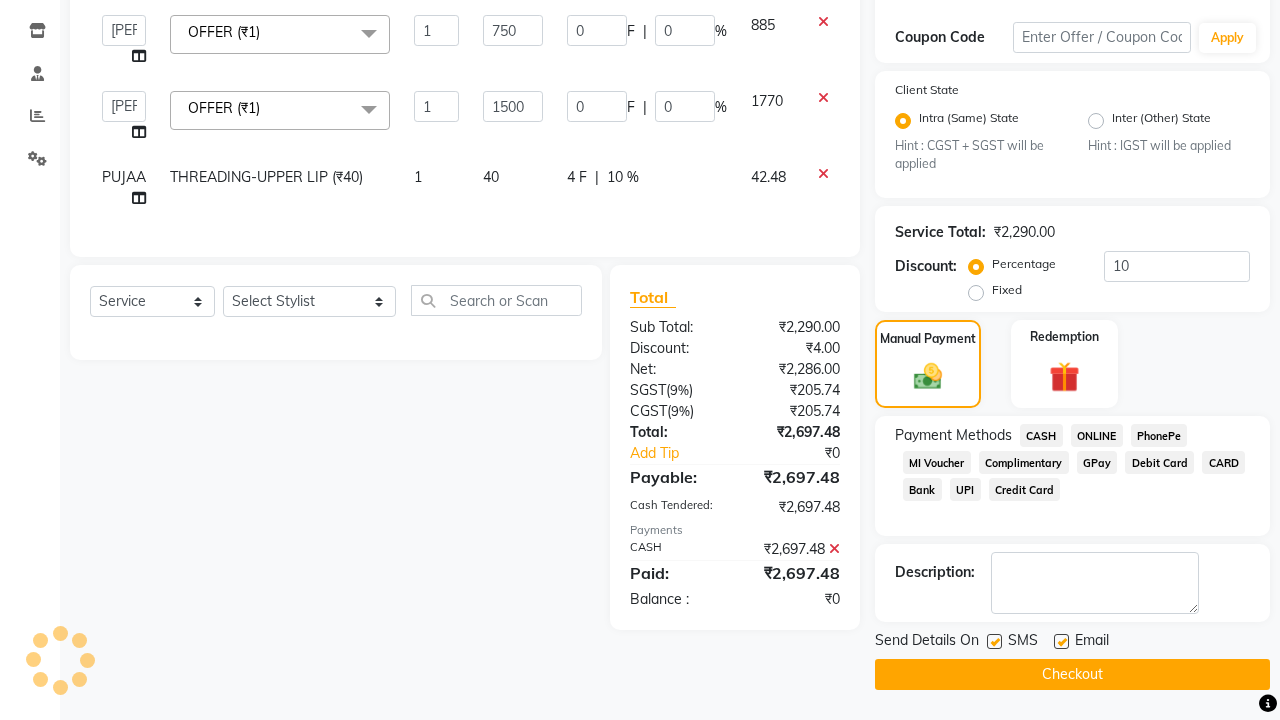 scroll, scrollTop: 326, scrollLeft: 0, axis: vertical 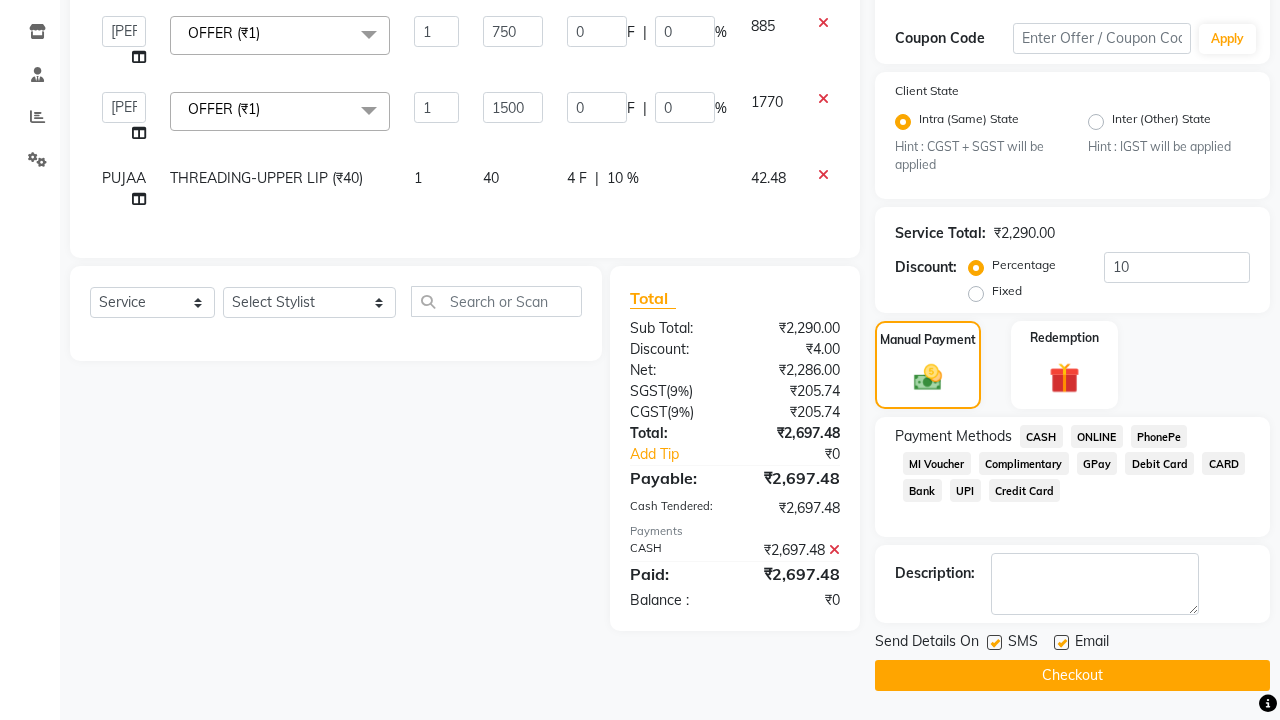 click 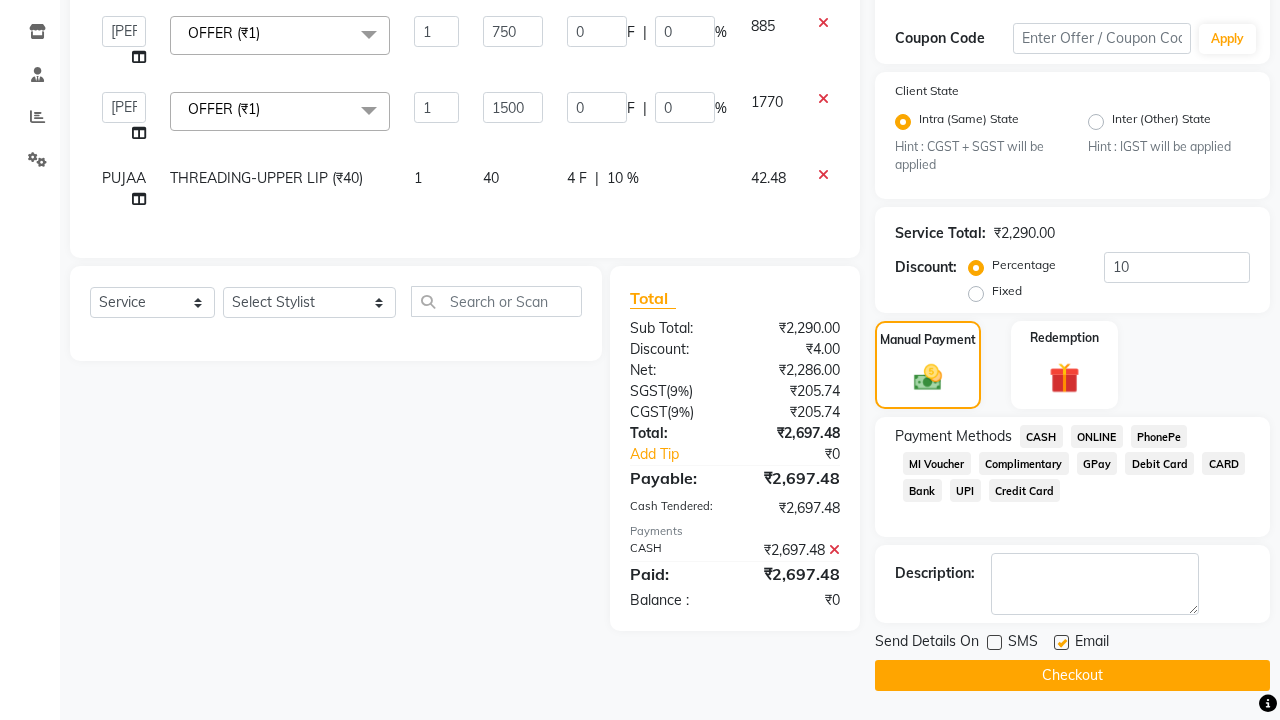 click 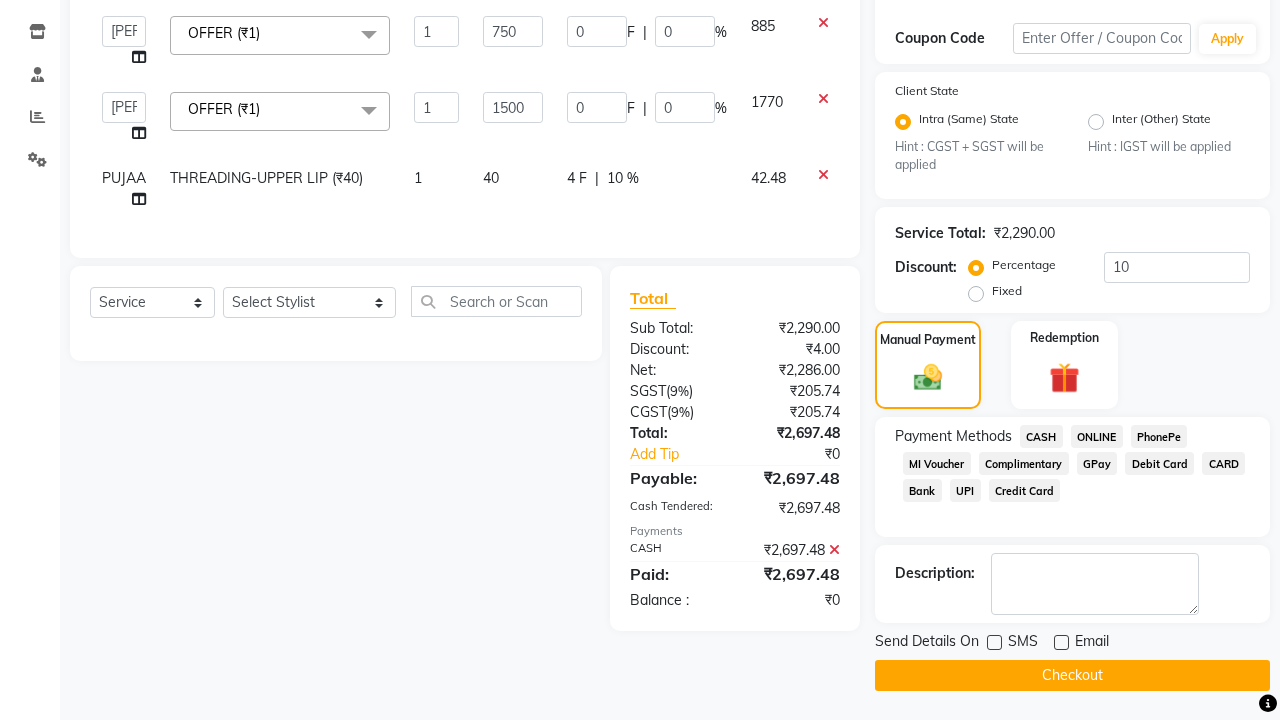 click on "Checkout" 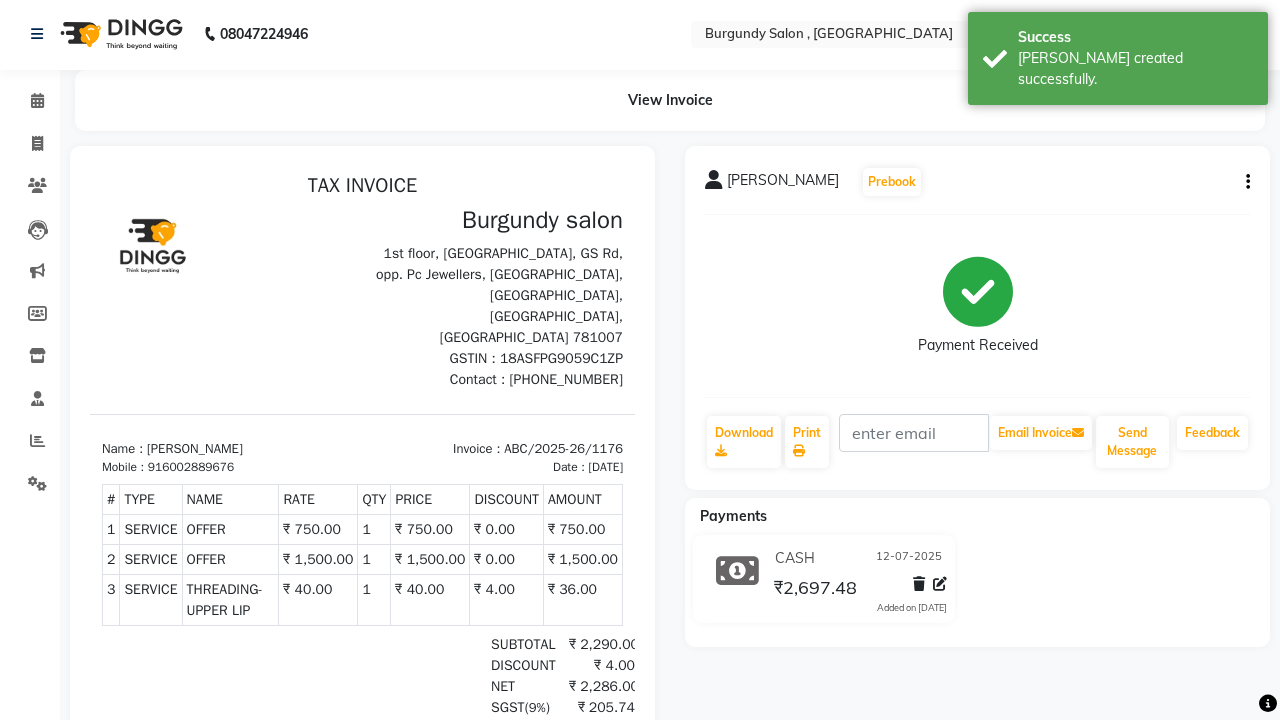 scroll, scrollTop: 0, scrollLeft: 0, axis: both 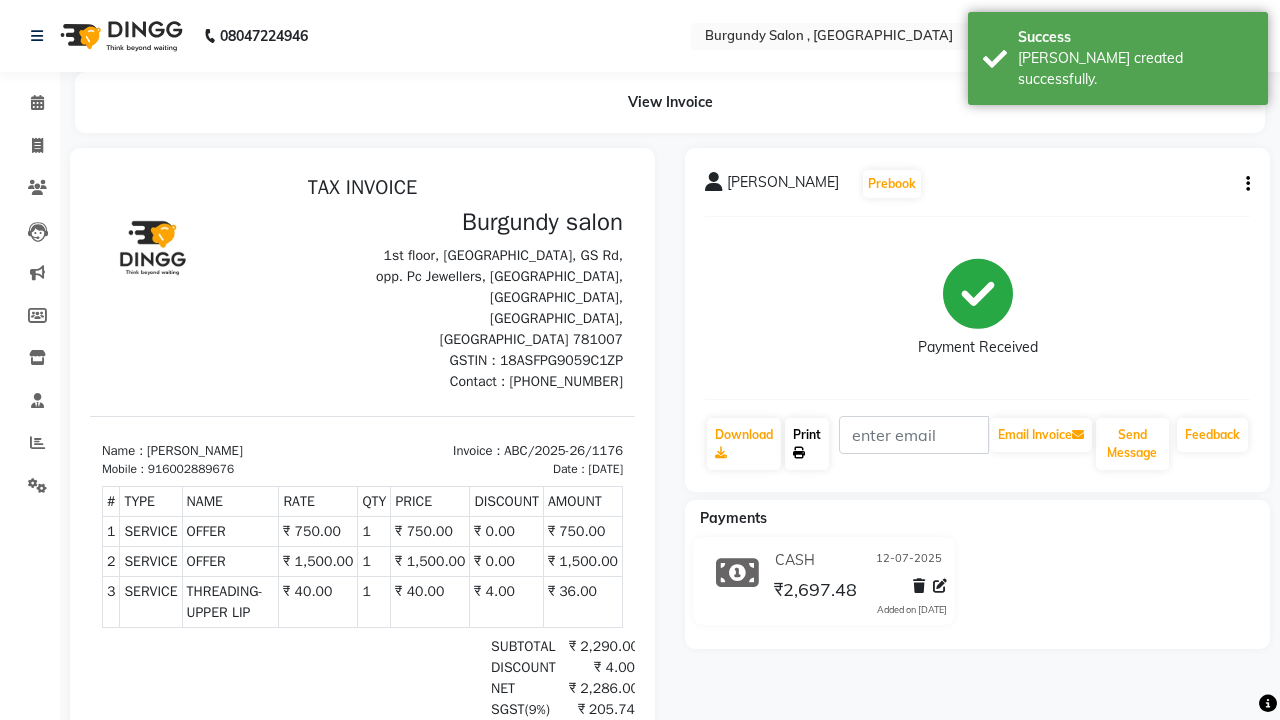 click on "Print" 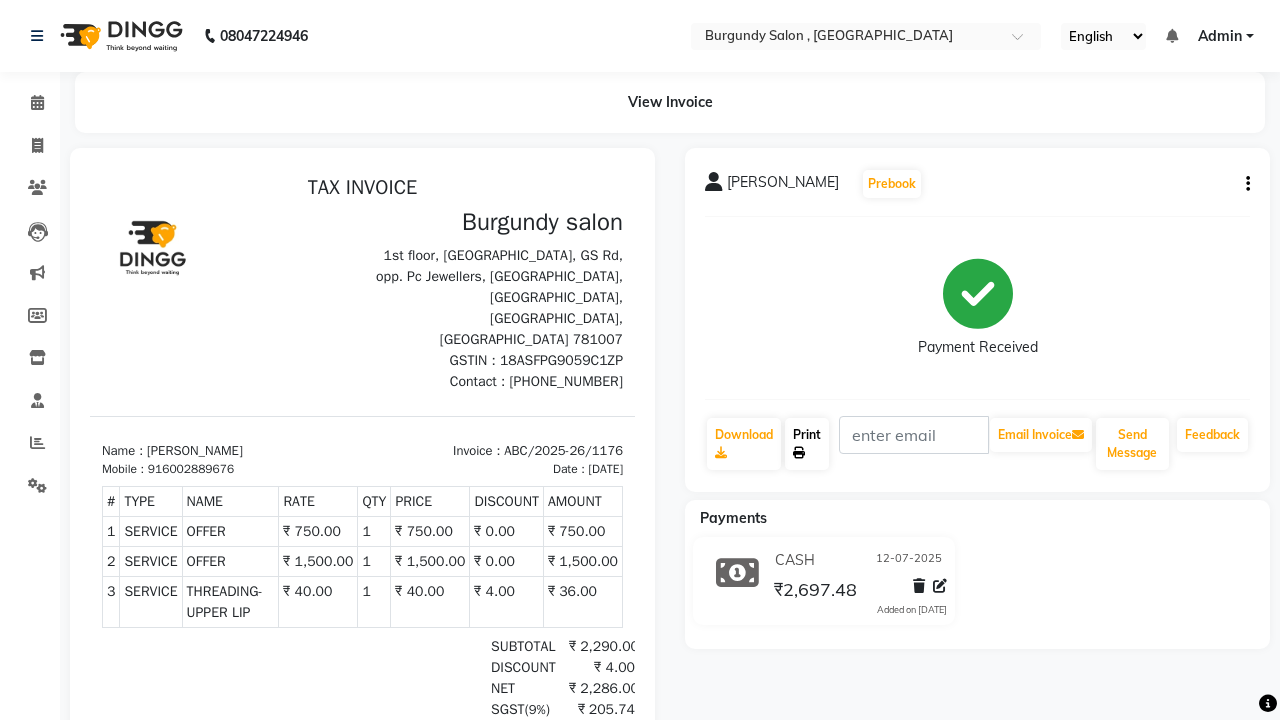 click on "Print" 